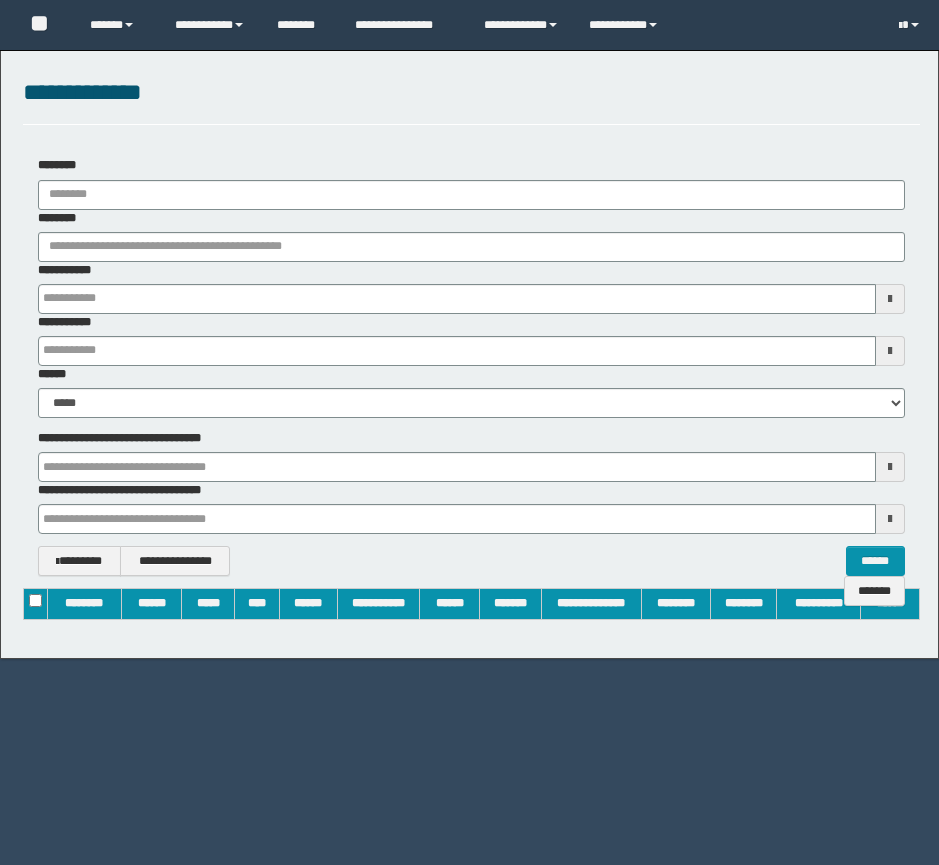 scroll, scrollTop: 0, scrollLeft: 0, axis: both 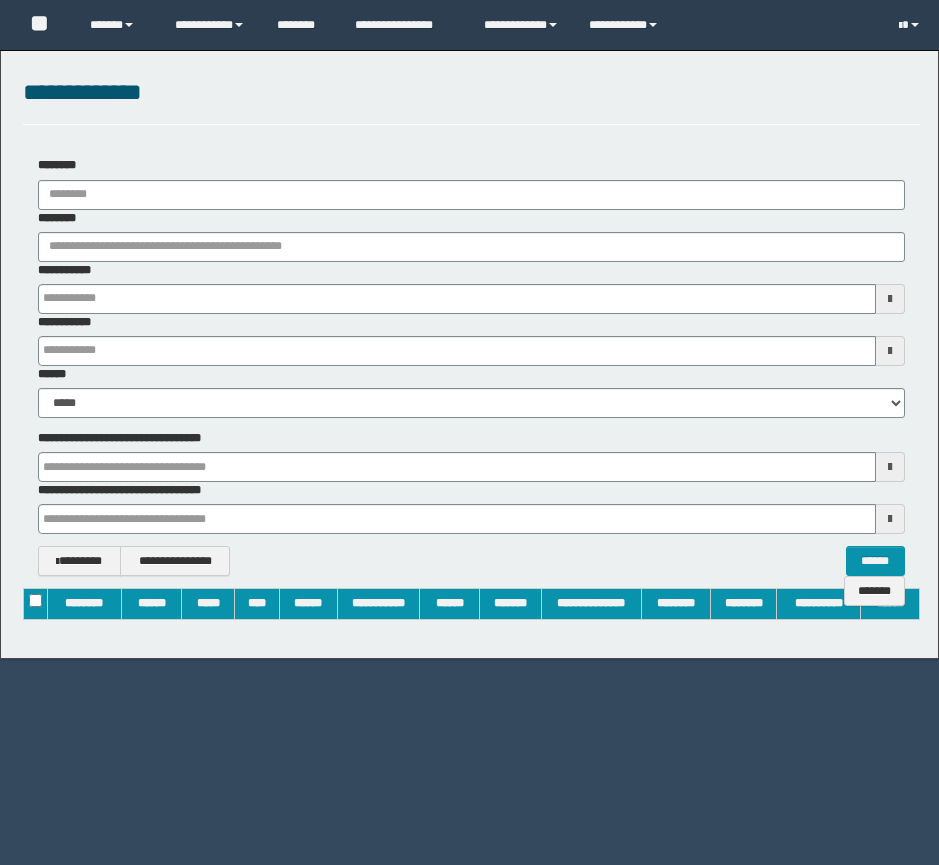 type on "**********" 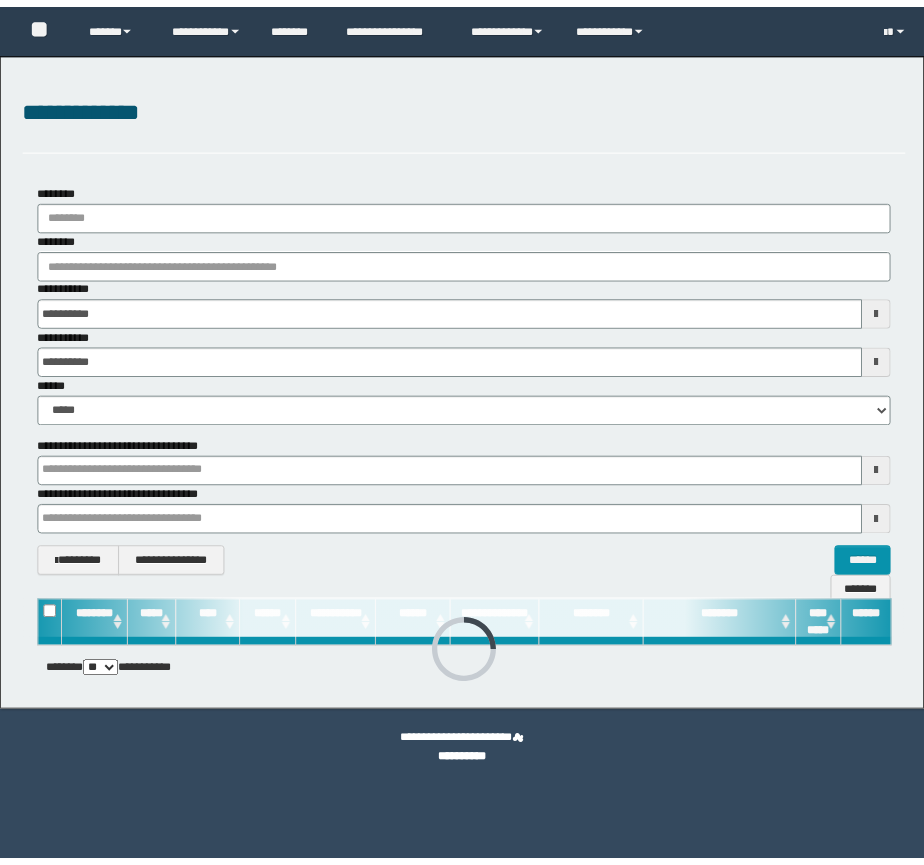 scroll, scrollTop: 0, scrollLeft: 0, axis: both 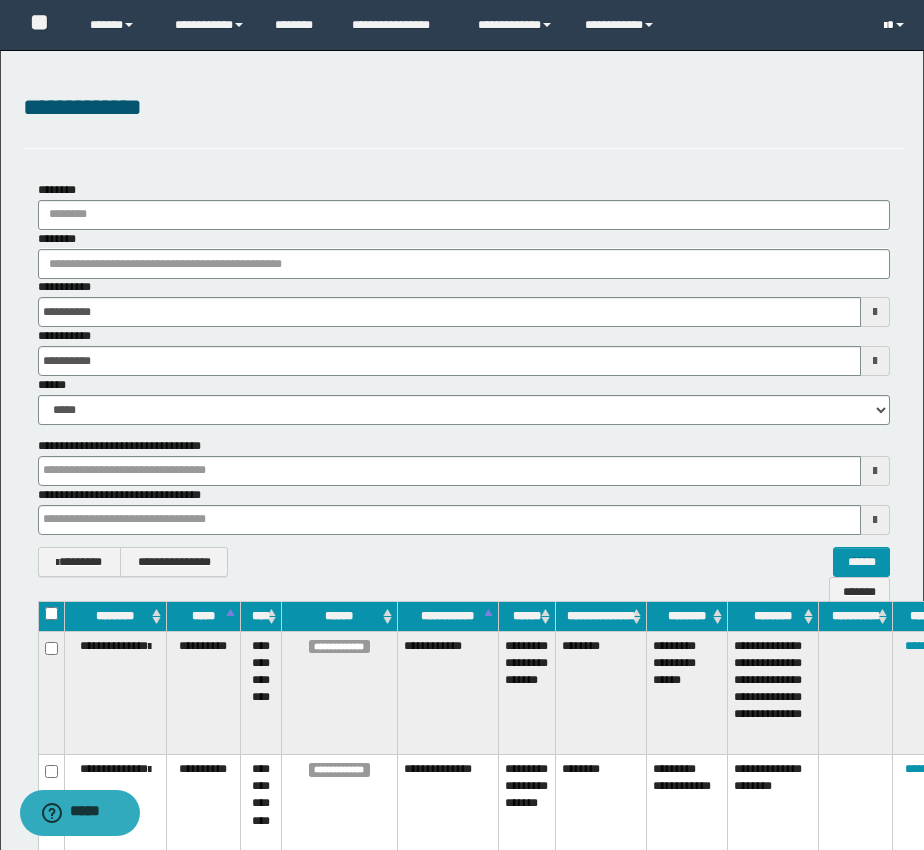 type 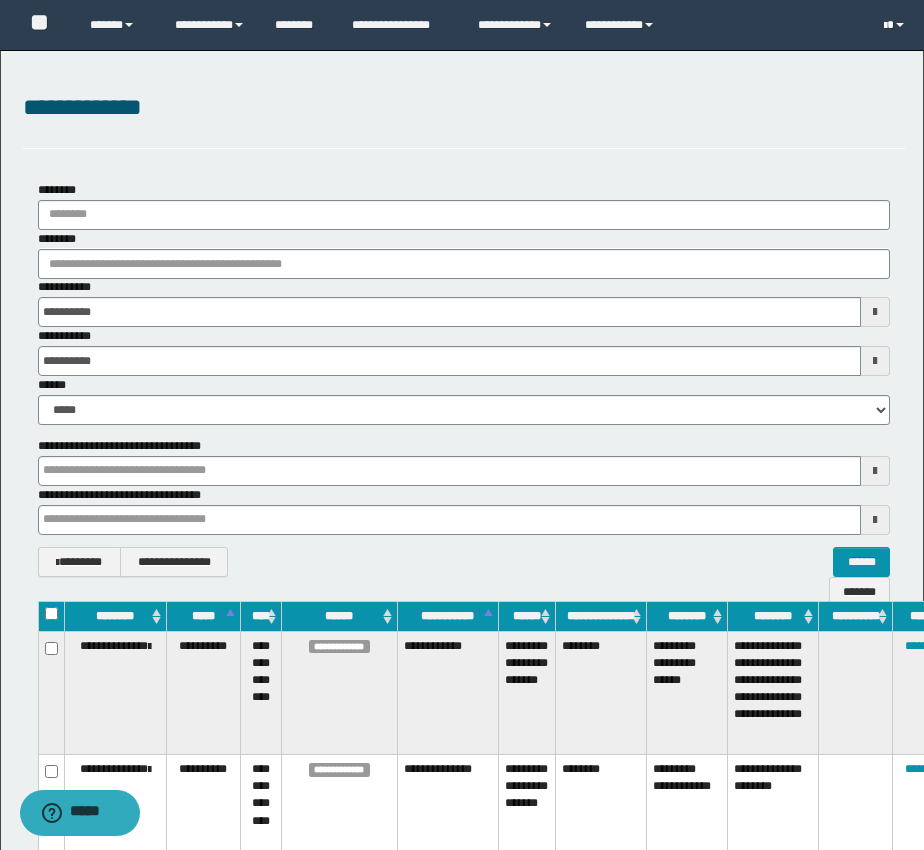 type 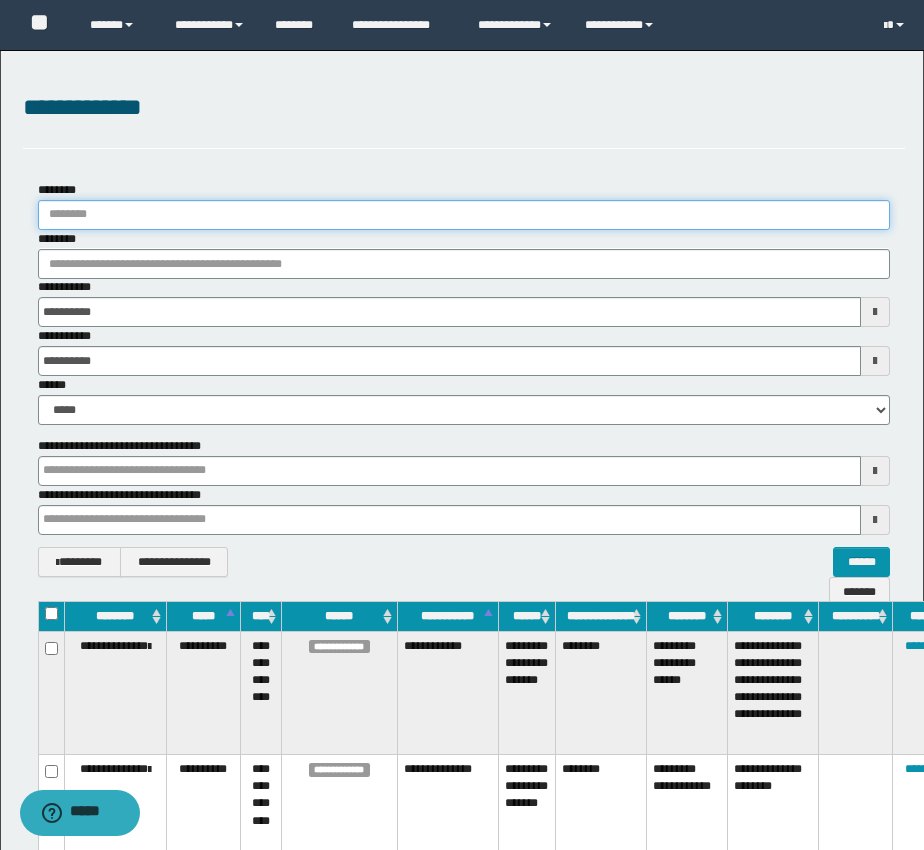 type 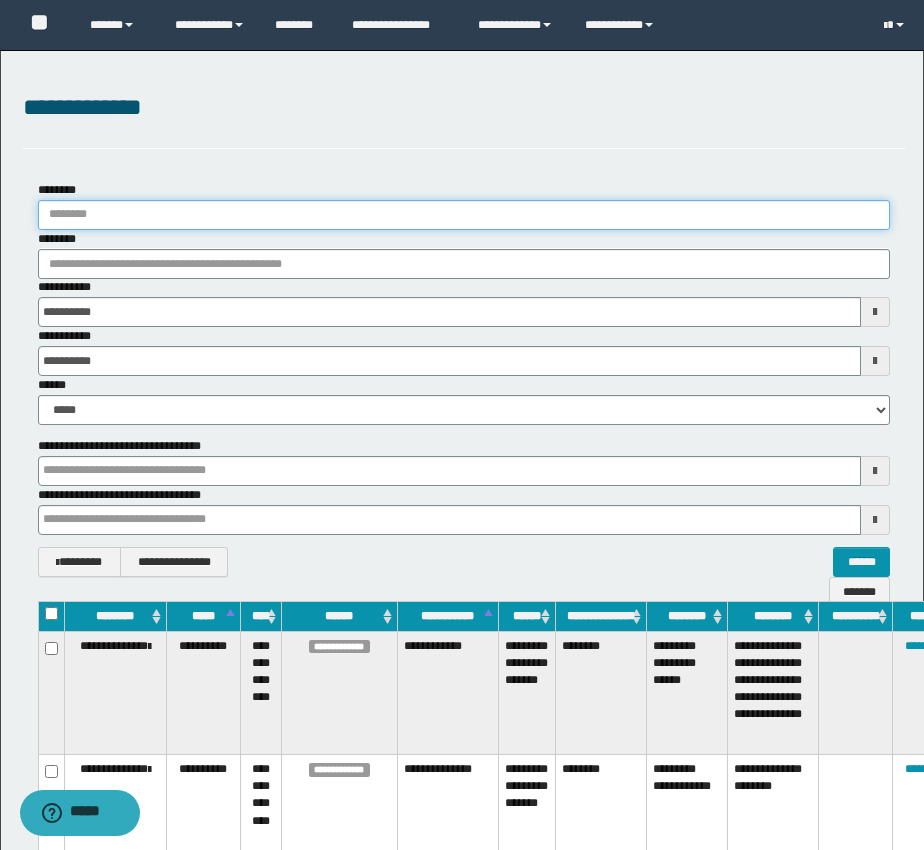 type on "*" 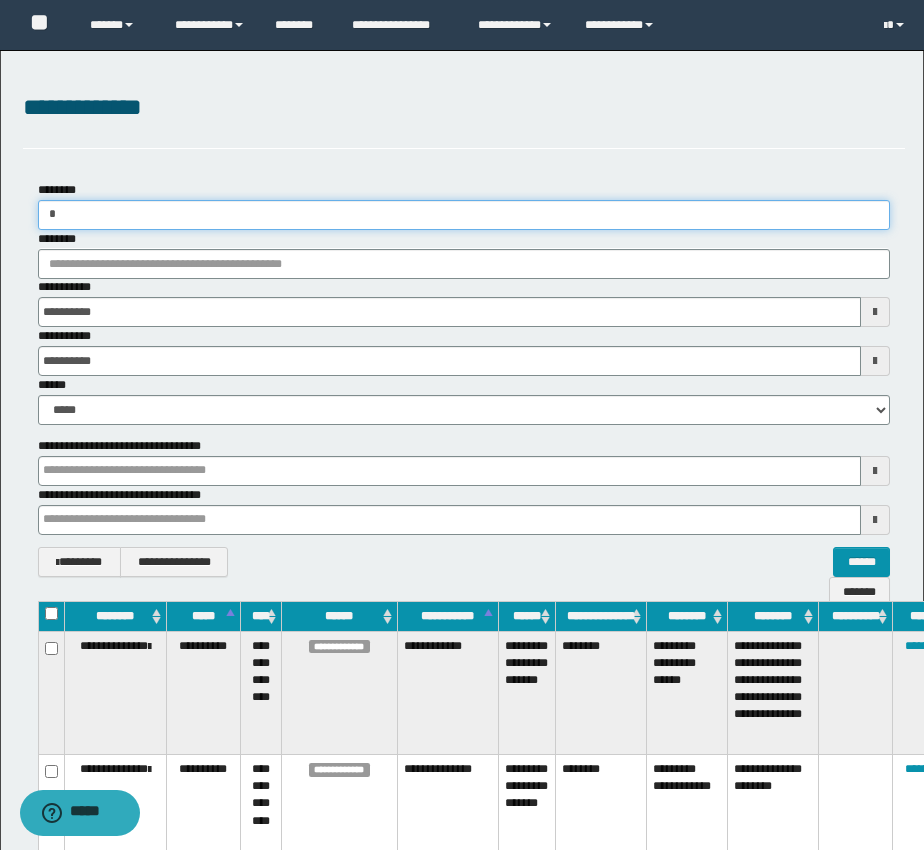 type 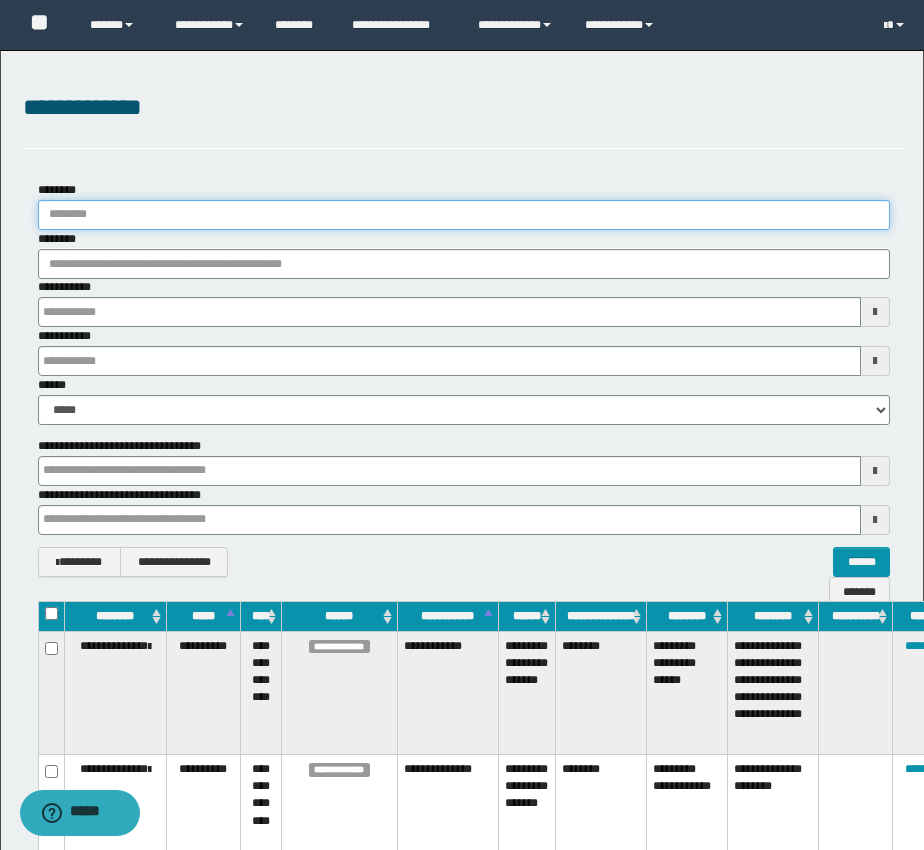 type on "*" 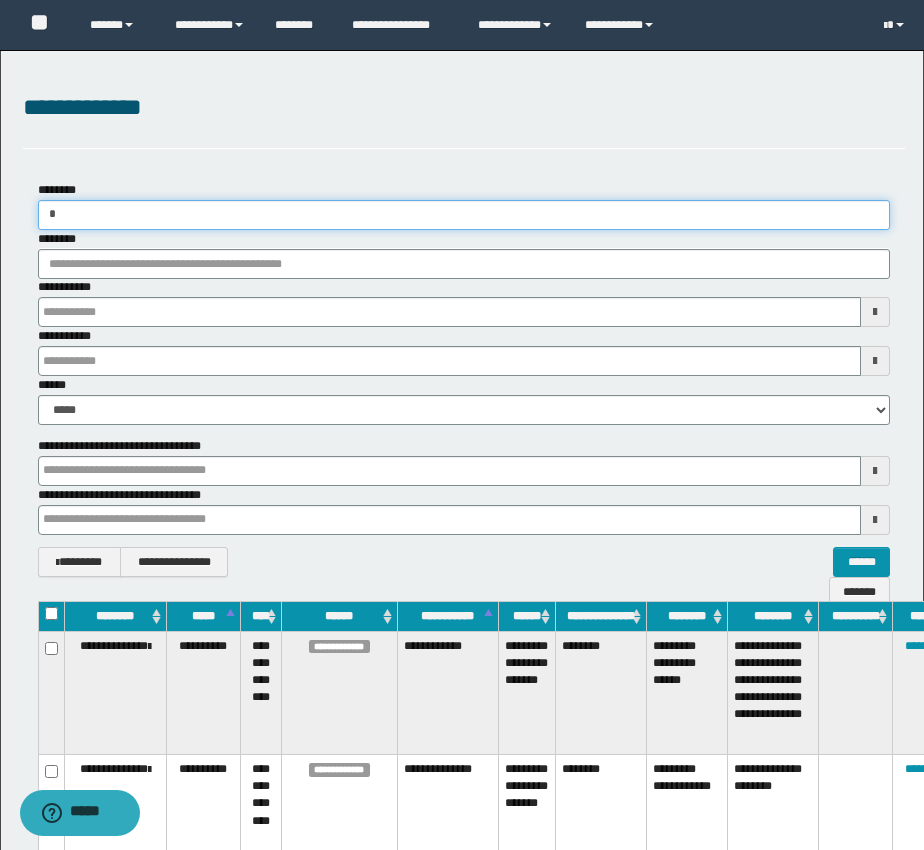 type 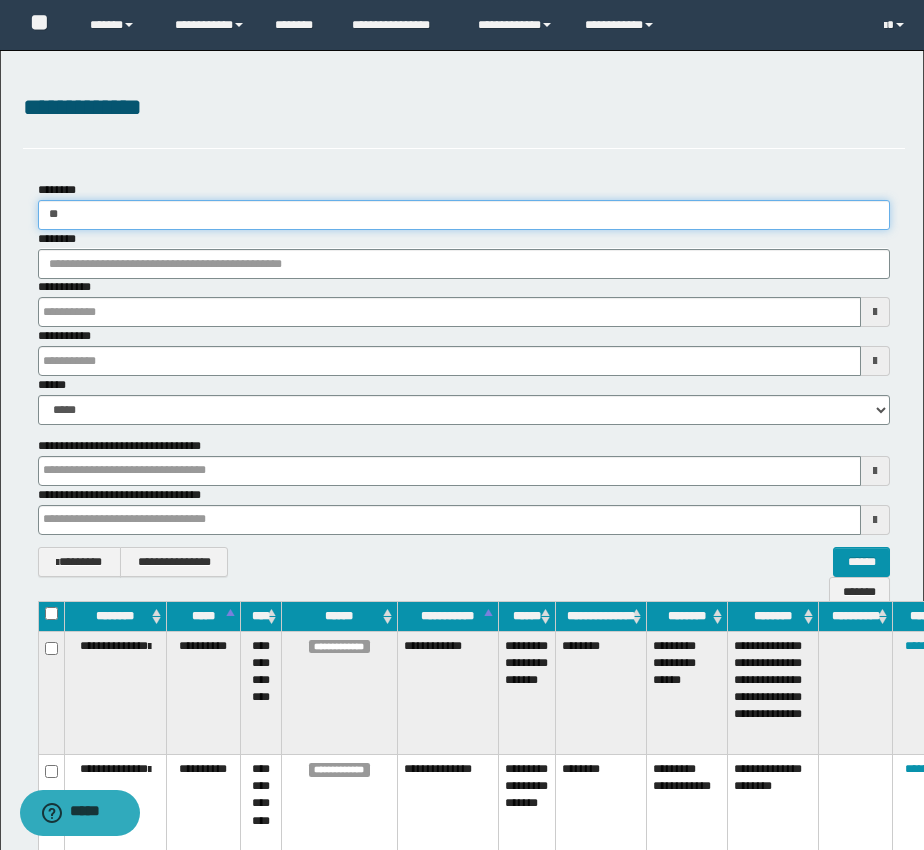 type 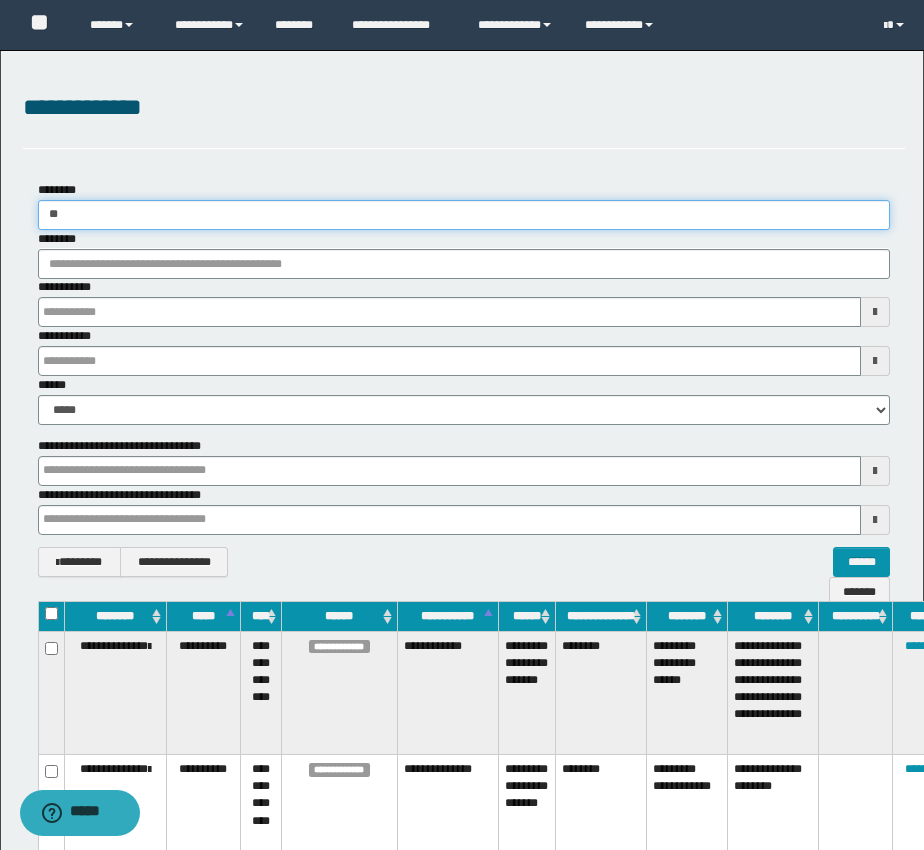 type on "***" 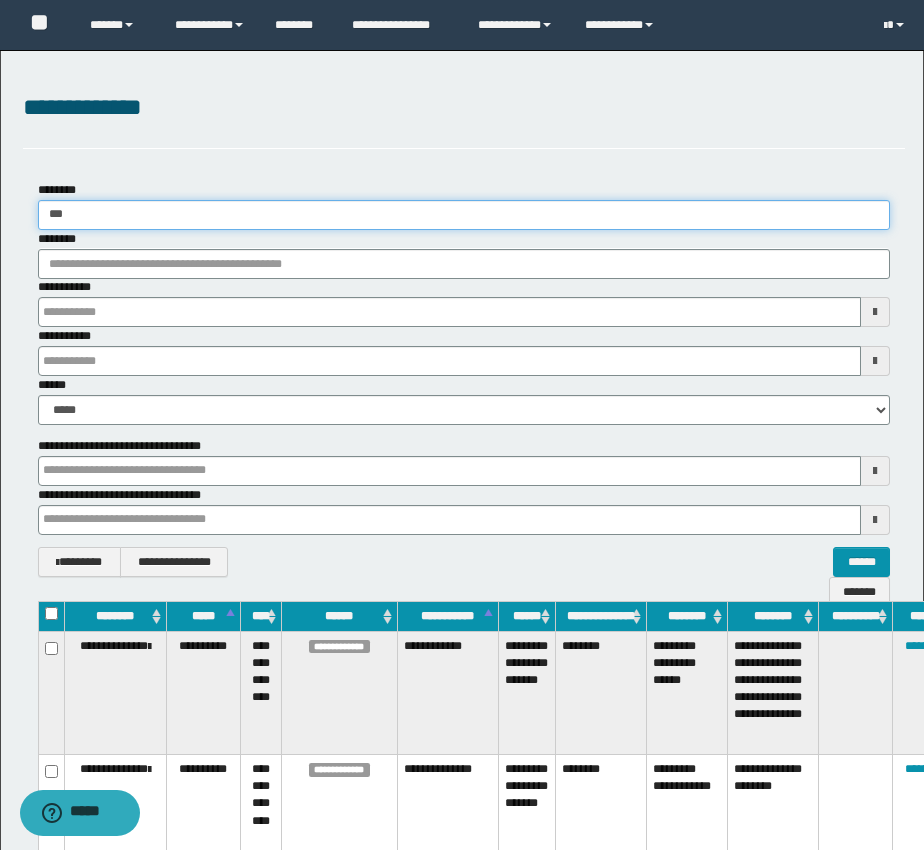 type 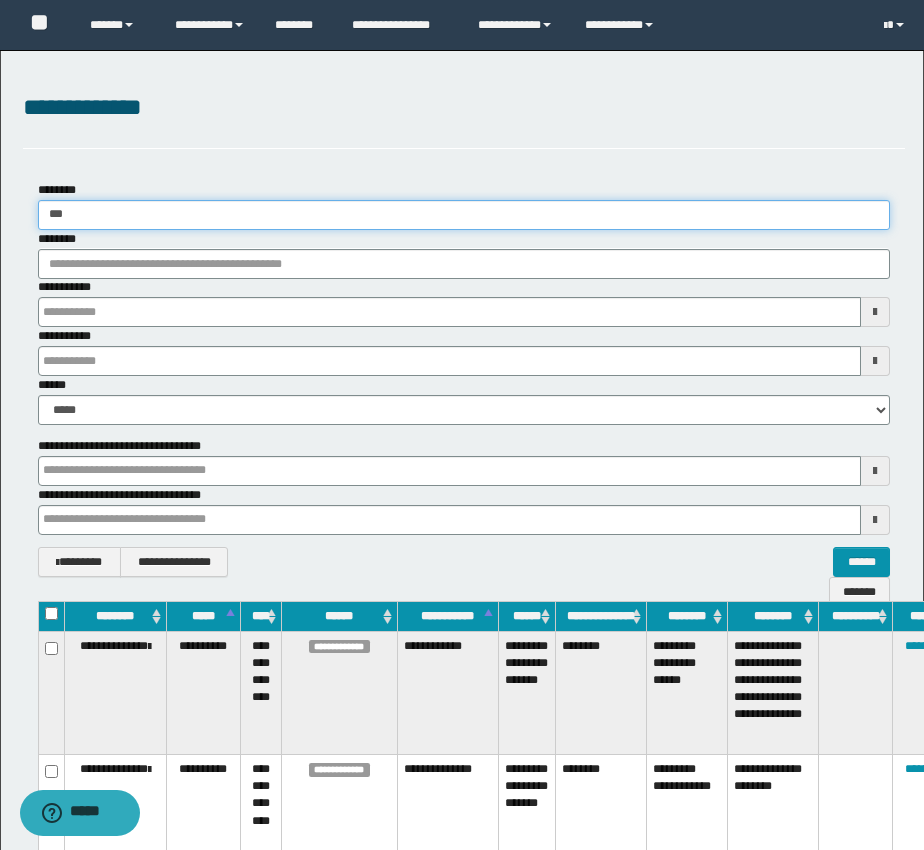 type on "****" 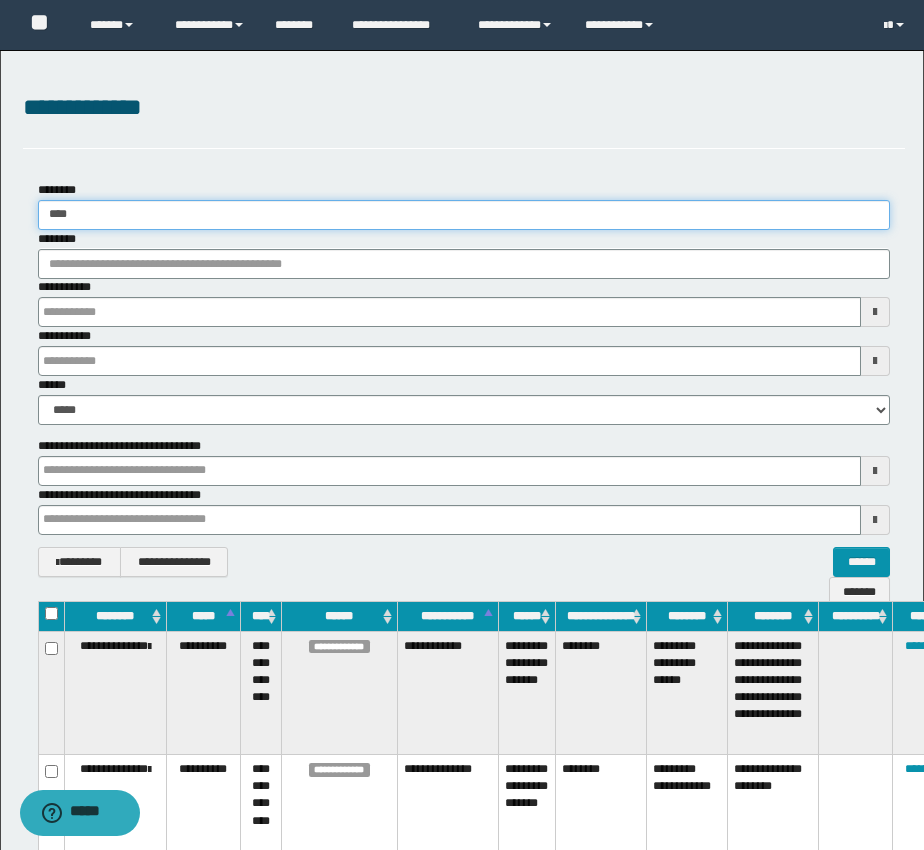 type 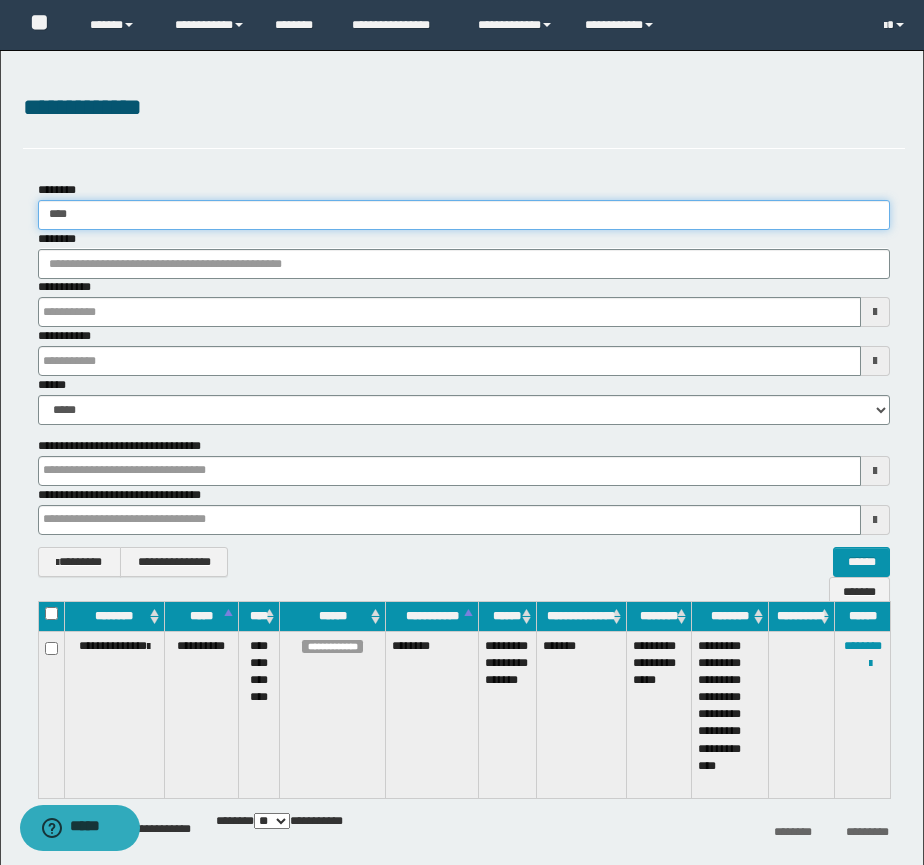 type 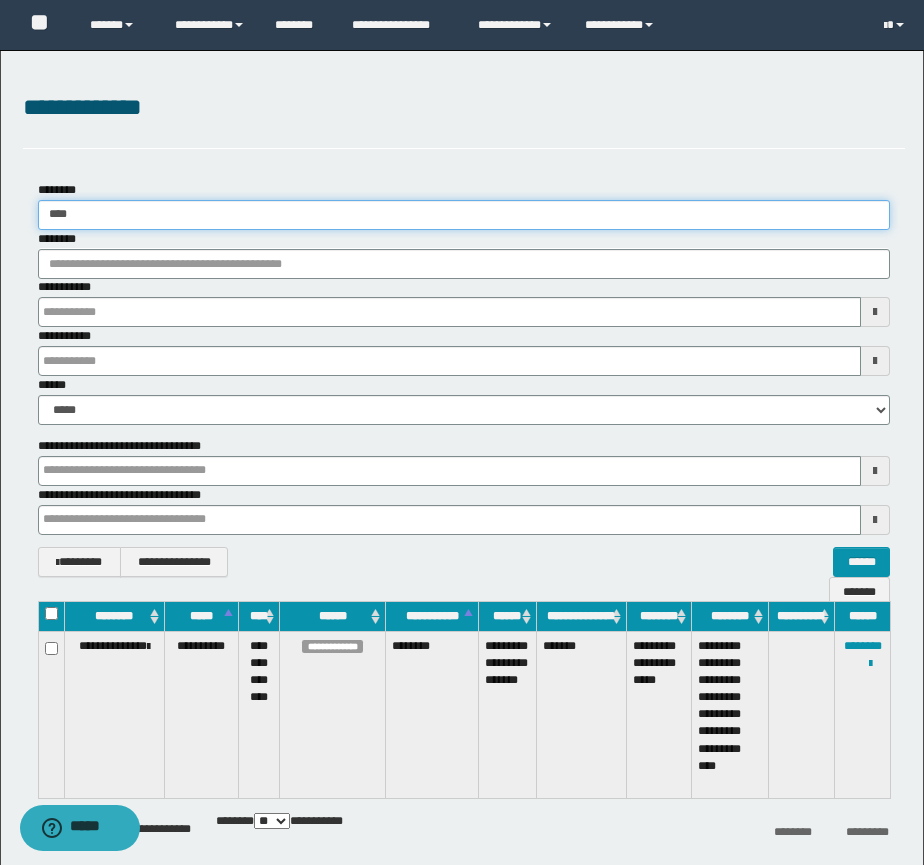 type 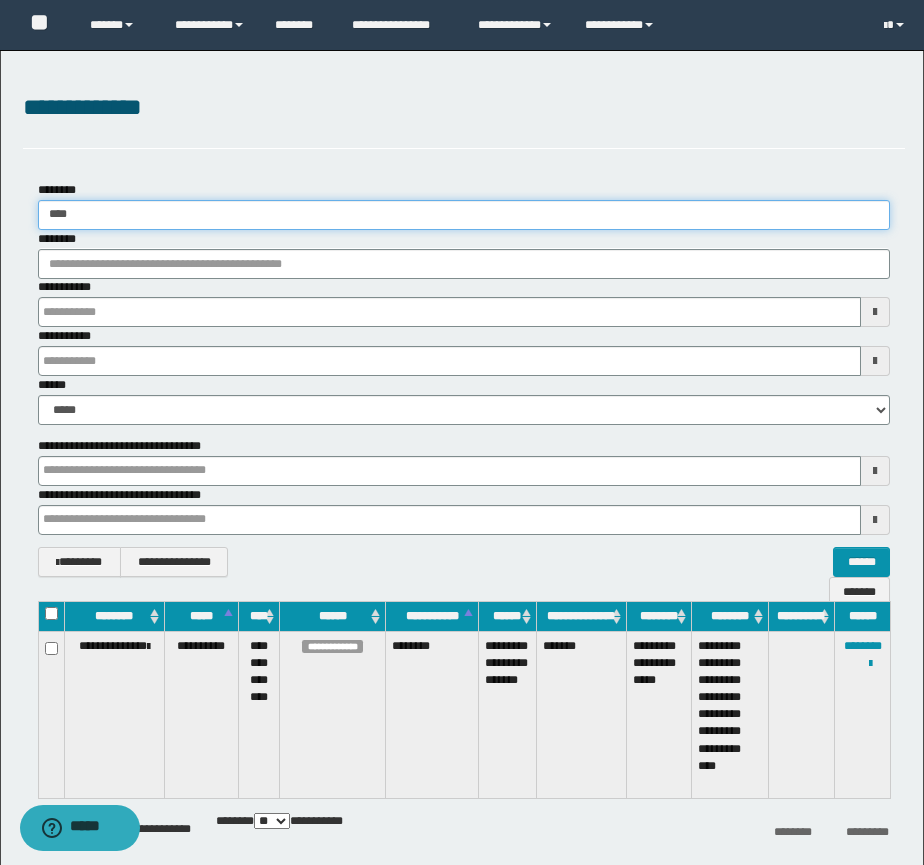 type 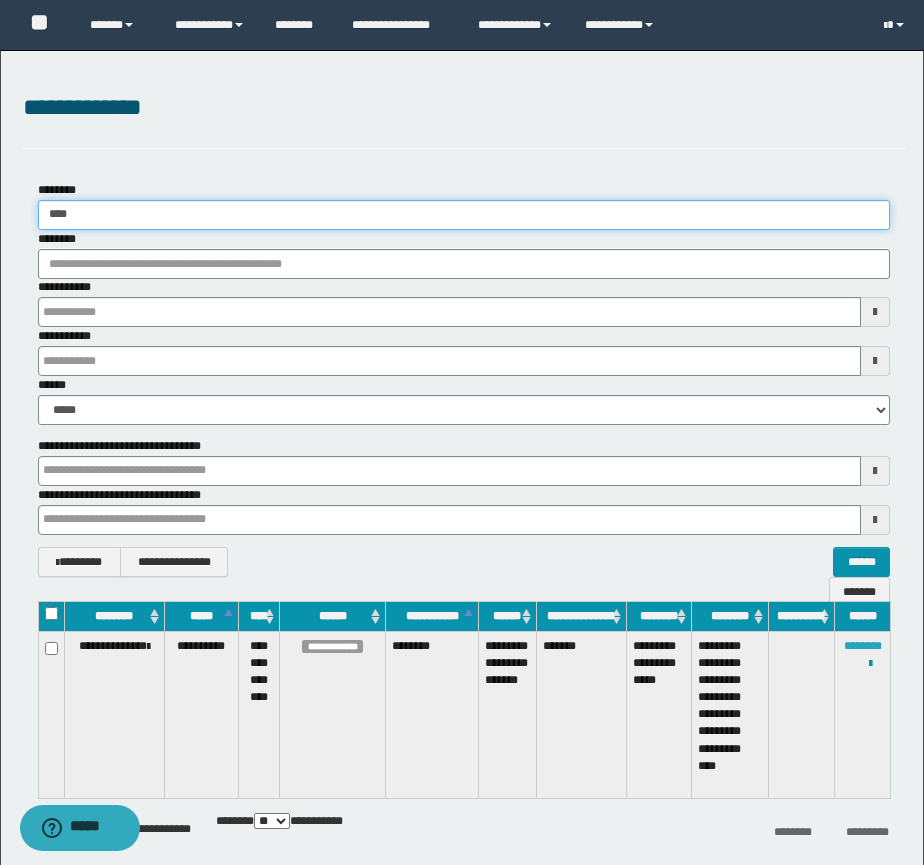 type on "****" 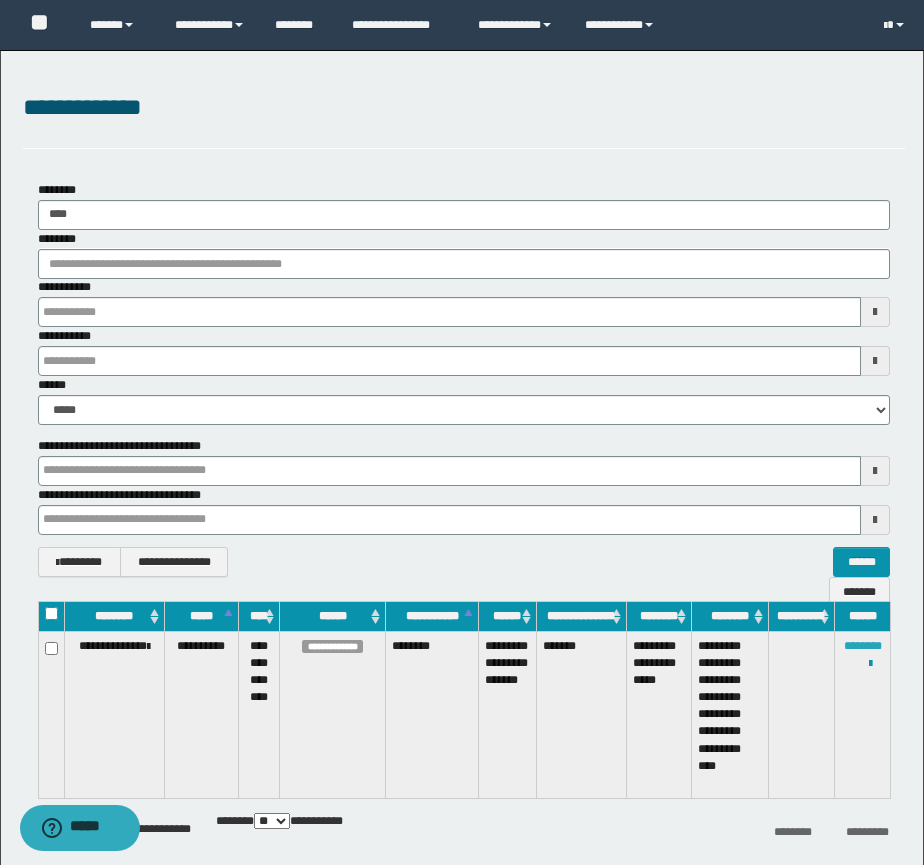 click on "********" at bounding box center [863, 646] 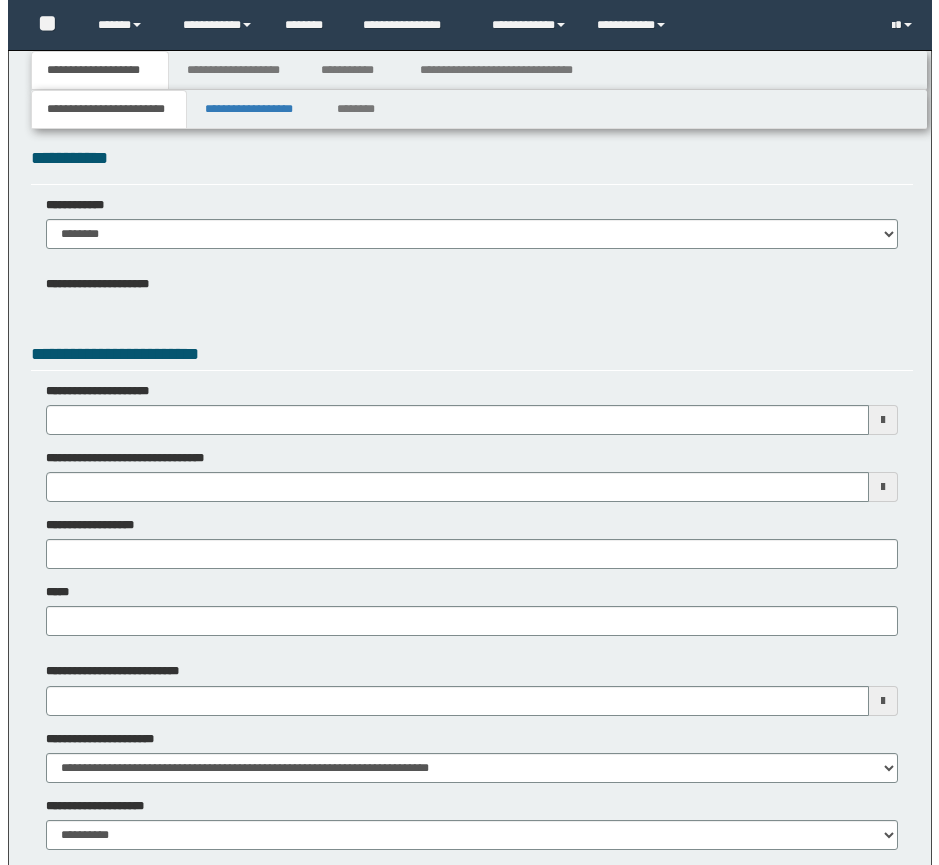 scroll, scrollTop: 0, scrollLeft: 0, axis: both 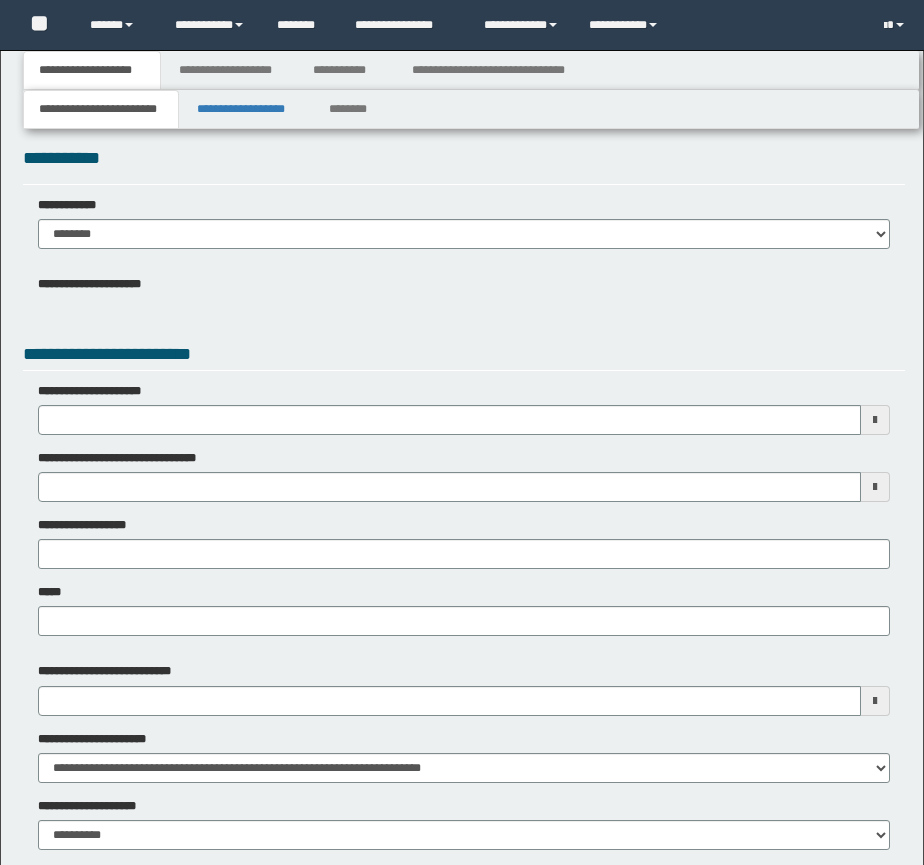 type 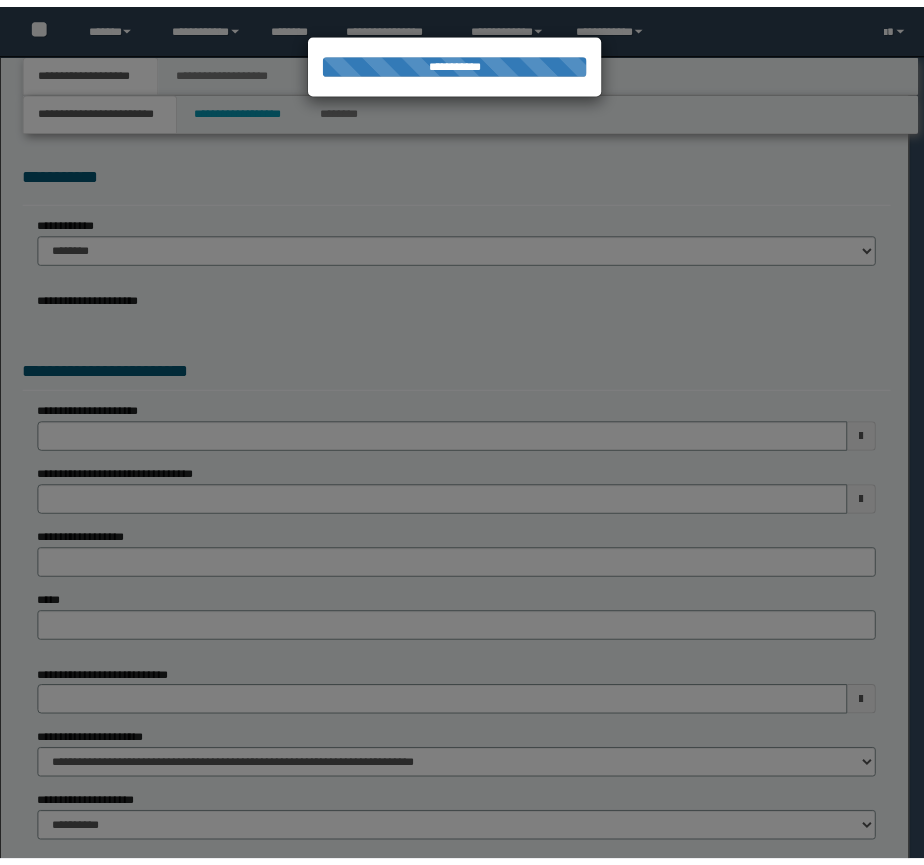 scroll, scrollTop: 0, scrollLeft: 0, axis: both 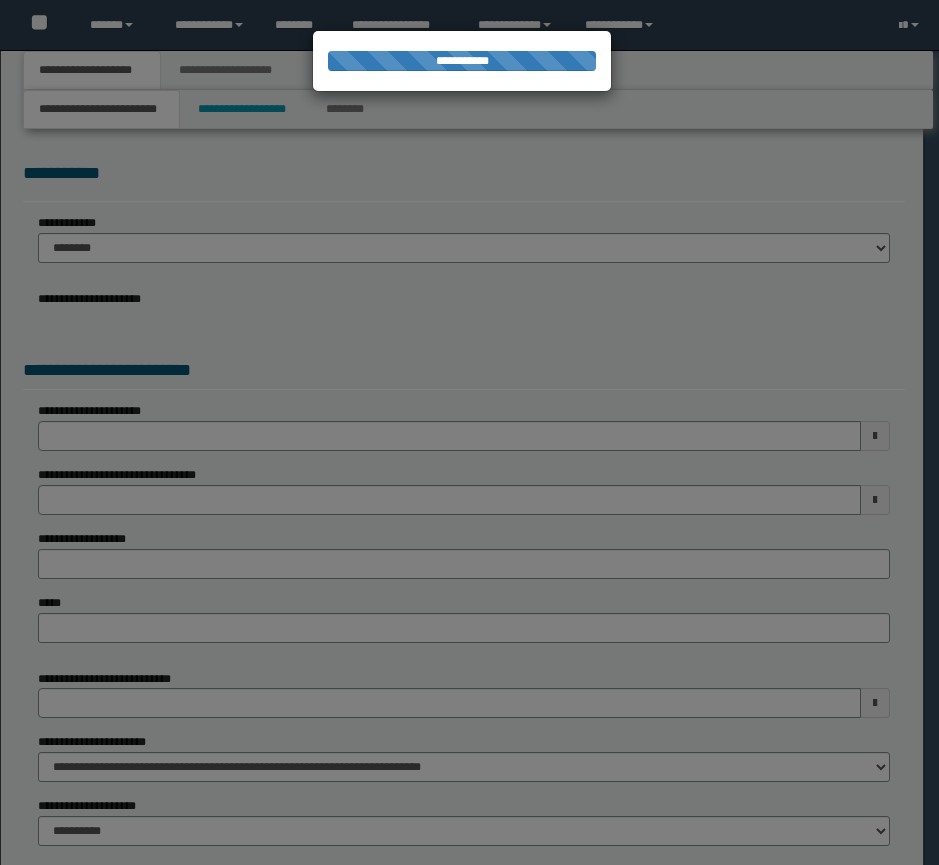 type on "**********" 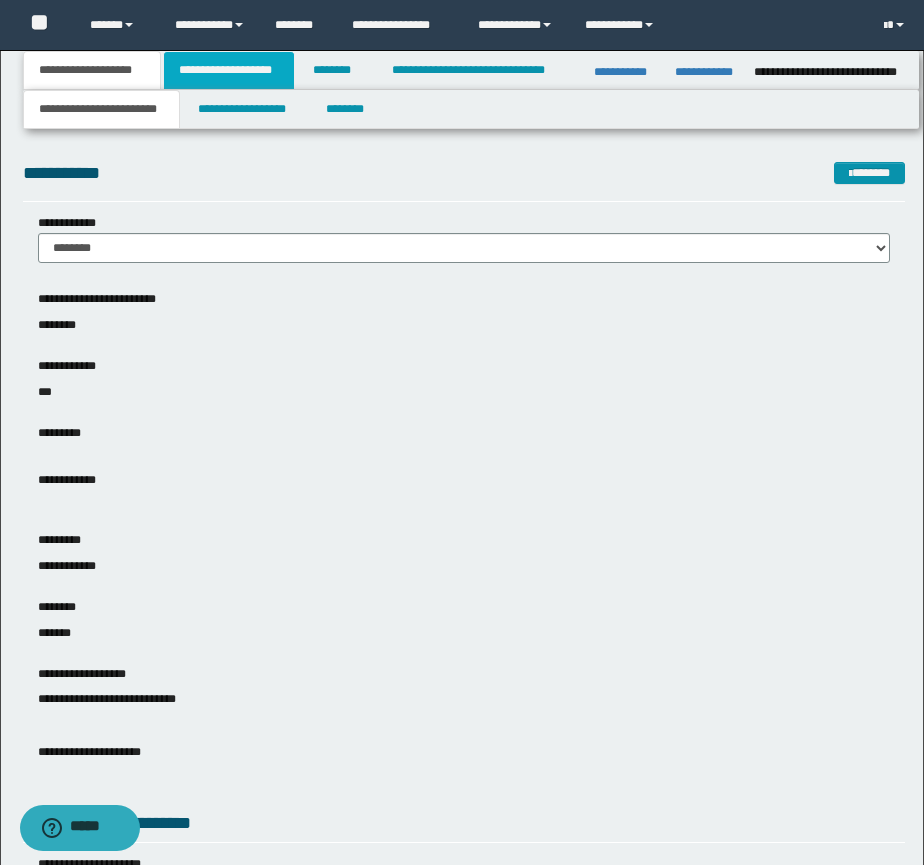 click on "**********" at bounding box center [229, 70] 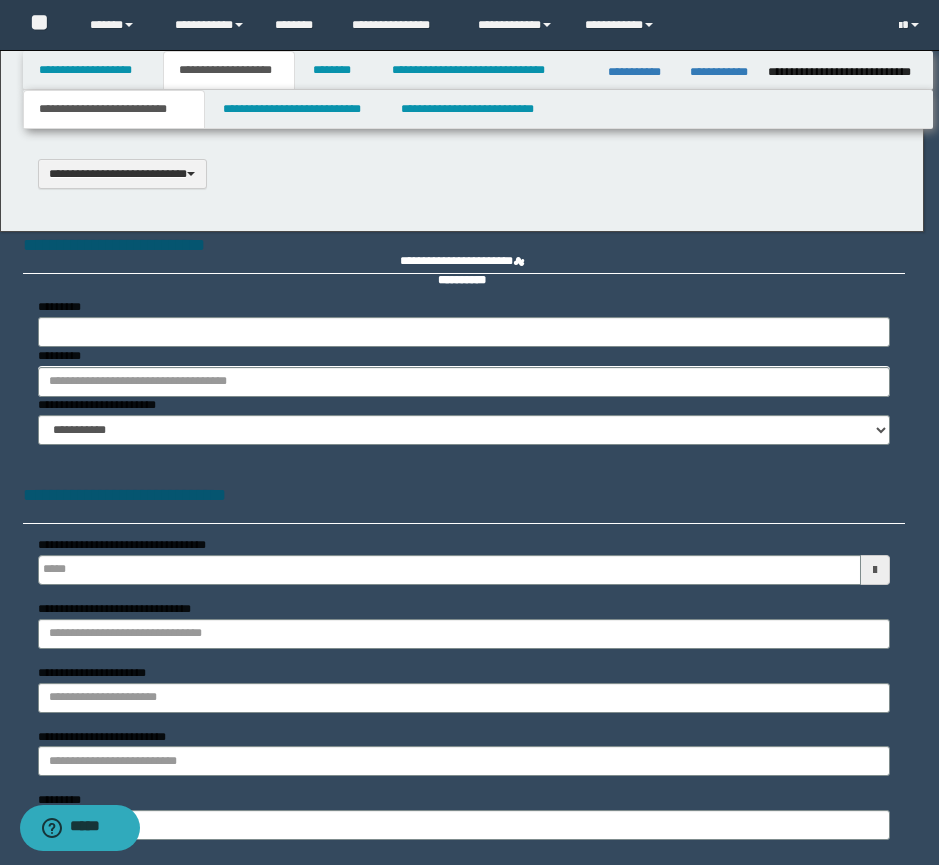 scroll, scrollTop: 0, scrollLeft: 0, axis: both 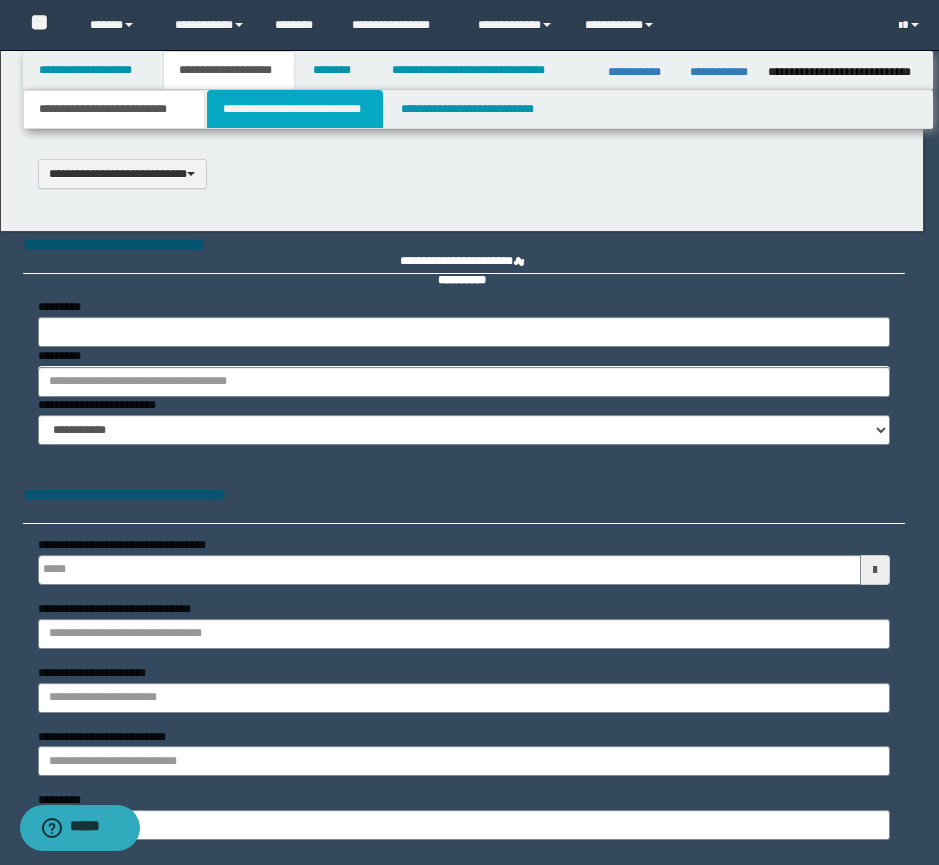 select on "*" 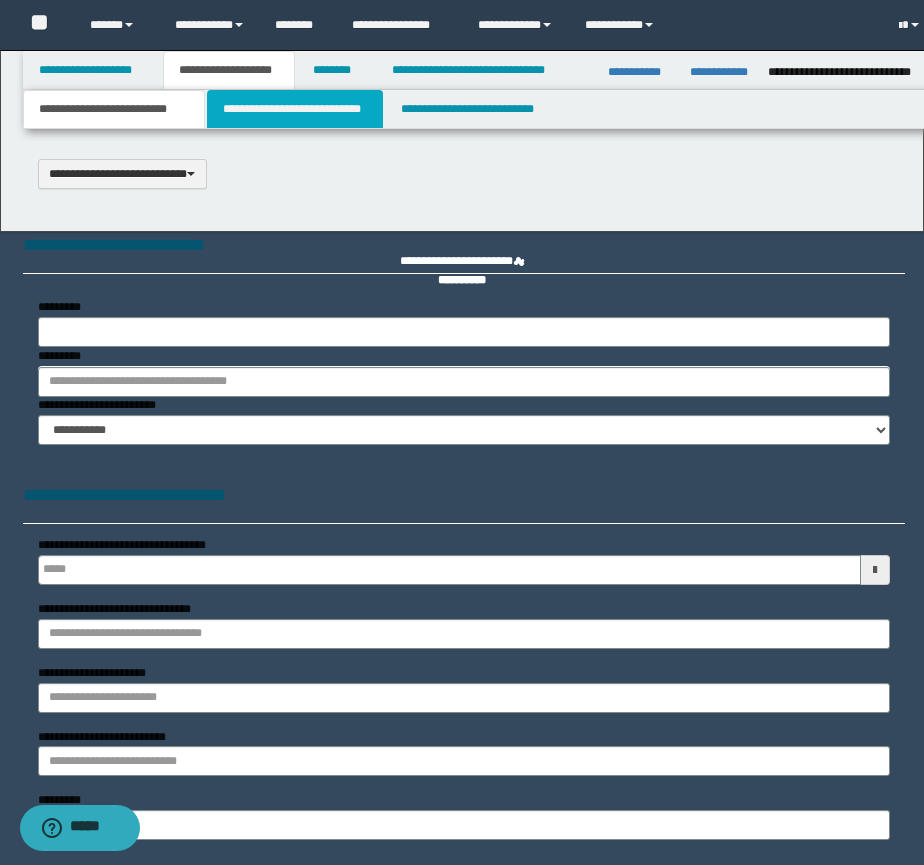 click on "**********" at bounding box center [295, 109] 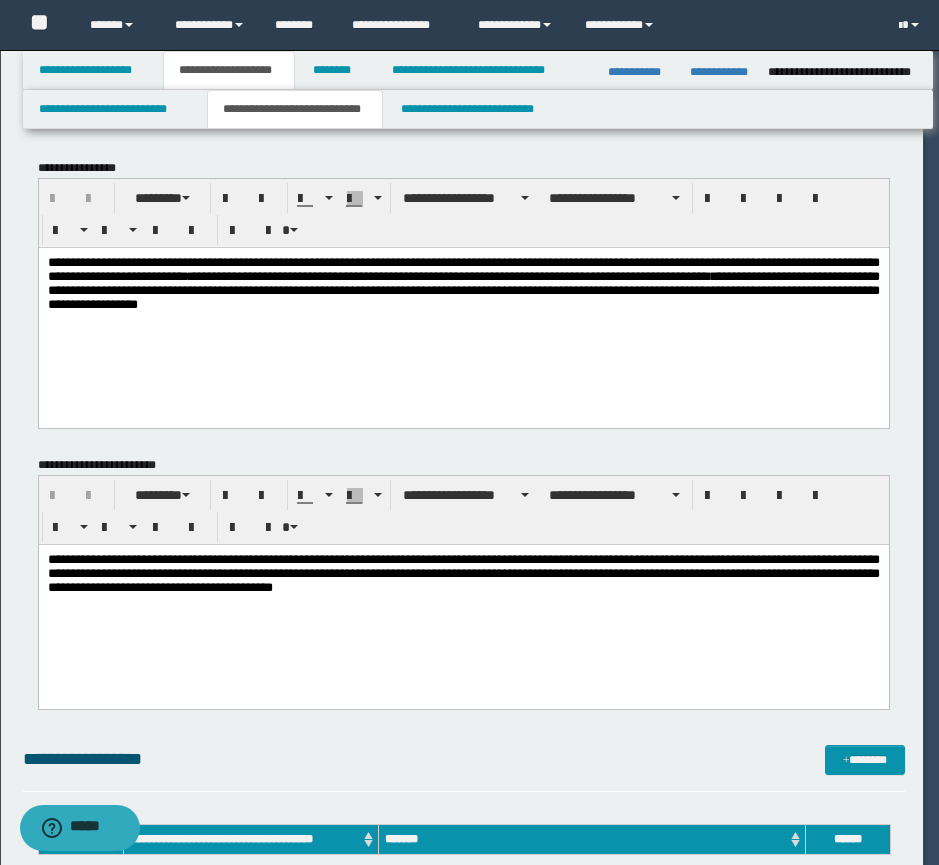 scroll, scrollTop: 0, scrollLeft: 0, axis: both 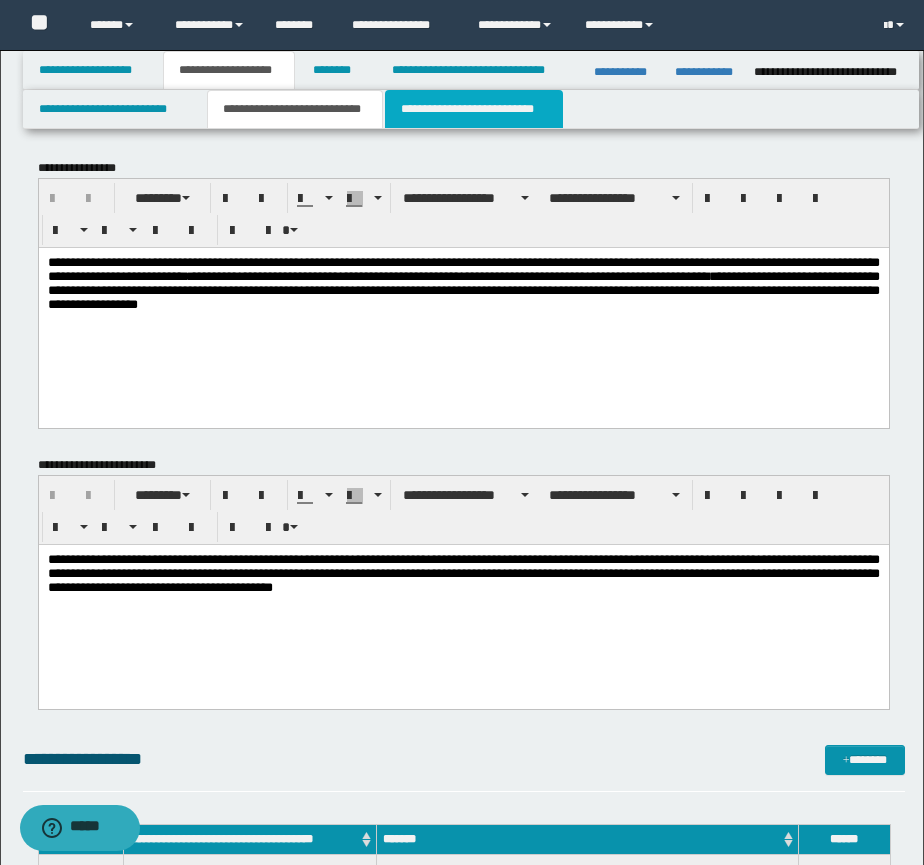 click on "**********" at bounding box center (474, 109) 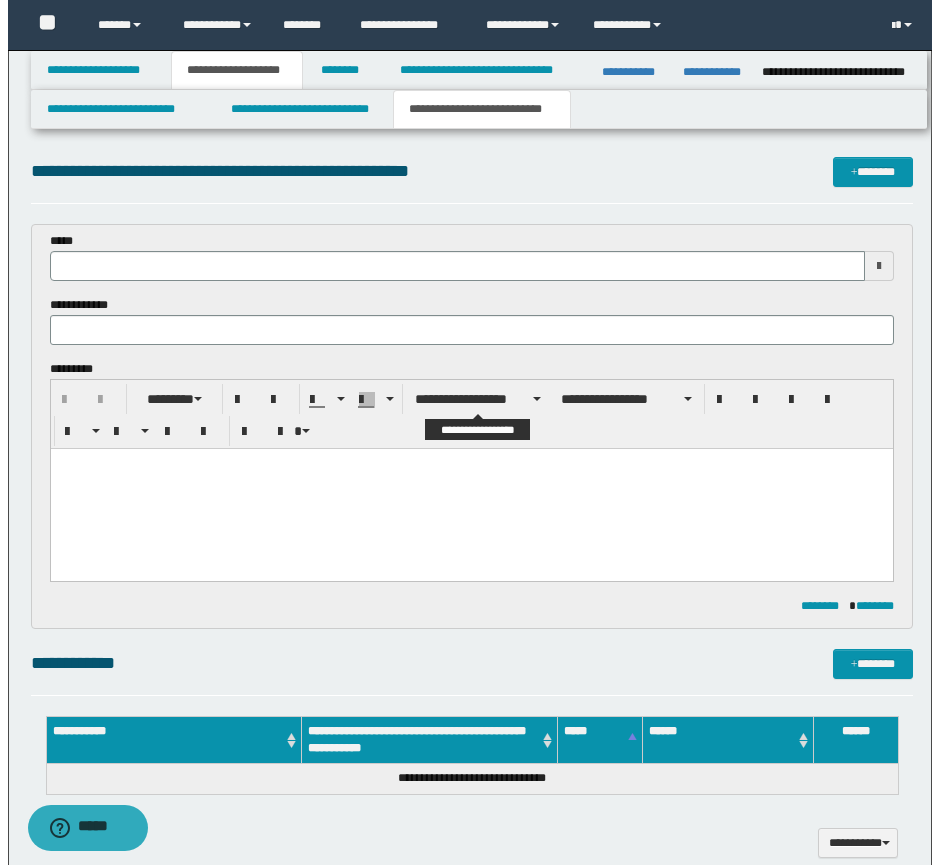 scroll, scrollTop: 0, scrollLeft: 0, axis: both 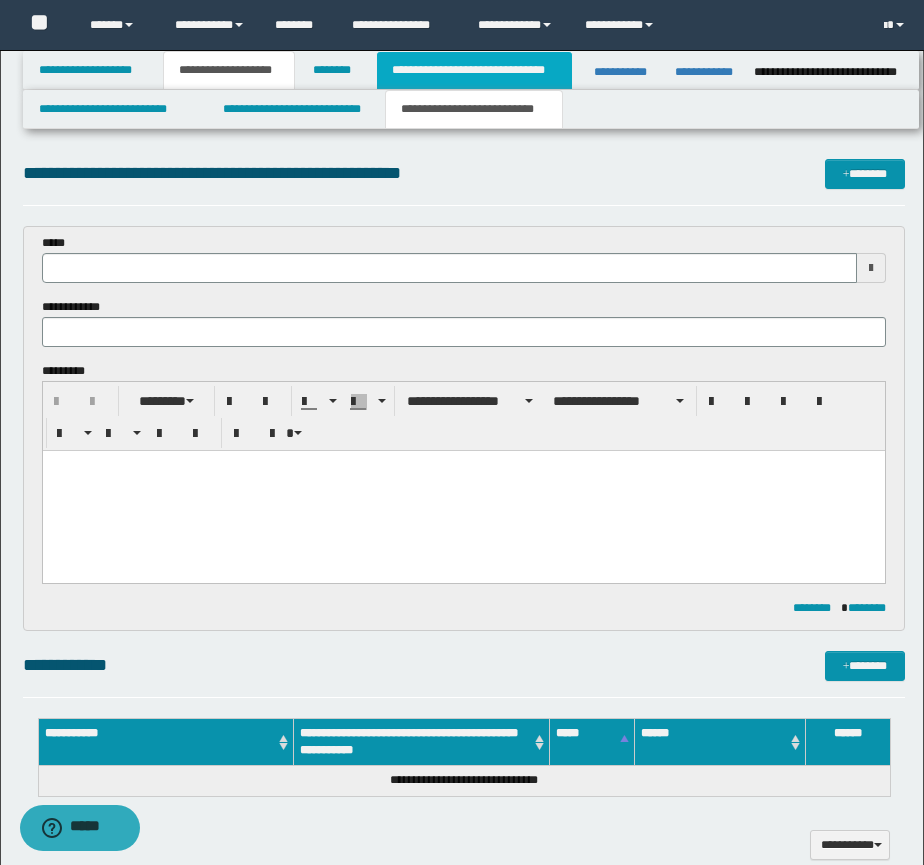click on "**********" at bounding box center [474, 70] 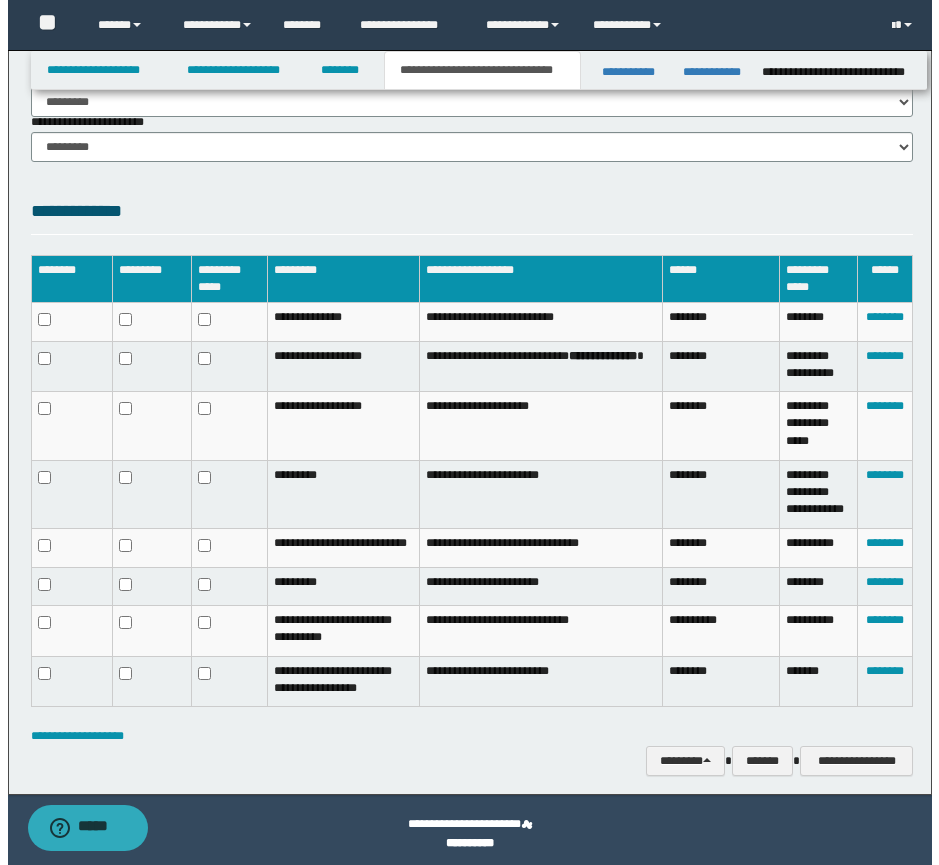 scroll, scrollTop: 1475, scrollLeft: 0, axis: vertical 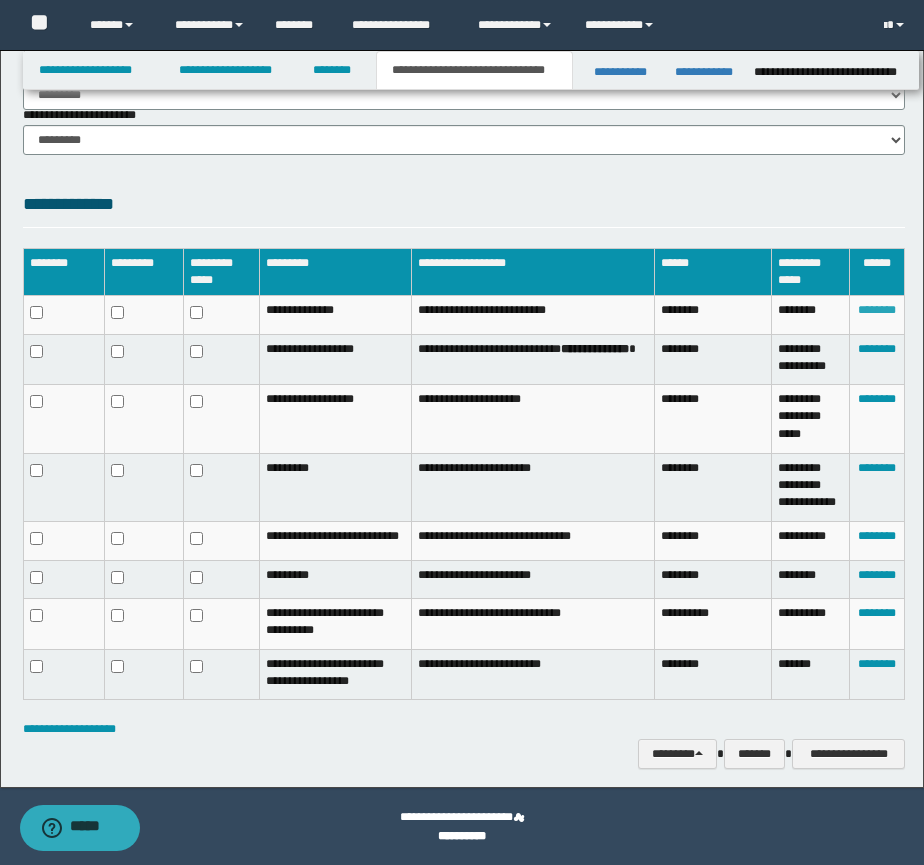 click on "********" at bounding box center (877, 310) 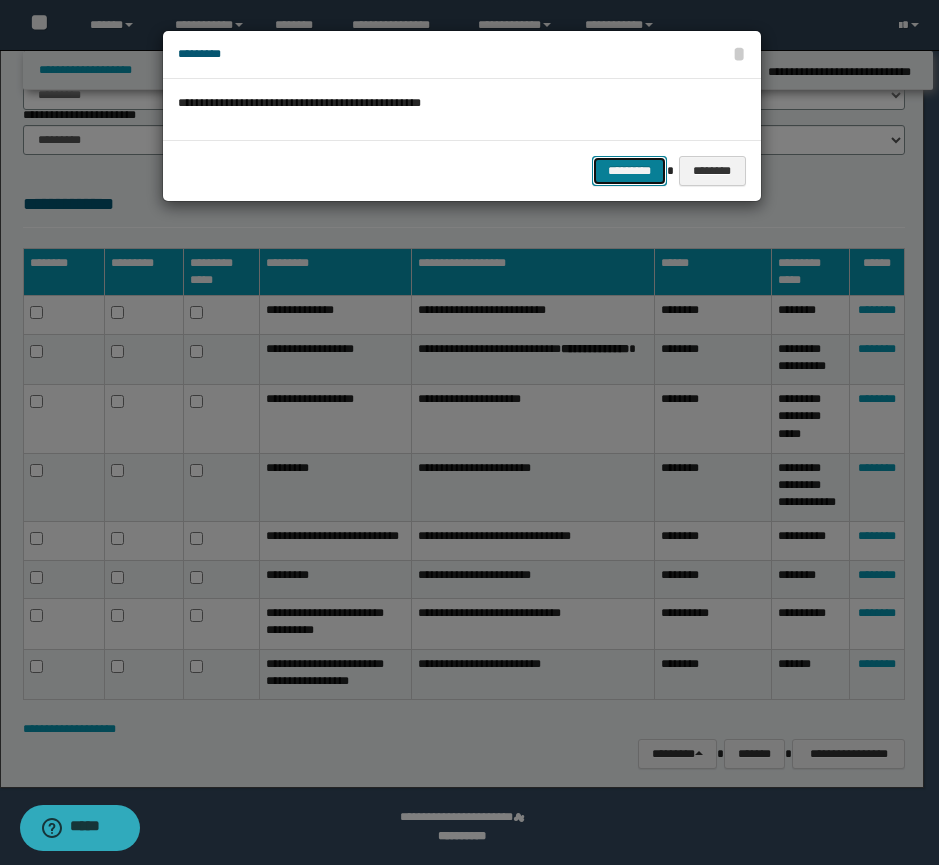 click on "*********" at bounding box center [629, 171] 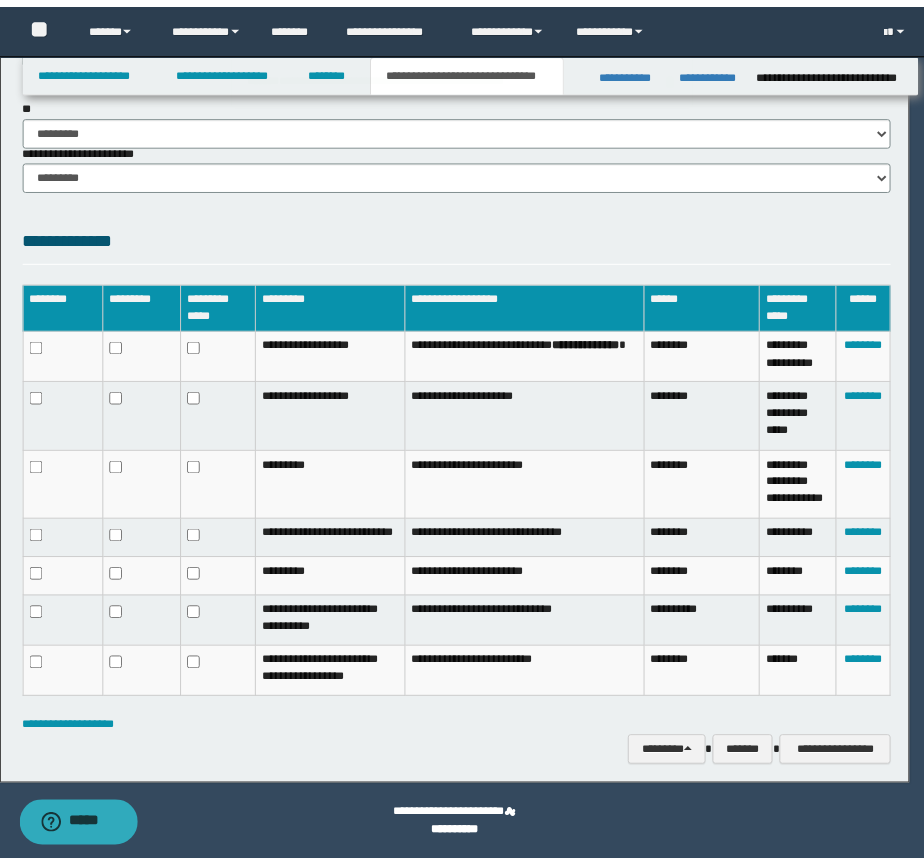 scroll, scrollTop: 1441, scrollLeft: 0, axis: vertical 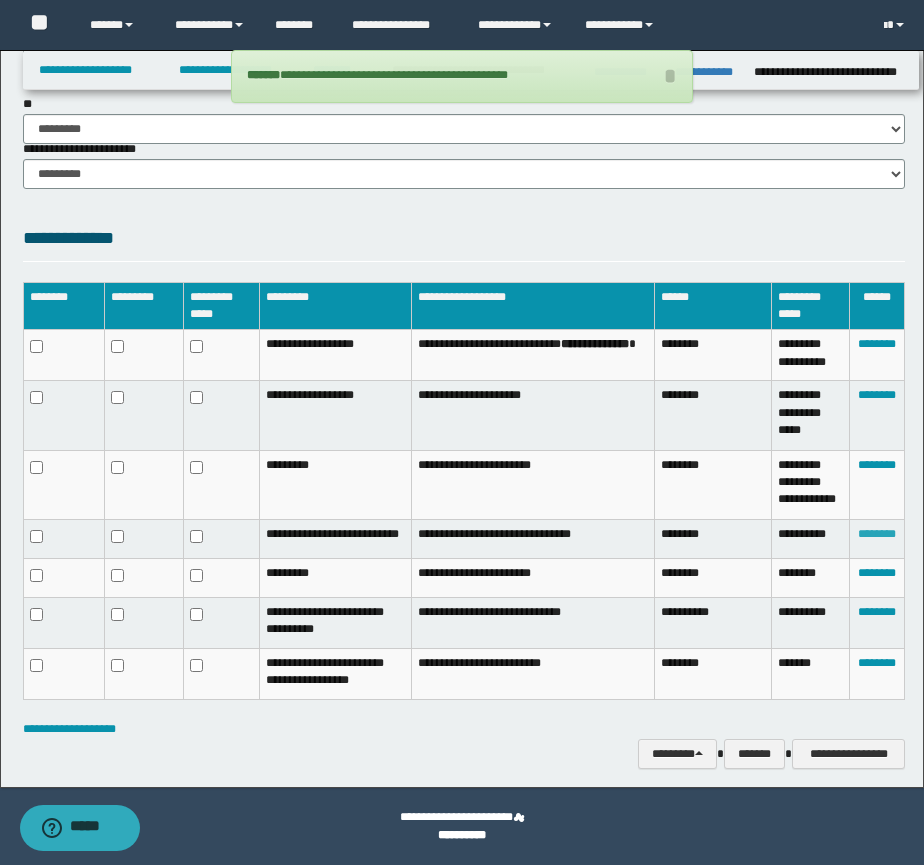click on "********" at bounding box center (877, 534) 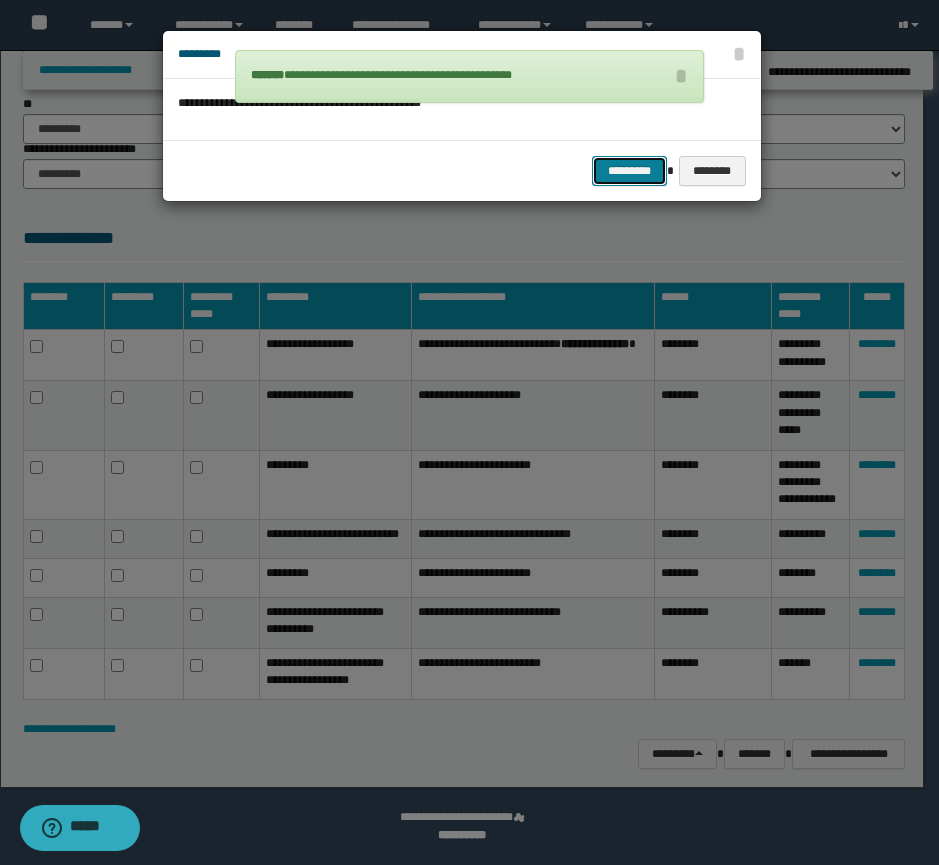 click on "*********" at bounding box center [629, 171] 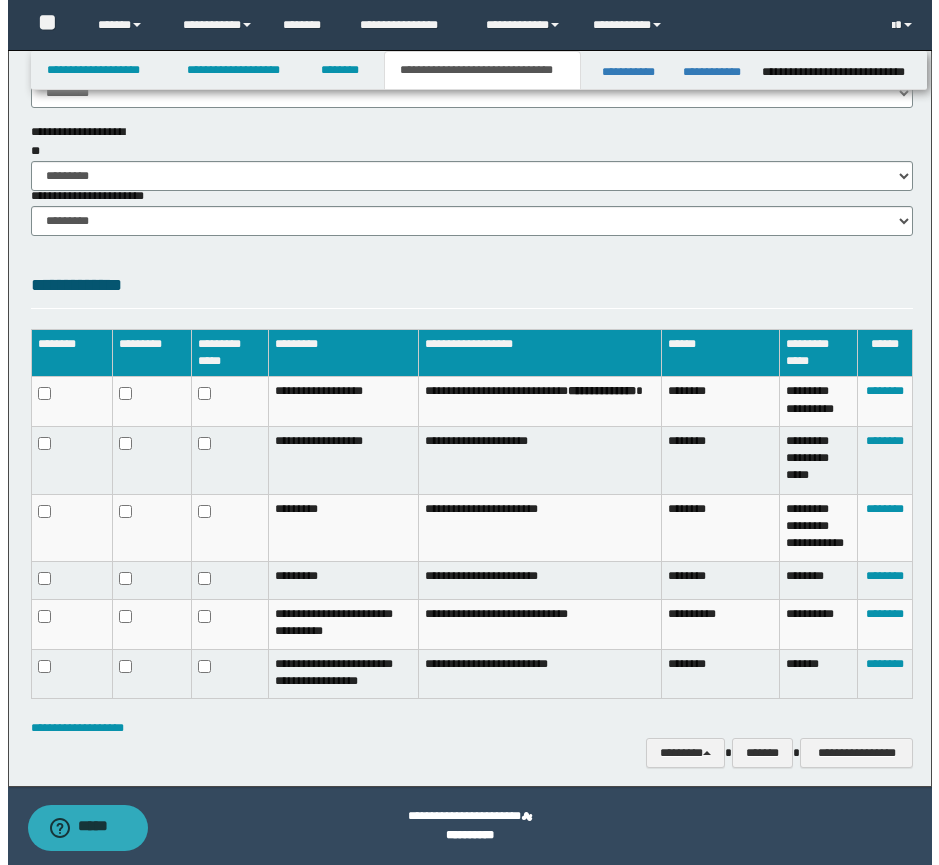scroll, scrollTop: 1394, scrollLeft: 0, axis: vertical 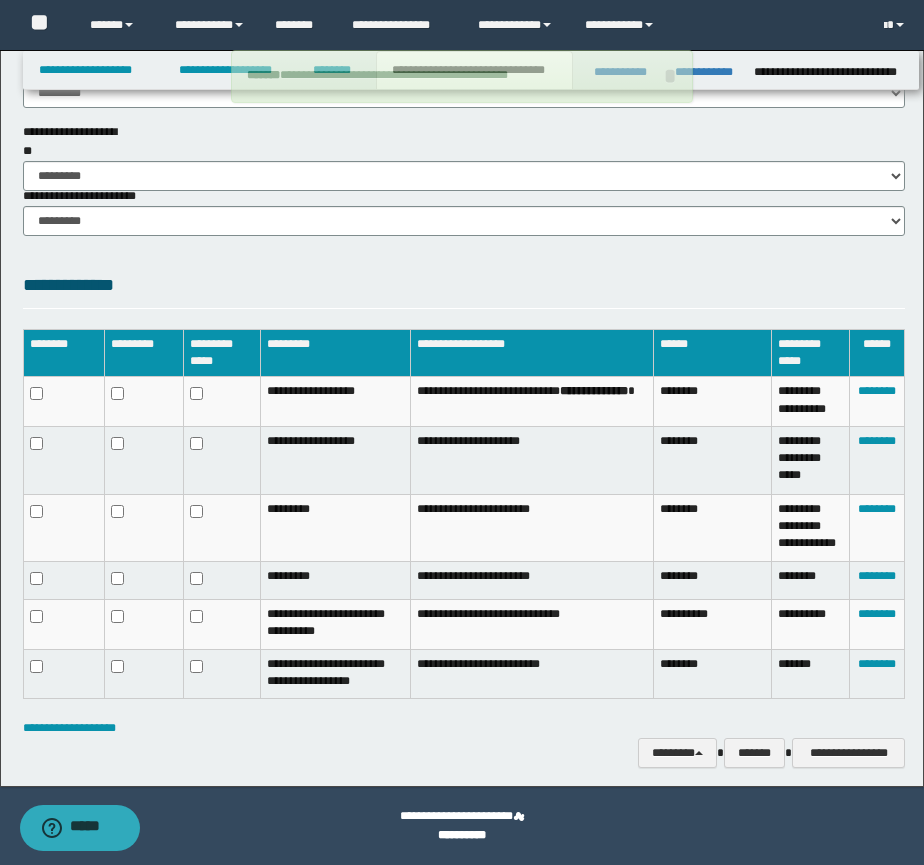click on "********" at bounding box center [876, 581] 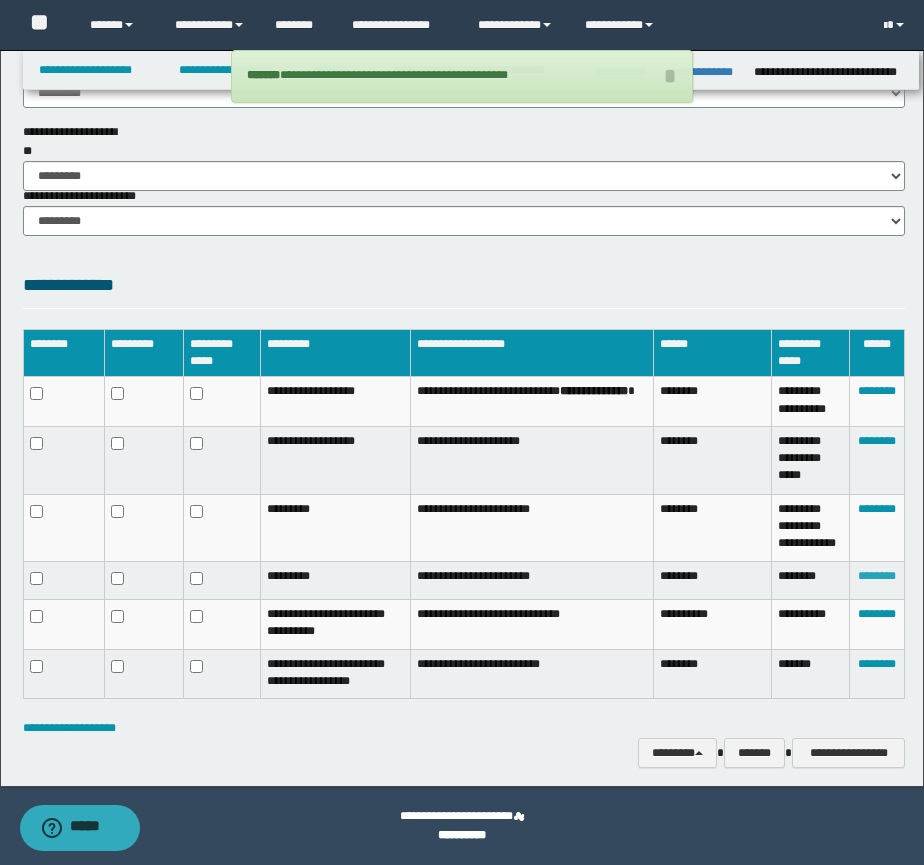click on "********" at bounding box center (877, 576) 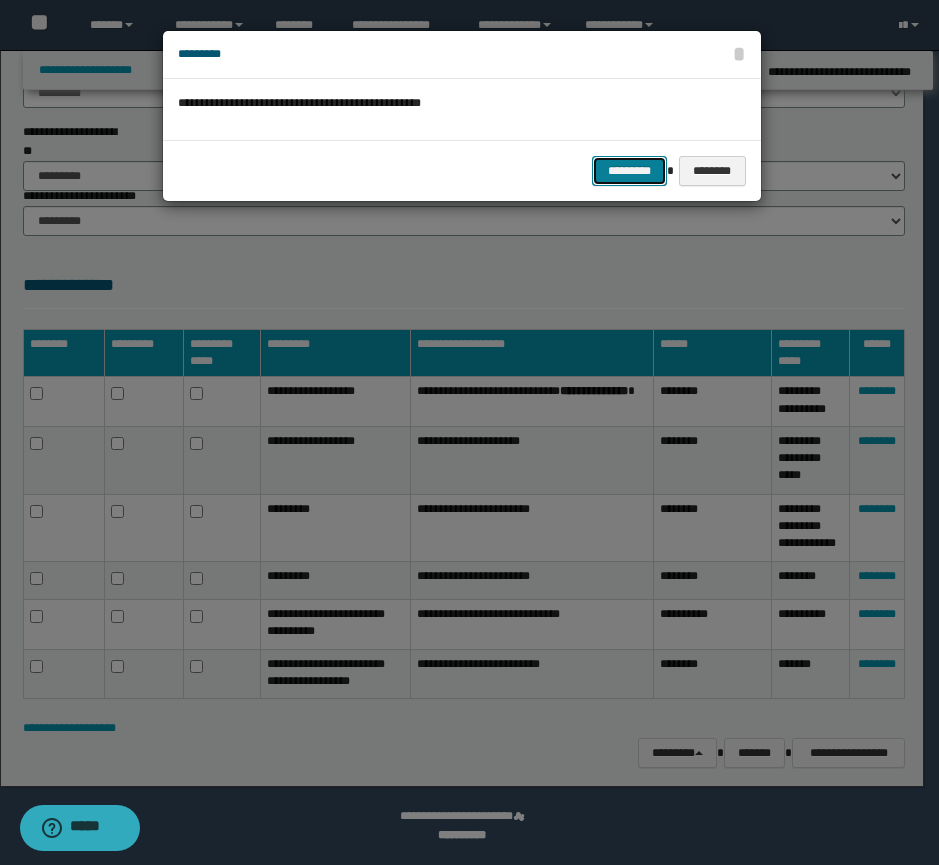 click on "*********" at bounding box center (629, 171) 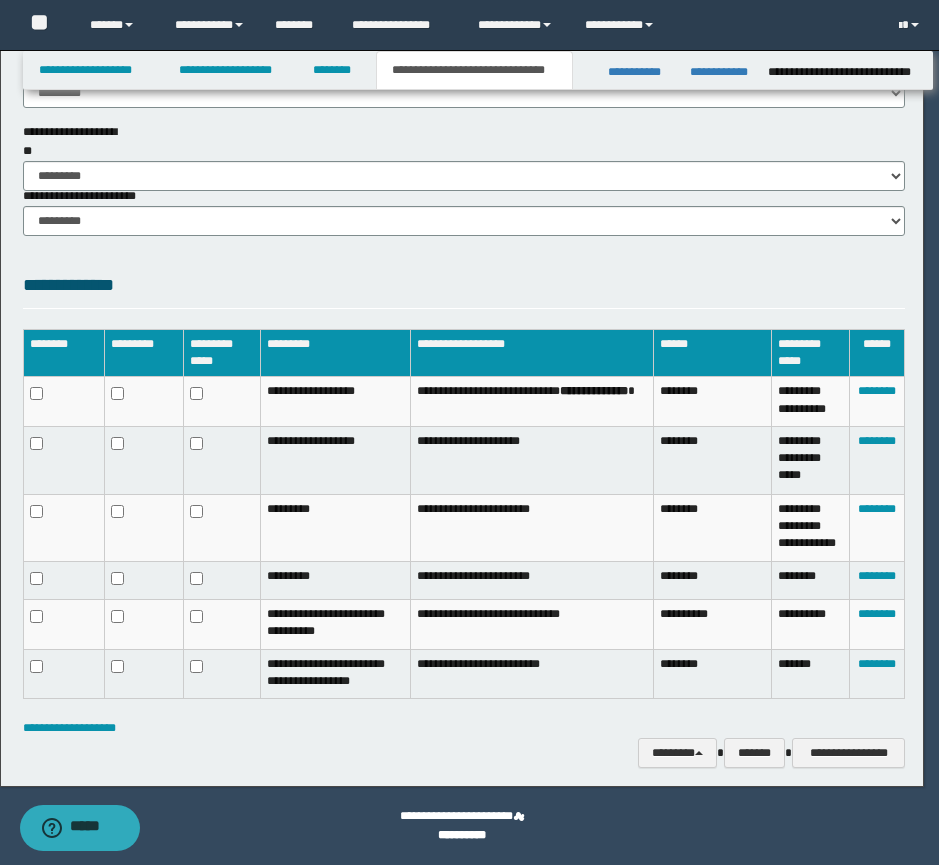 scroll, scrollTop: 1360, scrollLeft: 0, axis: vertical 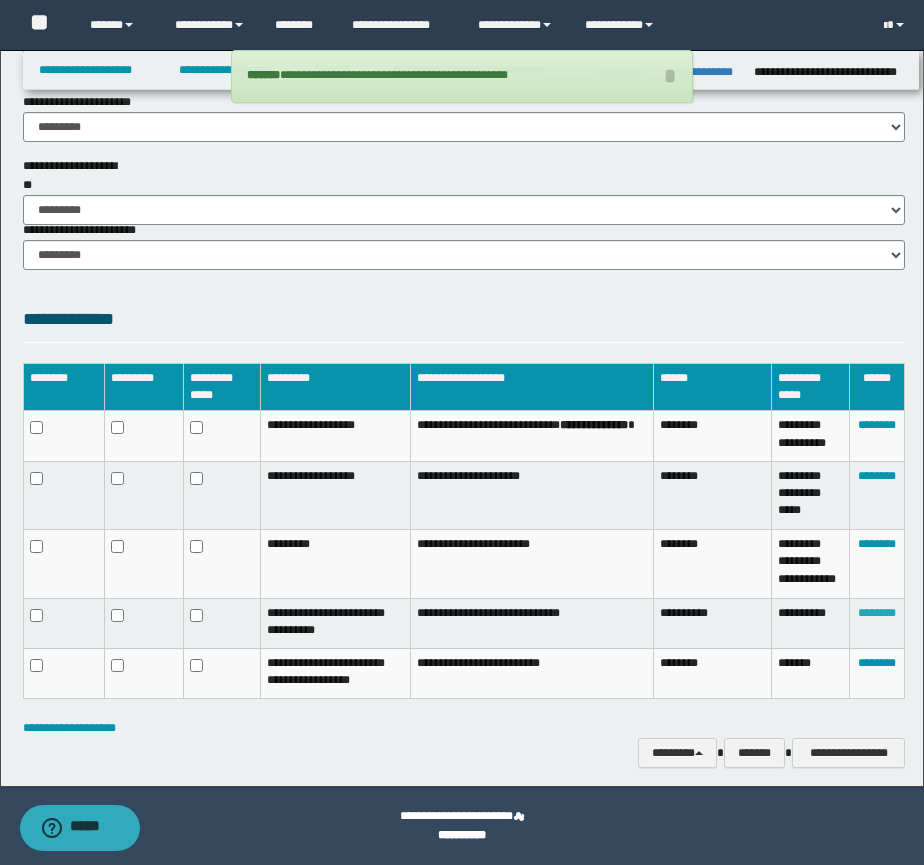 click on "********" at bounding box center [877, 613] 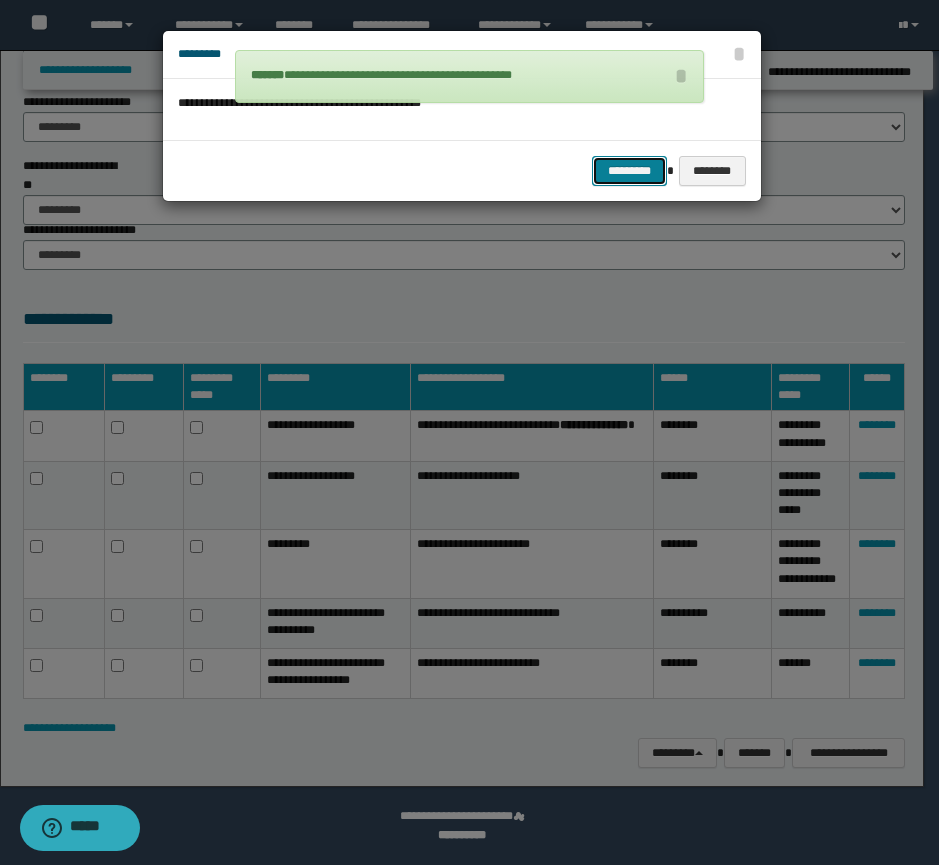 click on "*********" at bounding box center [629, 171] 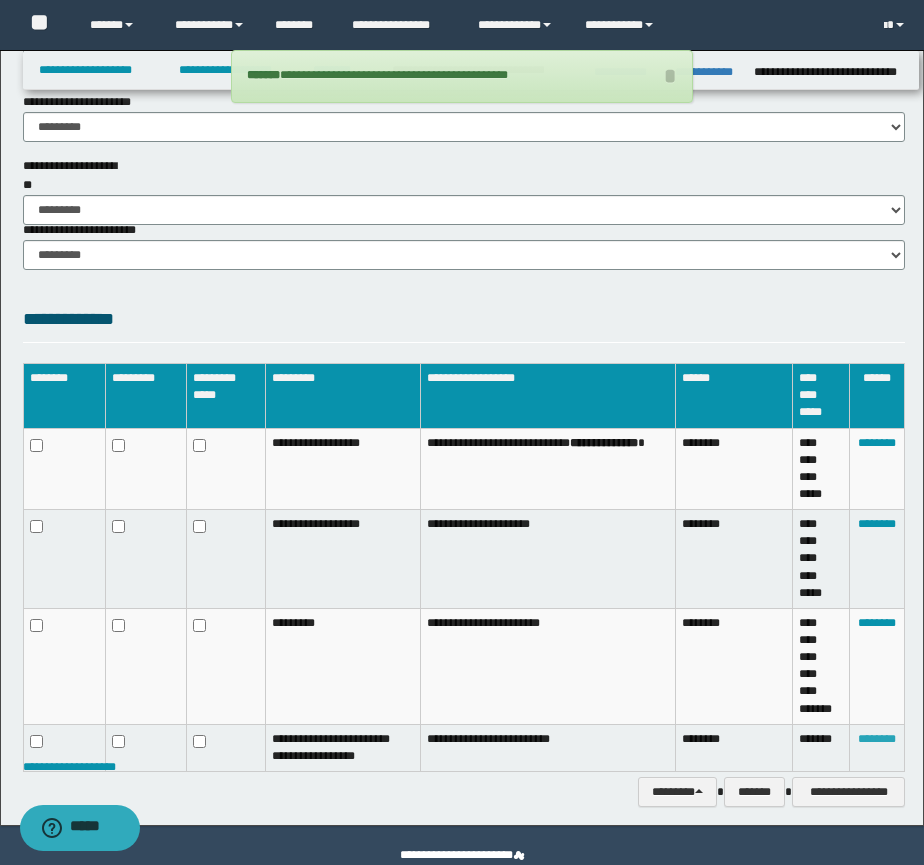 click on "********" at bounding box center (877, 739) 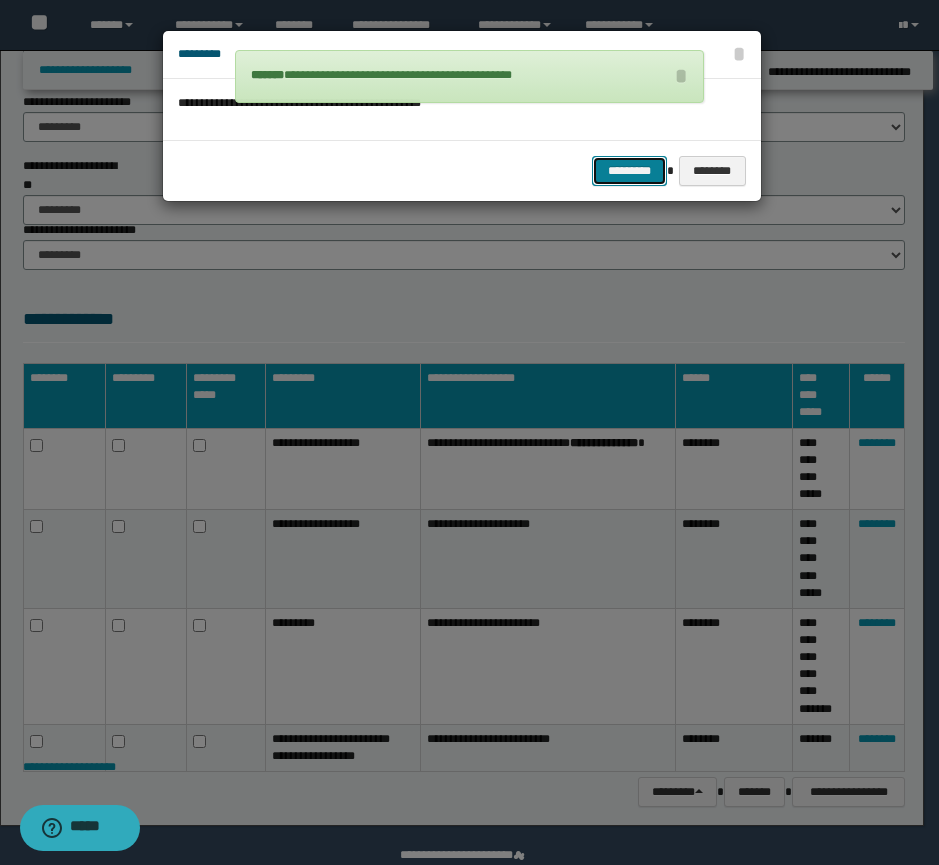 click on "*********" at bounding box center (629, 171) 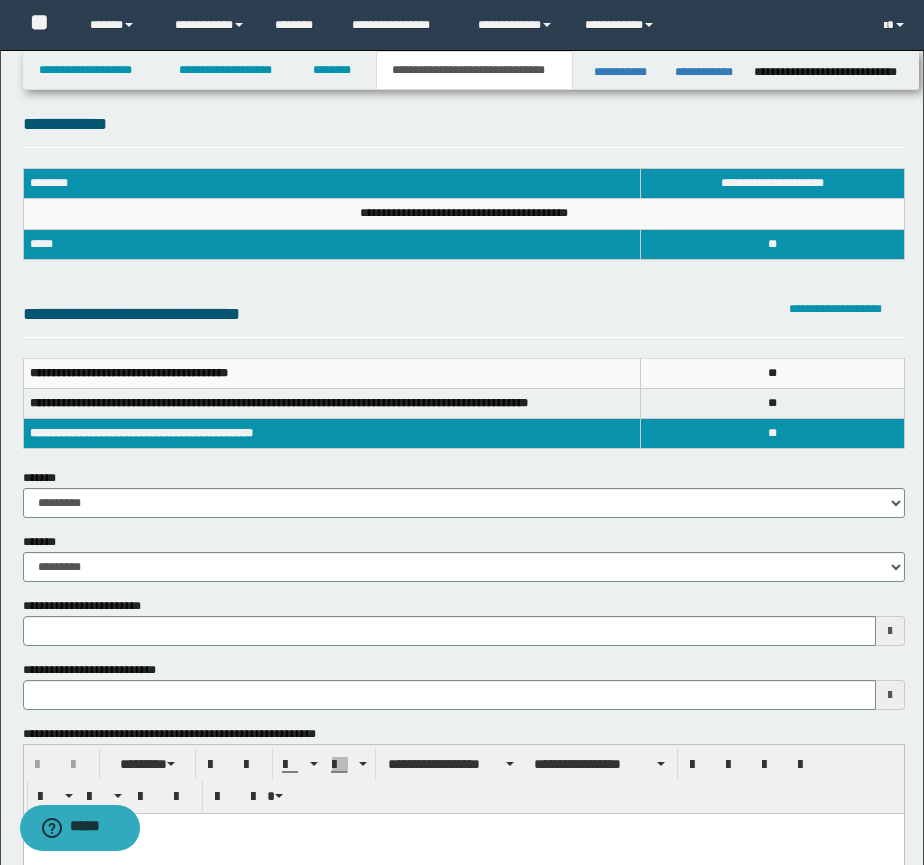 scroll, scrollTop: 0, scrollLeft: 0, axis: both 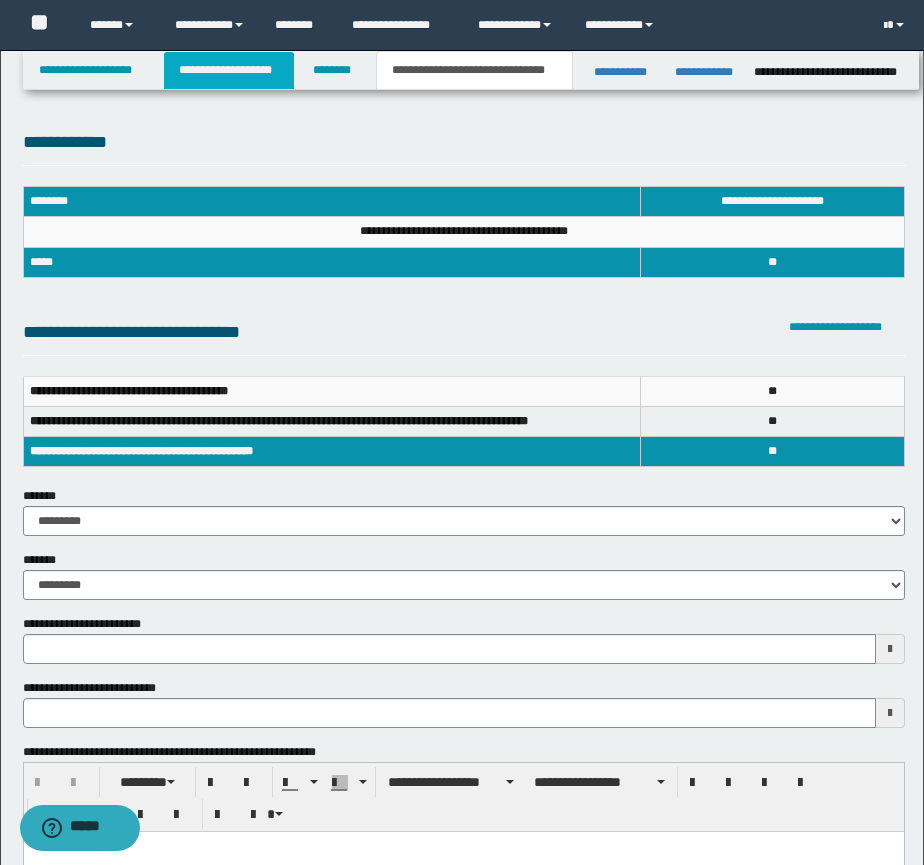 click on "**********" at bounding box center [229, 70] 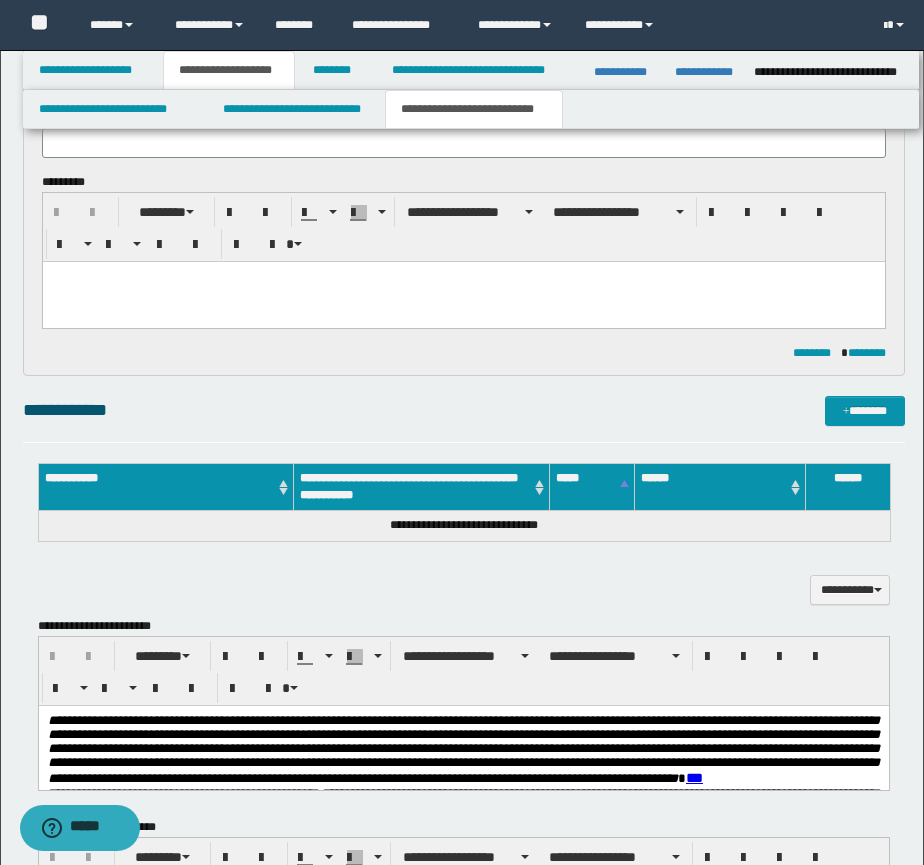 scroll, scrollTop: 0, scrollLeft: 0, axis: both 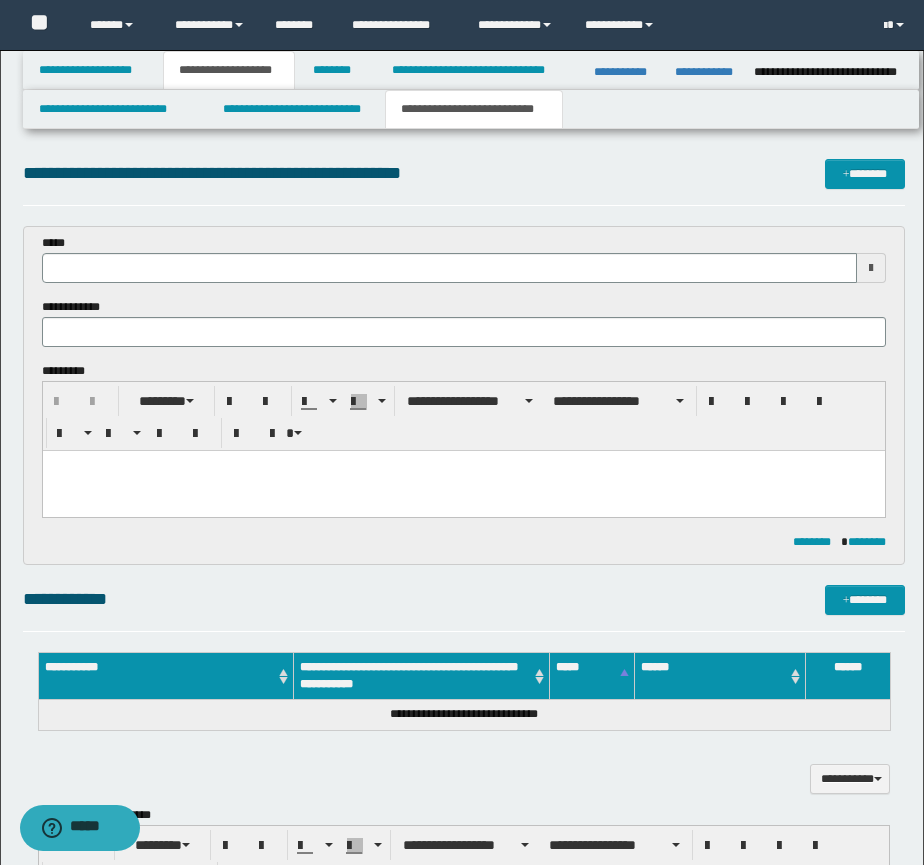 type 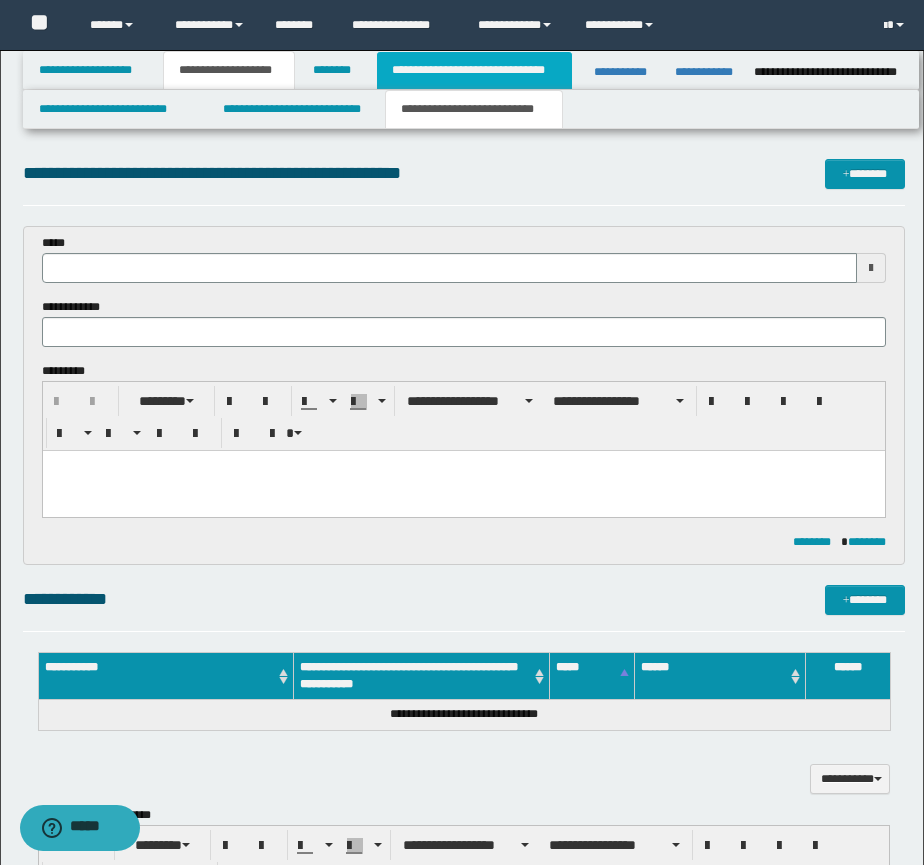 click on "**********" at bounding box center (474, 70) 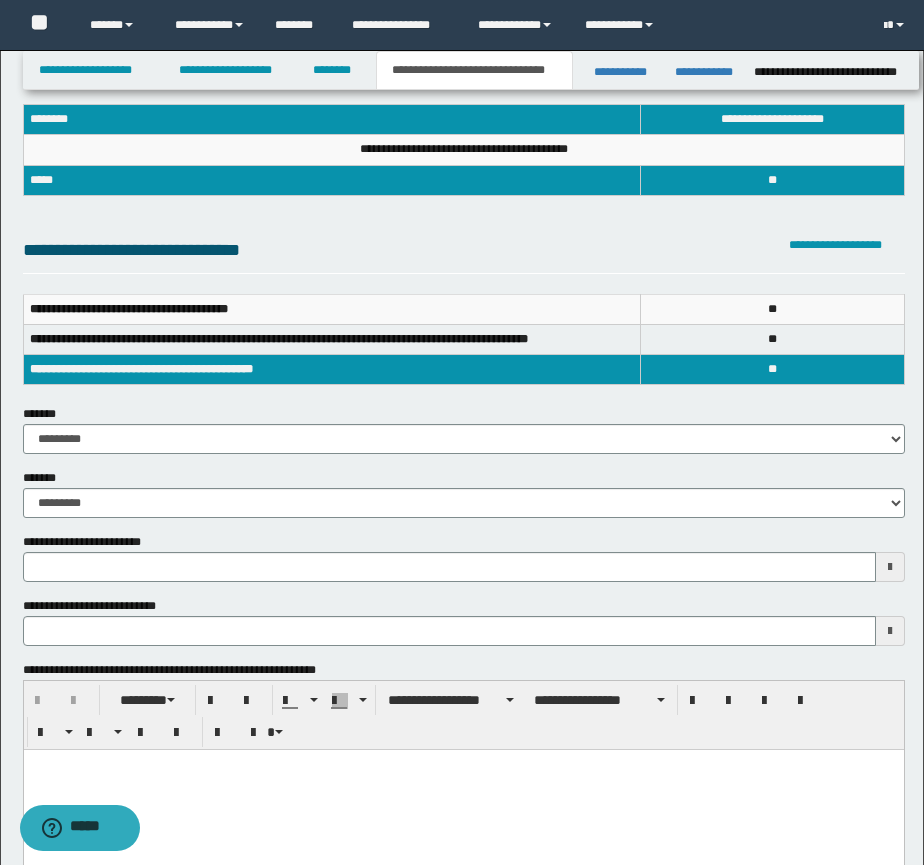 scroll, scrollTop: 18, scrollLeft: 0, axis: vertical 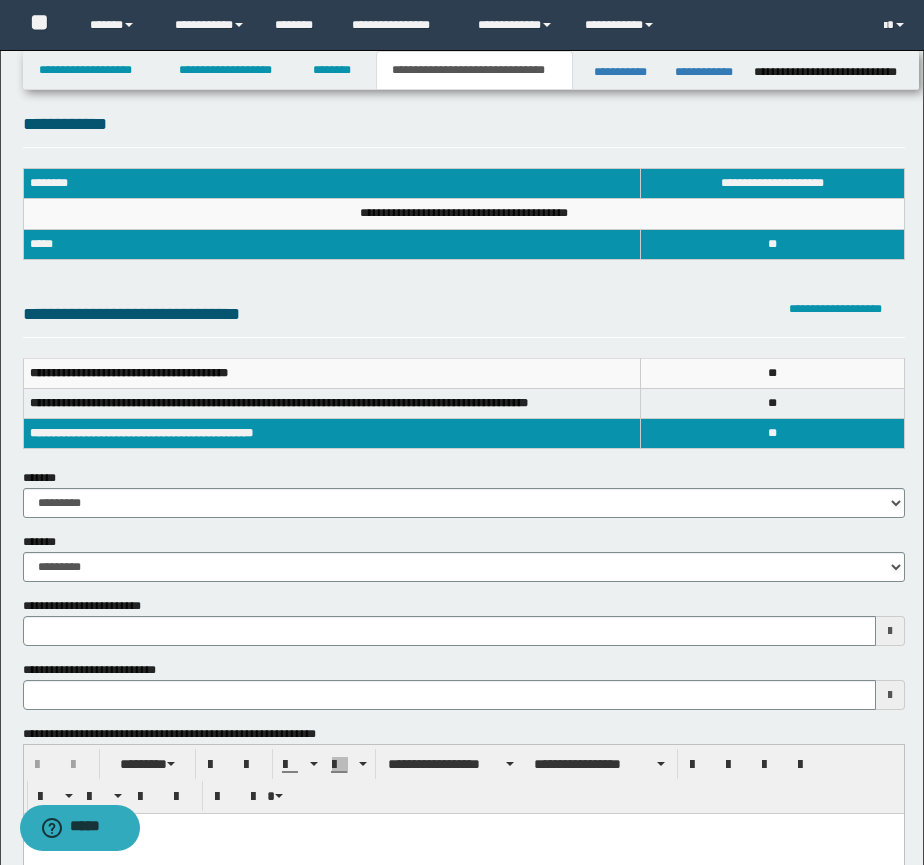 type 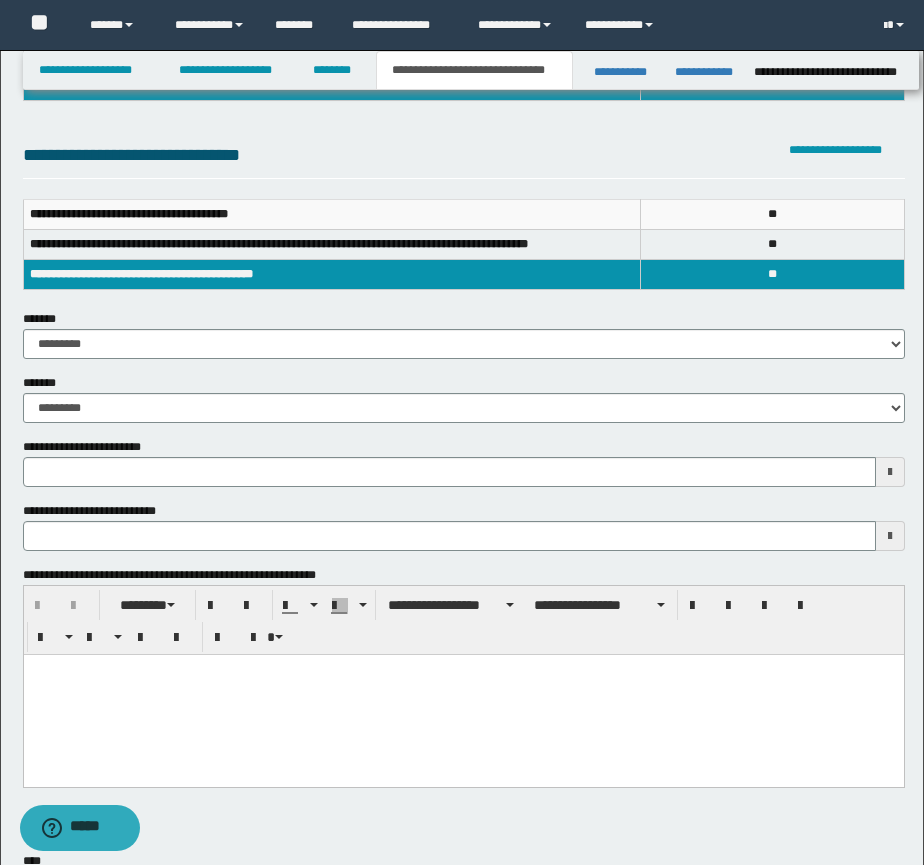 type 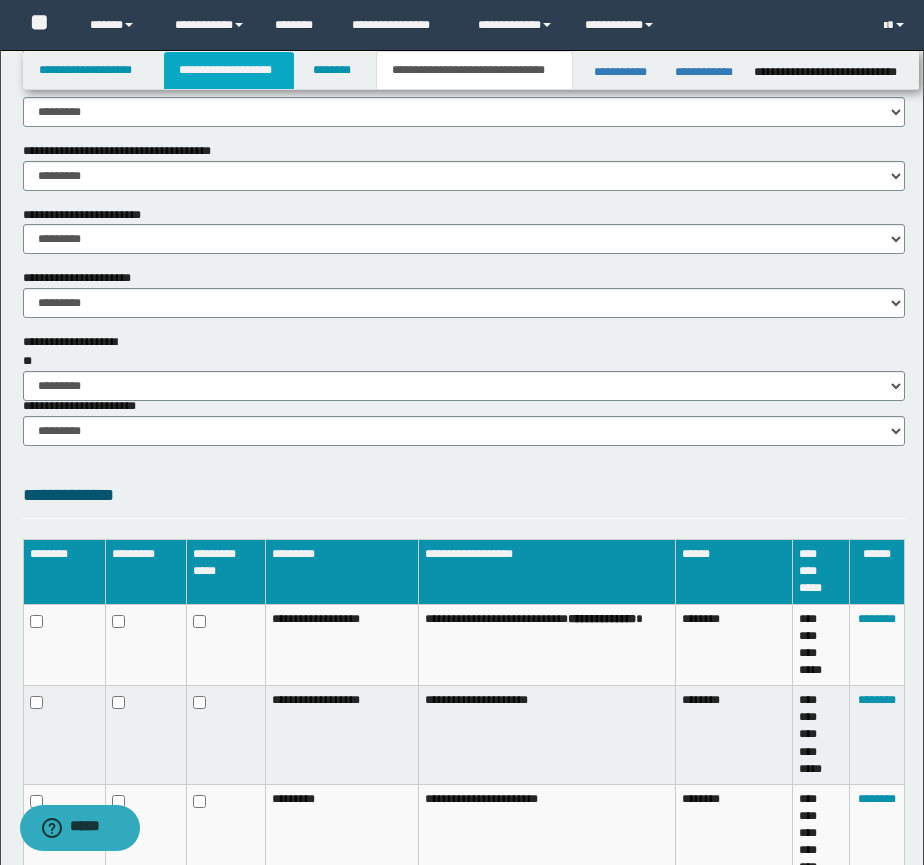 click on "**********" at bounding box center (229, 70) 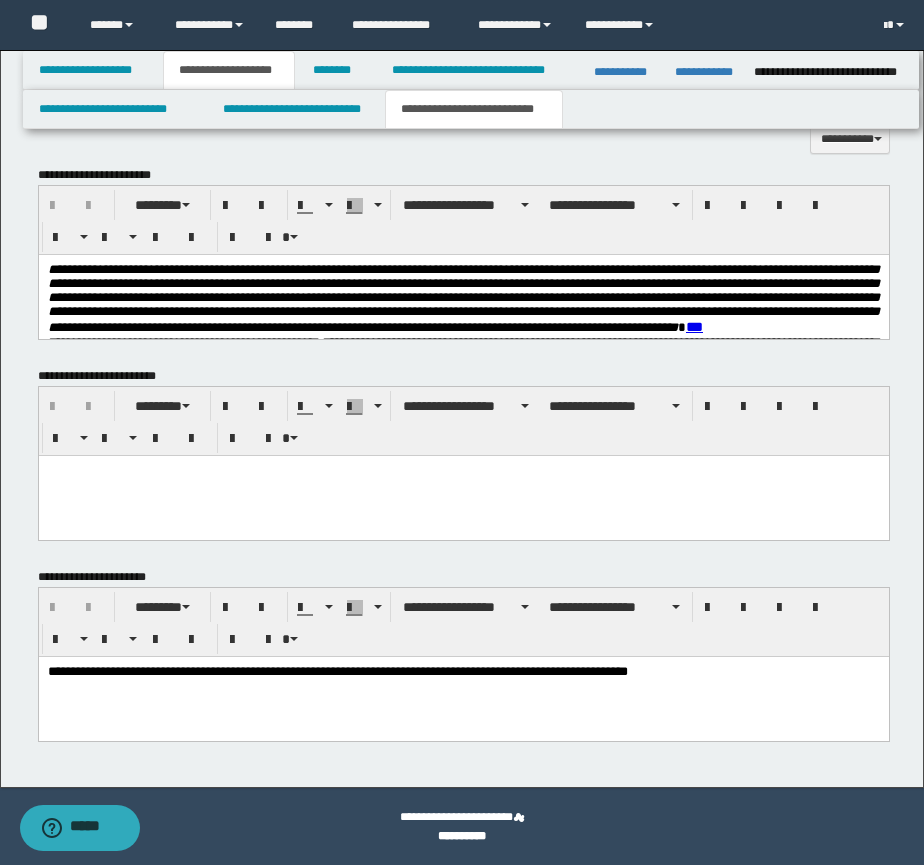 click on "**********" at bounding box center (463, 297) 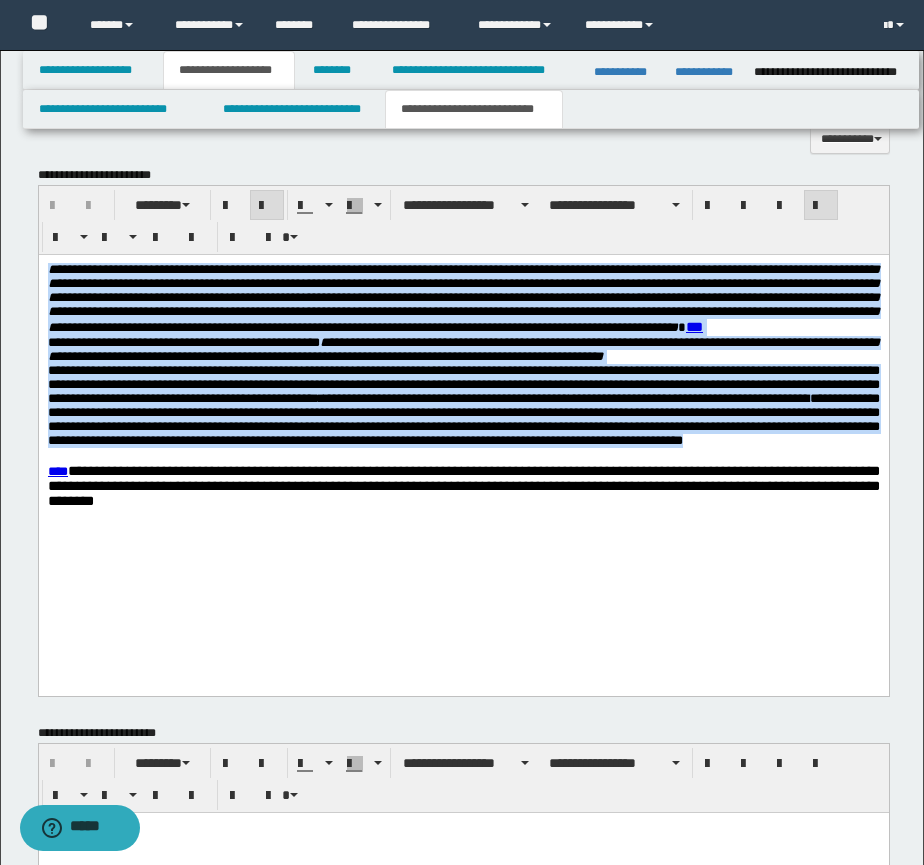 drag, startPoint x: 46, startPoint y: 270, endPoint x: 742, endPoint y: 487, distance: 729.0439 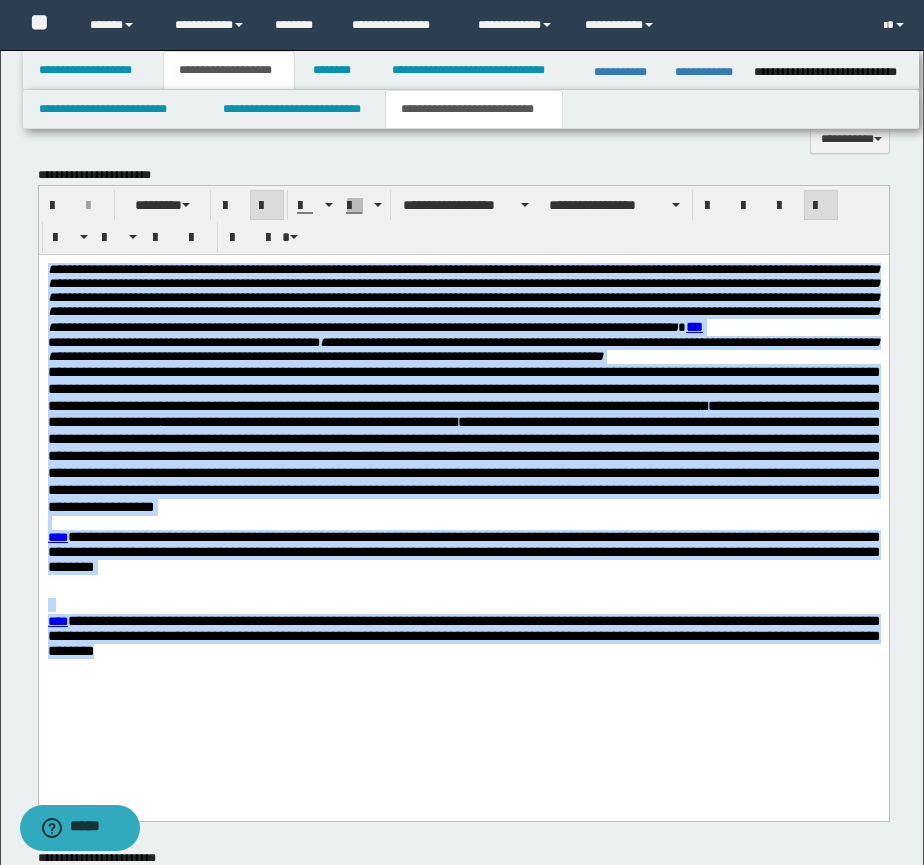 drag, startPoint x: 407, startPoint y: 723, endPoint x: 14, endPoint y: 222, distance: 636.7496 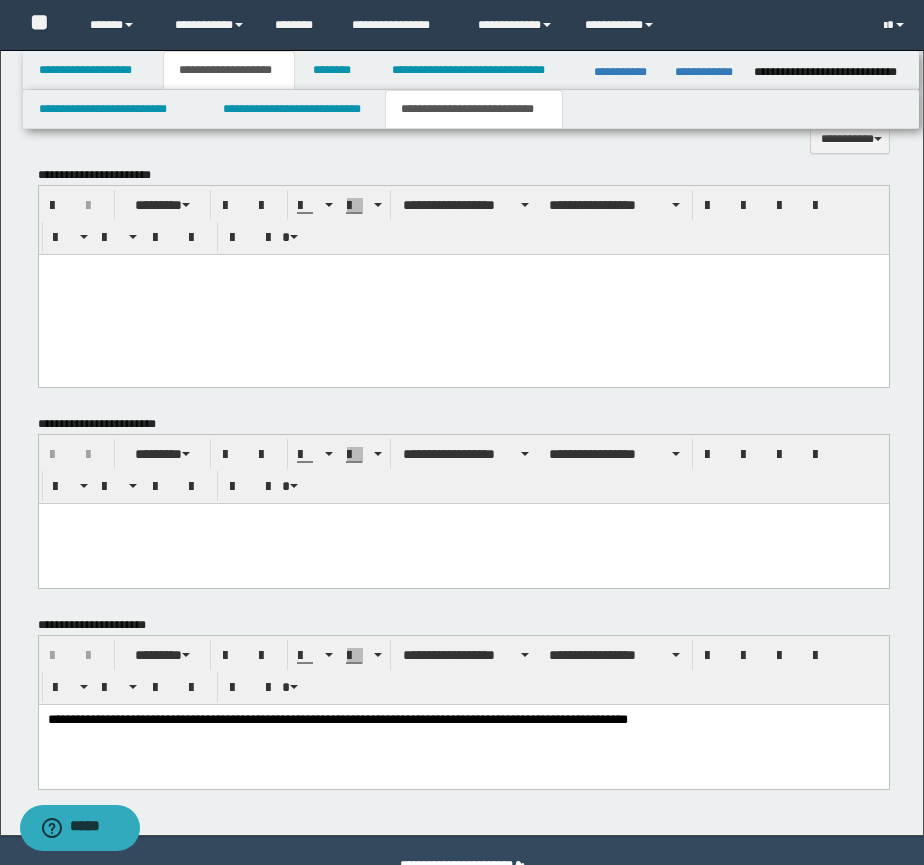 click at bounding box center [463, 269] 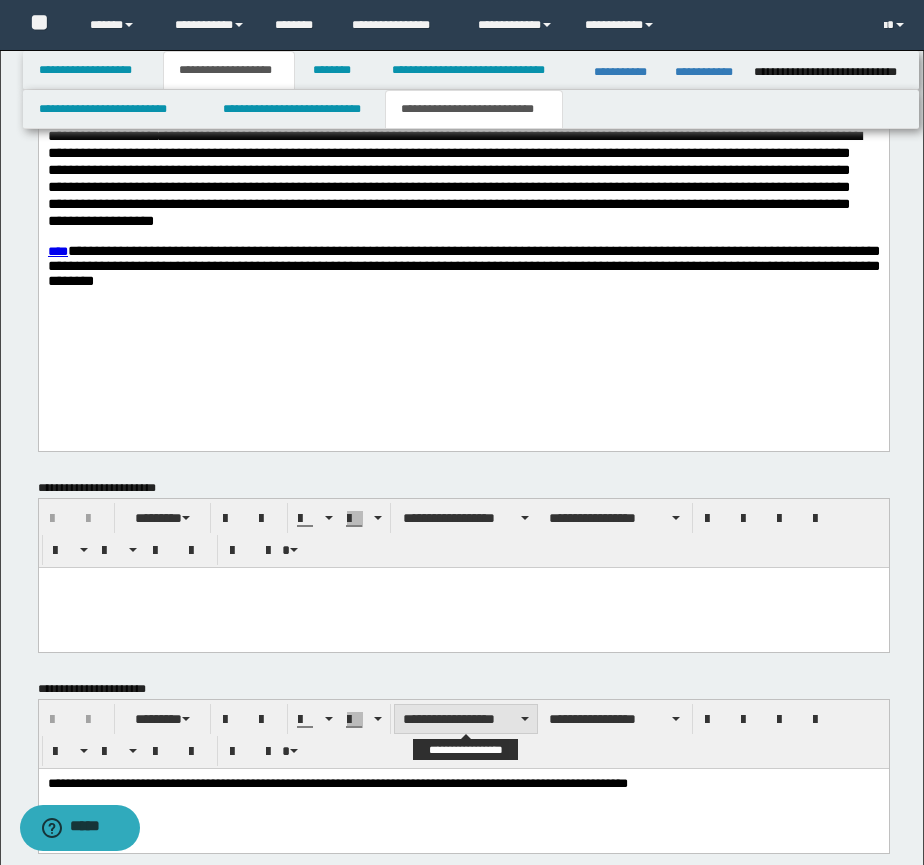scroll, scrollTop: 1038, scrollLeft: 0, axis: vertical 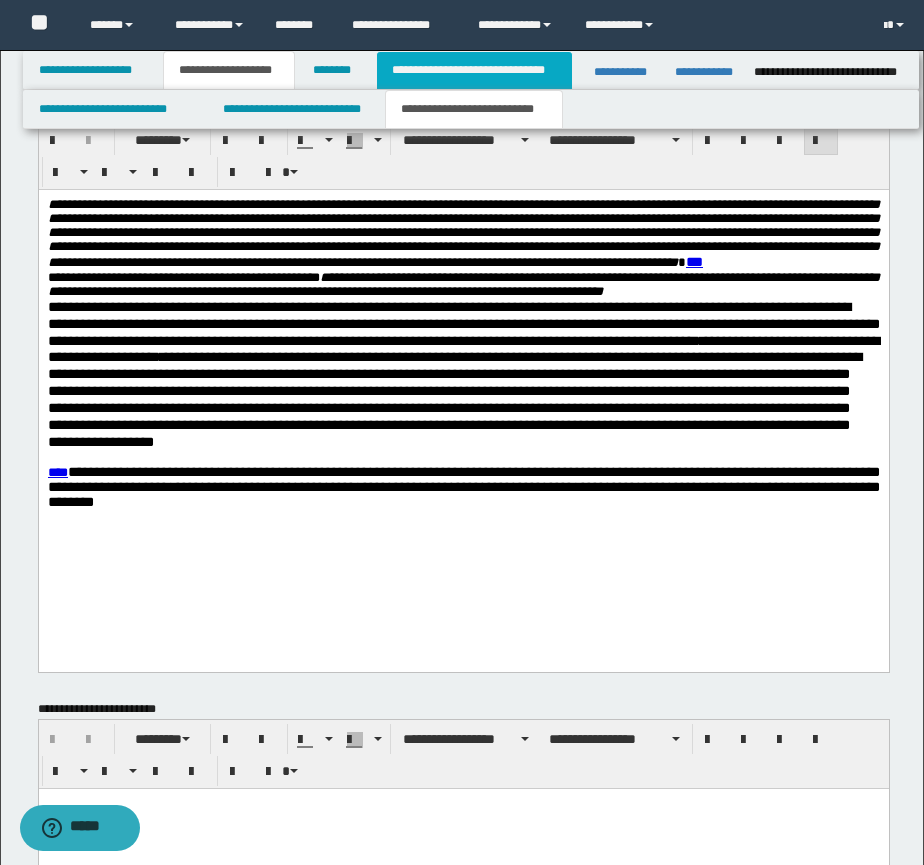 click on "**********" at bounding box center [474, 70] 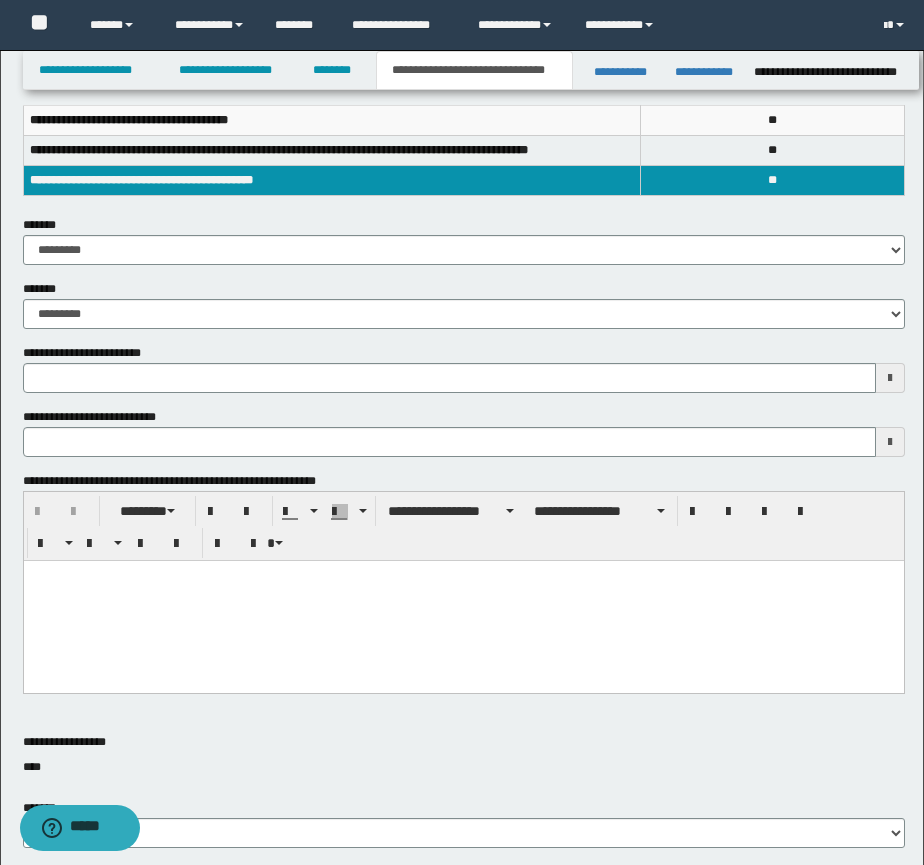 scroll, scrollTop: 0, scrollLeft: 0, axis: both 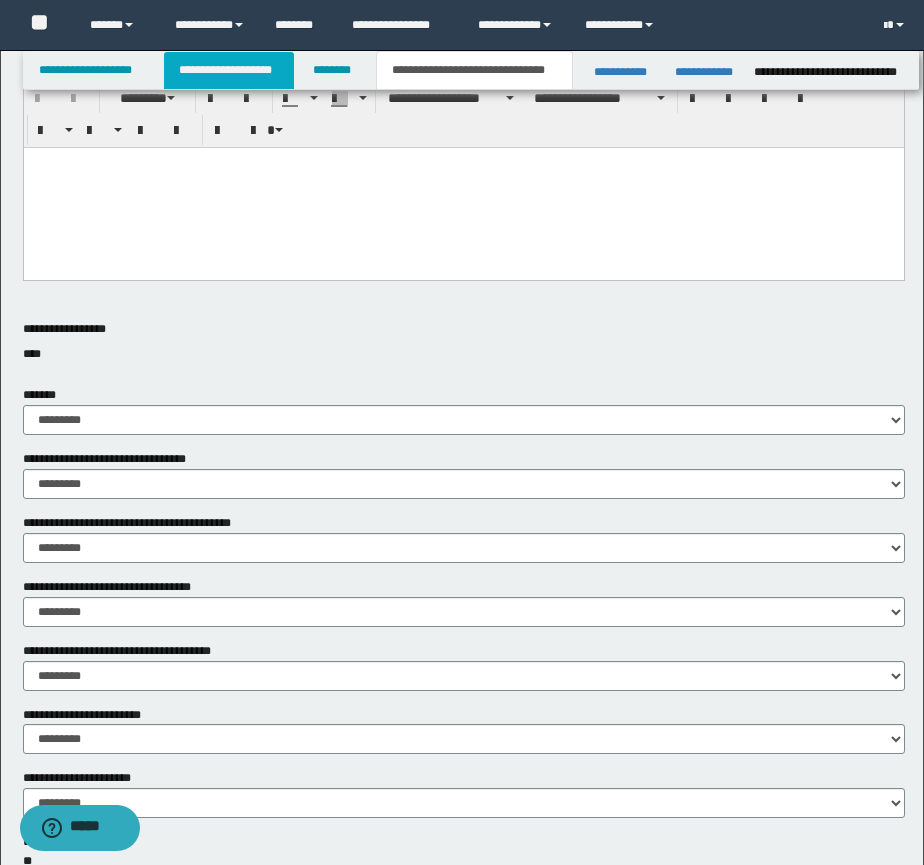 click on "**********" at bounding box center [229, 70] 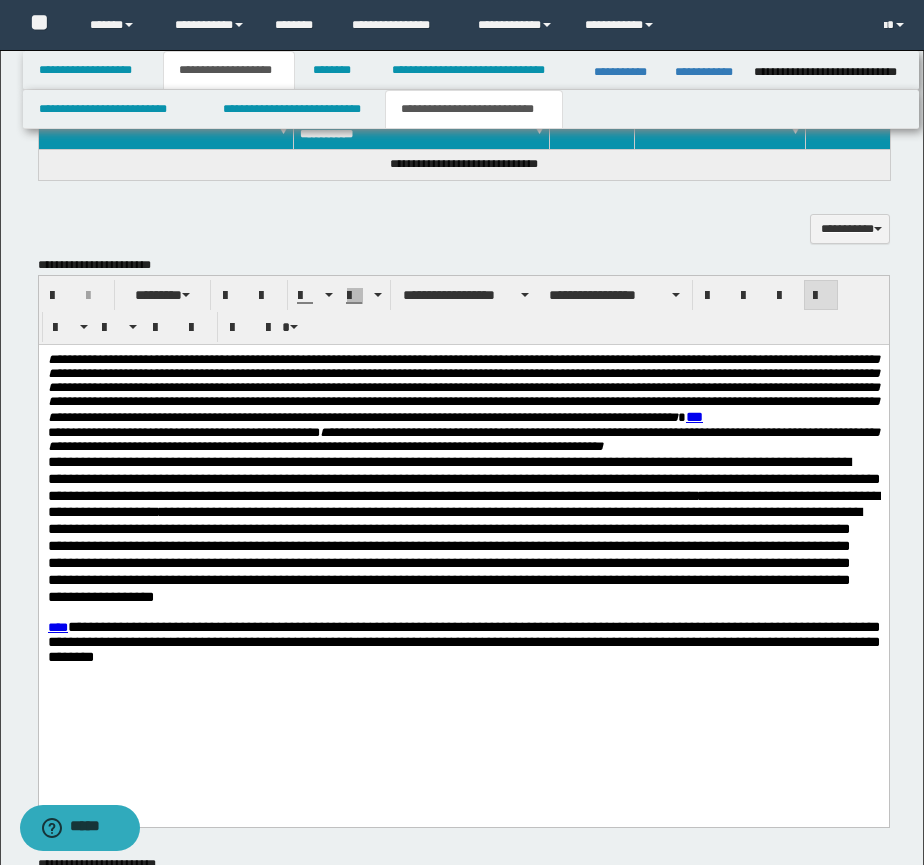 scroll, scrollTop: 205, scrollLeft: 0, axis: vertical 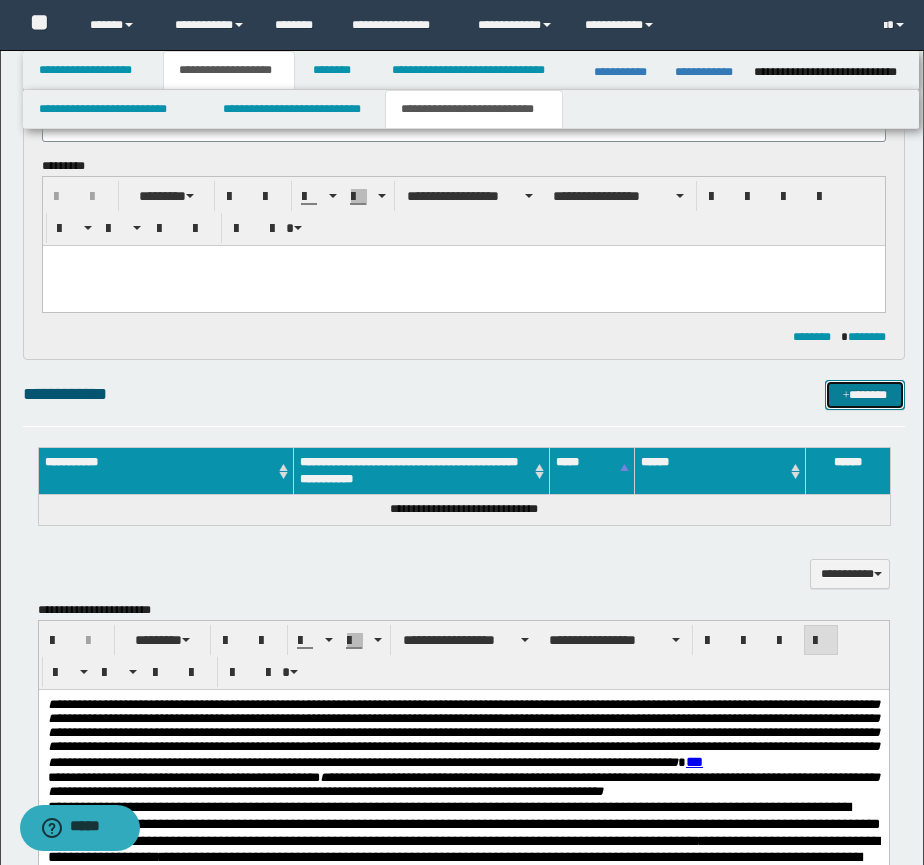 click at bounding box center [846, 396] 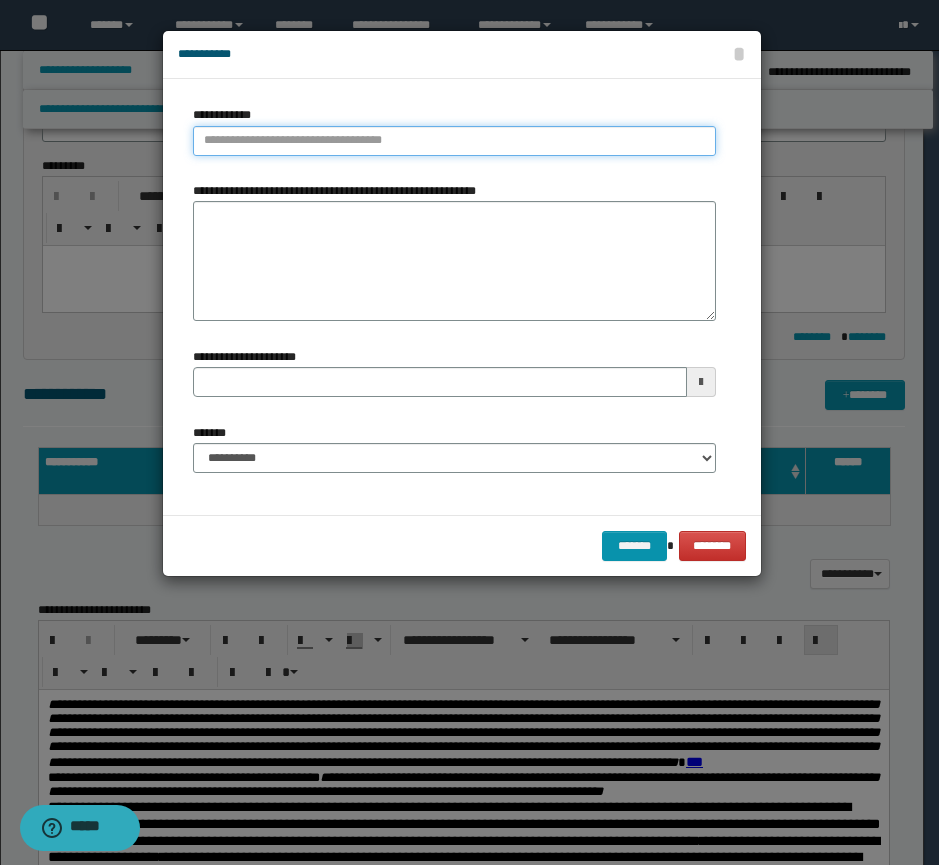 click on "**********" at bounding box center [454, 141] 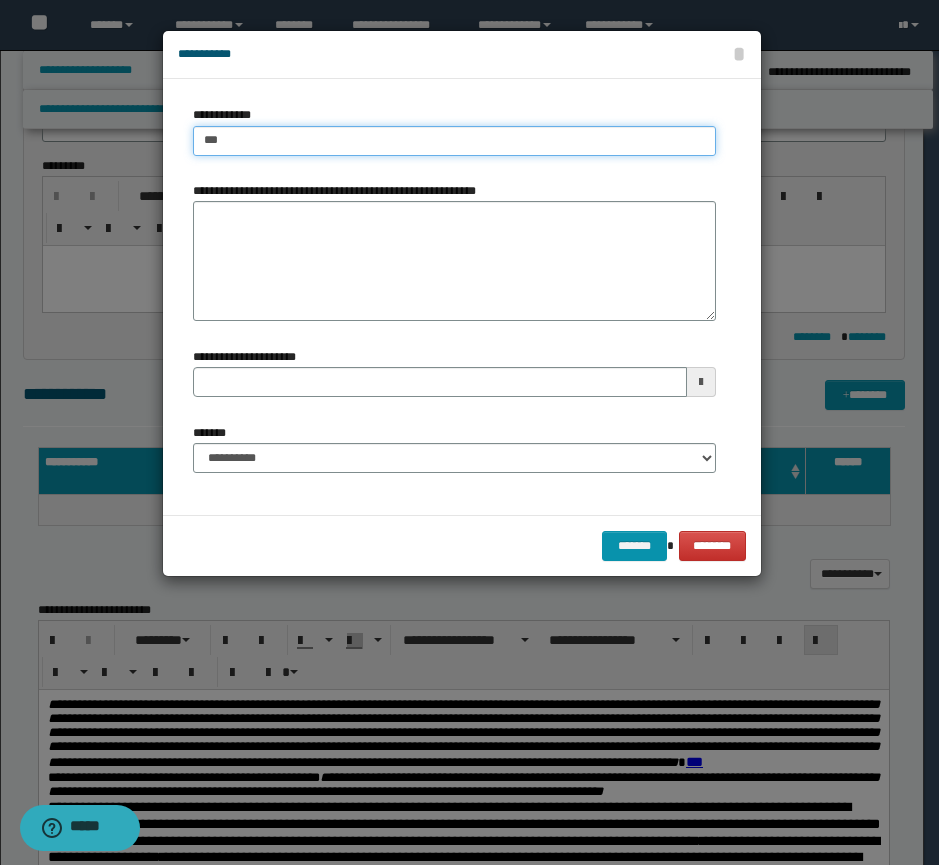 type on "****" 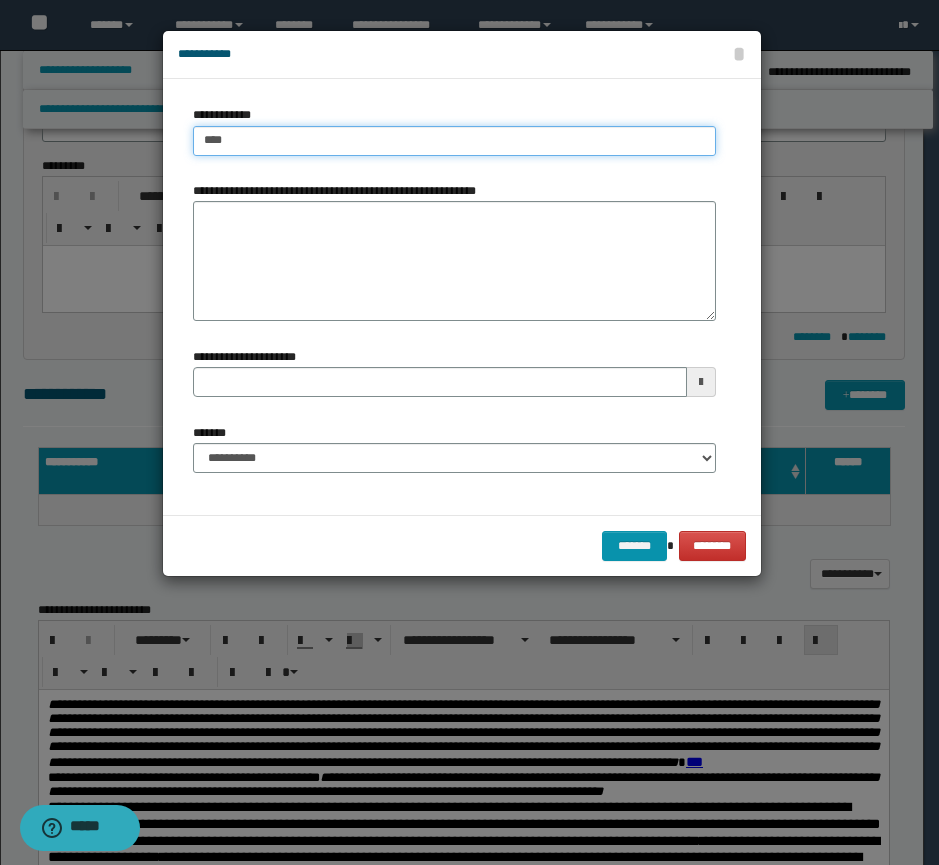 type on "****" 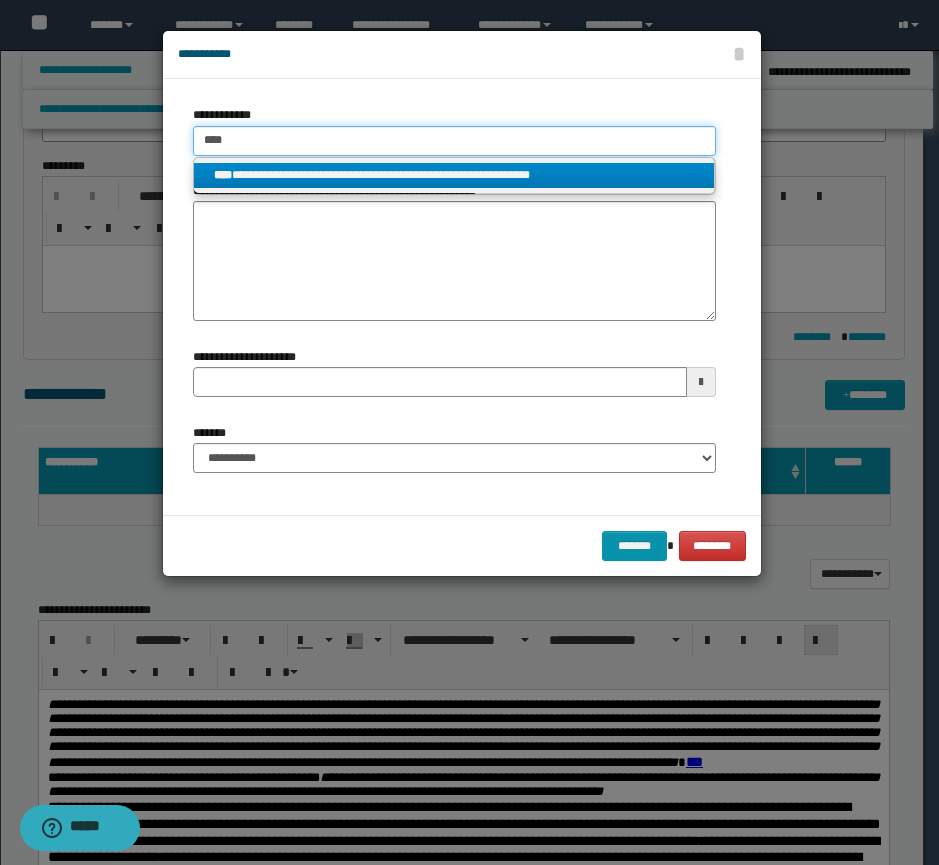 type on "****" 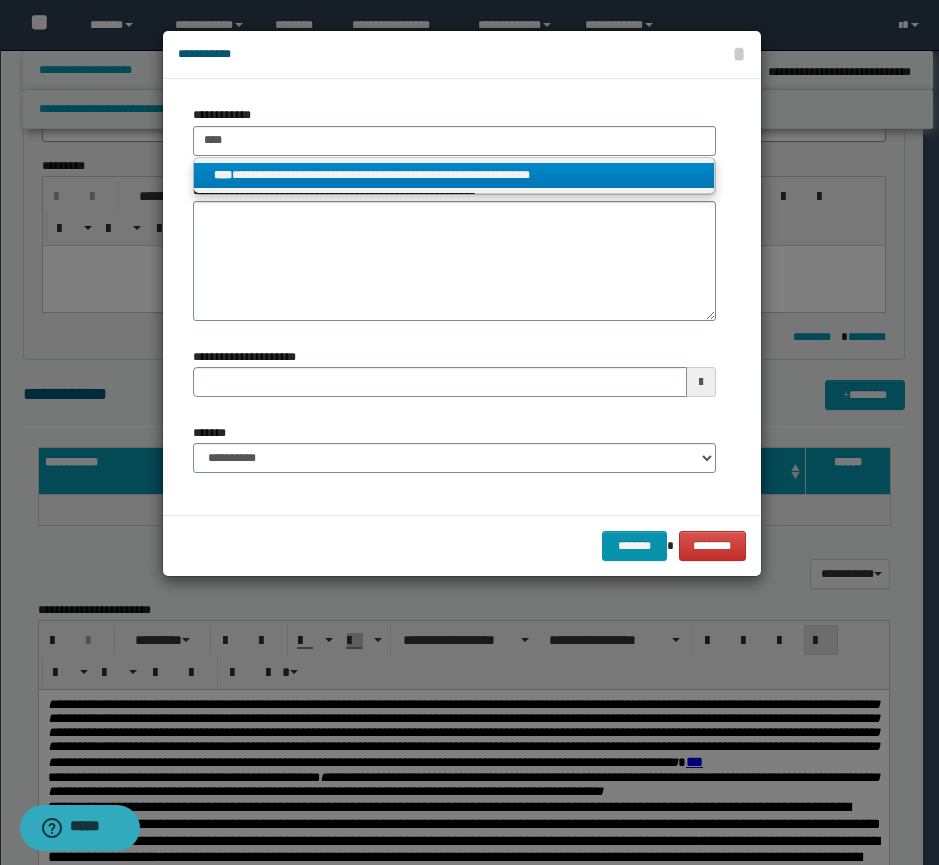 click on "**********" at bounding box center (454, 175) 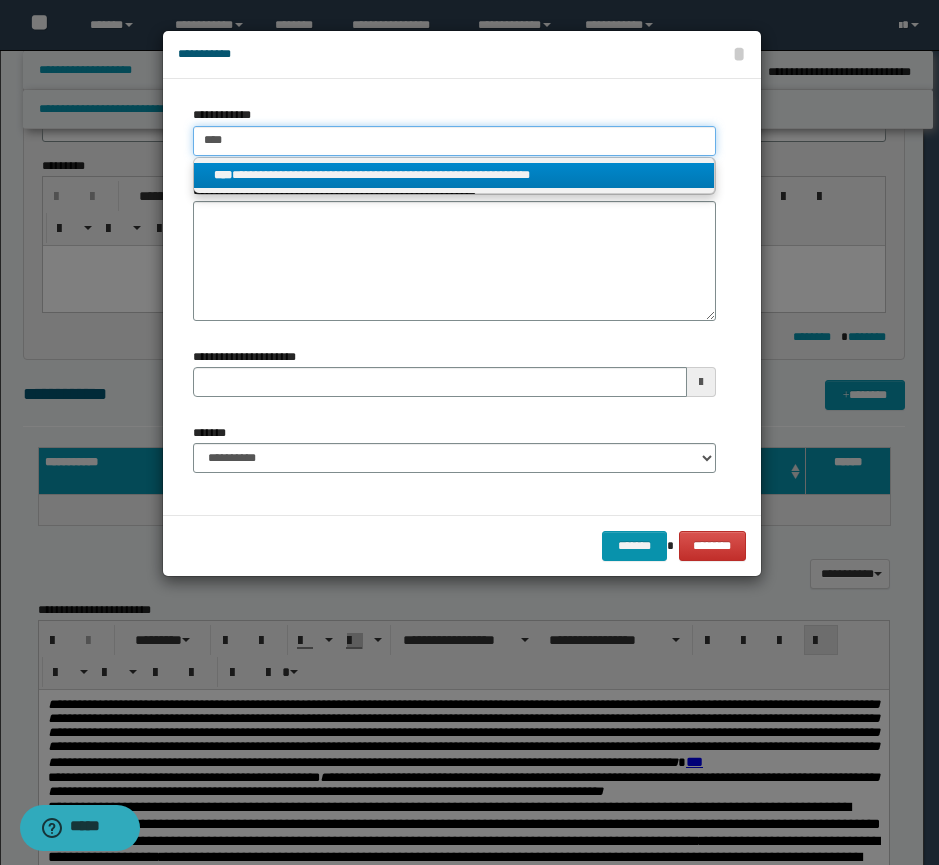 type 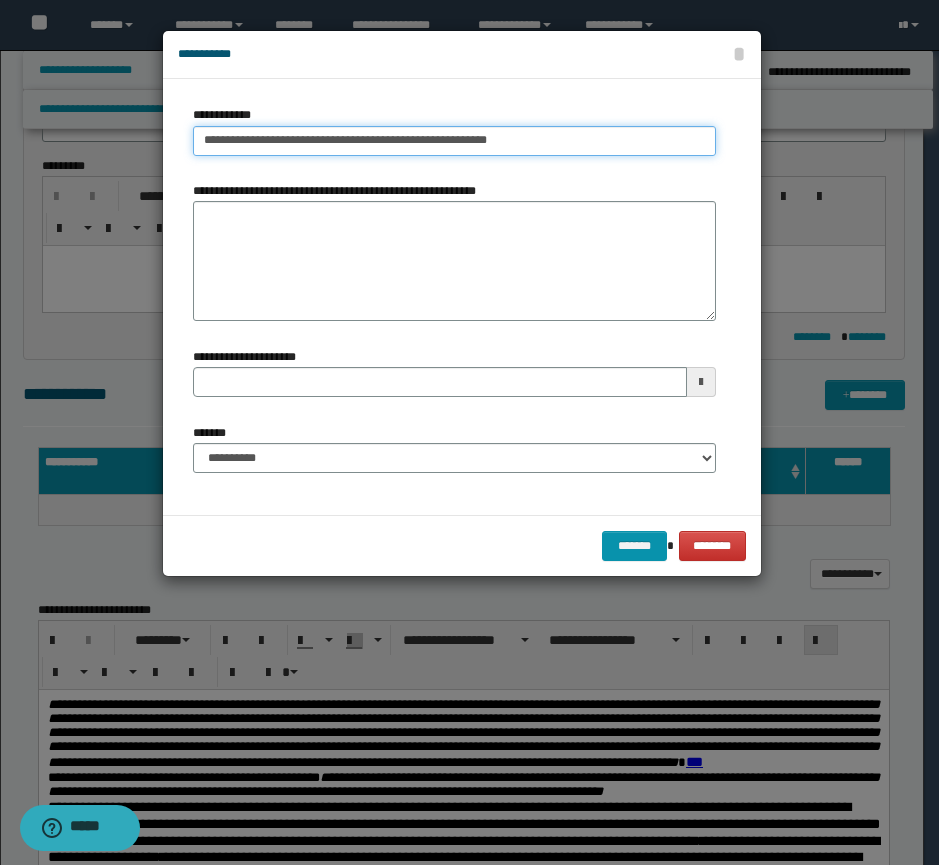 type 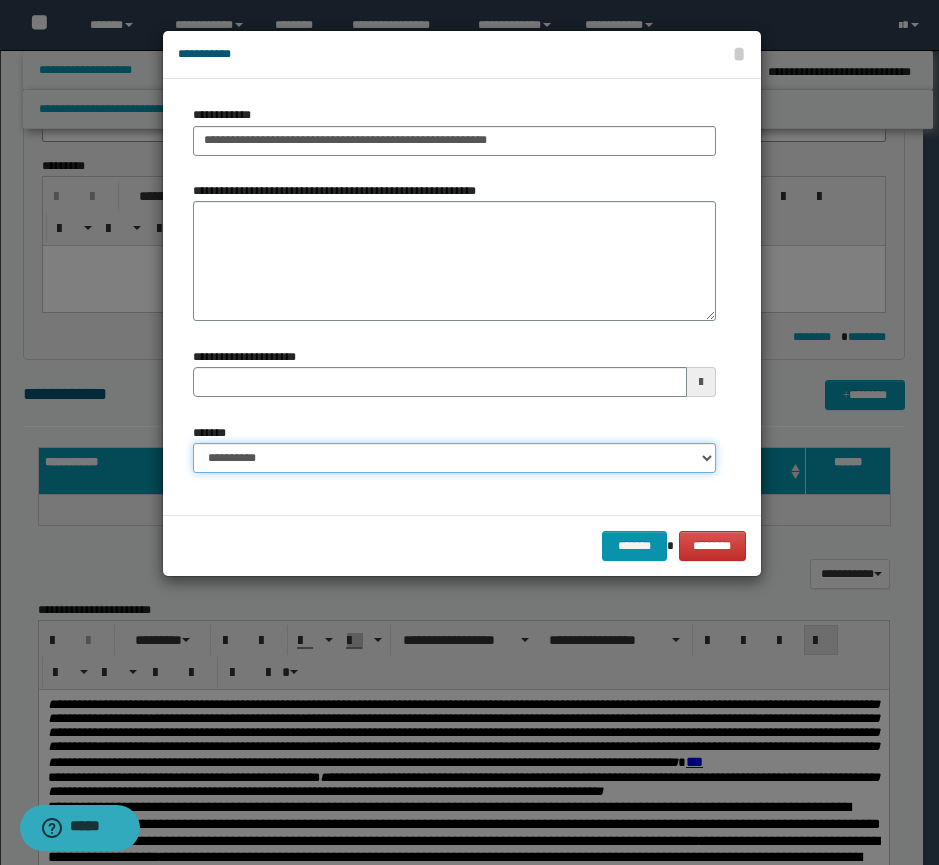 click on "**********" at bounding box center (454, 458) 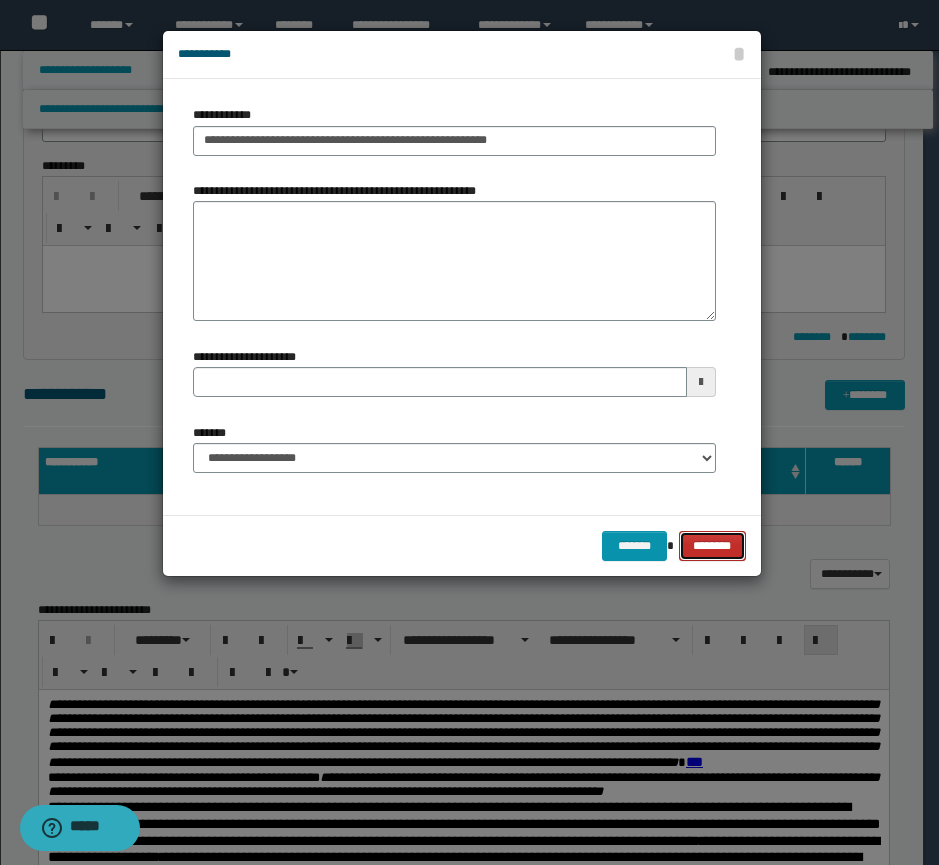 click on "********" at bounding box center (712, 546) 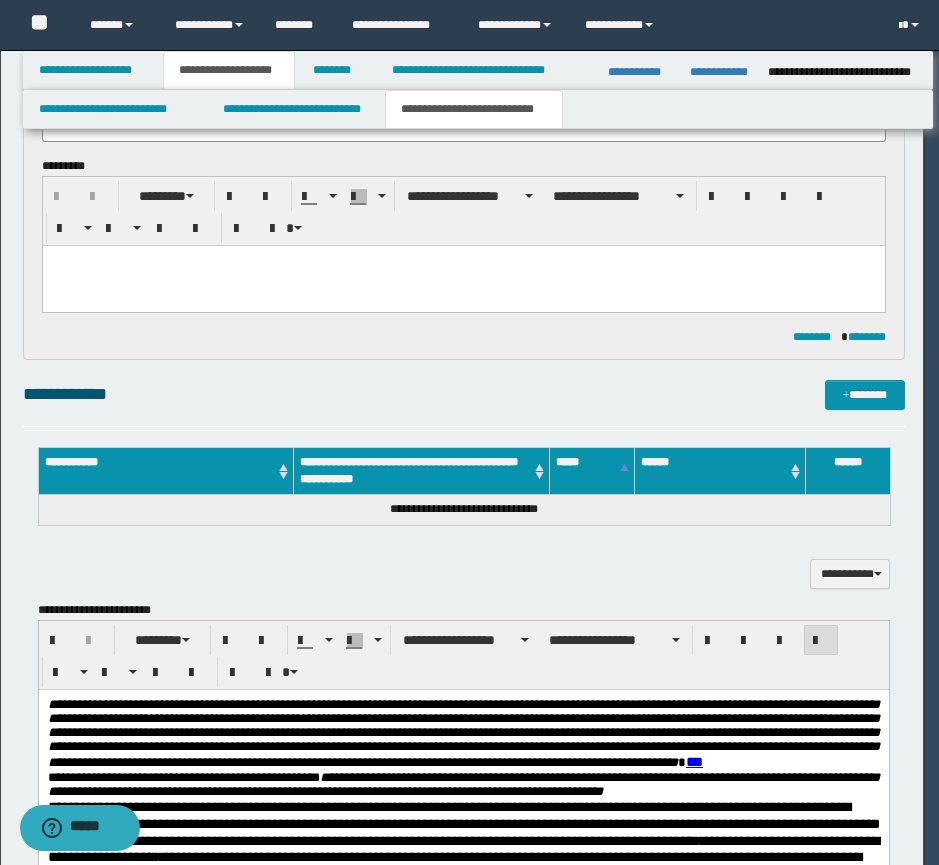 type 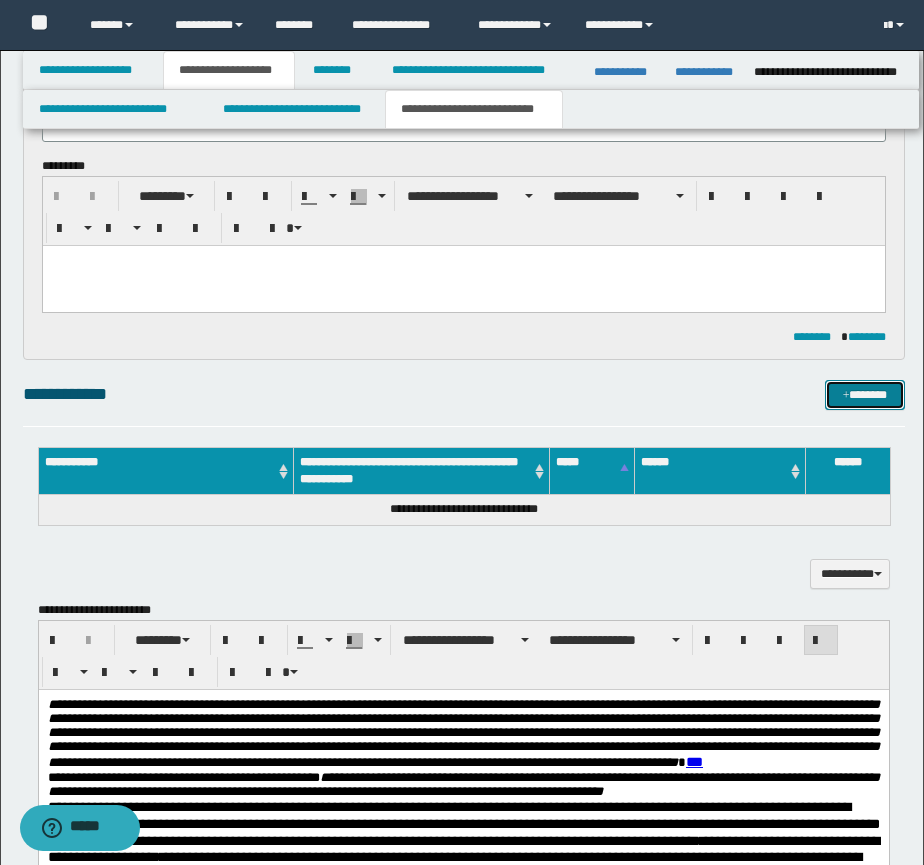 click on "*******" at bounding box center (865, 395) 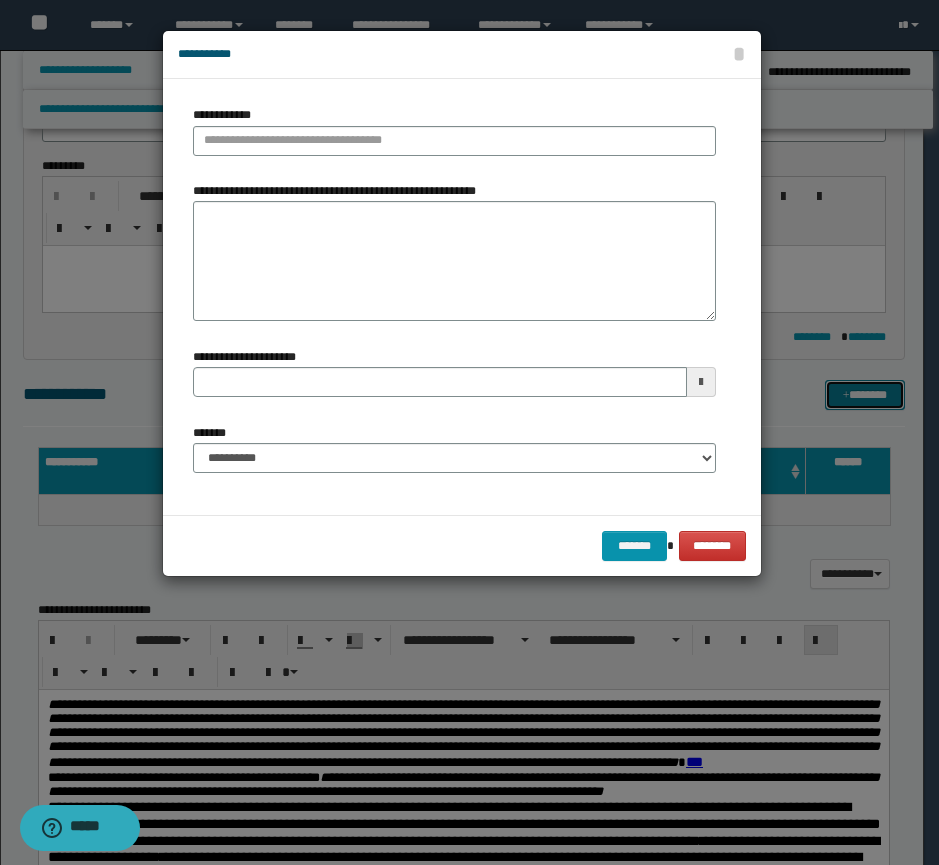 type 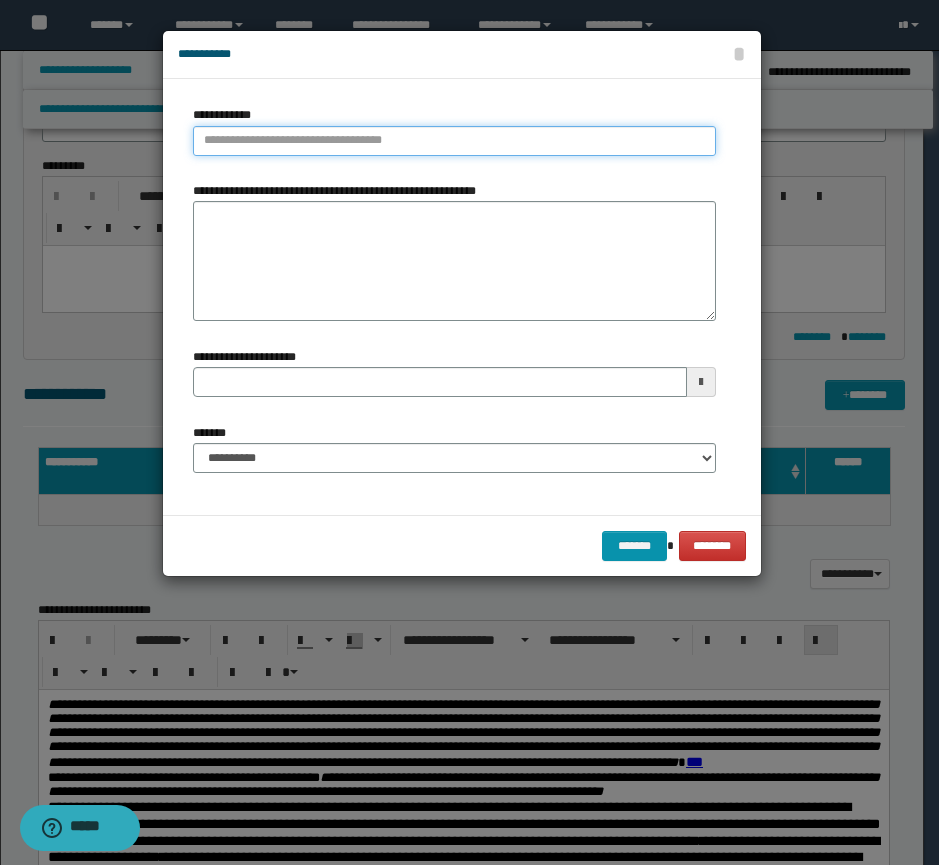type on "**********" 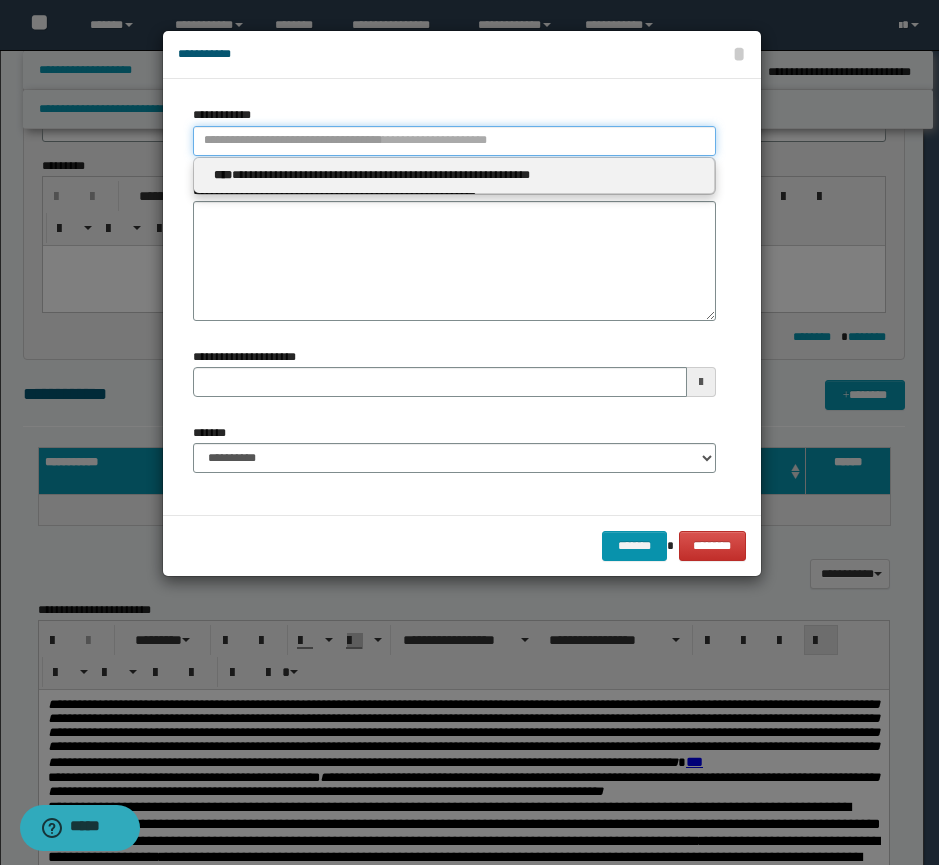click on "**********" at bounding box center (454, 141) 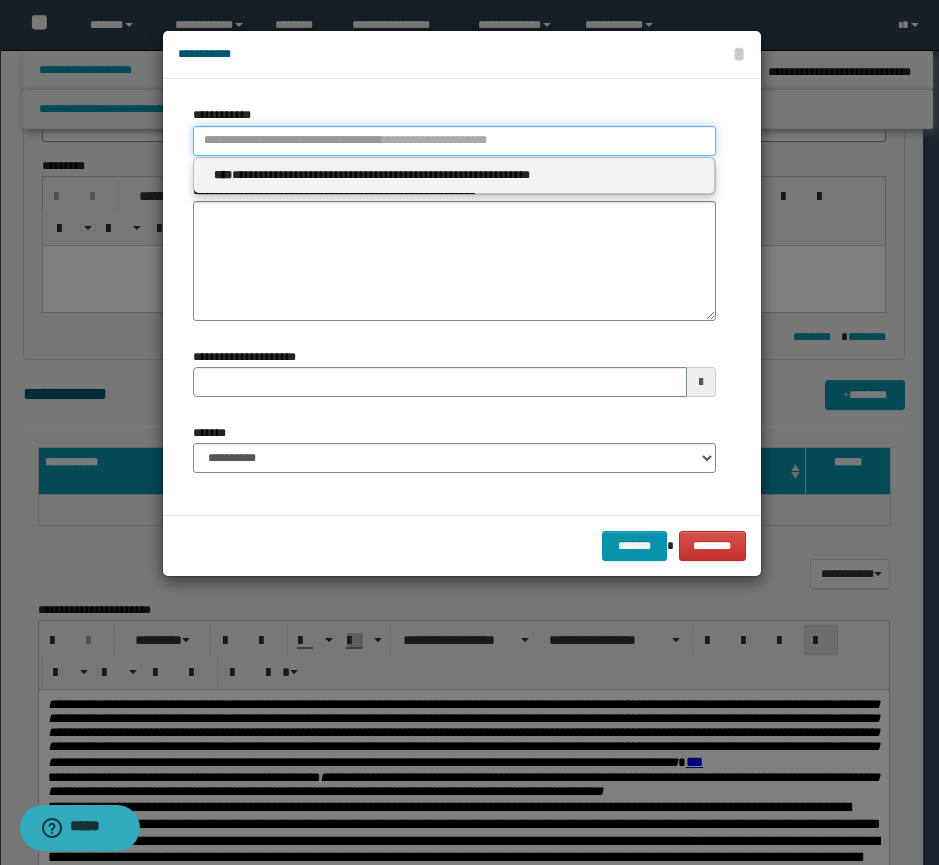 type 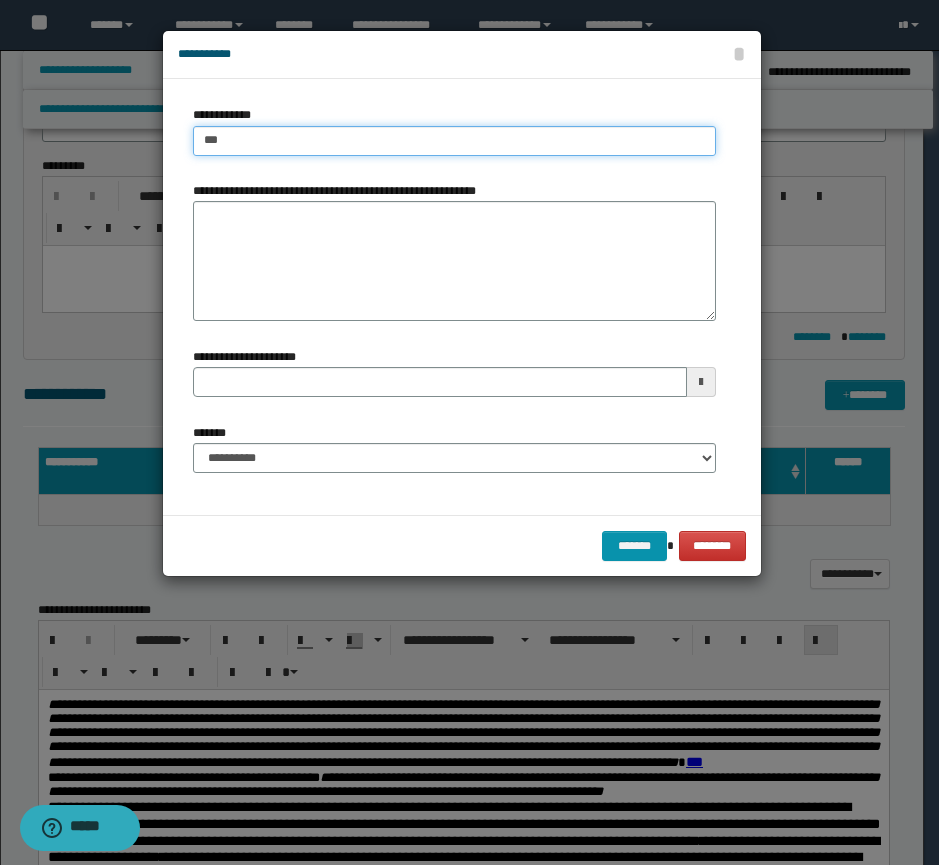 type on "****" 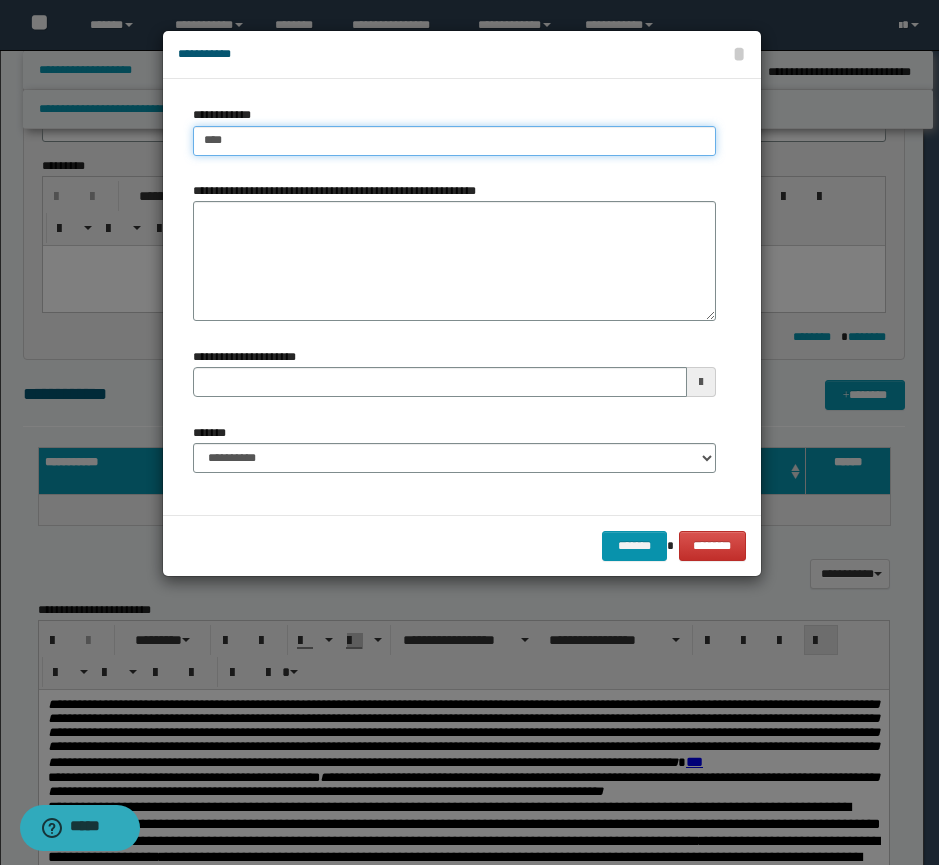 type on "****" 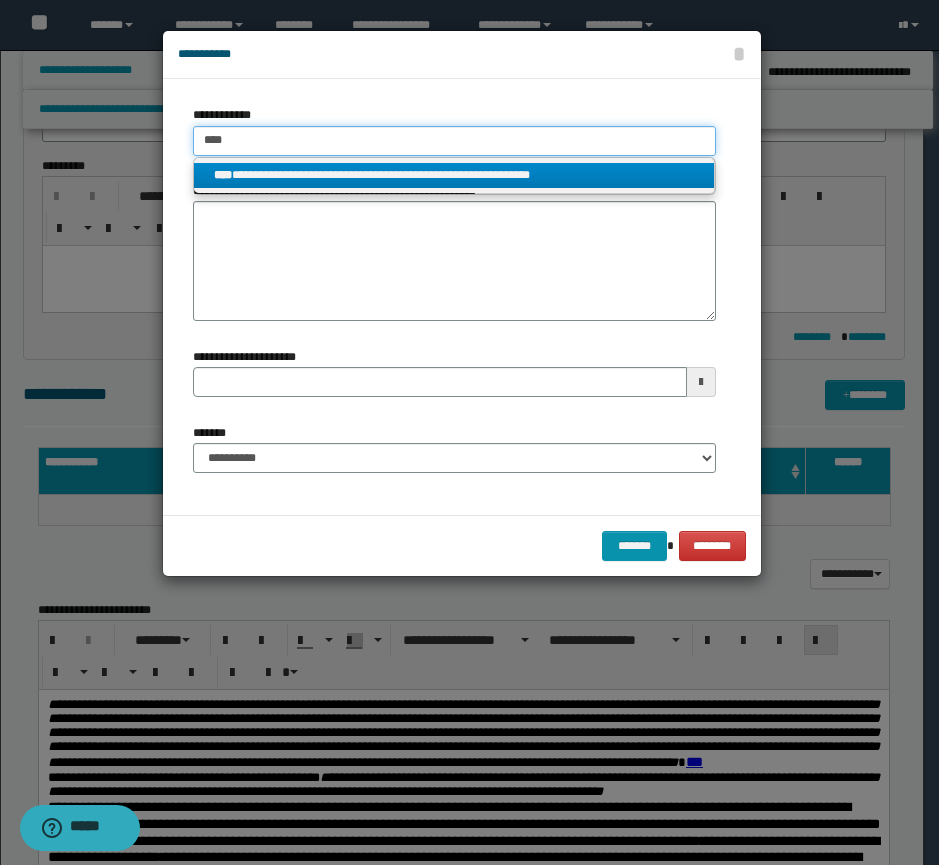type on "****" 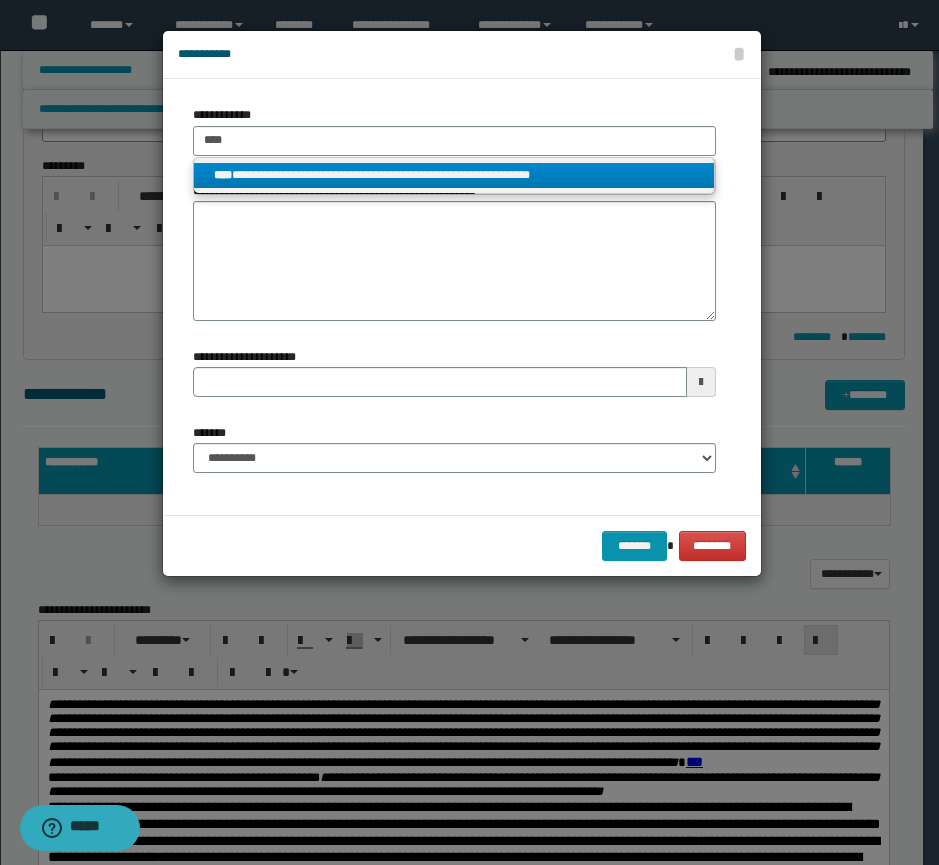 click on "**********" at bounding box center (454, 175) 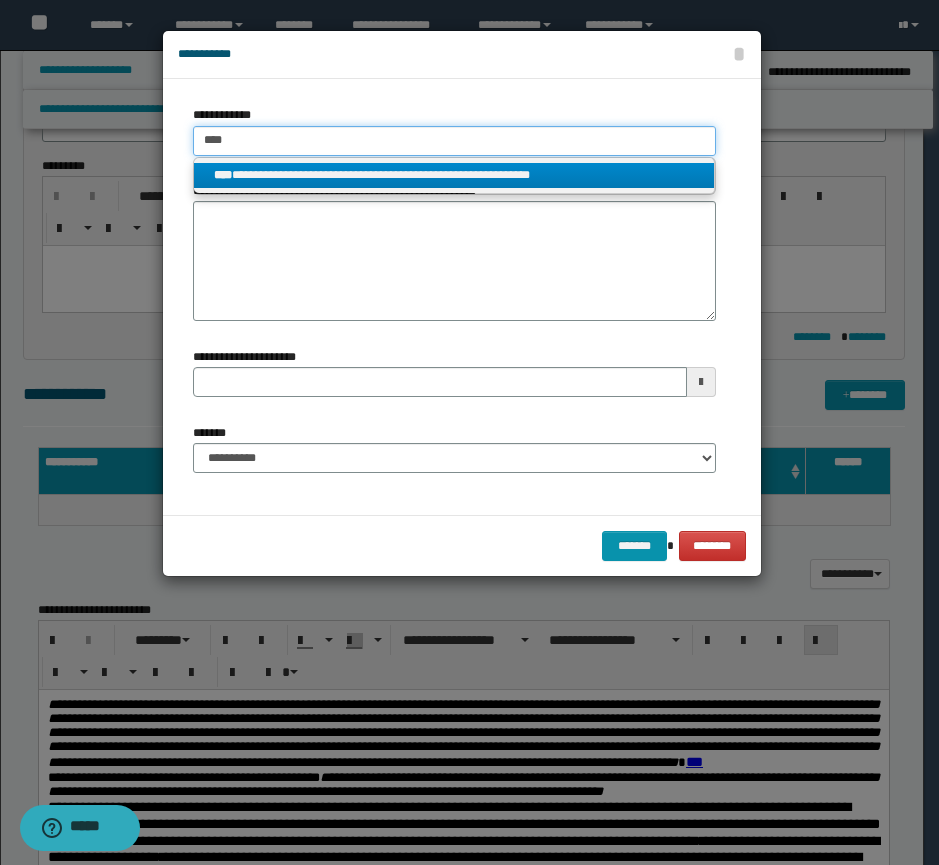 type 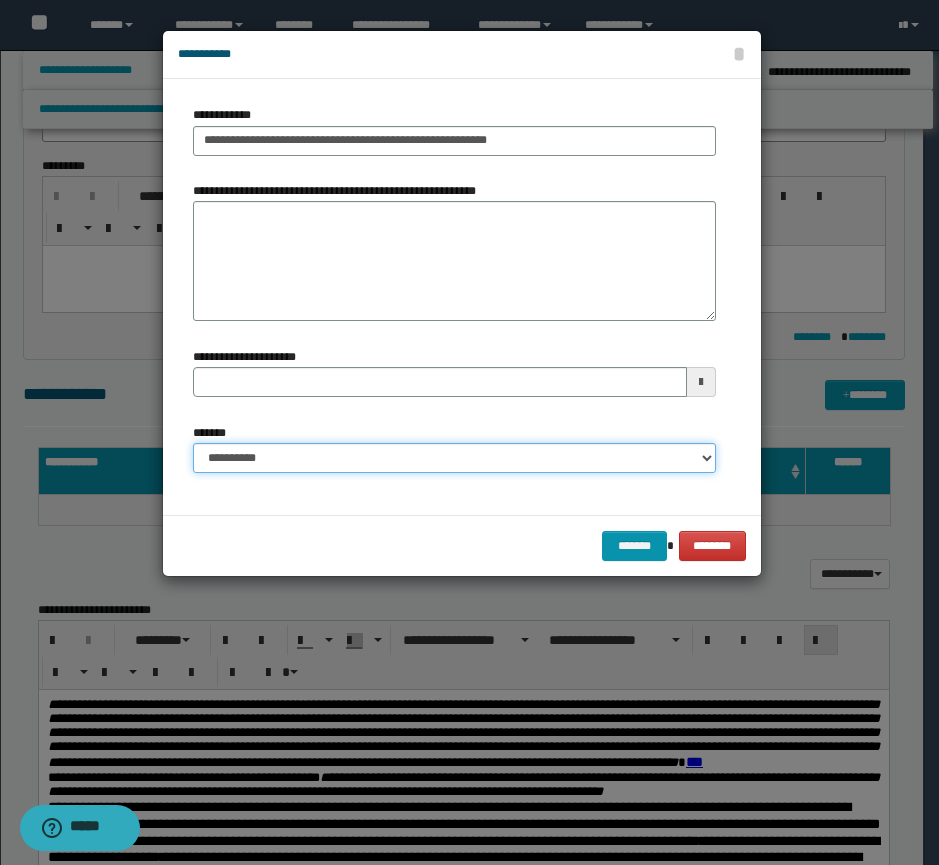 click on "**********" at bounding box center [454, 458] 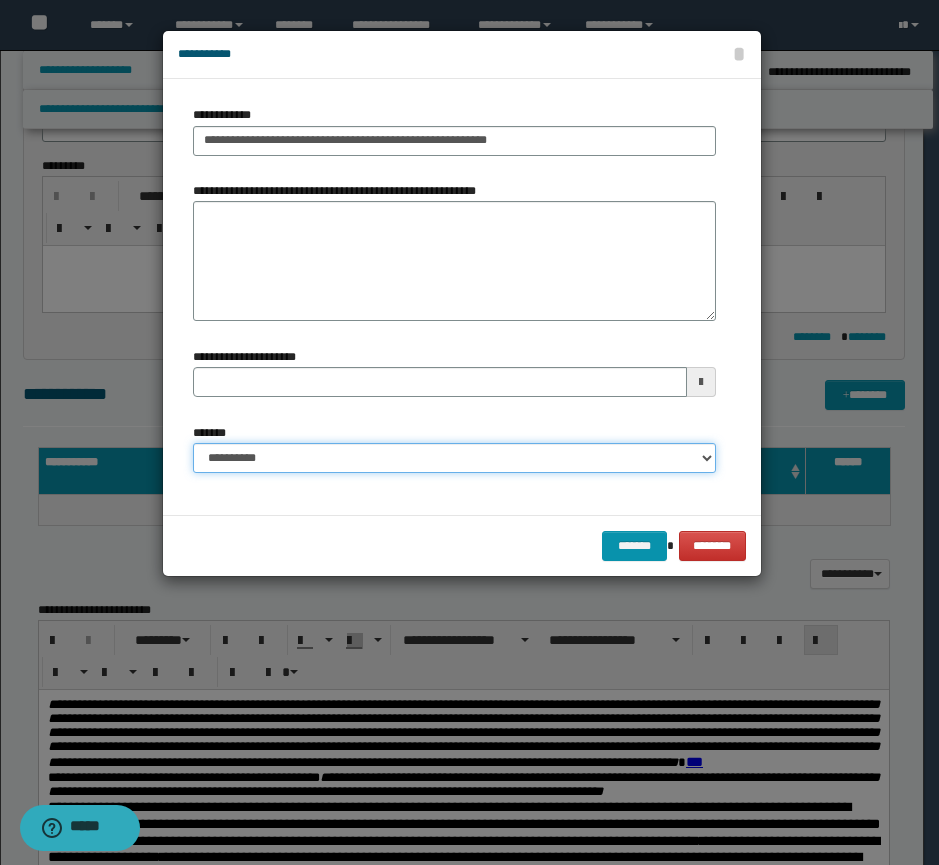 select on "*" 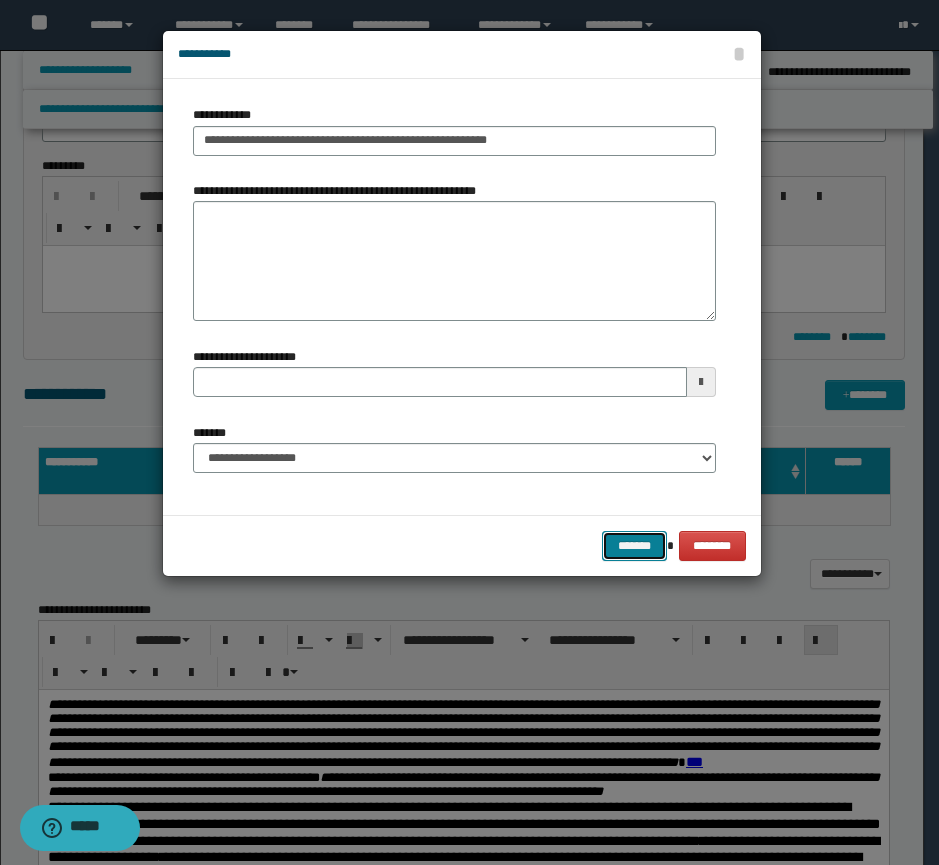 click on "*******" at bounding box center (634, 546) 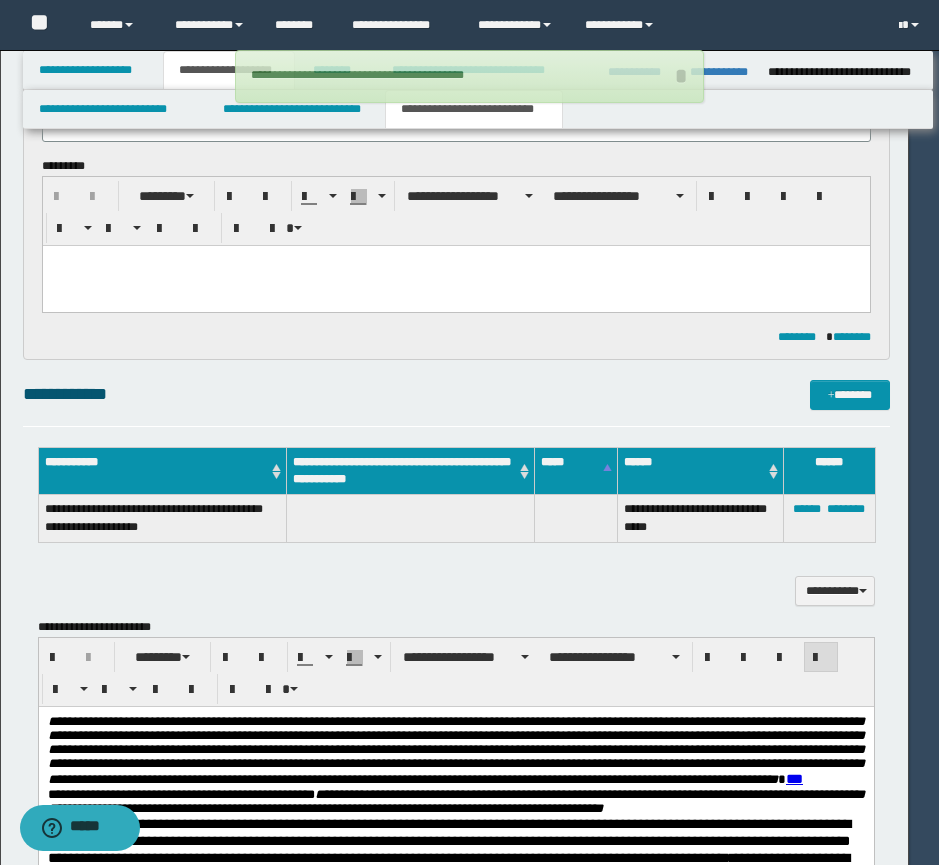type 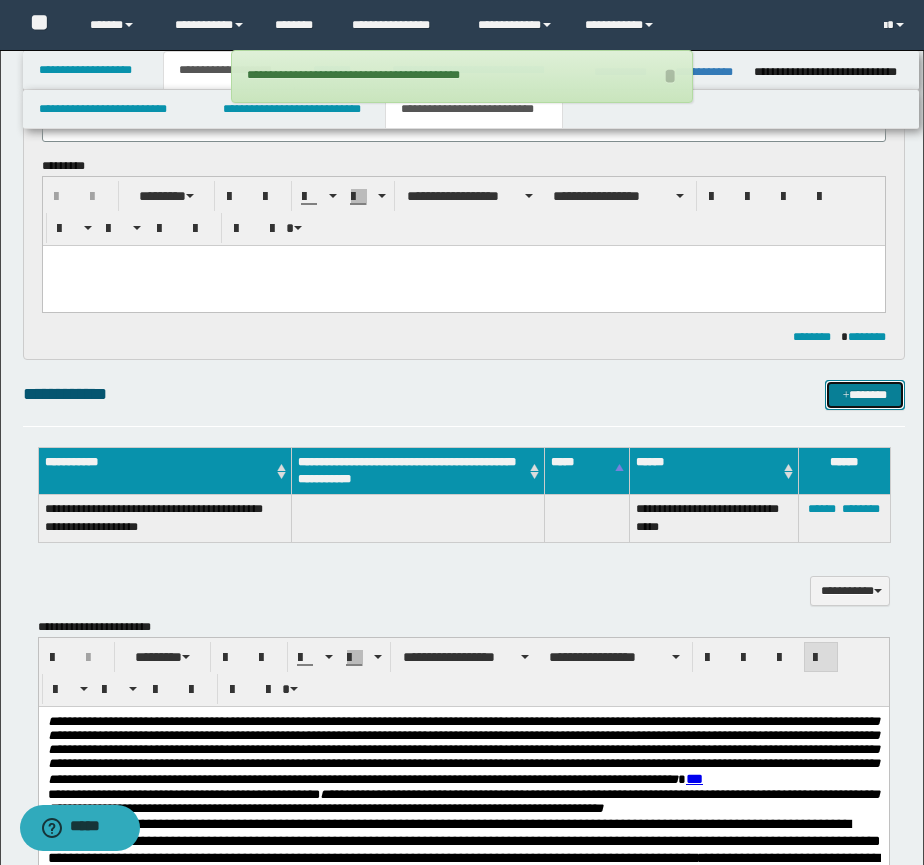 click on "*******" at bounding box center (865, 395) 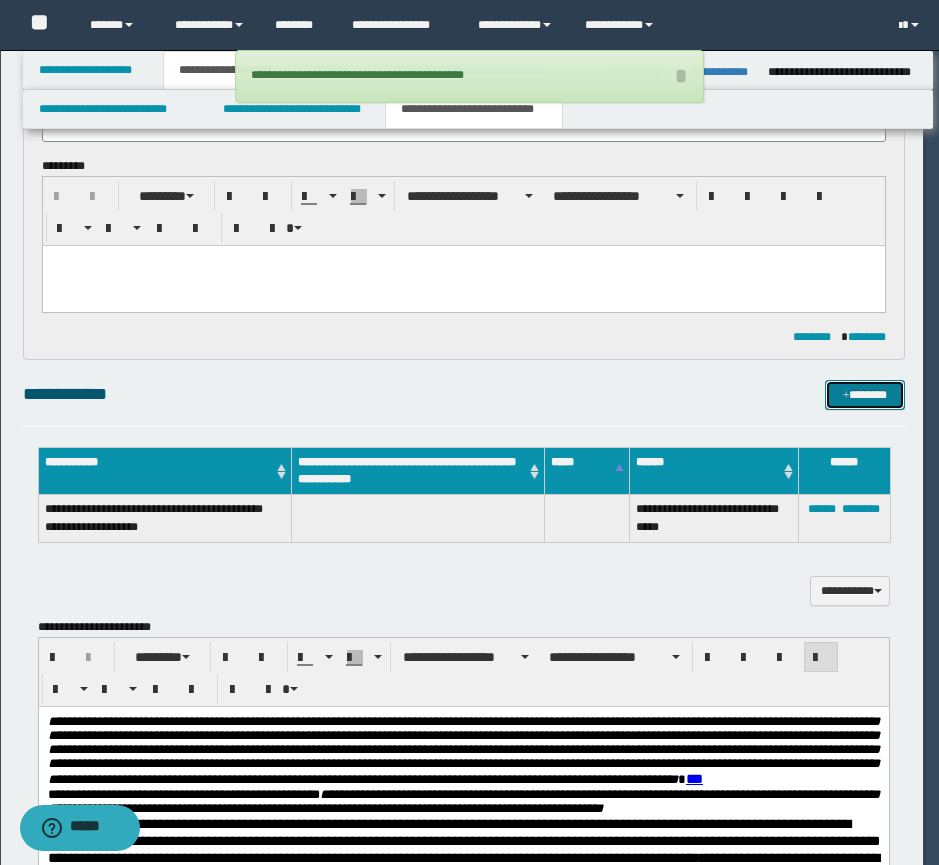 type 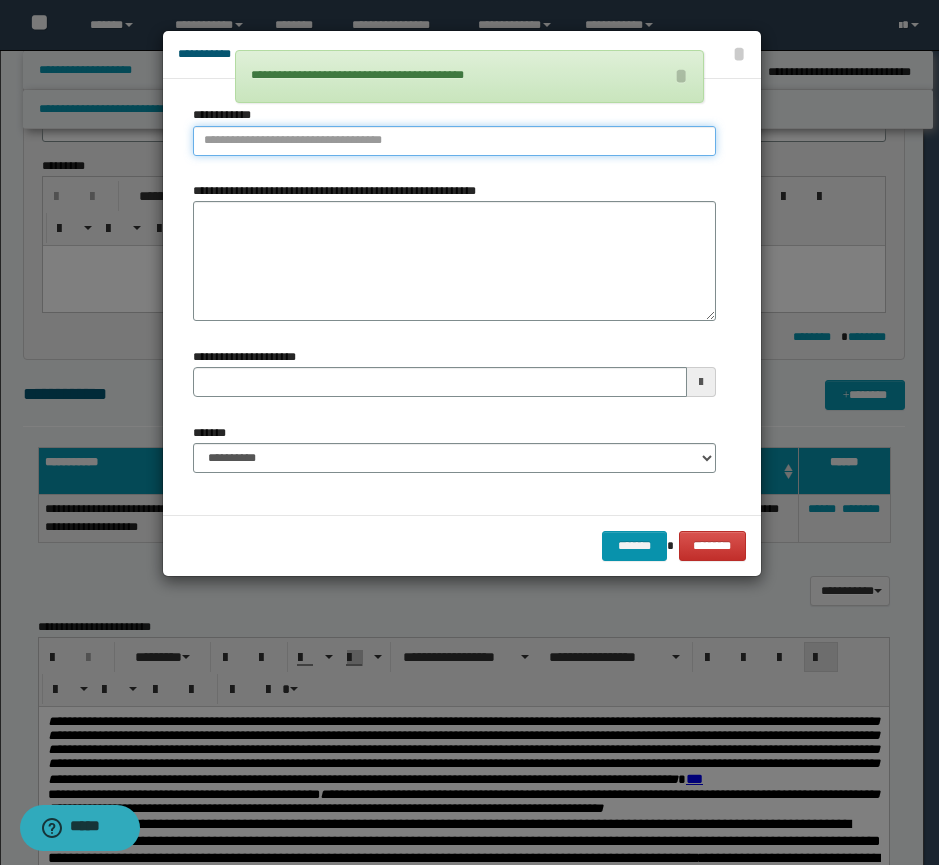 type on "**********" 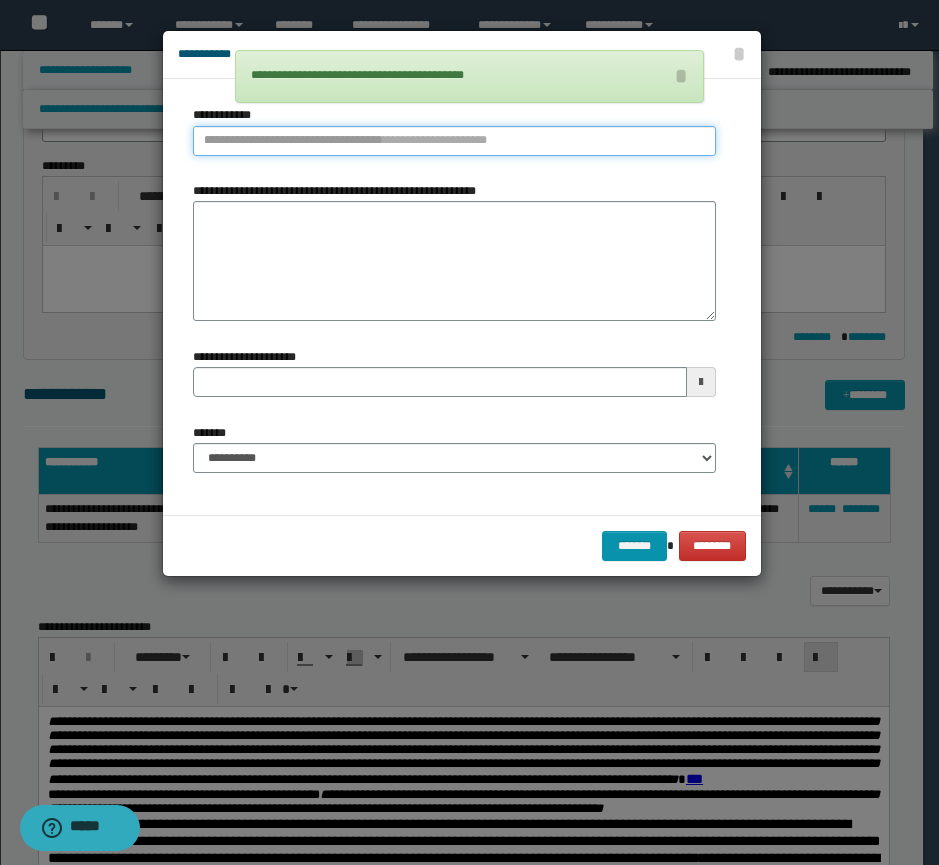 click on "**********" at bounding box center [454, 141] 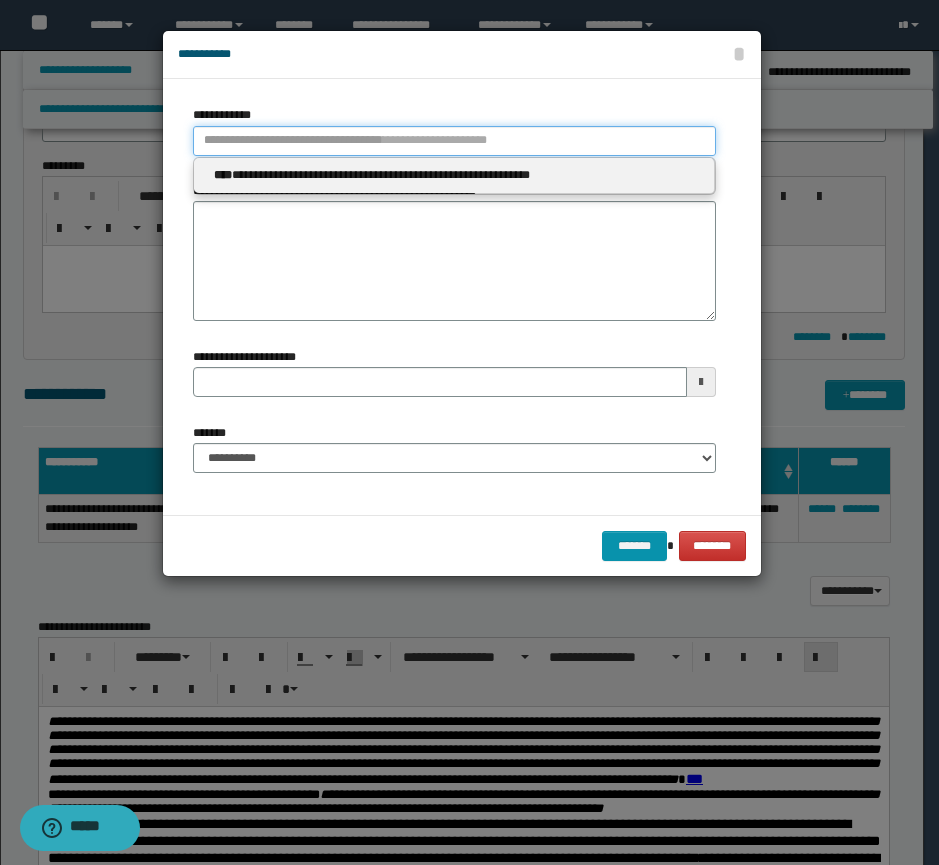 type 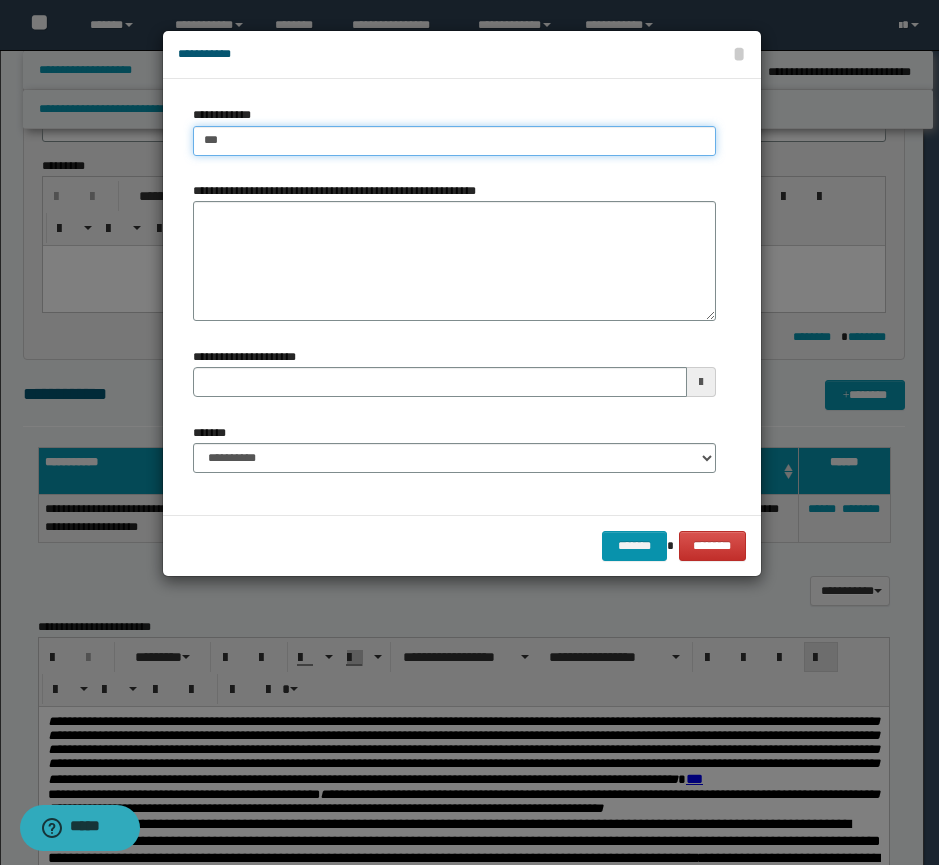type on "****" 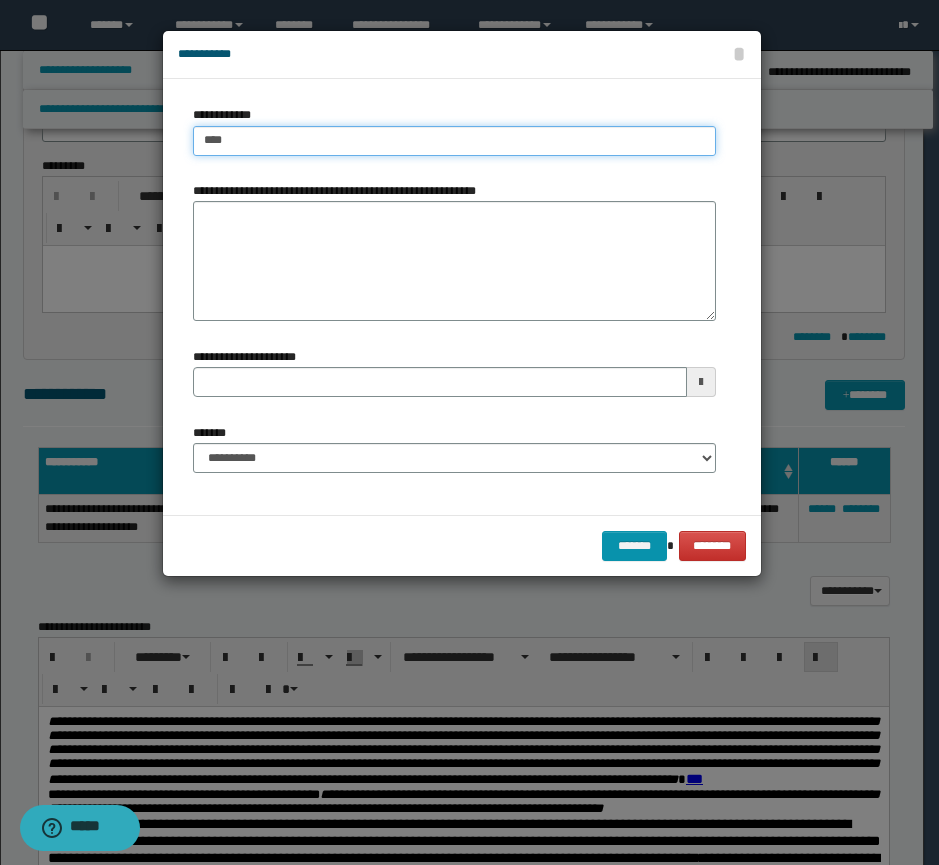 type on "****" 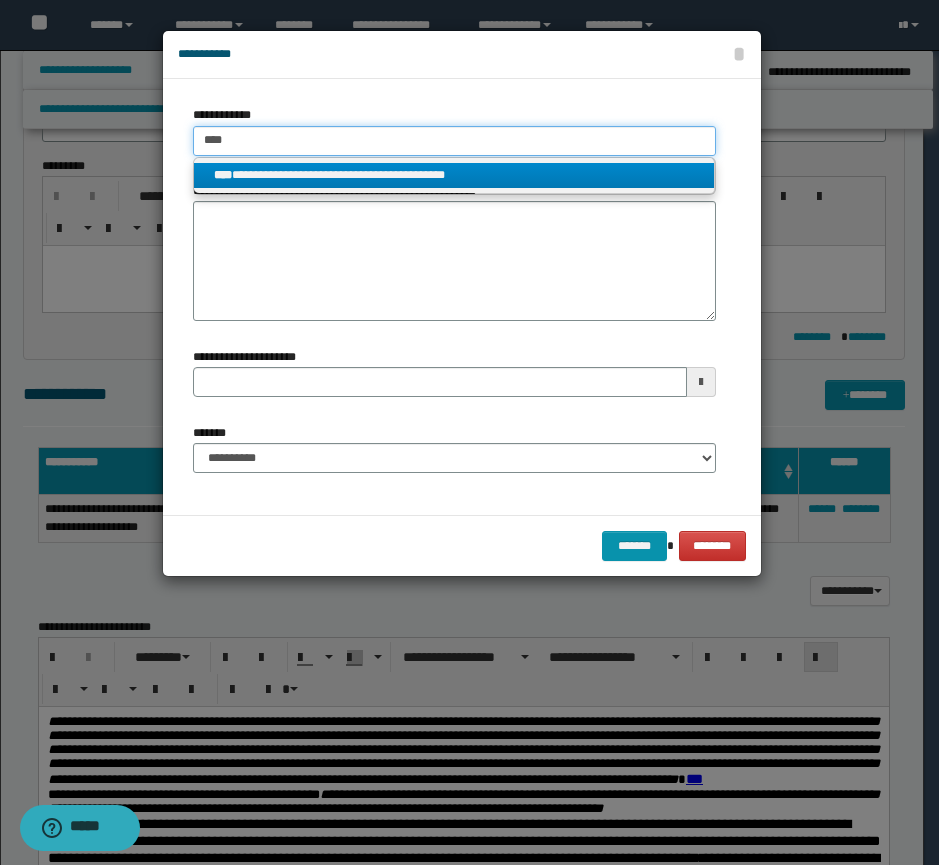 type on "****" 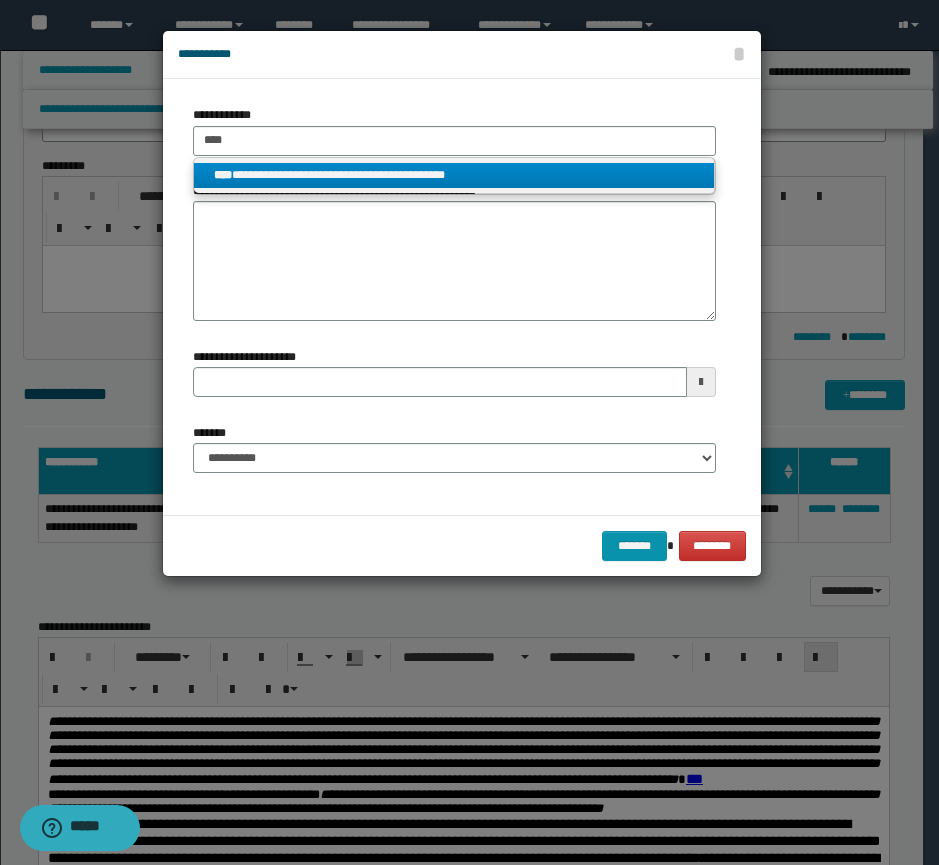 click on "**********" at bounding box center [454, 175] 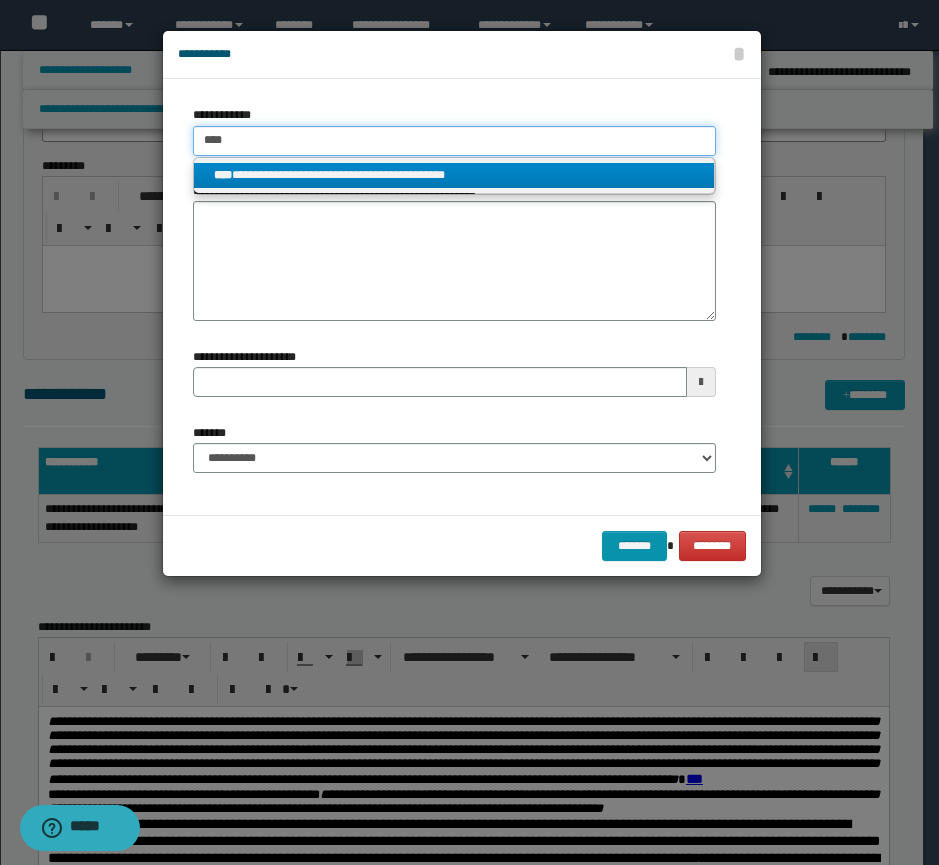 type 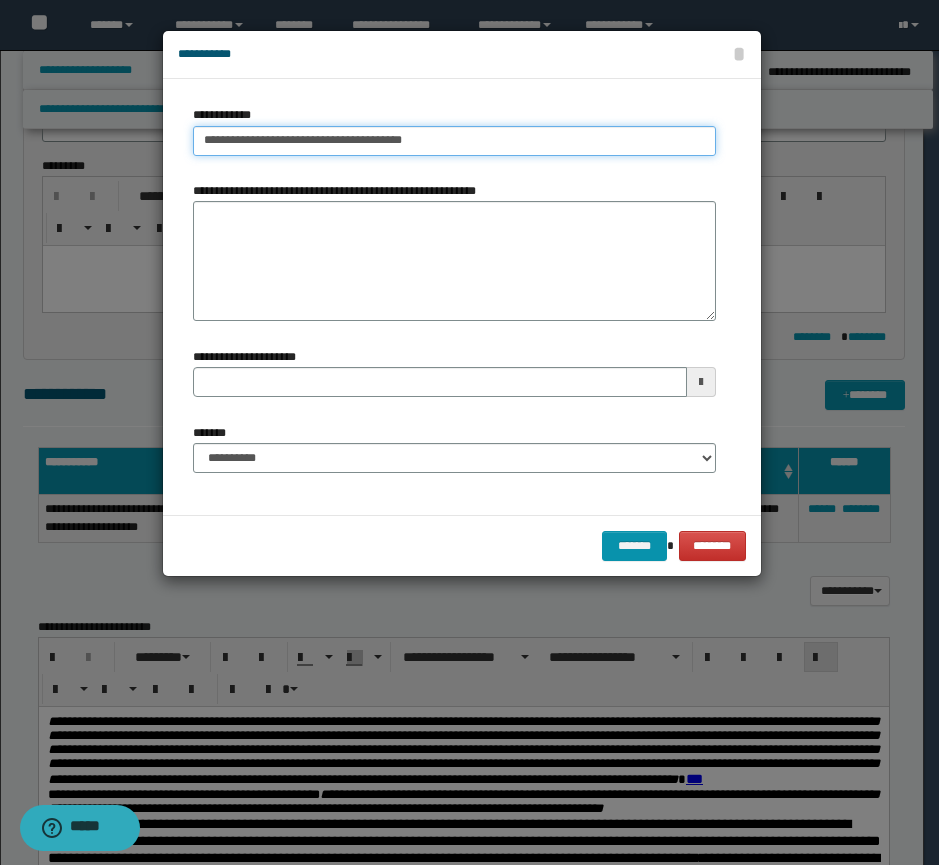 type 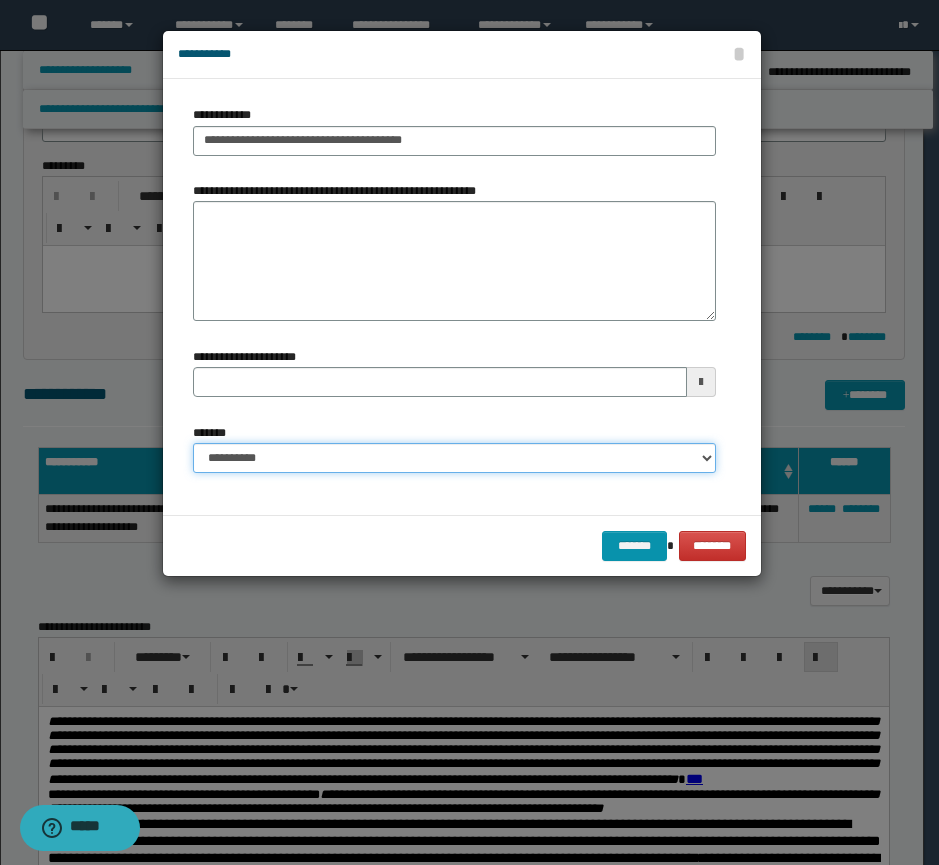 click on "**********" at bounding box center [454, 458] 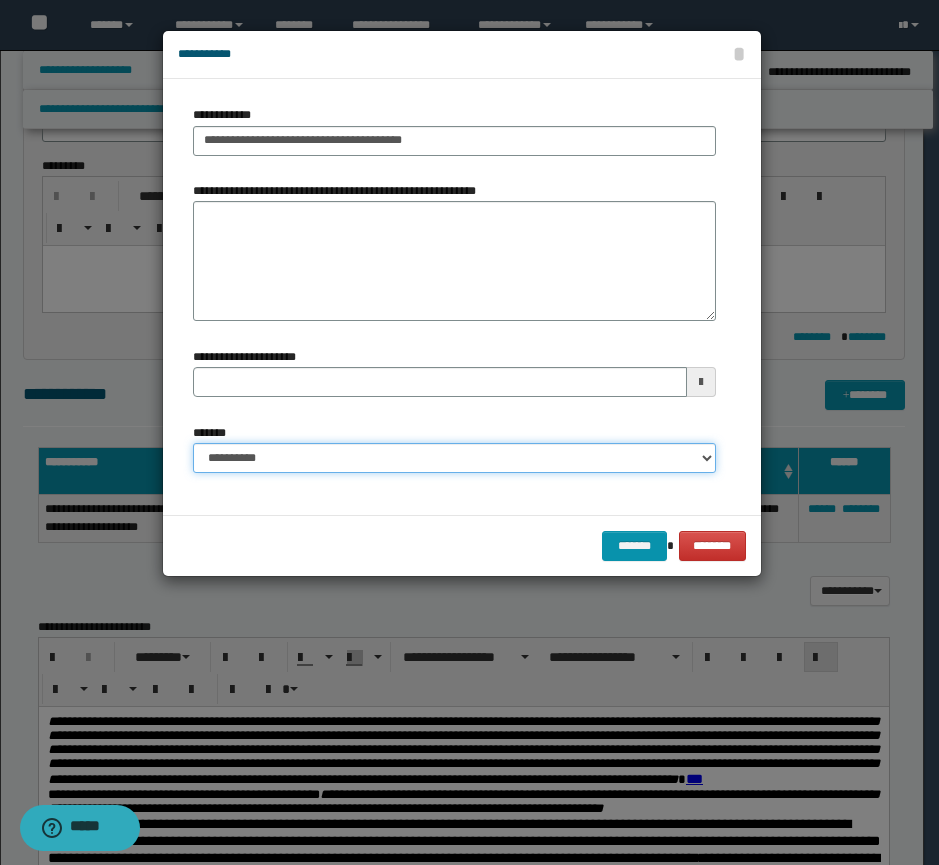 select on "*" 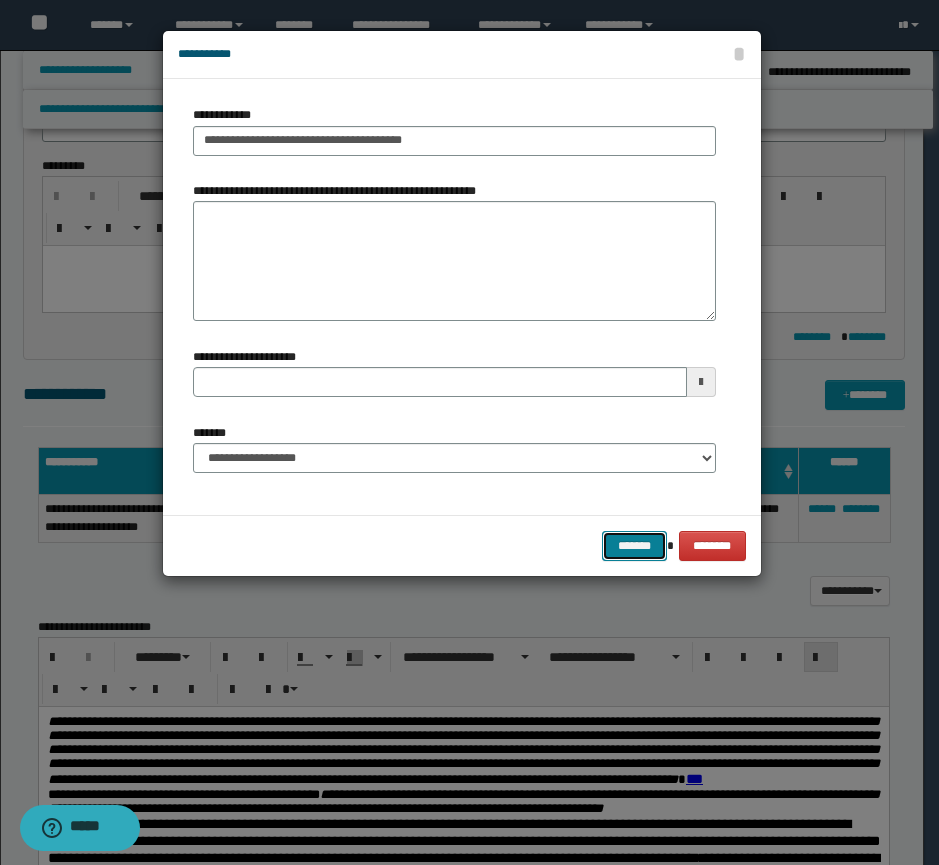 click on "*******" at bounding box center (634, 546) 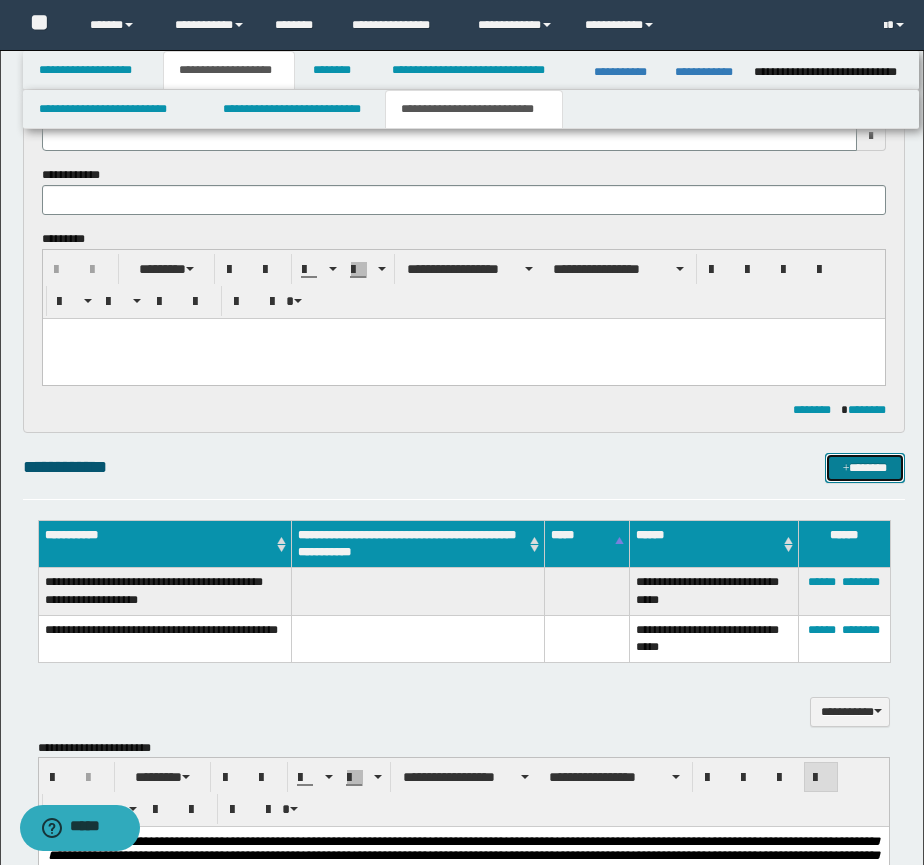 scroll, scrollTop: 205, scrollLeft: 0, axis: vertical 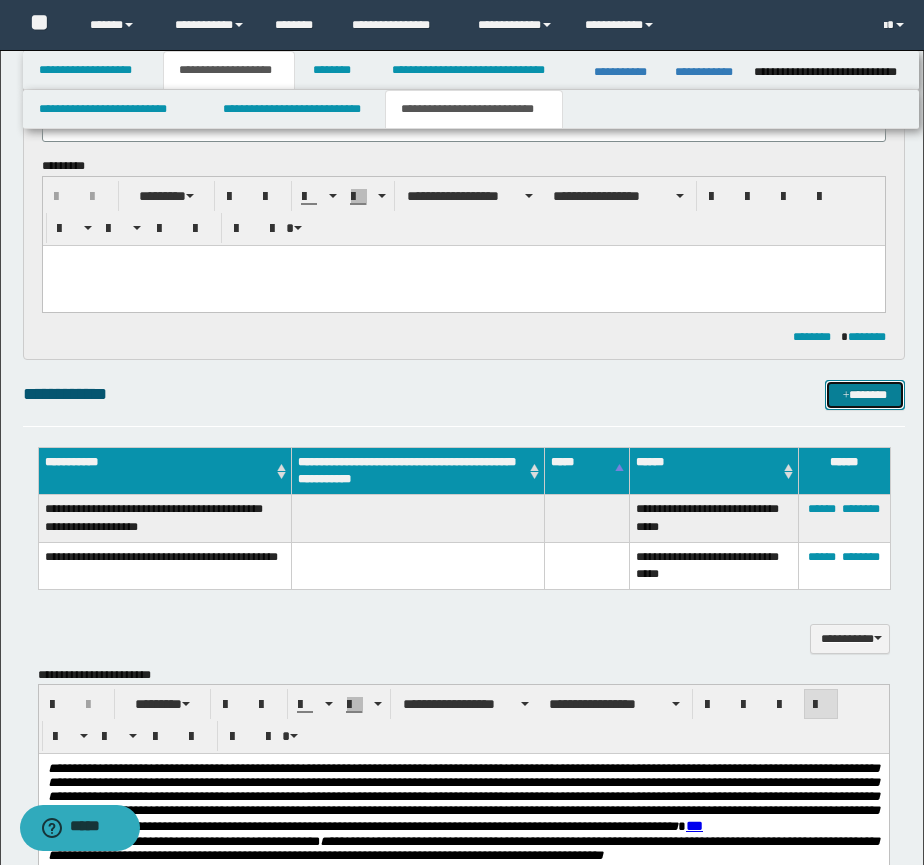 click on "*******" at bounding box center (865, 395) 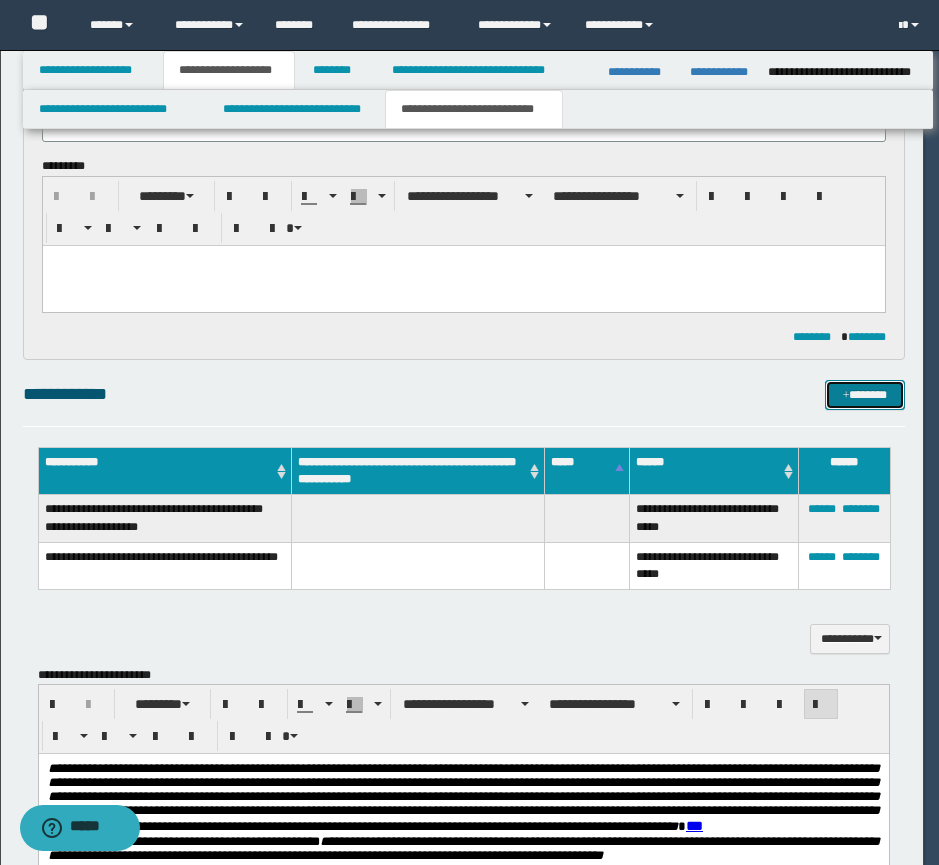 type 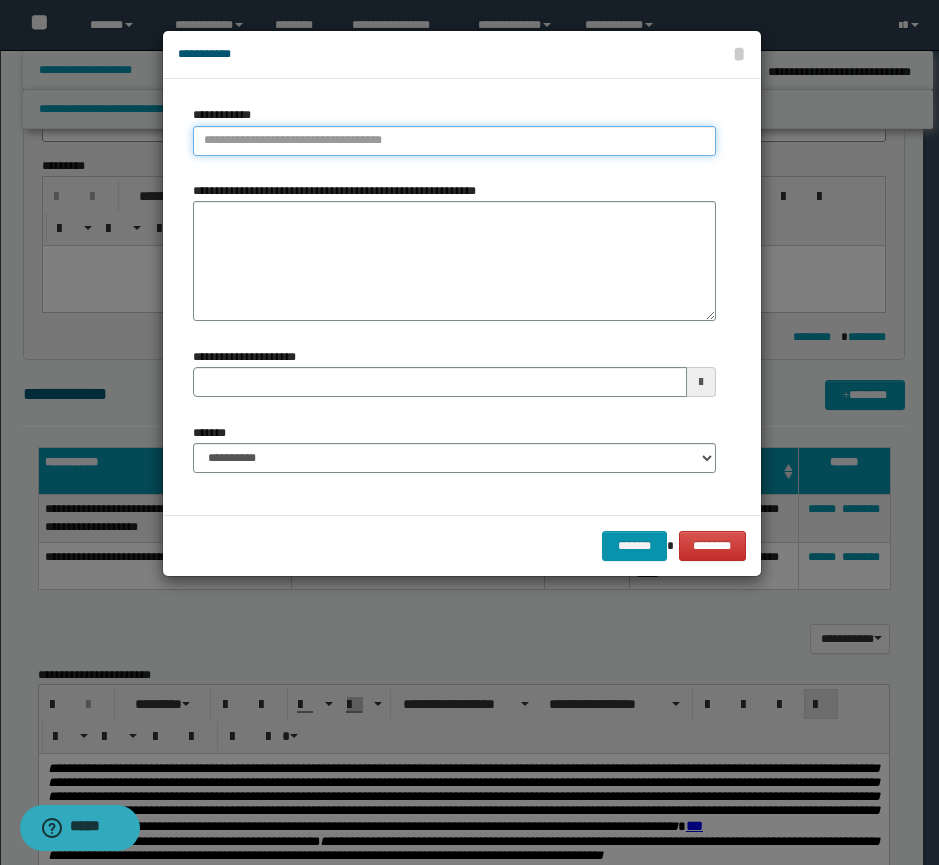 type on "**********" 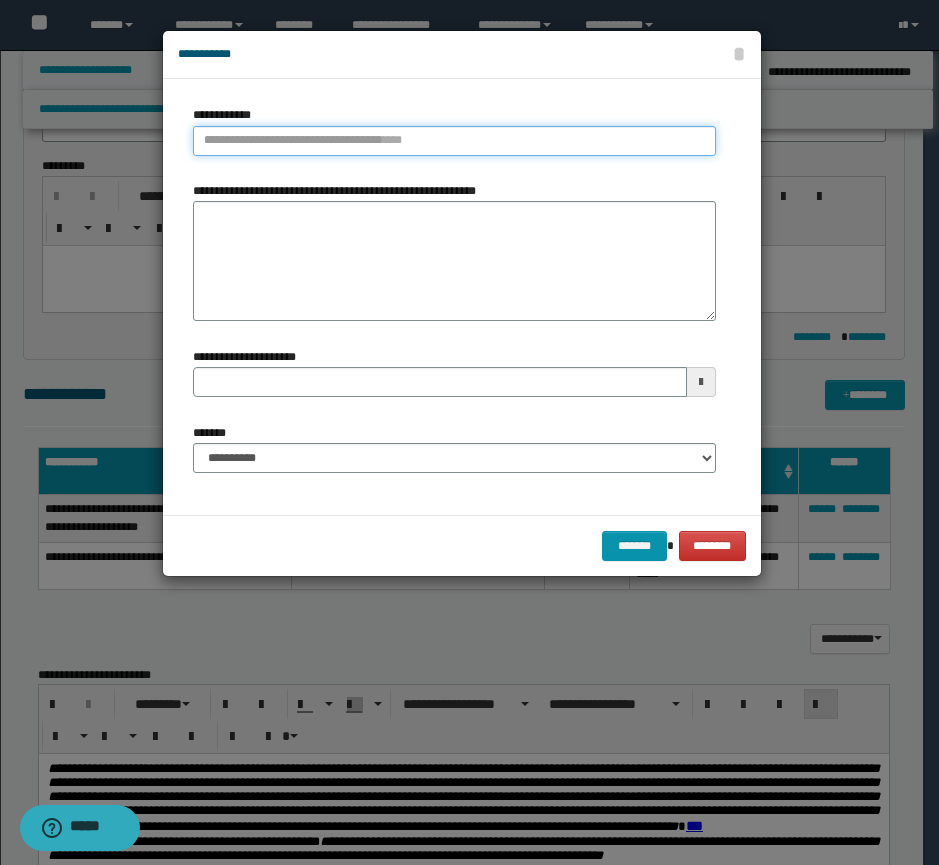 click on "**********" at bounding box center (454, 141) 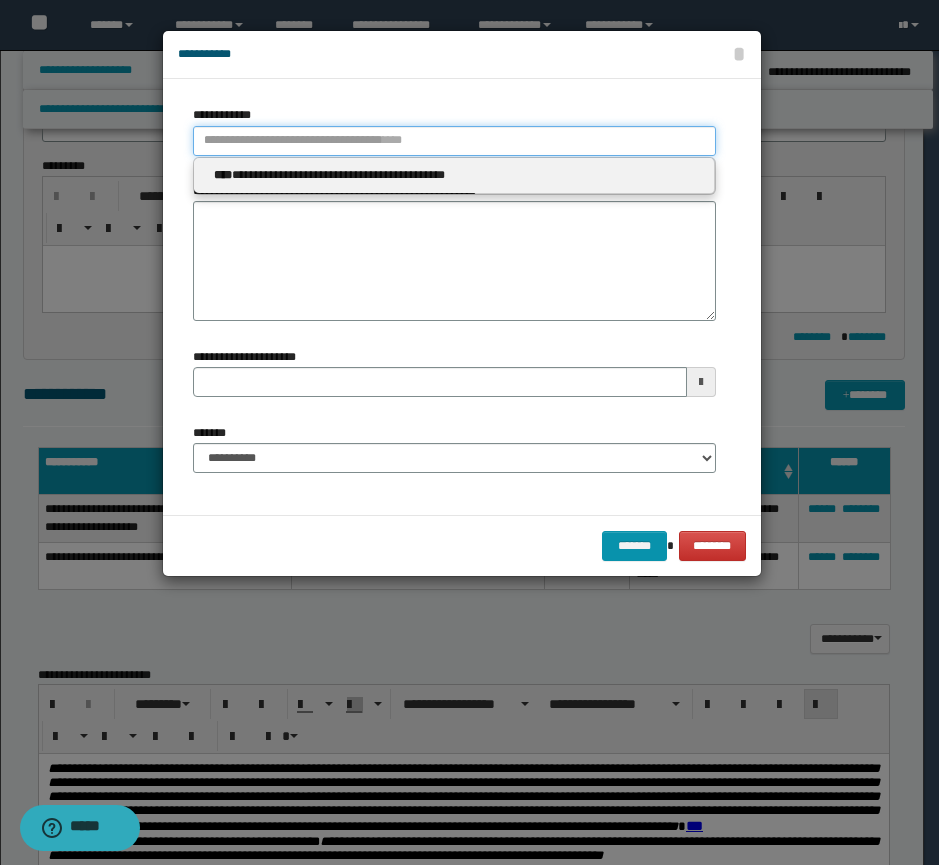 type 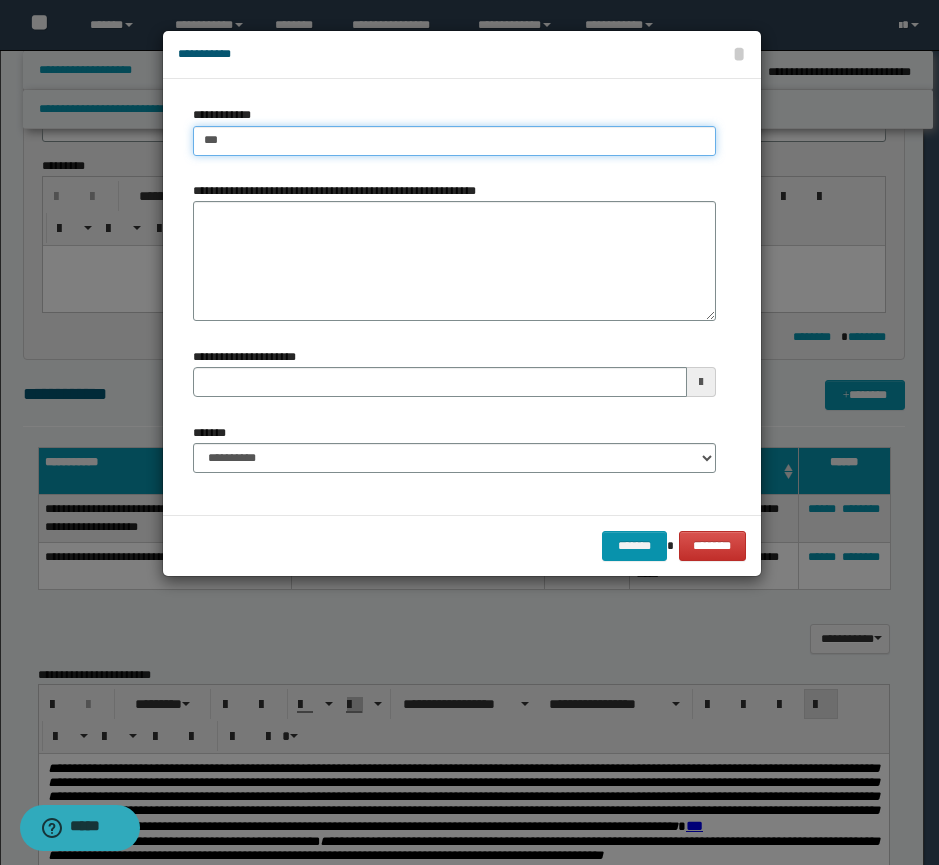 type on "****" 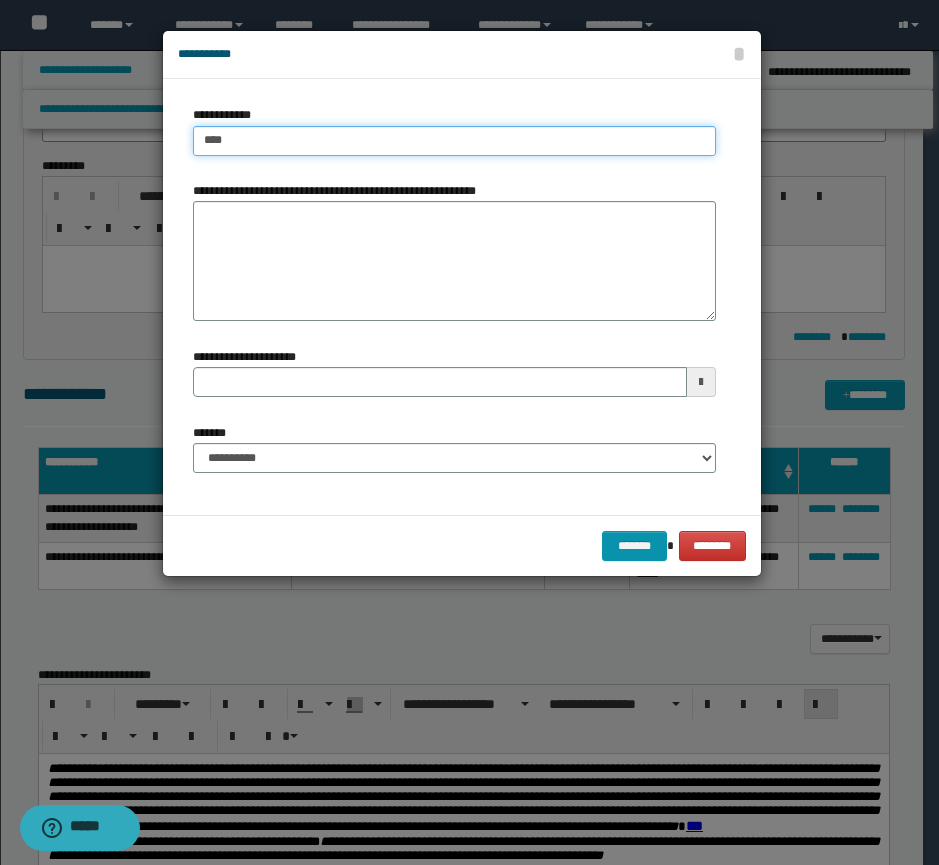 type on "****" 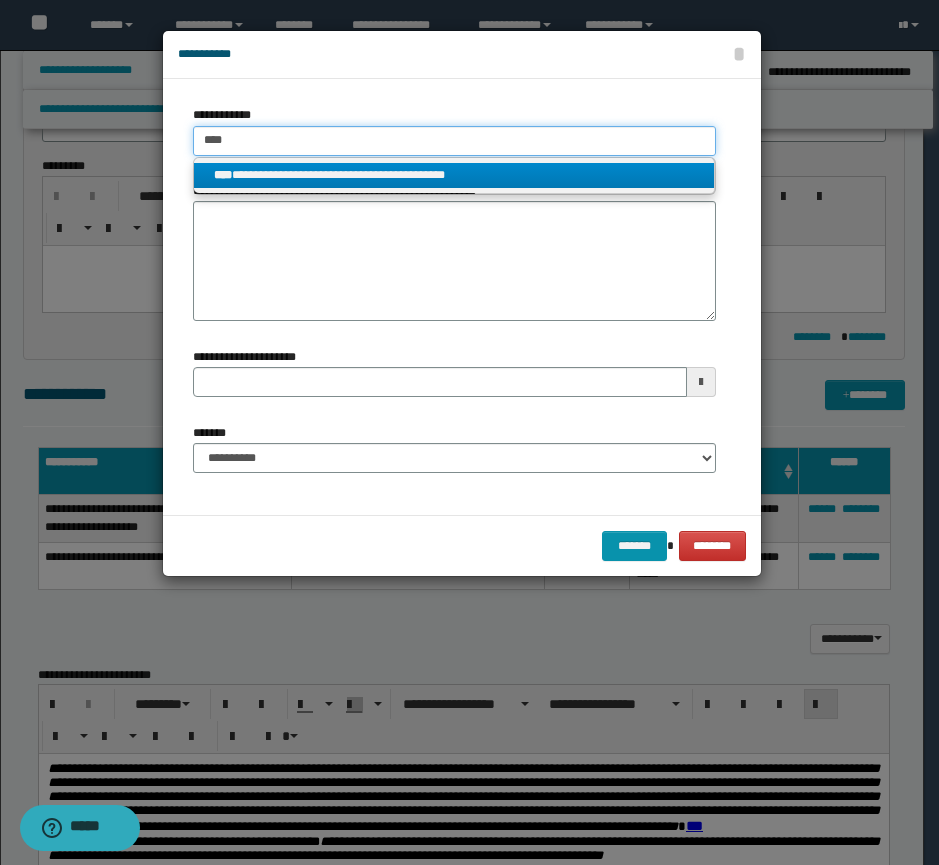 type on "****" 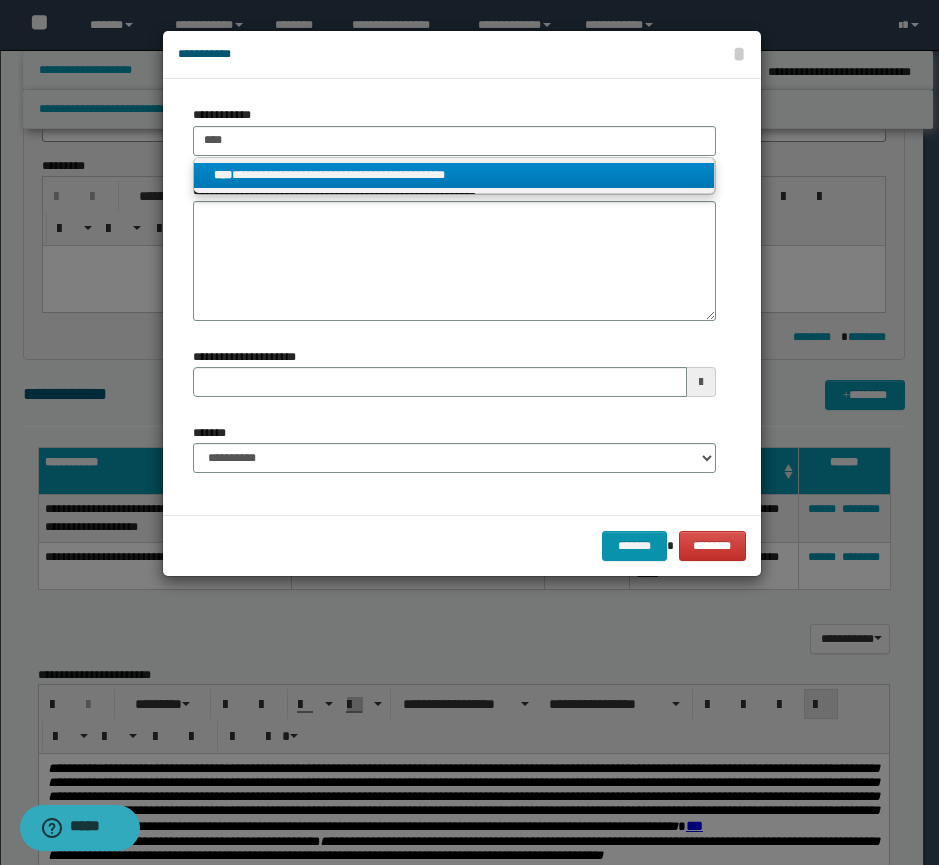 click on "**********" at bounding box center (454, 176) 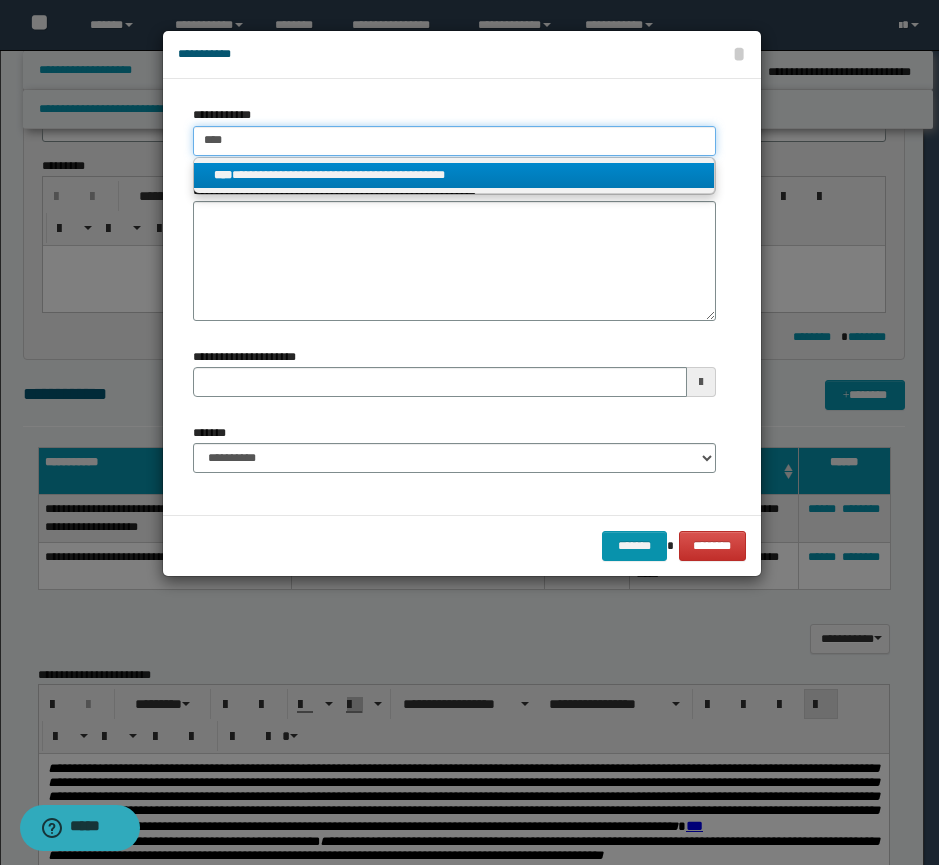 type 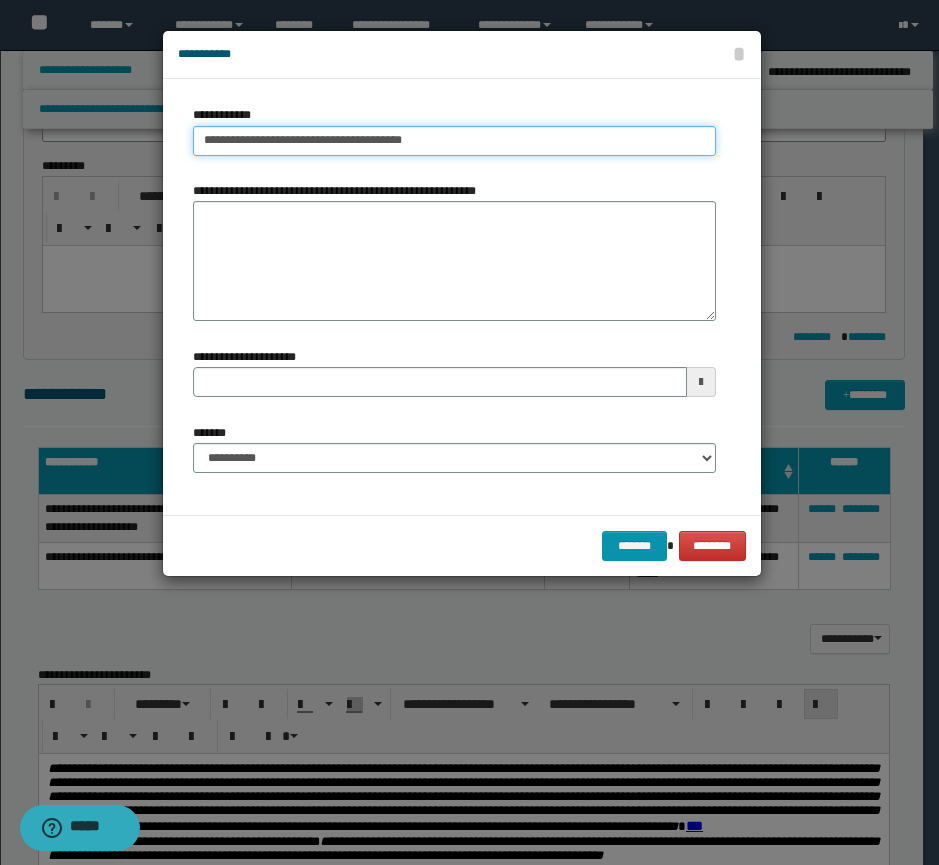 type 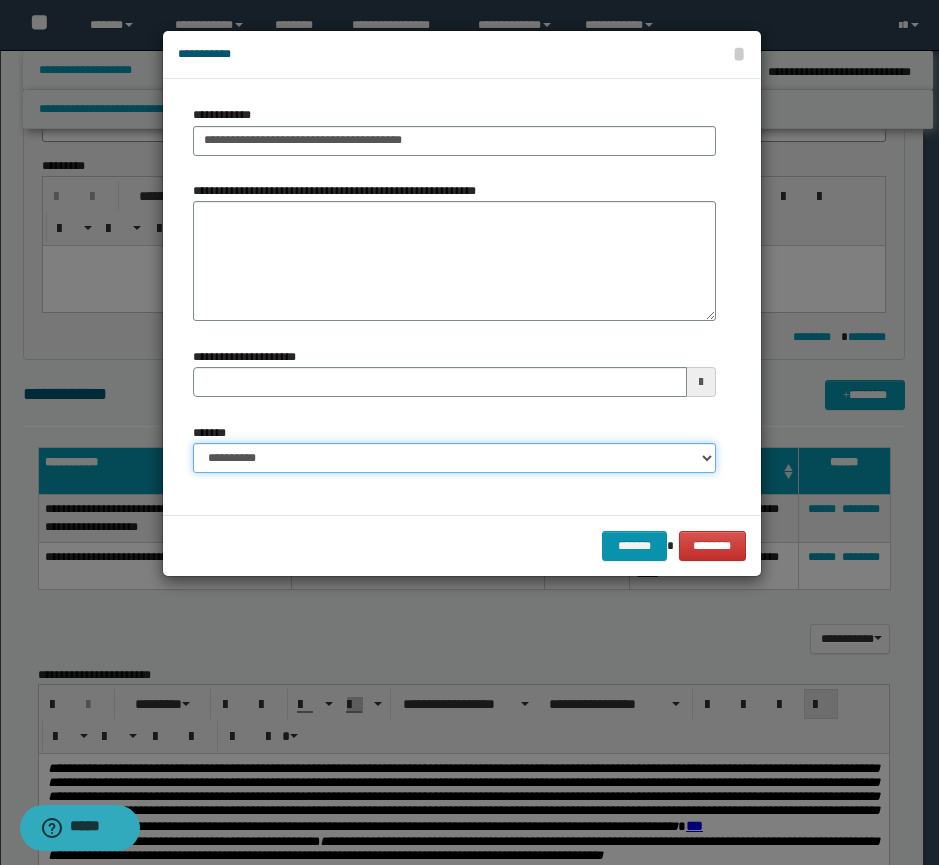 click on "**********" at bounding box center [454, 458] 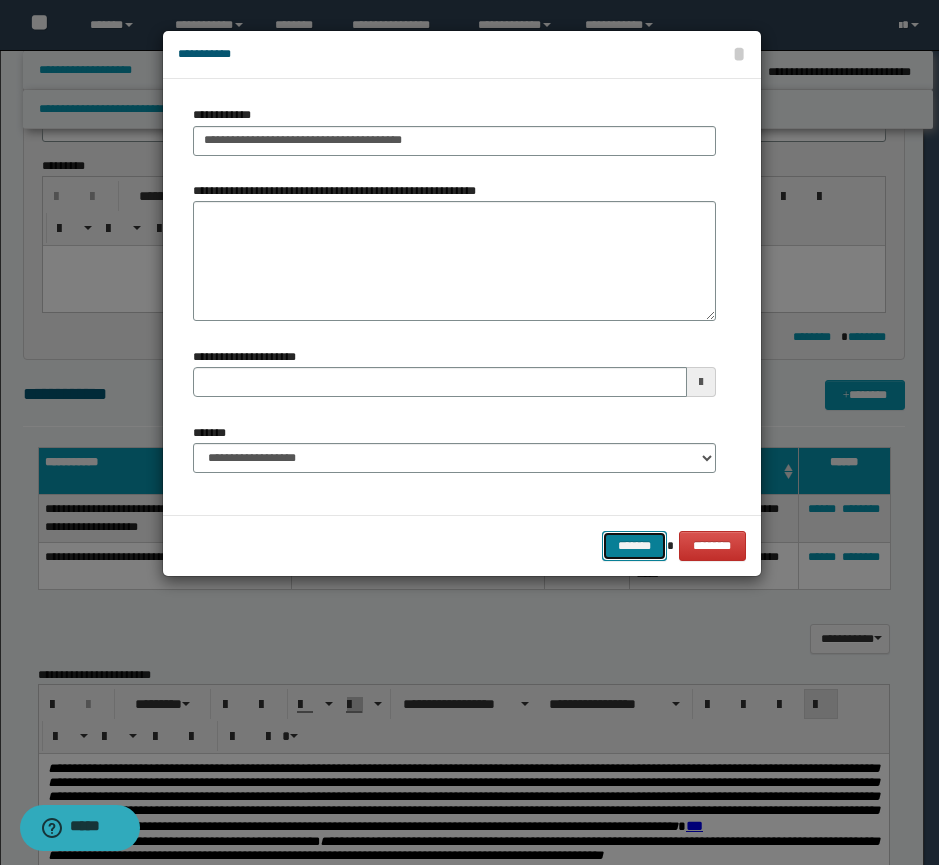 click on "*******" at bounding box center [634, 546] 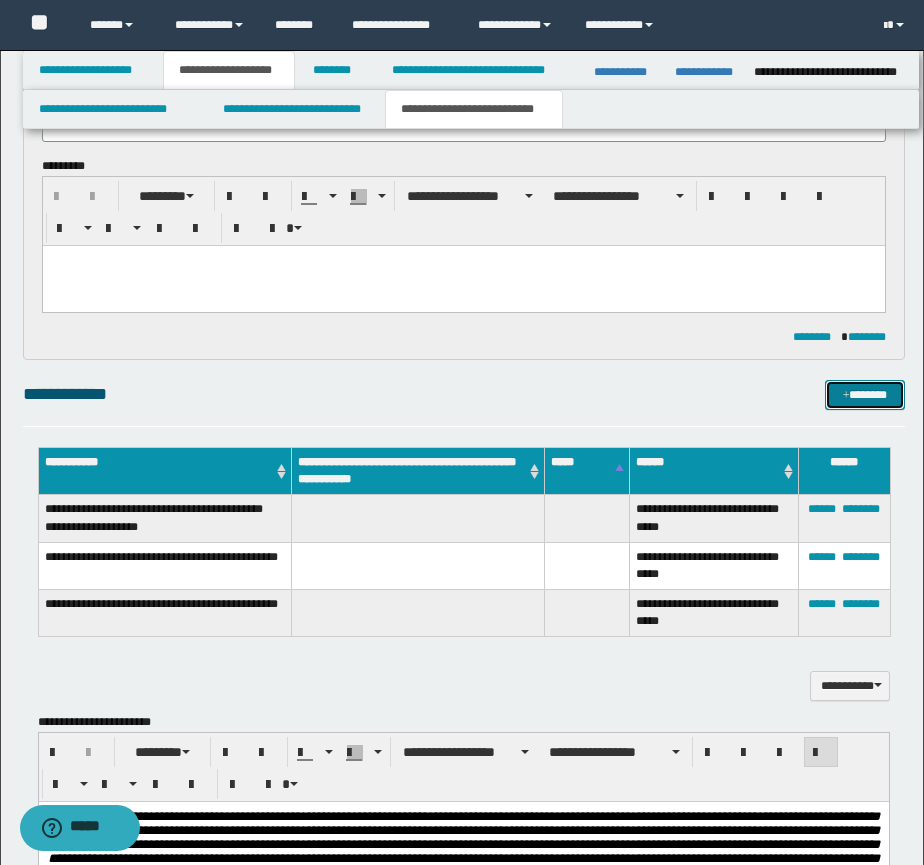 click on "*******" at bounding box center [865, 395] 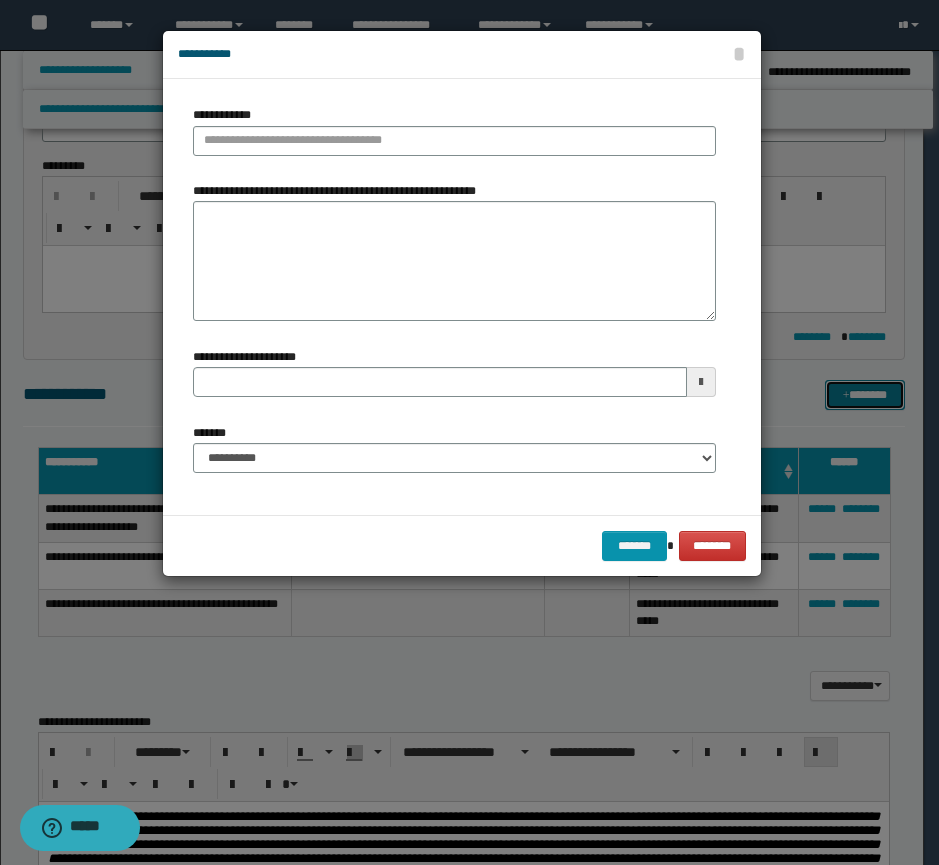 type 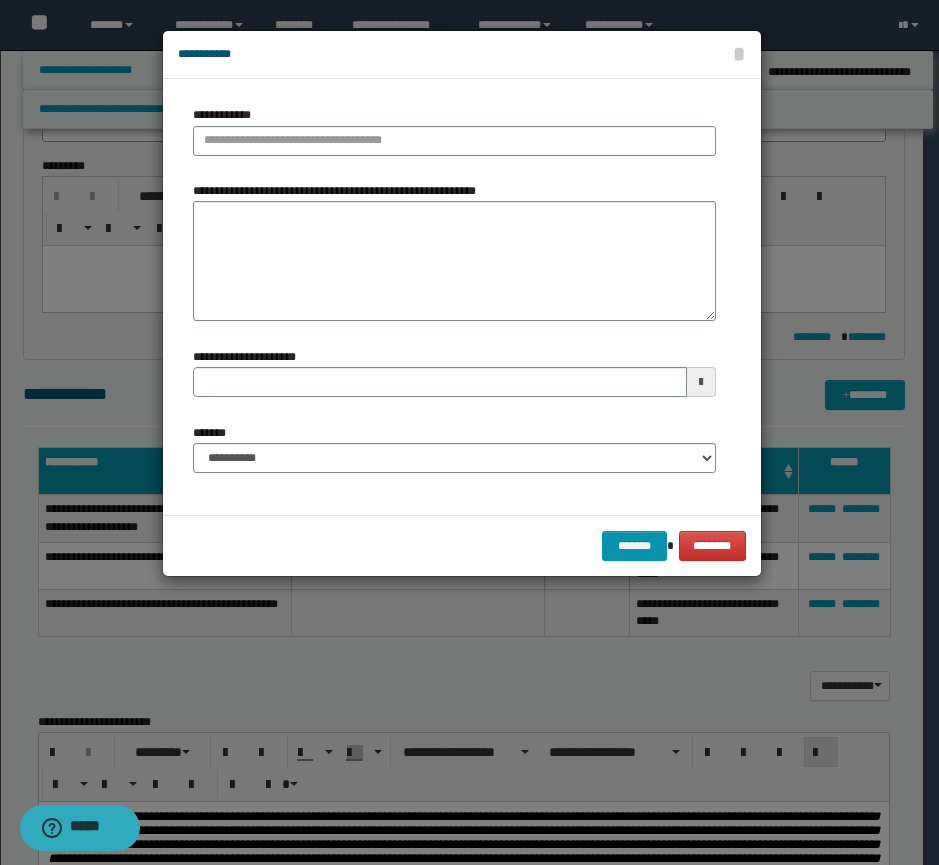 click on "**********" at bounding box center (454, 130) 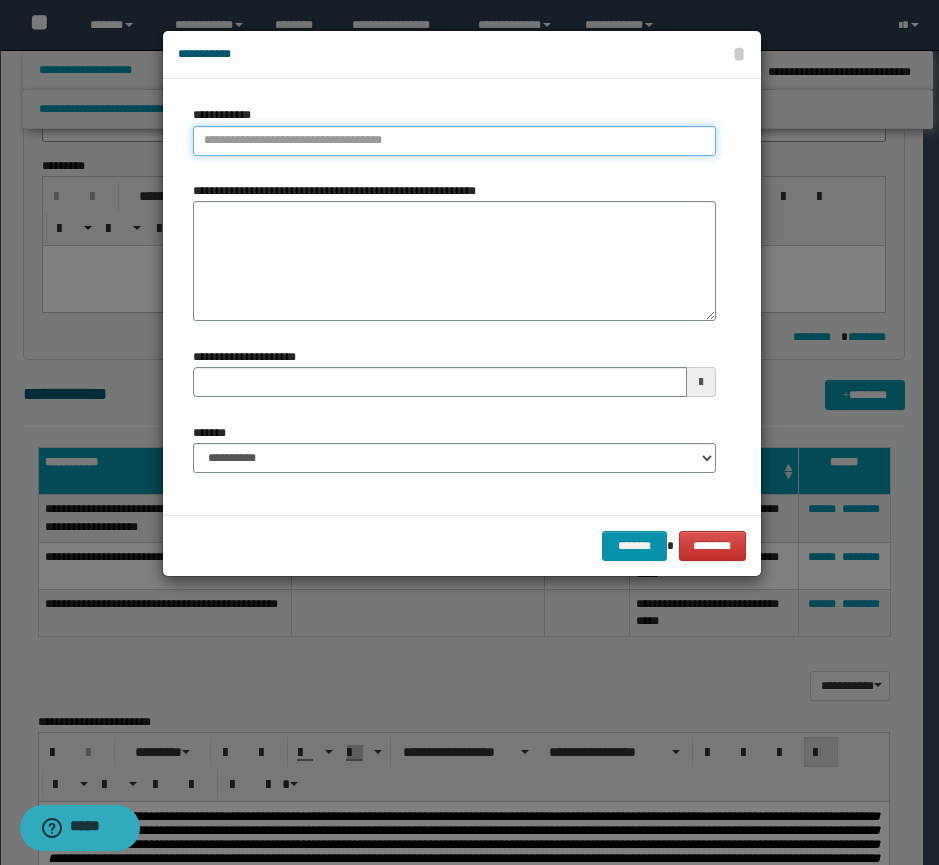 type on "**********" 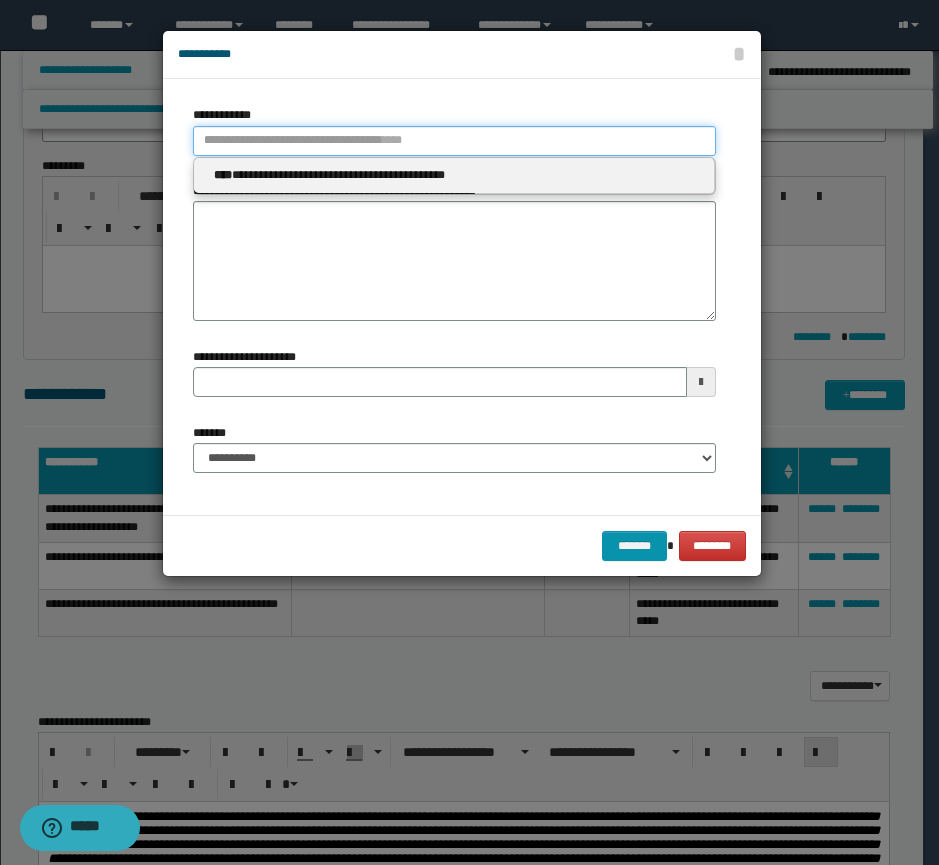 click on "**********" at bounding box center [454, 141] 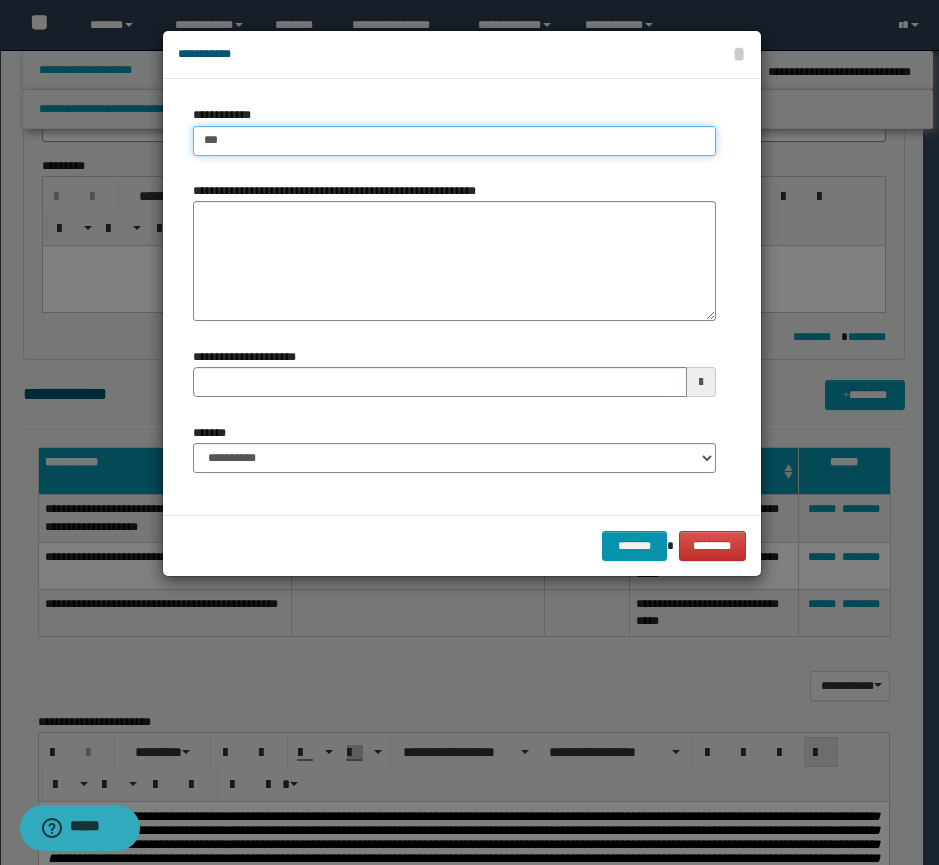 type on "****" 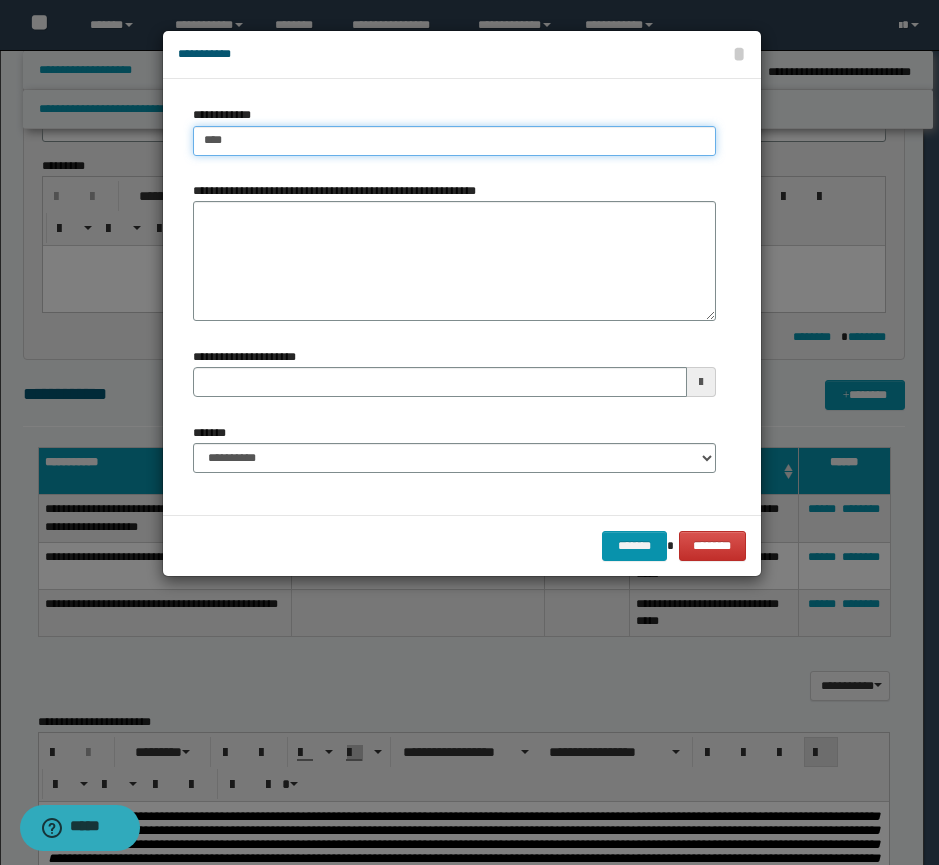 type on "****" 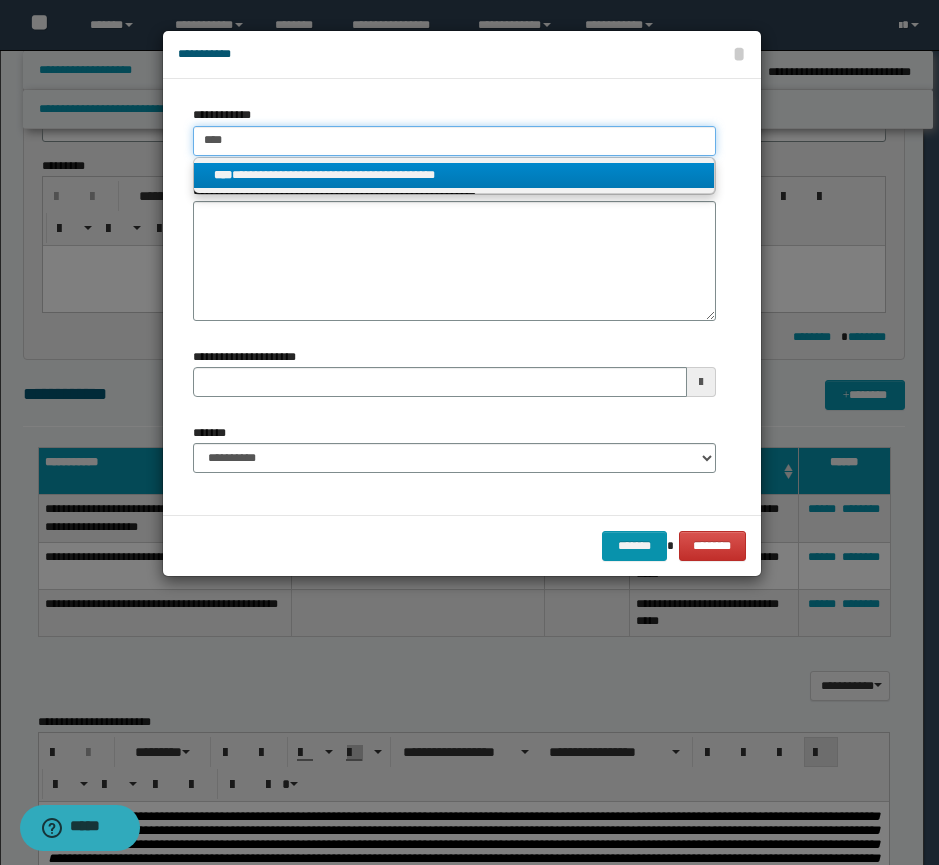 type on "****" 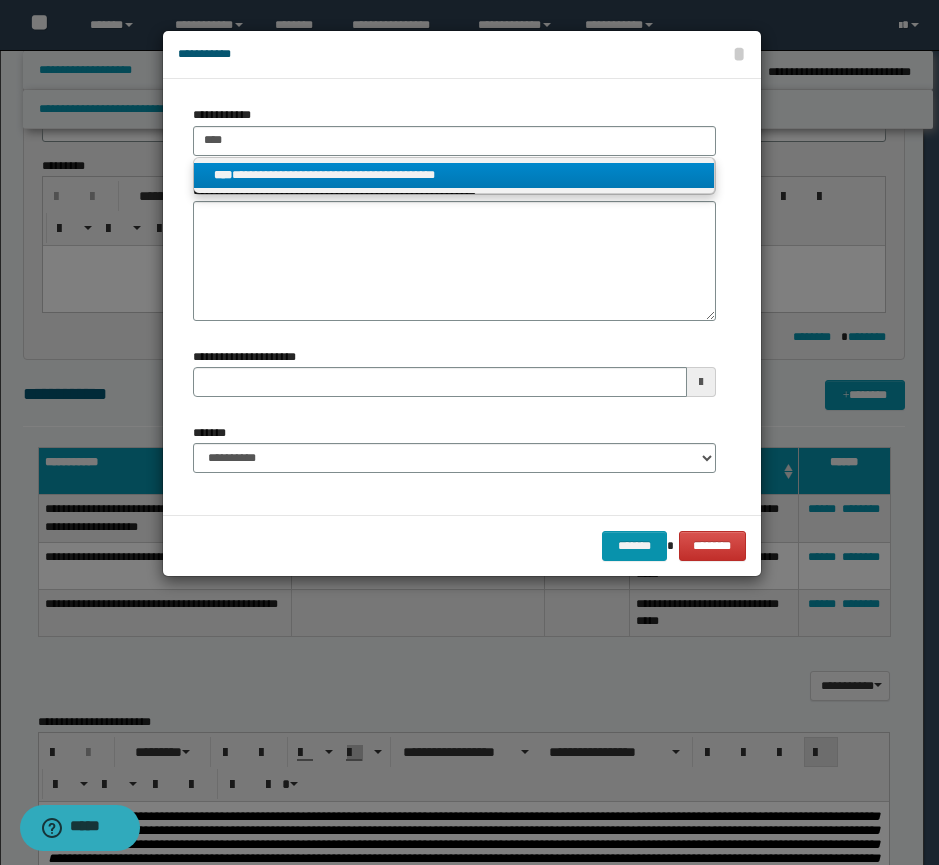 click on "**********" at bounding box center [454, 176] 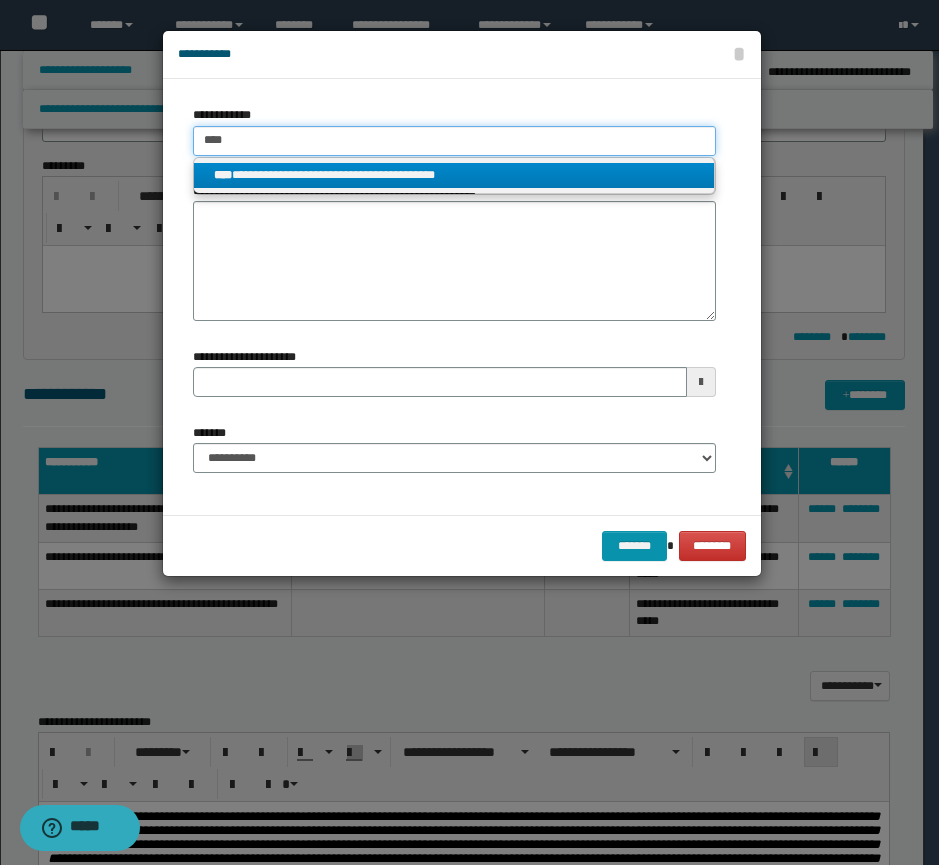 type 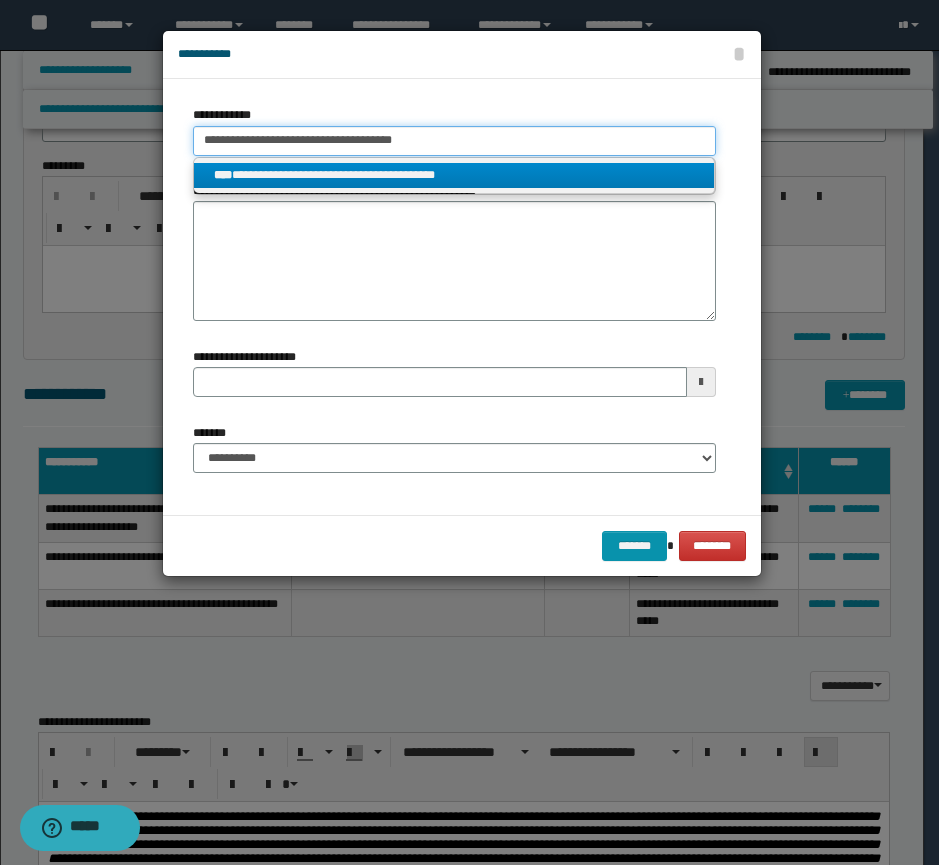 type 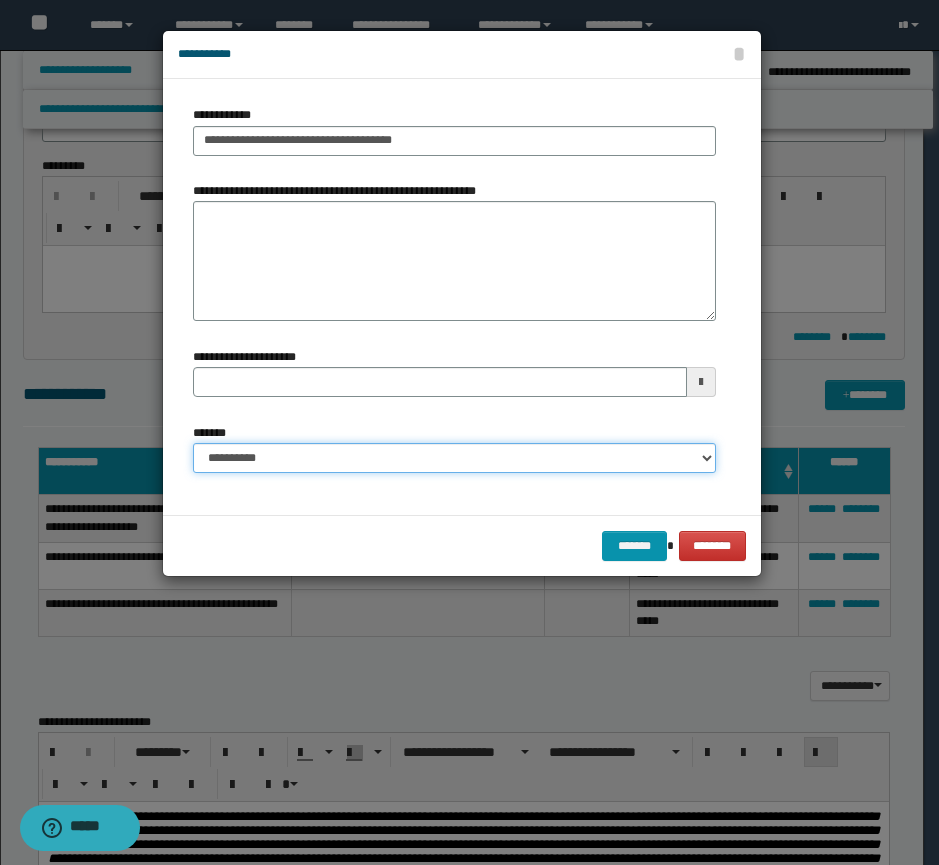 drag, startPoint x: 289, startPoint y: 457, endPoint x: 299, endPoint y: 439, distance: 20.59126 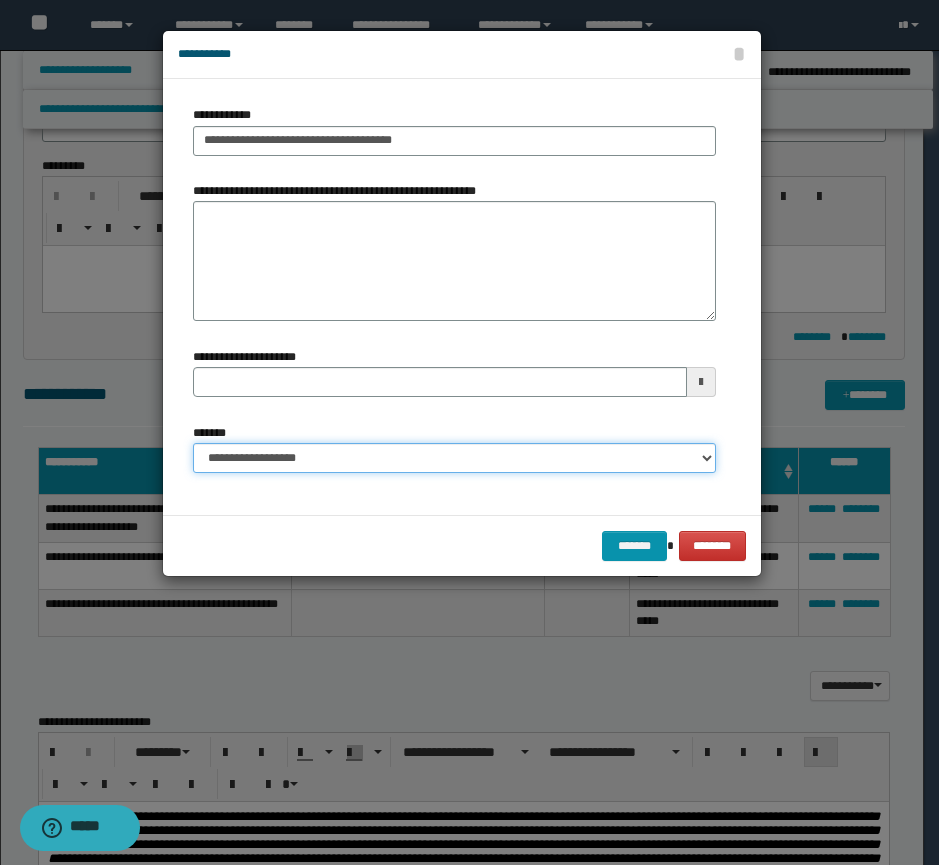 click on "**********" at bounding box center (454, 458) 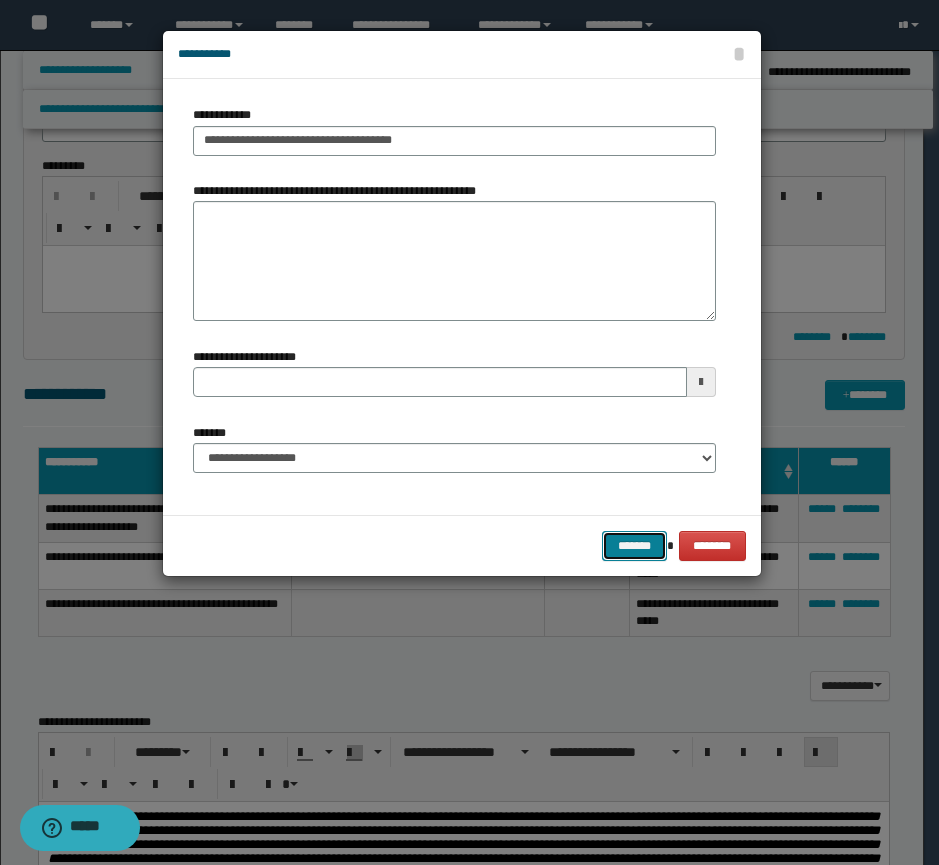 click on "*******" at bounding box center (634, 546) 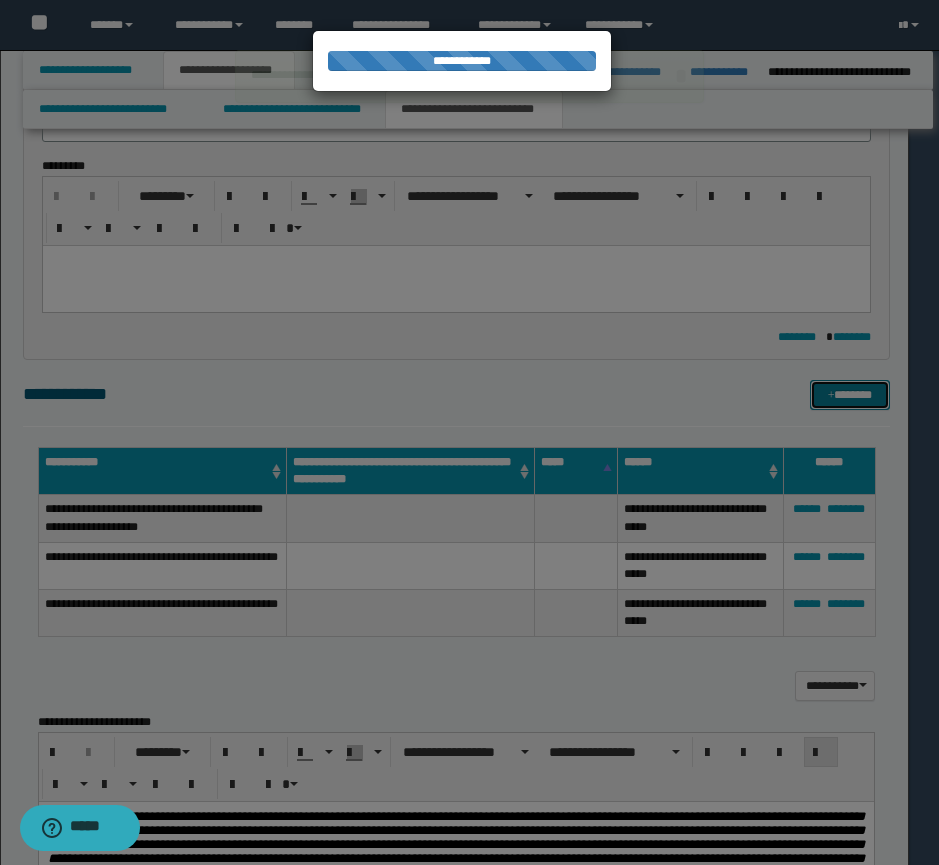 type 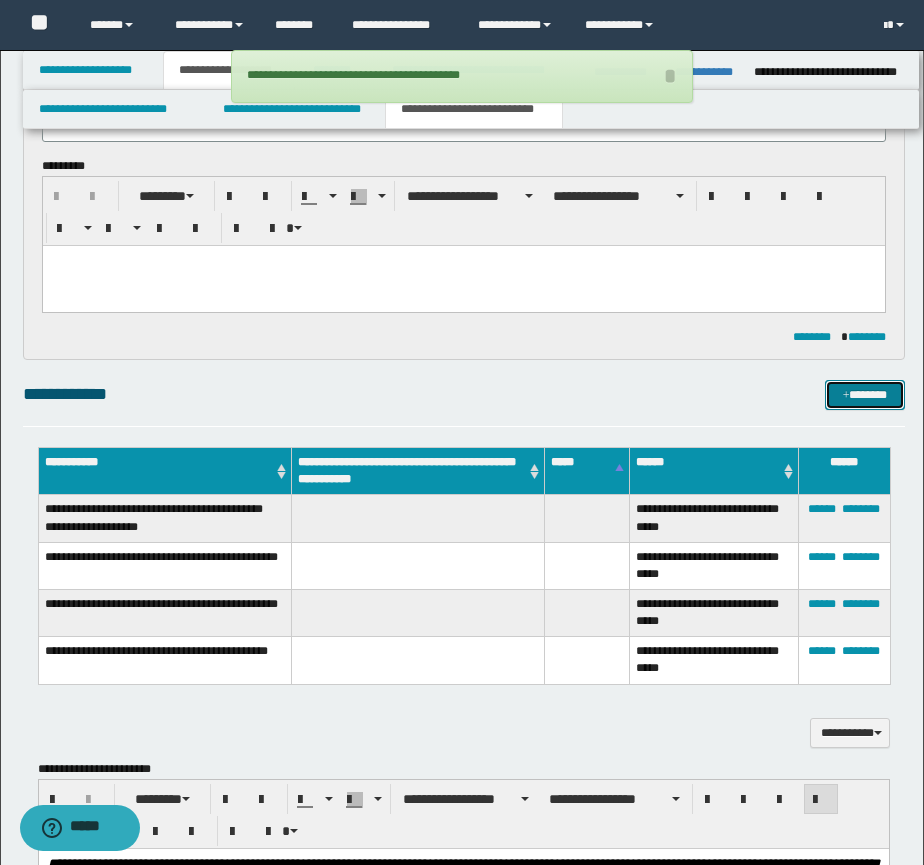 click on "*******" at bounding box center [865, 395] 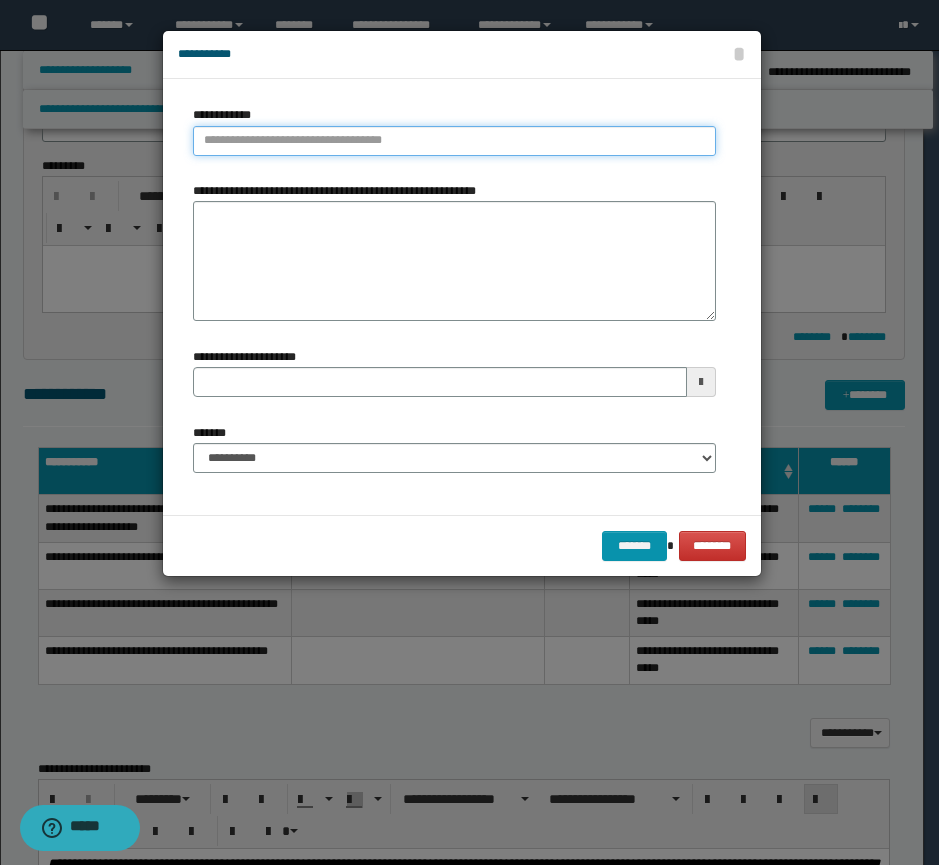 type on "**********" 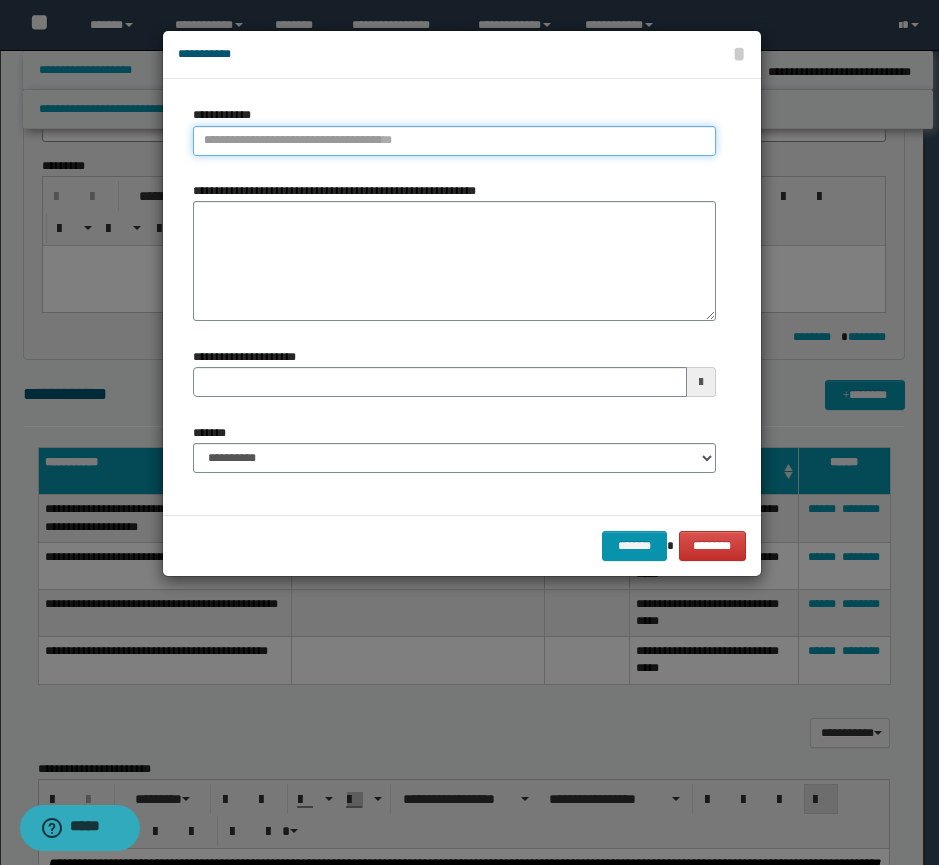 click on "**********" at bounding box center (454, 141) 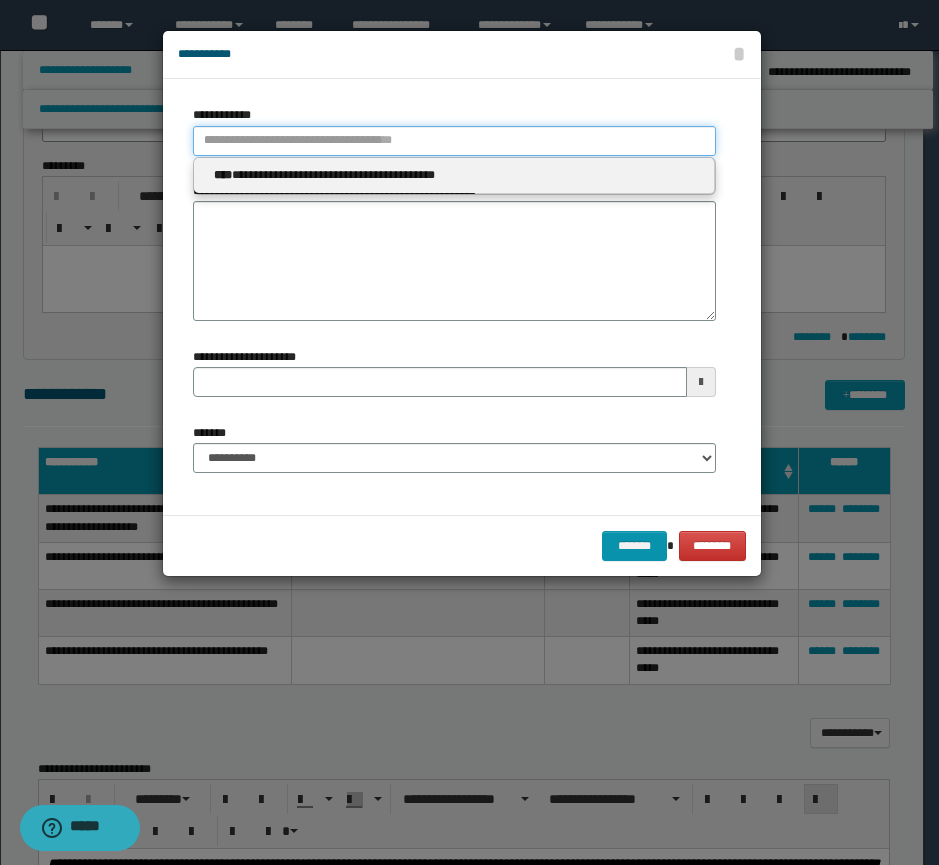 type 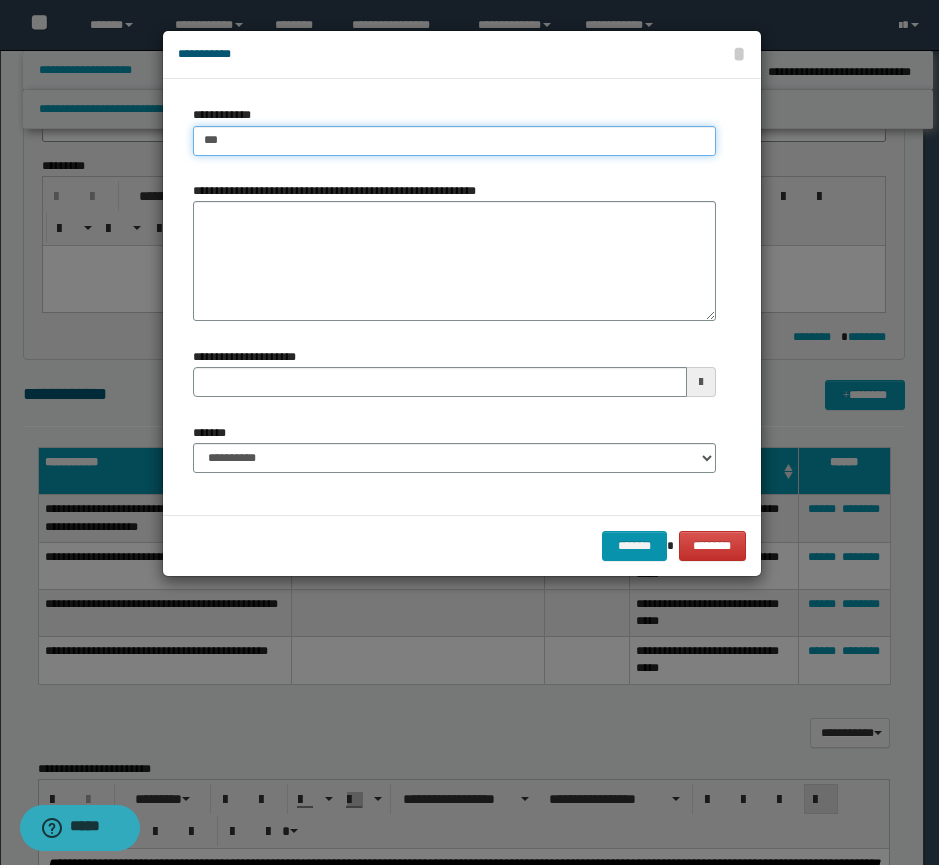 type on "****" 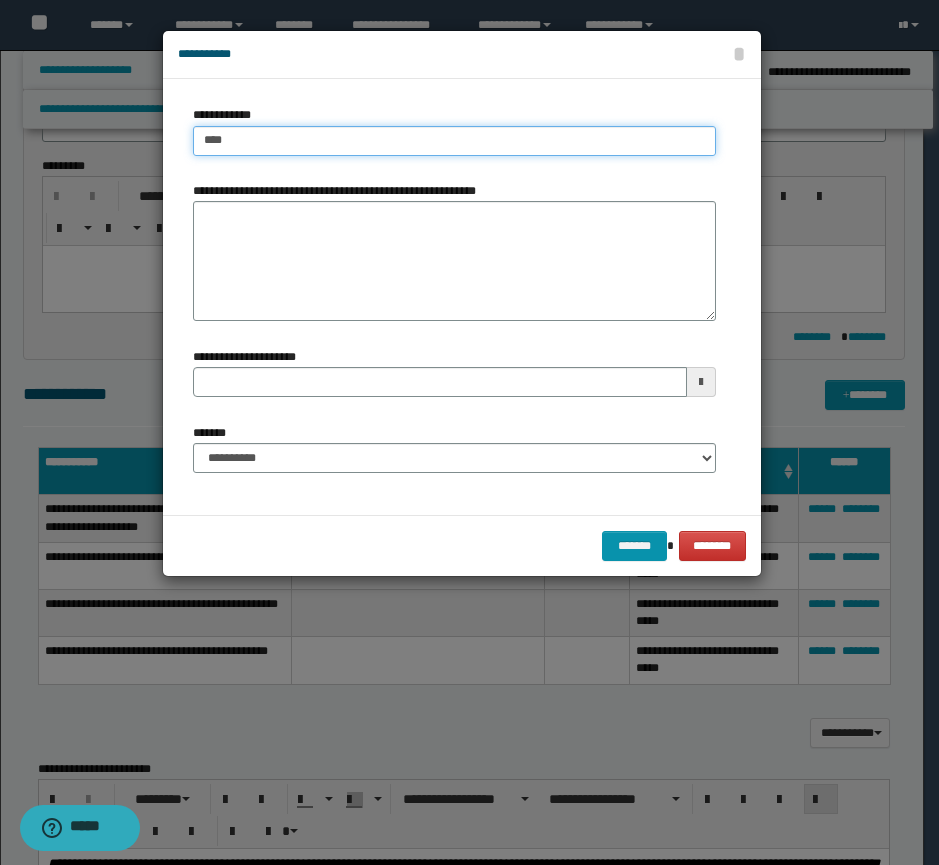 type on "****" 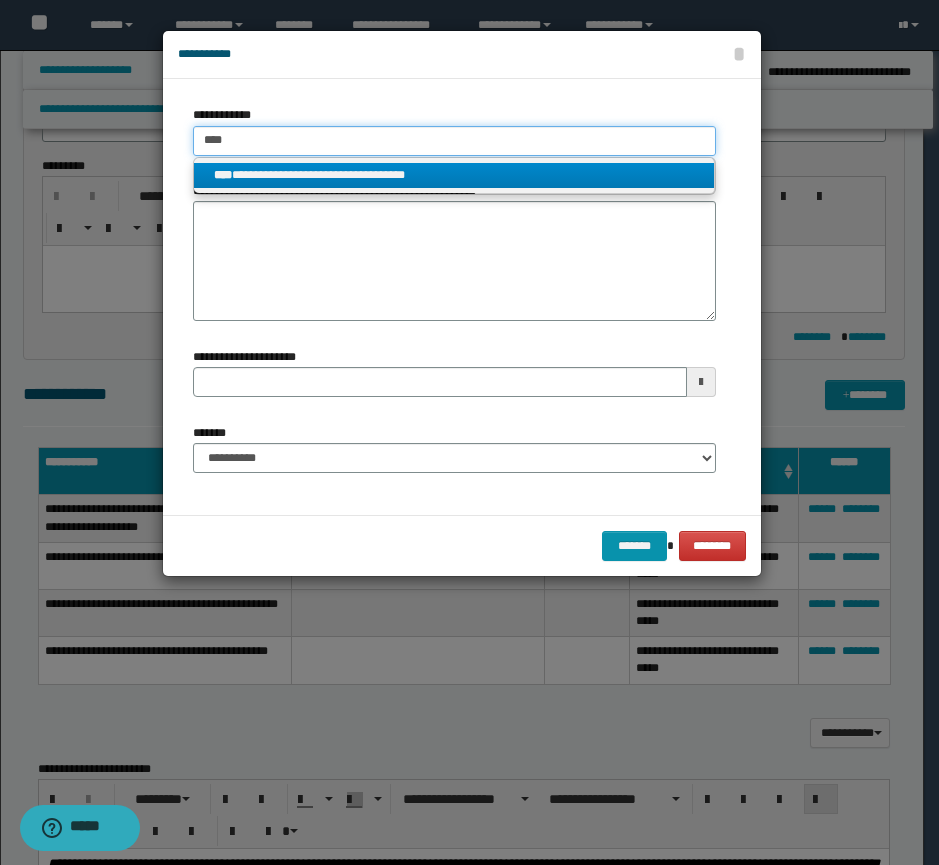type on "****" 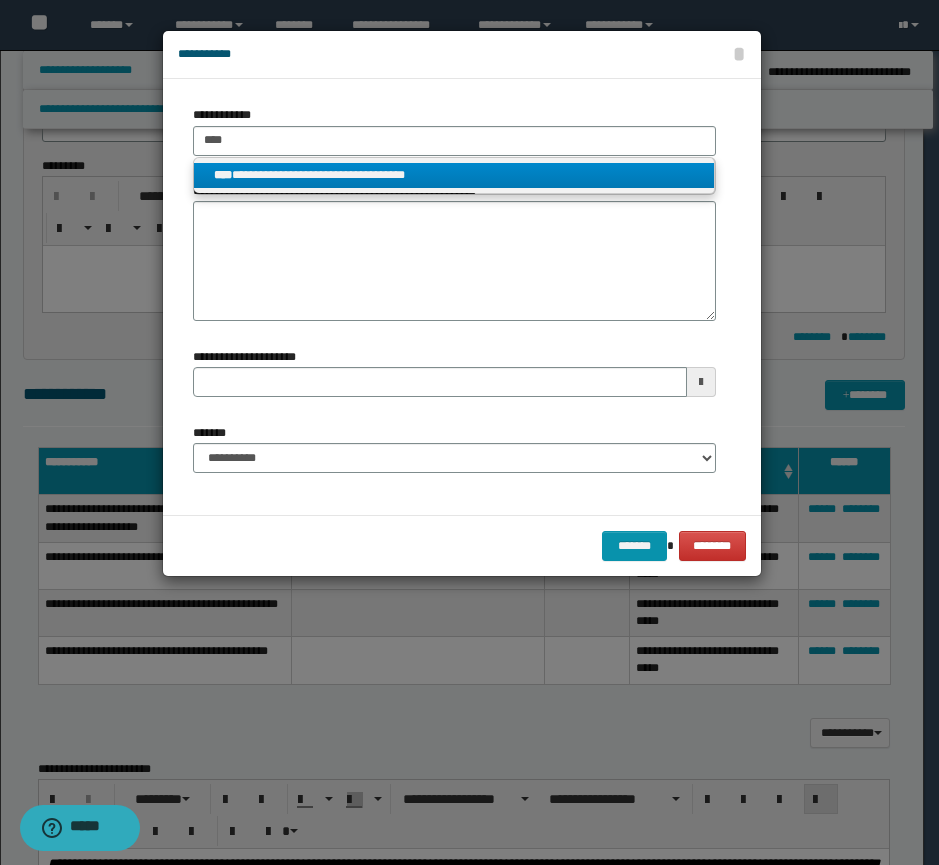 click on "**********" at bounding box center (454, 175) 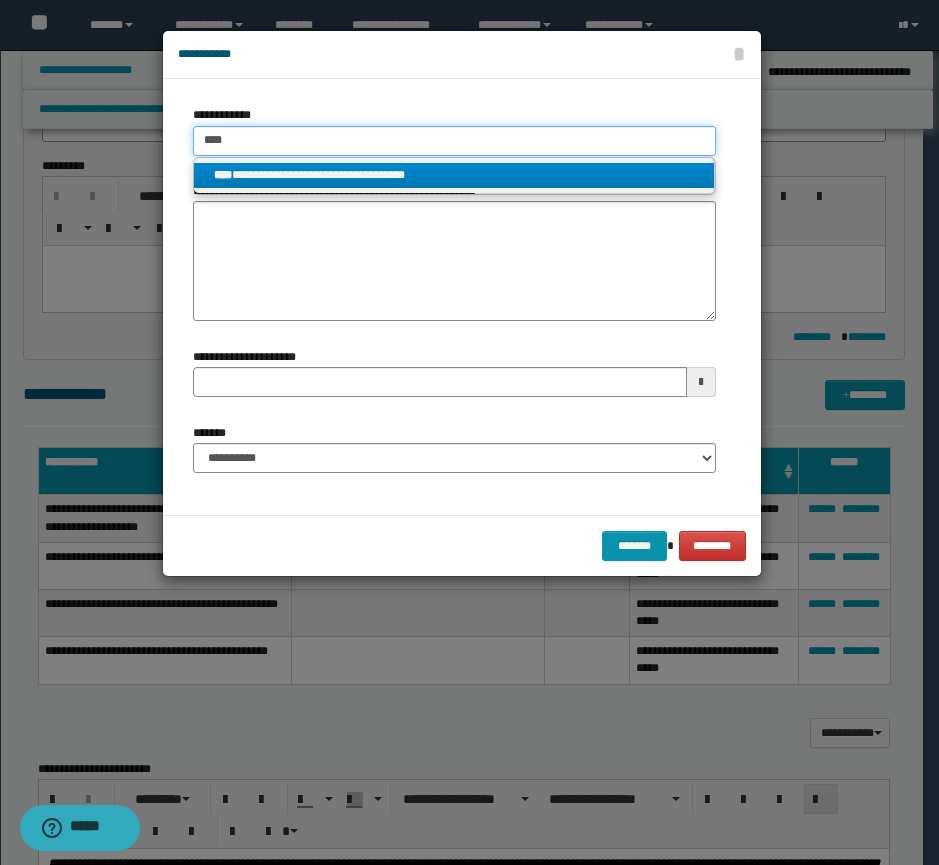 type 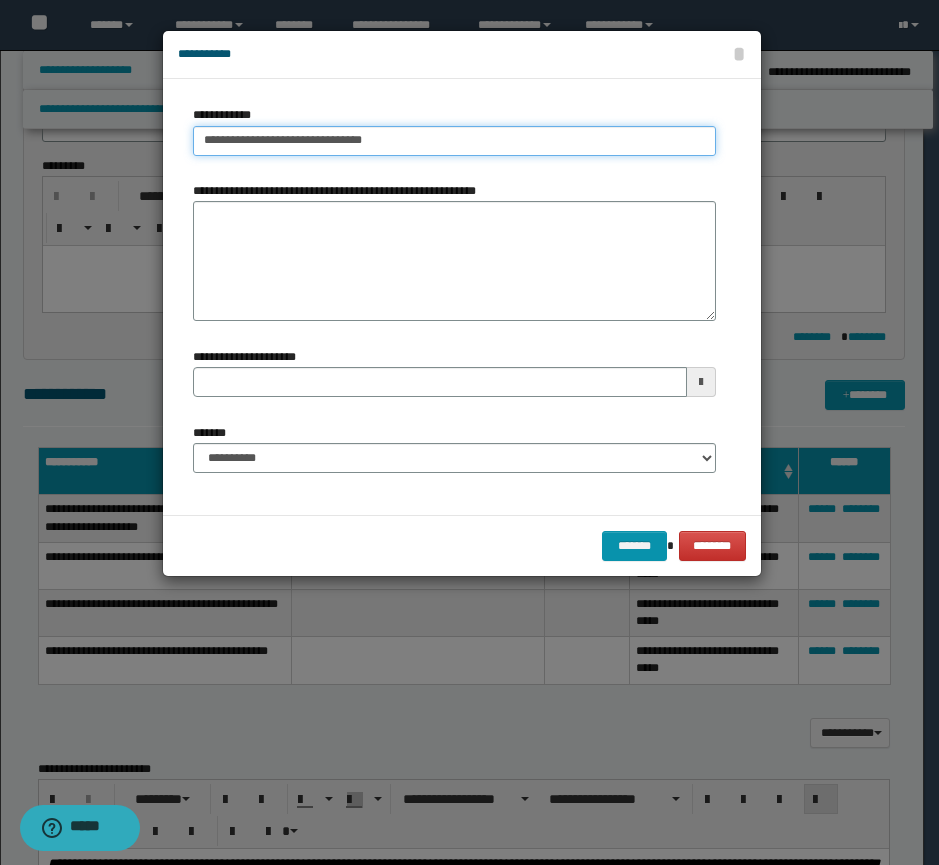 type 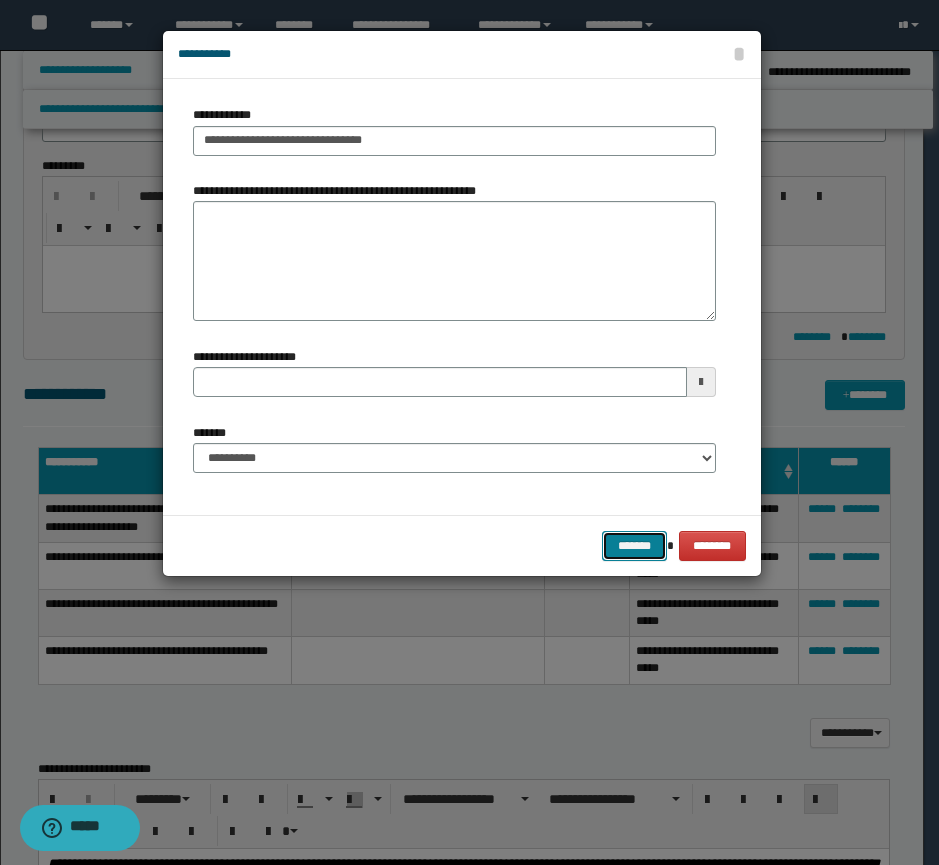 drag, startPoint x: 653, startPoint y: 547, endPoint x: 423, endPoint y: 464, distance: 244.5179 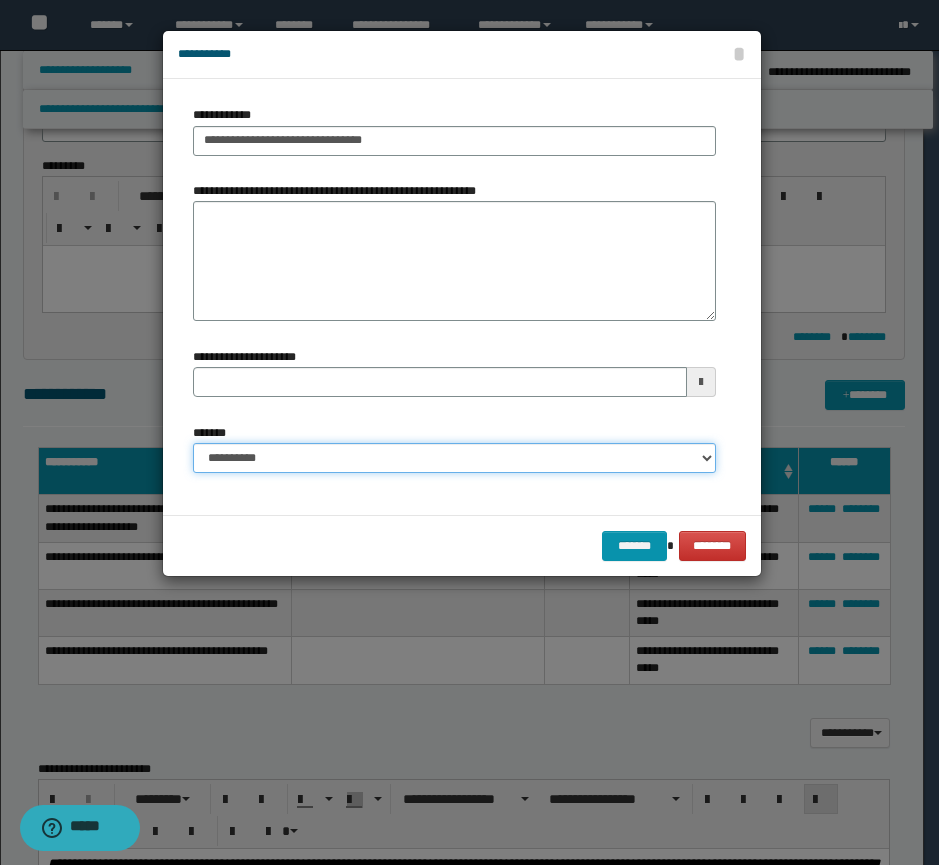 click on "**********" at bounding box center (454, 458) 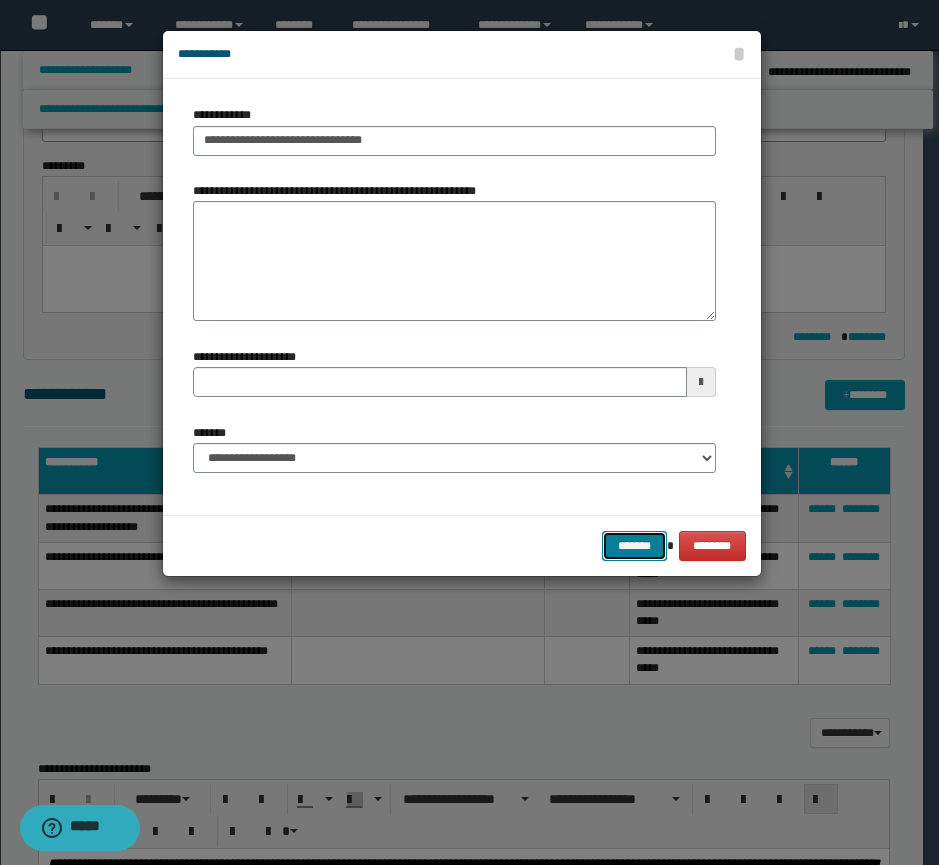click on "*******" at bounding box center (634, 546) 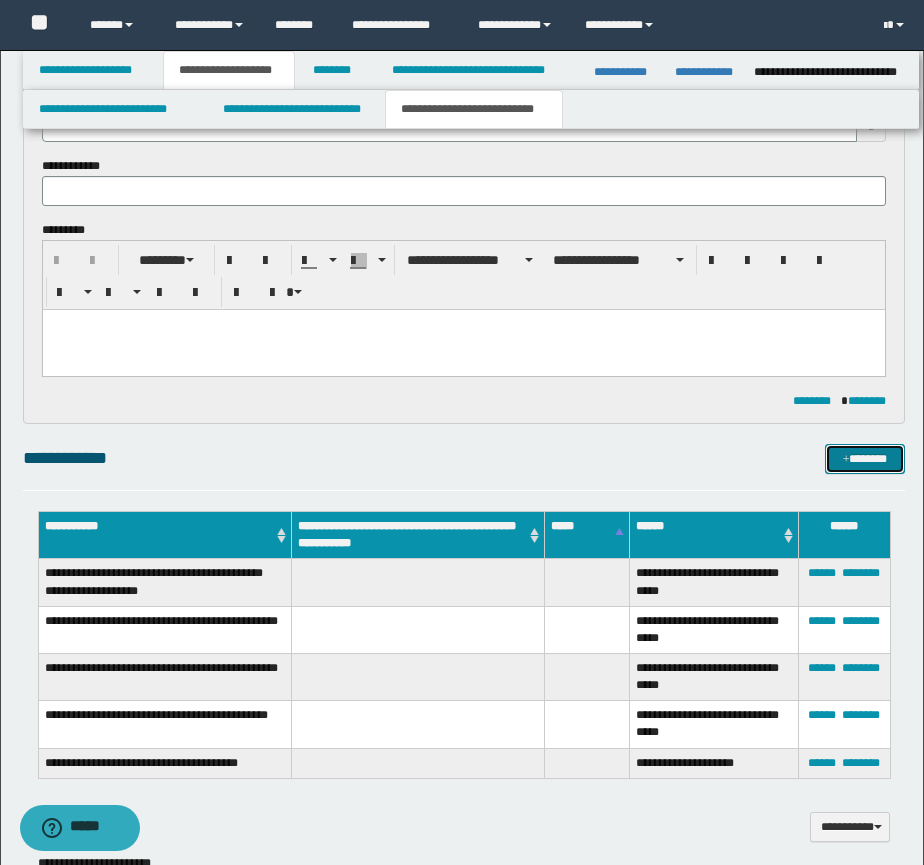 scroll, scrollTop: 0, scrollLeft: 0, axis: both 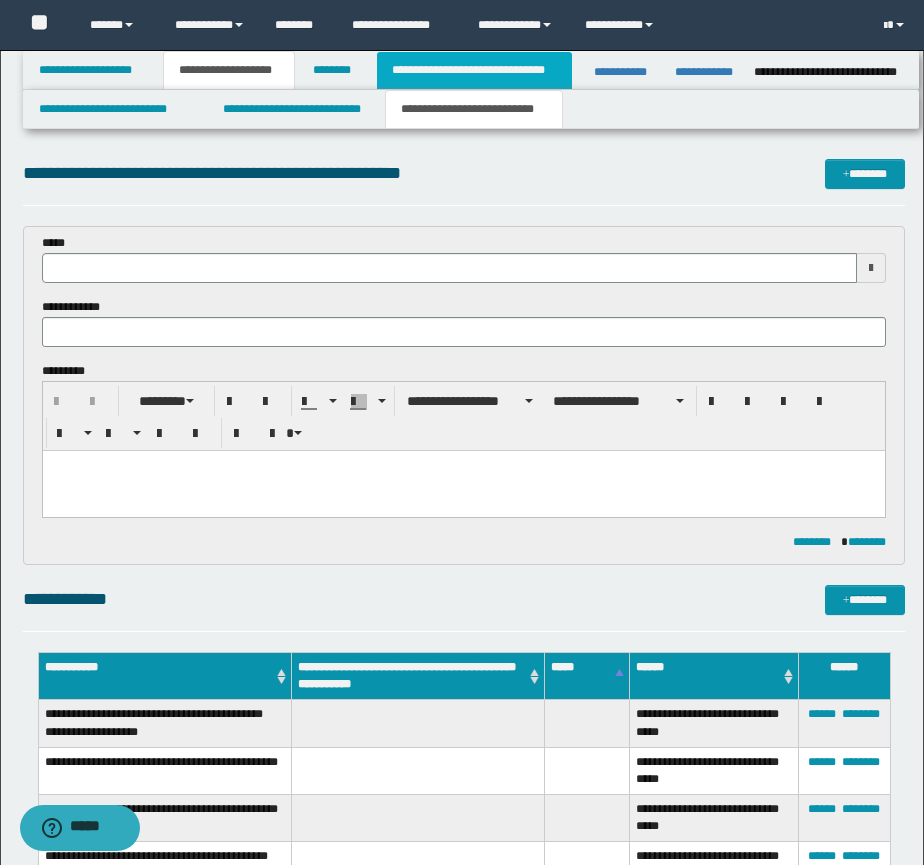 click on "**********" at bounding box center (474, 70) 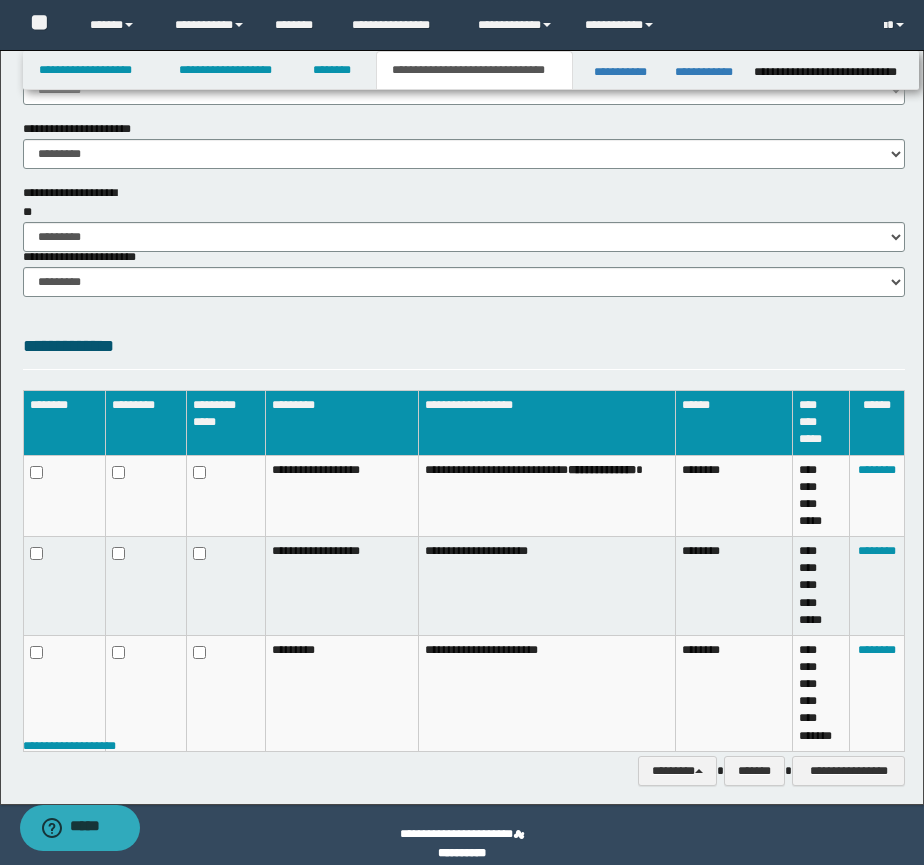 scroll, scrollTop: 1351, scrollLeft: 0, axis: vertical 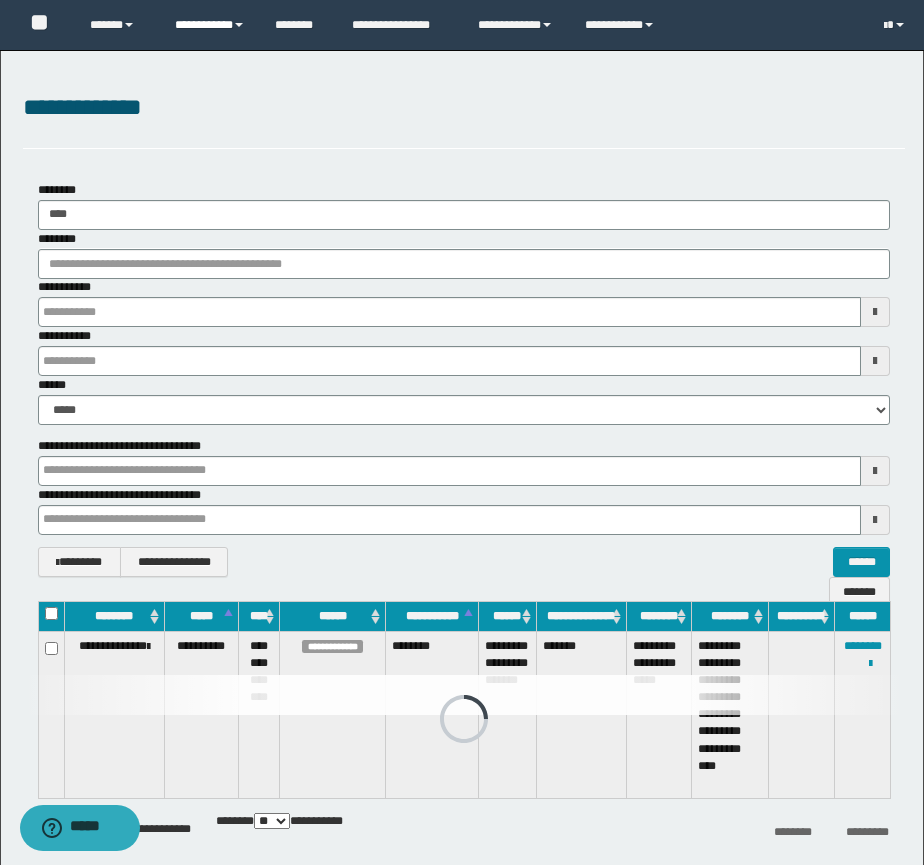 click on "**********" at bounding box center (210, 25) 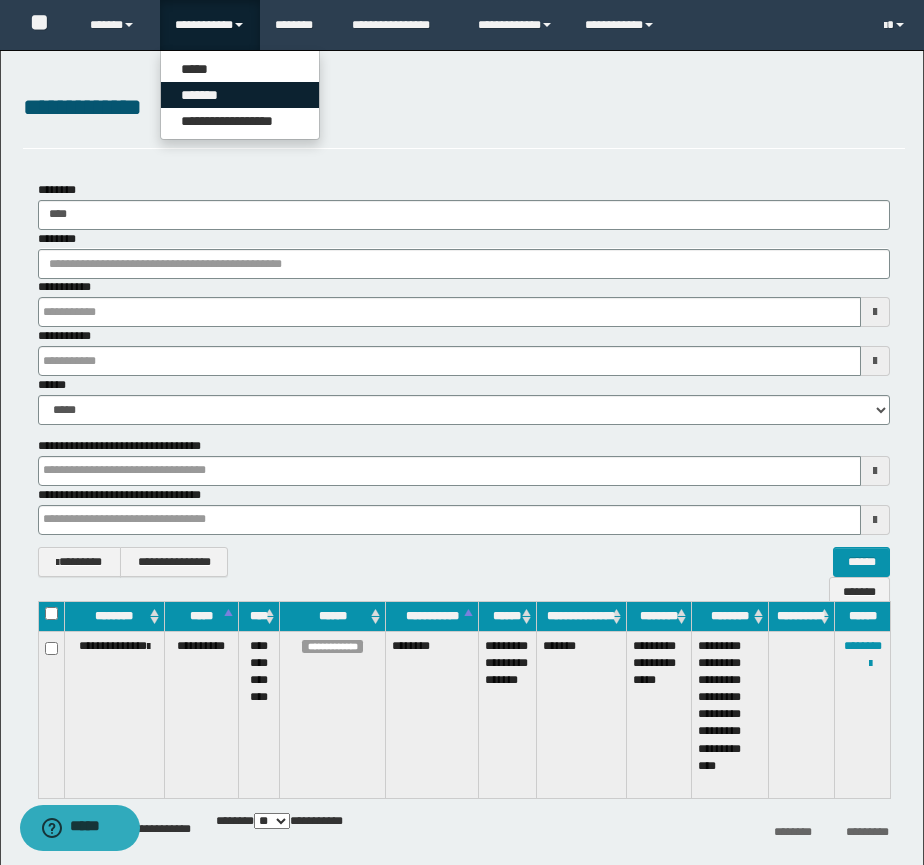 click on "*******" at bounding box center (240, 95) 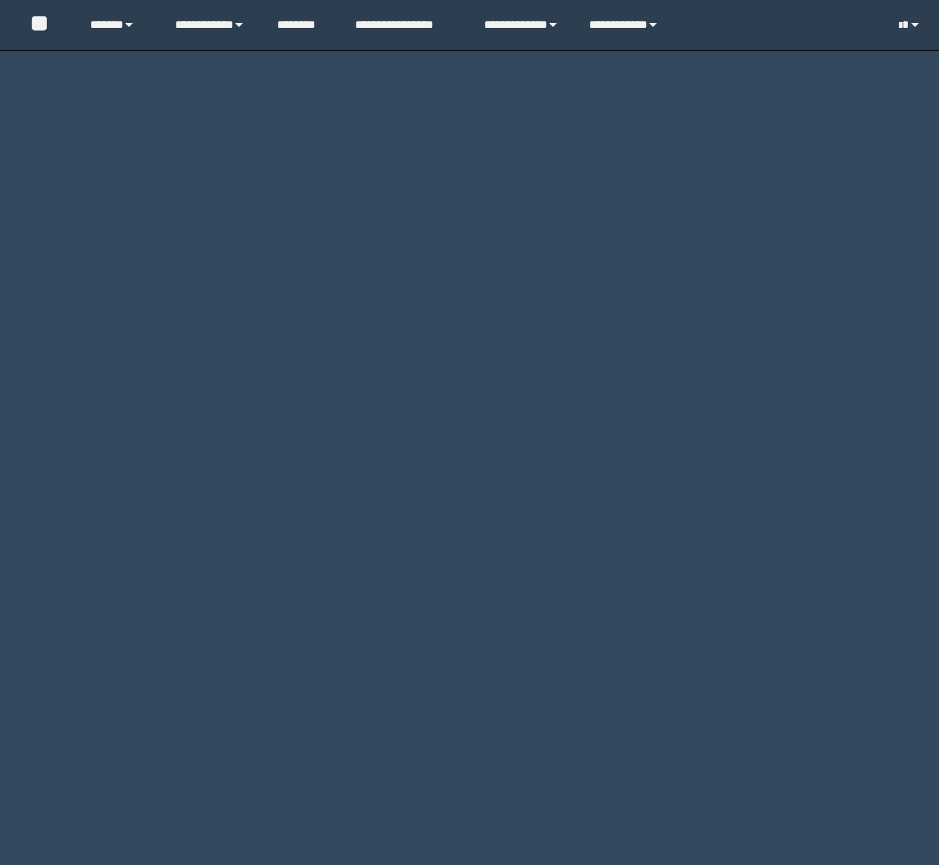 scroll, scrollTop: 0, scrollLeft: 0, axis: both 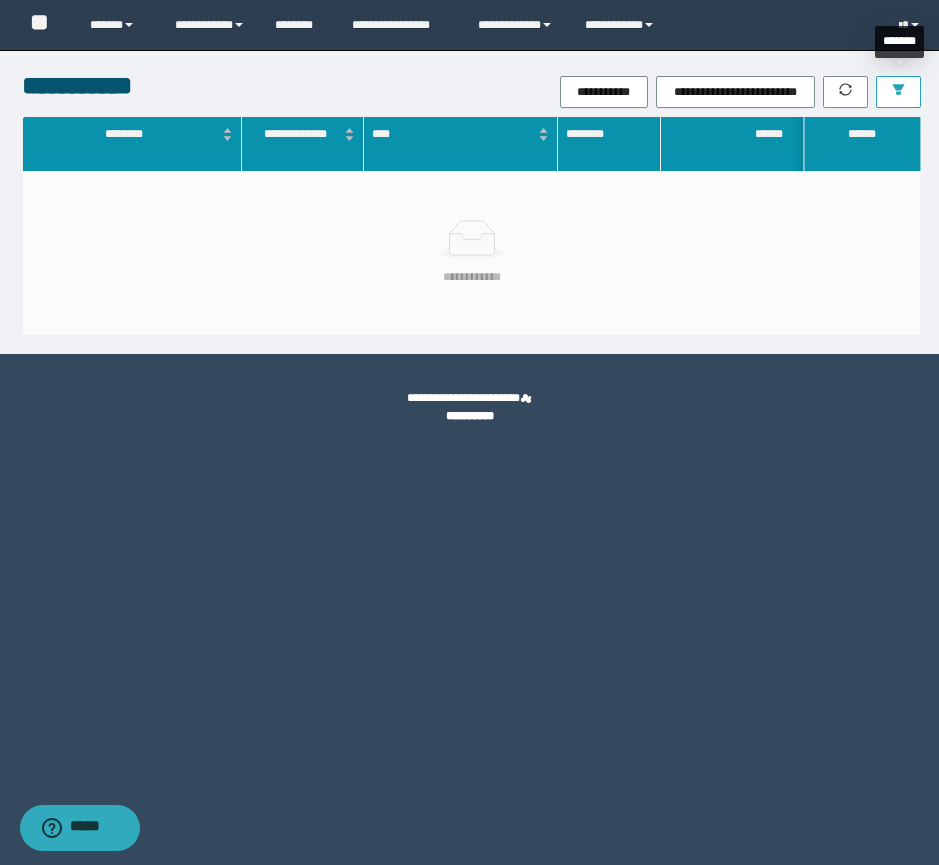 click at bounding box center (898, 92) 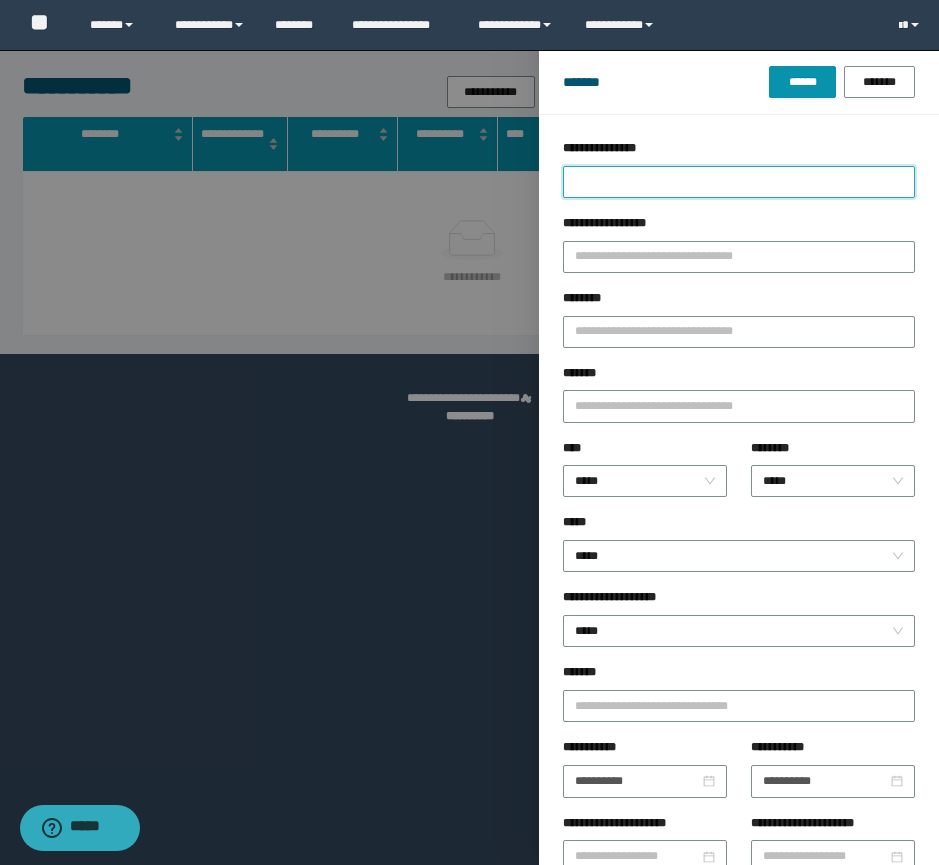 click on "**********" at bounding box center (739, 182) 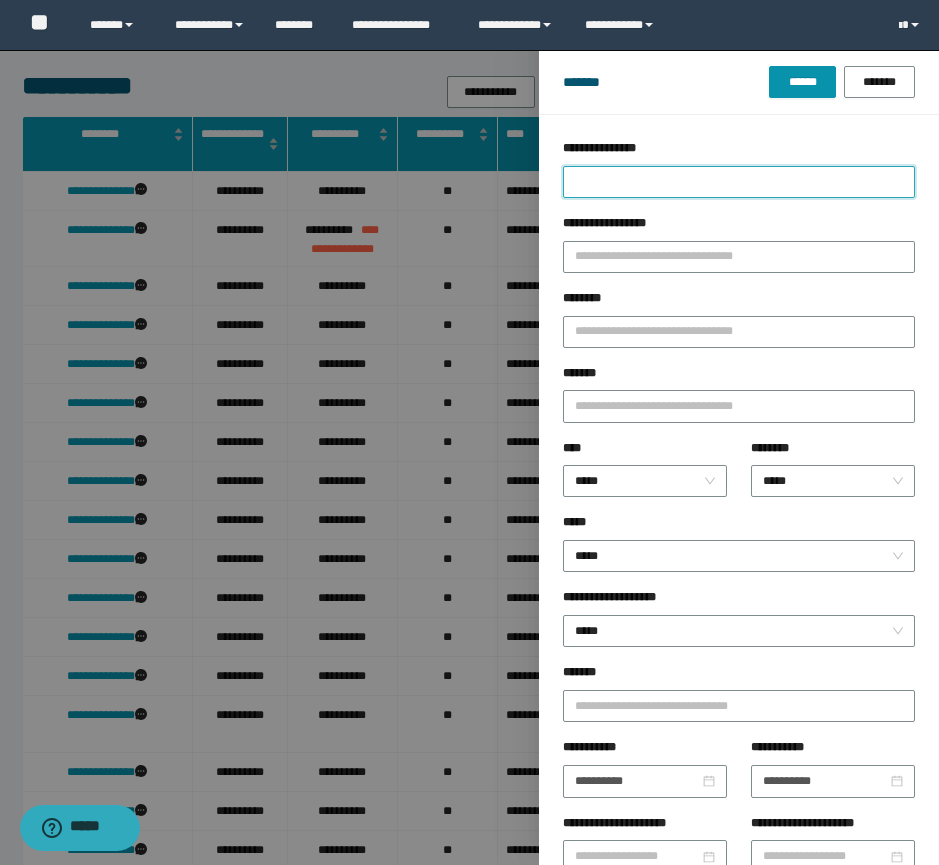 type on "*" 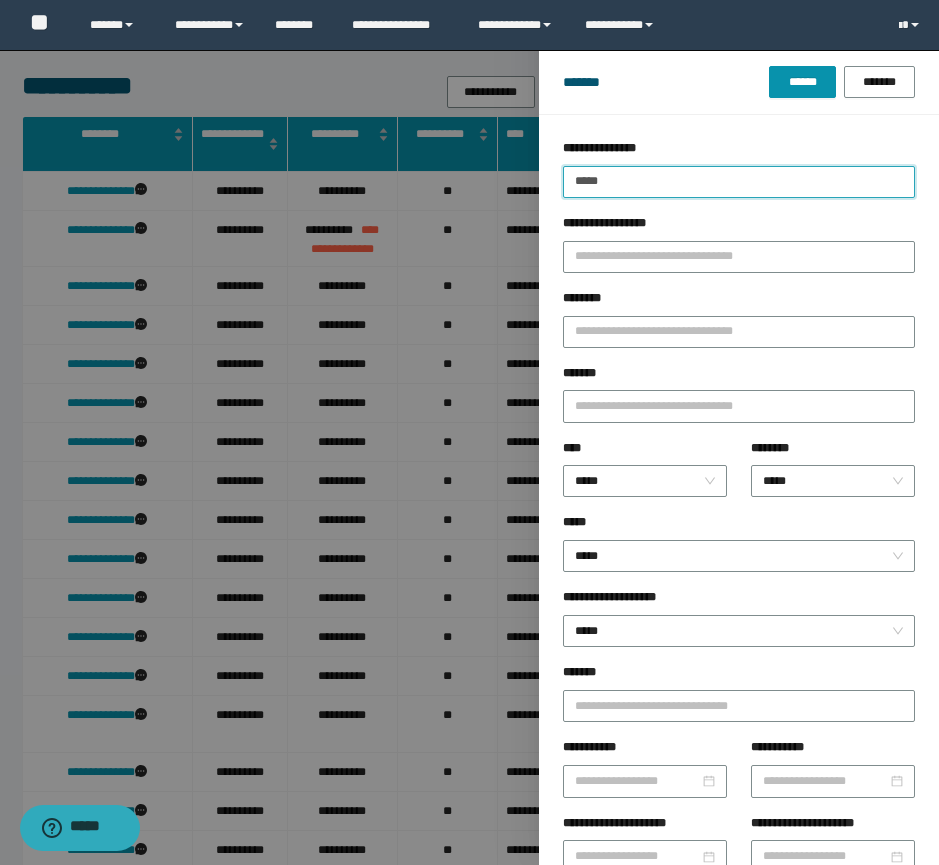 click on "******" at bounding box center [802, 82] 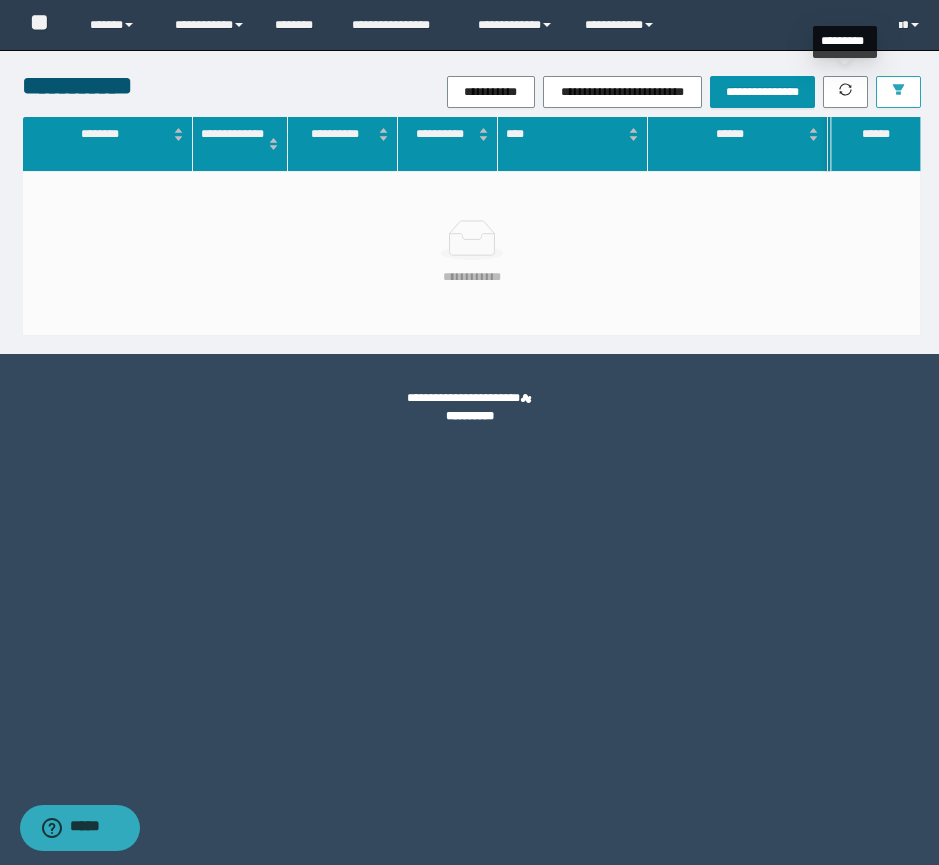 click at bounding box center [898, 92] 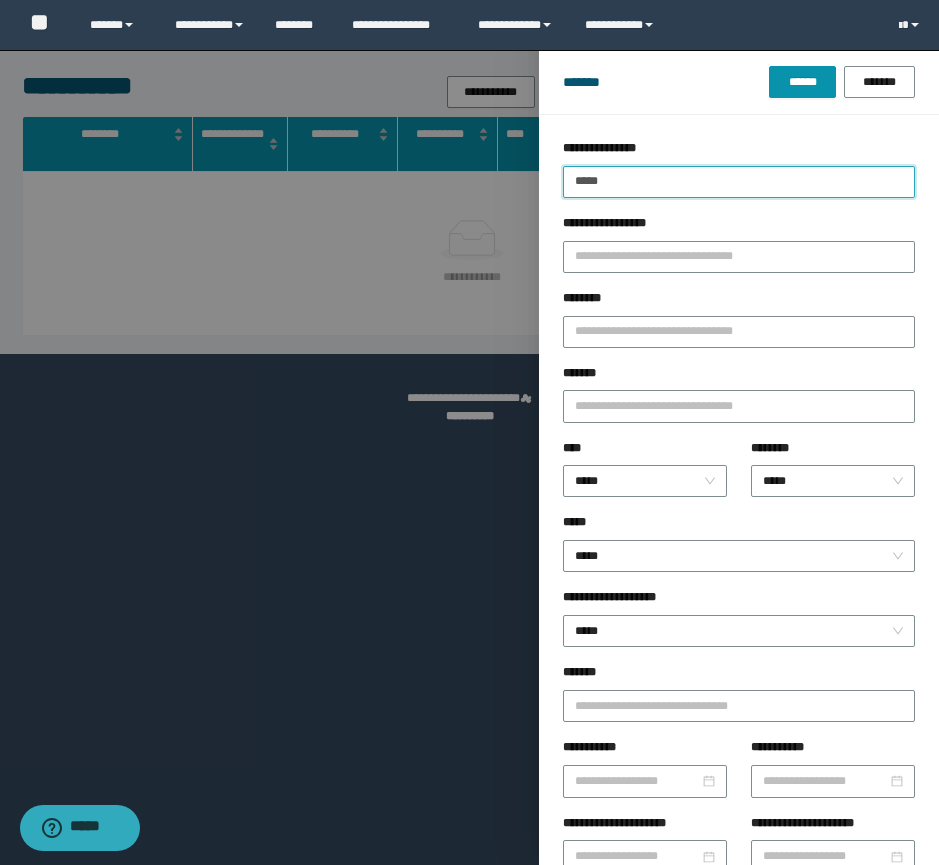 click on "*****" at bounding box center (739, 182) 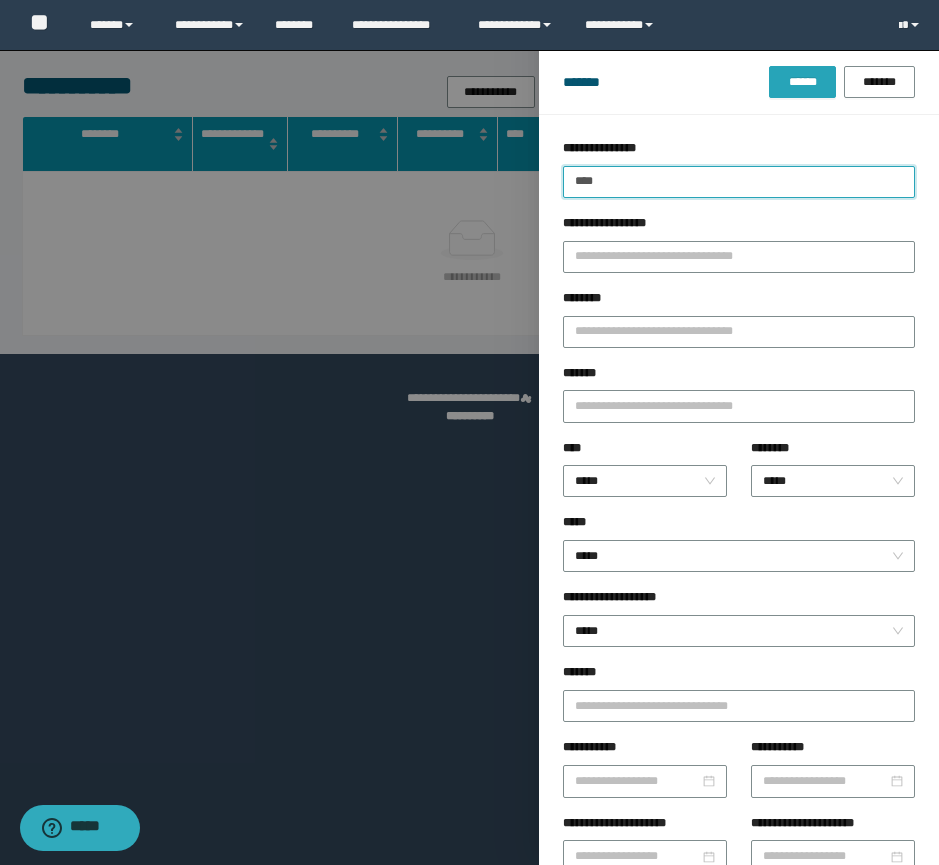 type on "****" 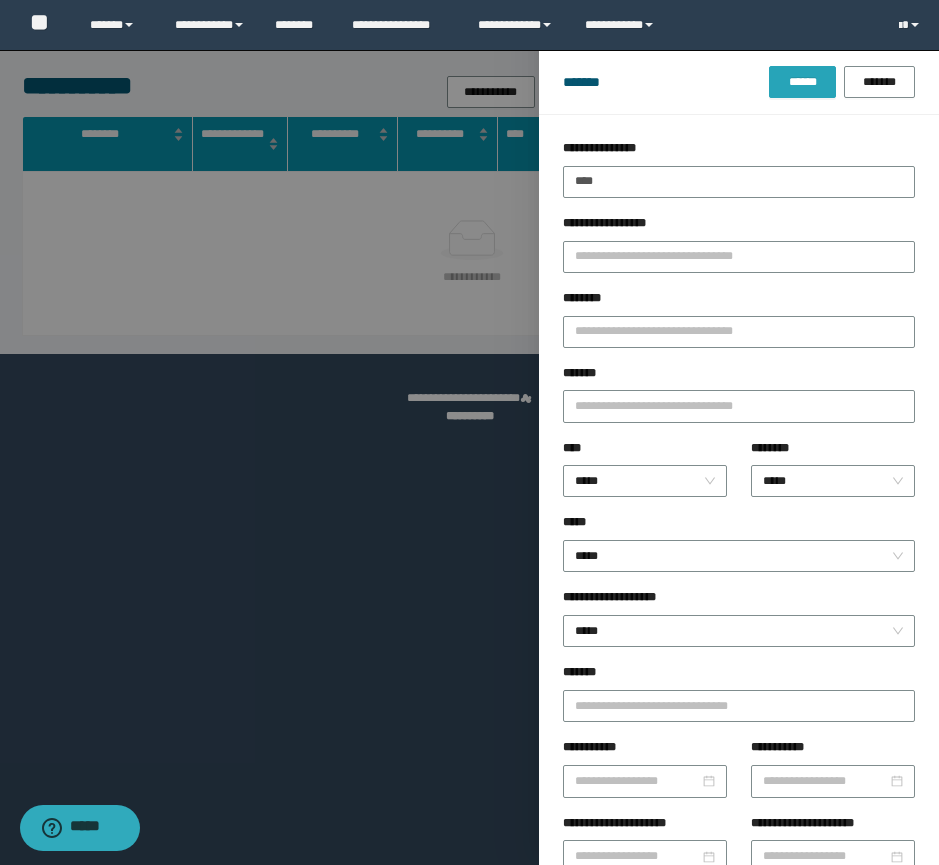click on "******" at bounding box center (802, 82) 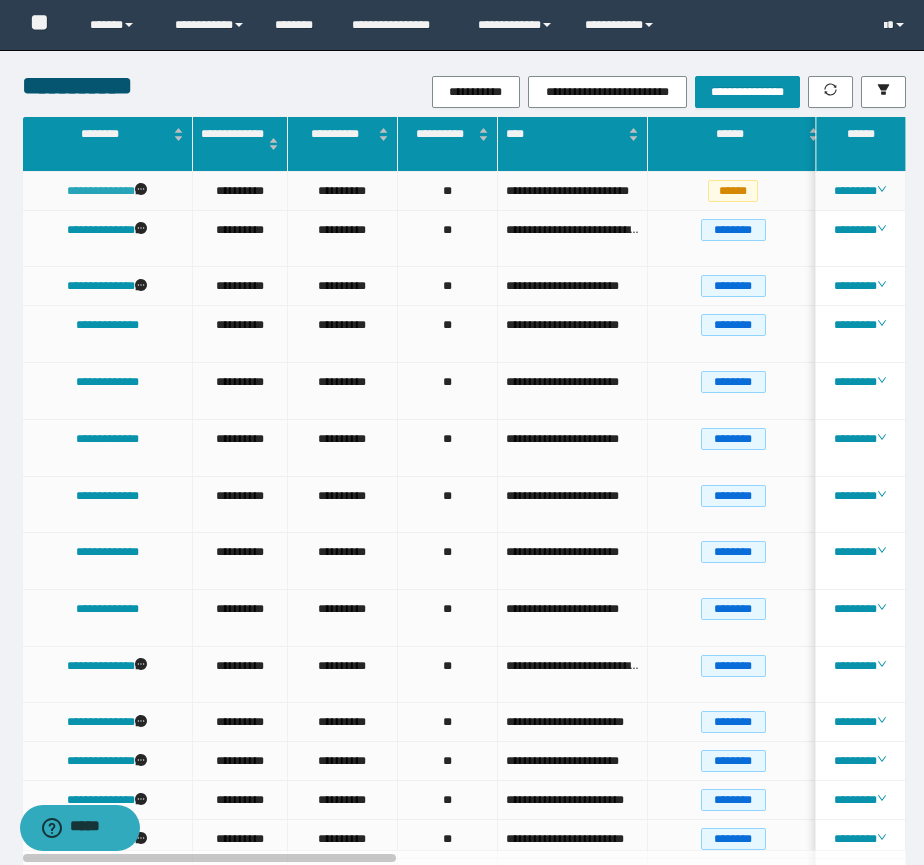 click on "**********" at bounding box center [101, 191] 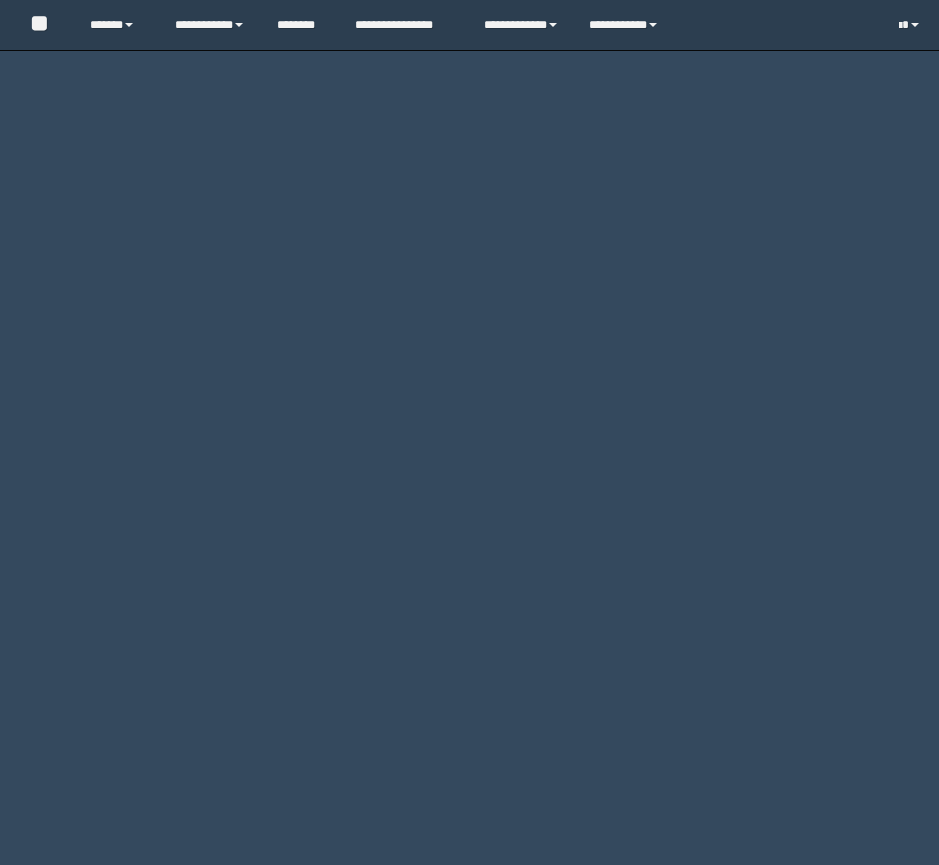 scroll, scrollTop: 0, scrollLeft: 0, axis: both 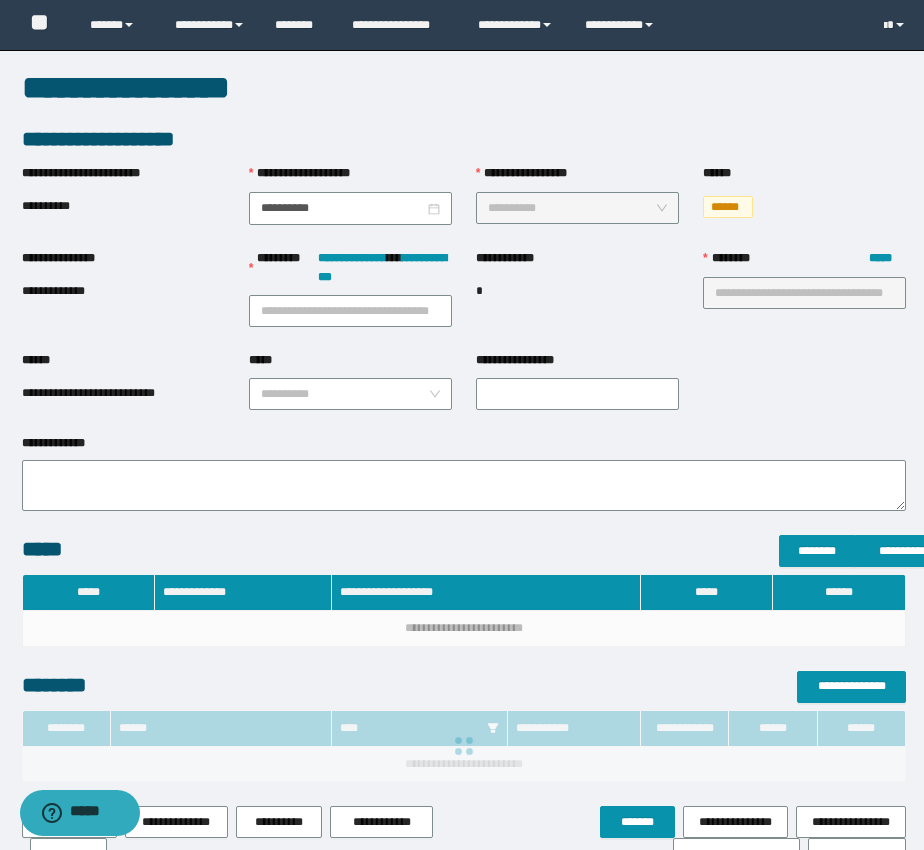 type on "**********" 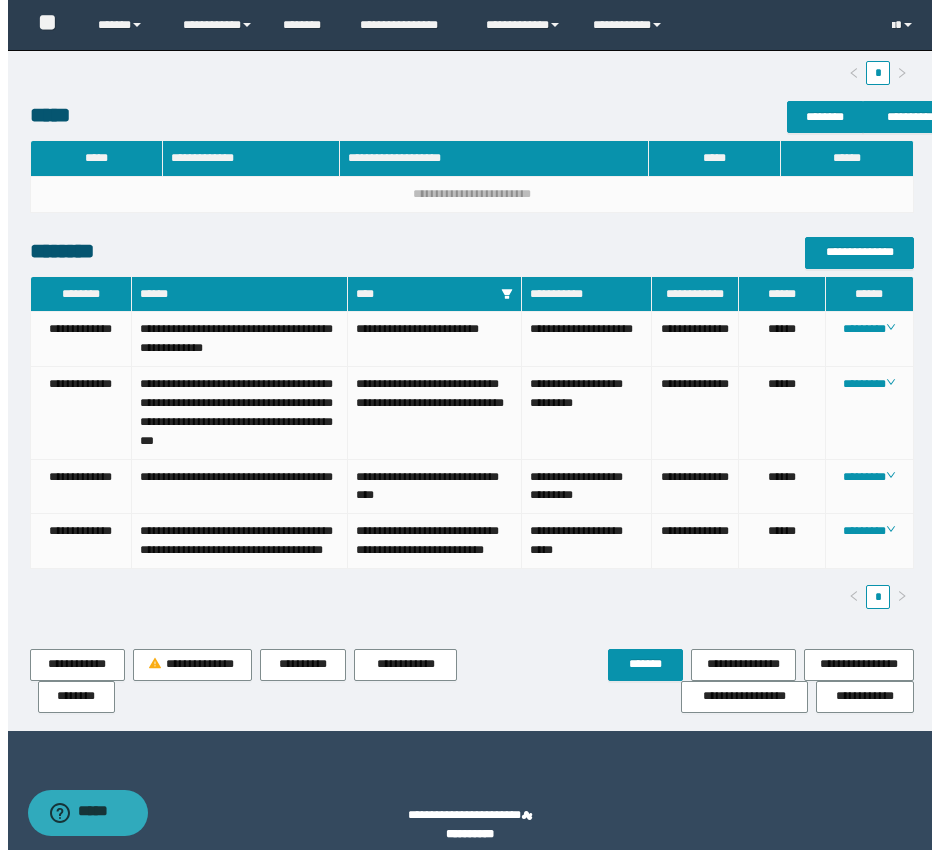 scroll, scrollTop: 702, scrollLeft: 0, axis: vertical 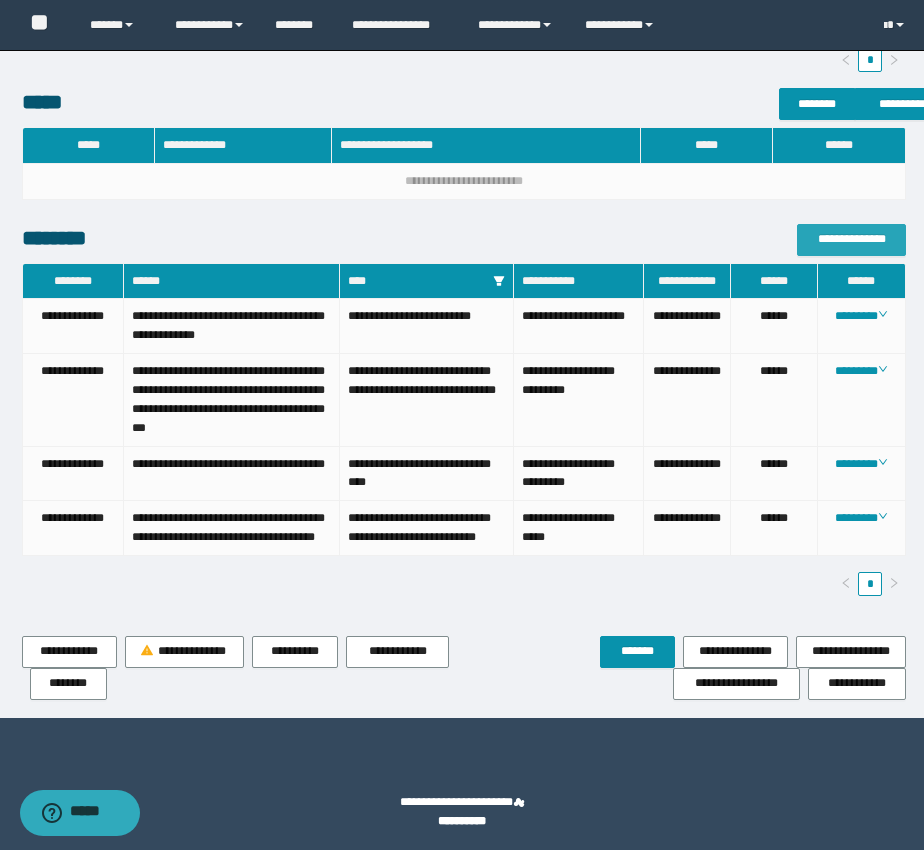 click on "**********" at bounding box center [851, 239] 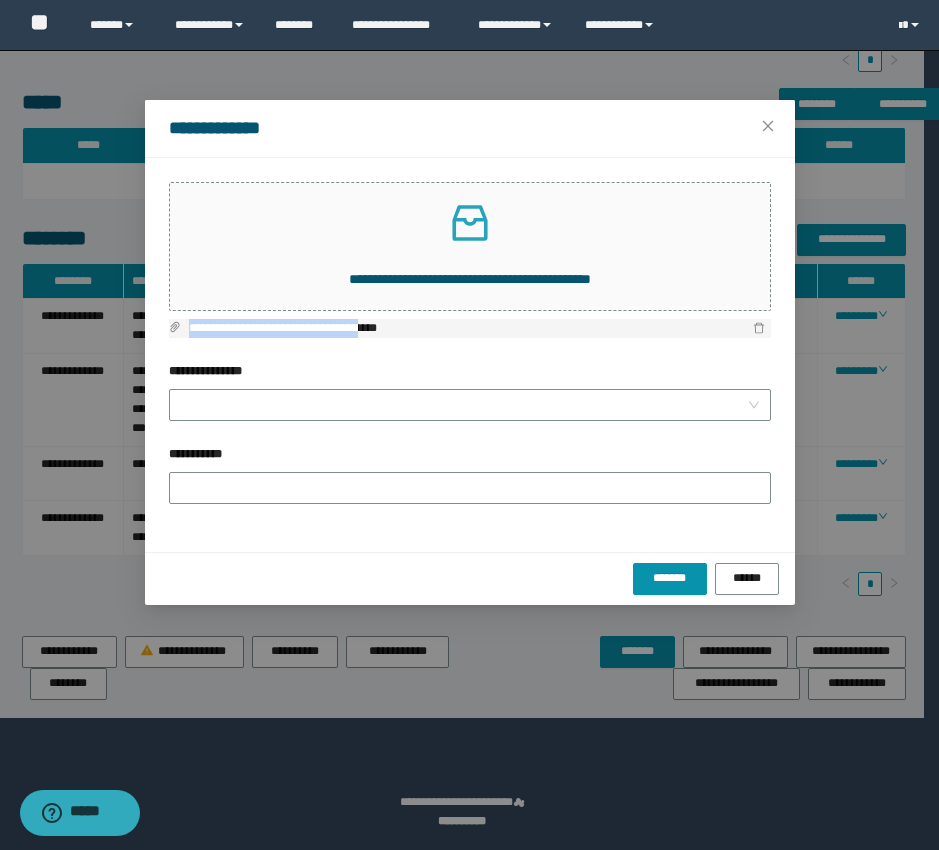 drag, startPoint x: 390, startPoint y: 325, endPoint x: 181, endPoint y: 328, distance: 209.02153 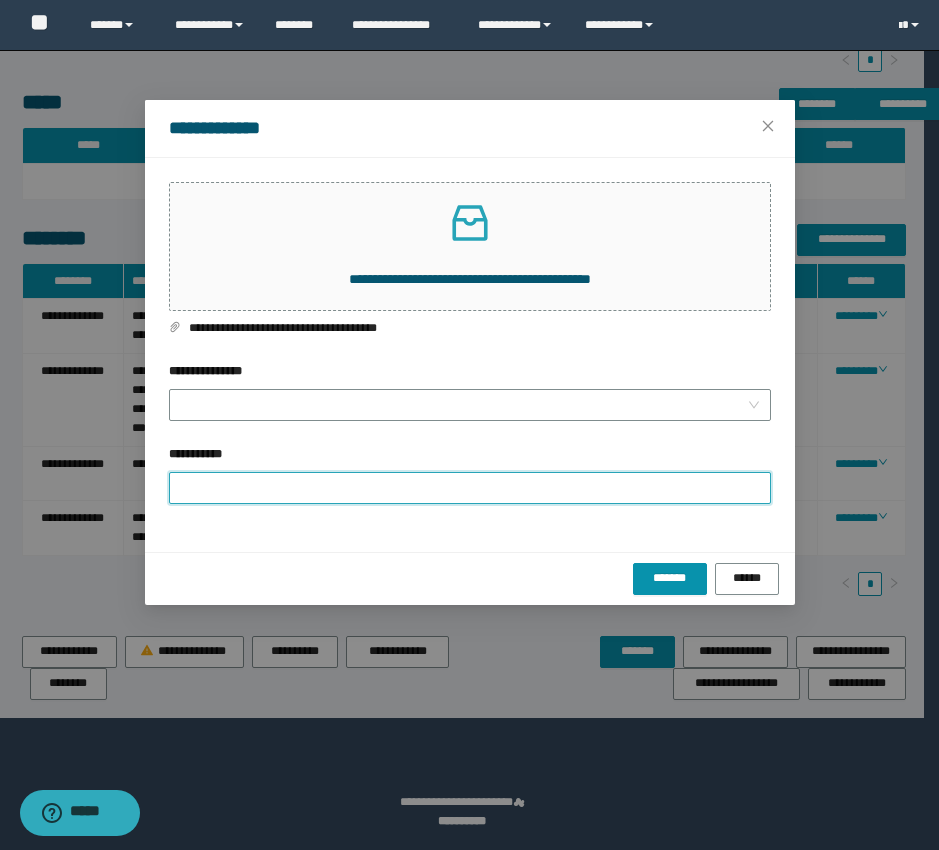 click on "**********" at bounding box center [470, 488] 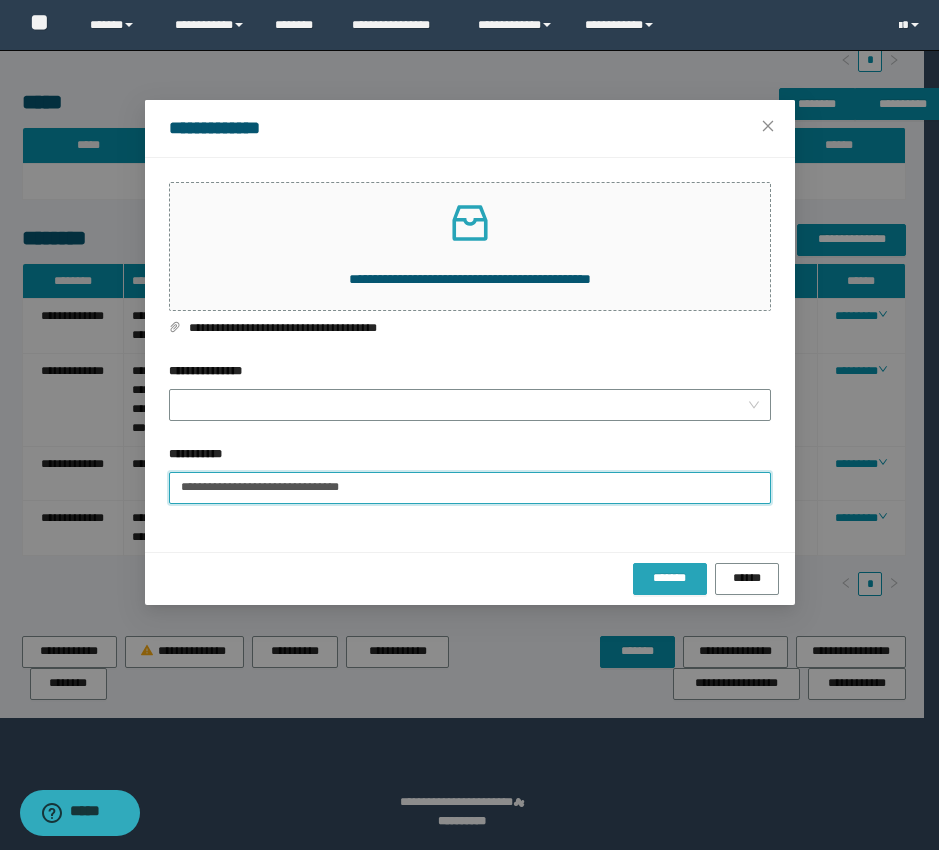 type on "**********" 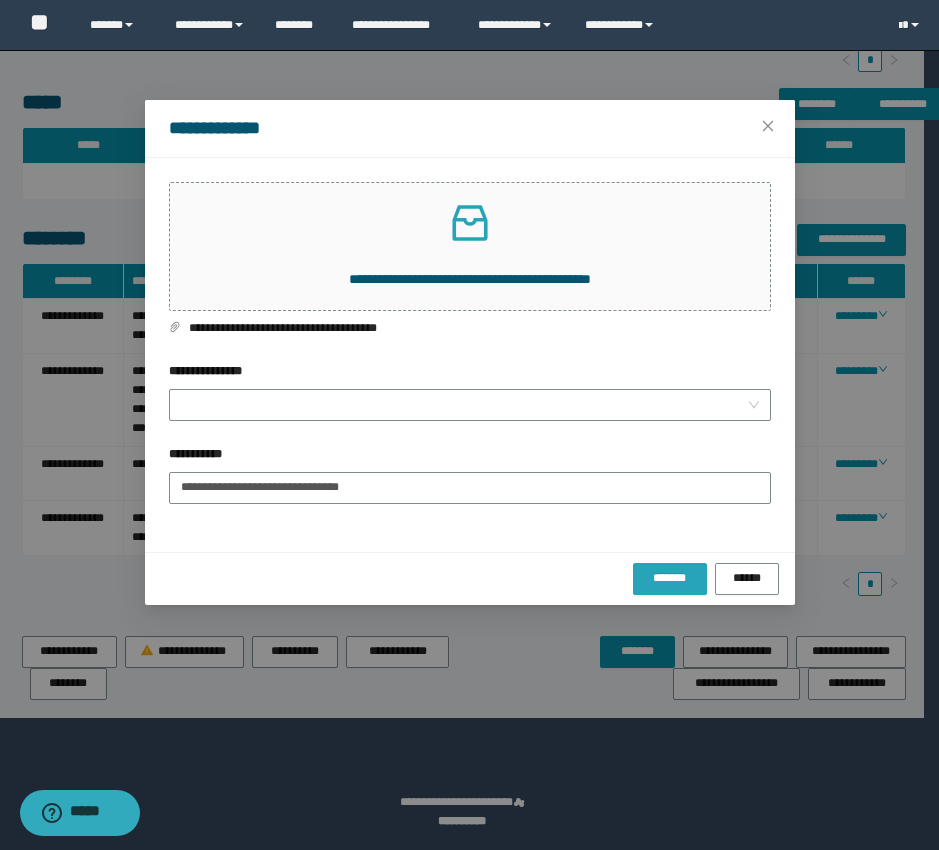 click on "*******" at bounding box center [670, 579] 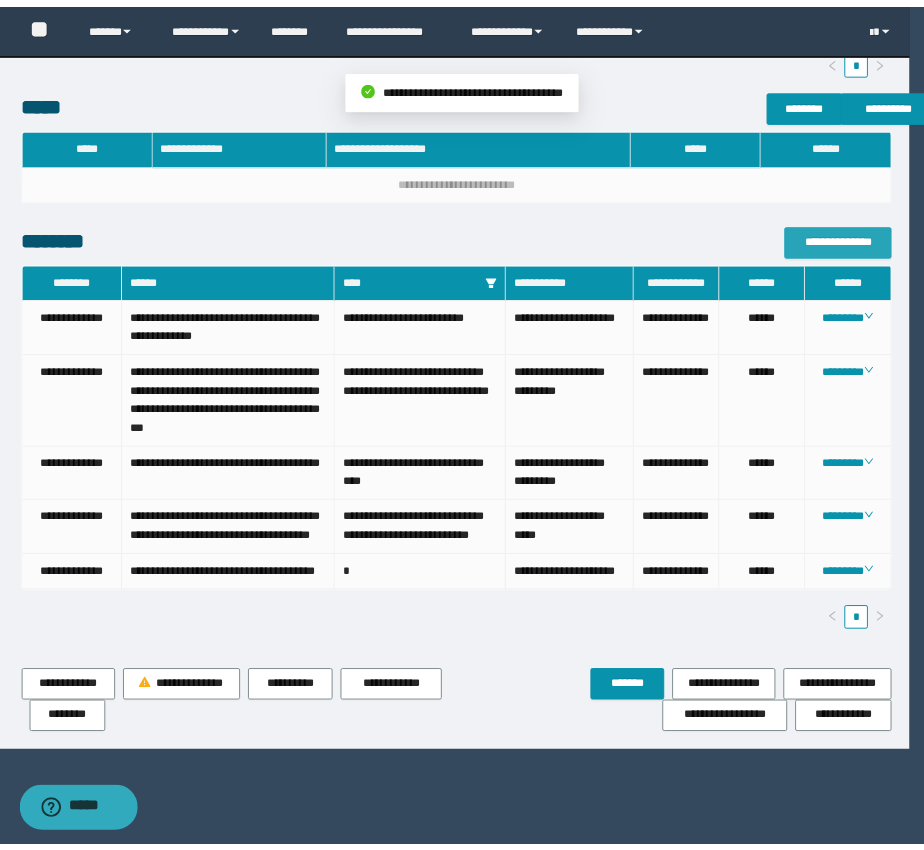 scroll, scrollTop: 684, scrollLeft: 0, axis: vertical 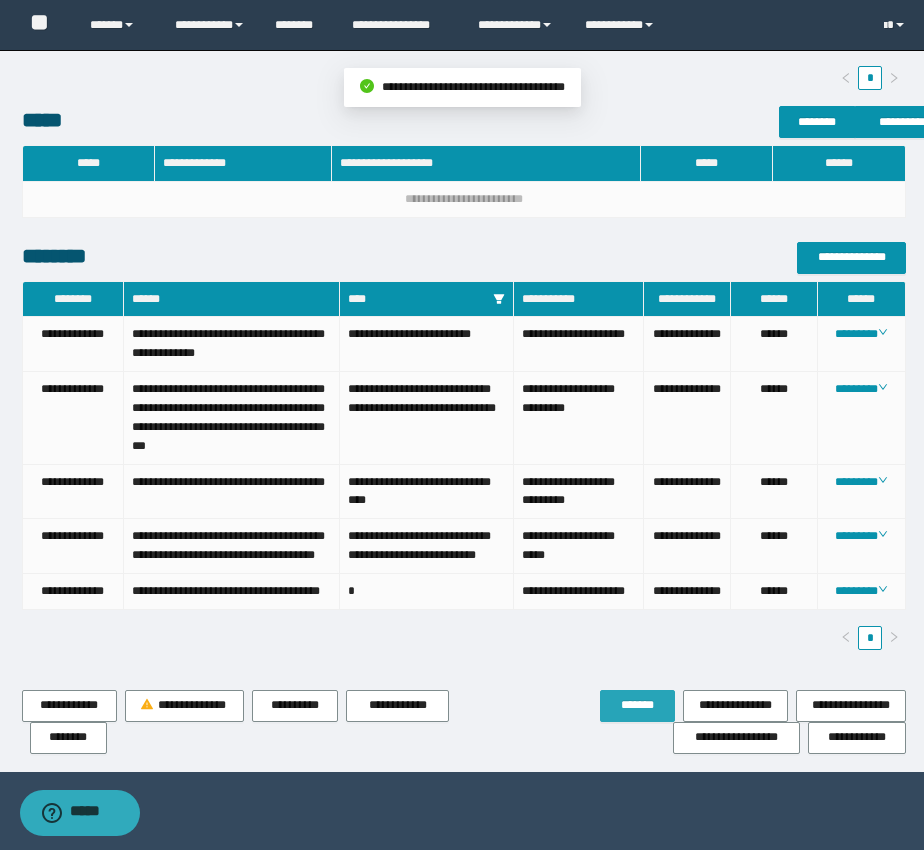 click on "*******" at bounding box center (637, 705) 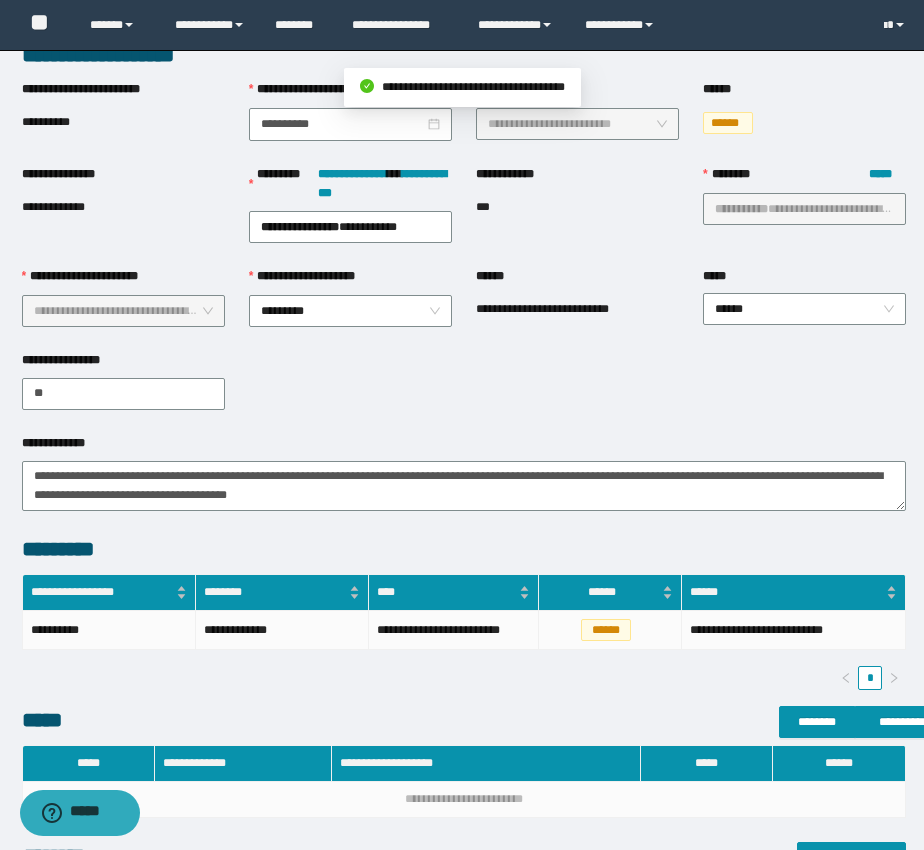 scroll, scrollTop: 0, scrollLeft: 0, axis: both 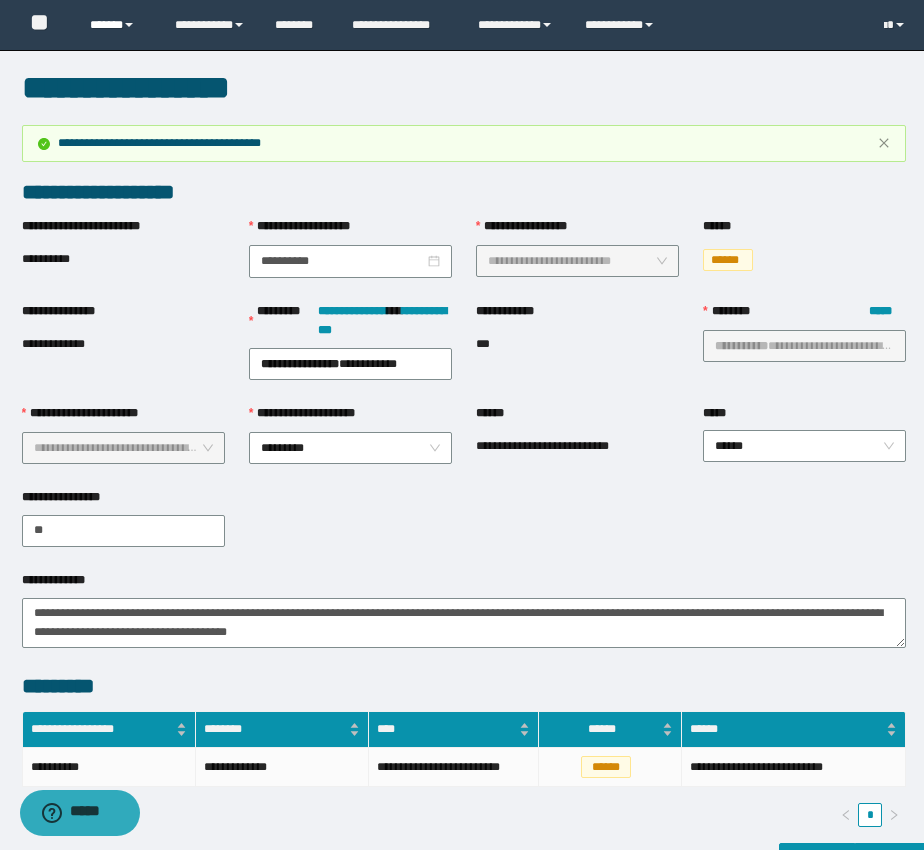 click on "******" at bounding box center (117, 25) 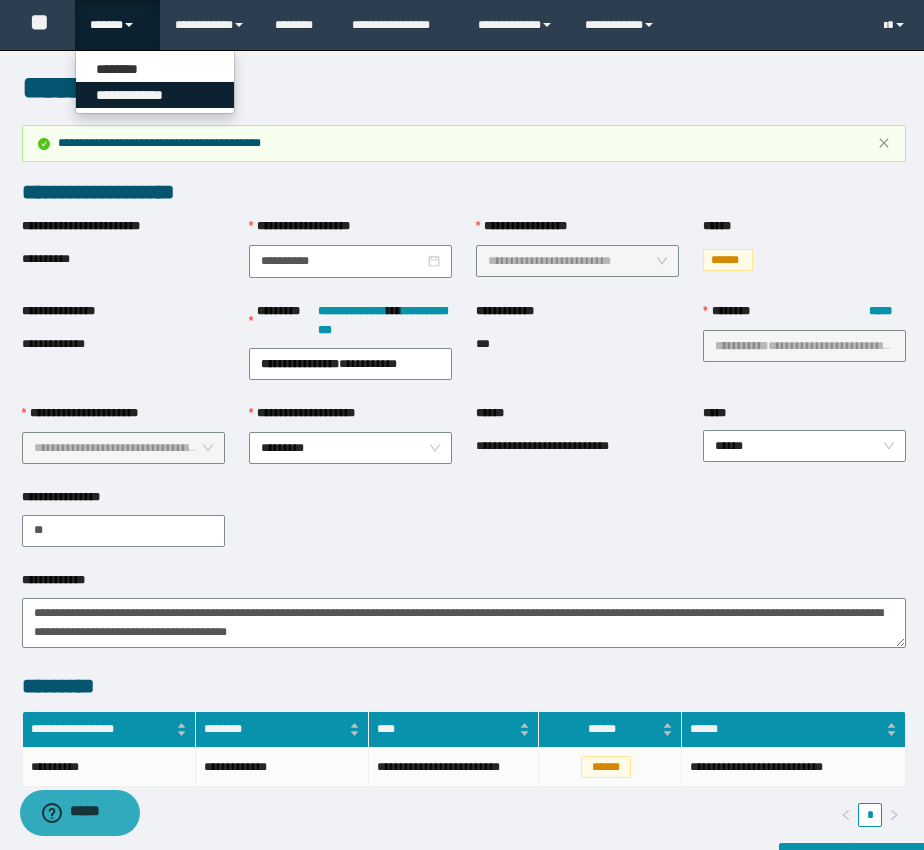 click on "**********" at bounding box center [155, 95] 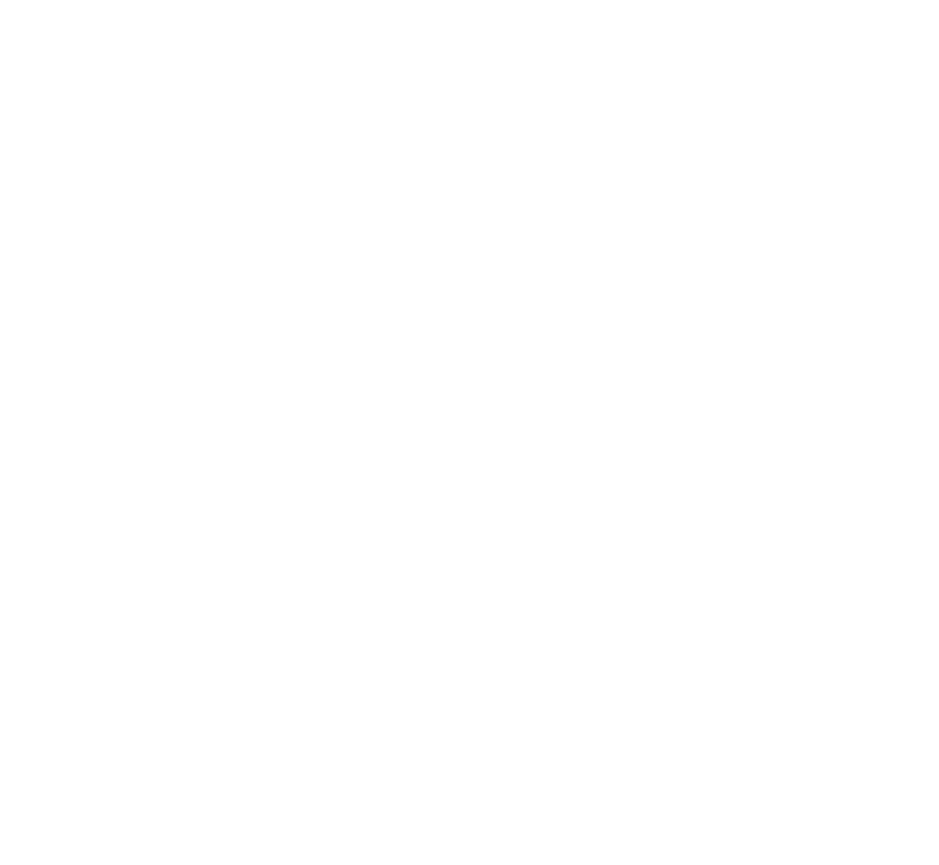 scroll, scrollTop: 0, scrollLeft: 0, axis: both 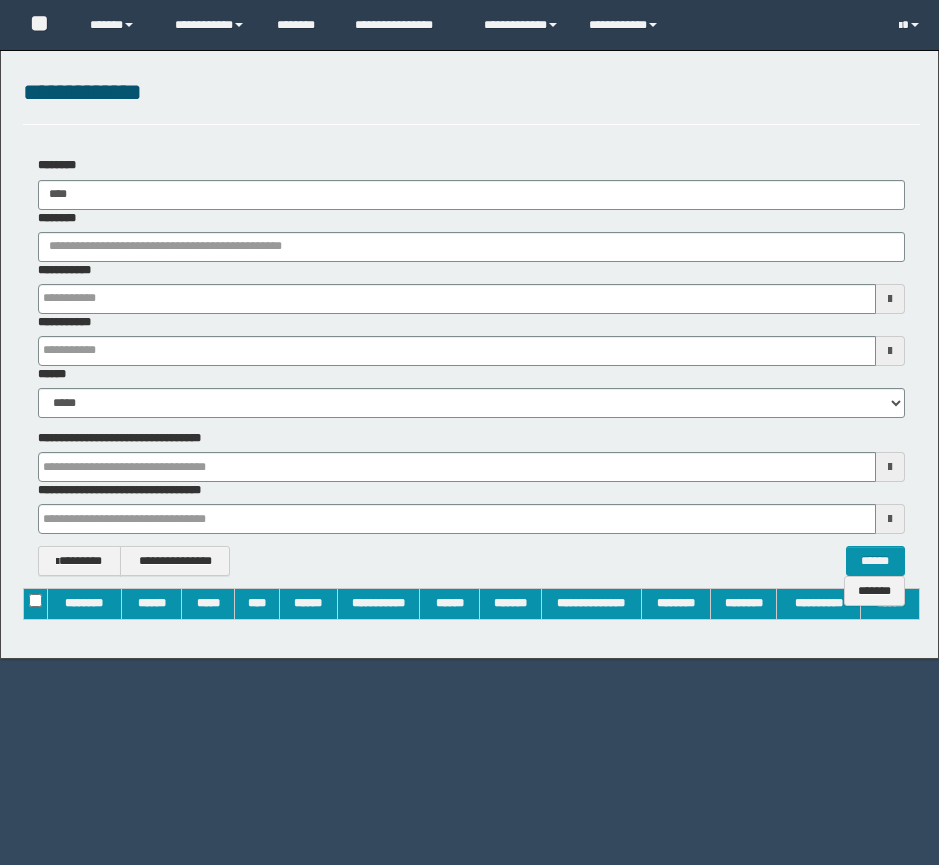 type 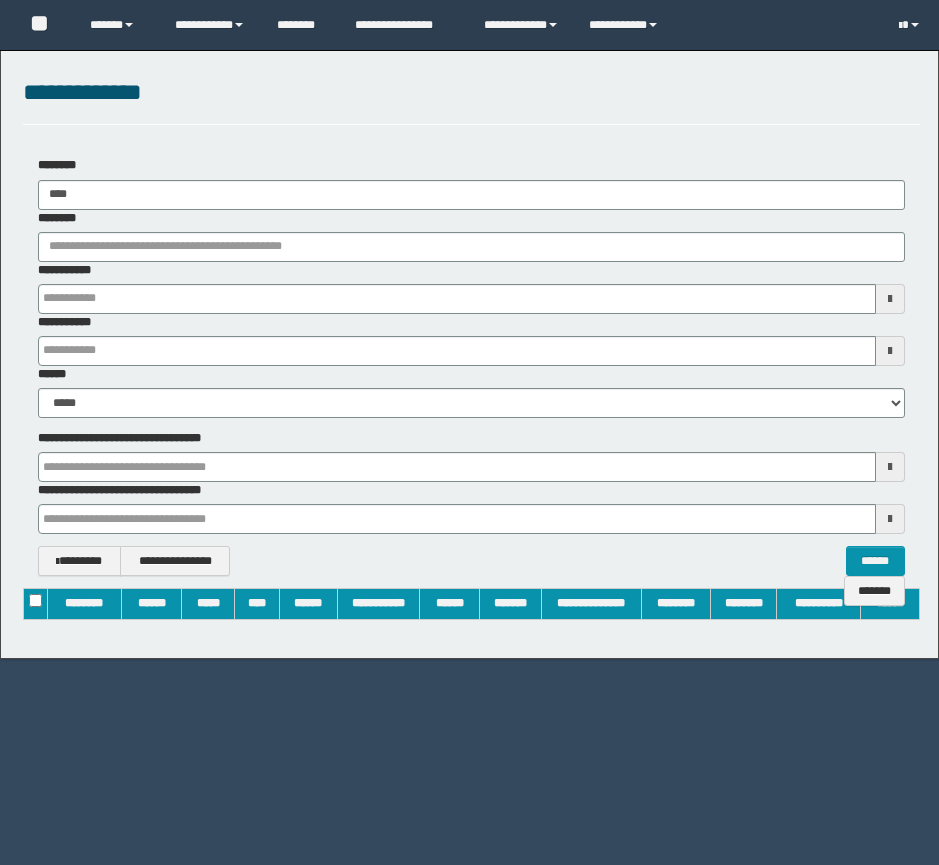 type 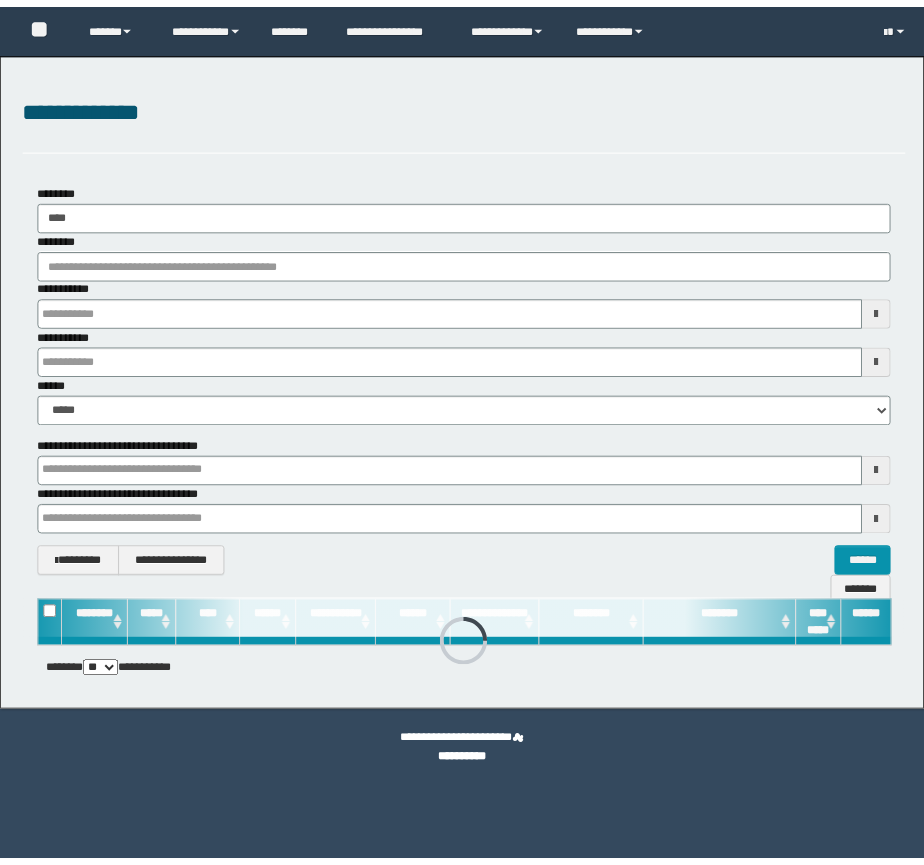 scroll, scrollTop: 0, scrollLeft: 0, axis: both 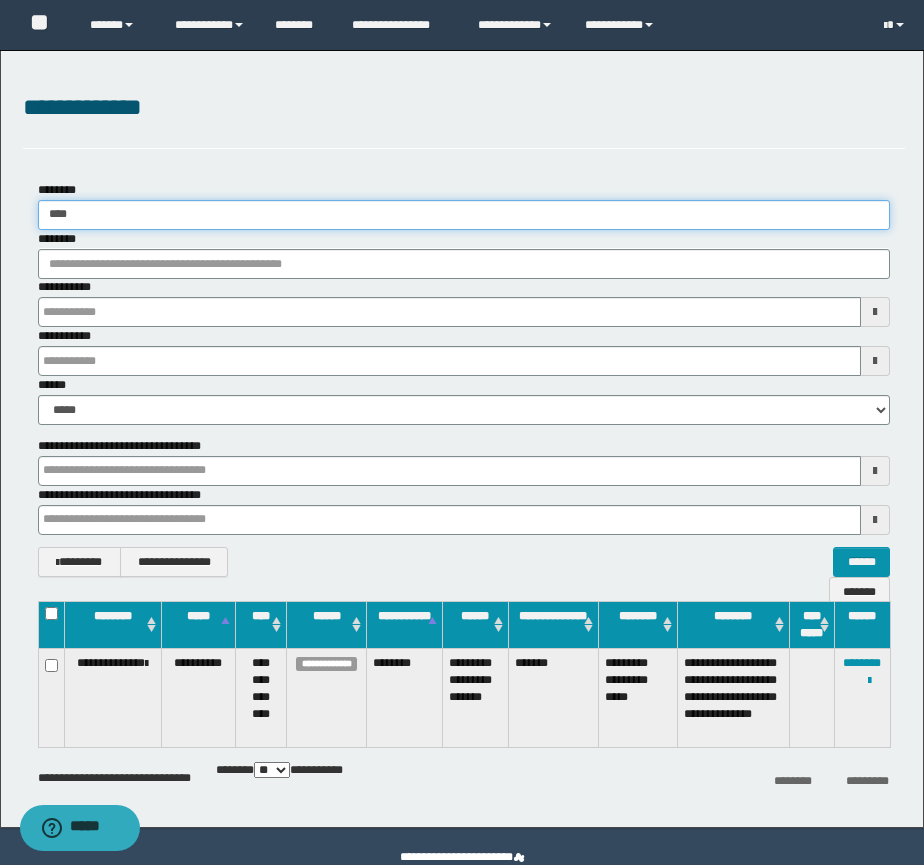 drag, startPoint x: 98, startPoint y: 217, endPoint x: -6, endPoint y: 204, distance: 104.80935 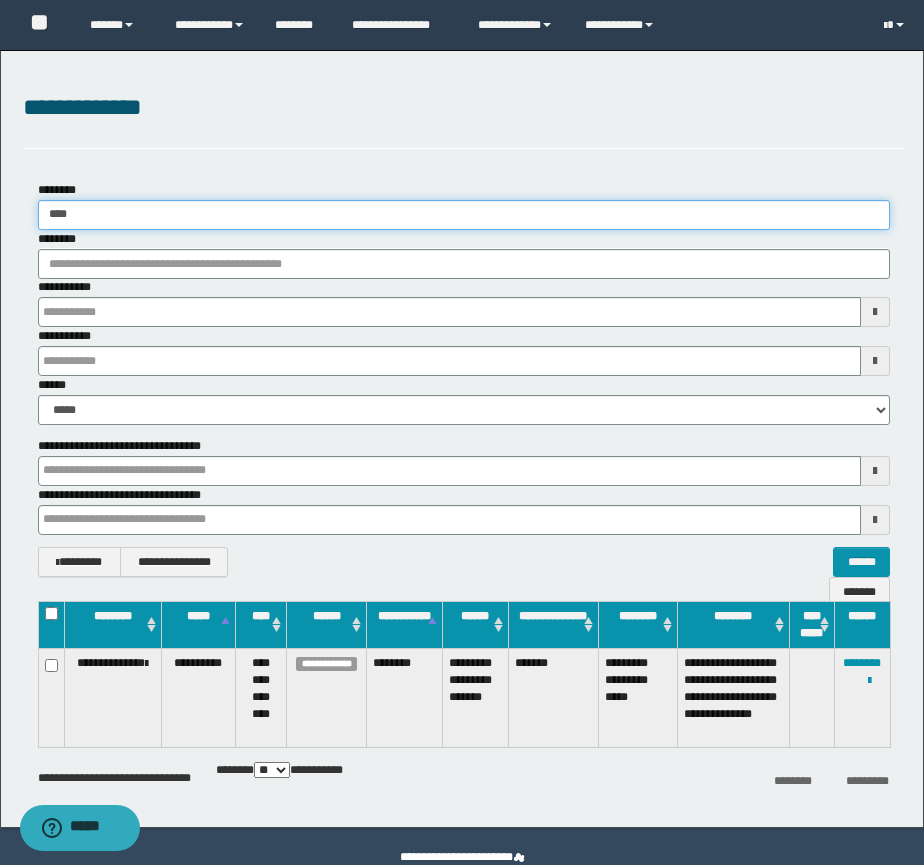 click on "**********" at bounding box center [462, 432] 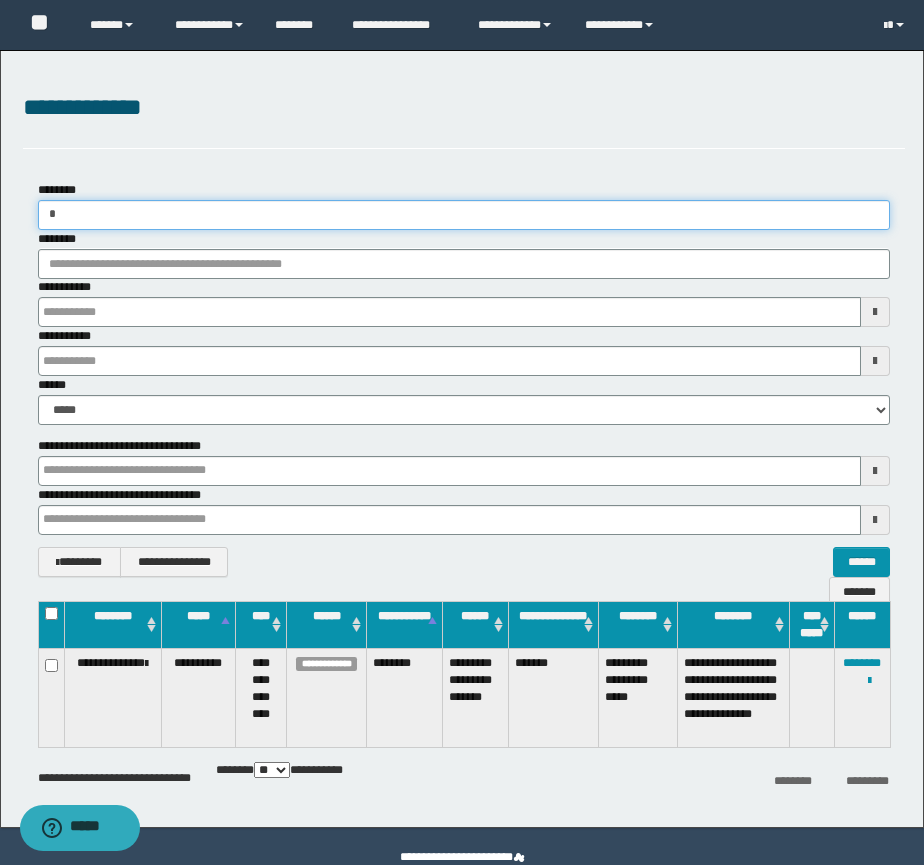 type 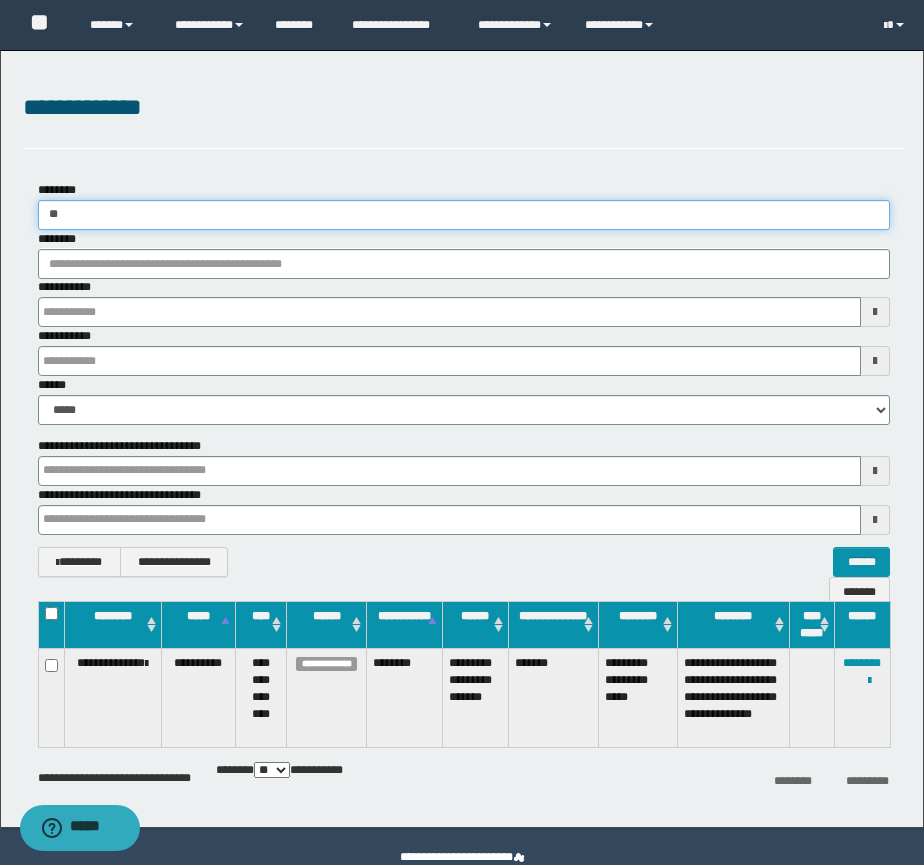 type 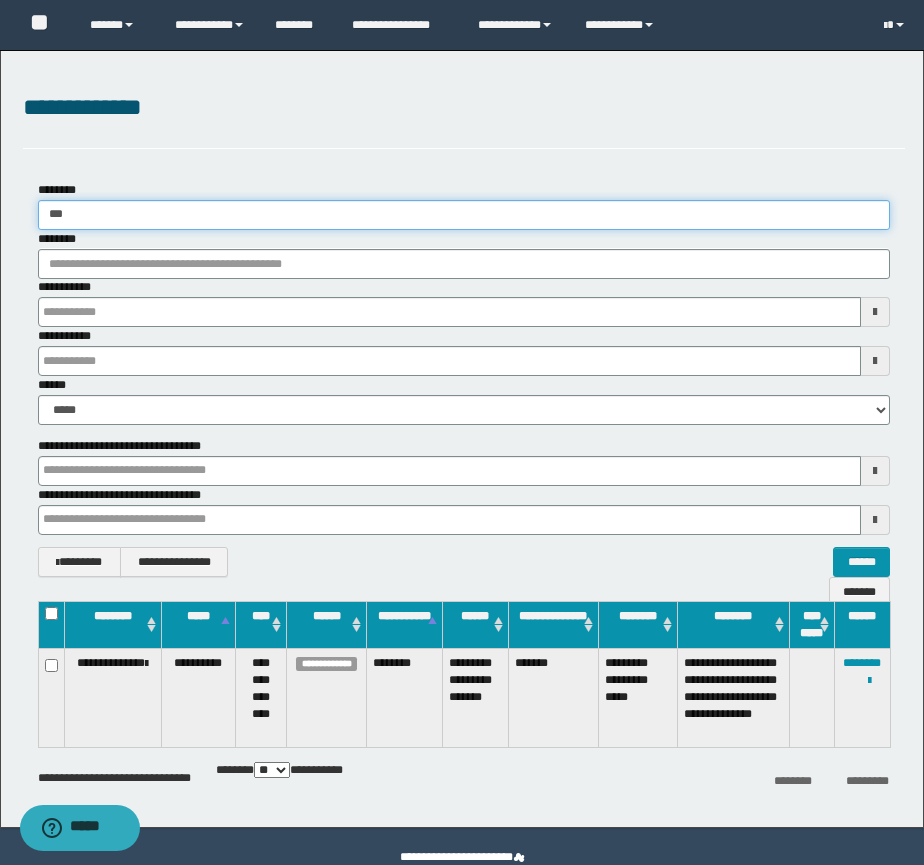 type 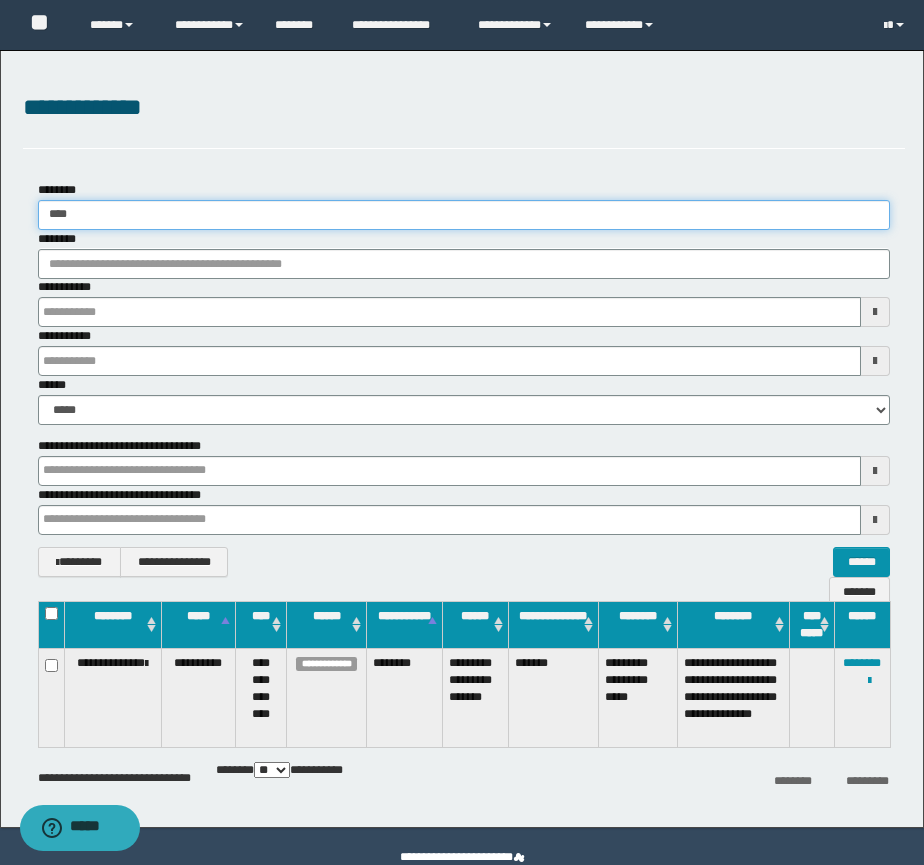 type 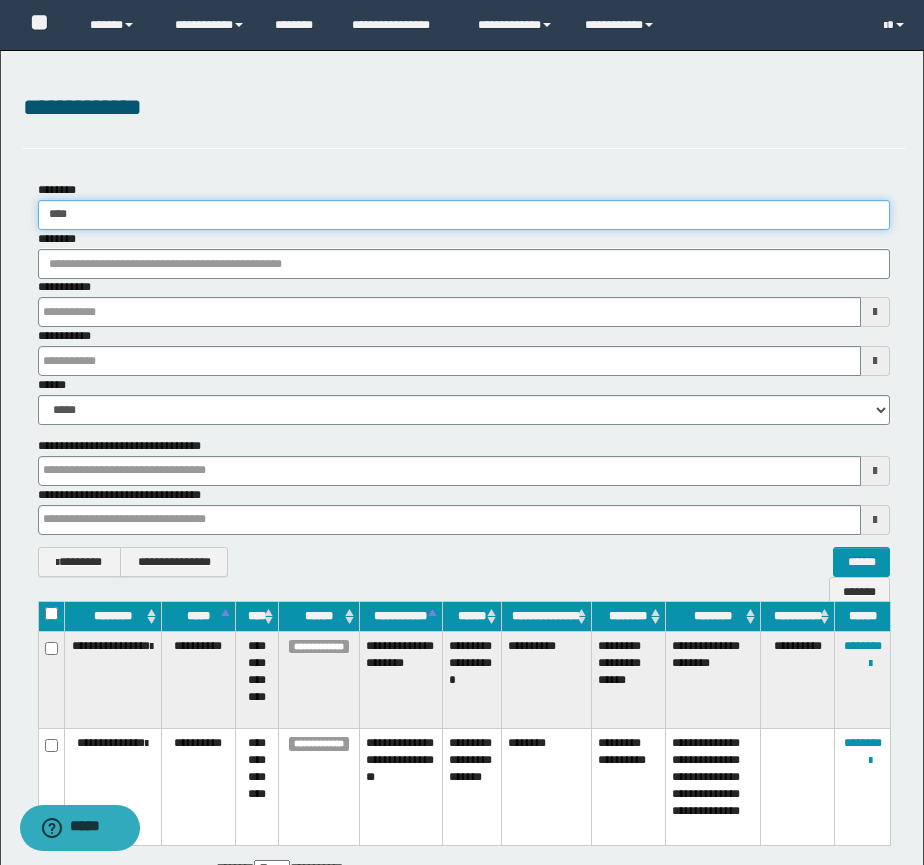type 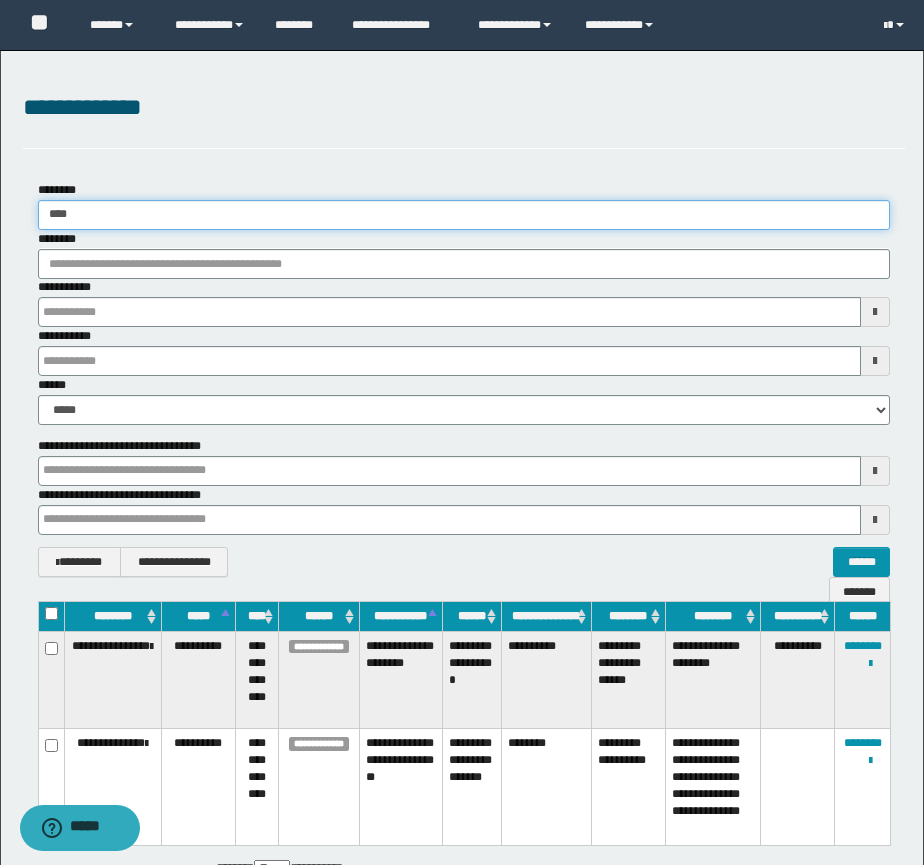 type 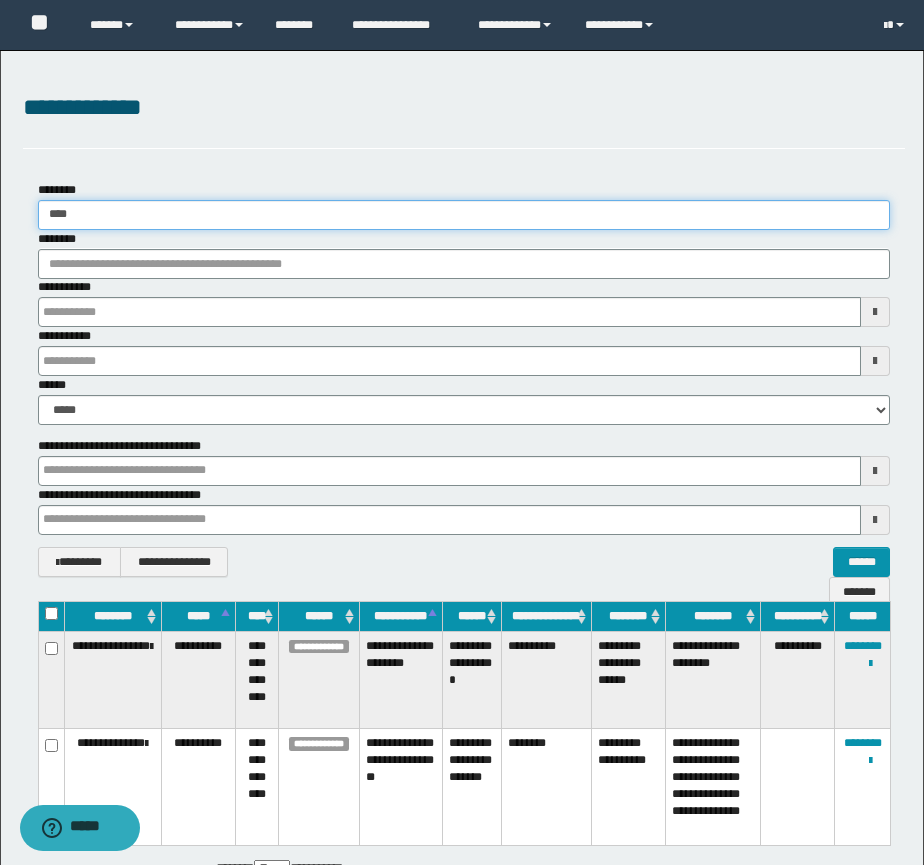 type 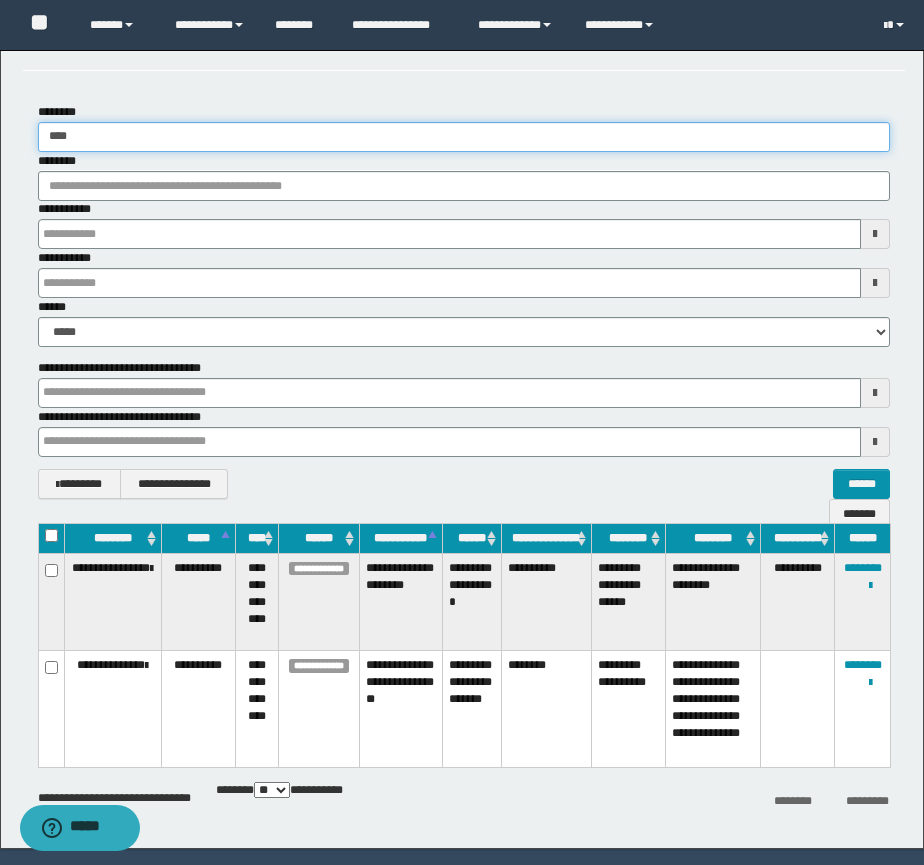 scroll, scrollTop: 140, scrollLeft: 0, axis: vertical 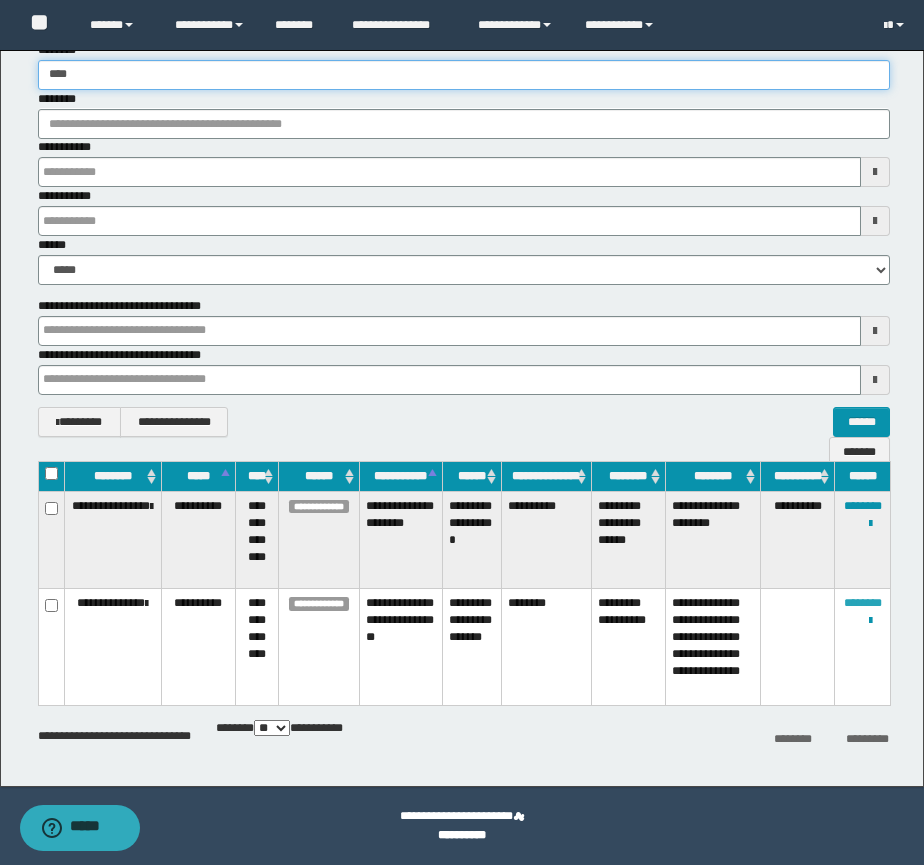type on "****" 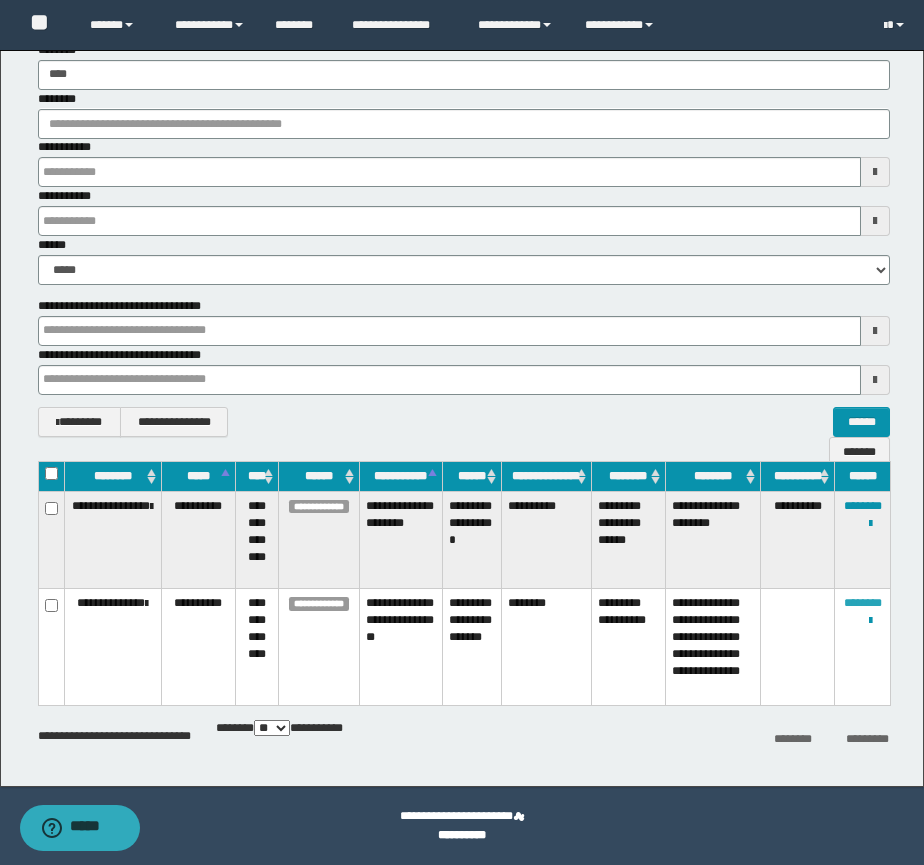 click on "********" at bounding box center (863, 603) 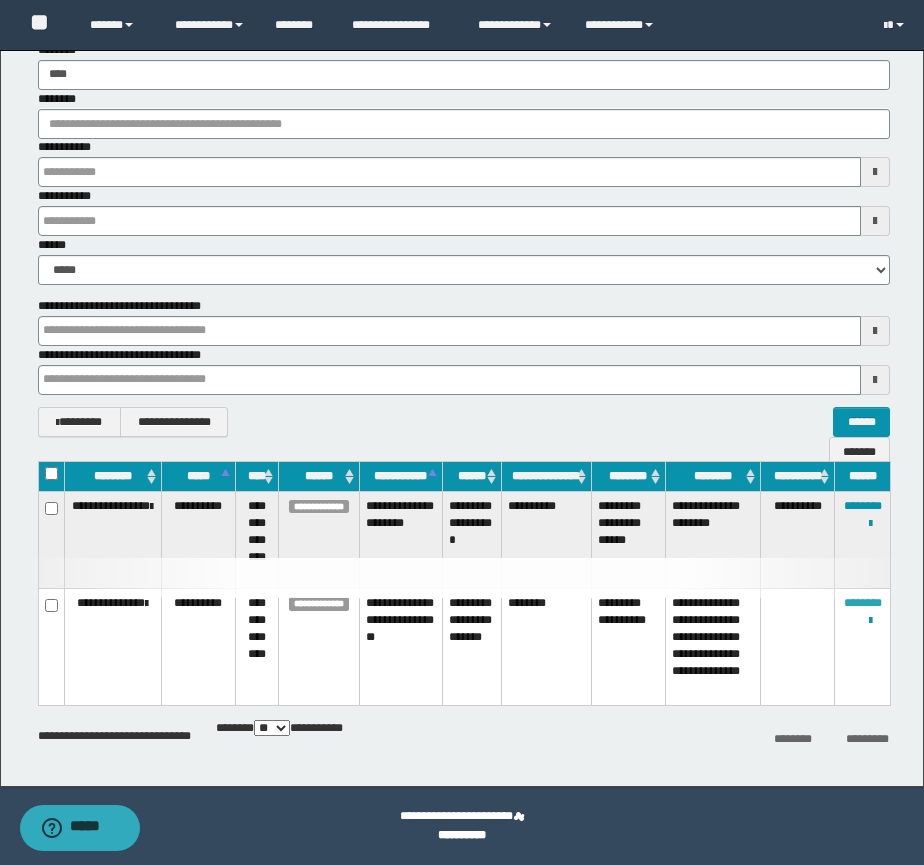 type 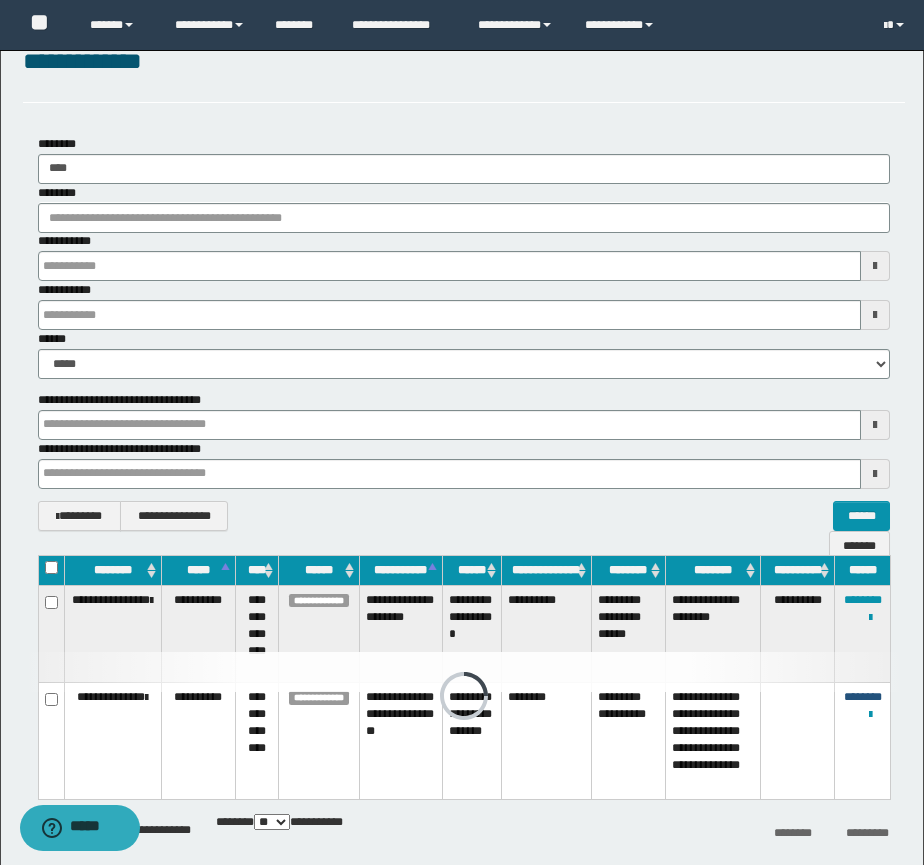 scroll, scrollTop: 0, scrollLeft: 0, axis: both 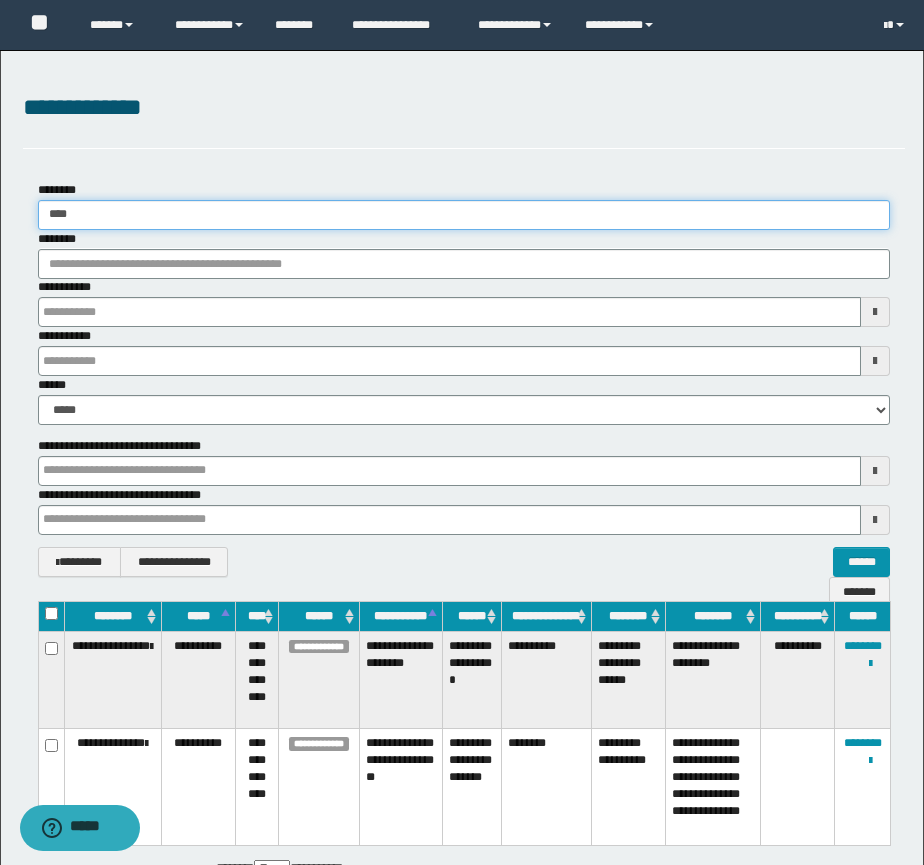 drag, startPoint x: 92, startPoint y: 222, endPoint x: -9, endPoint y: 214, distance: 101.31634 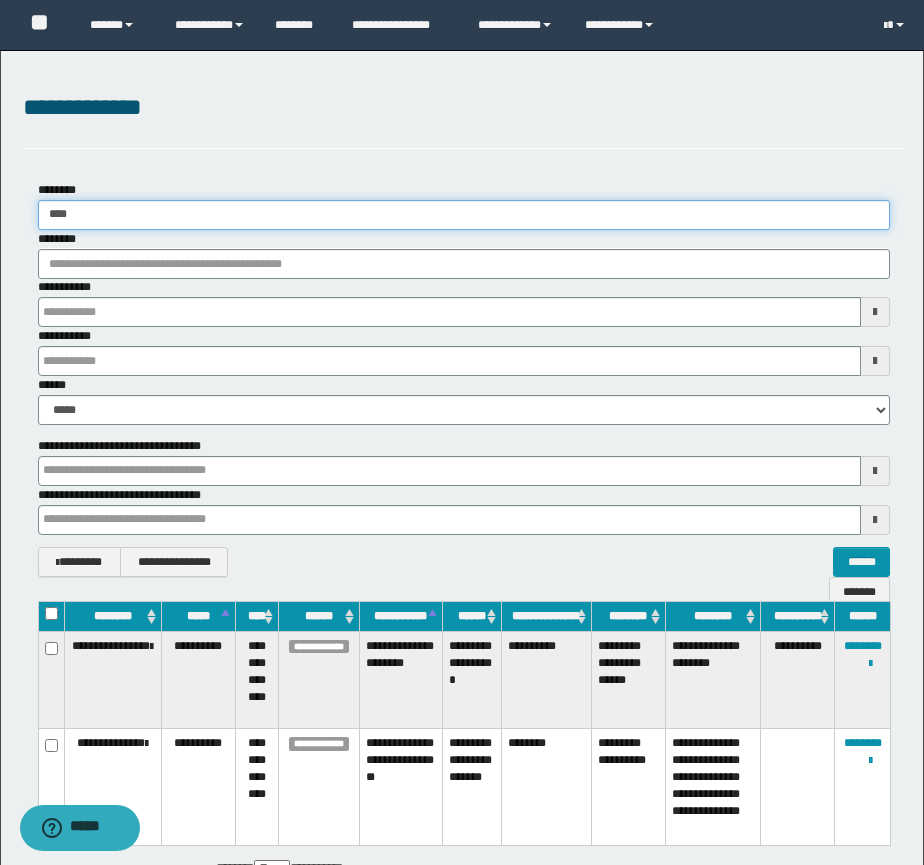 click on "**********" at bounding box center [462, 432] 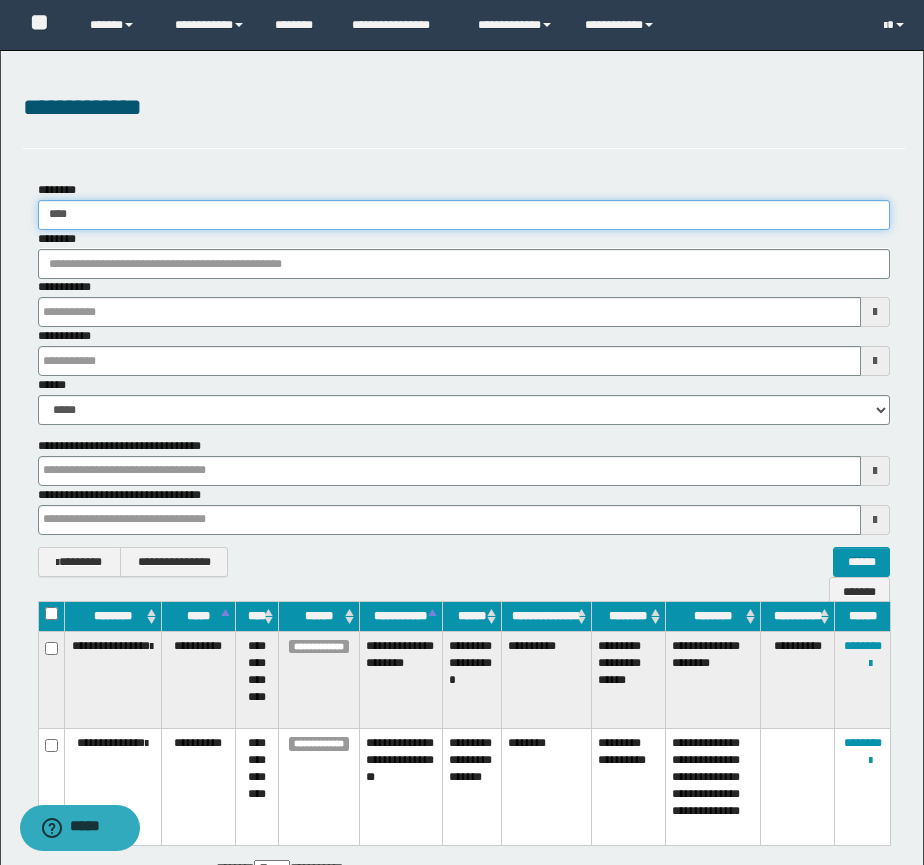 type on "*" 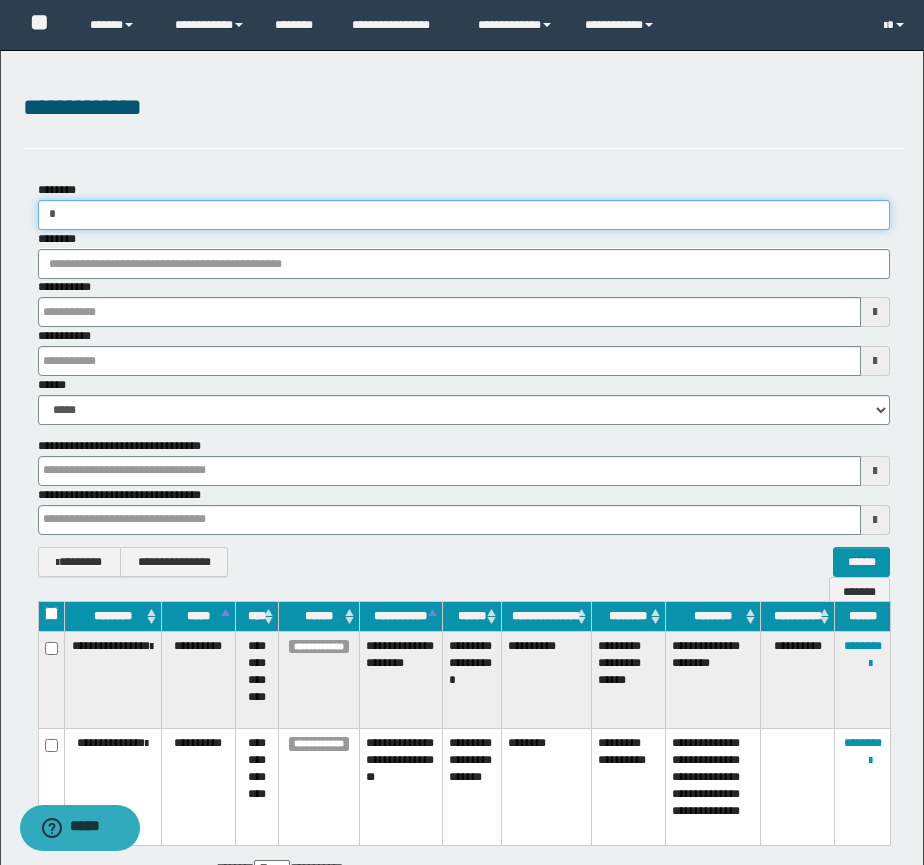 type 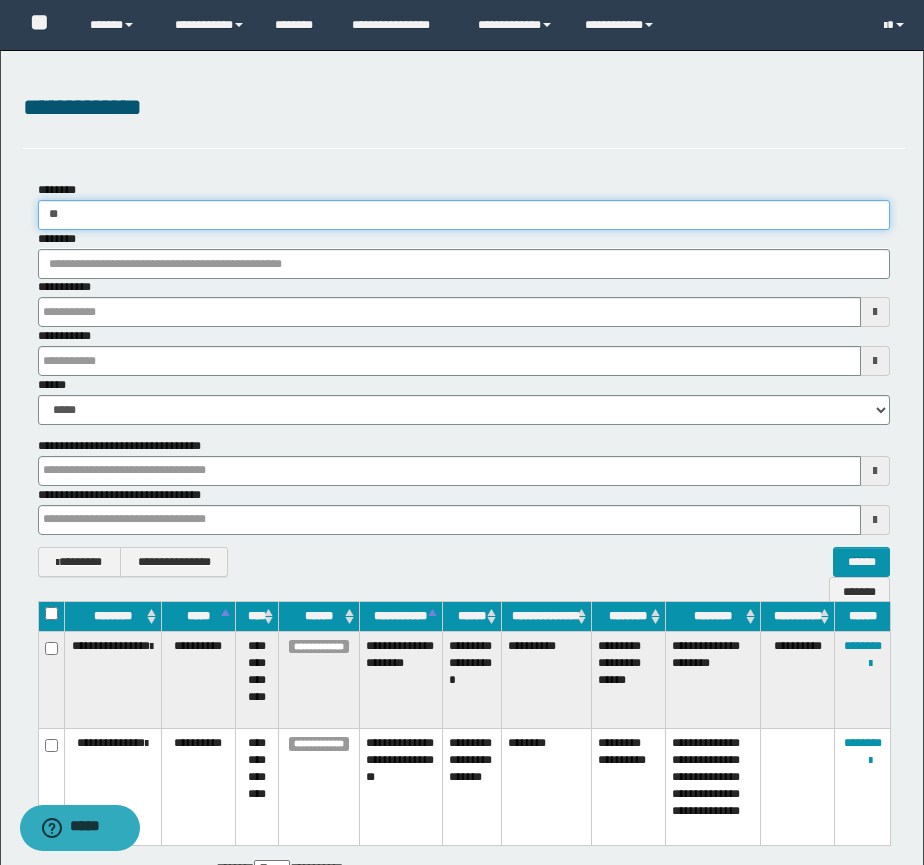 type 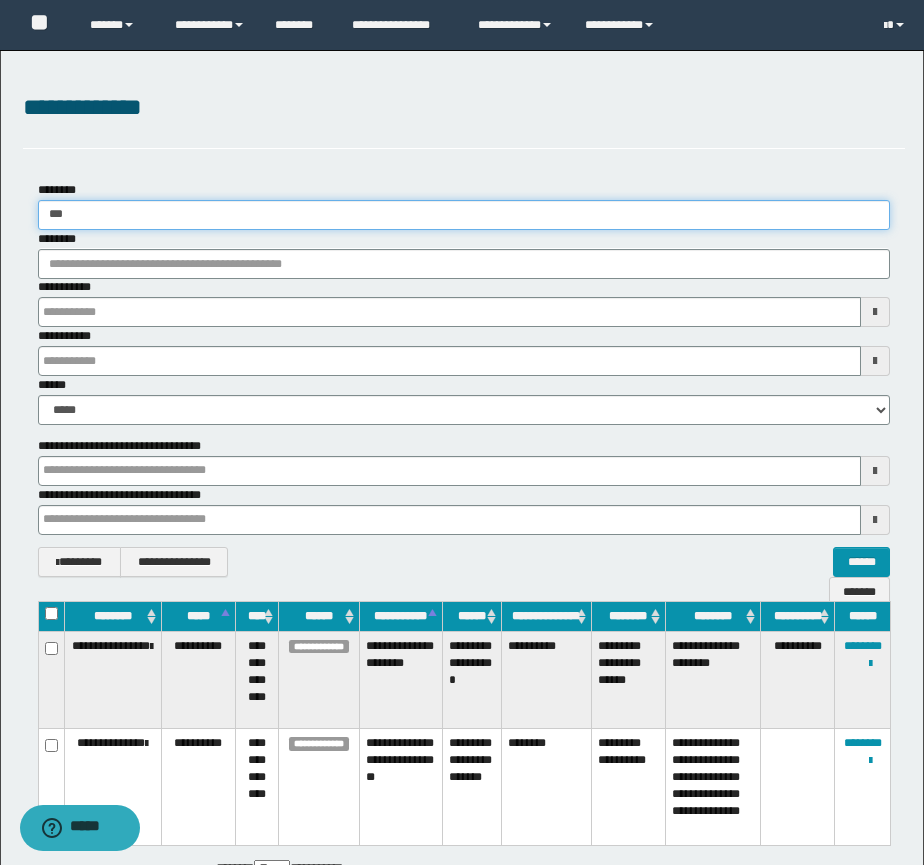 type 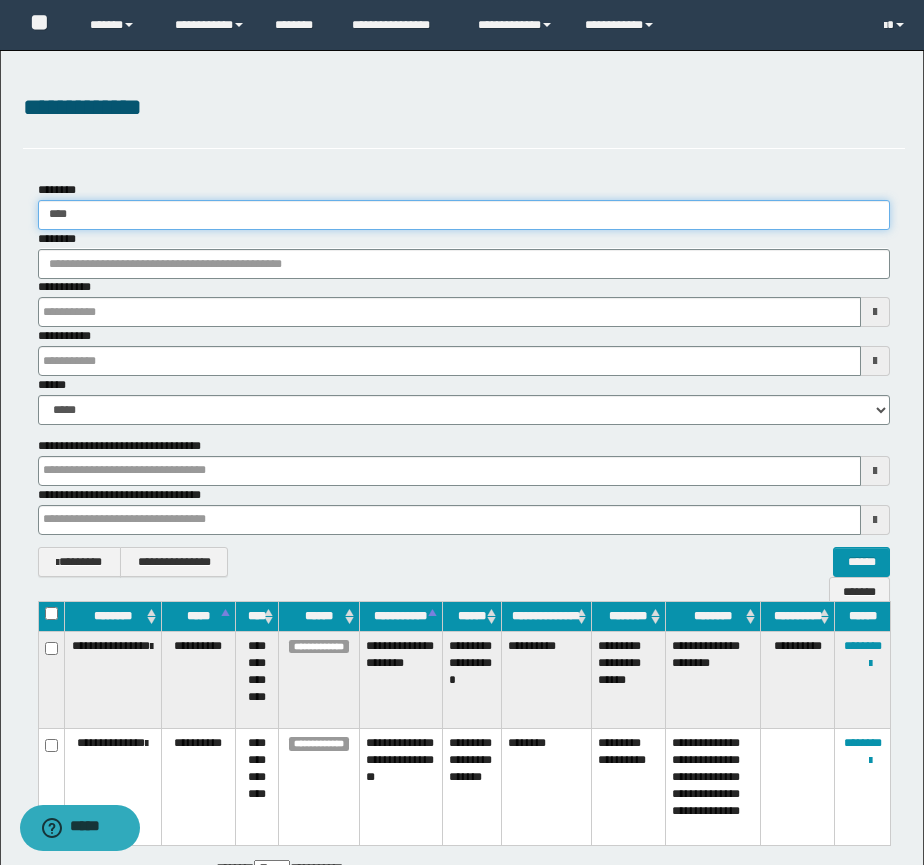 type 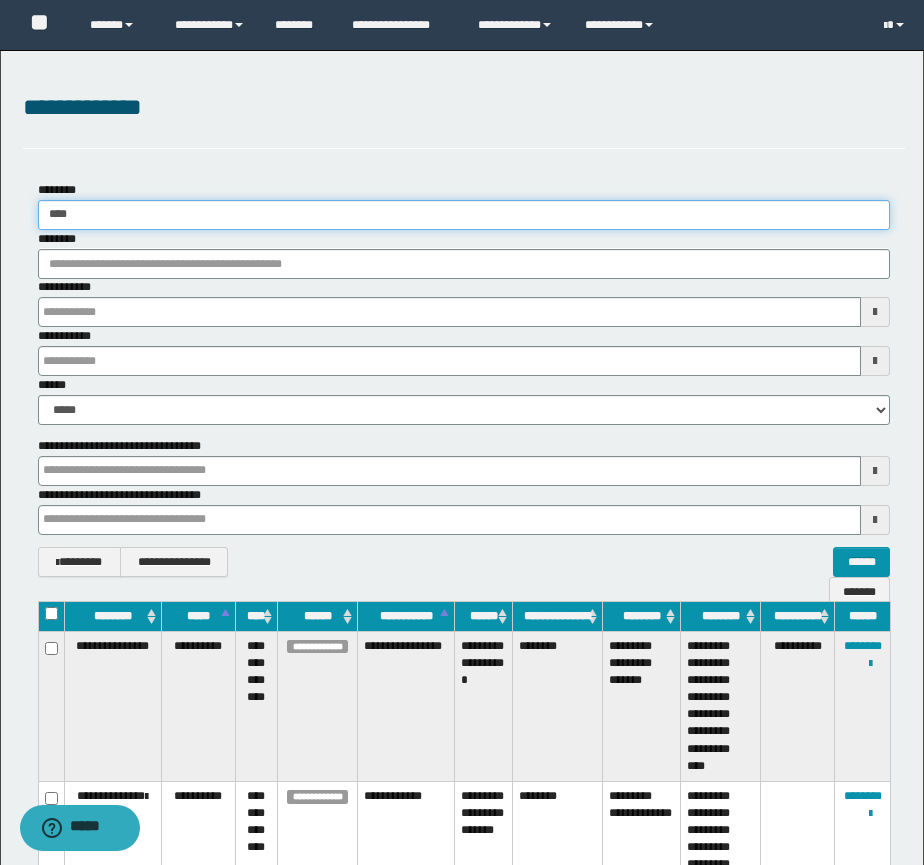 type 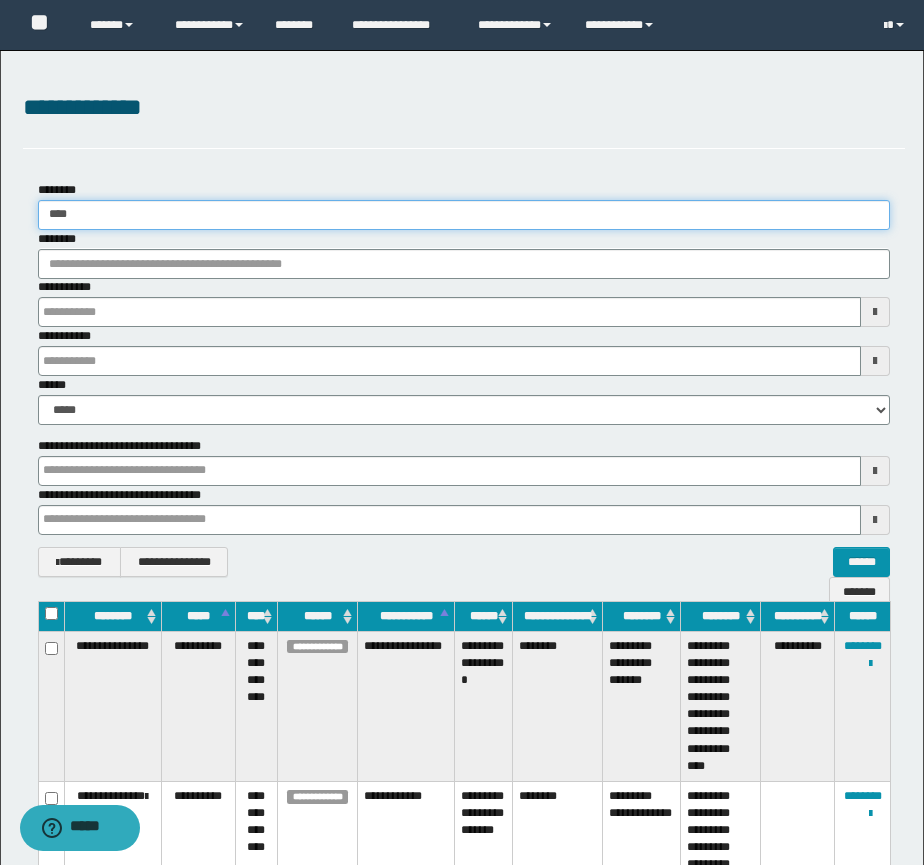 type 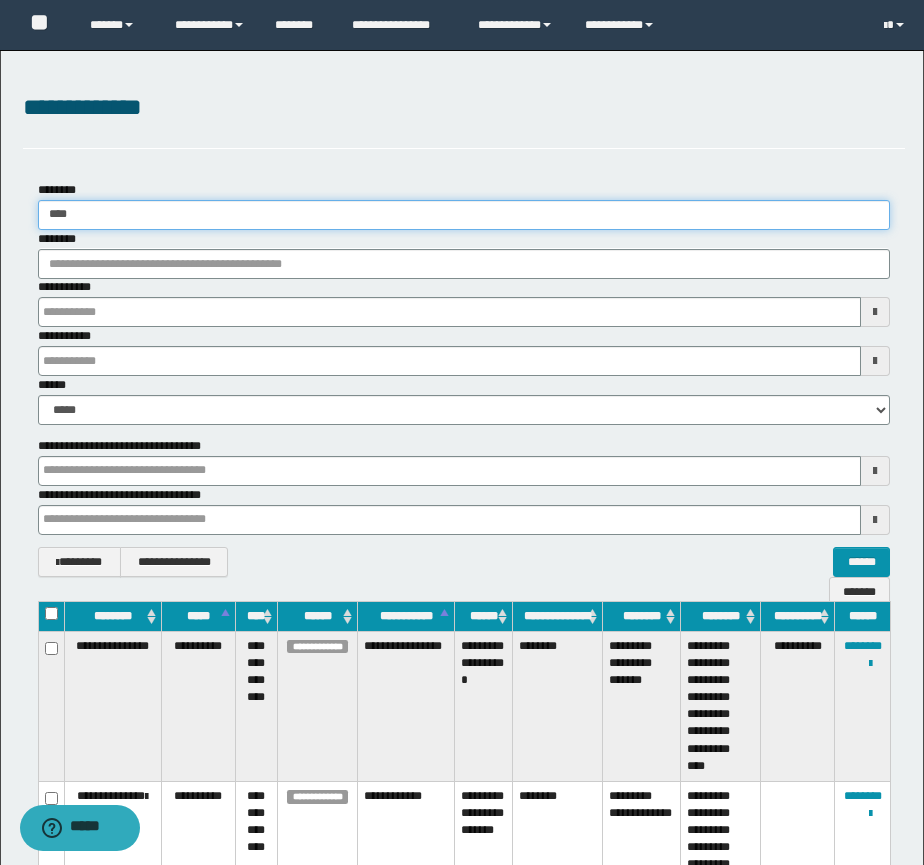 type 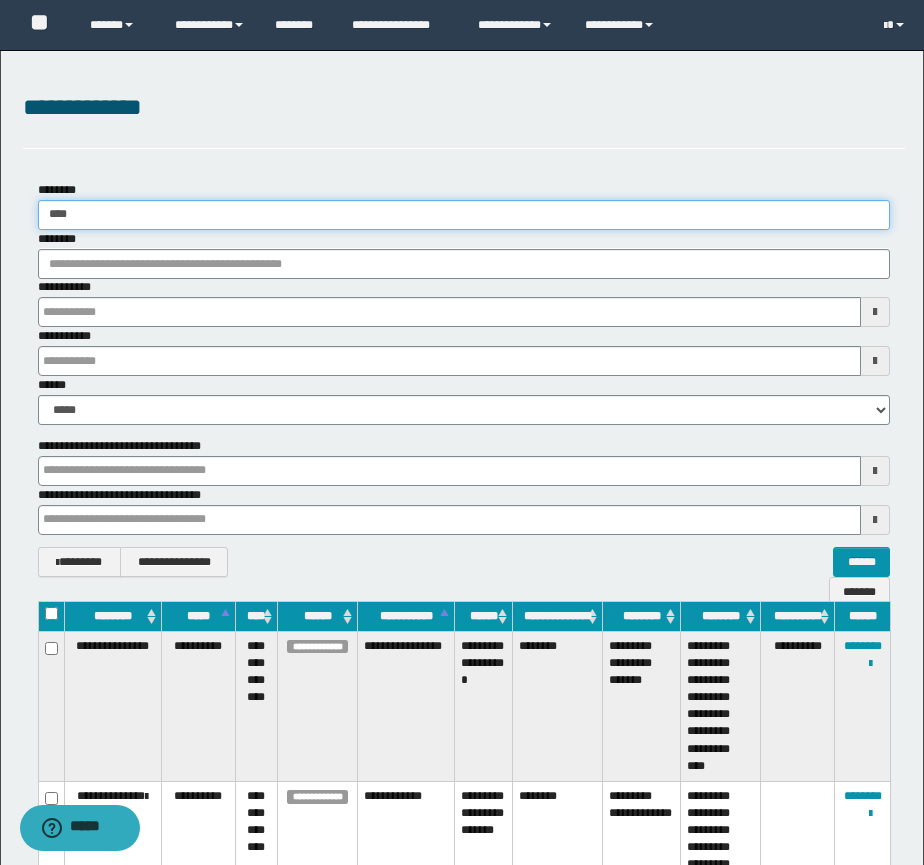 type 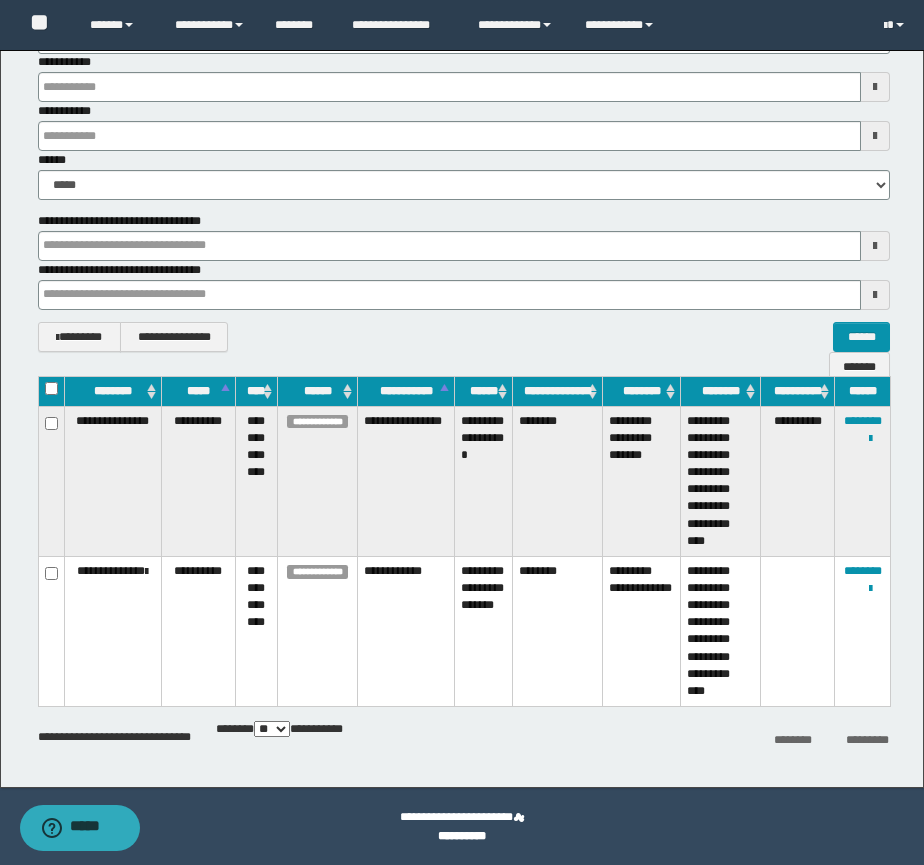 scroll, scrollTop: 226, scrollLeft: 0, axis: vertical 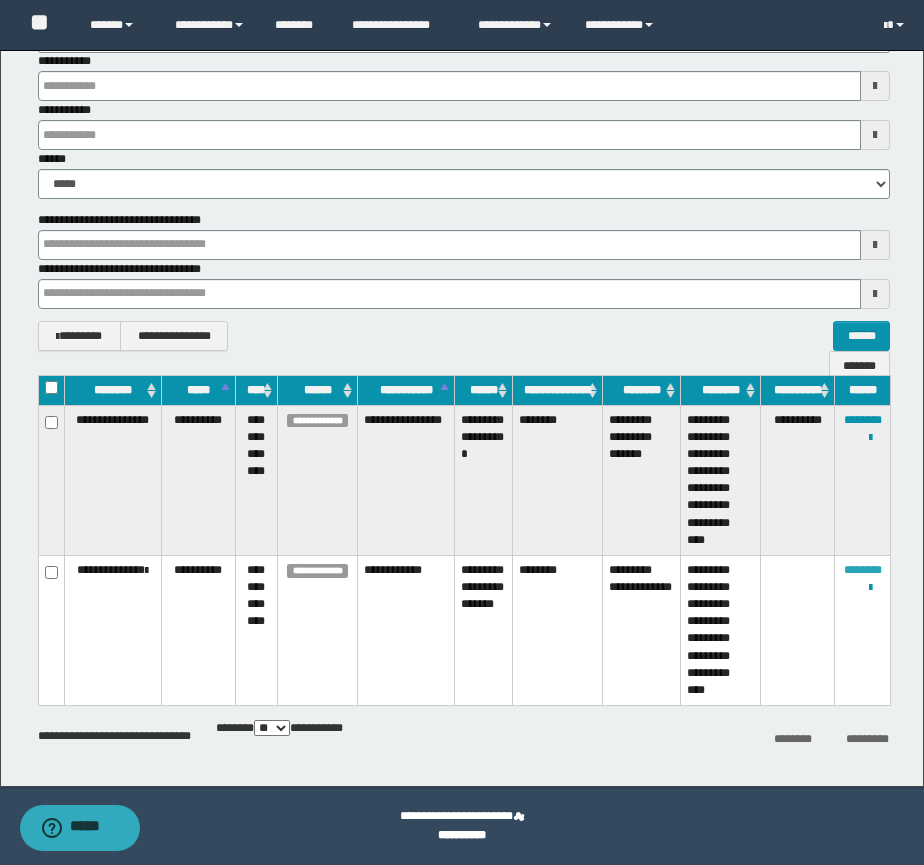 type on "****" 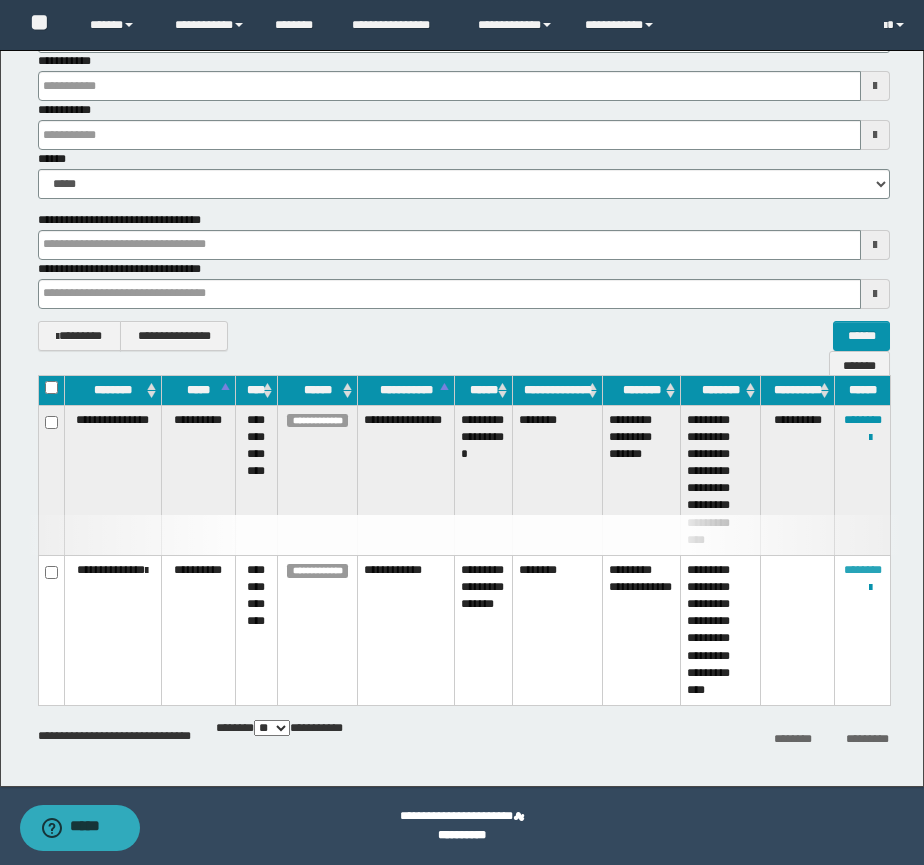 type 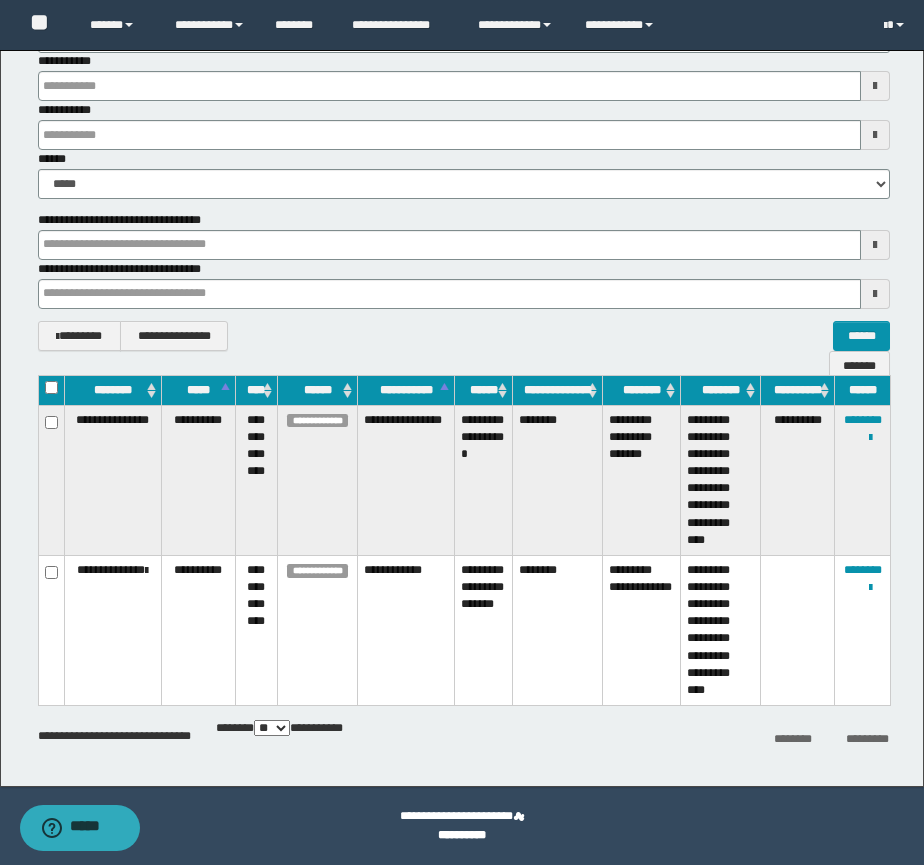 type 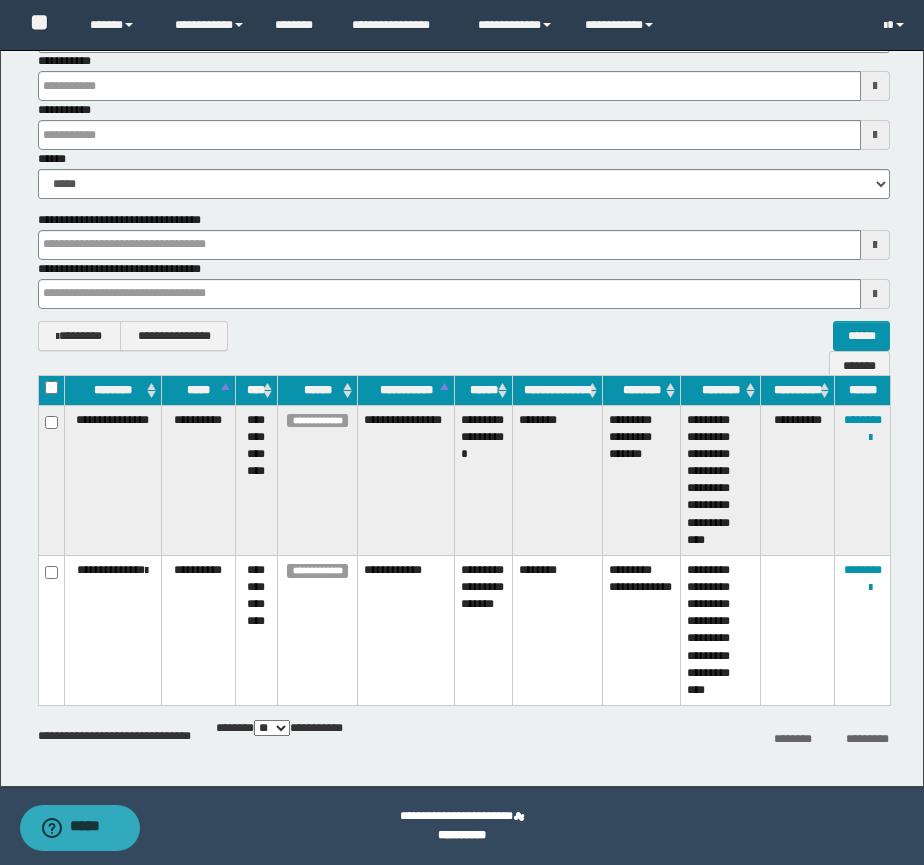 type 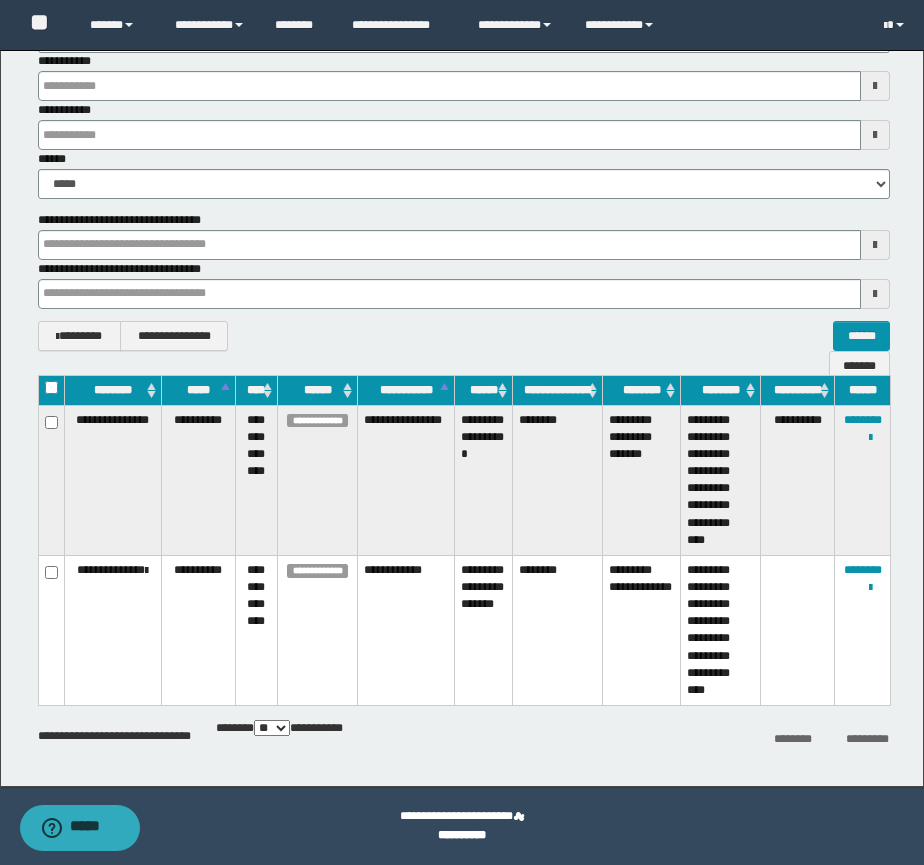 type 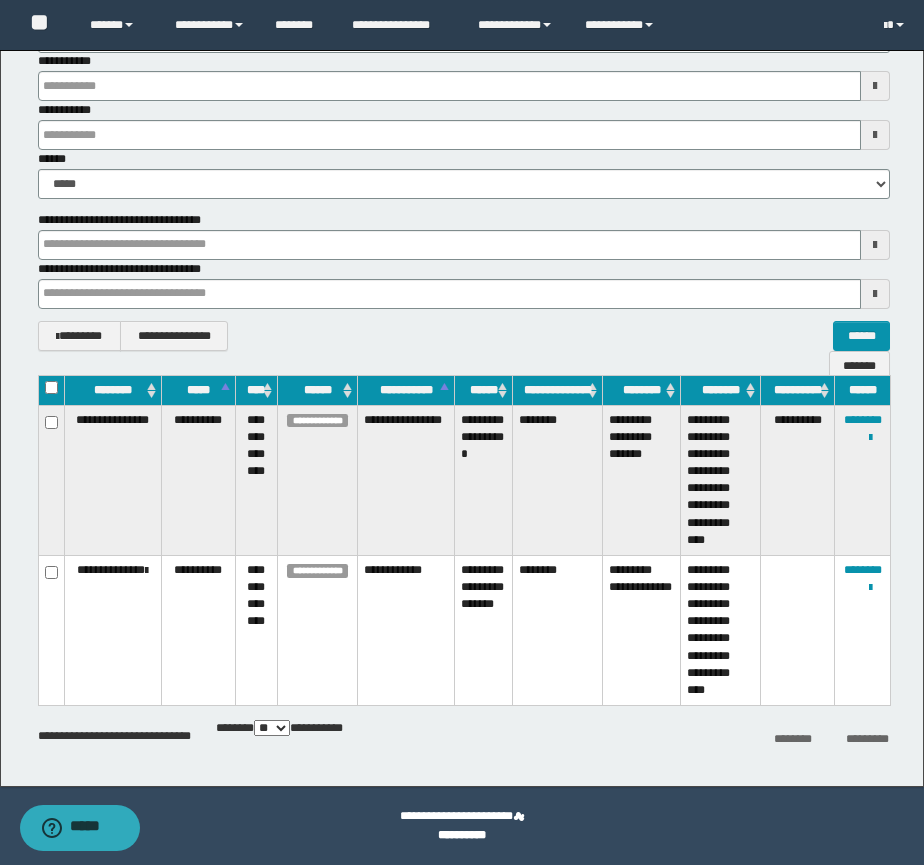 type 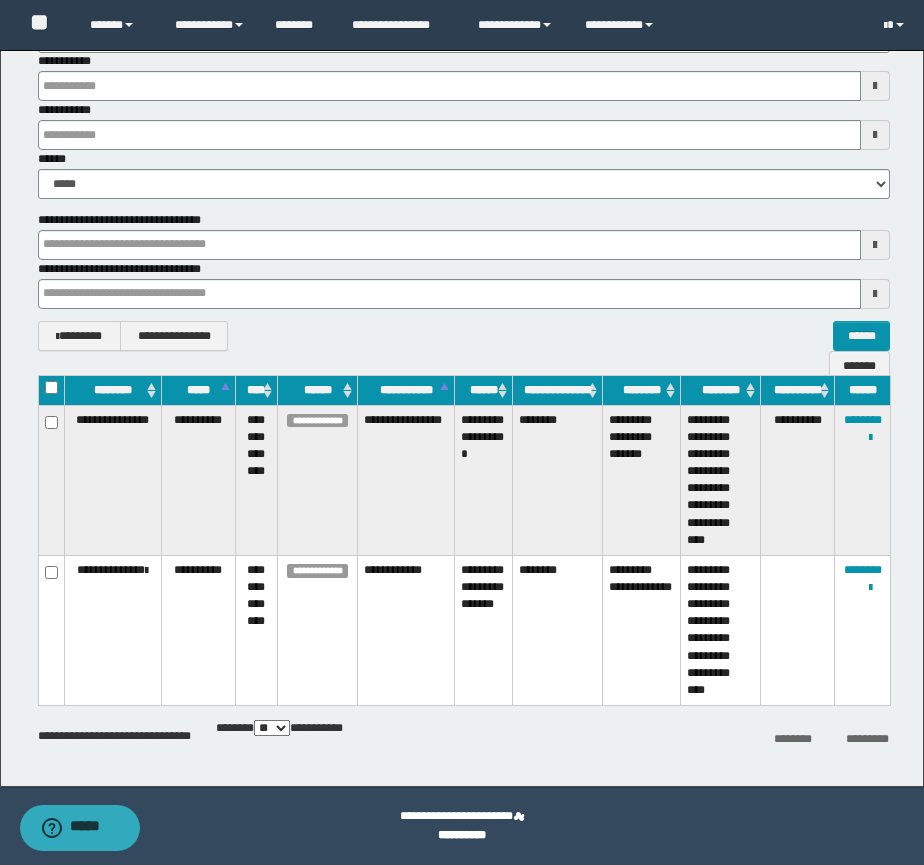 type 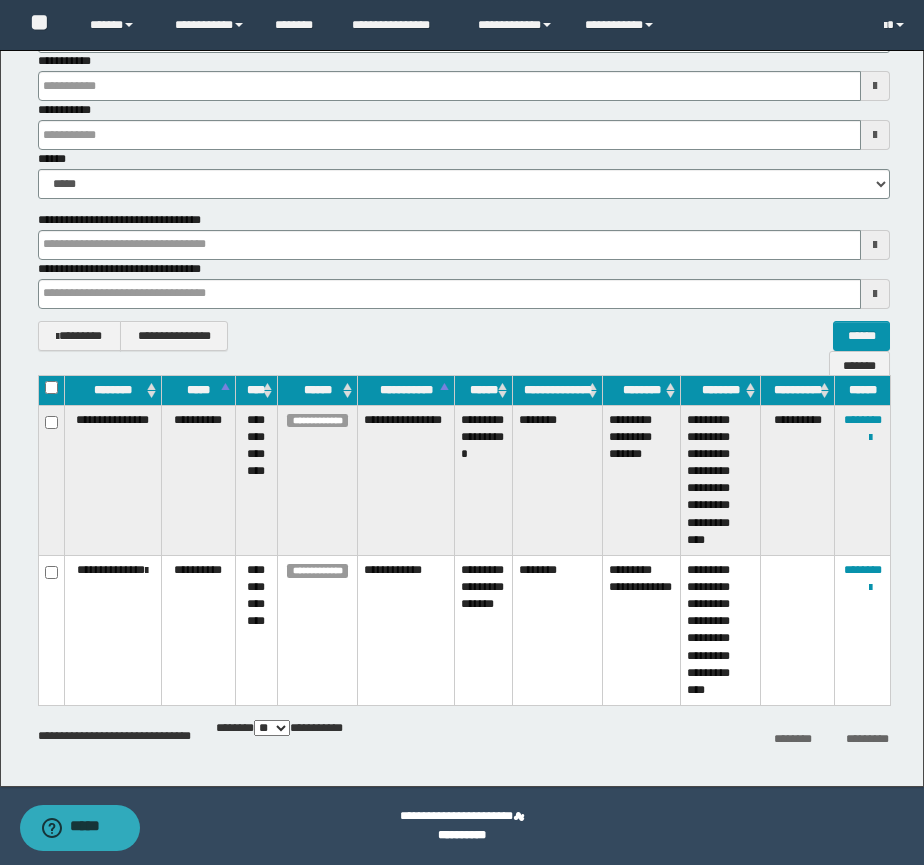 type 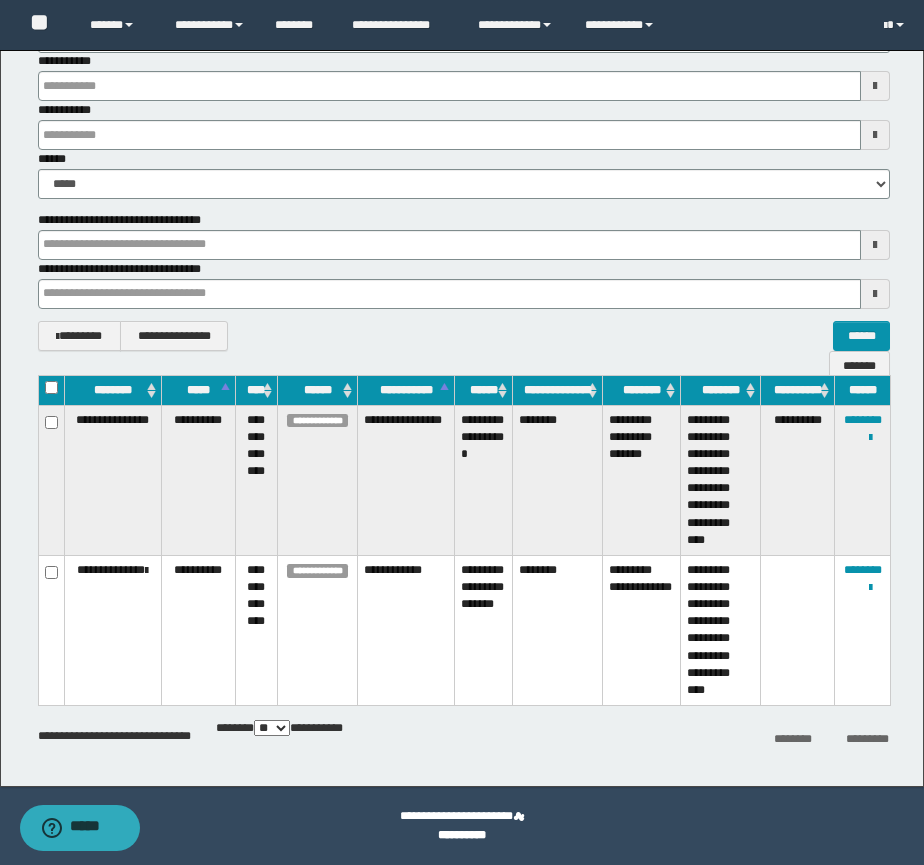 type 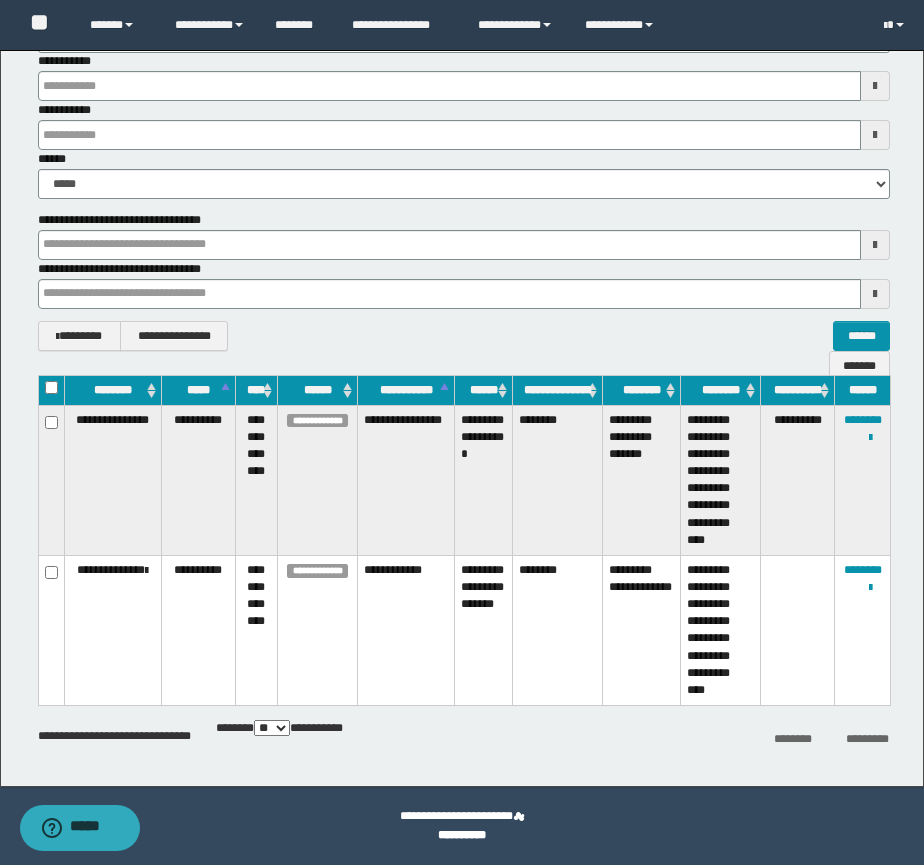 type 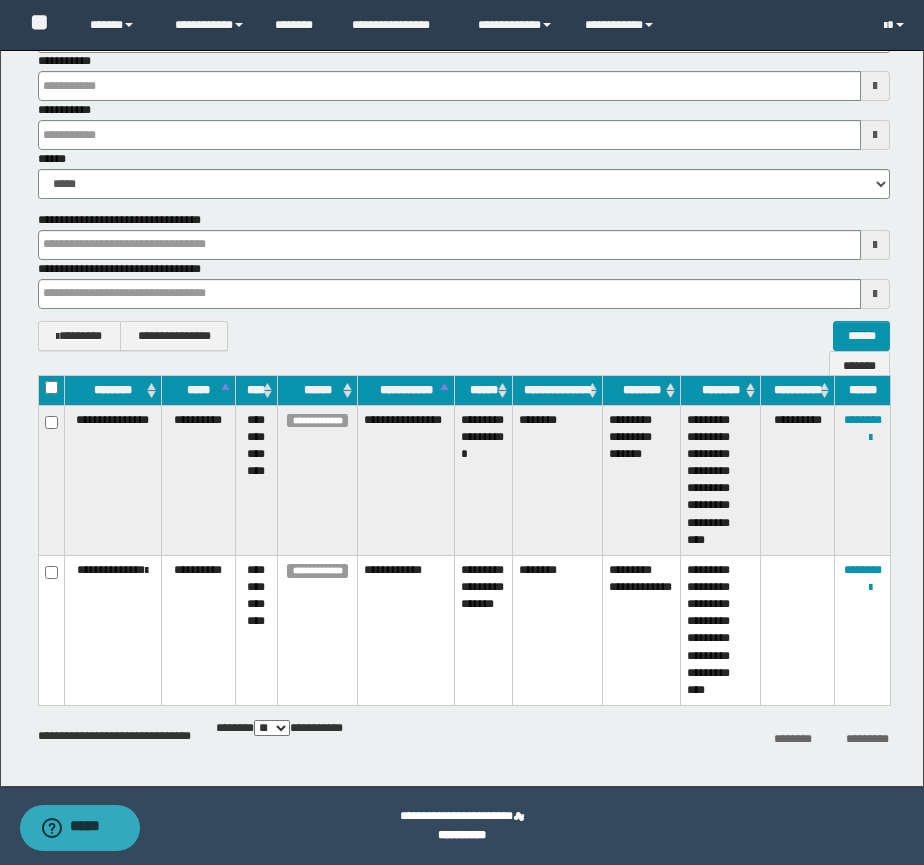scroll, scrollTop: 83, scrollLeft: 0, axis: vertical 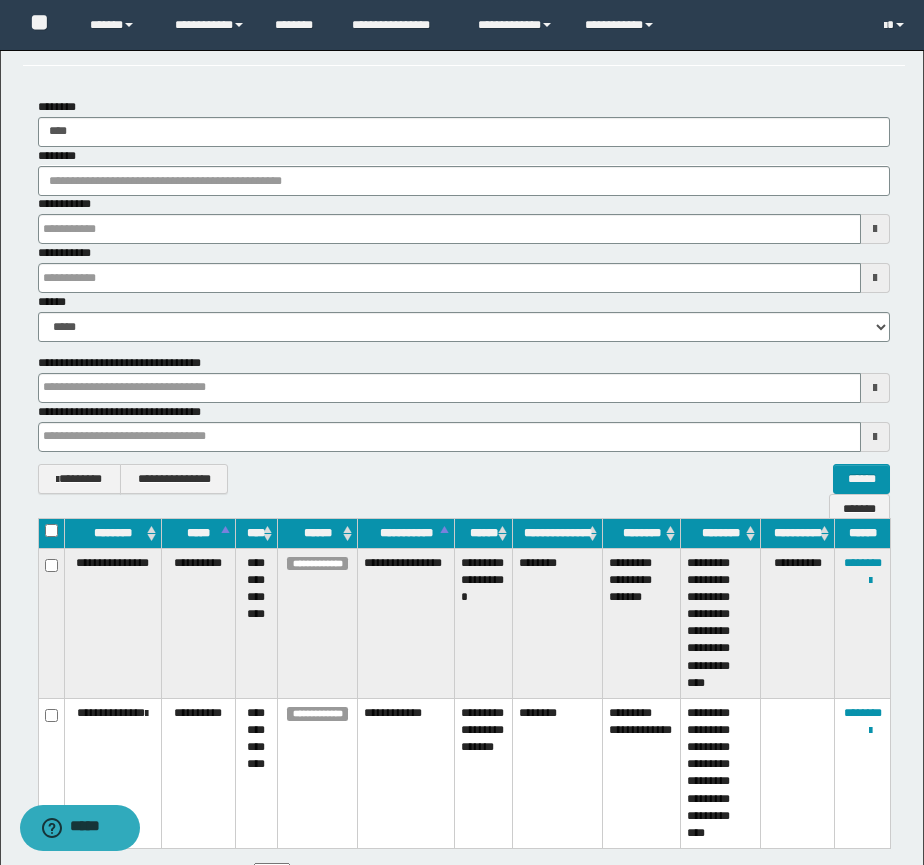 type 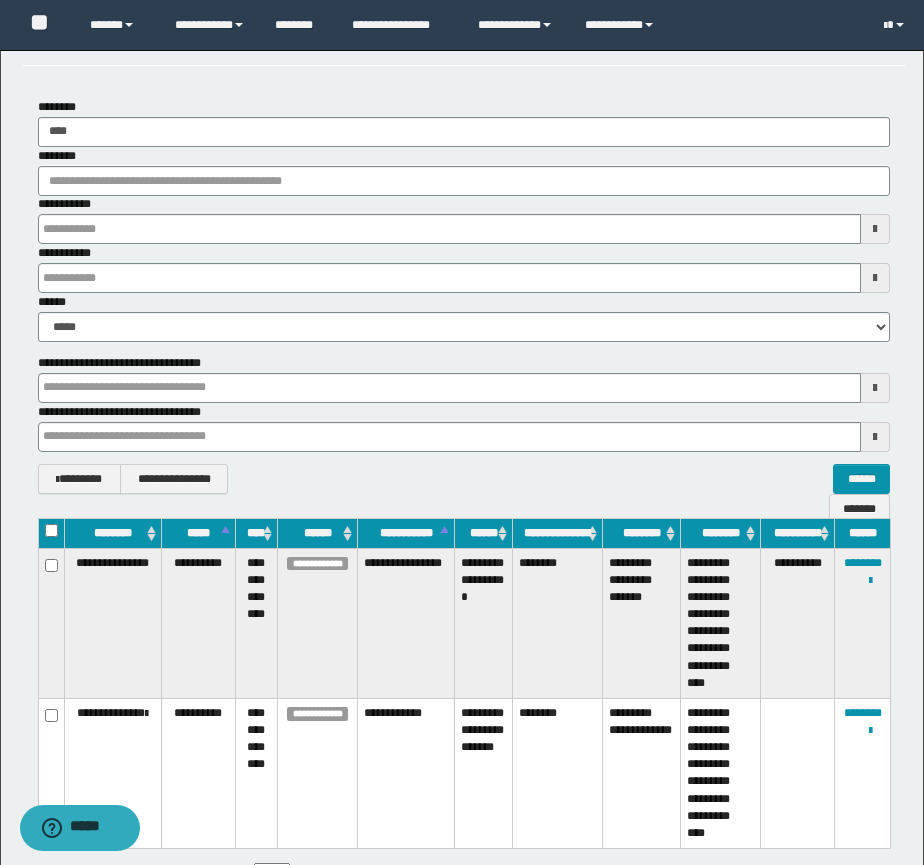 scroll, scrollTop: 0, scrollLeft: 0, axis: both 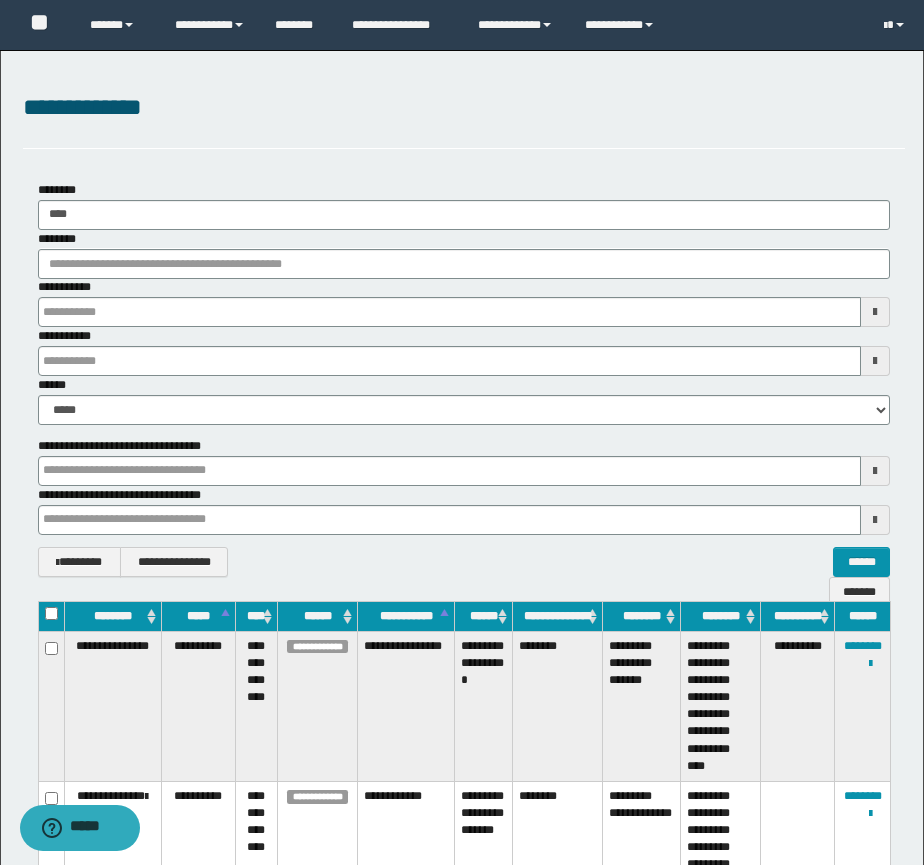 type 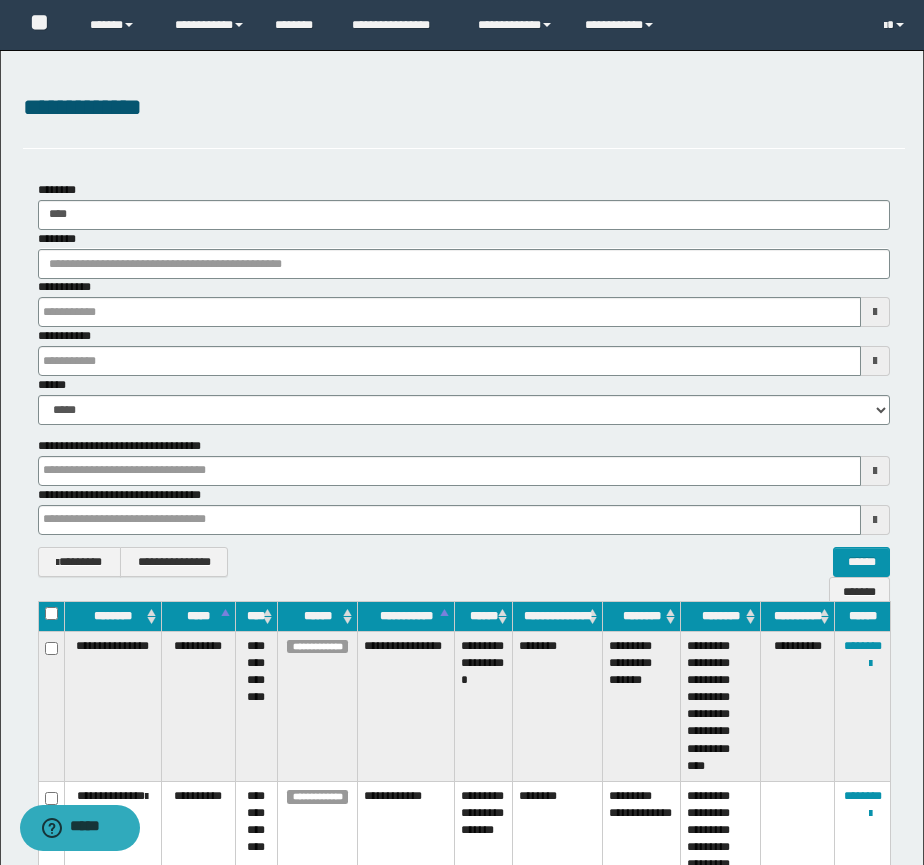 type 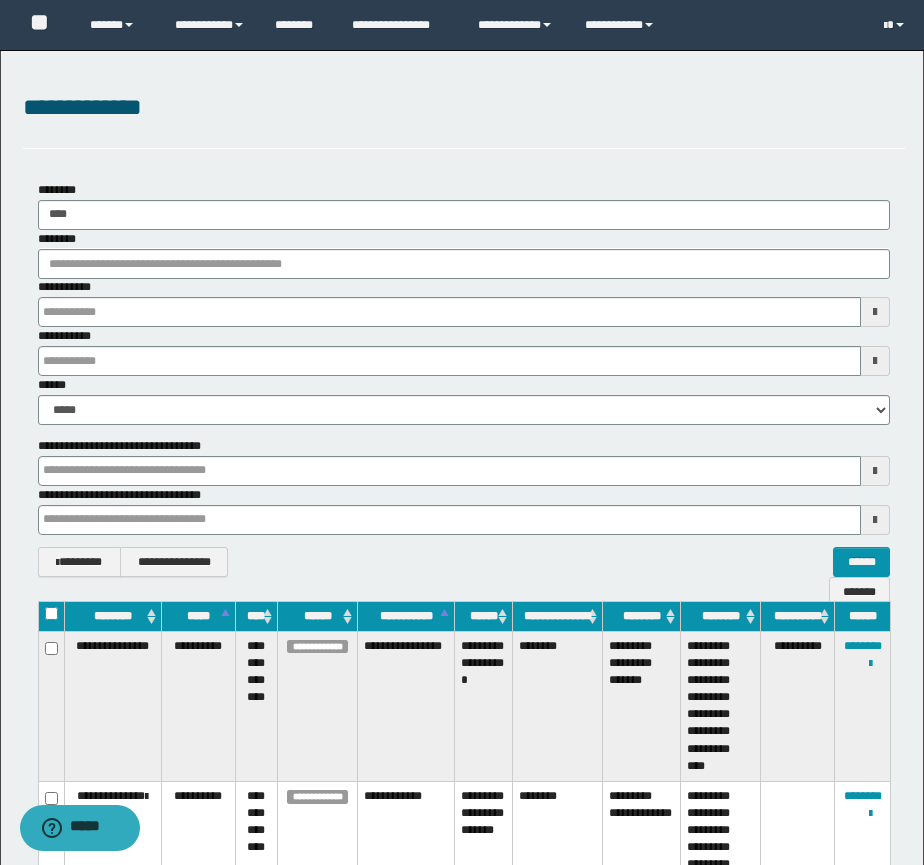type 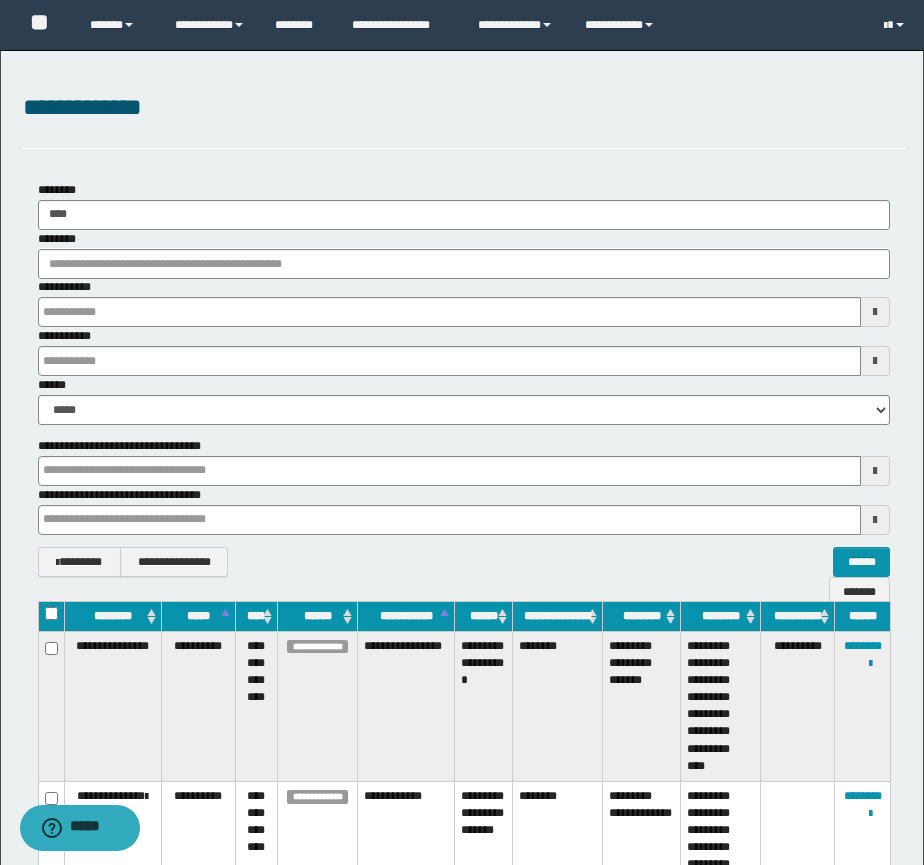 type 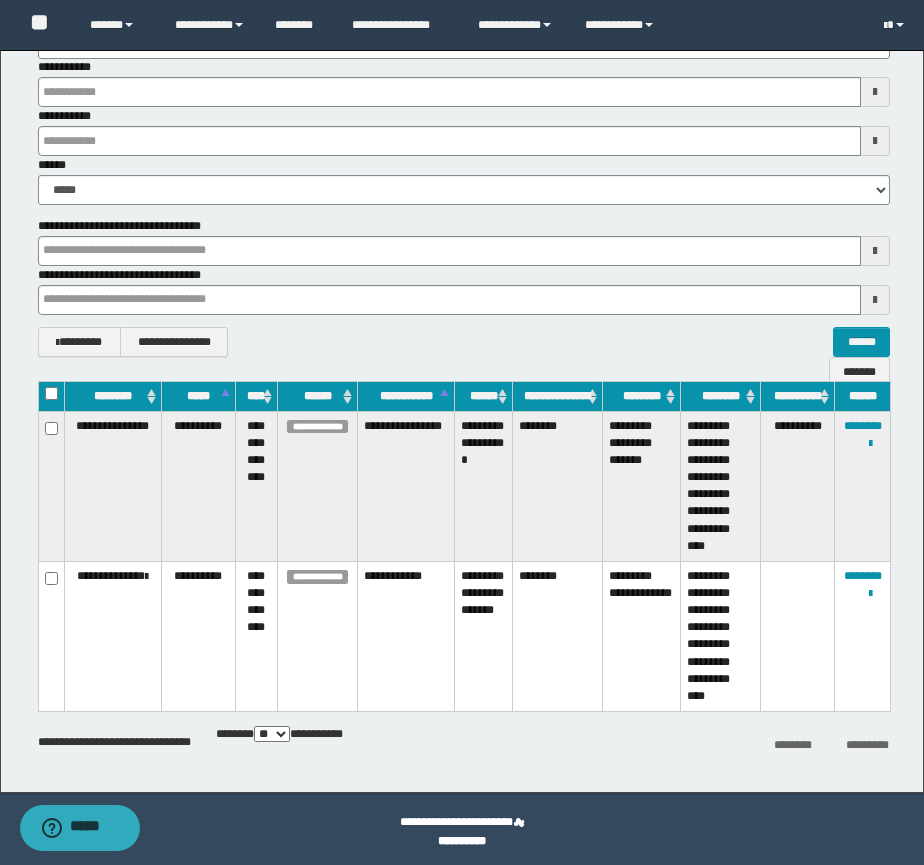 scroll, scrollTop: 226, scrollLeft: 0, axis: vertical 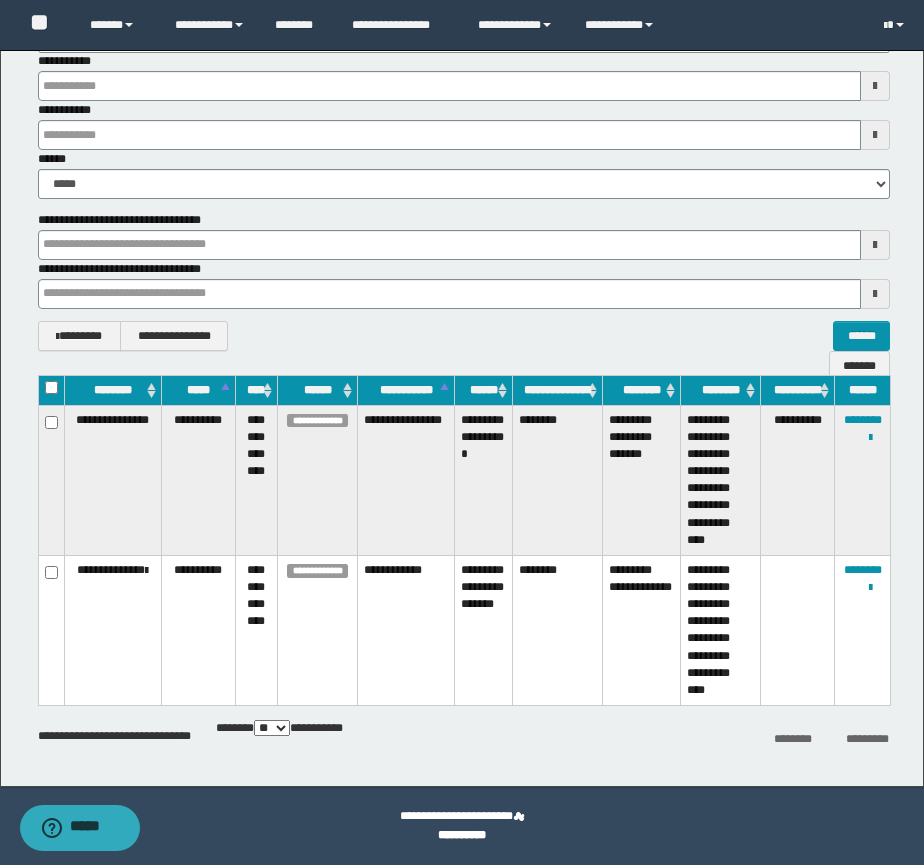 type 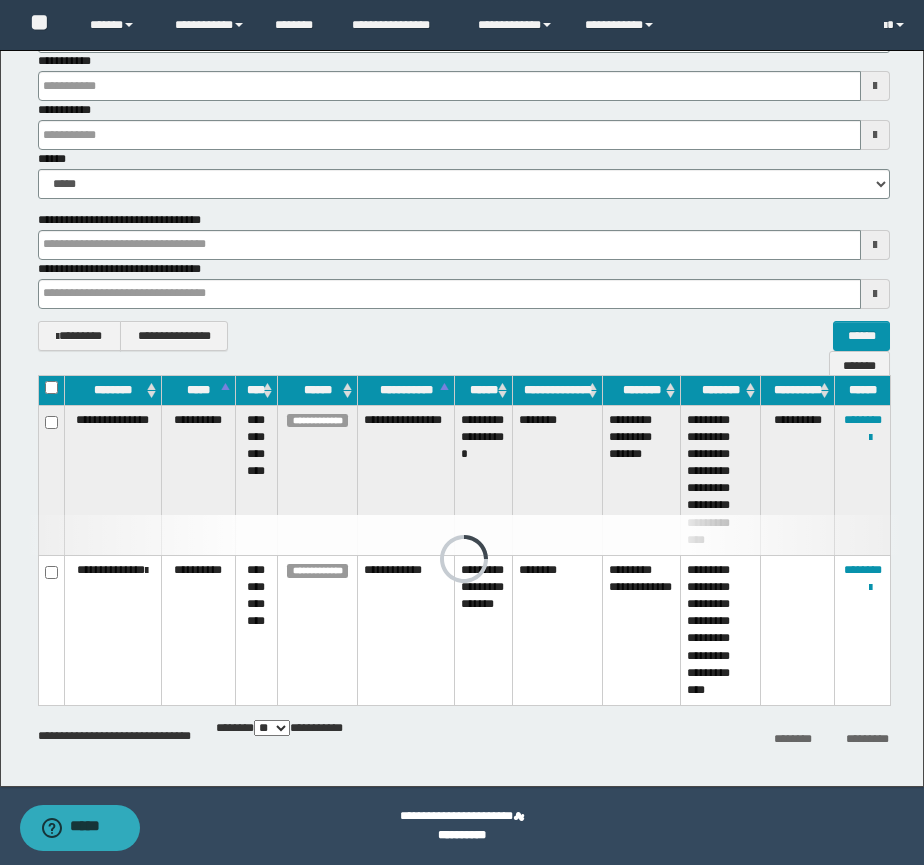 click at bounding box center [464, 535] 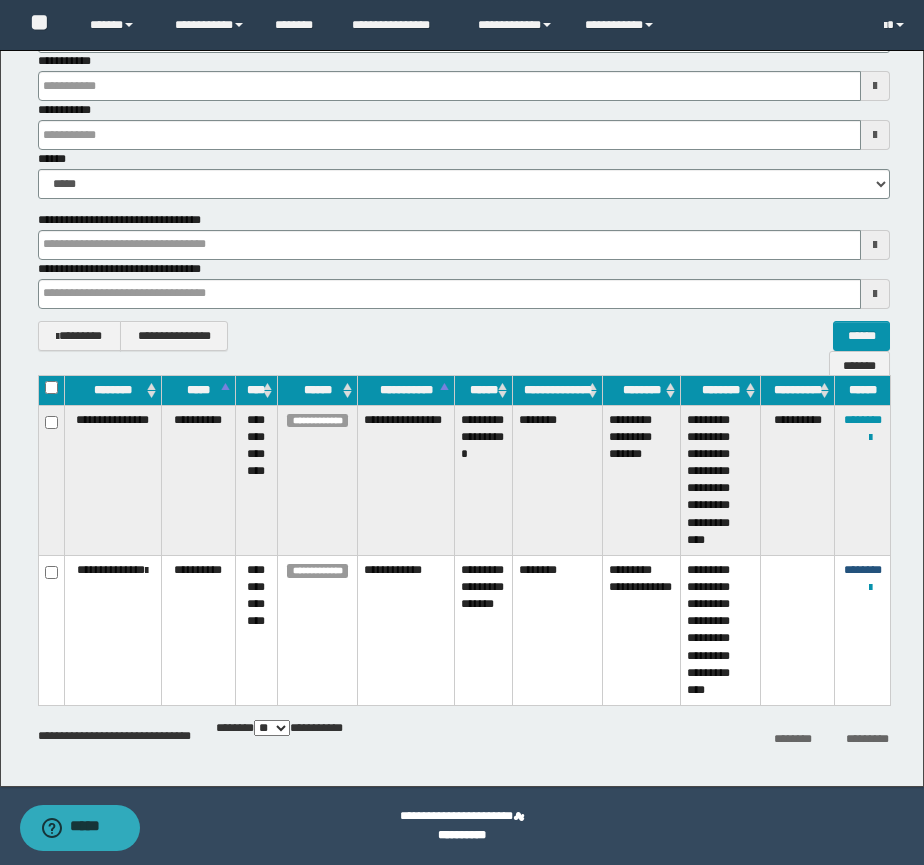 click on "********" at bounding box center [863, 570] 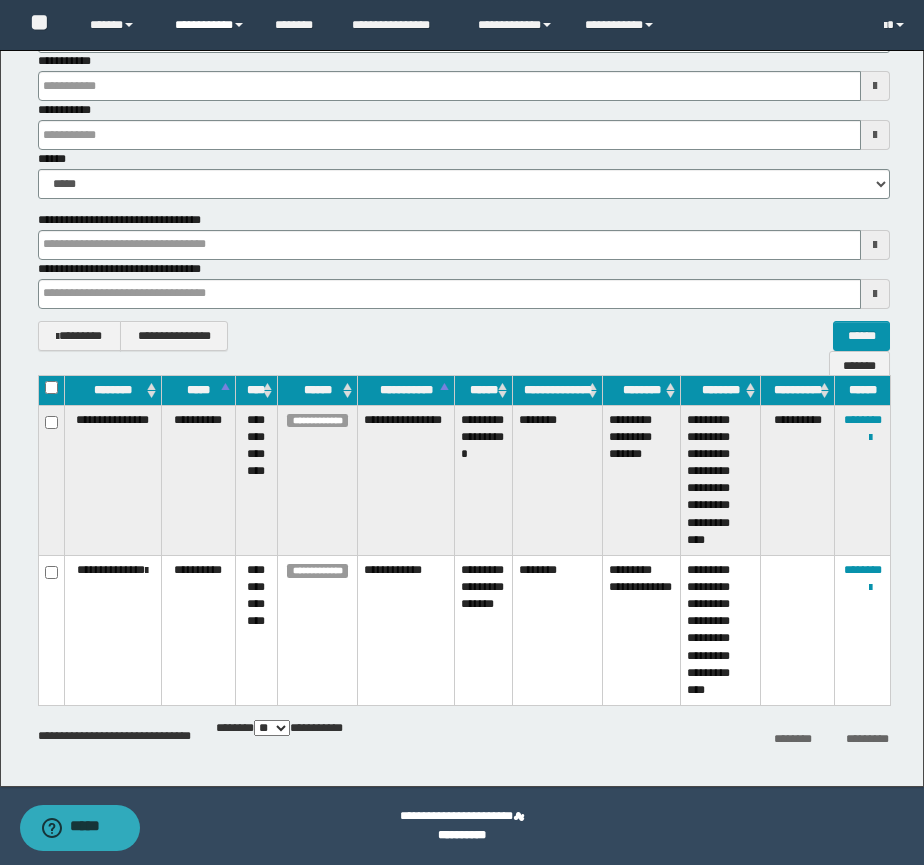 type 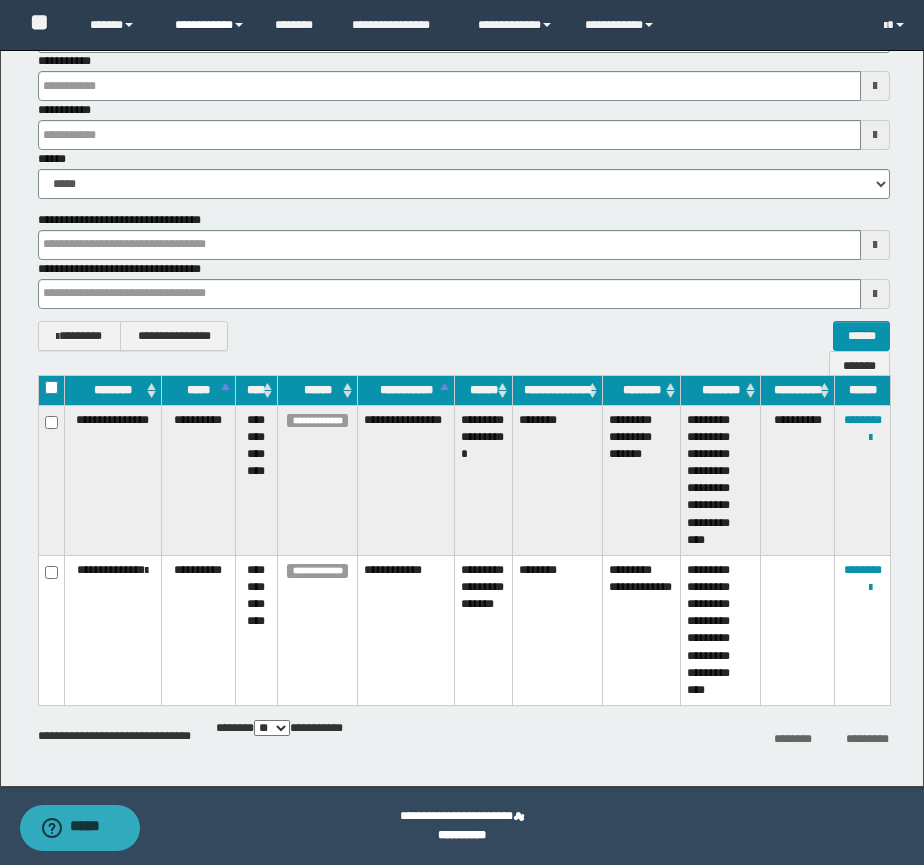 type 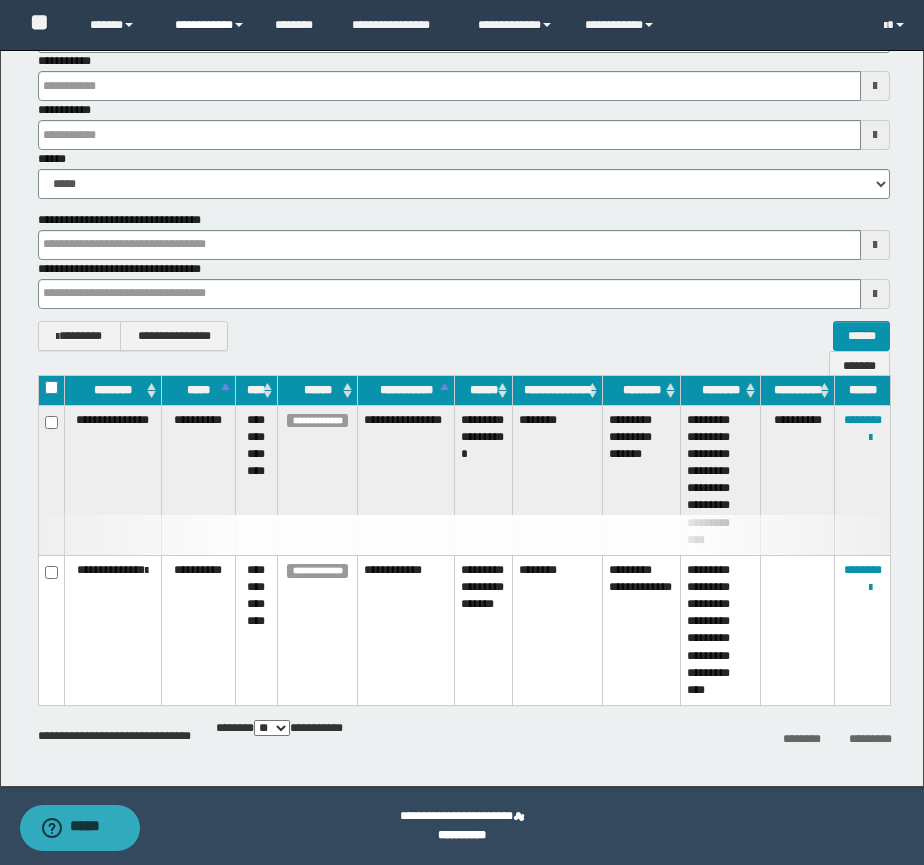 type 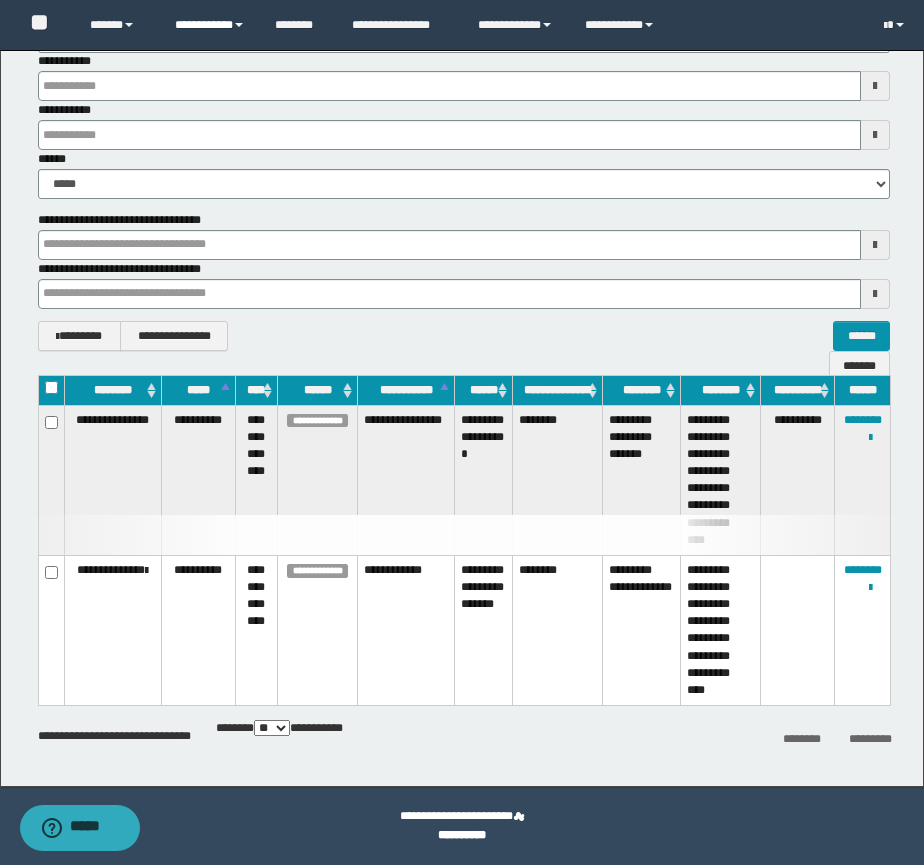 type 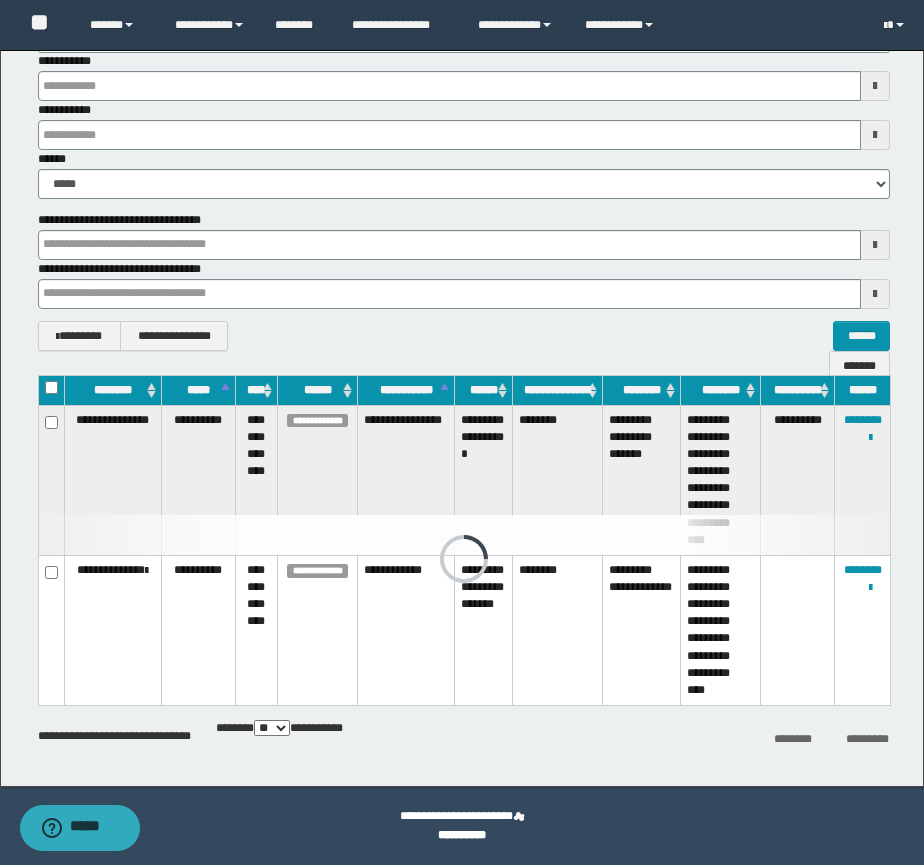 type 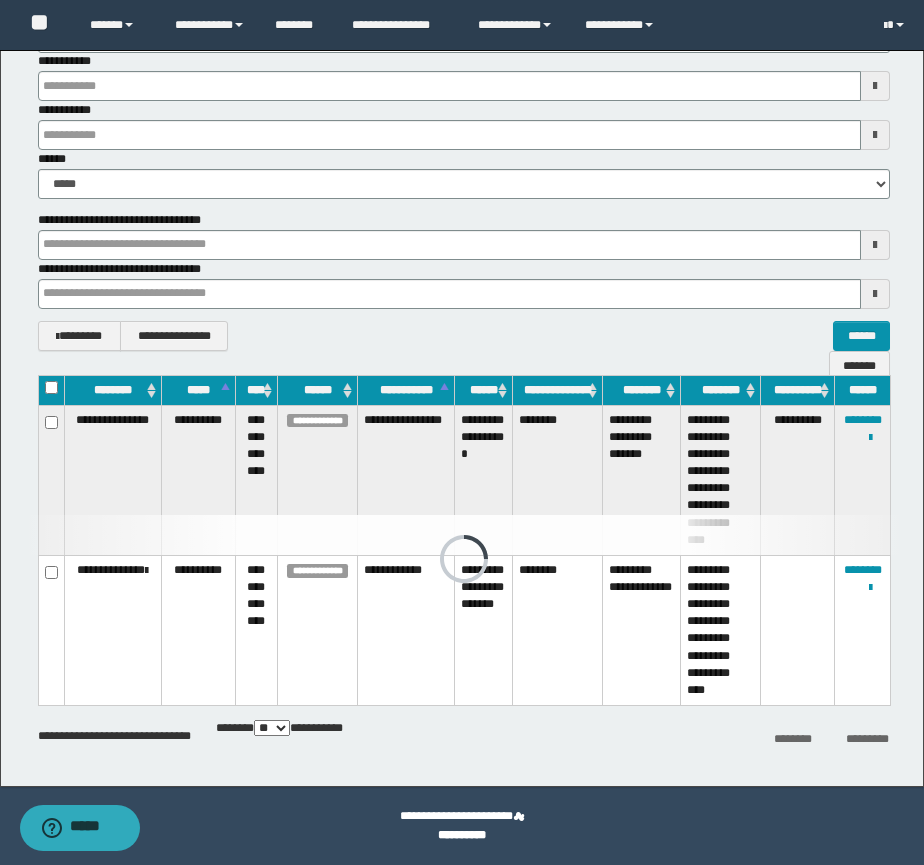 type 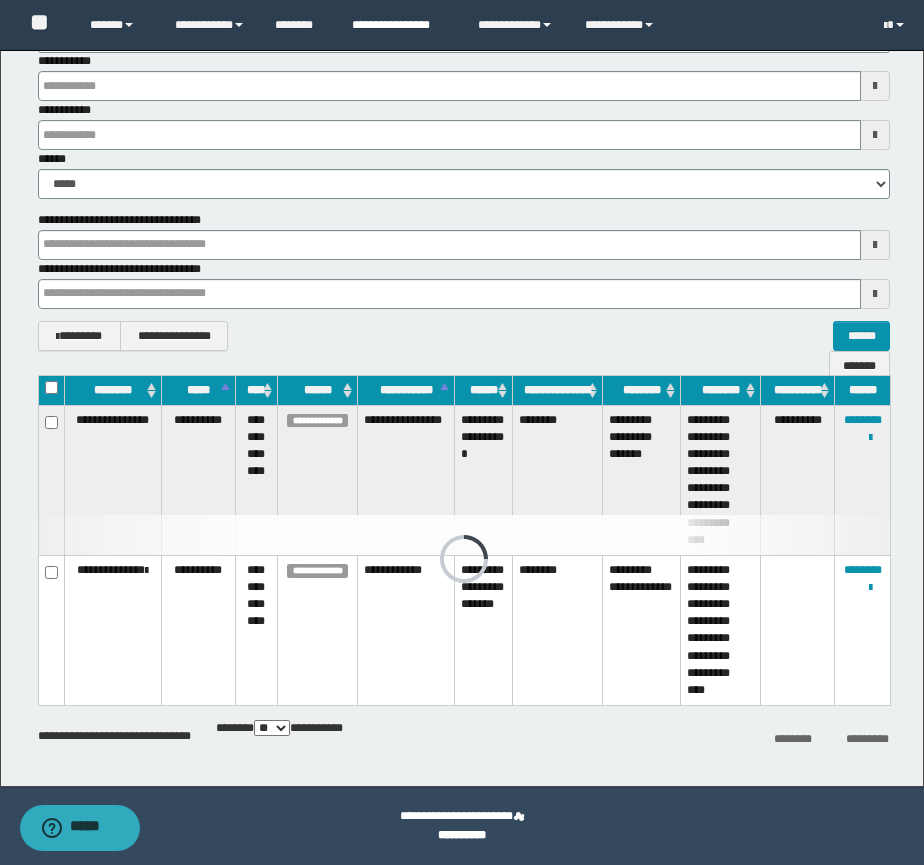 type 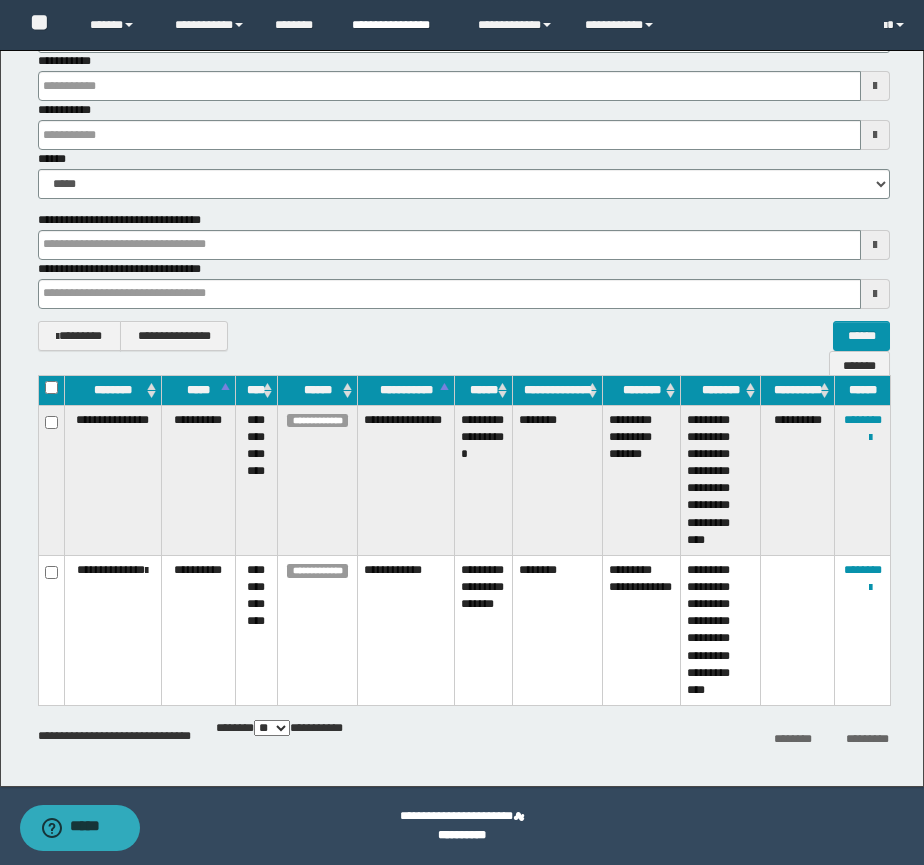 type 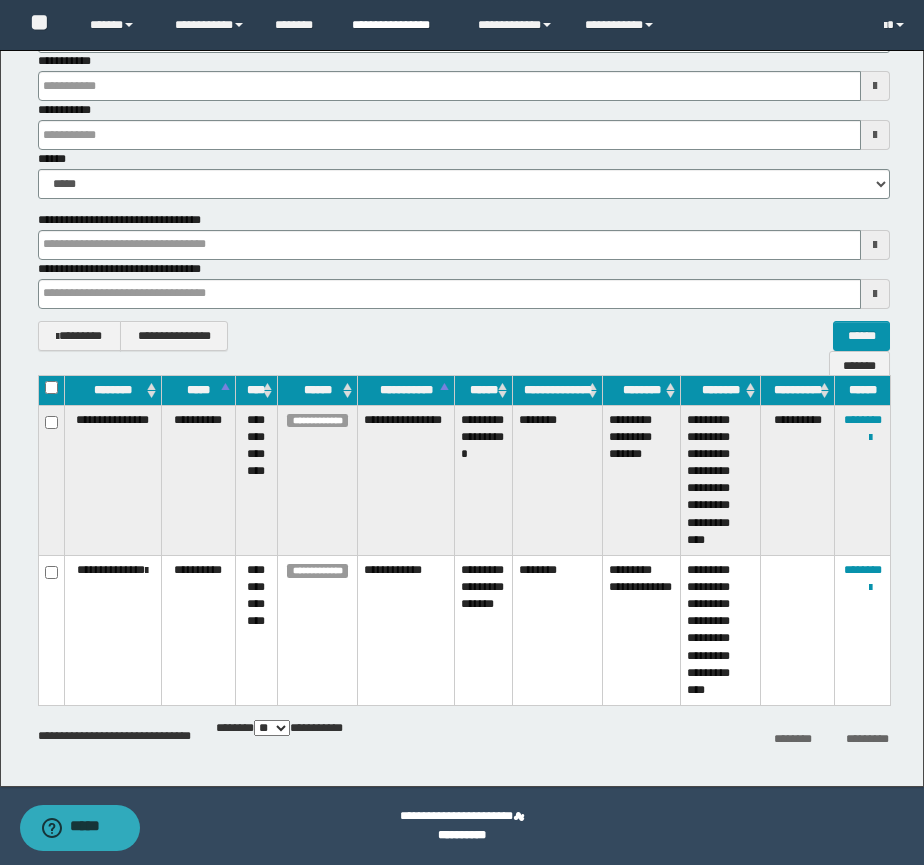 type 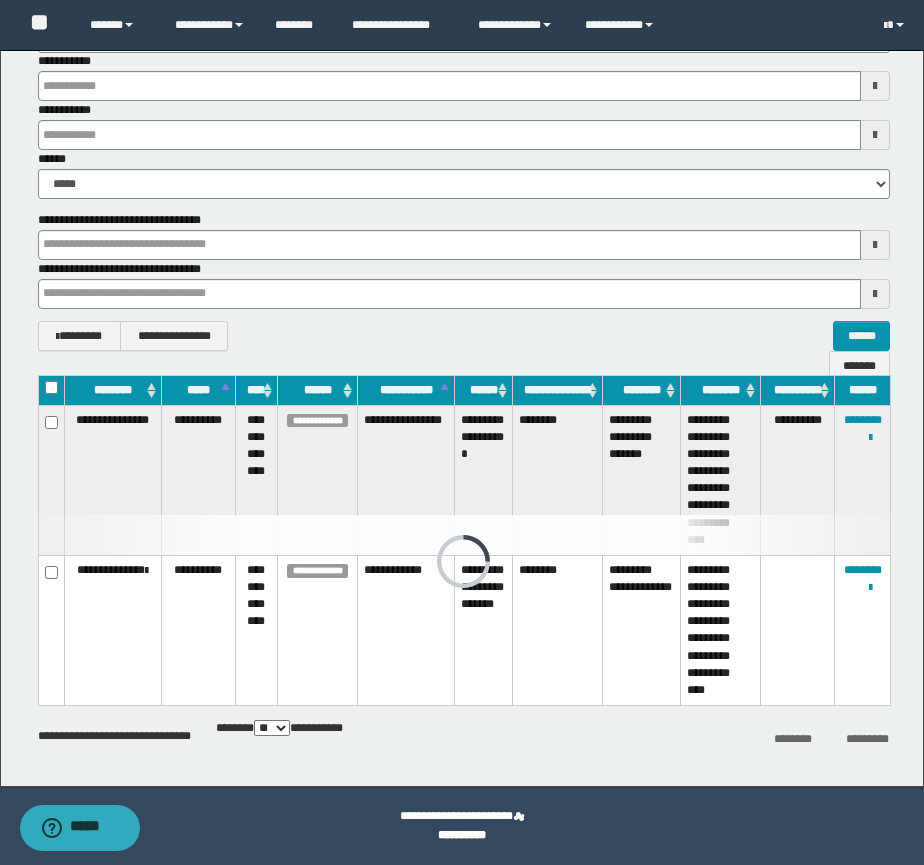 type 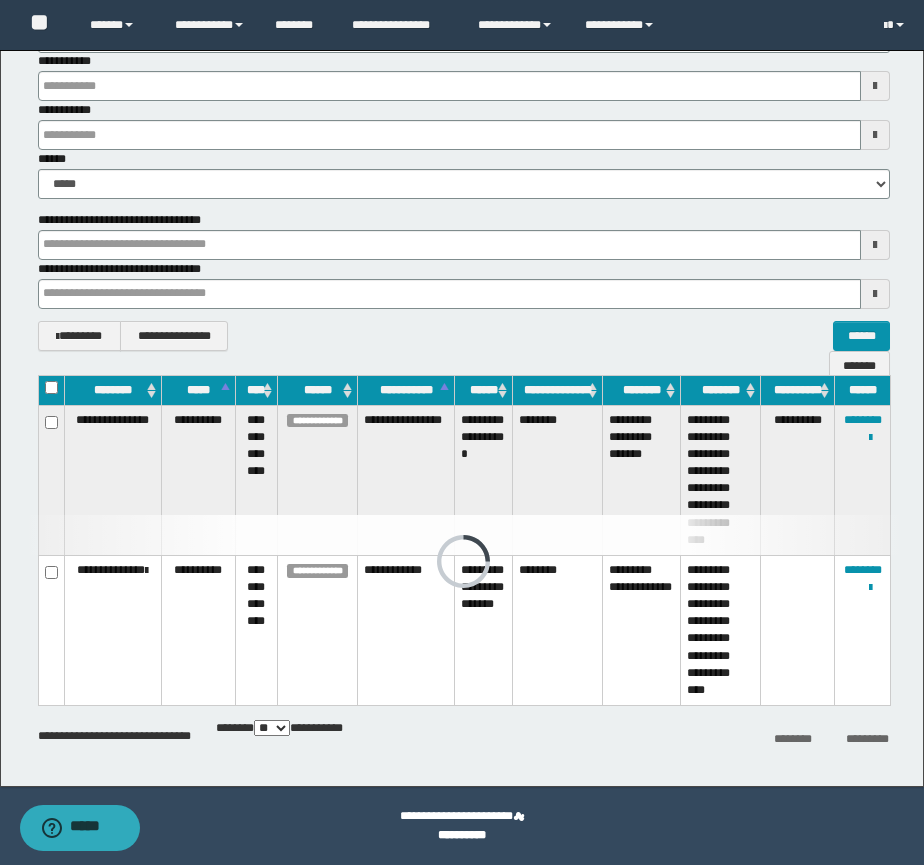type 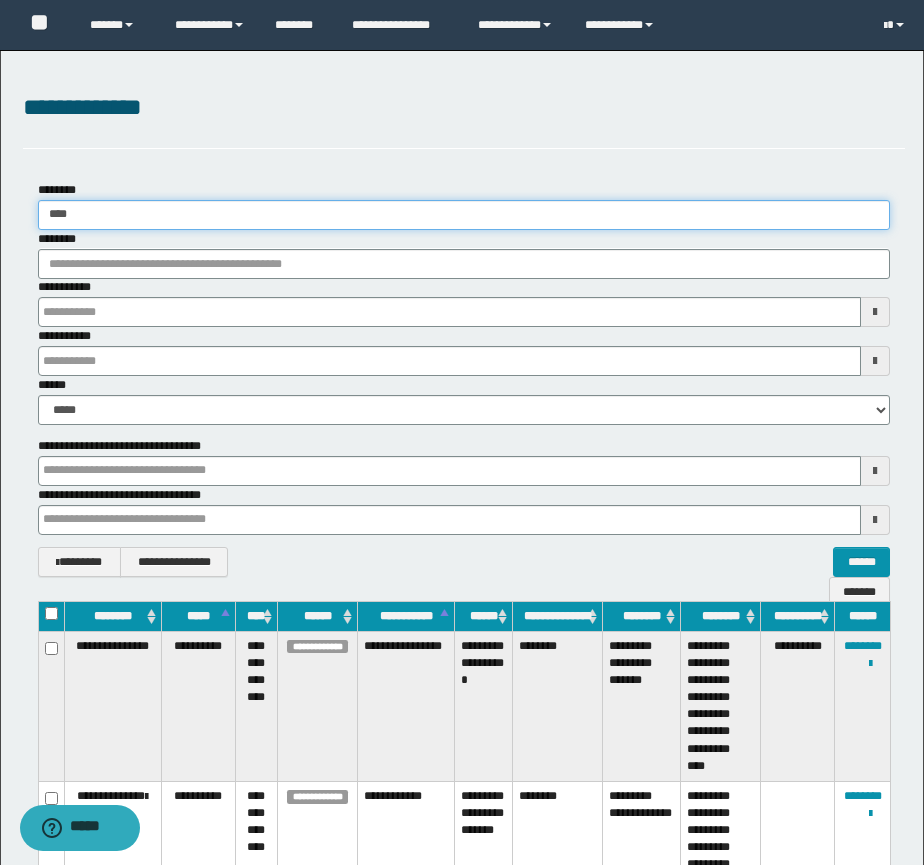 drag, startPoint x: 90, startPoint y: 215, endPoint x: -36, endPoint y: 212, distance: 126.035706 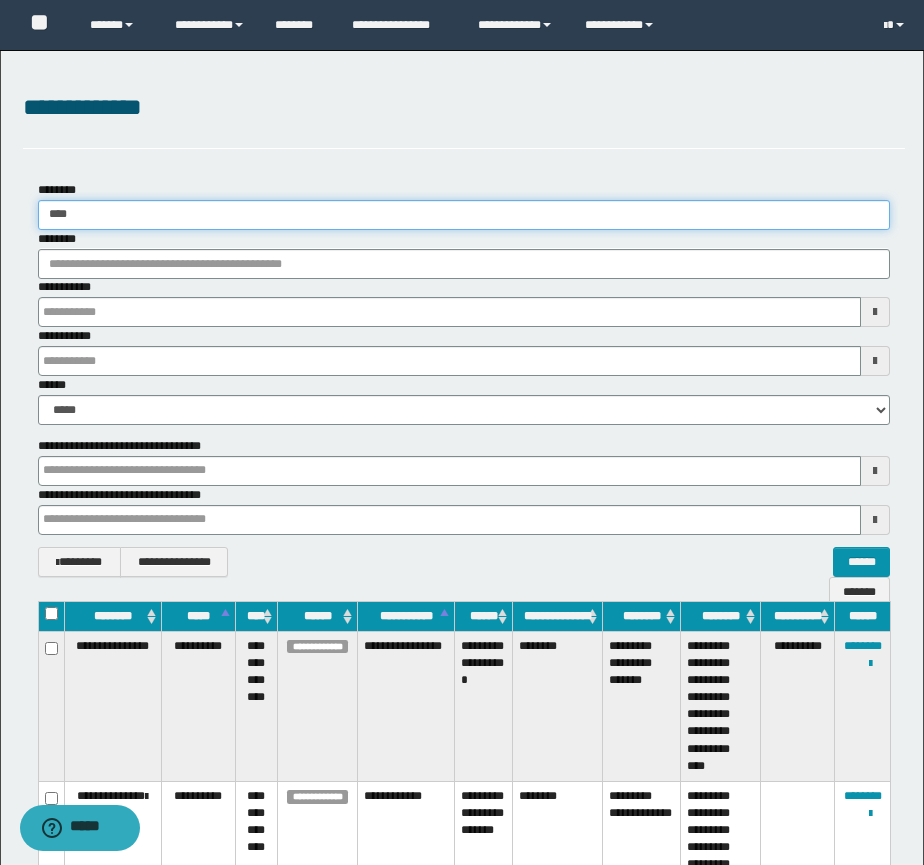 click on "**********" at bounding box center (462, 432) 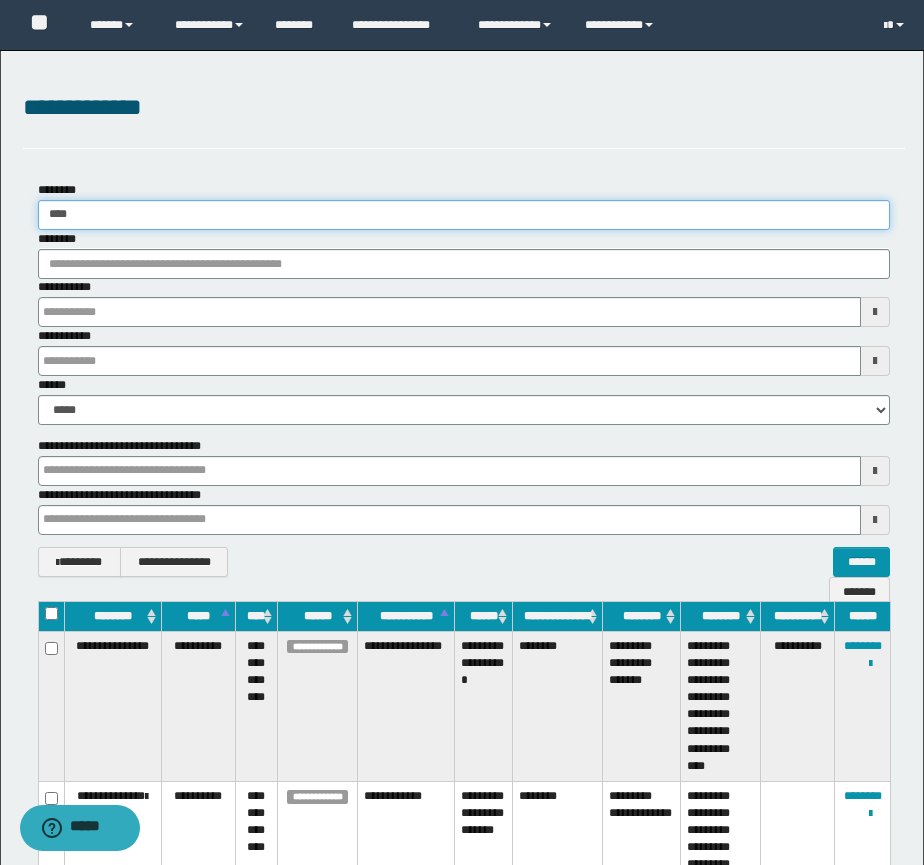 type on "*" 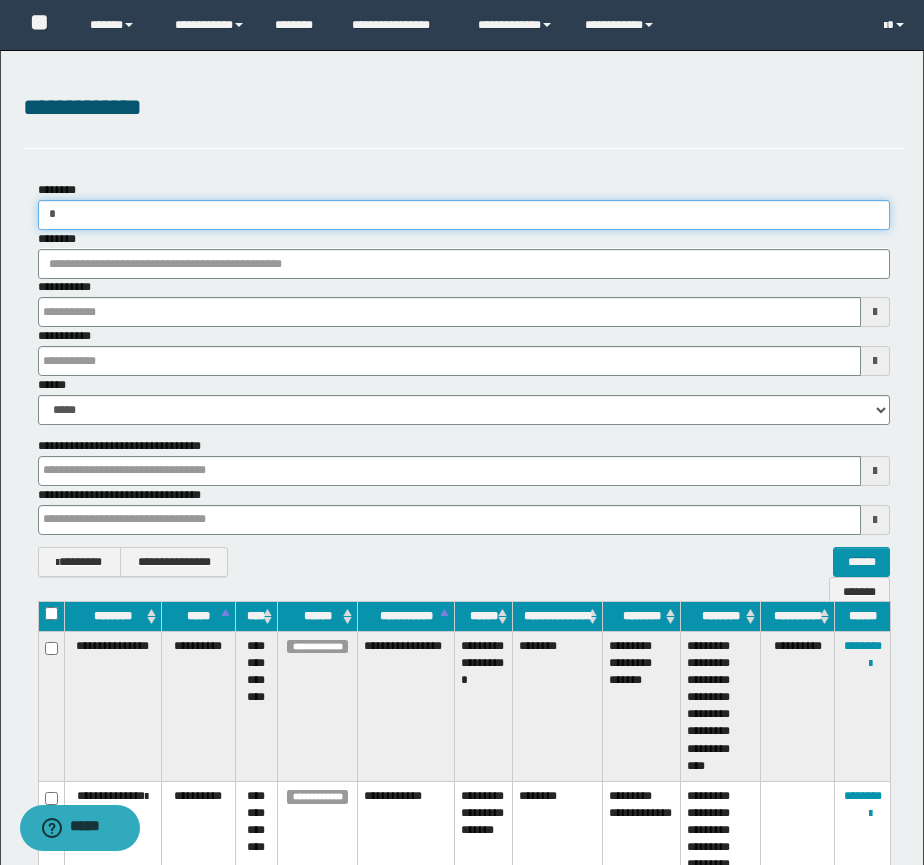 type 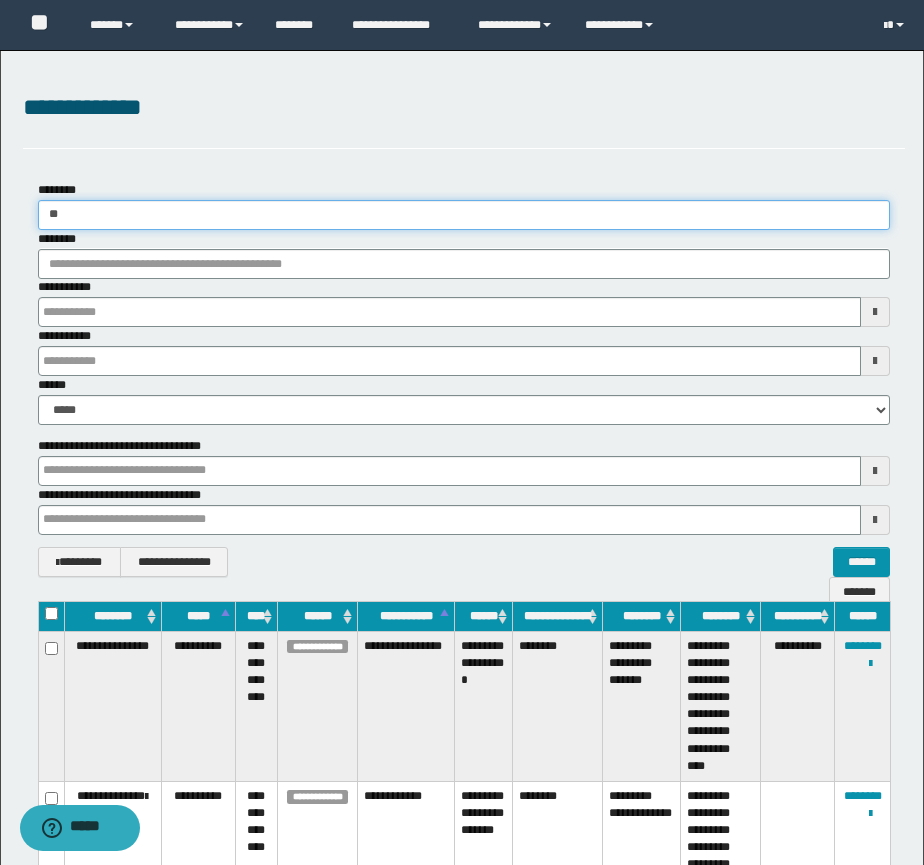 type 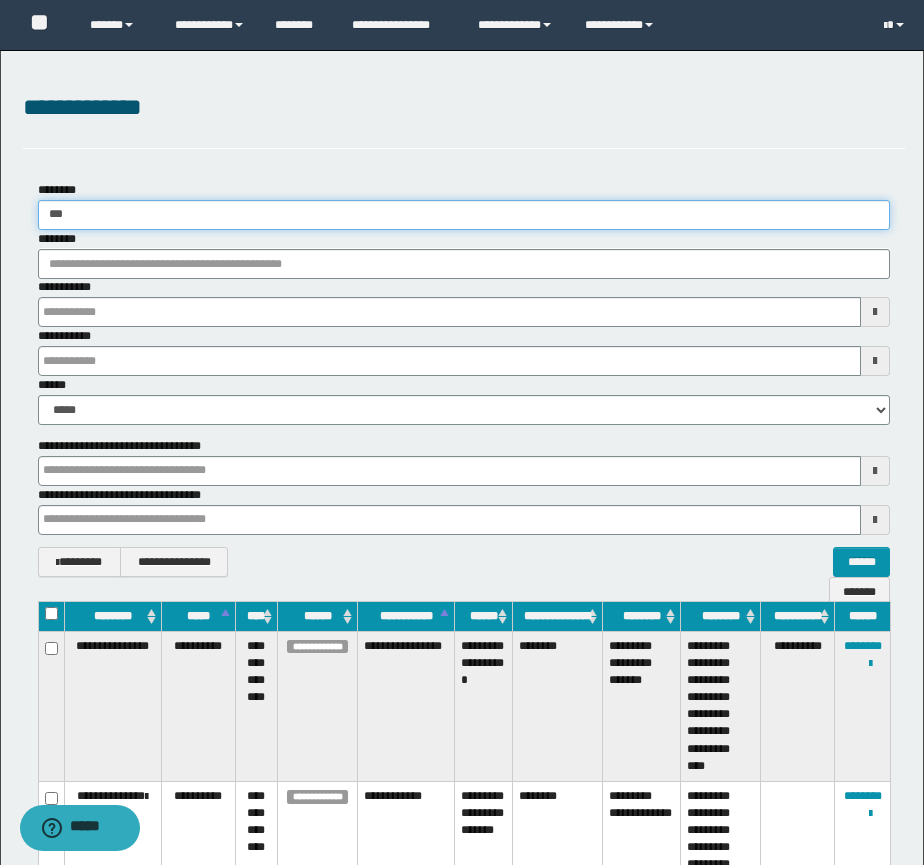 type 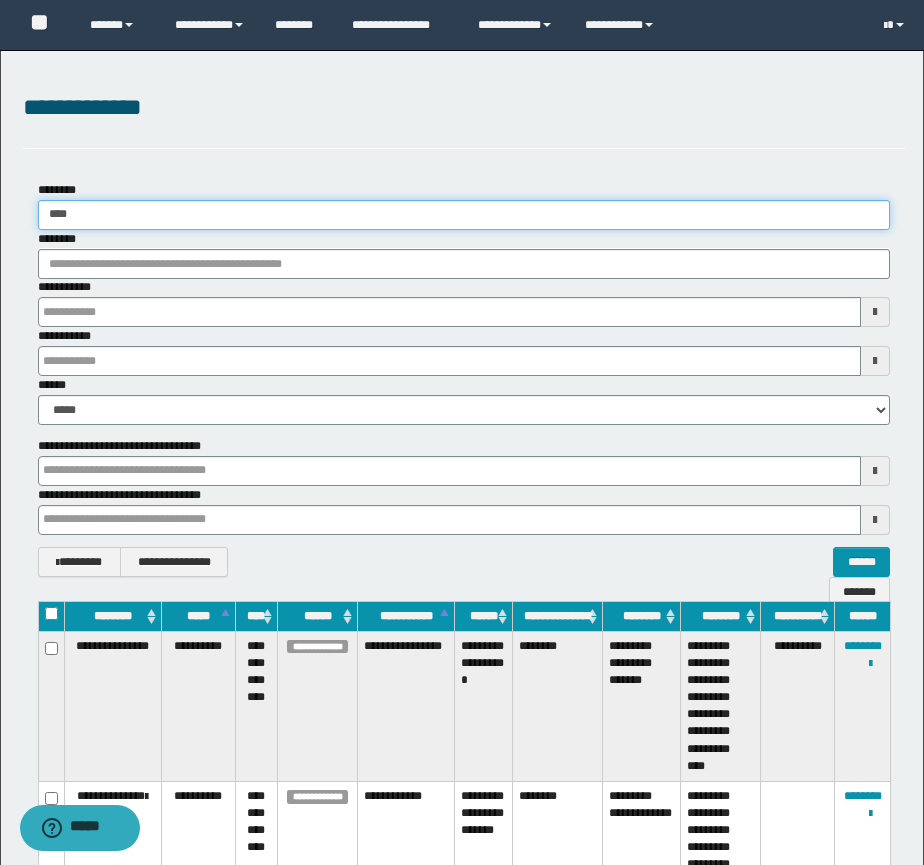 type 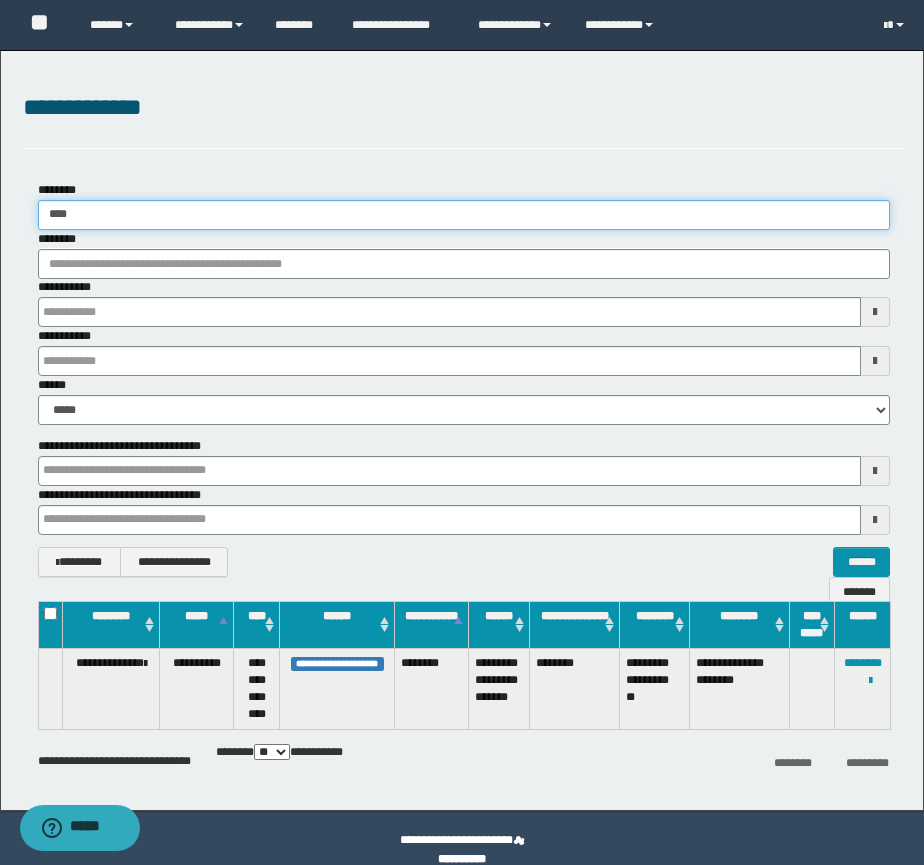 type 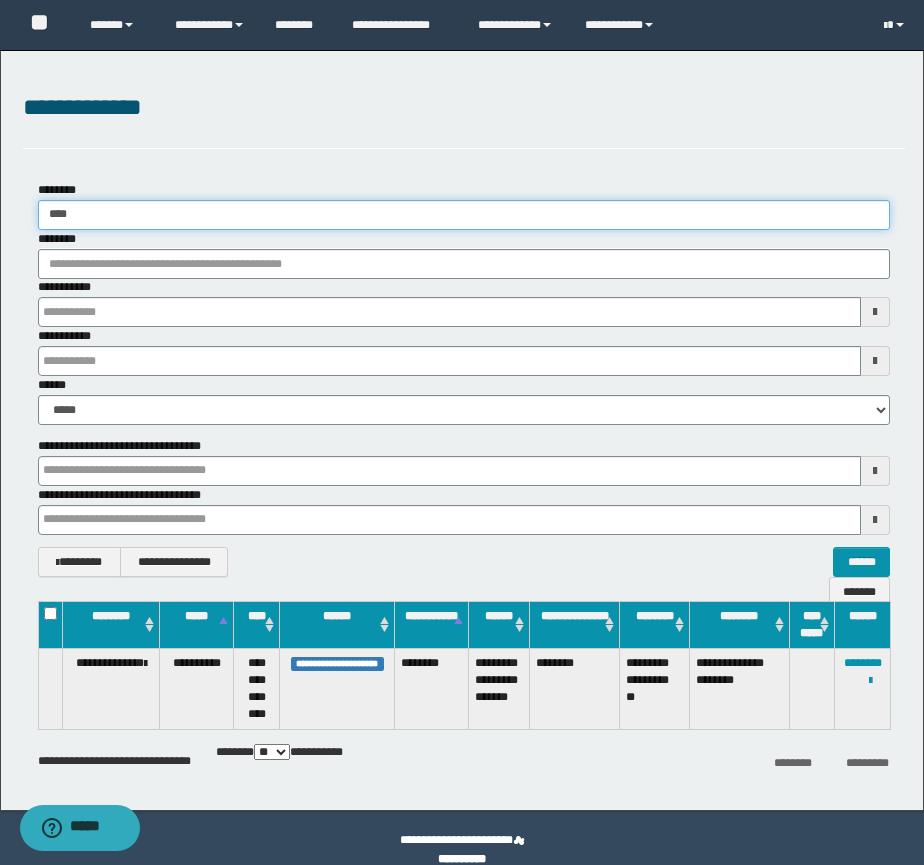 type 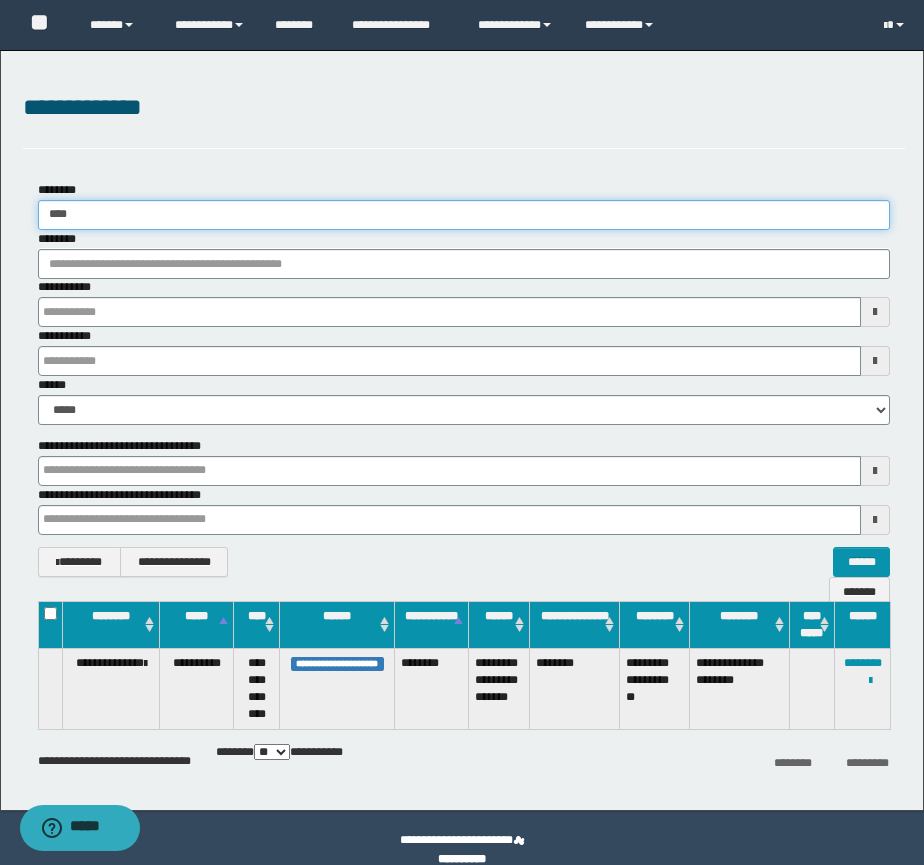 type 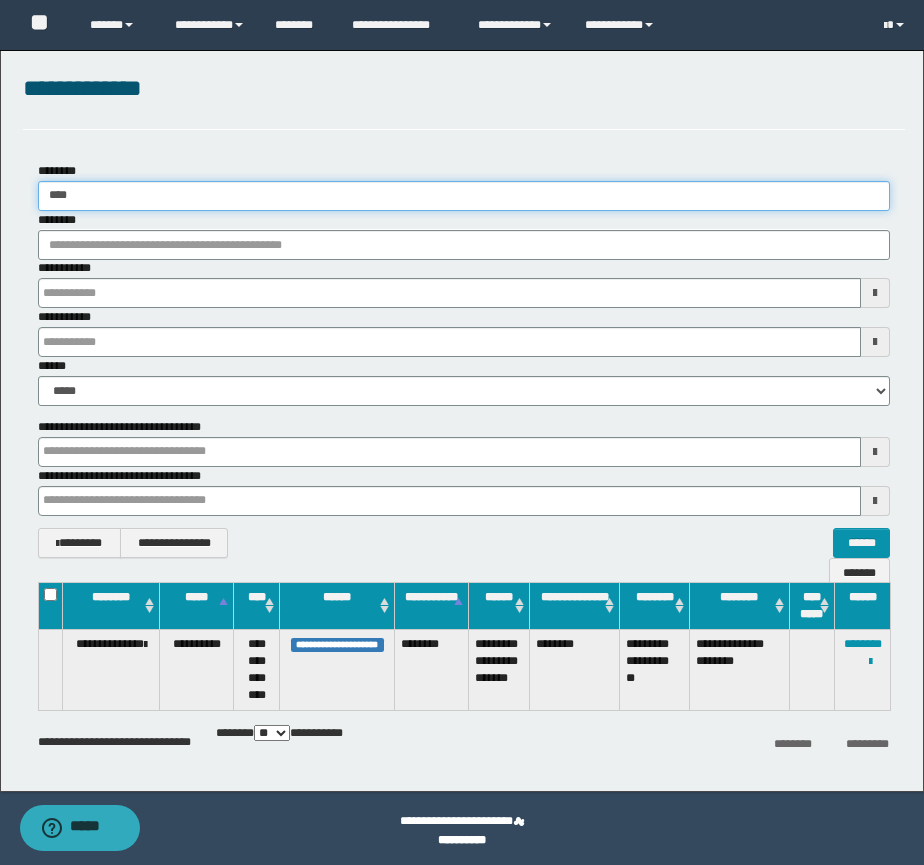 scroll, scrollTop: 24, scrollLeft: 0, axis: vertical 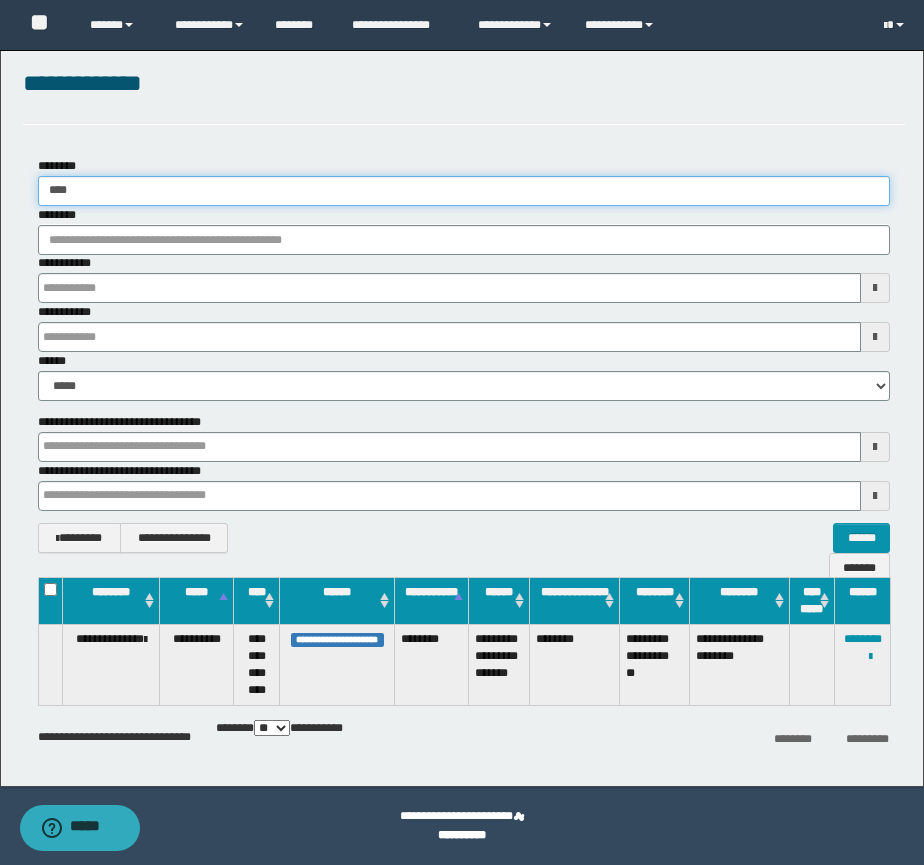 type 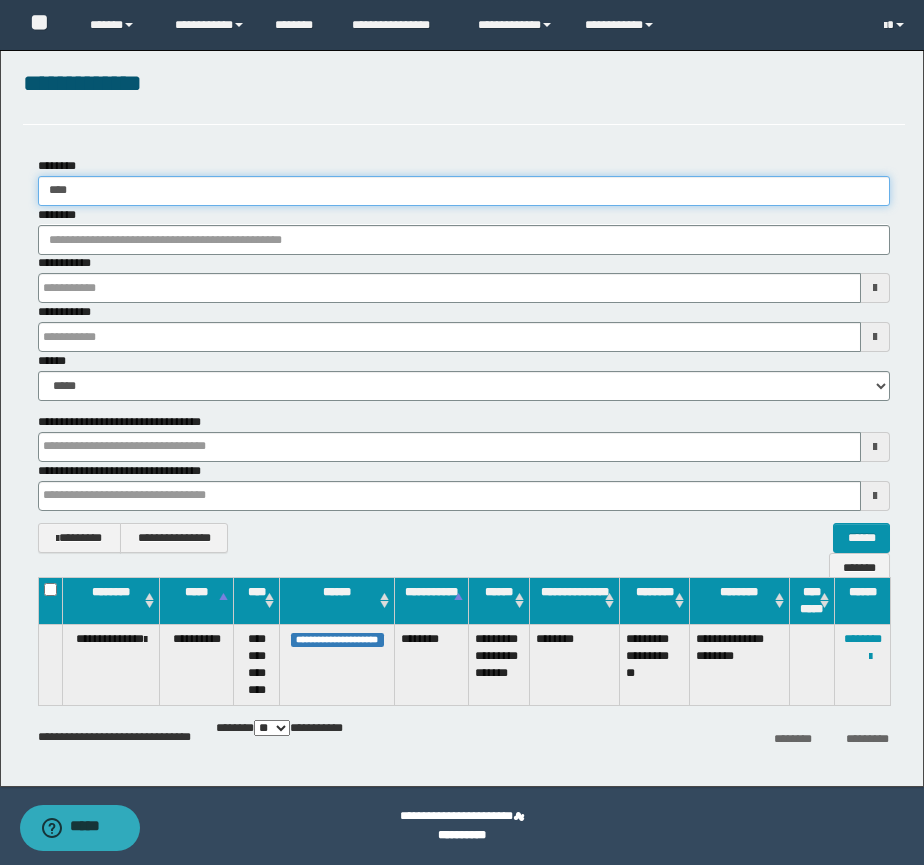 type 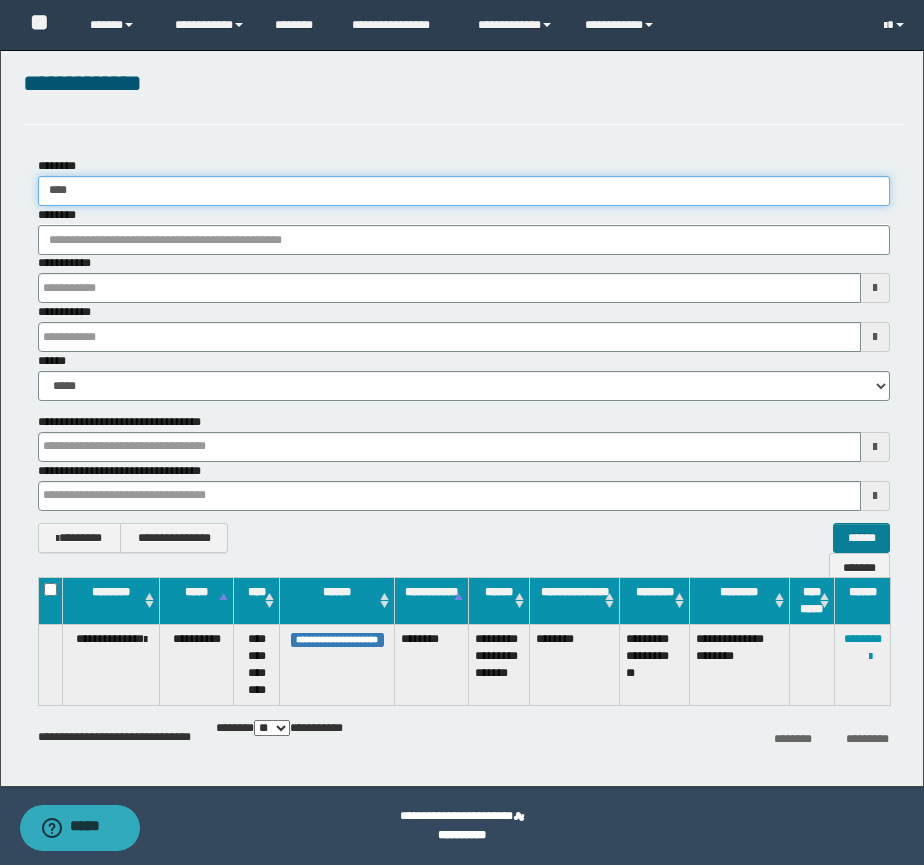 type on "****" 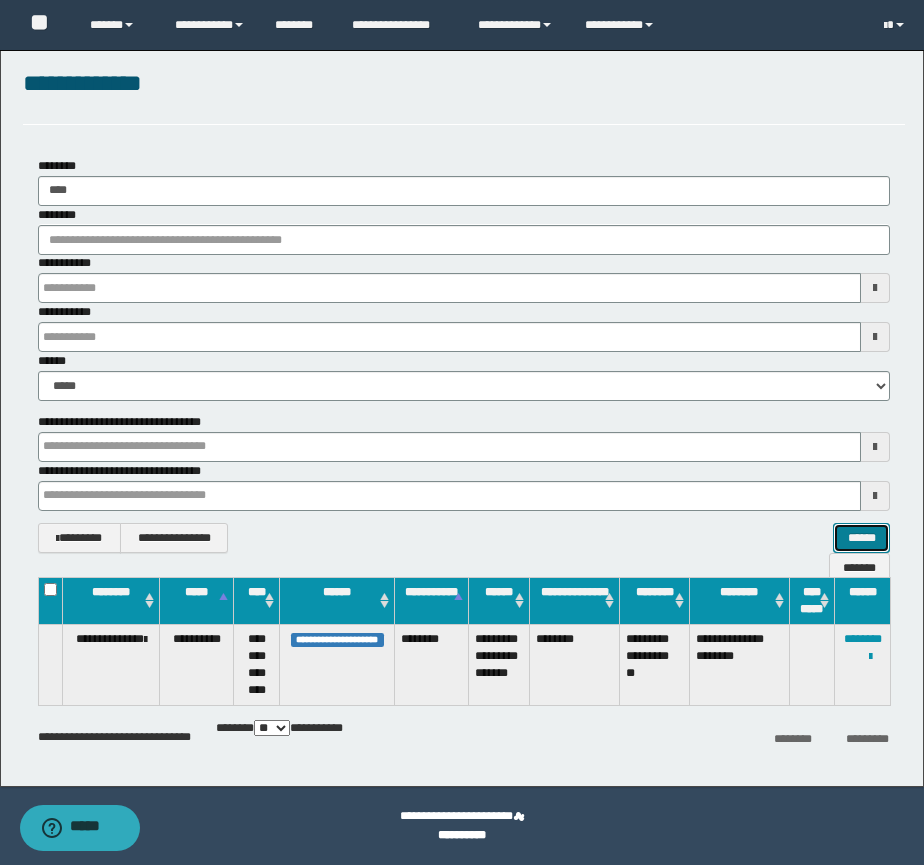 click on "******" at bounding box center [861, 538] 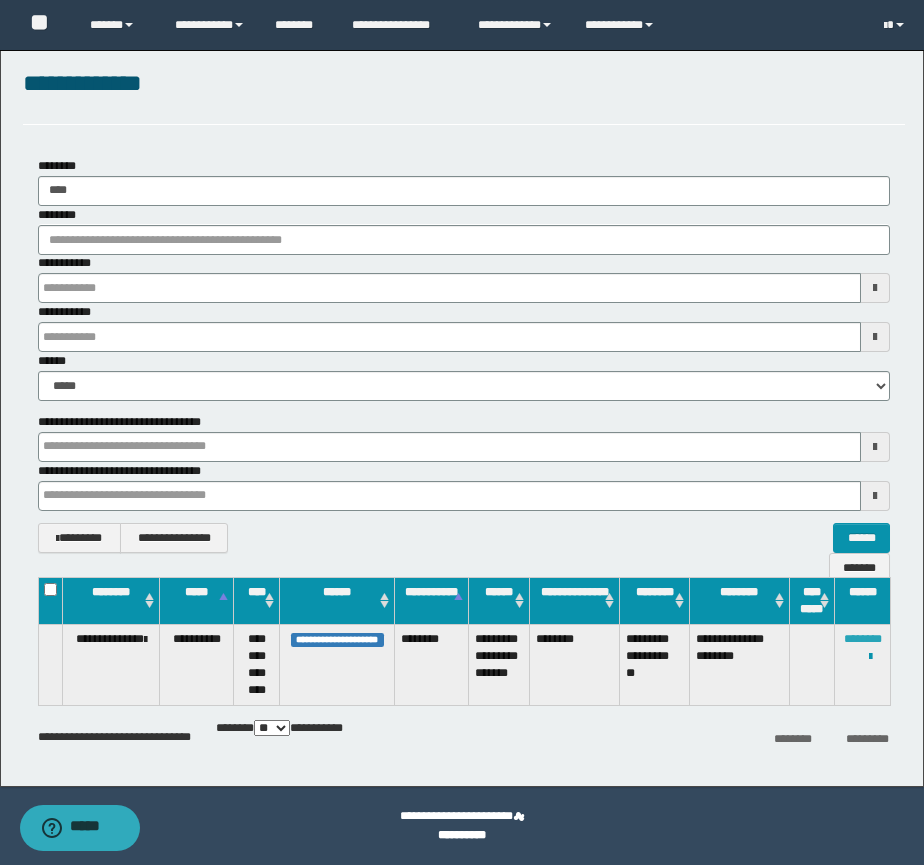 click on "********" at bounding box center (863, 639) 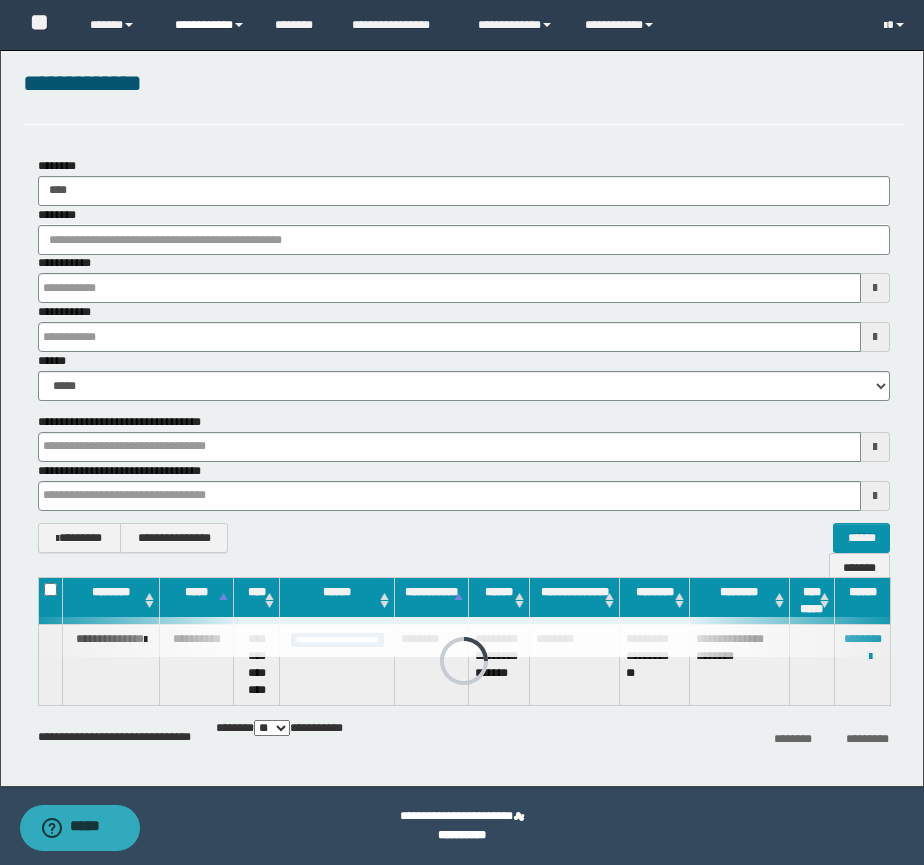 scroll, scrollTop: 7, scrollLeft: 0, axis: vertical 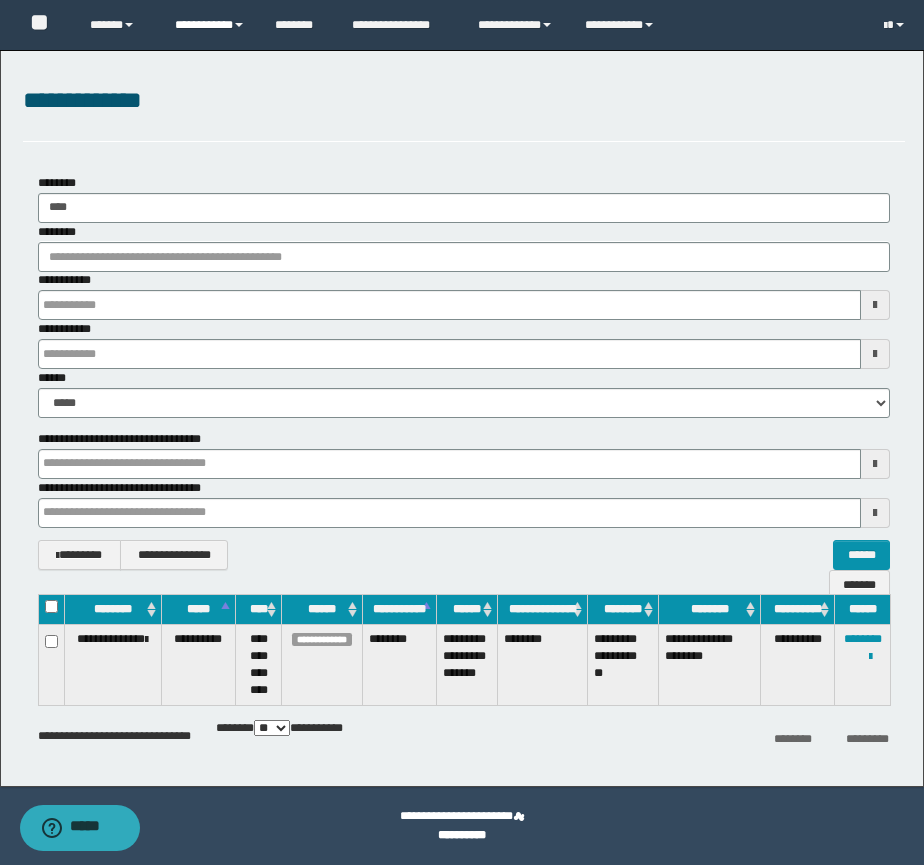 type 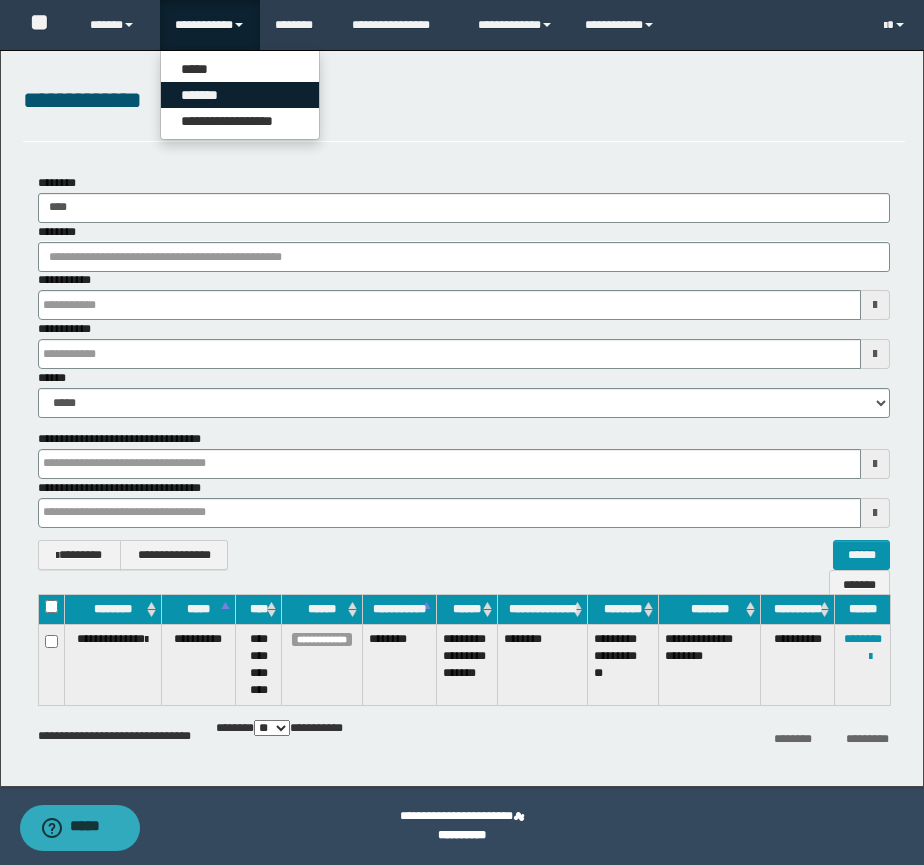 click on "*******" at bounding box center [240, 95] 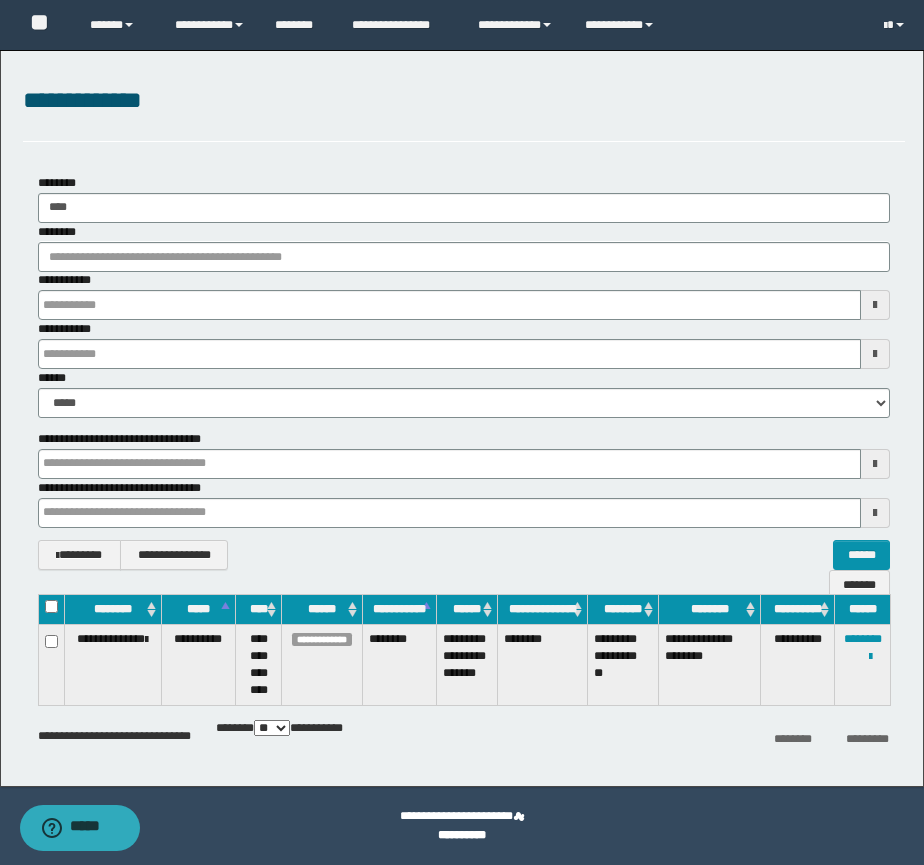 type 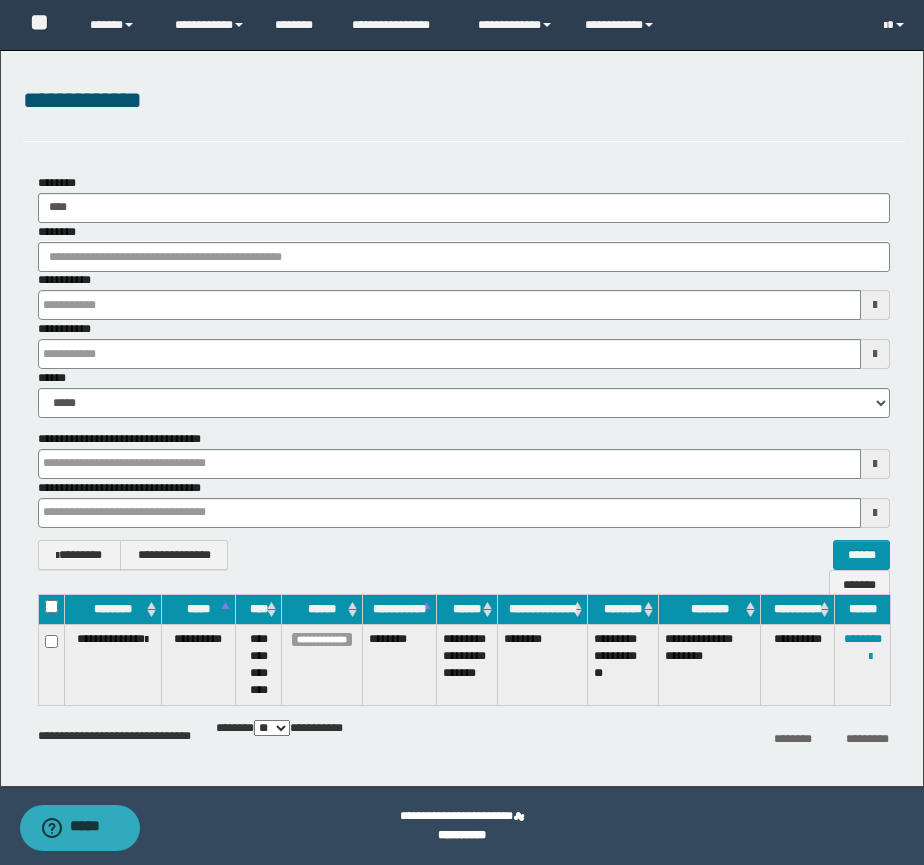 type 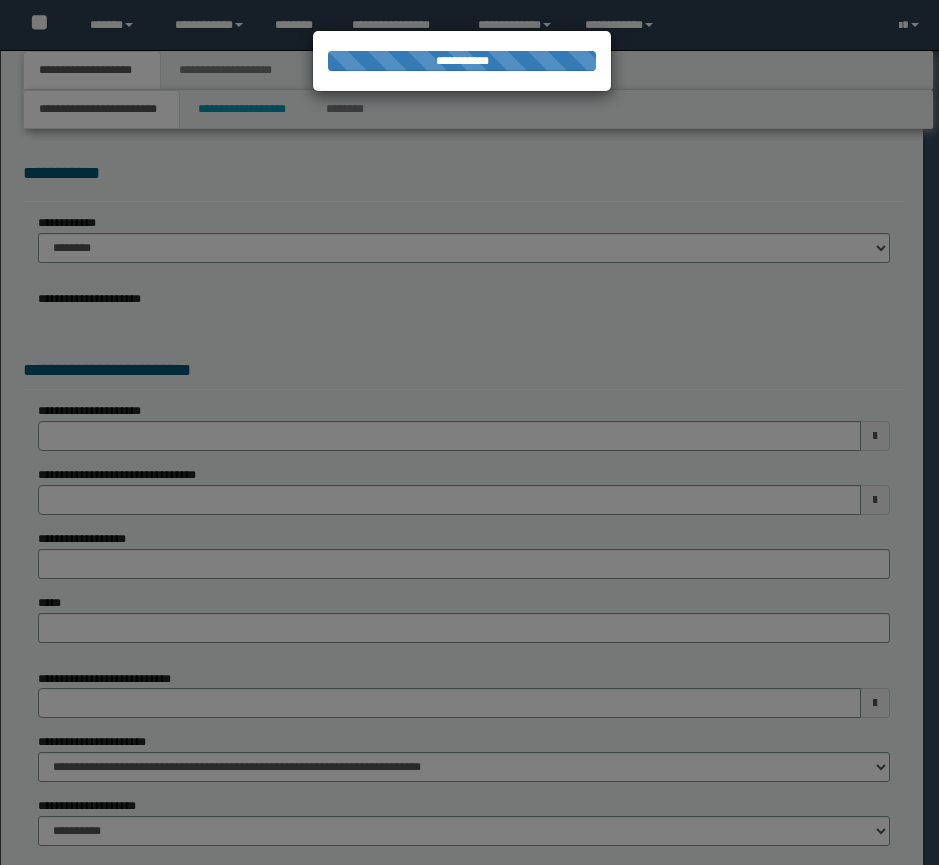 scroll, scrollTop: 0, scrollLeft: 0, axis: both 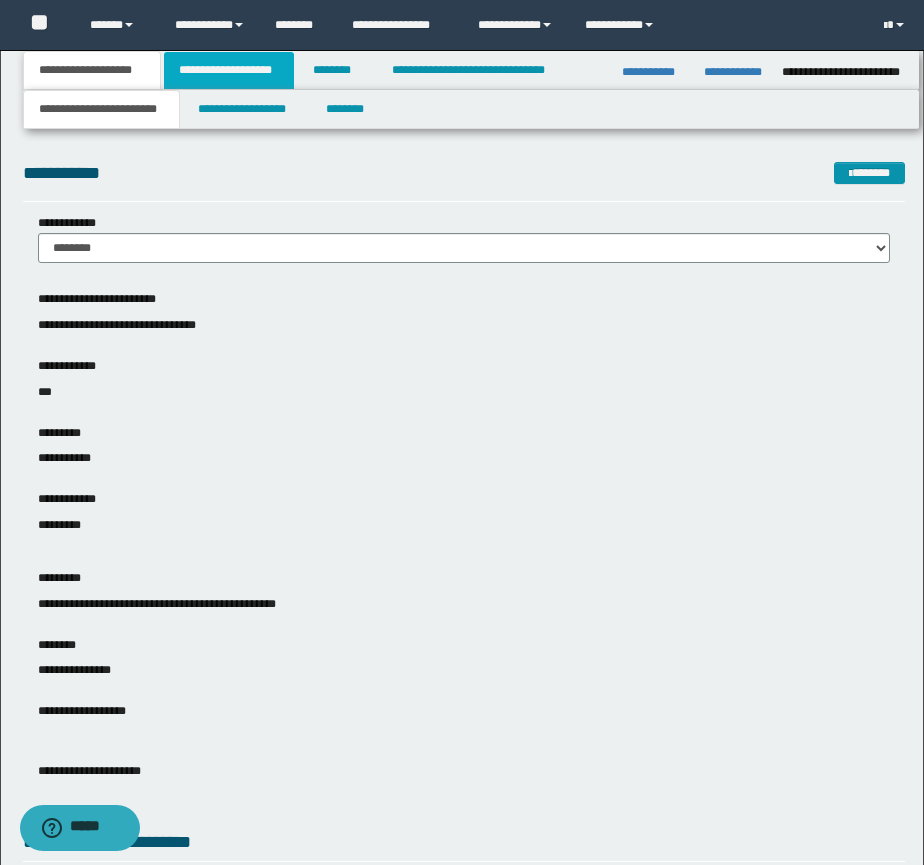 click on "**********" at bounding box center (229, 70) 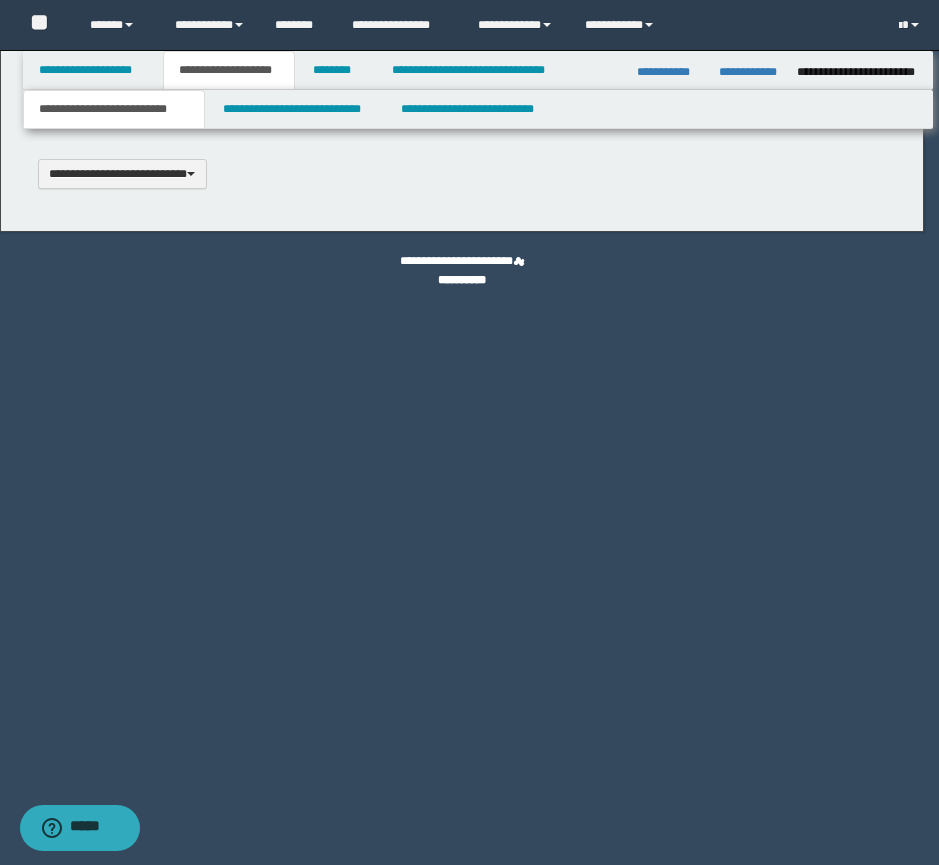 scroll, scrollTop: 0, scrollLeft: 0, axis: both 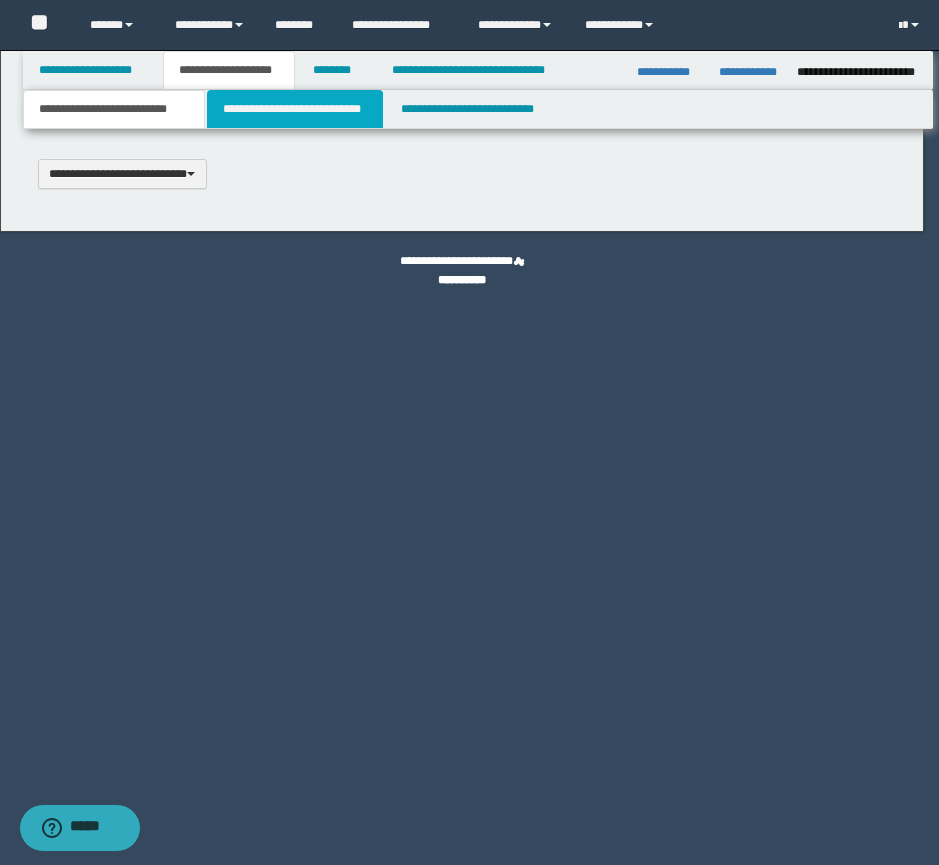 click on "**********" at bounding box center [295, 109] 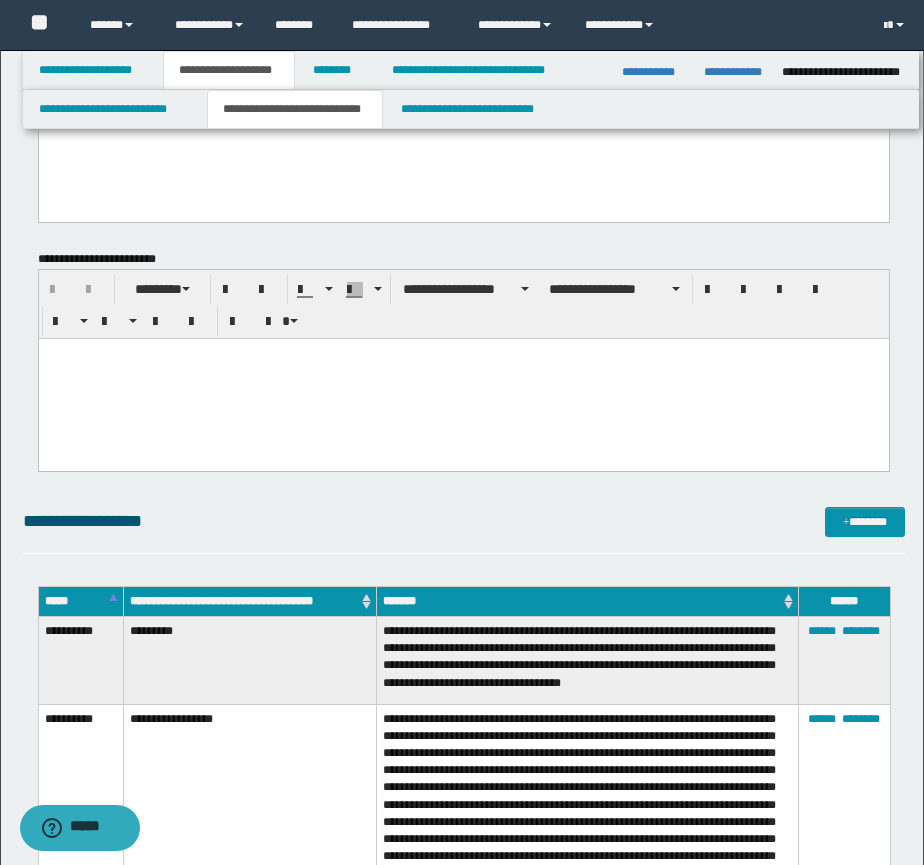 scroll, scrollTop: 167, scrollLeft: 0, axis: vertical 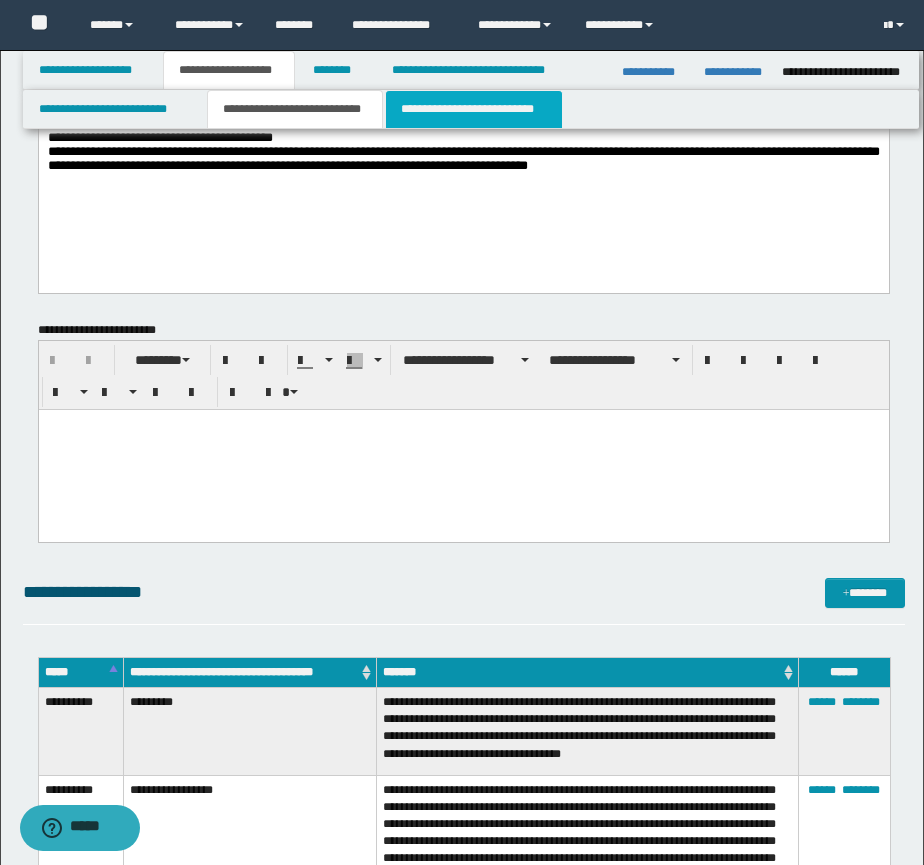 click on "**********" at bounding box center [474, 109] 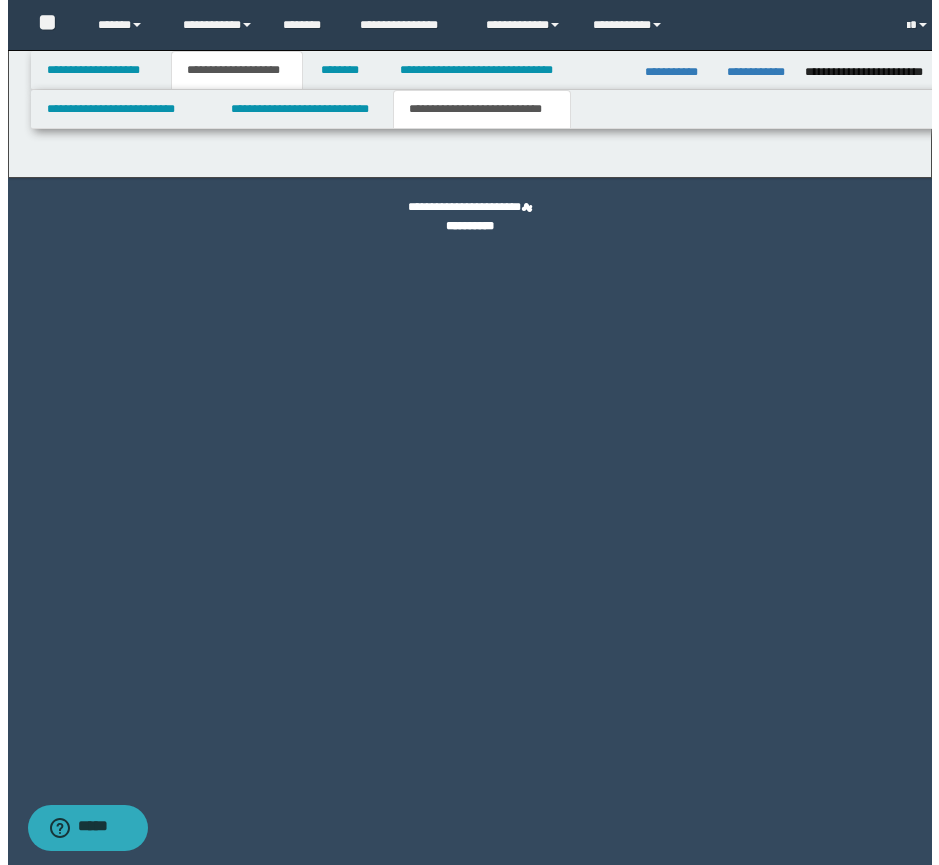 scroll, scrollTop: 0, scrollLeft: 0, axis: both 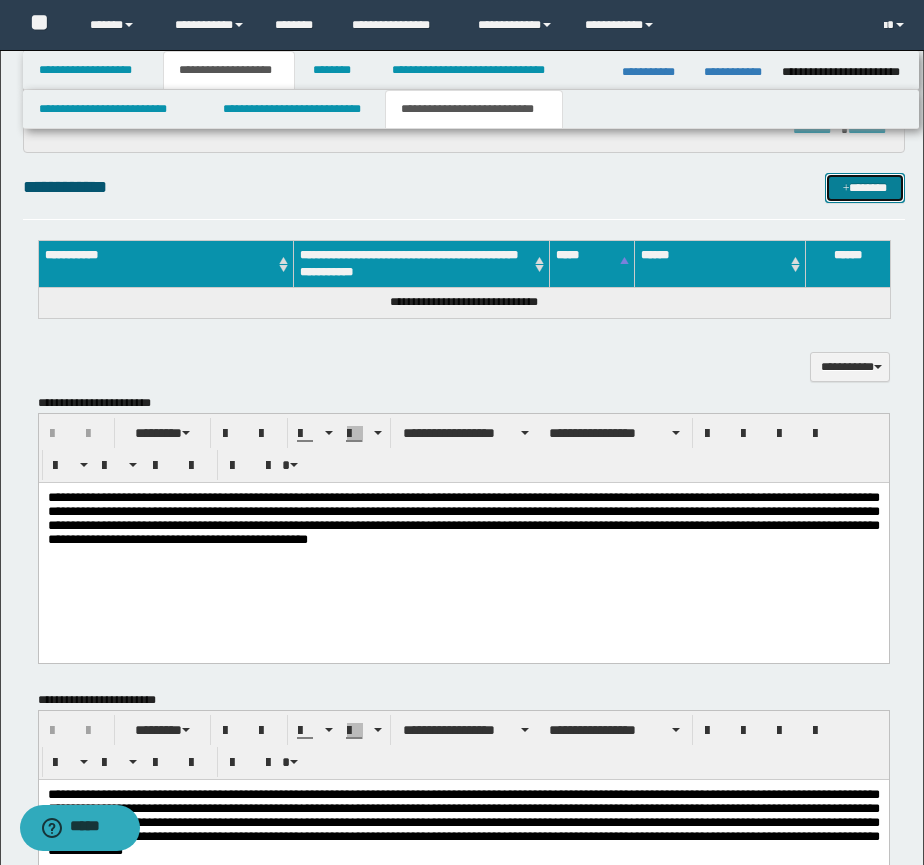 click on "*******" at bounding box center [865, 188] 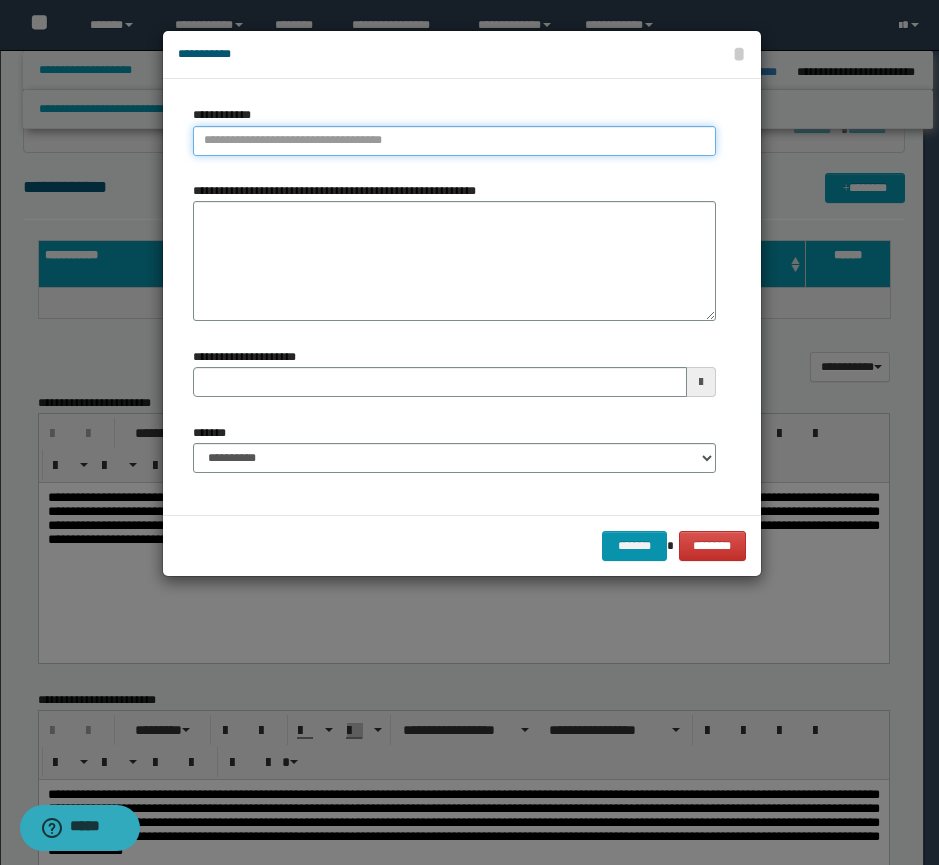 click on "**********" at bounding box center [454, 141] 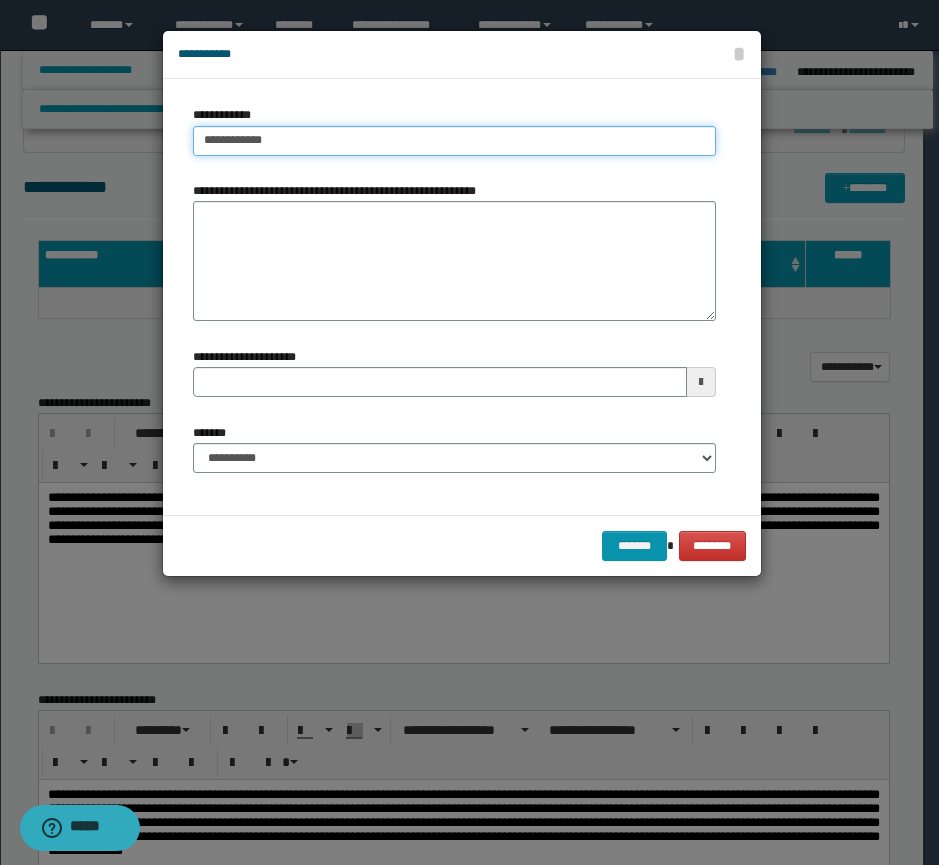 type on "**********" 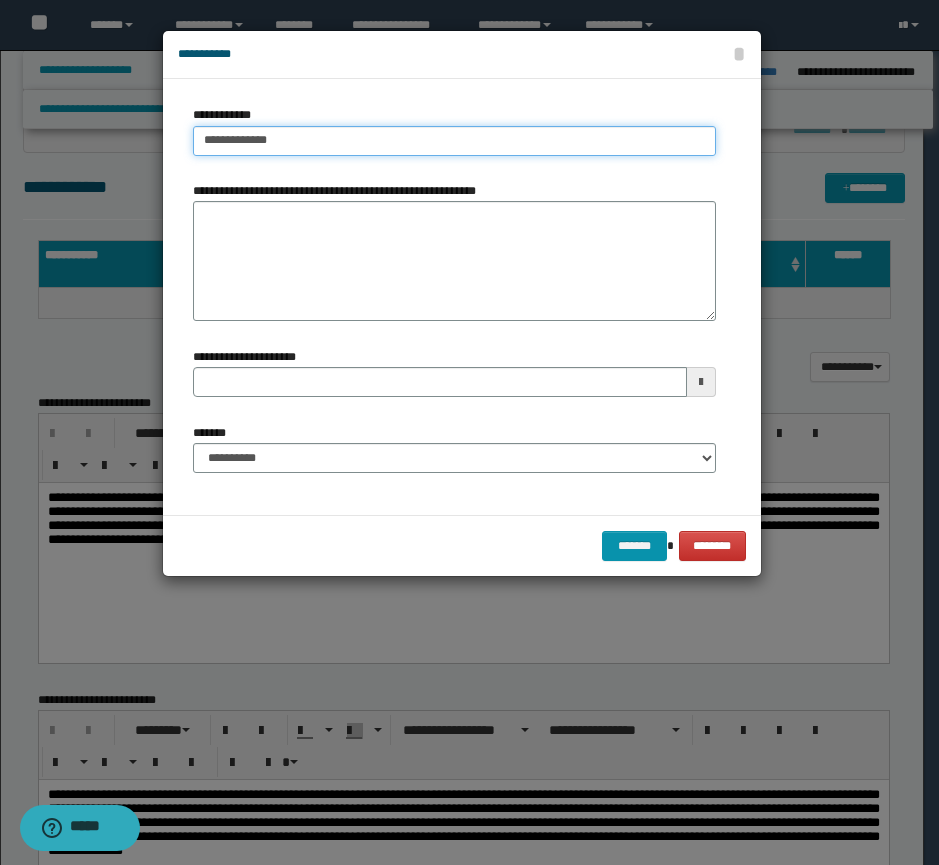 type on "**********" 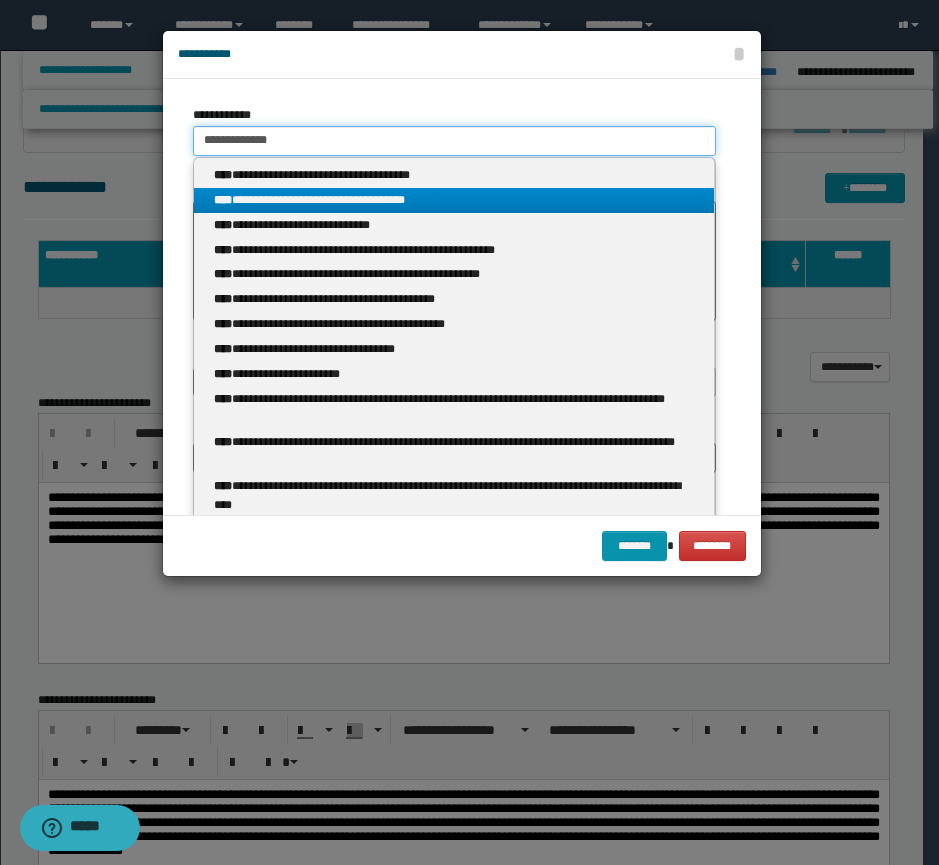 type on "**********" 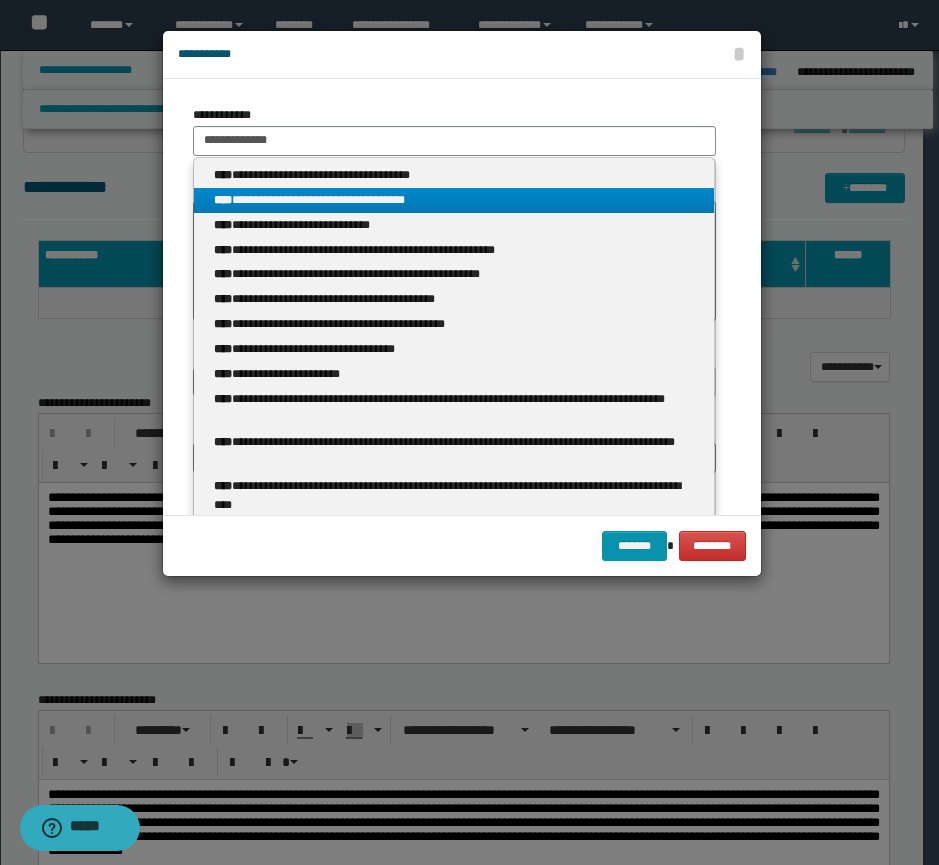 click on "**********" at bounding box center (454, 200) 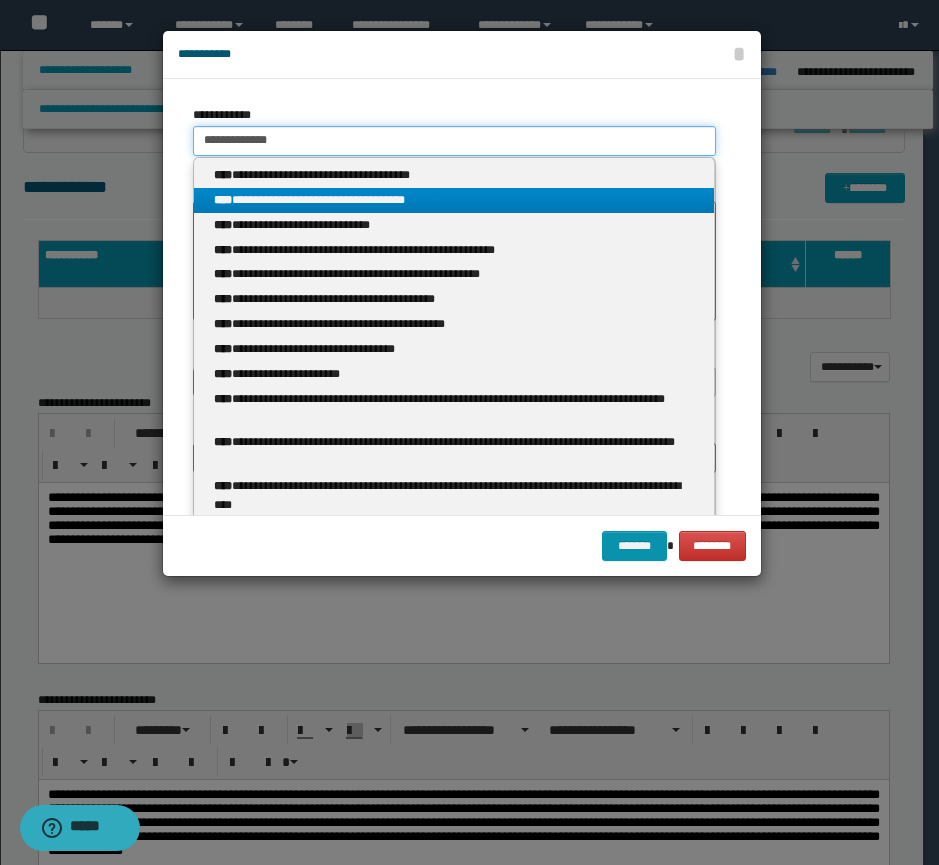 type 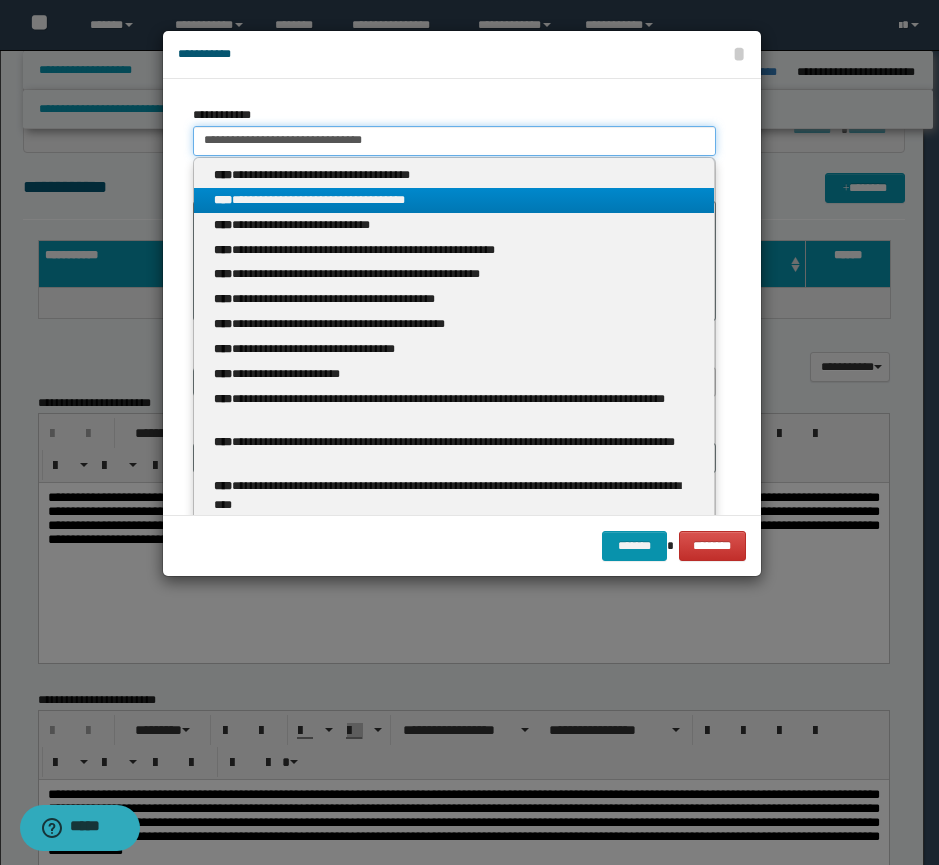 type 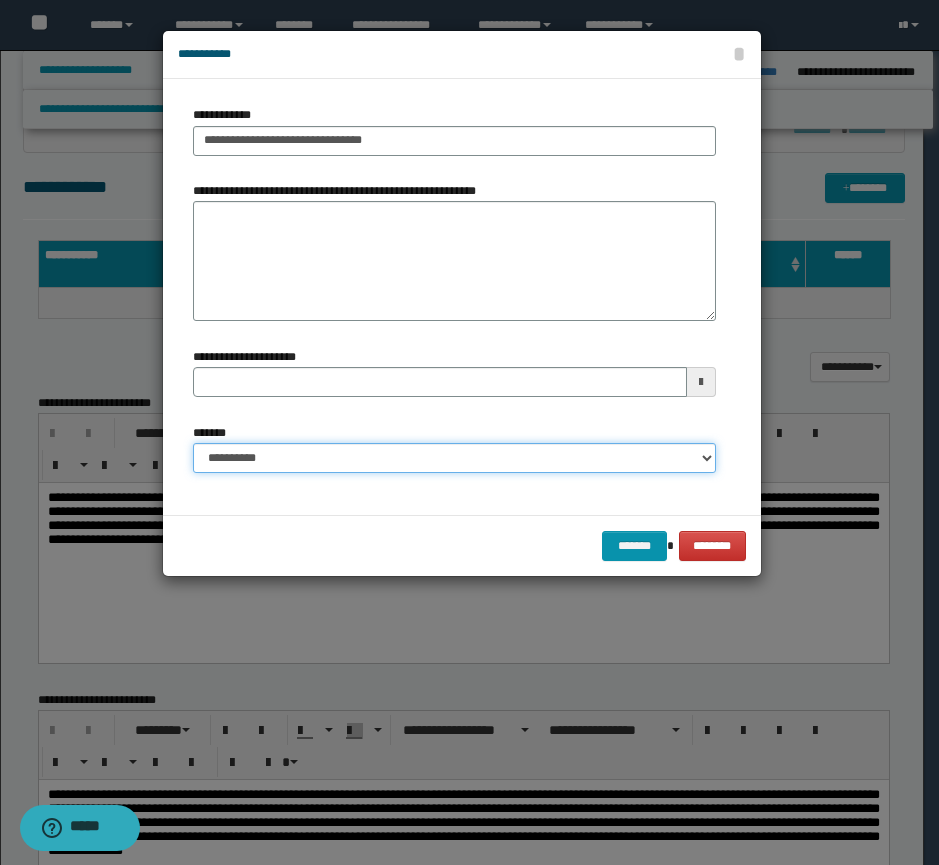 click on "**********" at bounding box center [454, 458] 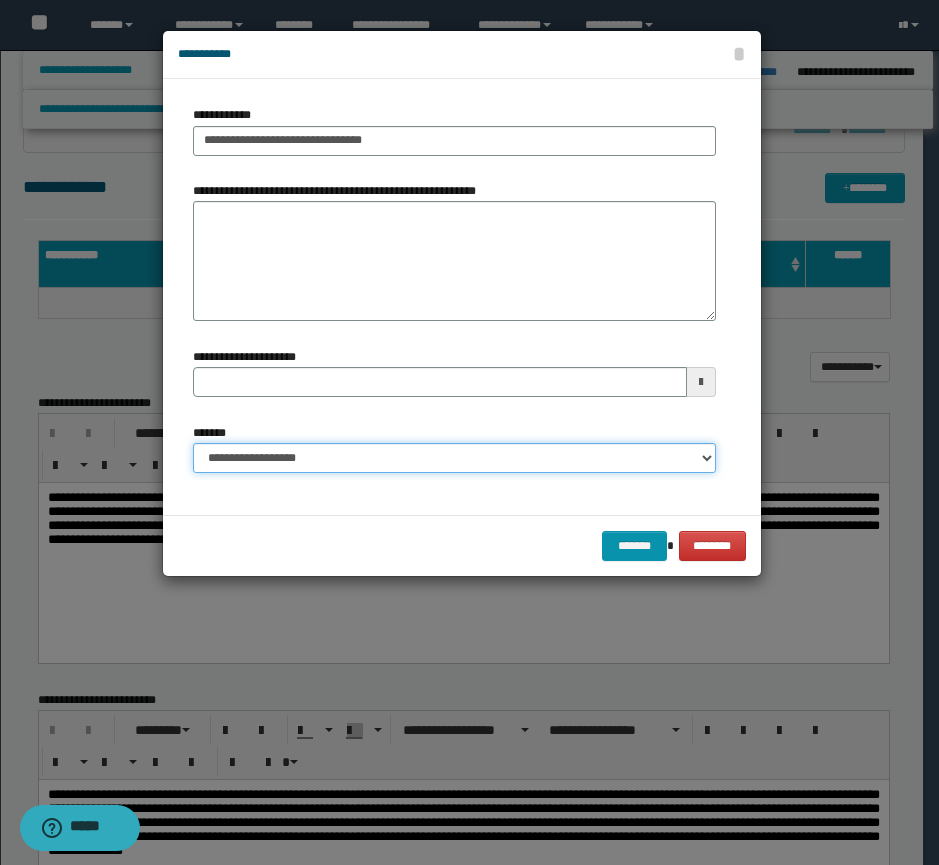 click on "**********" at bounding box center (454, 458) 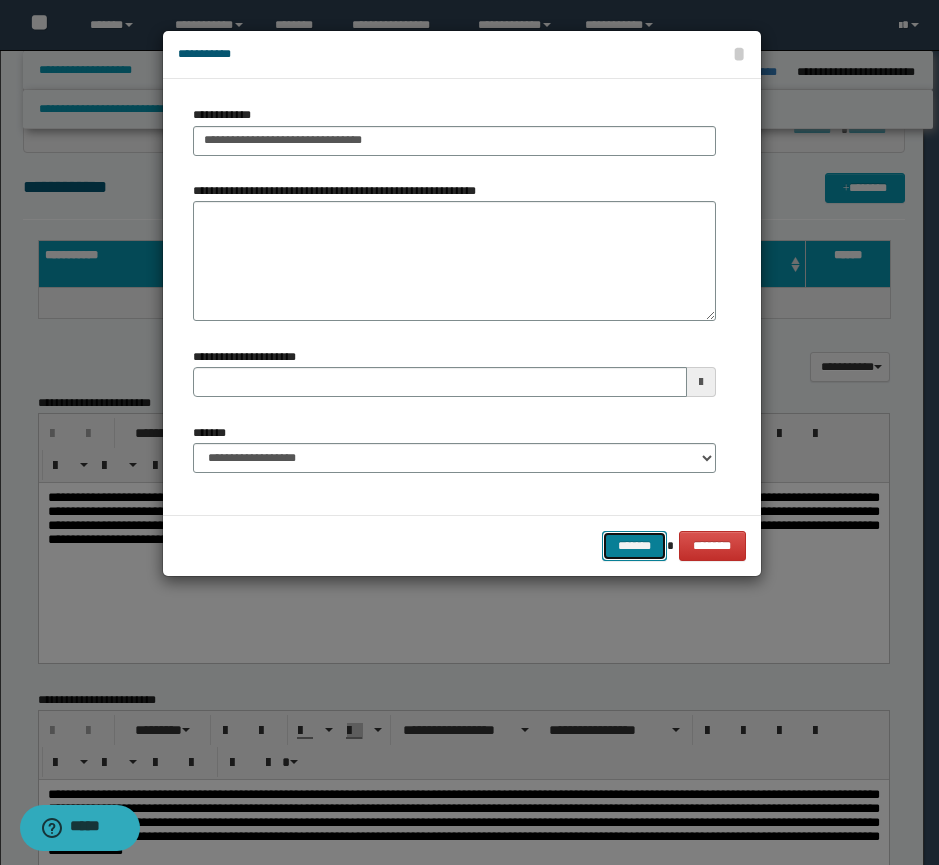 click on "*******" at bounding box center (634, 546) 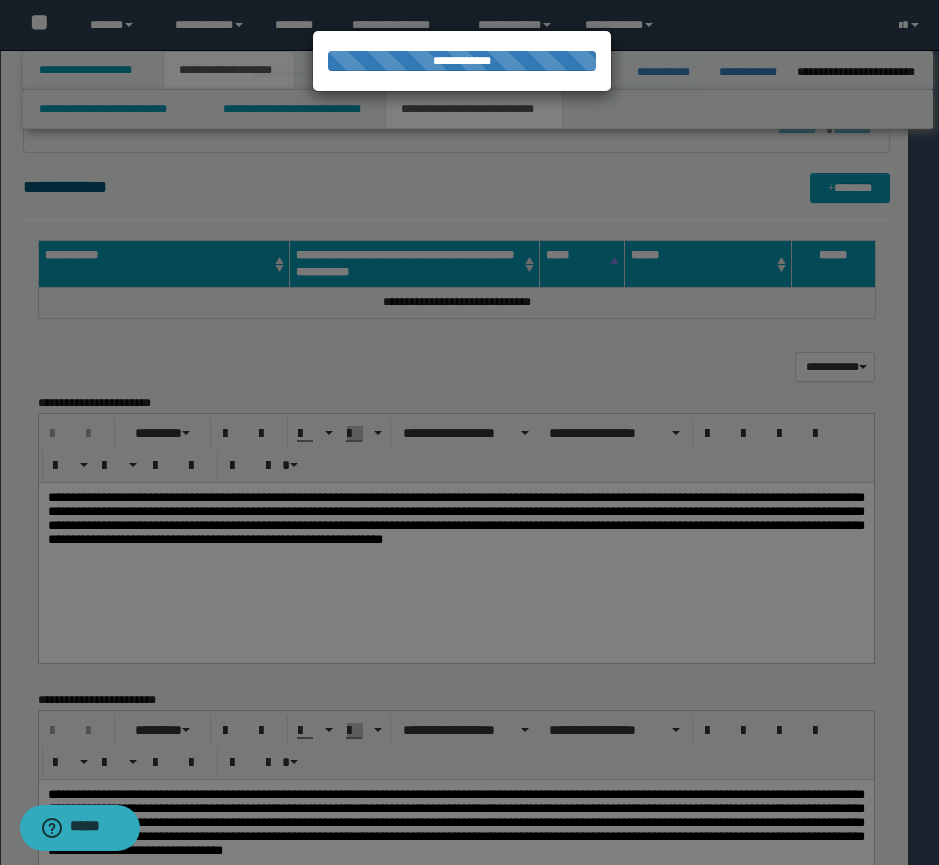 type 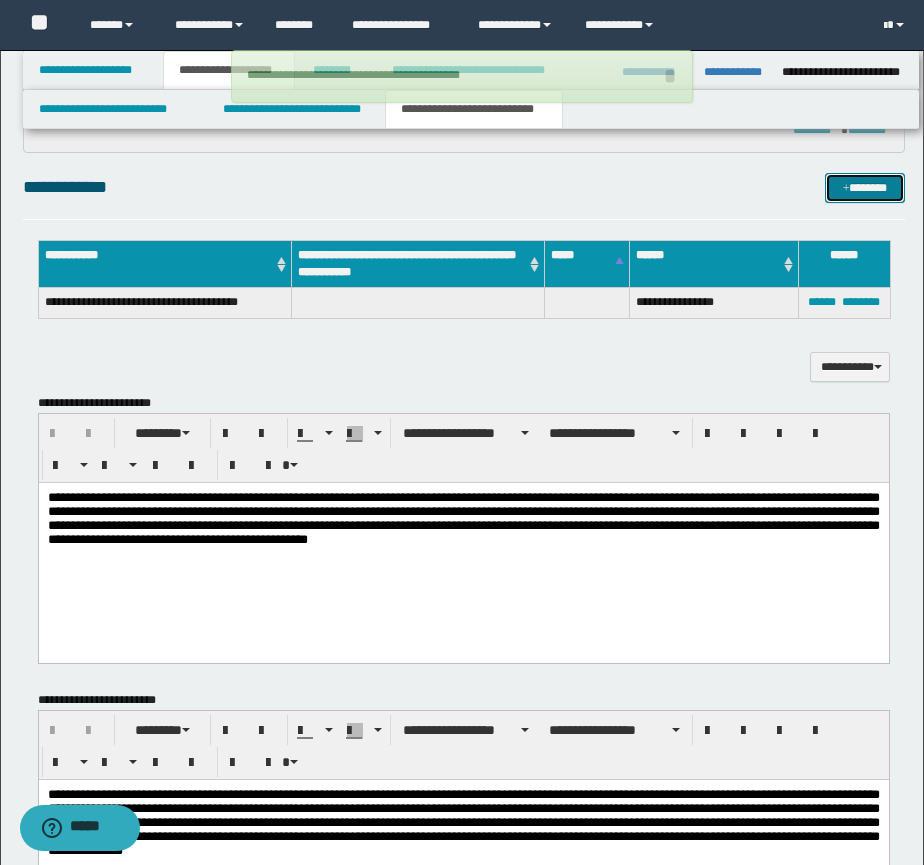 click on "*******" at bounding box center (865, 188) 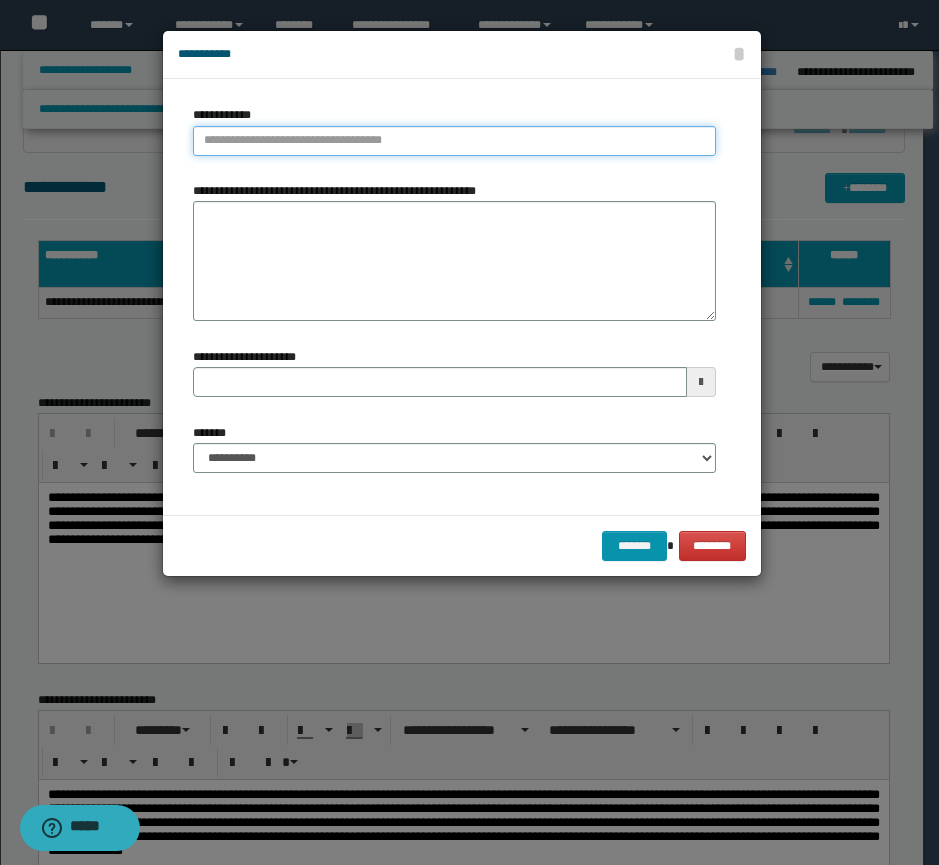 type on "**********" 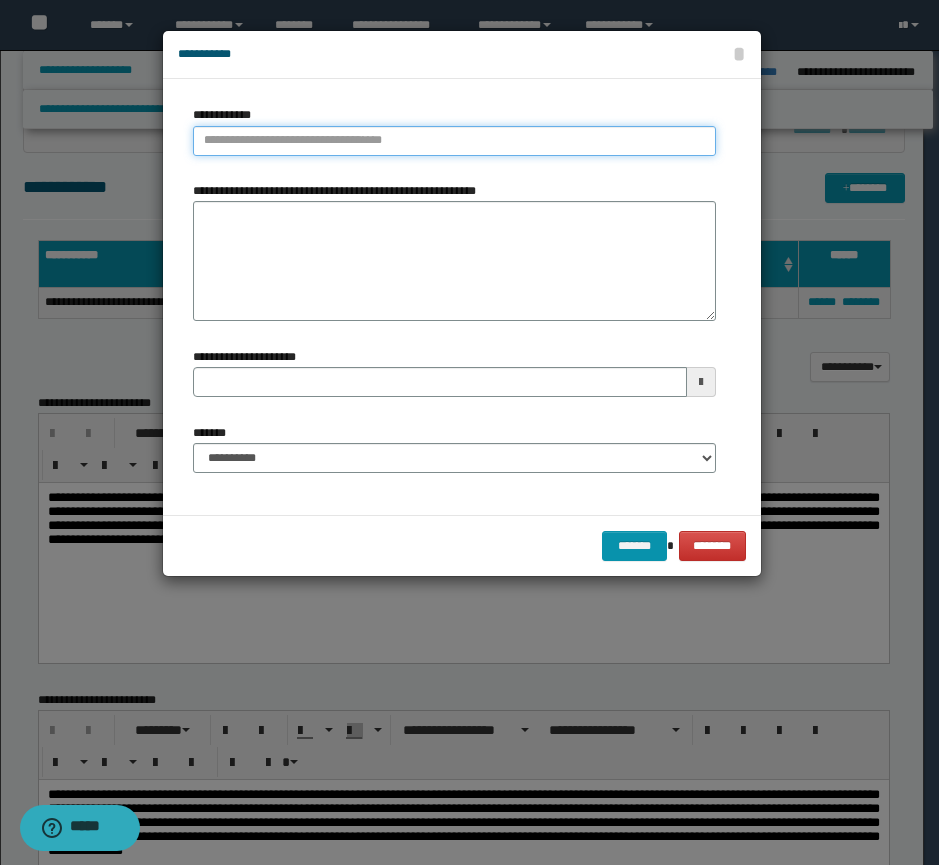 click on "**********" at bounding box center [454, 141] 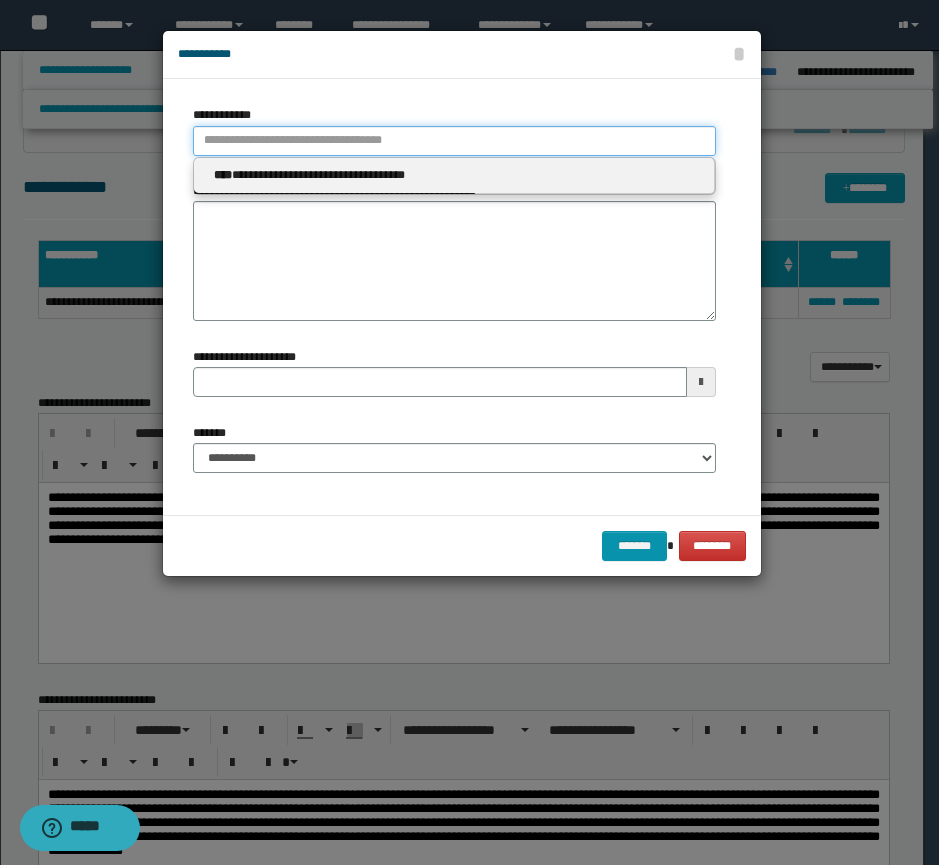type 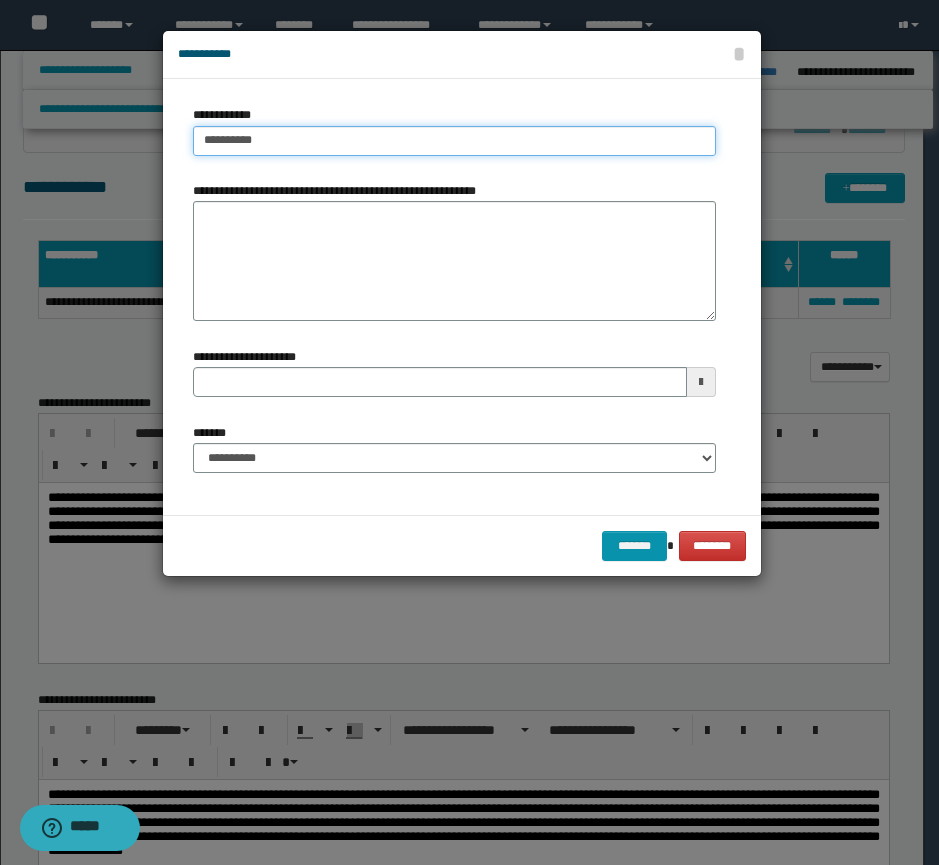 type on "**********" 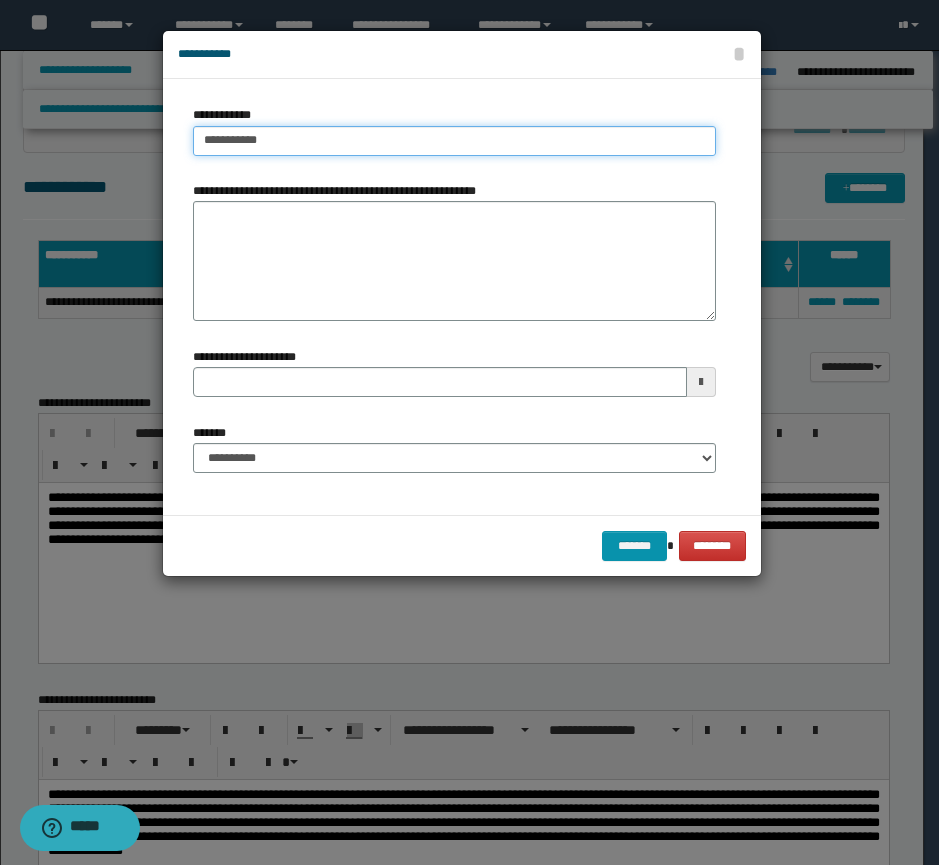 type on "**********" 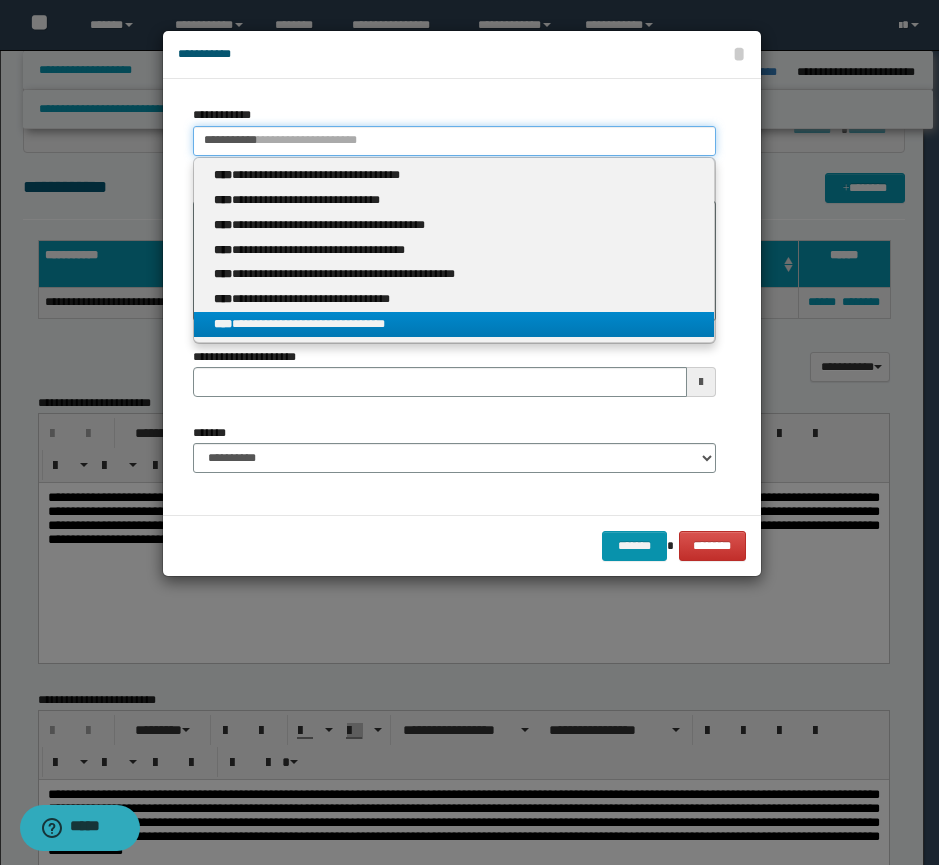 type on "**********" 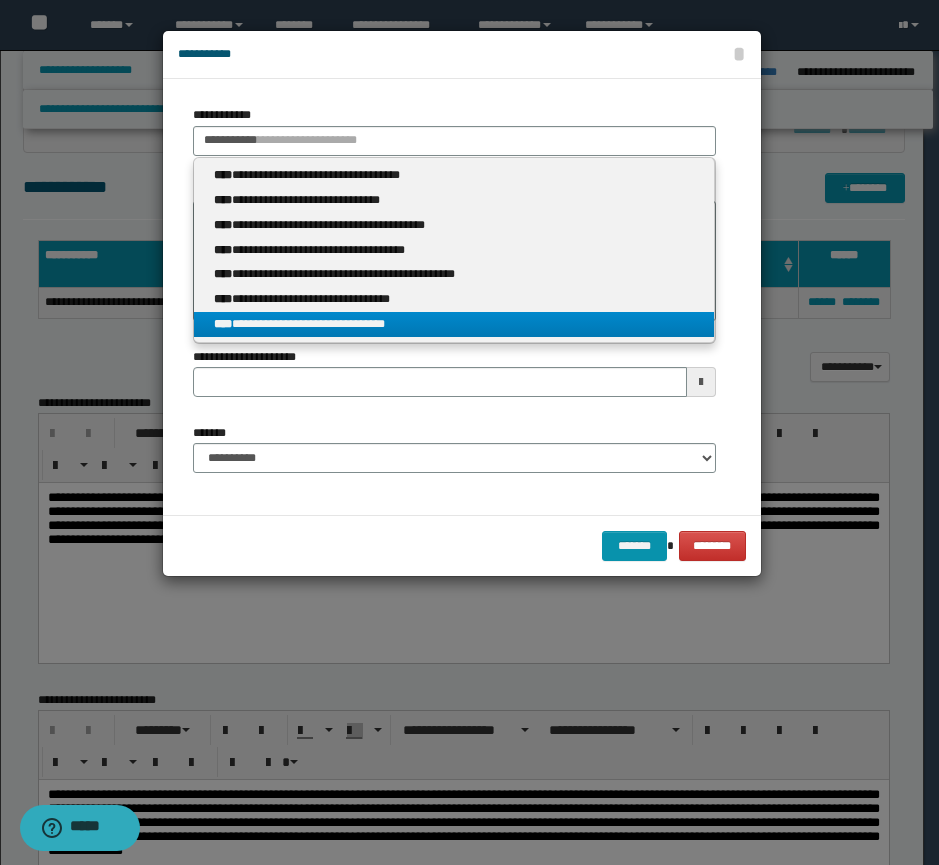 drag, startPoint x: 374, startPoint y: 314, endPoint x: 368, endPoint y: 299, distance: 16.155495 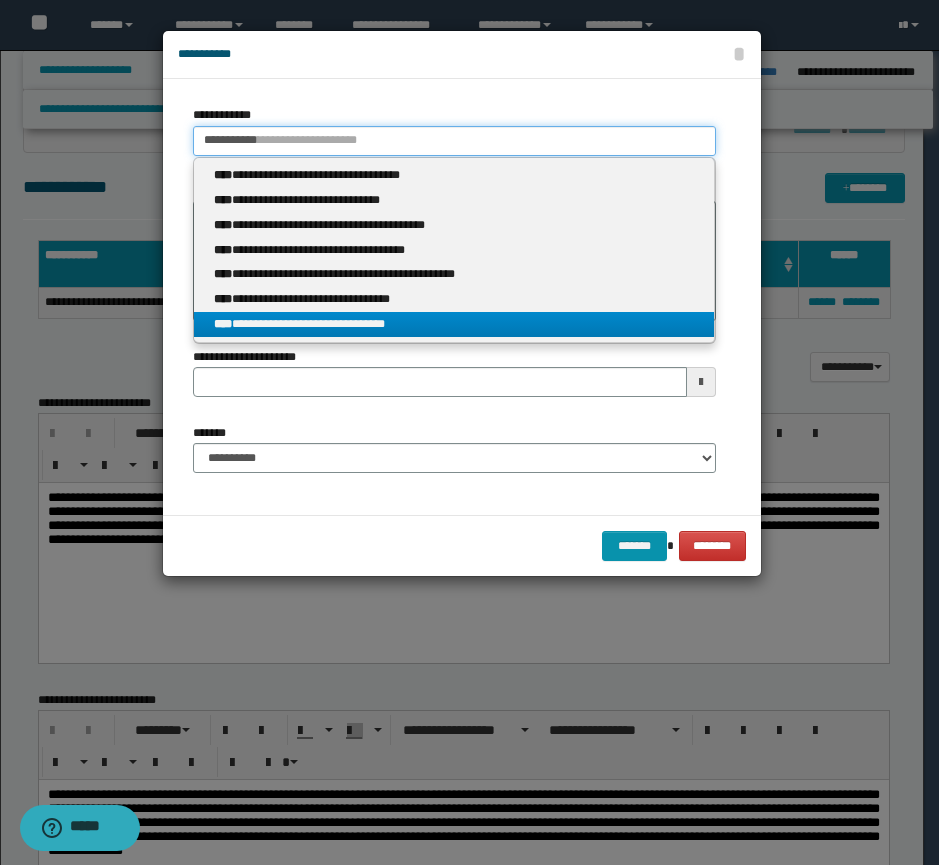 type 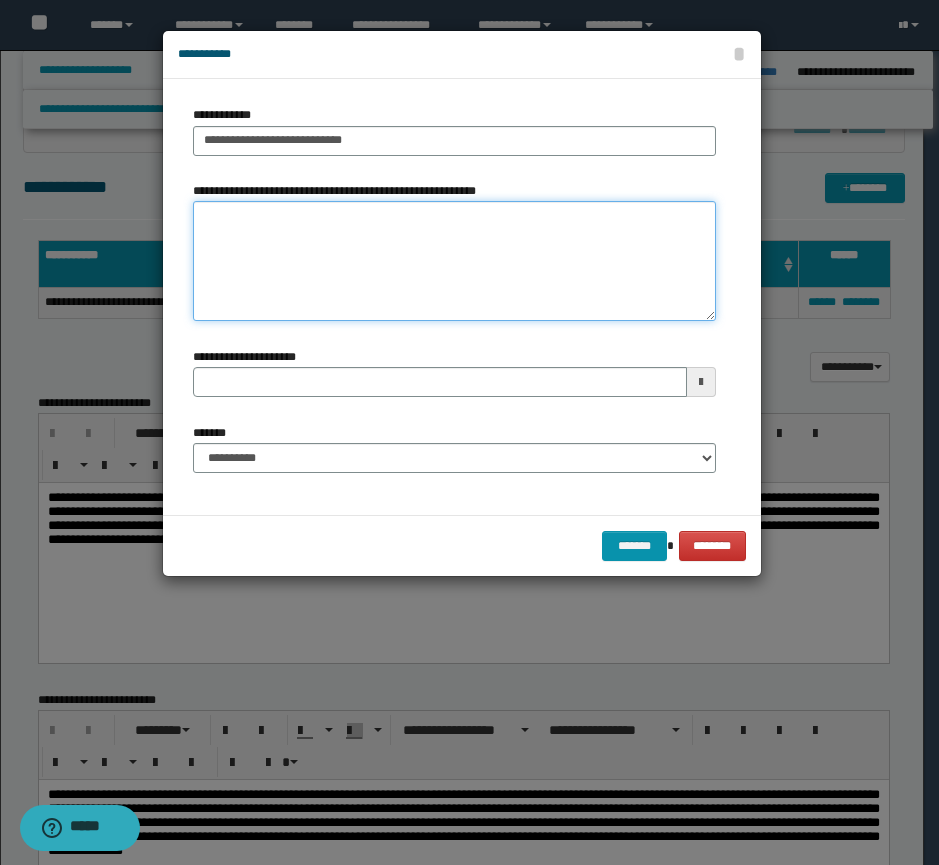 click on "**********" at bounding box center (454, 261) 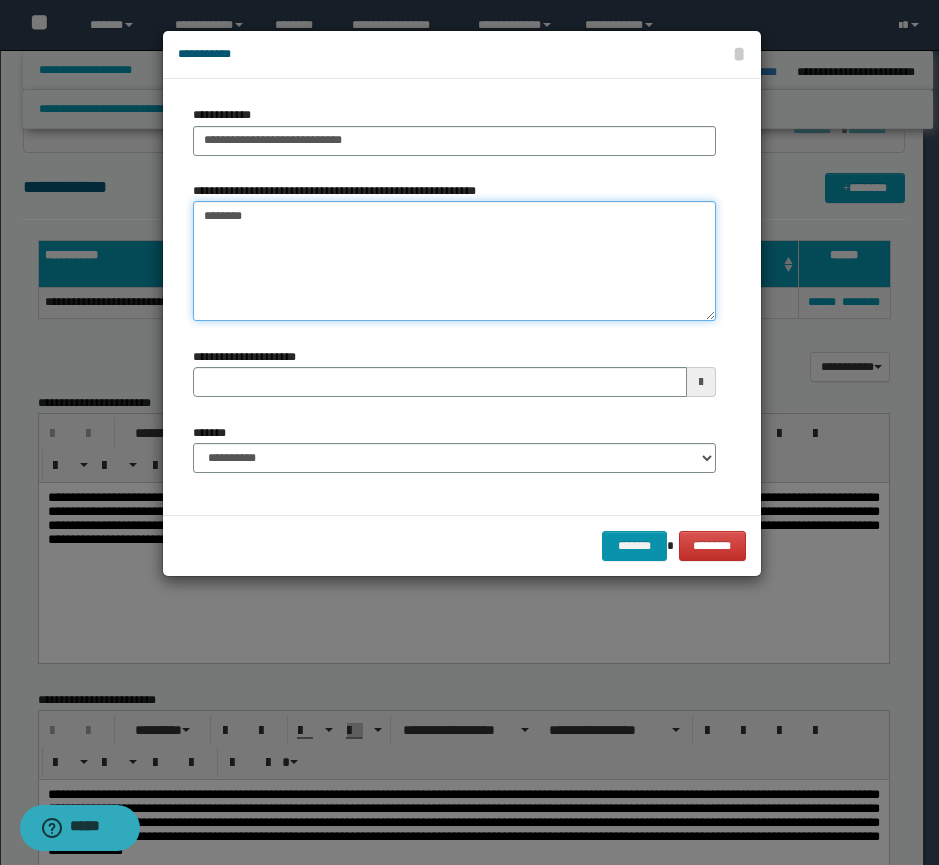 type on "*********" 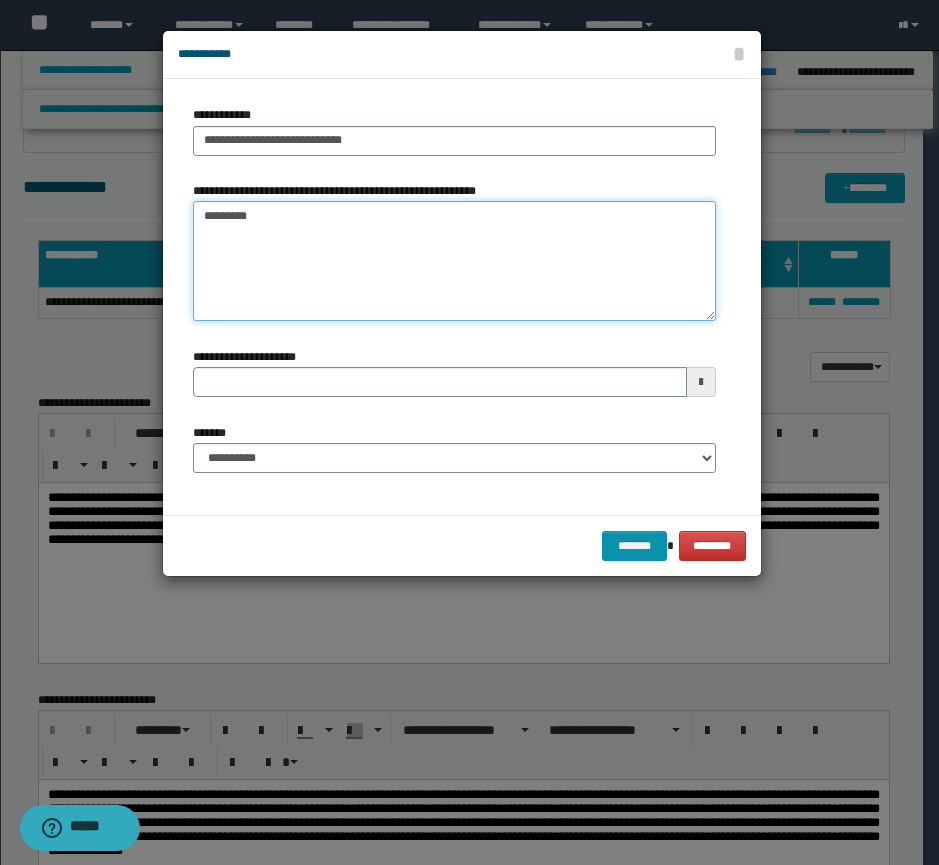 type 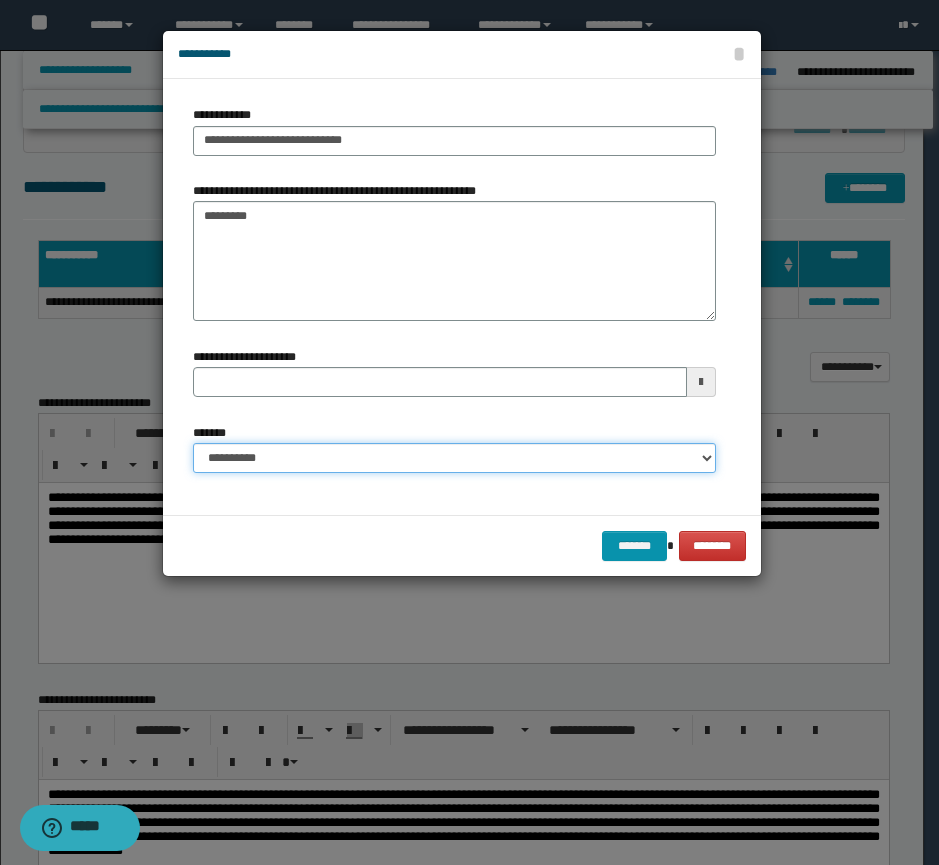 click on "**********" at bounding box center (454, 458) 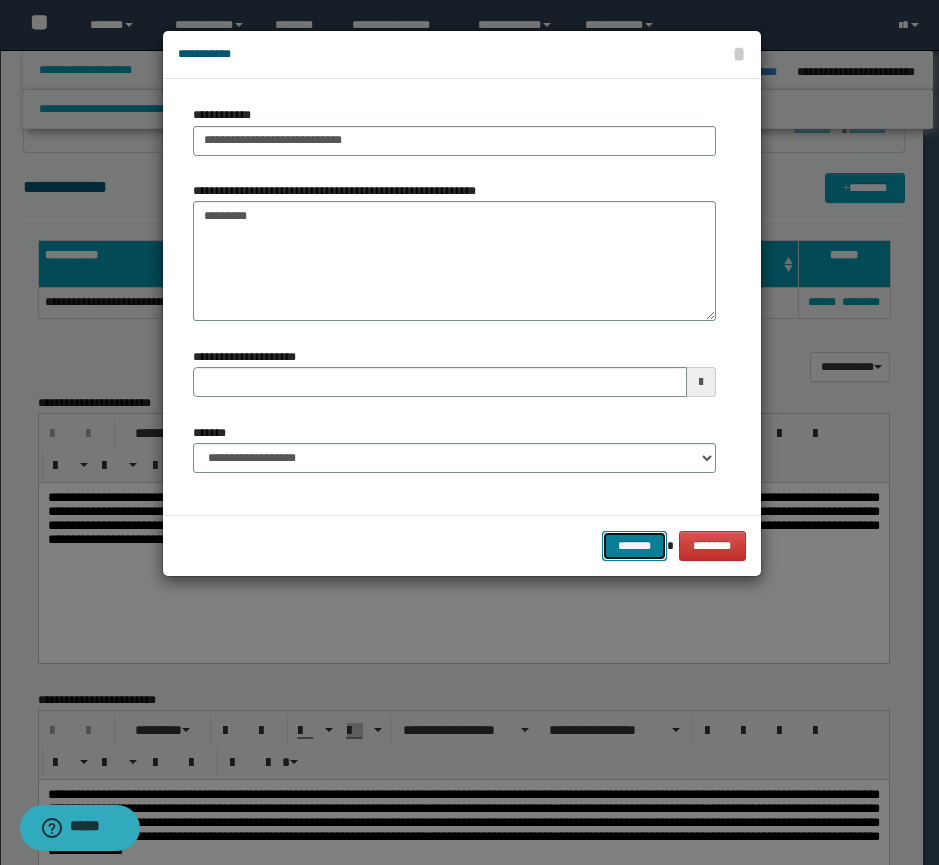 click on "*******" at bounding box center (634, 546) 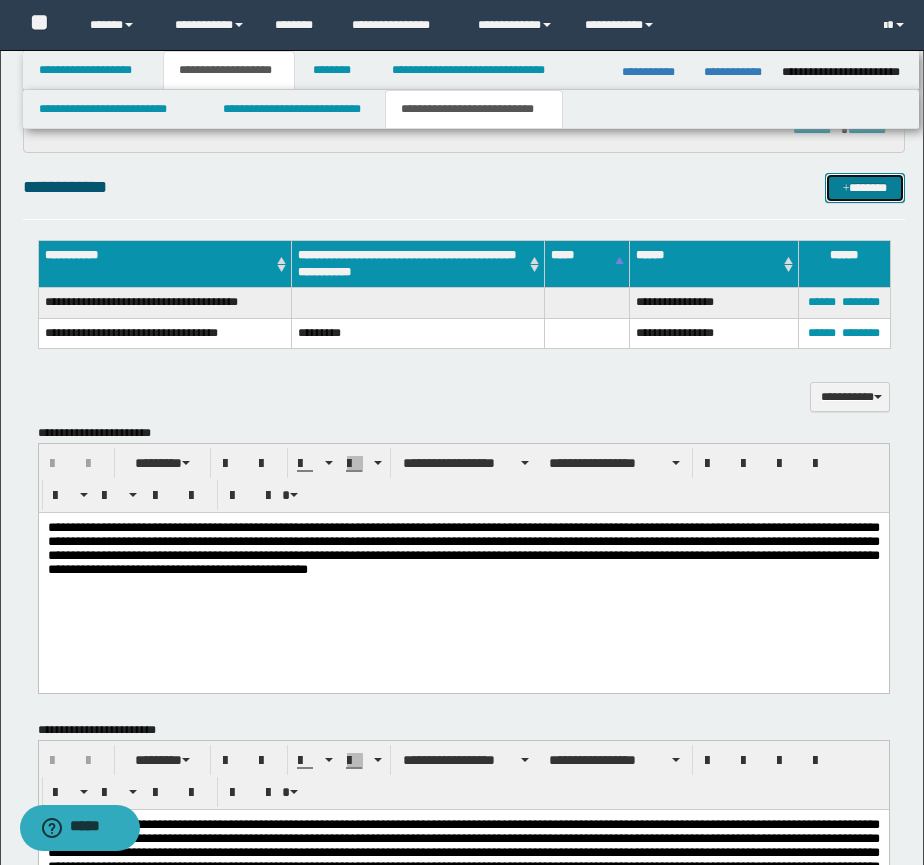 click on "*******" at bounding box center (865, 188) 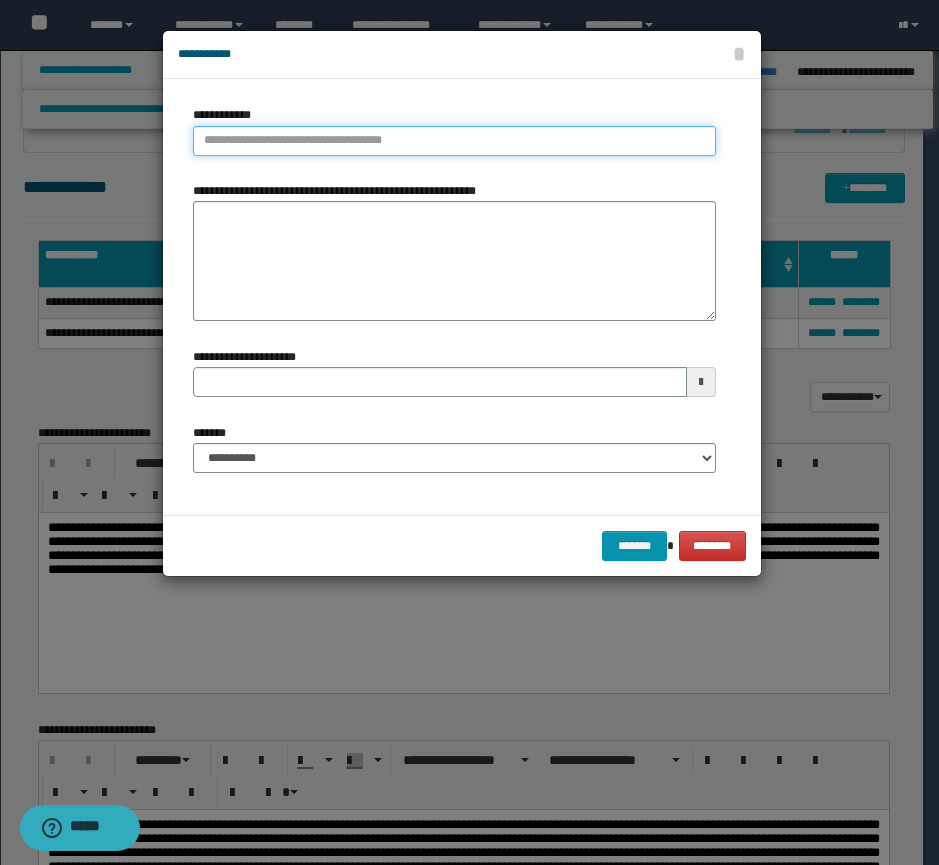 type on "**********" 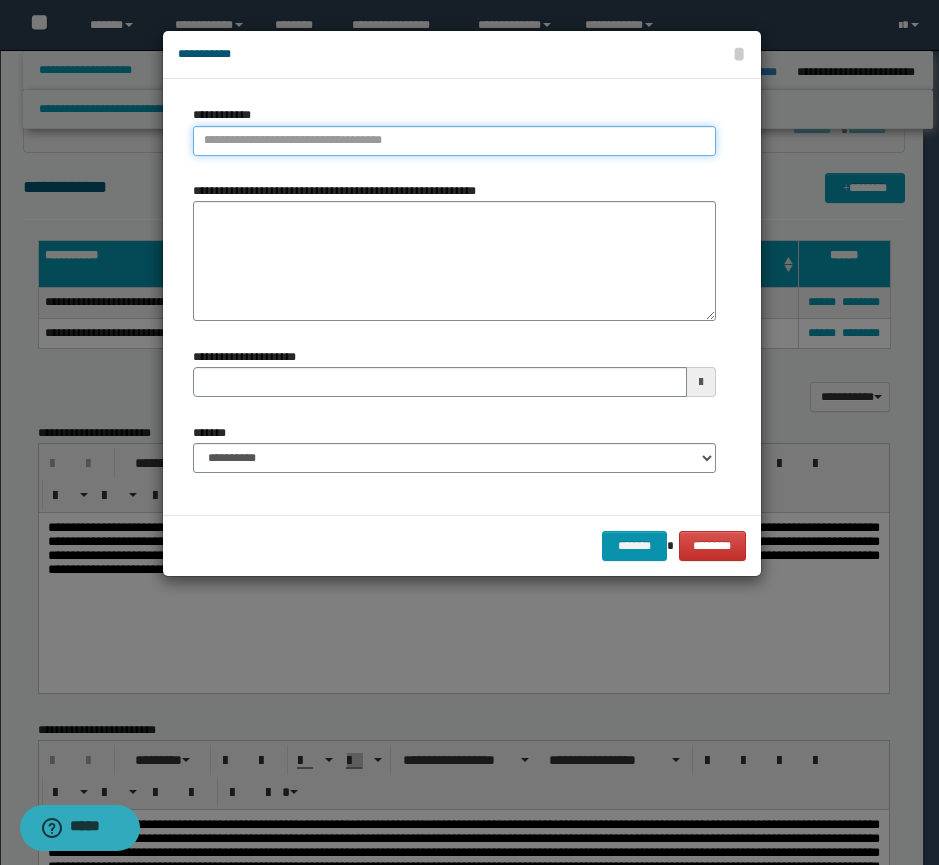 click on "**********" at bounding box center (454, 141) 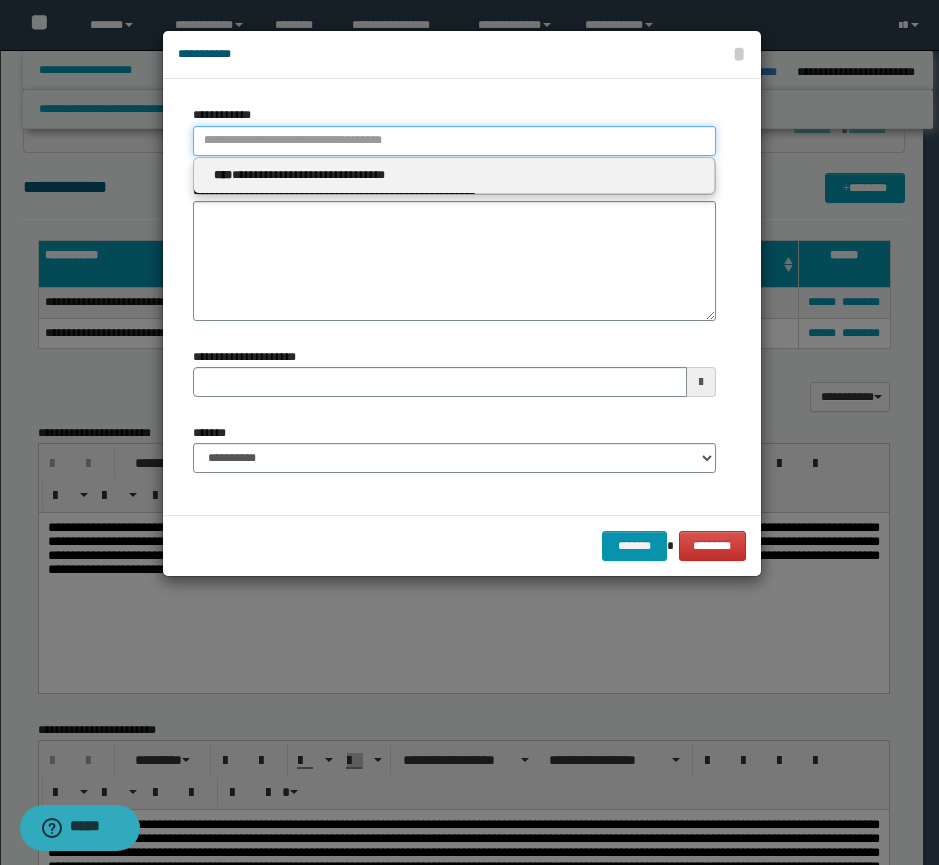type 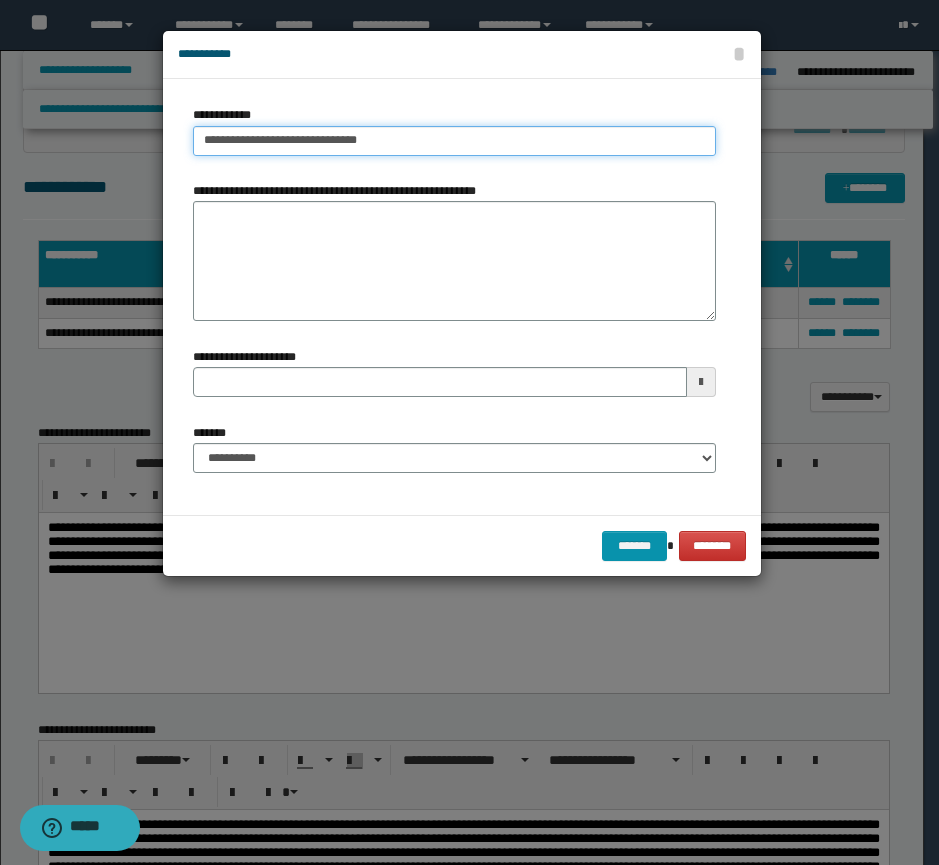 type on "**********" 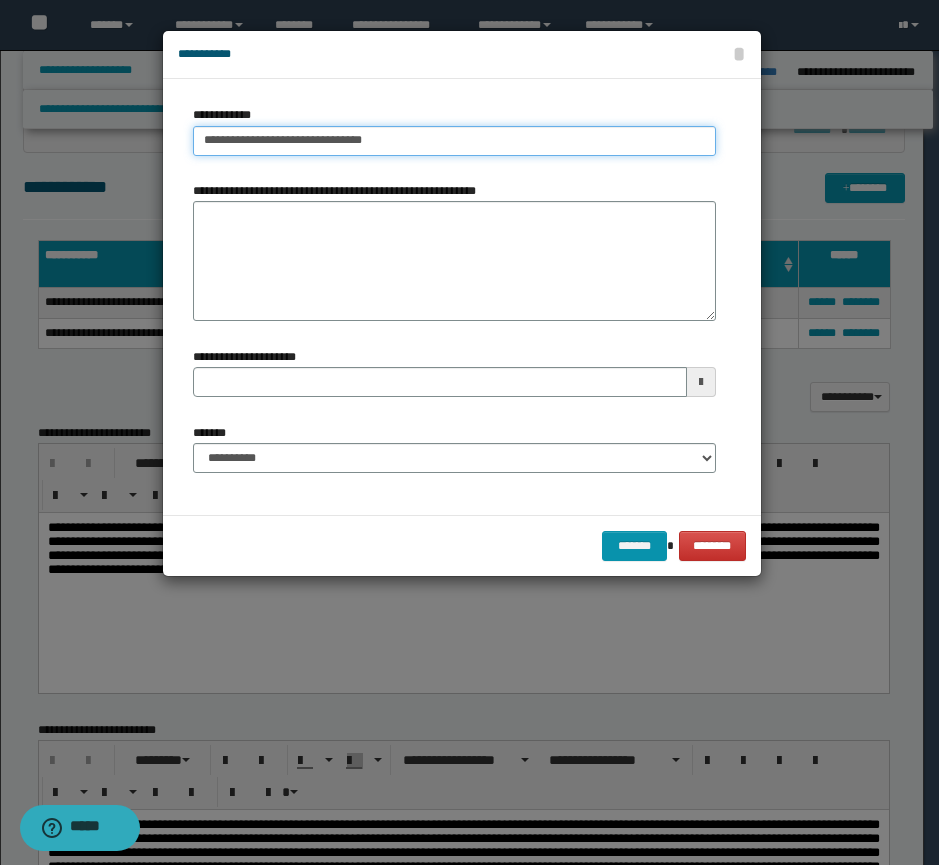 type on "**********" 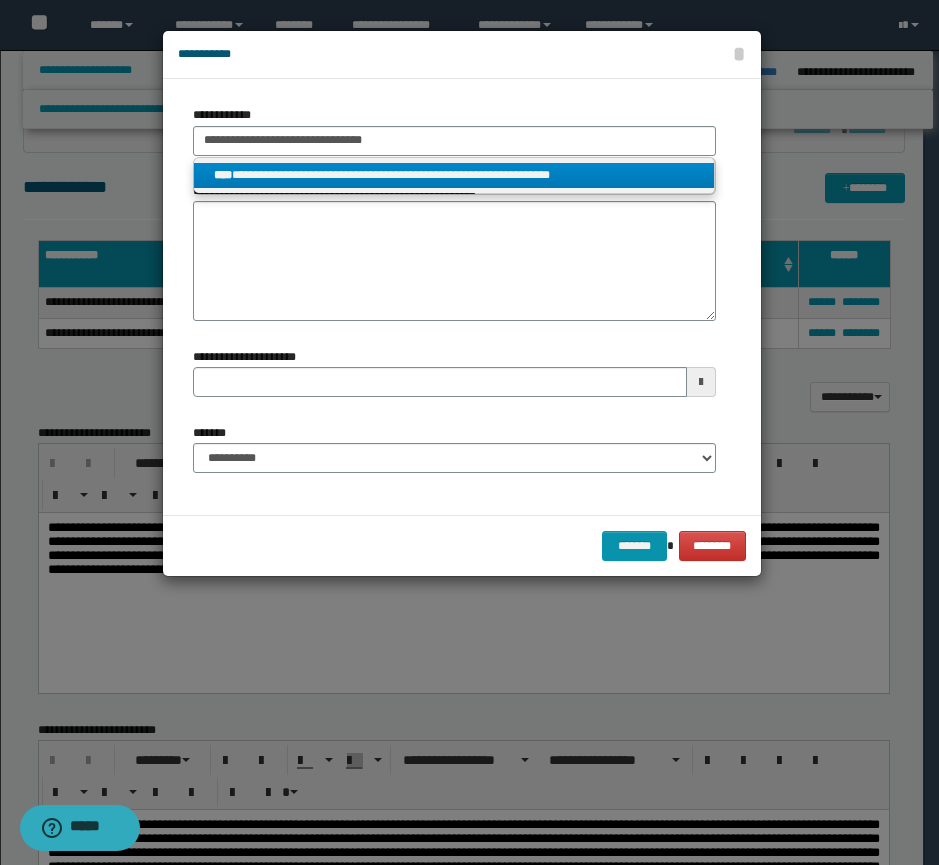 type on "**********" 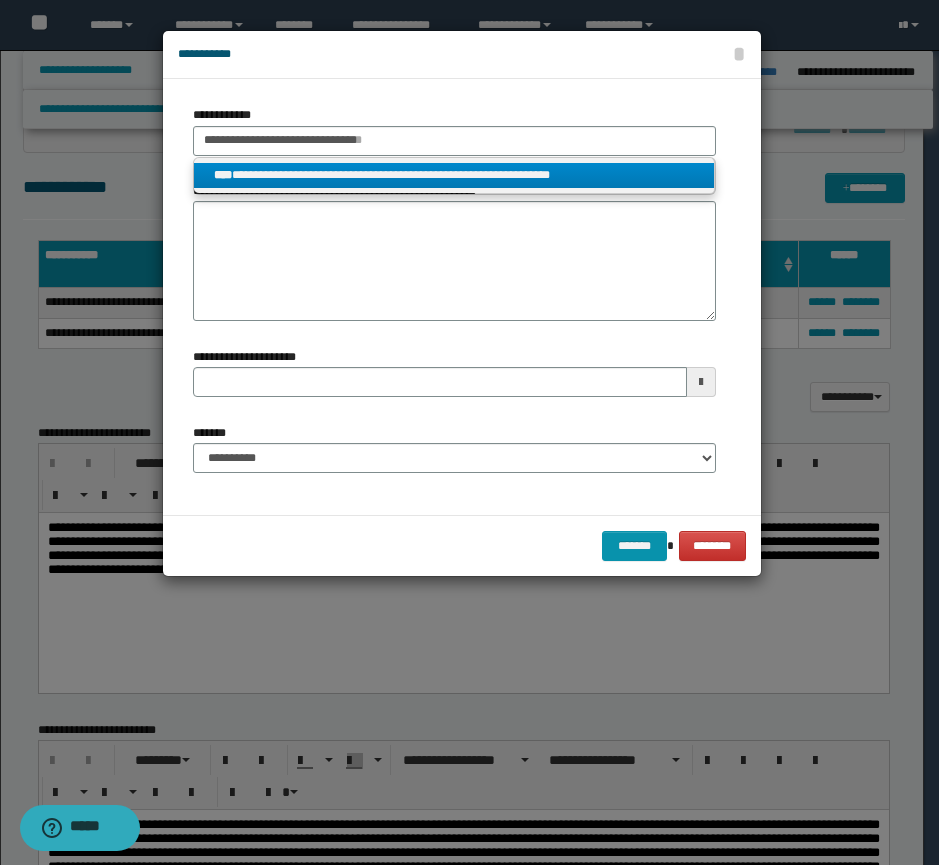 click on "**********" at bounding box center (454, 175) 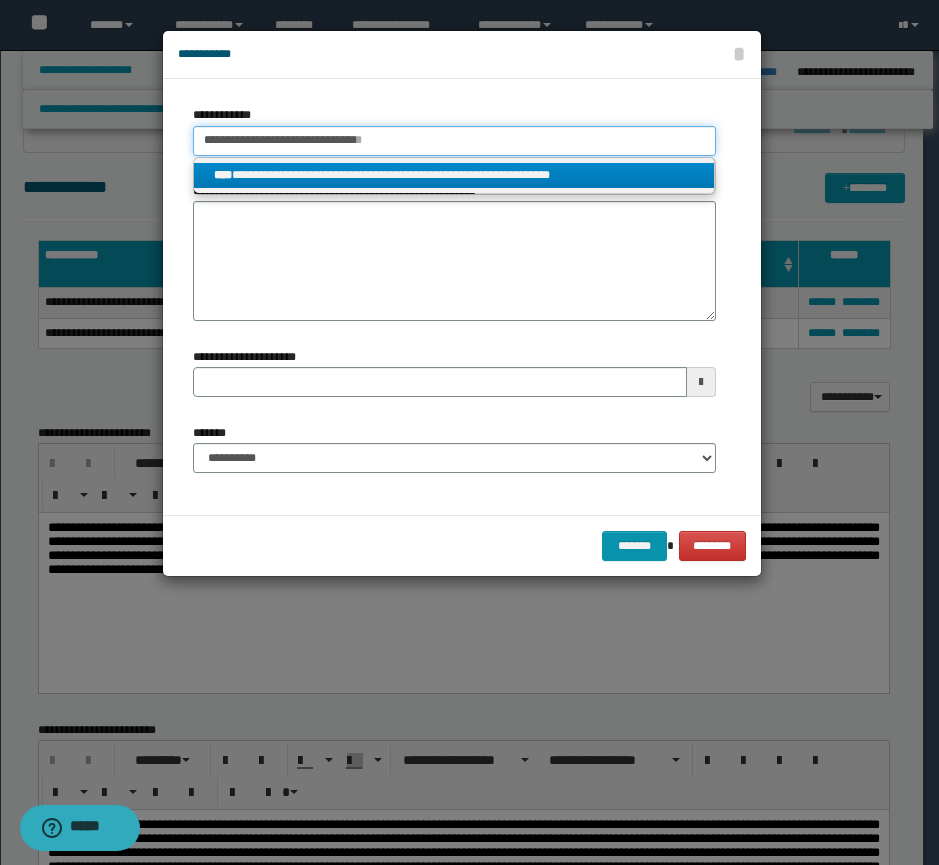 type 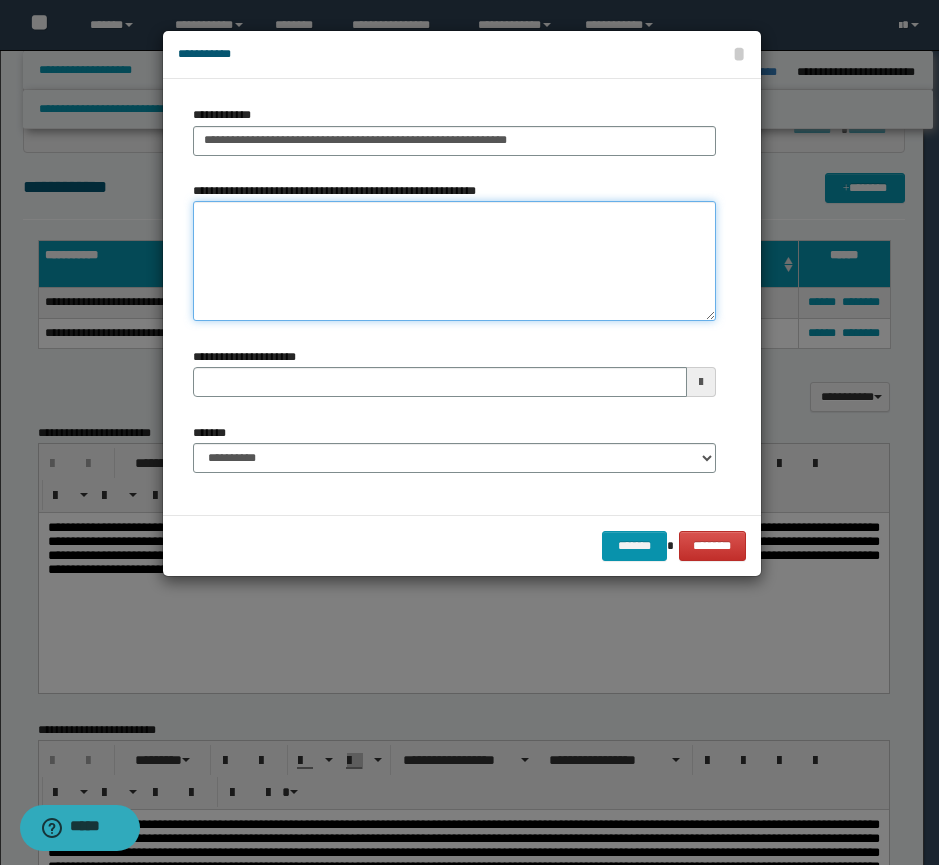 click on "**********" at bounding box center (454, 261) 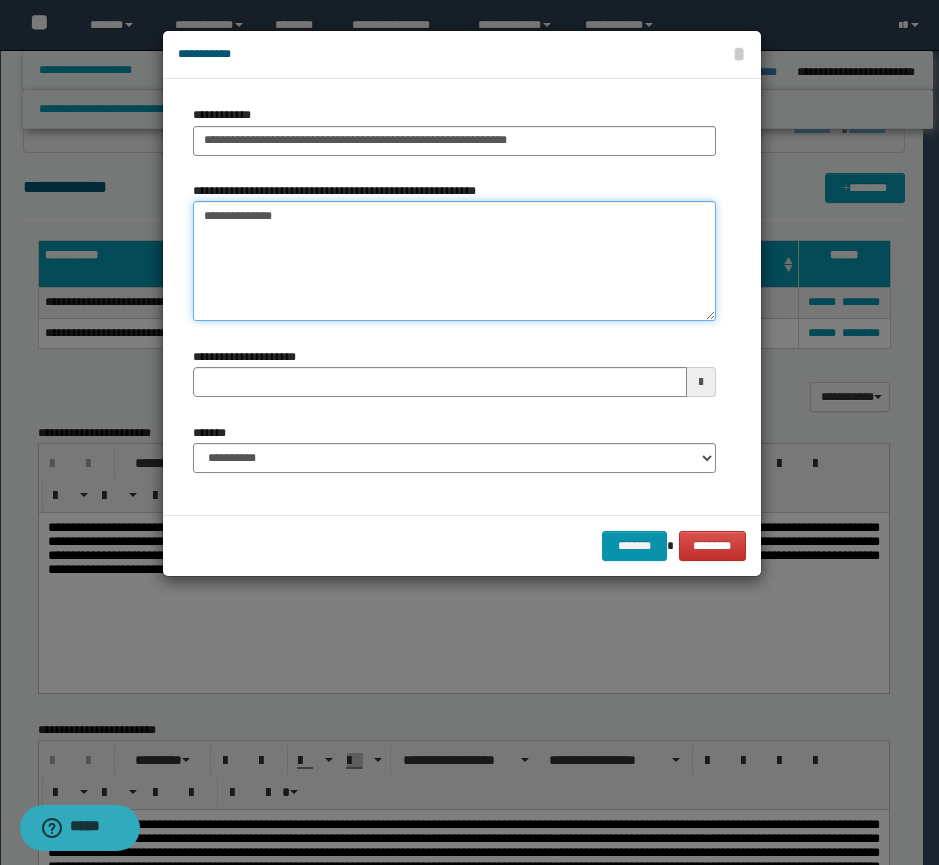 type on "**********" 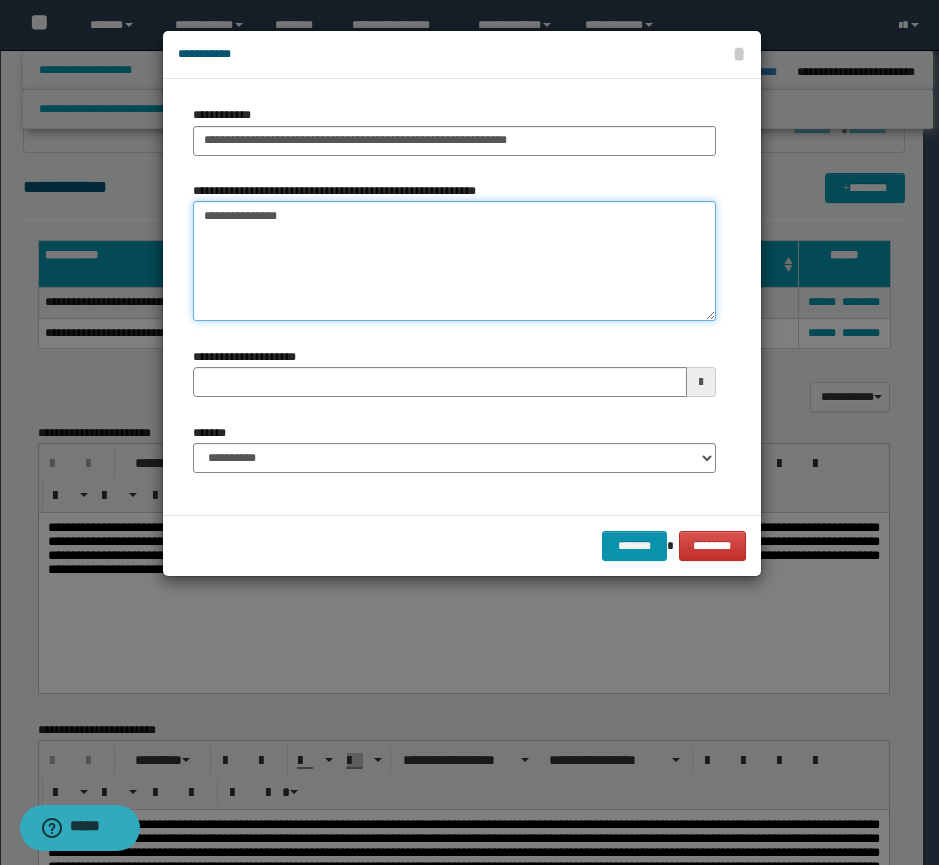 type 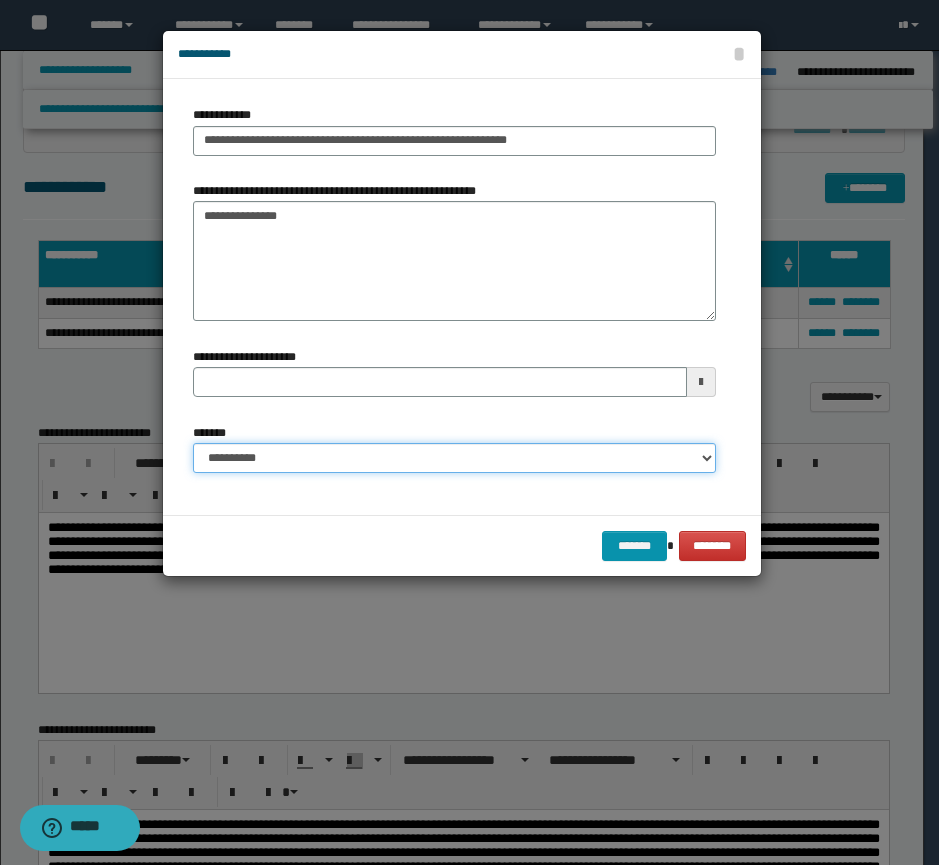 click on "**********" at bounding box center (454, 458) 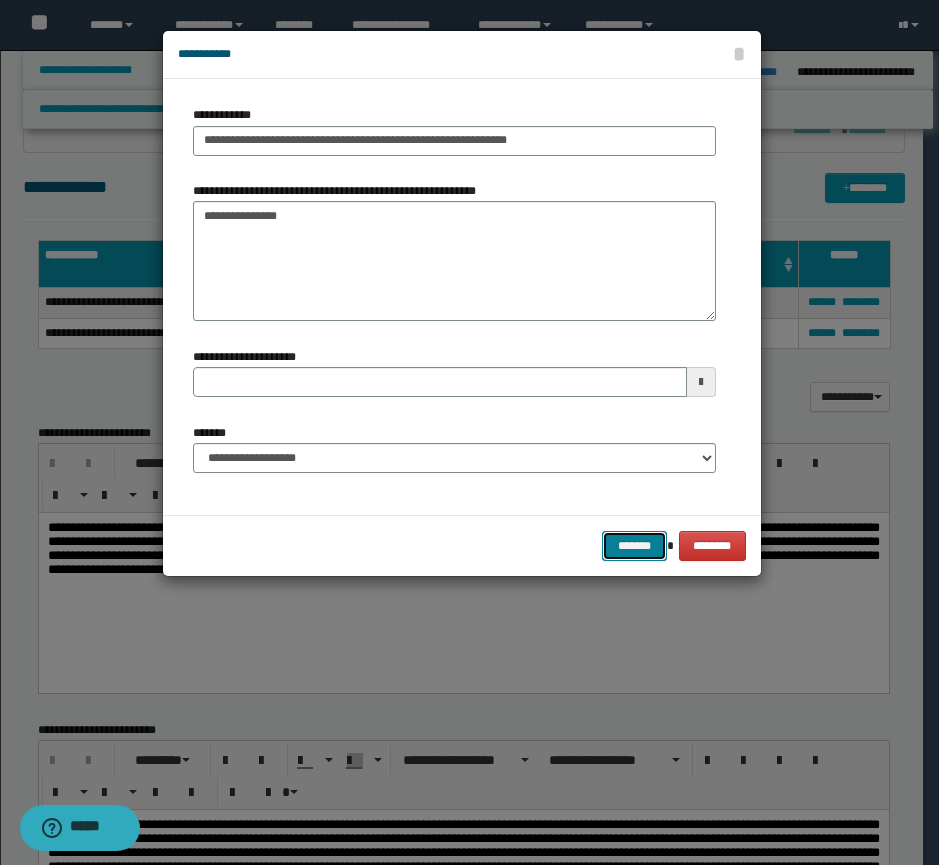 drag, startPoint x: 629, startPoint y: 535, endPoint x: 627, endPoint y: 525, distance: 10.198039 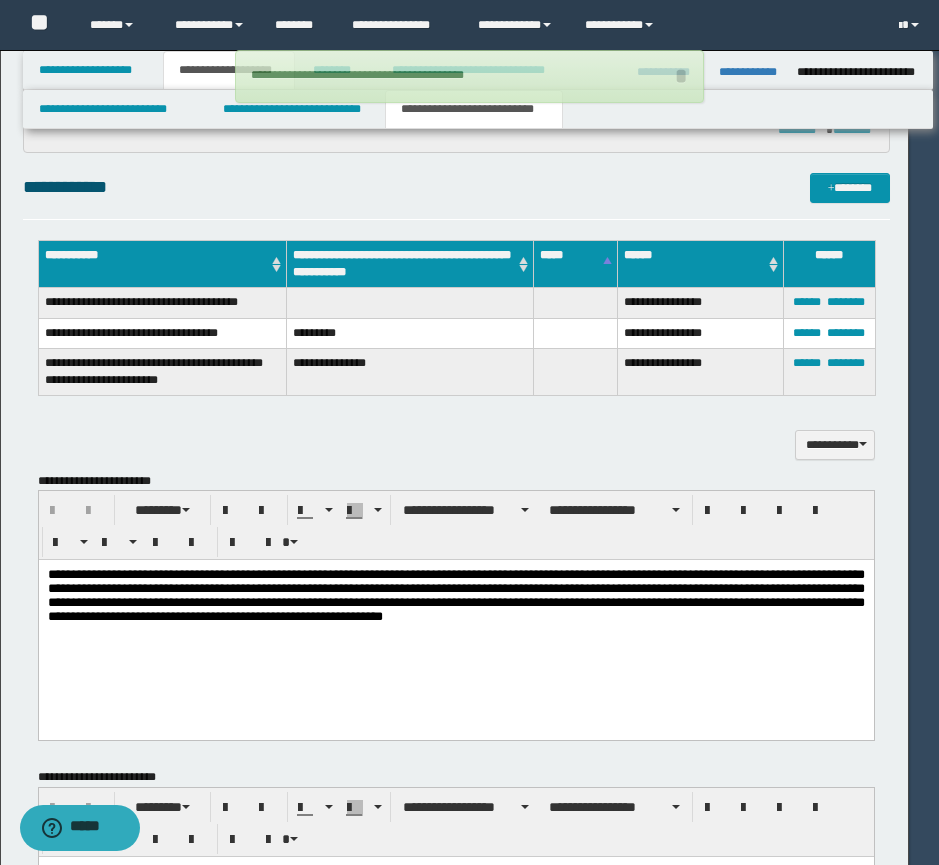 type 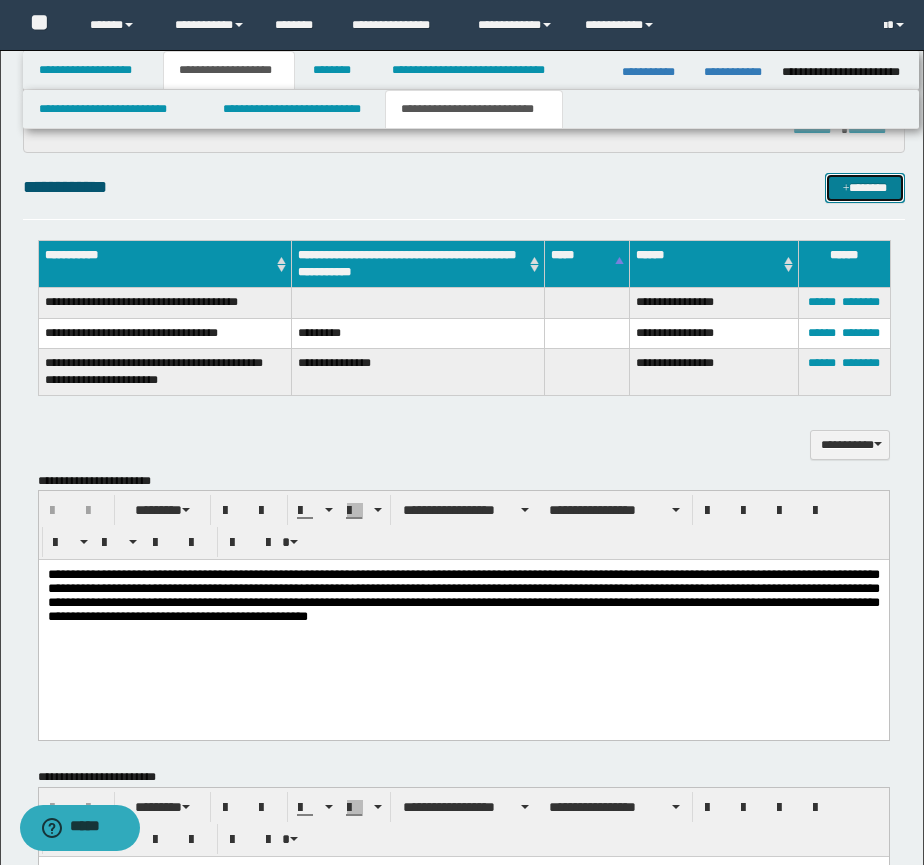 click on "*******" at bounding box center [865, 188] 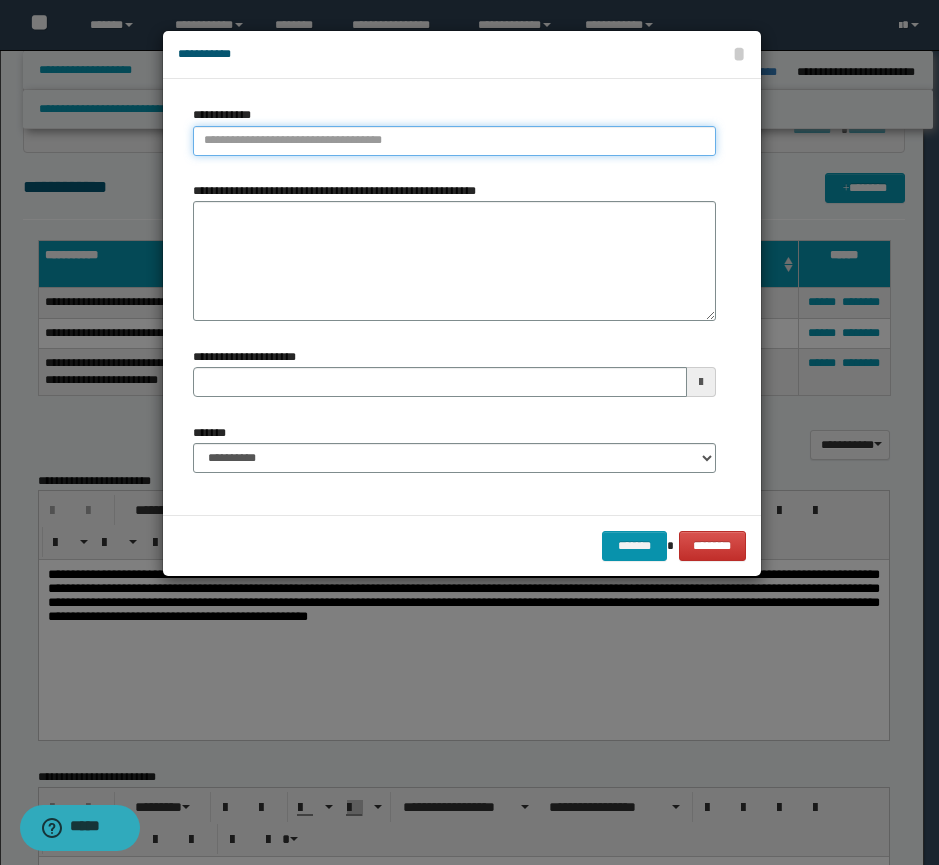 type on "**********" 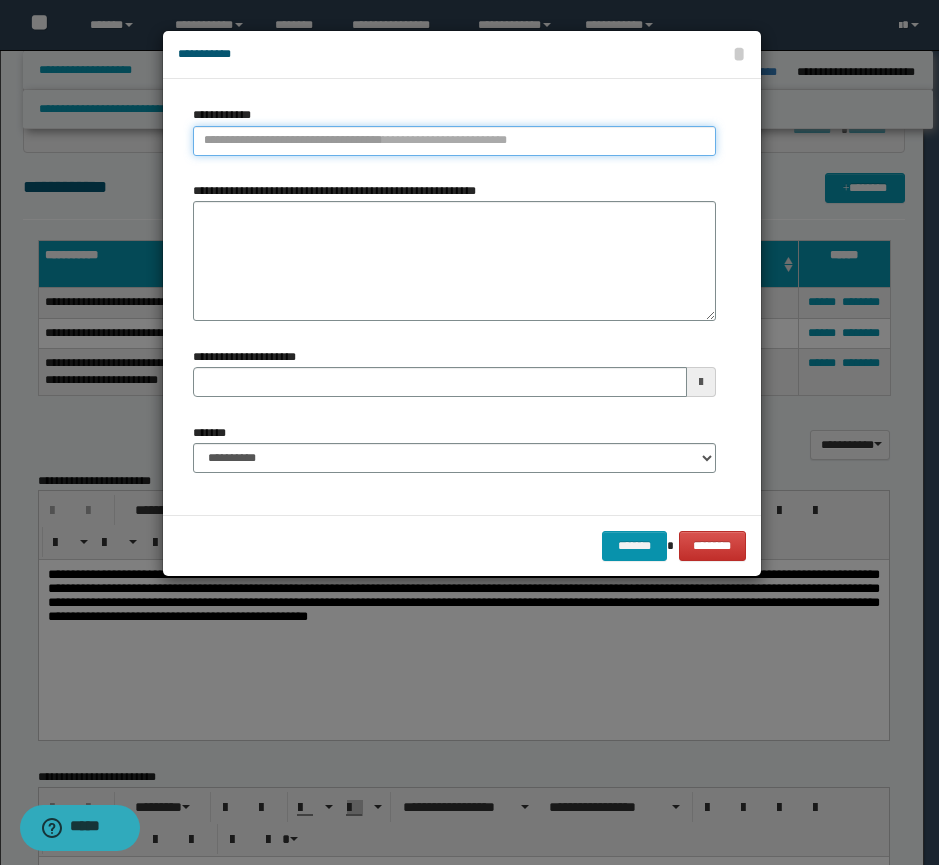 click on "**********" at bounding box center (454, 141) 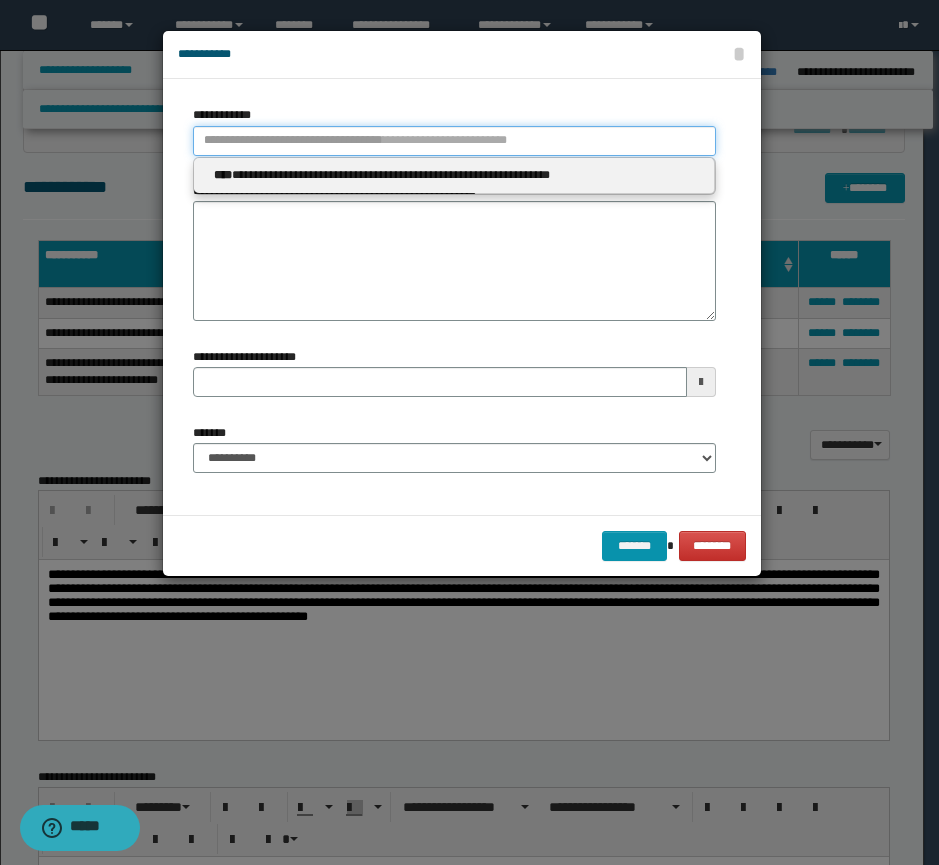 type 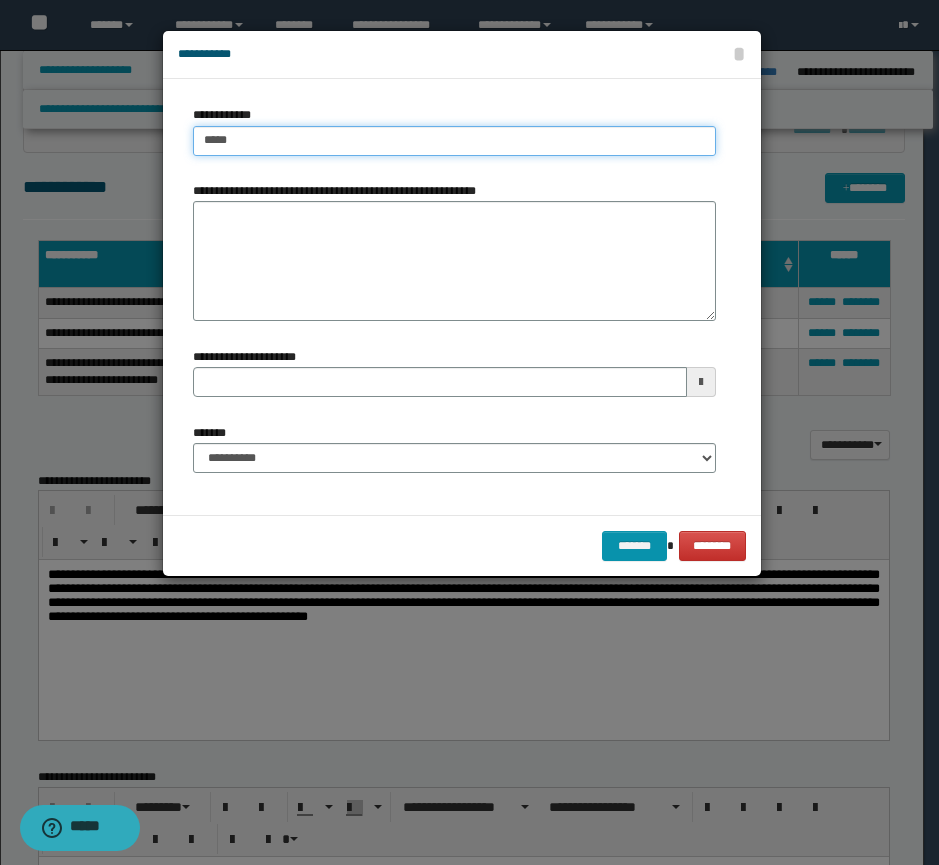 type on "******" 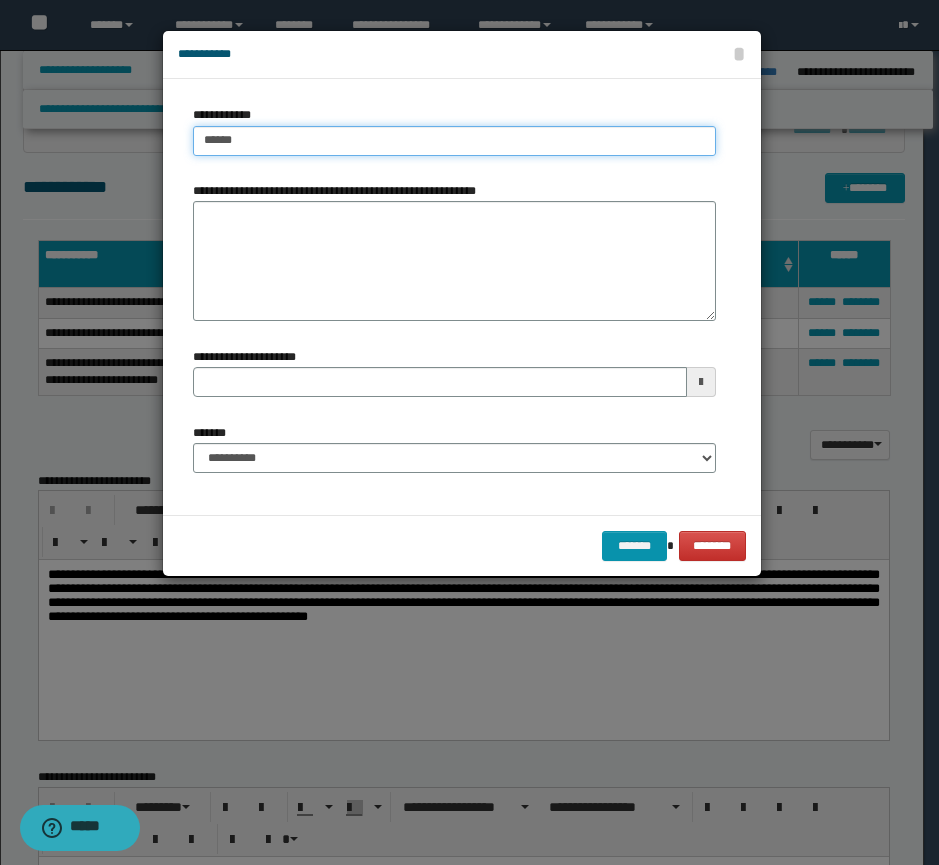 type on "******" 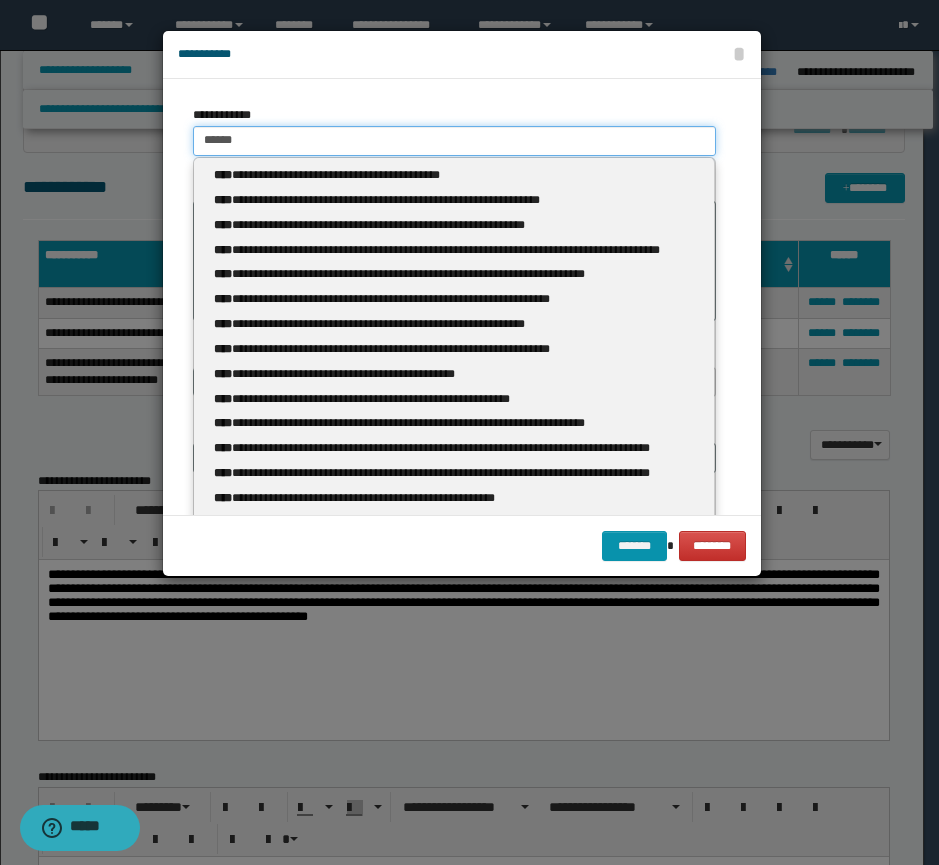type 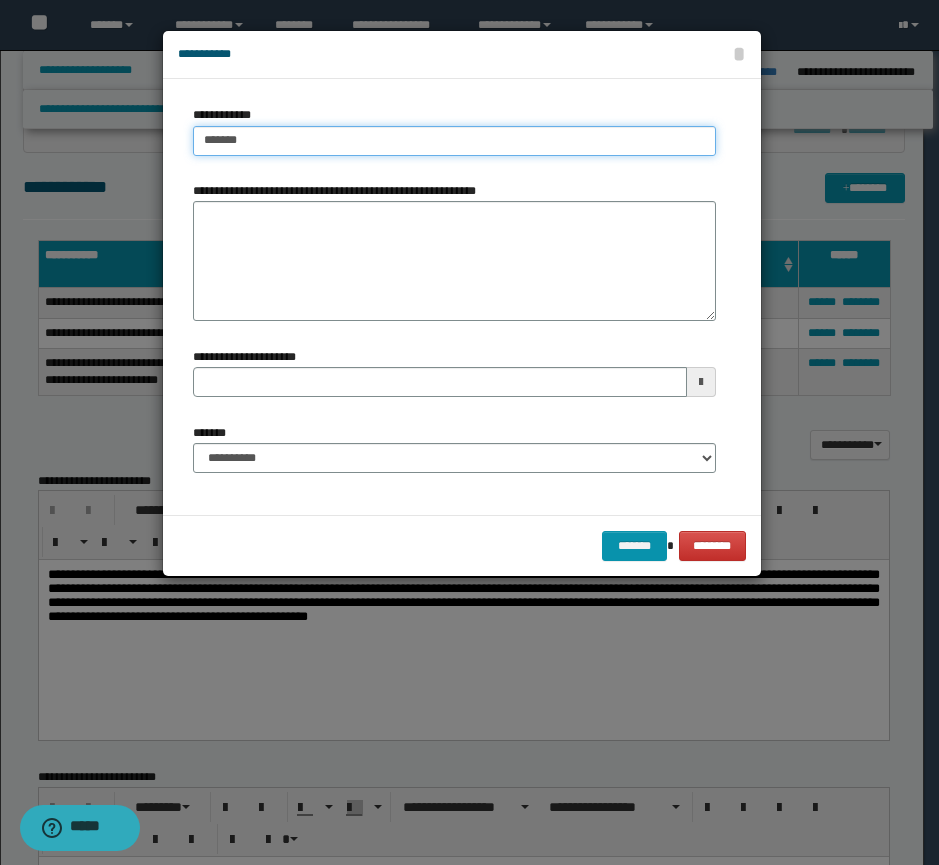 type on "********" 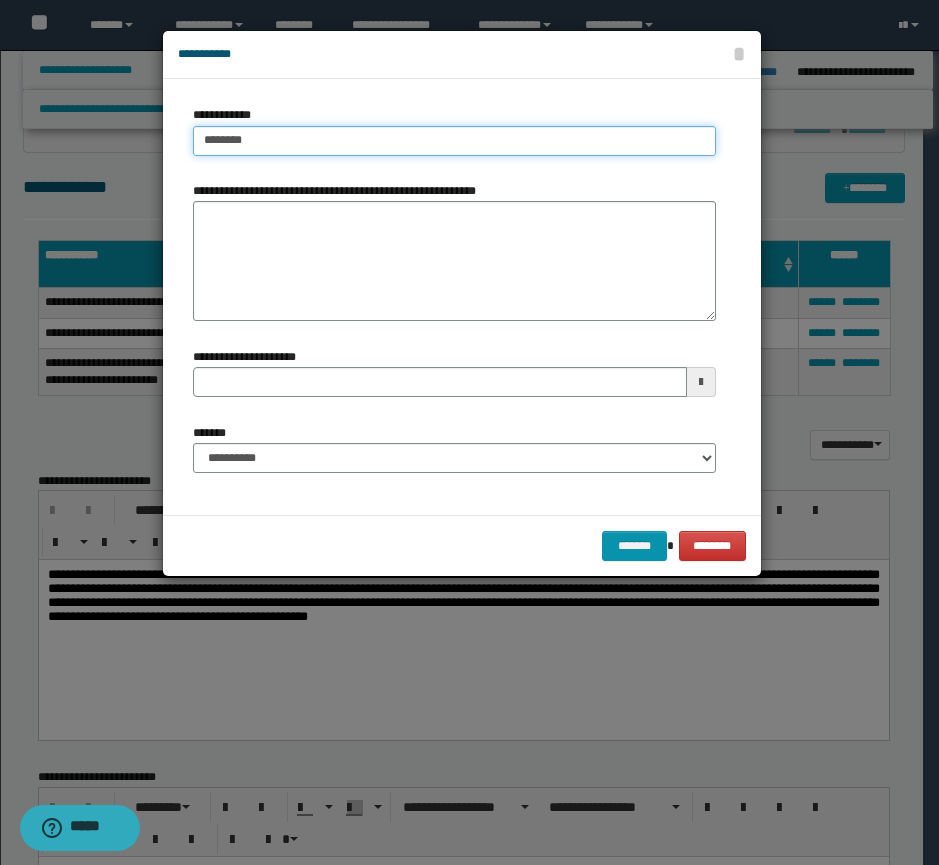 type on "********" 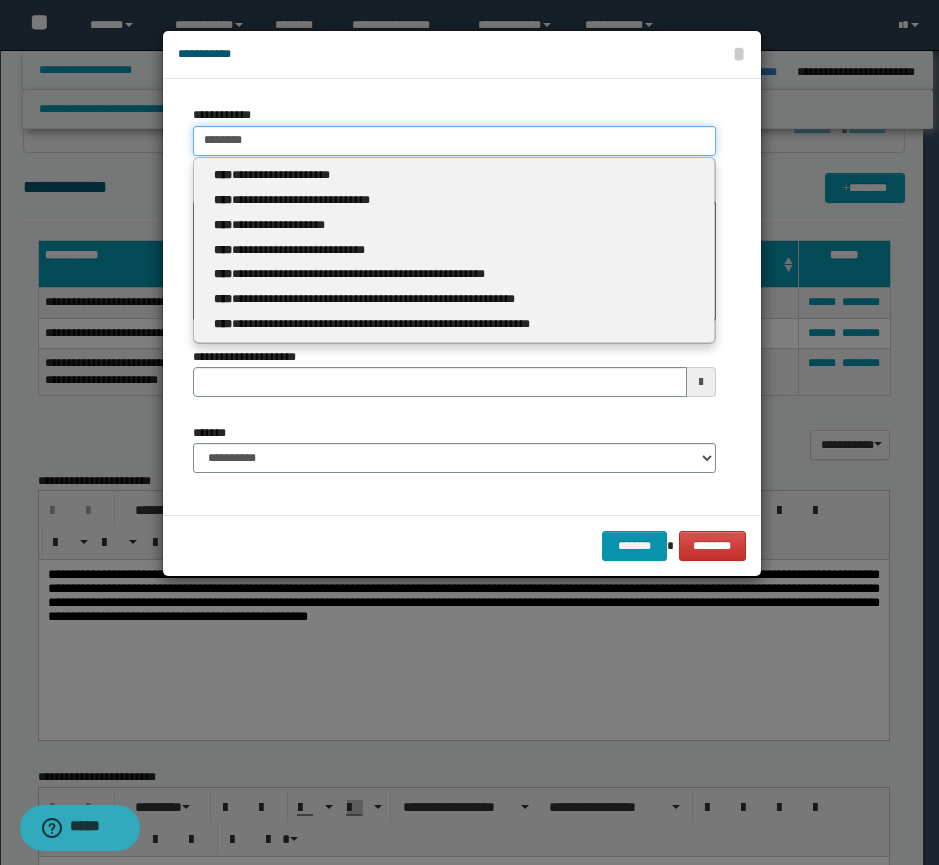 type 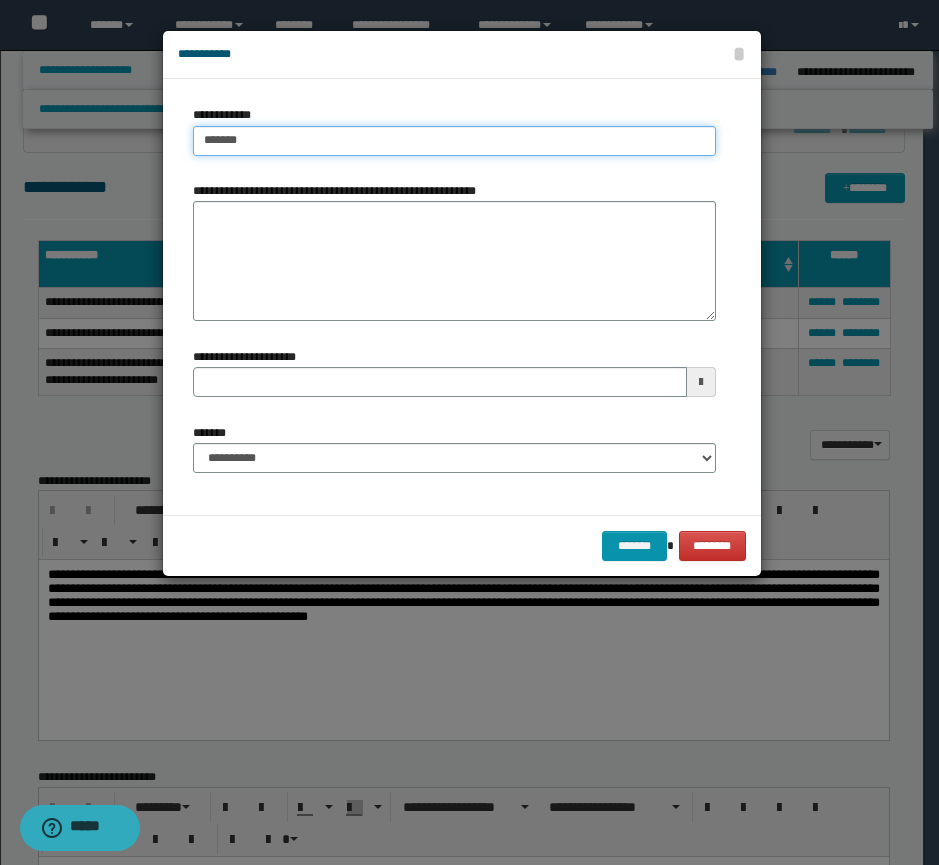 type on "*******" 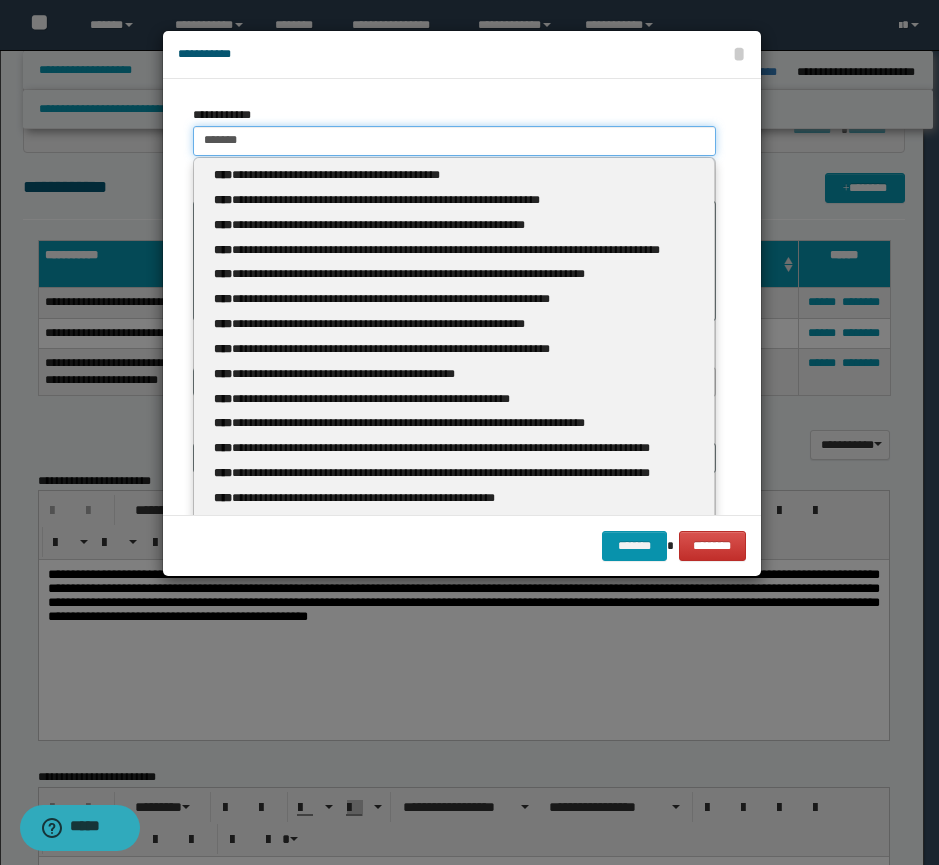 type 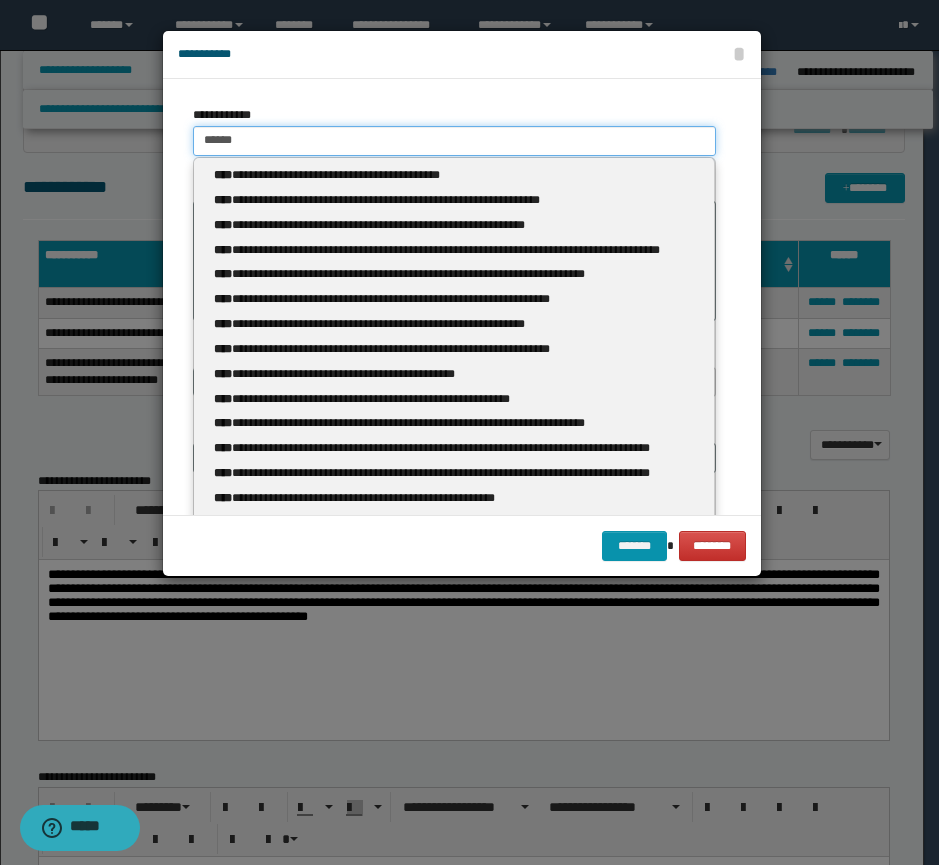 type on "******" 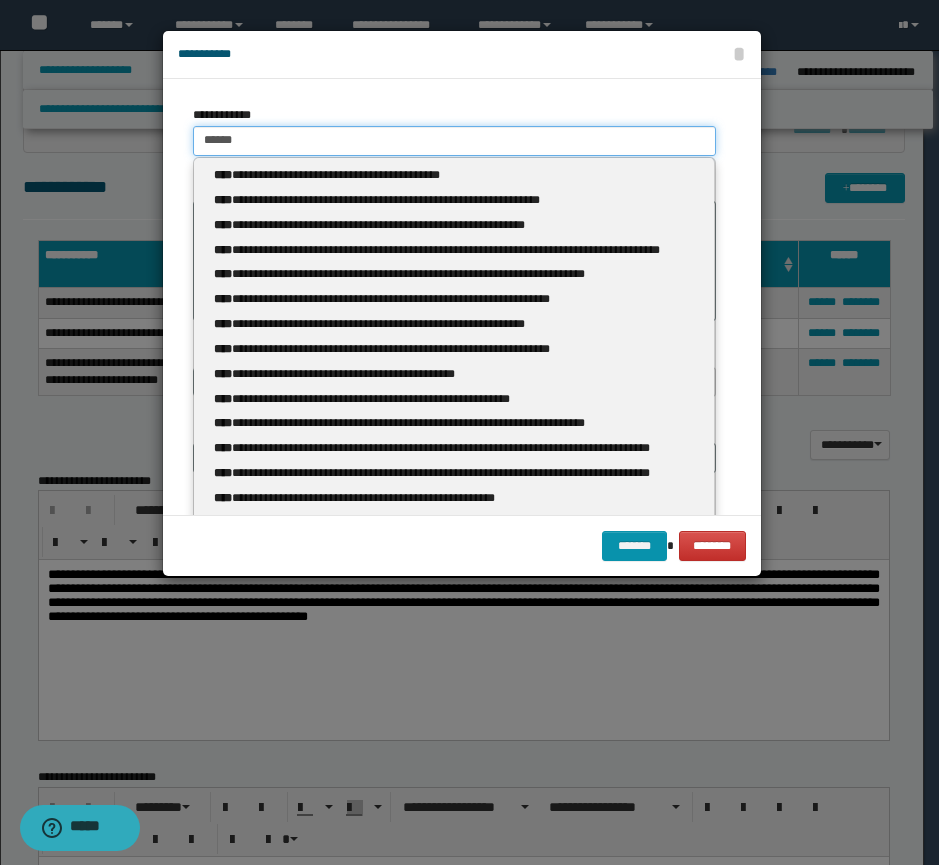 type 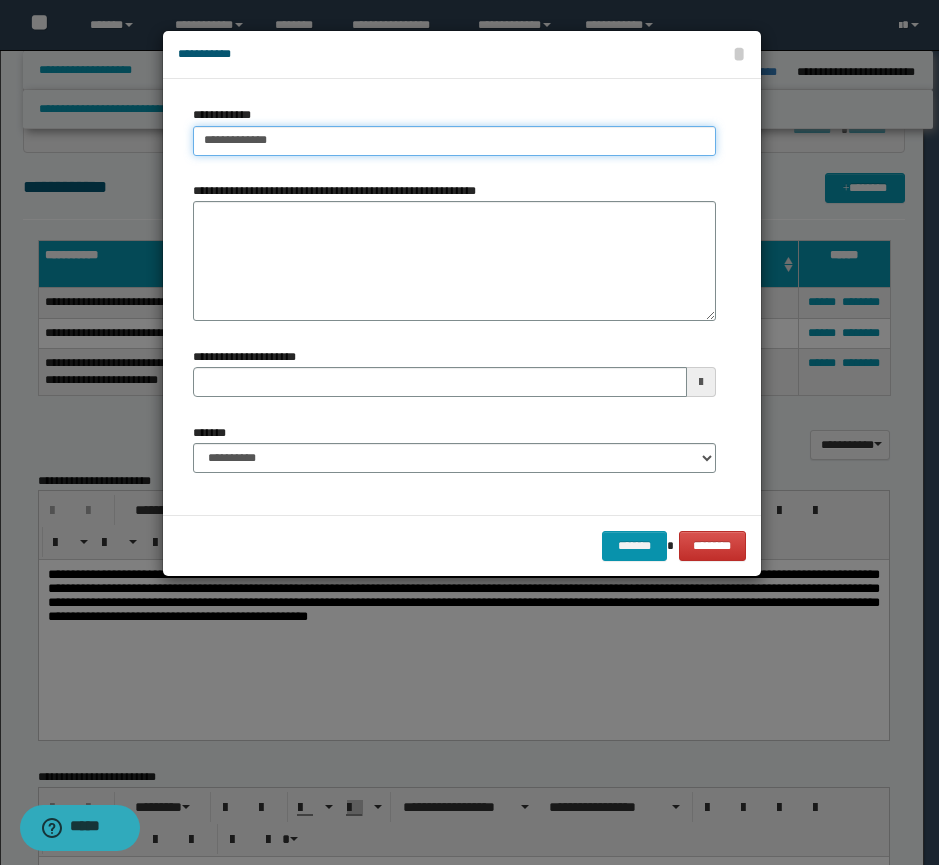 drag, startPoint x: 277, startPoint y: 141, endPoint x: 240, endPoint y: 141, distance: 37 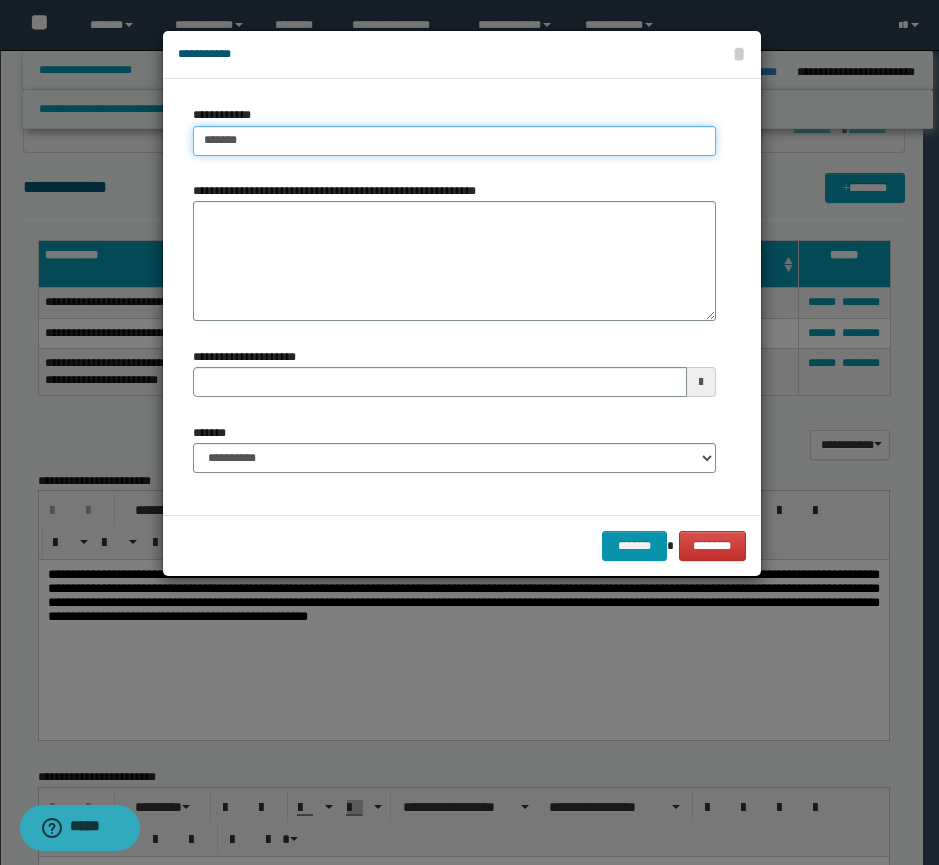 type on "******" 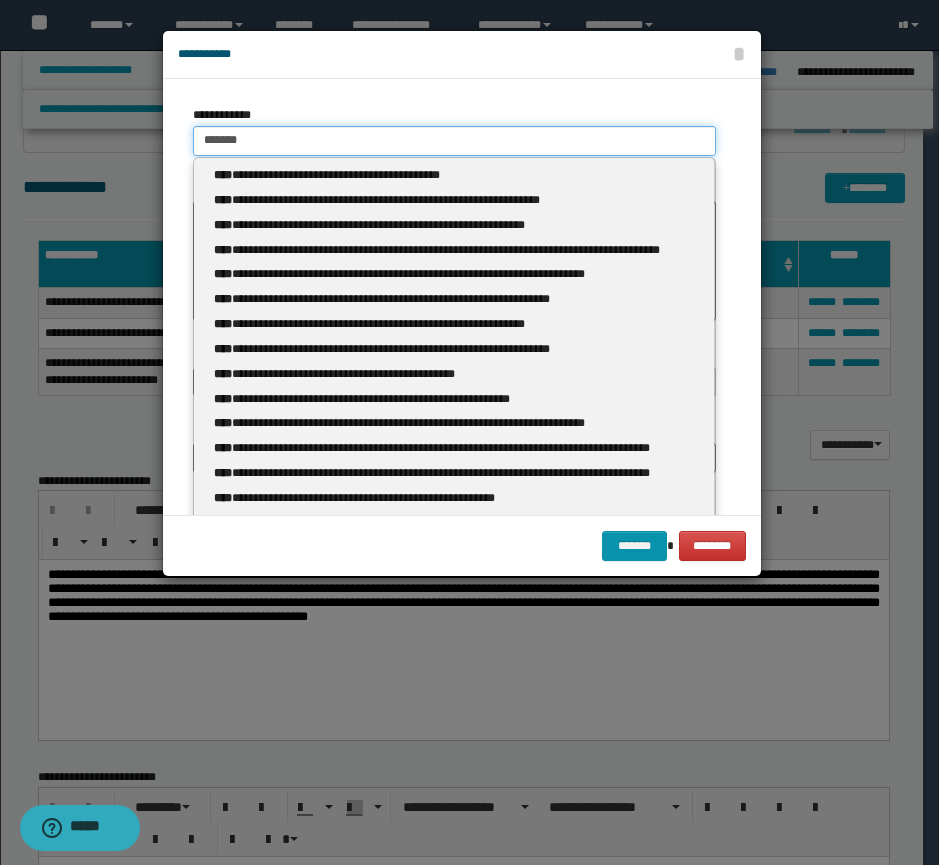 drag, startPoint x: 251, startPoint y: 137, endPoint x: 222, endPoint y: 32, distance: 108.93117 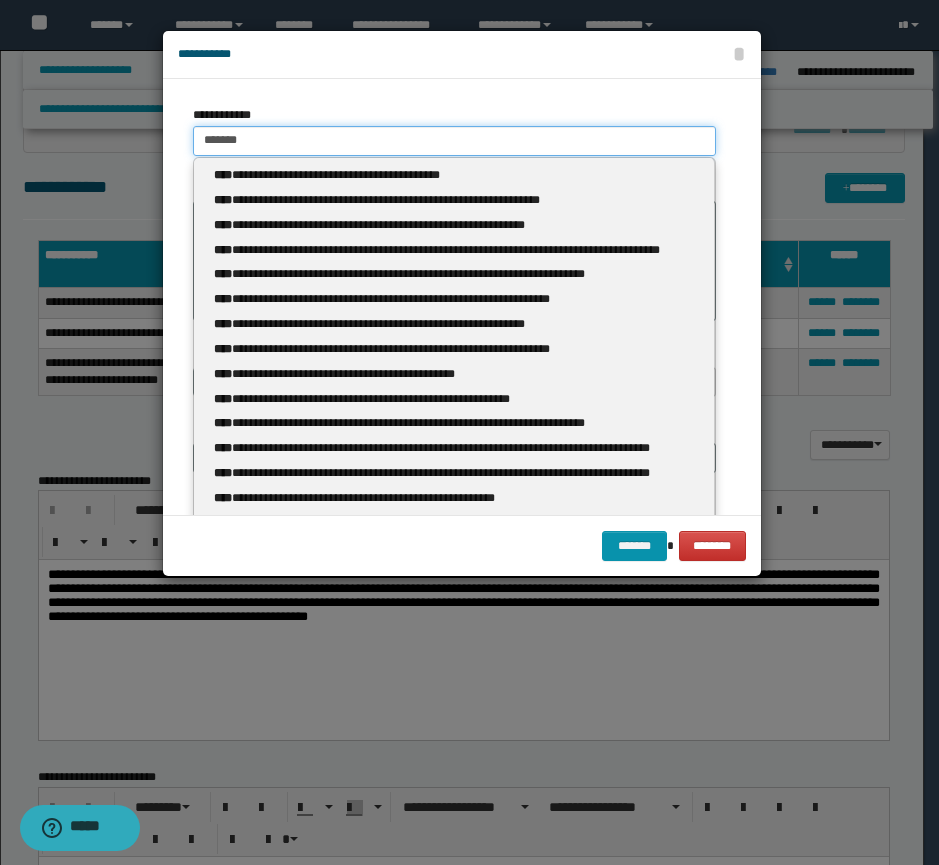 type on "******" 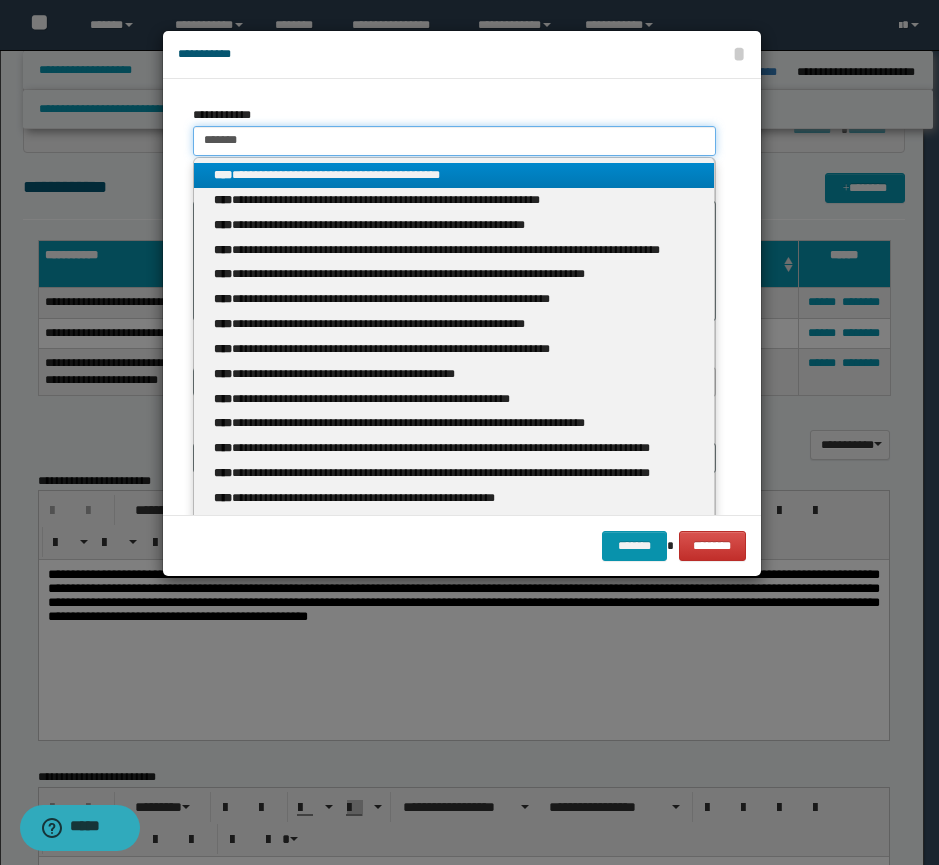 click on "******" at bounding box center (454, 141) 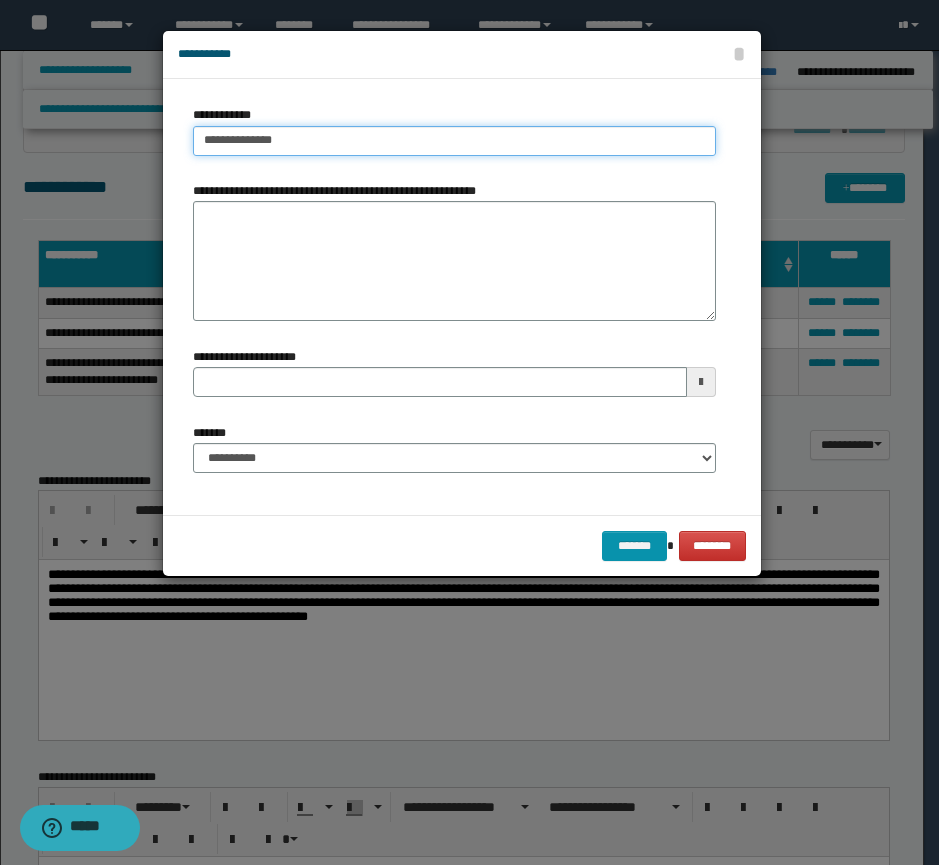 drag, startPoint x: 305, startPoint y: 147, endPoint x: 197, endPoint y: 120, distance: 111.32385 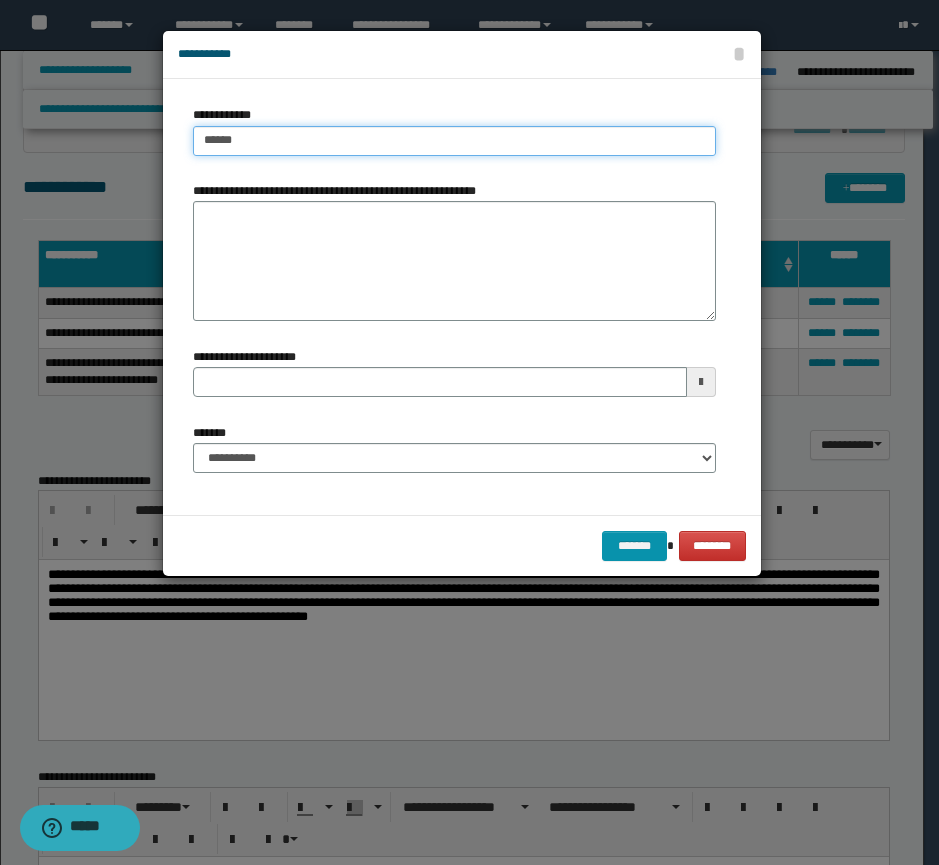 click on "*******" at bounding box center [634, 546] 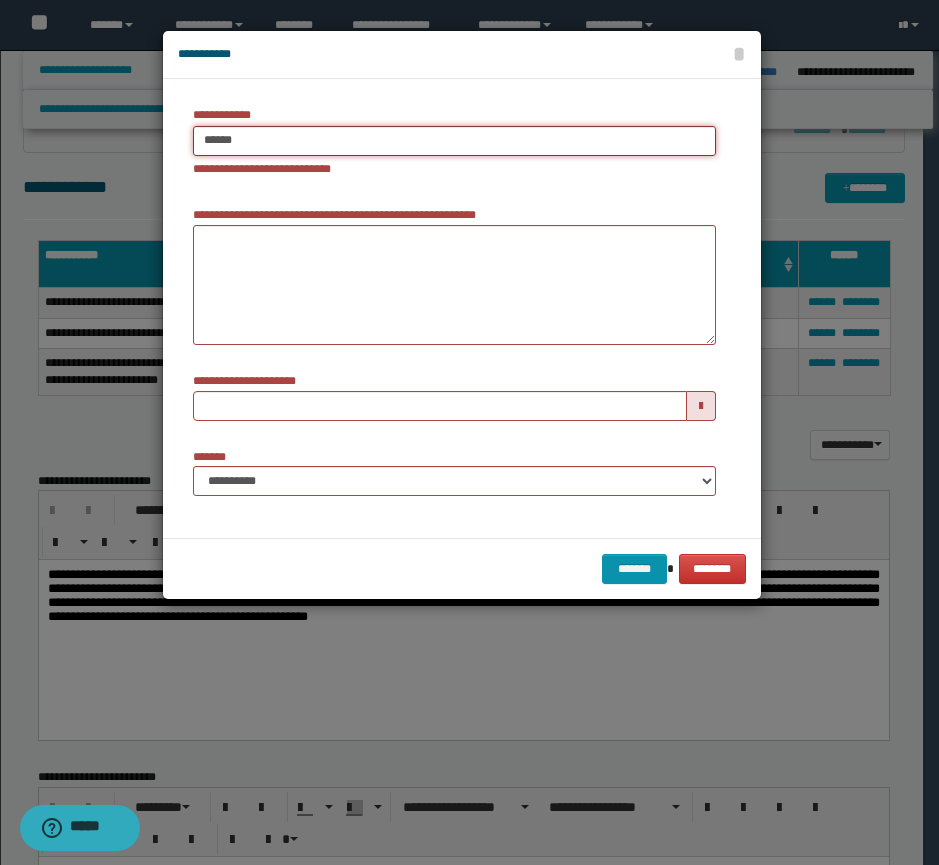 drag, startPoint x: 264, startPoint y: 141, endPoint x: 193, endPoint y: 132, distance: 71.568146 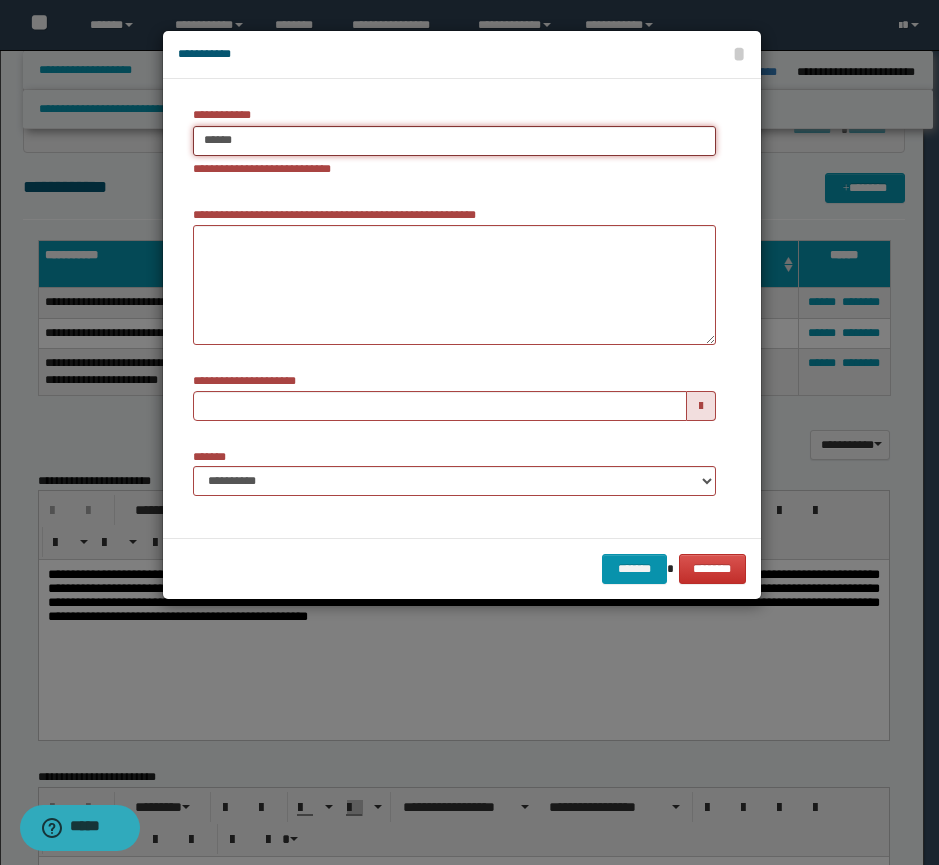 type on "*******" 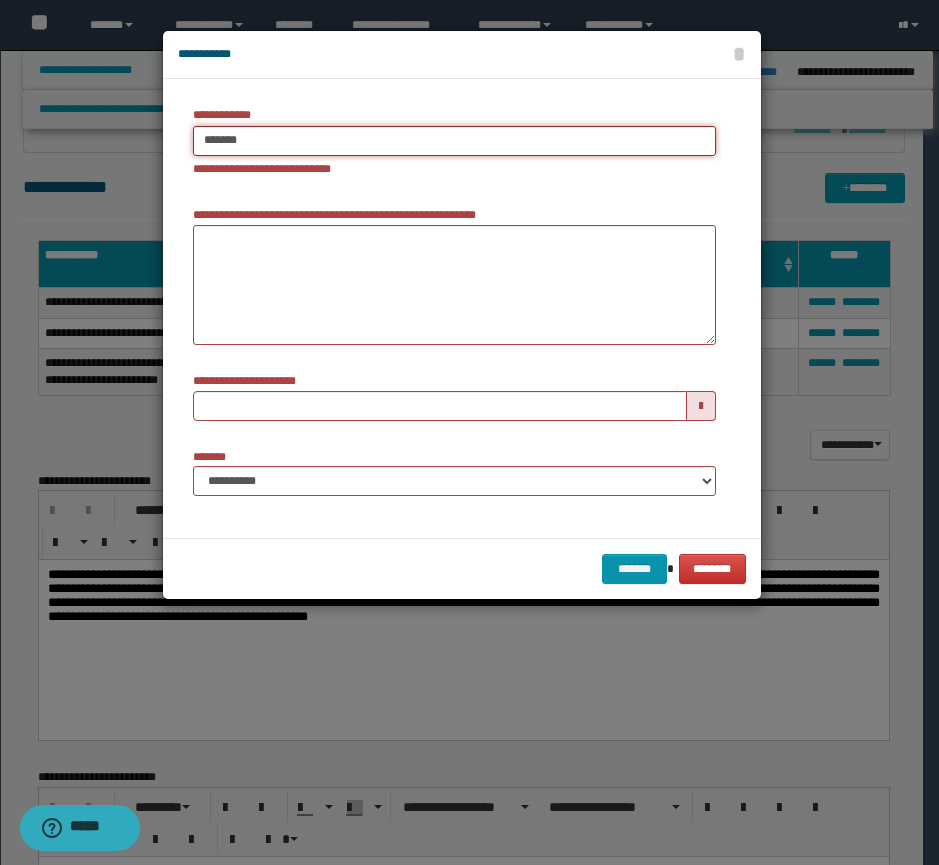 type on "*******" 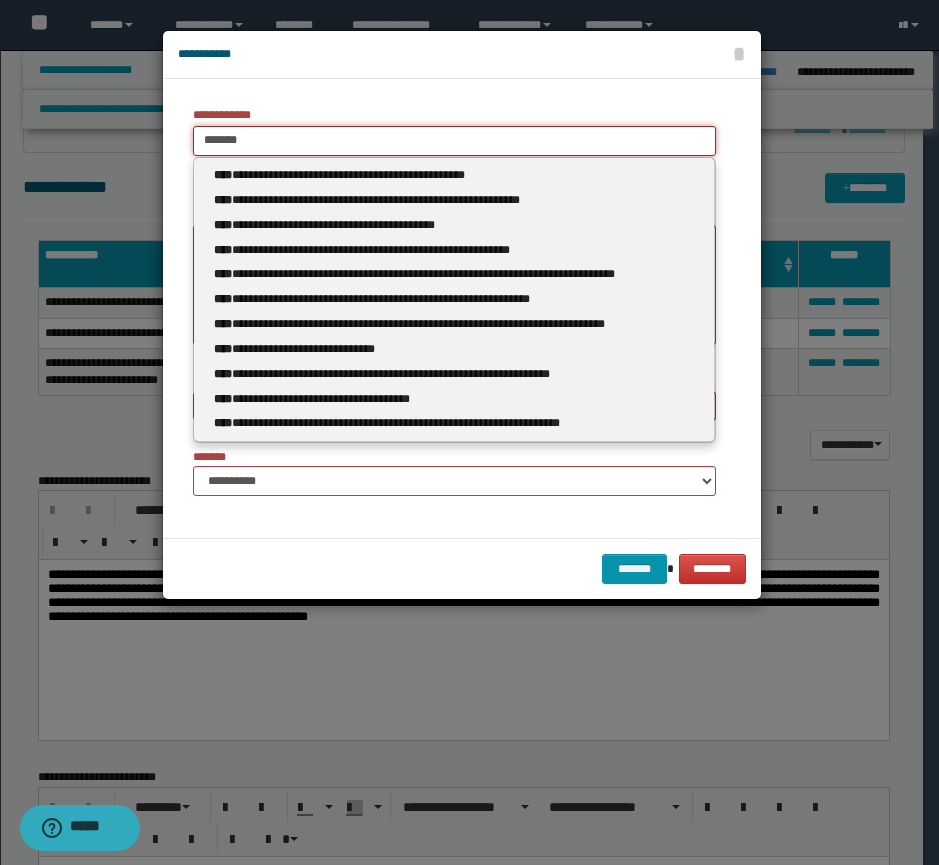 type on "*******" 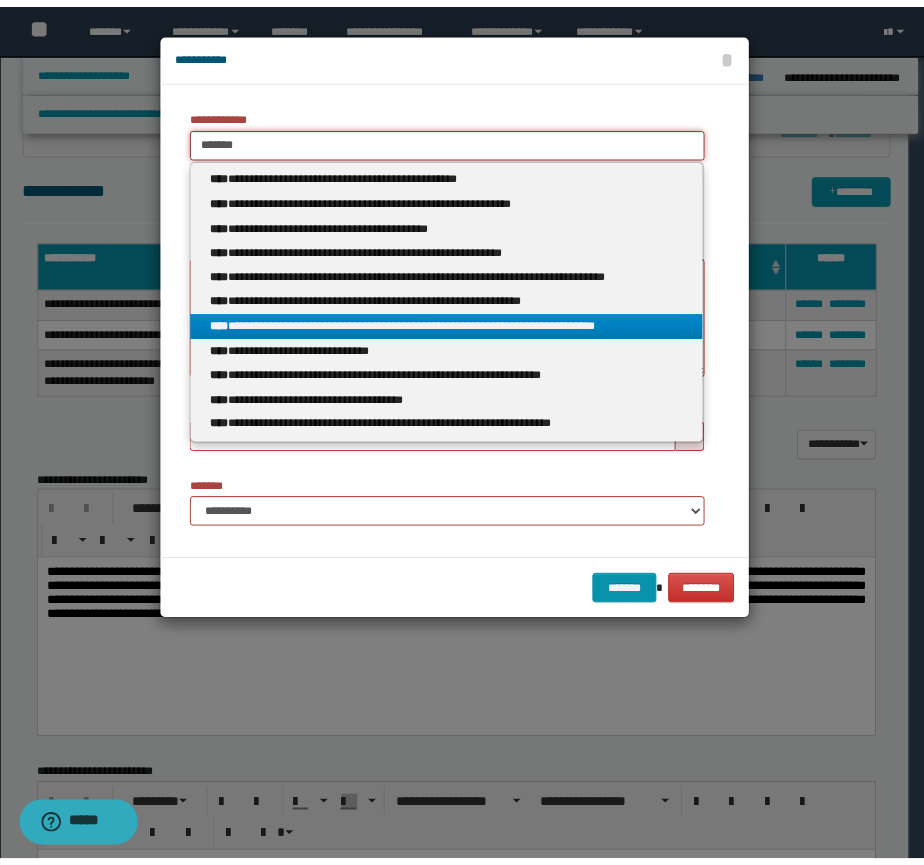 scroll, scrollTop: 10, scrollLeft: 0, axis: vertical 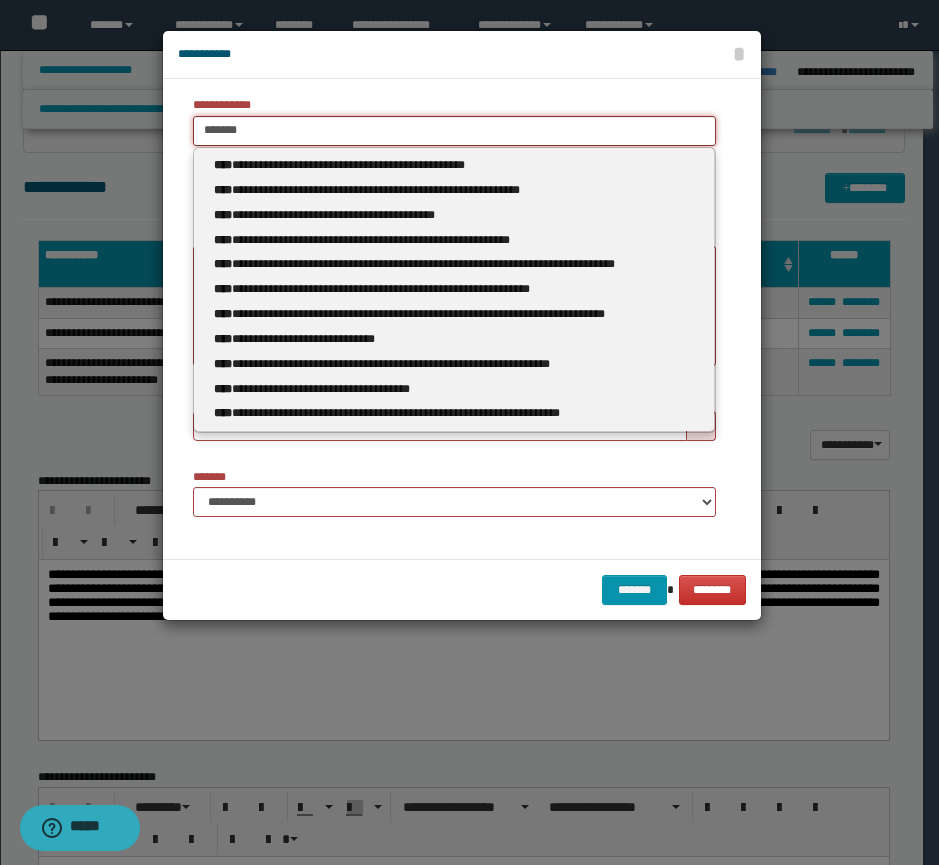 type on "*******" 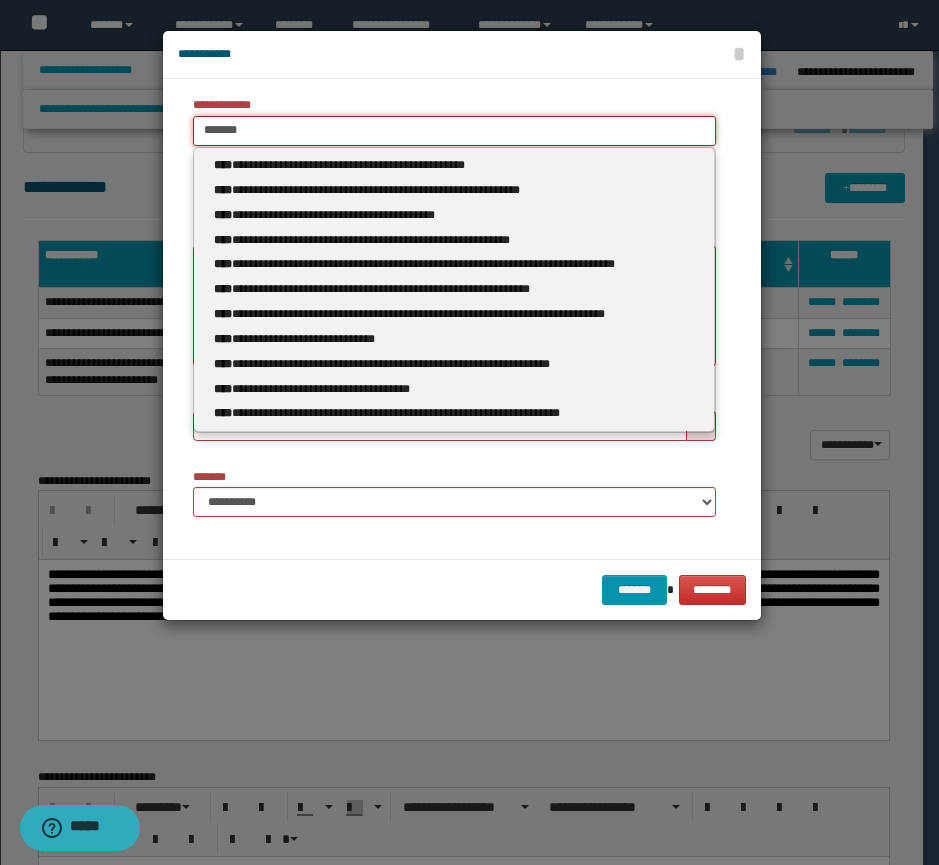 drag, startPoint x: 209, startPoint y: 130, endPoint x: 73, endPoint y: 128, distance: 136.01471 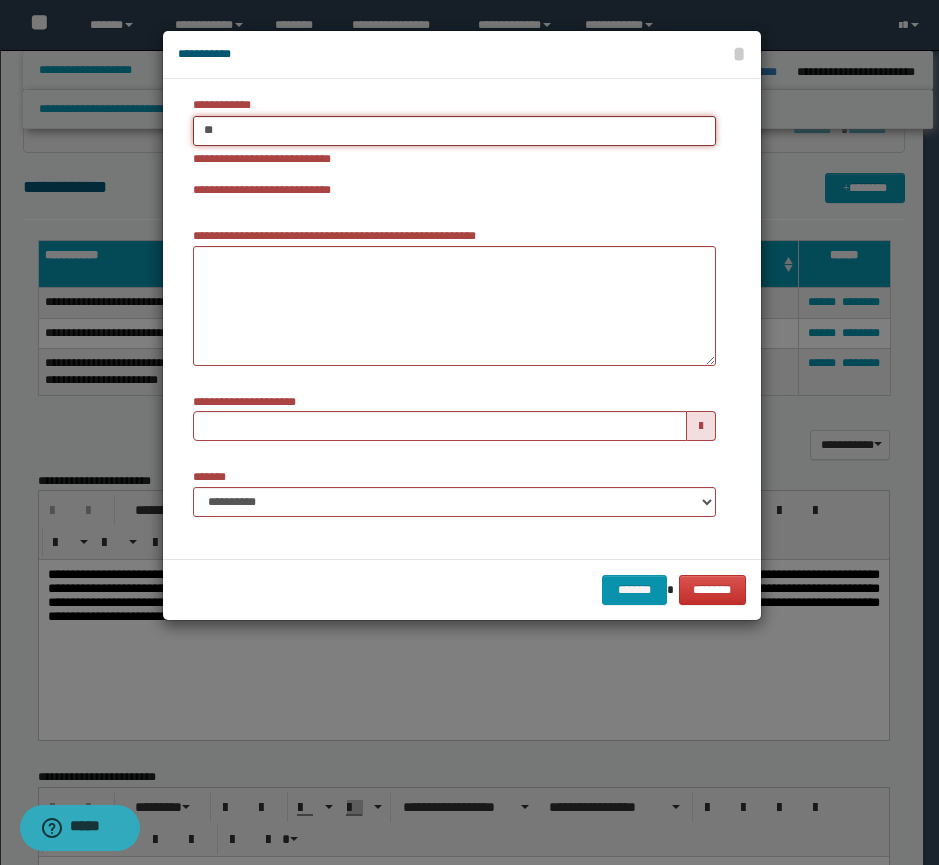 type on "***" 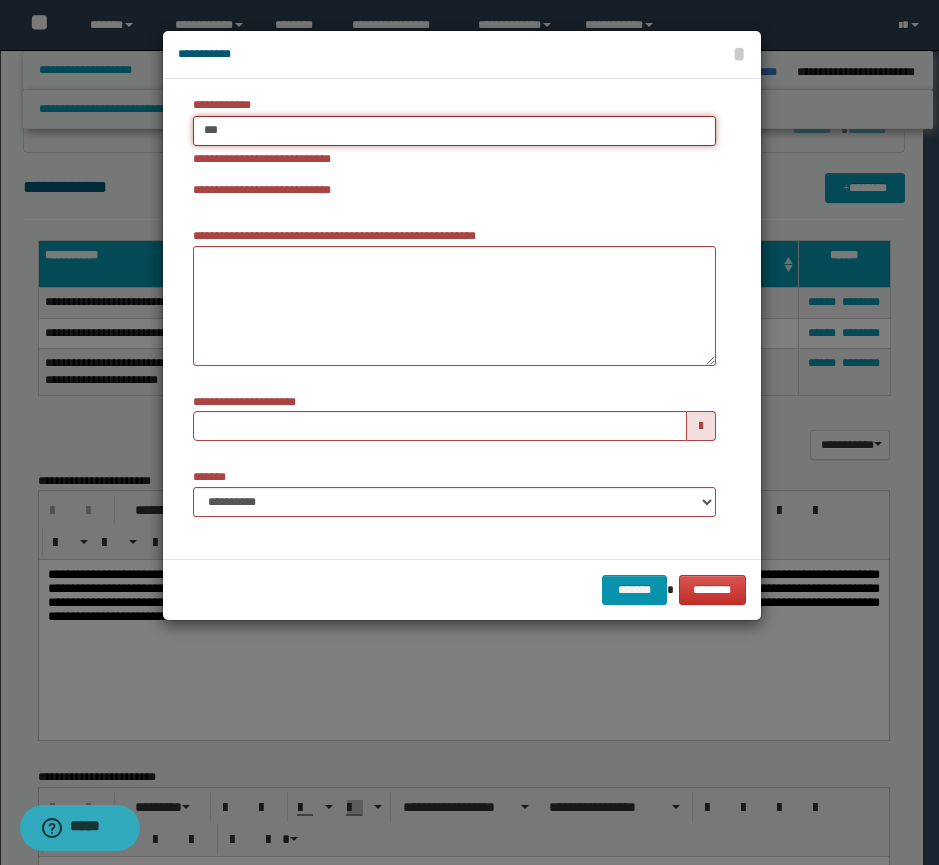 type on "***" 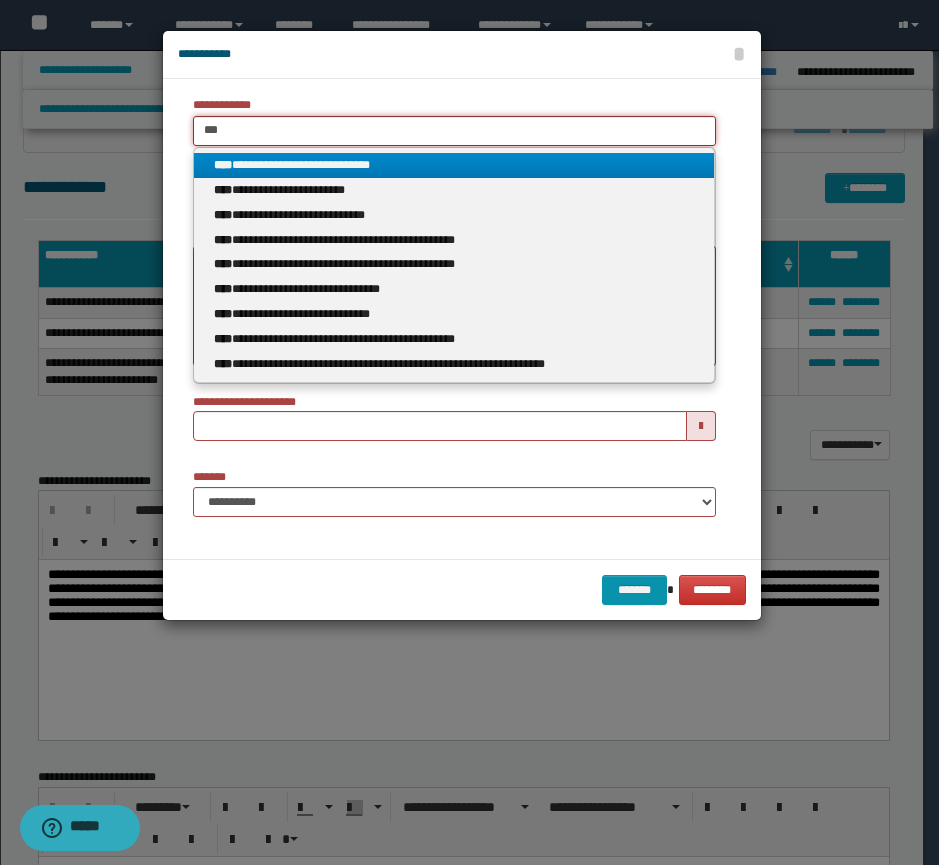 type on "***" 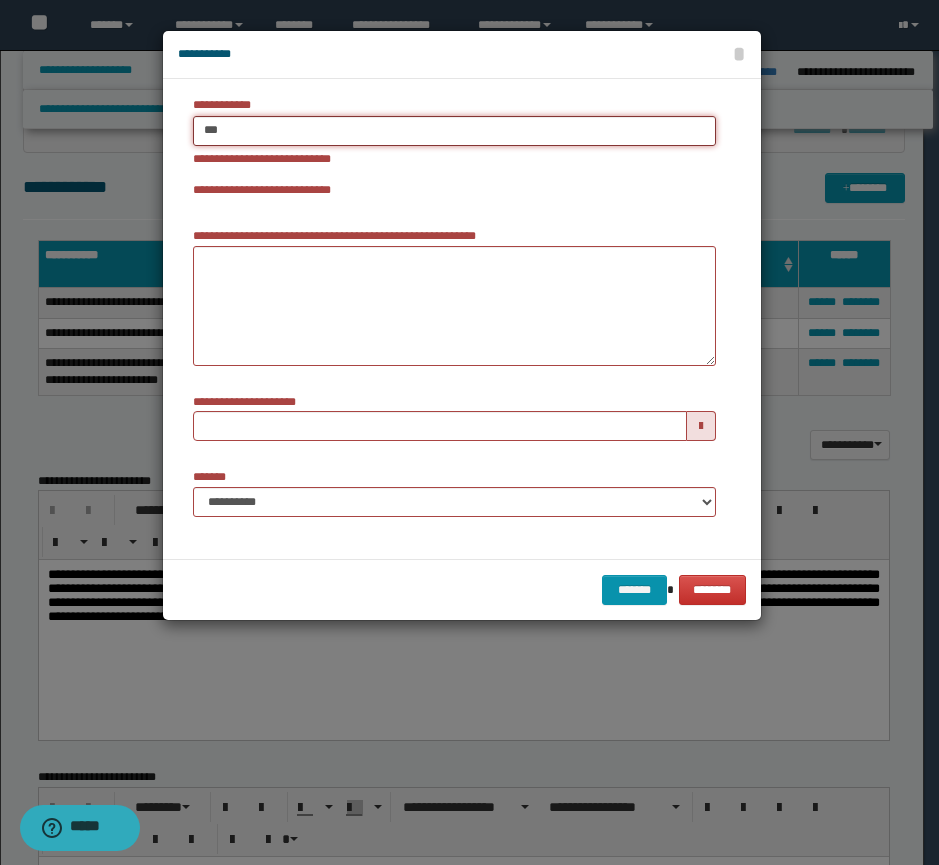 type on "***" 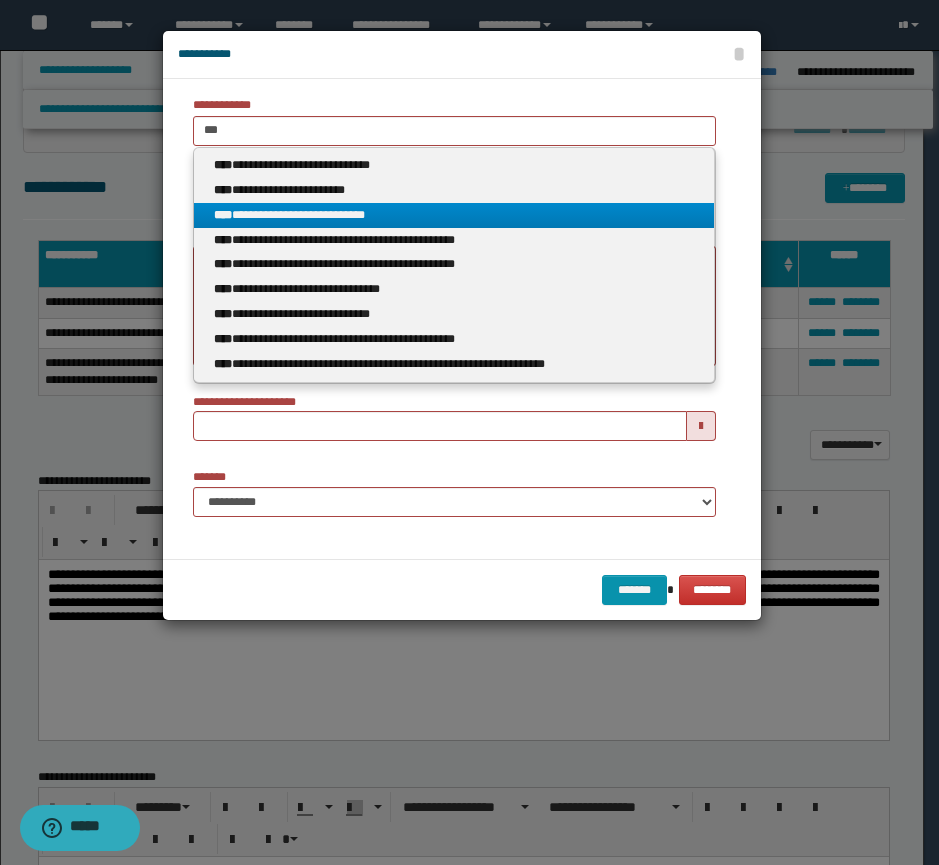 click on "**********" at bounding box center [454, 215] 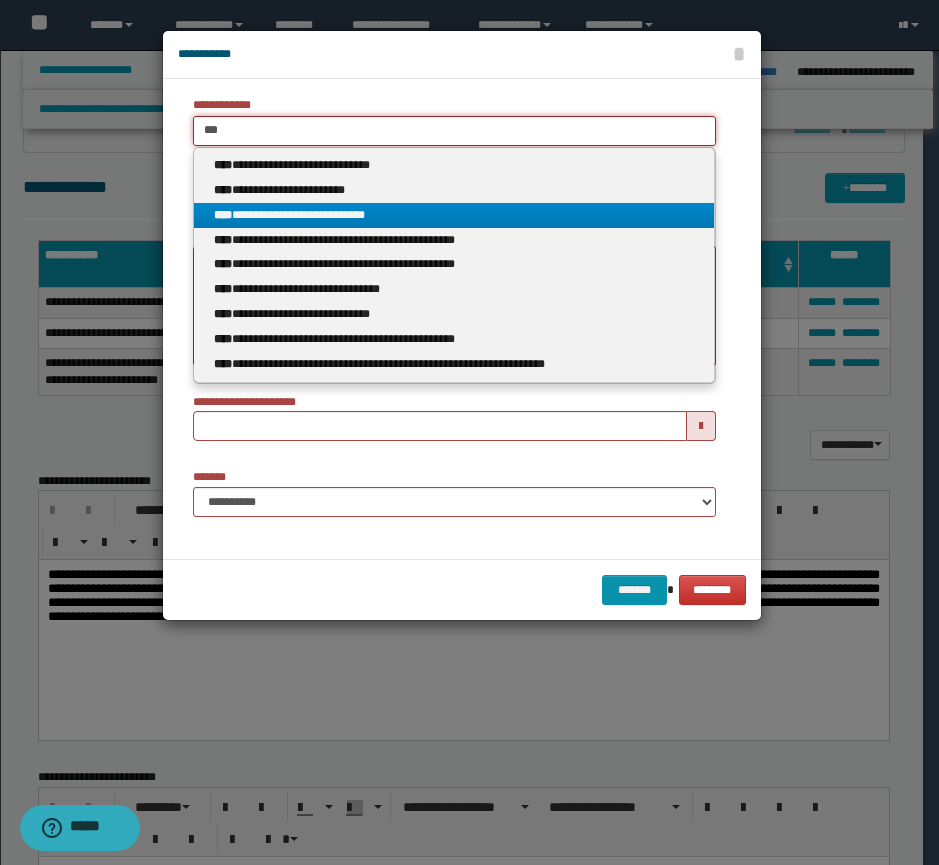 type 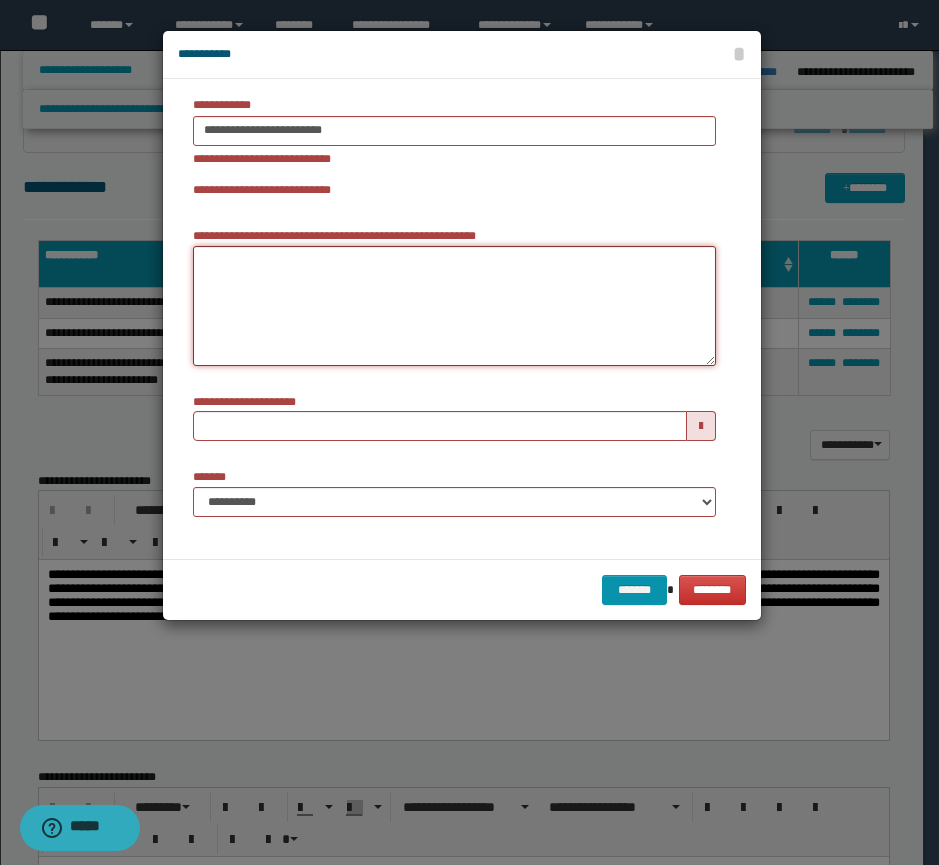 click on "**********" at bounding box center (454, 306) 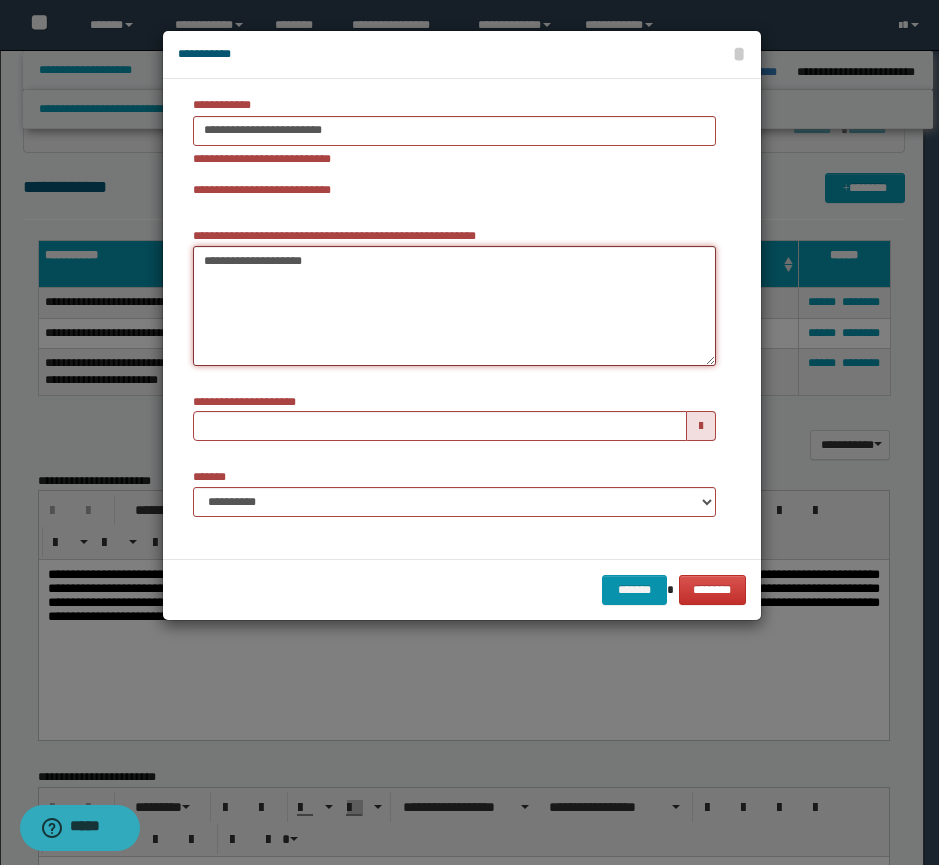 type on "**********" 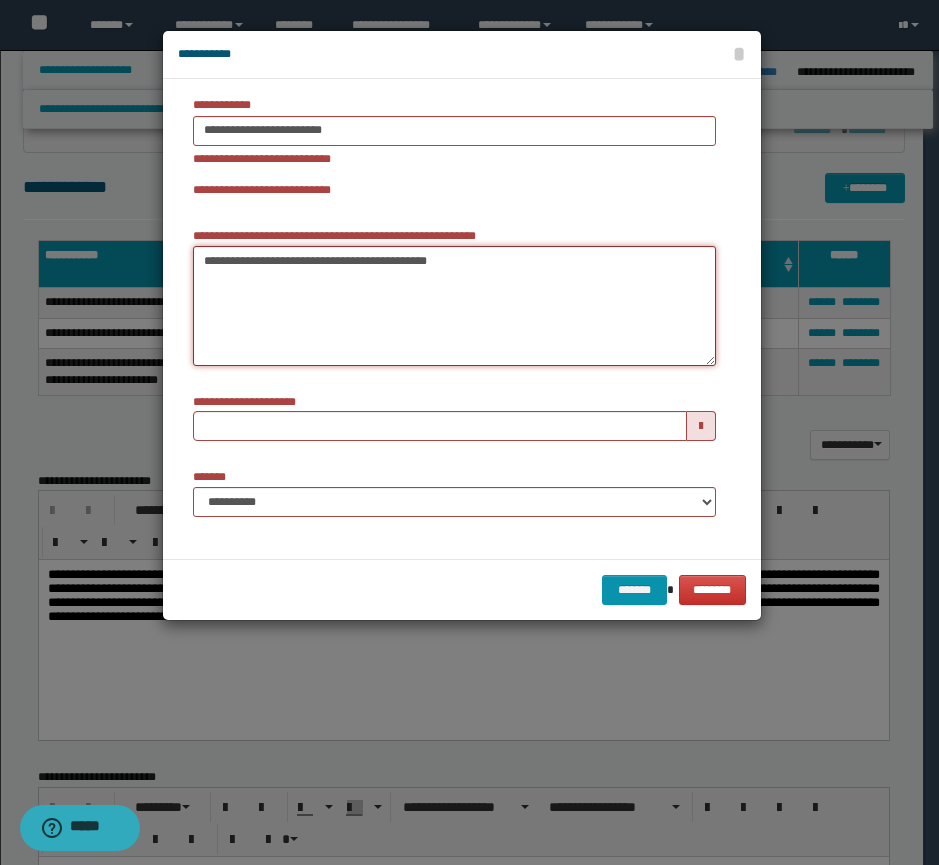 type on "**********" 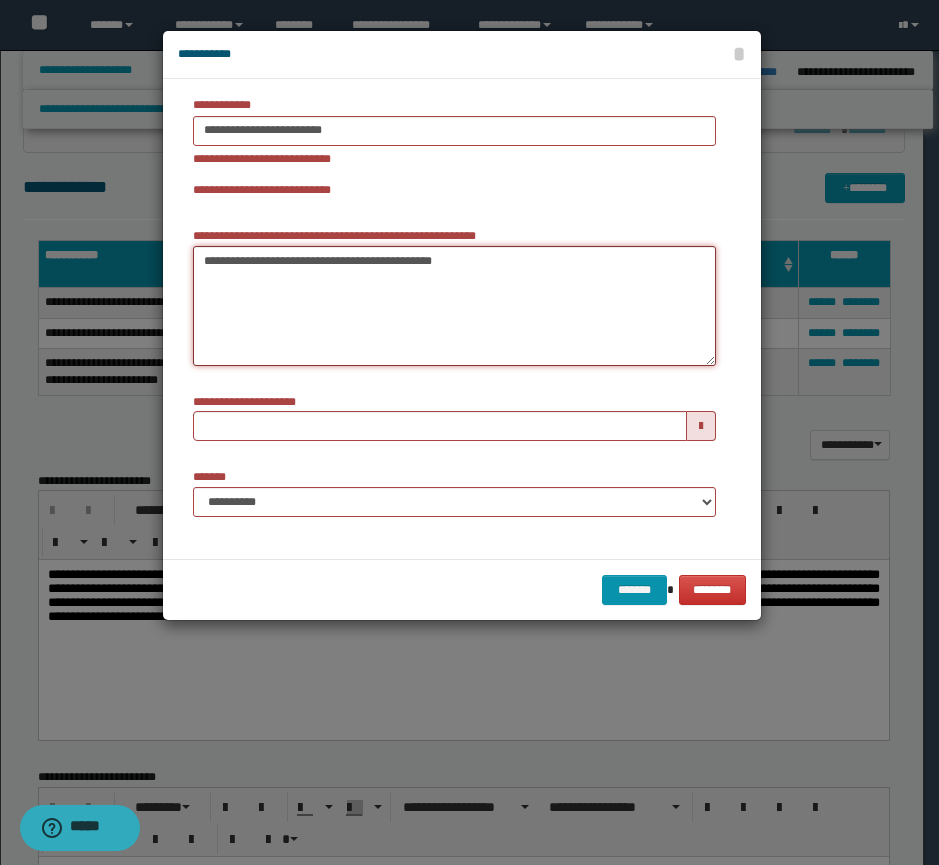 type 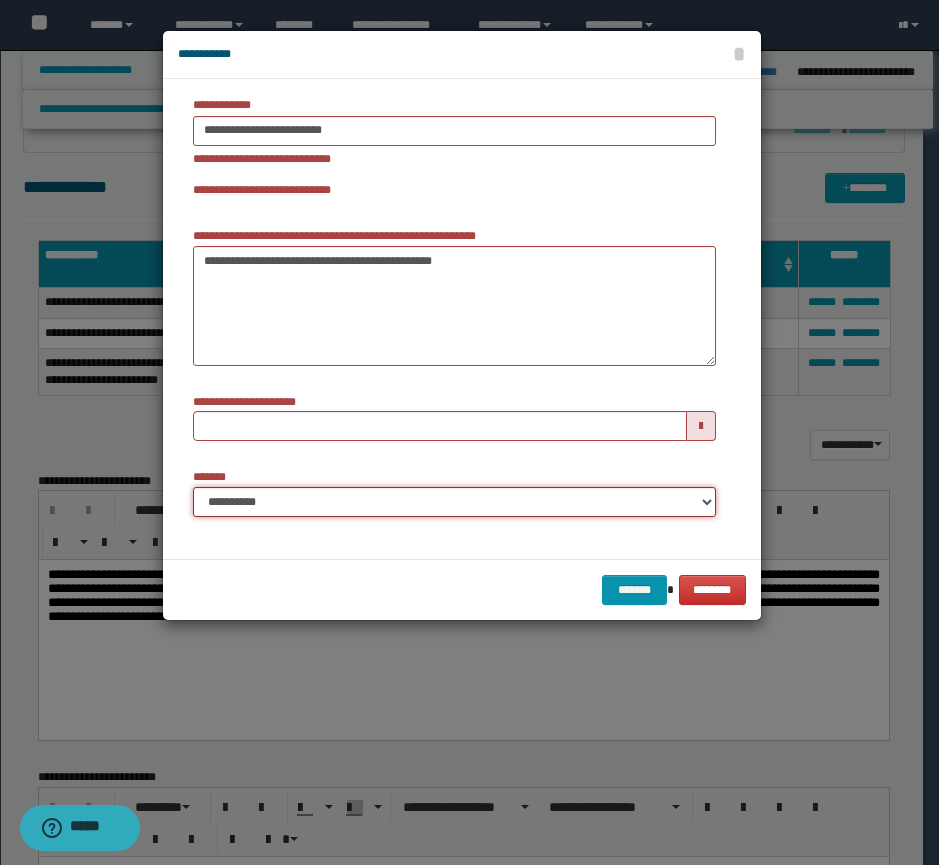 click on "**********" at bounding box center [454, 502] 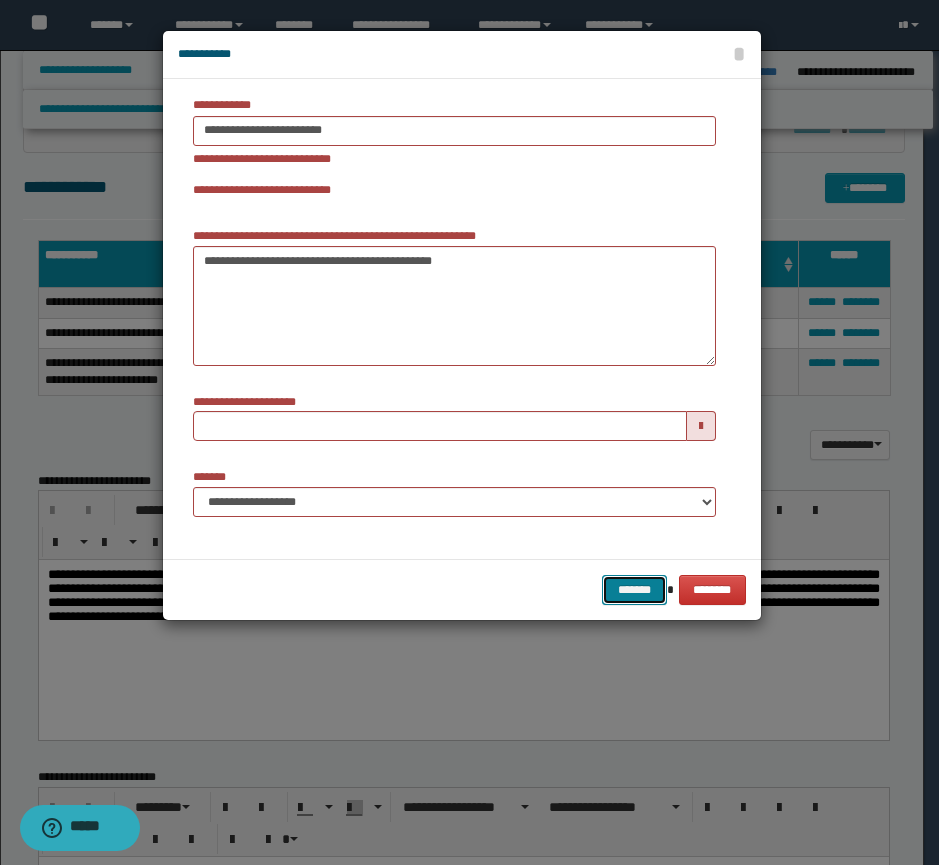 click on "*******" at bounding box center [634, 590] 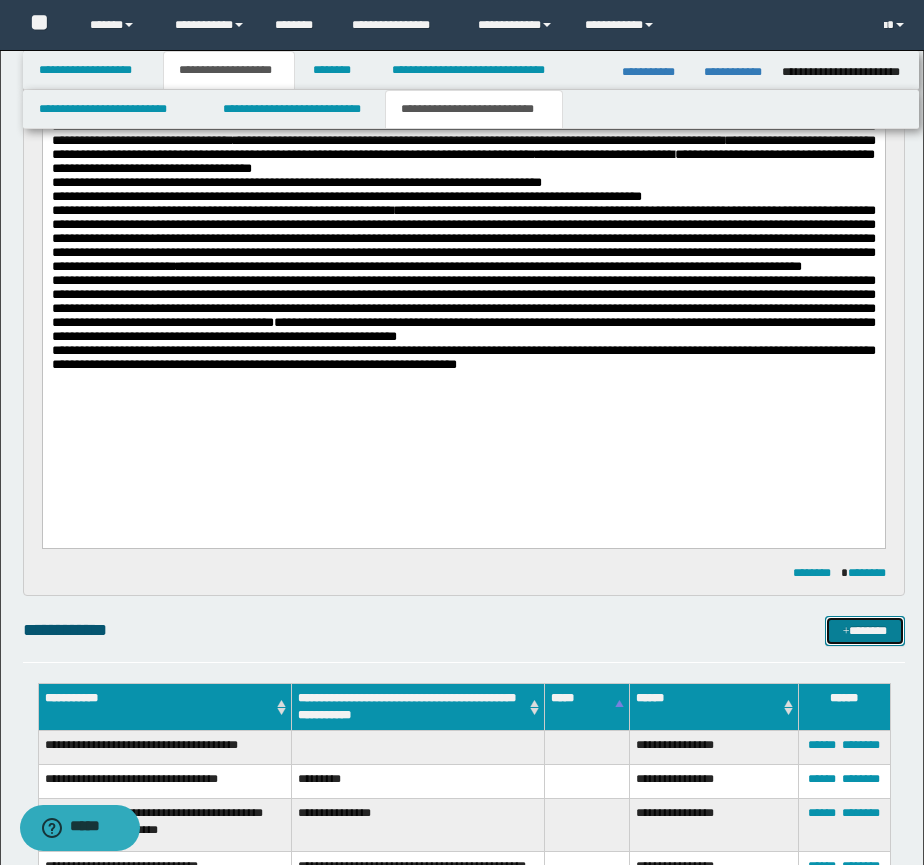 scroll, scrollTop: 740, scrollLeft: 0, axis: vertical 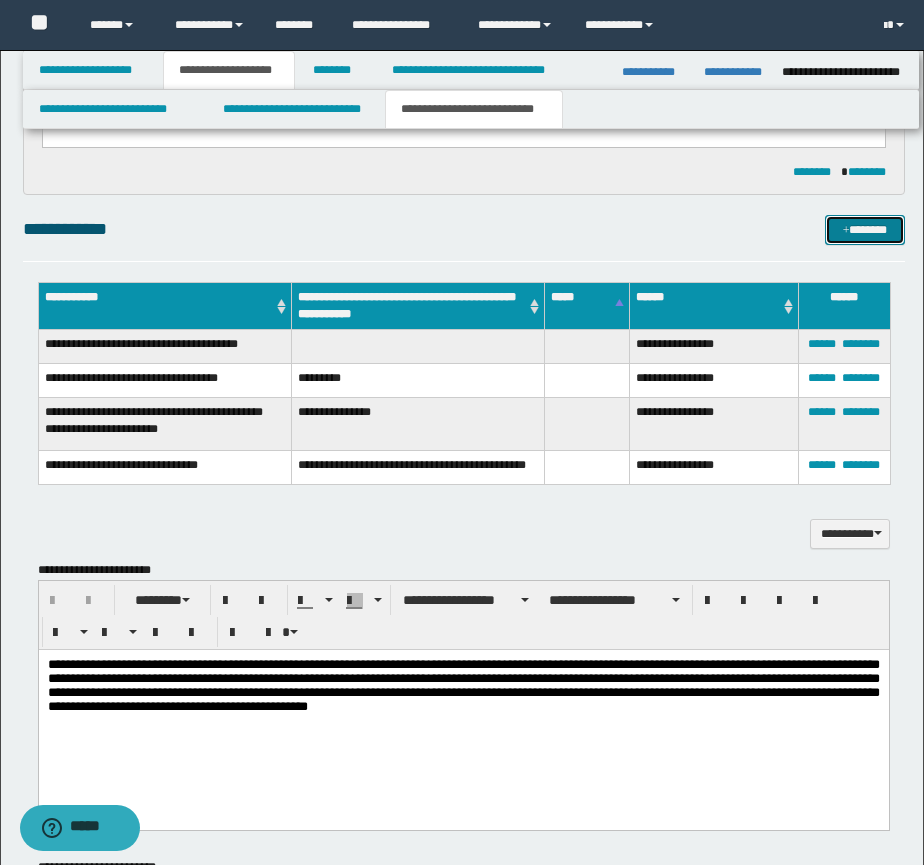 click on "*******" at bounding box center (865, 230) 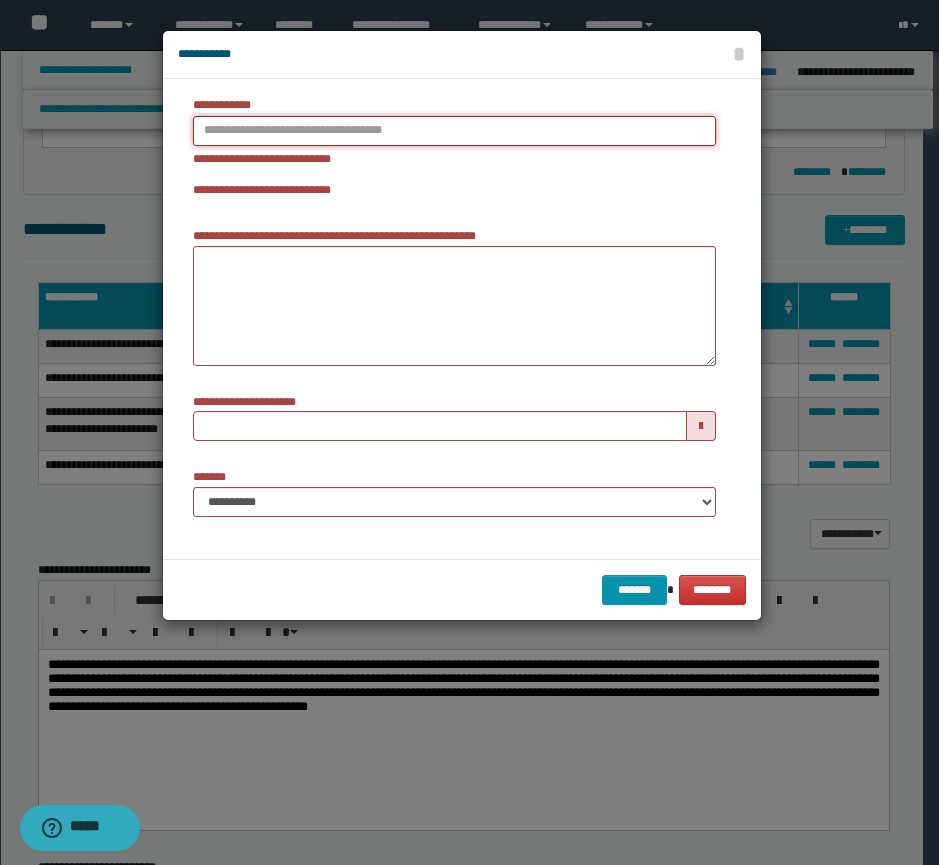 type on "**********" 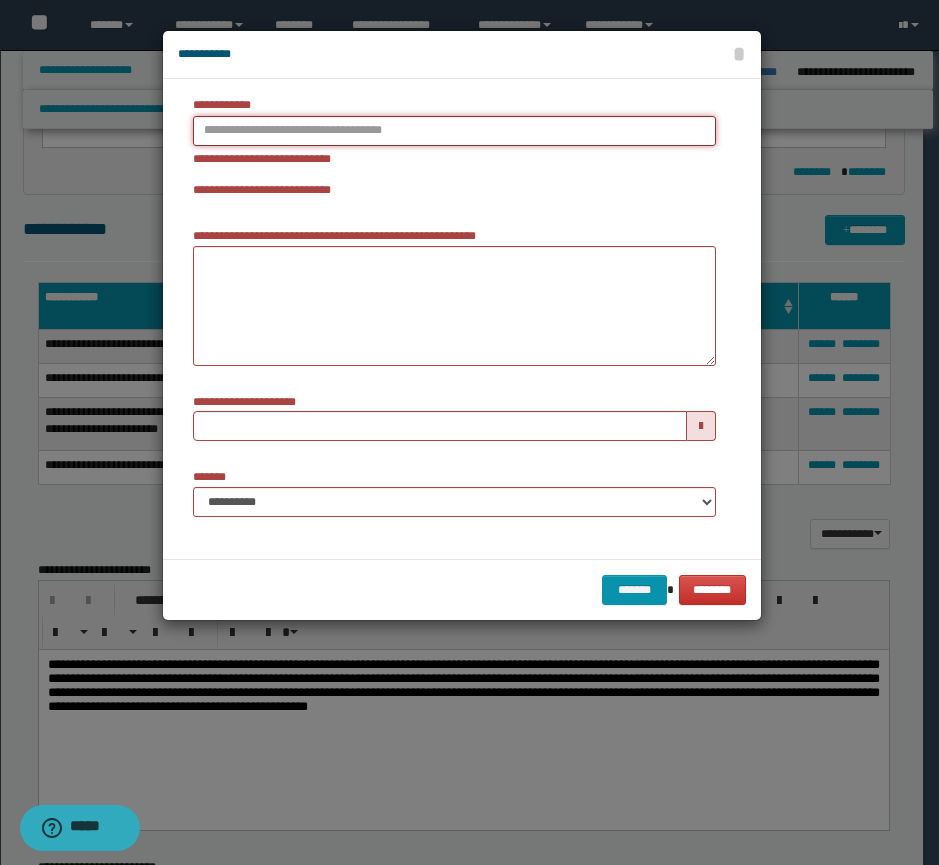 click on "**********" at bounding box center [454, 131] 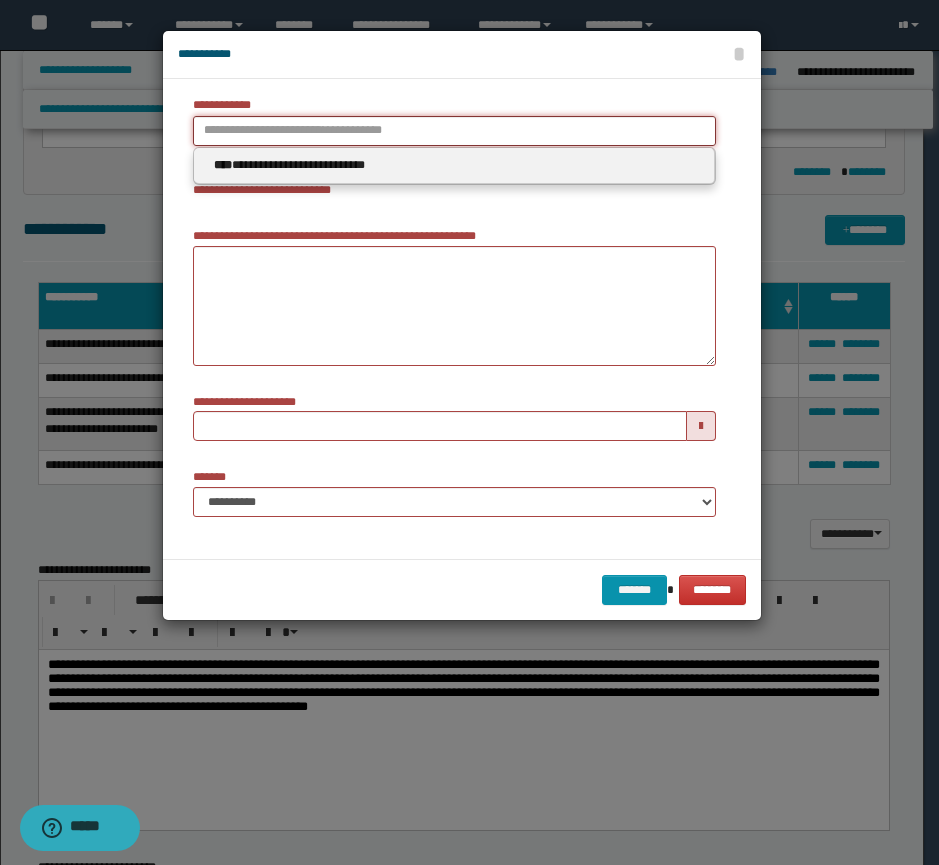 type 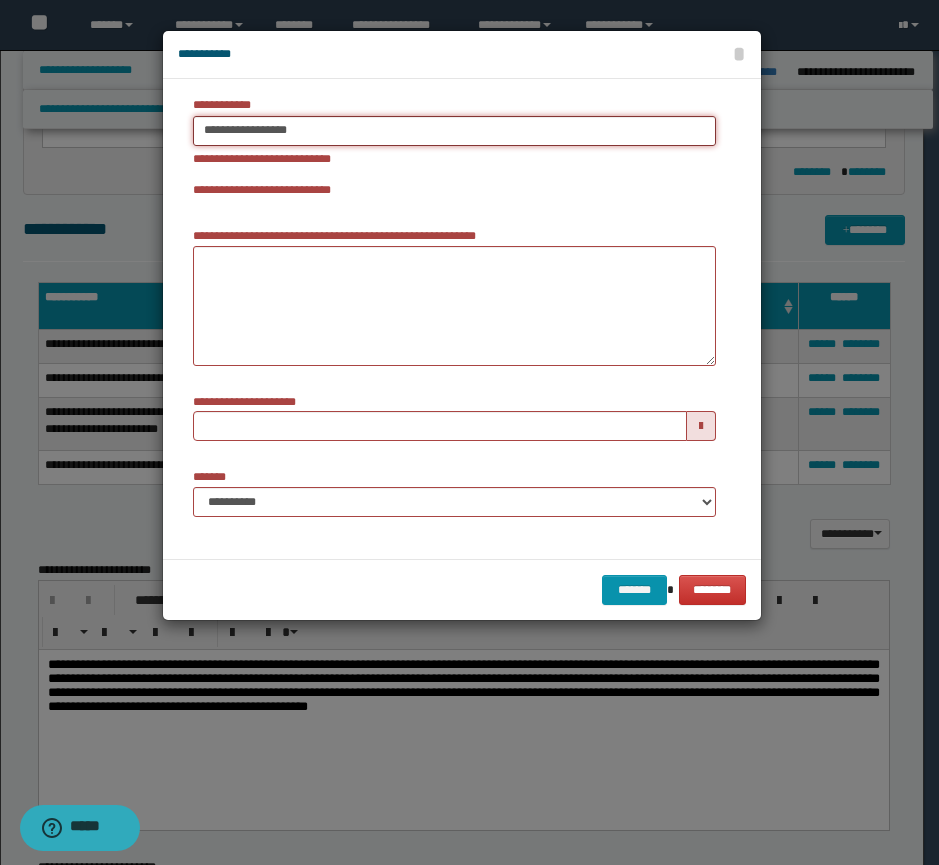 type on "**********" 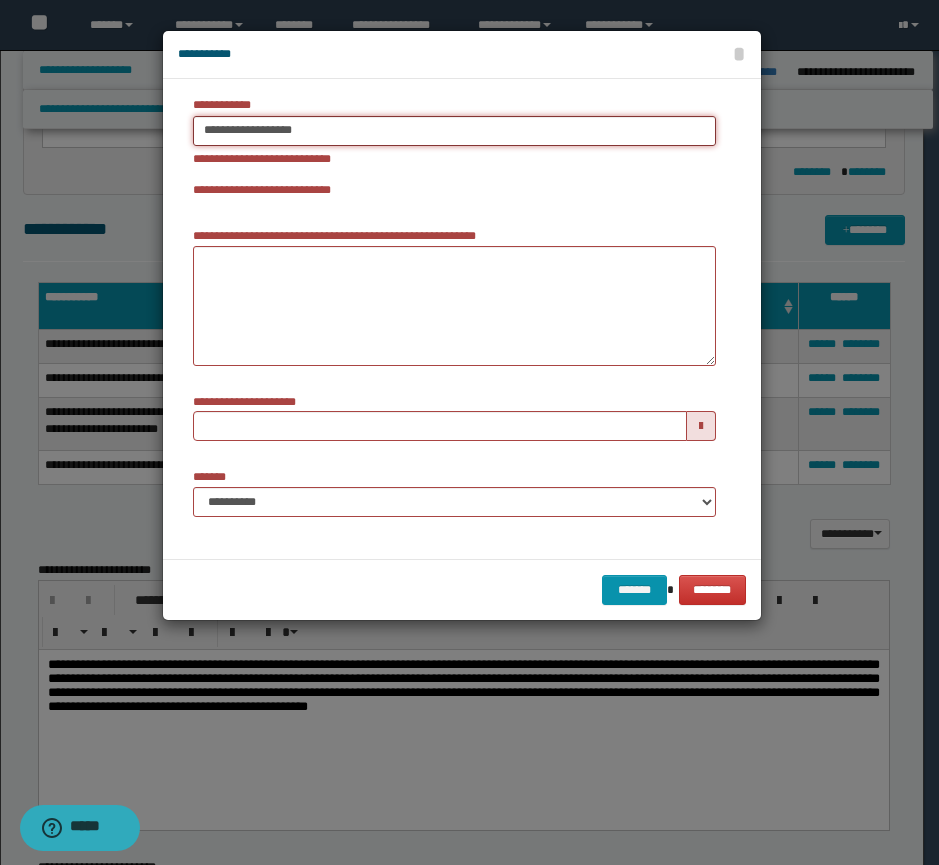 type on "**********" 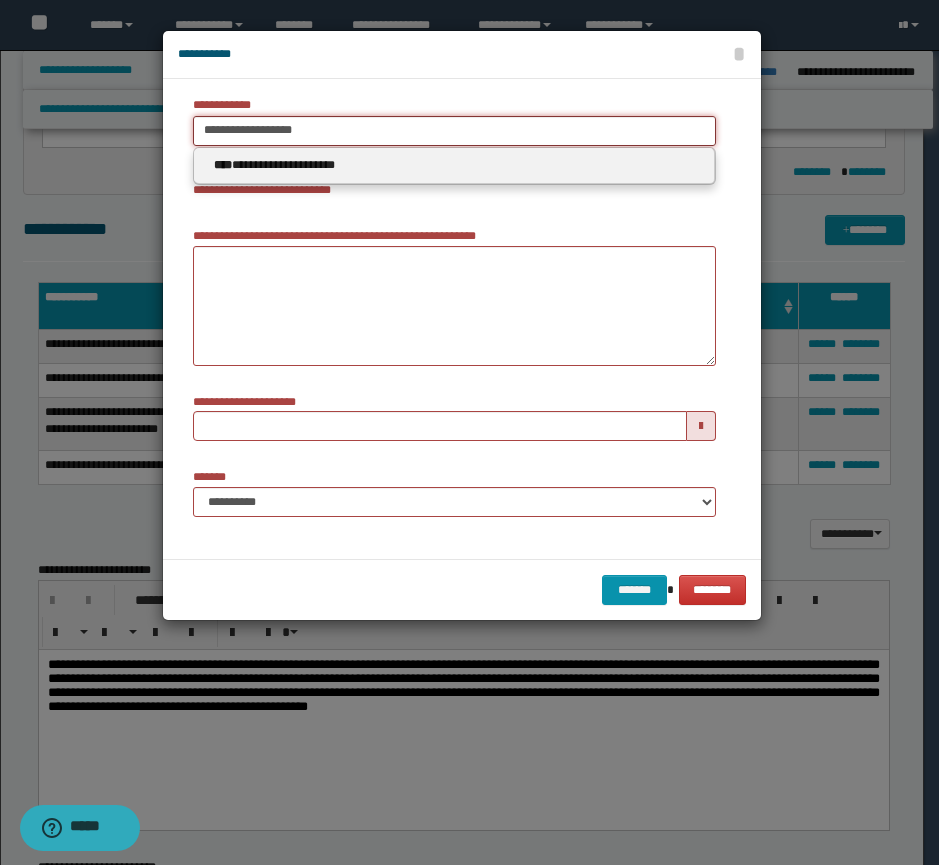 type on "**********" 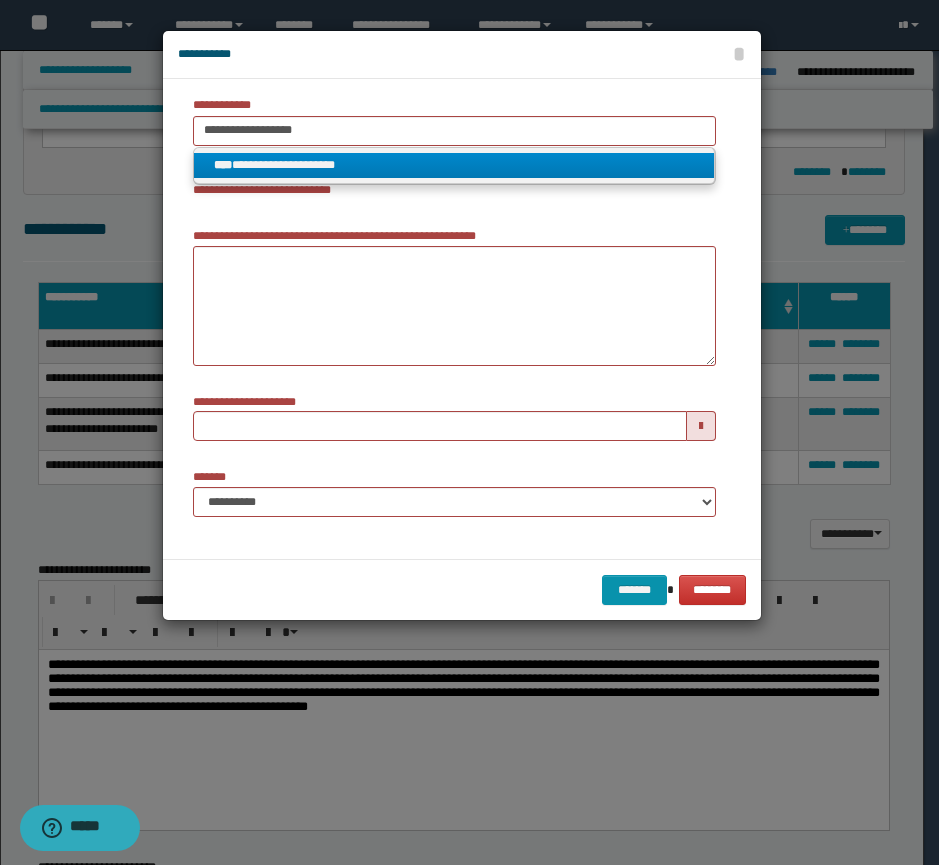 click on "**********" at bounding box center (454, 165) 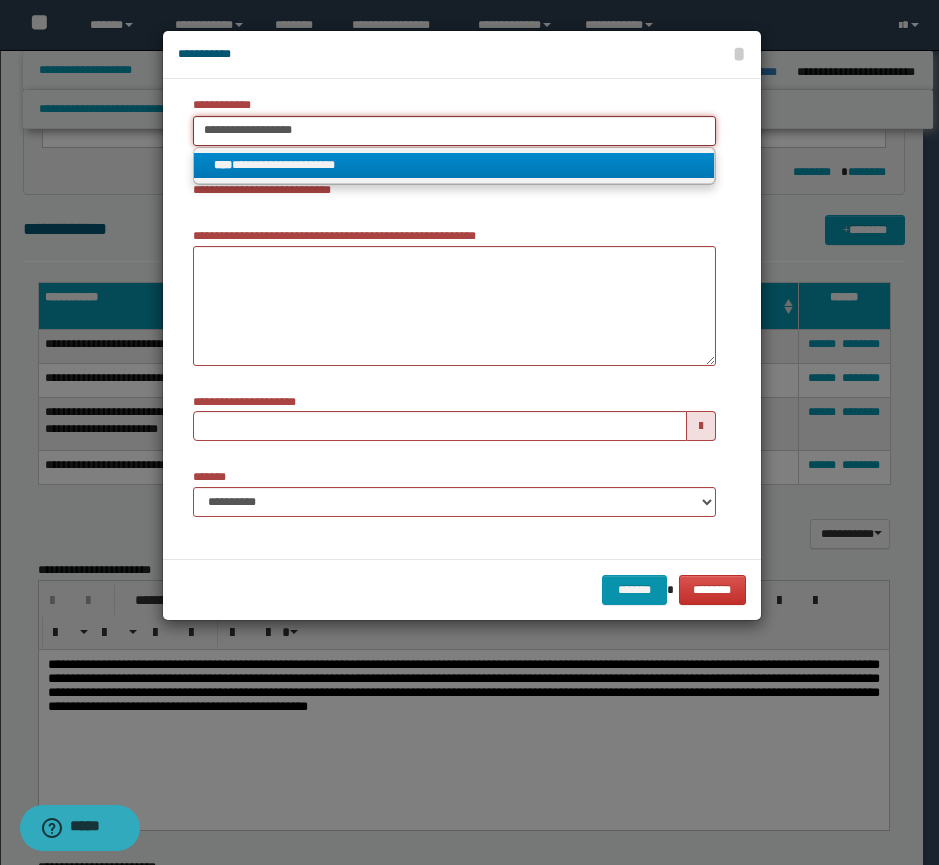 type 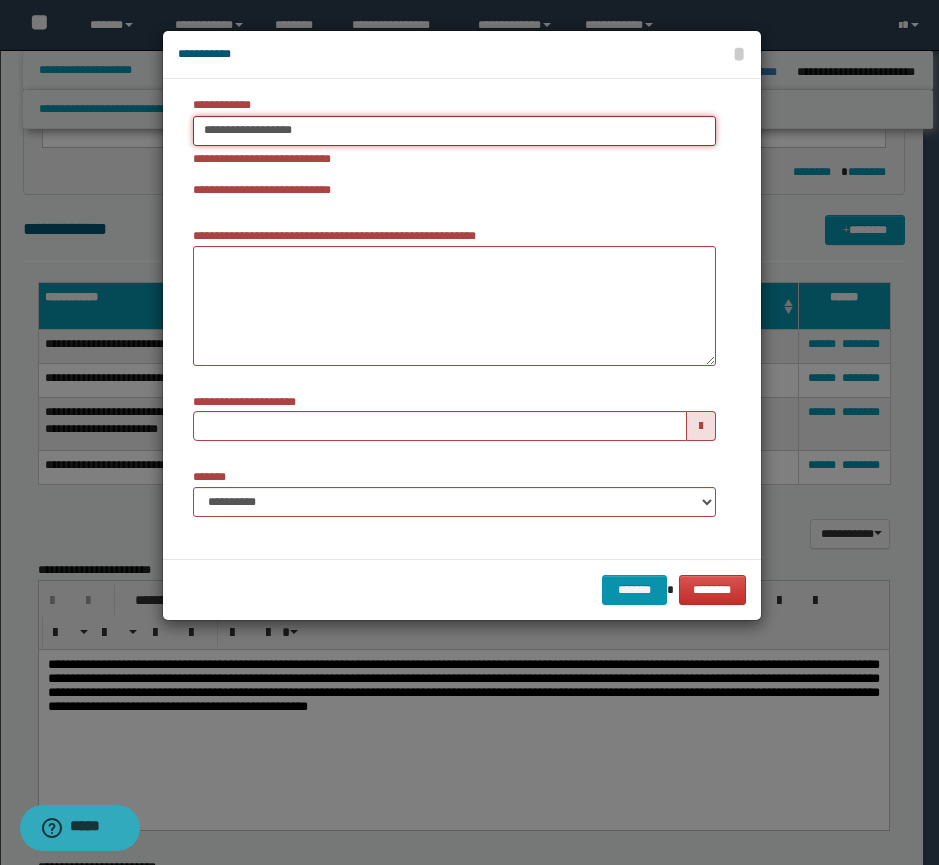 type 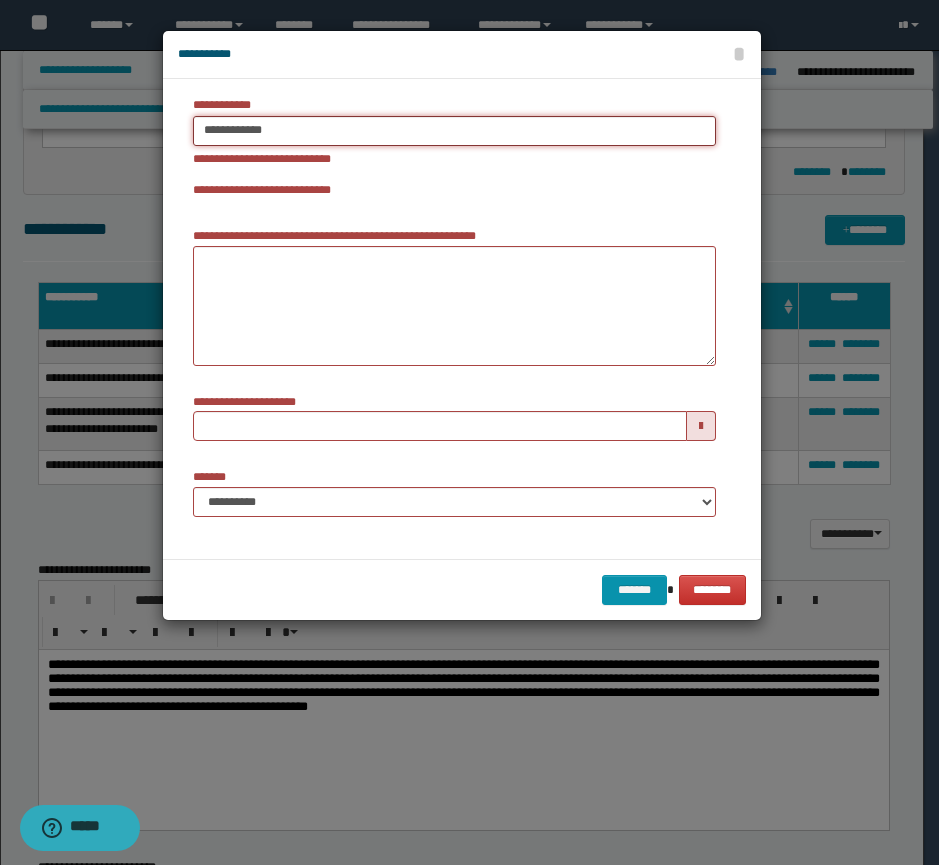type on "**********" 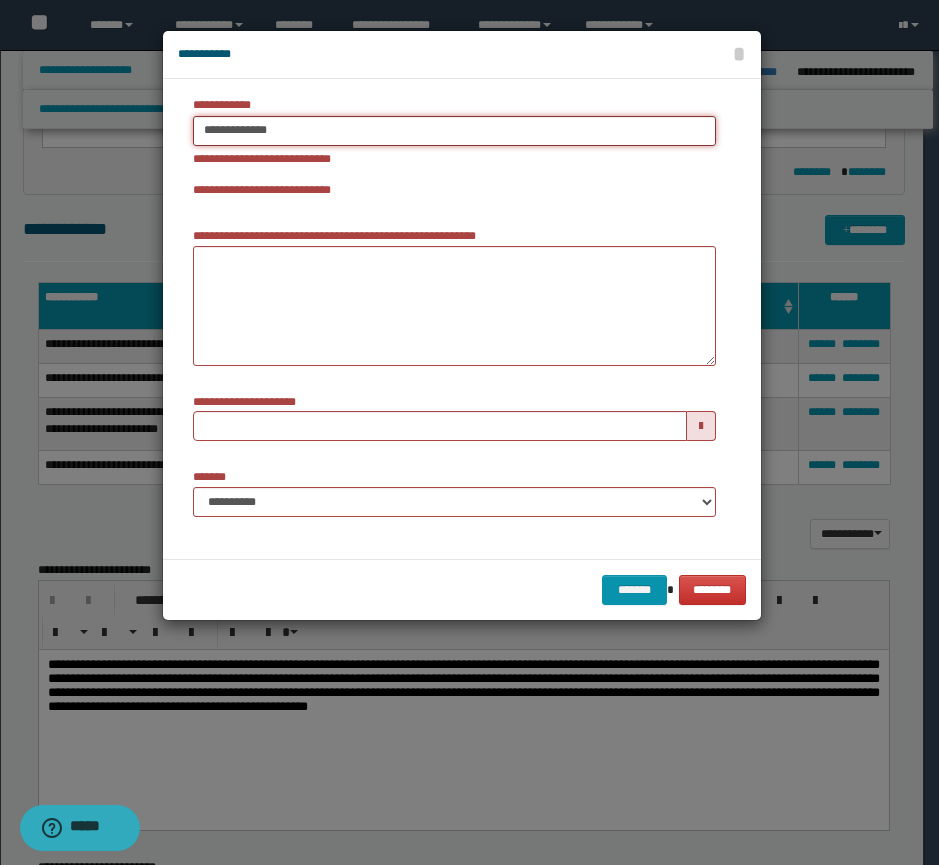 type on "**********" 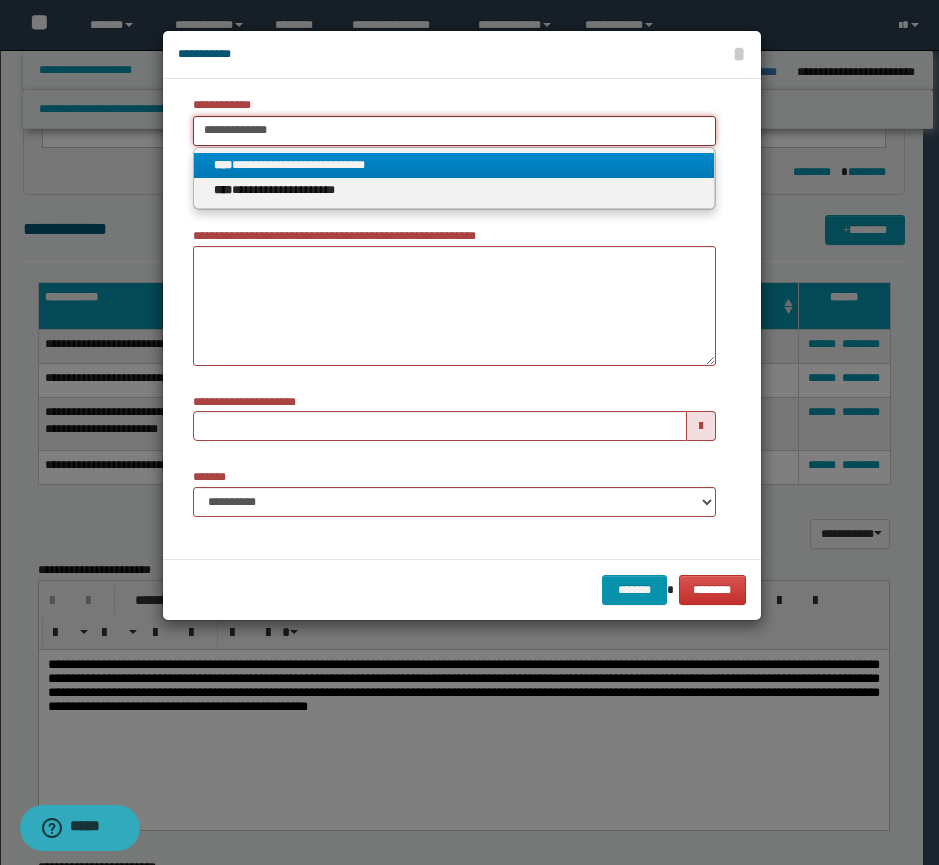 type on "**********" 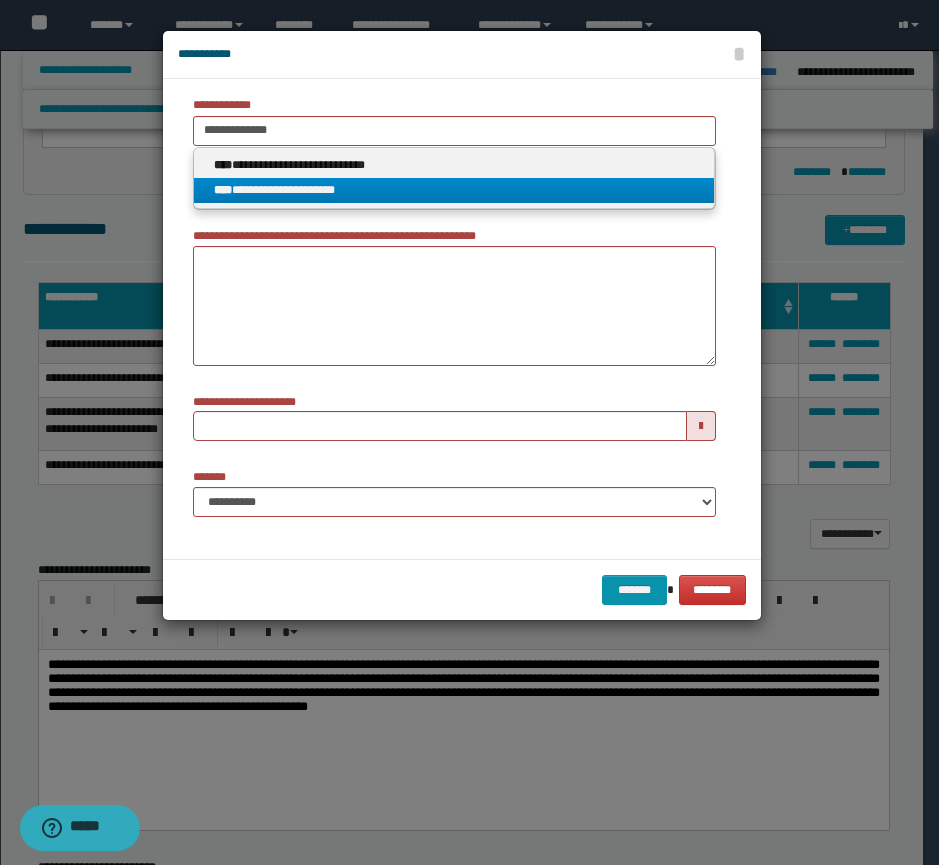 click on "**********" at bounding box center [454, 190] 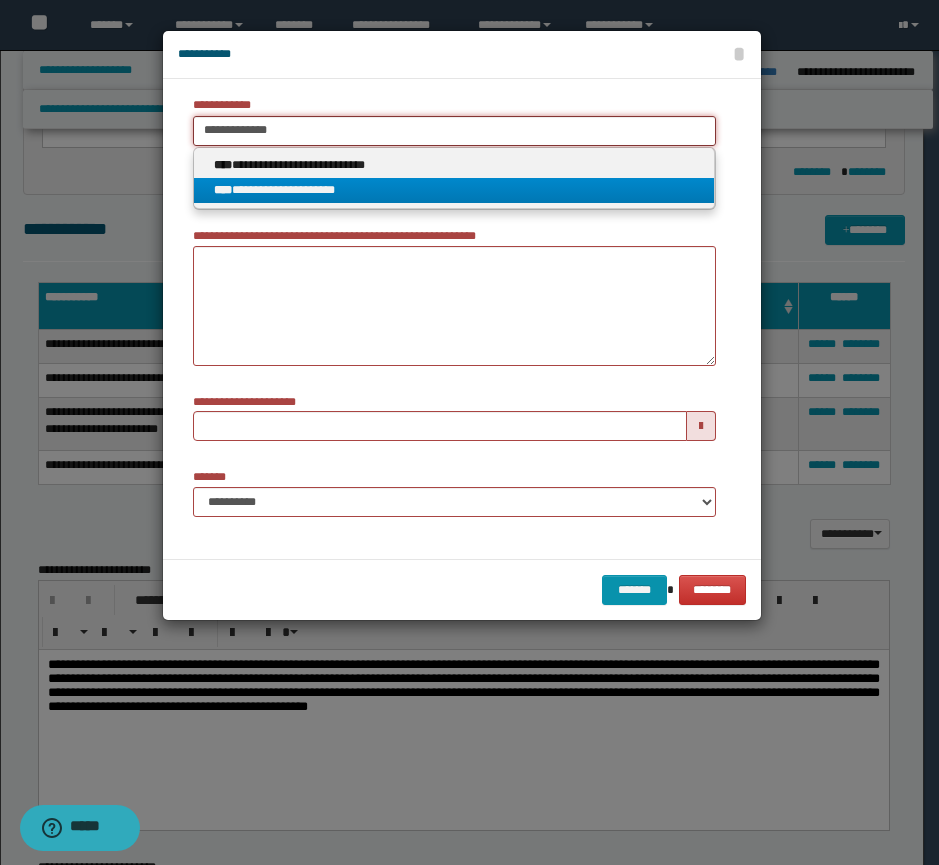 type 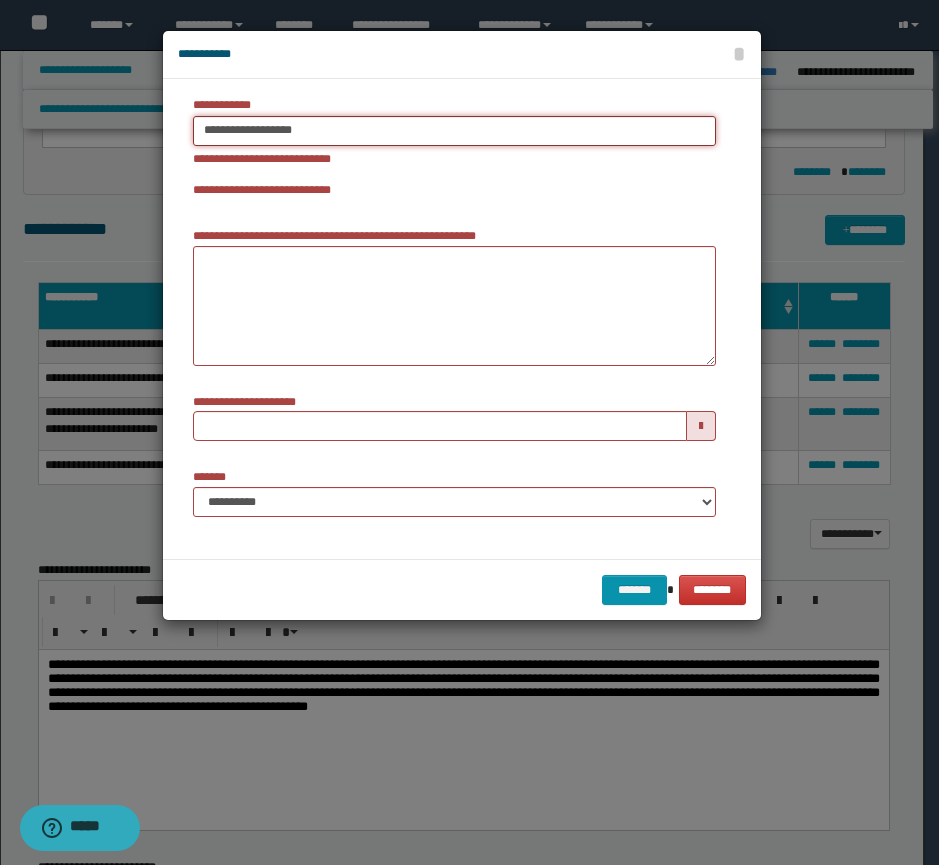 type 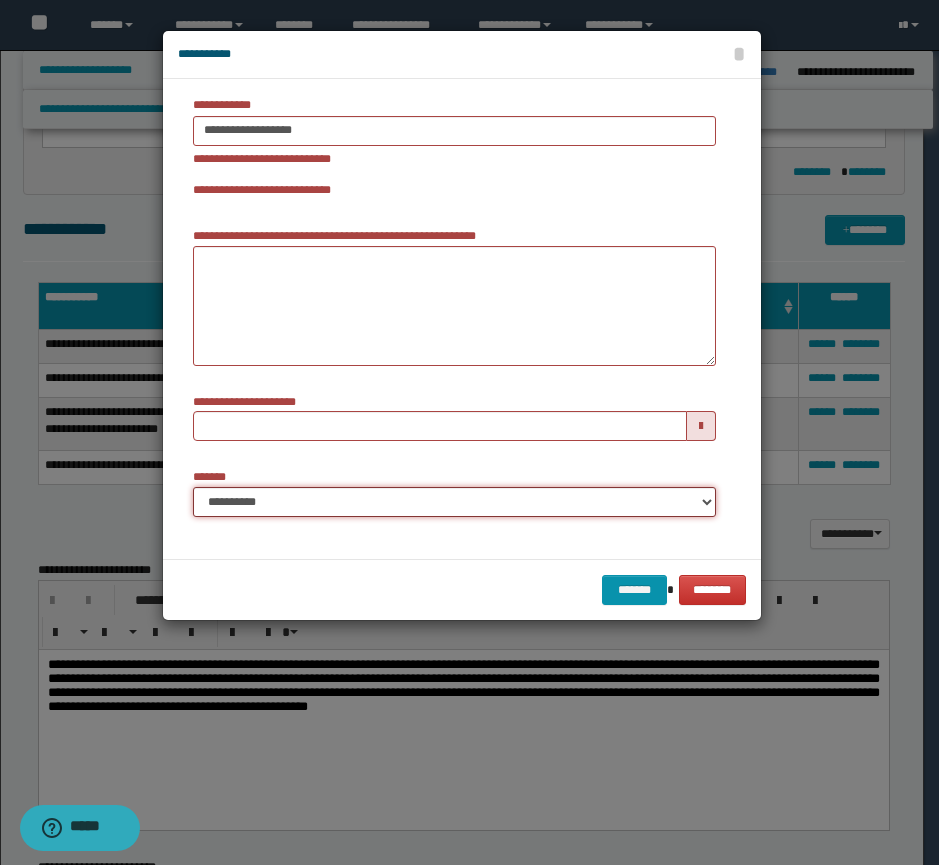 click on "**********" at bounding box center (454, 502) 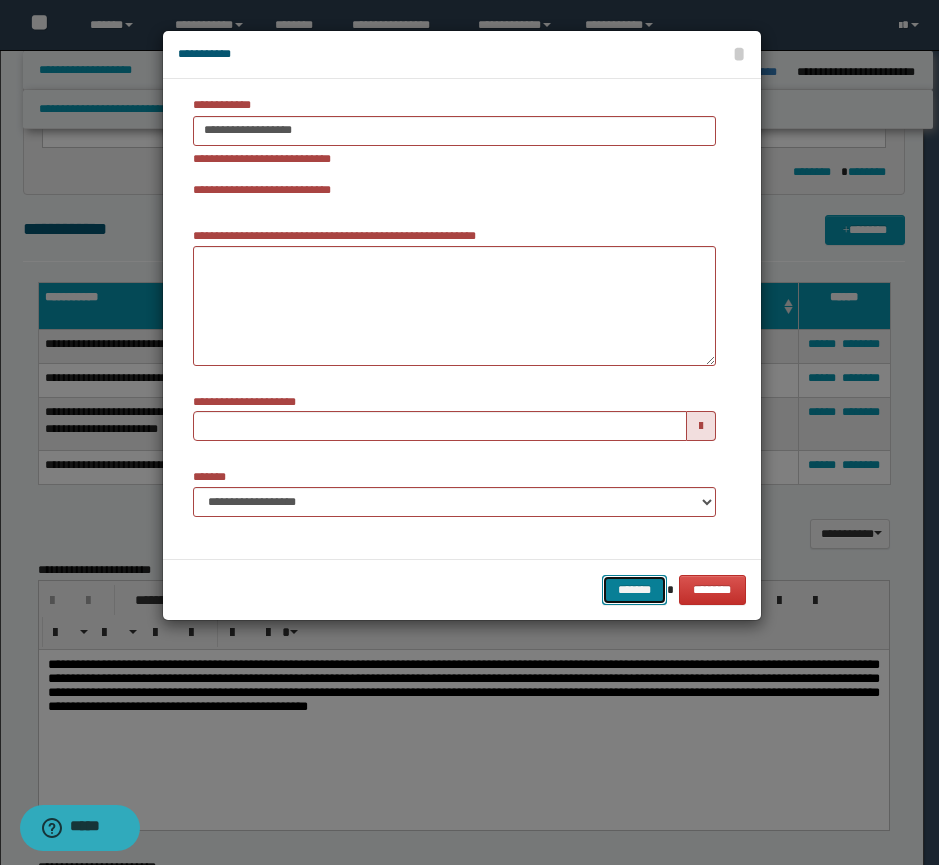 click on "*******" at bounding box center (634, 590) 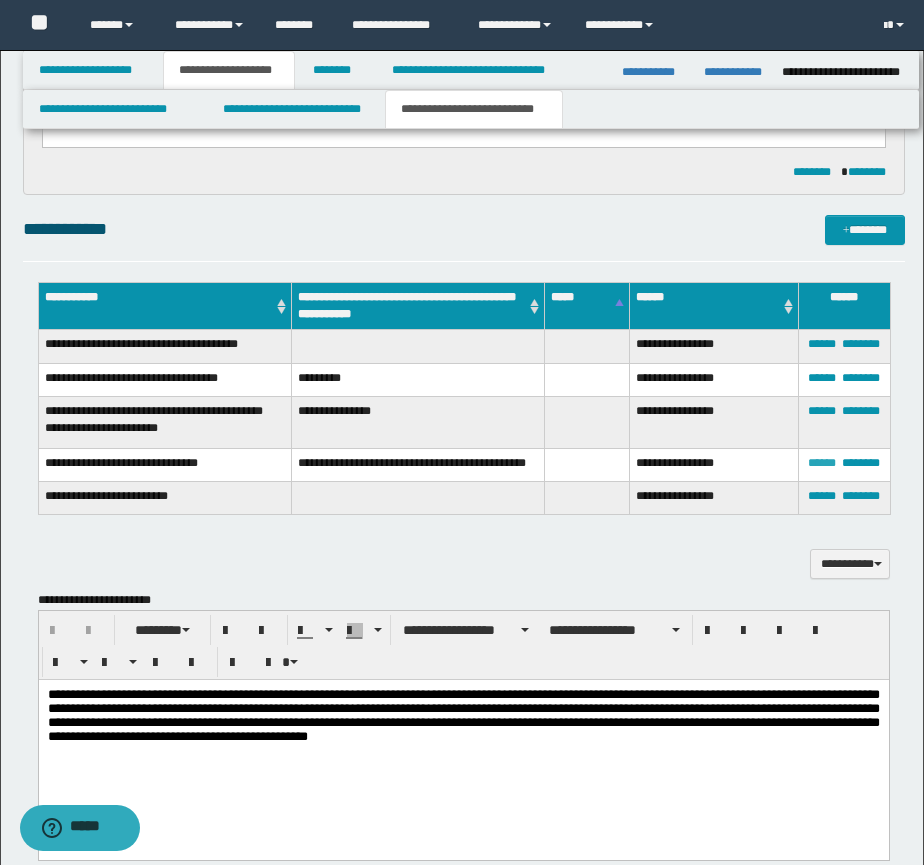 click on "******" at bounding box center [822, 463] 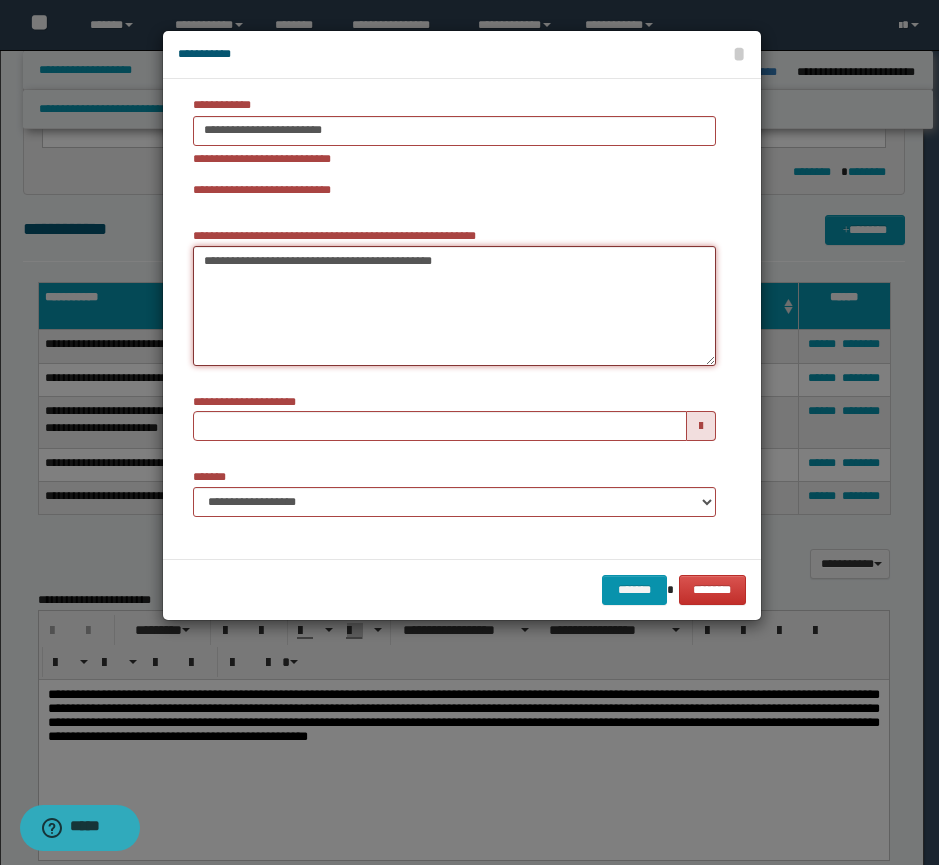 drag, startPoint x: 311, startPoint y: 260, endPoint x: 198, endPoint y: 260, distance: 113 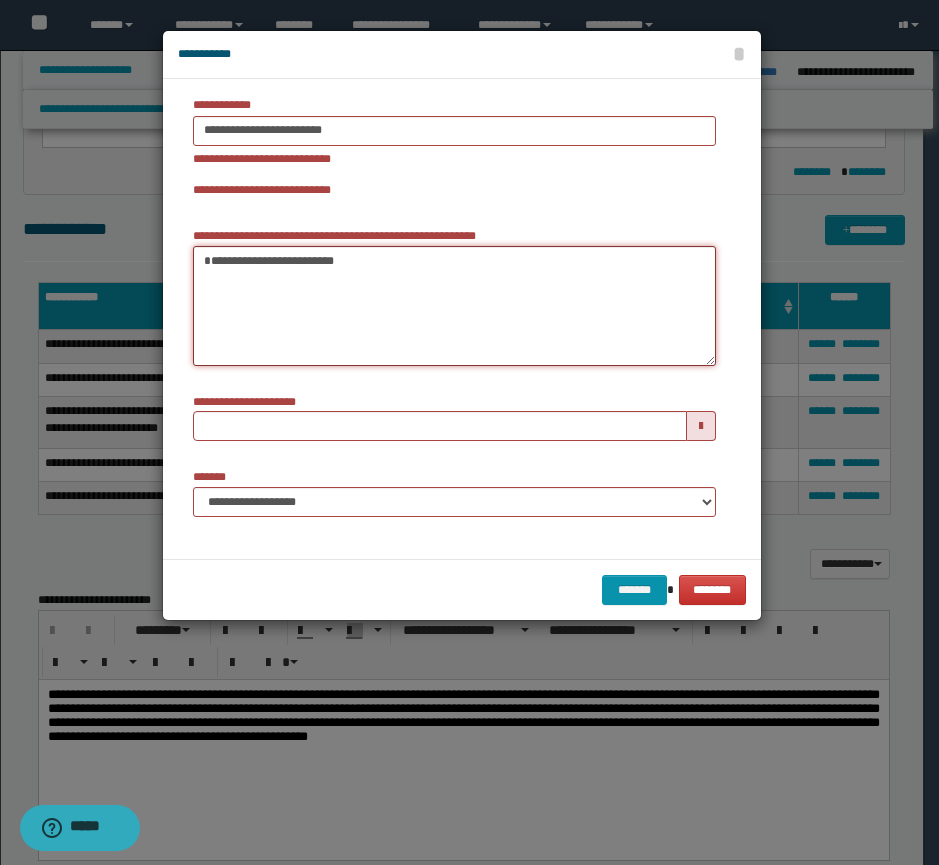 type 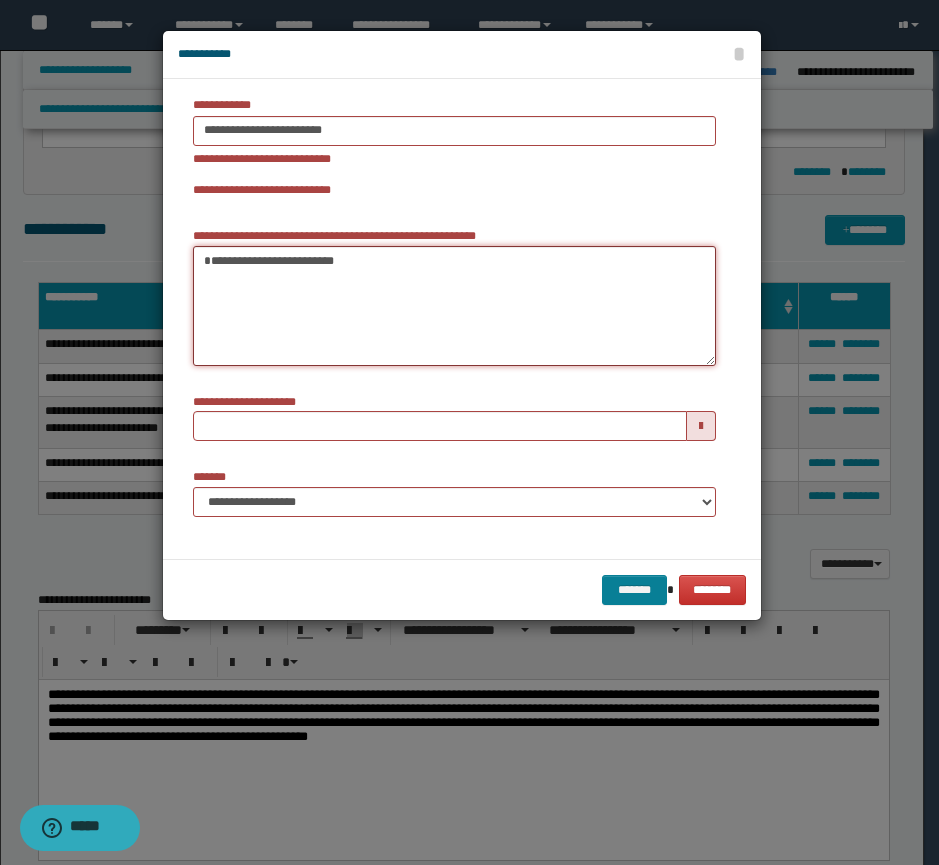 type on "**********" 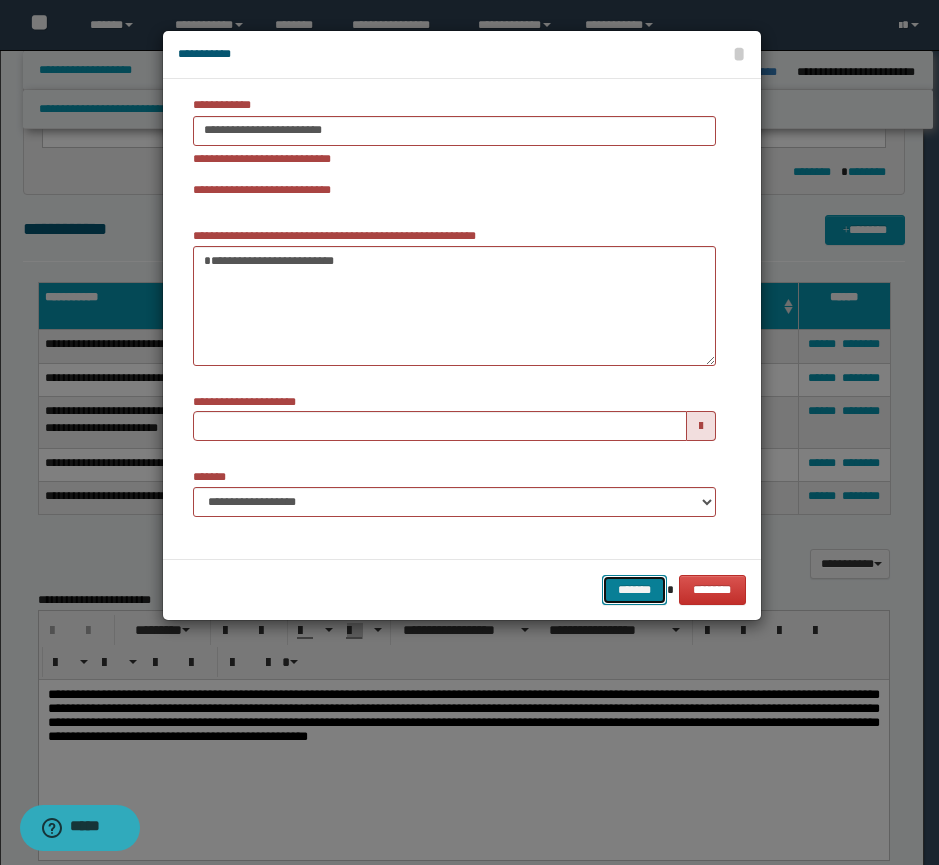 click on "*******" at bounding box center (634, 590) 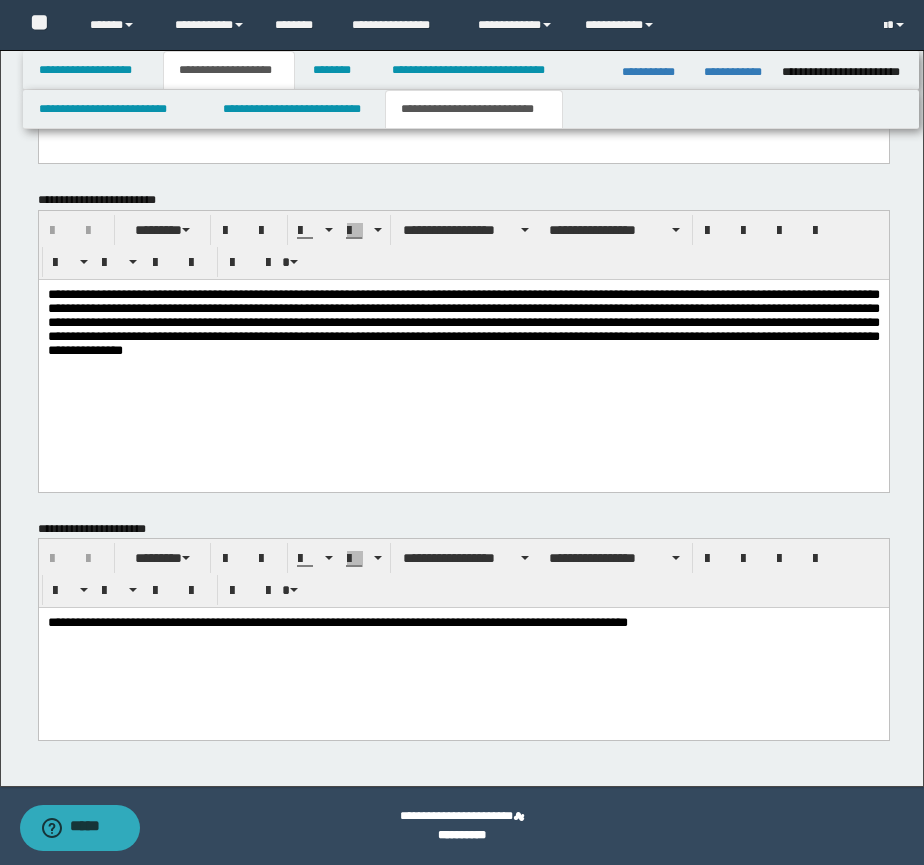 scroll, scrollTop: 920, scrollLeft: 0, axis: vertical 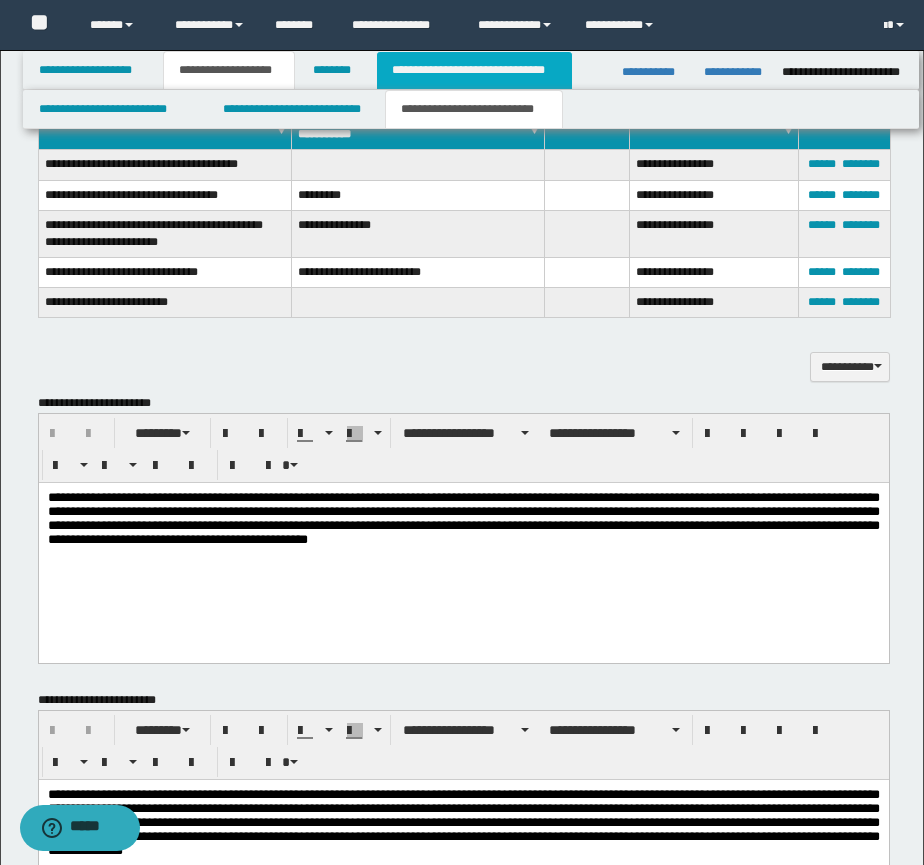 click on "**********" at bounding box center [474, 70] 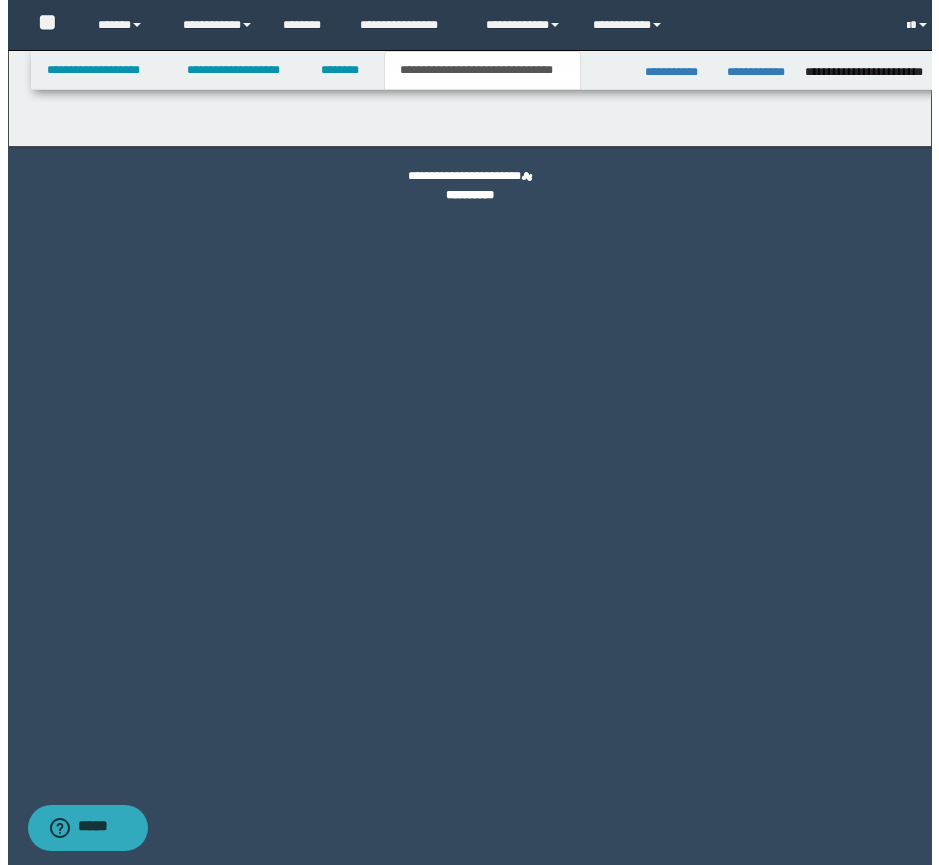 scroll, scrollTop: 0, scrollLeft: 0, axis: both 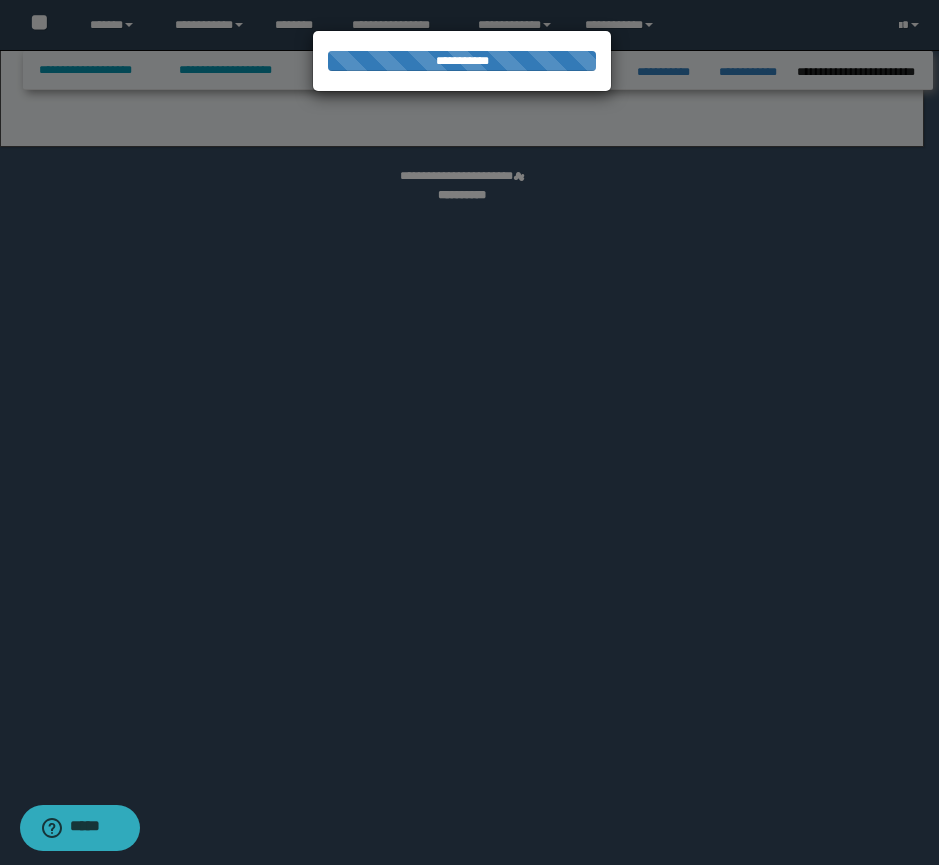 select on "*" 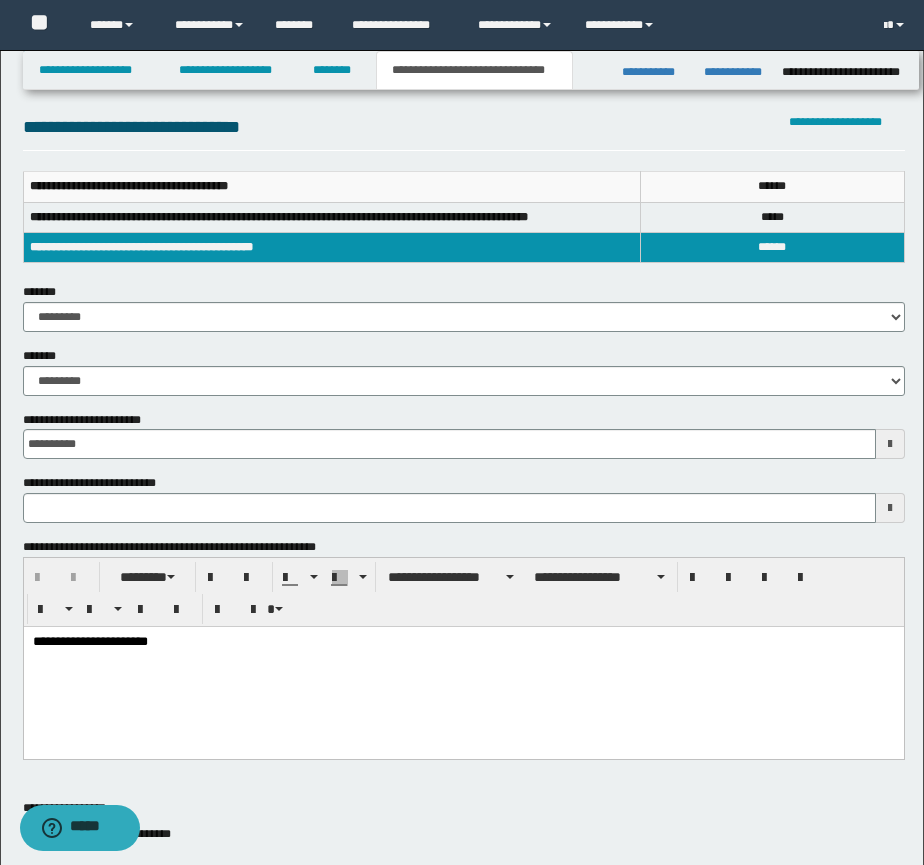 scroll, scrollTop: 0, scrollLeft: 0, axis: both 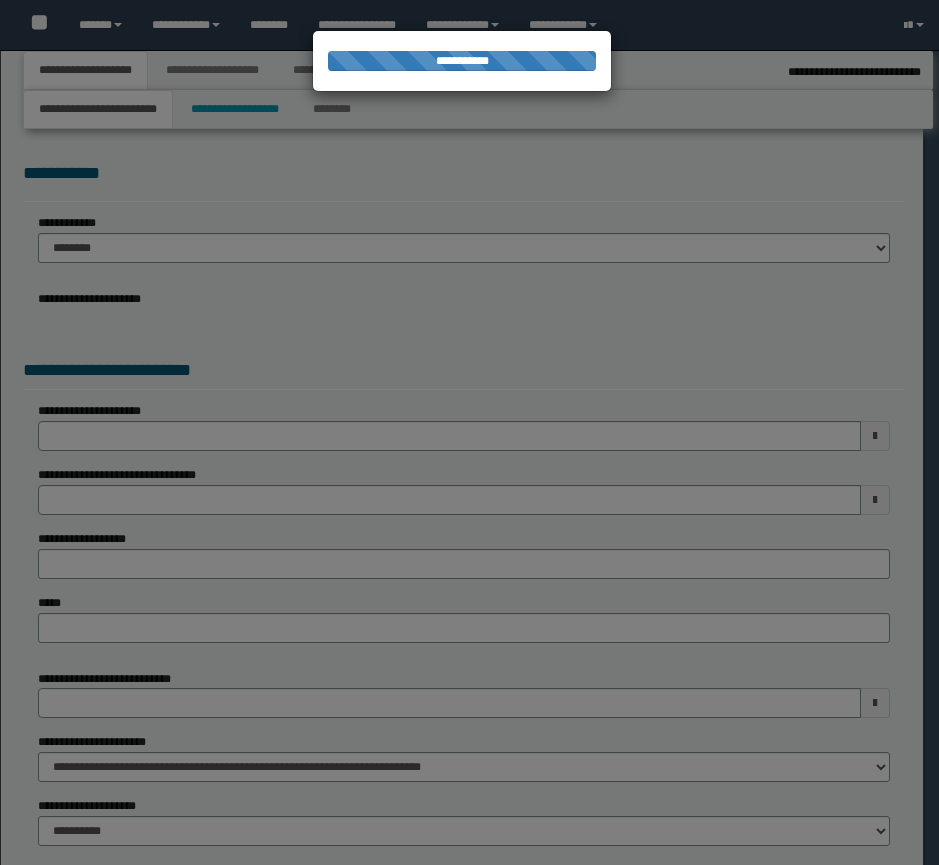 select on "**" 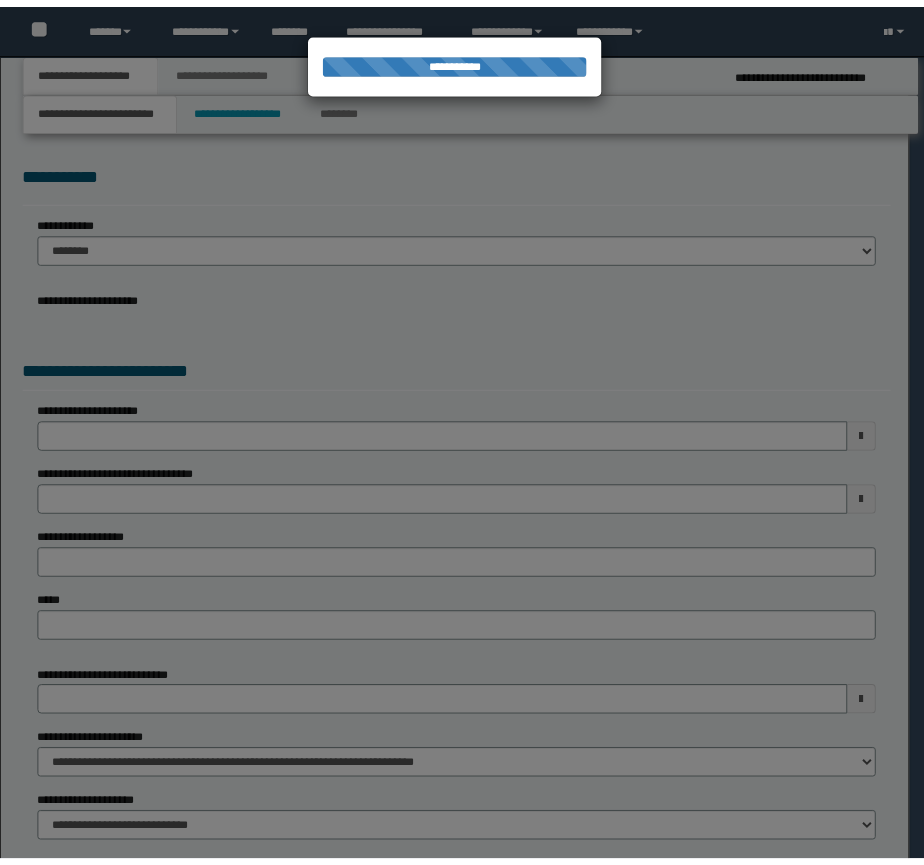 scroll, scrollTop: 0, scrollLeft: 0, axis: both 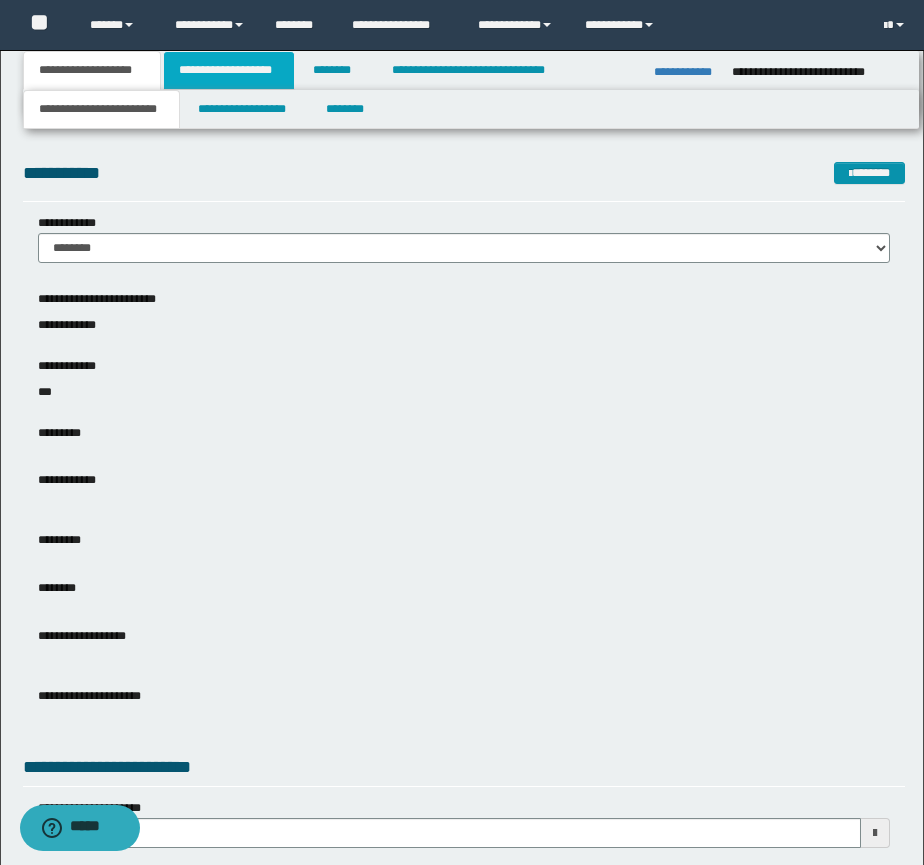 click on "**********" at bounding box center (229, 70) 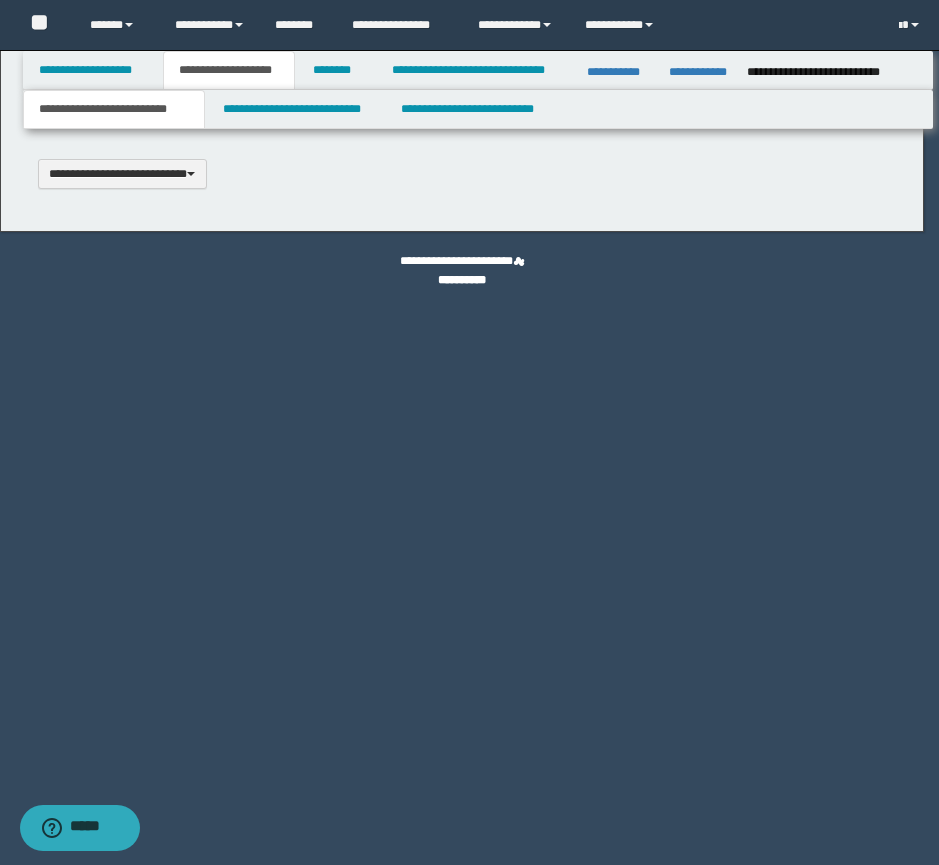 scroll, scrollTop: 0, scrollLeft: 0, axis: both 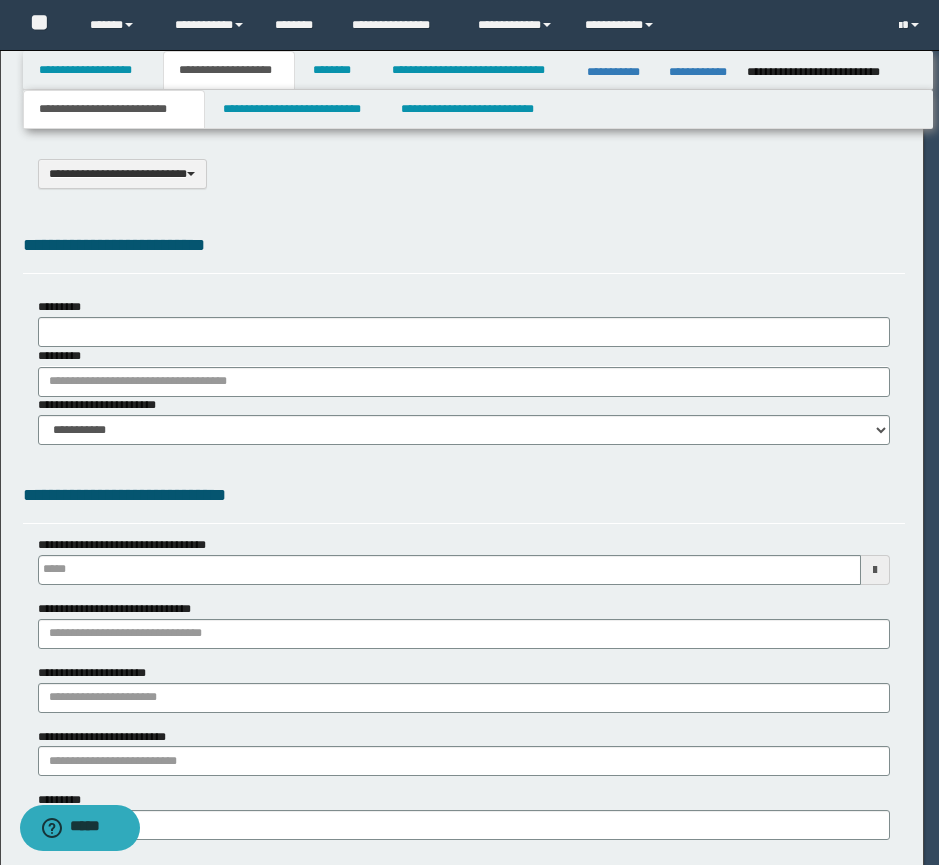 type on "*********" 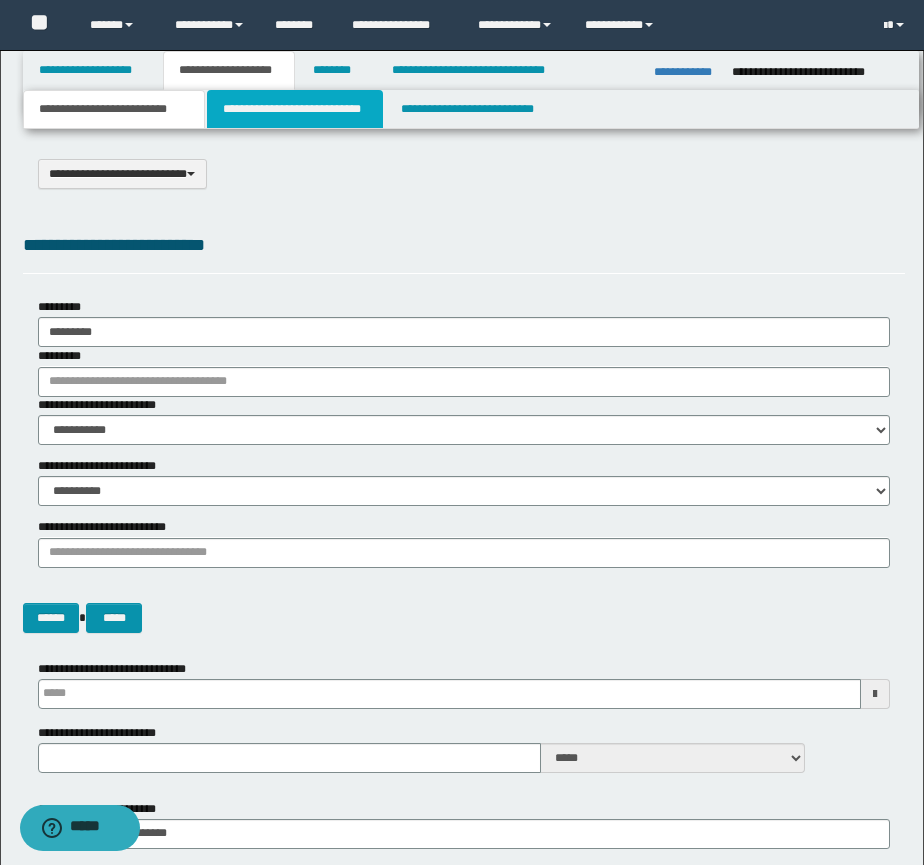 click on "**********" at bounding box center (295, 109) 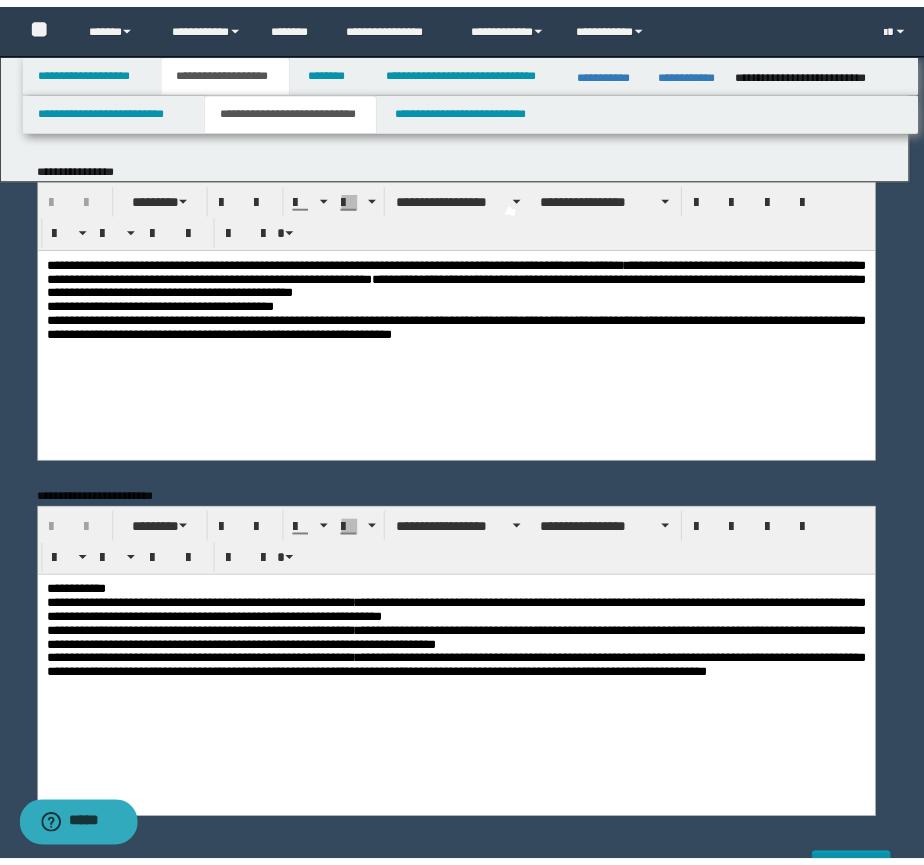 scroll, scrollTop: 0, scrollLeft: 0, axis: both 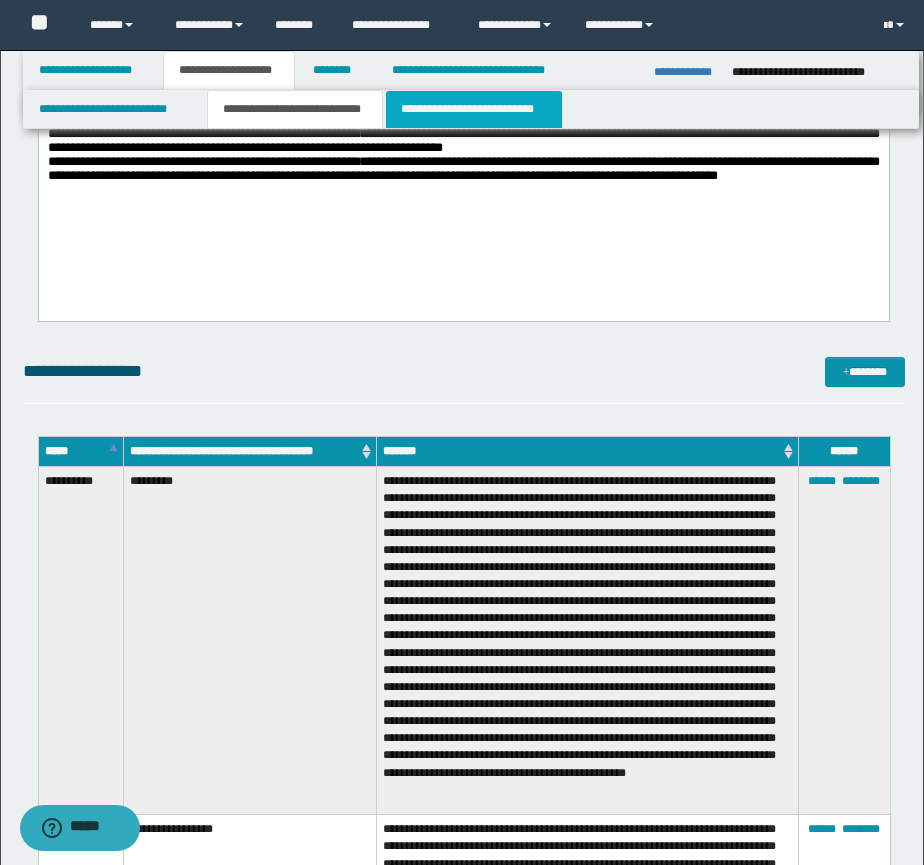 click on "**********" at bounding box center [474, 109] 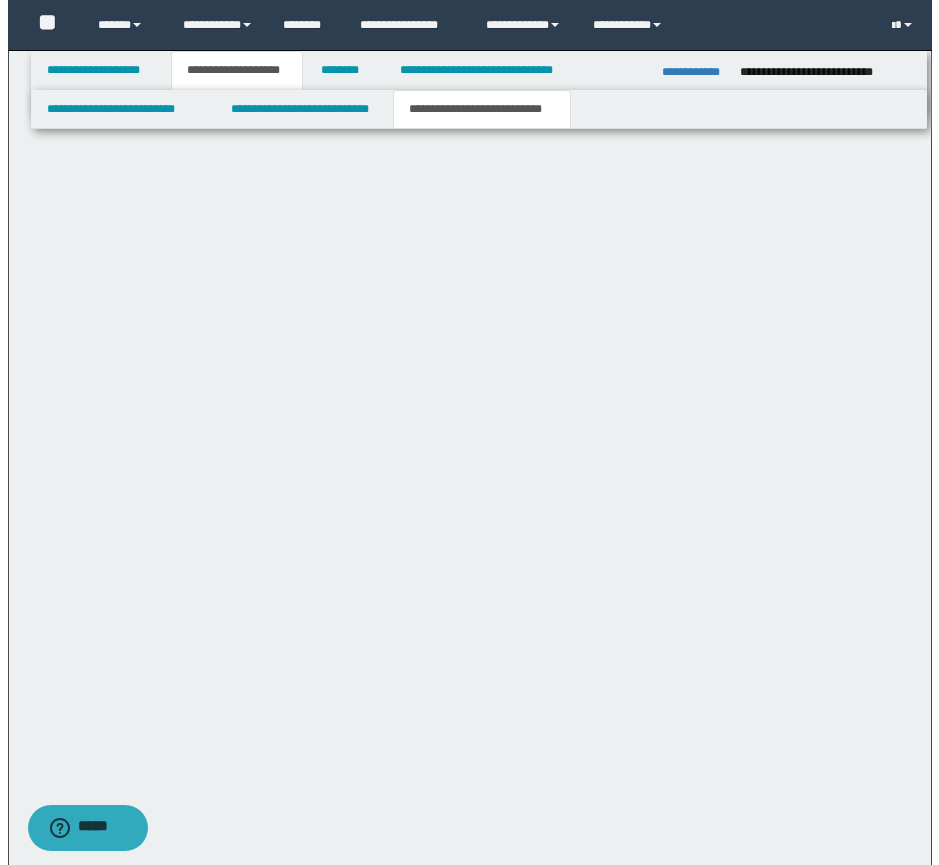scroll, scrollTop: 0, scrollLeft: 0, axis: both 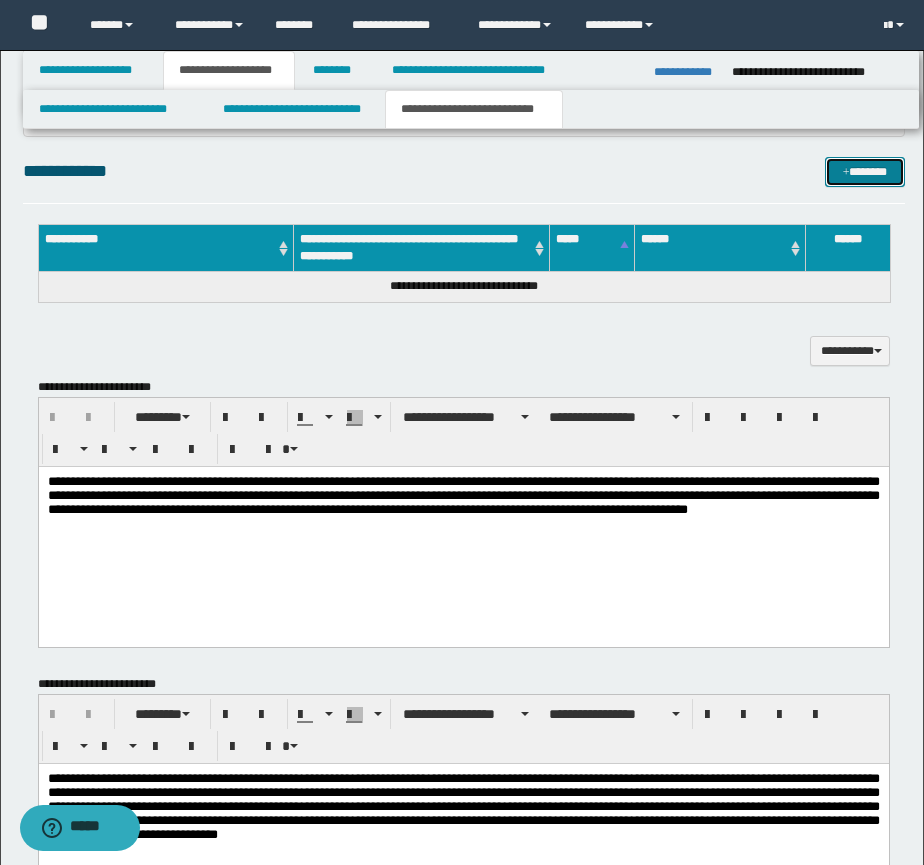 click on "*******" at bounding box center (865, 172) 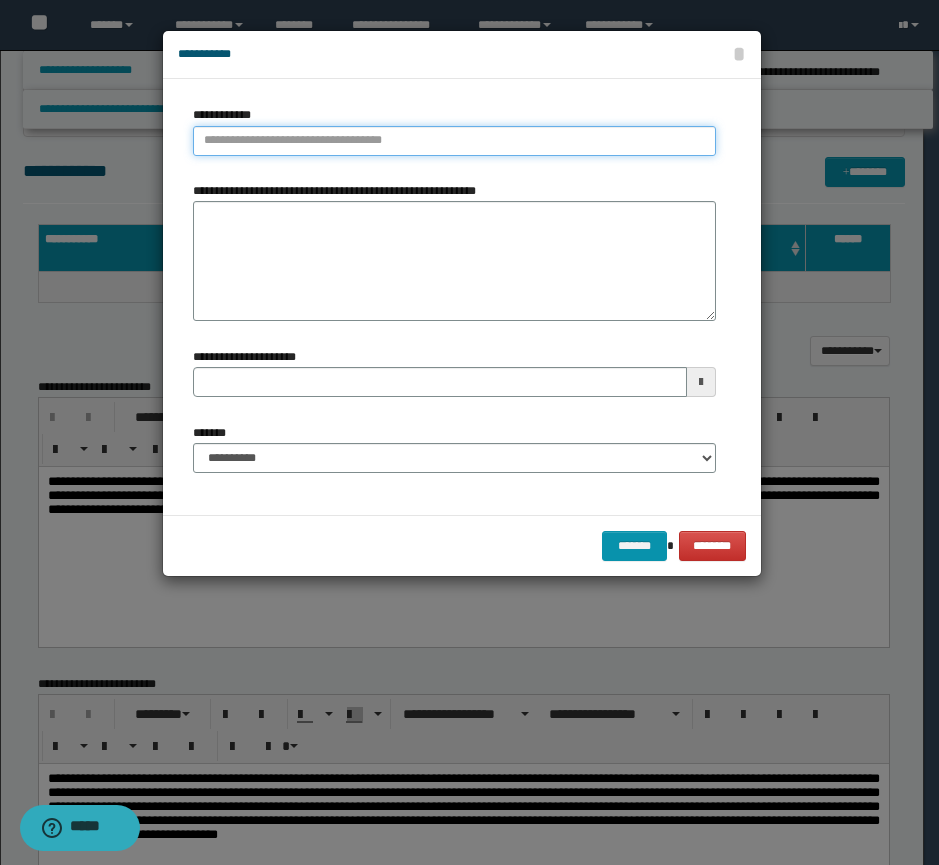 click on "**********" at bounding box center (454, 141) 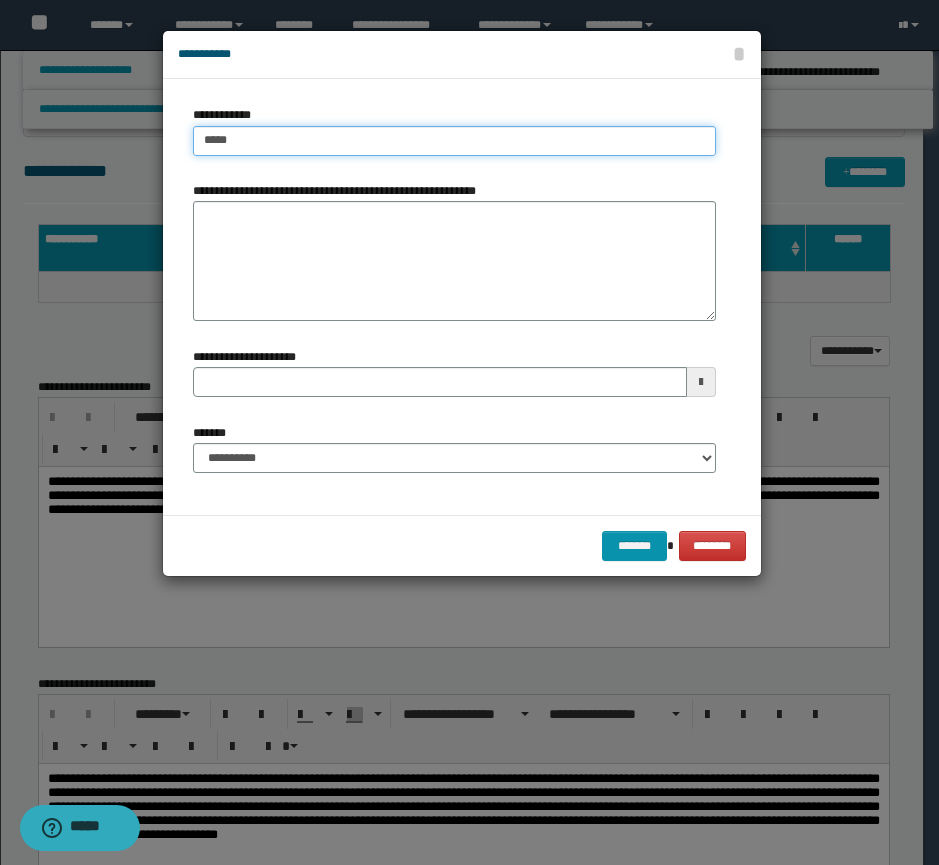 type on "****" 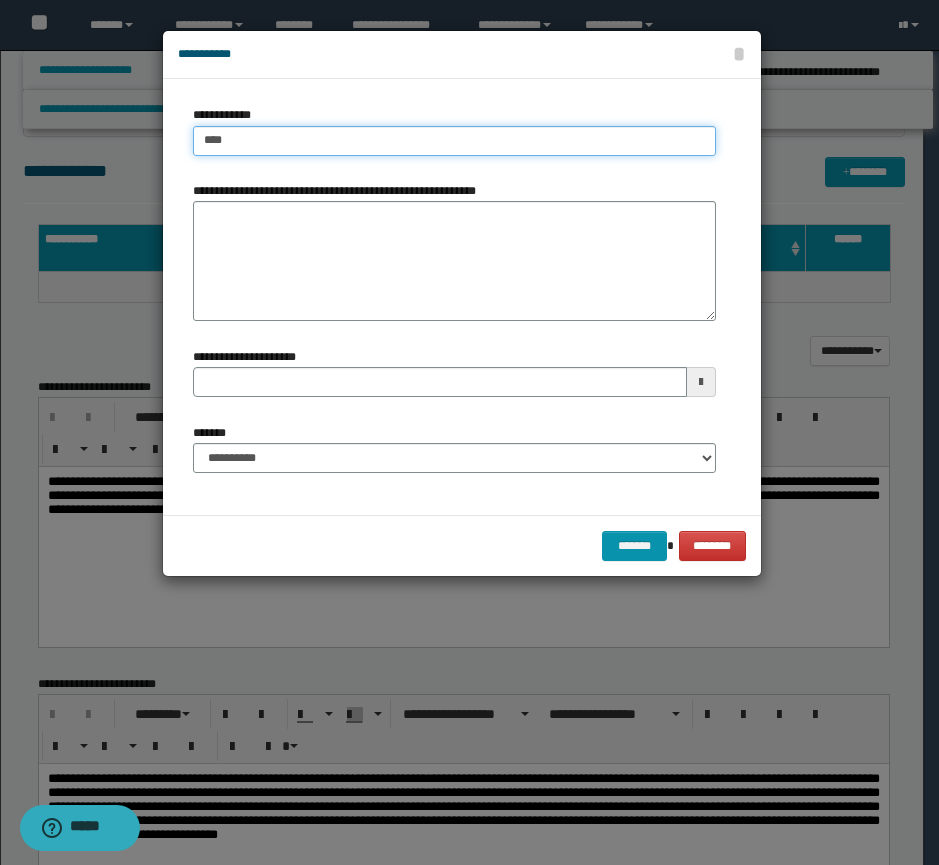 type on "**********" 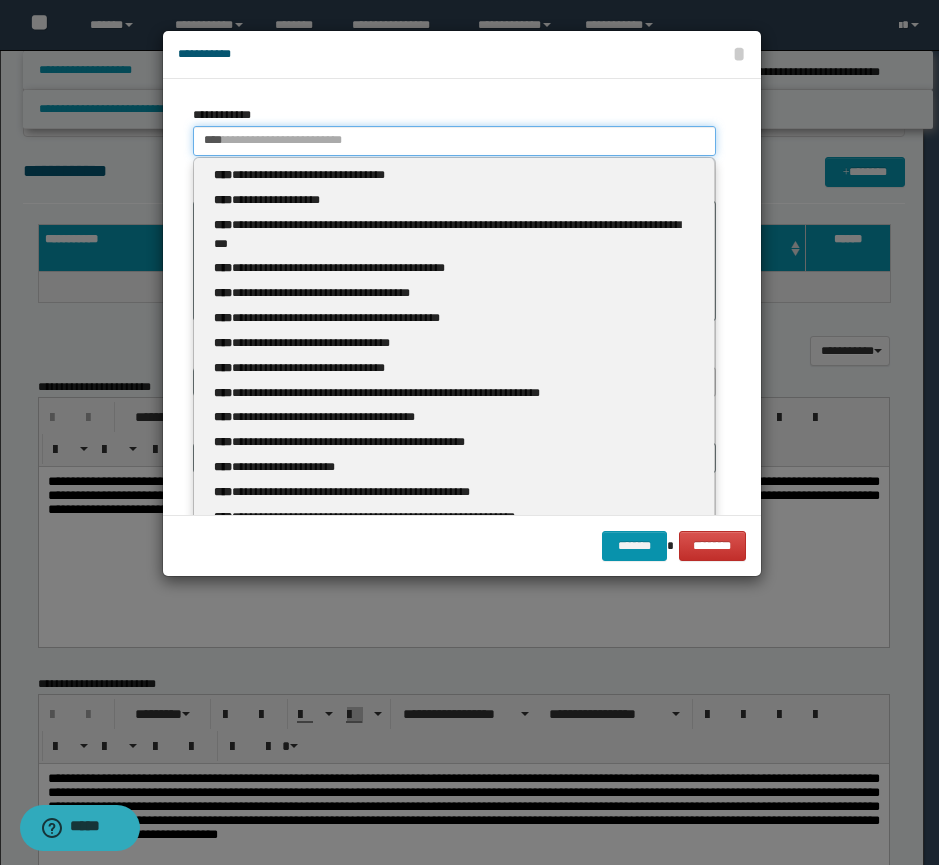 type 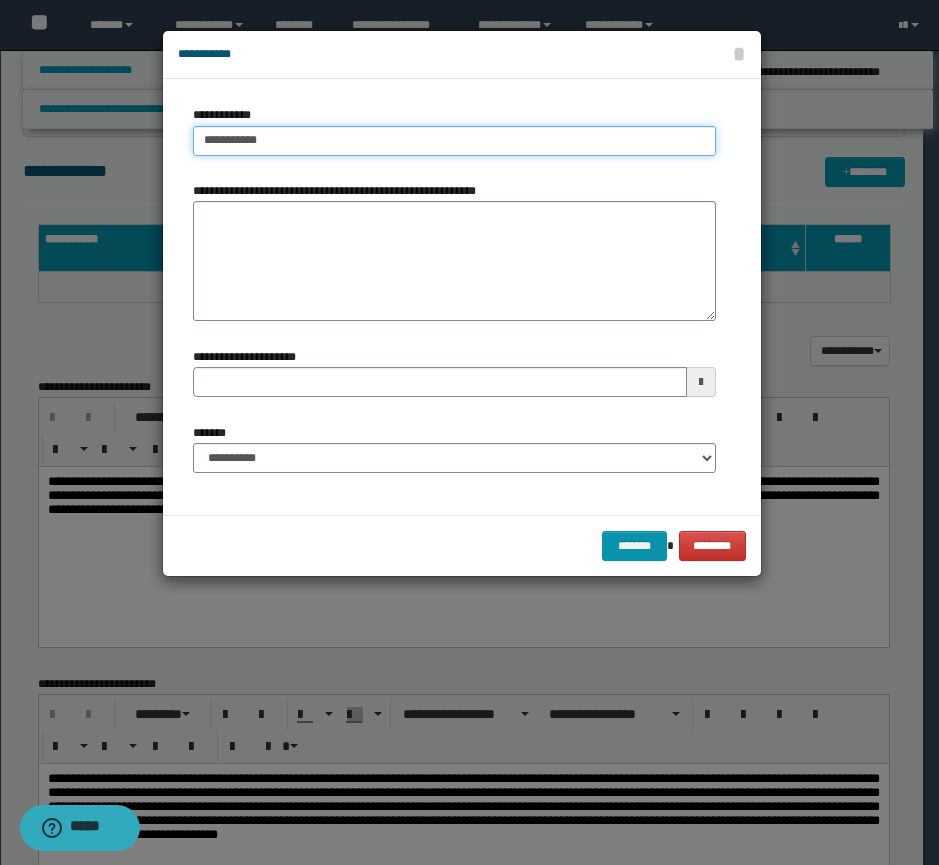 type on "**********" 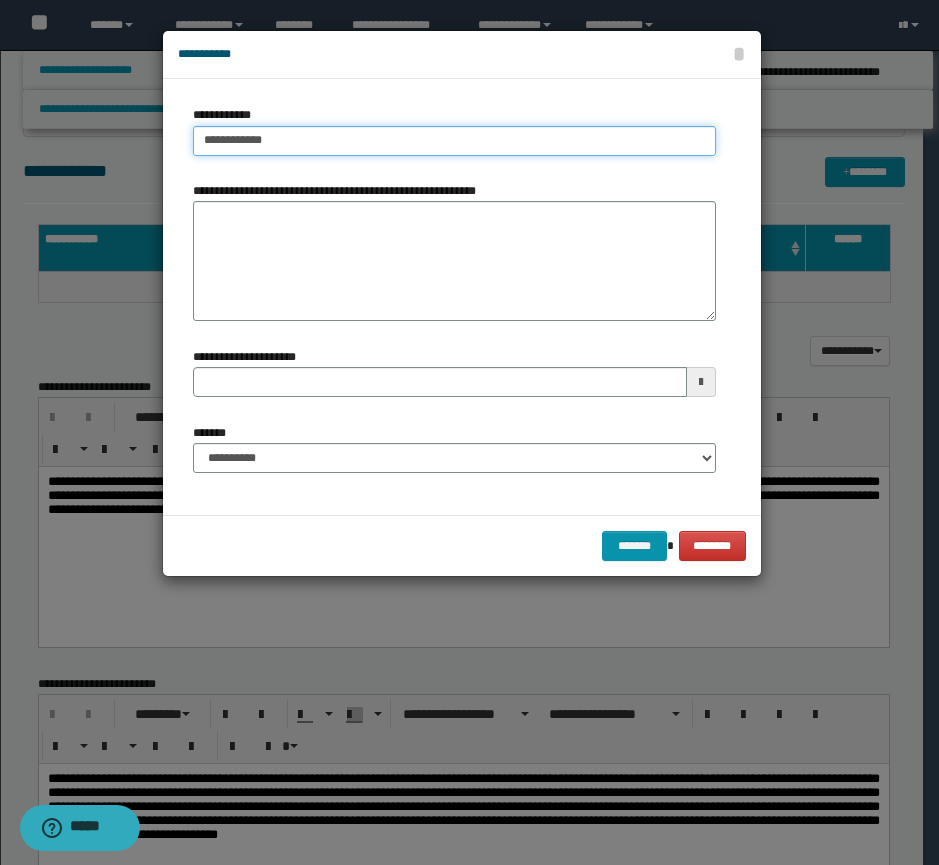 type on "**********" 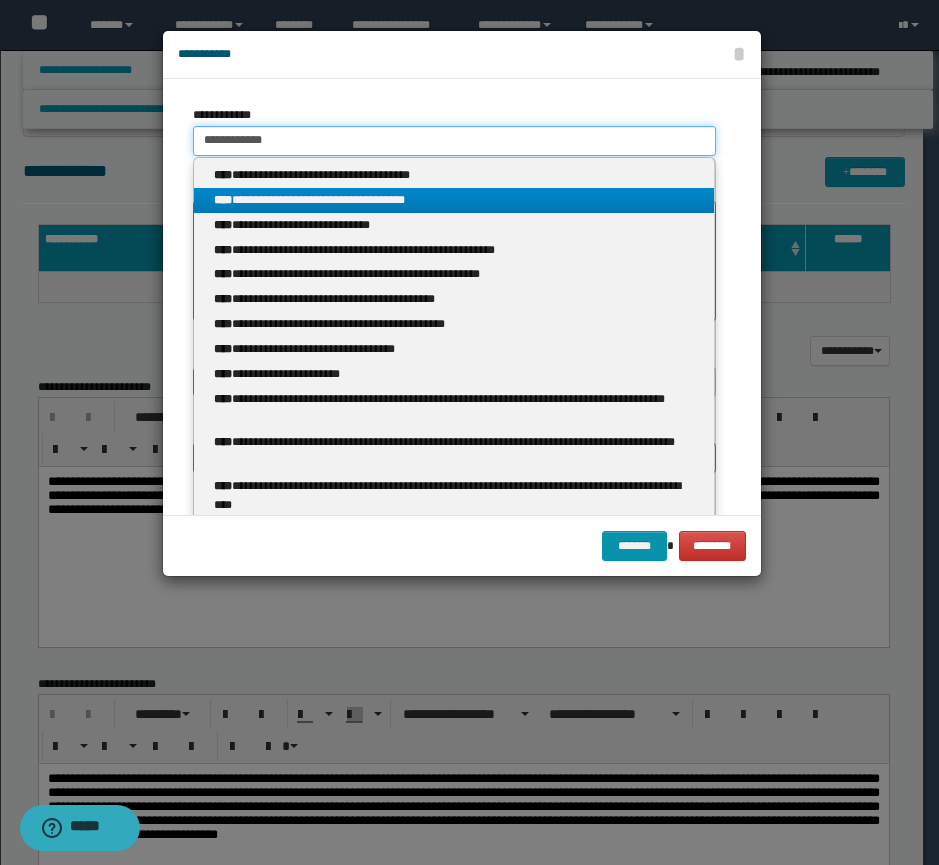 type on "**********" 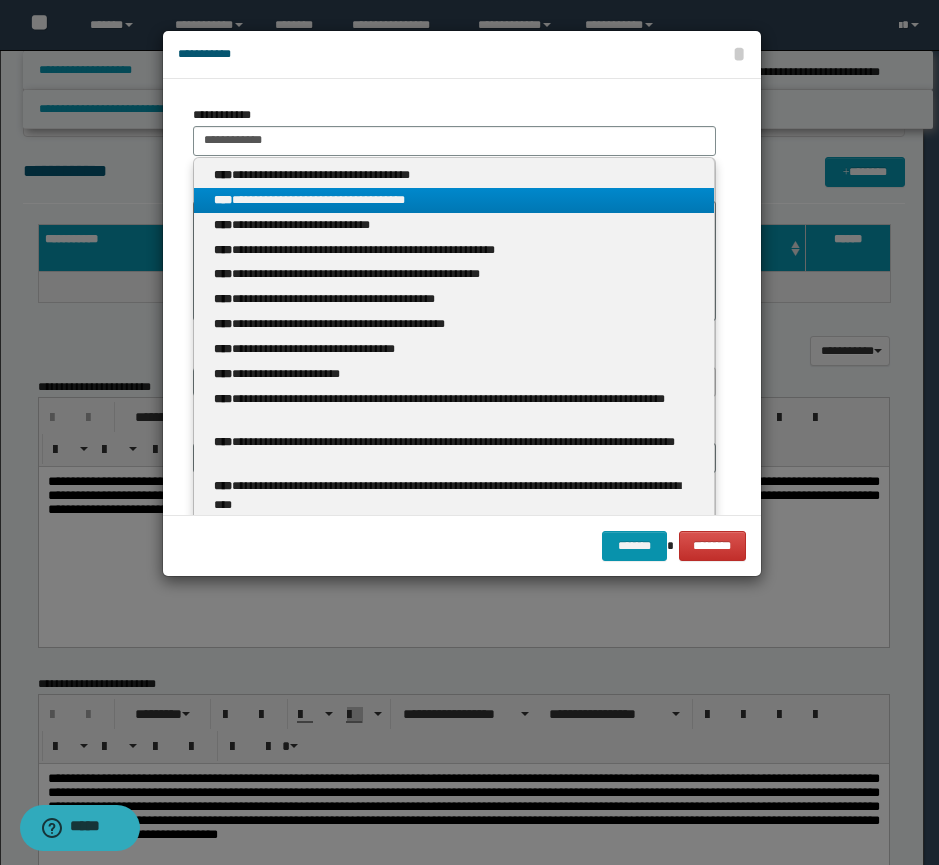 click on "**********" at bounding box center [454, 200] 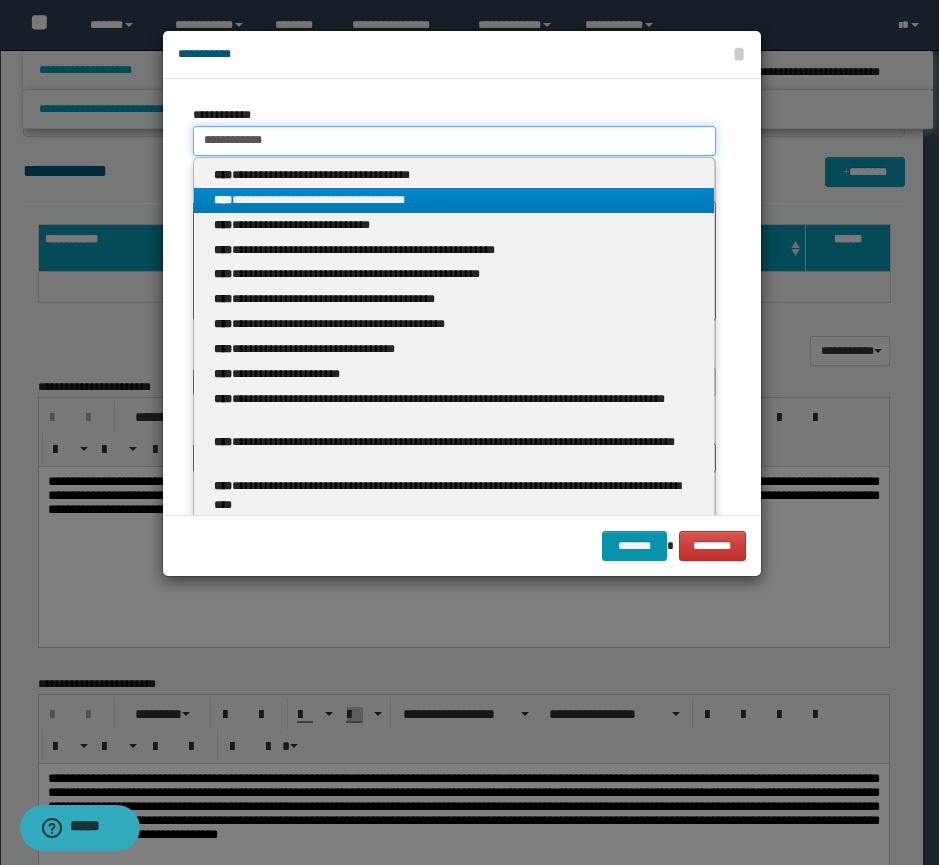 type 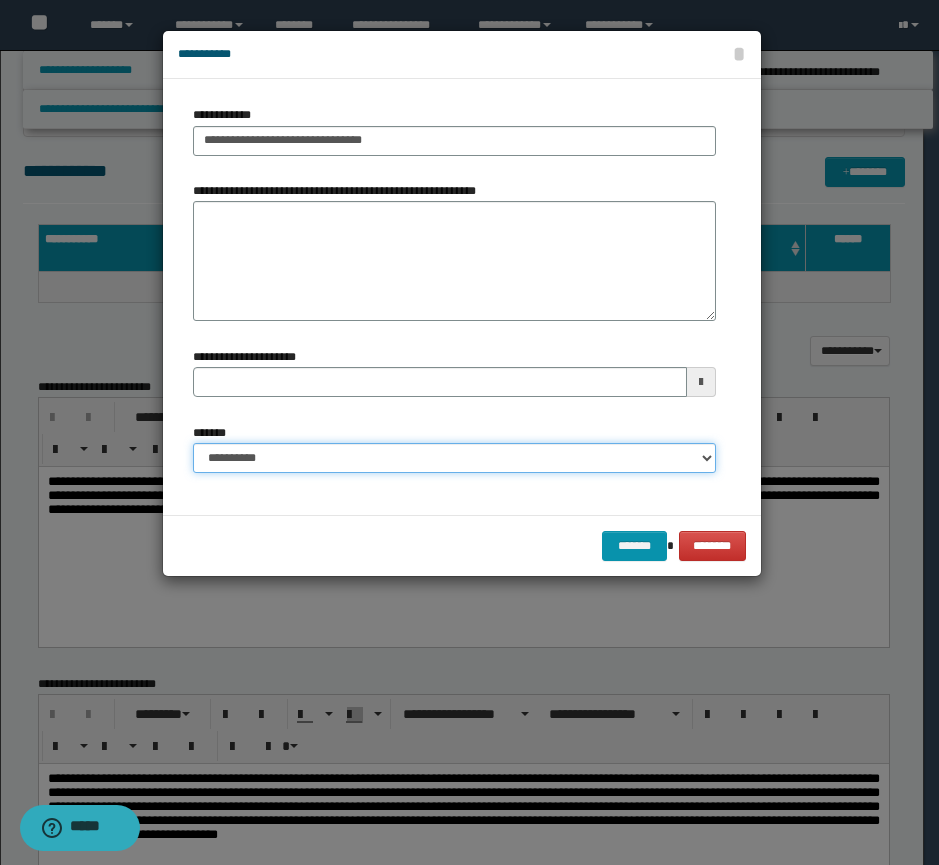 click on "**********" at bounding box center (454, 458) 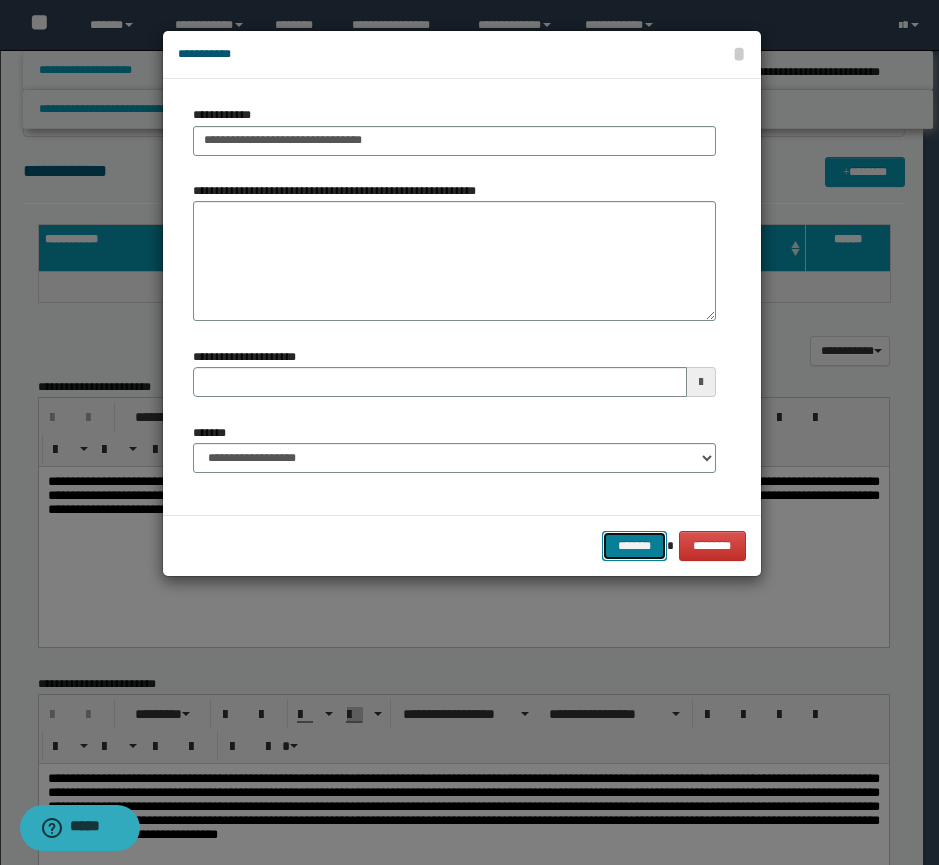 click on "*******" at bounding box center [634, 546] 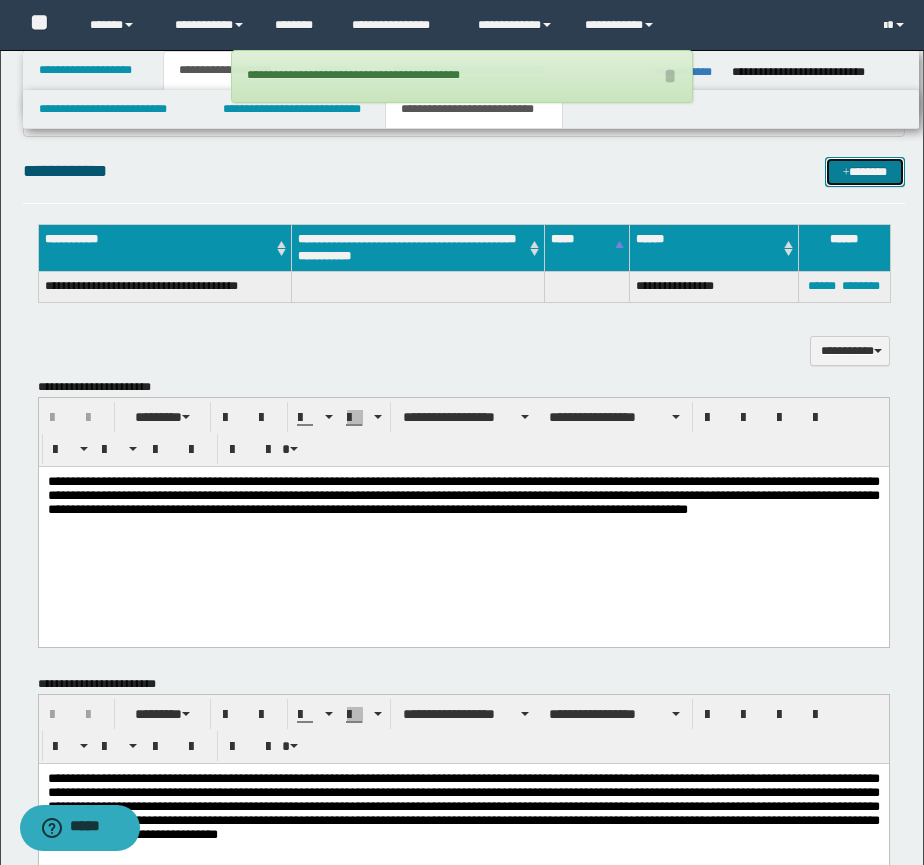 click on "*******" at bounding box center [865, 172] 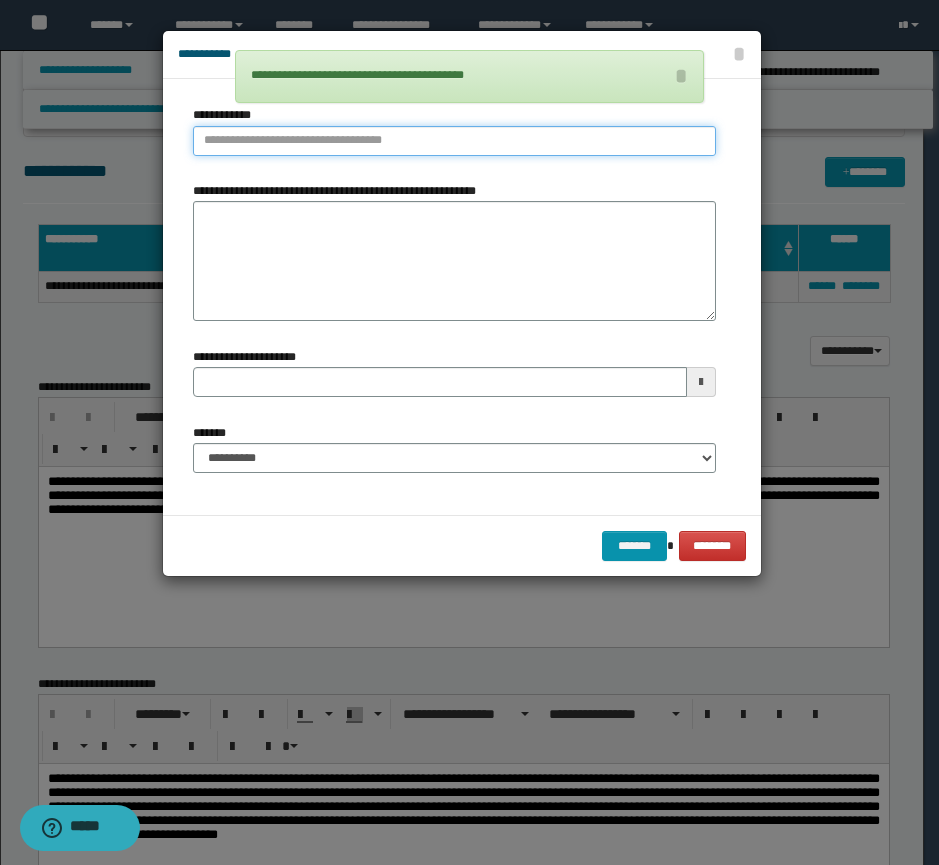 type on "**********" 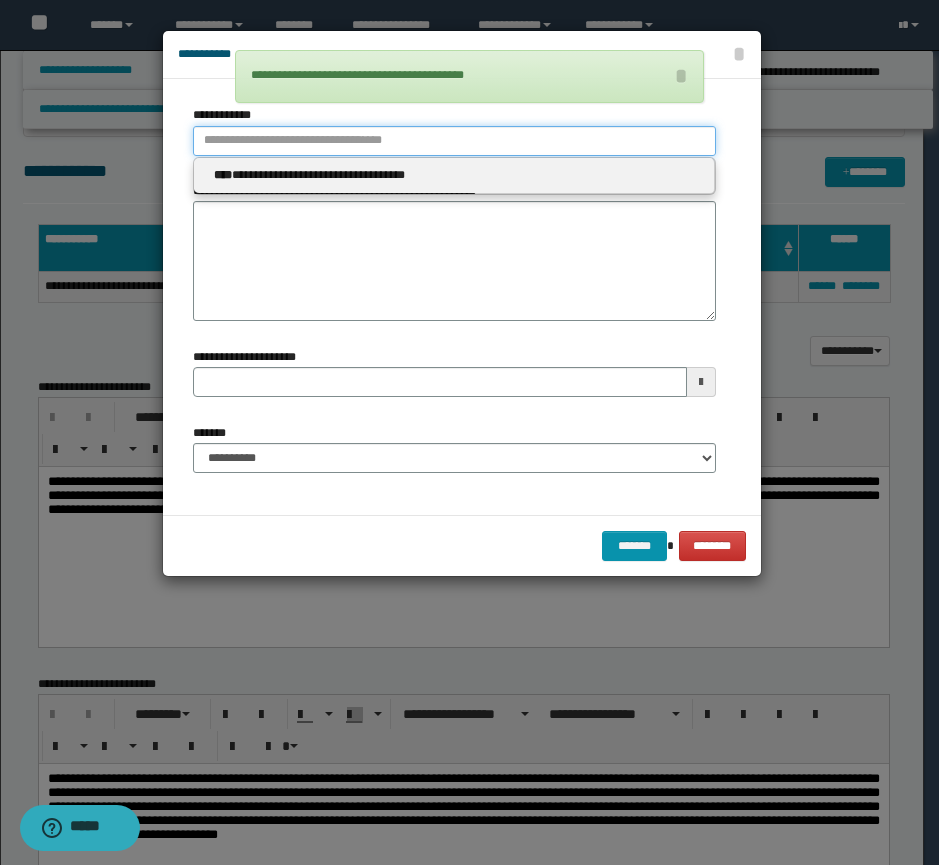 click on "**********" at bounding box center (454, 141) 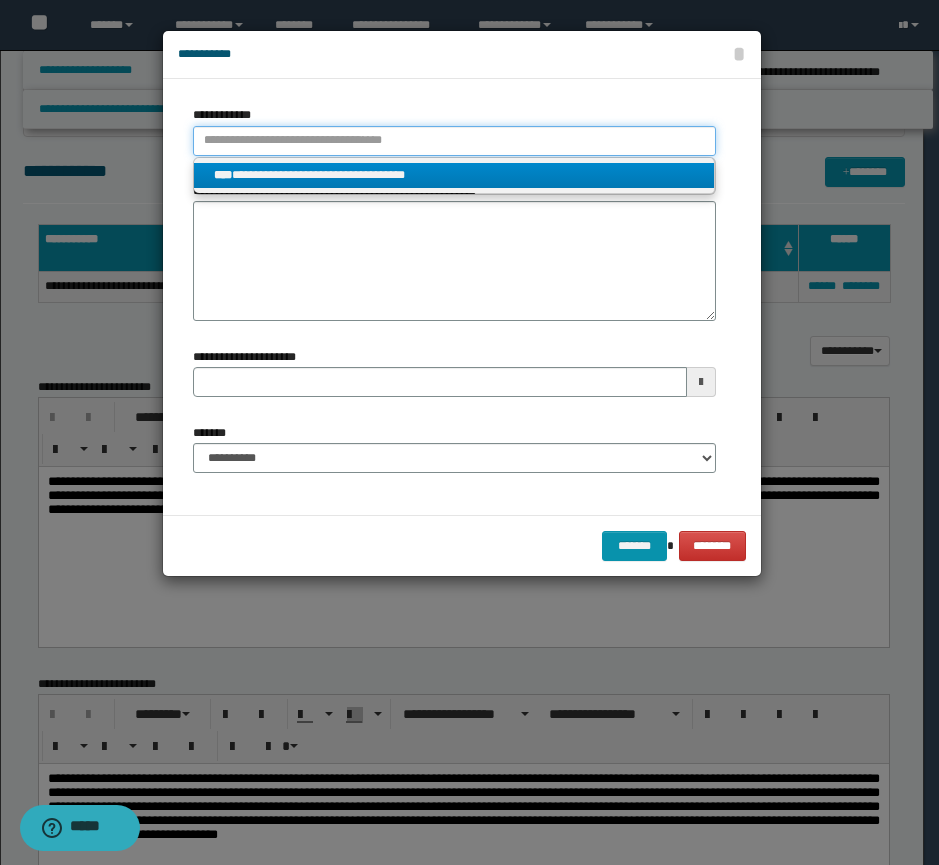 click on "**********" at bounding box center (454, 141) 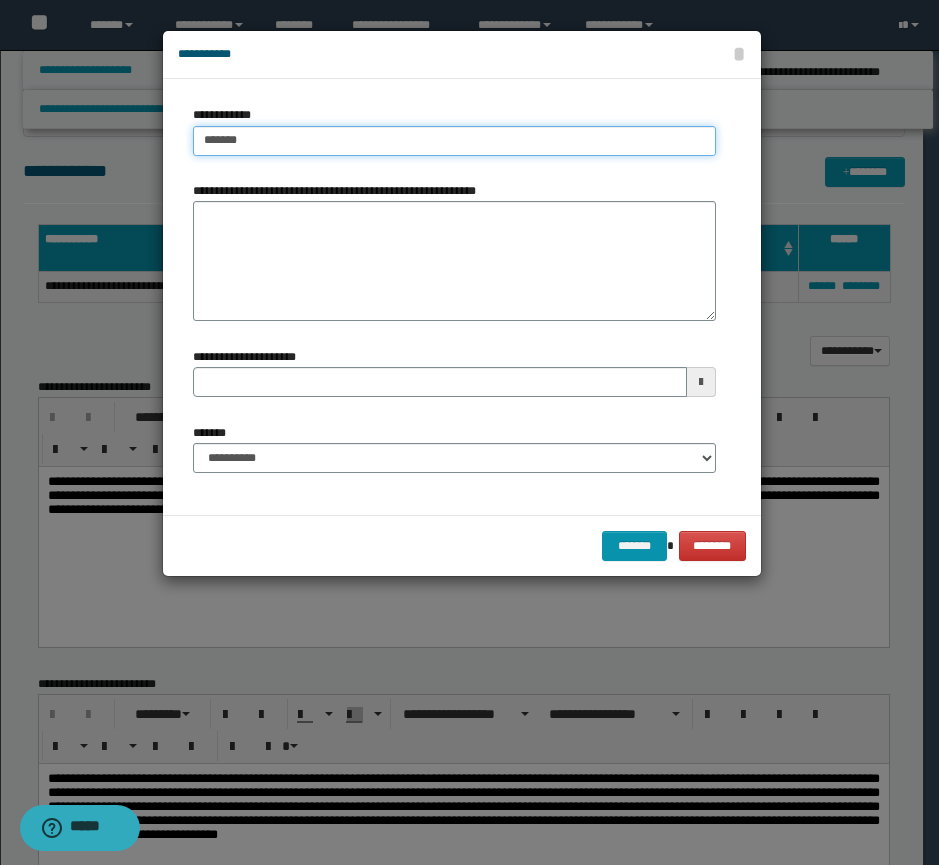 type on "********" 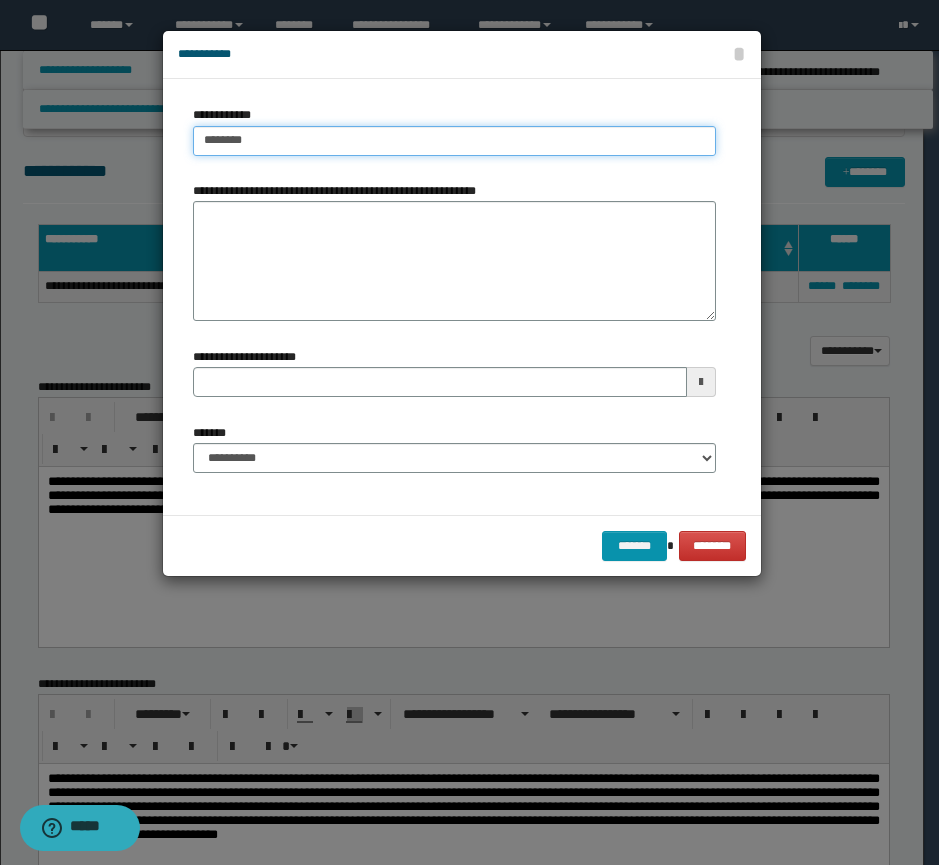 type on "********" 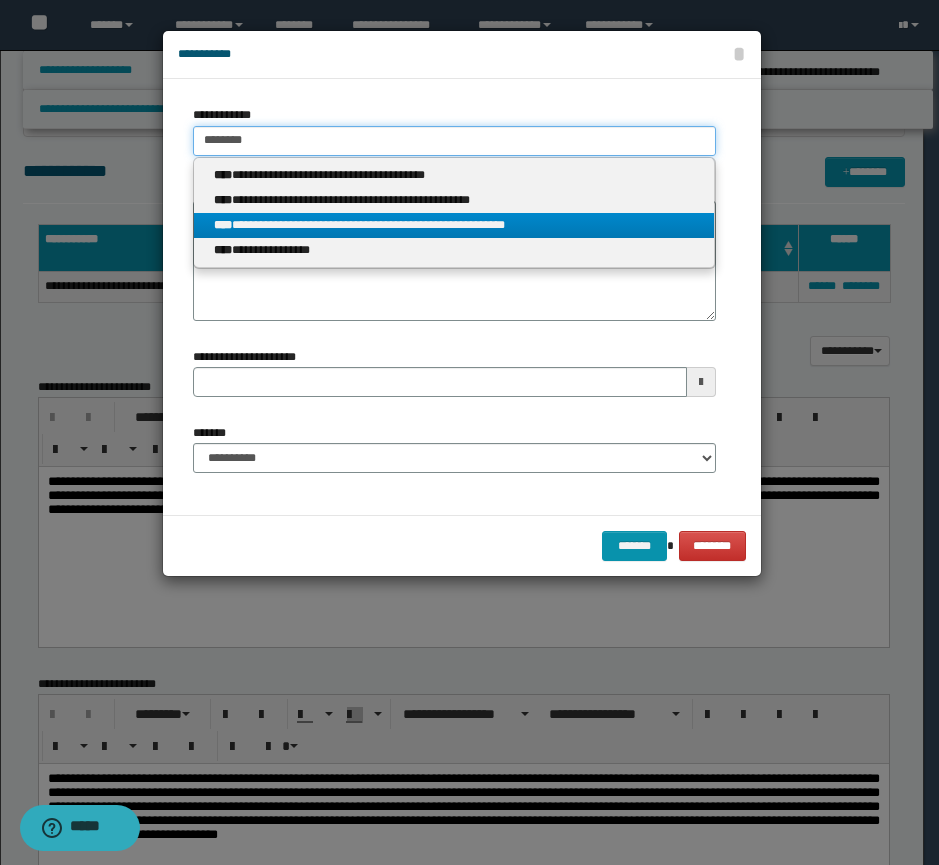 type on "********" 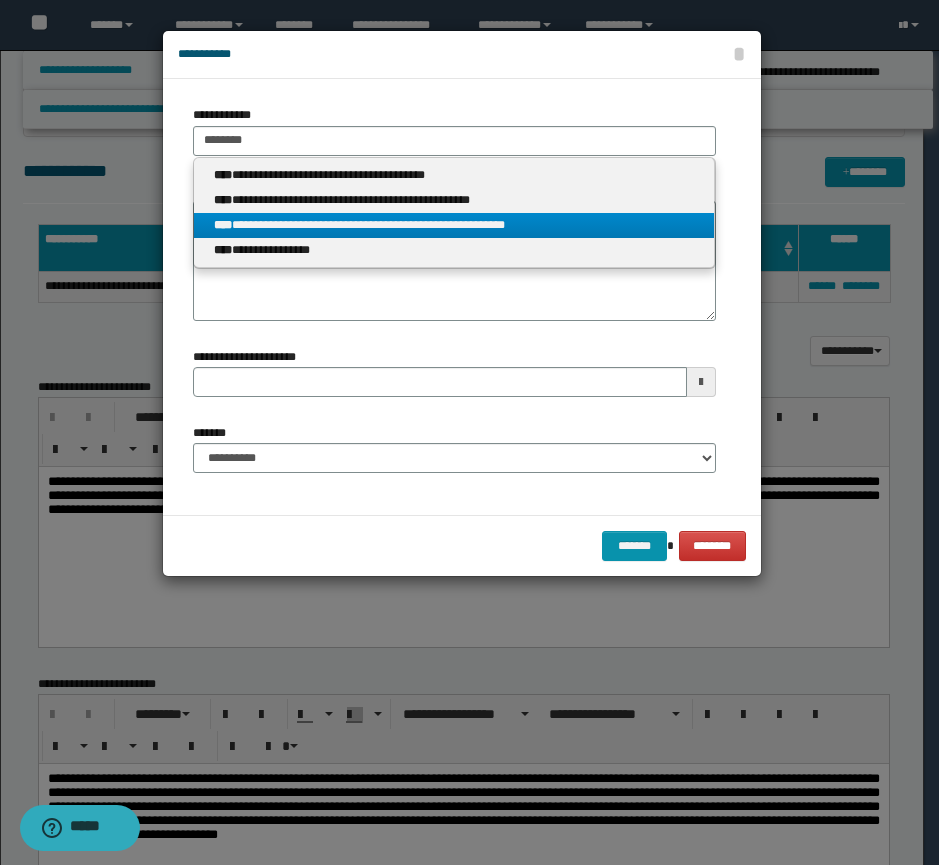 click on "**********" at bounding box center (454, 225) 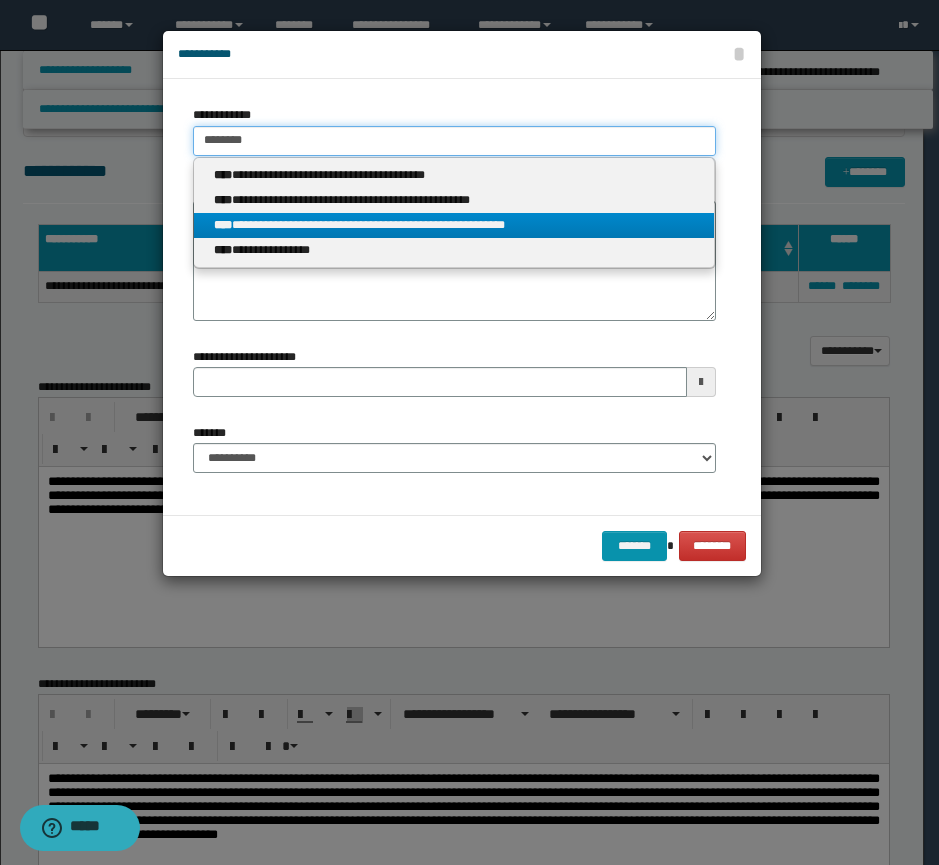 type 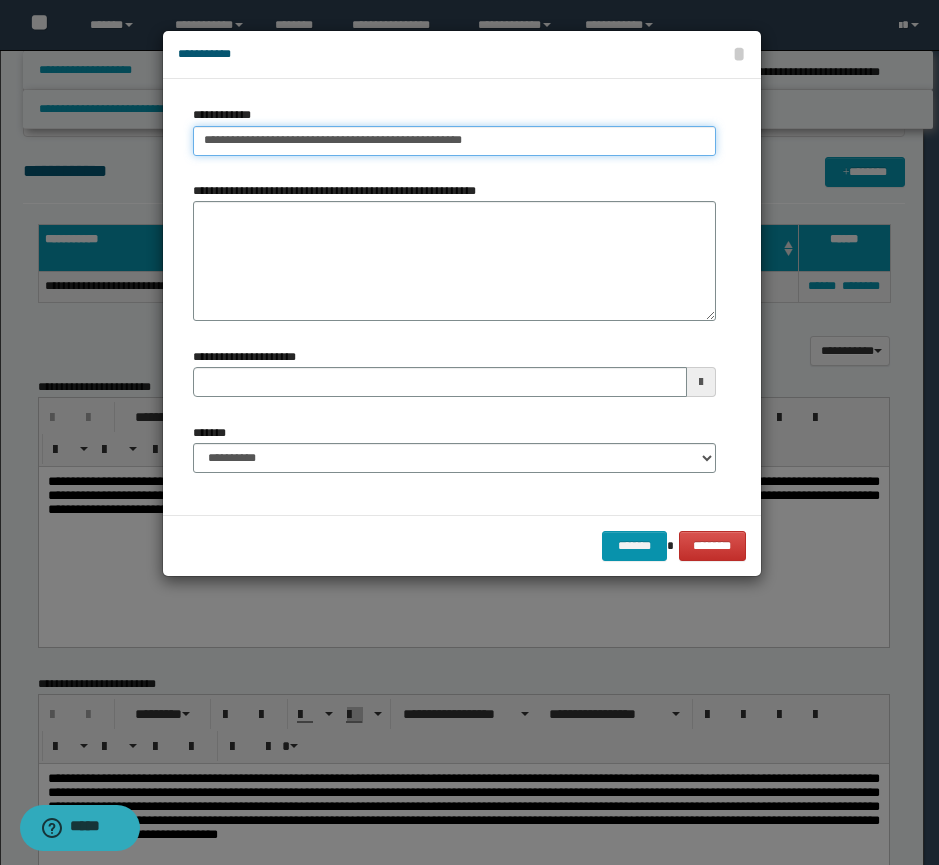 type 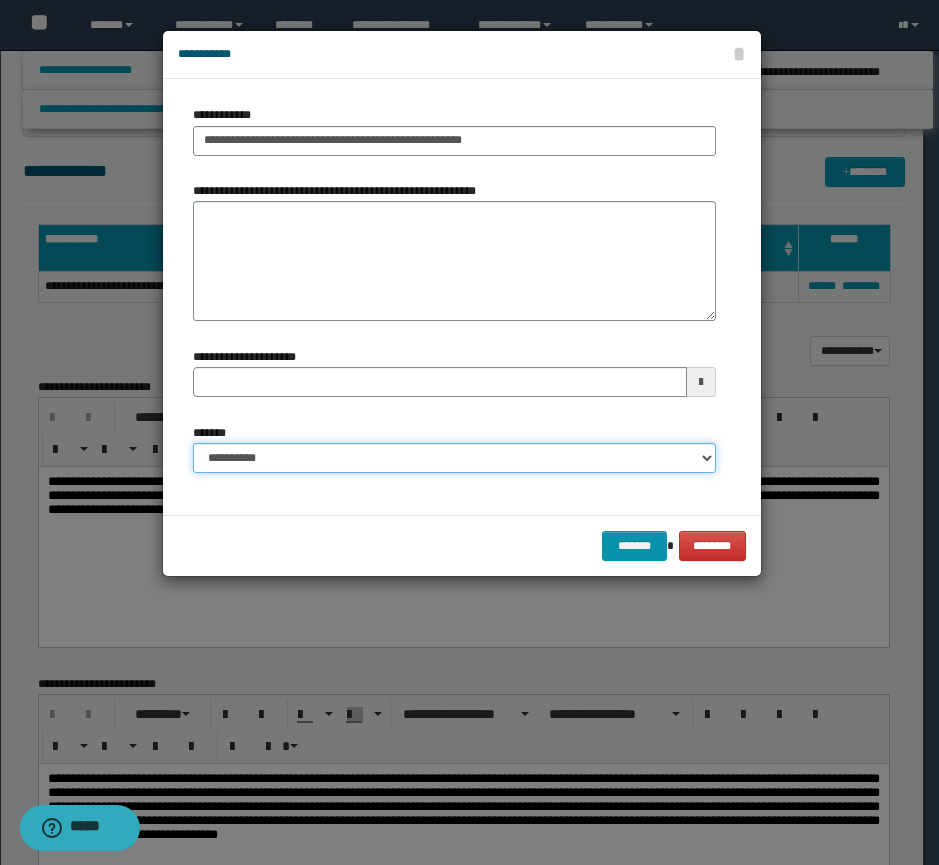 click on "**********" at bounding box center (454, 458) 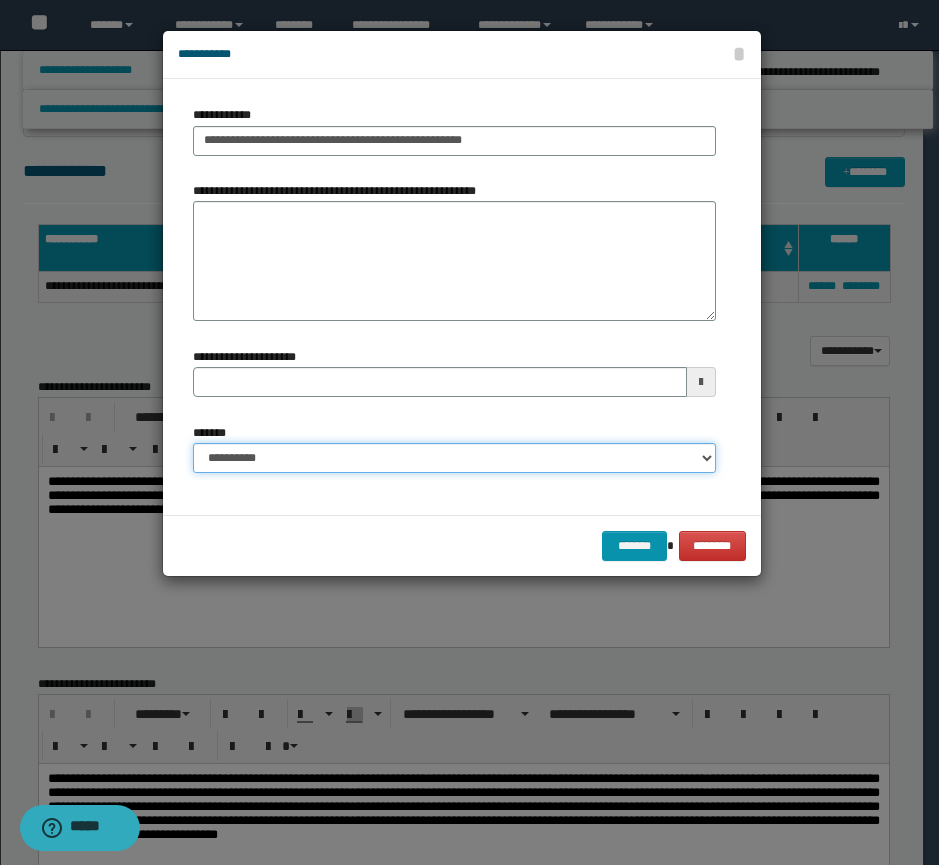 select on "*" 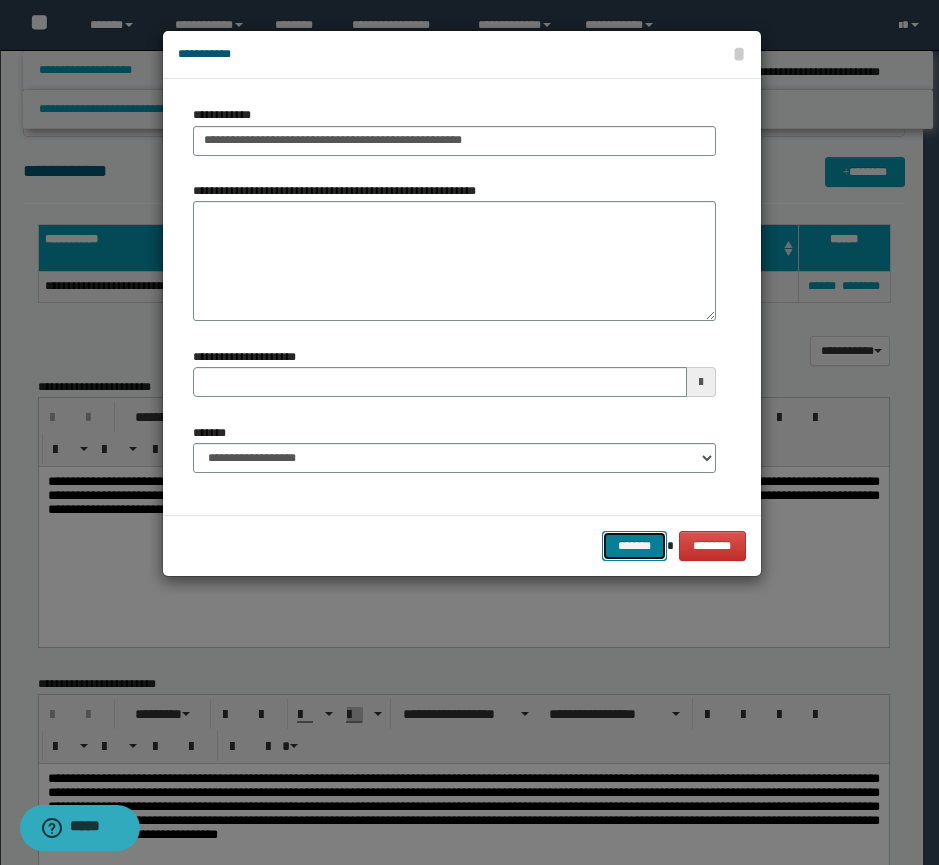click on "*******" at bounding box center [634, 546] 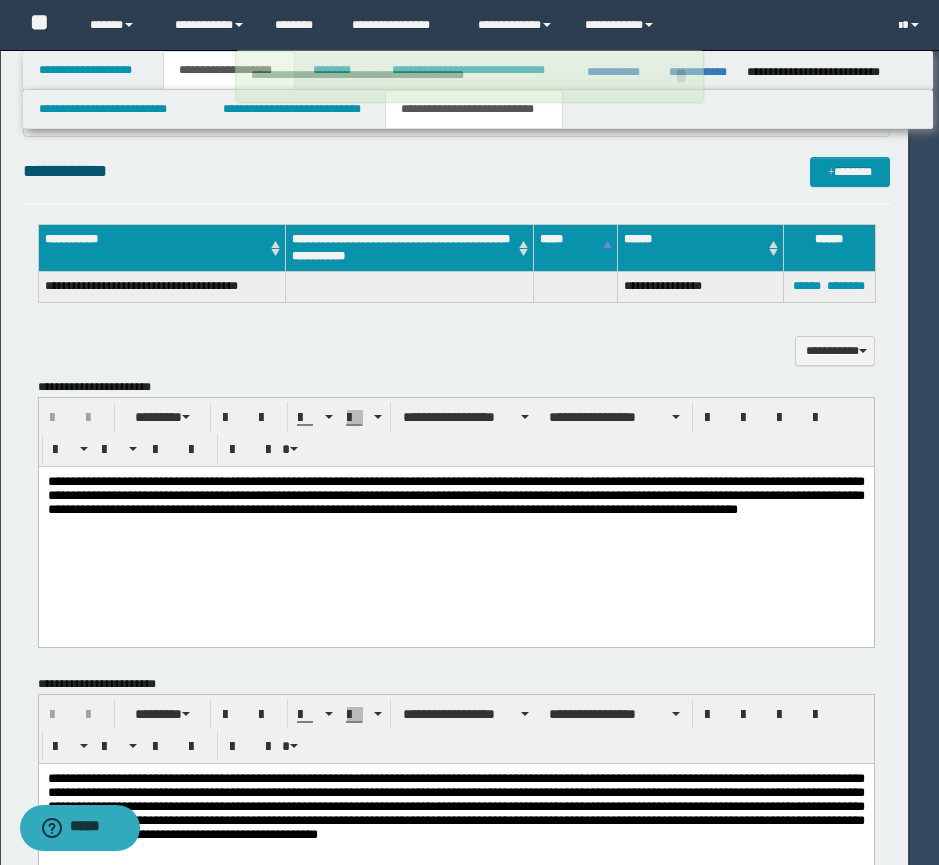 type 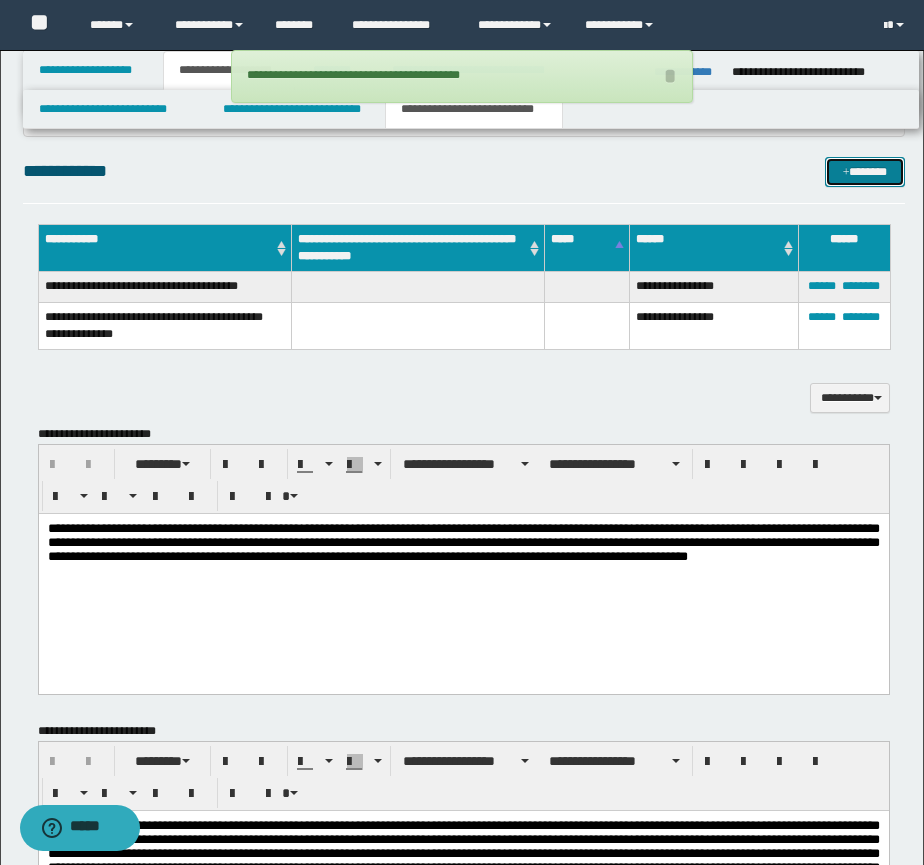 click on "*******" at bounding box center (865, 172) 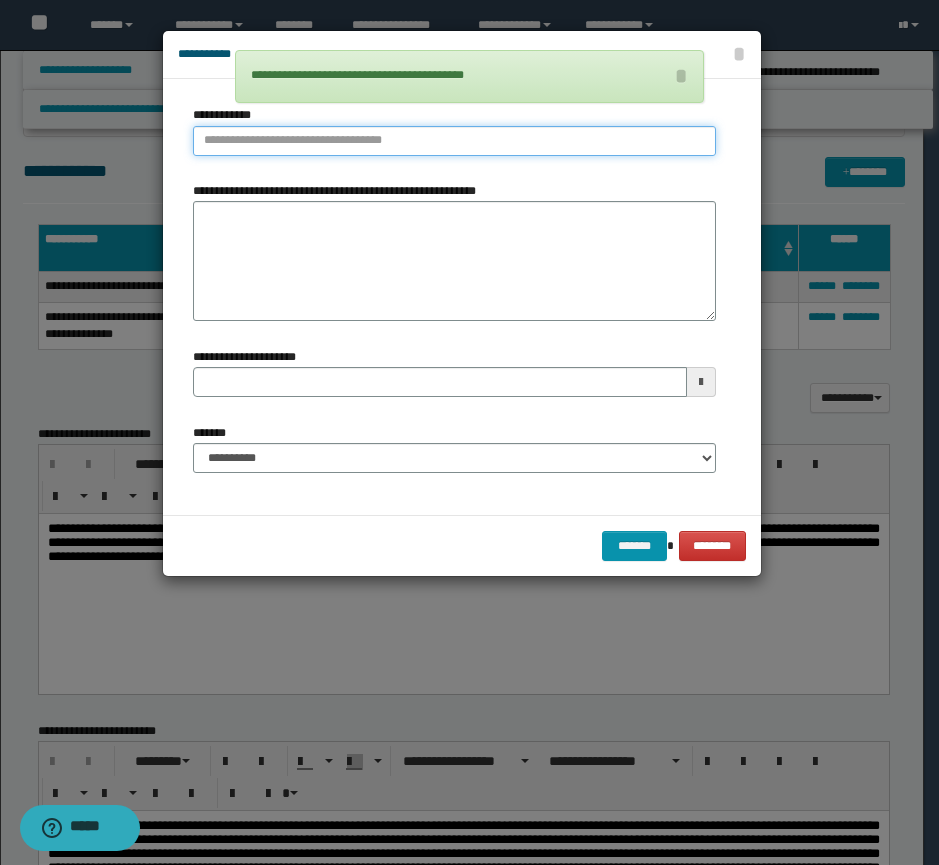 type on "**********" 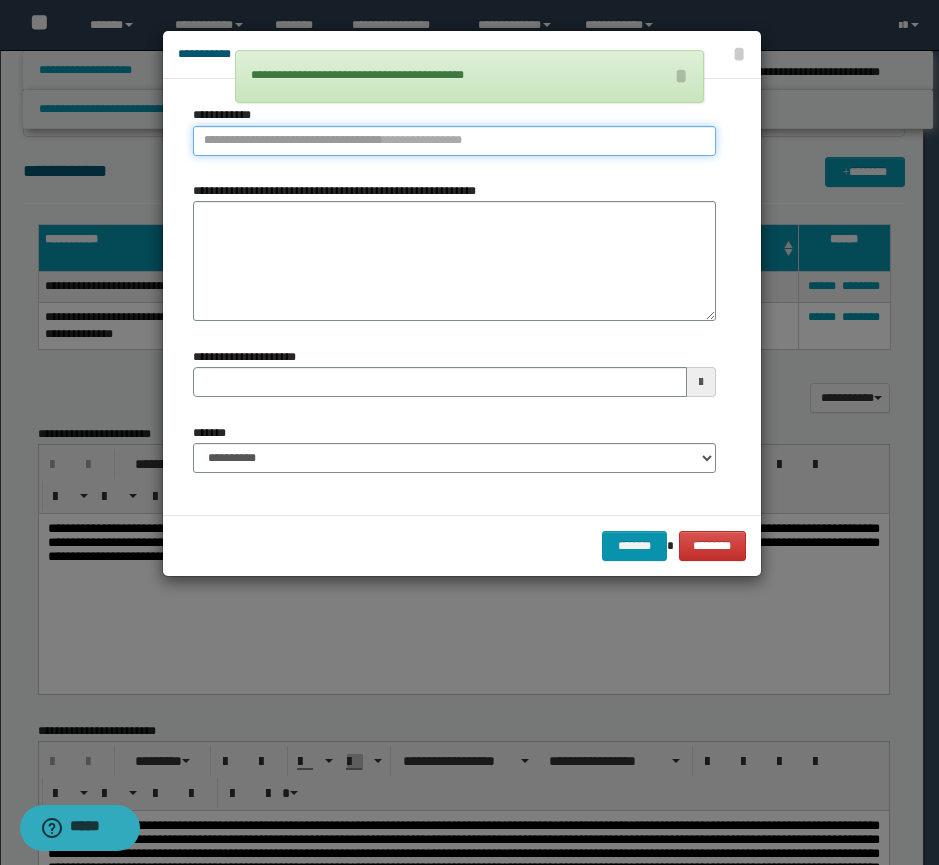 click on "**********" at bounding box center (454, 141) 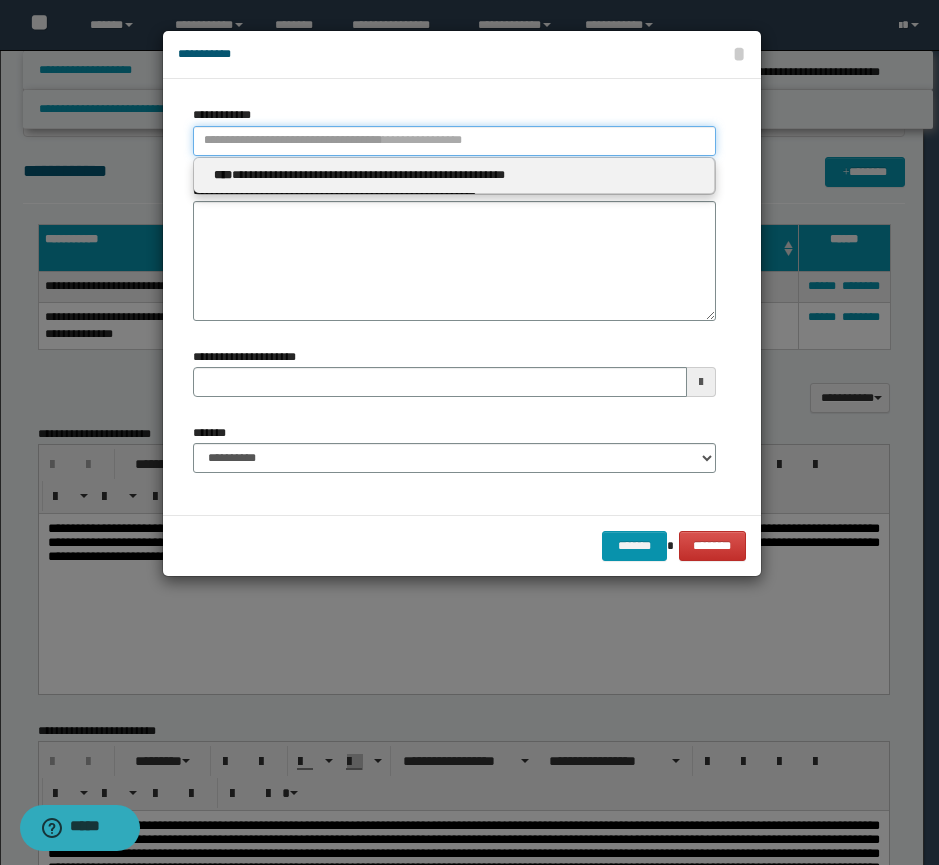 type 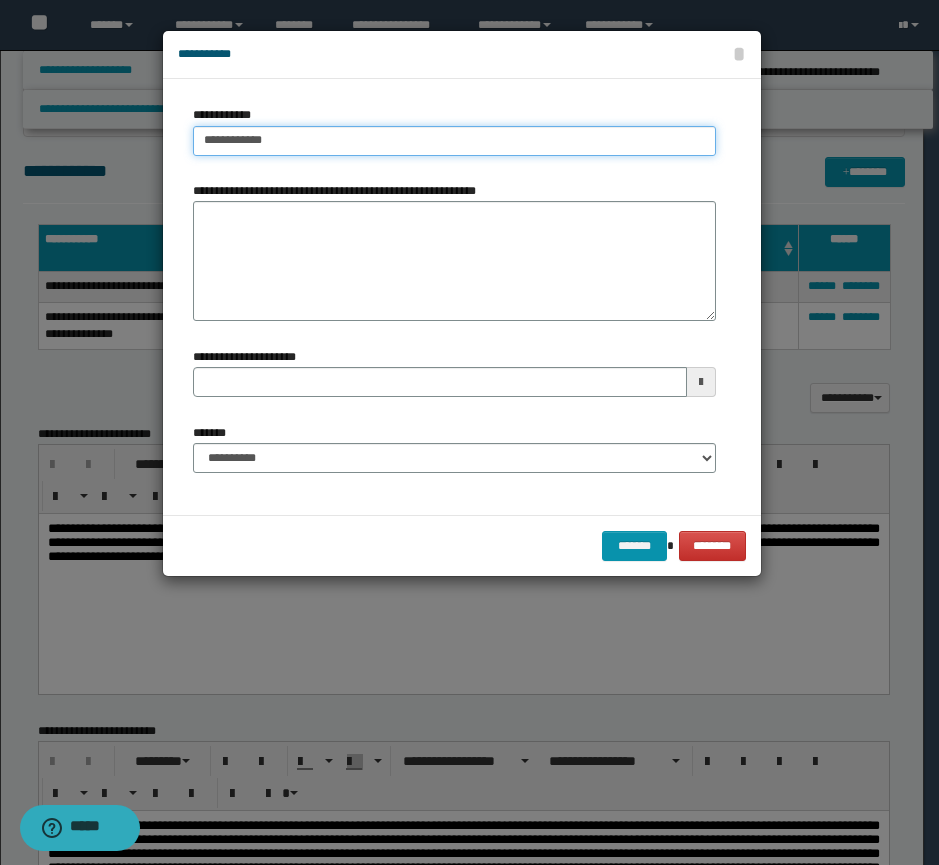 type on "**********" 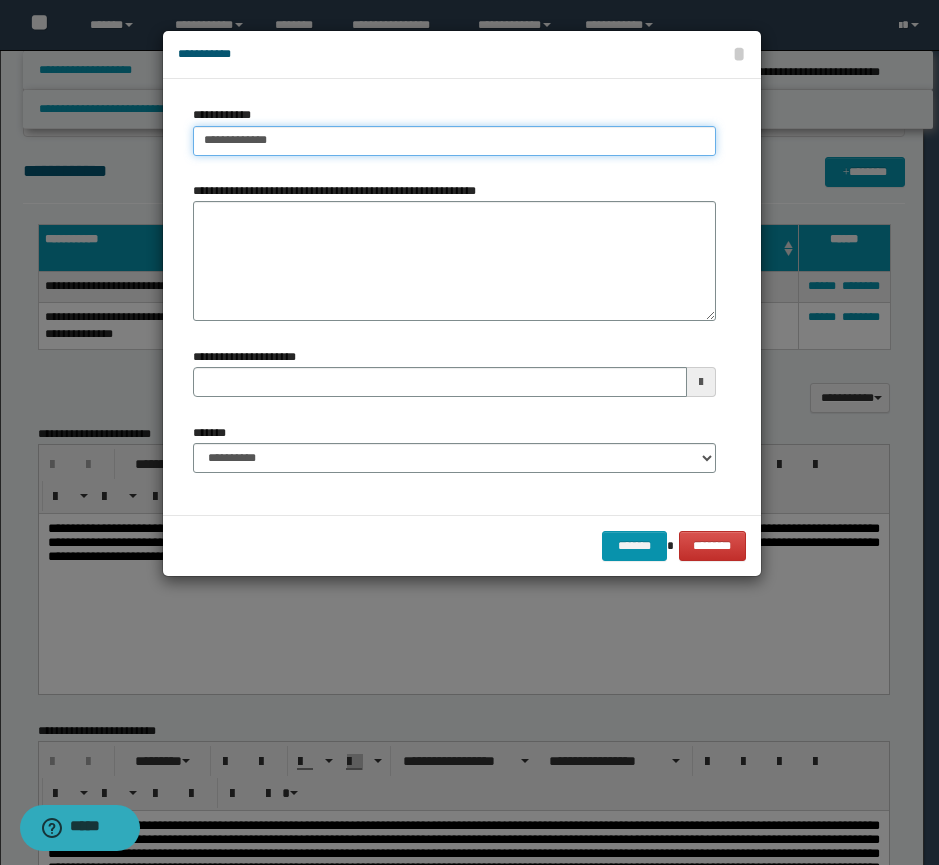 type on "**********" 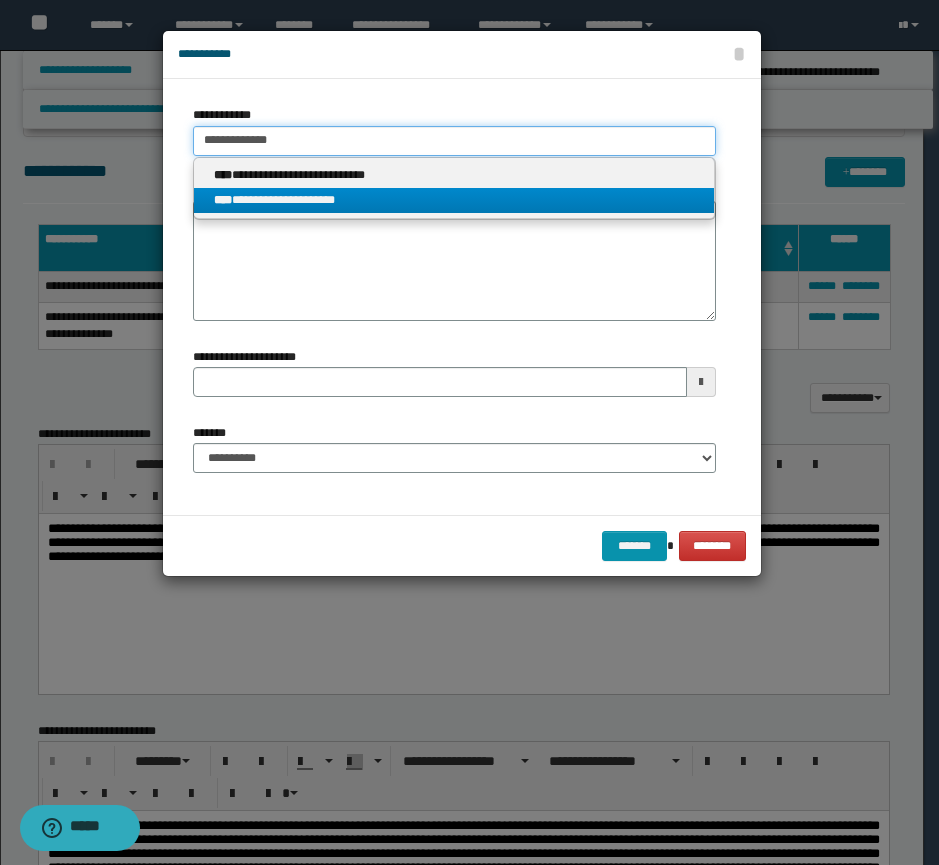 type on "**********" 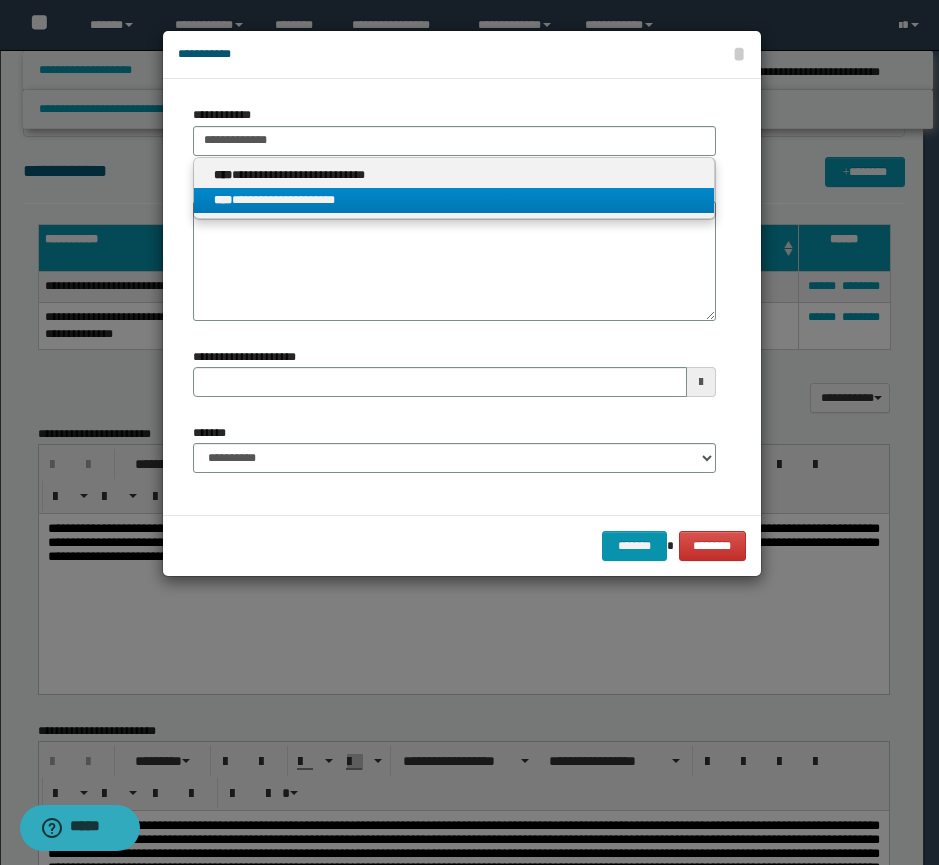 click on "**********" at bounding box center [454, 200] 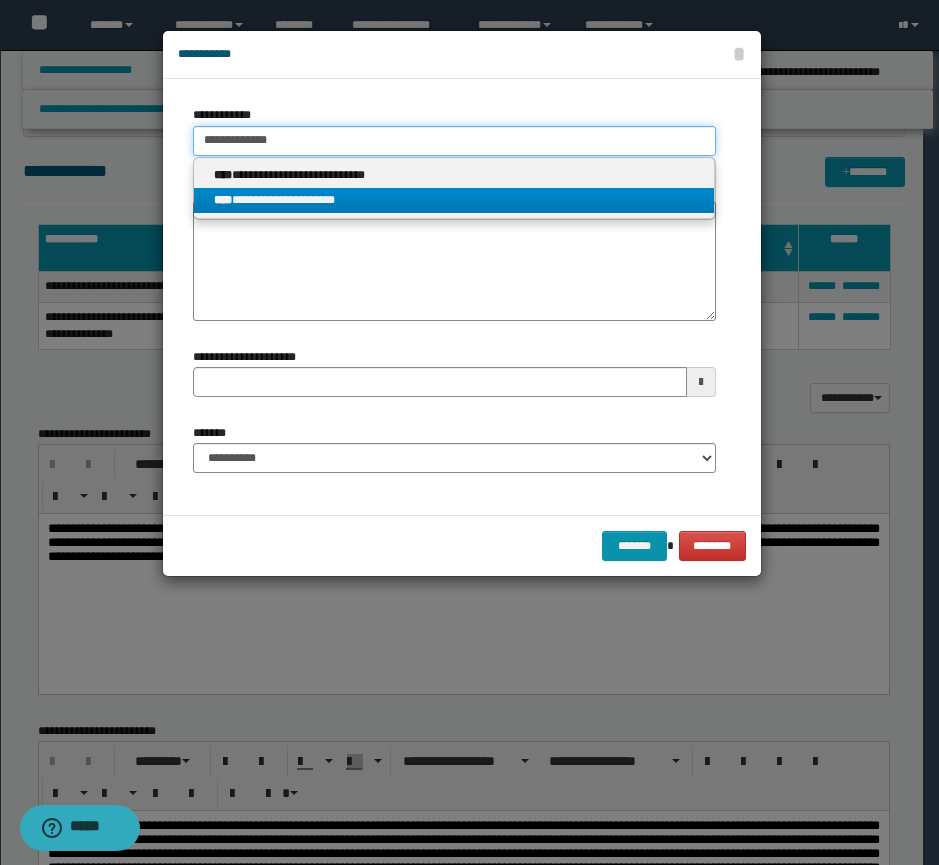 type 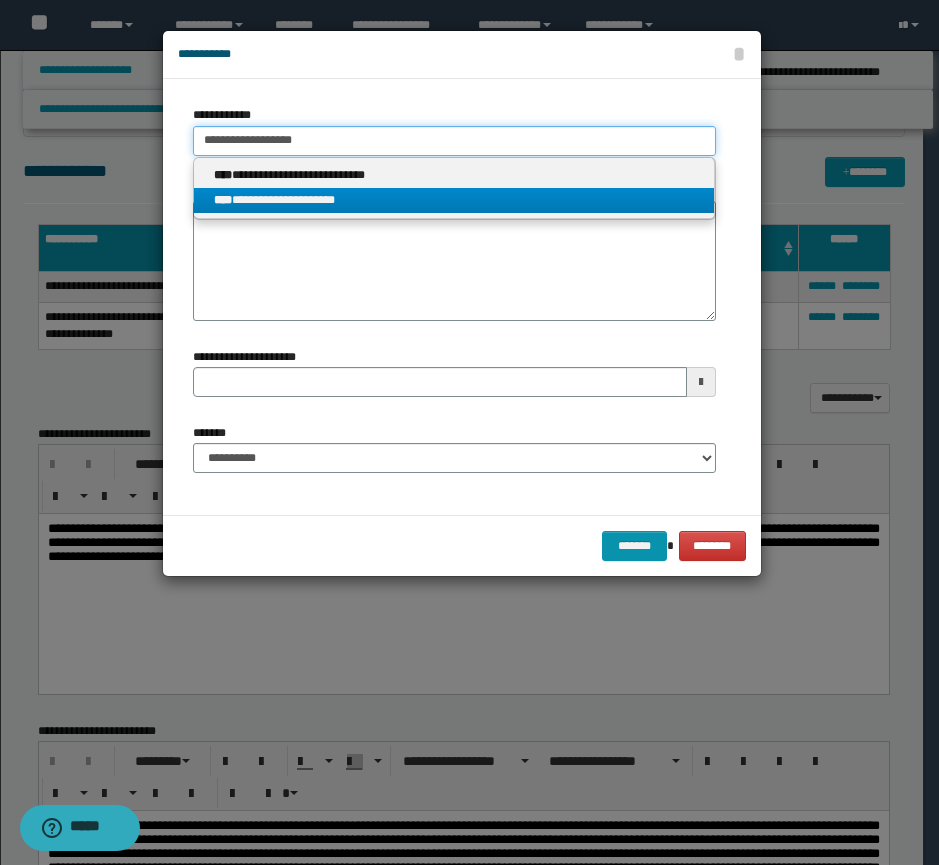 type 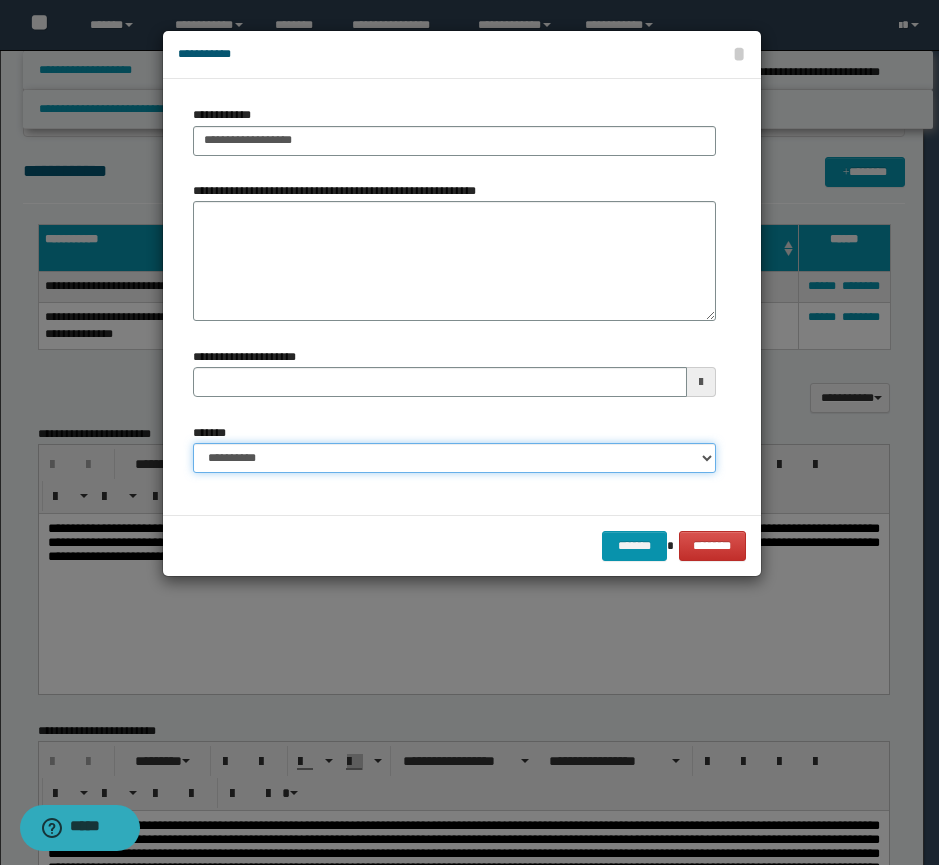 click on "**********" at bounding box center (454, 458) 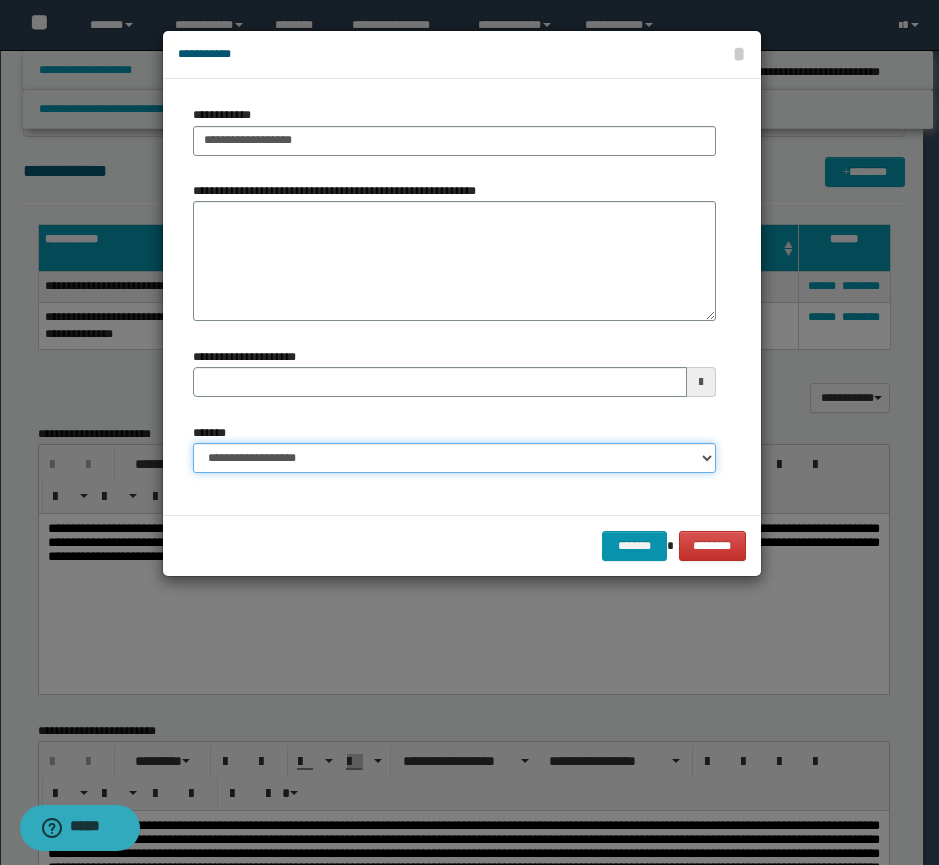 click on "**********" at bounding box center (454, 458) 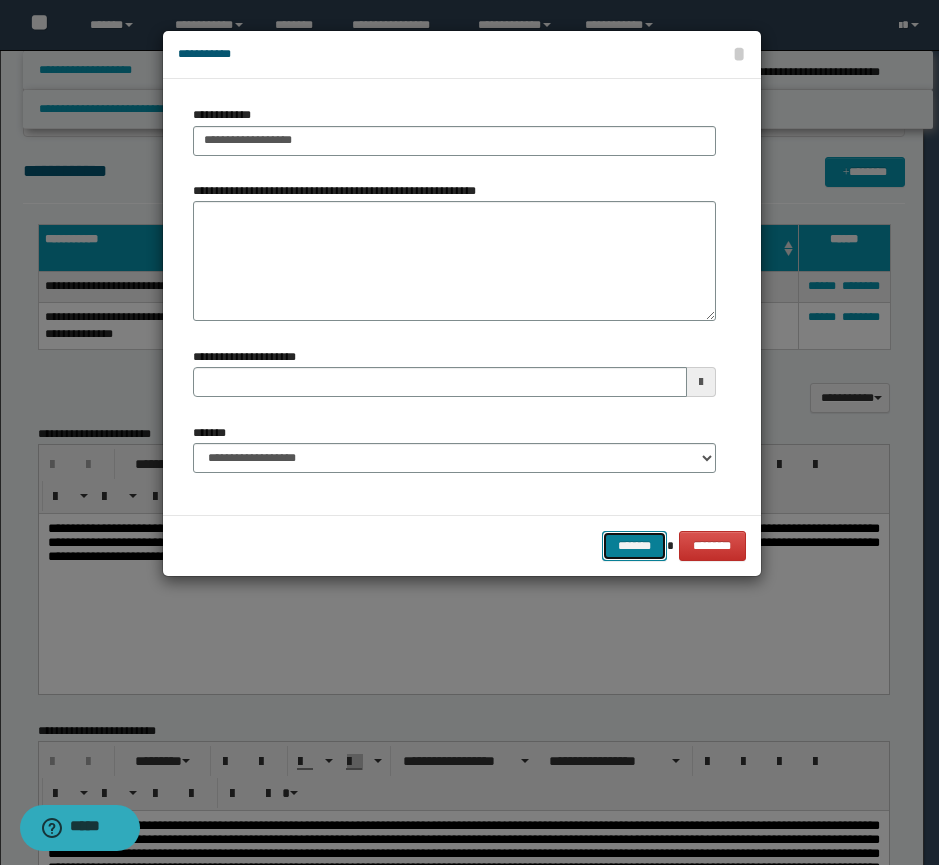 click on "*******" at bounding box center (634, 546) 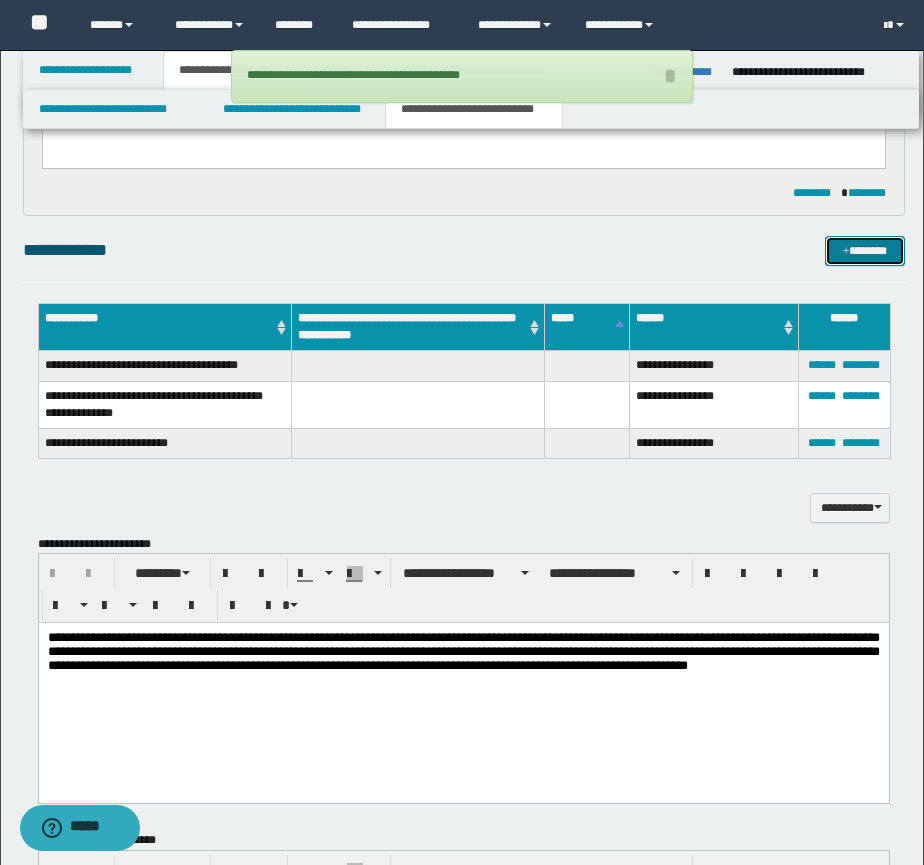 scroll, scrollTop: 639, scrollLeft: 0, axis: vertical 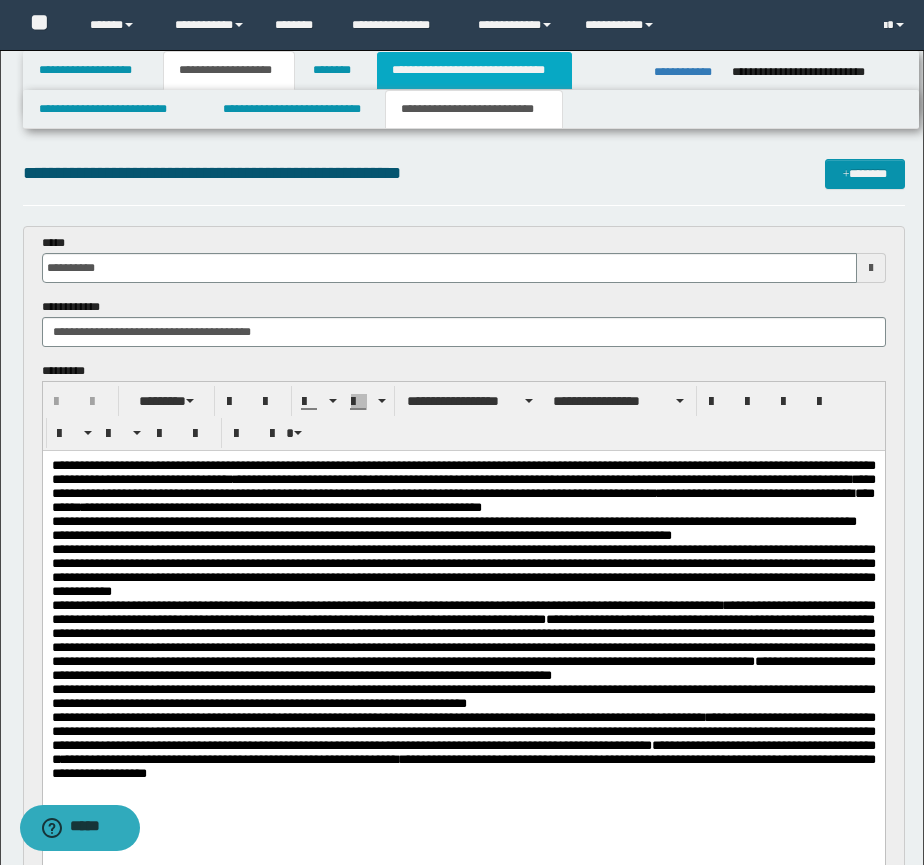 click on "**********" at bounding box center (474, 70) 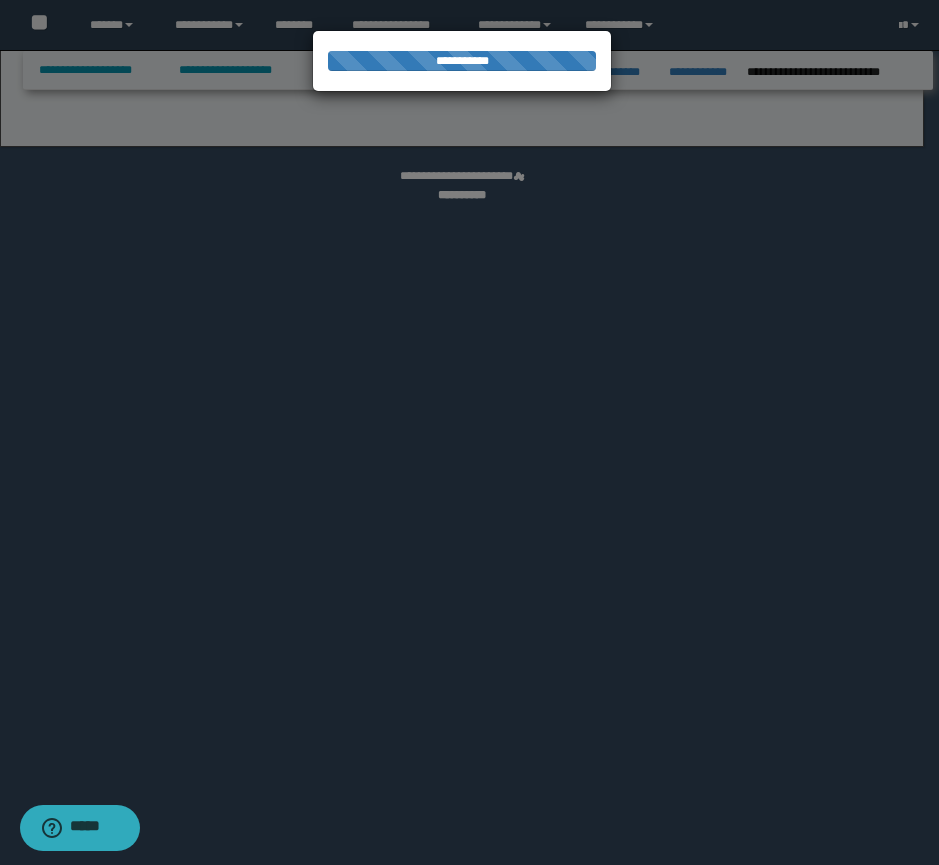 select on "*" 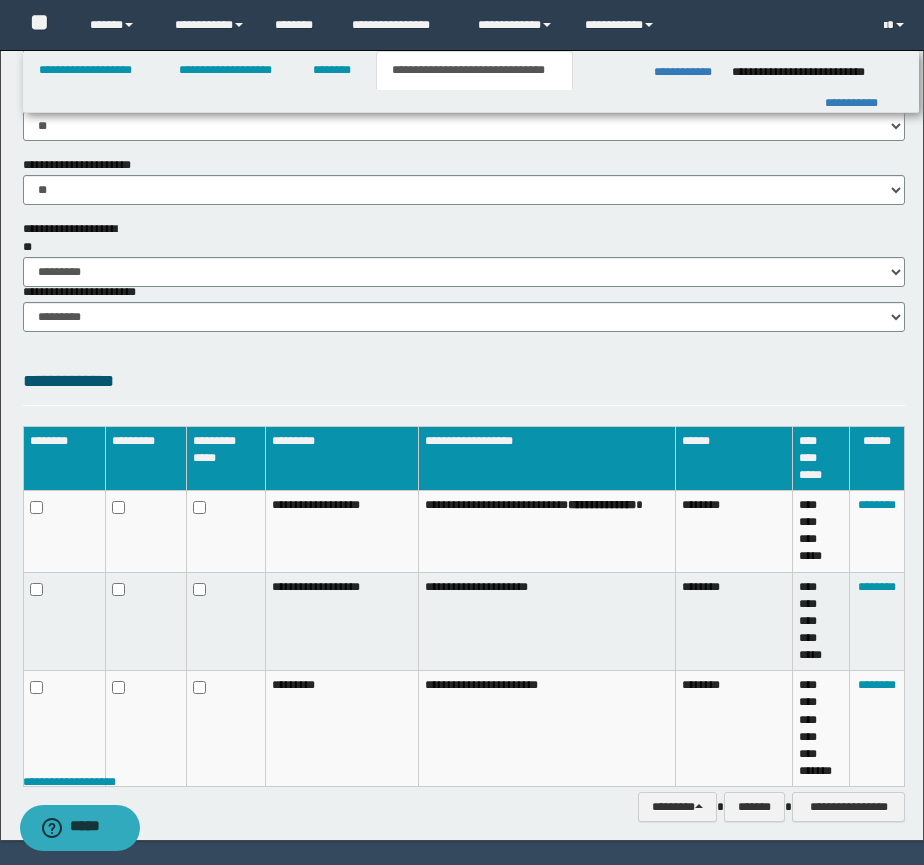 scroll, scrollTop: 1441, scrollLeft: 0, axis: vertical 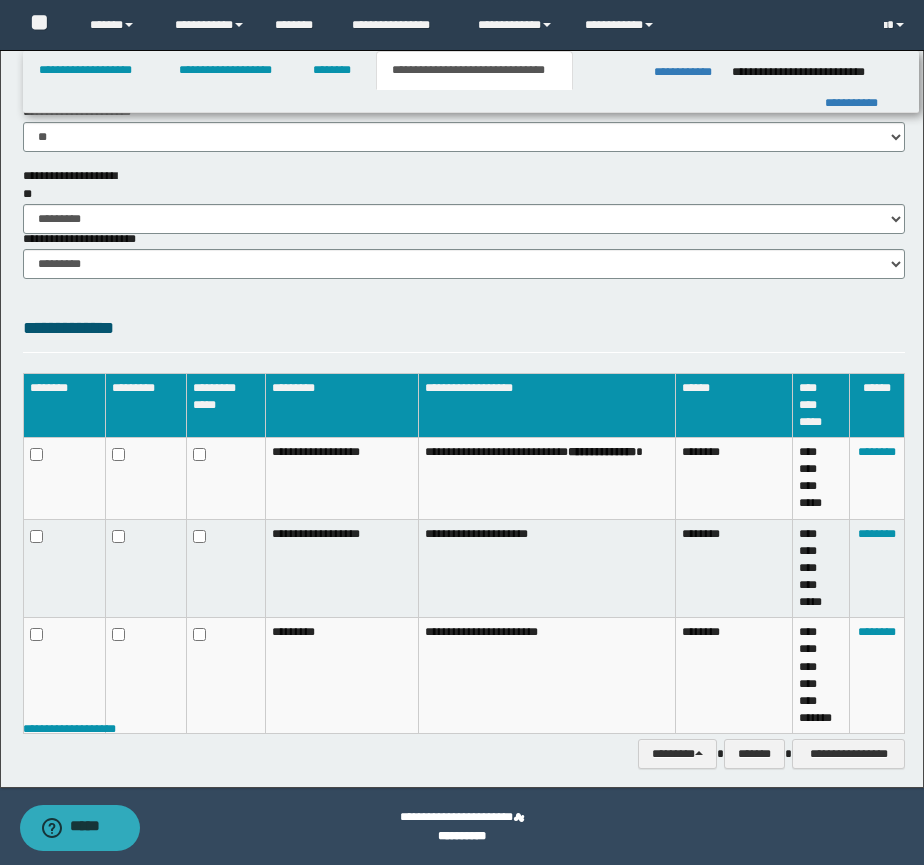 click on "**********" at bounding box center [464, 333] 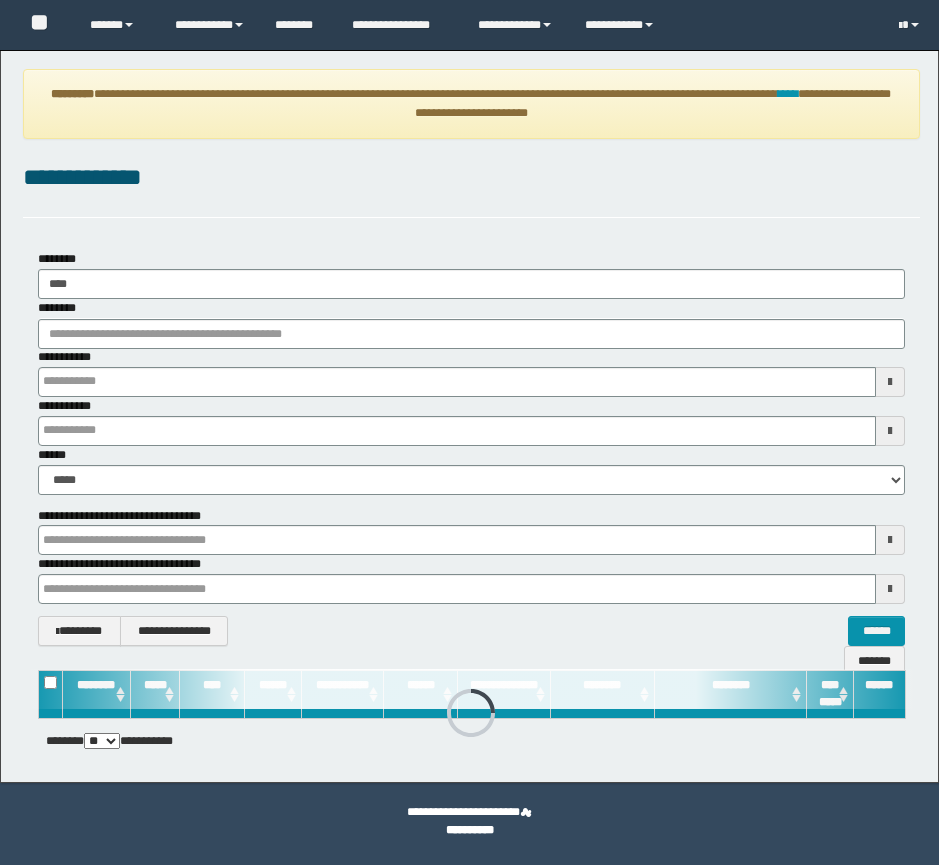 scroll, scrollTop: 0, scrollLeft: 0, axis: both 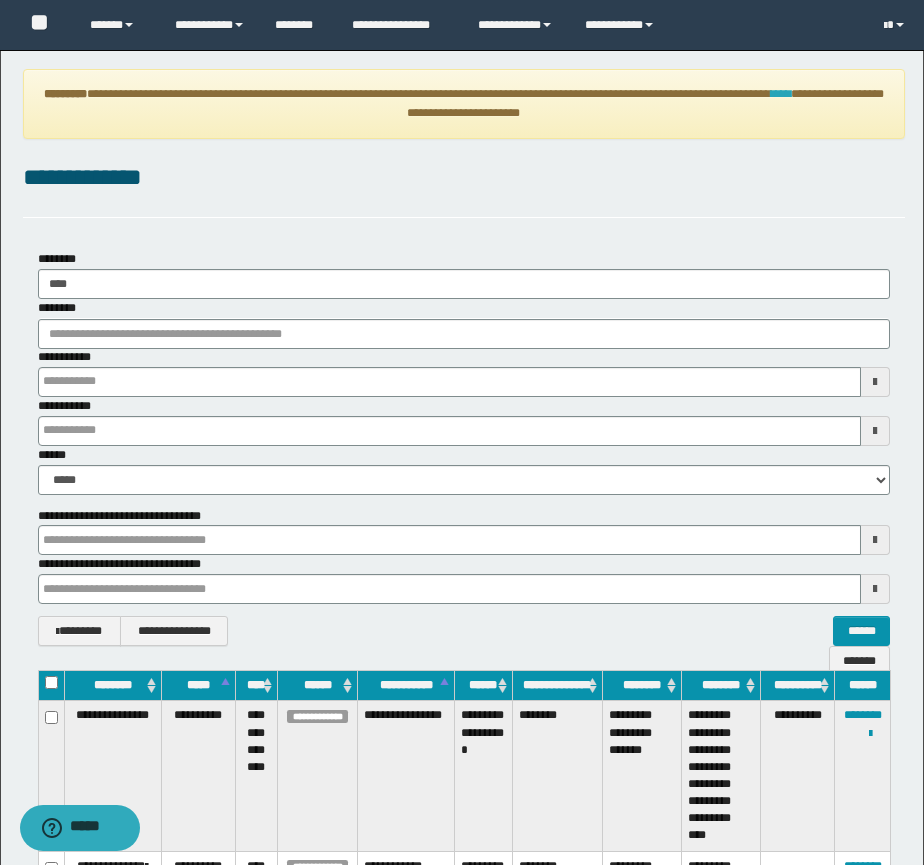 click on "****" at bounding box center [781, 94] 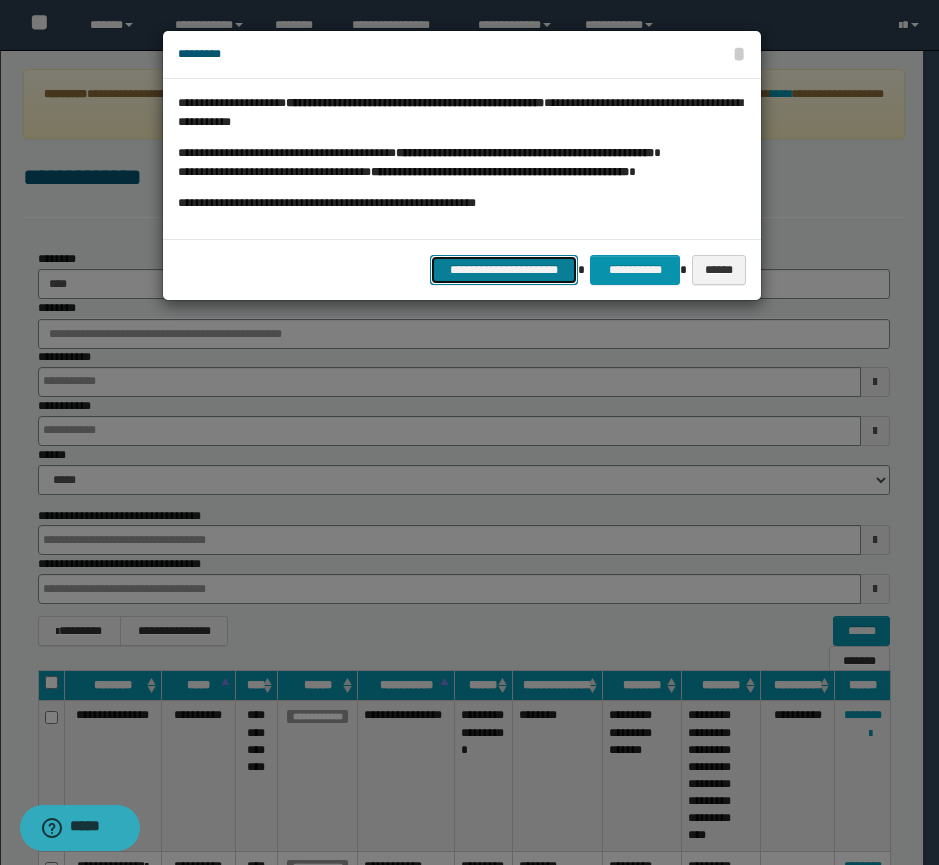 click on "**********" at bounding box center (504, 270) 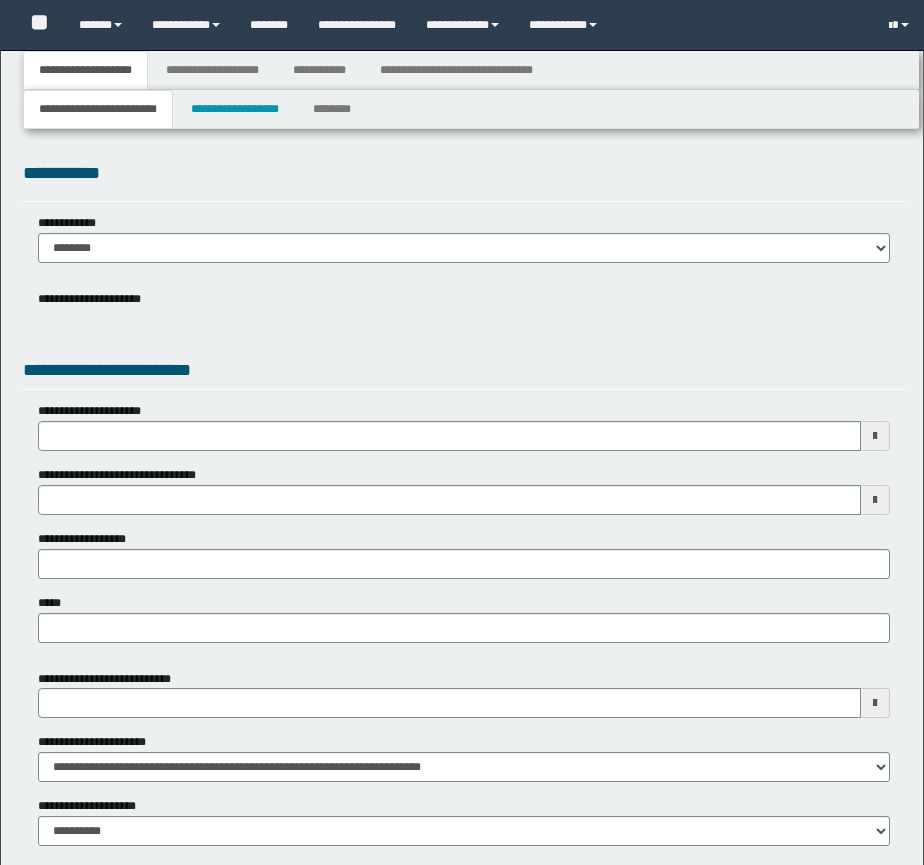 type 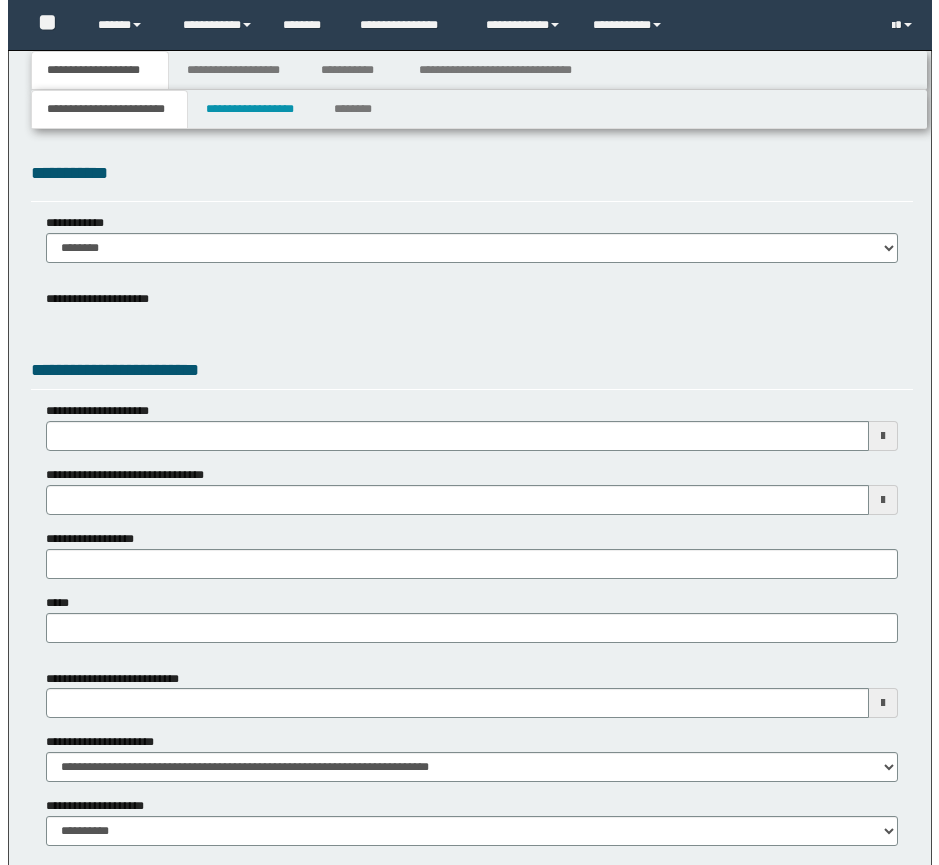 scroll, scrollTop: 0, scrollLeft: 0, axis: both 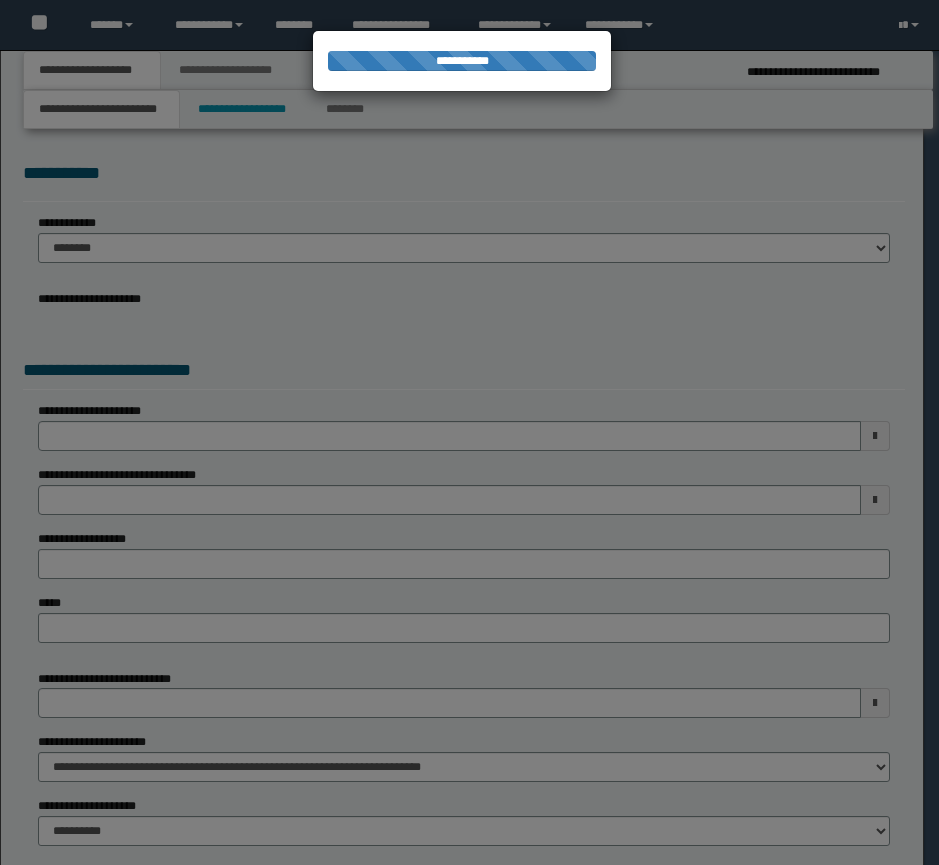 type on "**********" 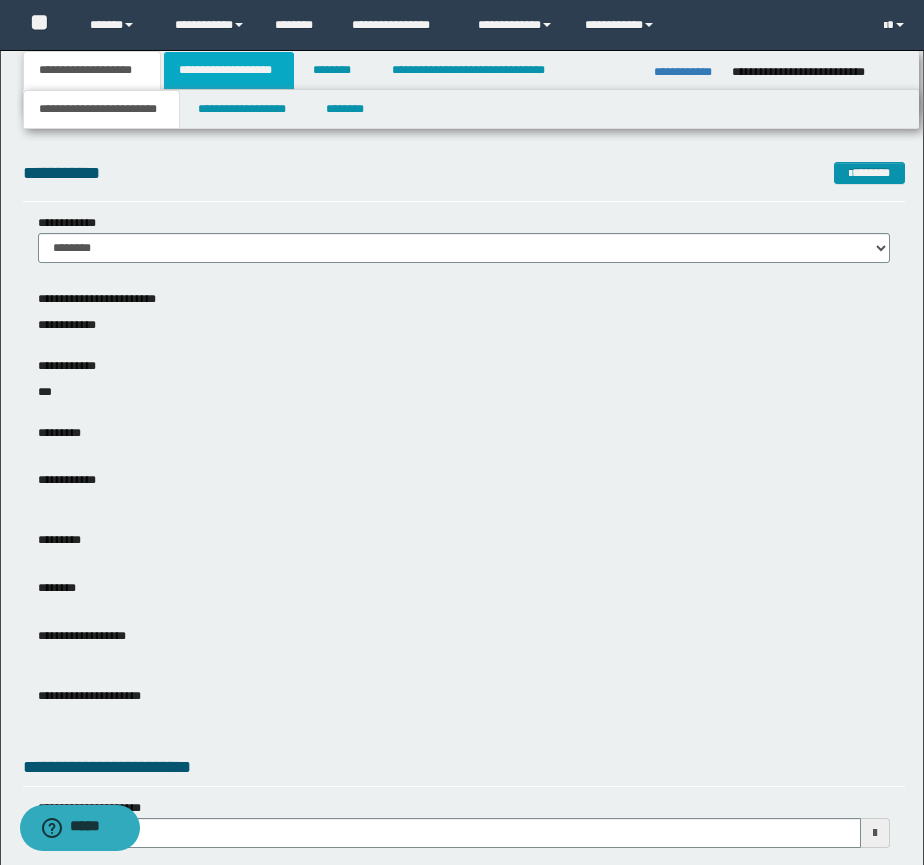 click on "**********" at bounding box center [229, 70] 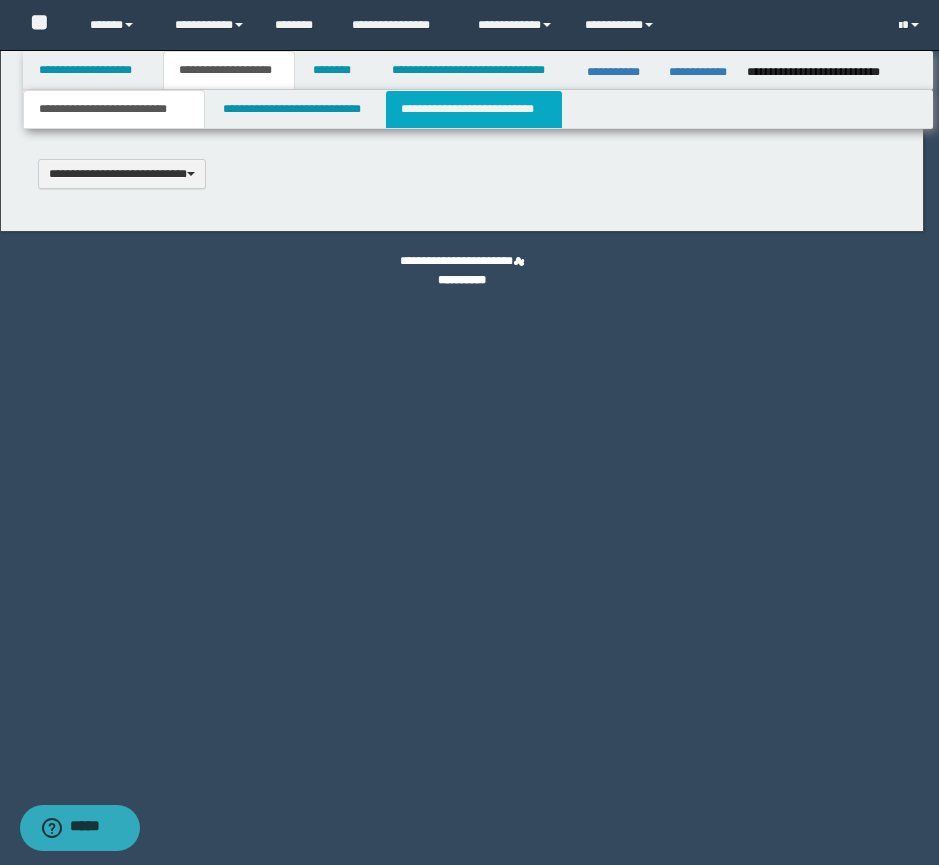 type 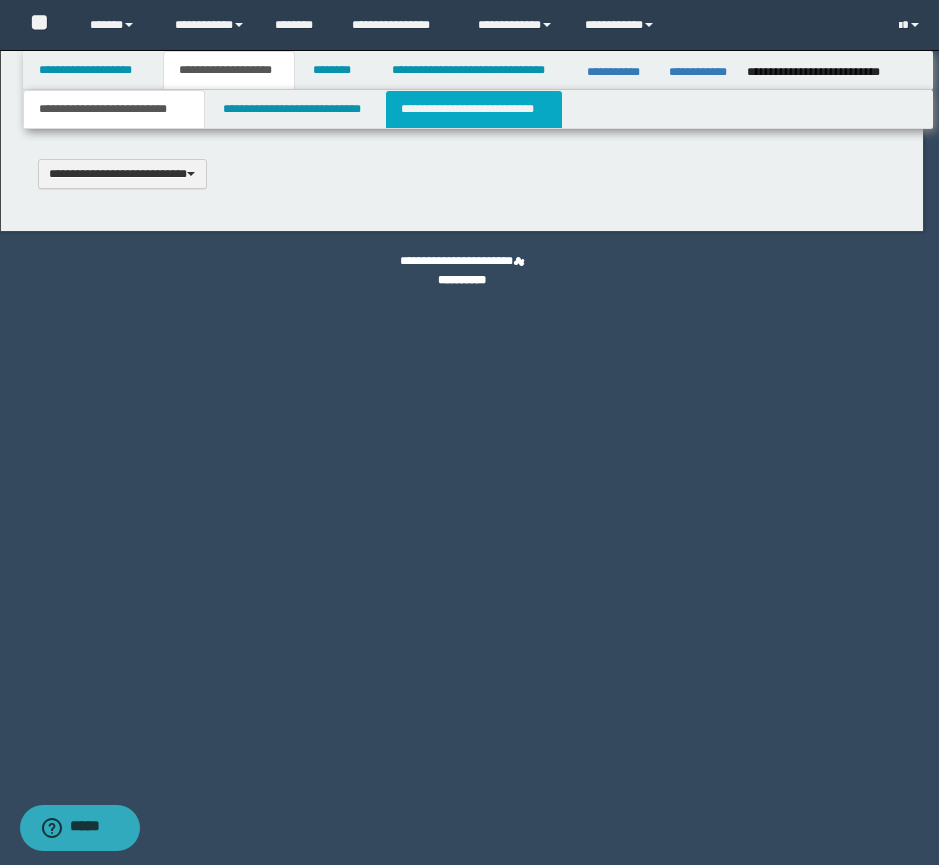scroll, scrollTop: 0, scrollLeft: 0, axis: both 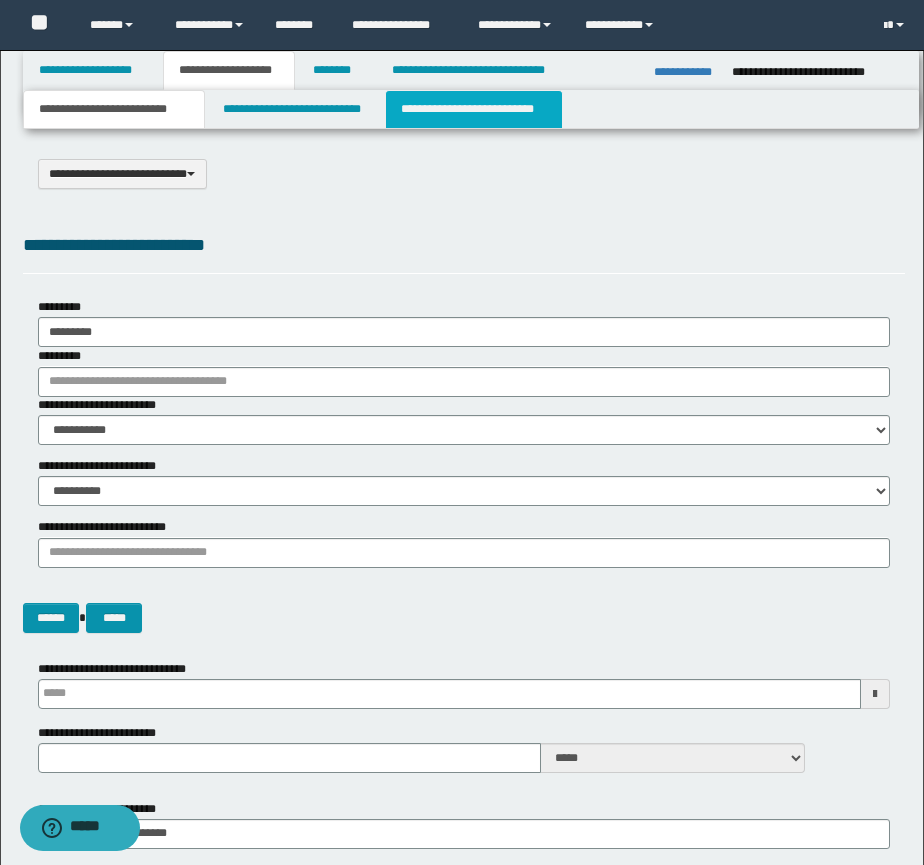 click on "**********" at bounding box center [474, 109] 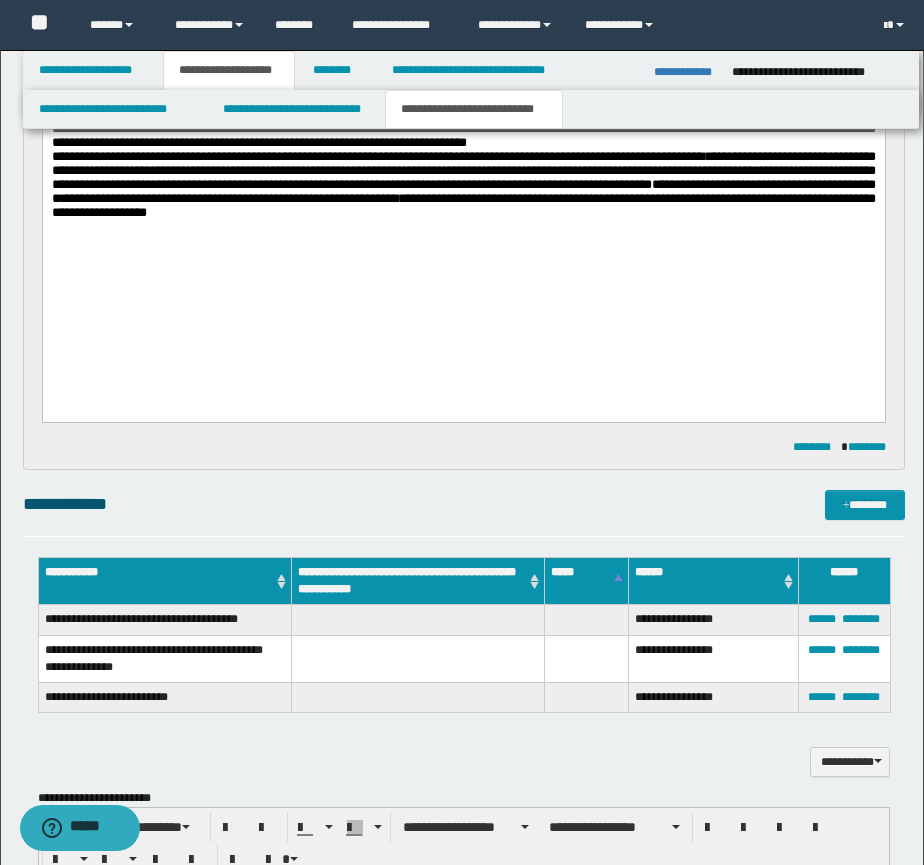 scroll, scrollTop: 333, scrollLeft: 0, axis: vertical 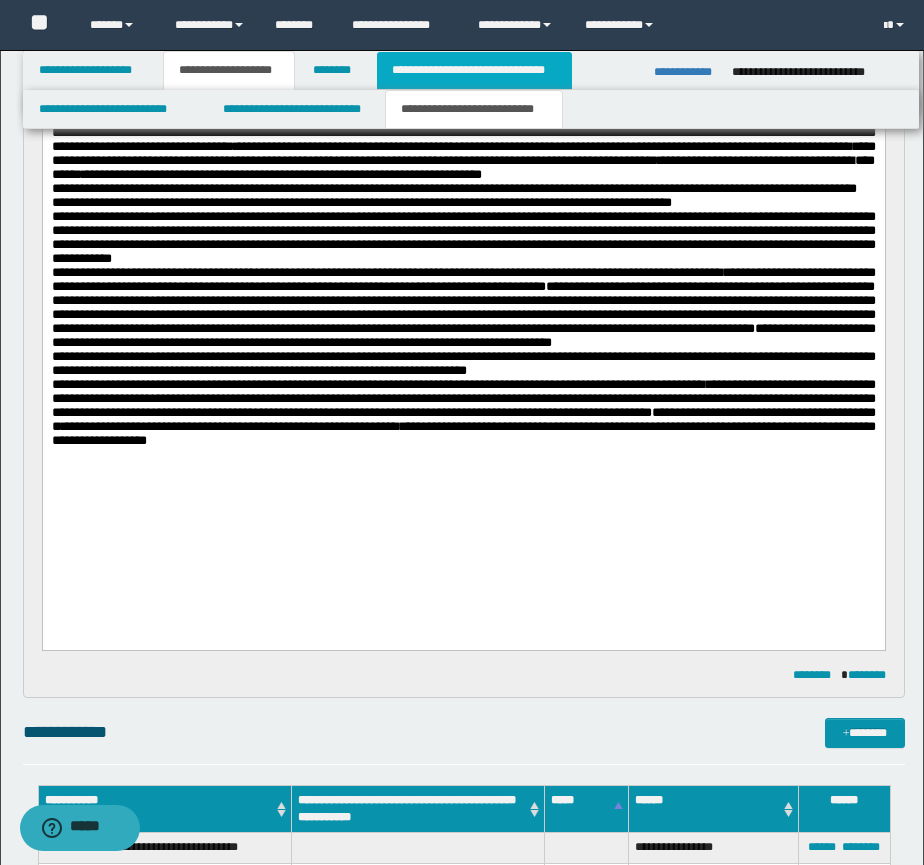 click on "**********" at bounding box center (474, 70) 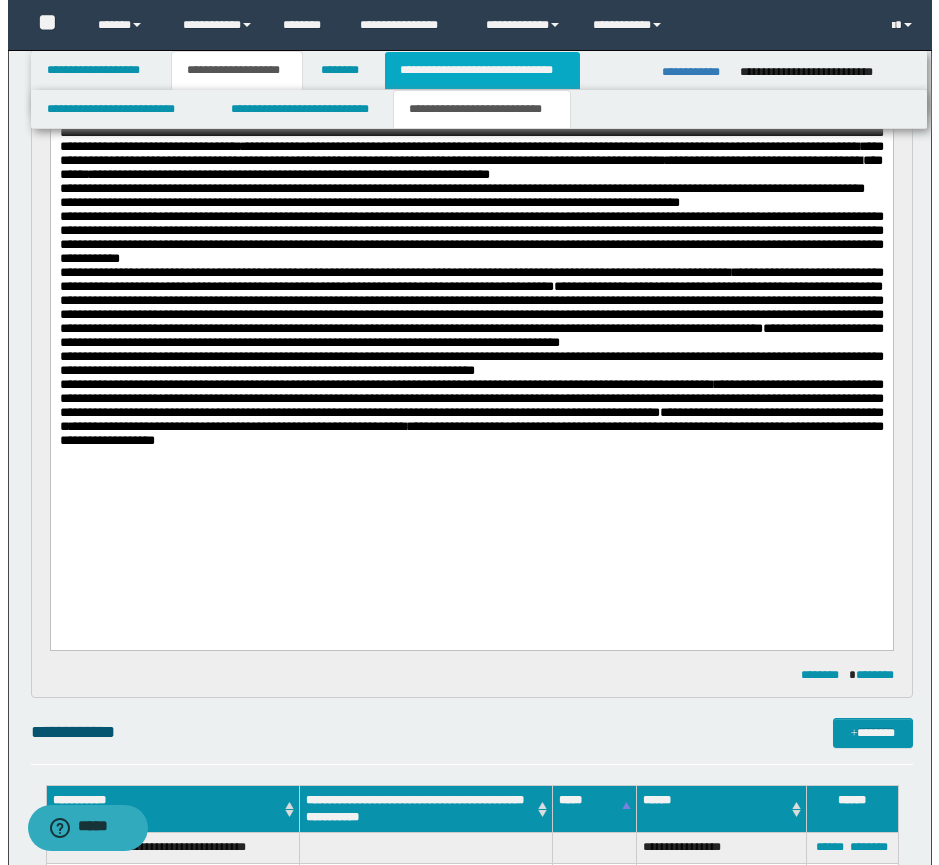 scroll, scrollTop: 0, scrollLeft: 0, axis: both 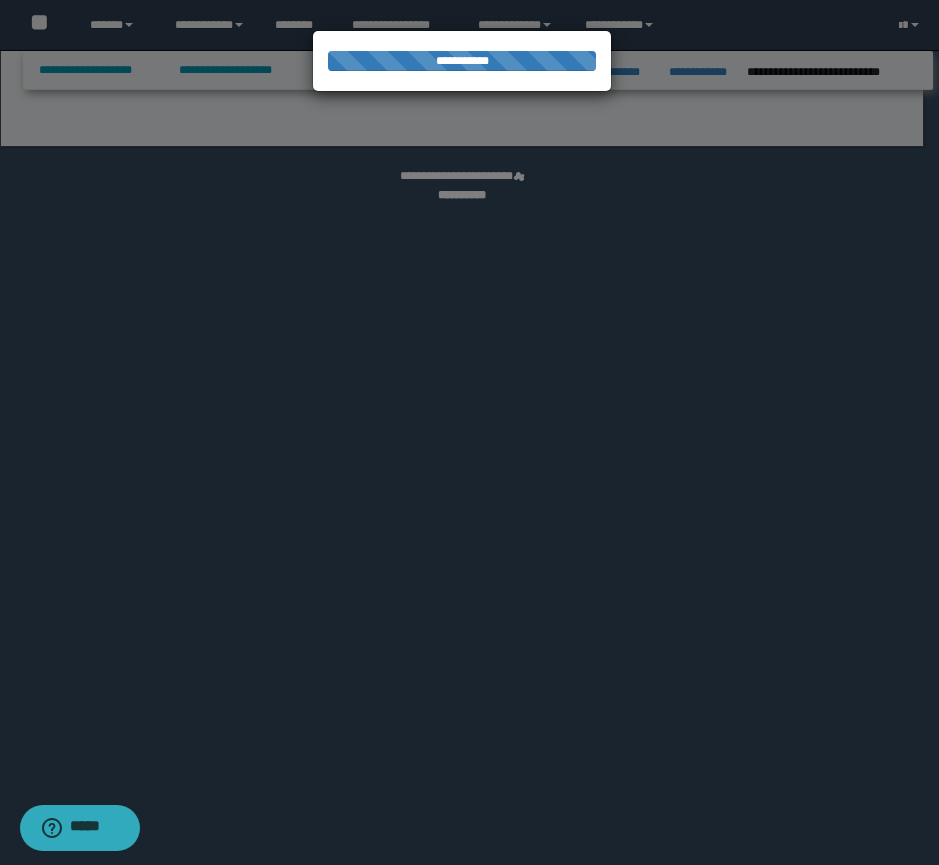 select on "*" 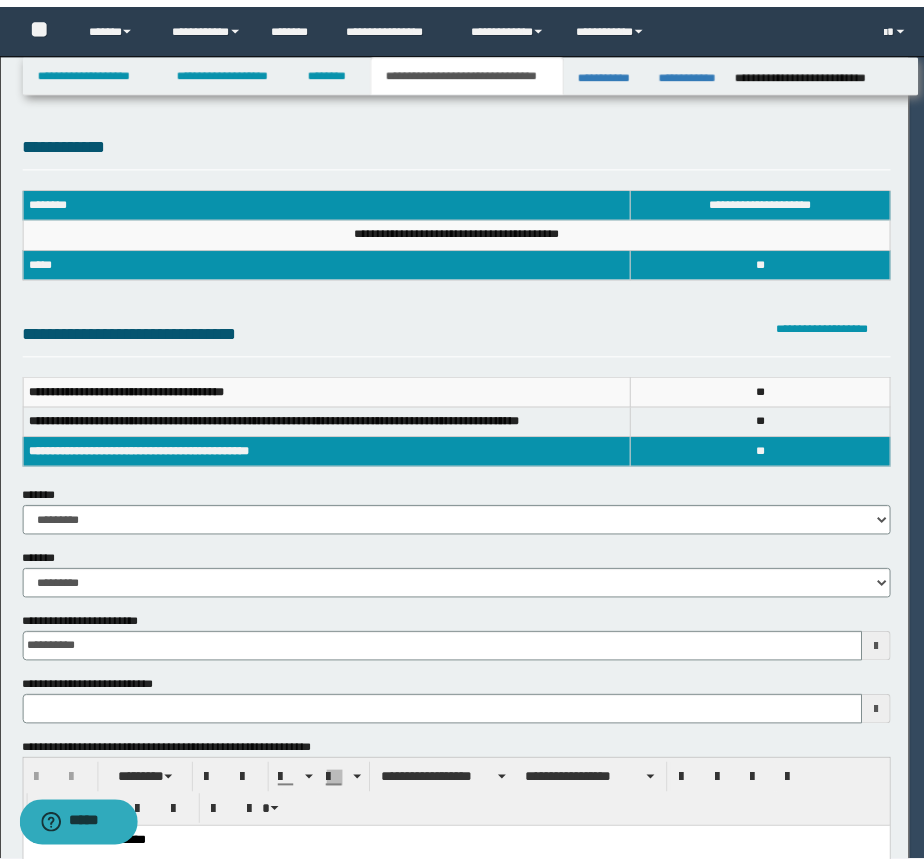 scroll, scrollTop: 0, scrollLeft: 0, axis: both 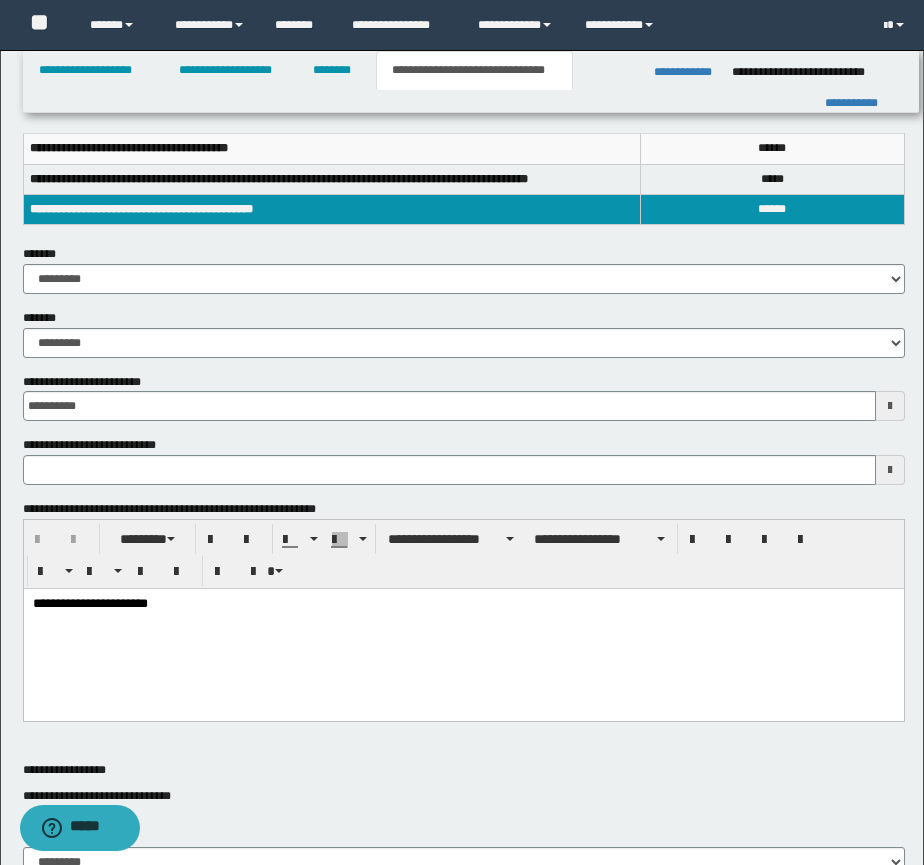 type 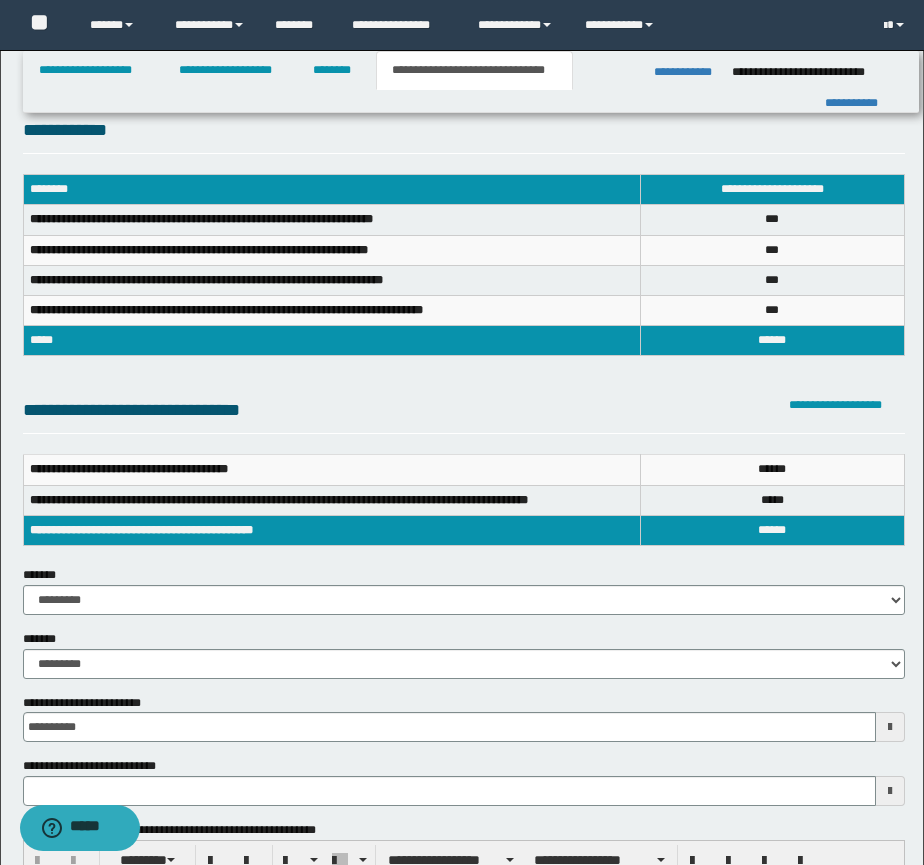scroll, scrollTop: 0, scrollLeft: 0, axis: both 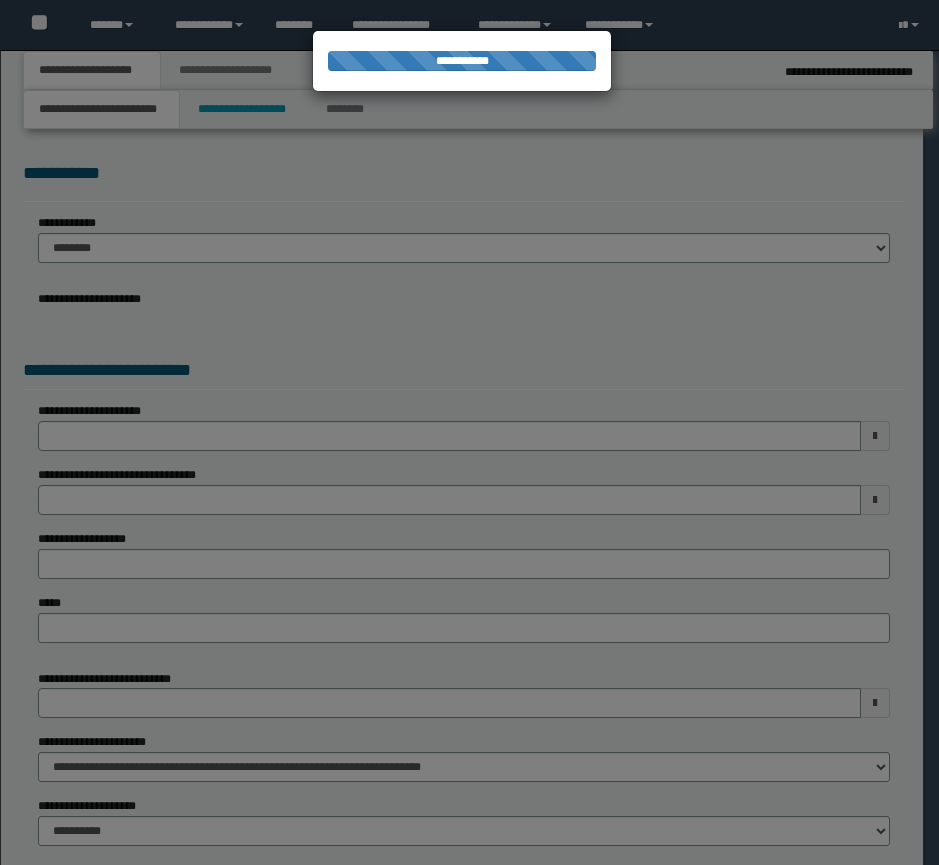 select on "*" 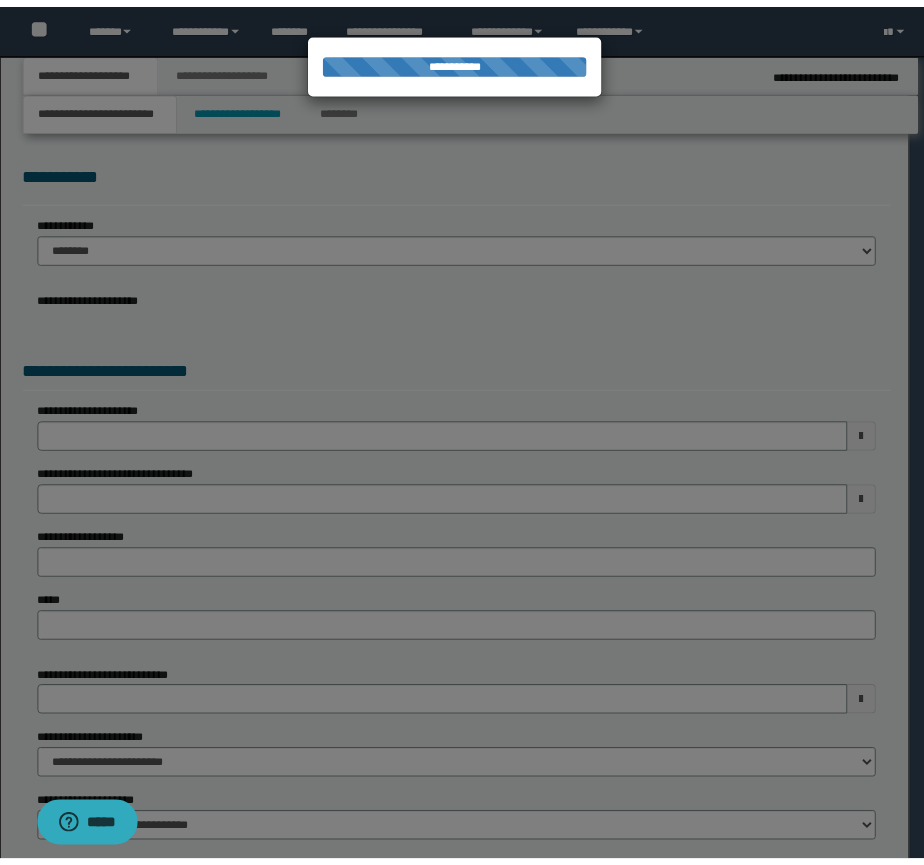 scroll, scrollTop: 0, scrollLeft: 0, axis: both 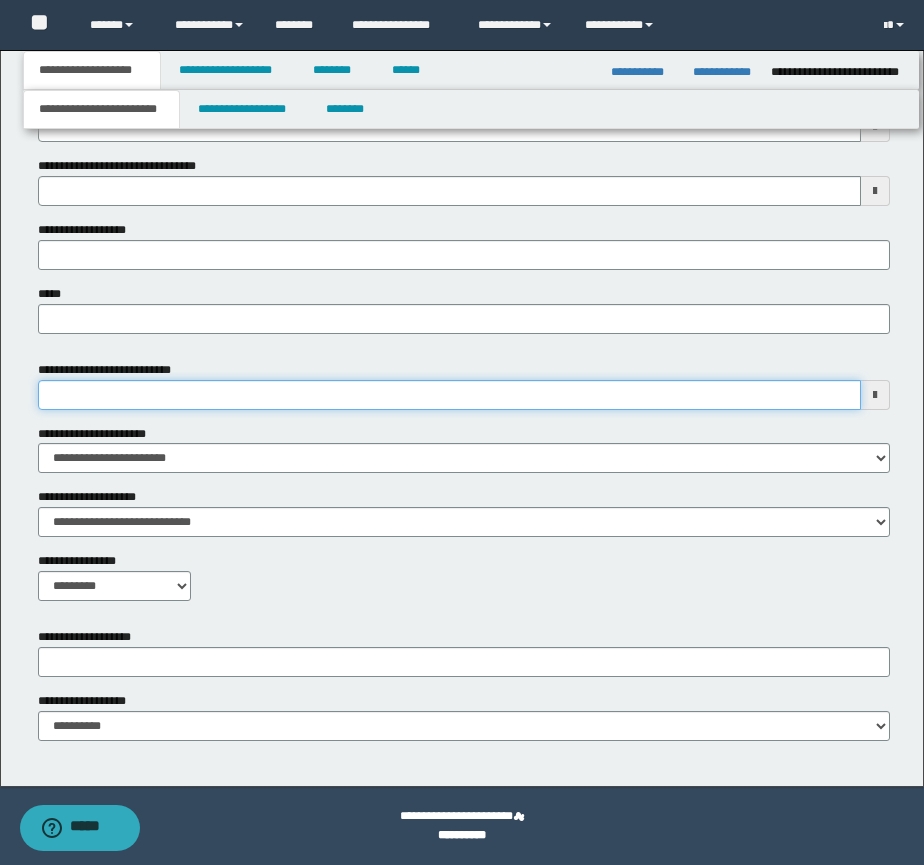 click on "**********" at bounding box center [449, 395] 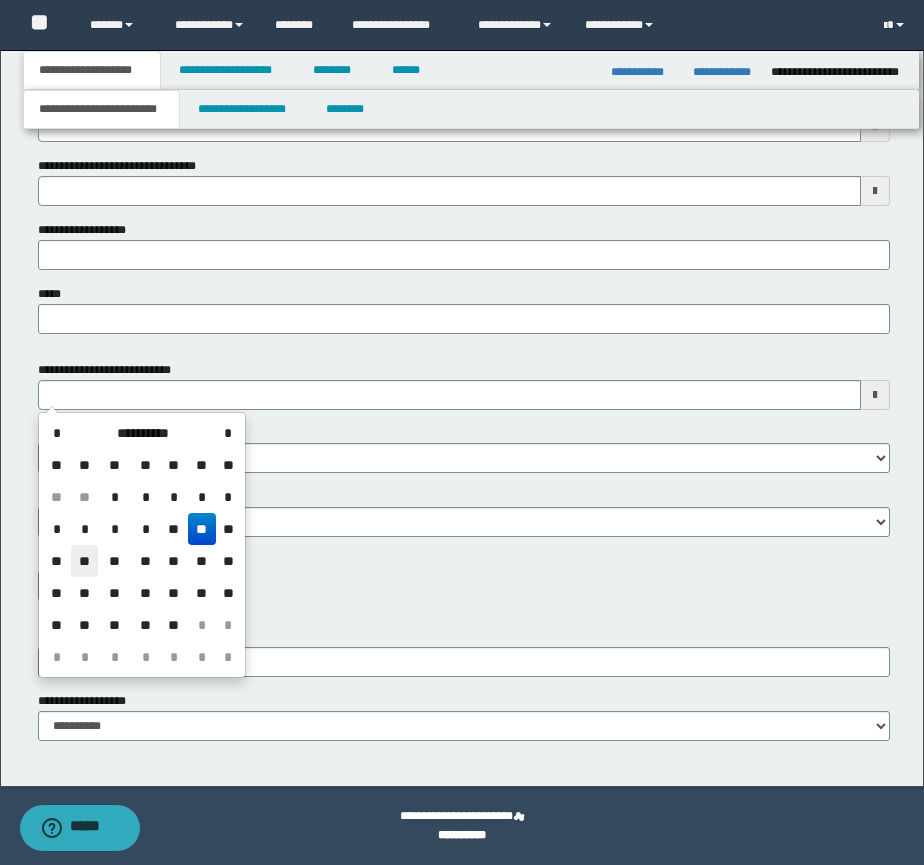 click on "**" at bounding box center [85, 561] 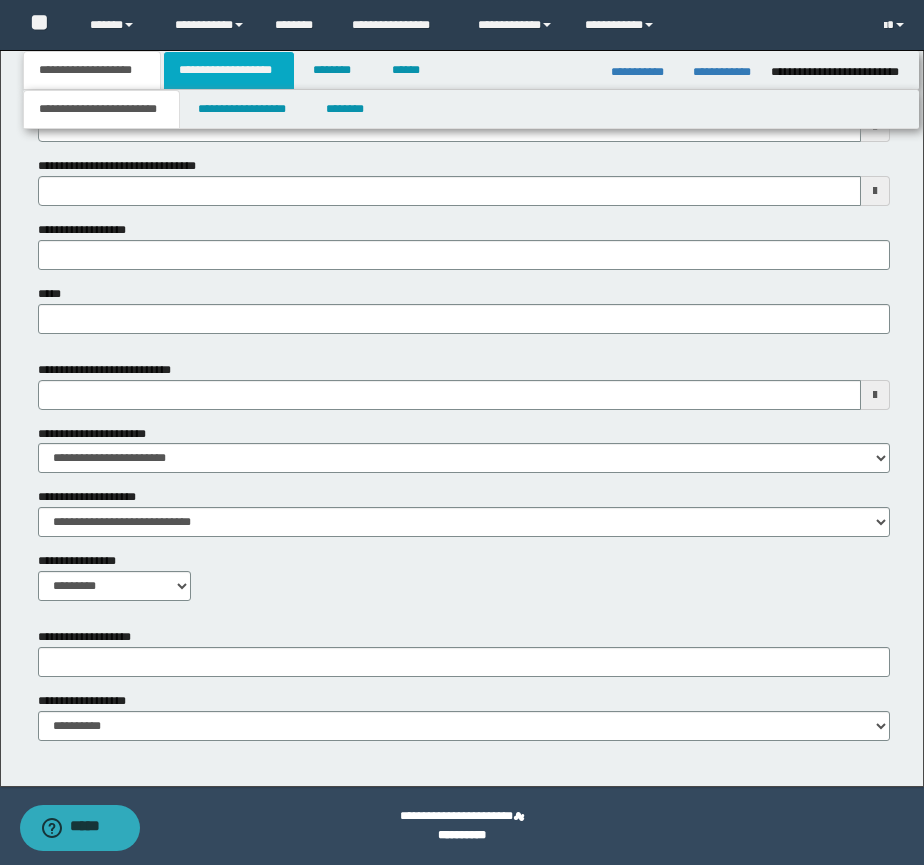 click on "**********" at bounding box center [229, 70] 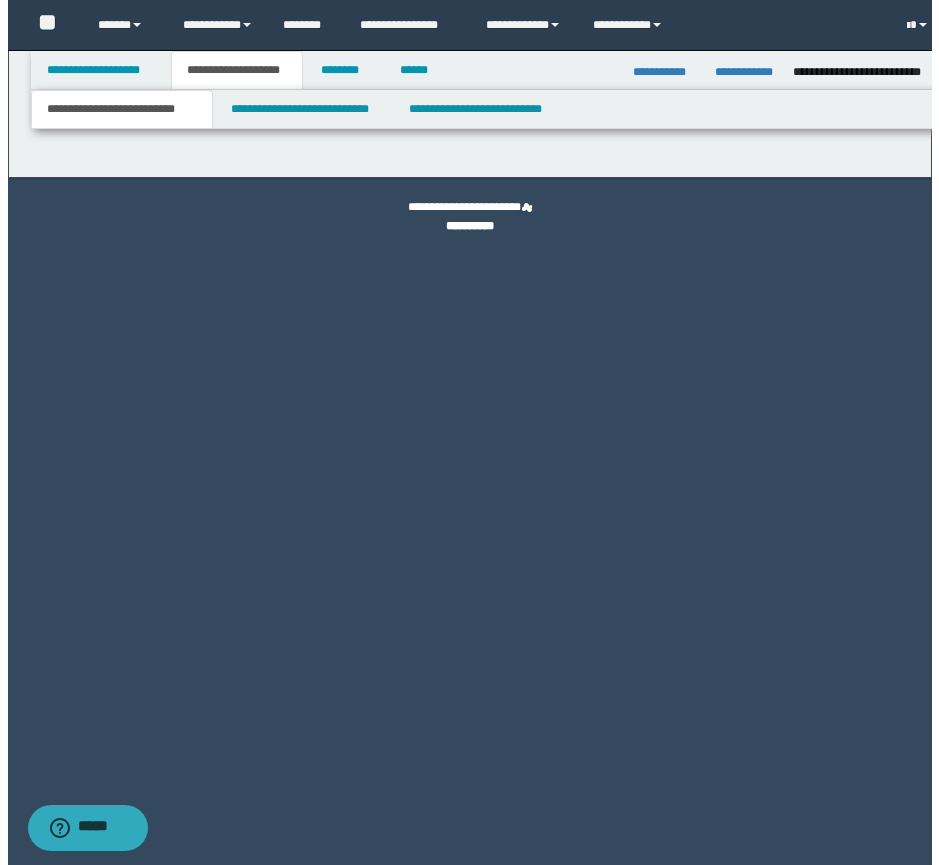 scroll, scrollTop: 0, scrollLeft: 0, axis: both 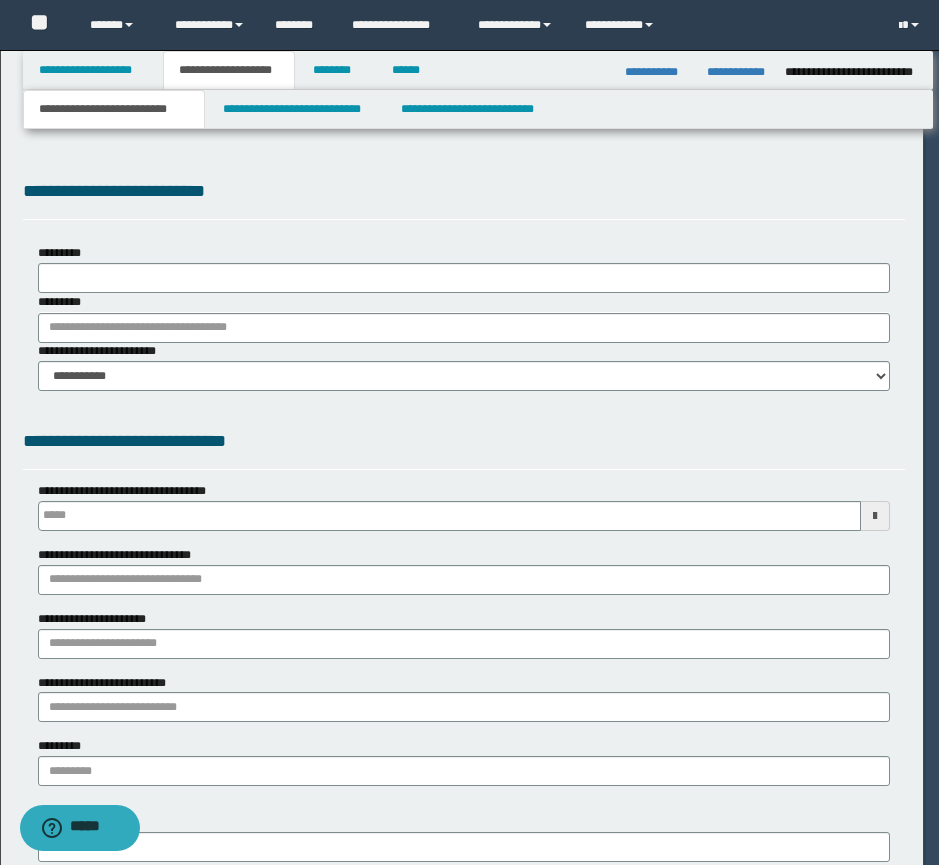 type 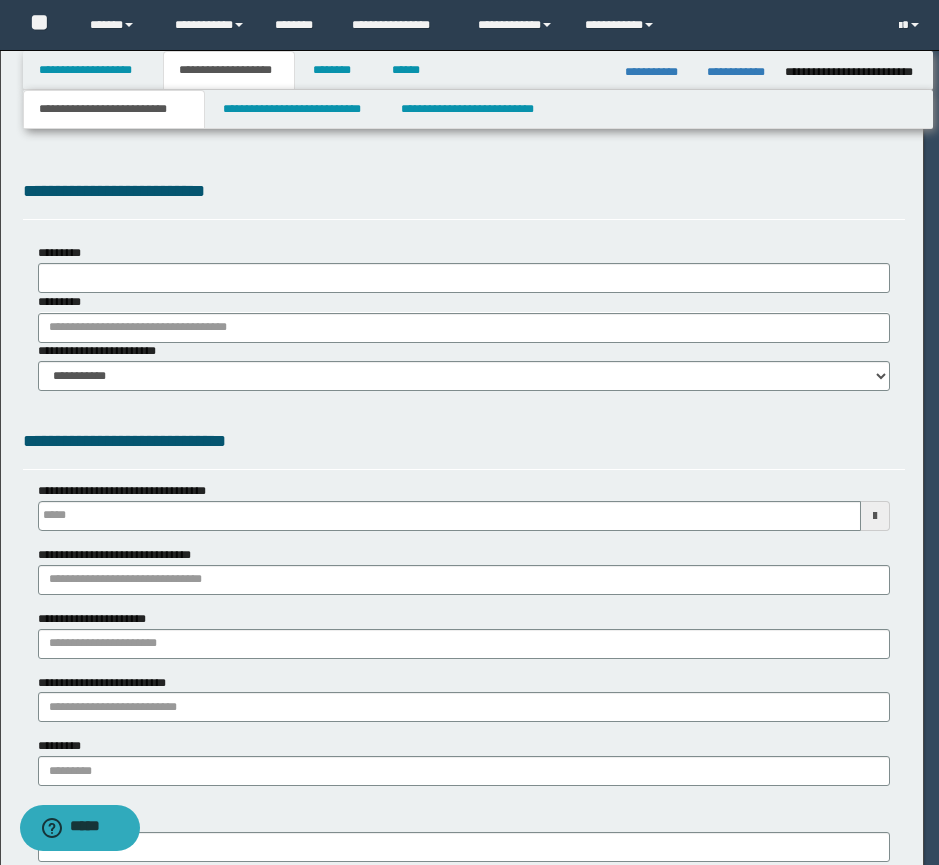 scroll, scrollTop: 0, scrollLeft: 0, axis: both 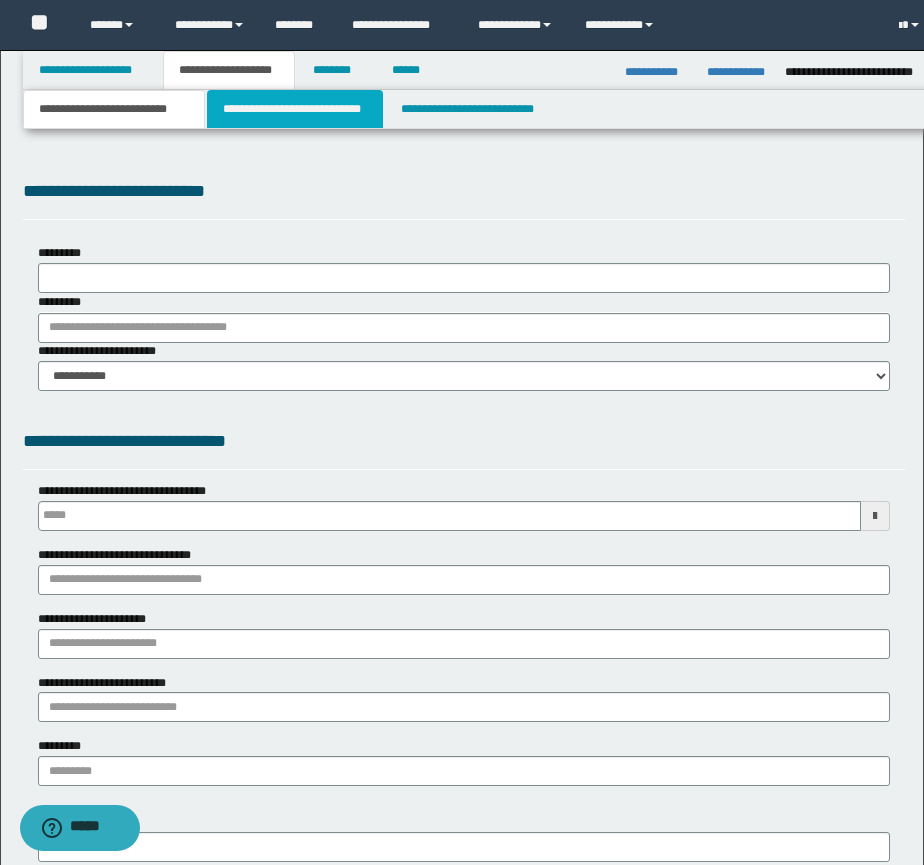type on "**********" 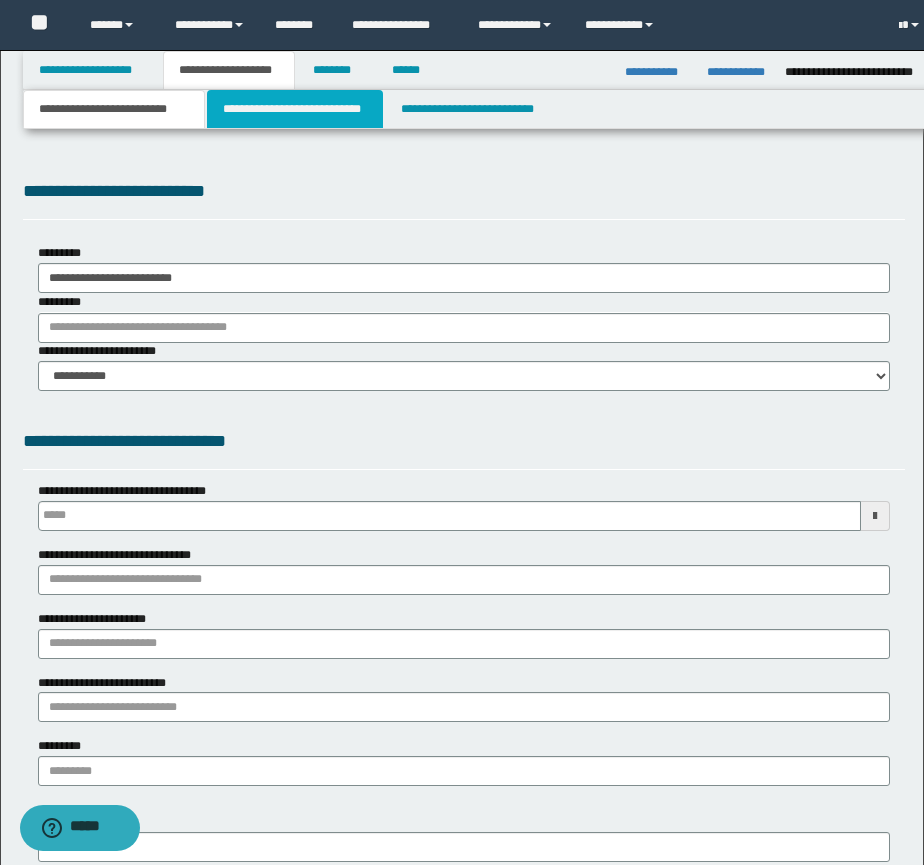 click on "**********" at bounding box center (295, 109) 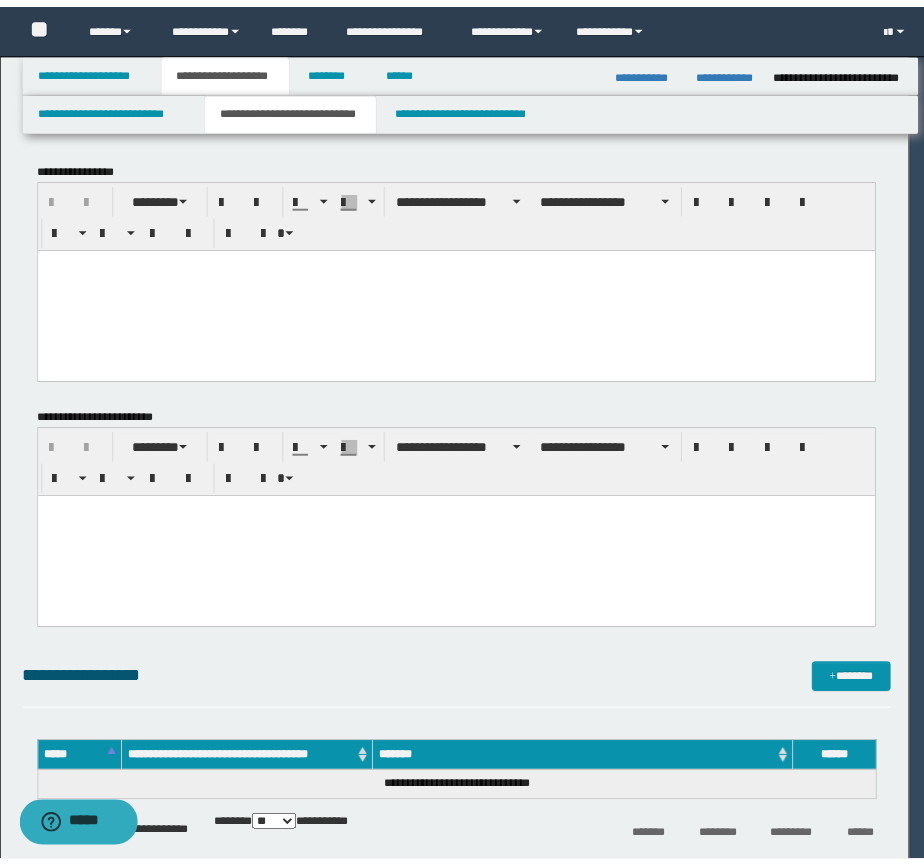 scroll, scrollTop: 0, scrollLeft: 0, axis: both 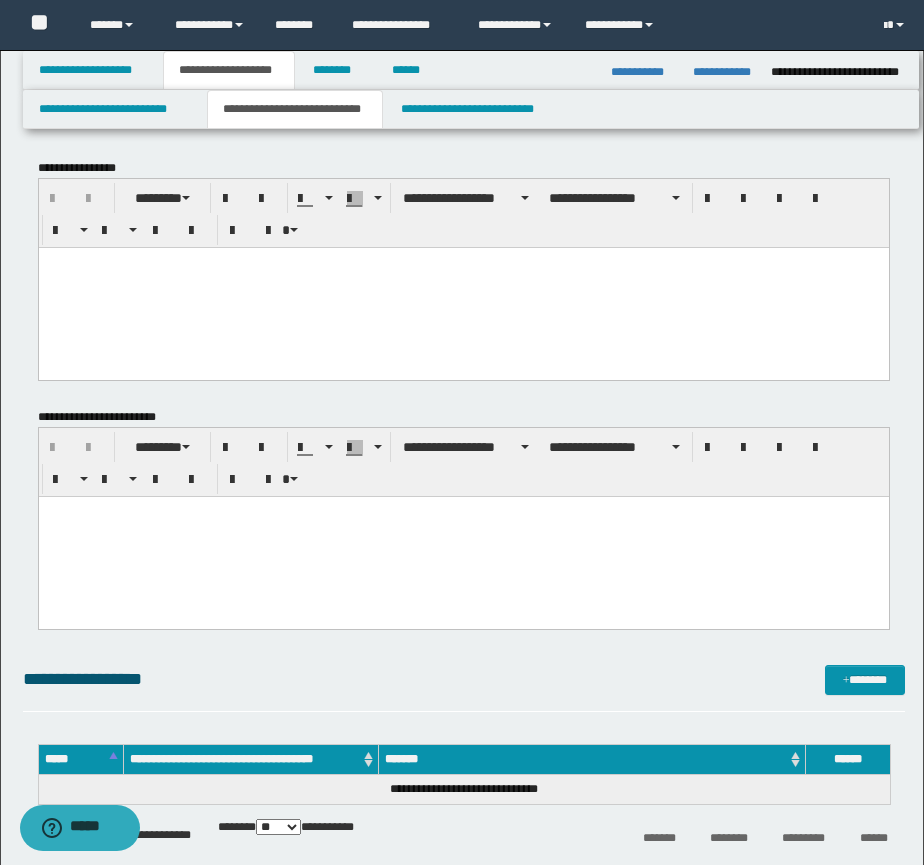 click at bounding box center (463, 287) 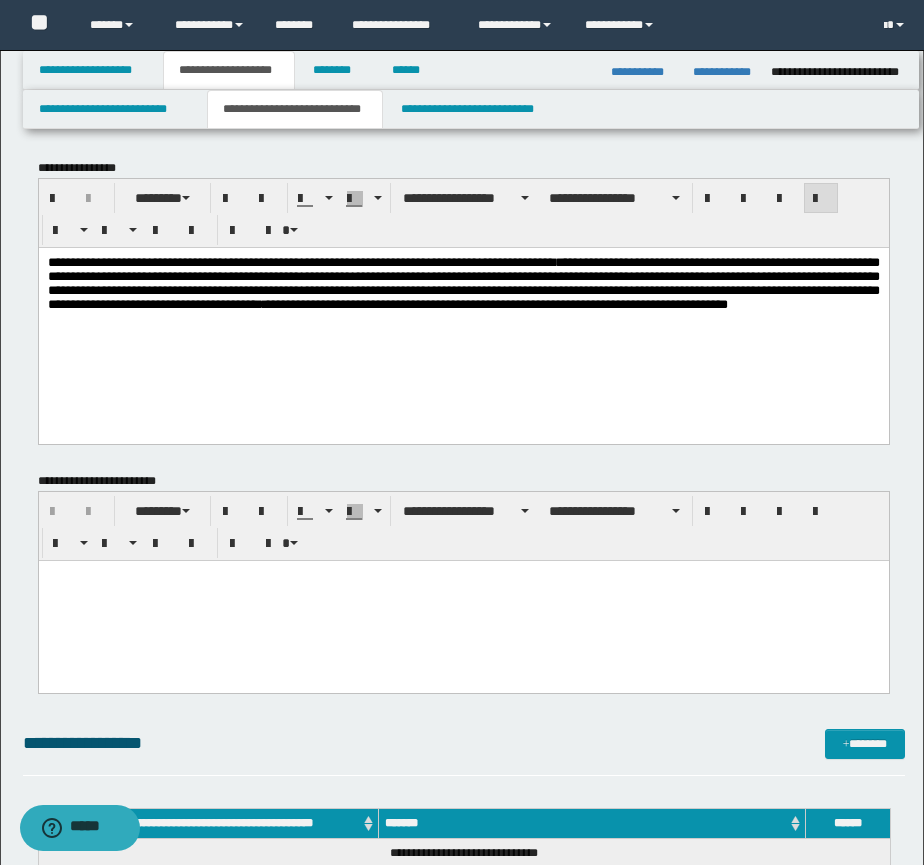 click at bounding box center [463, 600] 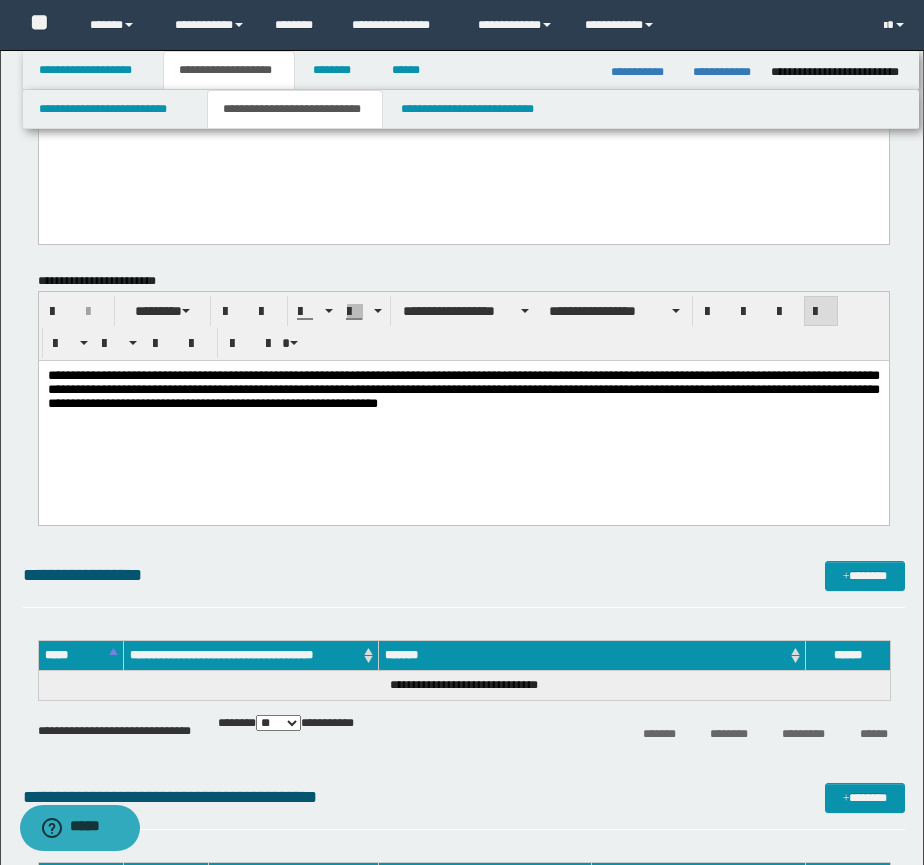 scroll, scrollTop: 500, scrollLeft: 0, axis: vertical 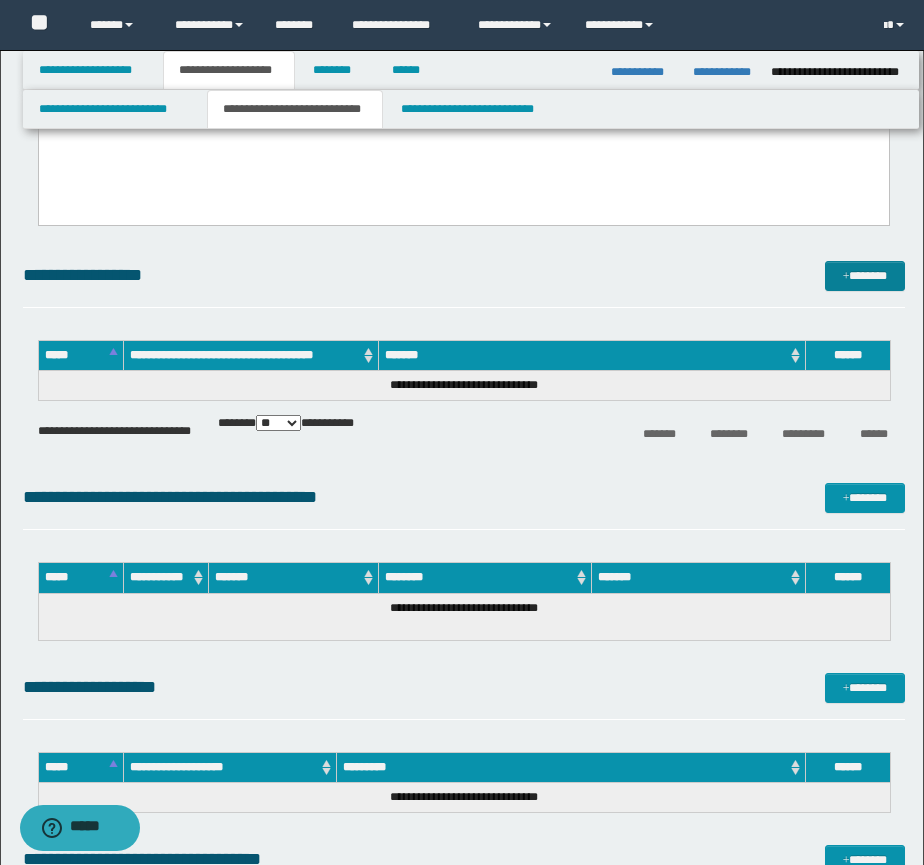 click on "**********" at bounding box center (464, 284) 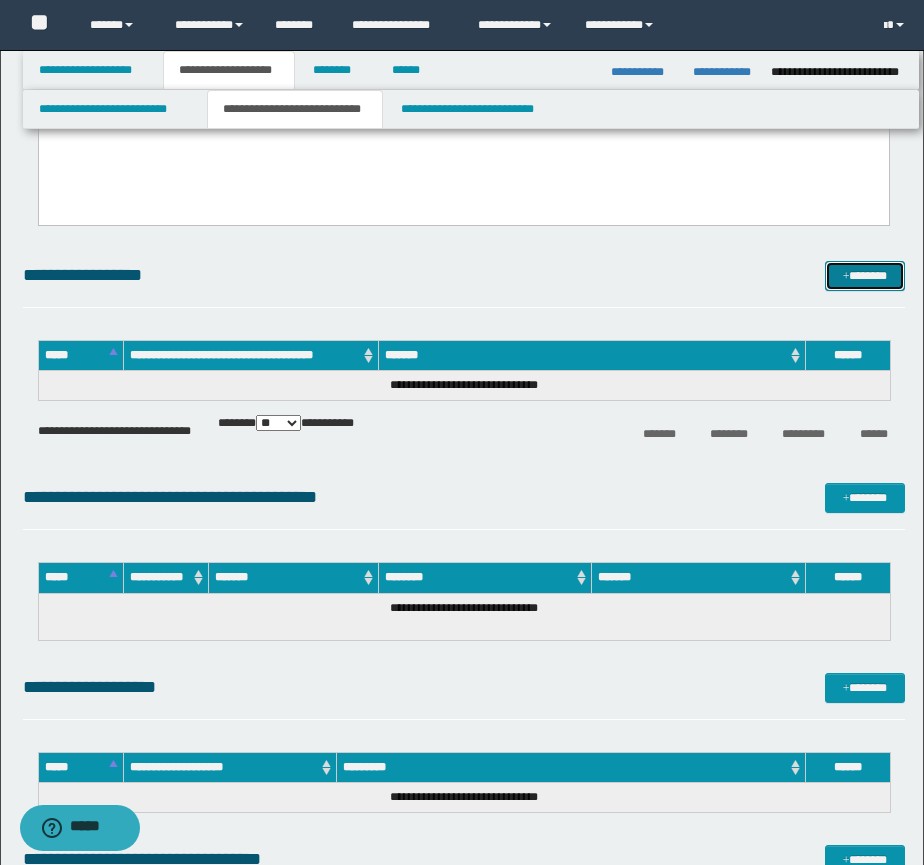 click on "*******" at bounding box center (865, 276) 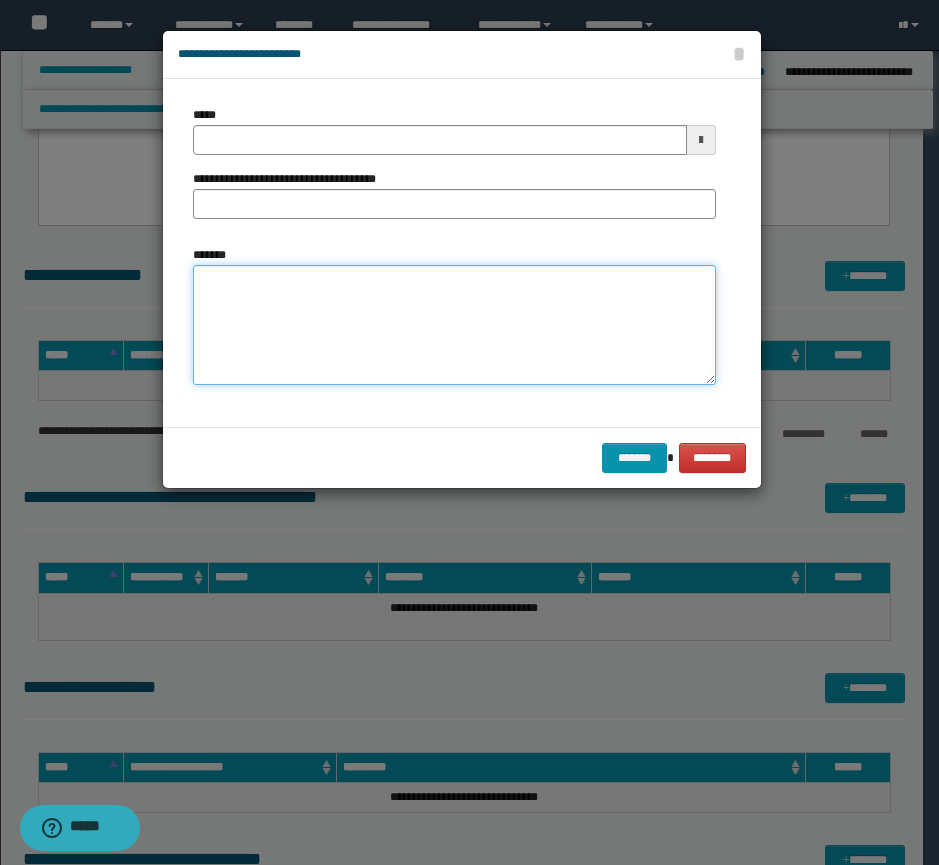 click on "*******" at bounding box center (454, 325) 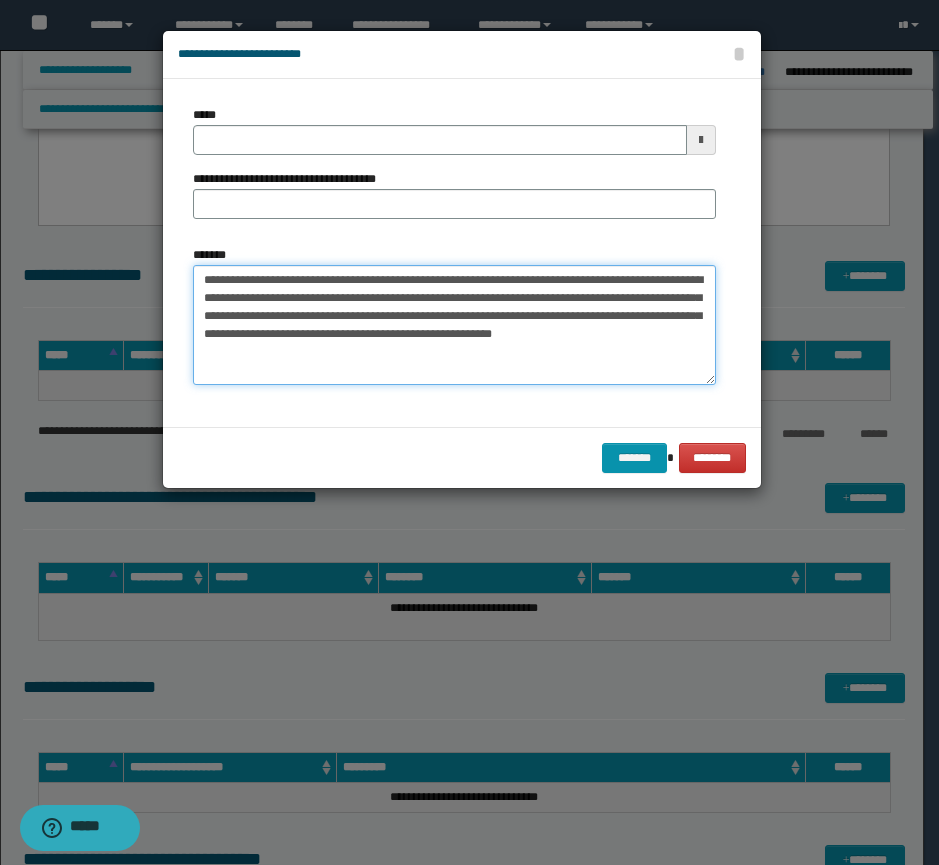 type on "**********" 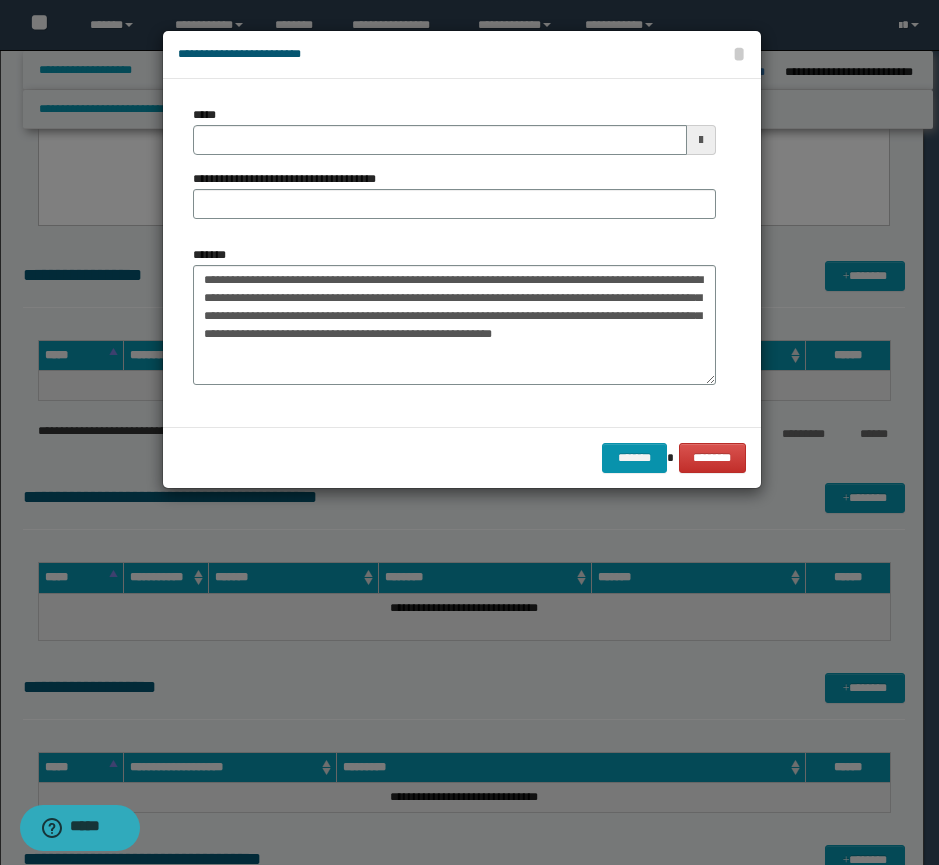 click on "**********" at bounding box center [454, 194] 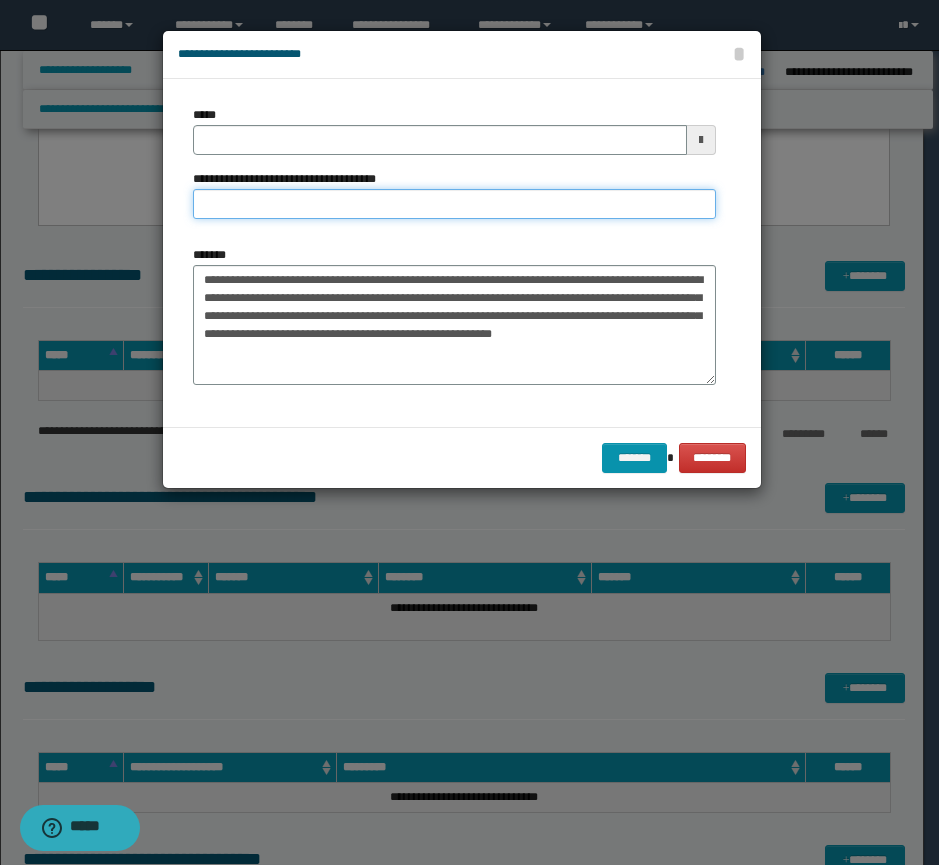 click on "**********" at bounding box center [454, 204] 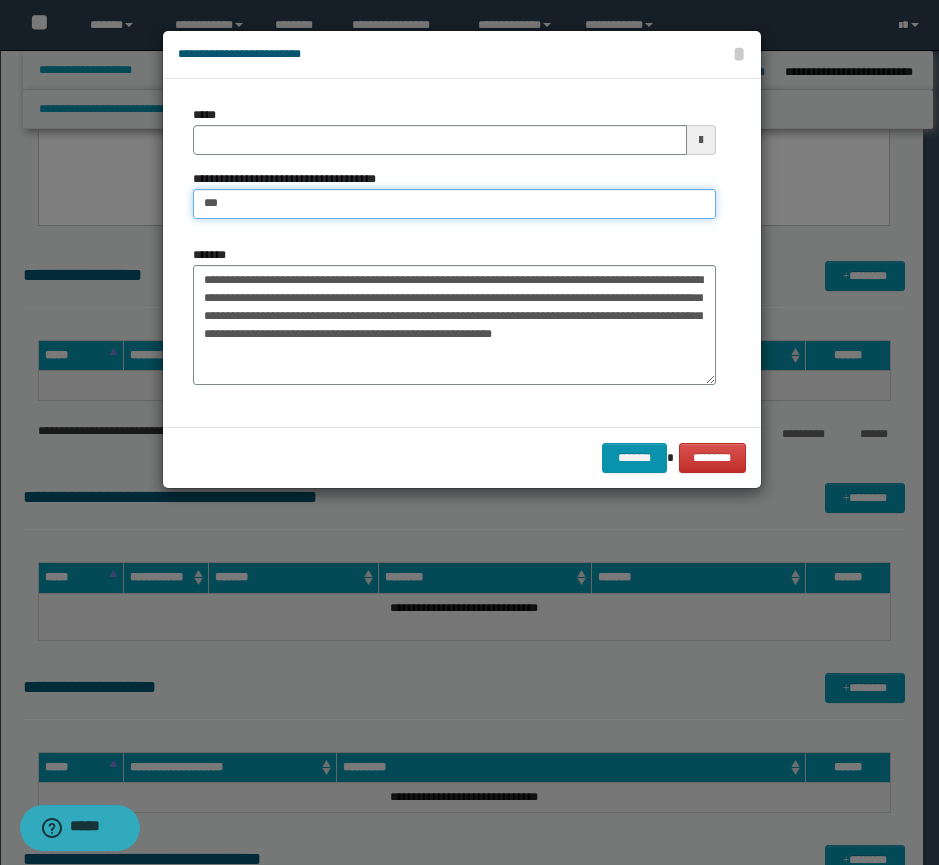 type on "*********" 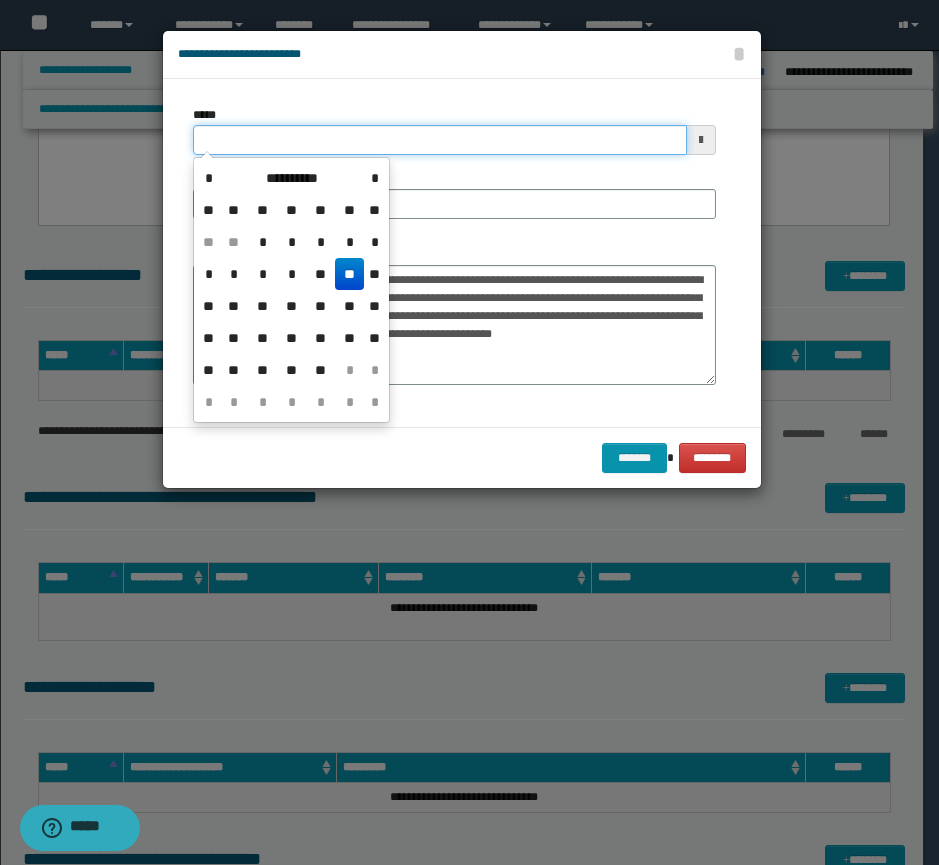 click on "*****" at bounding box center [440, 140] 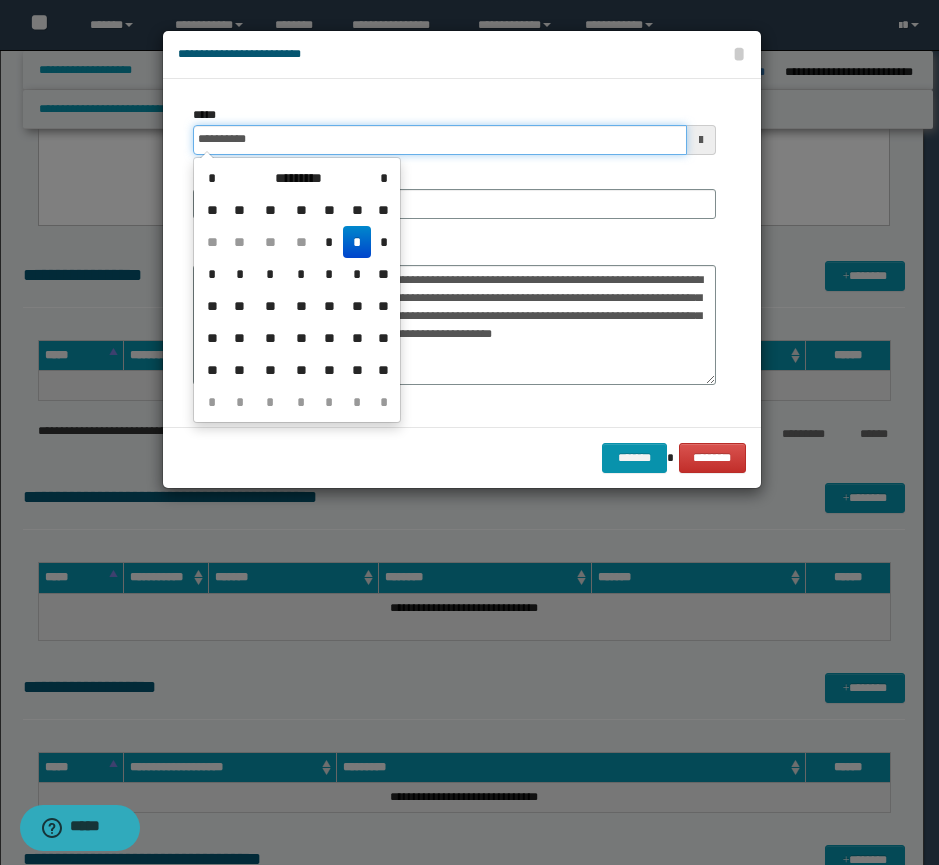 type on "**********" 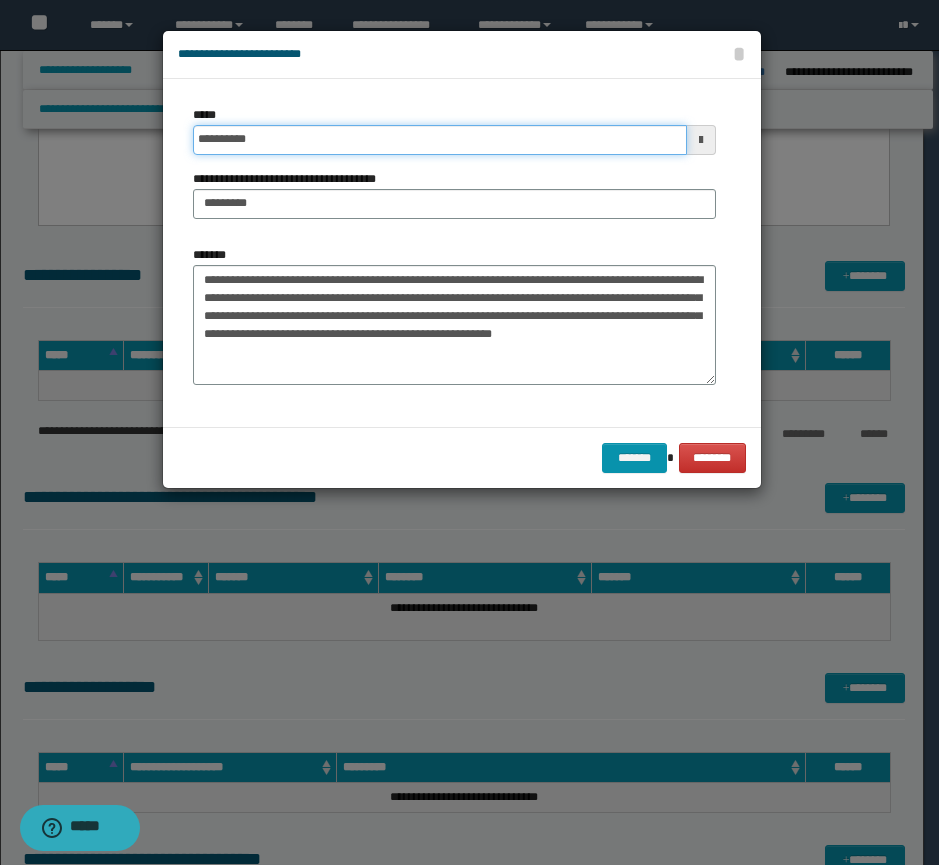 click on "*******" at bounding box center (634, 458) 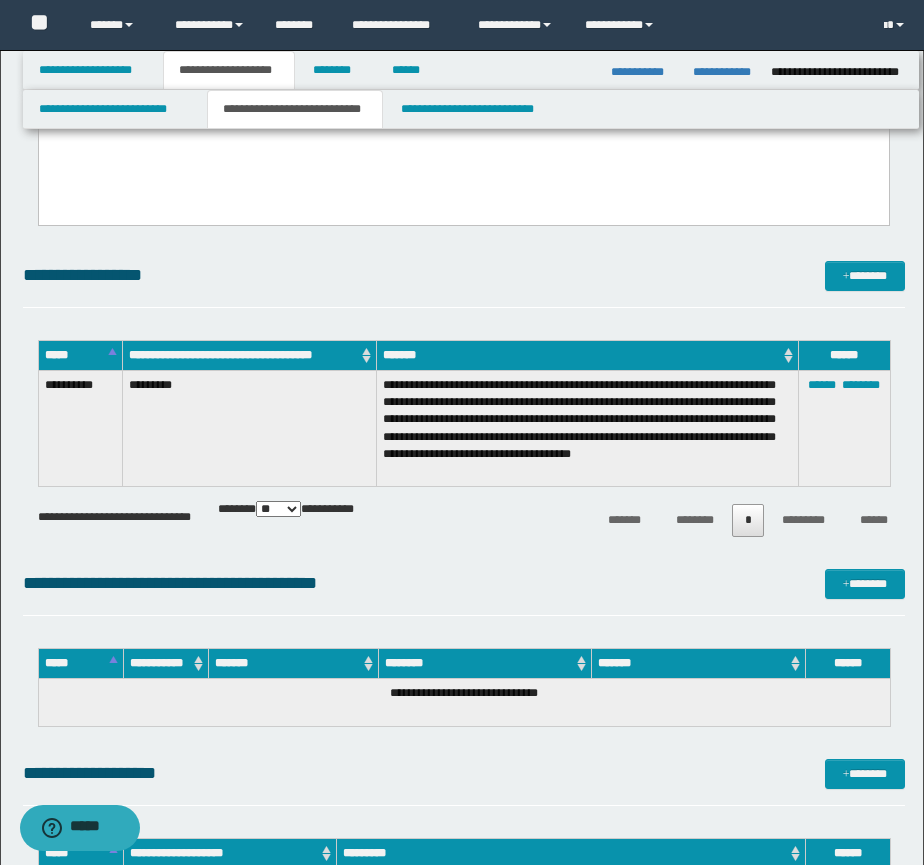 scroll, scrollTop: 833, scrollLeft: 0, axis: vertical 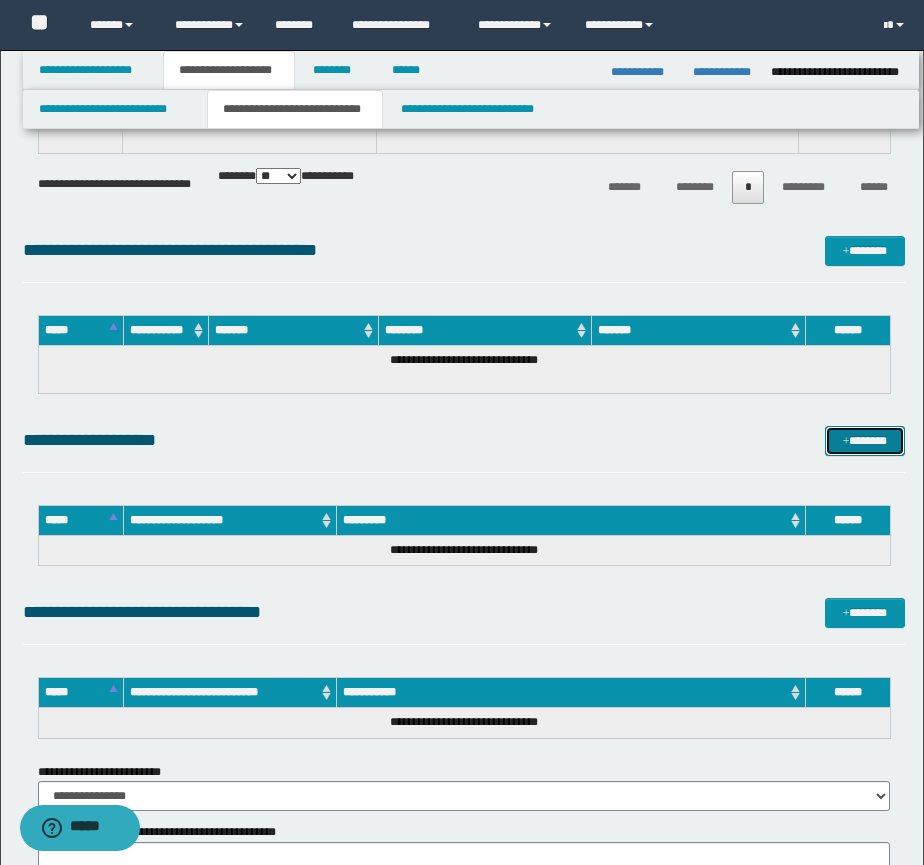 click on "*******" at bounding box center [865, 441] 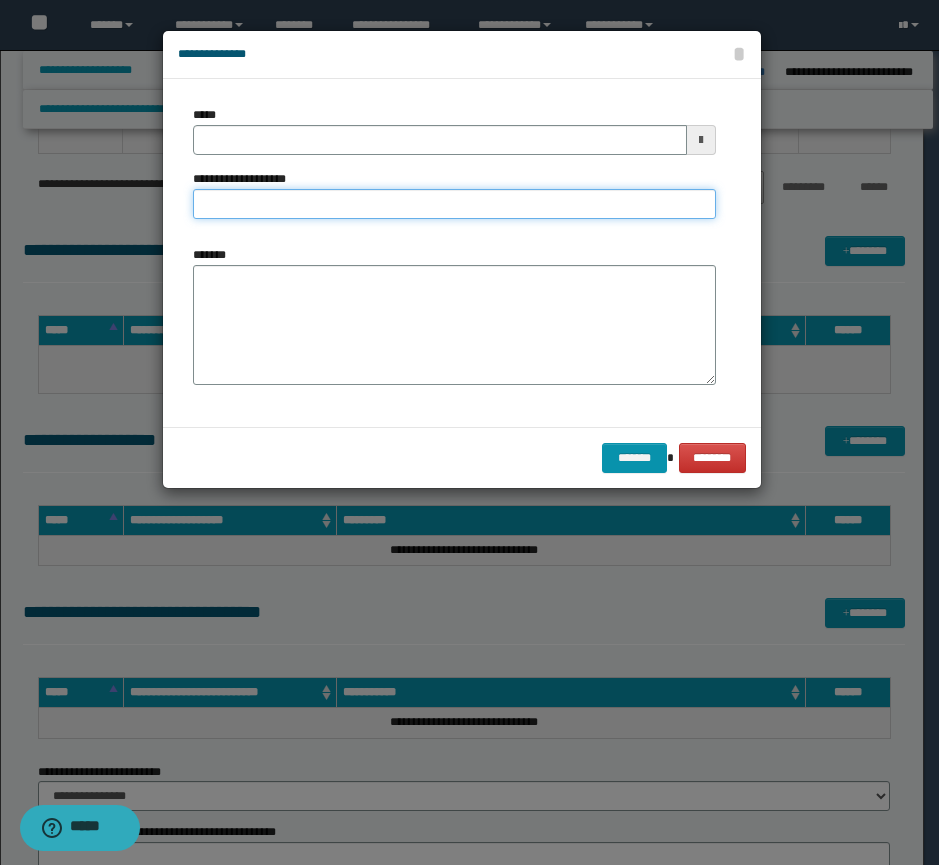click on "**********" at bounding box center (454, 204) 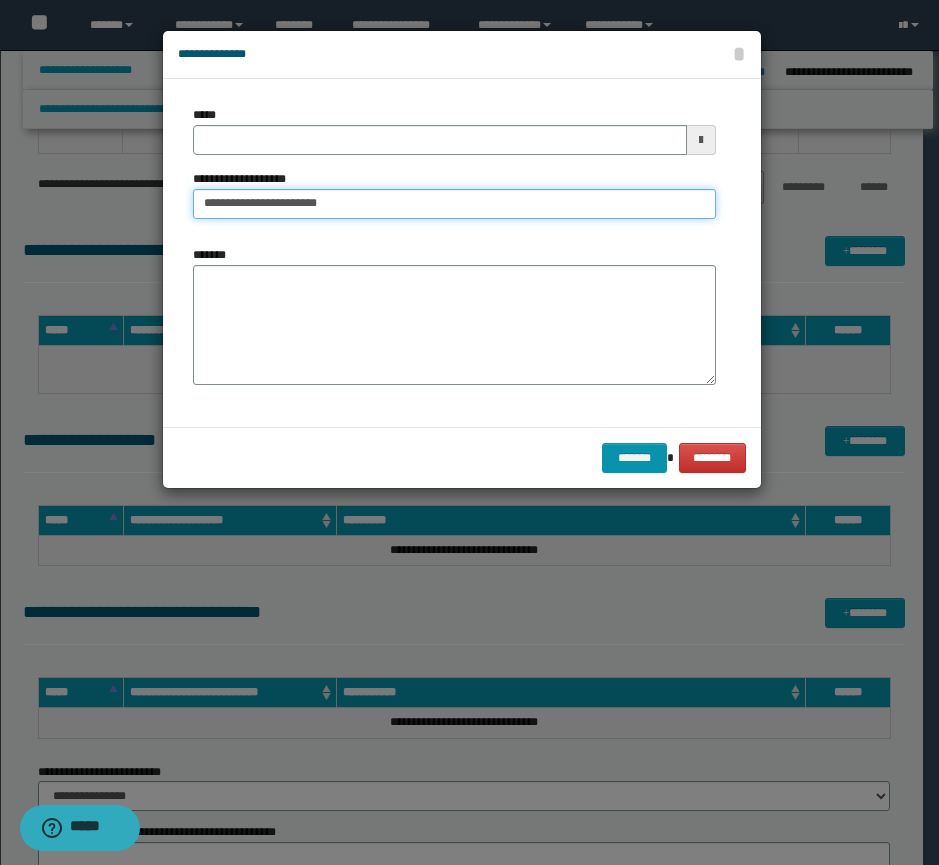 type on "**********" 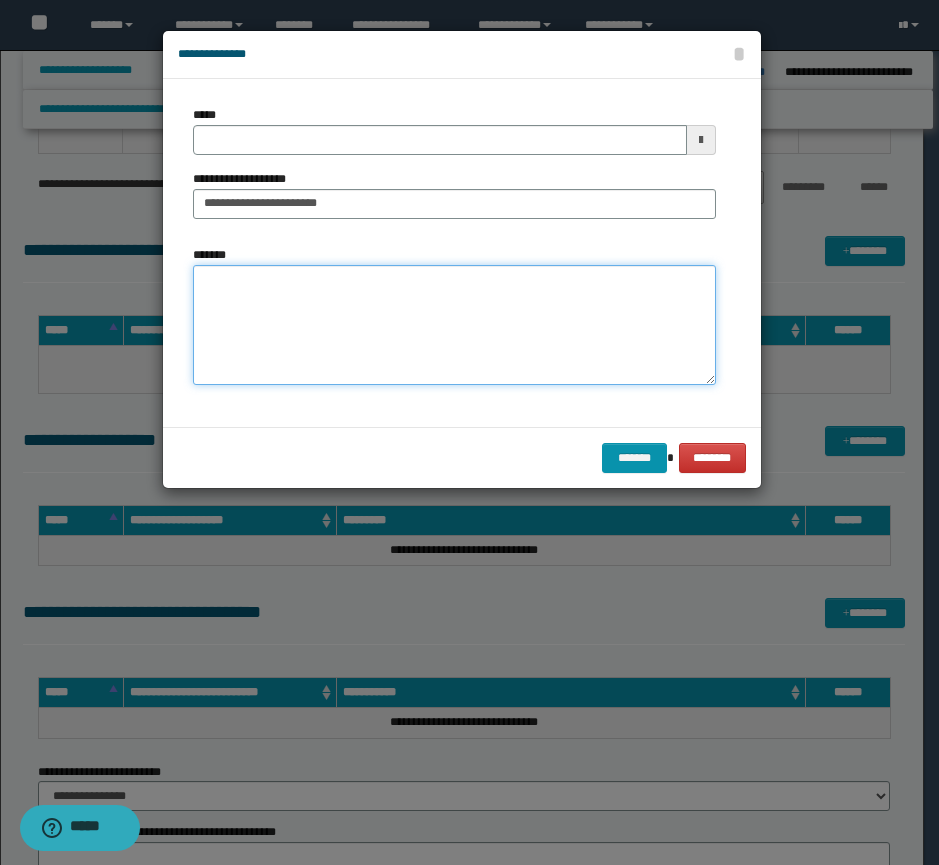 click on "*******" at bounding box center [454, 325] 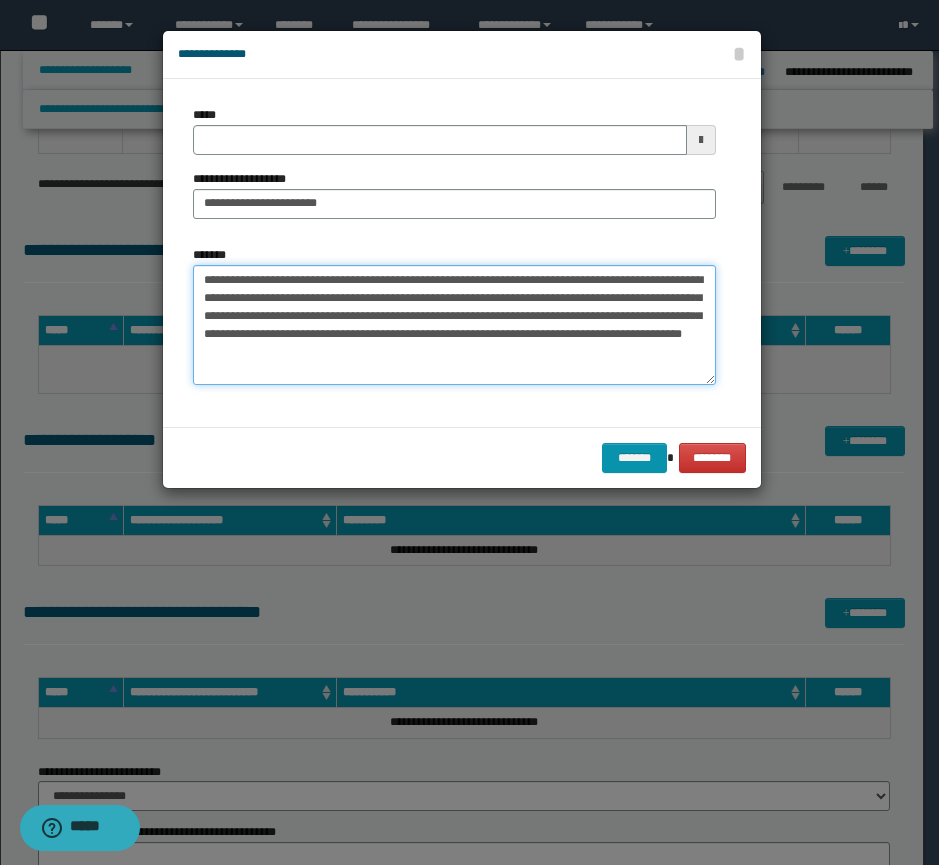 type 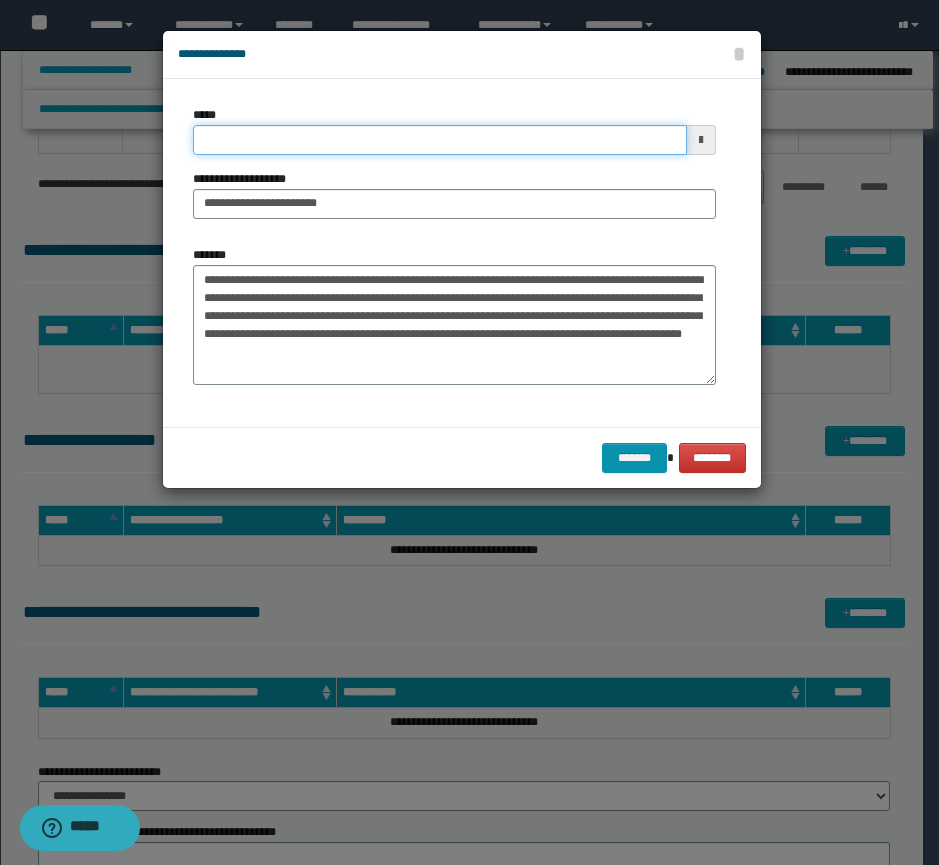 click on "*****" at bounding box center [440, 140] 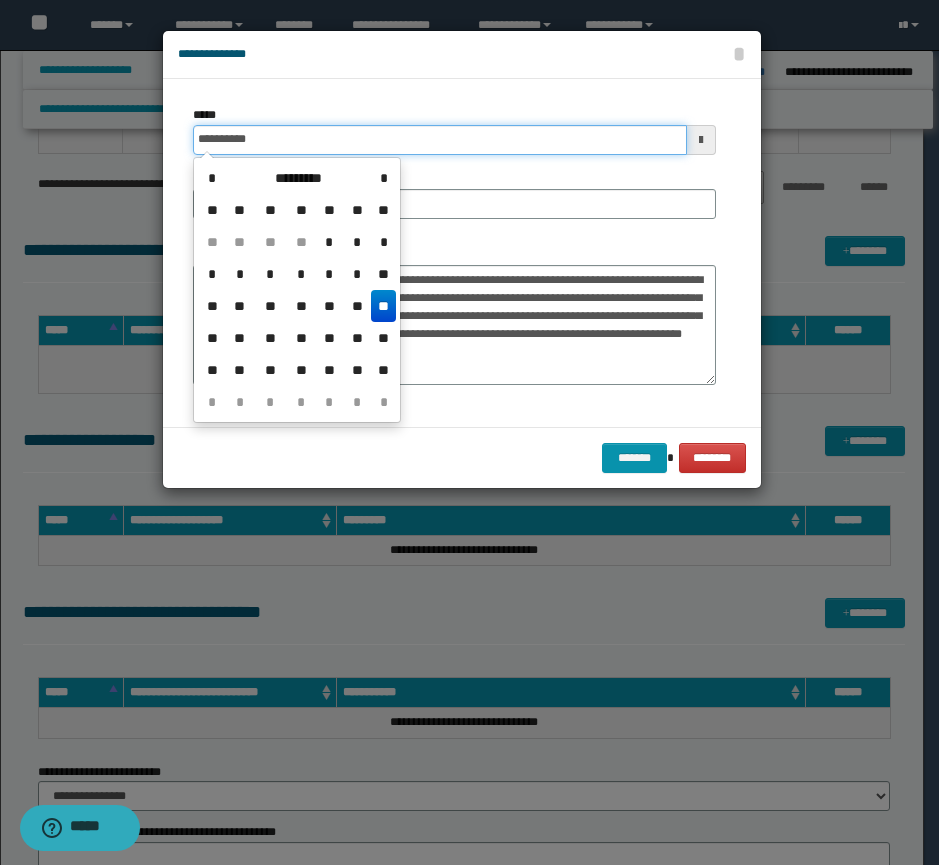 type on "**********" 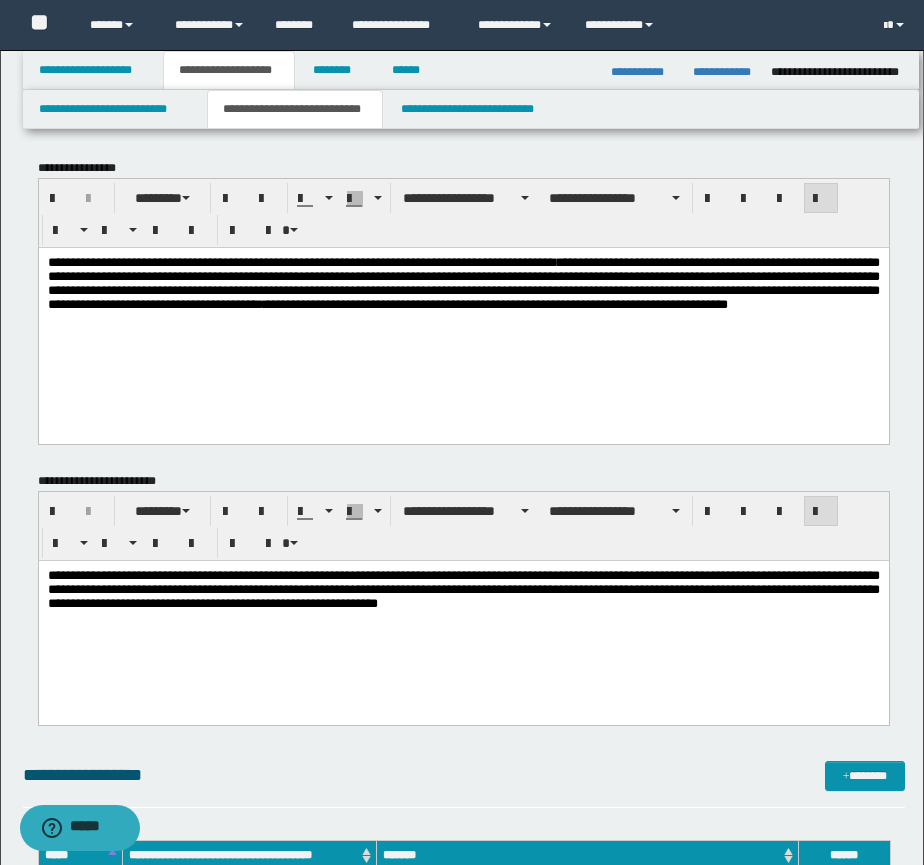 scroll, scrollTop: 500, scrollLeft: 0, axis: vertical 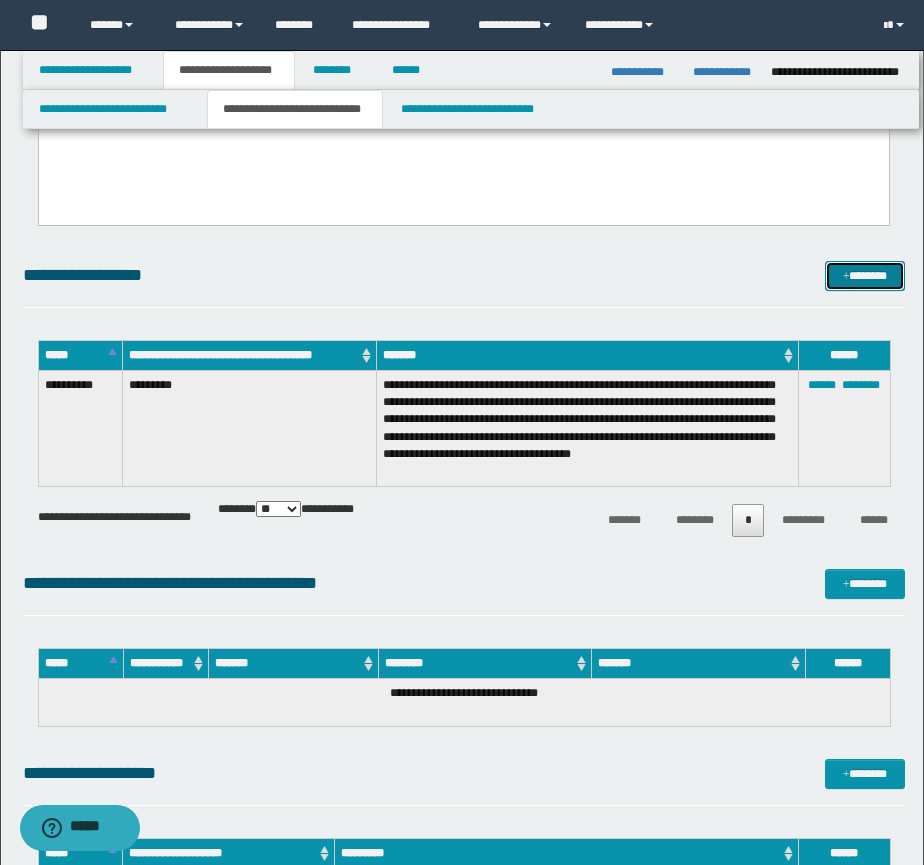 click on "*******" at bounding box center (865, 276) 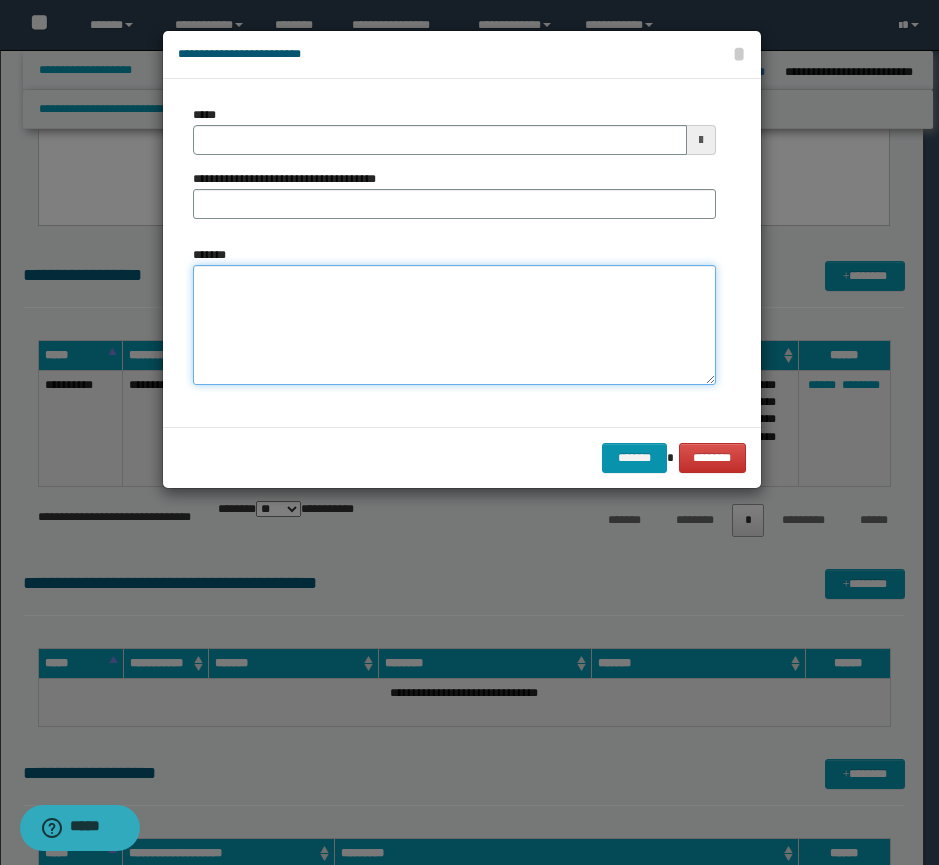 click on "*******" at bounding box center [454, 325] 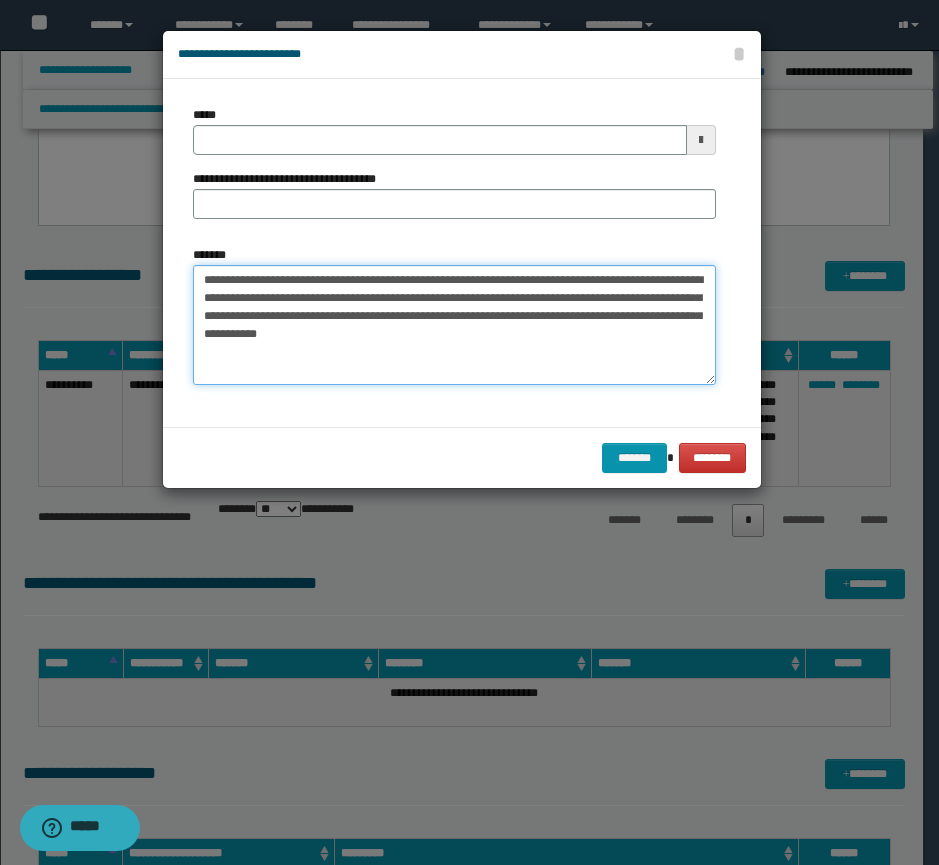 type on "**********" 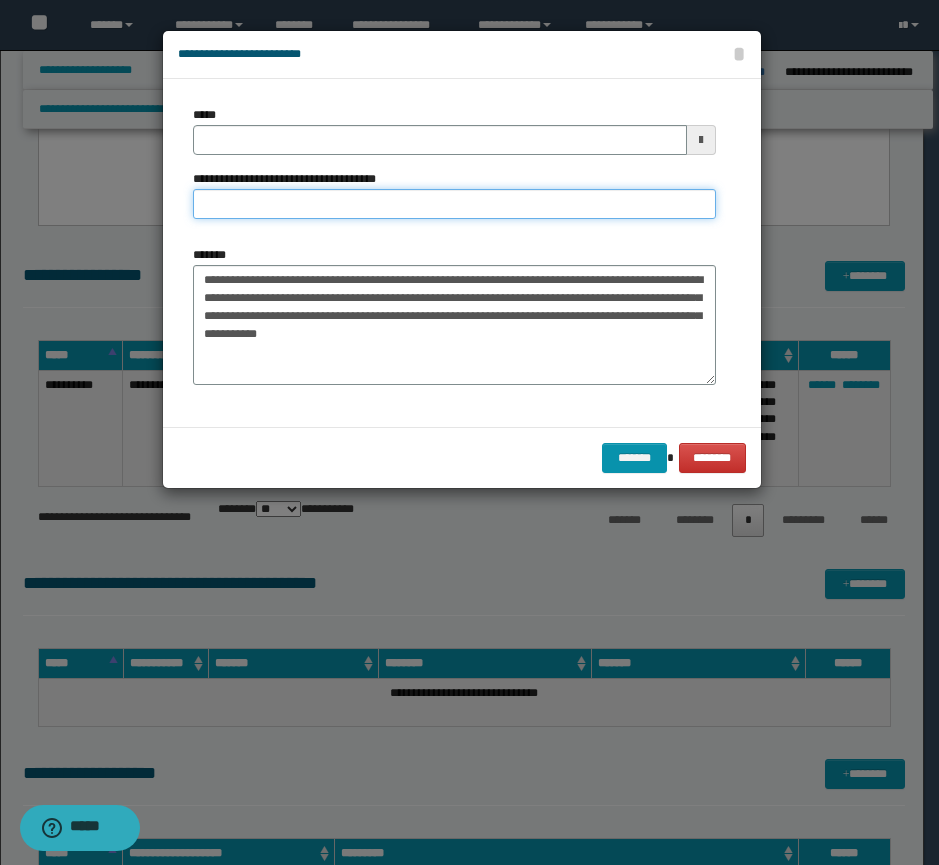 click on "**********" at bounding box center (454, 204) 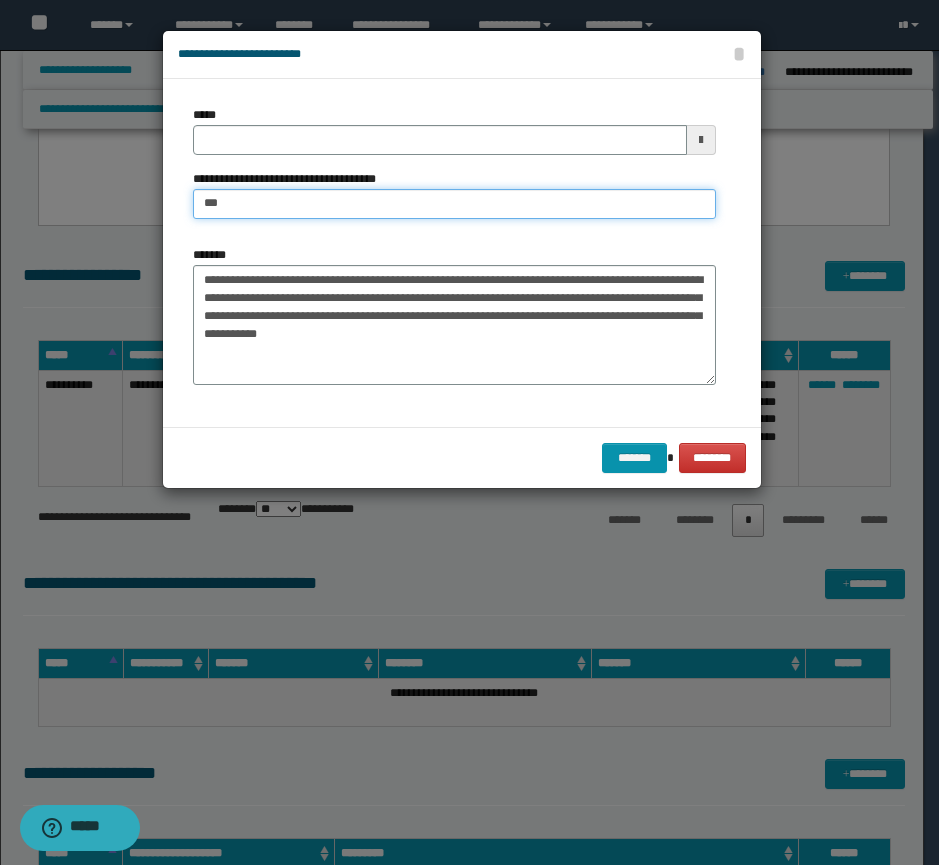 type on "*********" 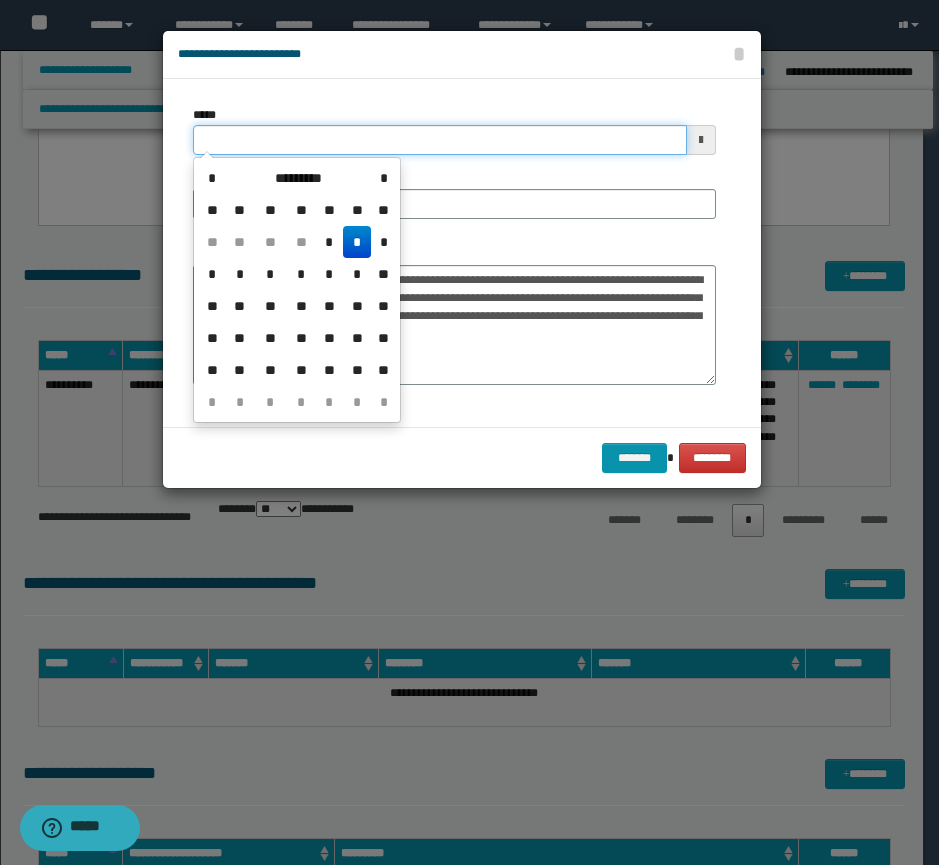 click on "*****" at bounding box center (440, 140) 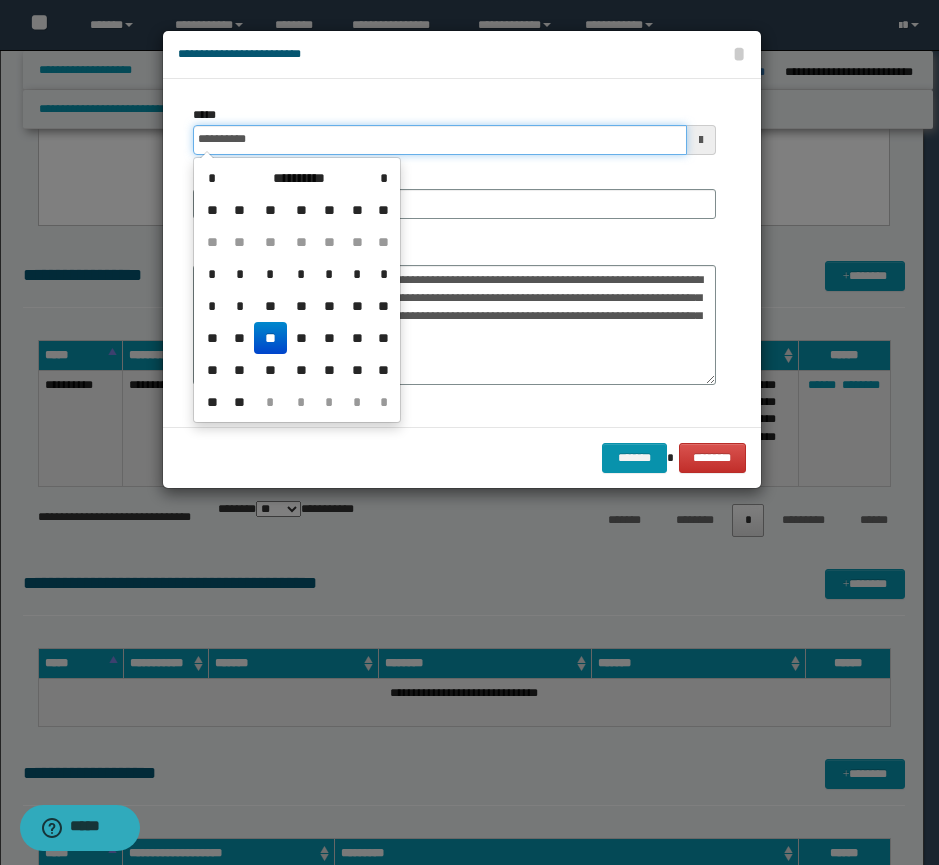 type on "**********" 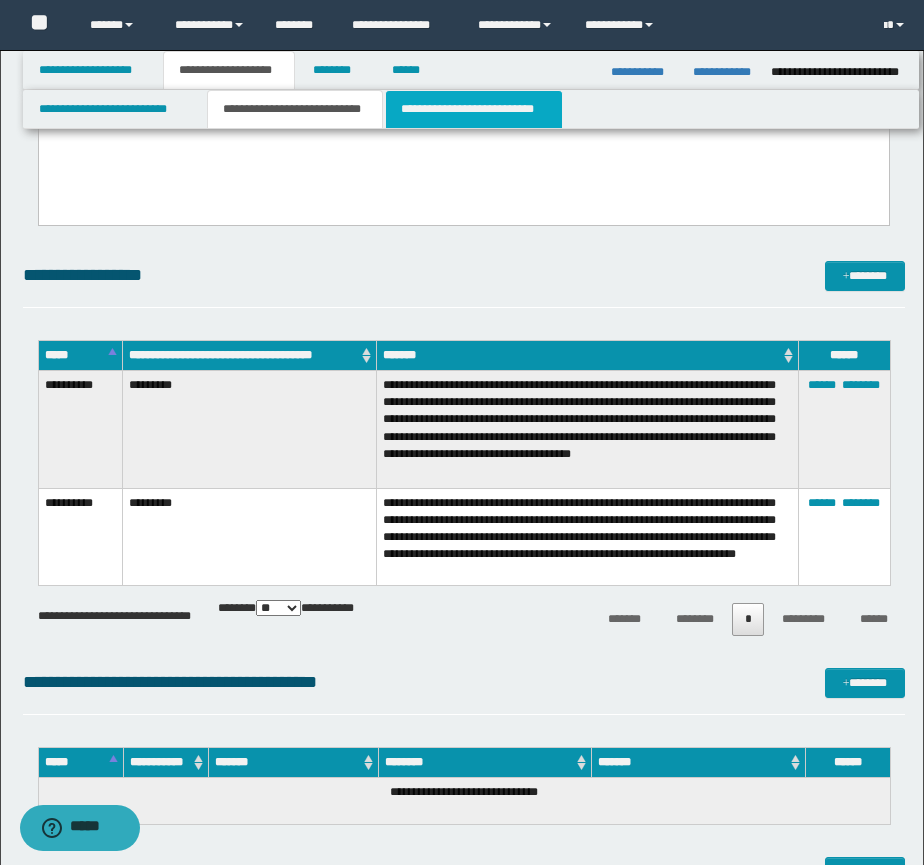 click on "**********" at bounding box center (474, 109) 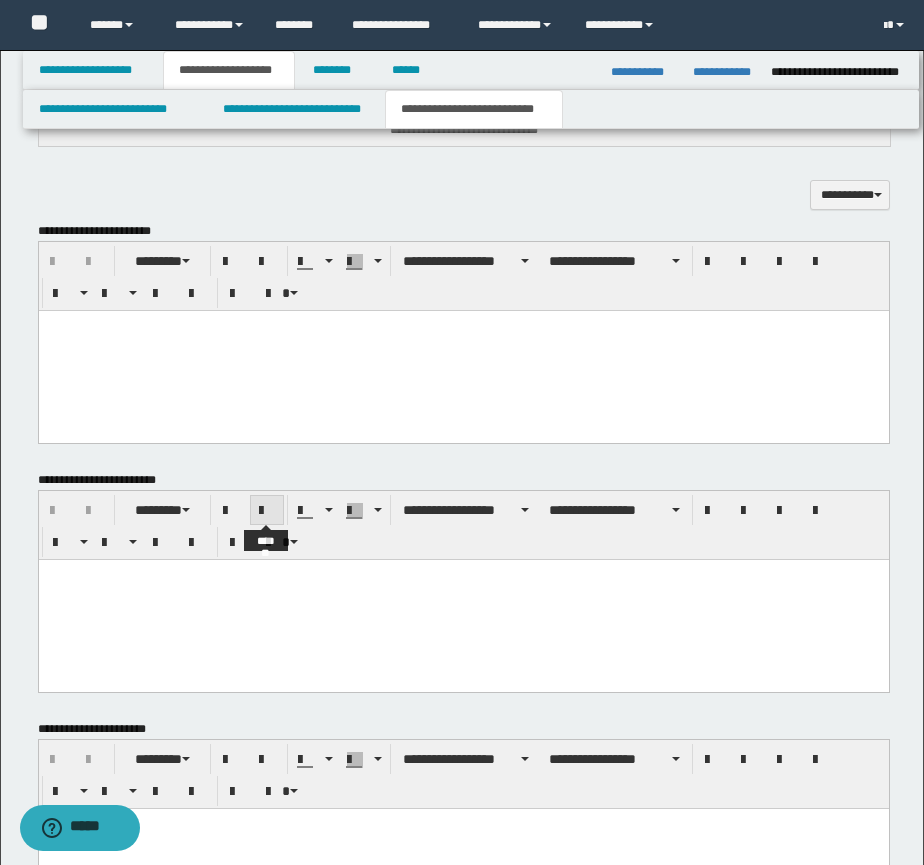 scroll, scrollTop: 500, scrollLeft: 0, axis: vertical 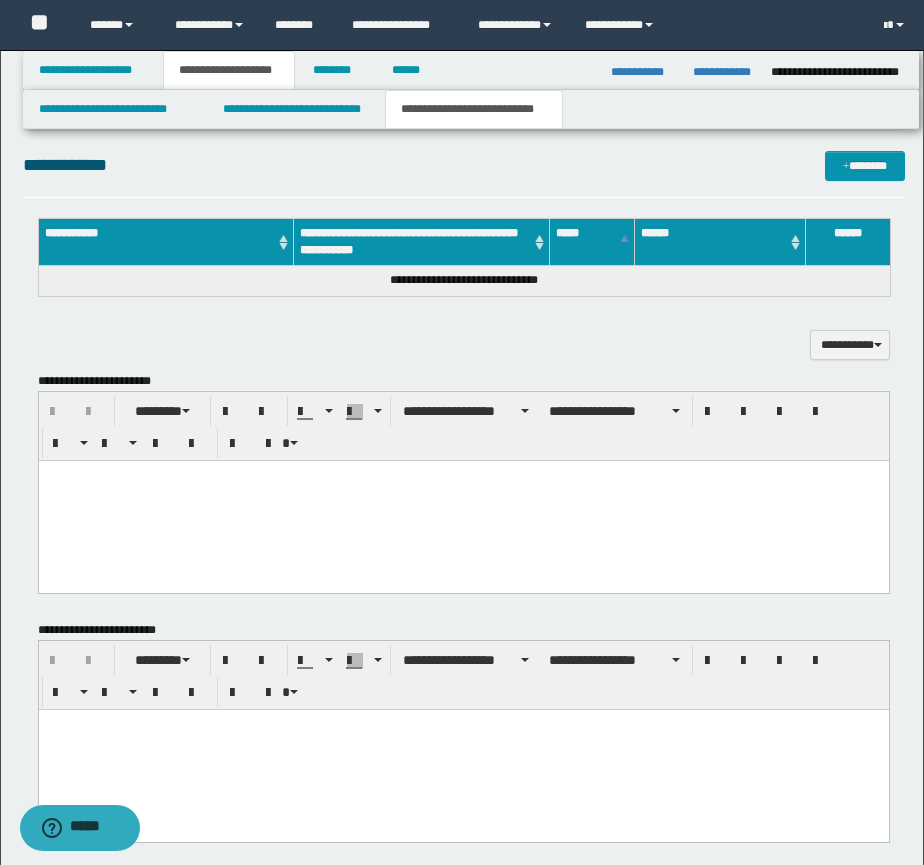 click at bounding box center [463, 500] 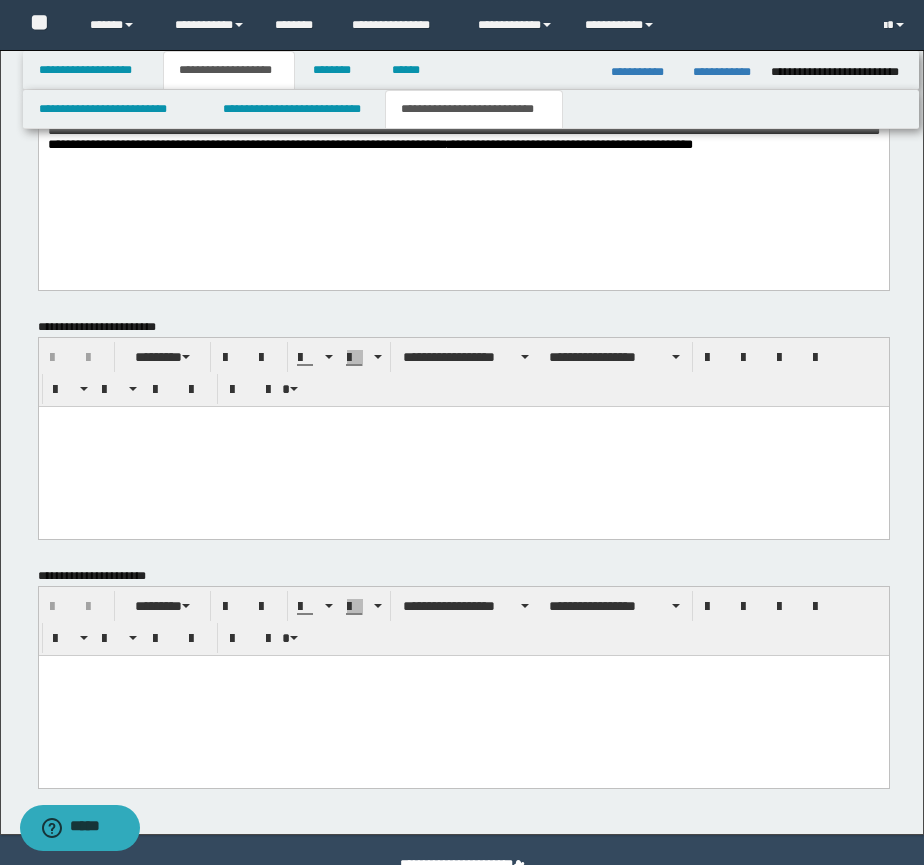 scroll, scrollTop: 962, scrollLeft: 0, axis: vertical 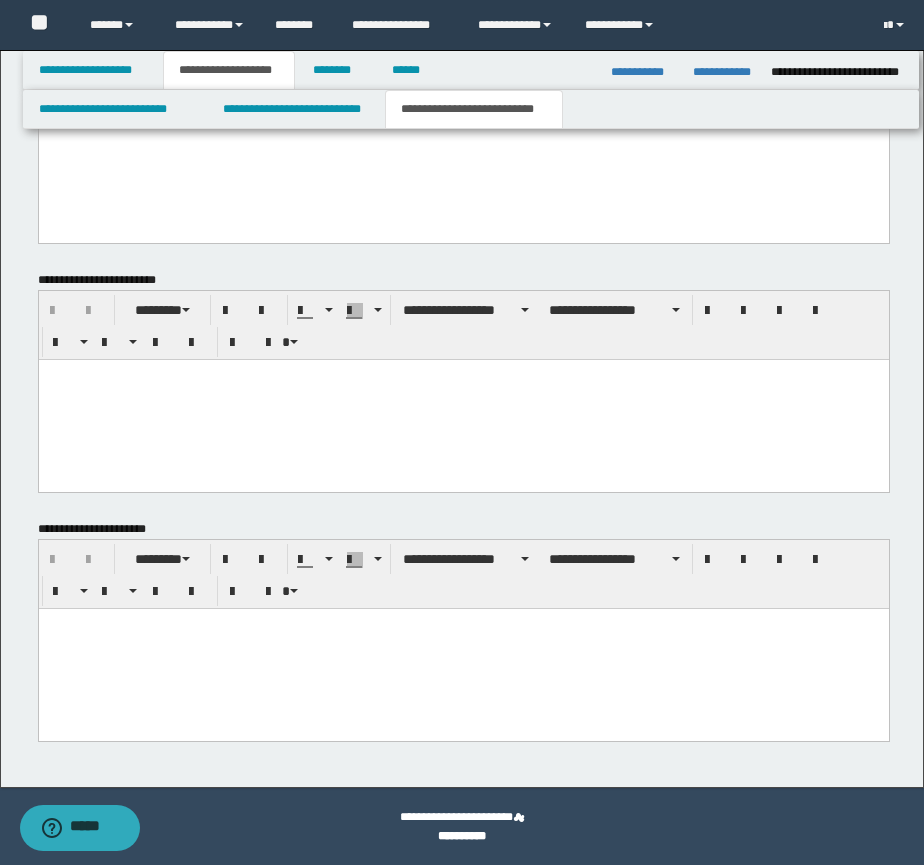 click at bounding box center [463, 648] 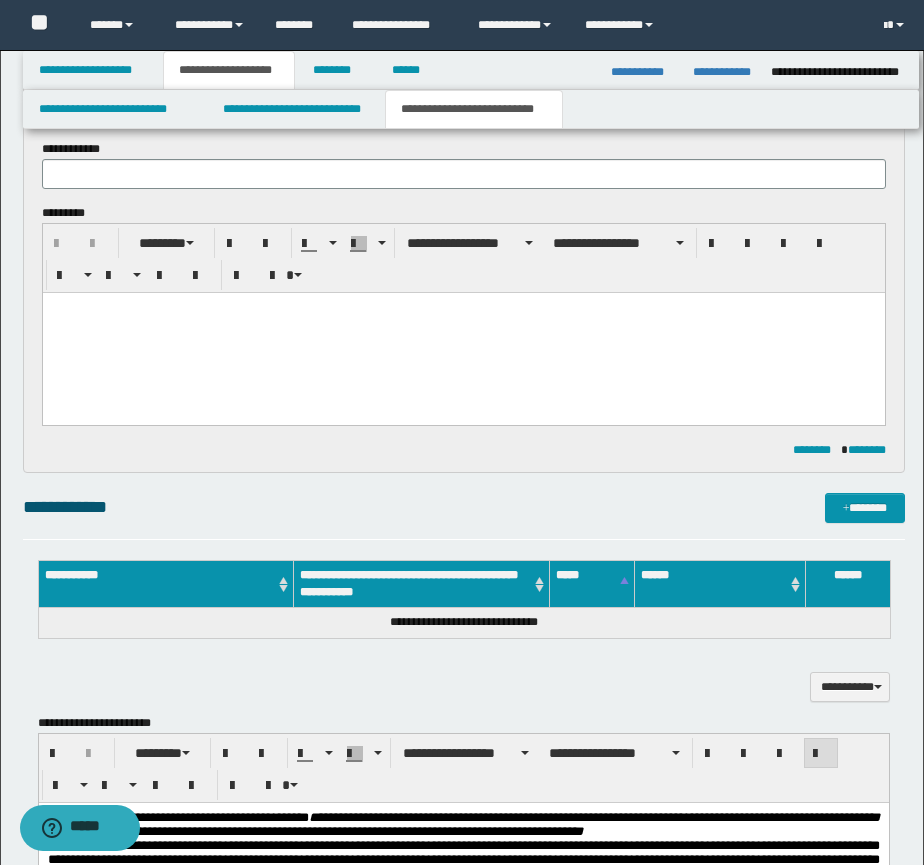 scroll, scrollTop: 129, scrollLeft: 0, axis: vertical 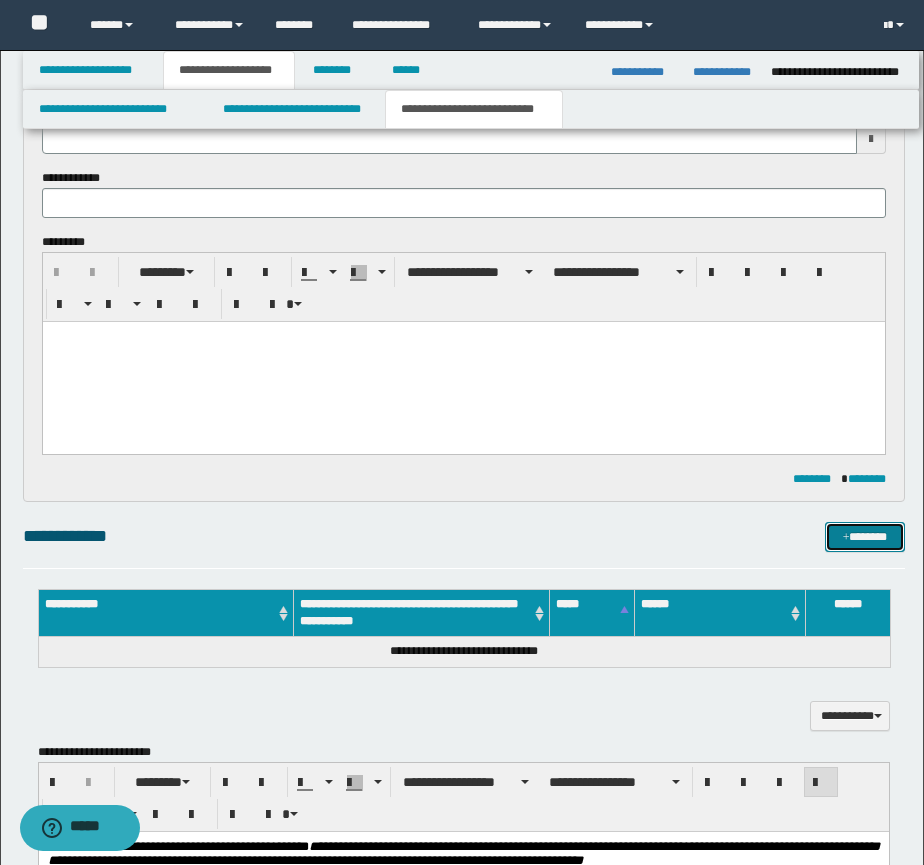 click on "*******" at bounding box center (865, 537) 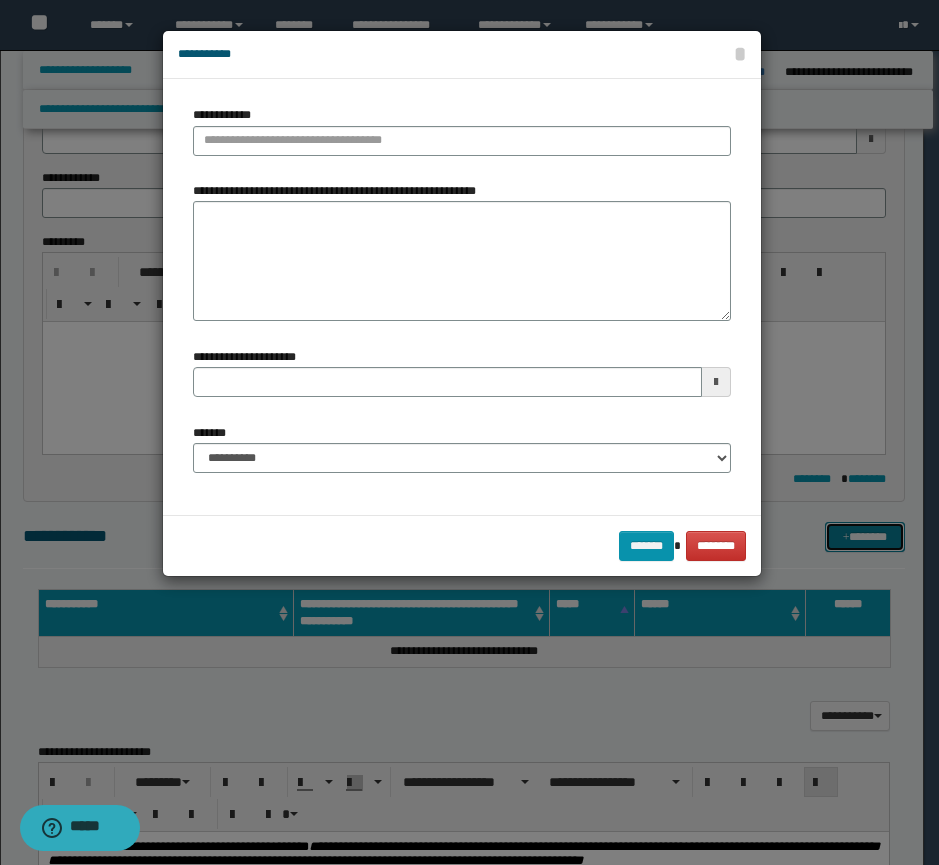 type 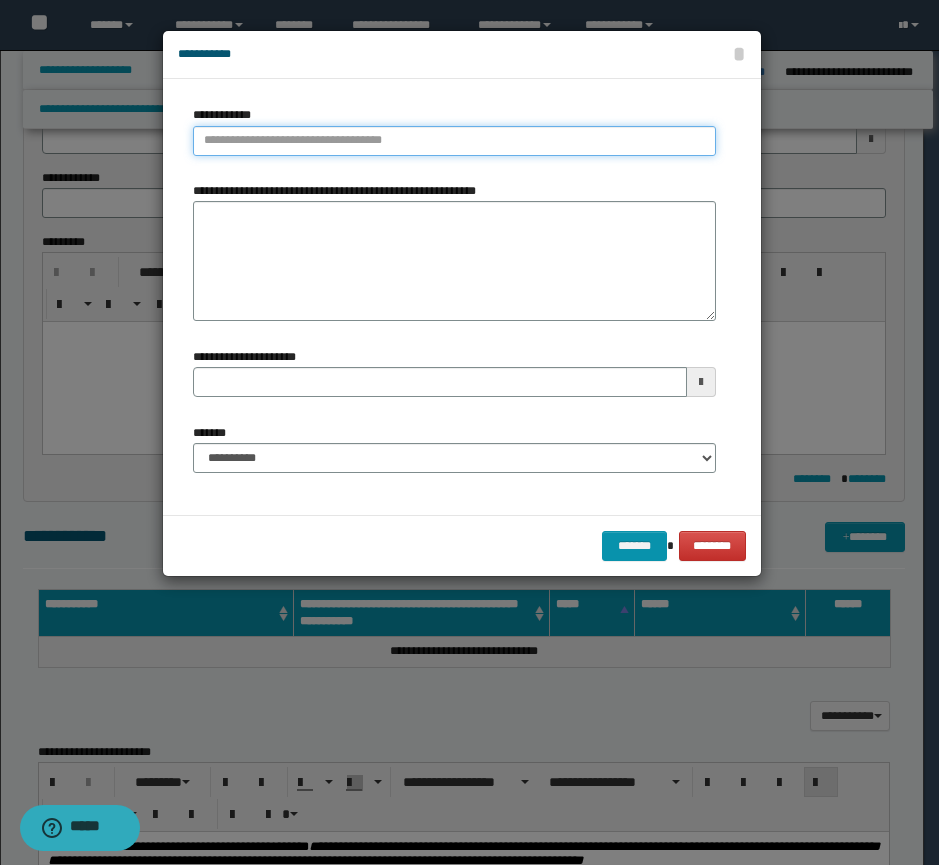 drag, startPoint x: 385, startPoint y: 149, endPoint x: 387, endPoint y: 163, distance: 14.142136 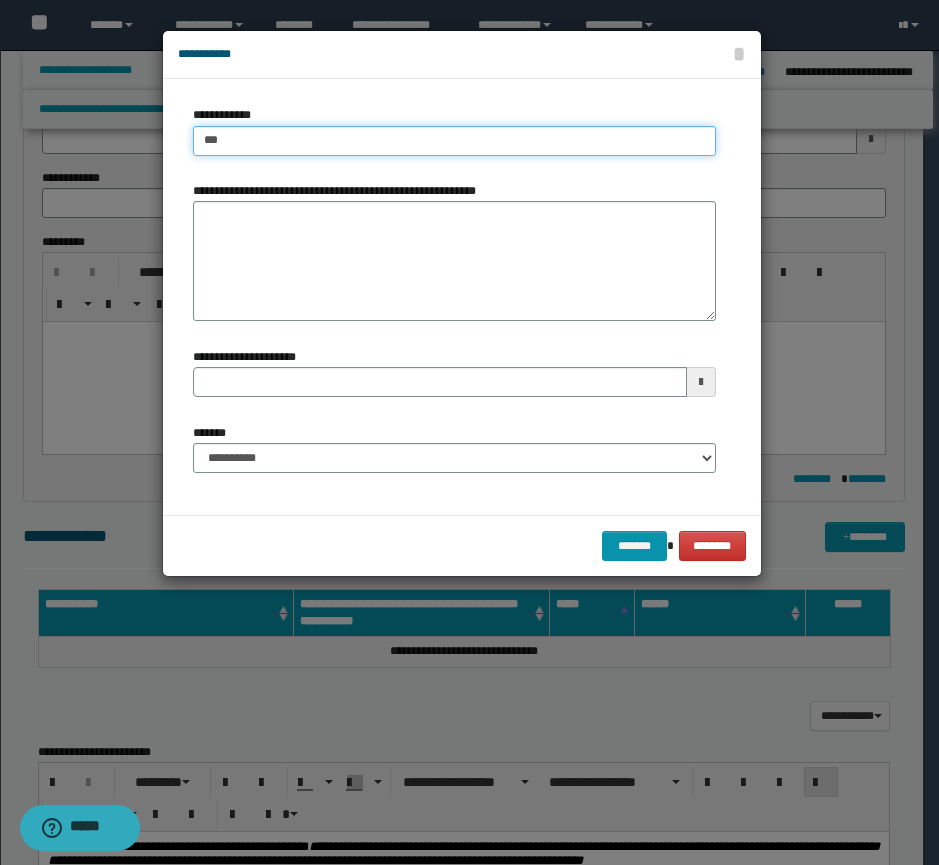 type on "****" 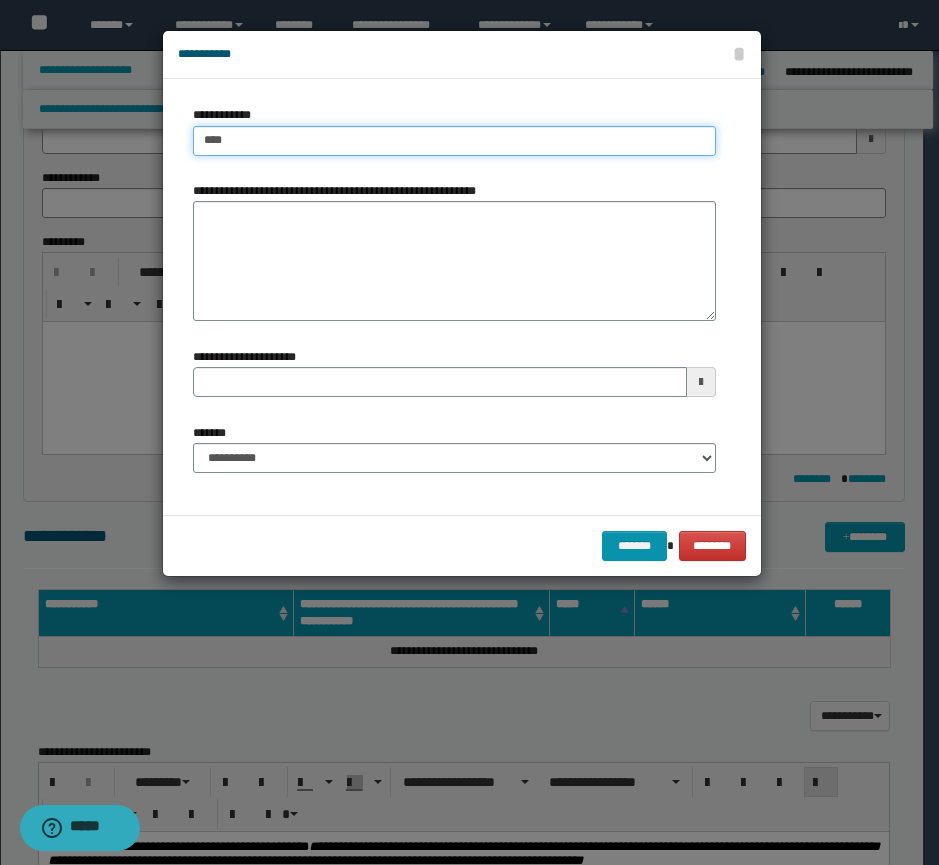type on "****" 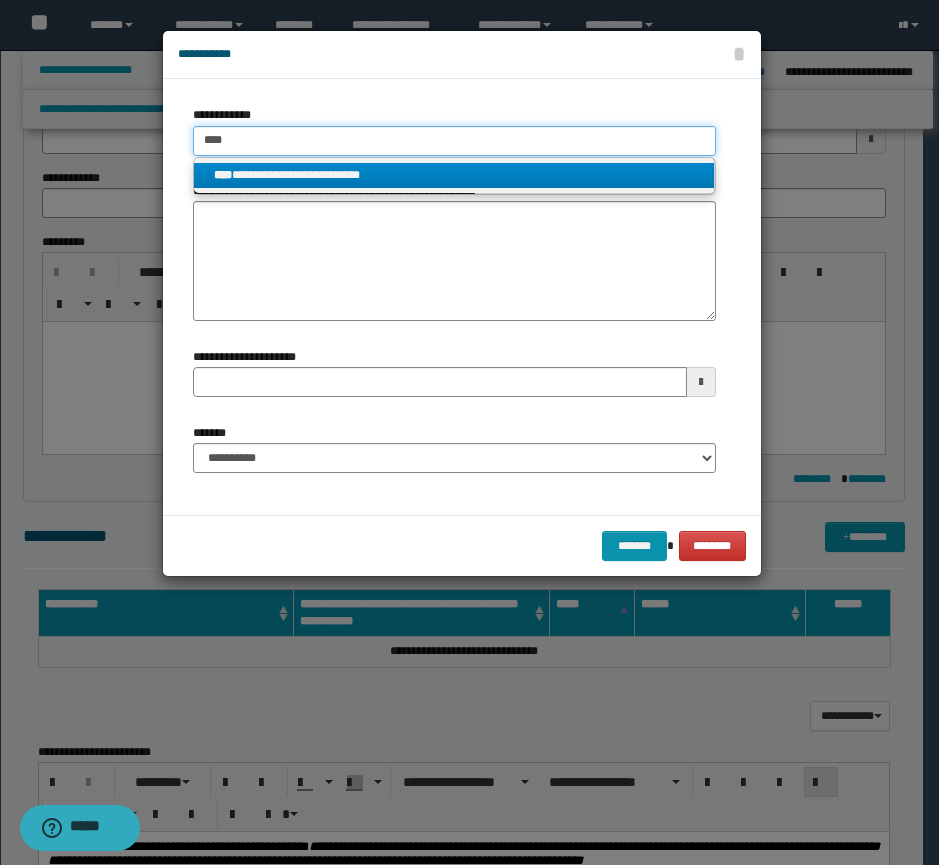 type on "****" 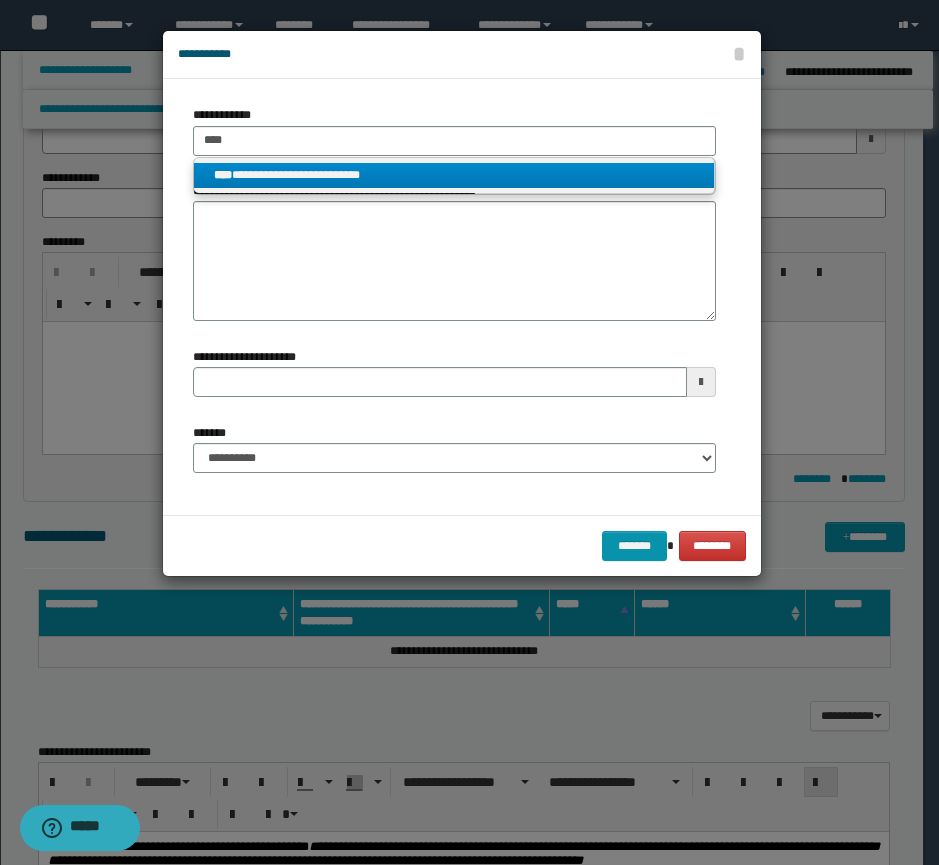 click on "**********" at bounding box center [454, 175] 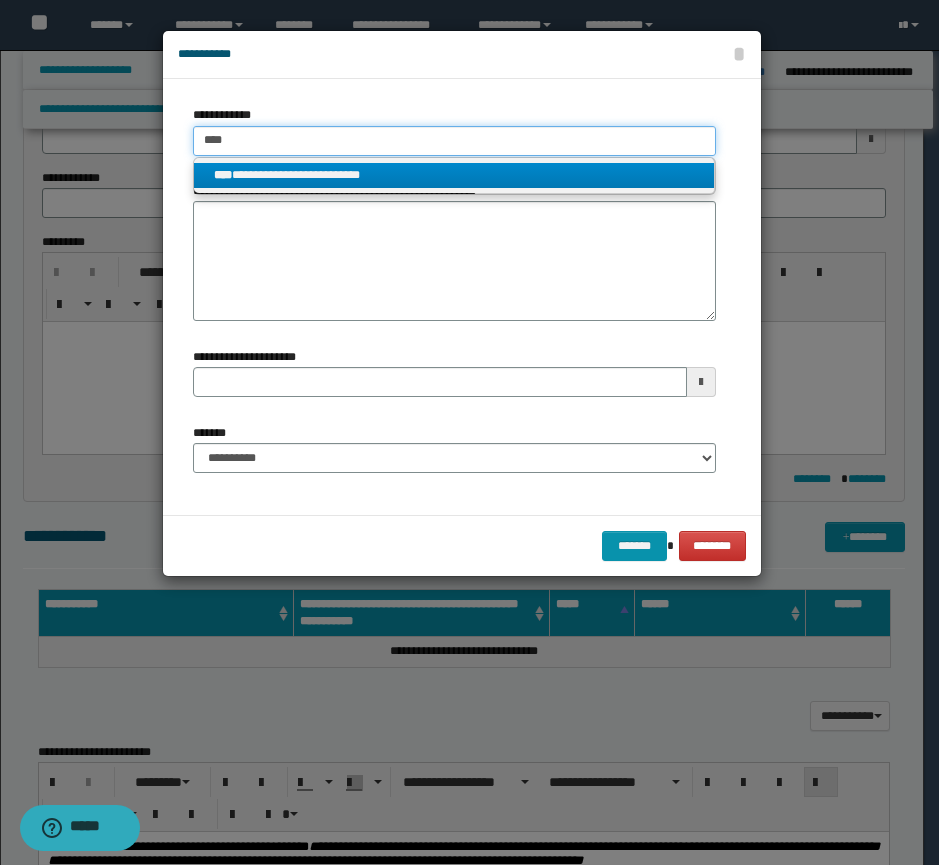 type 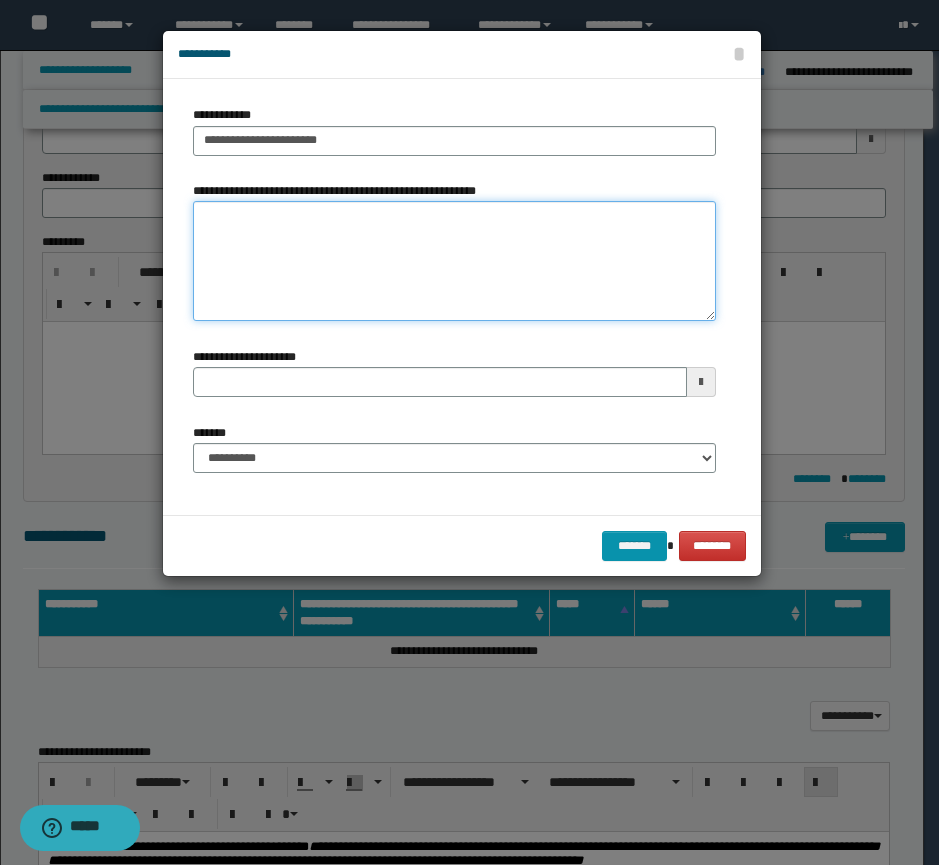 click on "**********" at bounding box center (454, 261) 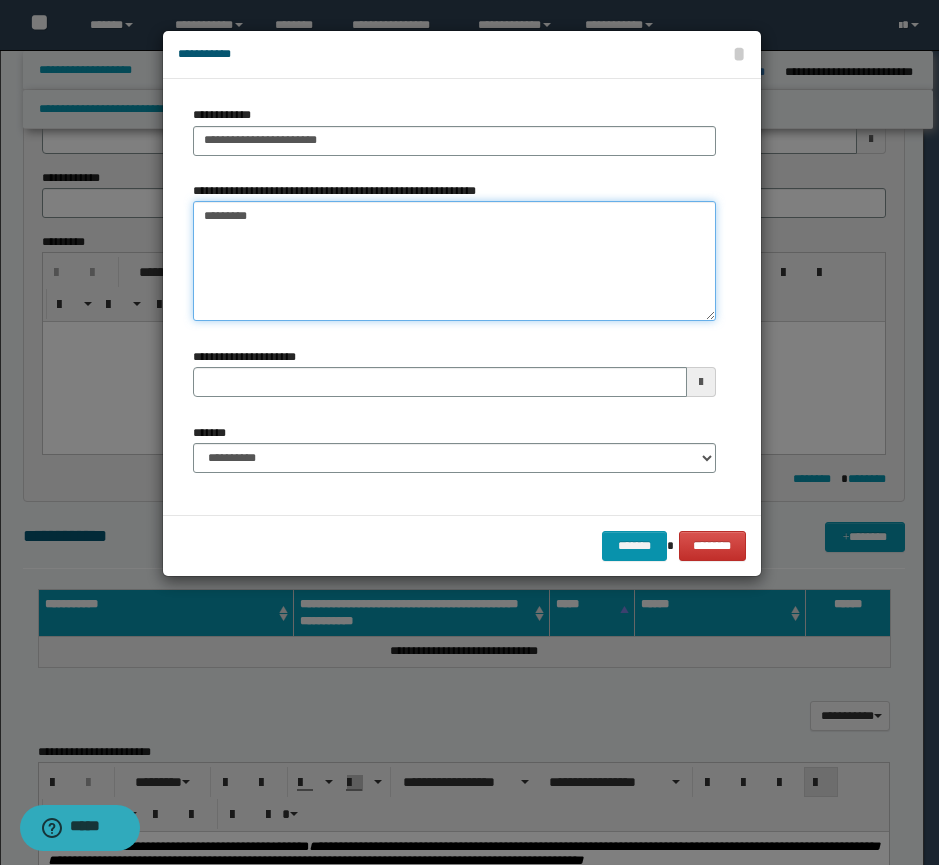 click on "*********" at bounding box center (454, 261) 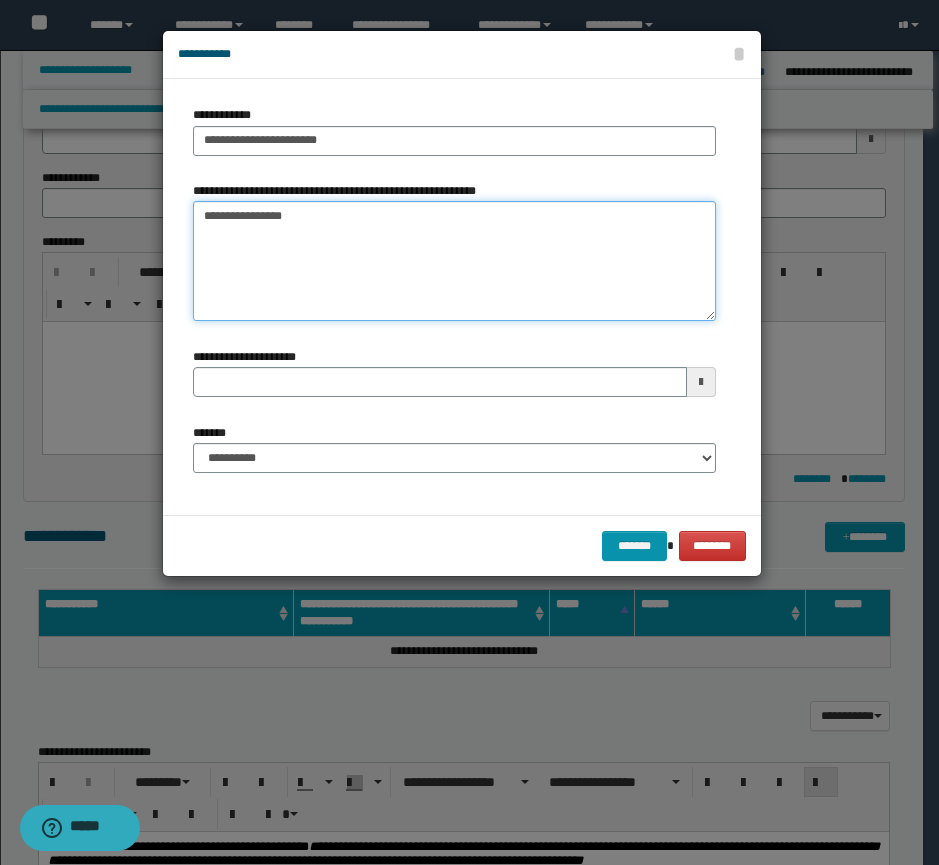 type on "**********" 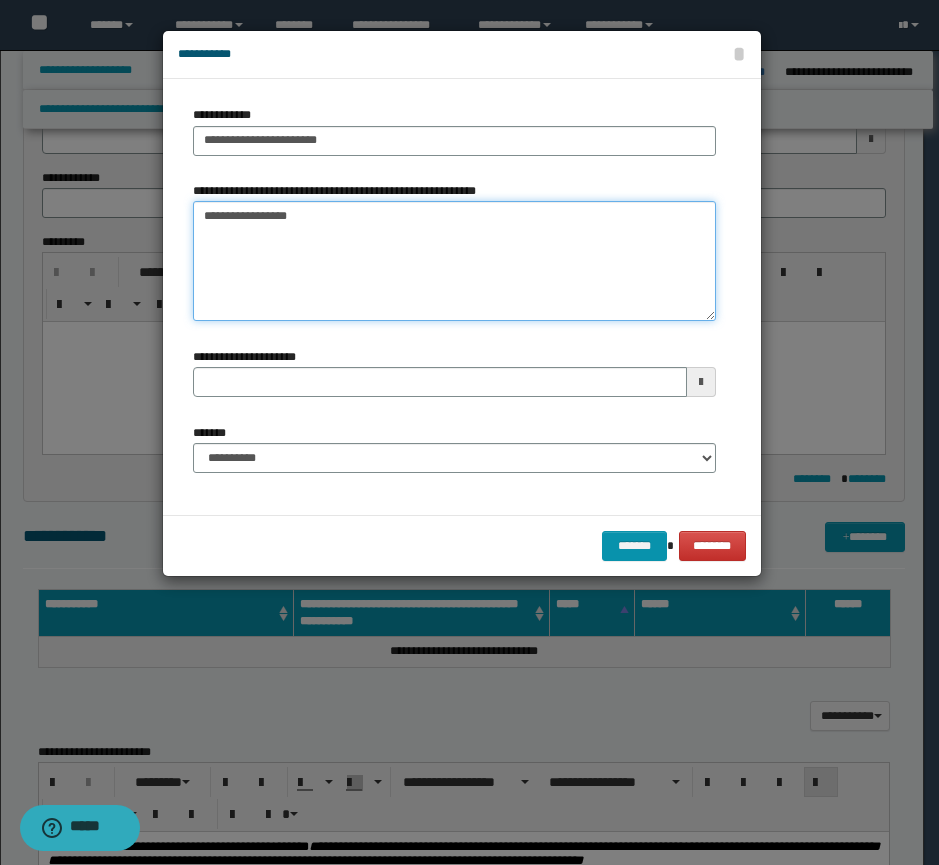 drag, startPoint x: 304, startPoint y: 219, endPoint x: 178, endPoint y: 221, distance: 126.01587 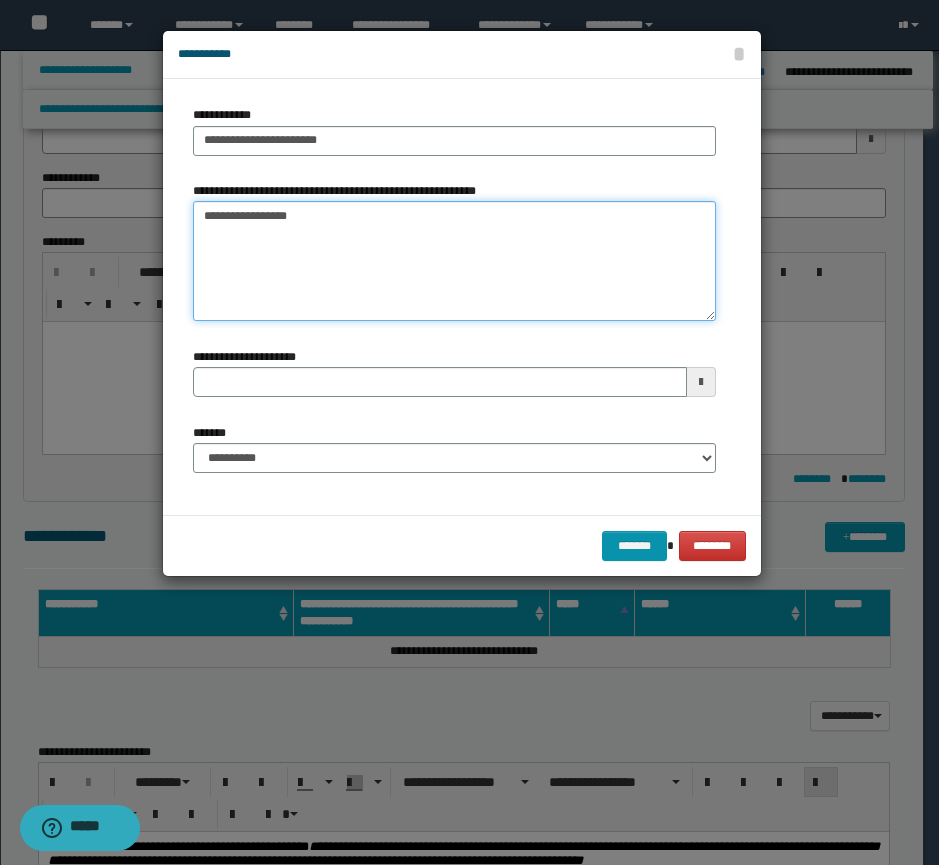 type 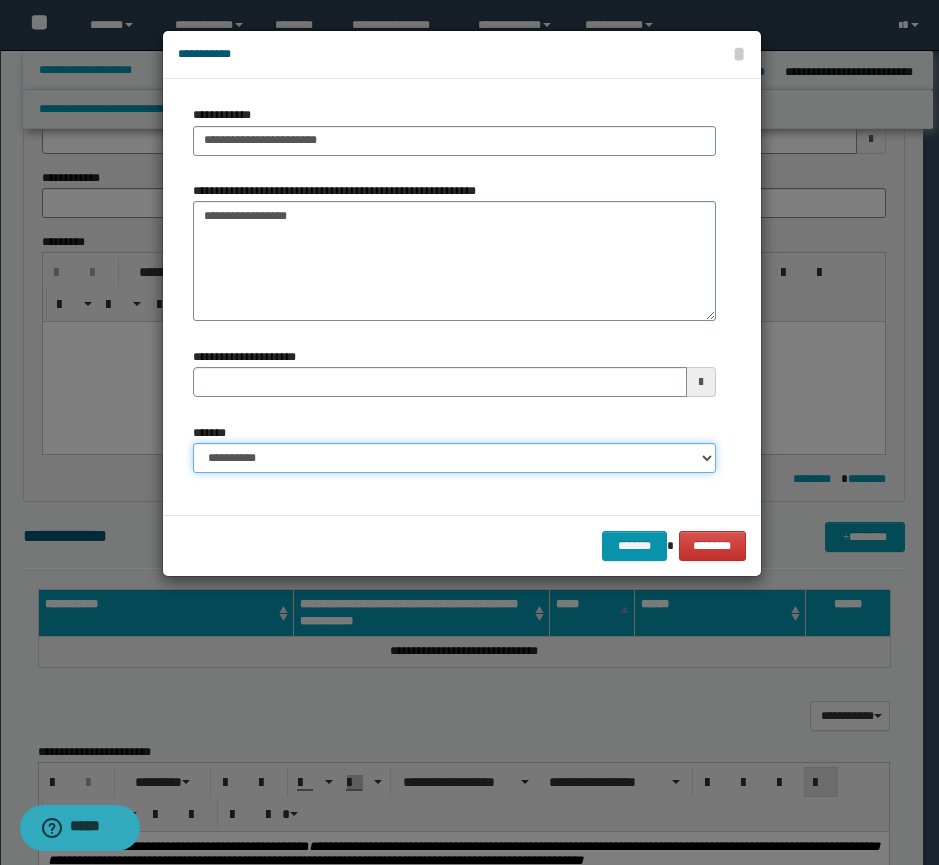 drag, startPoint x: 220, startPoint y: 453, endPoint x: 225, endPoint y: 462, distance: 10.29563 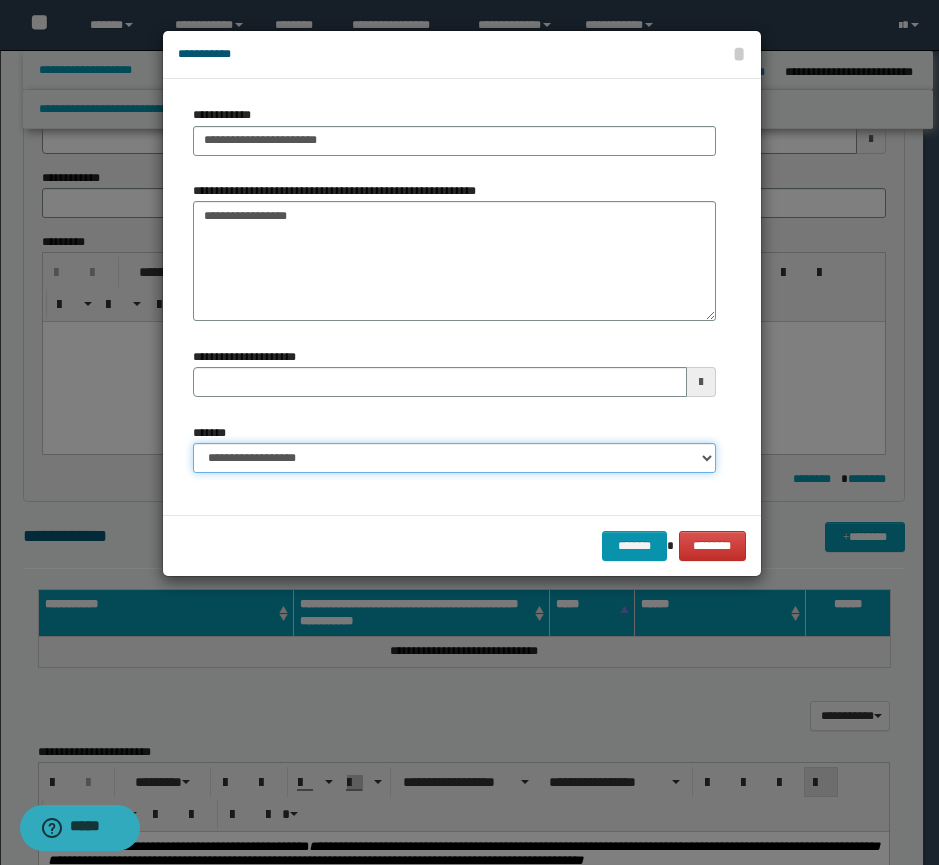 click on "**********" at bounding box center (454, 458) 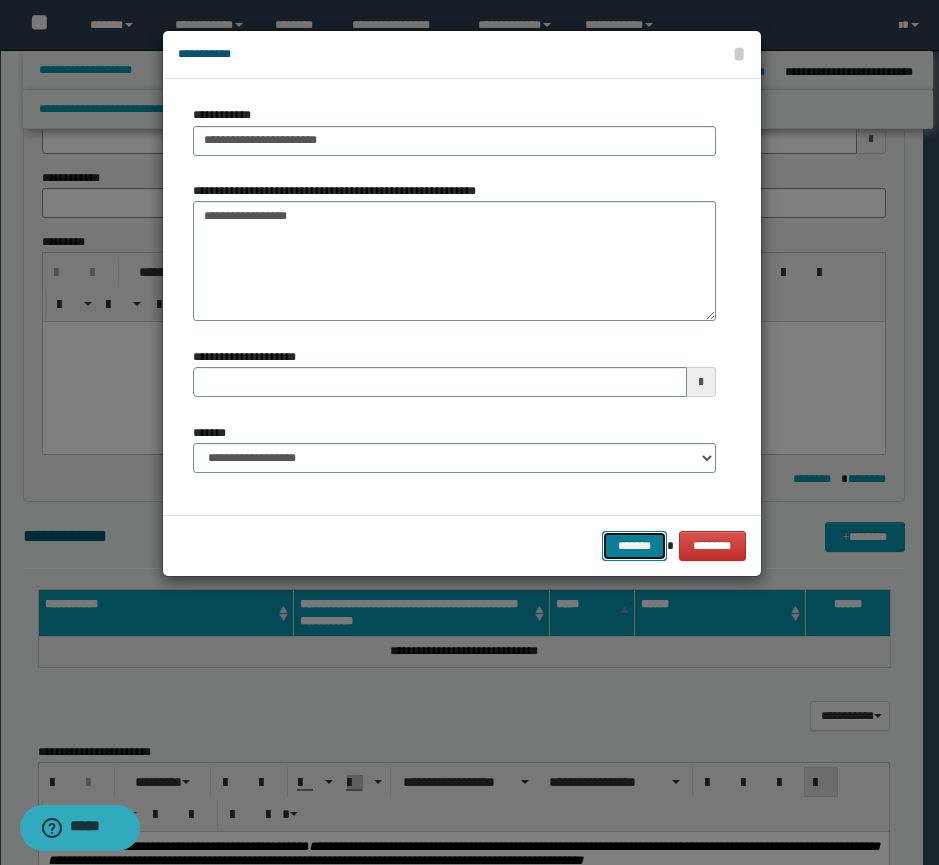 click on "*******" at bounding box center [634, 546] 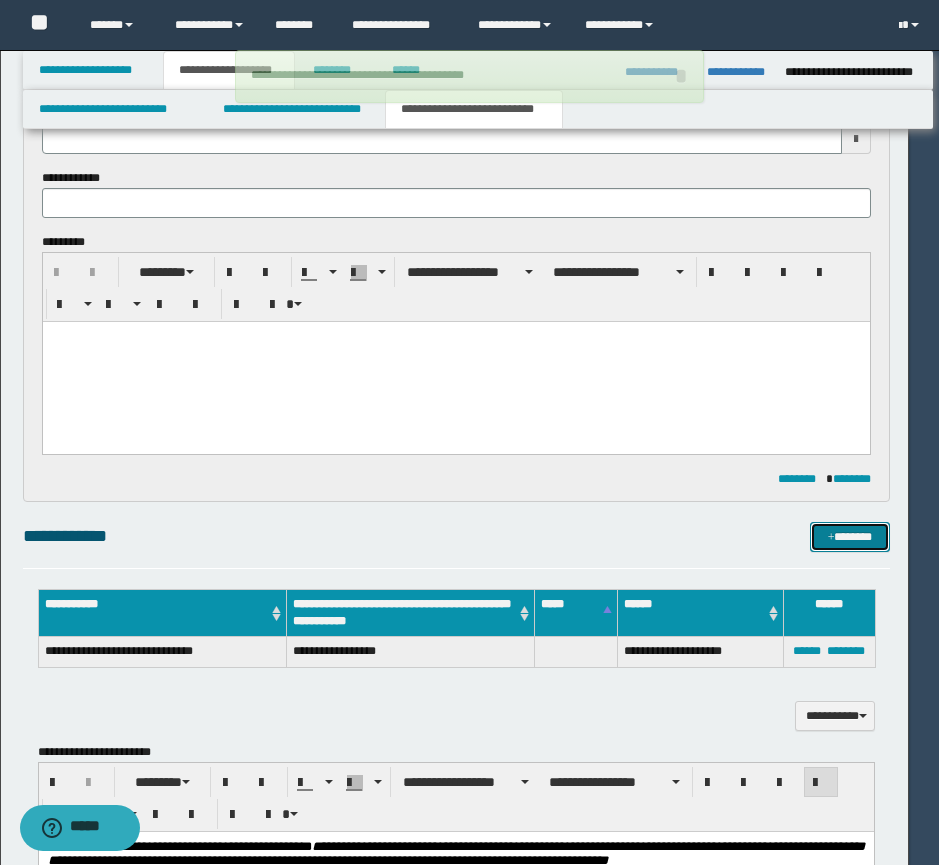type 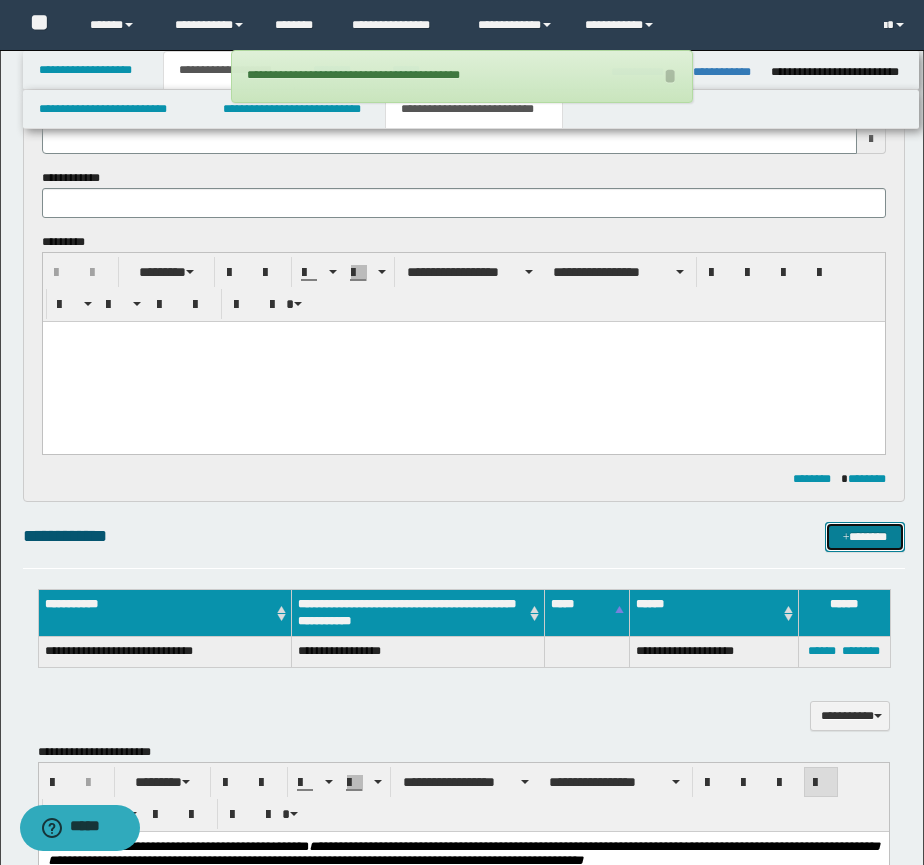 click on "*******" at bounding box center [865, 537] 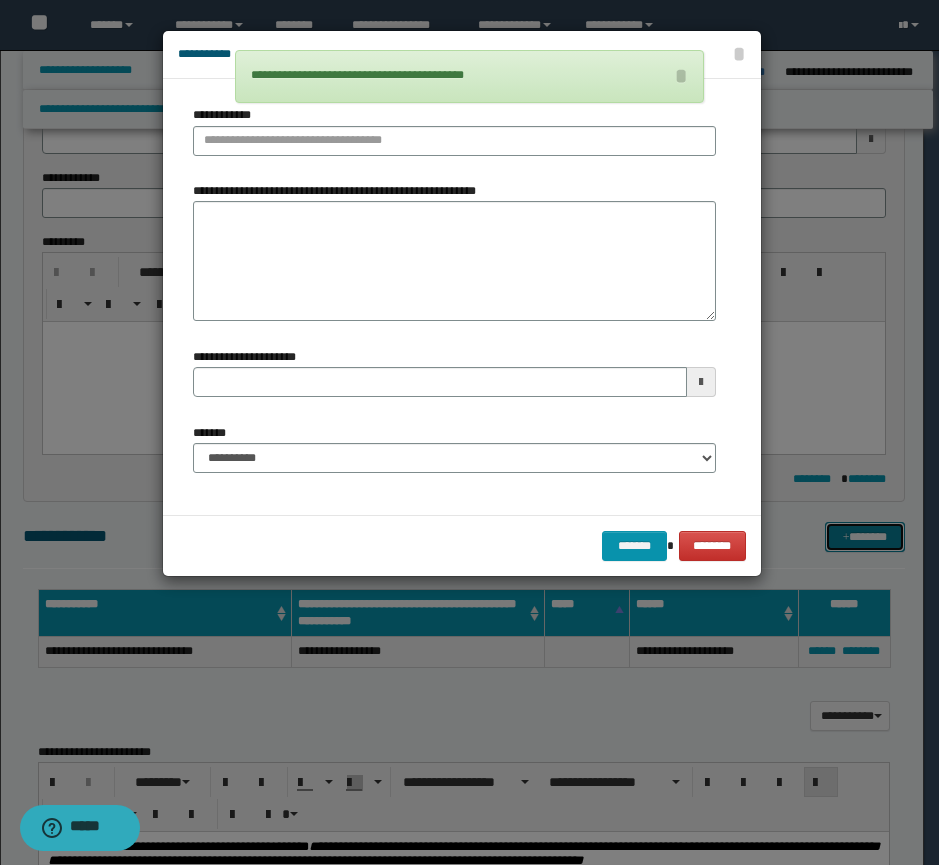 type 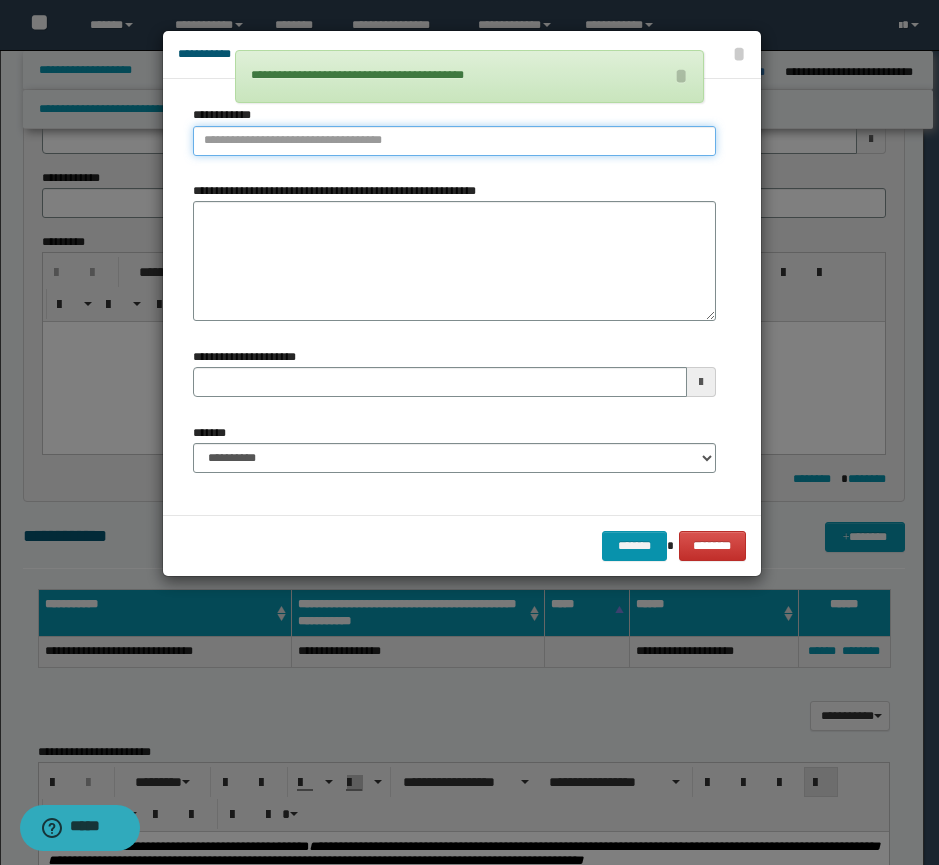 type on "**********" 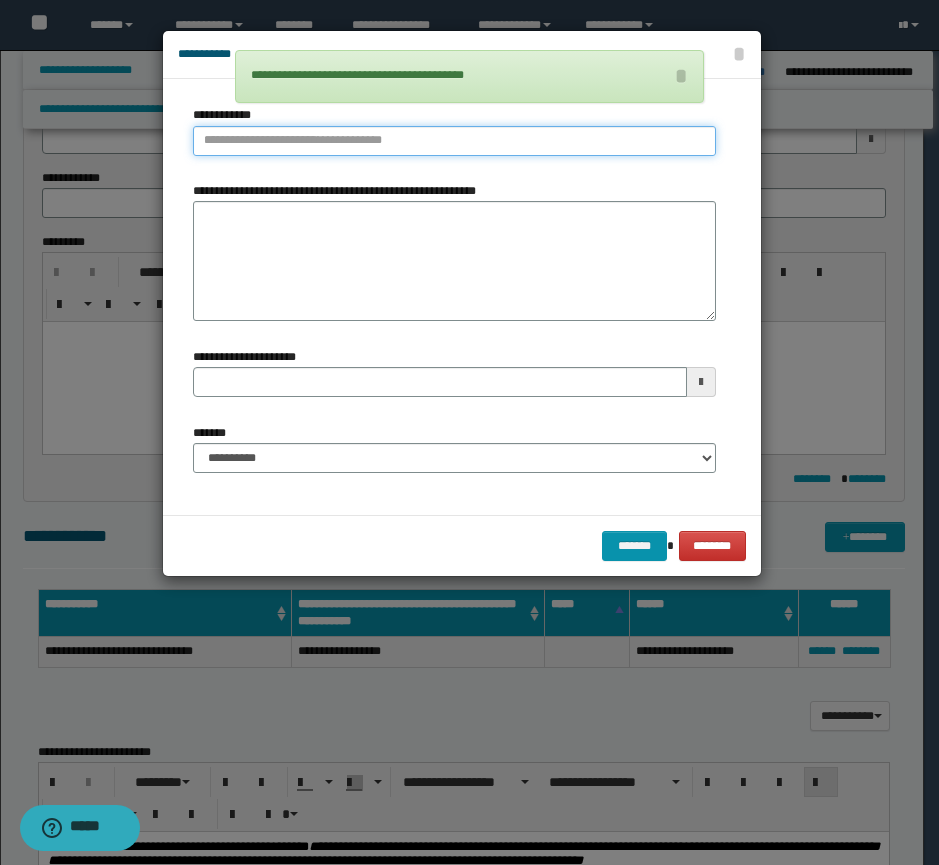 click on "**********" at bounding box center [454, 141] 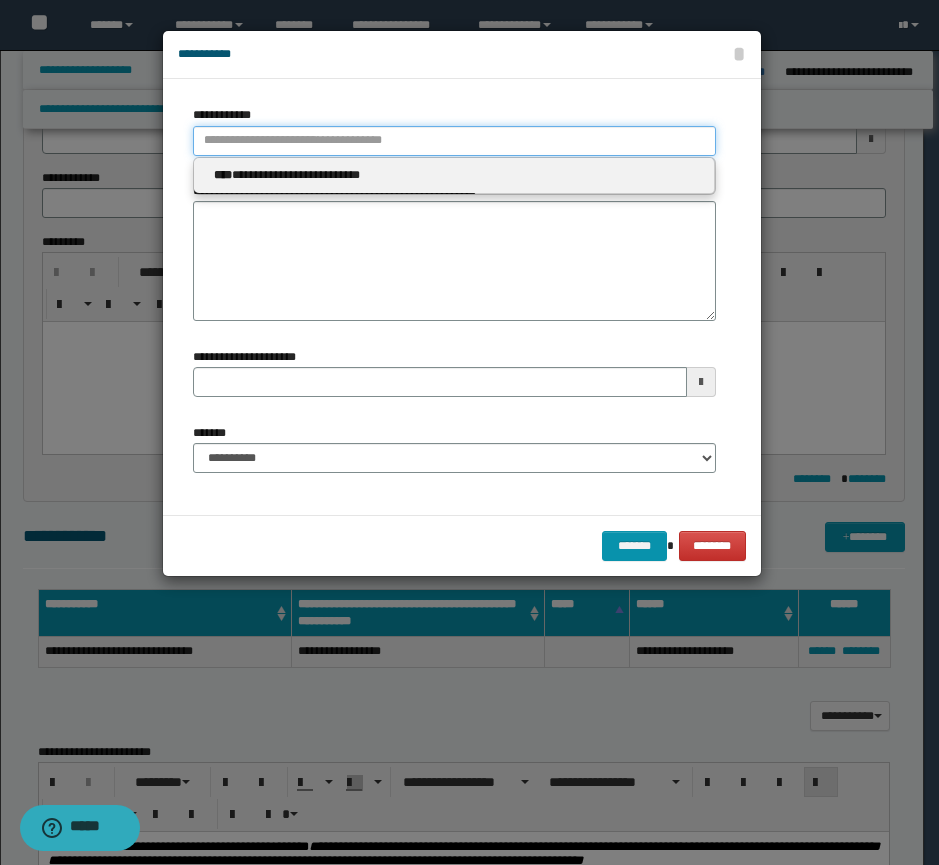 type 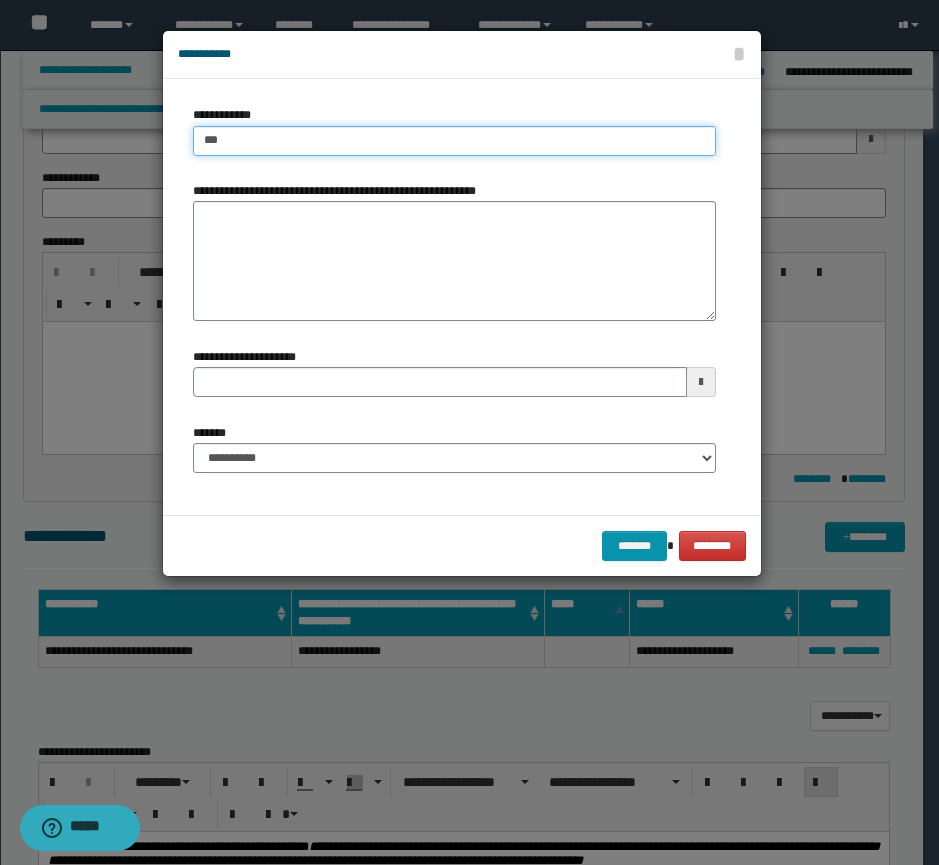 type on "****" 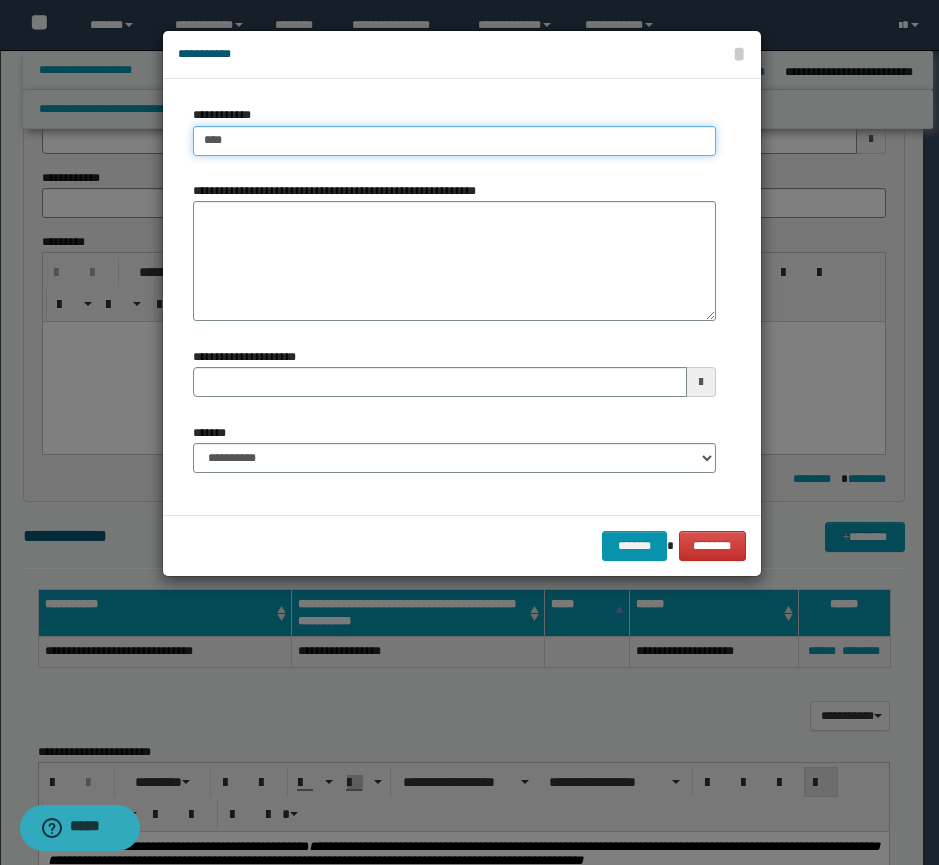 type on "****" 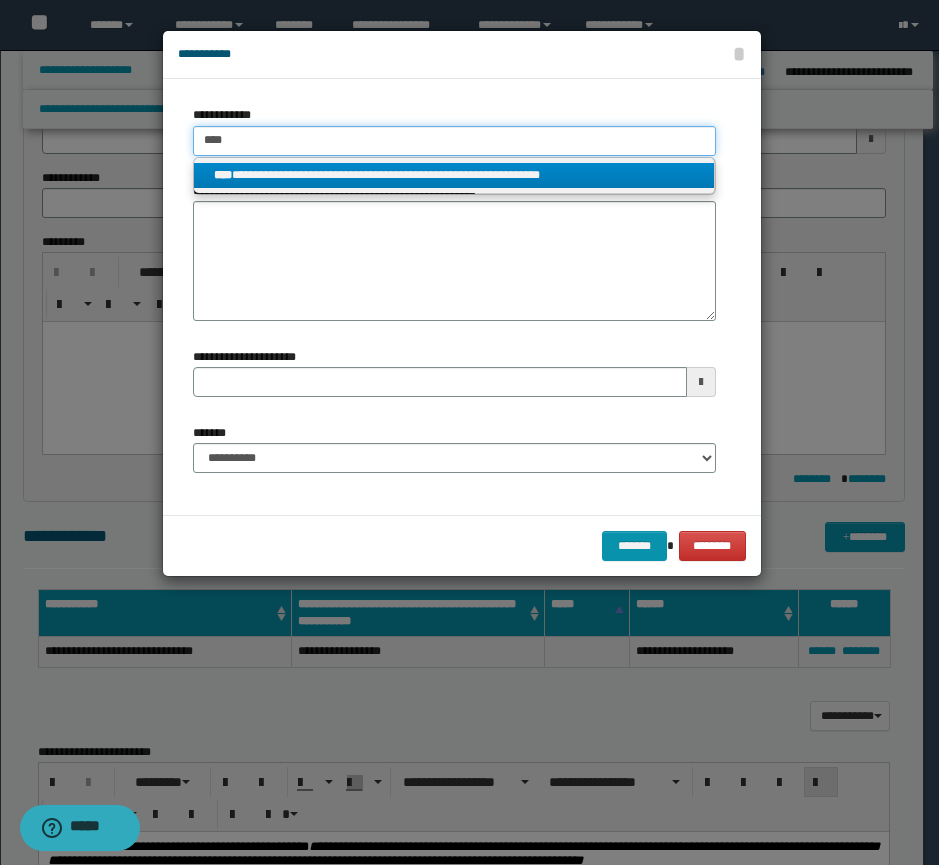 type on "****" 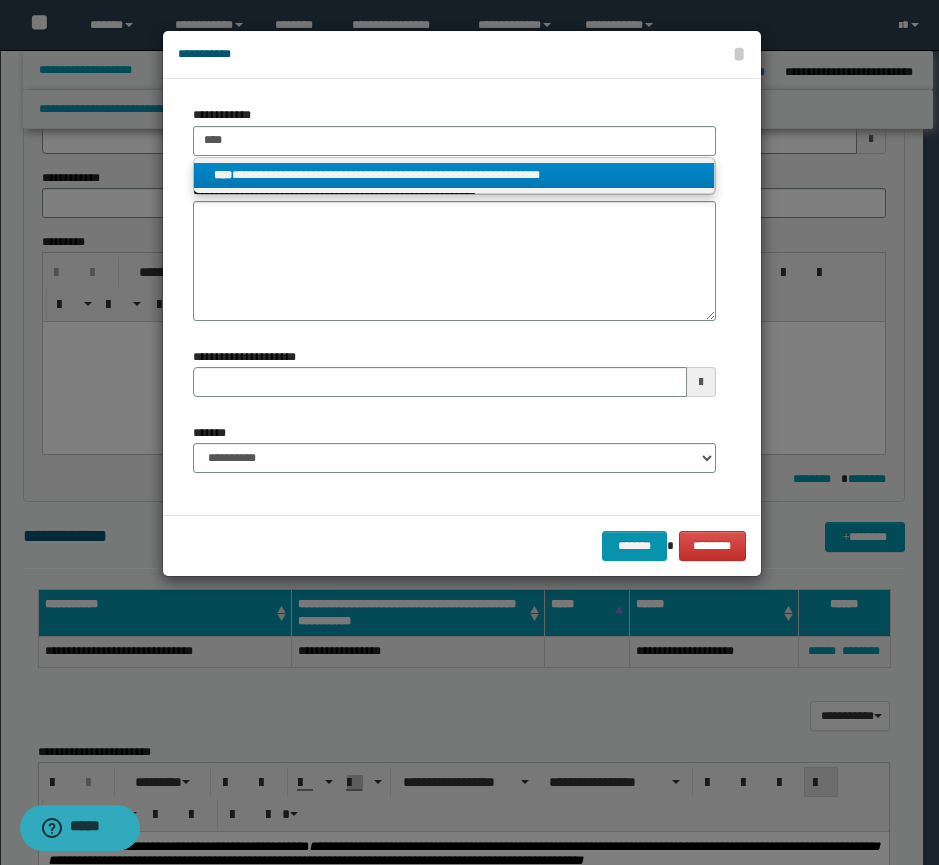 click on "**********" at bounding box center (454, 175) 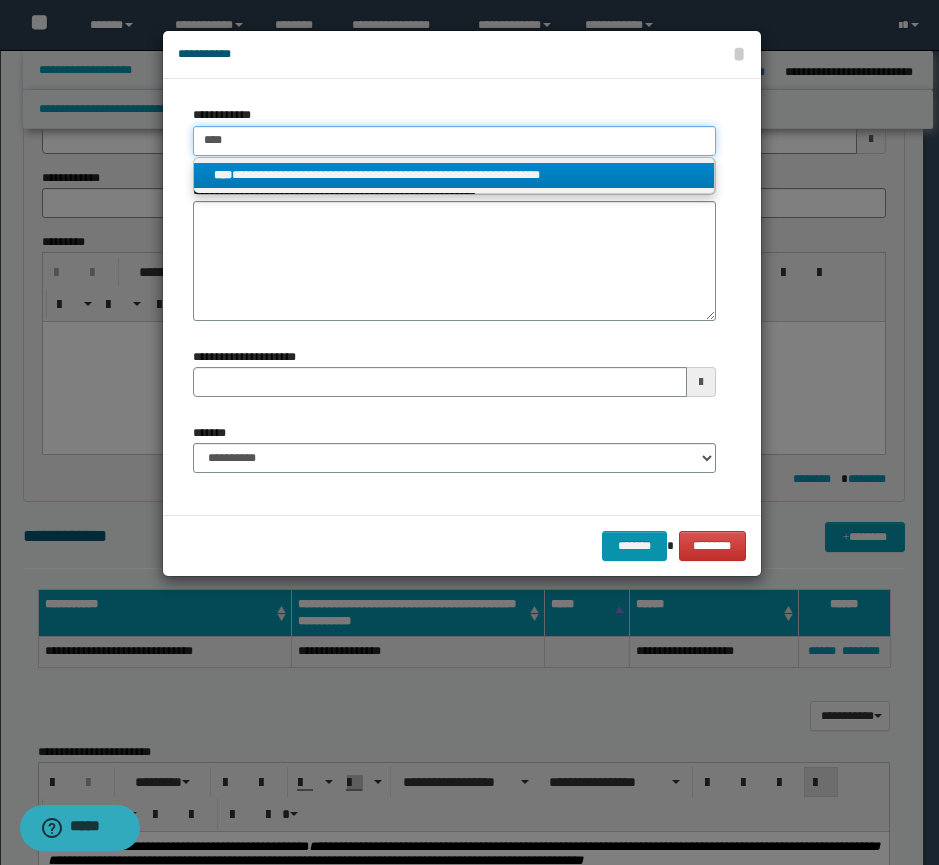 type 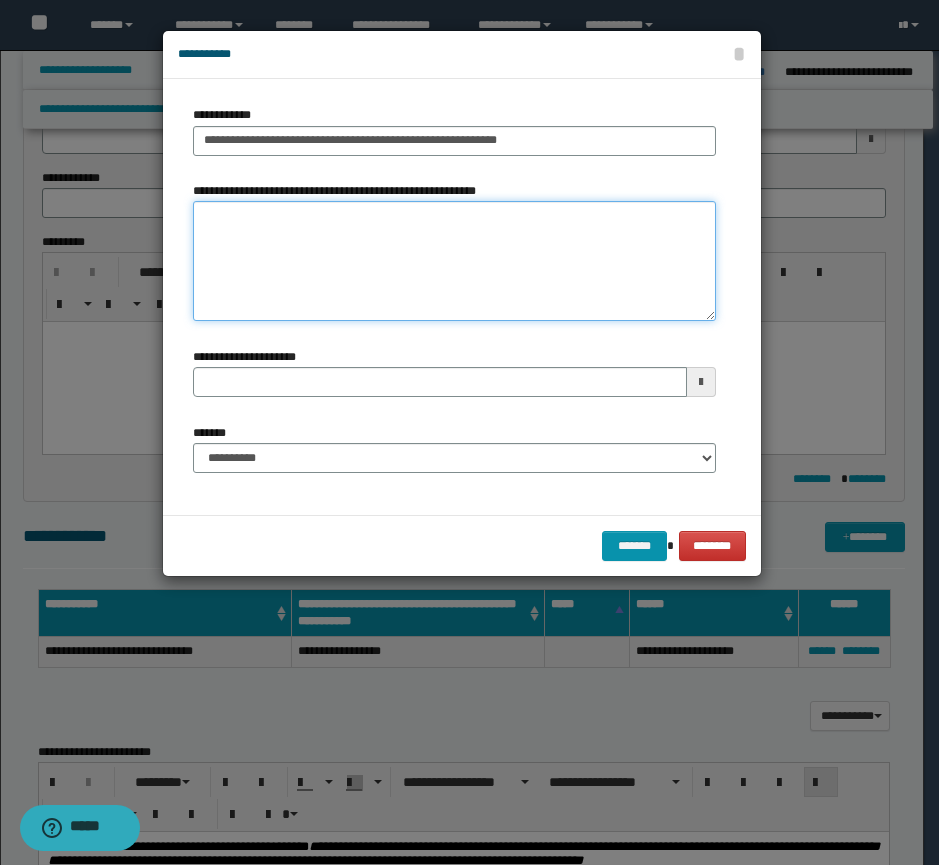 click on "**********" at bounding box center (454, 261) 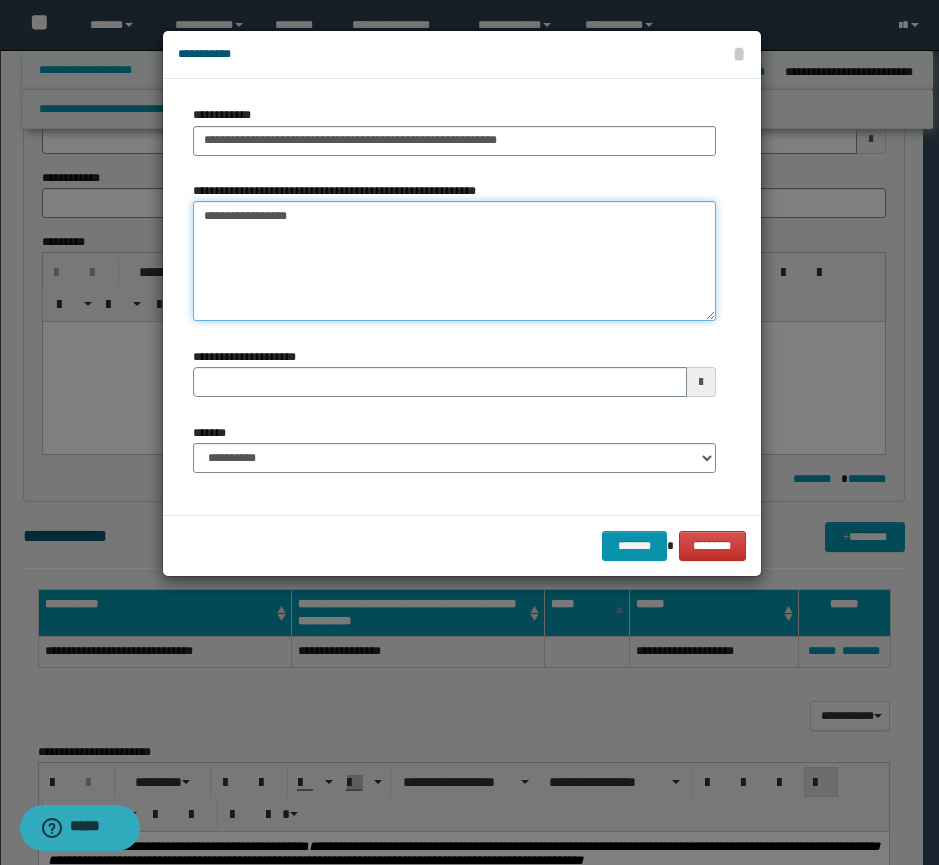 type 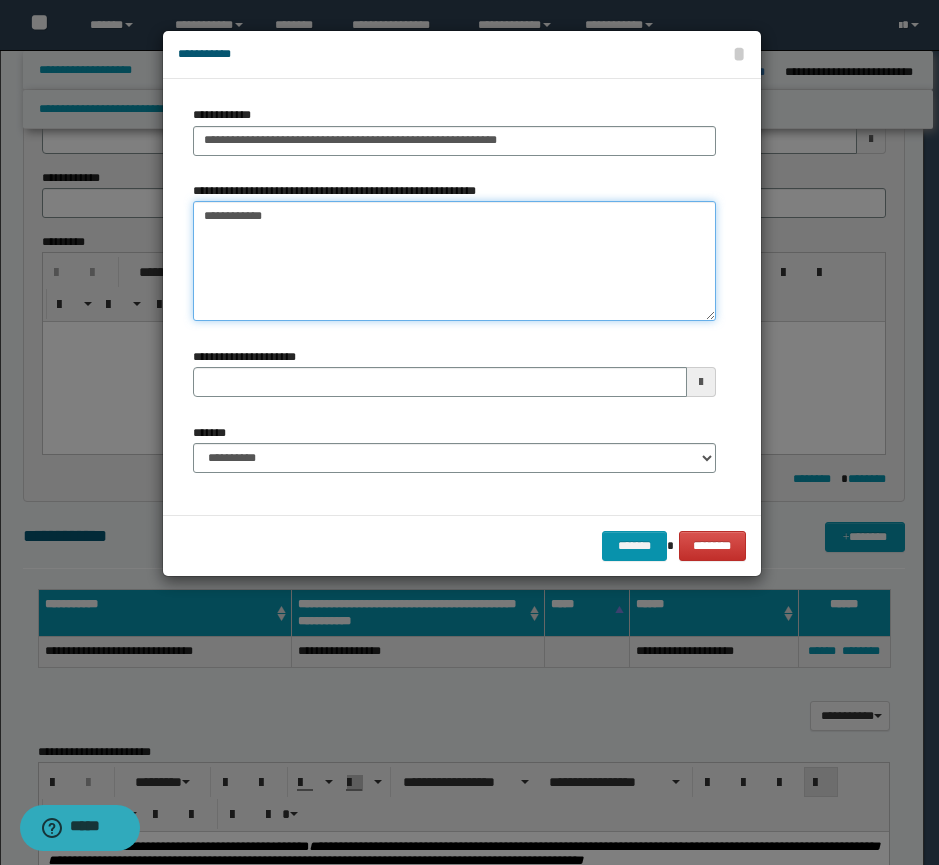 type on "**********" 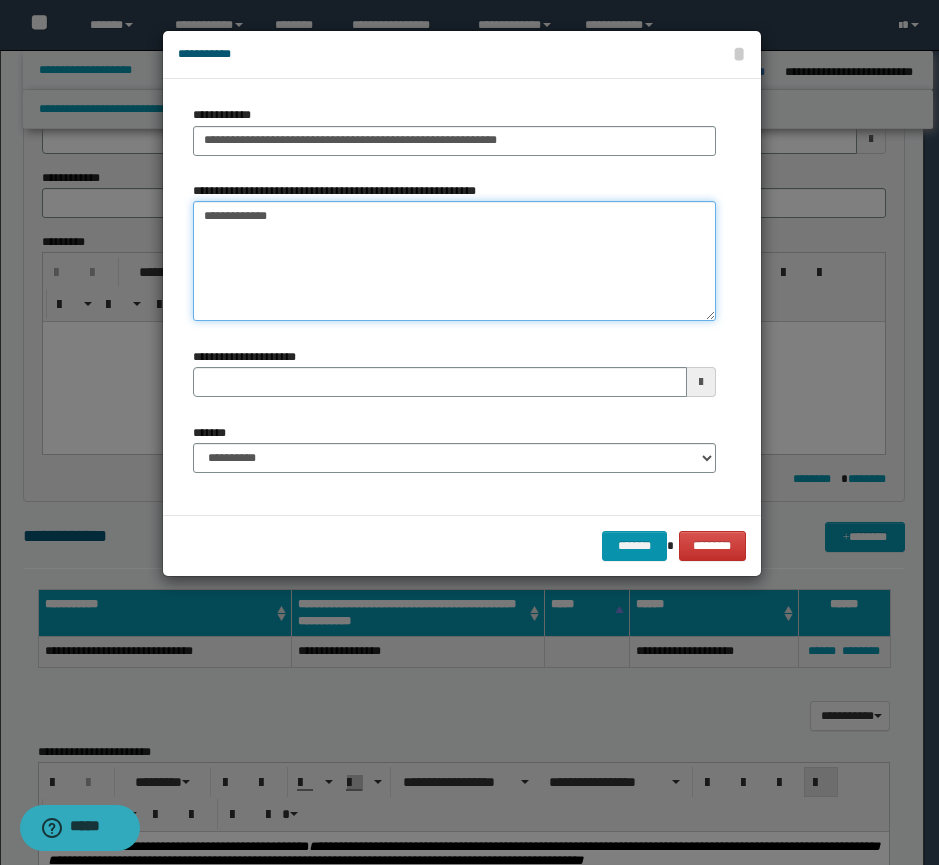 type 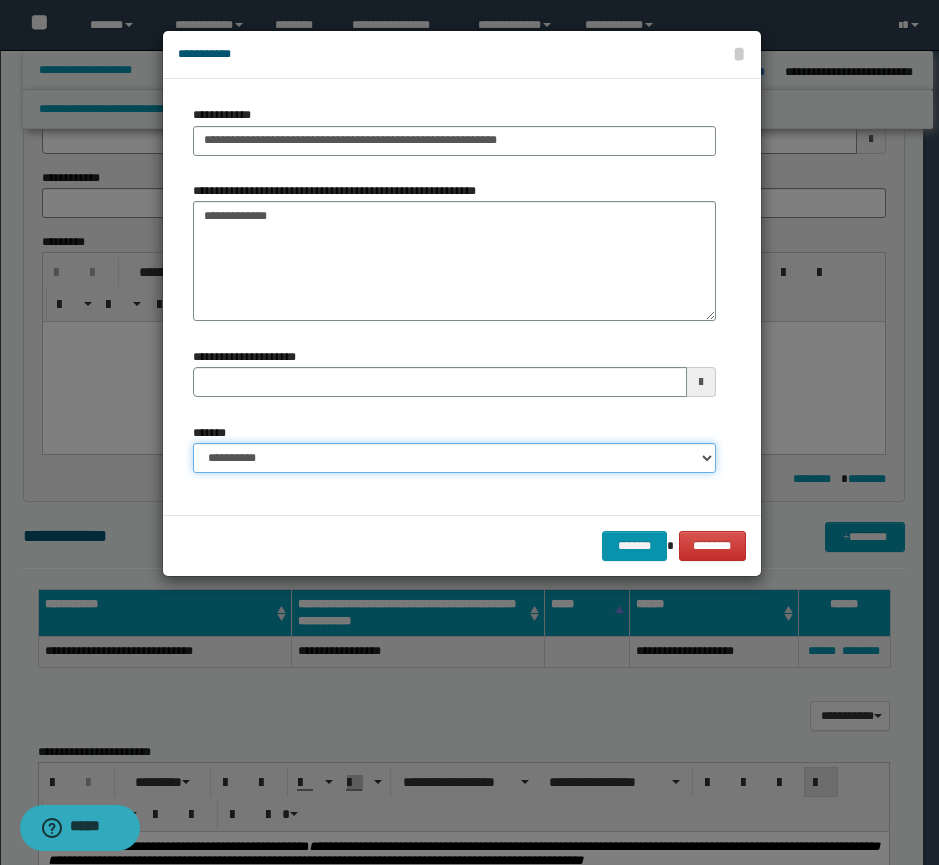 click on "**********" at bounding box center (454, 458) 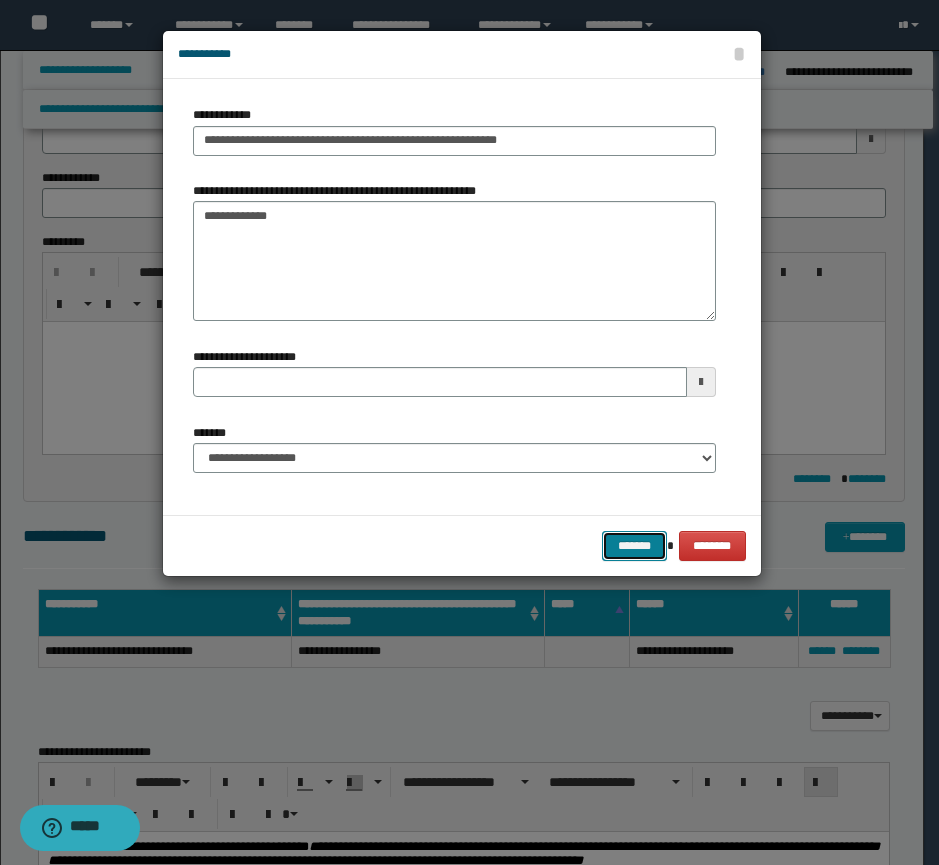 click on "*******" at bounding box center [634, 546] 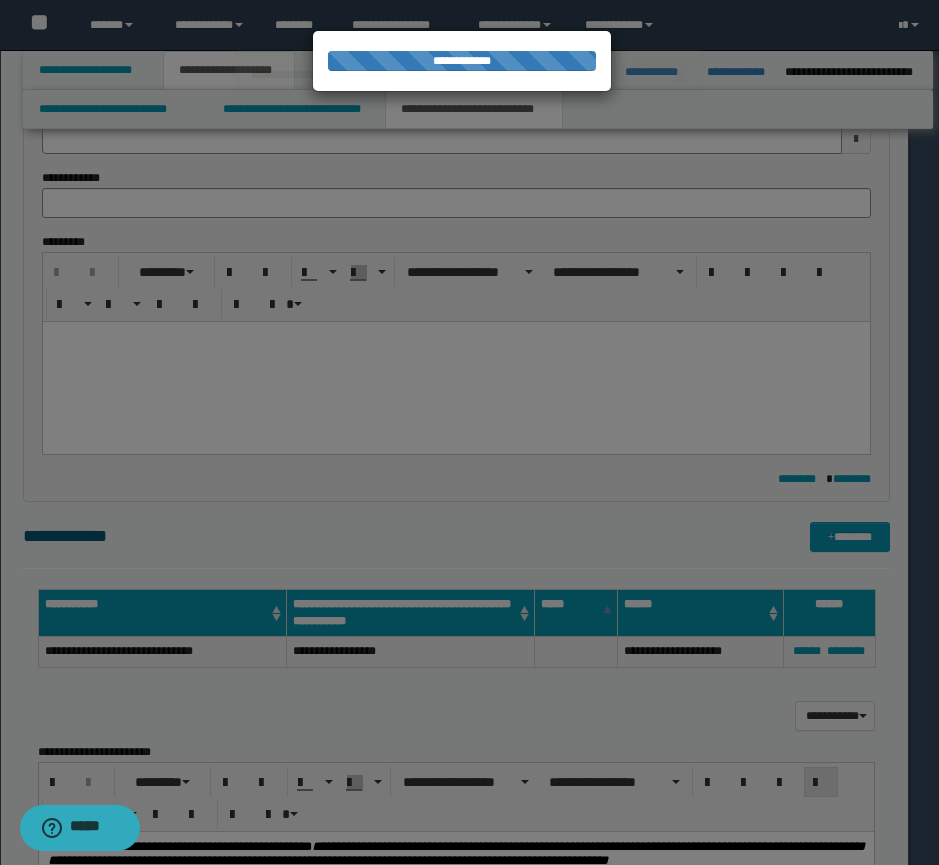 type 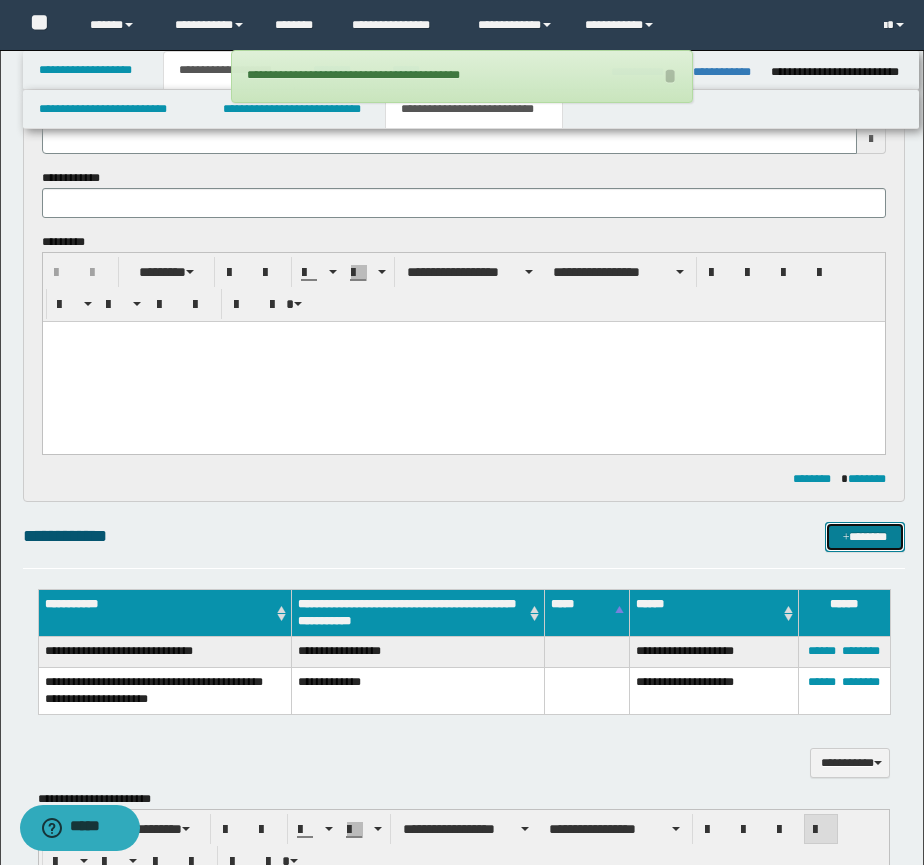 click on "*******" at bounding box center (865, 537) 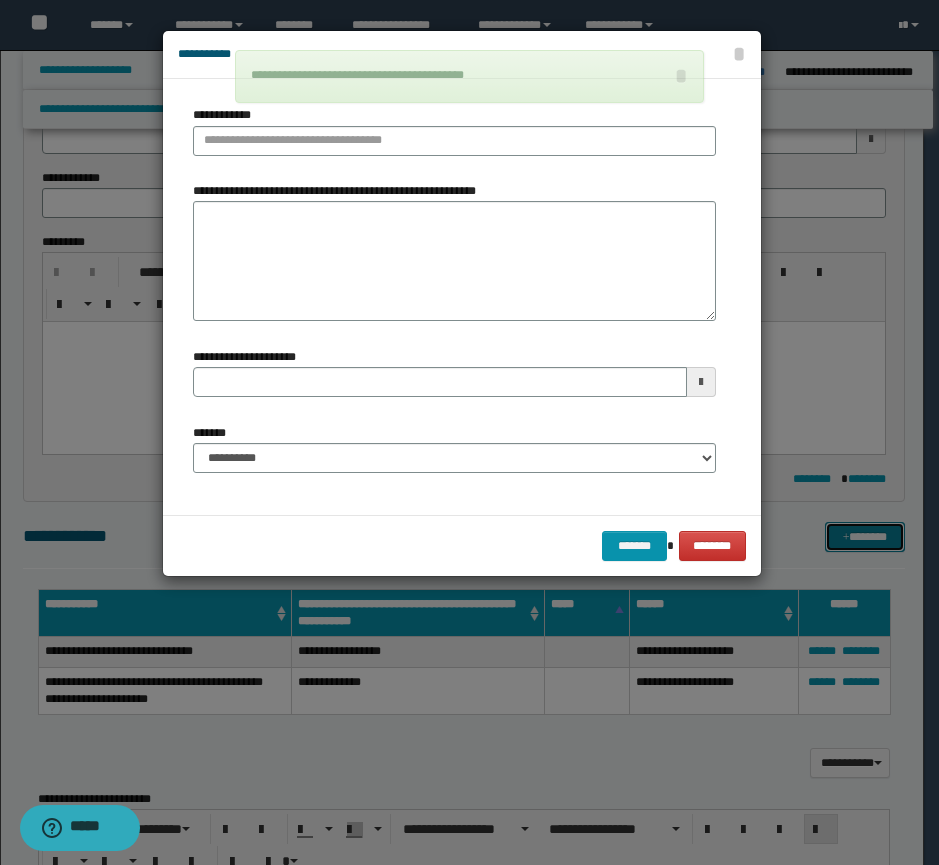 type 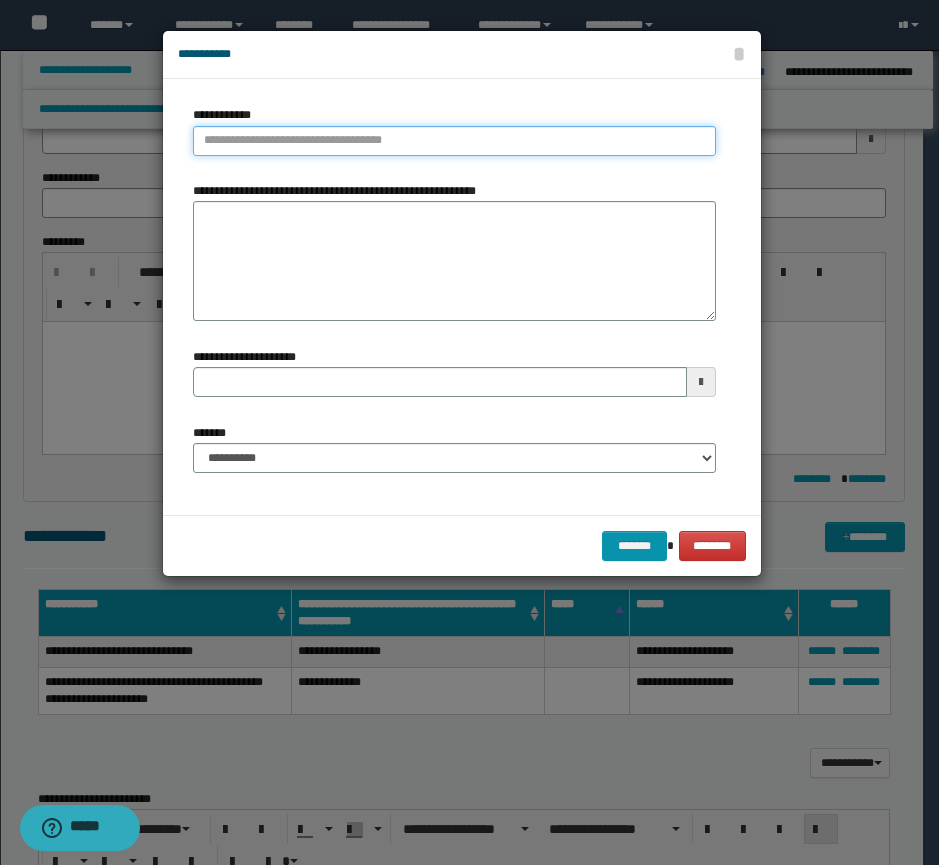 type on "**********" 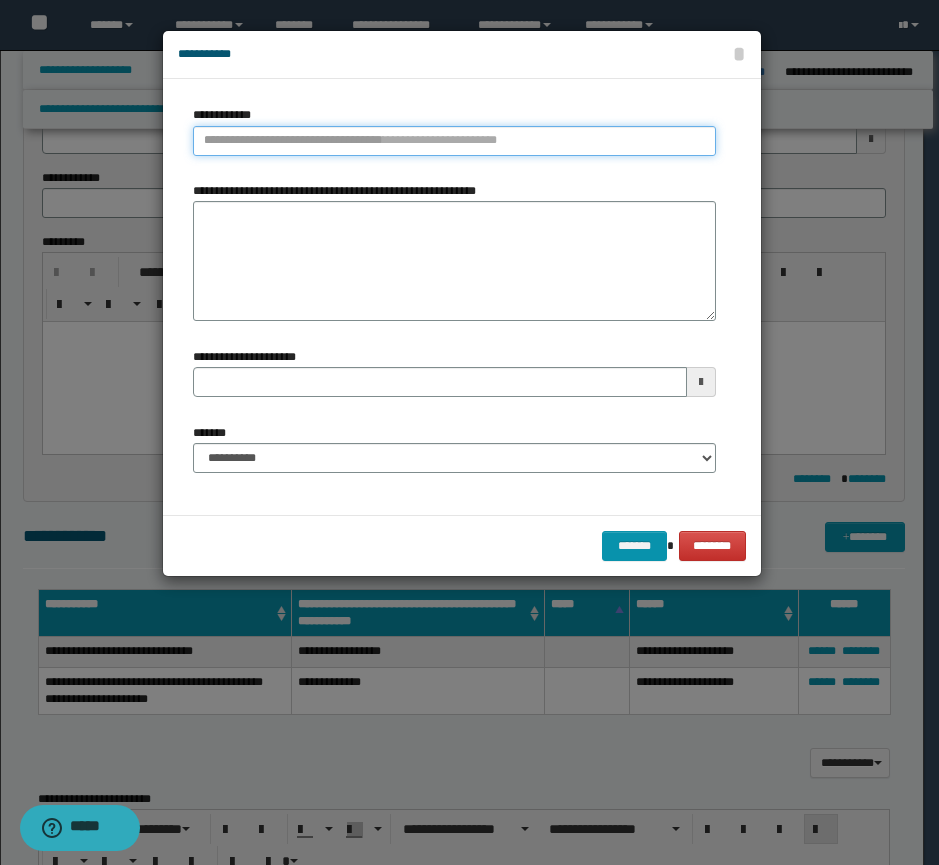 click on "**********" at bounding box center (454, 141) 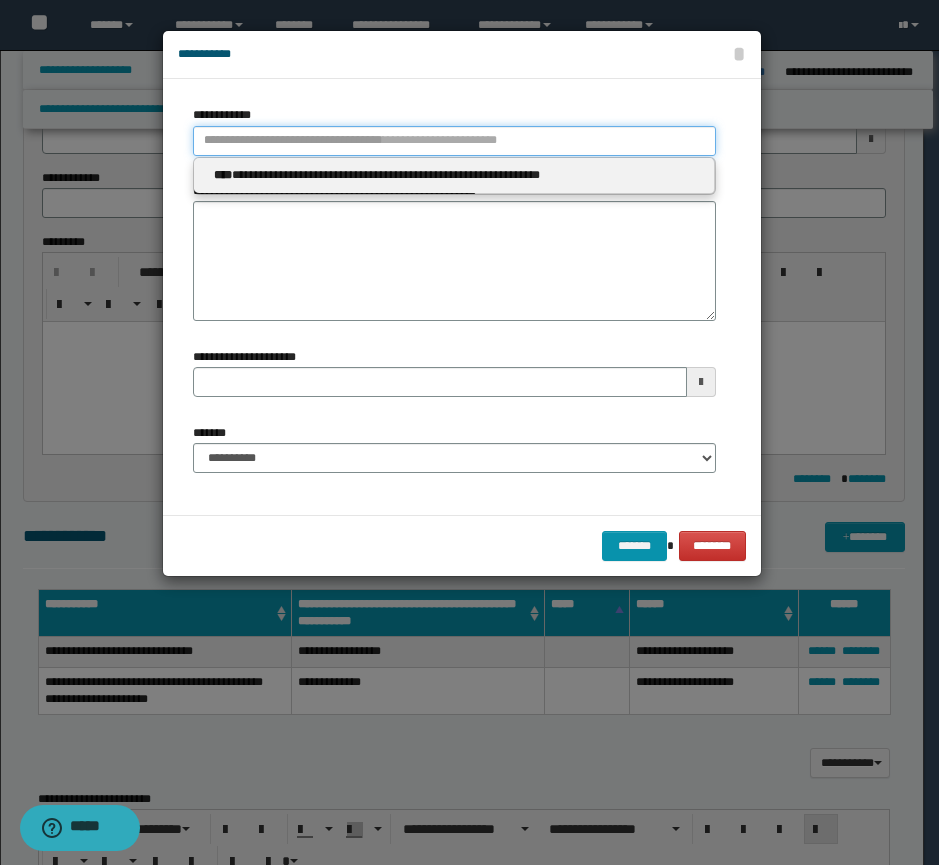 type 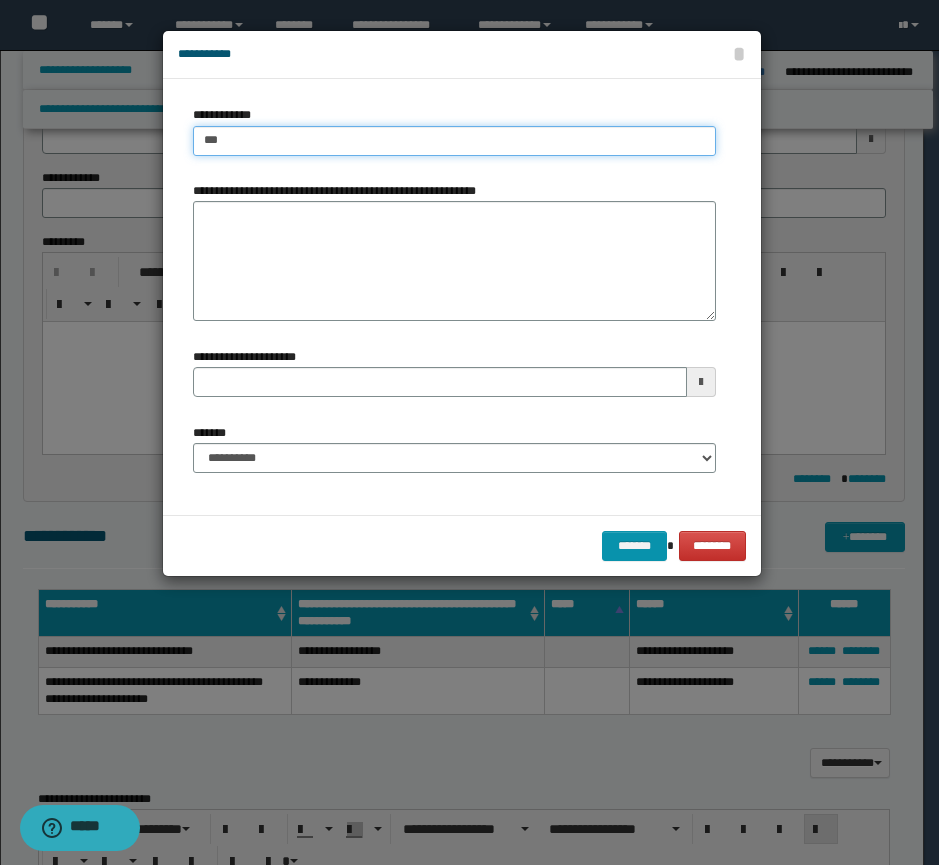 type on "****" 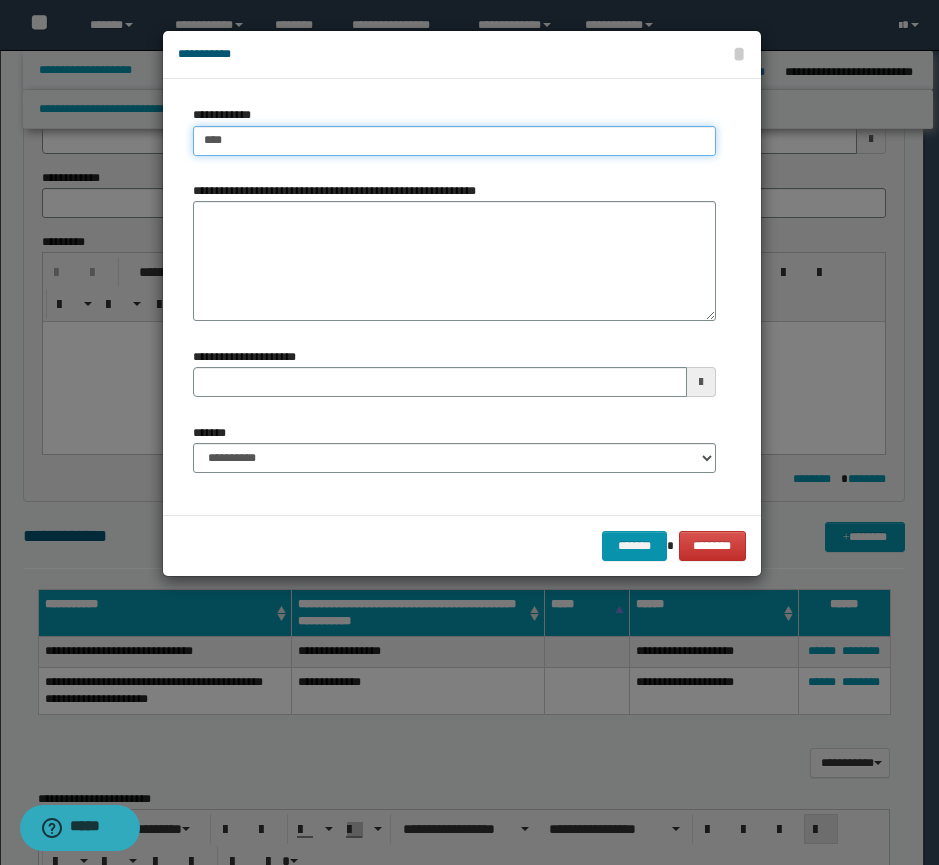 type on "****" 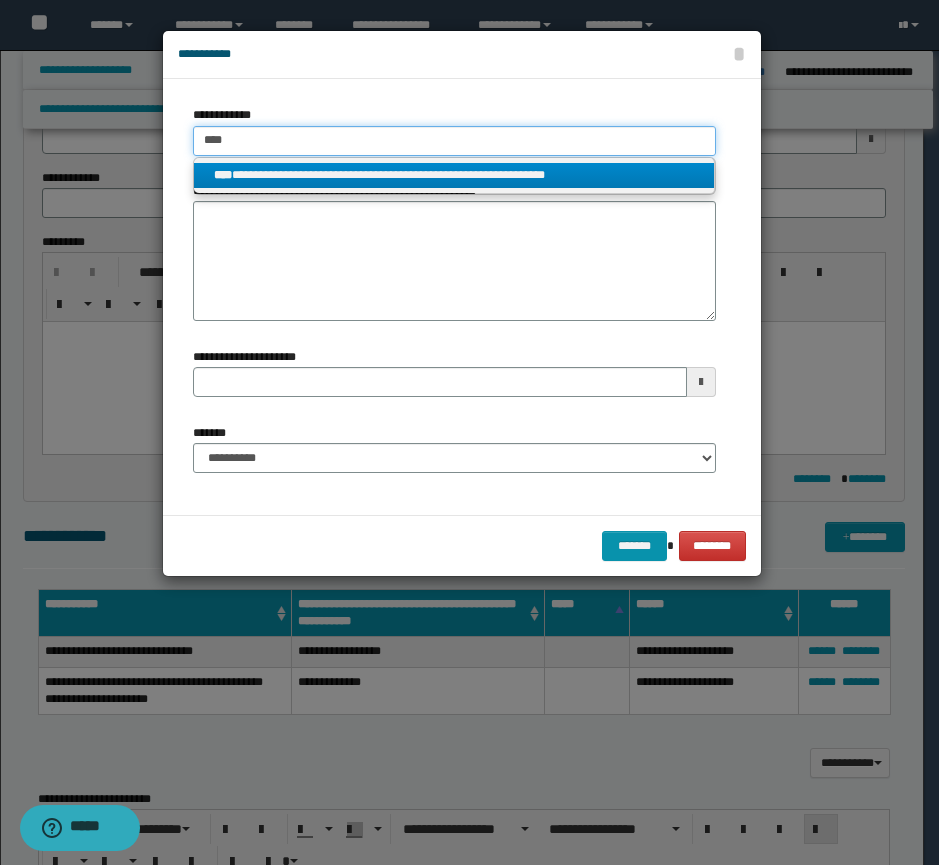type on "****" 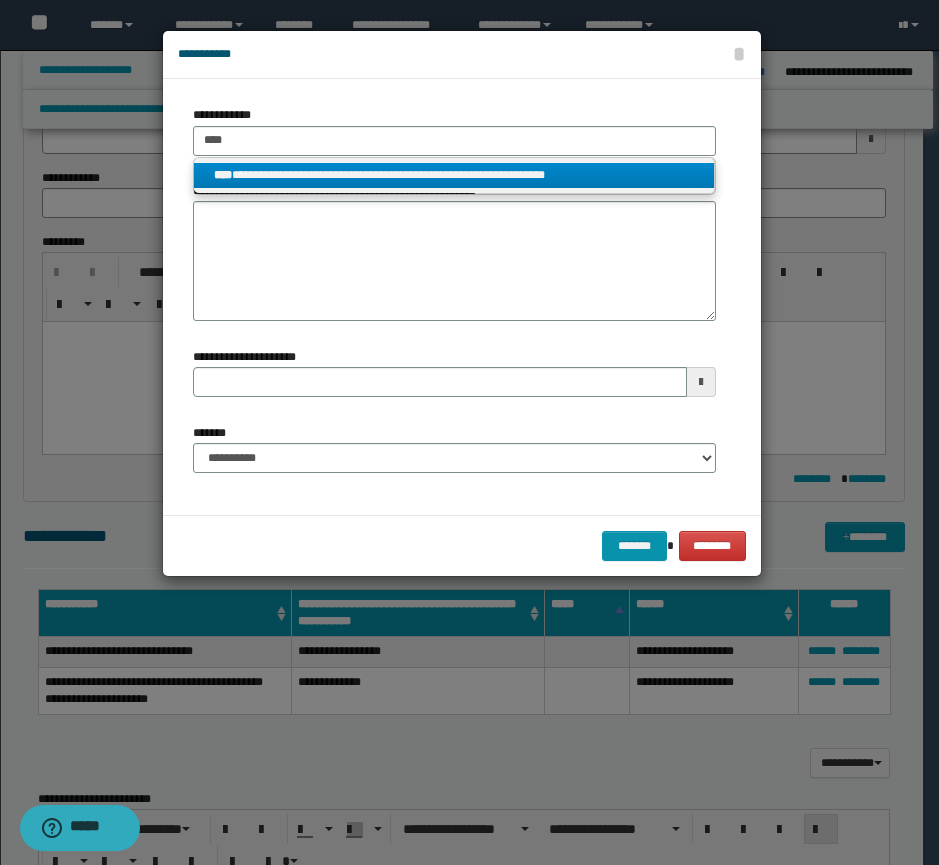 click on "**********" at bounding box center [454, 175] 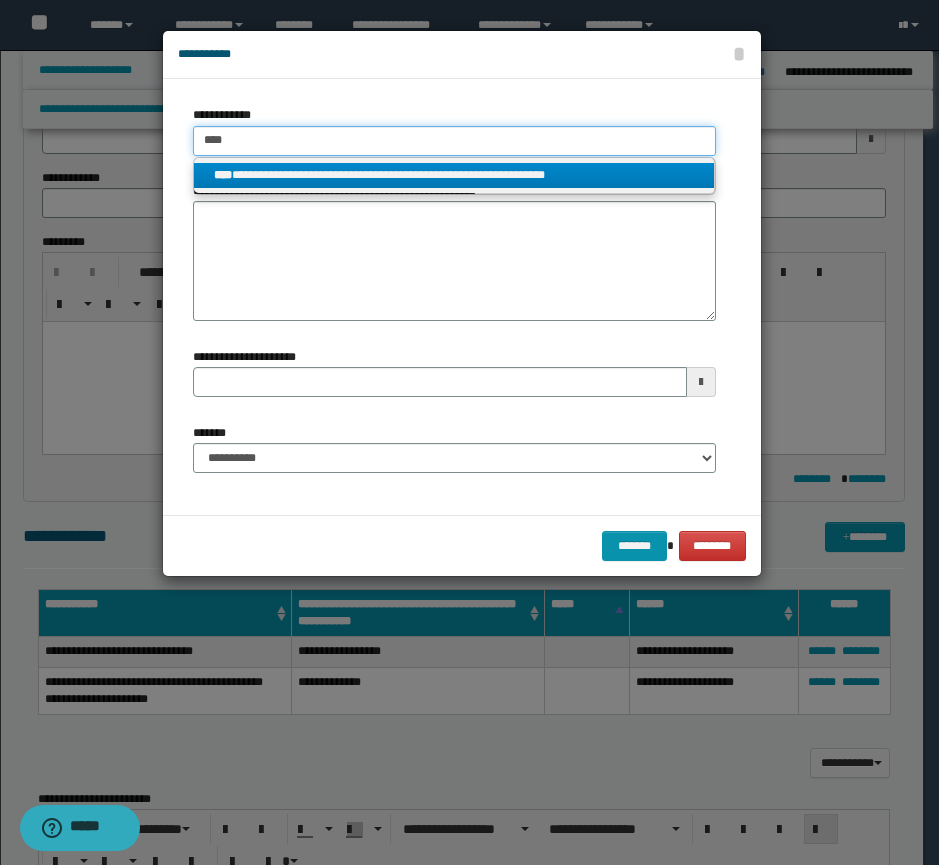 type 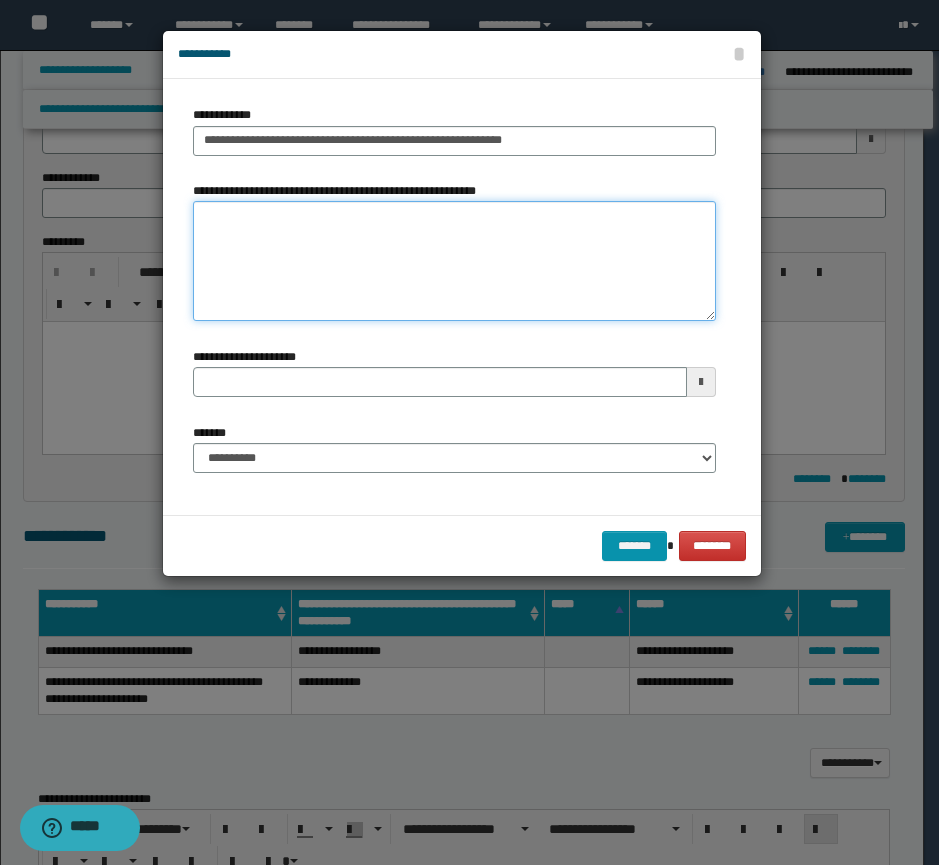 click on "**********" at bounding box center (454, 261) 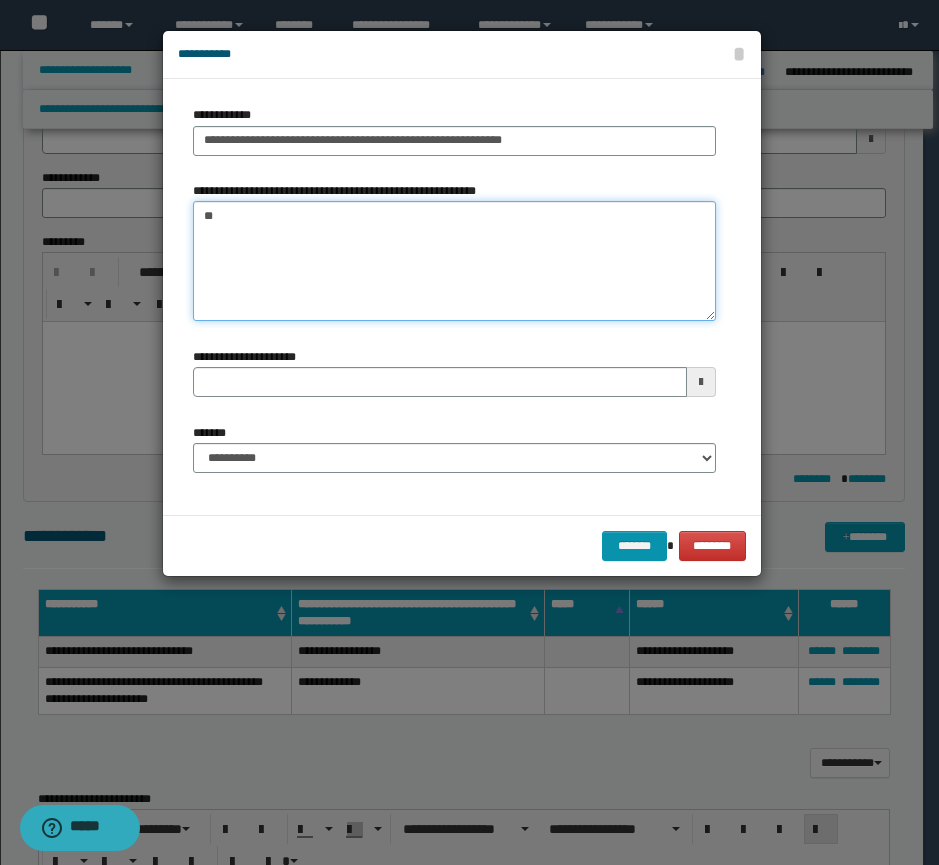 type on "*" 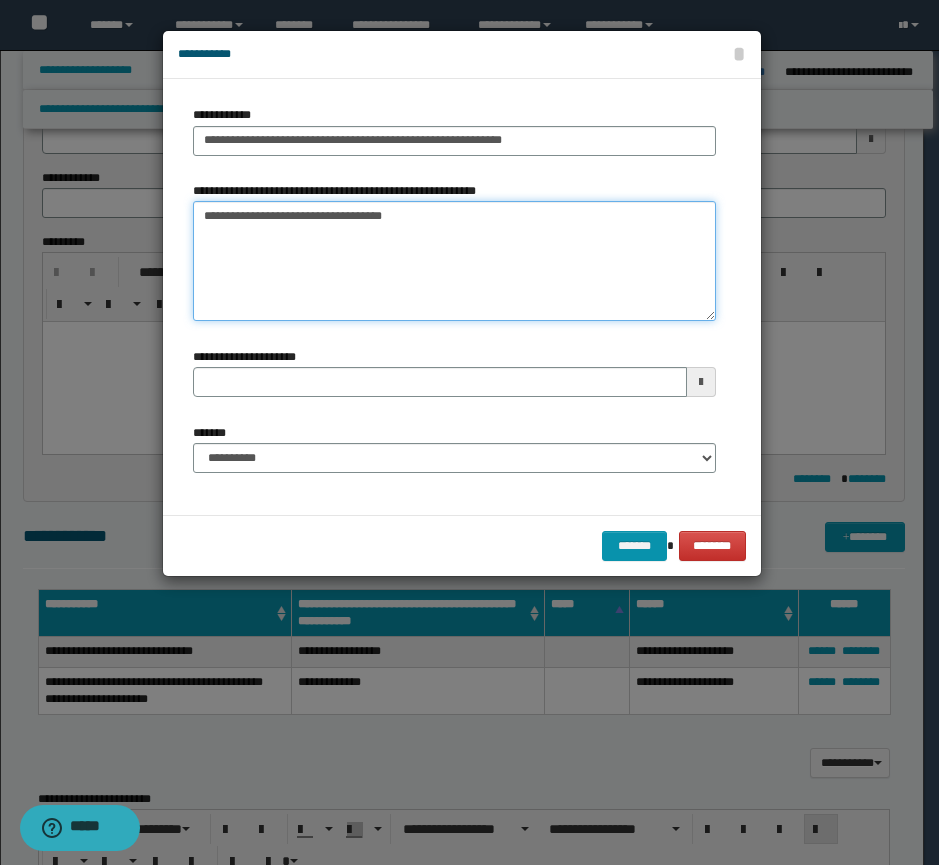 type on "**********" 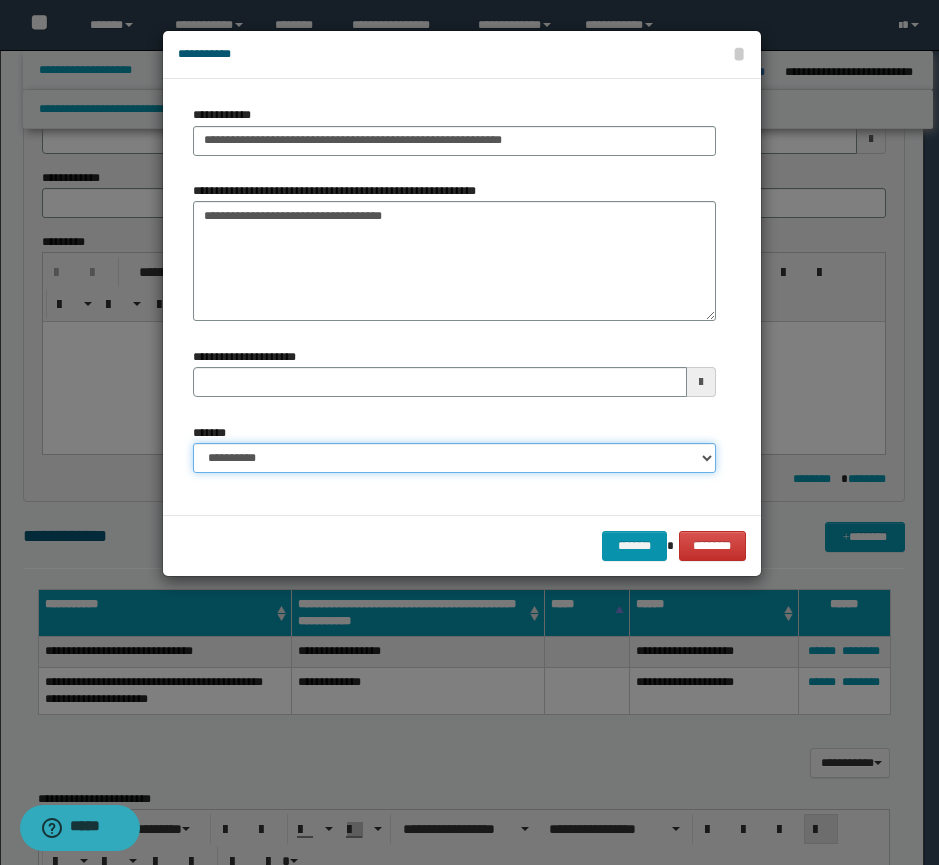 click on "**********" at bounding box center (454, 458) 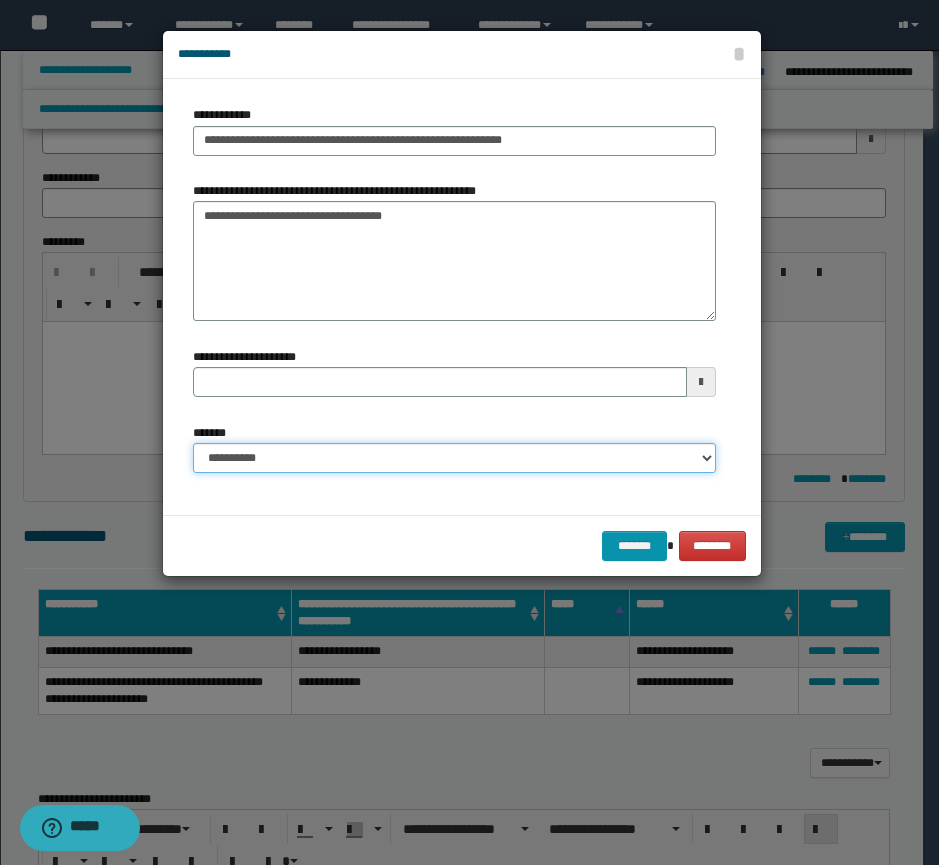 select on "*" 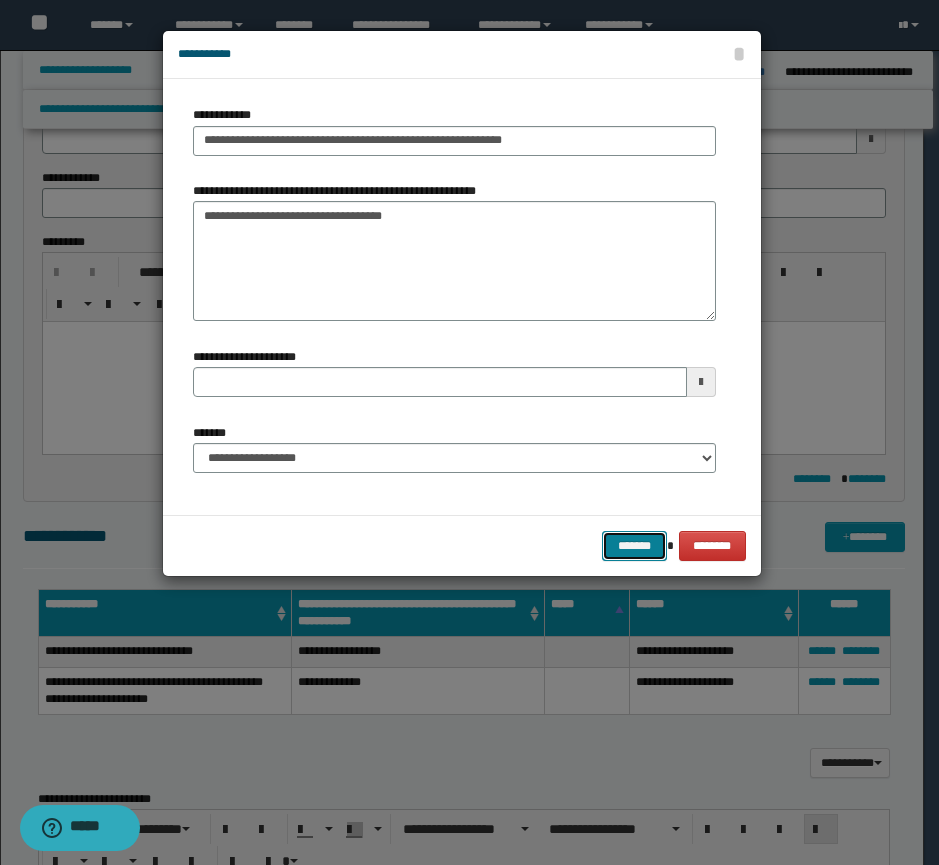 click on "*******" at bounding box center (634, 546) 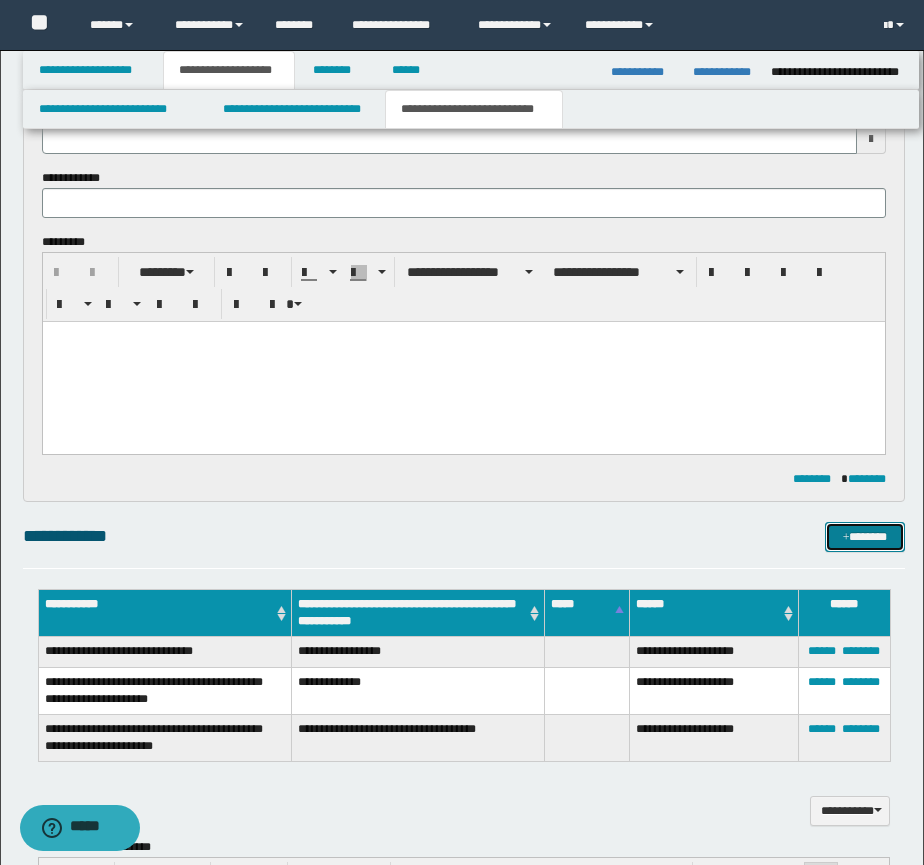 click at bounding box center (846, 538) 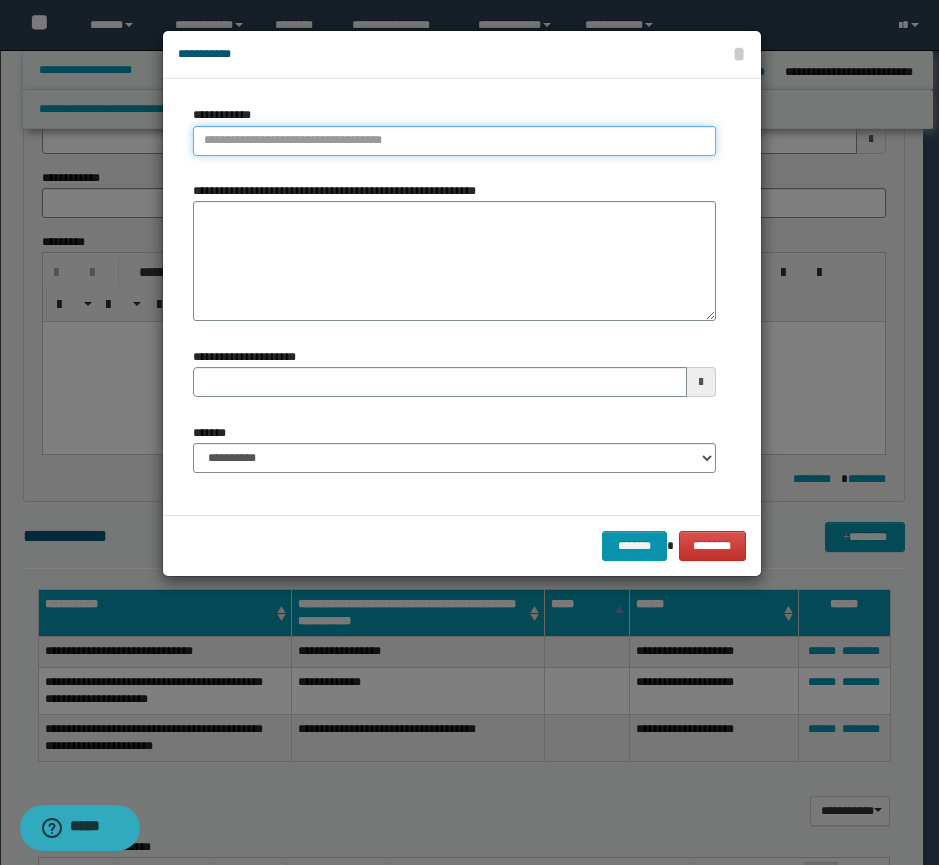 type on "**********" 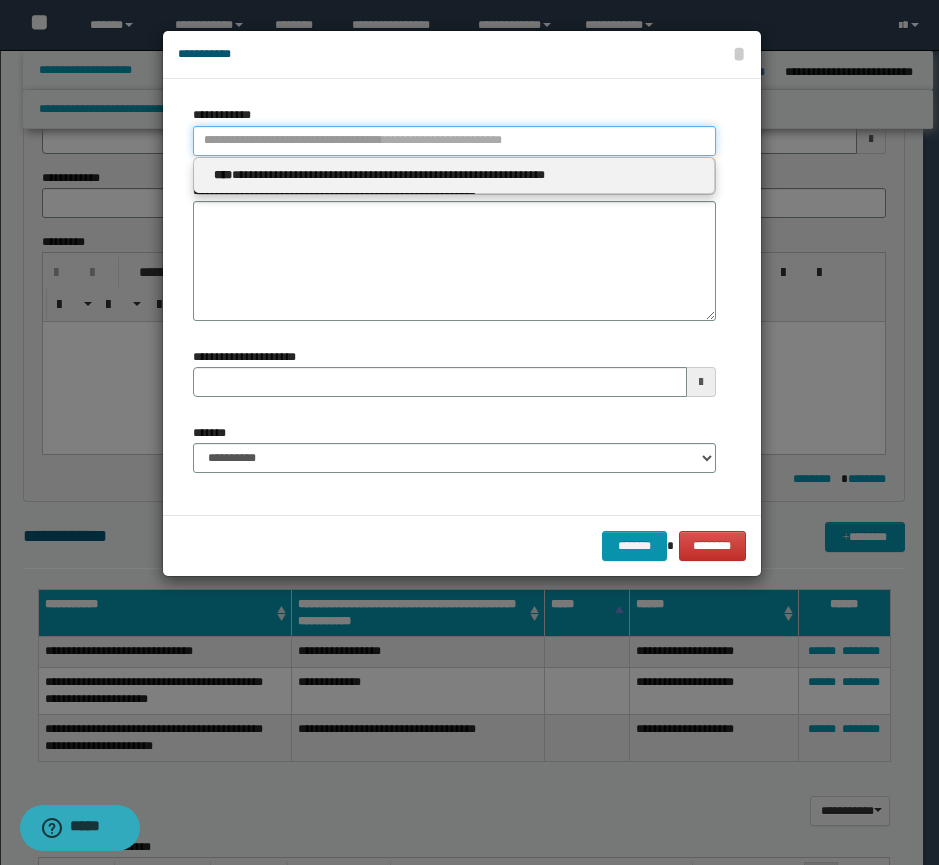 click on "**********" at bounding box center (454, 141) 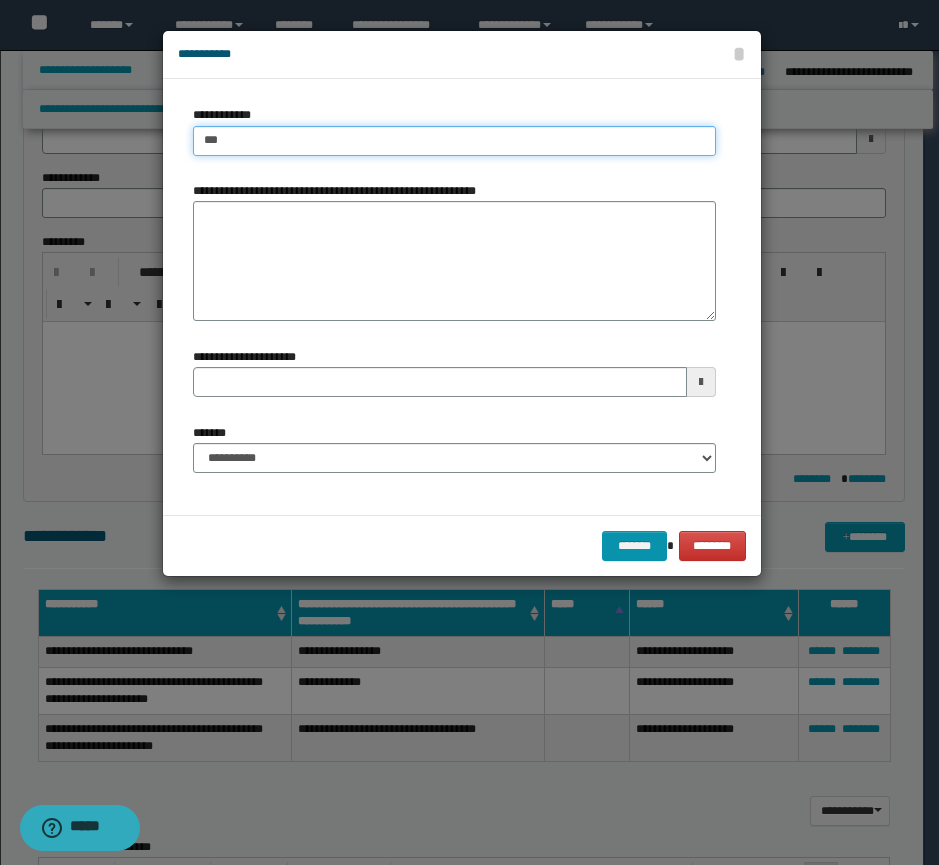 type on "****" 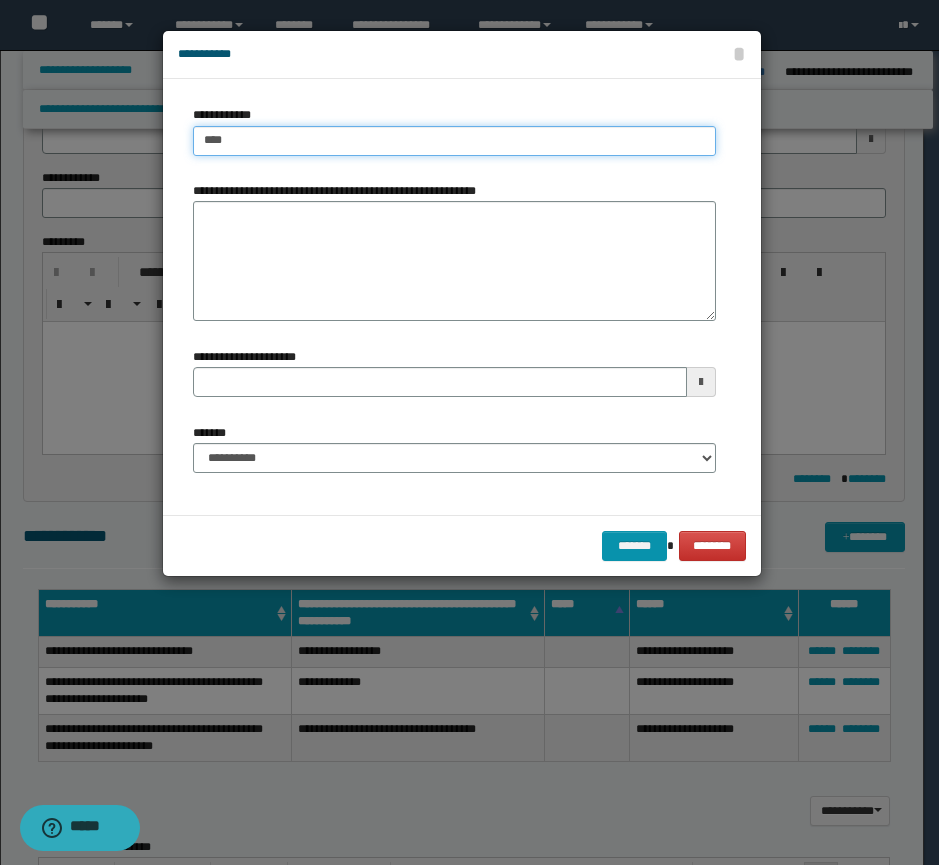 type on "****" 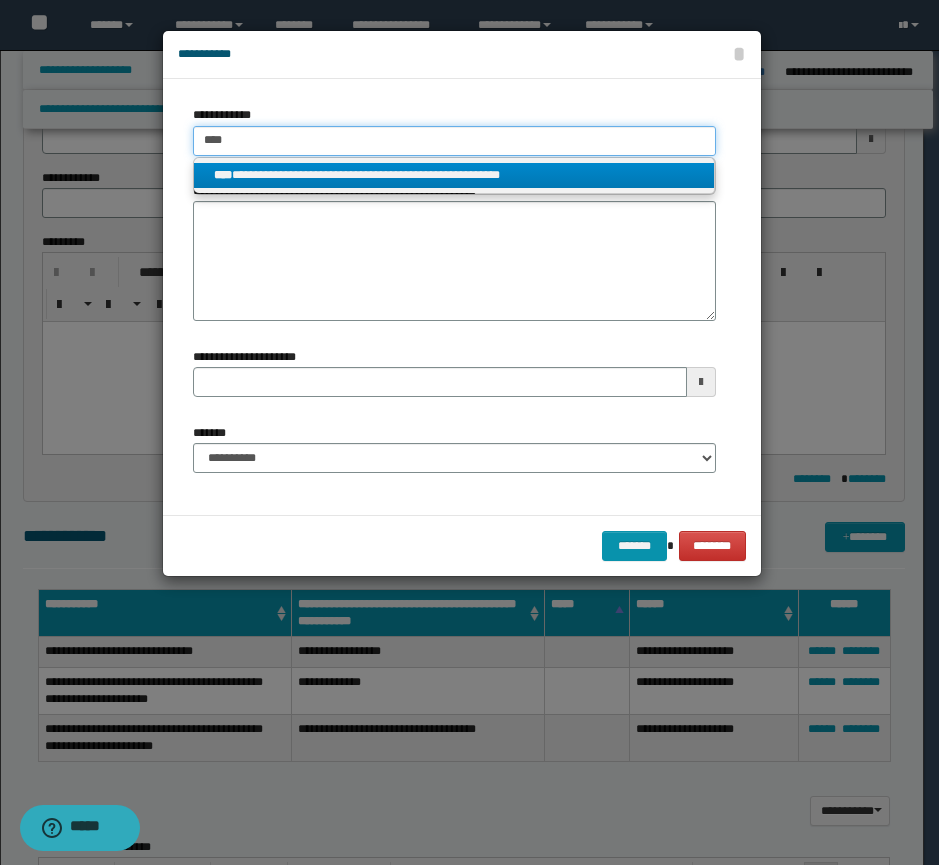 type on "****" 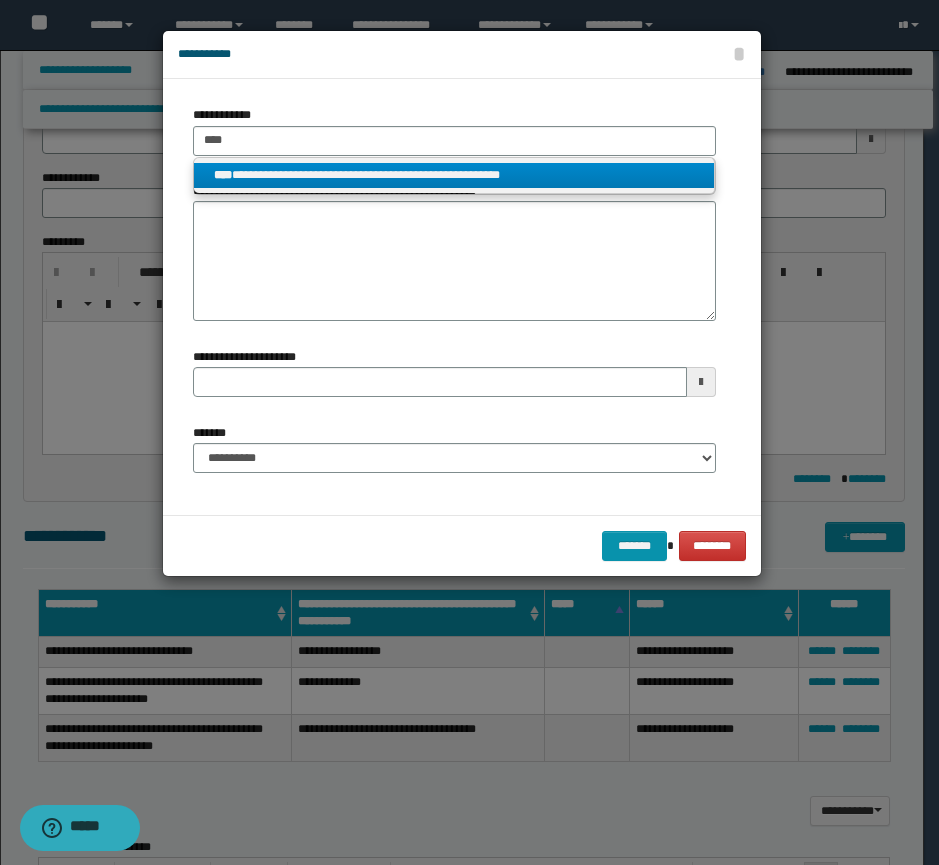 click on "**********" at bounding box center [454, 175] 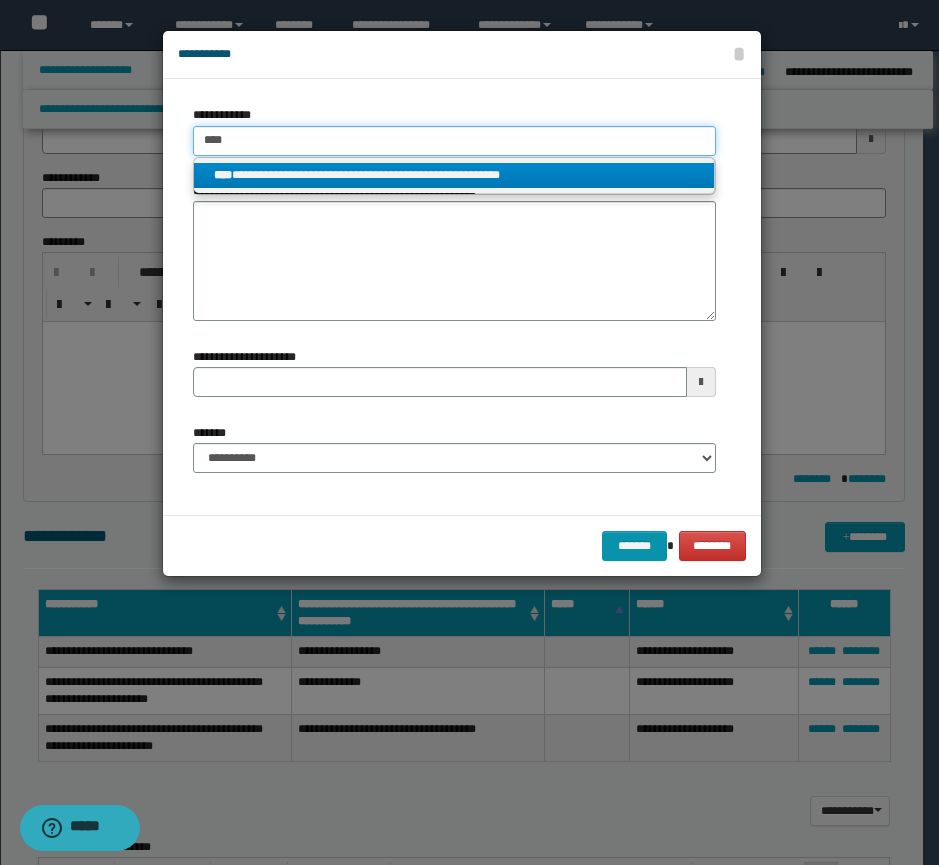 type 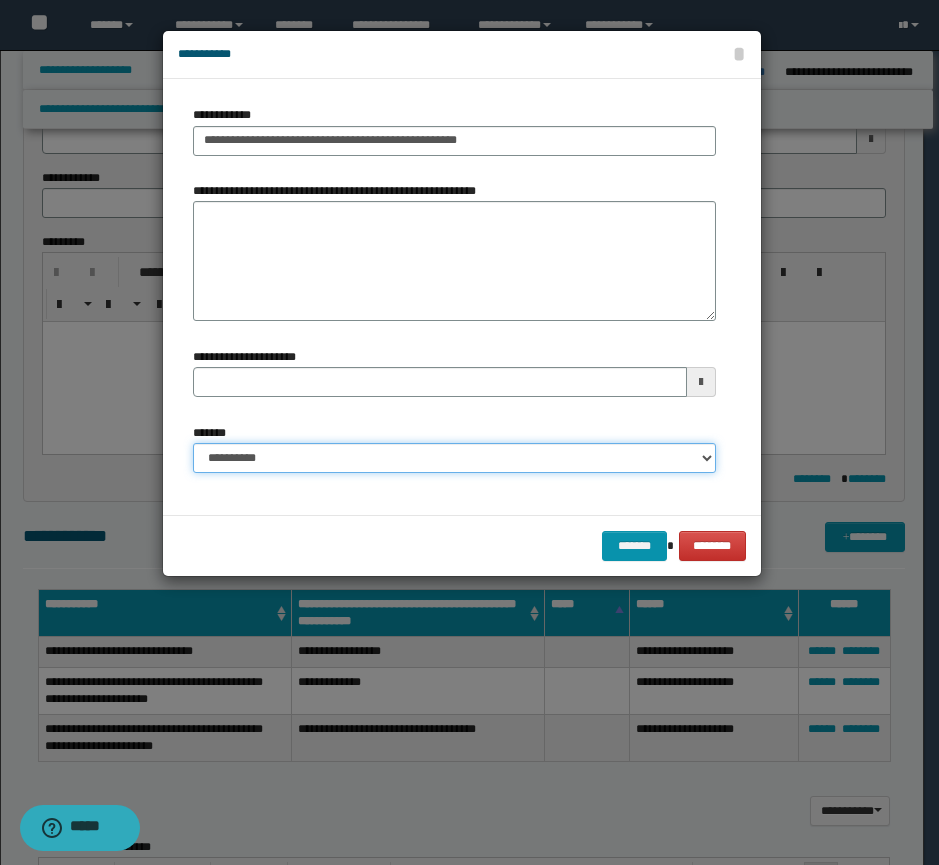 click on "**********" at bounding box center [454, 458] 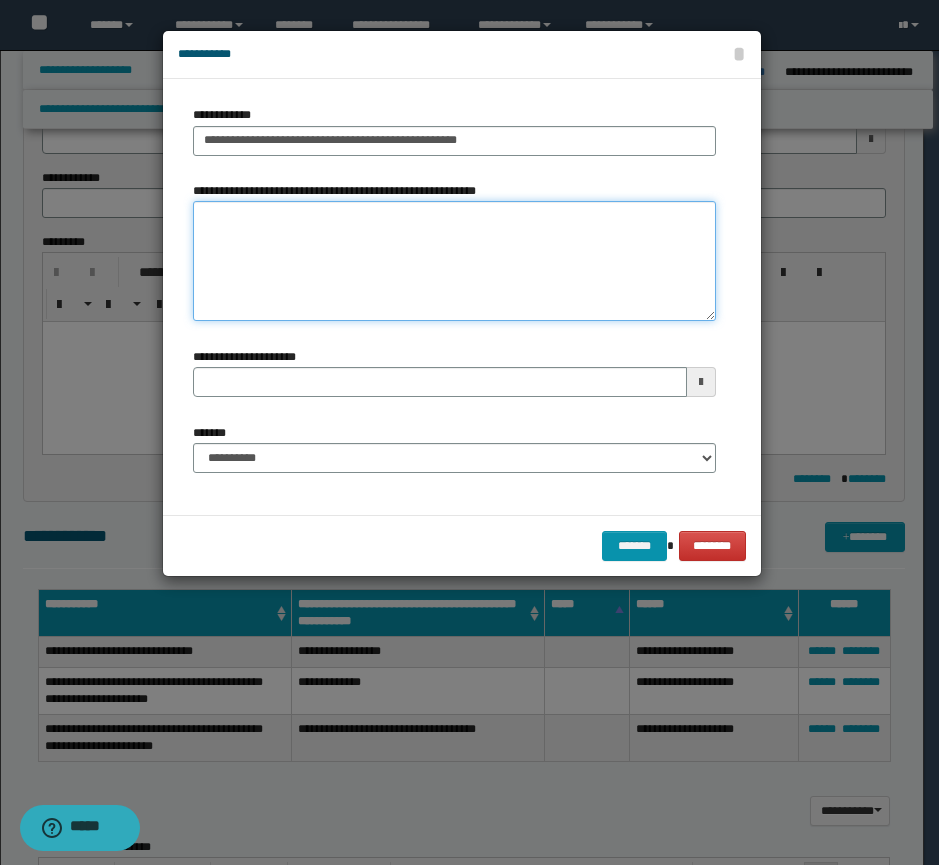 click on "**********" at bounding box center [454, 261] 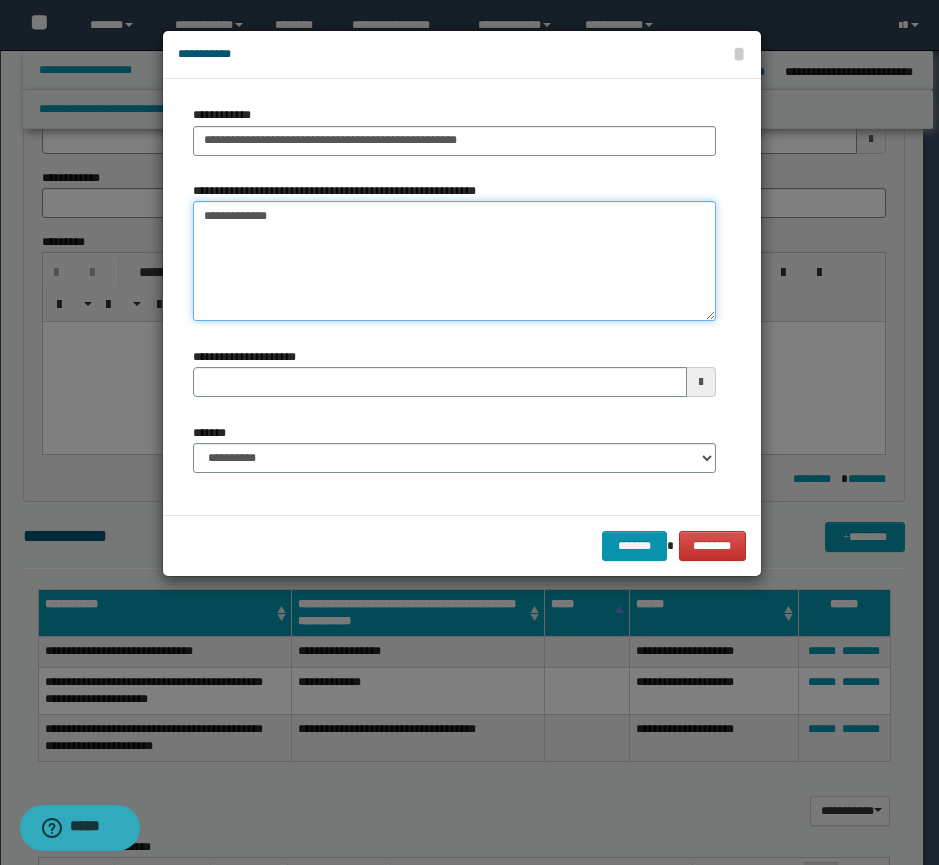 type on "**********" 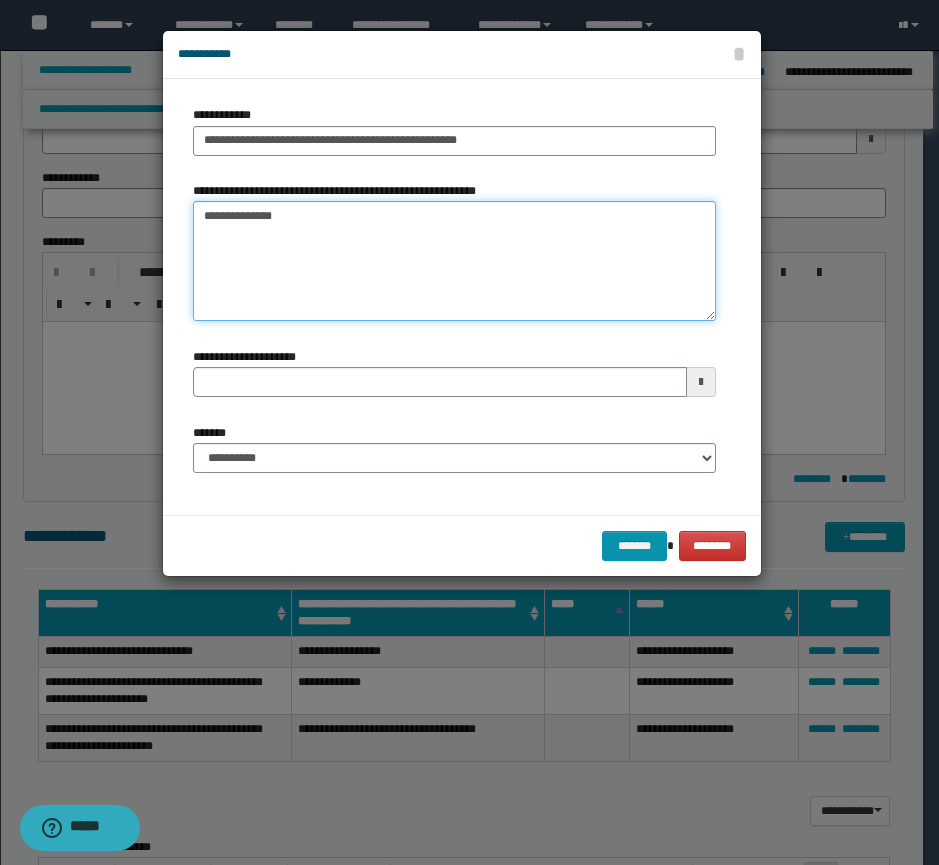 type 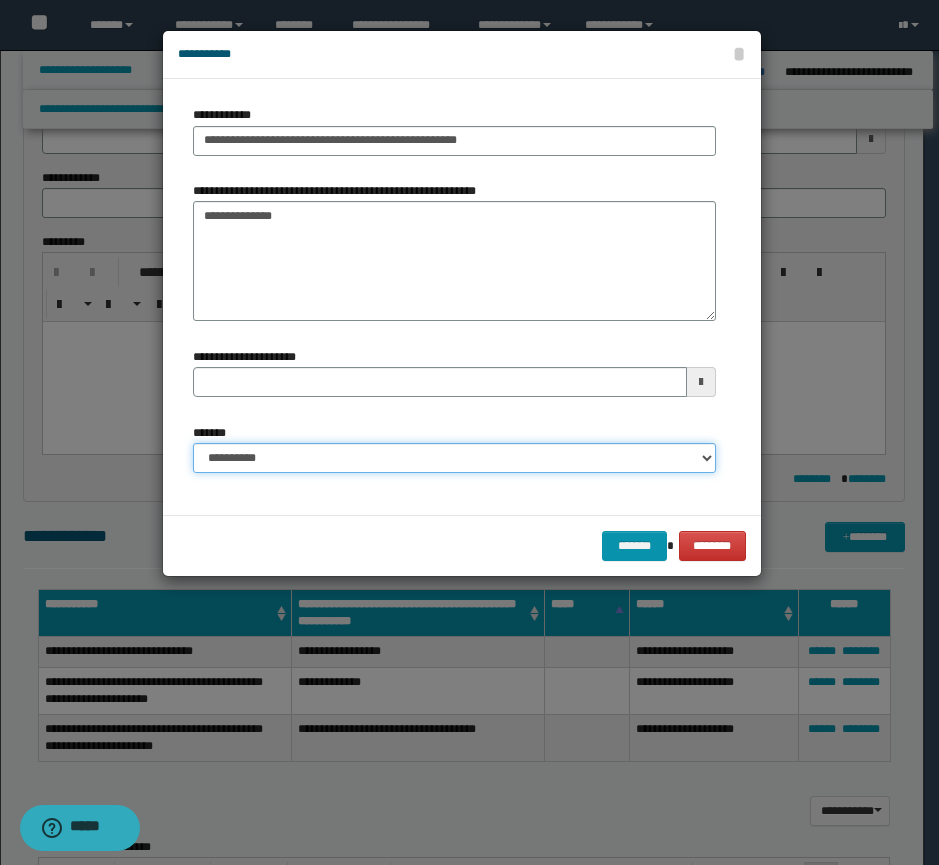 click on "**********" at bounding box center [454, 458] 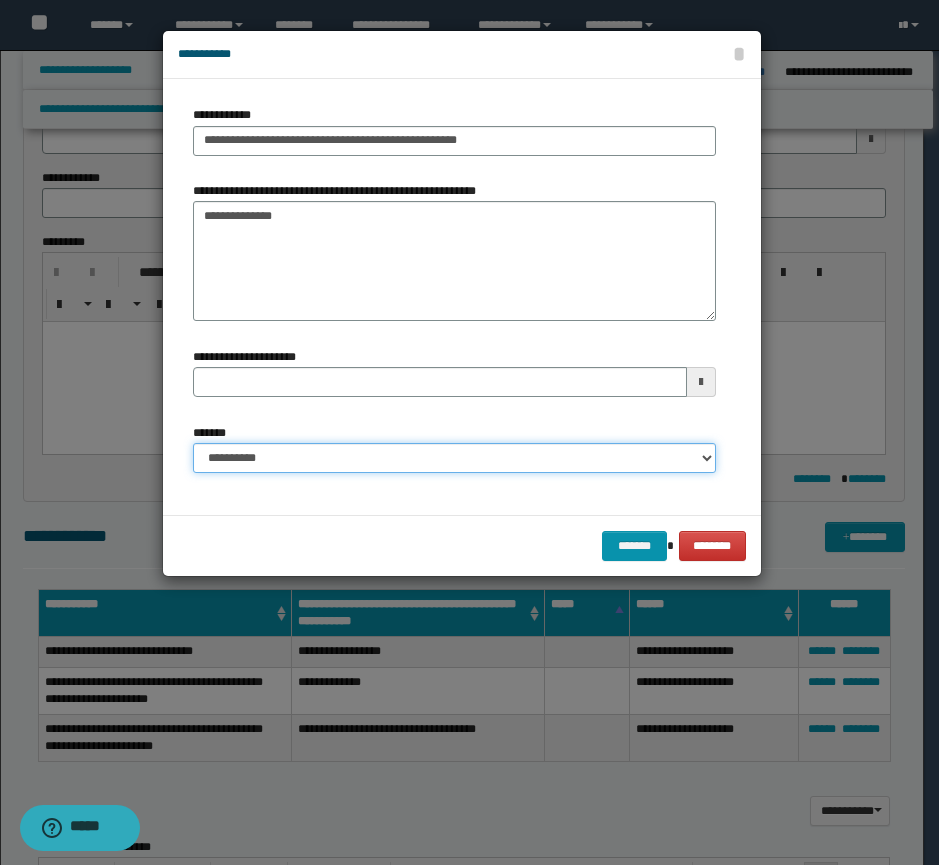 select on "*" 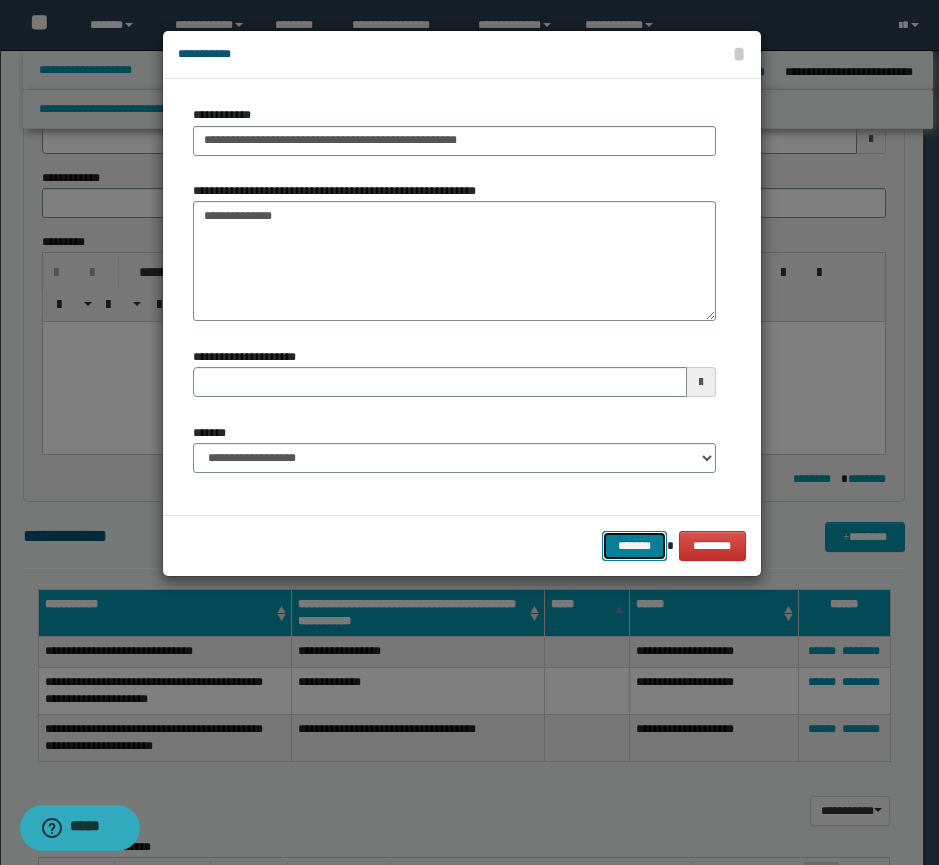 click on "*******" at bounding box center (634, 546) 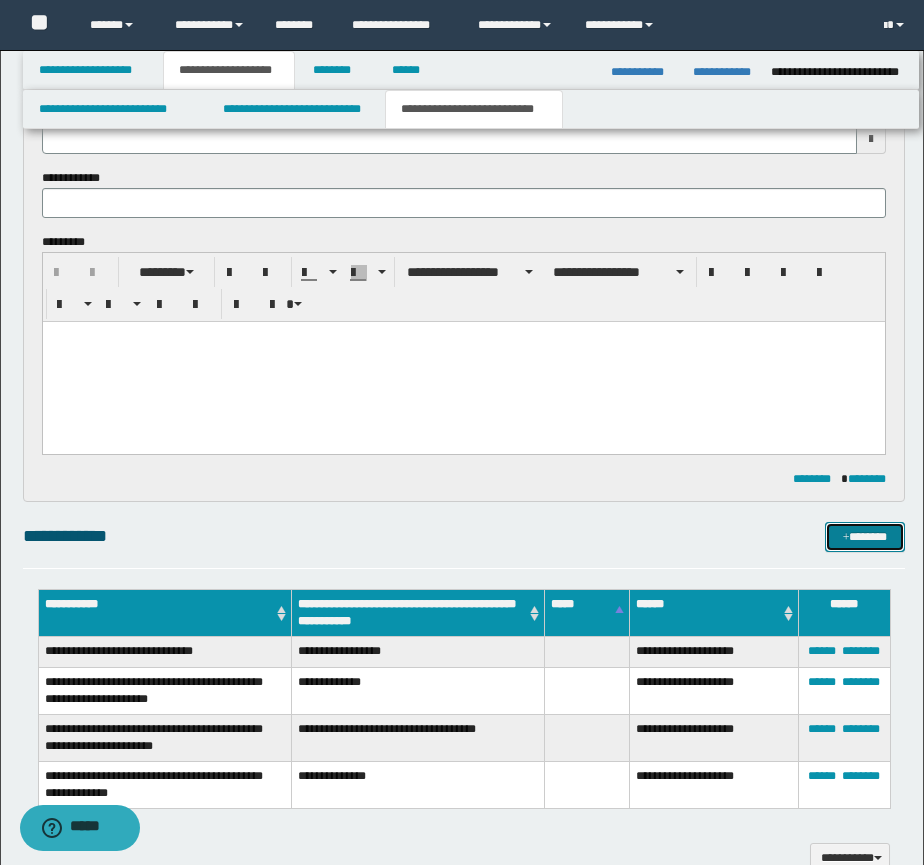 type 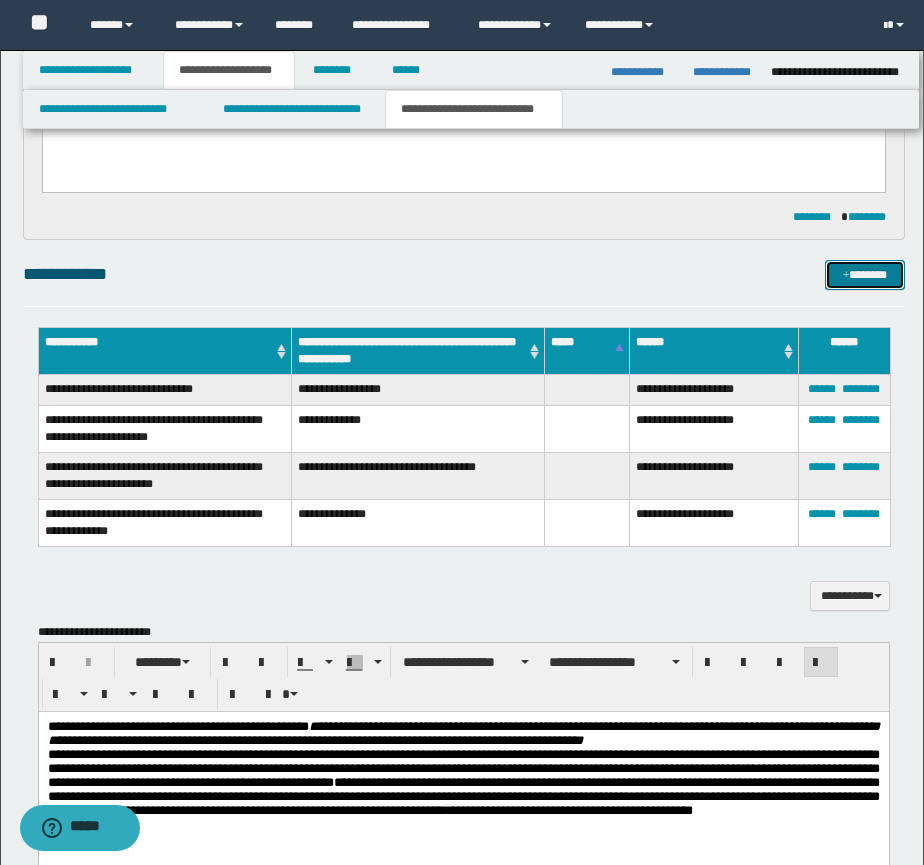 scroll, scrollTop: 462, scrollLeft: 0, axis: vertical 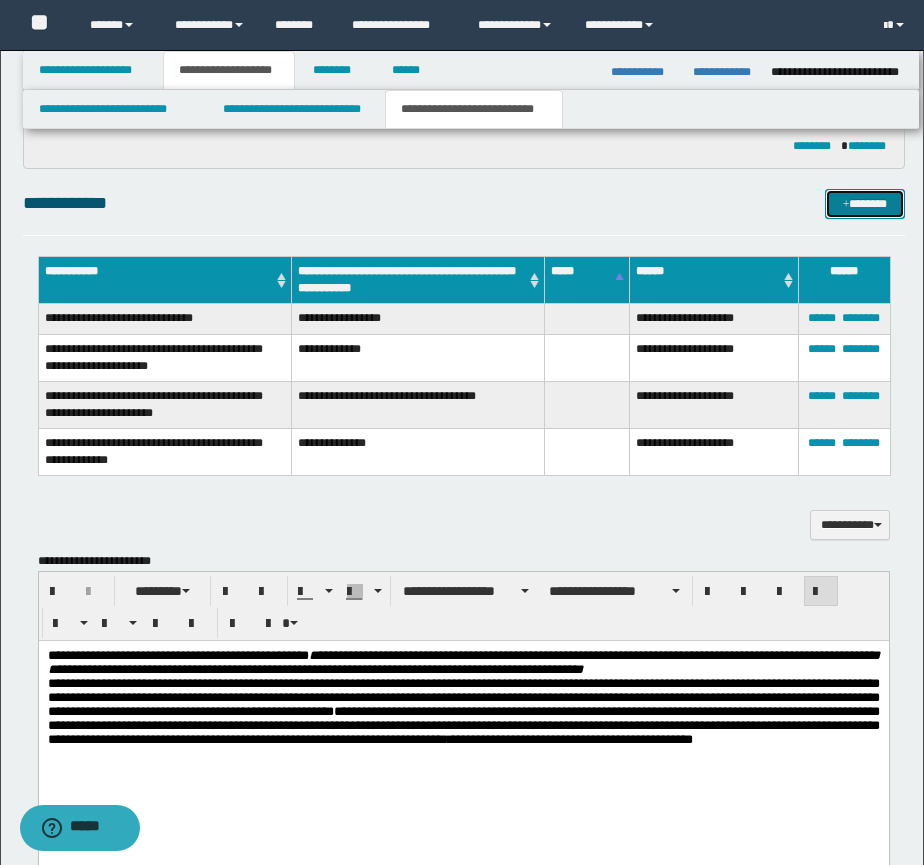 click on "*******" at bounding box center (865, 204) 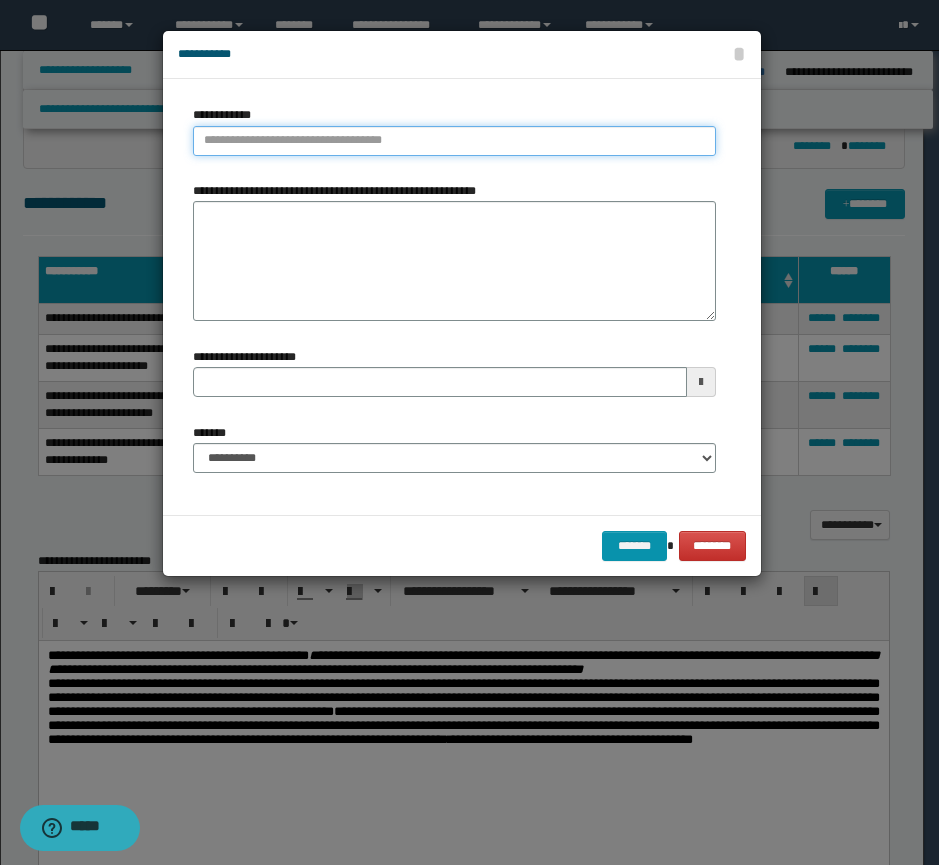 type on "**********" 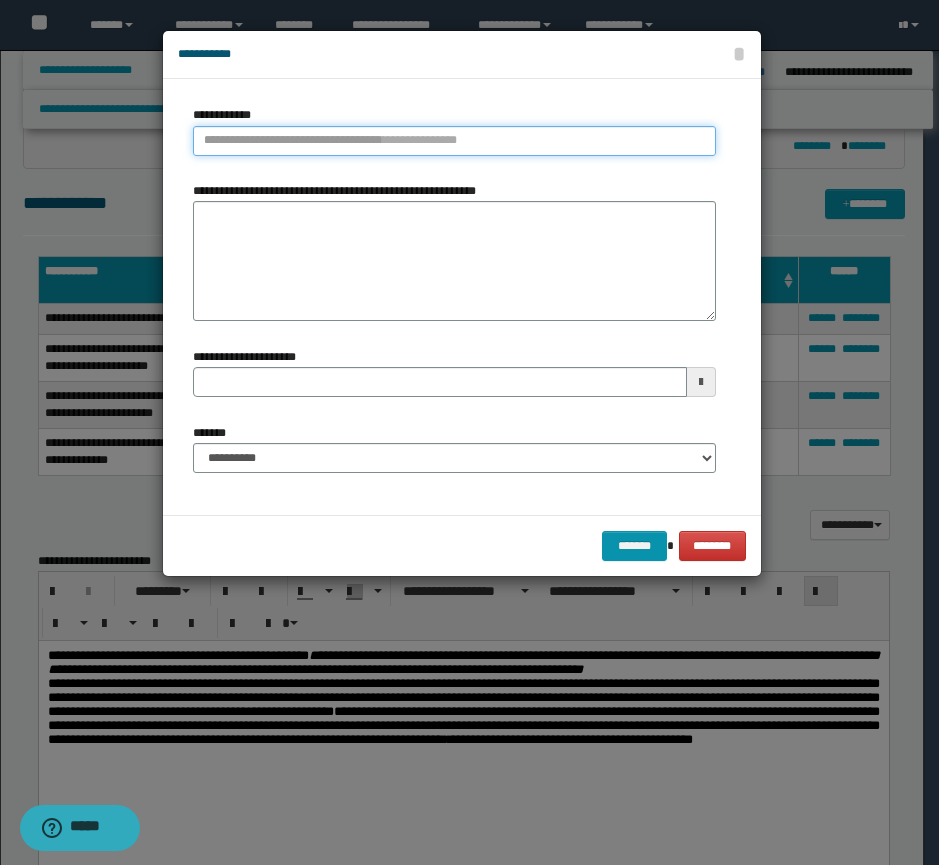 click on "**********" at bounding box center [454, 141] 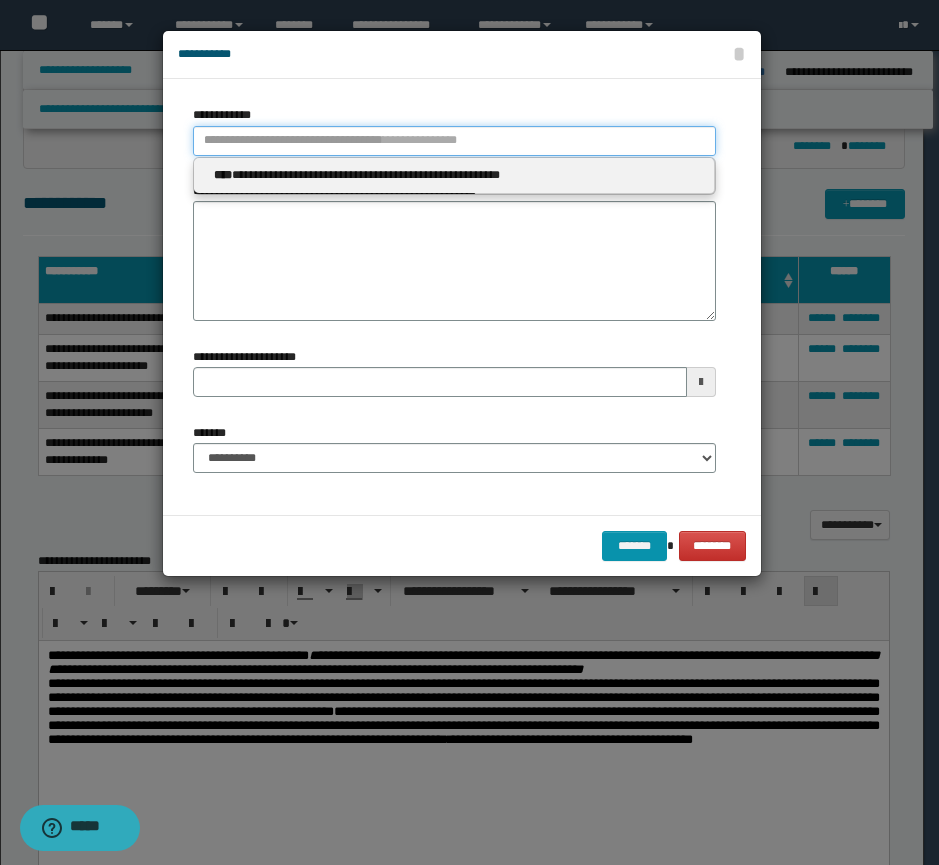 type 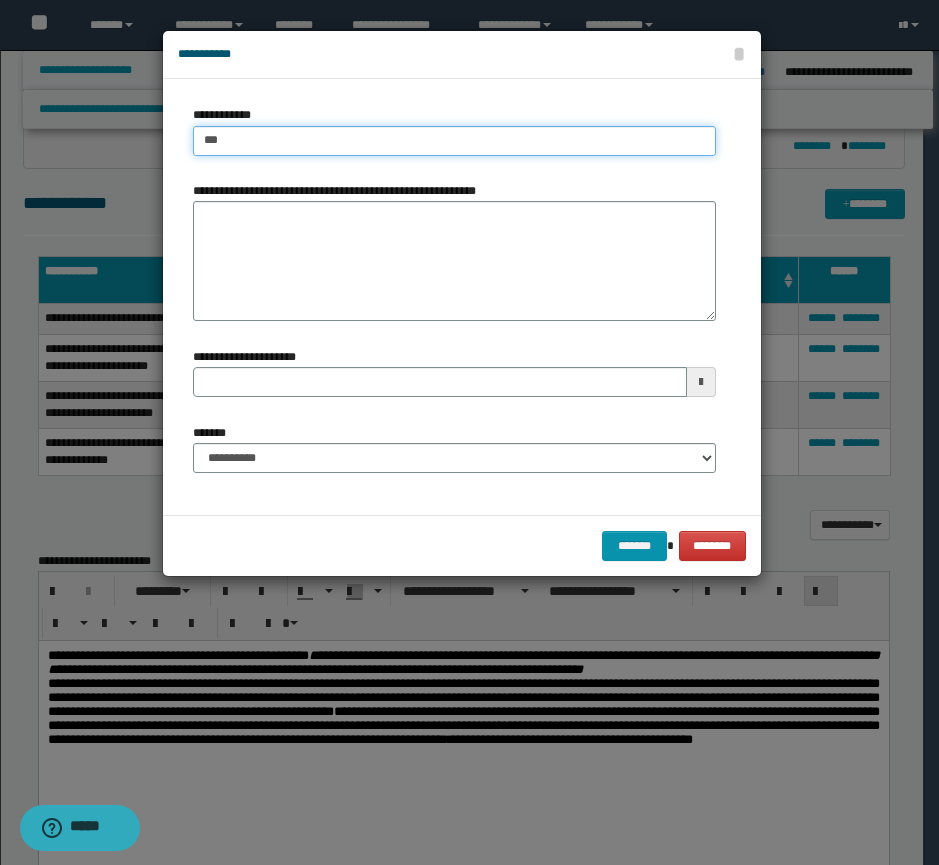 type on "****" 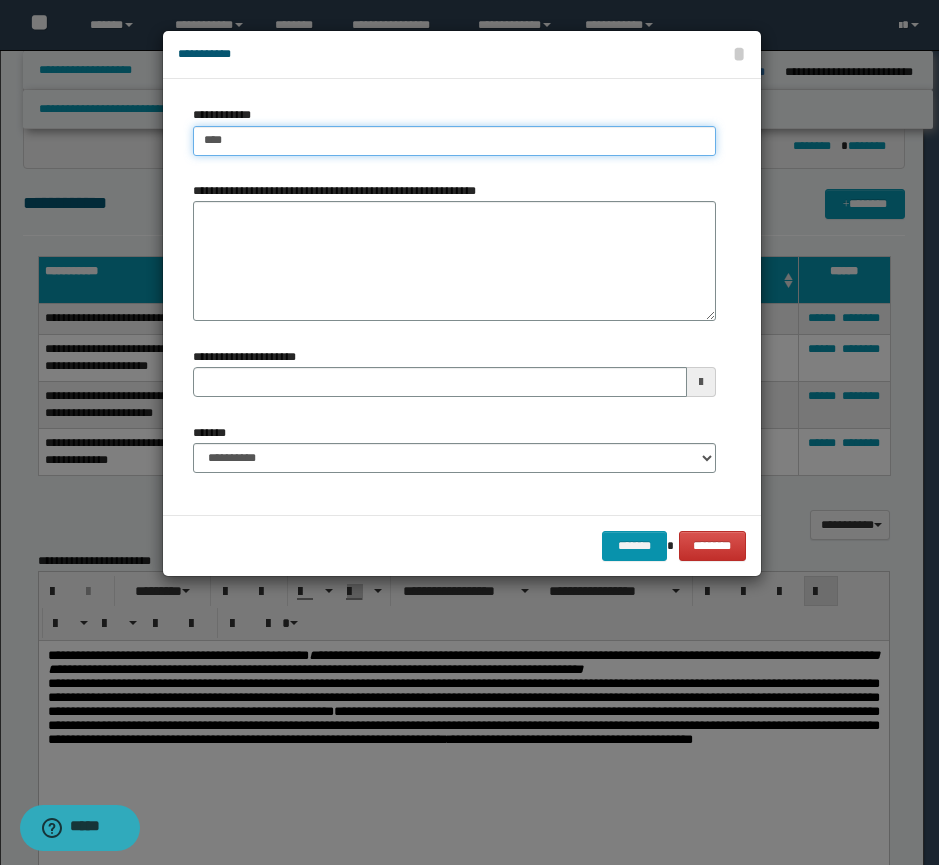type on "****" 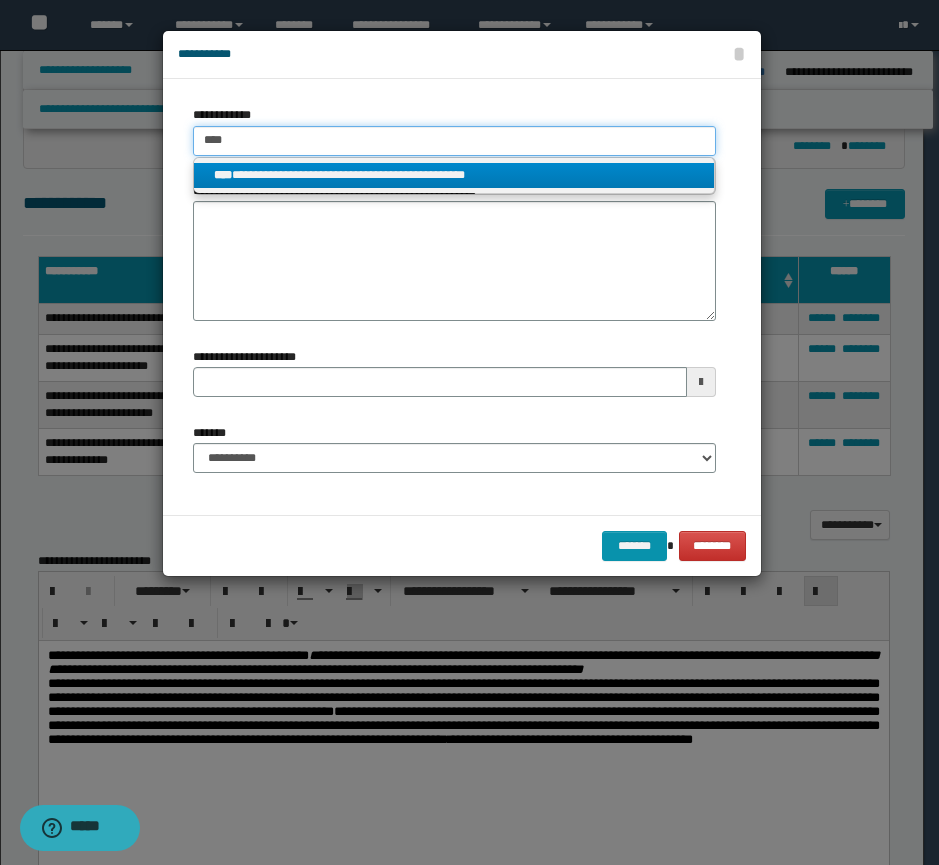 type on "****" 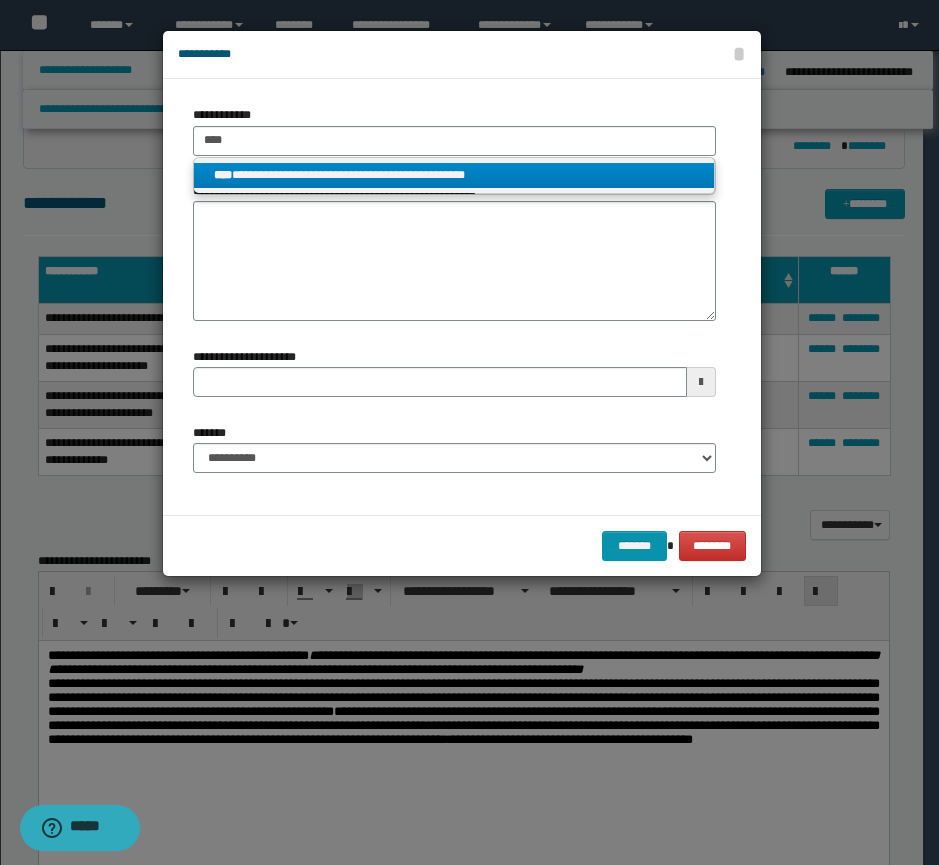 click on "**********" at bounding box center (454, 175) 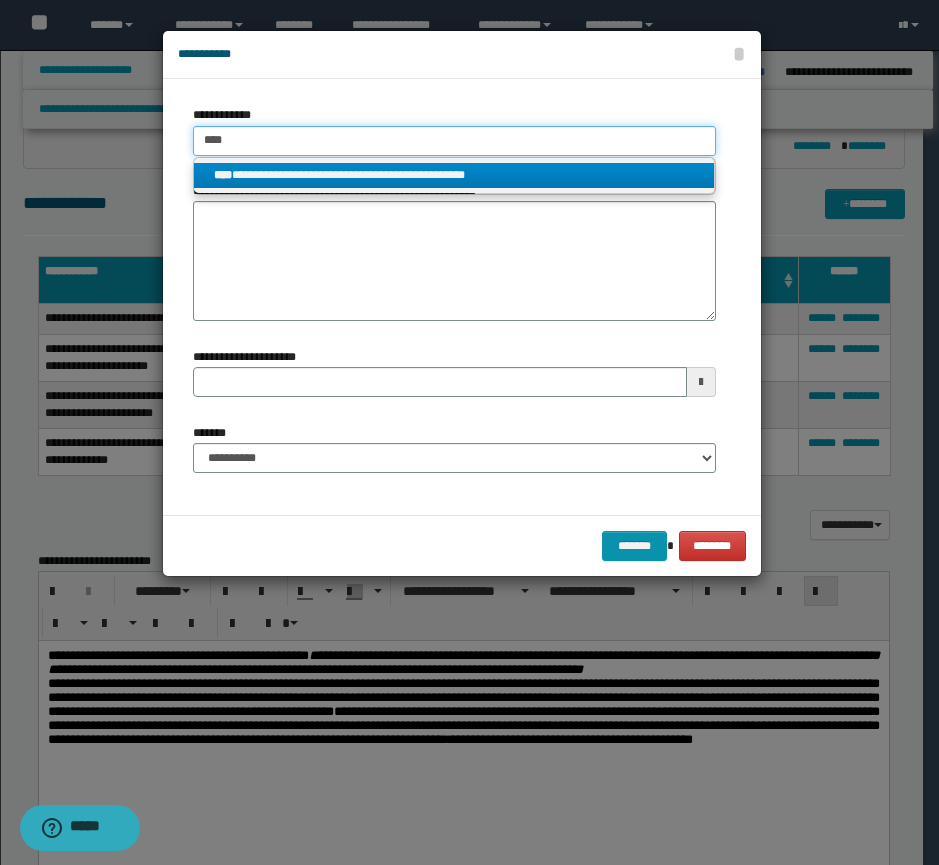 type 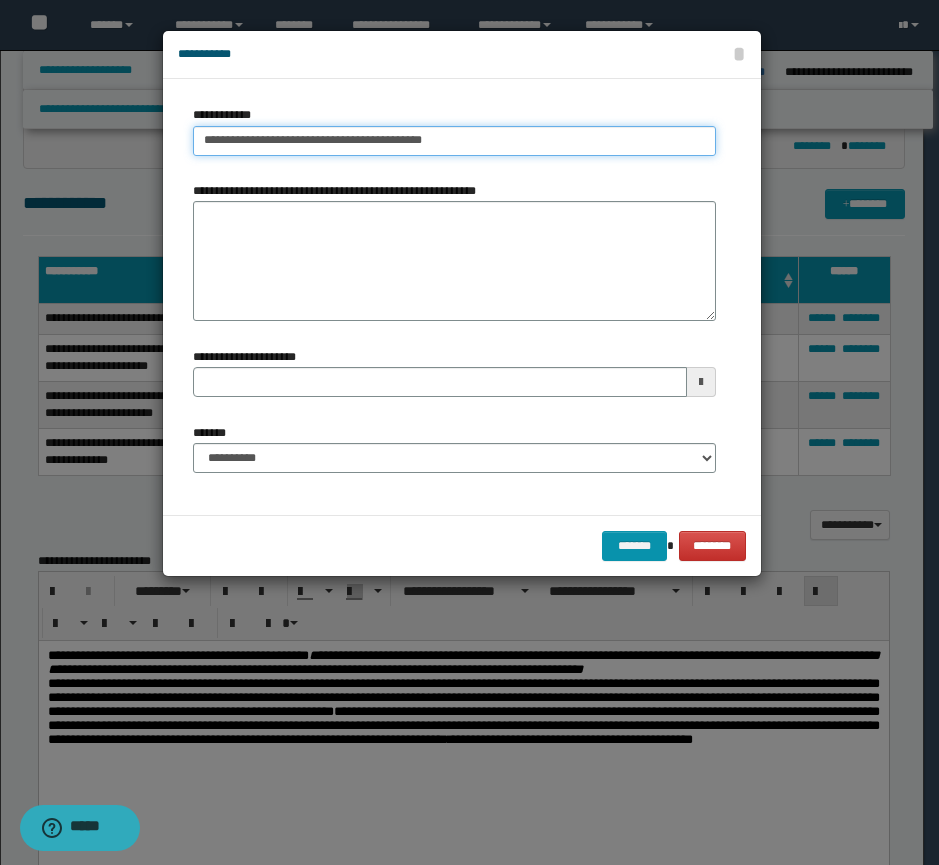 type 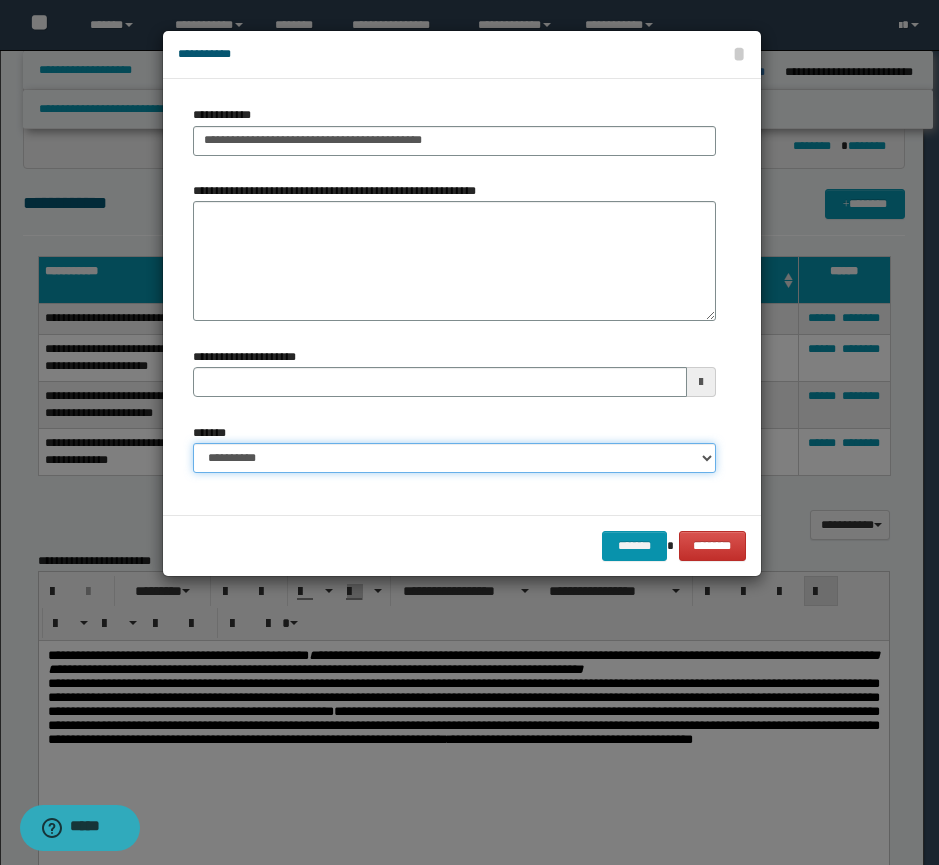 click on "**********" at bounding box center (454, 458) 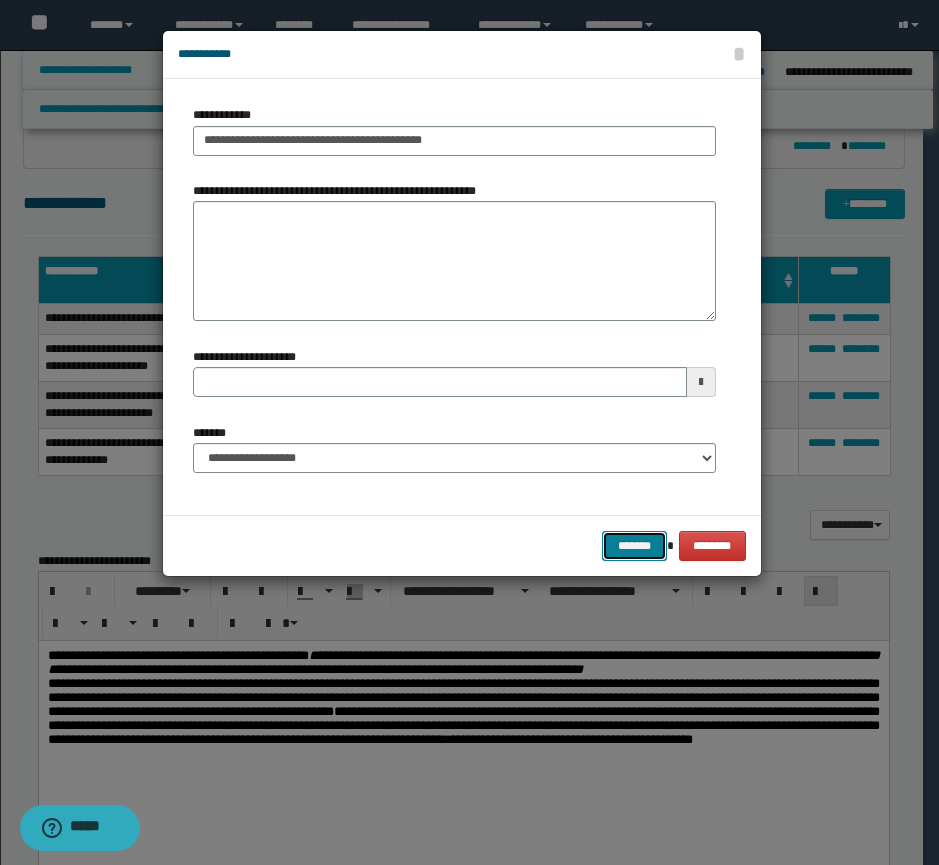 click on "*******" at bounding box center [634, 546] 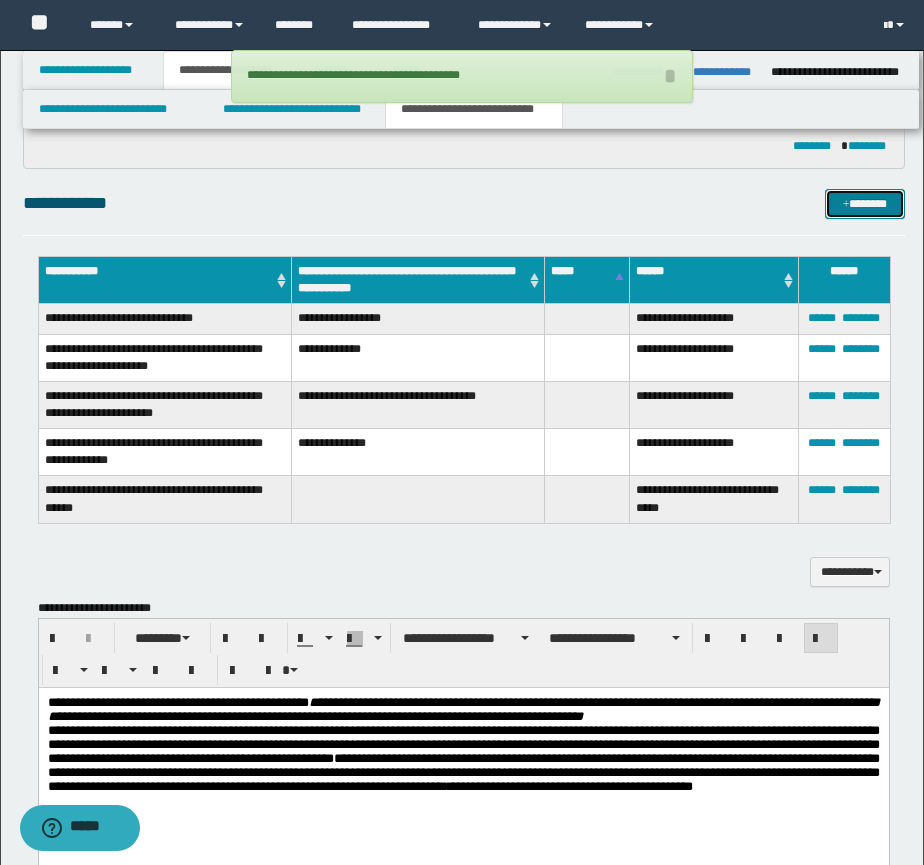 click on "*******" at bounding box center [865, 204] 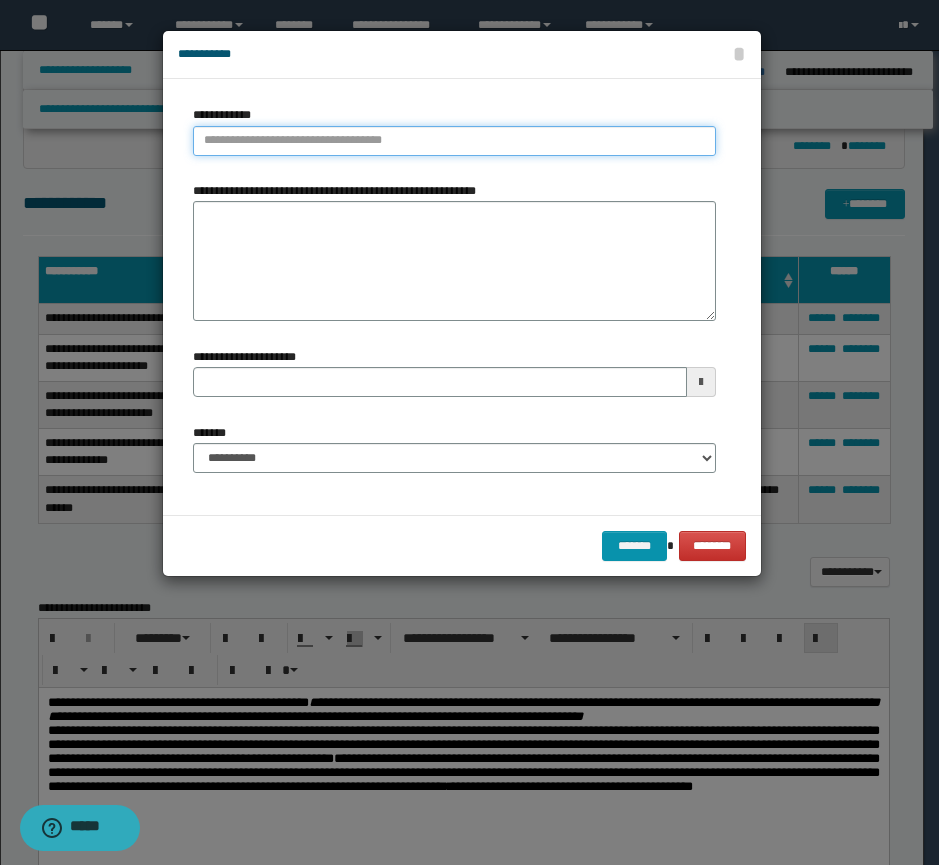 type on "**********" 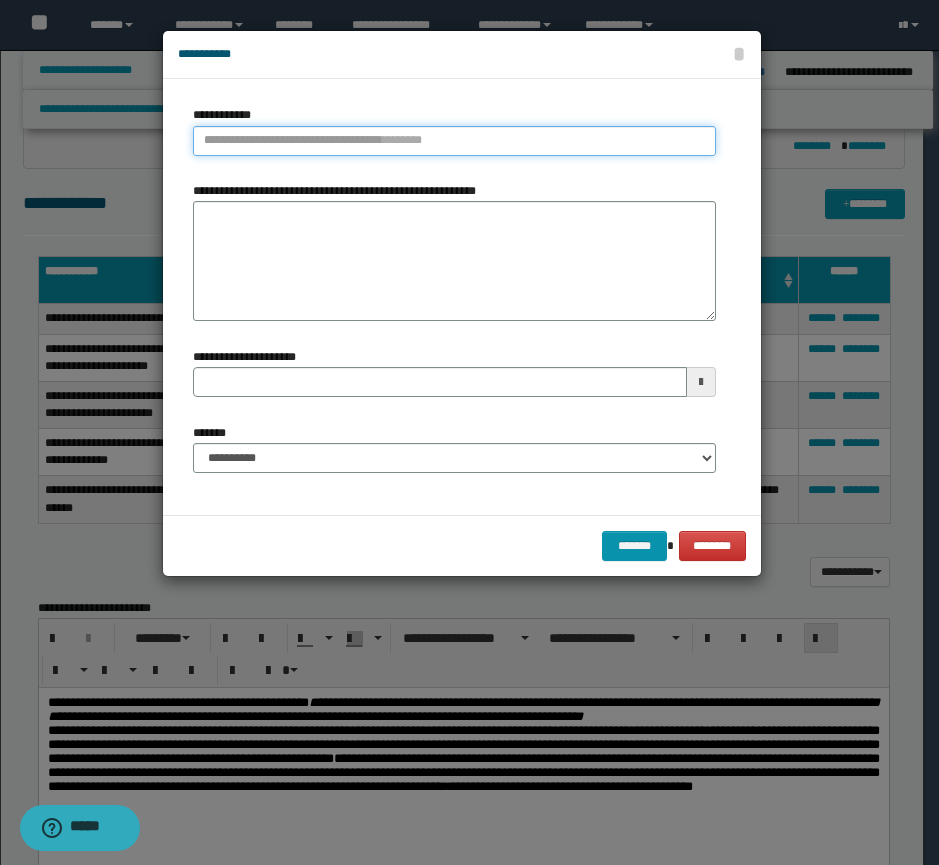 click on "**********" at bounding box center [454, 141] 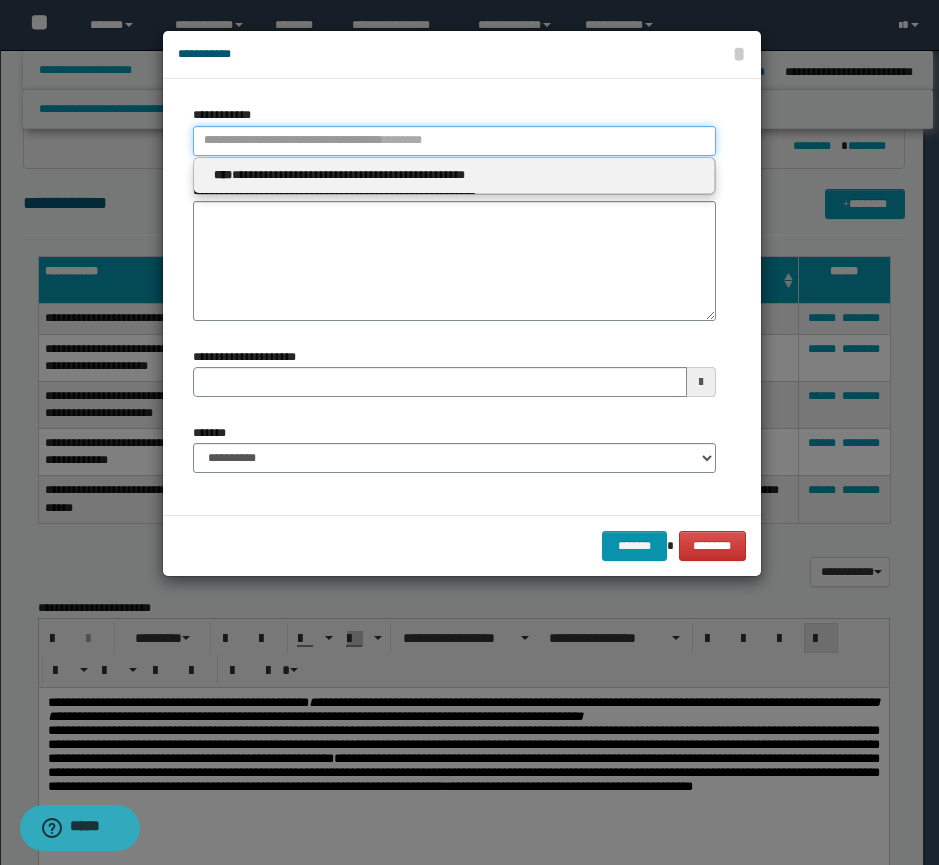 type 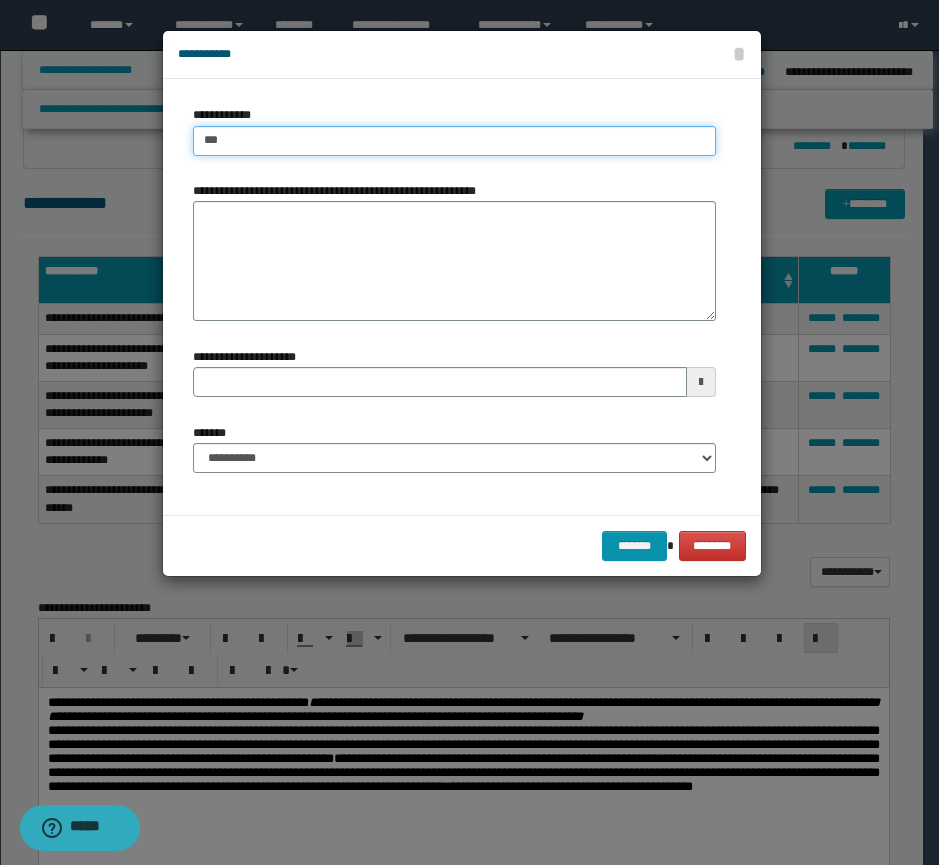 type on "****" 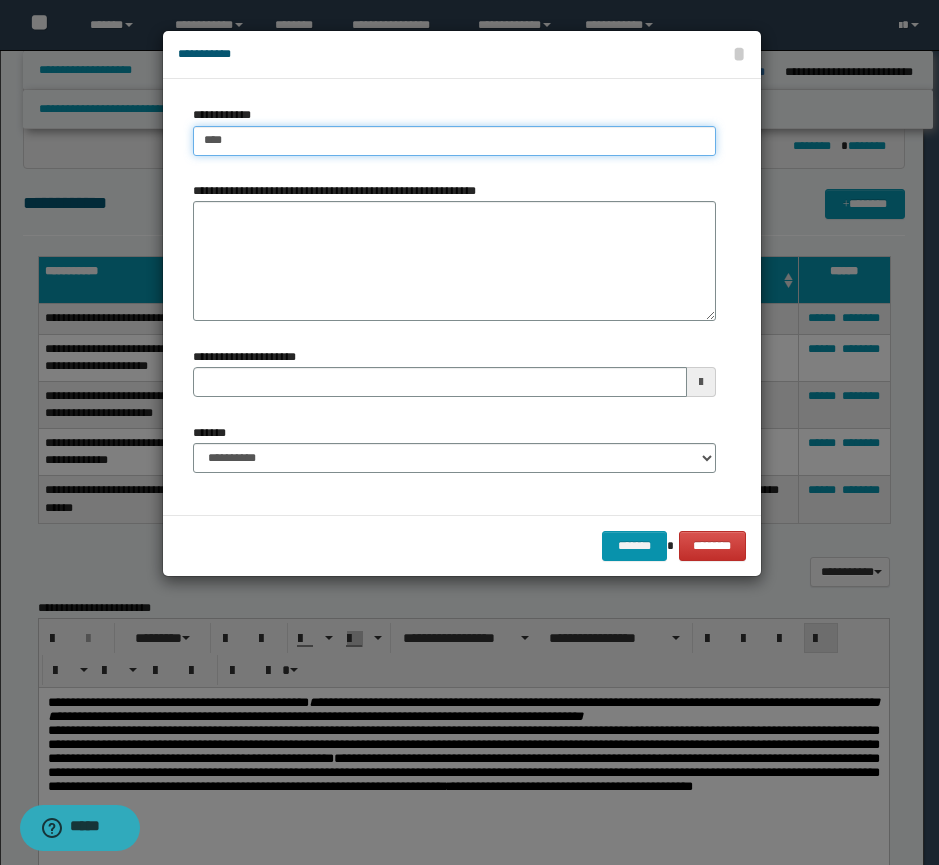 type on "****" 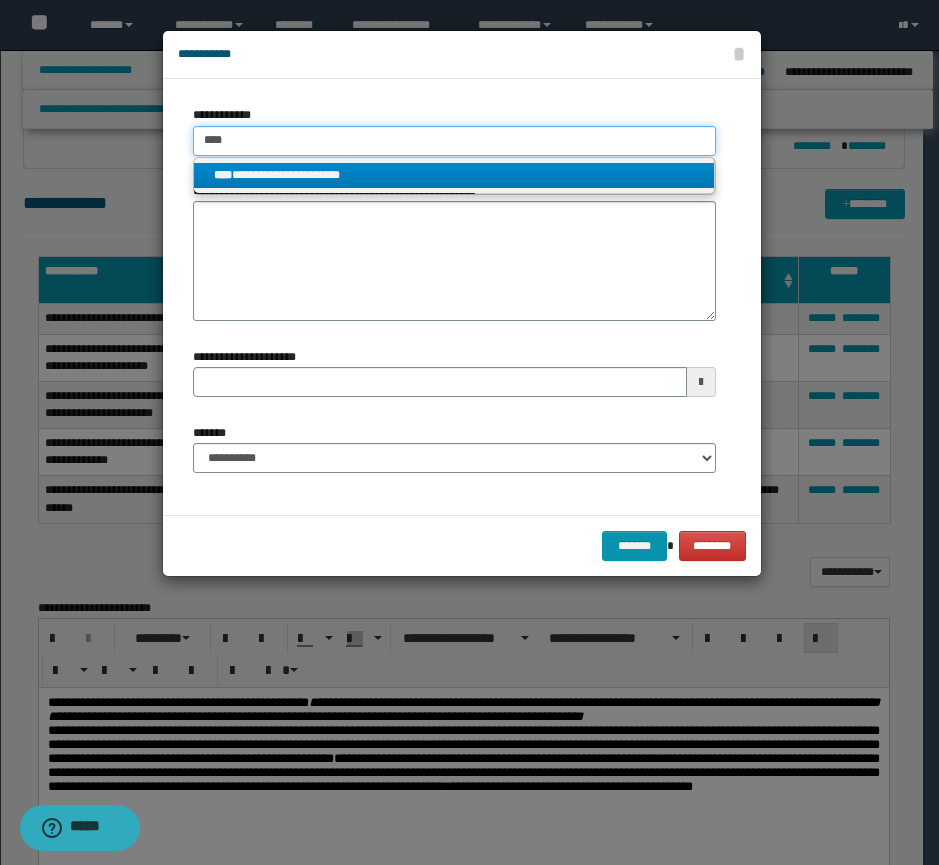 type on "****" 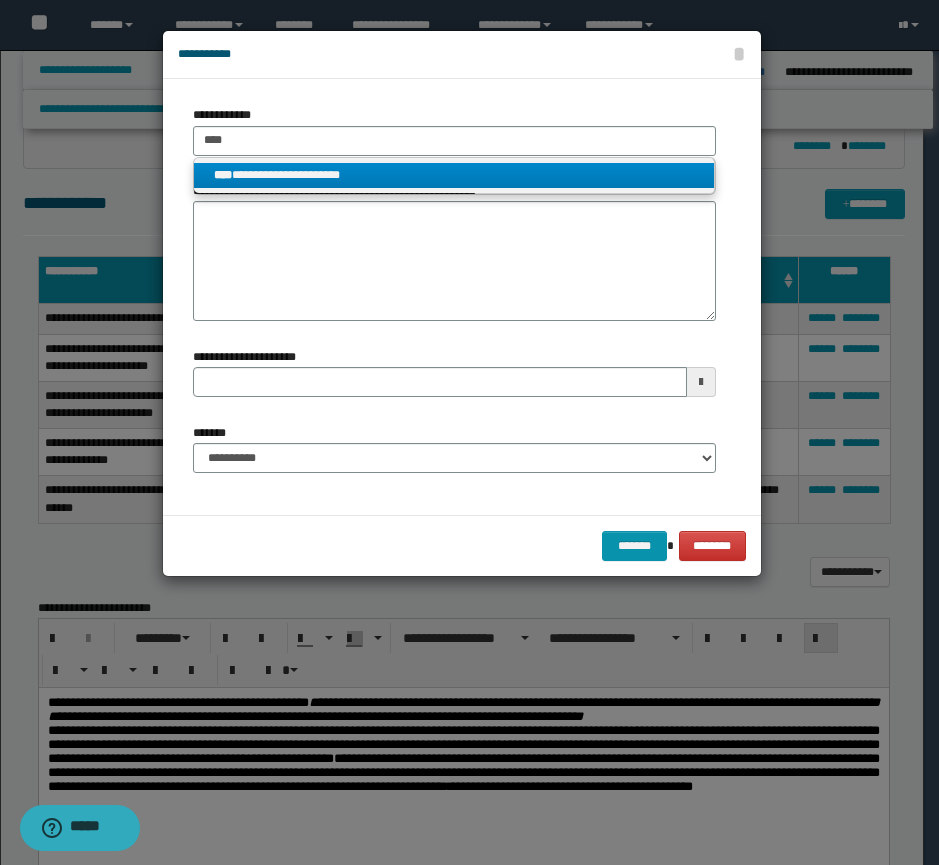 click on "**********" at bounding box center (454, 175) 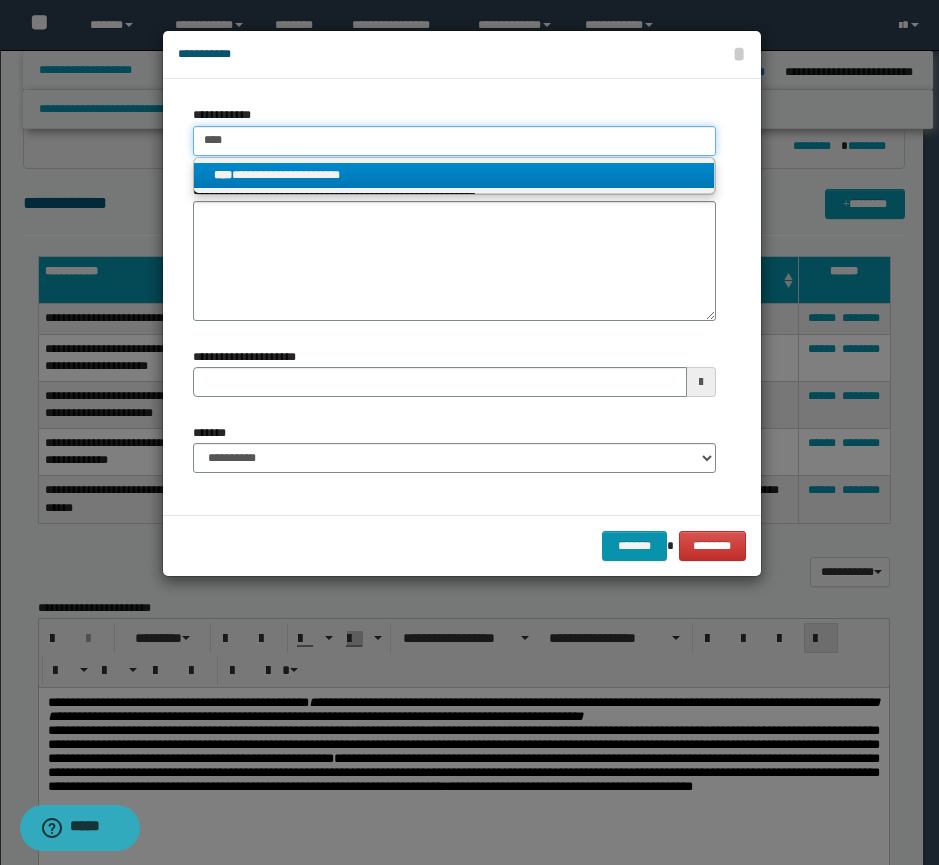 type 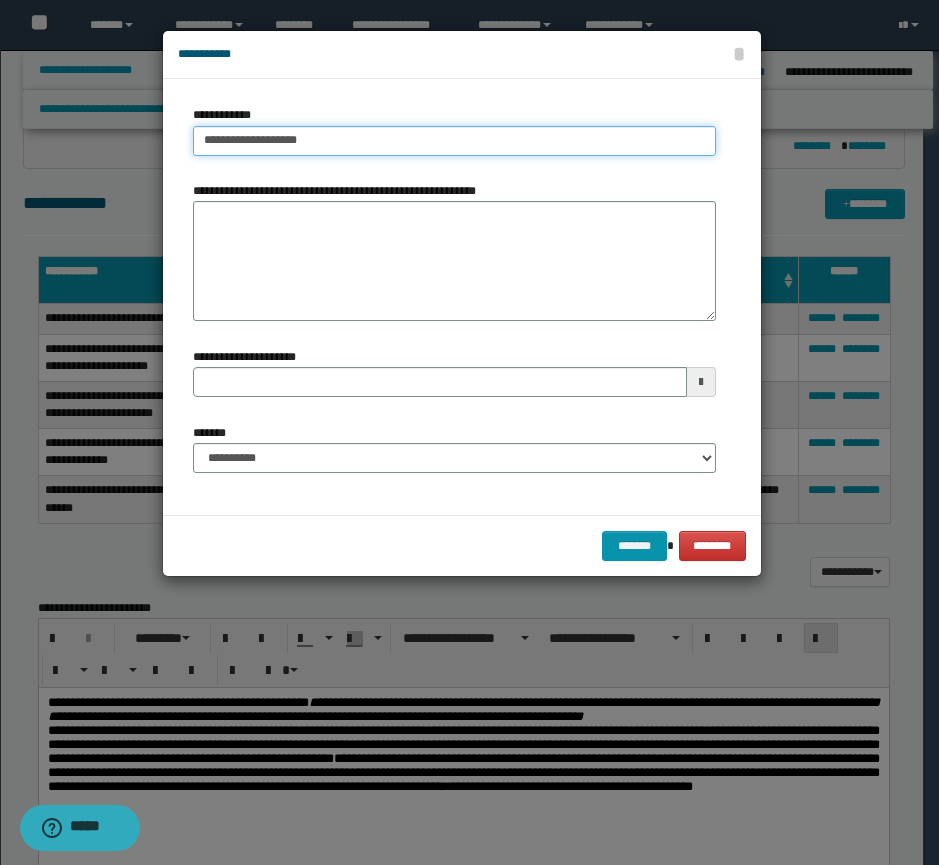 type 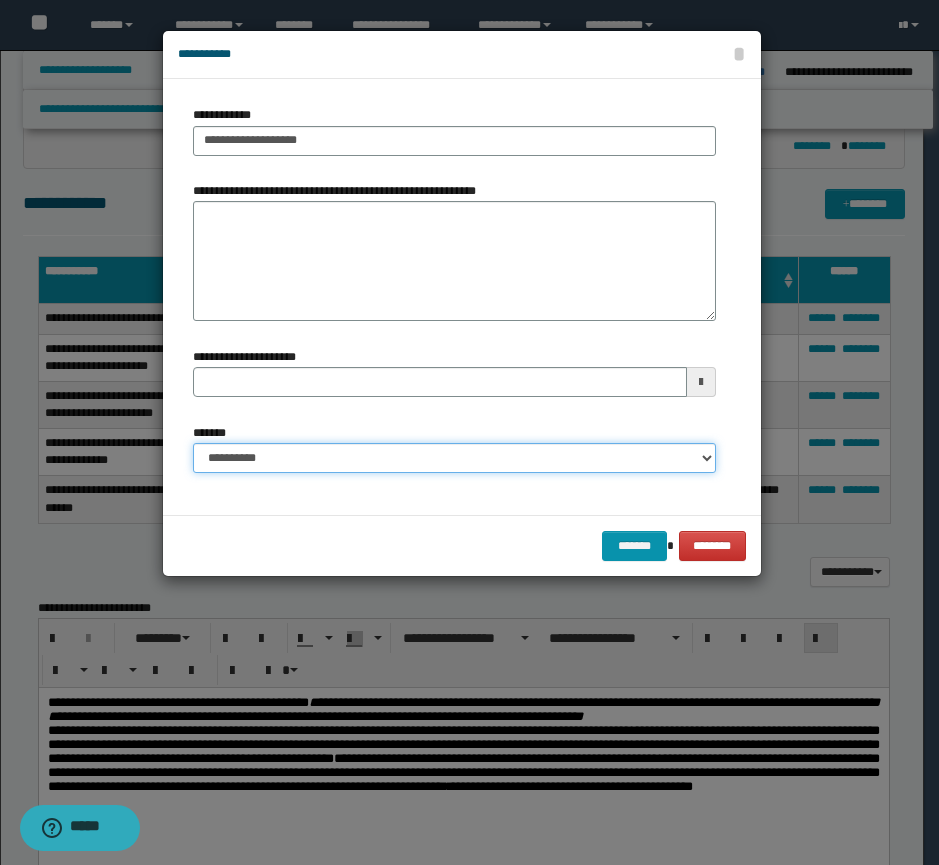 click on "**********" at bounding box center [454, 458] 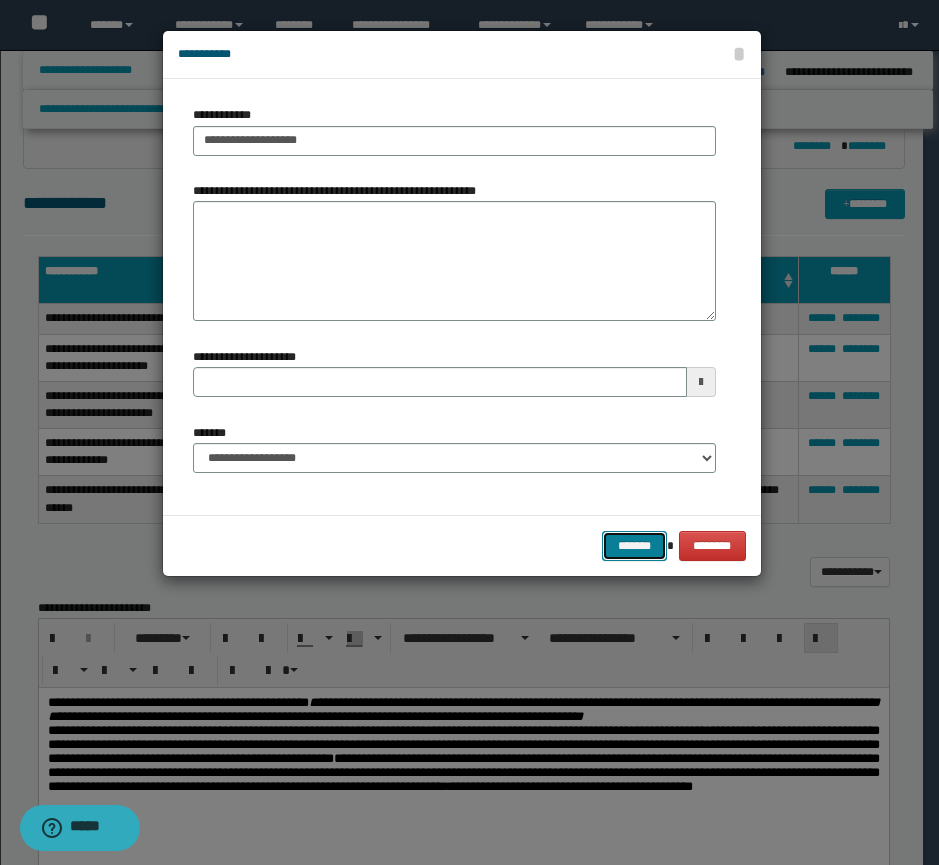 click on "*******" at bounding box center [634, 546] 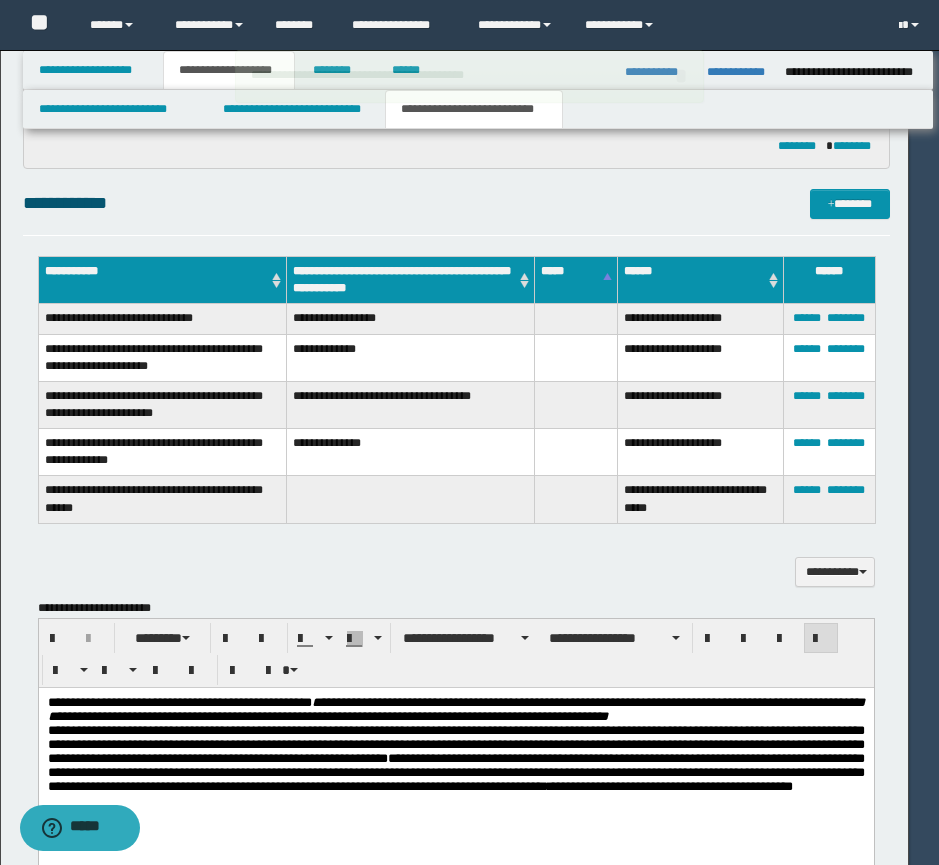 type 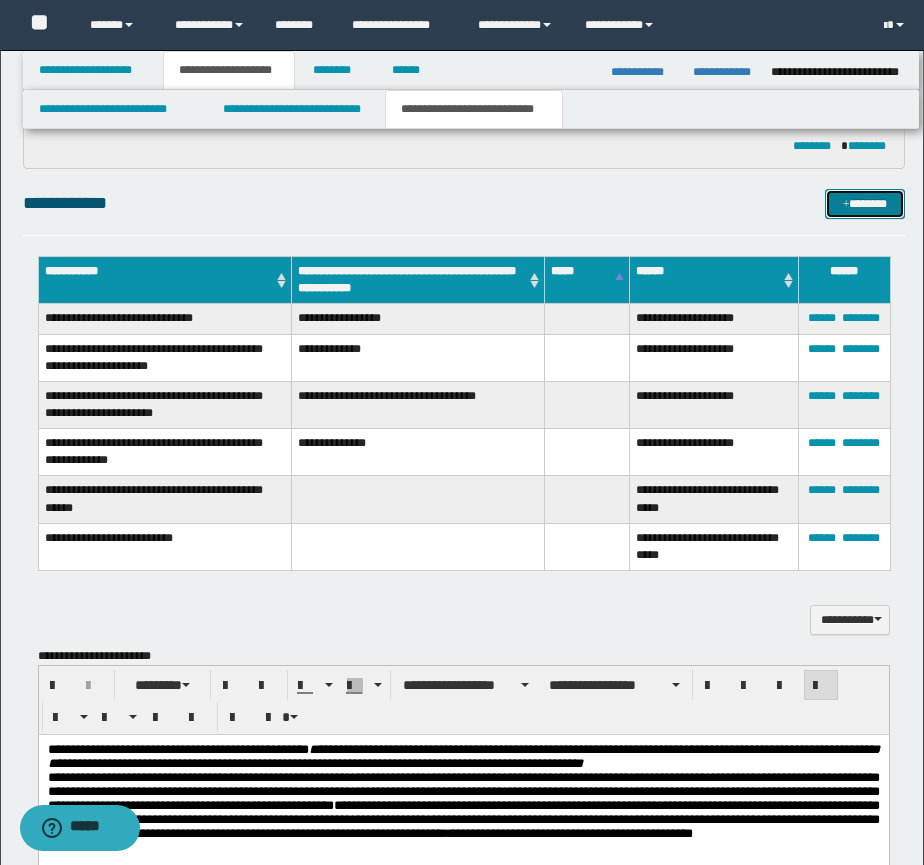 drag, startPoint x: 879, startPoint y: 206, endPoint x: 858, endPoint y: 231, distance: 32.649654 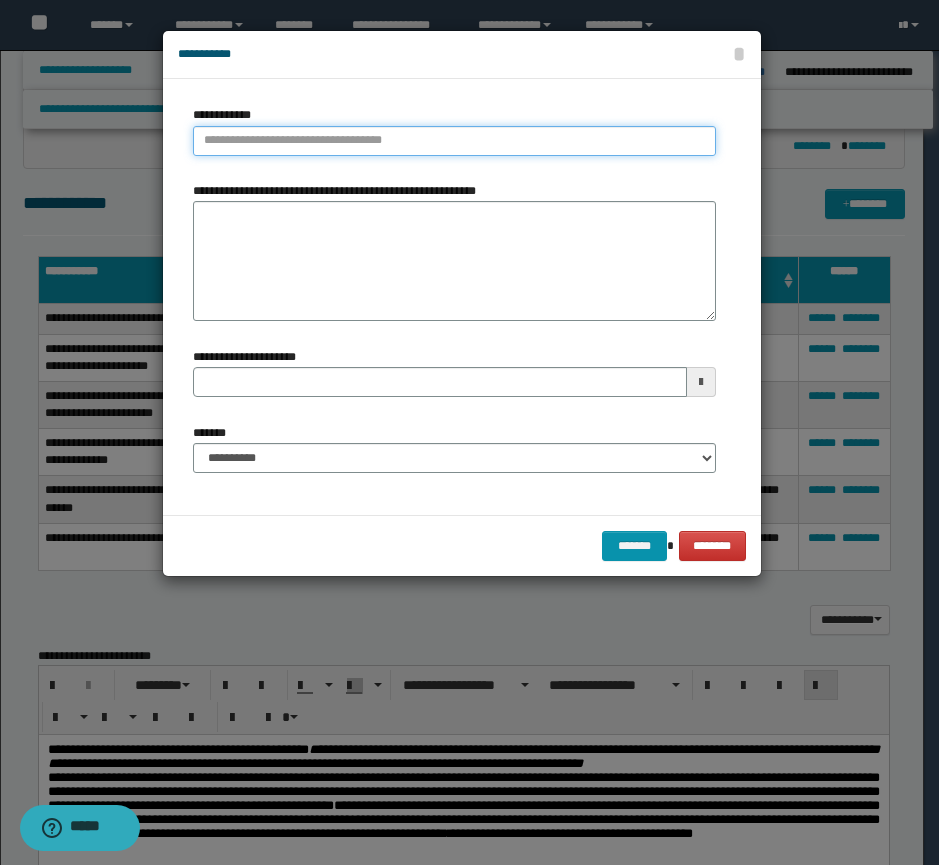 type on "**********" 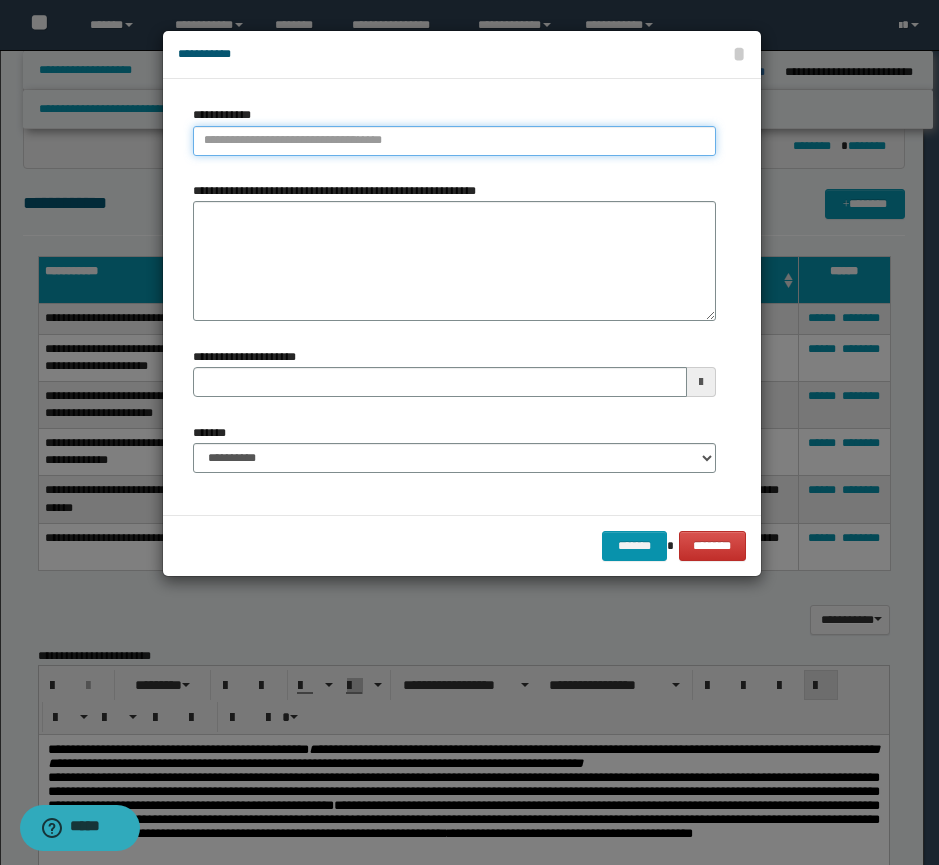 click on "**********" at bounding box center [454, 141] 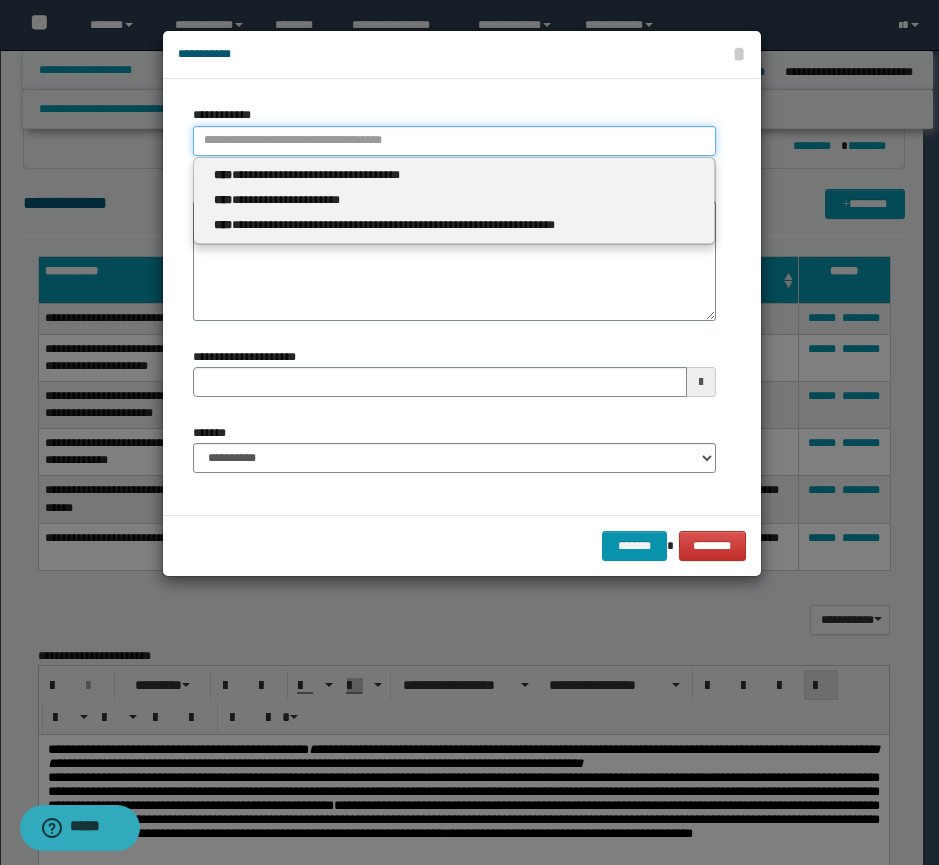 type 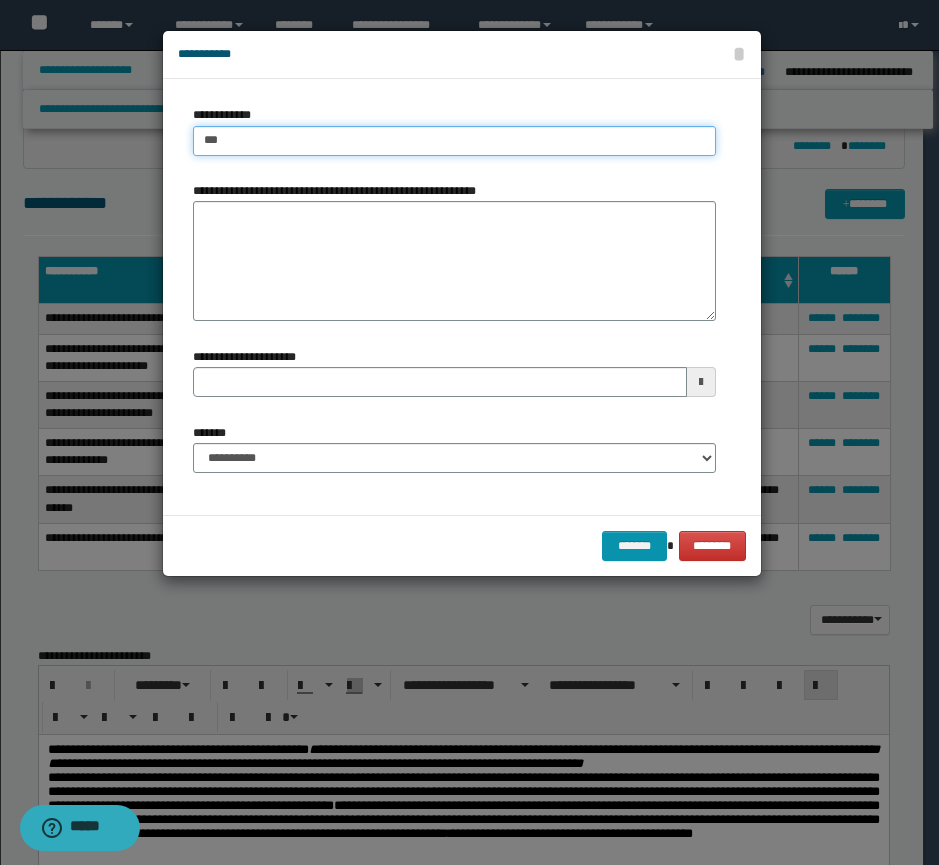 type on "****" 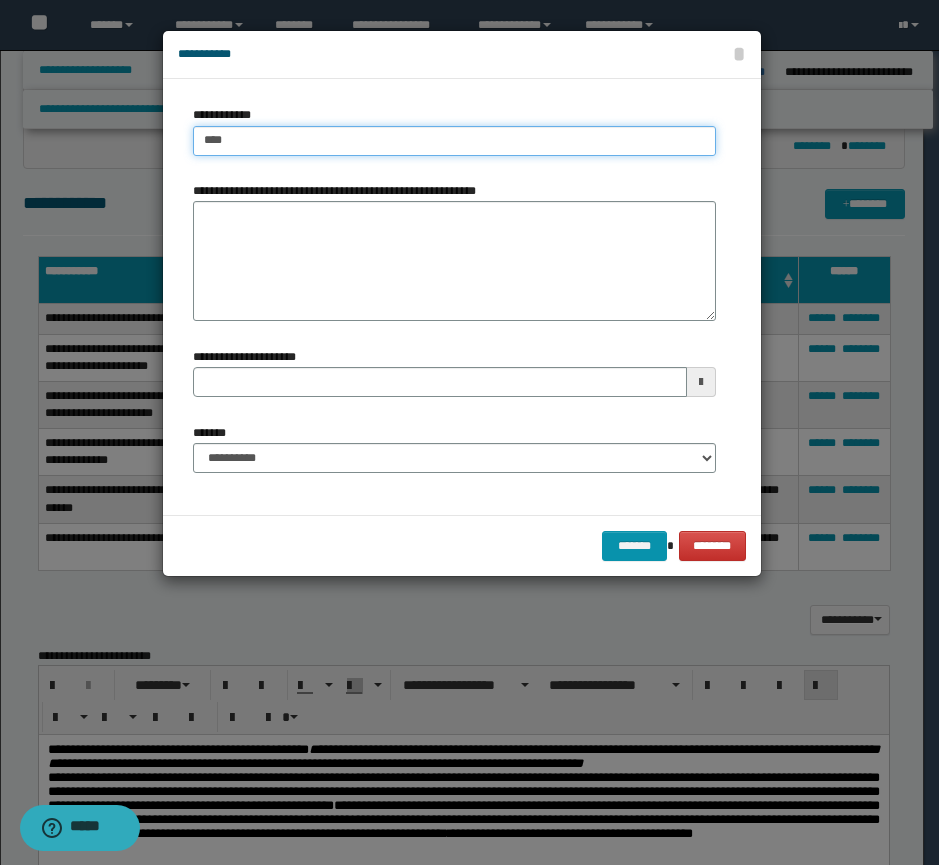 type on "****" 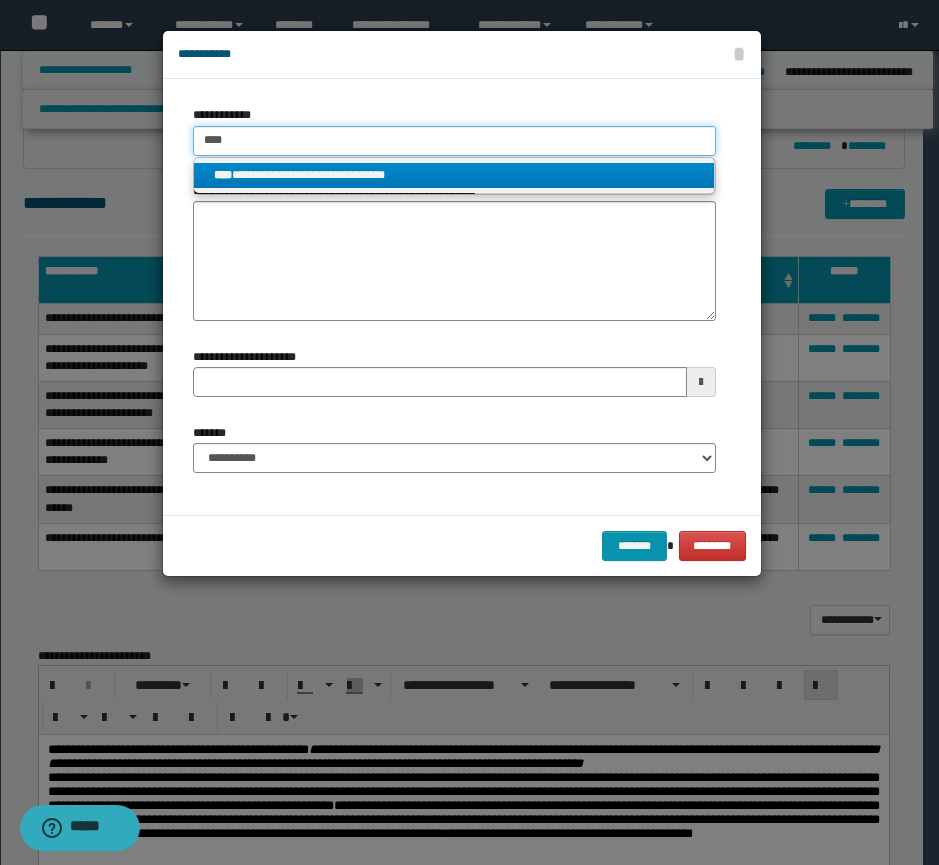 type on "****" 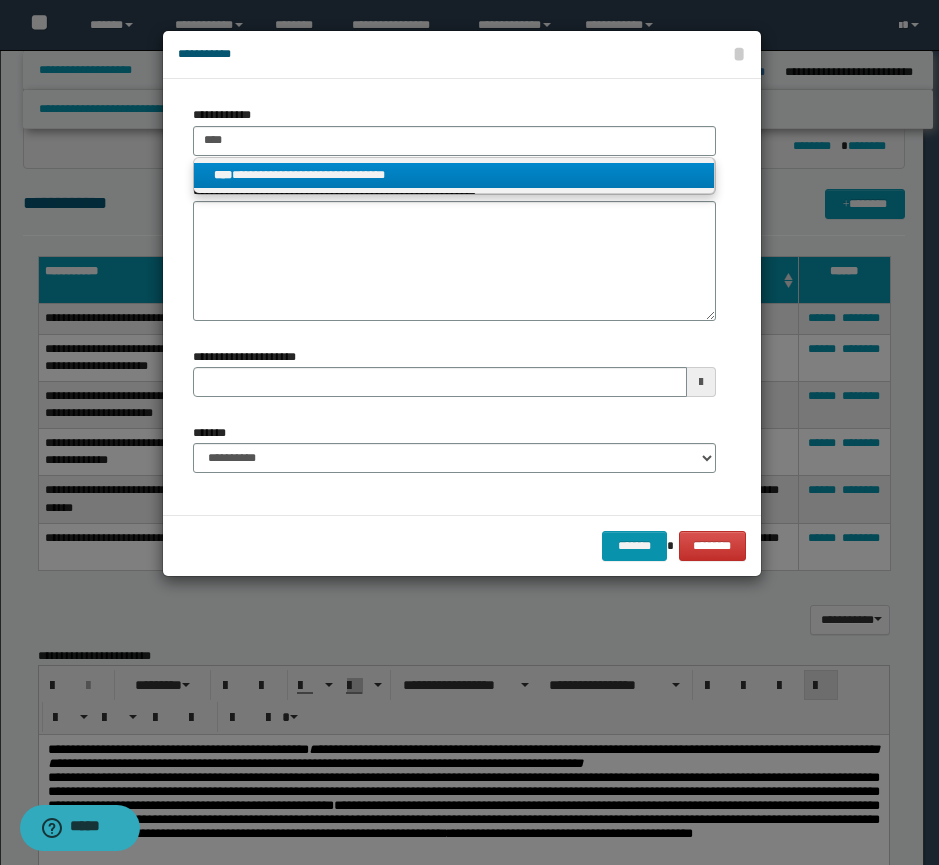 click on "**********" at bounding box center [454, 175] 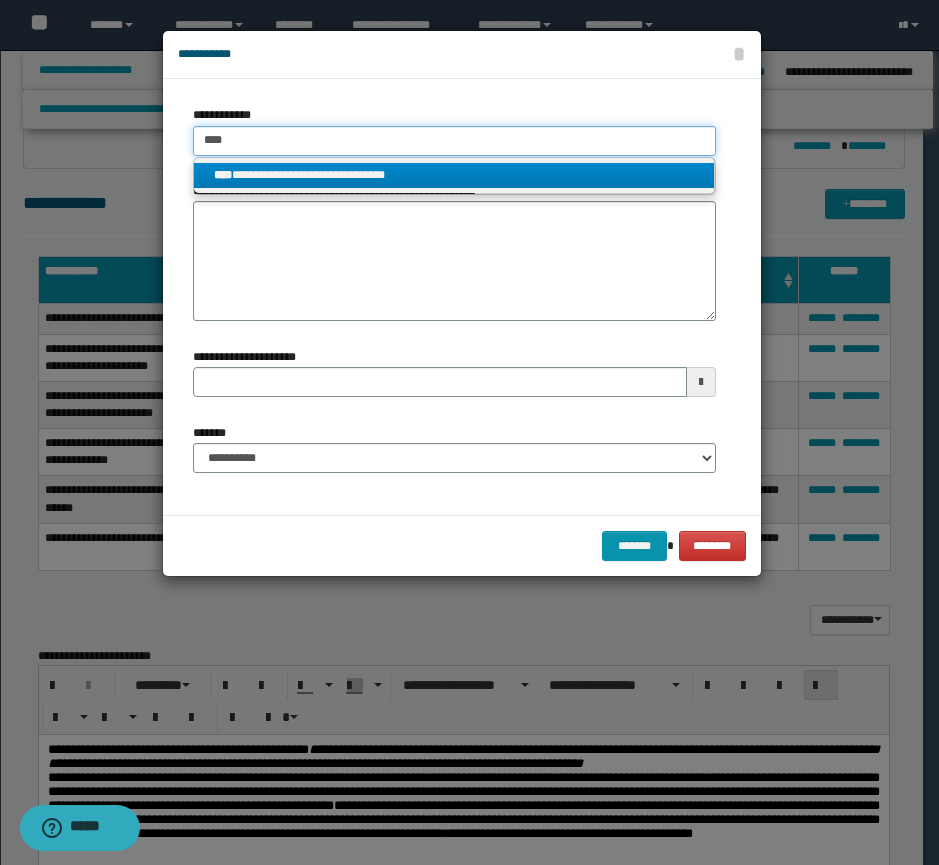 type 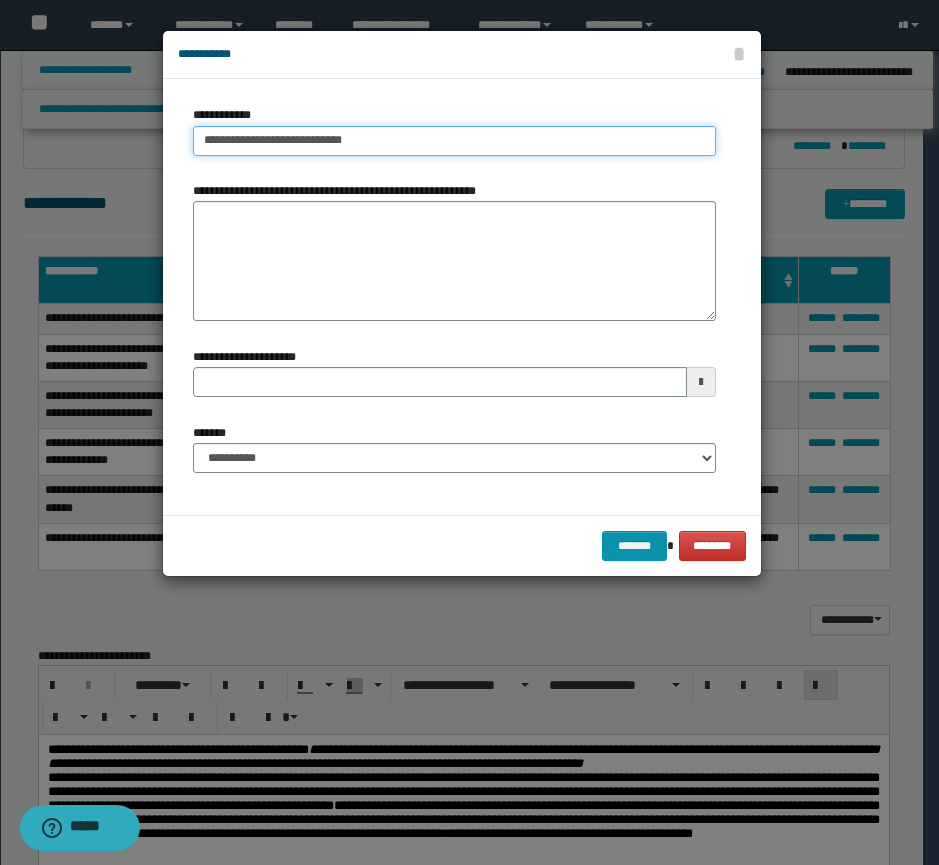 type 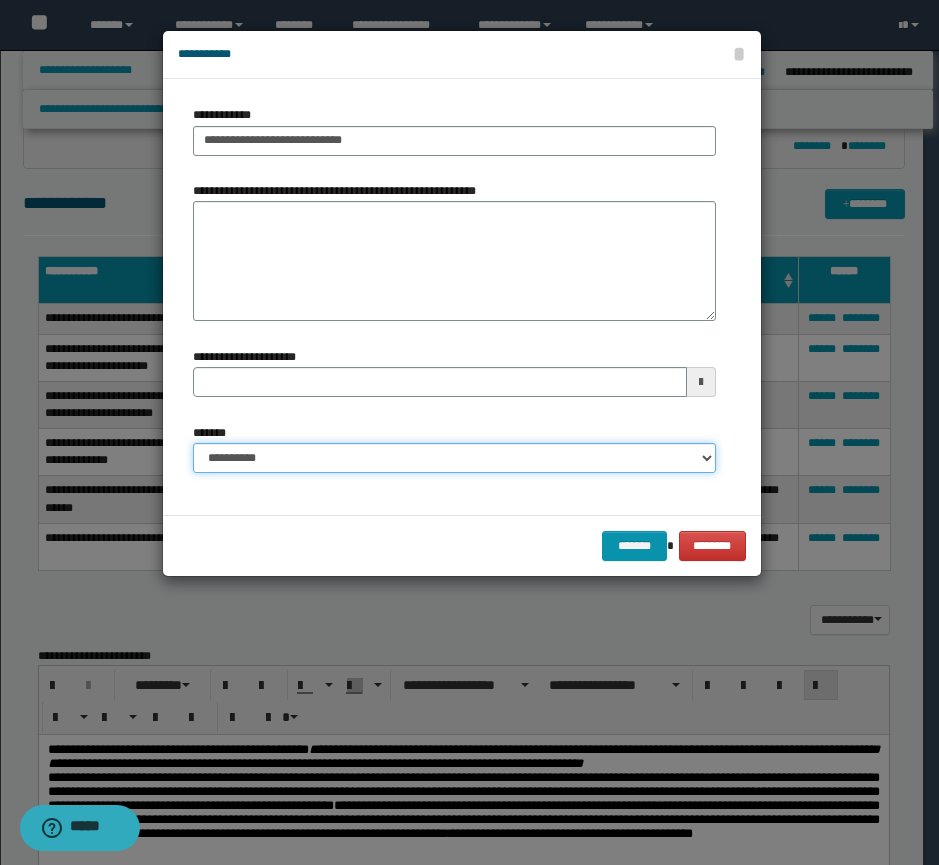 click on "**********" at bounding box center [454, 458] 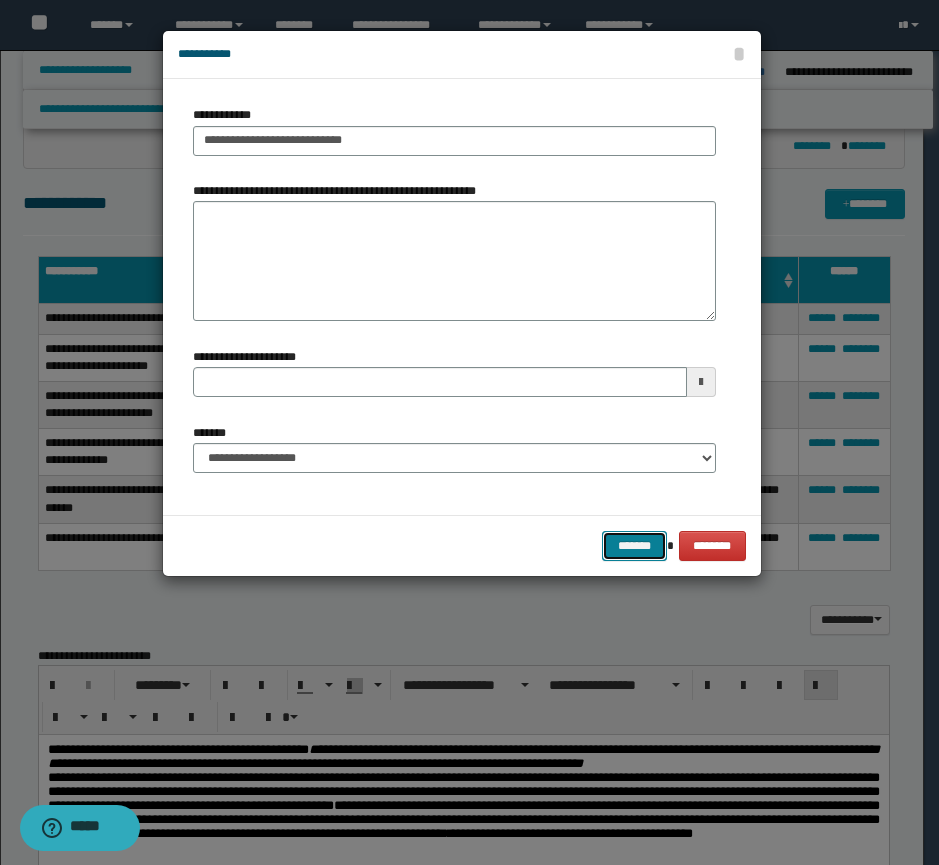 click on "*******" at bounding box center [634, 546] 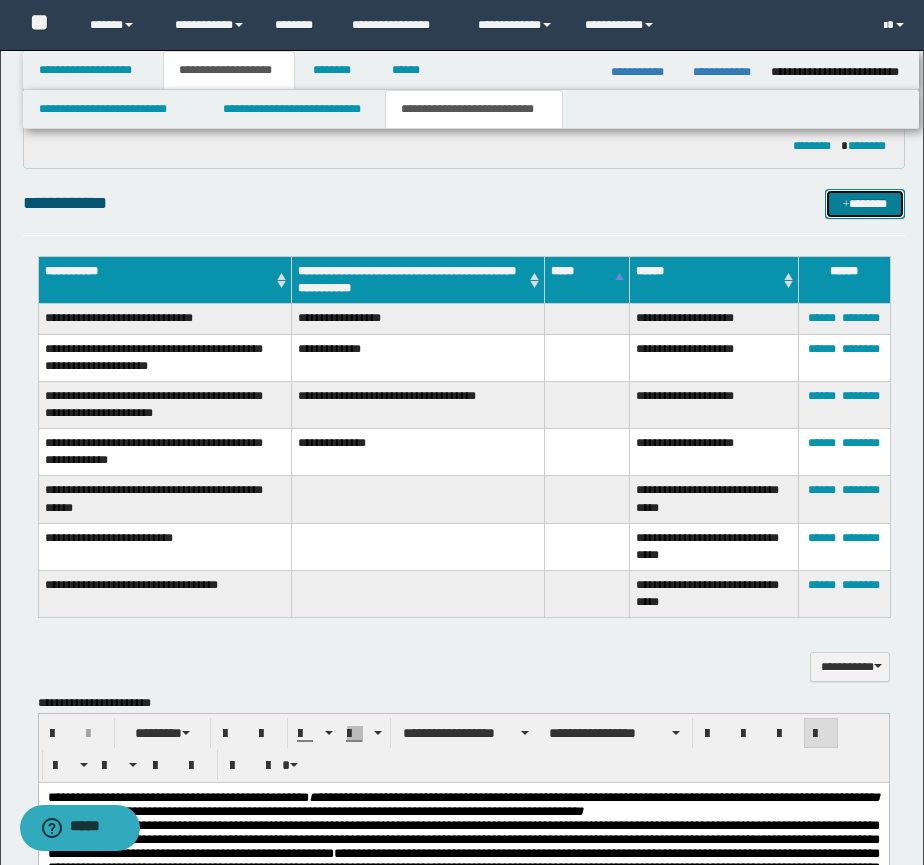 click on "*******" at bounding box center (865, 204) 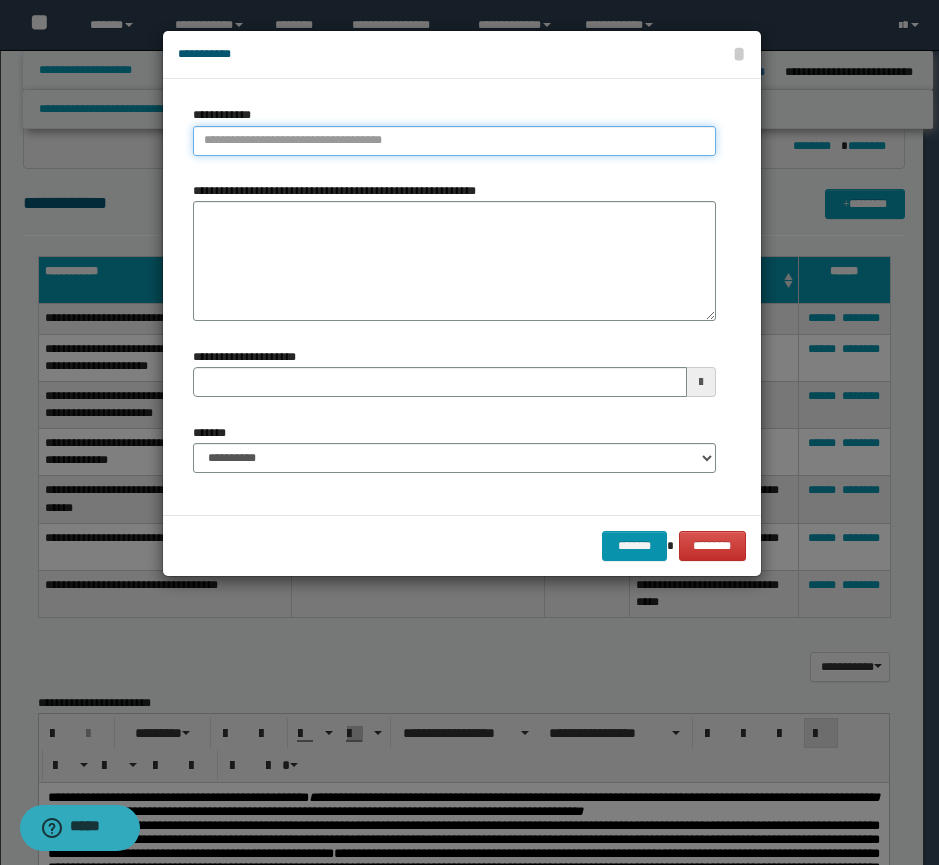 type on "**********" 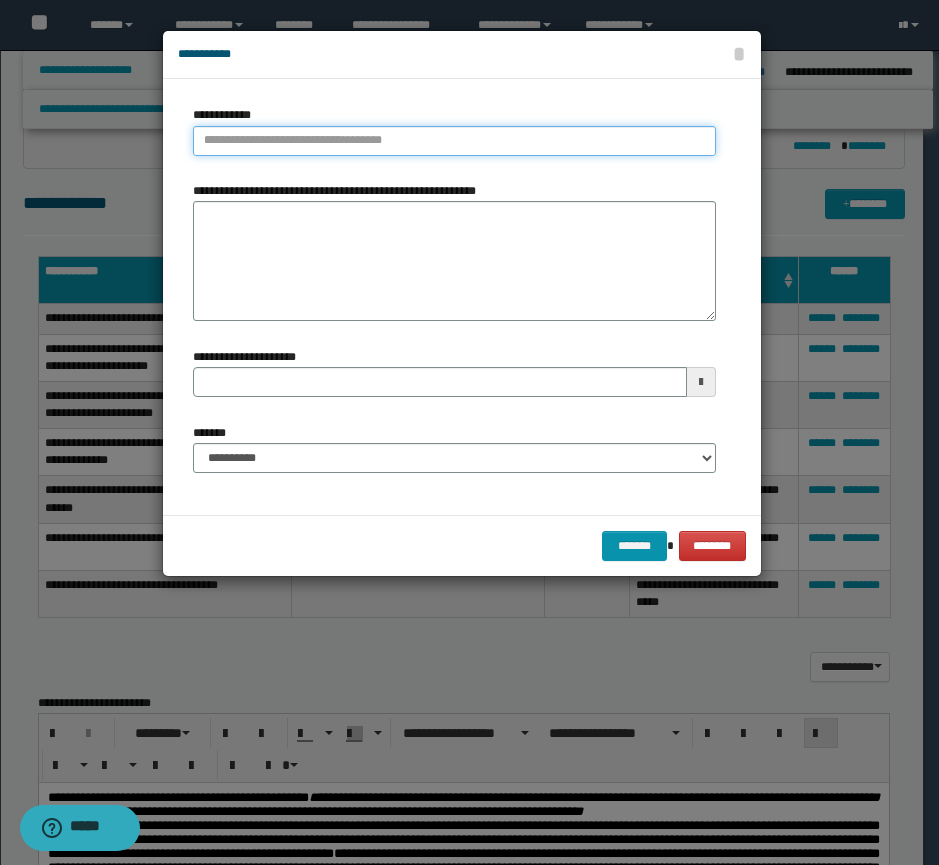click on "**********" at bounding box center [454, 141] 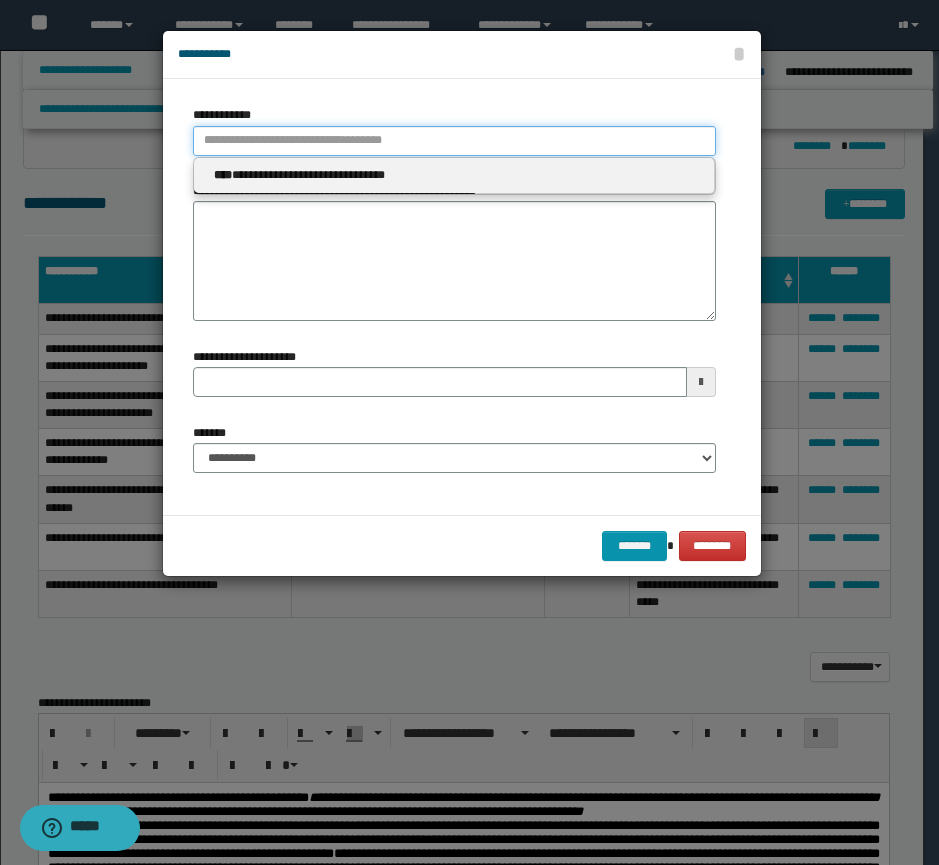 type 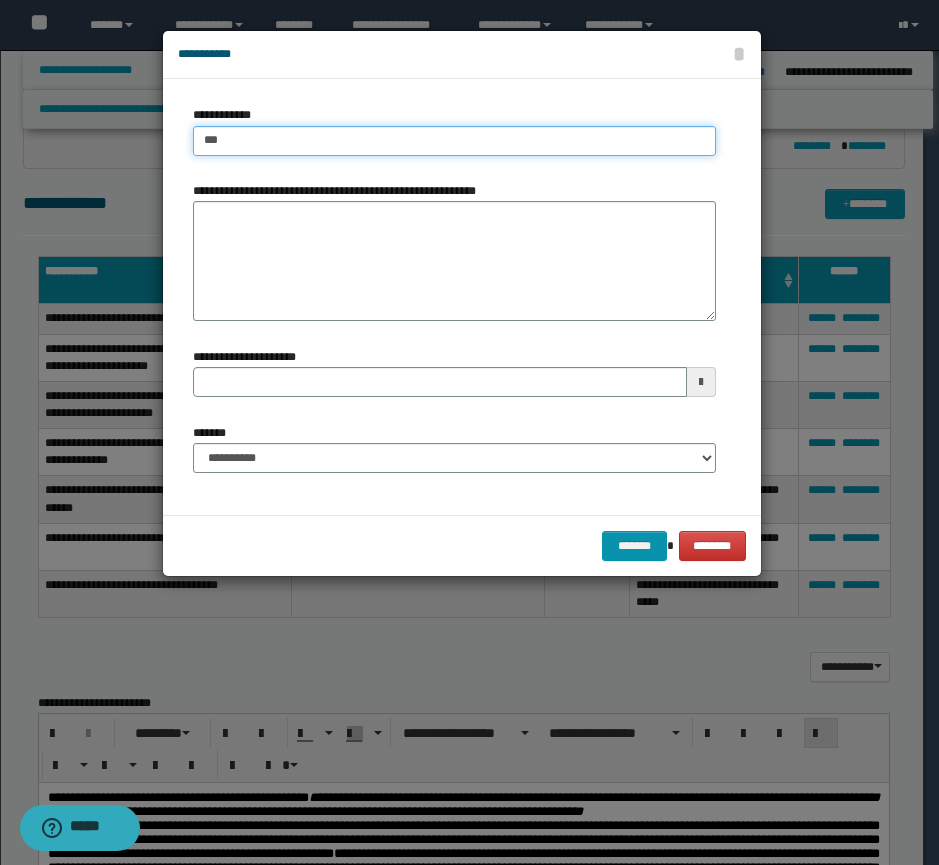 type on "****" 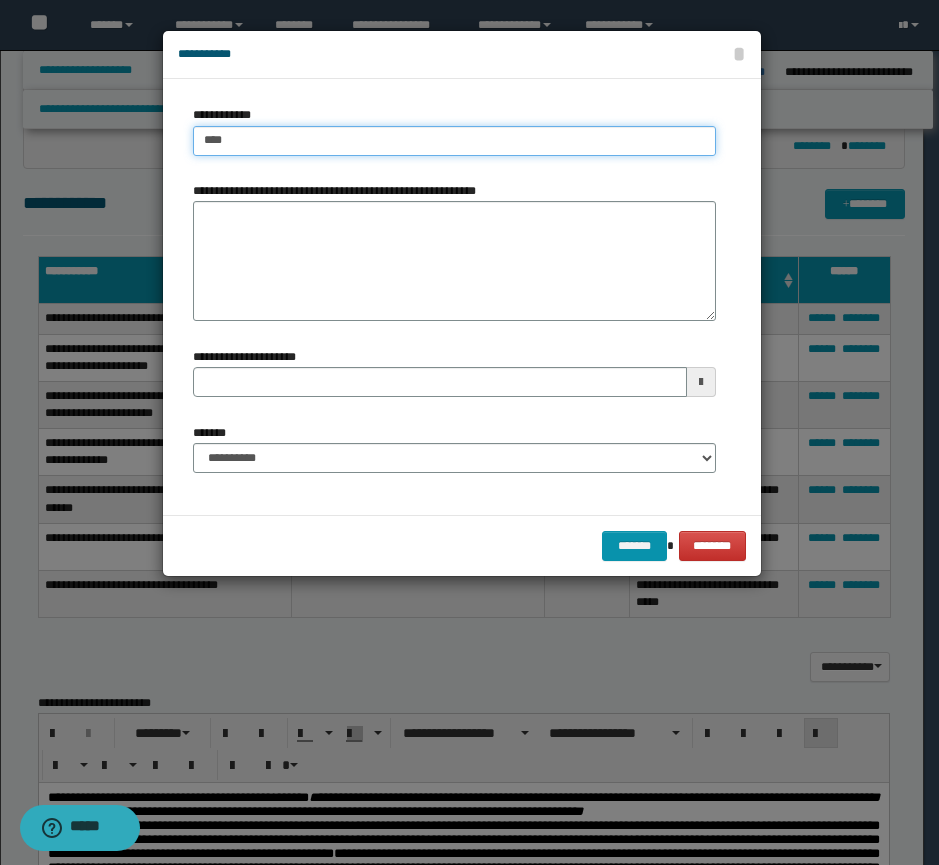 type on "****" 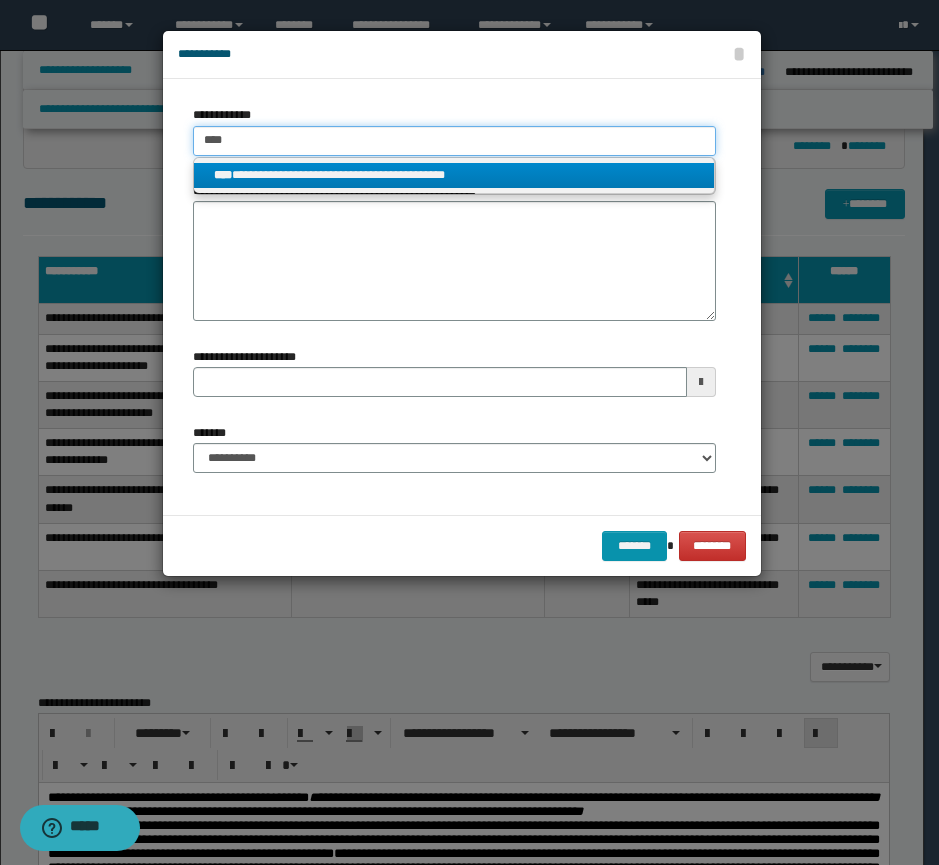 type on "****" 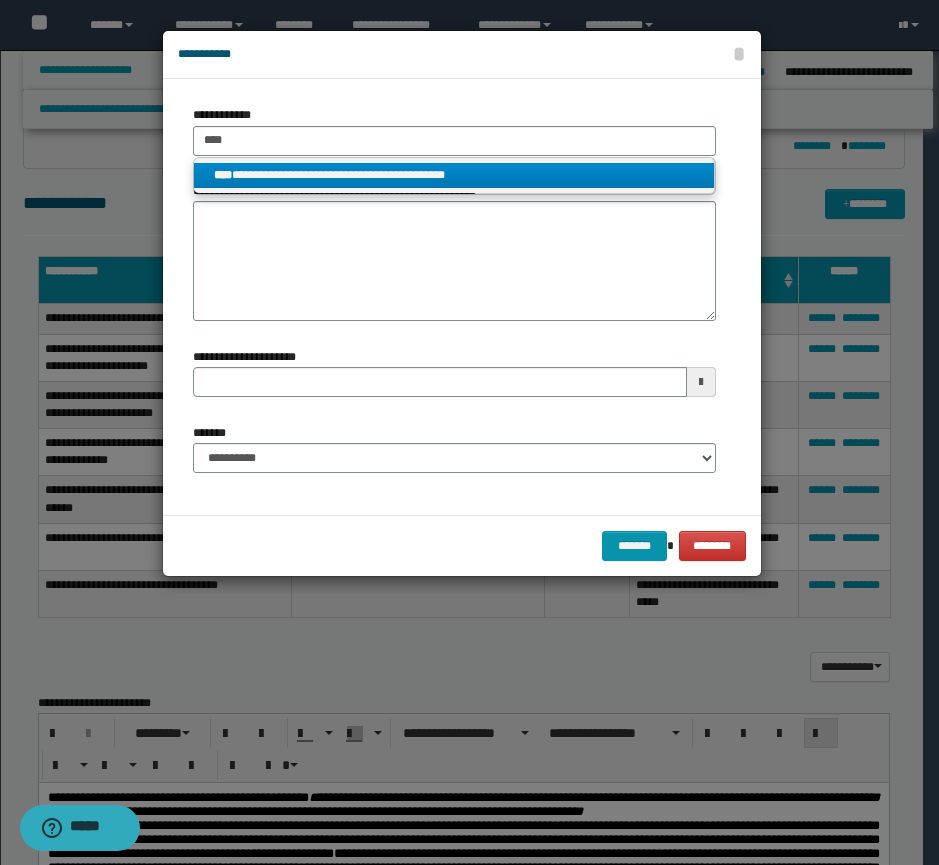 click on "**********" at bounding box center [454, 175] 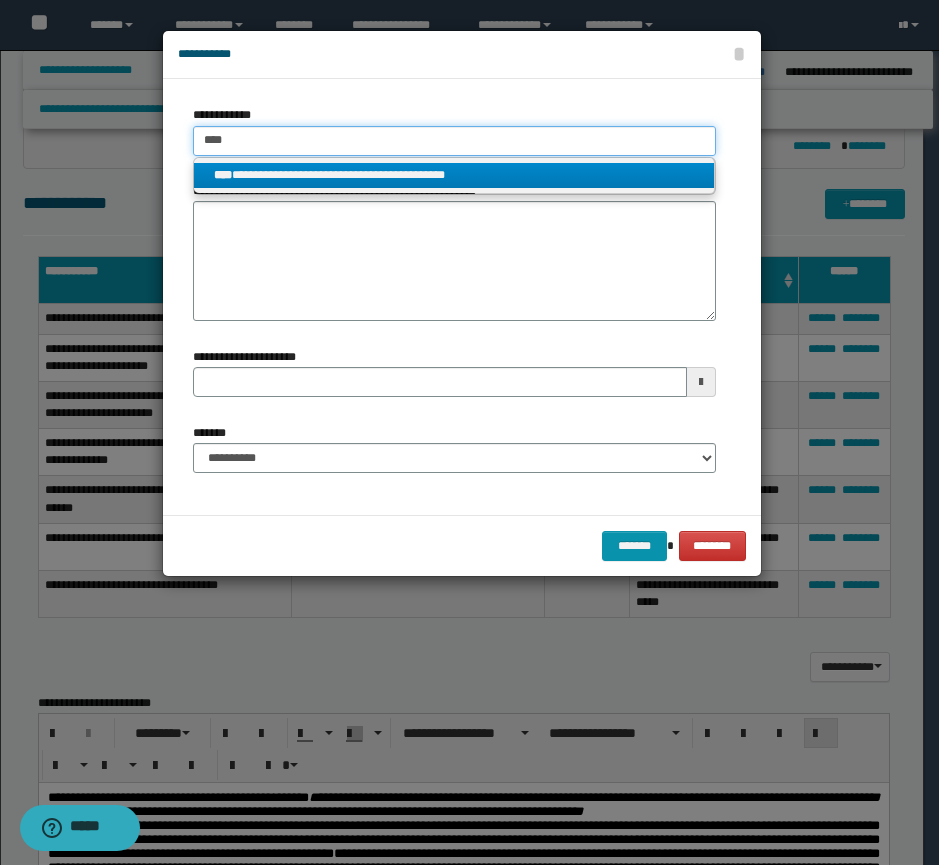 type 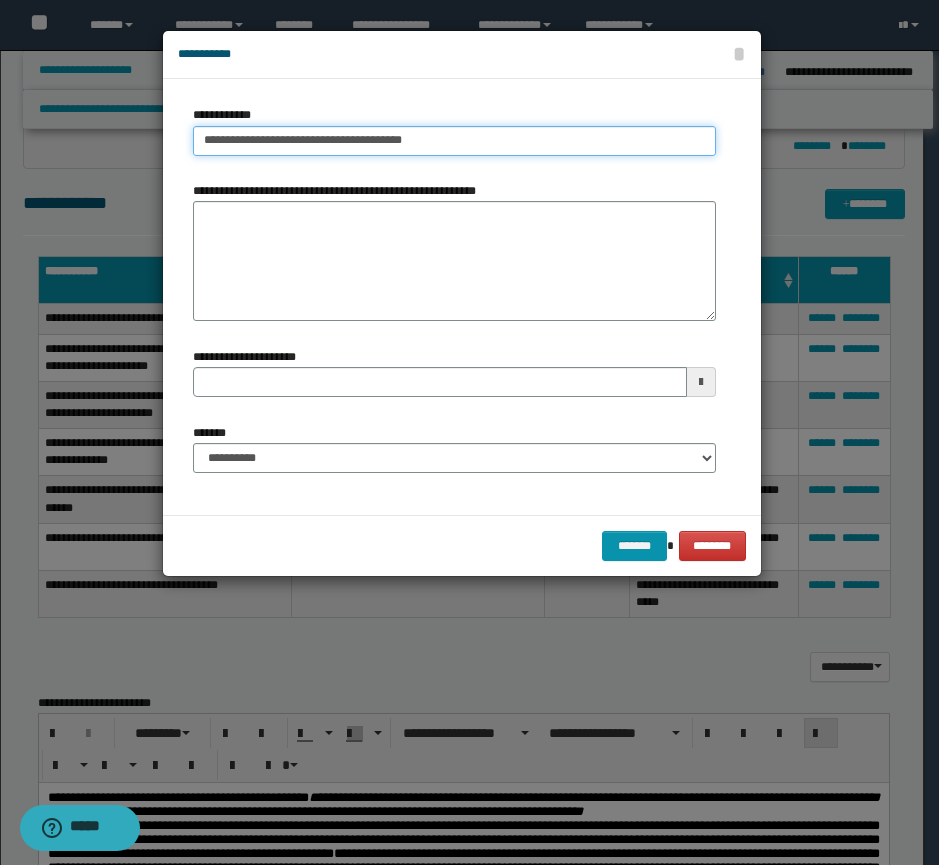 type 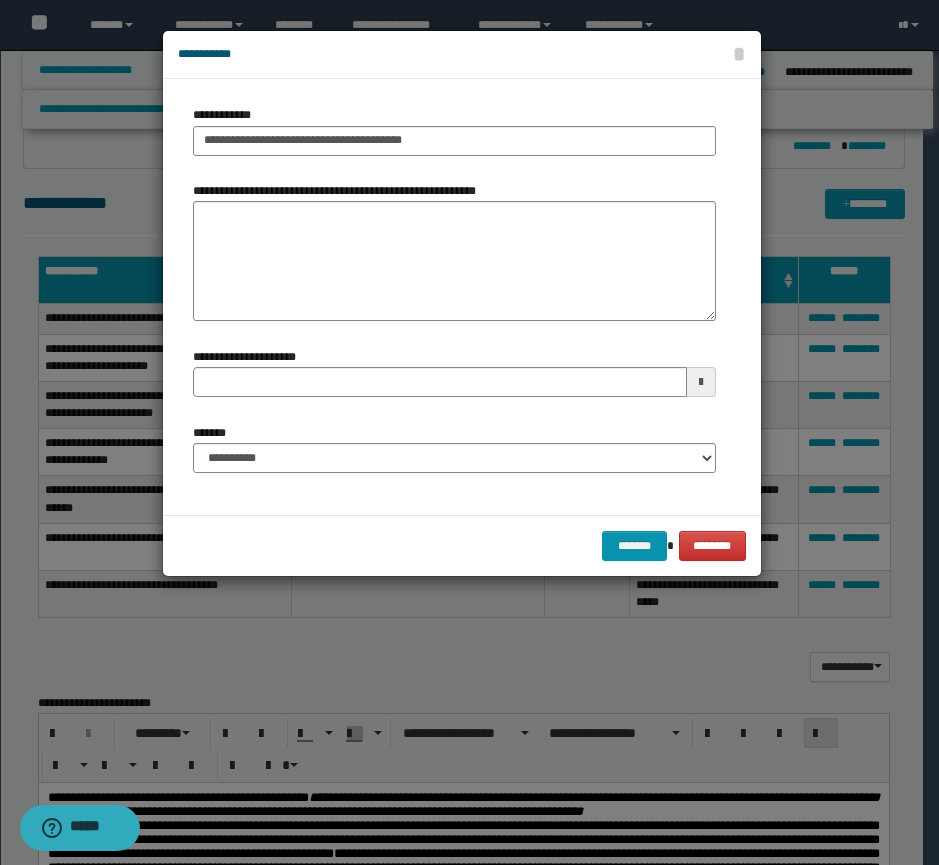 click on "**********" at bounding box center (454, 456) 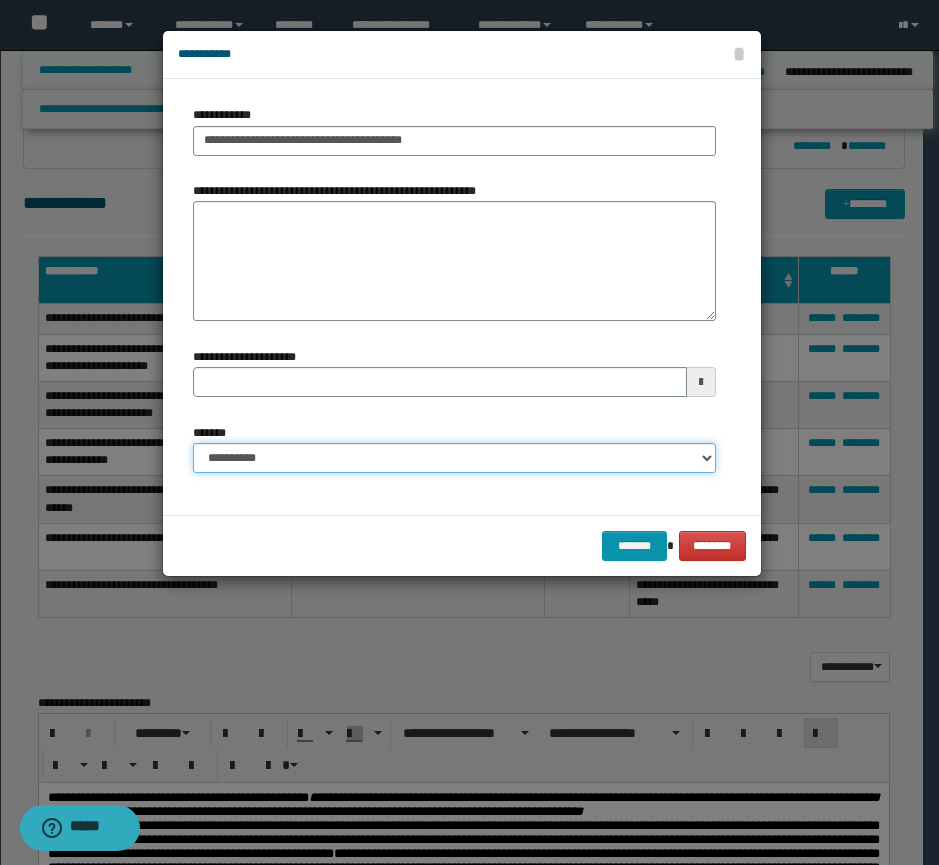 click on "**********" at bounding box center (454, 458) 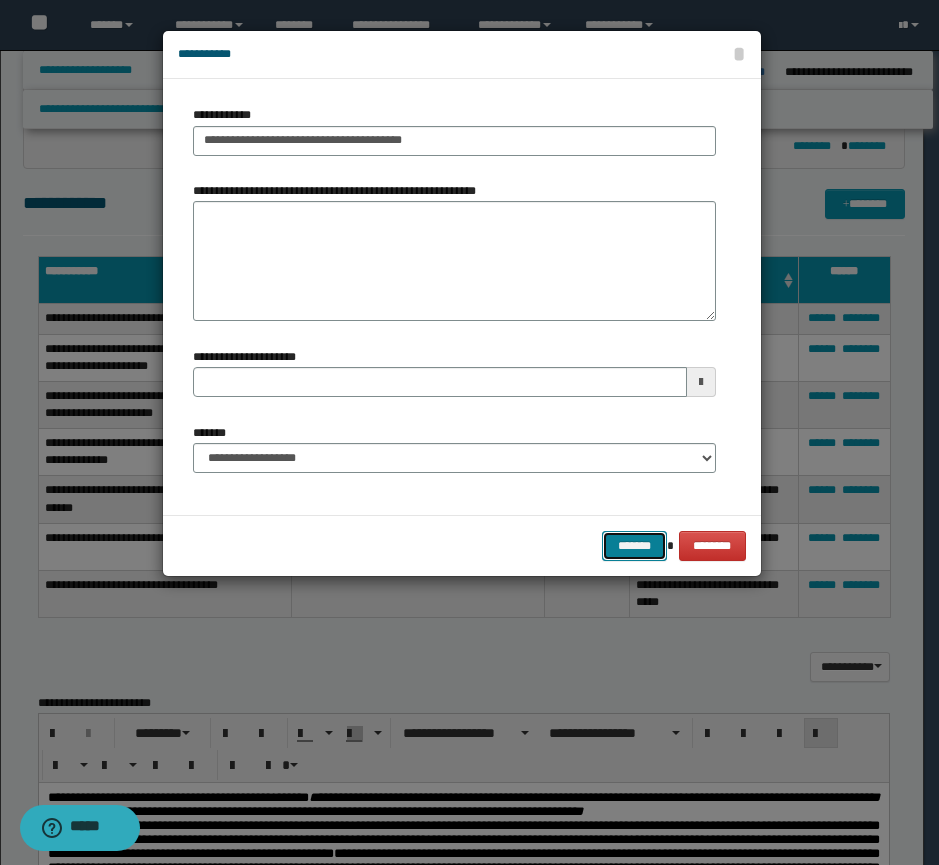 click on "*******" at bounding box center (634, 546) 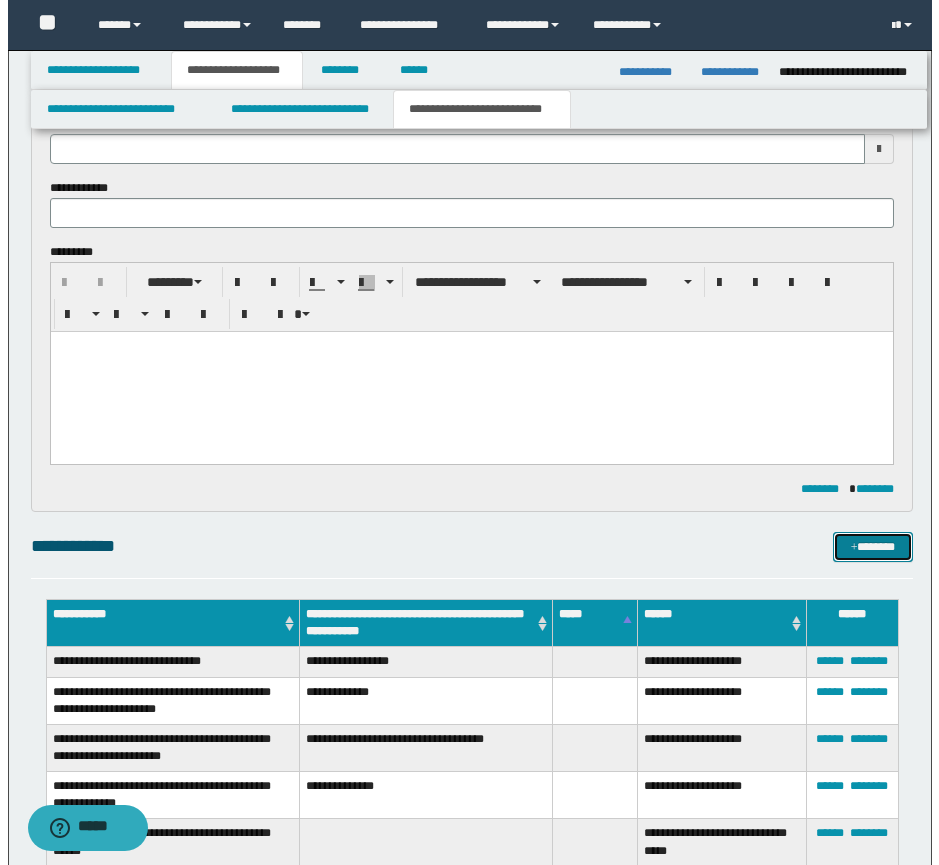 scroll, scrollTop: 0, scrollLeft: 0, axis: both 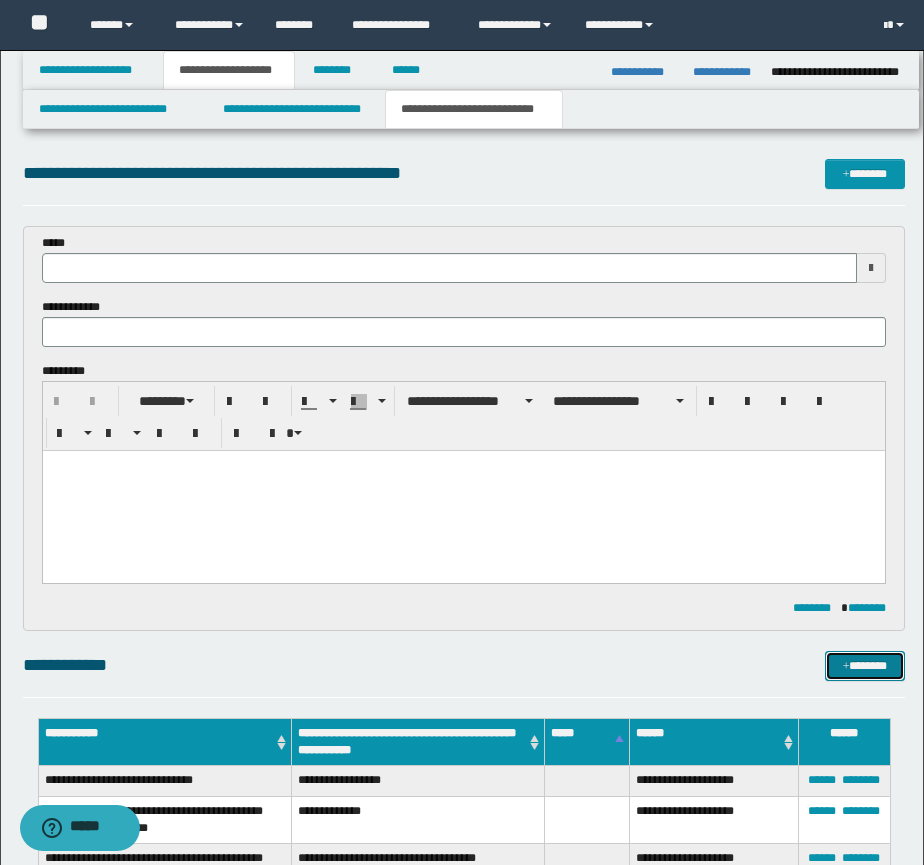 type 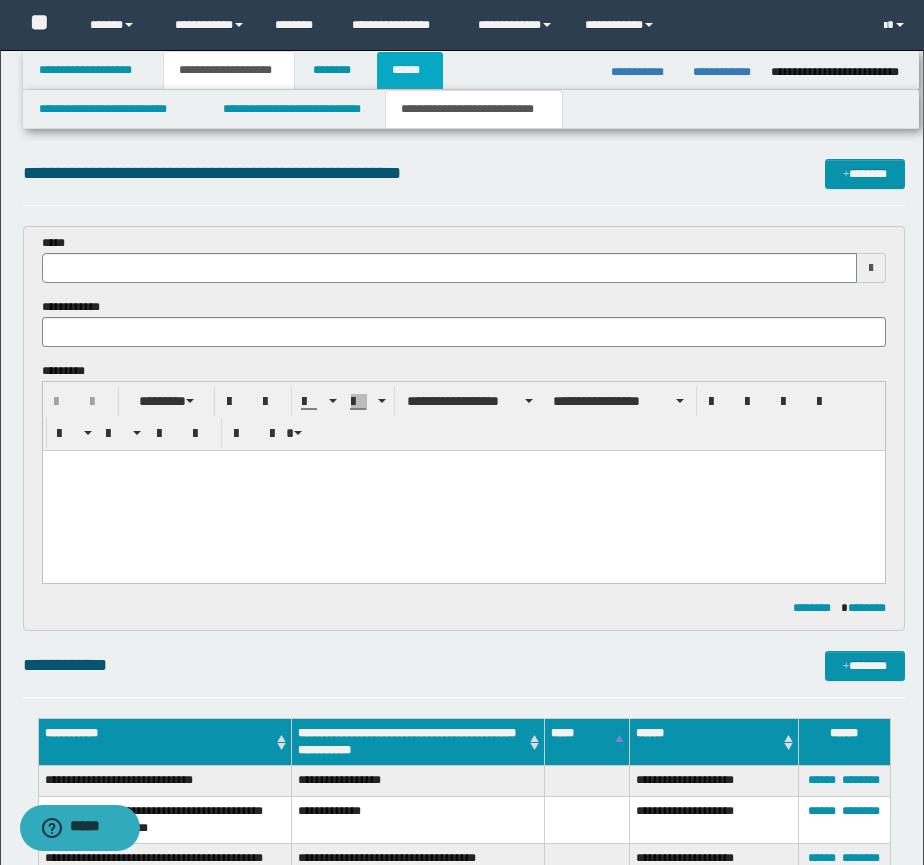 click on "******" at bounding box center [410, 70] 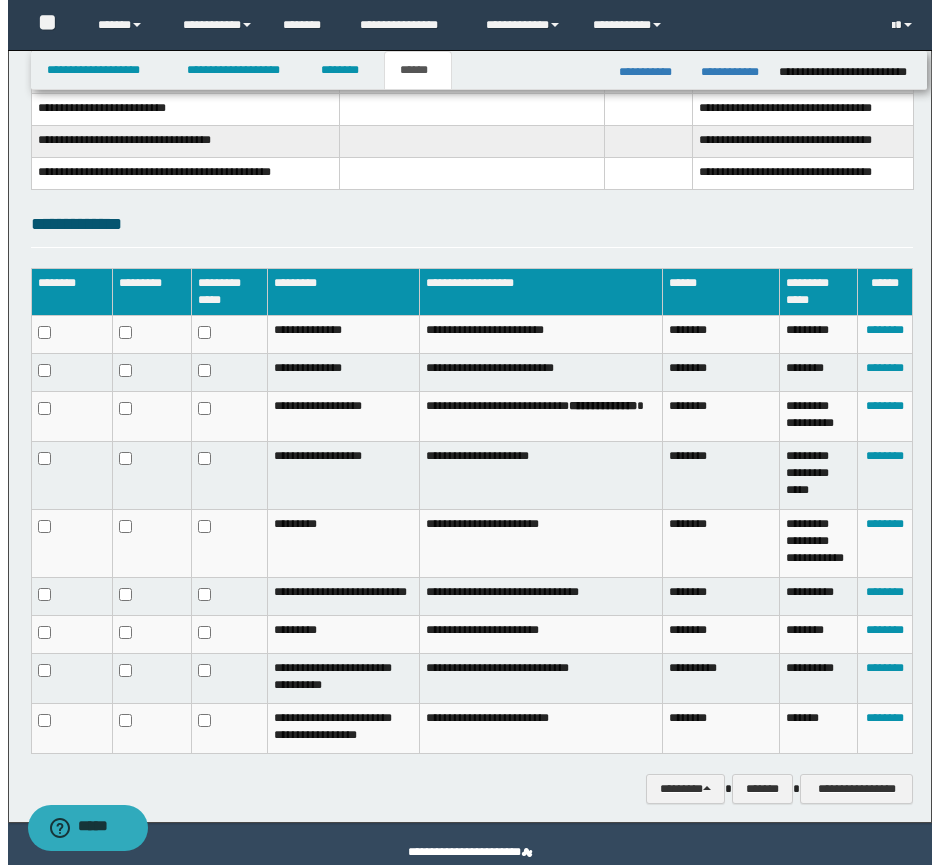 scroll, scrollTop: 788, scrollLeft: 0, axis: vertical 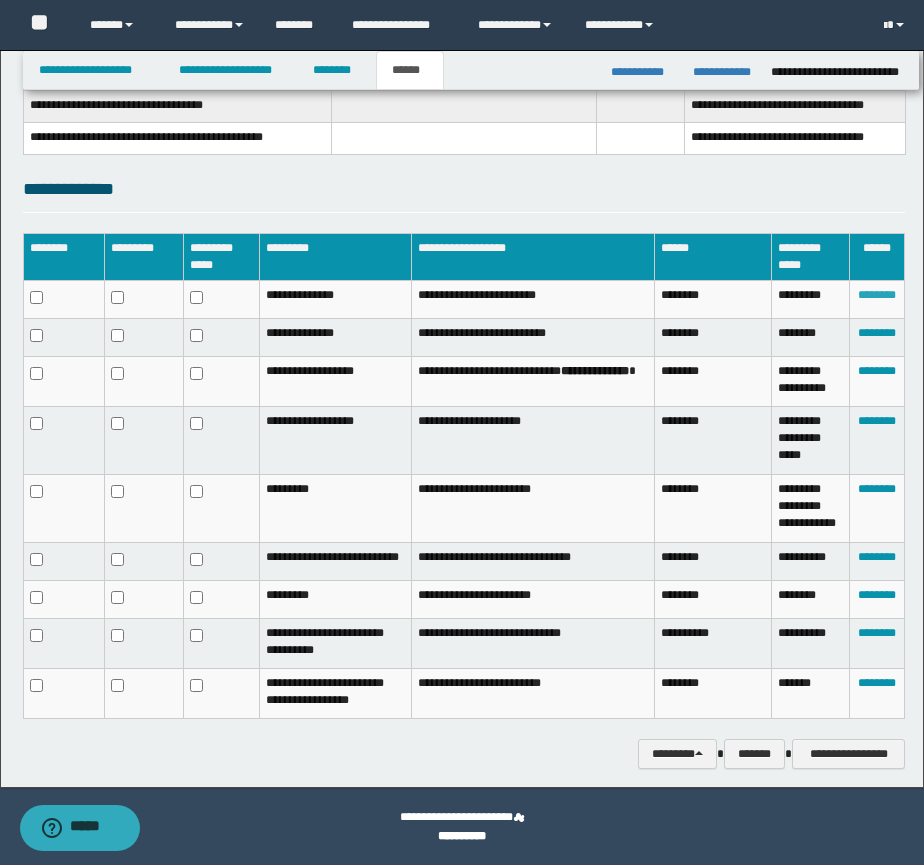 click on "********" at bounding box center [877, 295] 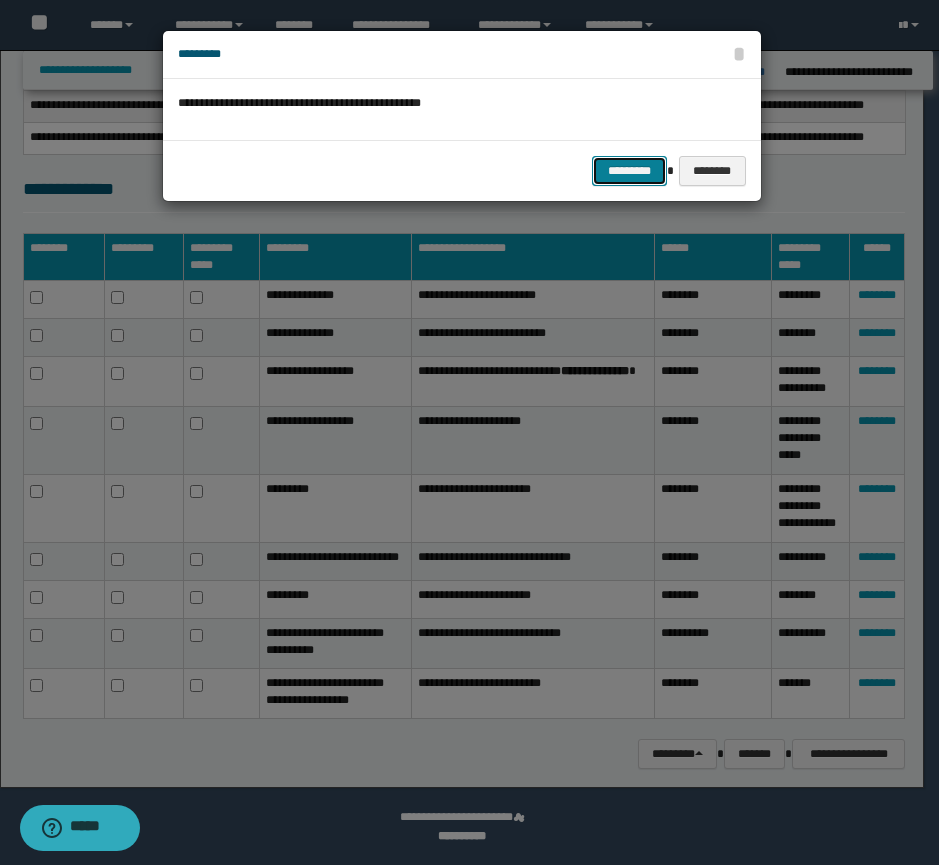 click on "*********" at bounding box center [629, 171] 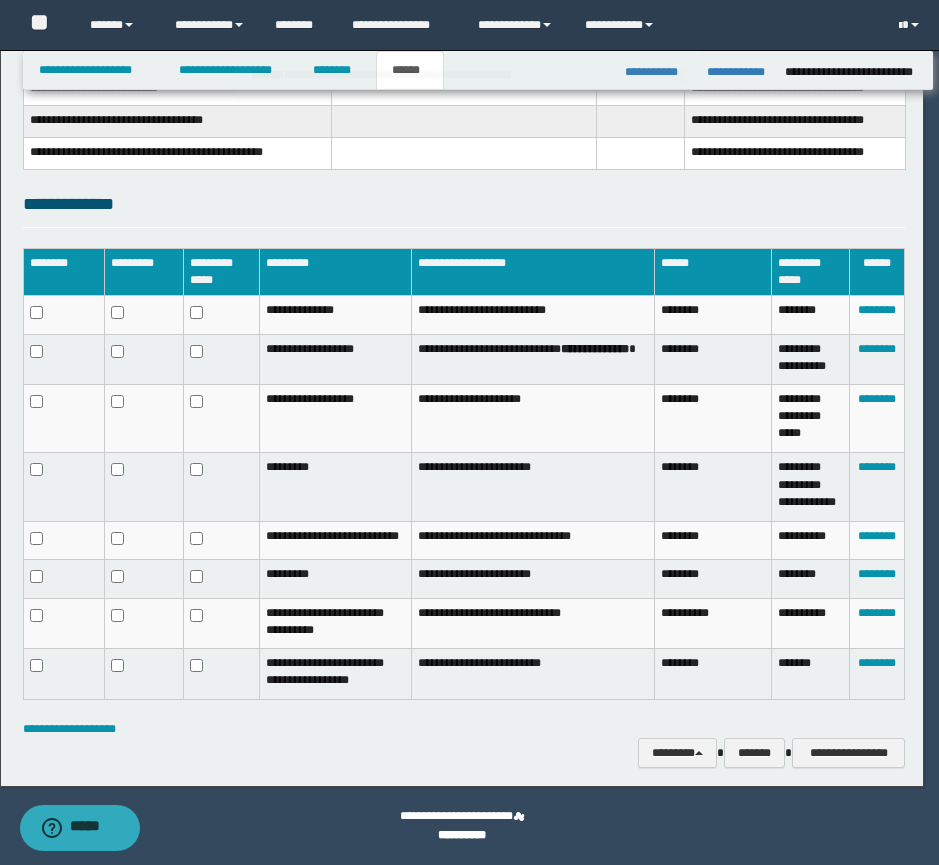 scroll, scrollTop: 773, scrollLeft: 0, axis: vertical 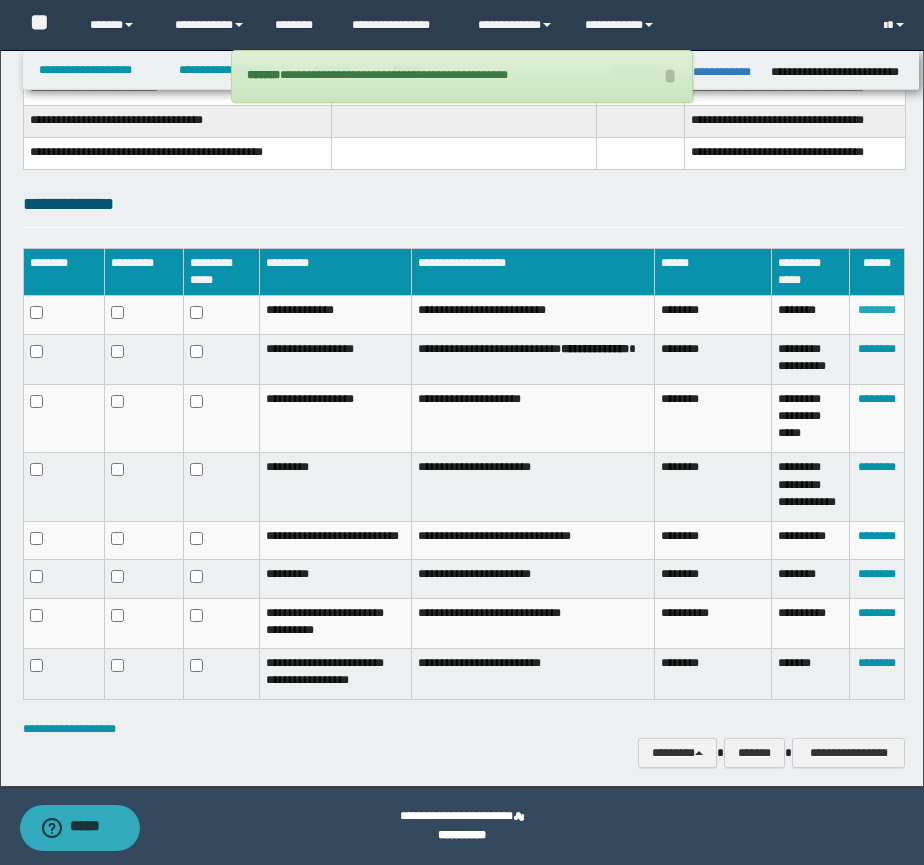click on "********" at bounding box center [877, 310] 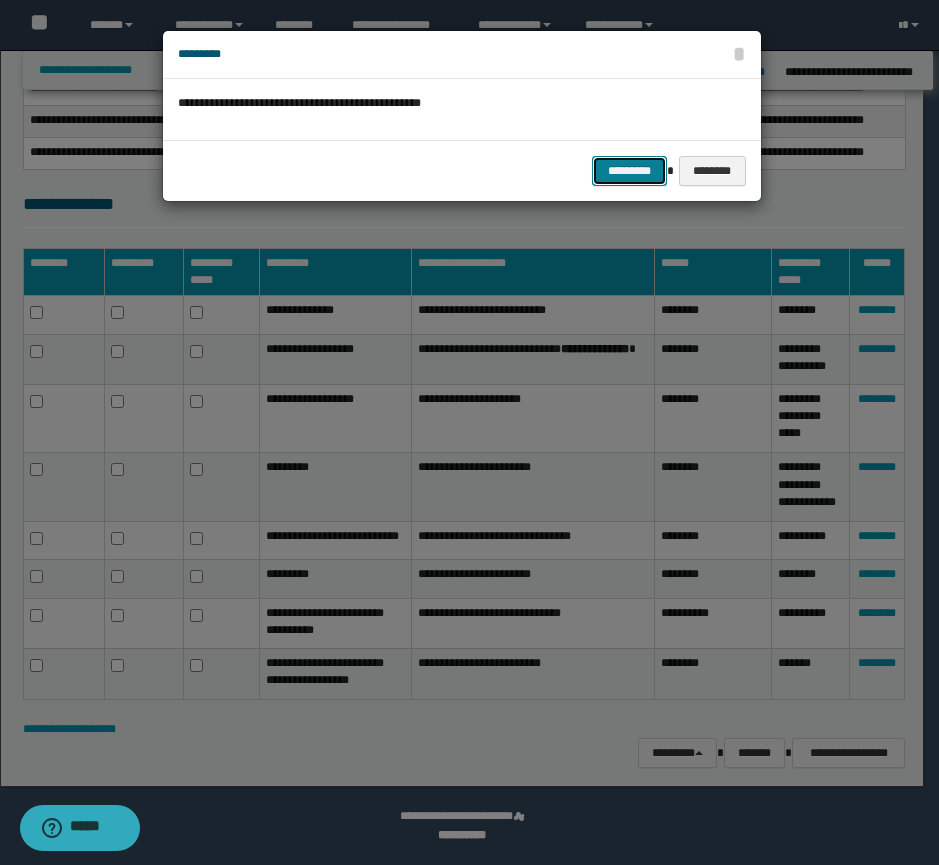 click on "*********" at bounding box center (629, 171) 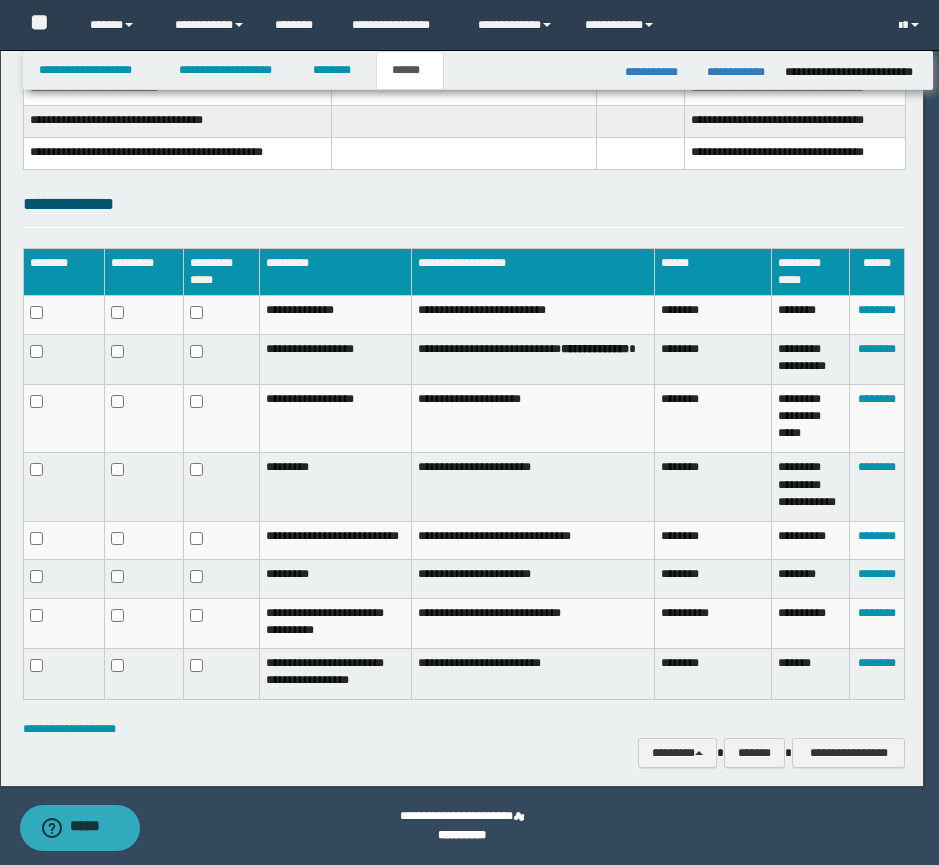 scroll, scrollTop: 739, scrollLeft: 0, axis: vertical 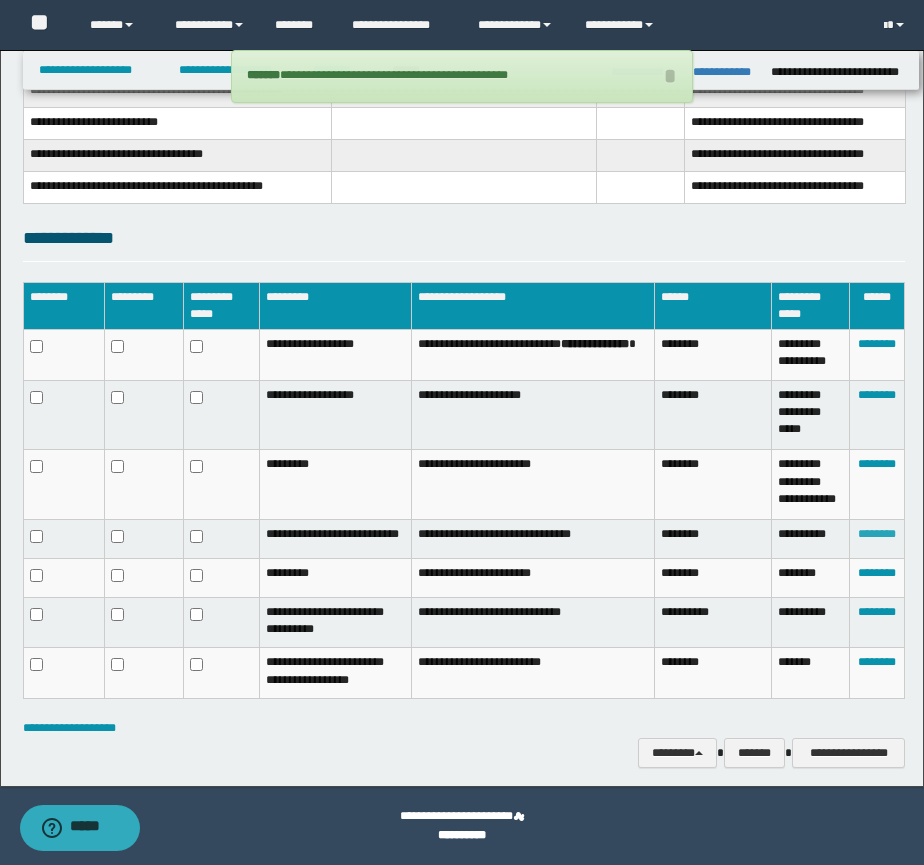 click on "********" at bounding box center [877, 534] 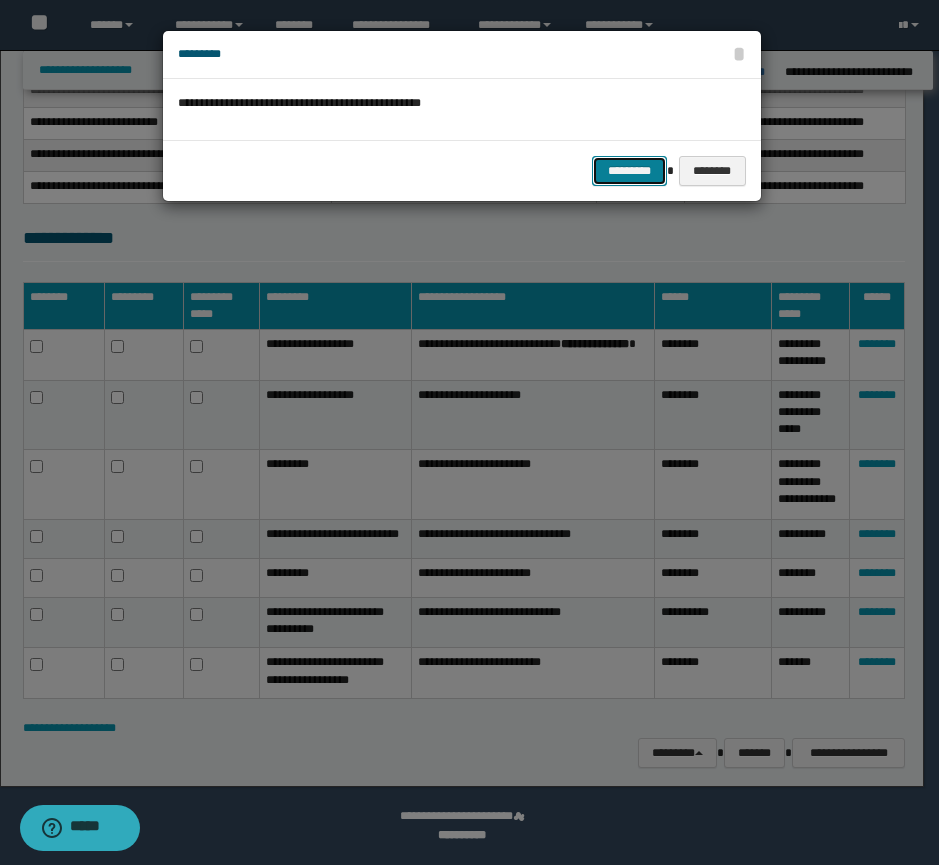 click on "*********" at bounding box center (629, 171) 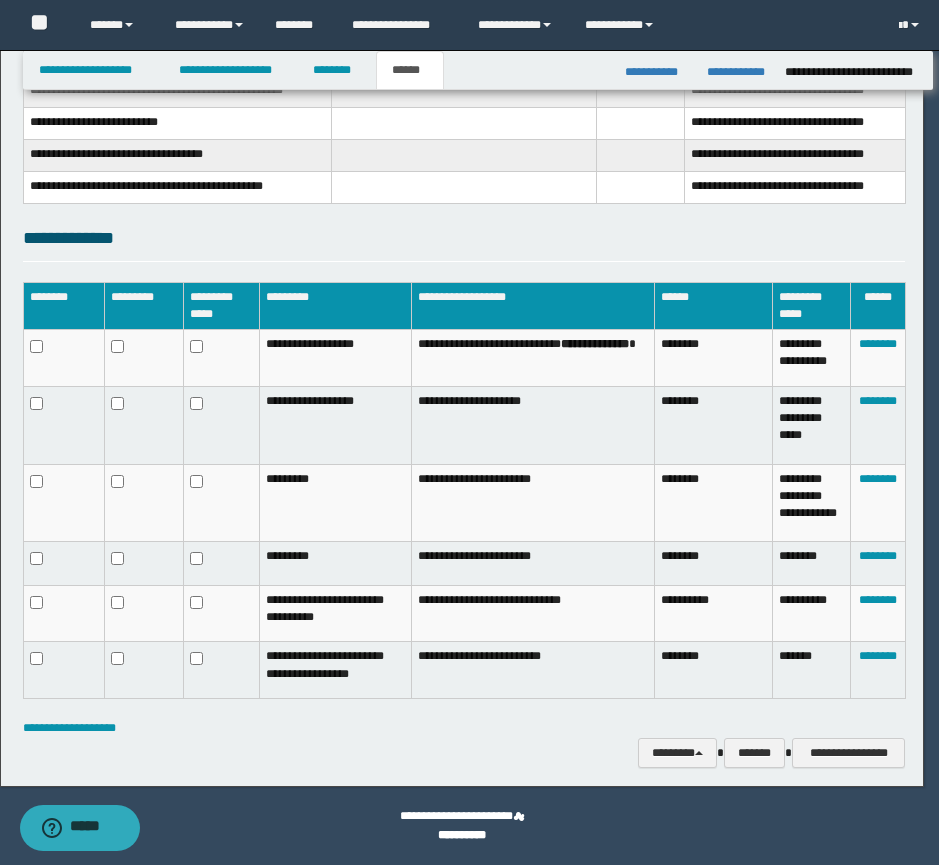 scroll, scrollTop: 692, scrollLeft: 0, axis: vertical 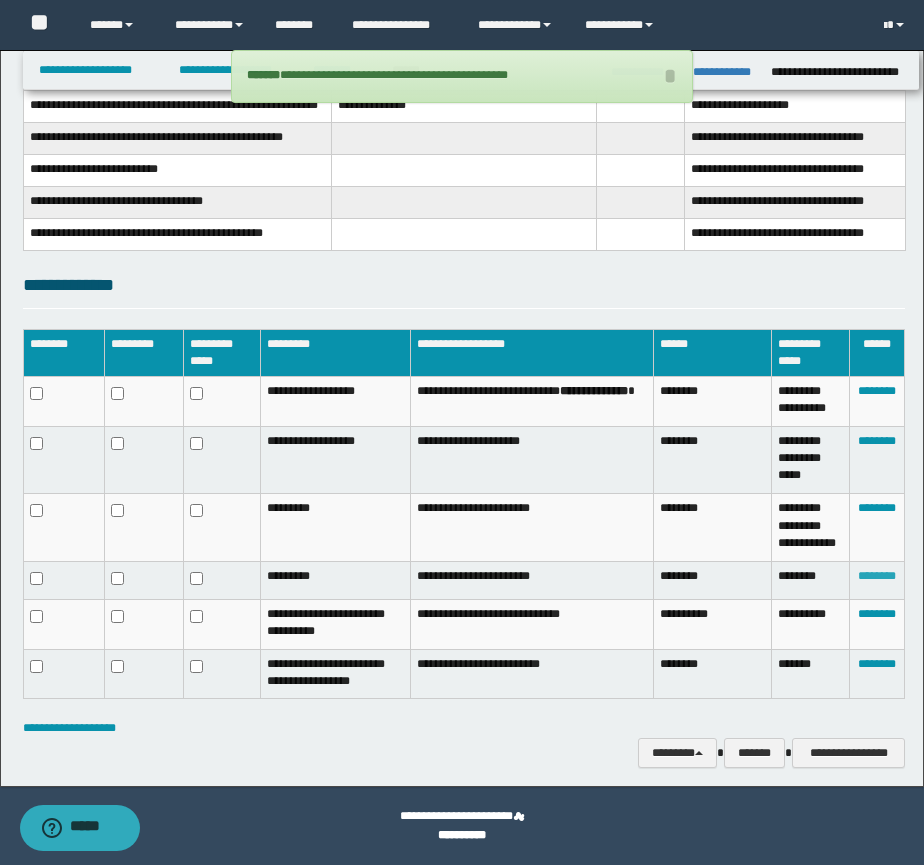 drag, startPoint x: 869, startPoint y: 584, endPoint x: 759, endPoint y: 417, distance: 199.9725 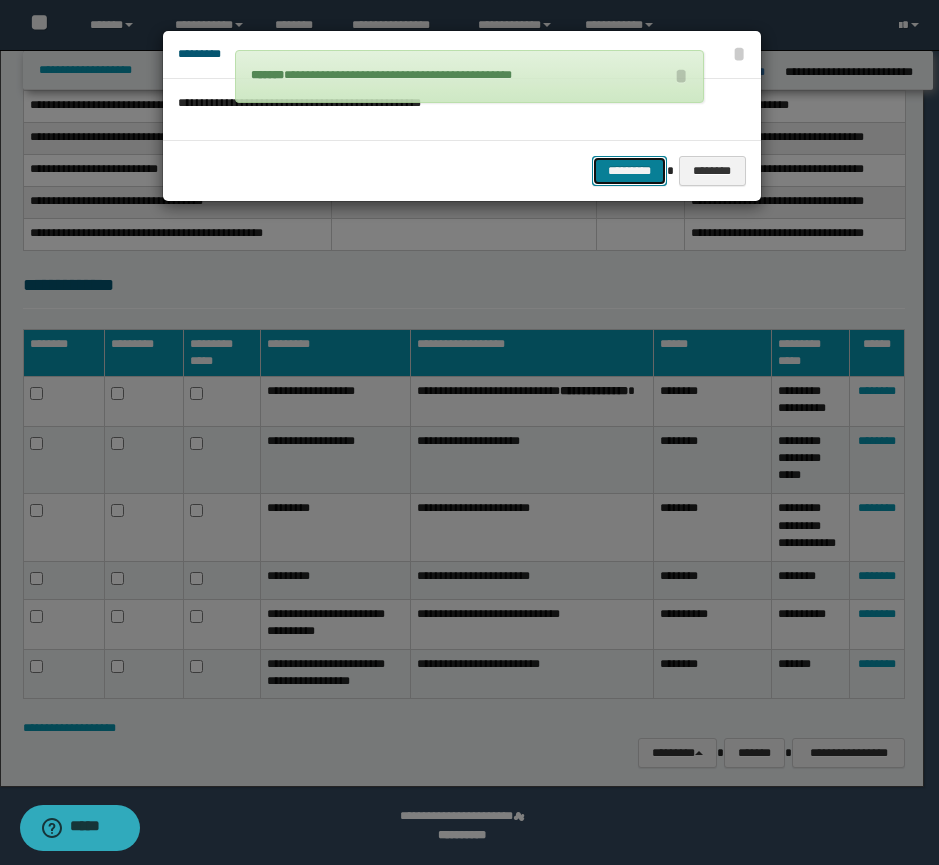 click on "*********" at bounding box center [629, 171] 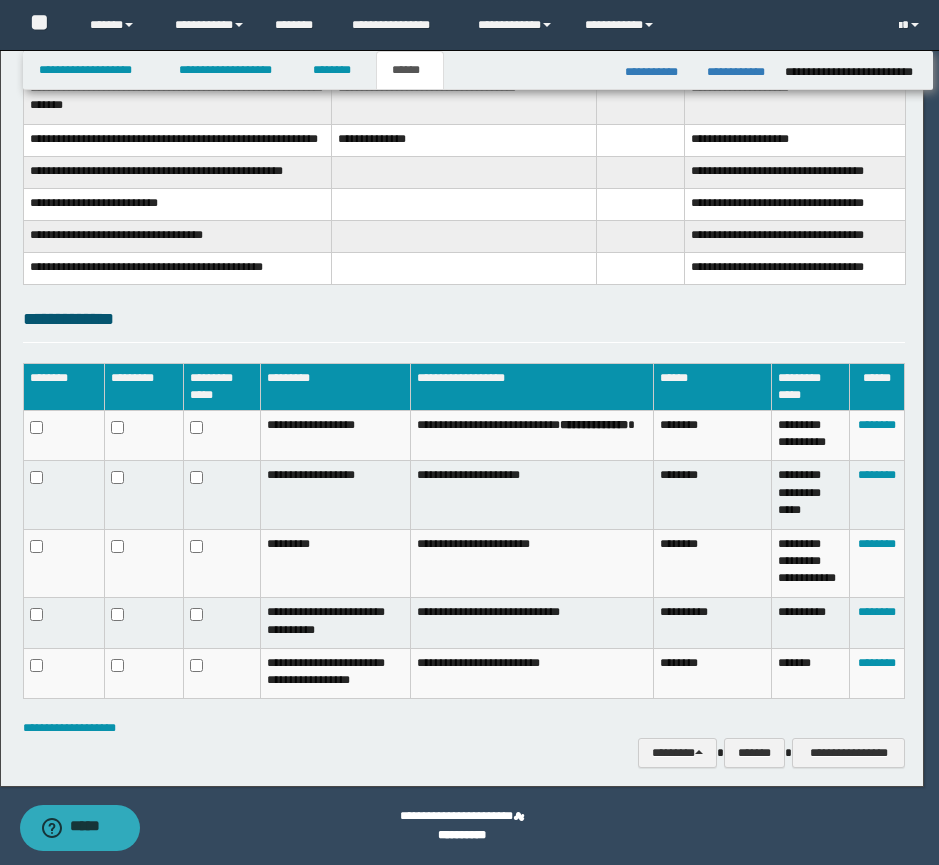 scroll, scrollTop: 658, scrollLeft: 0, axis: vertical 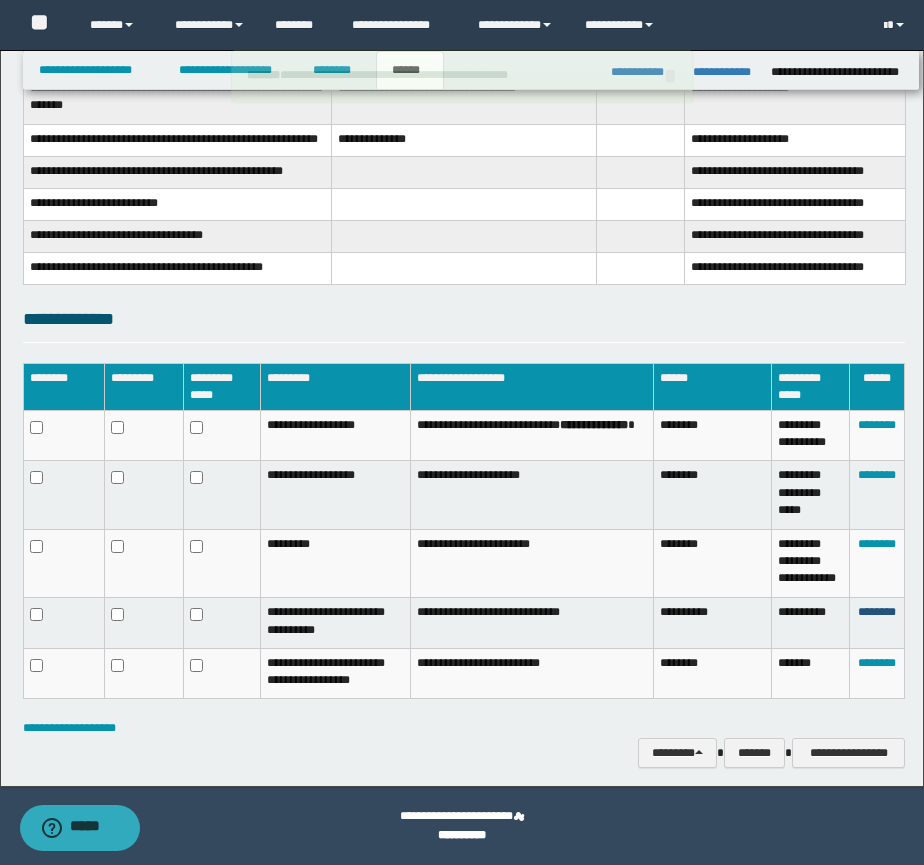 drag, startPoint x: 887, startPoint y: 622, endPoint x: 881, endPoint y: 604, distance: 18.973665 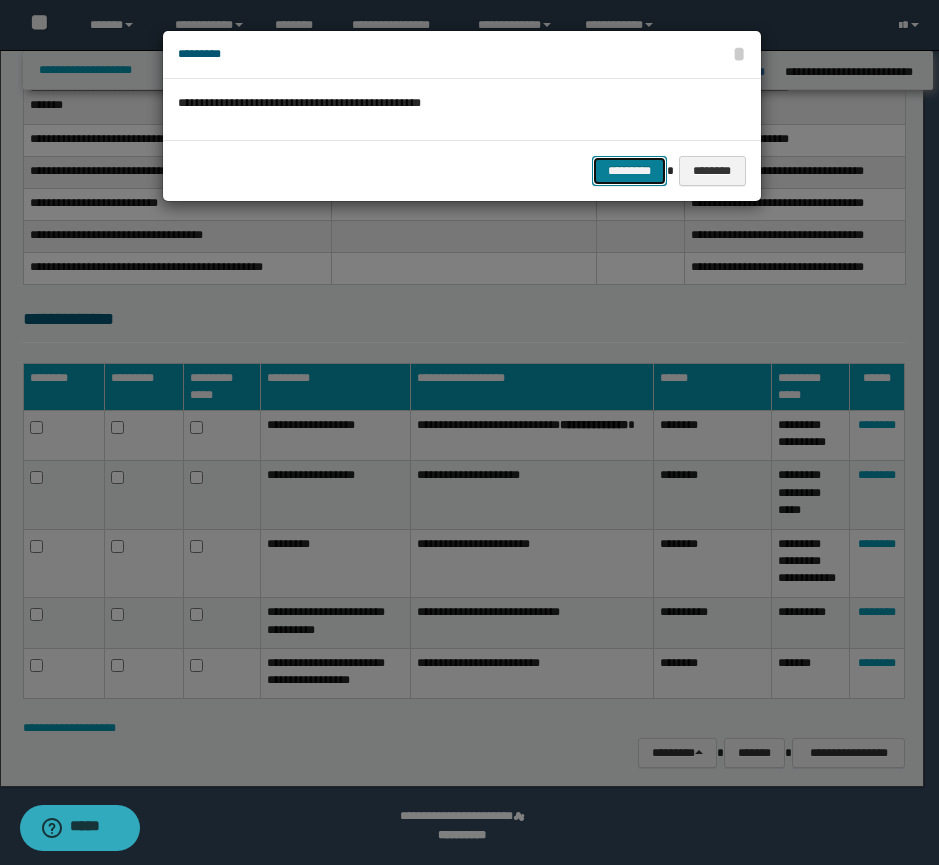 click on "*********" at bounding box center [629, 171] 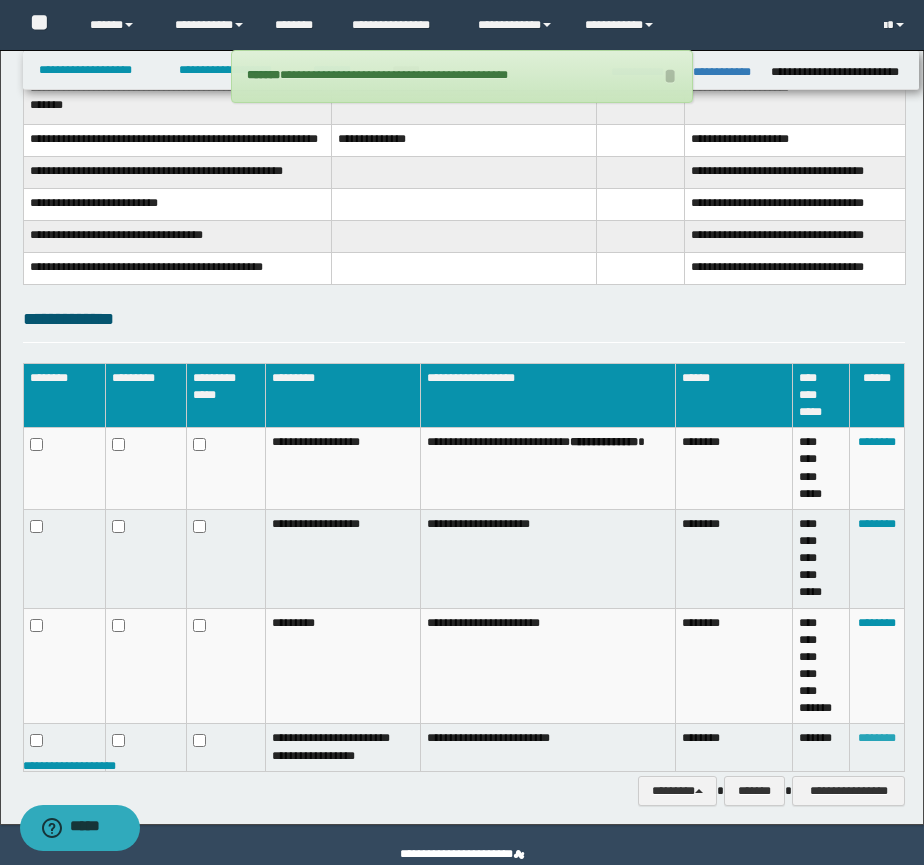 click on "********" at bounding box center (877, 738) 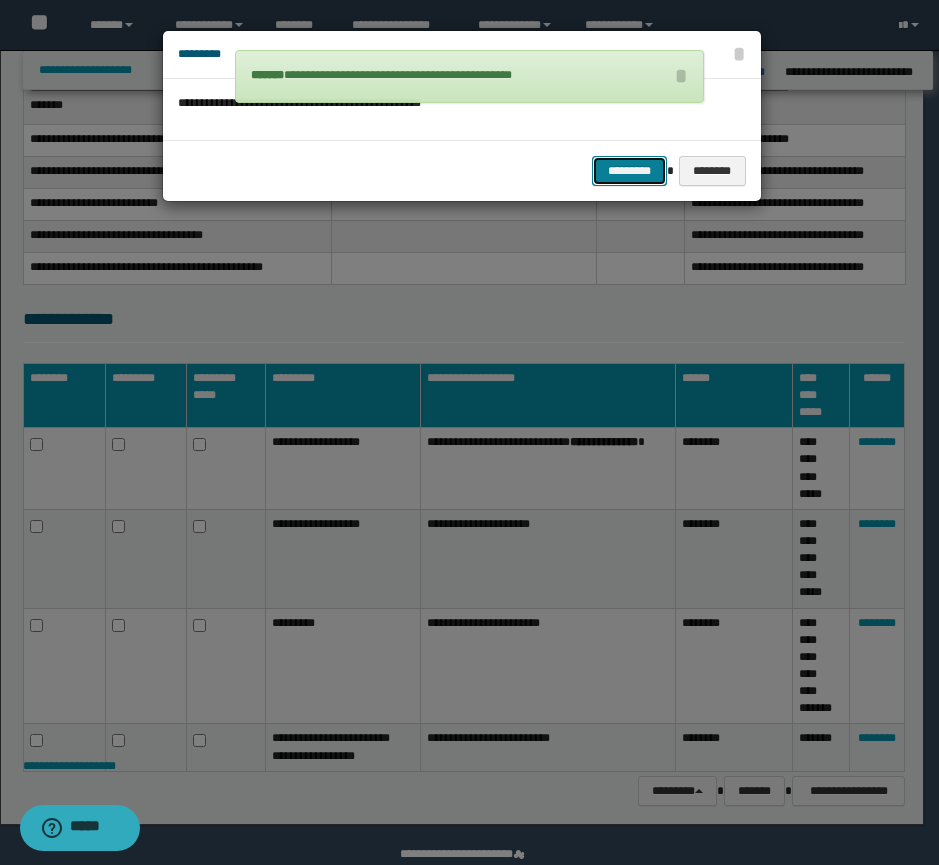 click on "*********" at bounding box center (629, 171) 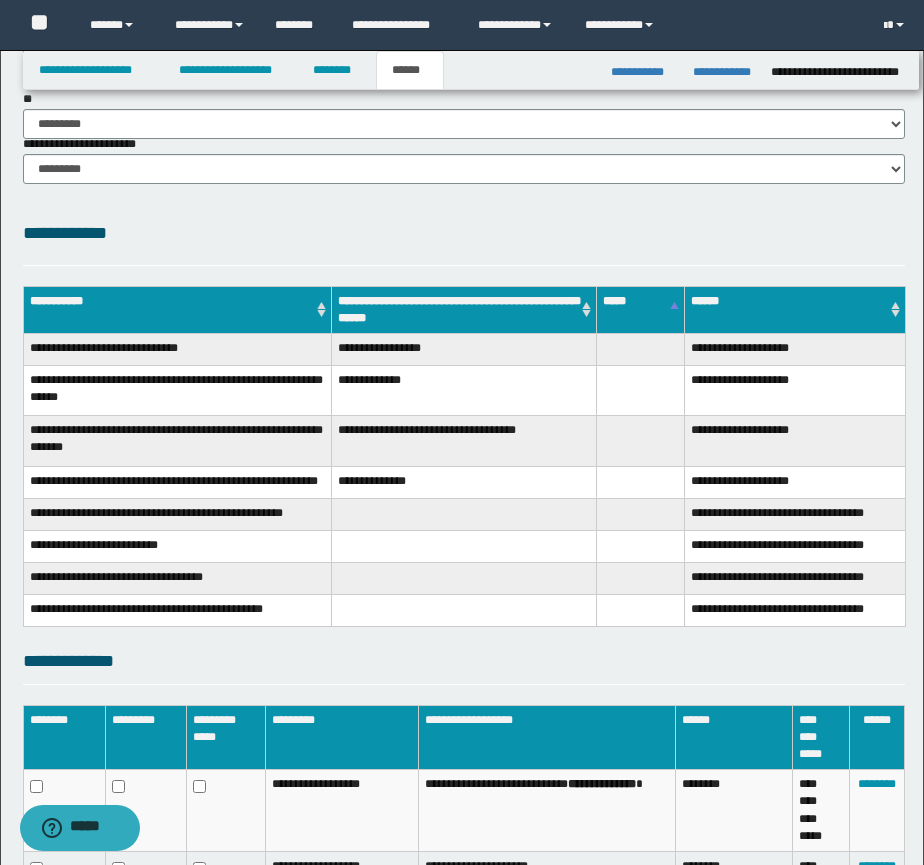 scroll, scrollTop: 649, scrollLeft: 0, axis: vertical 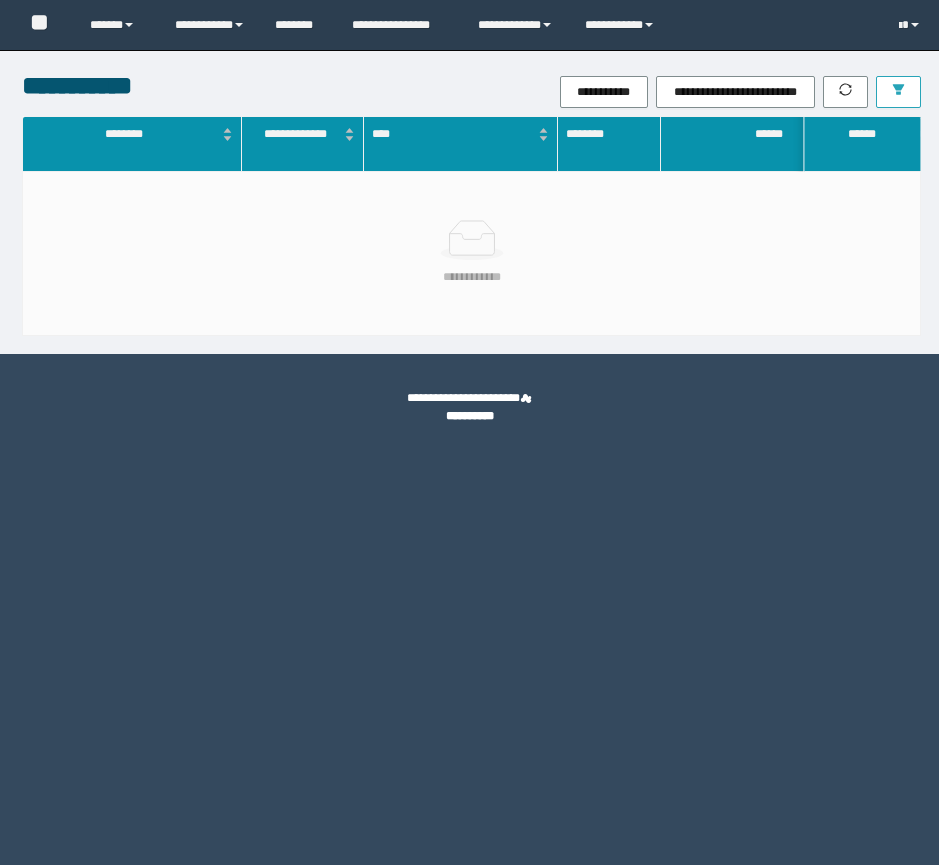 click 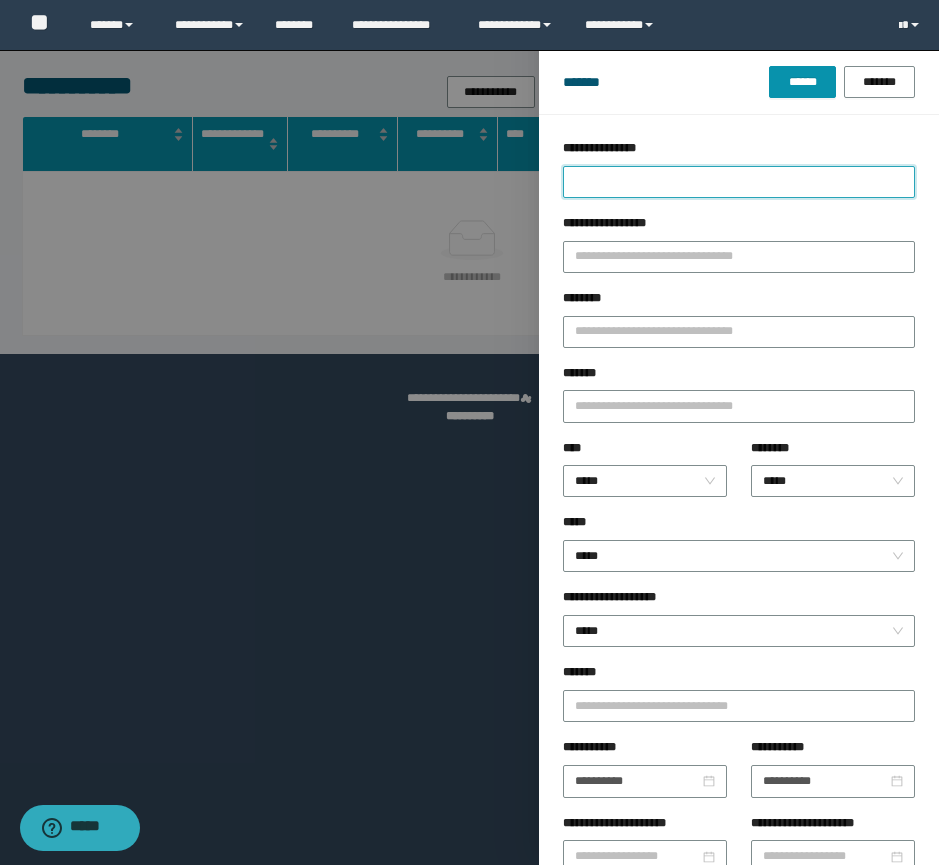 click on "**********" at bounding box center [739, 182] 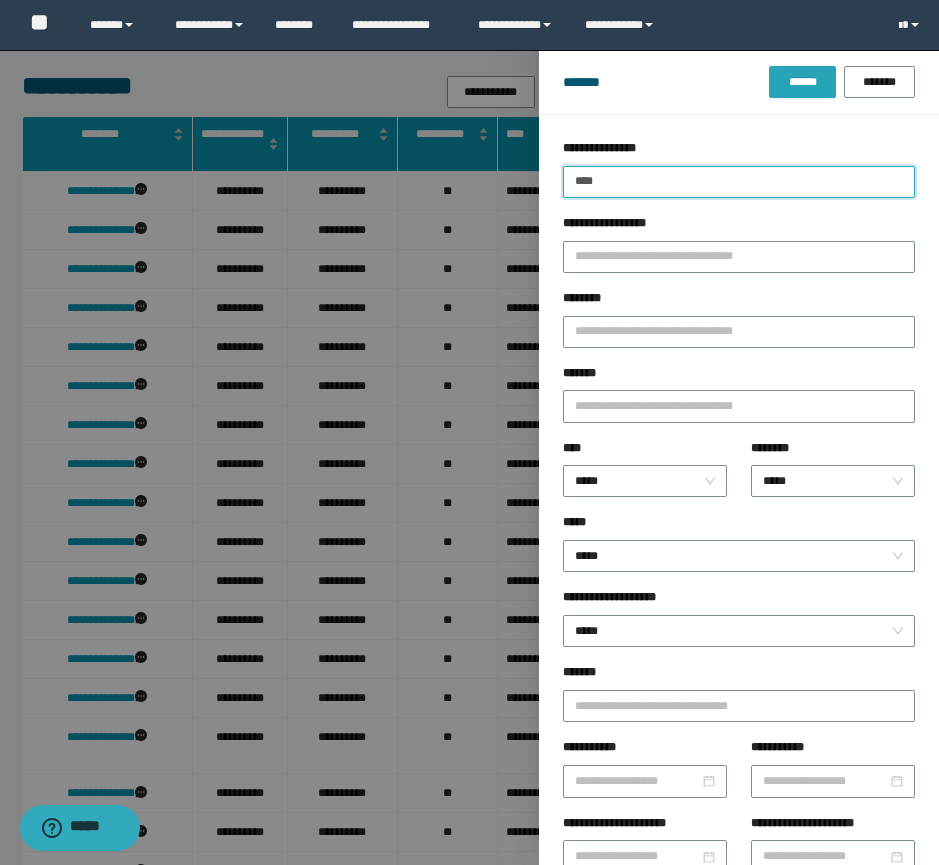 type on "****" 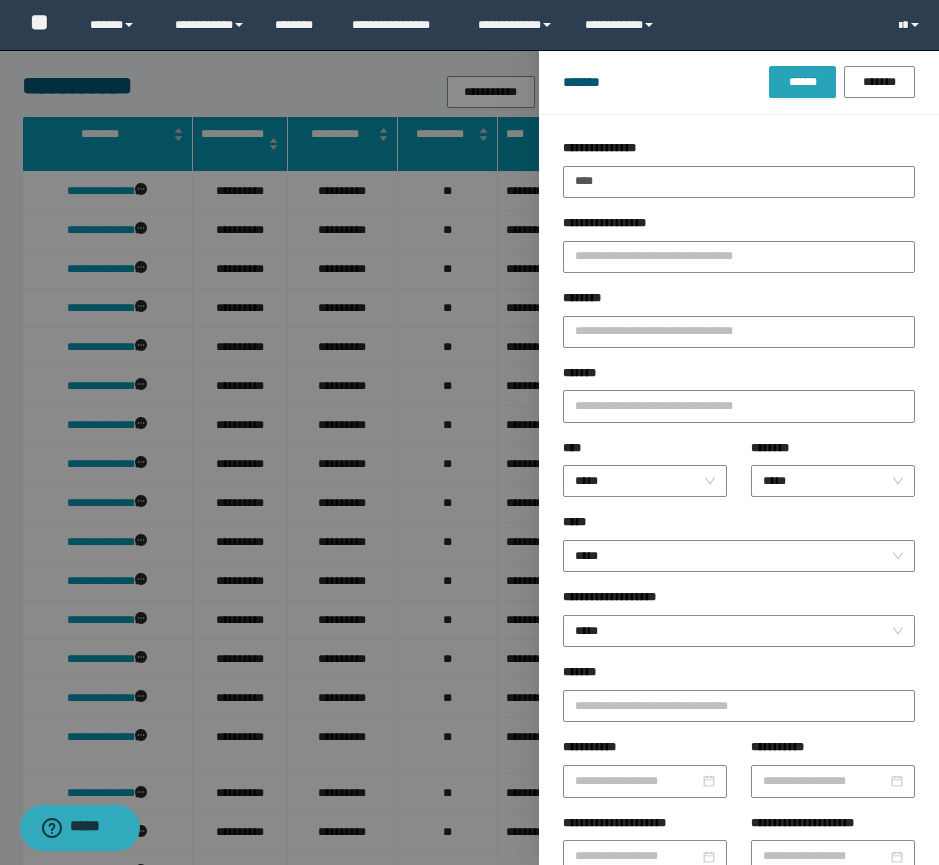 click on "******" at bounding box center (802, 82) 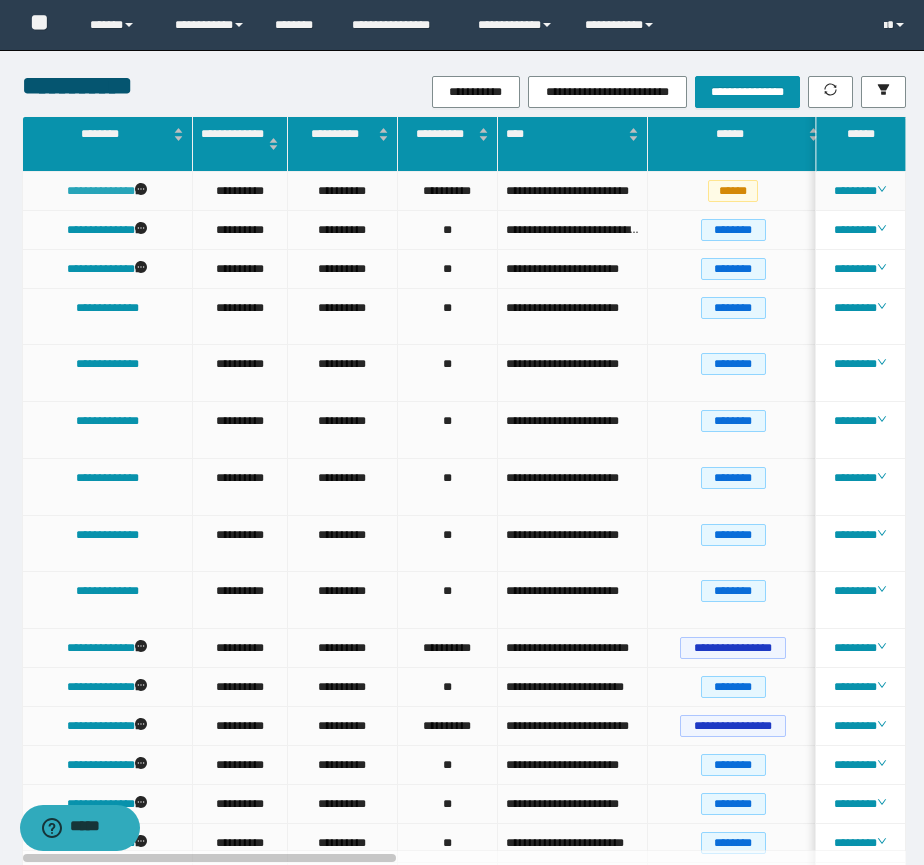 click on "**********" at bounding box center [101, 191] 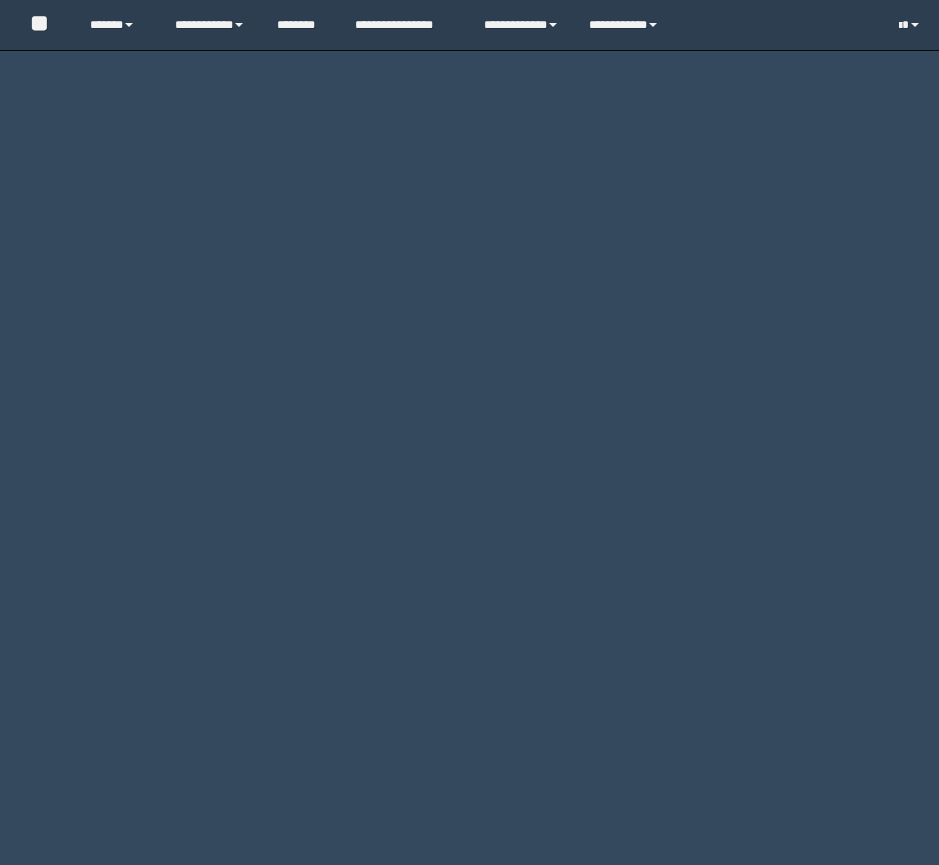 scroll, scrollTop: 0, scrollLeft: 0, axis: both 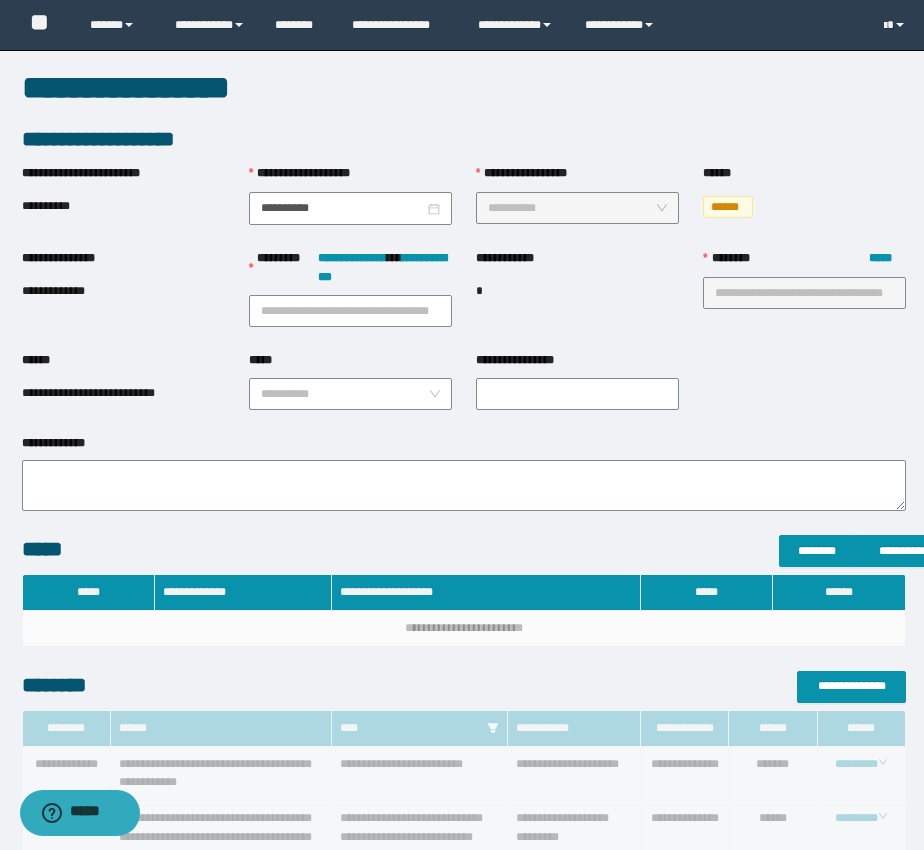 type on "**********" 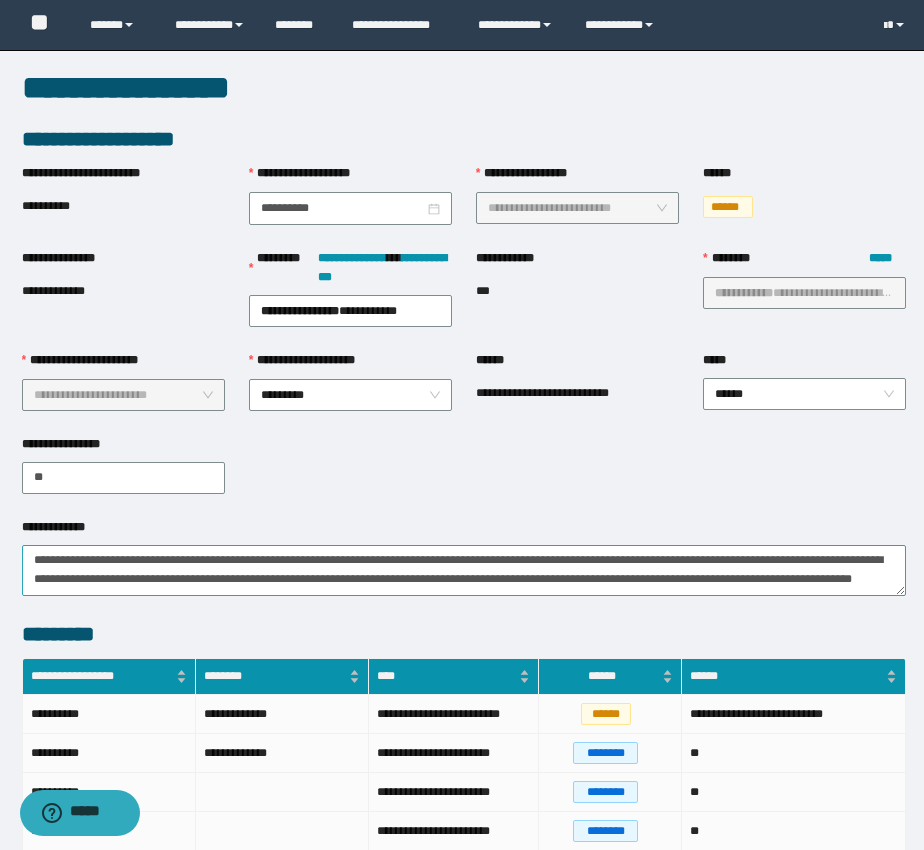 scroll, scrollTop: 19, scrollLeft: 0, axis: vertical 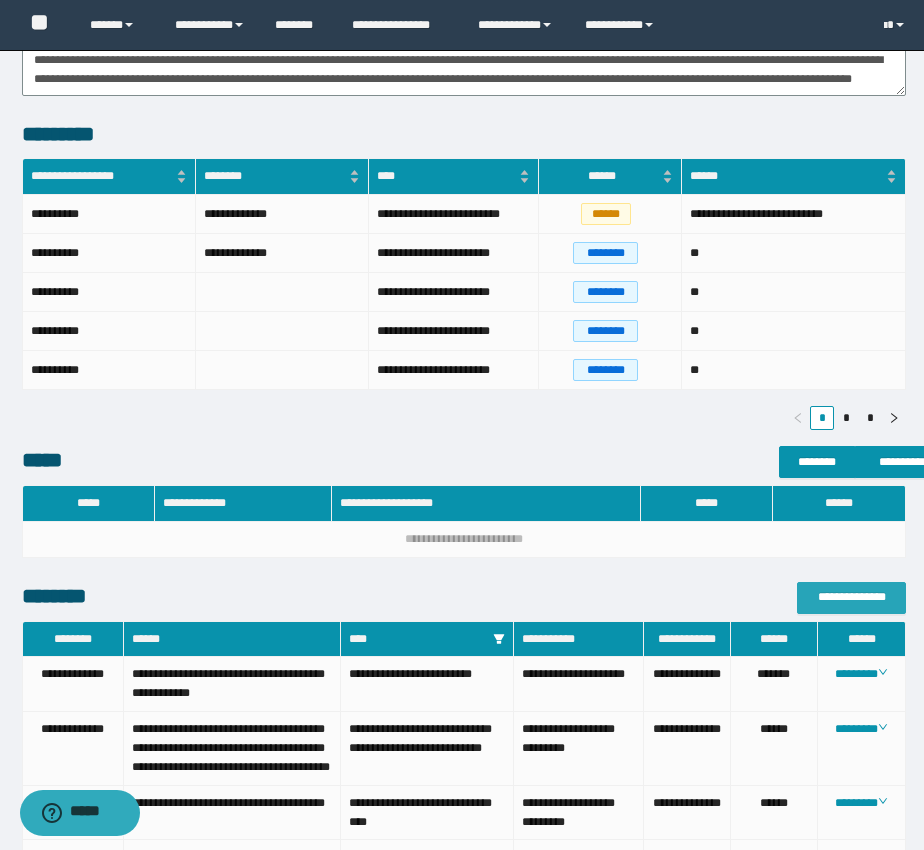 click on "**********" at bounding box center (851, 597) 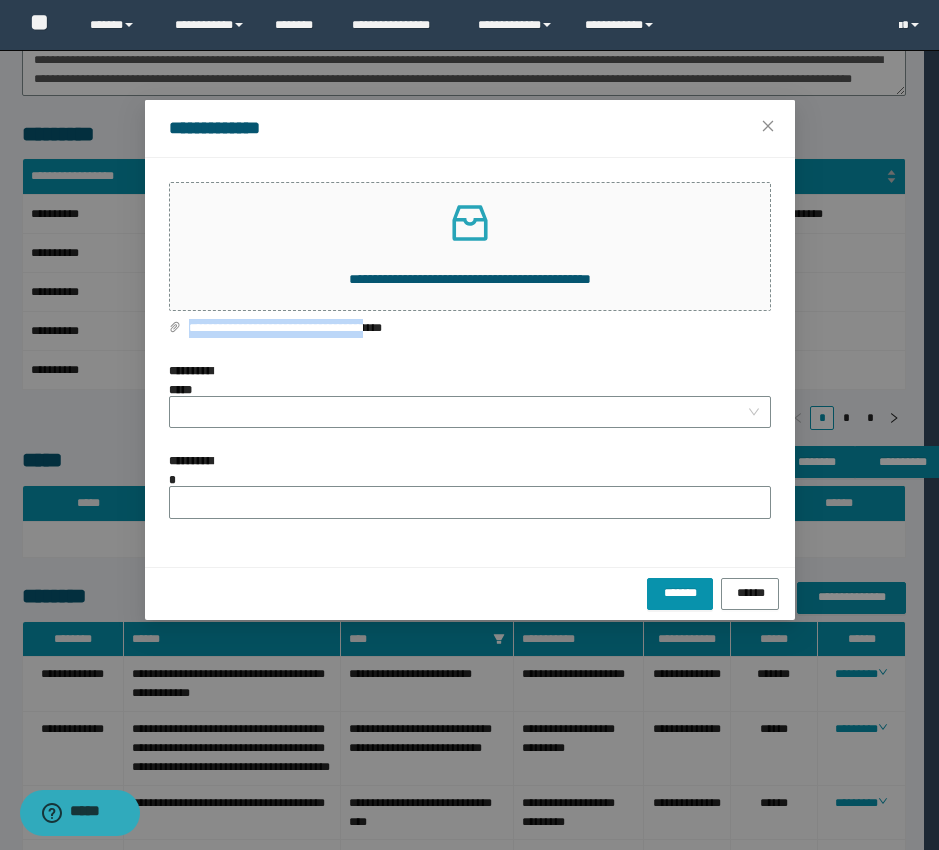 drag, startPoint x: 391, startPoint y: 326, endPoint x: 185, endPoint y: 338, distance: 206.34921 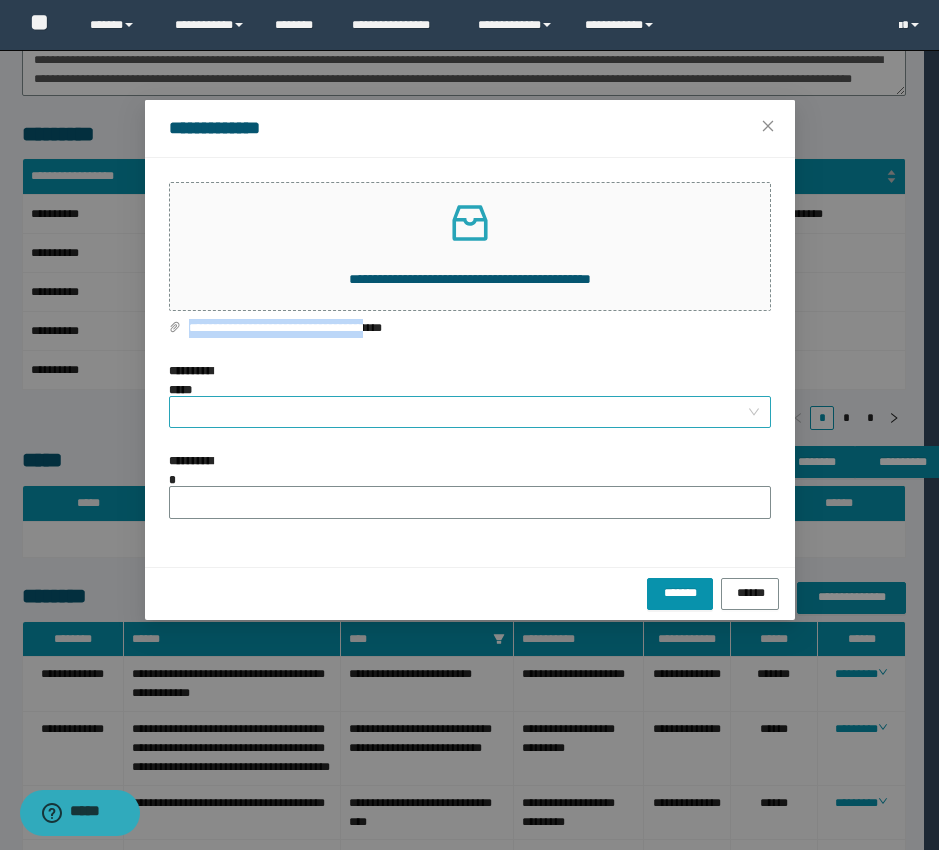 copy on "**********" 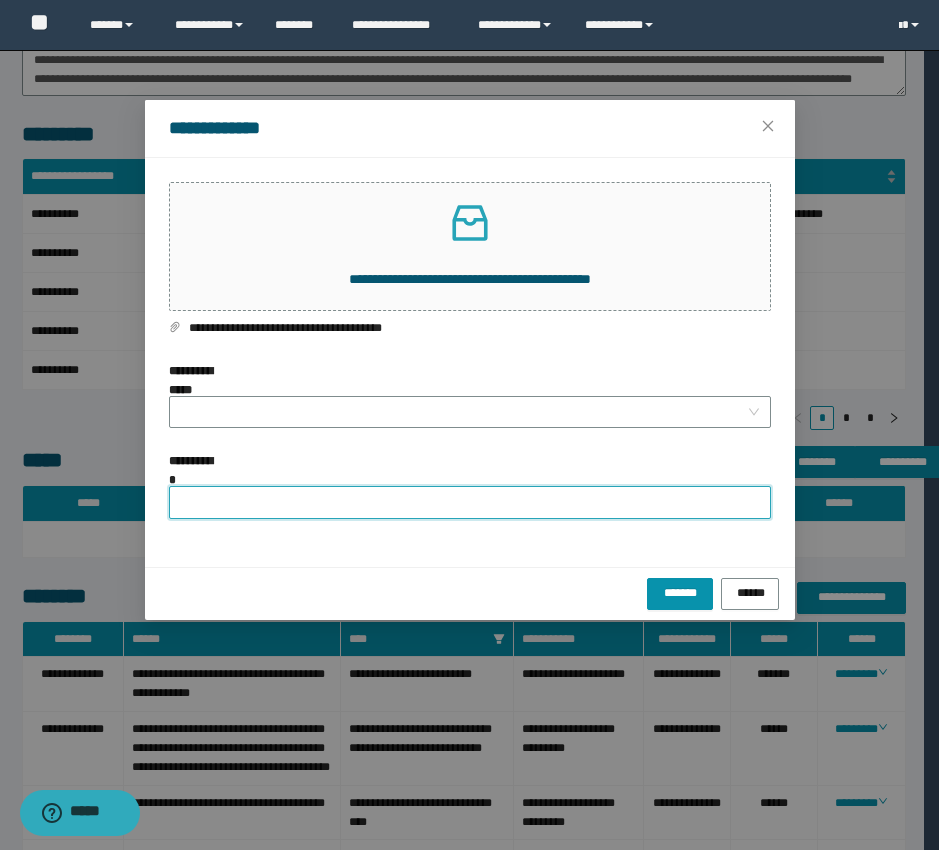 click on "**********" at bounding box center (470, 502) 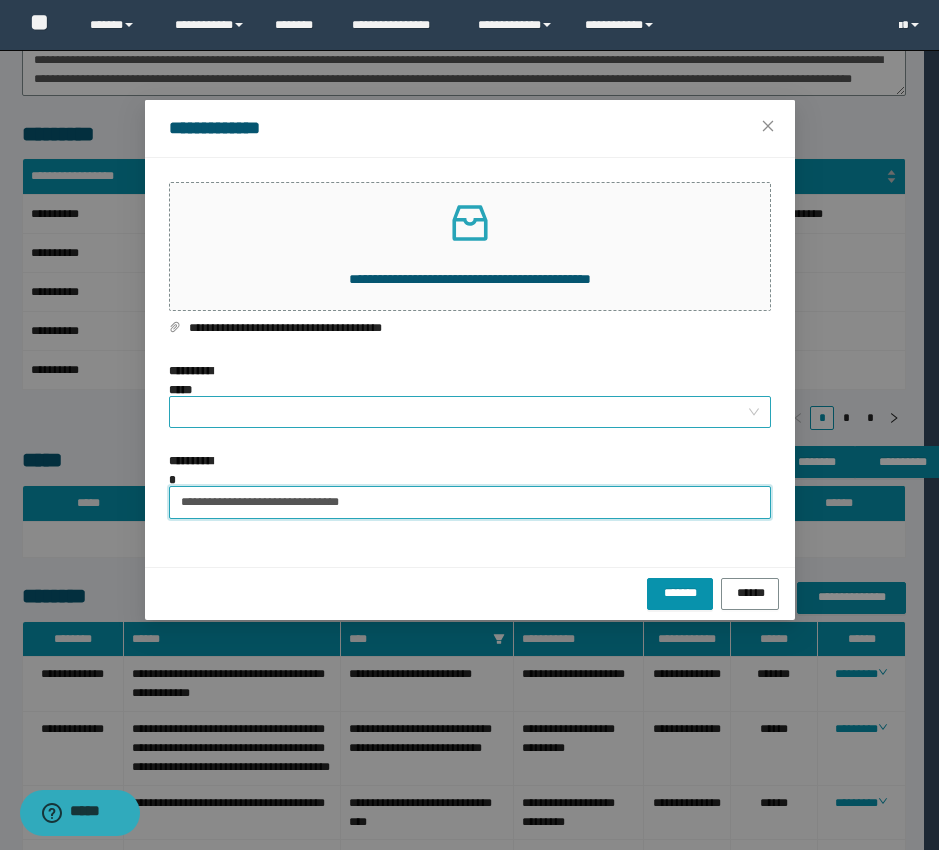 type on "**********" 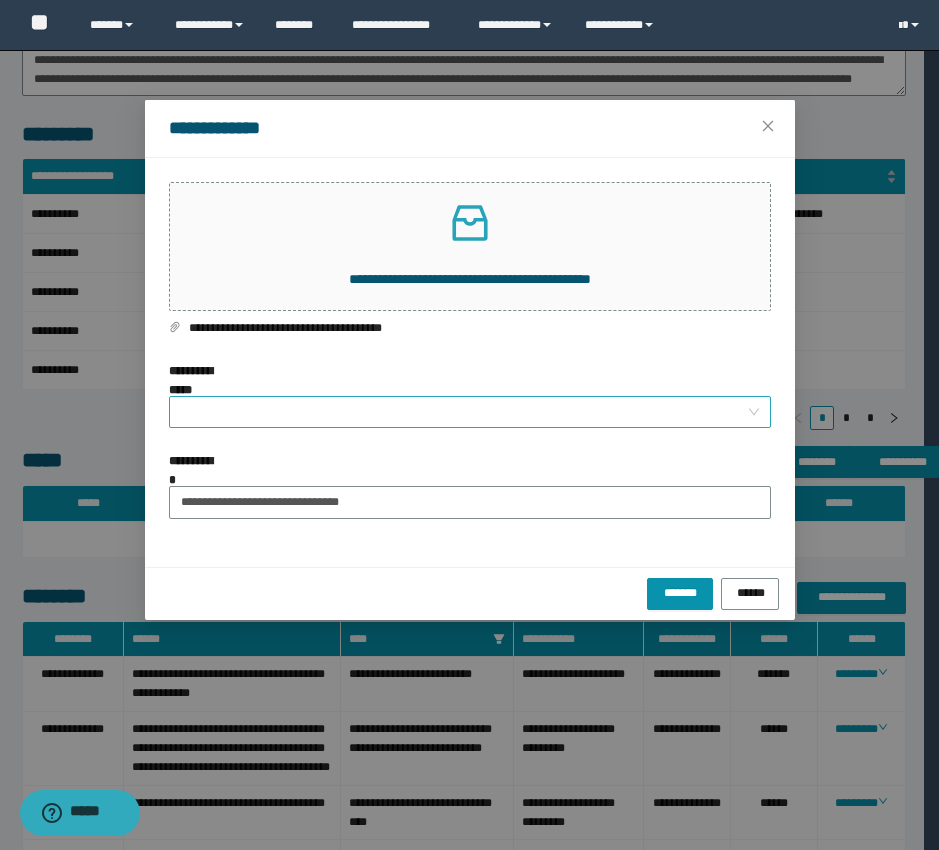 click on "**********" at bounding box center (464, 412) 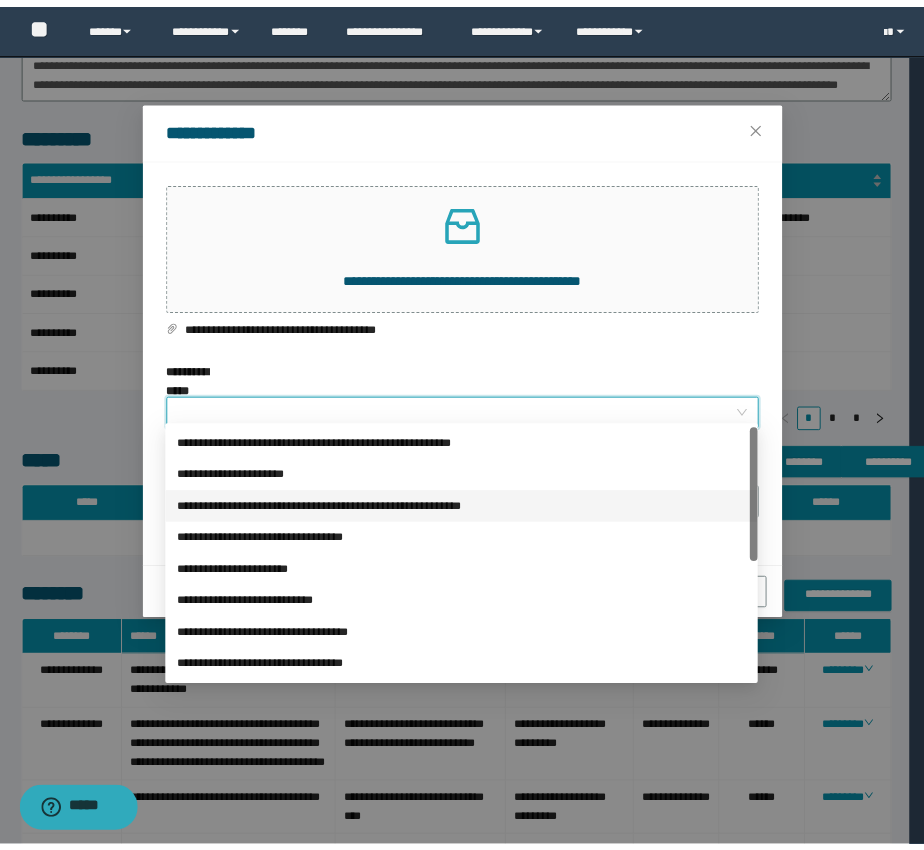 scroll, scrollTop: 224, scrollLeft: 0, axis: vertical 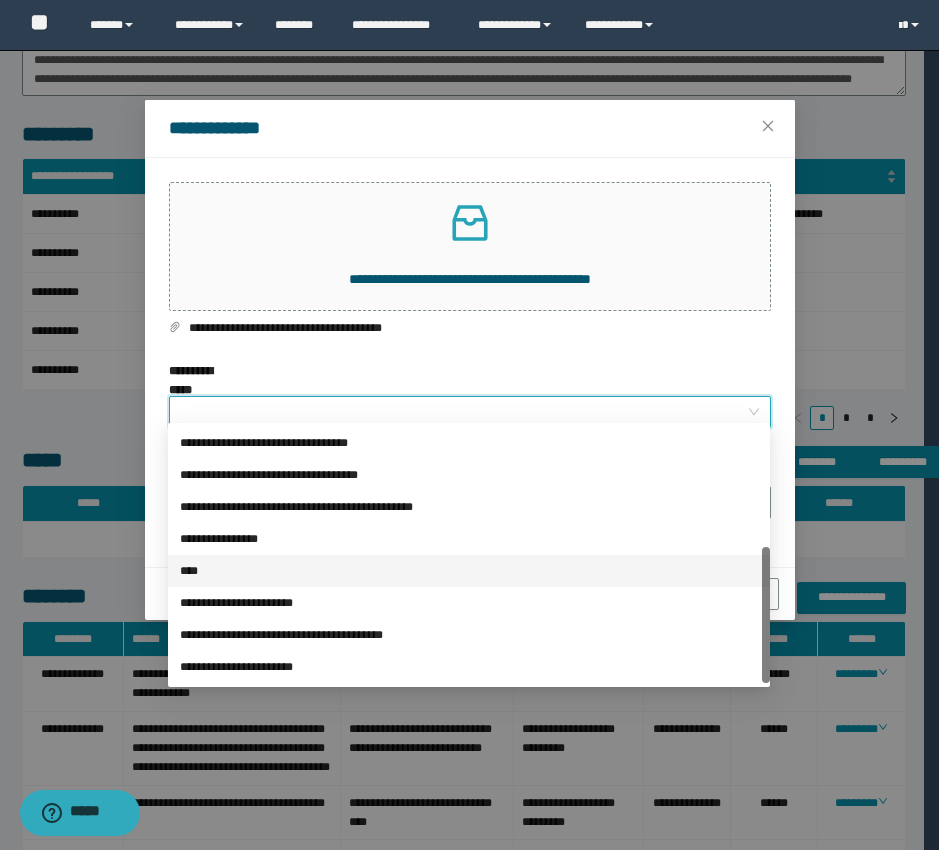drag, startPoint x: 241, startPoint y: 567, endPoint x: 485, endPoint y: 544, distance: 245.08162 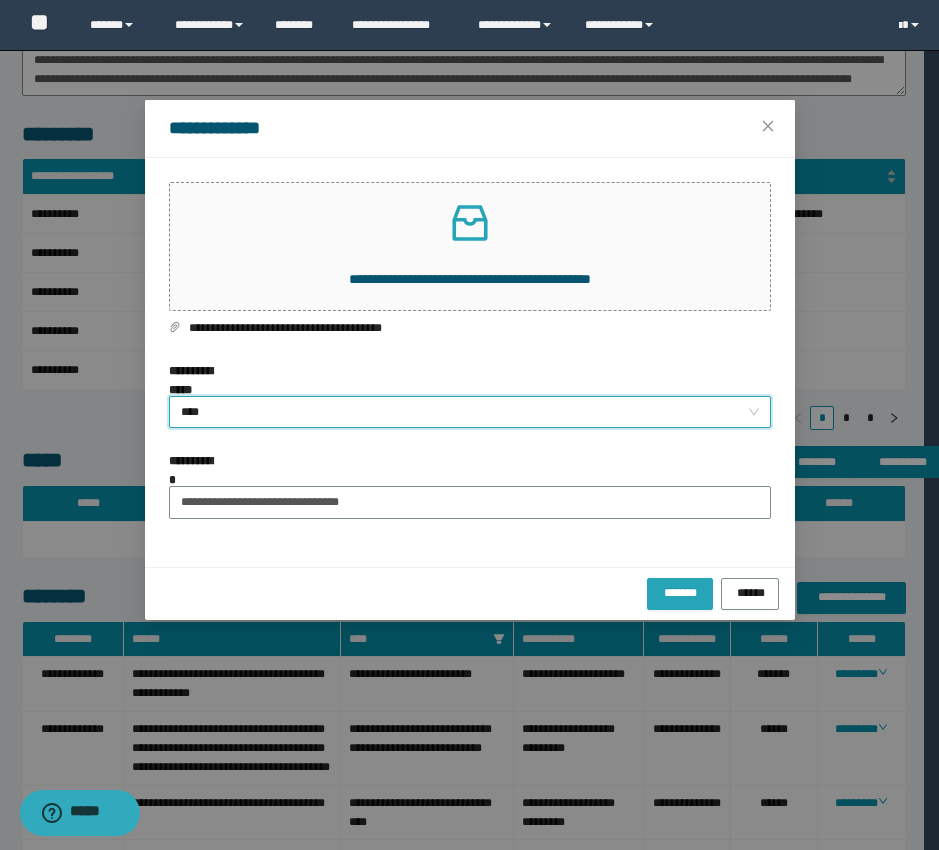 click on "*******" at bounding box center (680, 594) 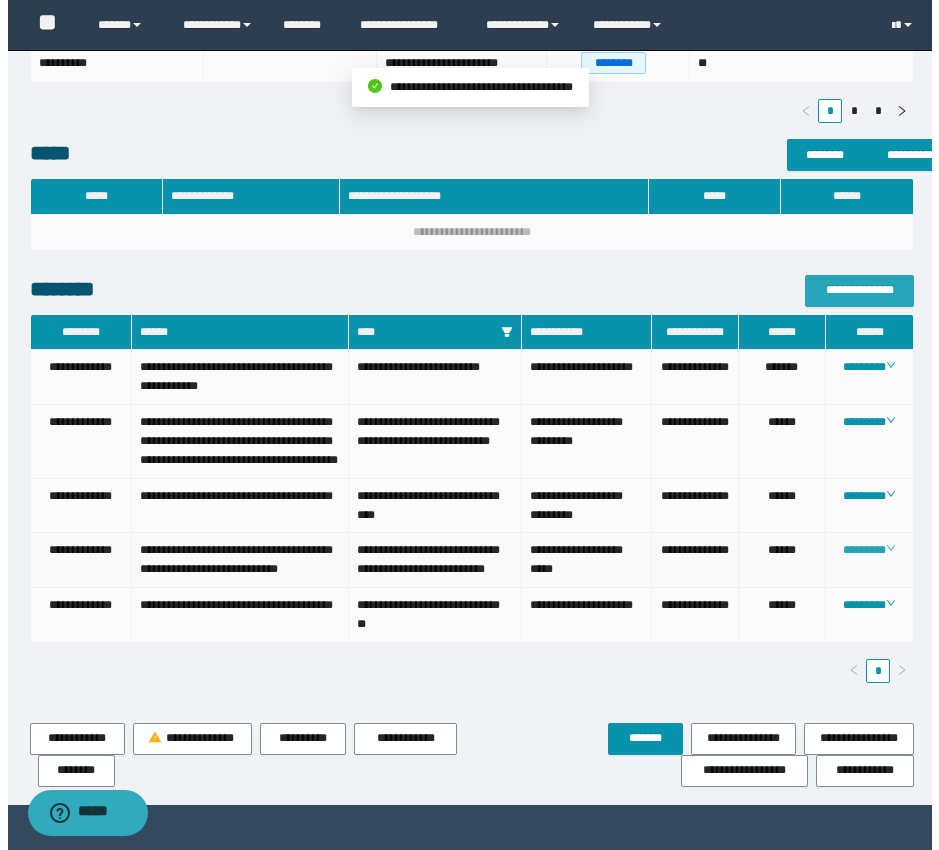 scroll, scrollTop: 833, scrollLeft: 0, axis: vertical 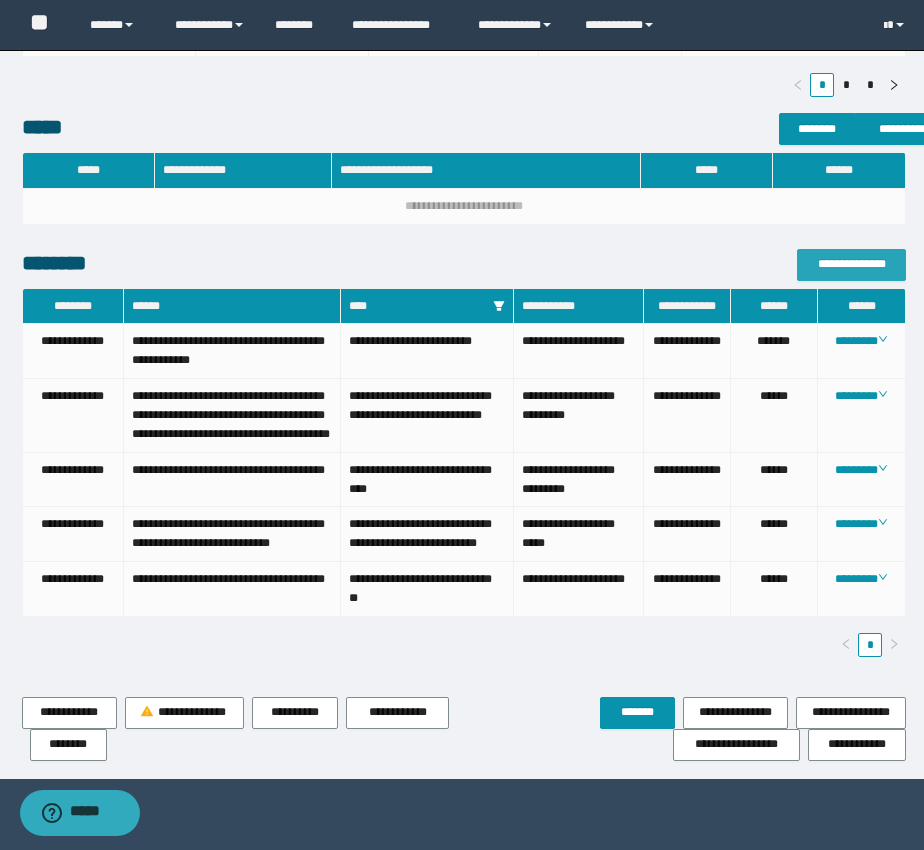 click on "**********" at bounding box center (851, 264) 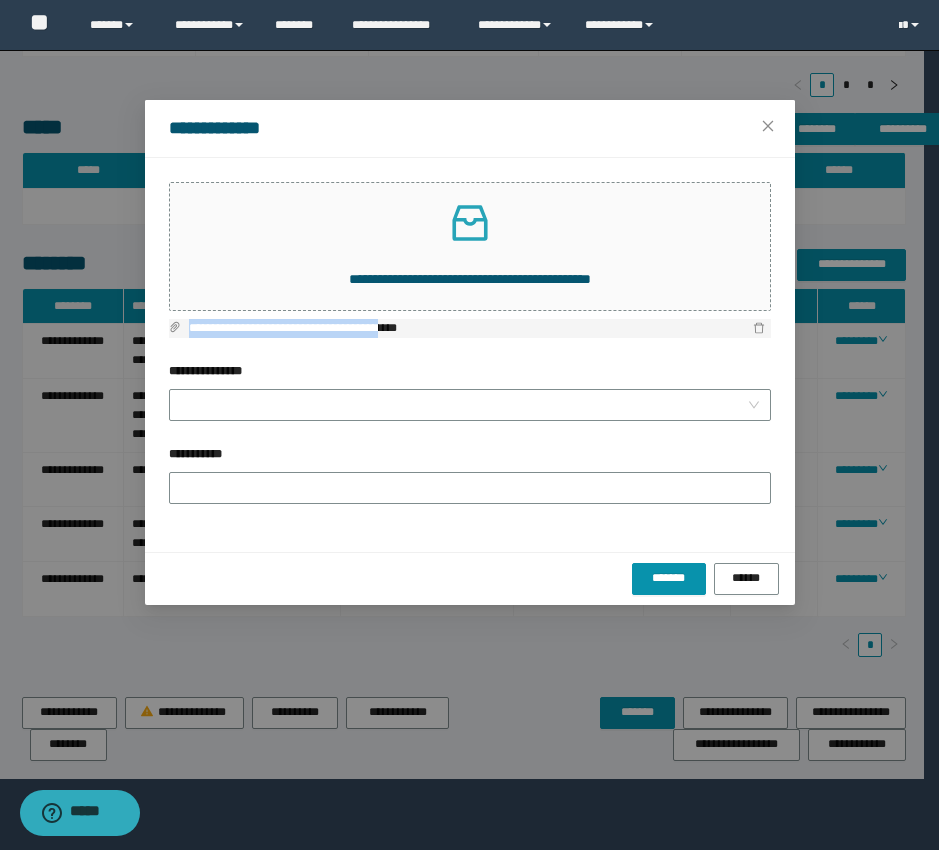 drag, startPoint x: 439, startPoint y: 325, endPoint x: 168, endPoint y: 322, distance: 271.0166 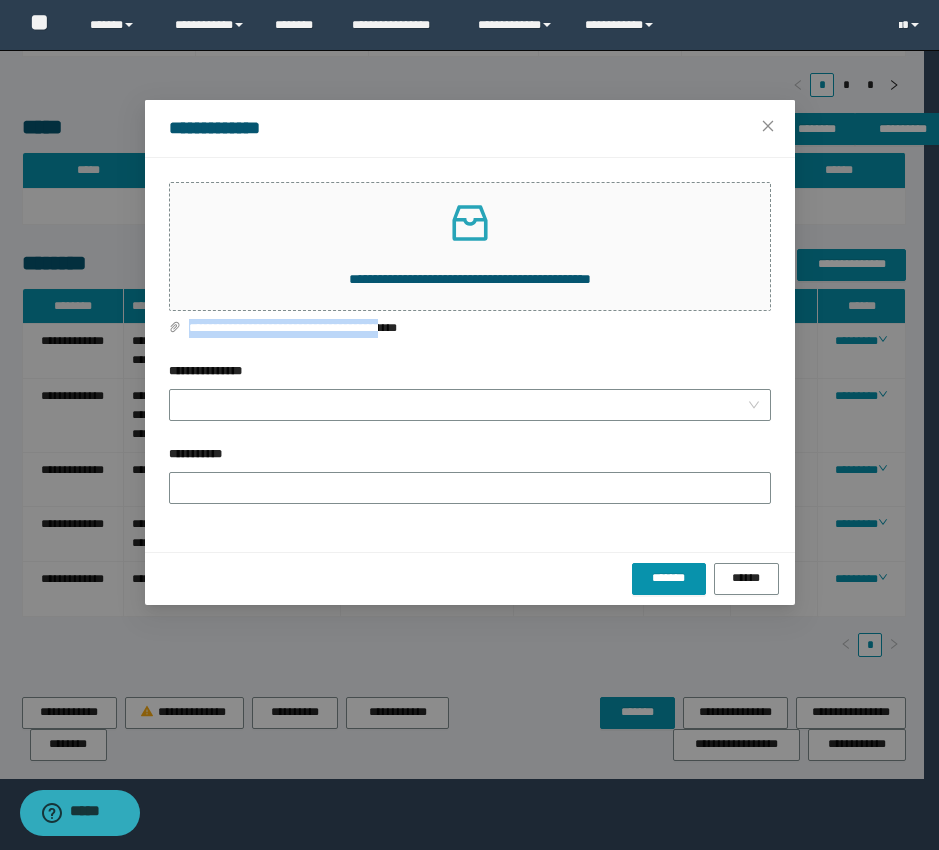 copy on "**********" 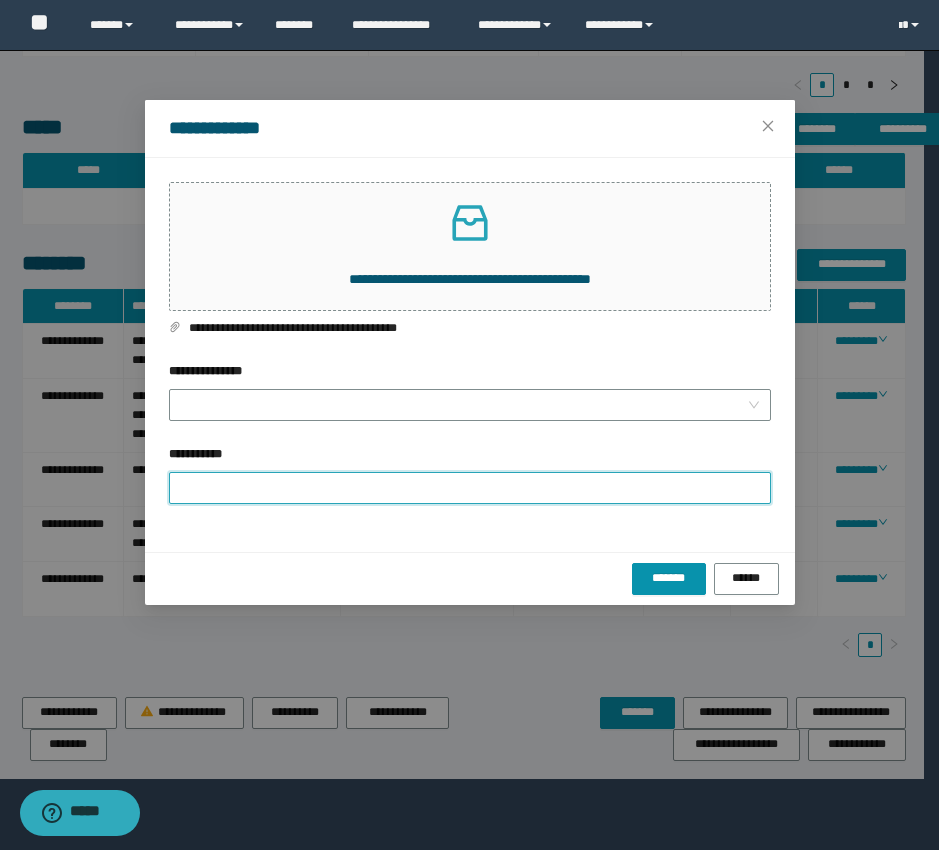 click on "**********" at bounding box center [470, 488] 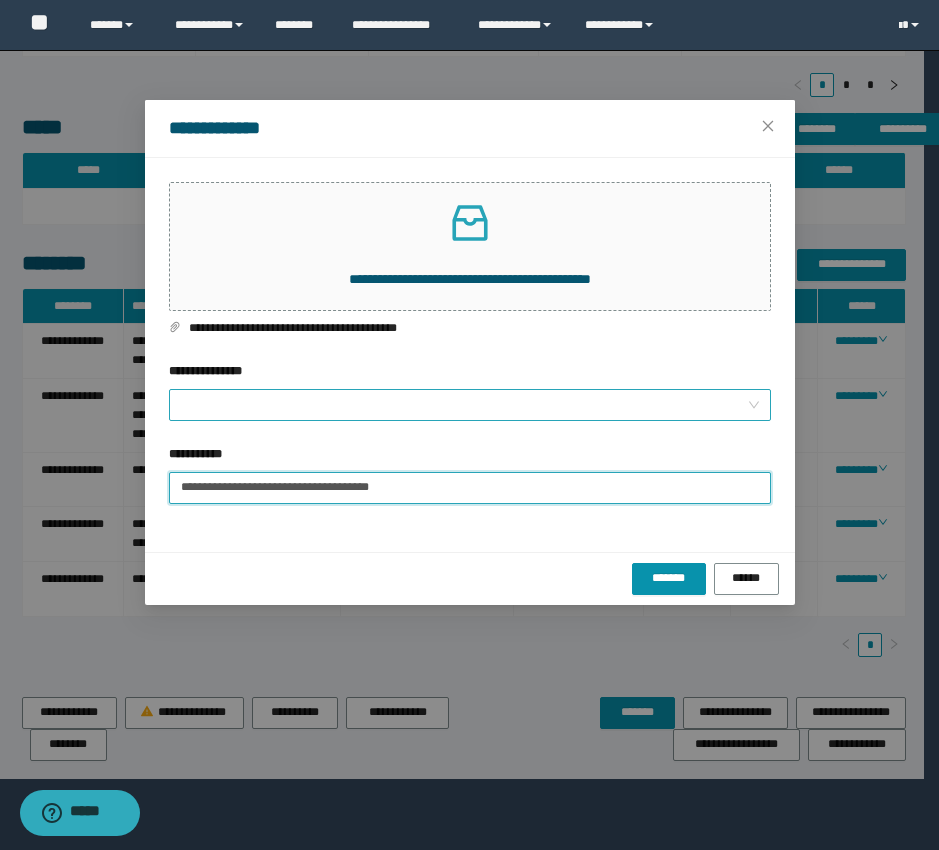 type on "**********" 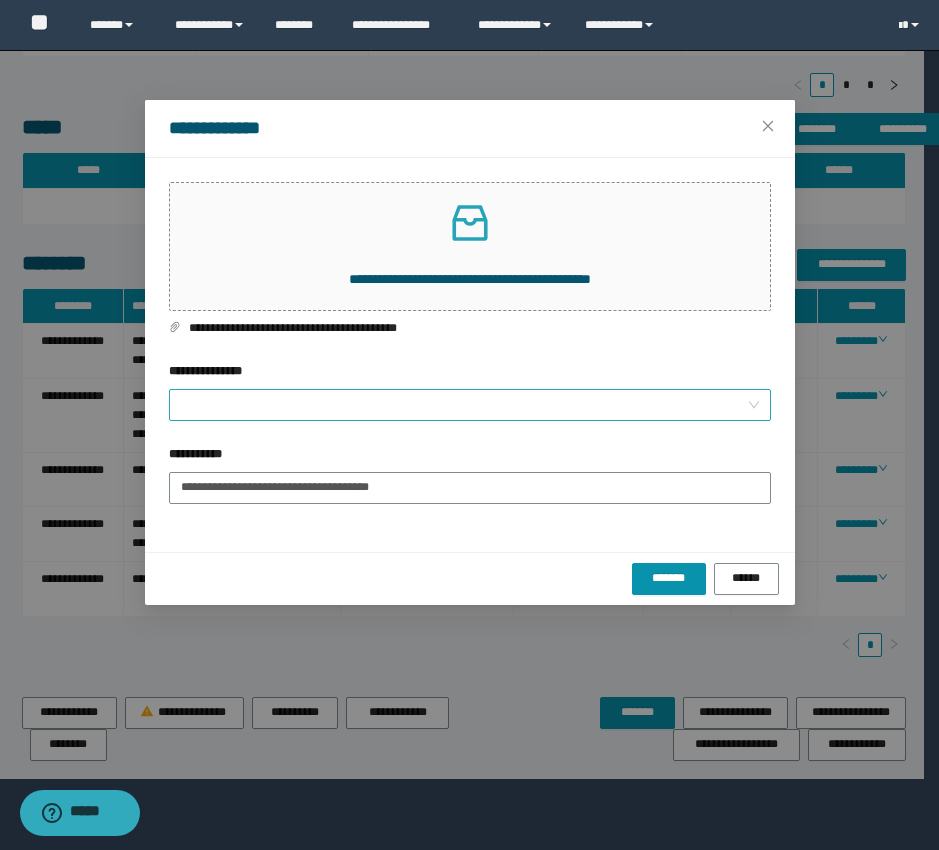 click on "**********" at bounding box center [464, 405] 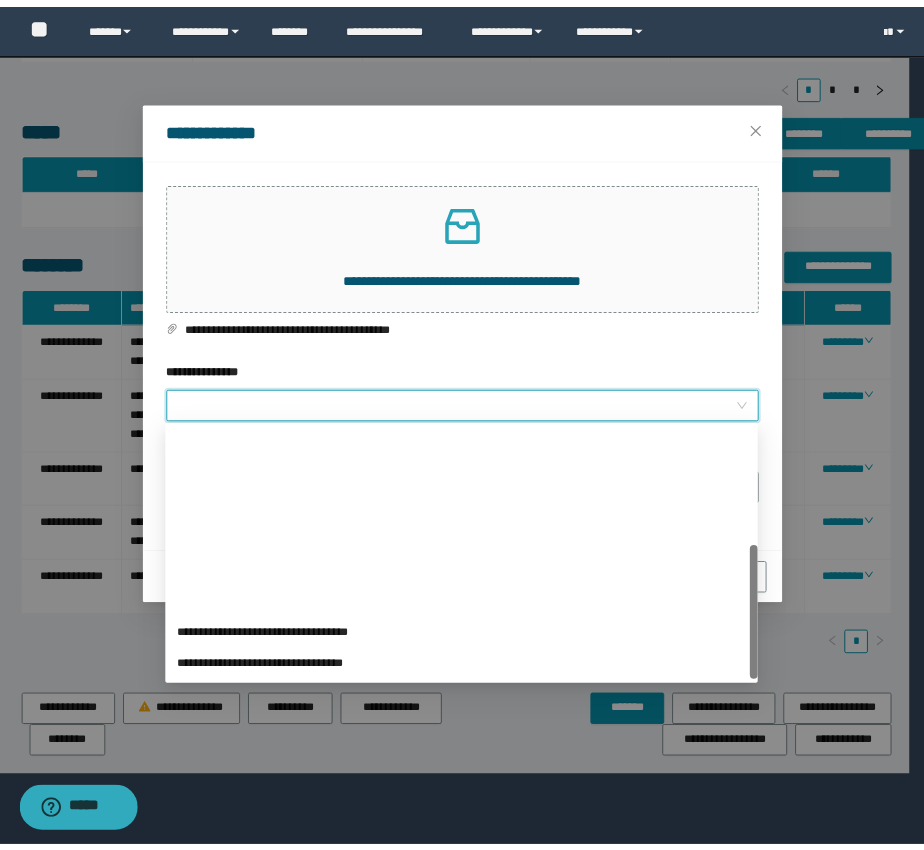 scroll, scrollTop: 224, scrollLeft: 0, axis: vertical 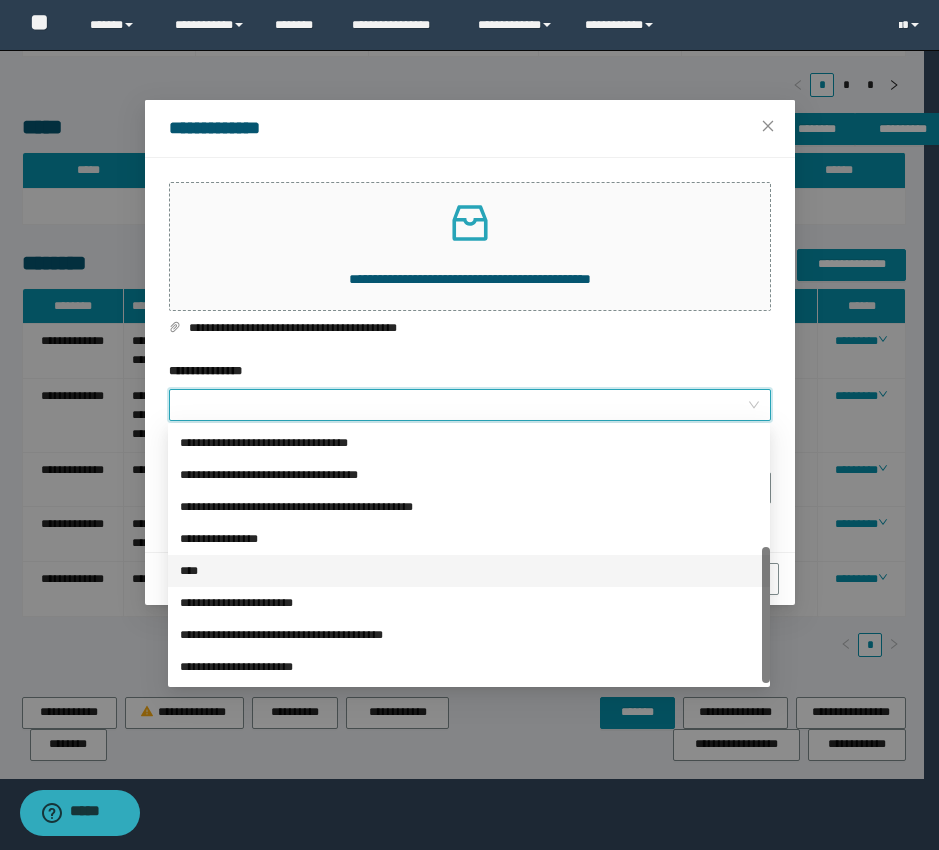 click on "****" at bounding box center [469, 571] 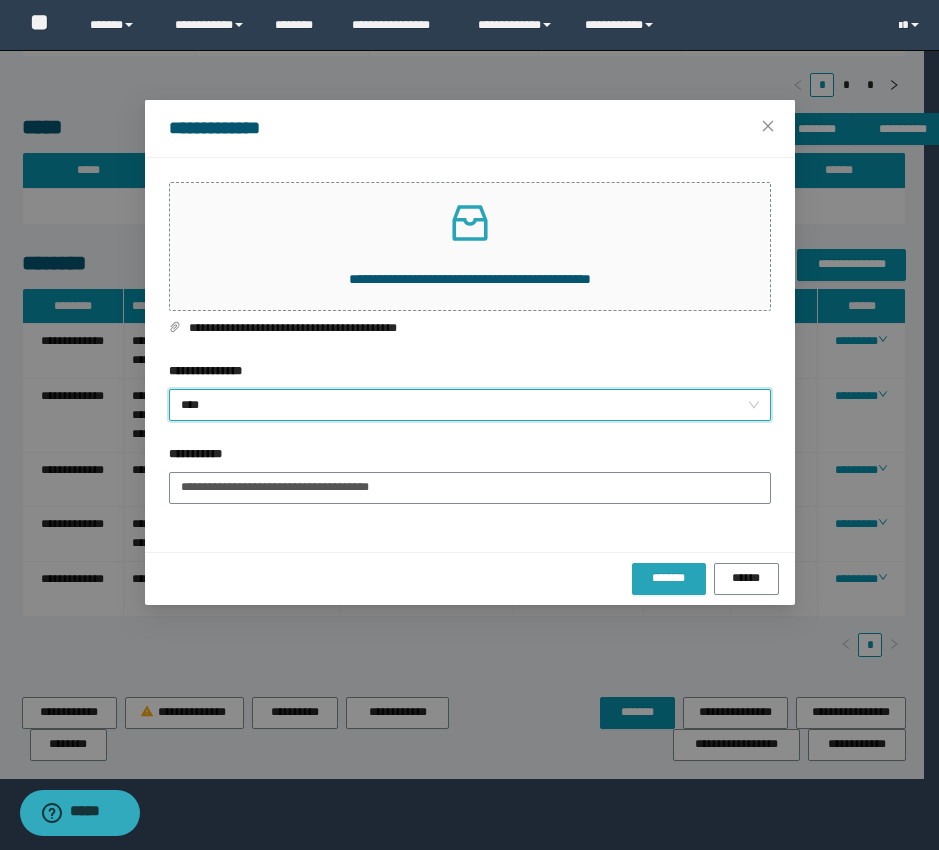 drag, startPoint x: 658, startPoint y: 575, endPoint x: 668, endPoint y: 572, distance: 10.440307 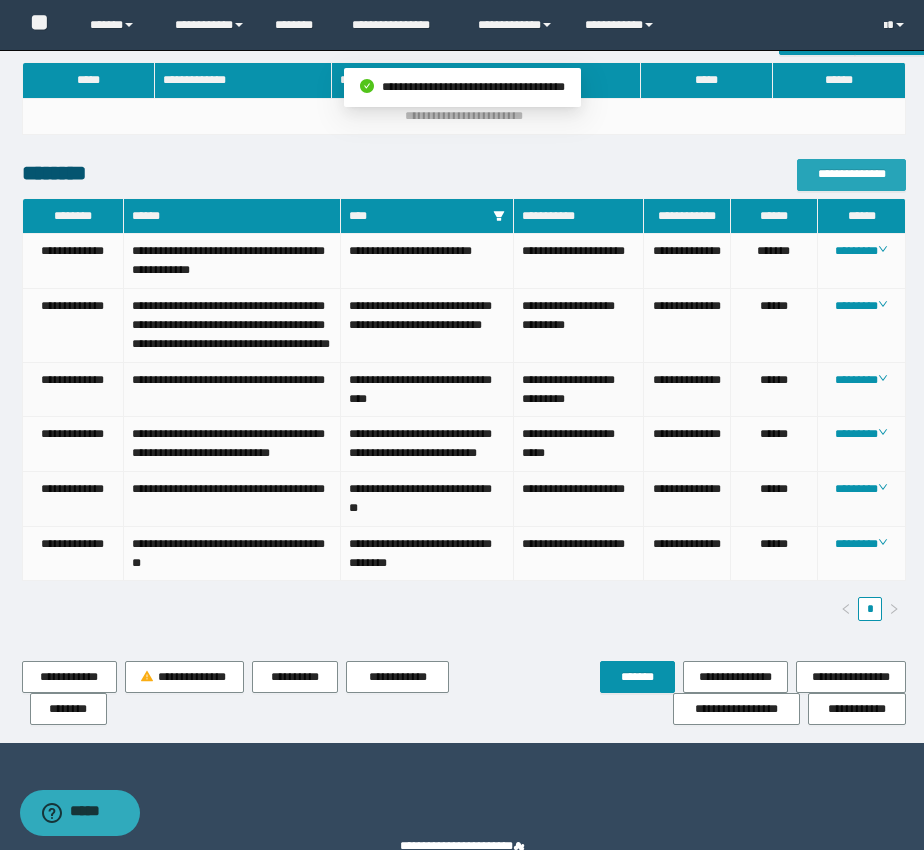 scroll, scrollTop: 968, scrollLeft: 0, axis: vertical 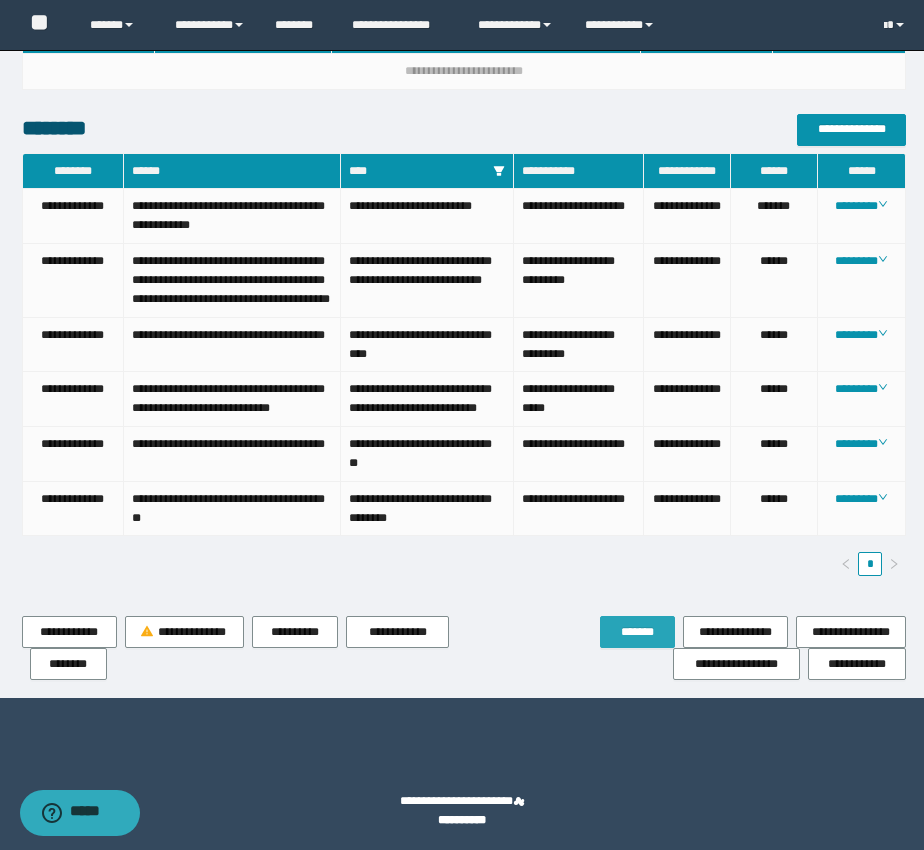 click on "*******" at bounding box center (637, 632) 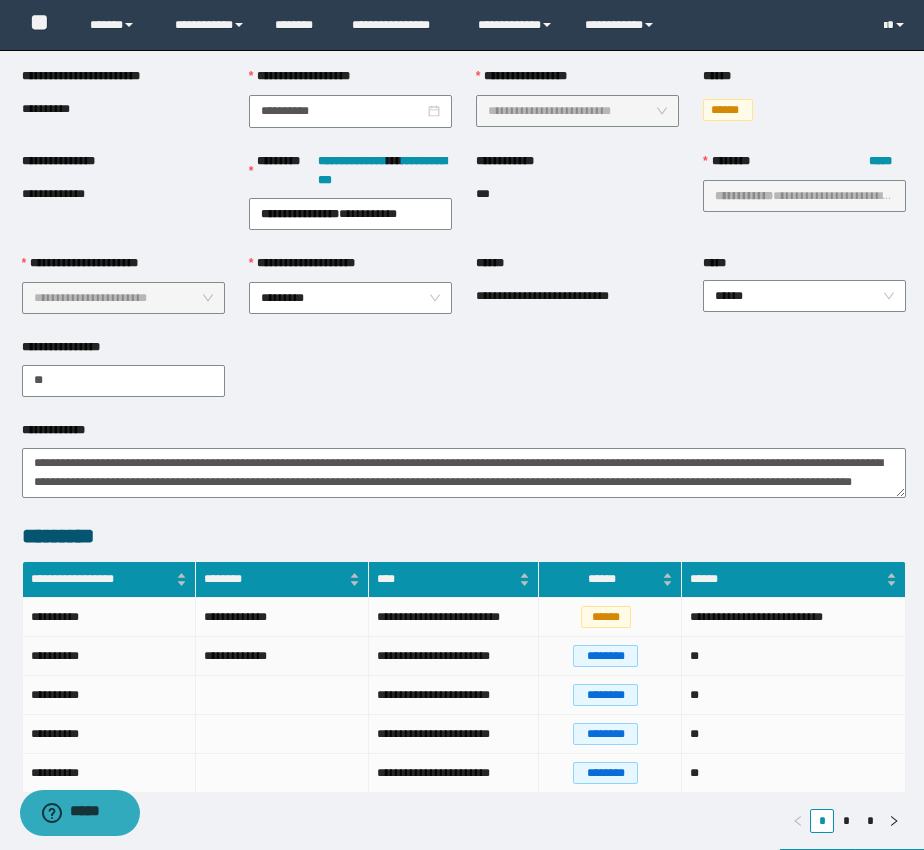 scroll, scrollTop: 0, scrollLeft: 0, axis: both 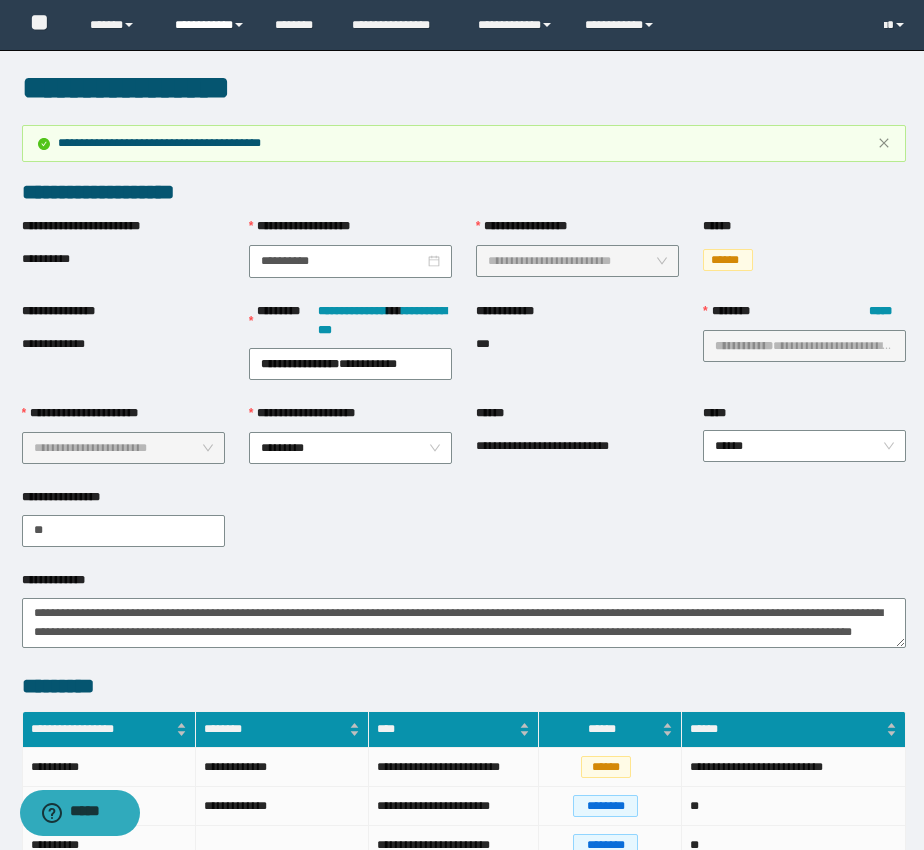 click on "**********" at bounding box center [210, 25] 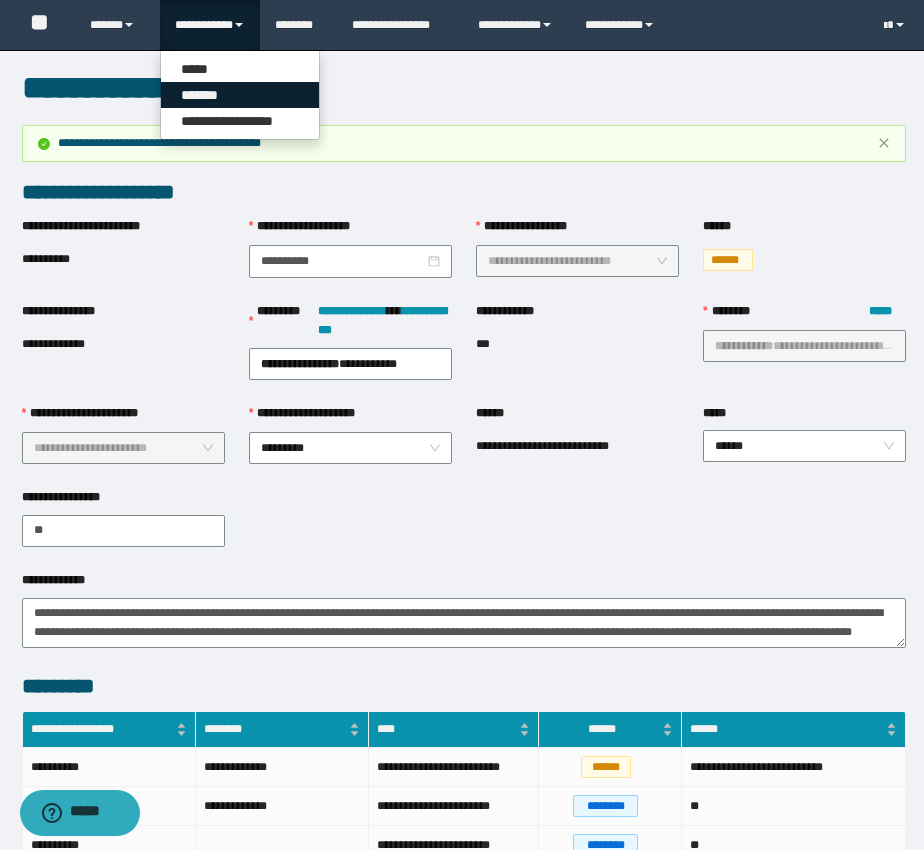 click on "*******" at bounding box center [240, 95] 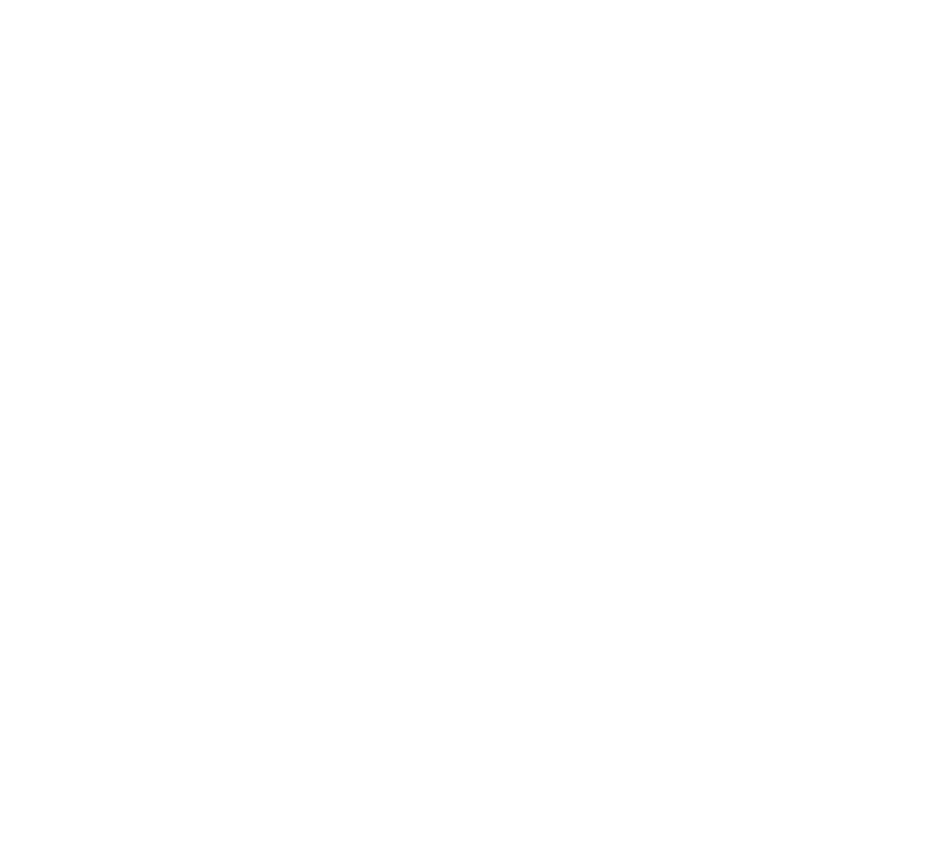 scroll, scrollTop: 0, scrollLeft: 0, axis: both 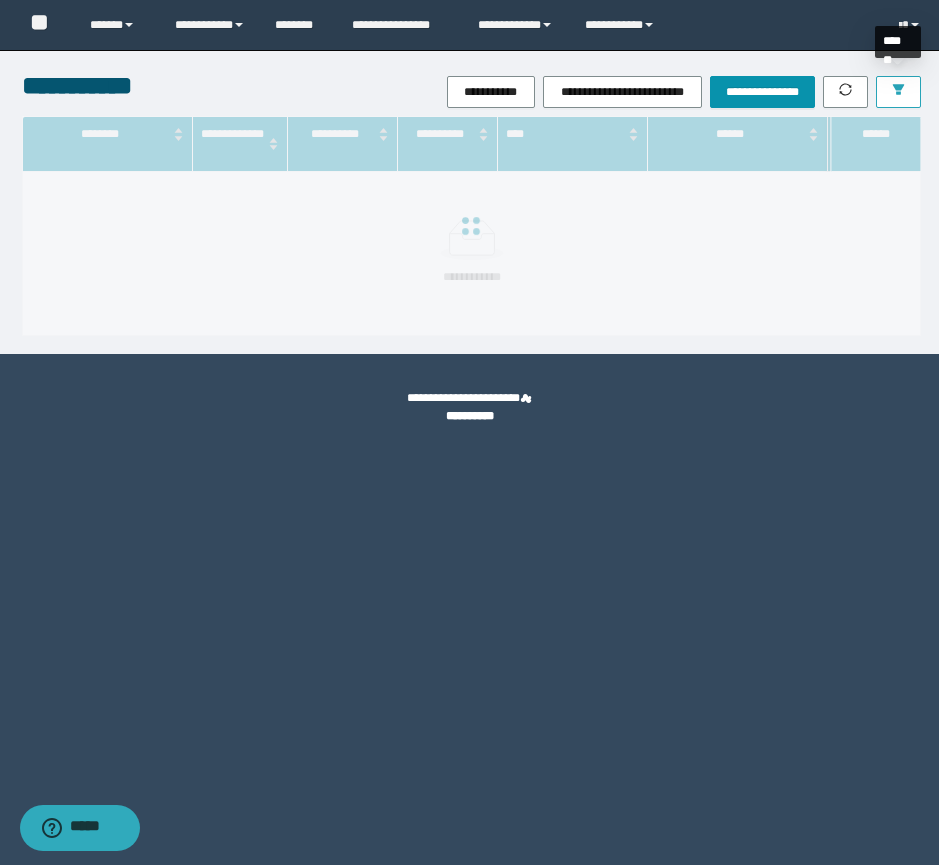 click at bounding box center [898, 92] 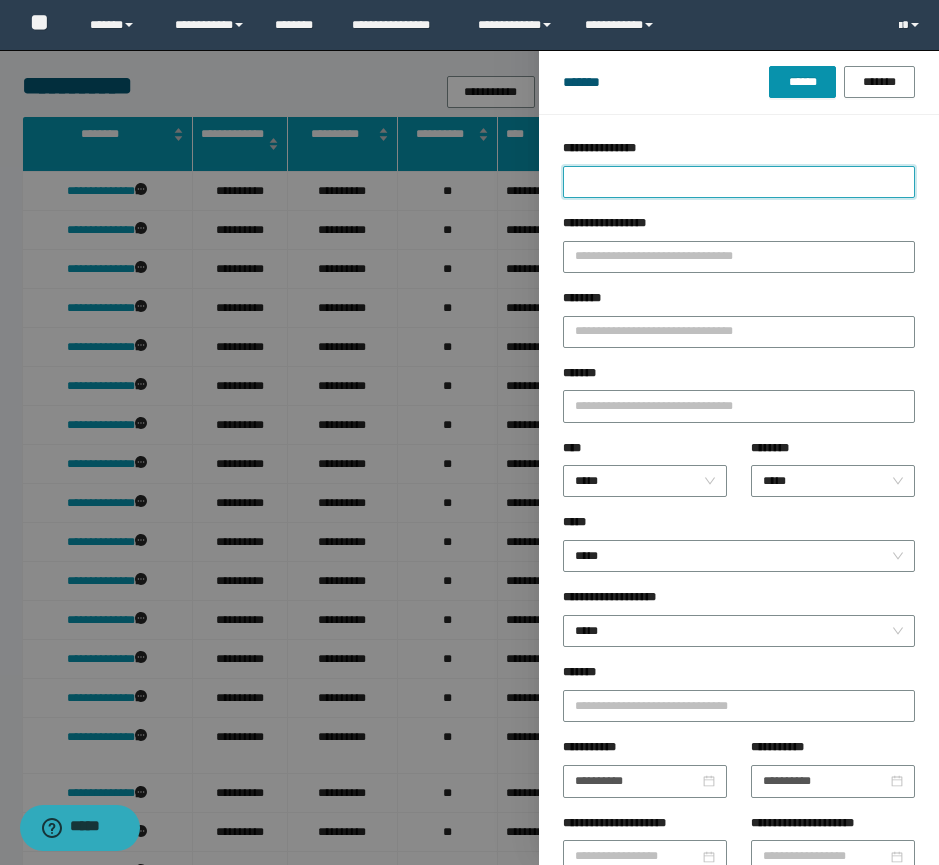 click on "**********" at bounding box center [739, 182] 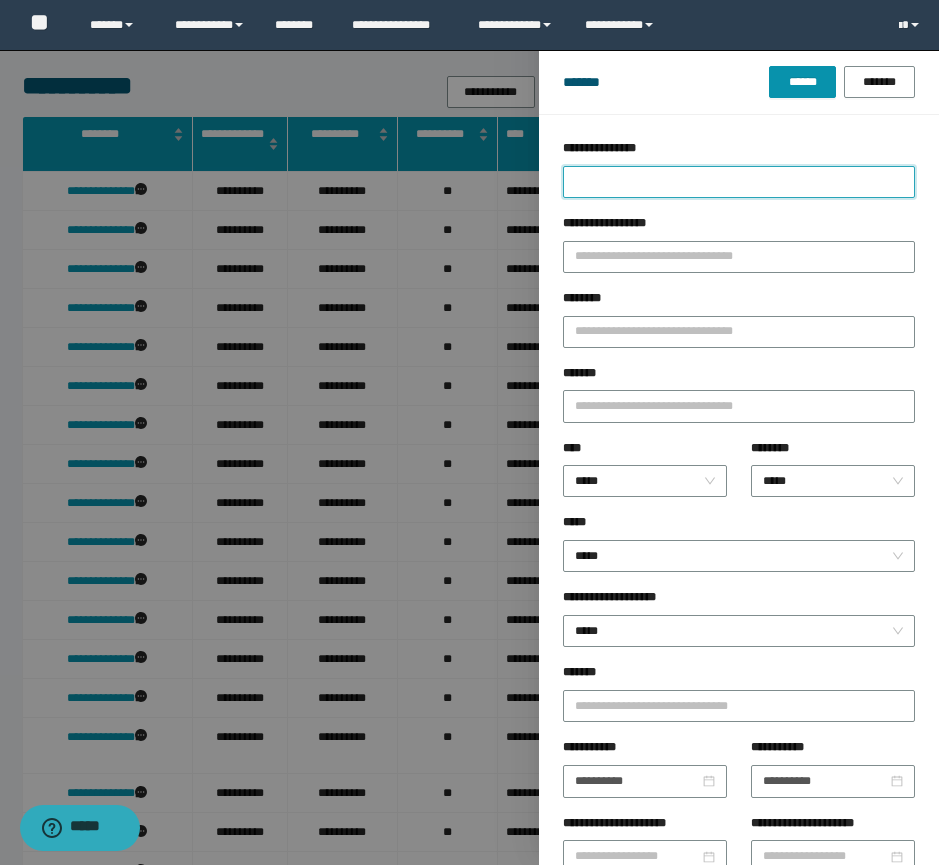type on "*" 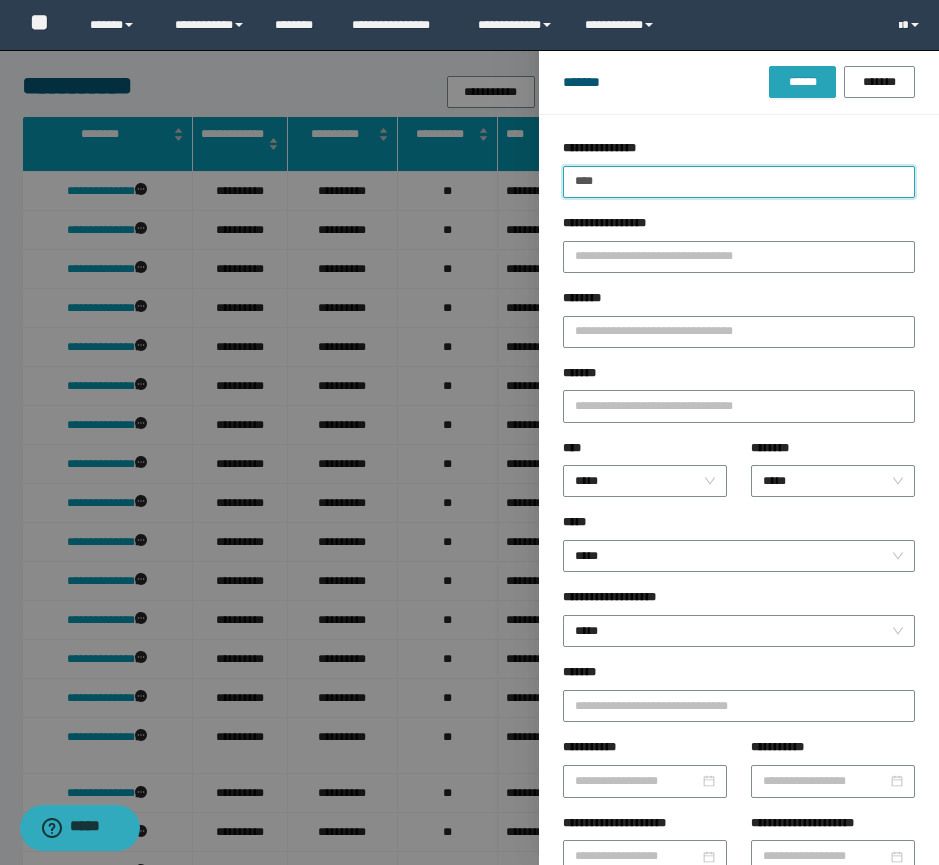 type on "****" 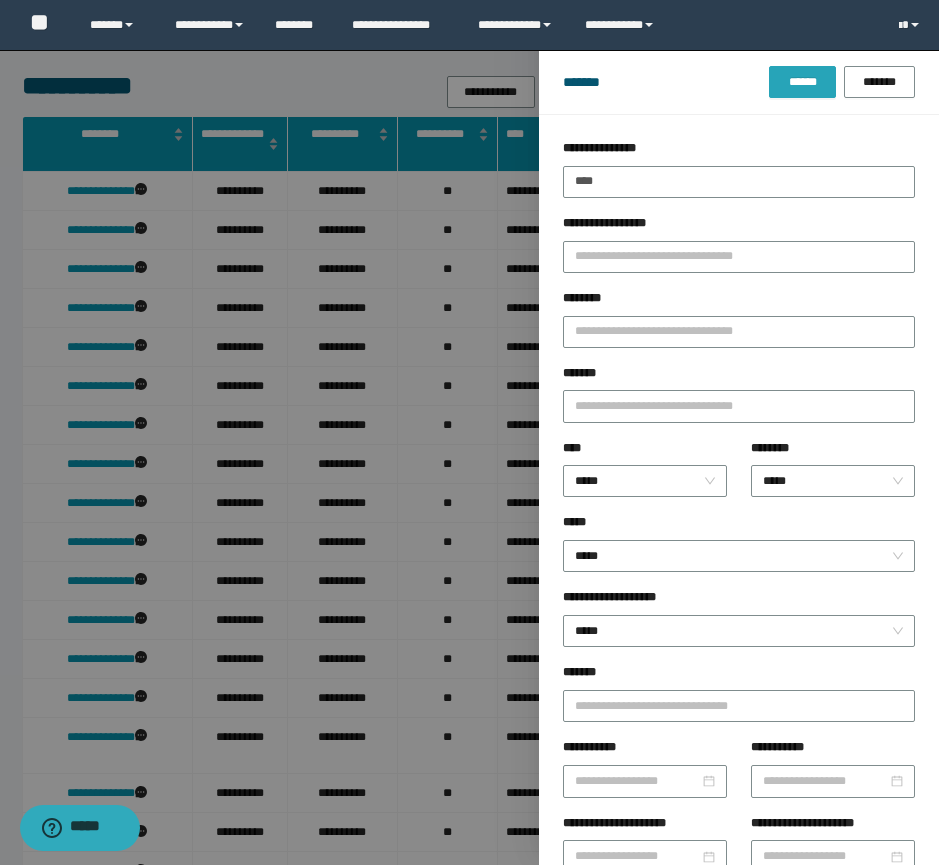 click on "******" at bounding box center [802, 82] 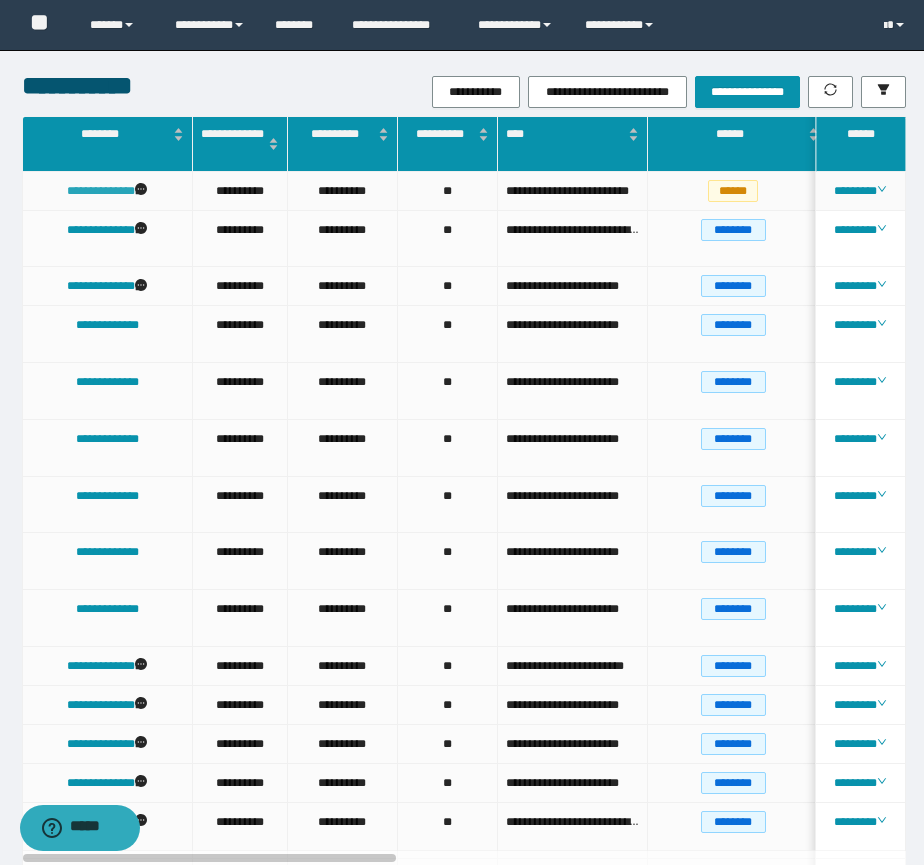 click on "**********" at bounding box center (101, 191) 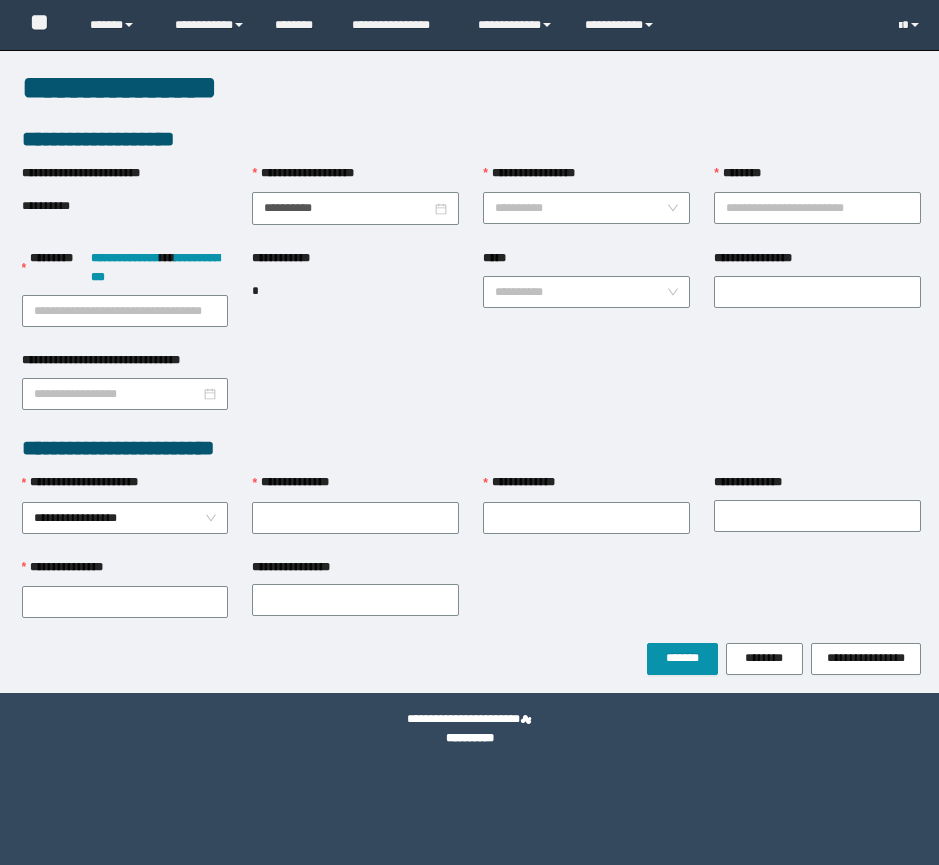 scroll, scrollTop: 0, scrollLeft: 0, axis: both 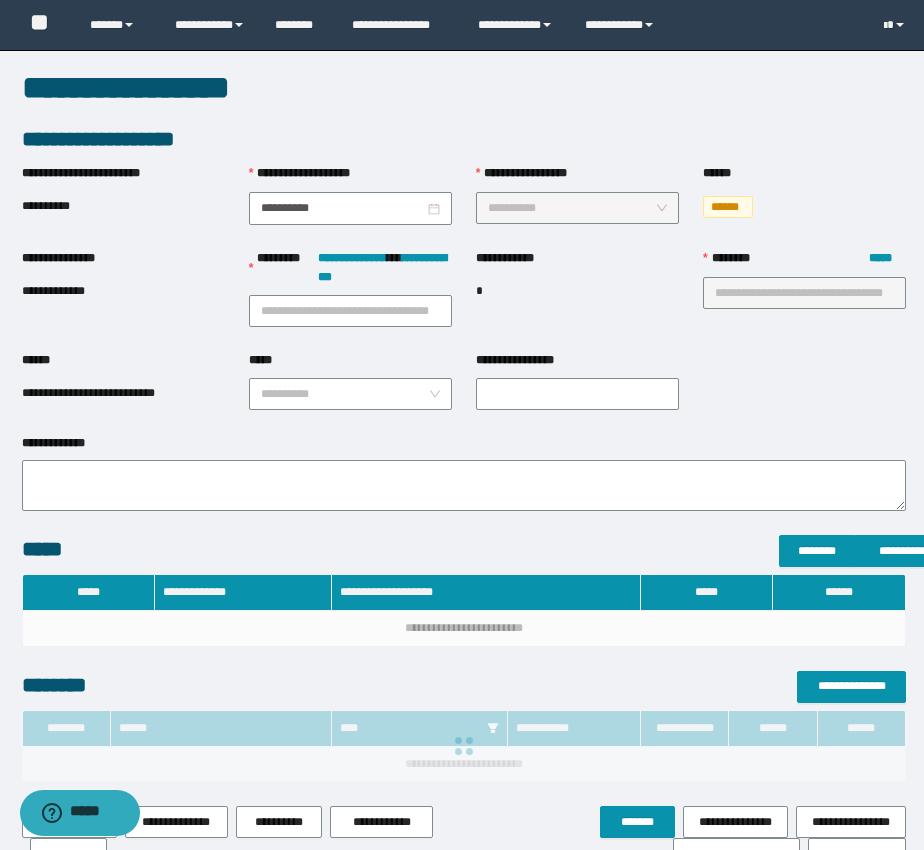 type on "**********" 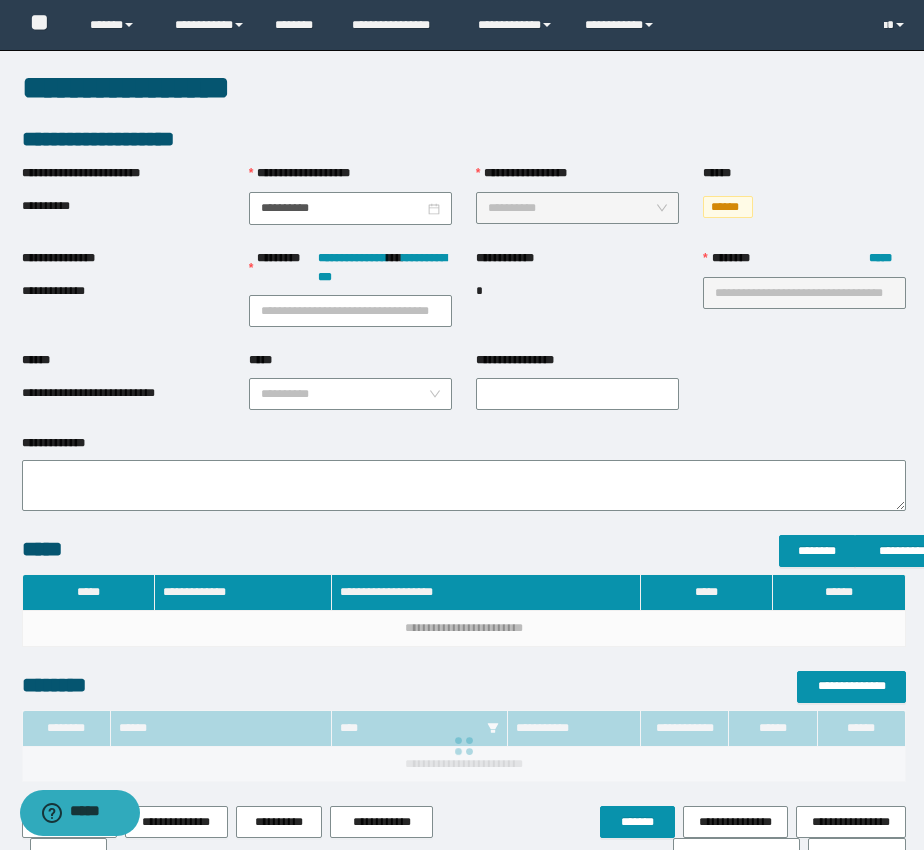 type on "**" 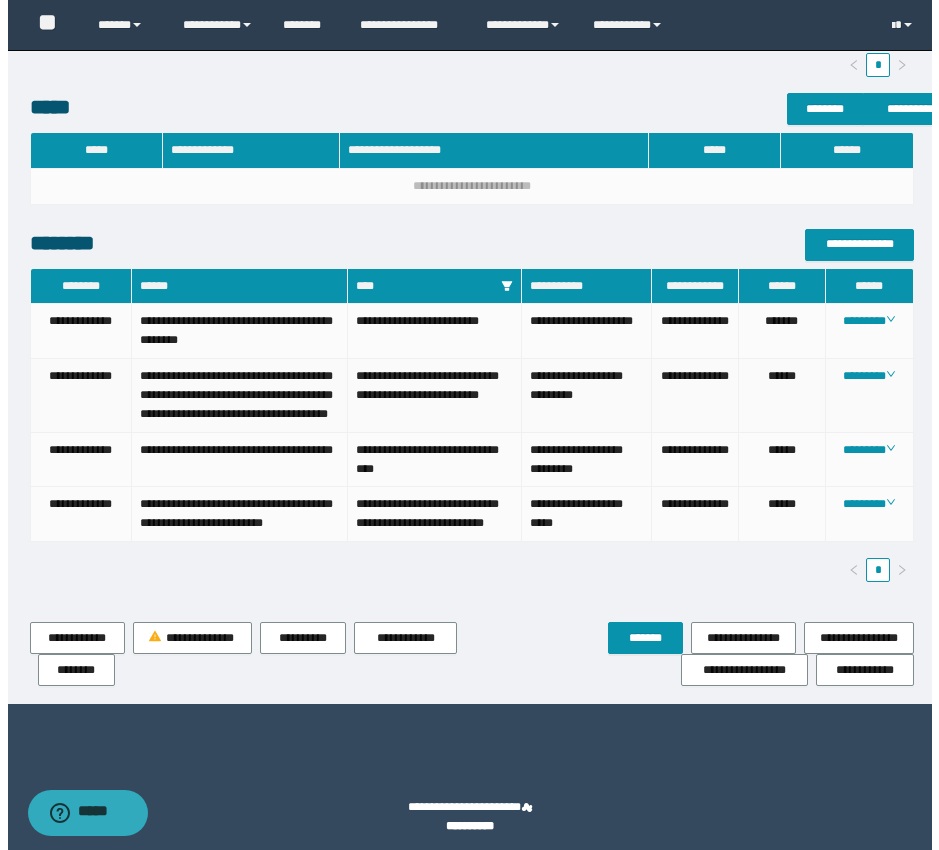 scroll, scrollTop: 702, scrollLeft: 0, axis: vertical 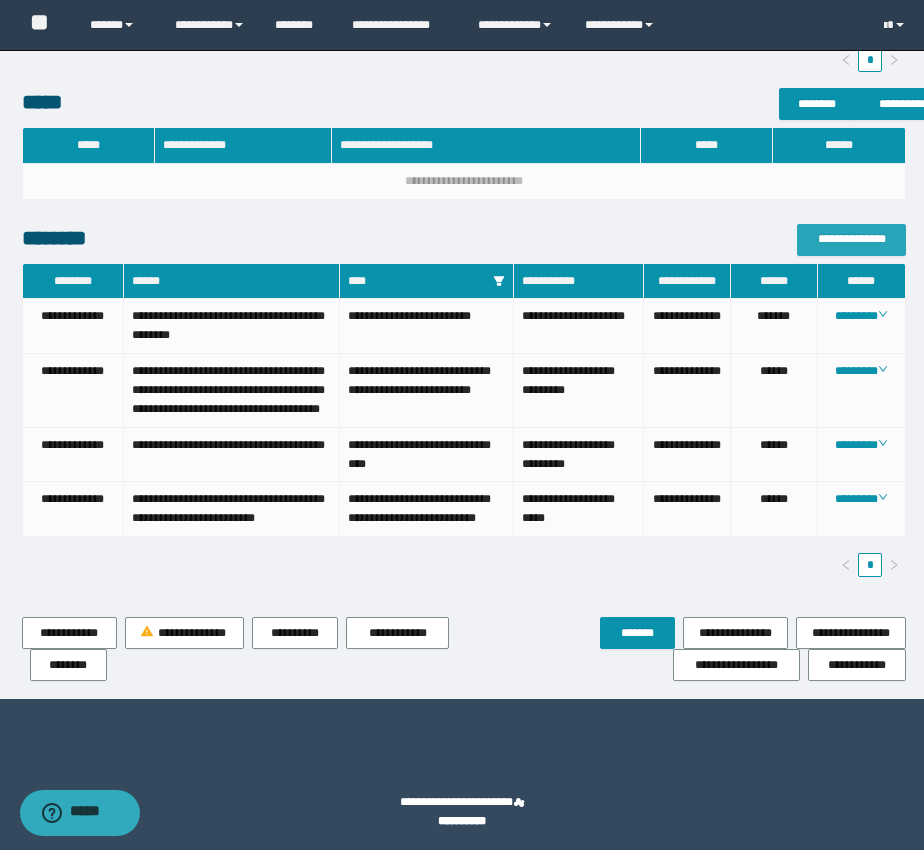 click on "**********" at bounding box center [851, 239] 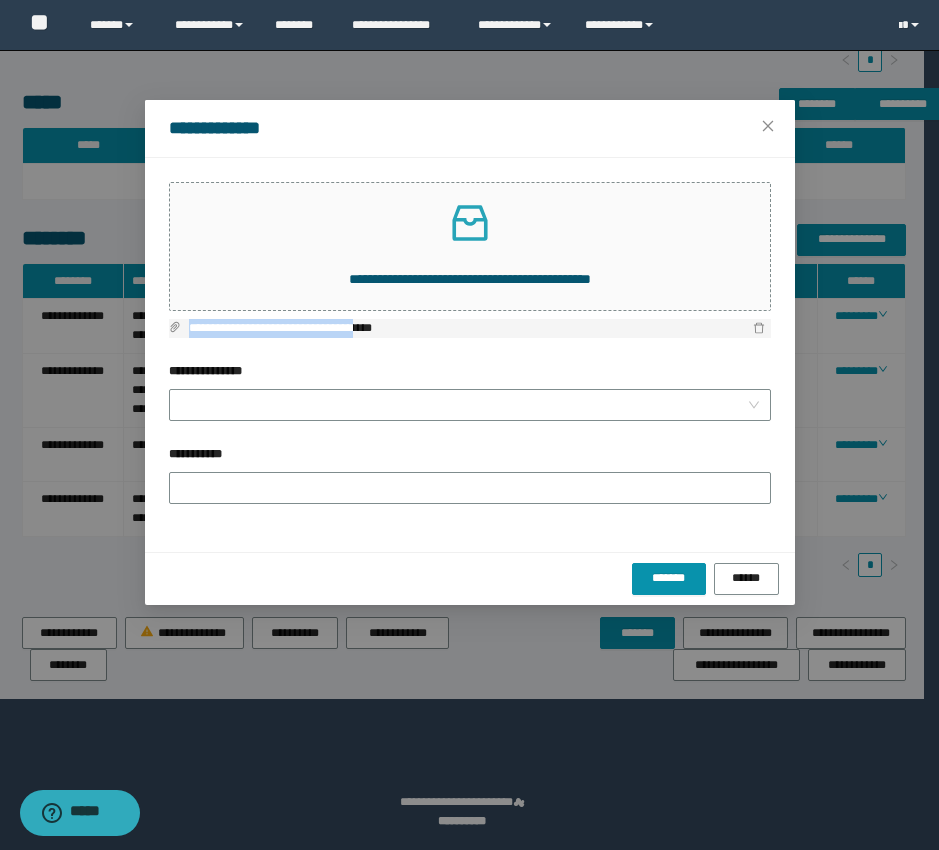 drag, startPoint x: 389, startPoint y: 329, endPoint x: 185, endPoint y: 332, distance: 204.02206 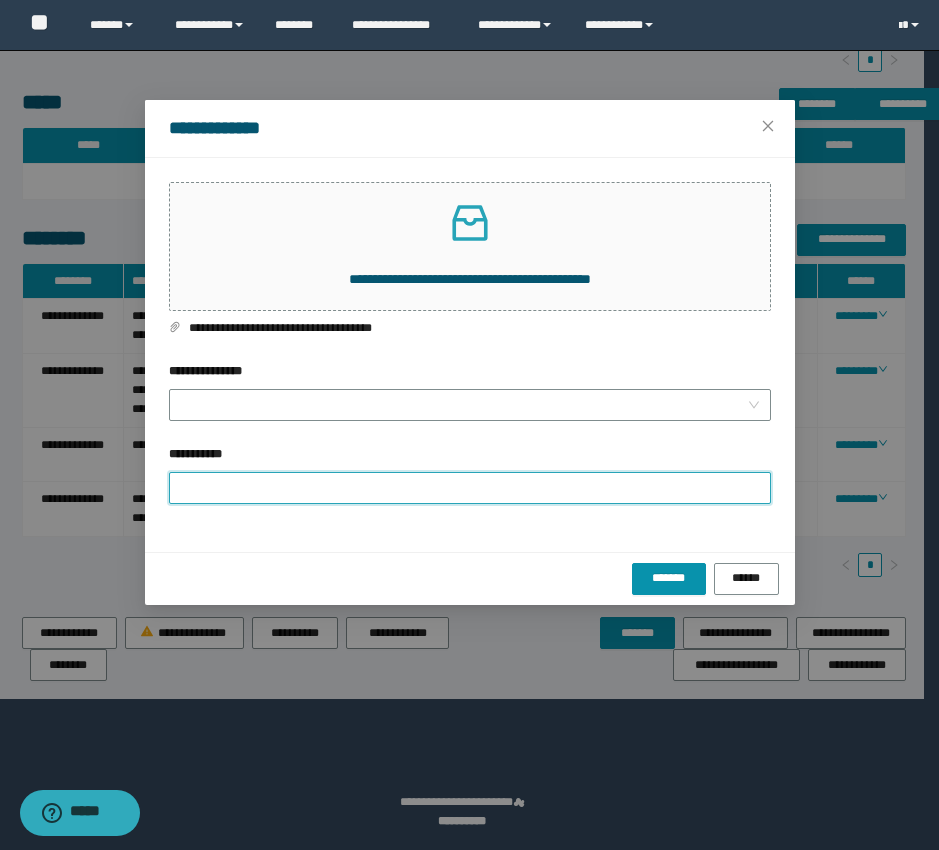 click on "**********" at bounding box center [470, 488] 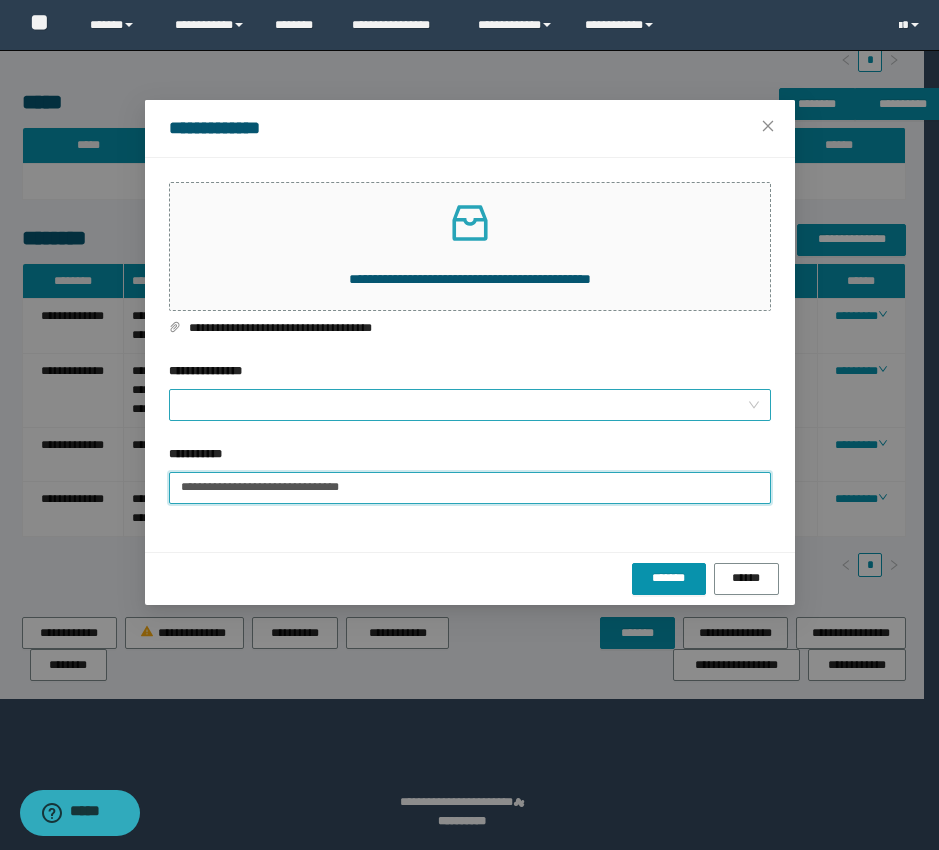 type on "**********" 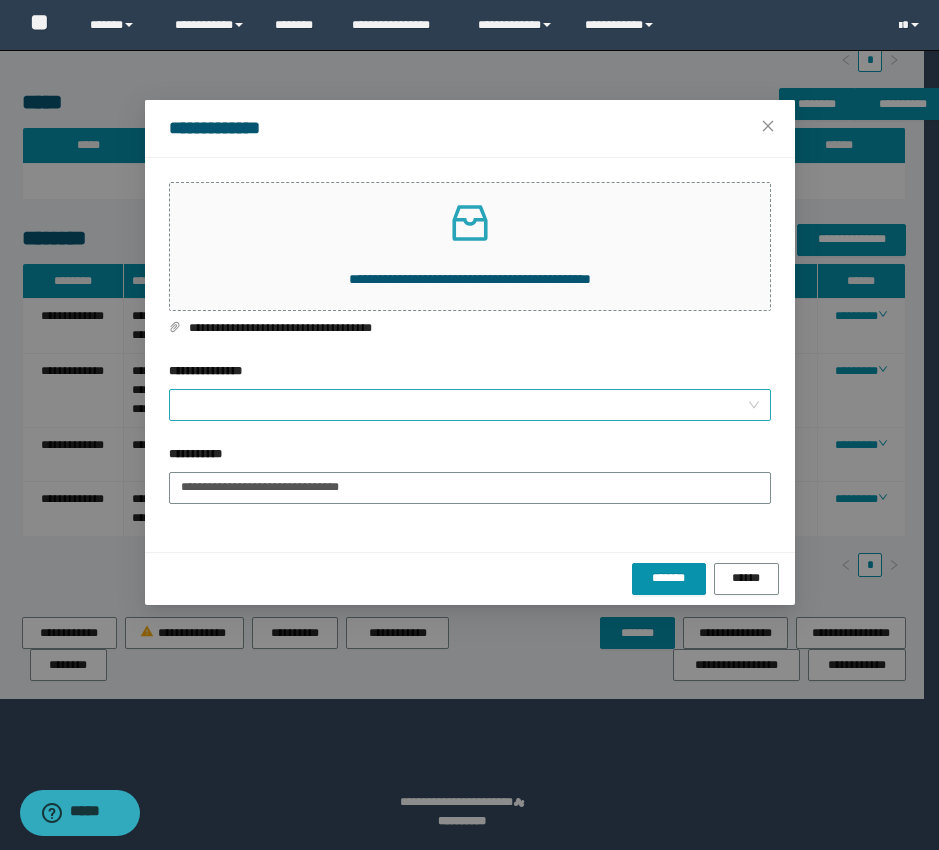 click on "**********" at bounding box center (464, 405) 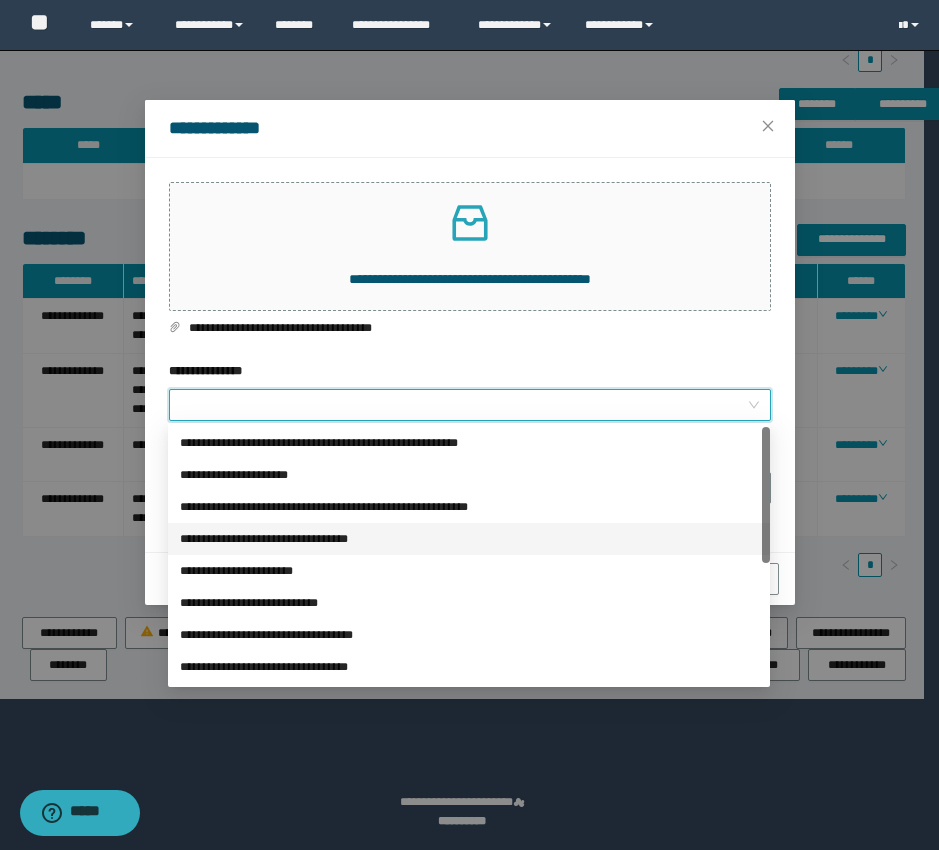 scroll, scrollTop: 224, scrollLeft: 0, axis: vertical 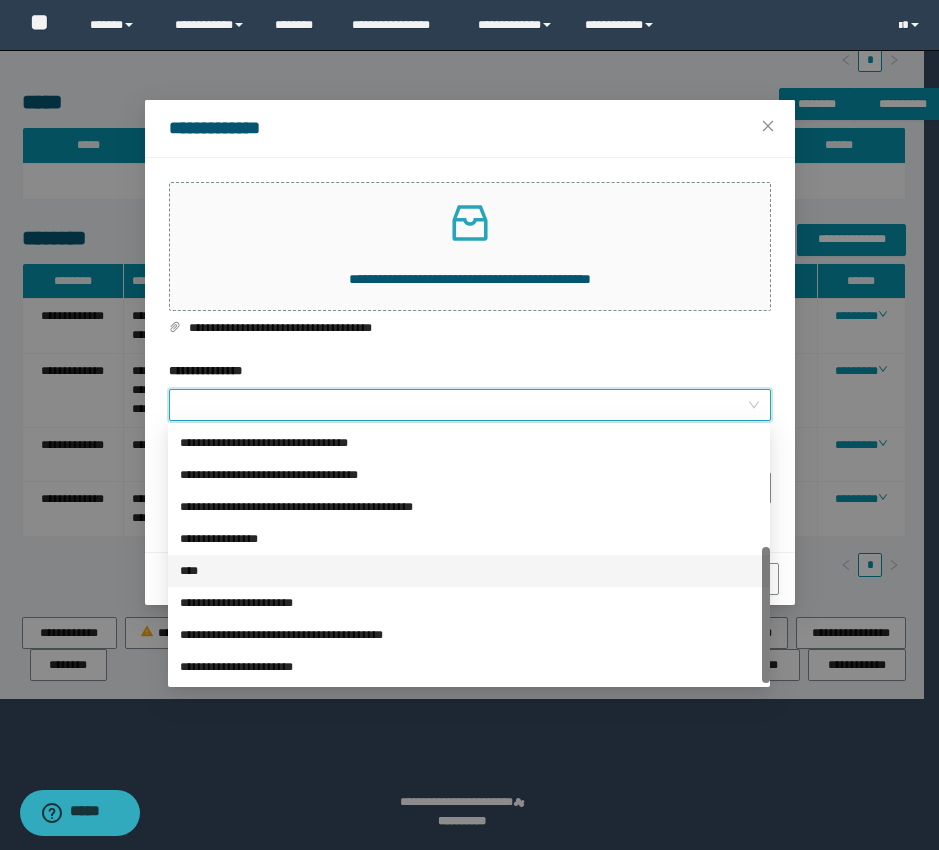 click on "****" at bounding box center (469, 571) 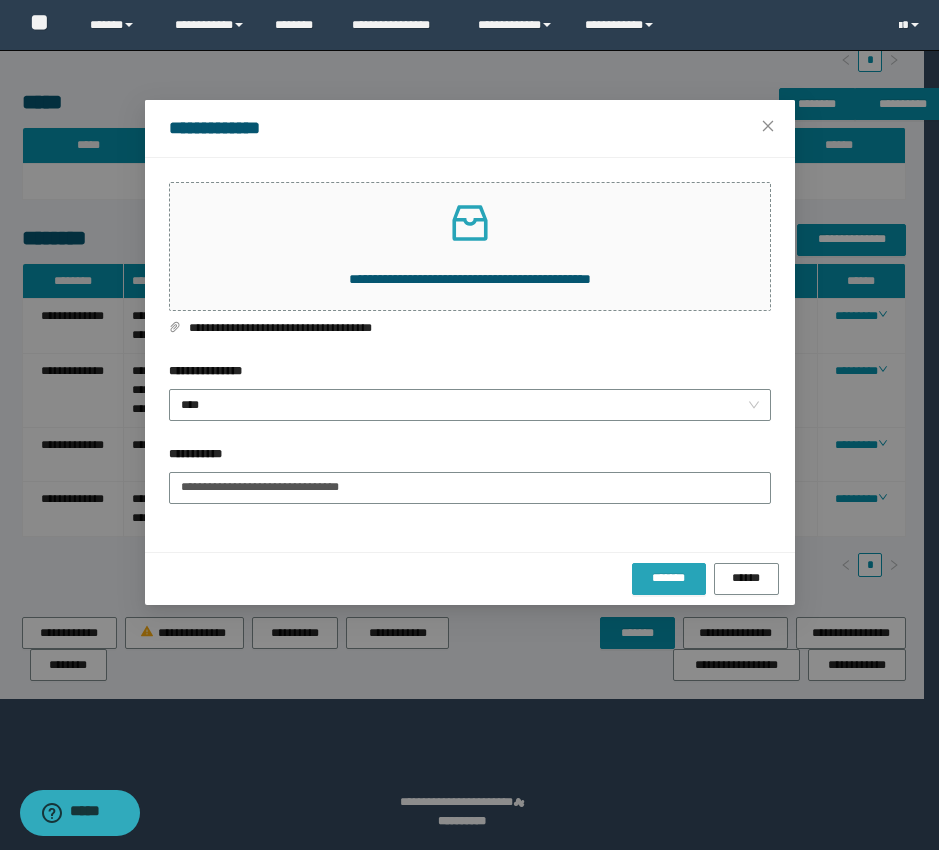 click on "*******" at bounding box center [669, 579] 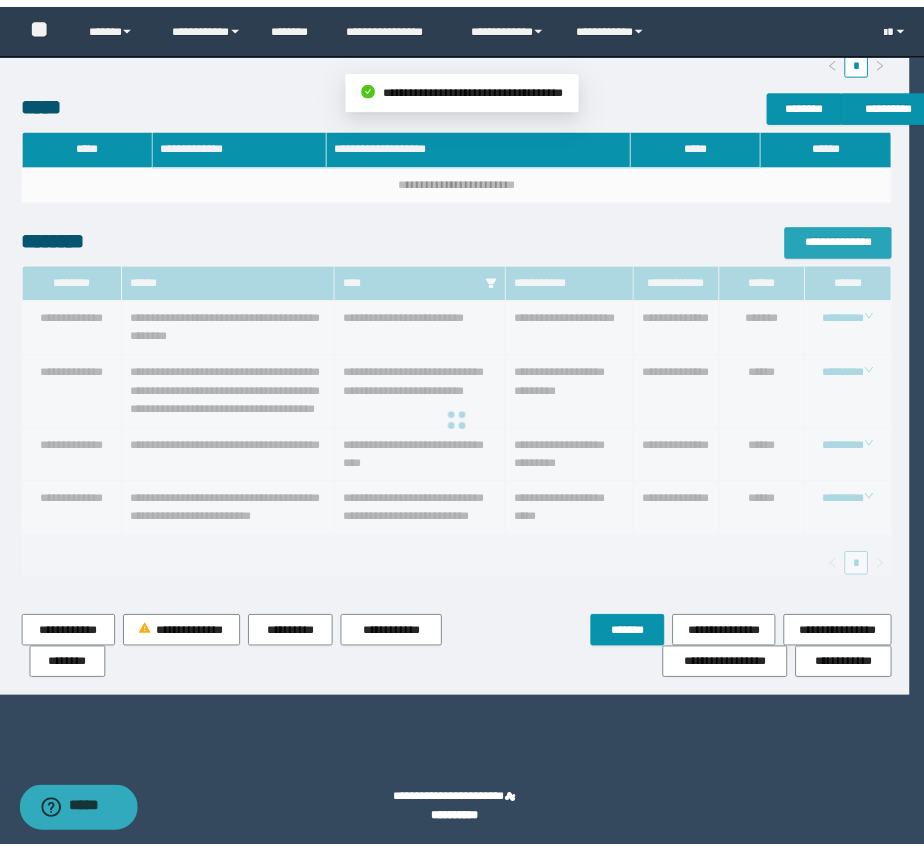 scroll, scrollTop: 684, scrollLeft: 0, axis: vertical 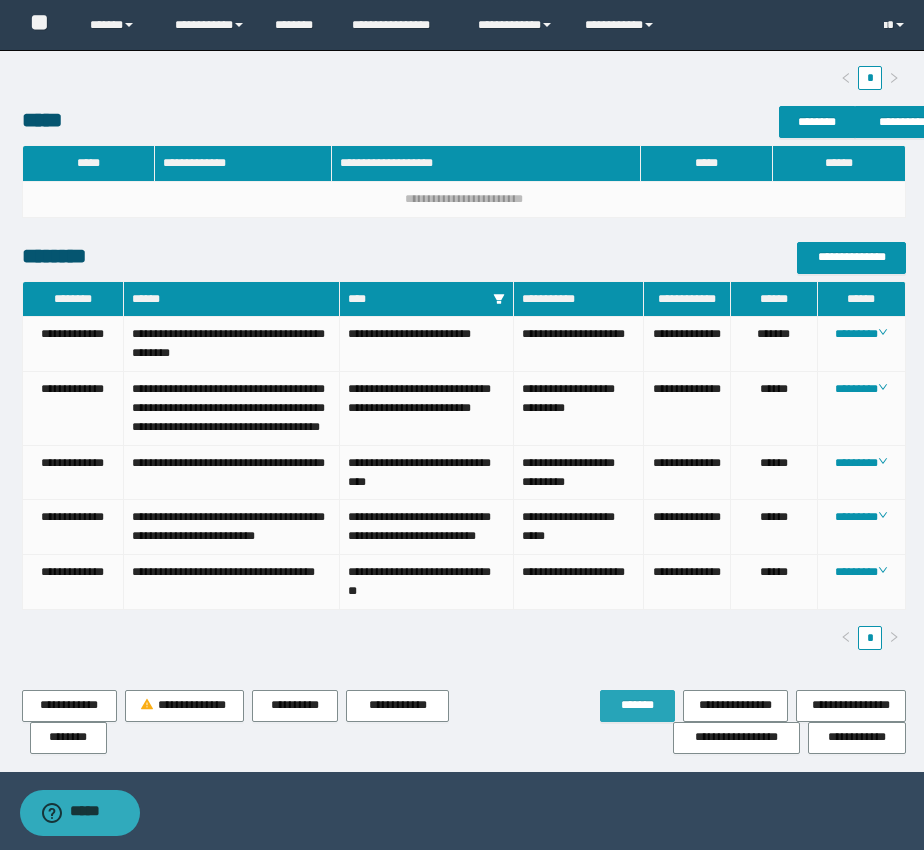 click on "*******" at bounding box center [637, 705] 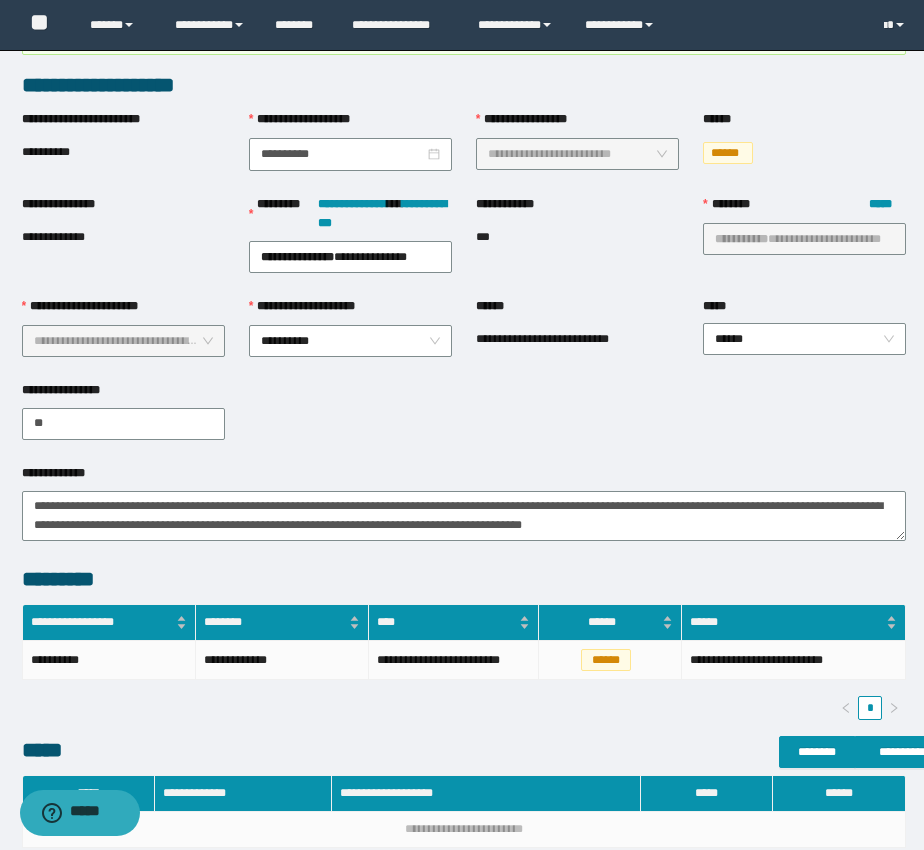 scroll, scrollTop: 0, scrollLeft: 0, axis: both 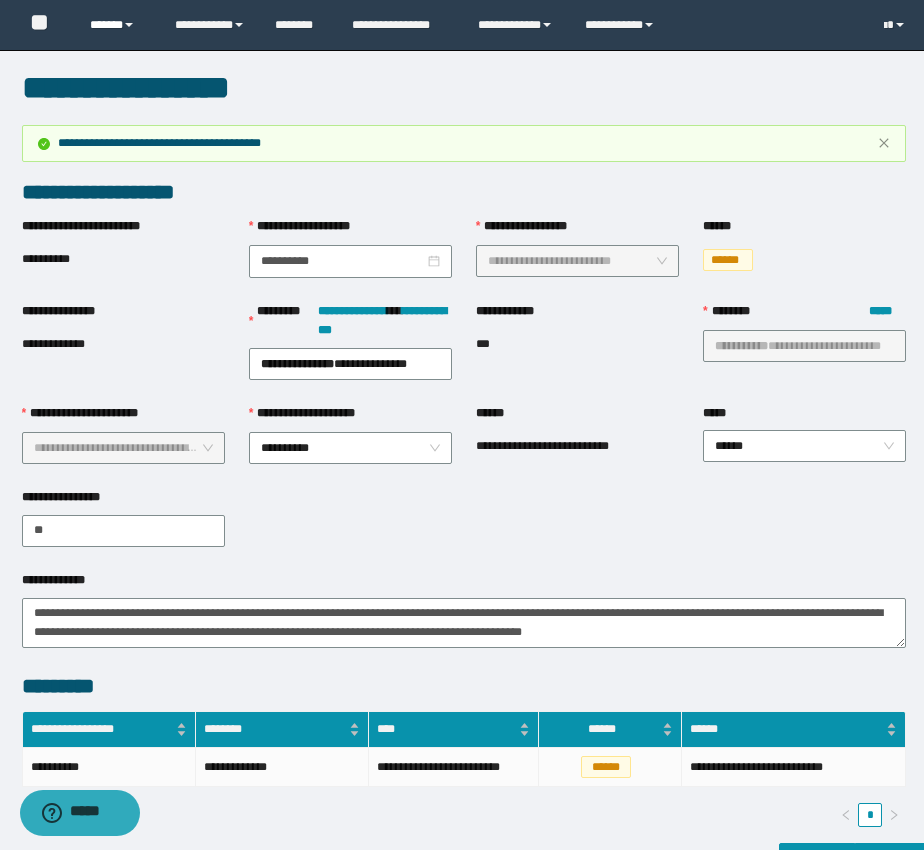 click on "******" at bounding box center [117, 25] 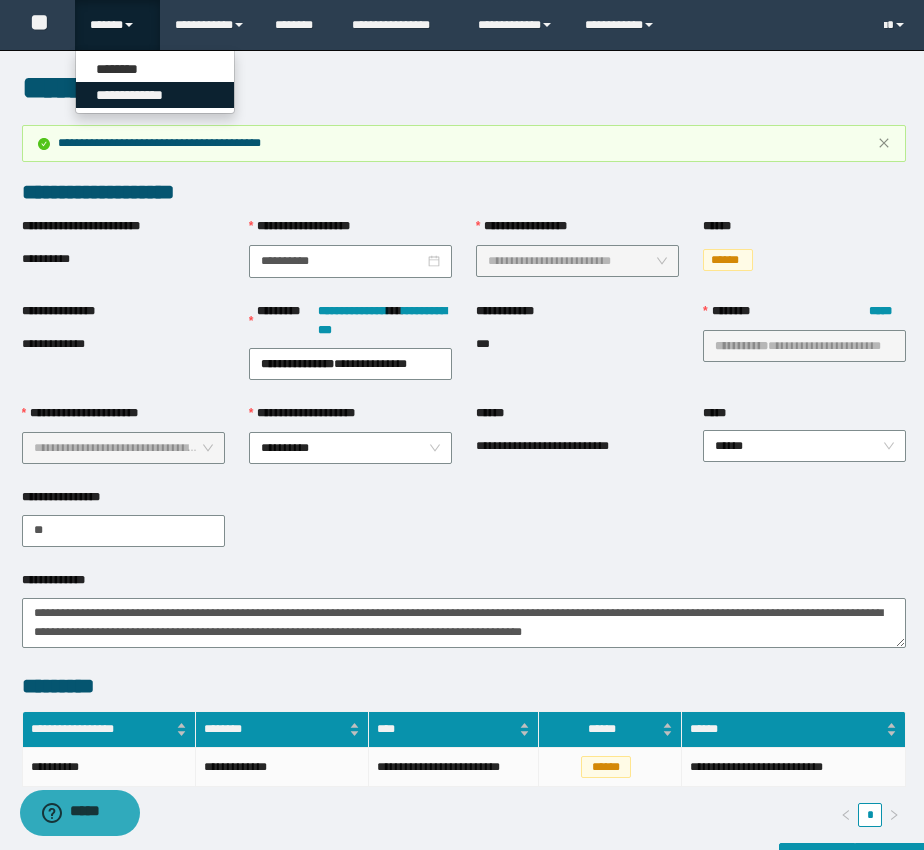click on "**********" at bounding box center (155, 95) 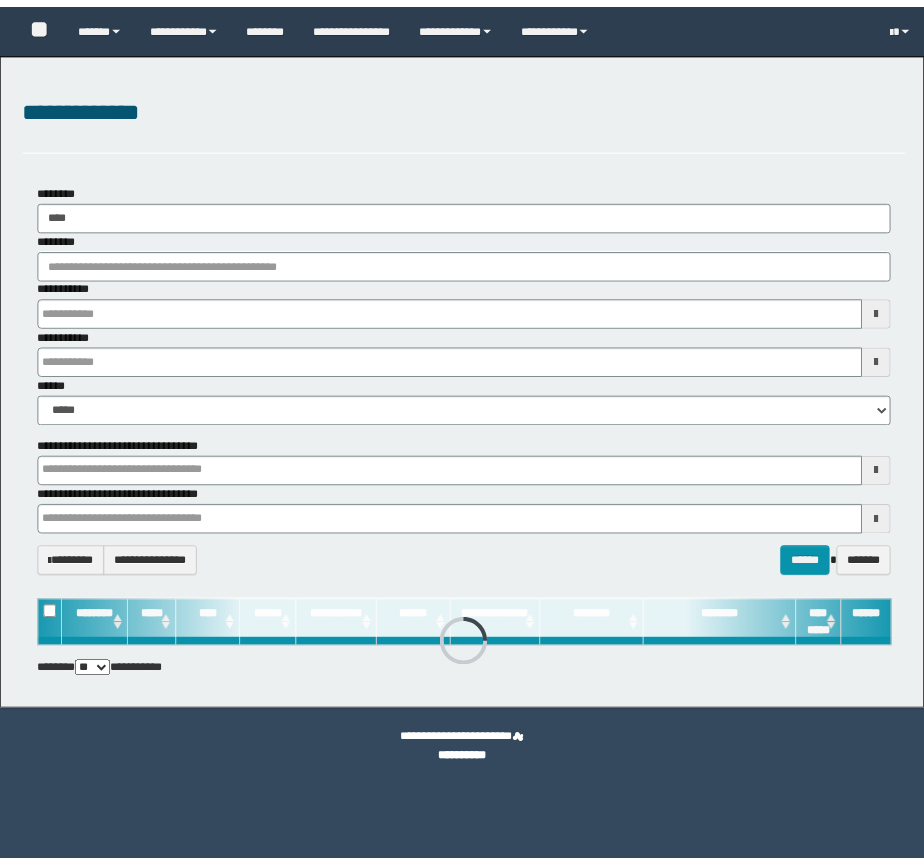 scroll, scrollTop: 0, scrollLeft: 0, axis: both 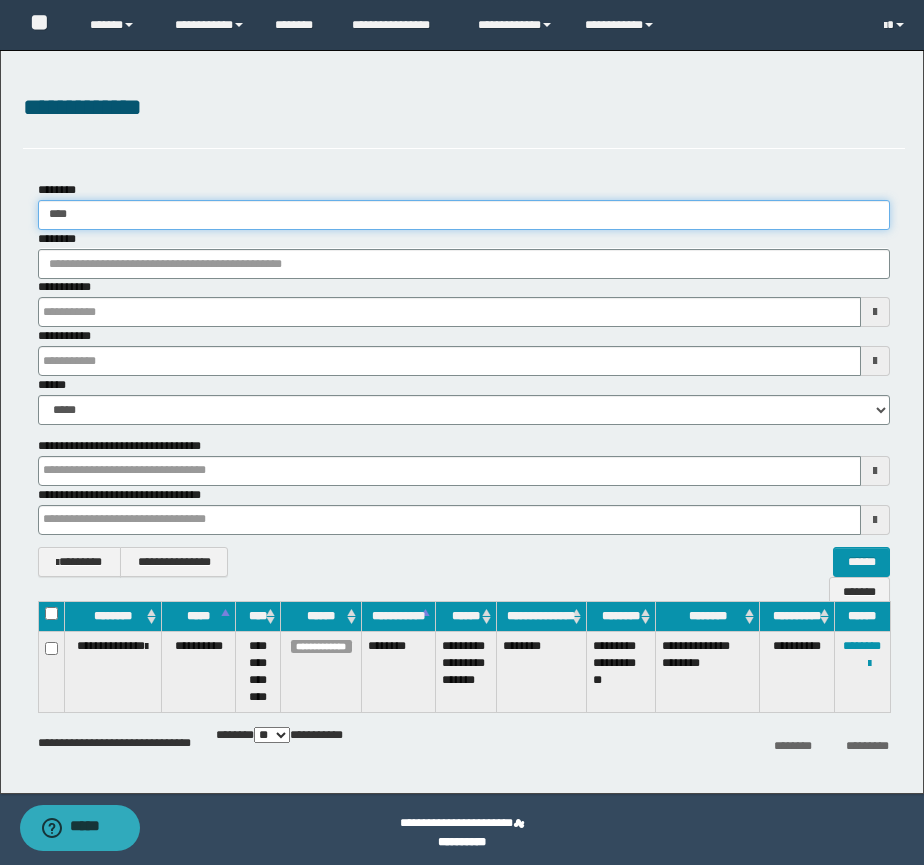 drag, startPoint x: 86, startPoint y: 213, endPoint x: 23, endPoint y: 219, distance: 63.28507 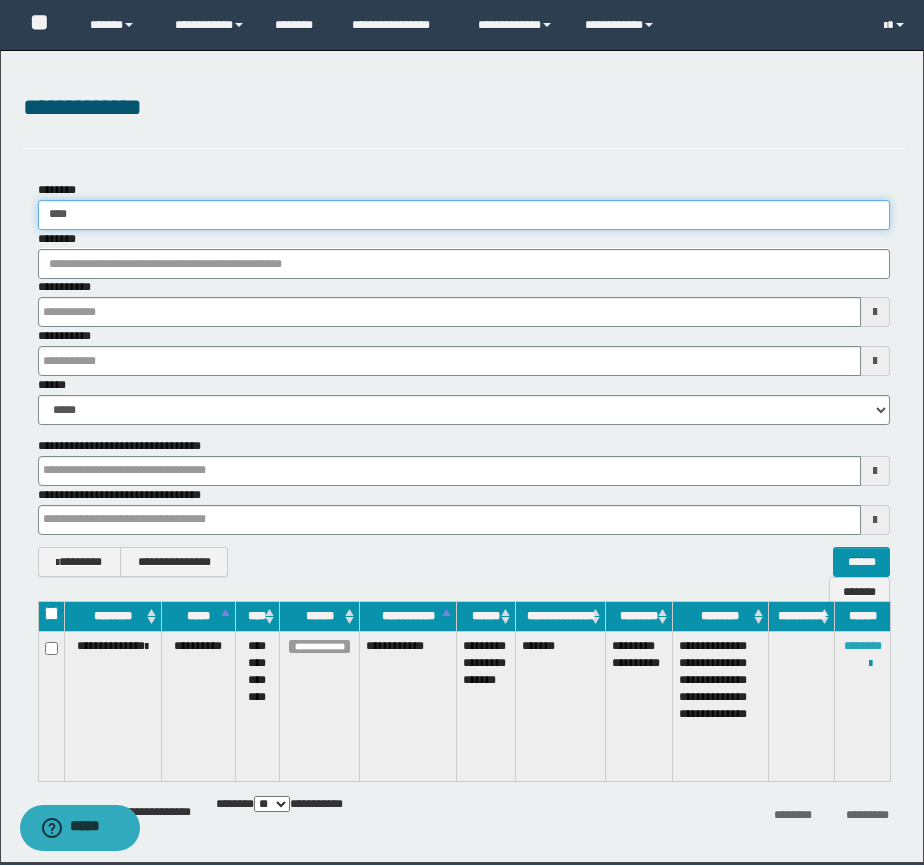 type on "****" 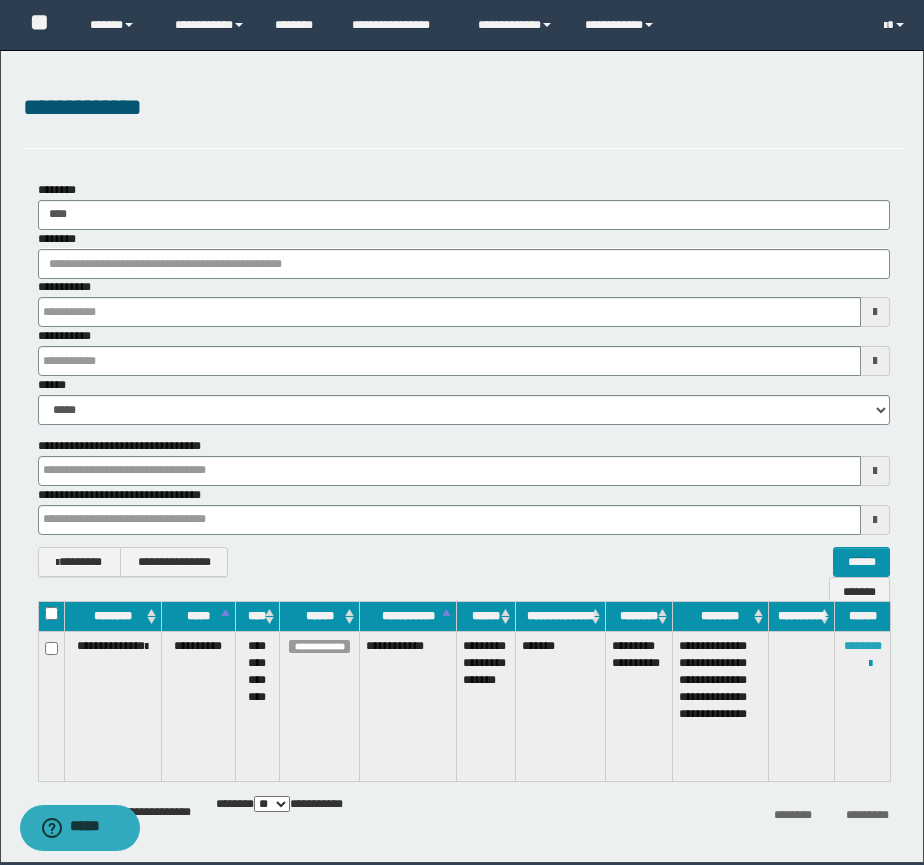 click on "********" at bounding box center [863, 646] 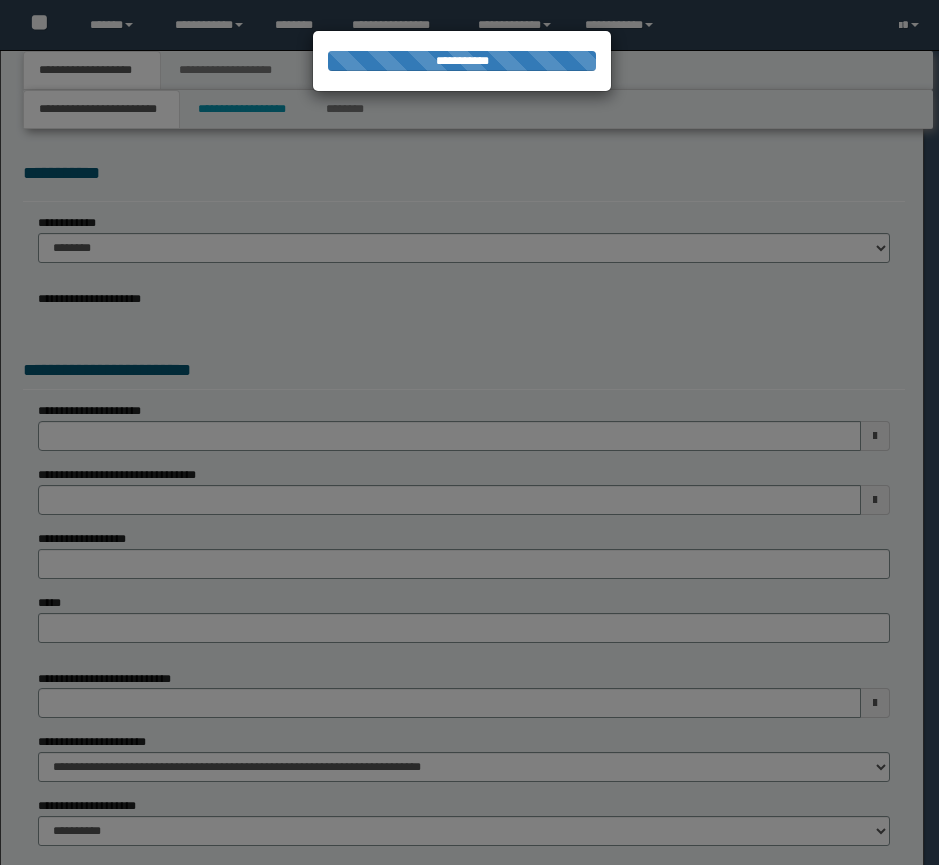 scroll, scrollTop: 0, scrollLeft: 0, axis: both 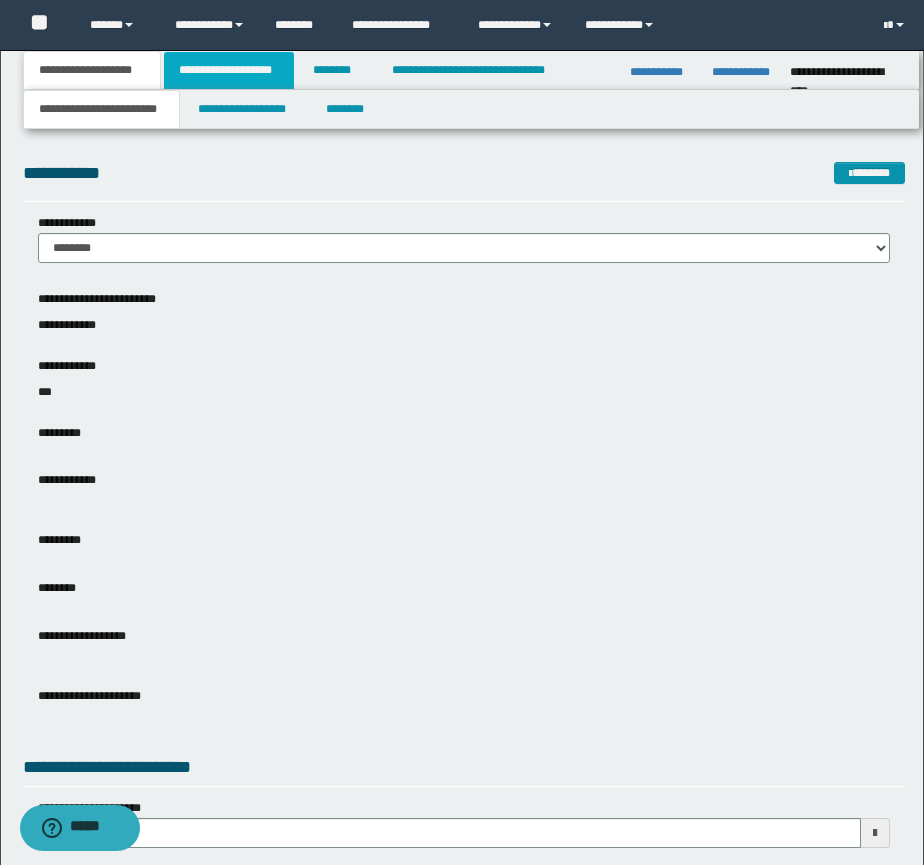 click on "**********" at bounding box center [229, 70] 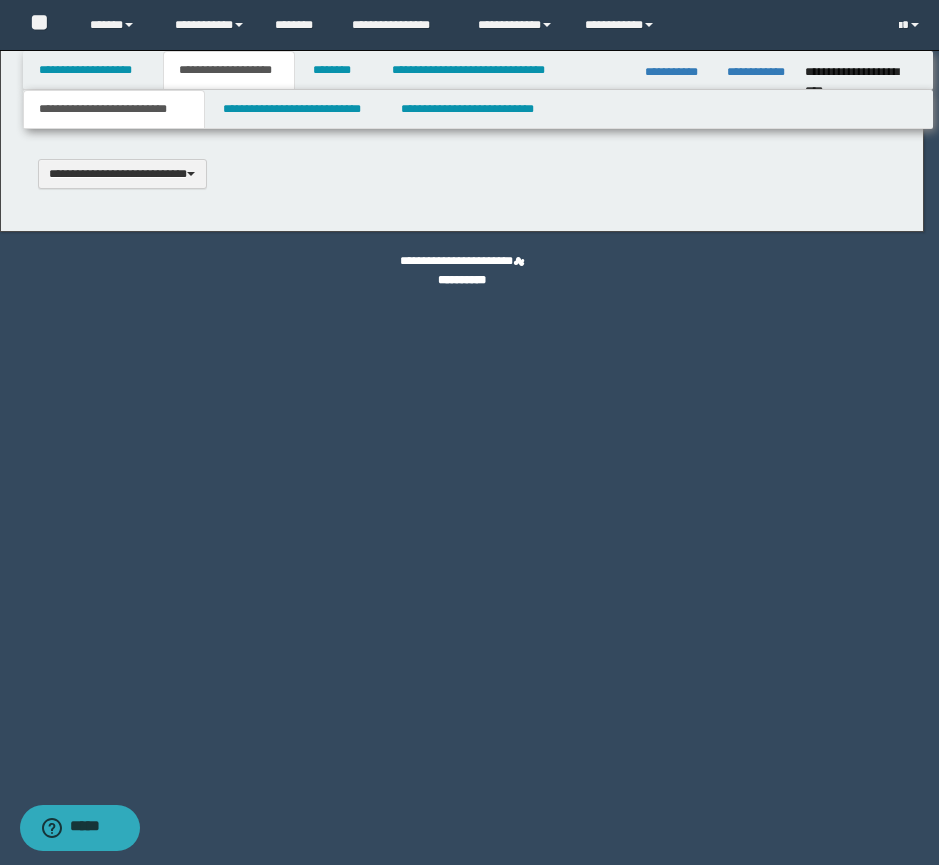 type 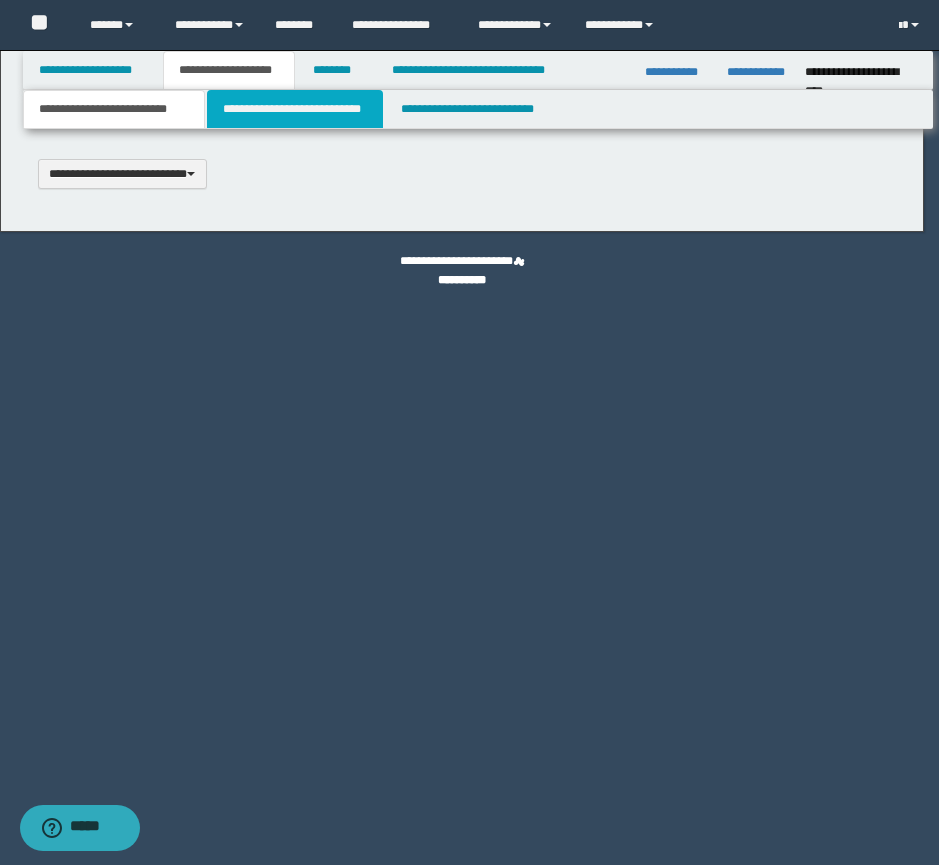 select on "*" 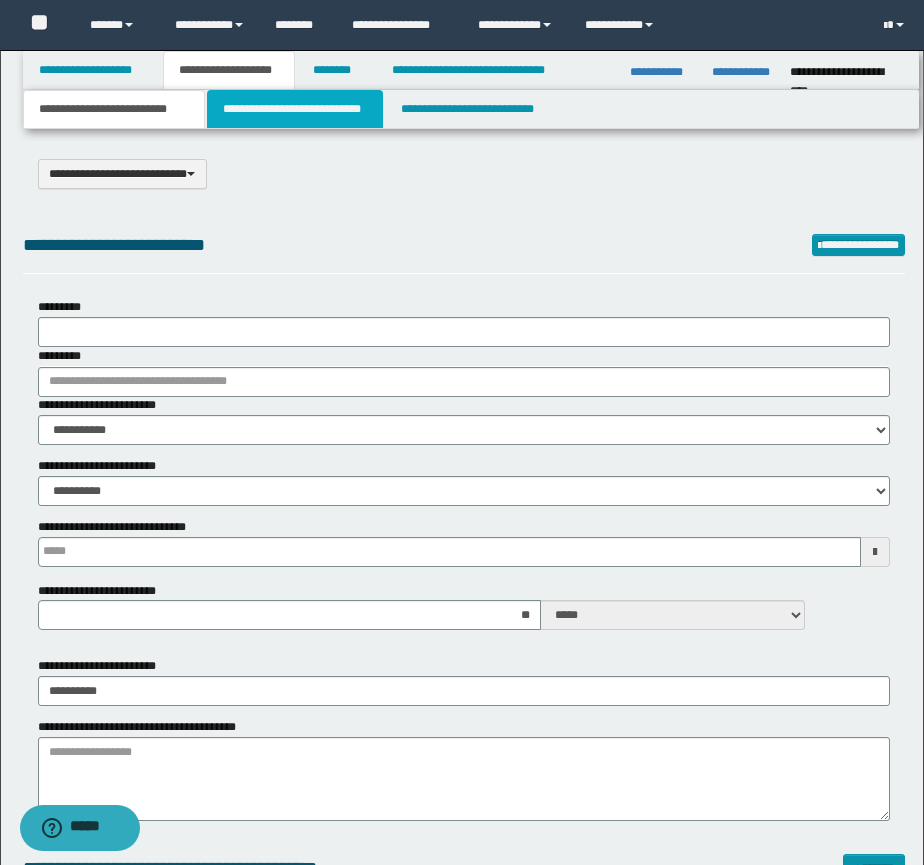 click on "**********" at bounding box center [295, 109] 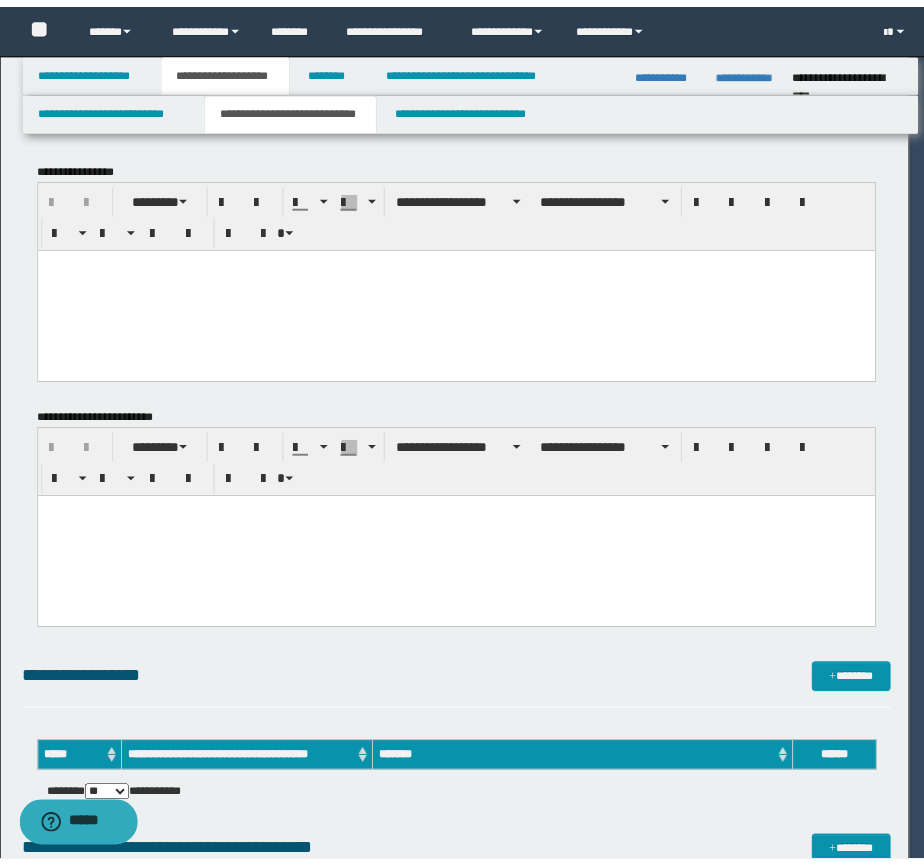 scroll, scrollTop: 0, scrollLeft: 0, axis: both 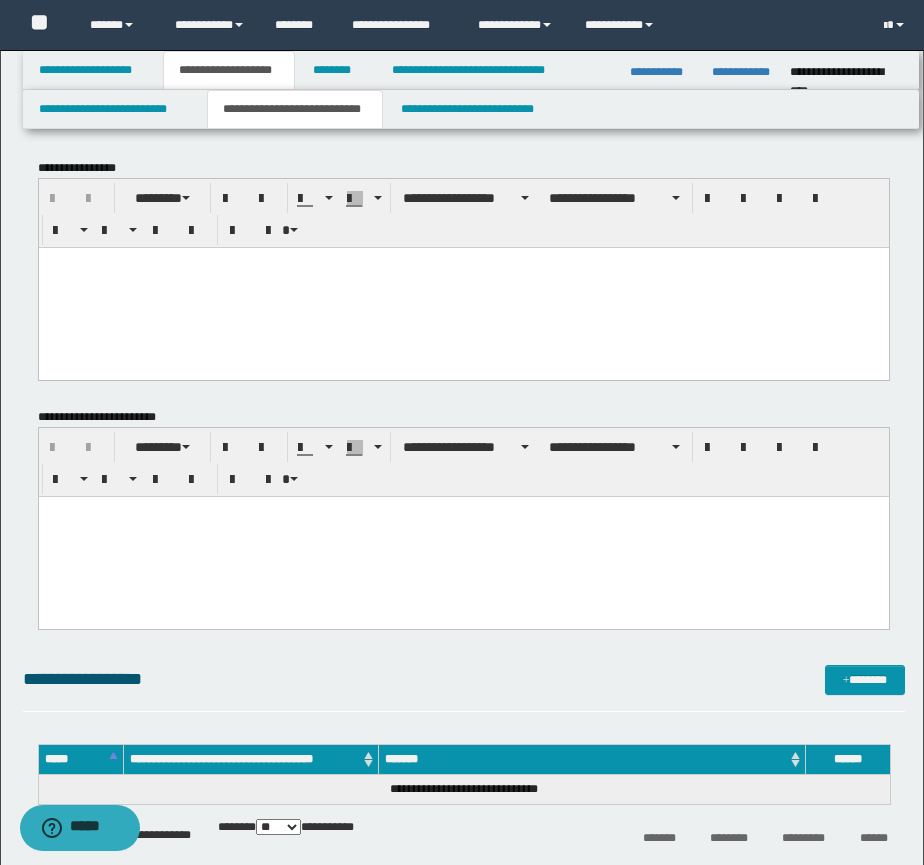 click at bounding box center (463, 287) 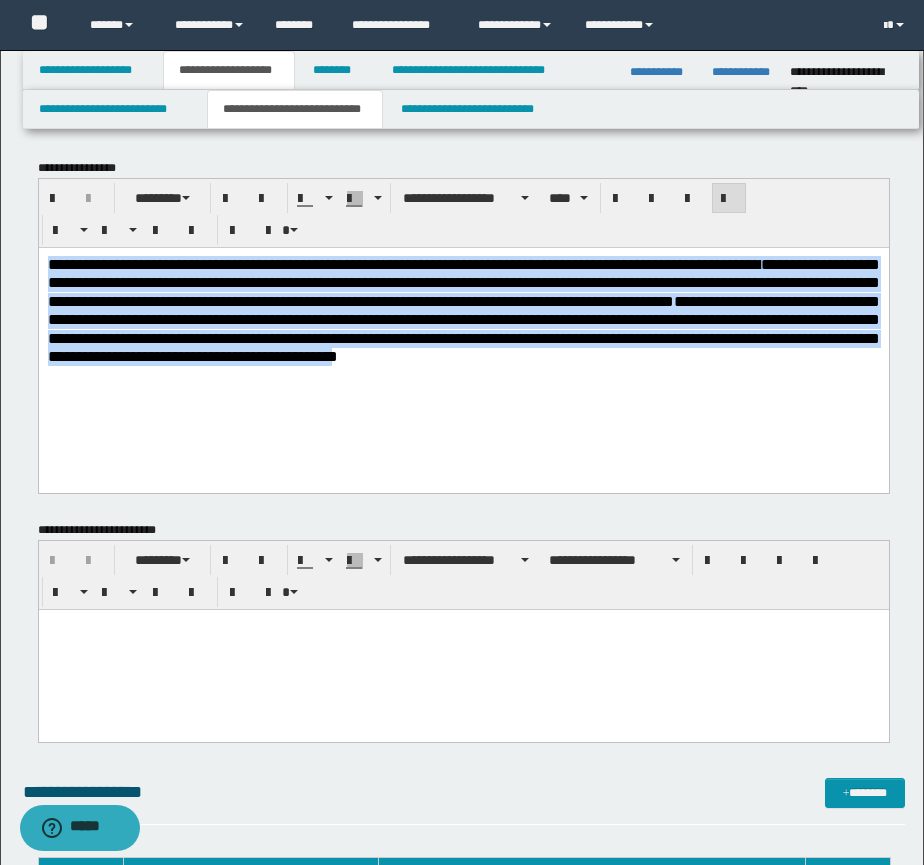 drag, startPoint x: 351, startPoint y: 364, endPoint x: 3, endPoint y: 258, distance: 363.78564 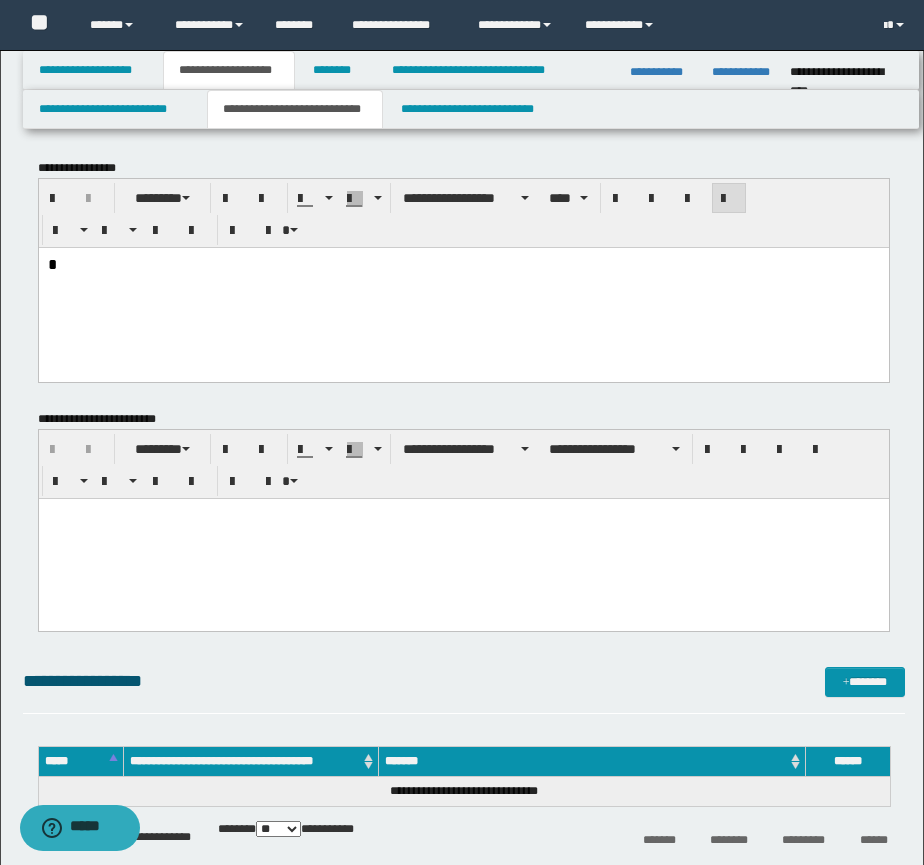 click on "*" at bounding box center (463, 289) 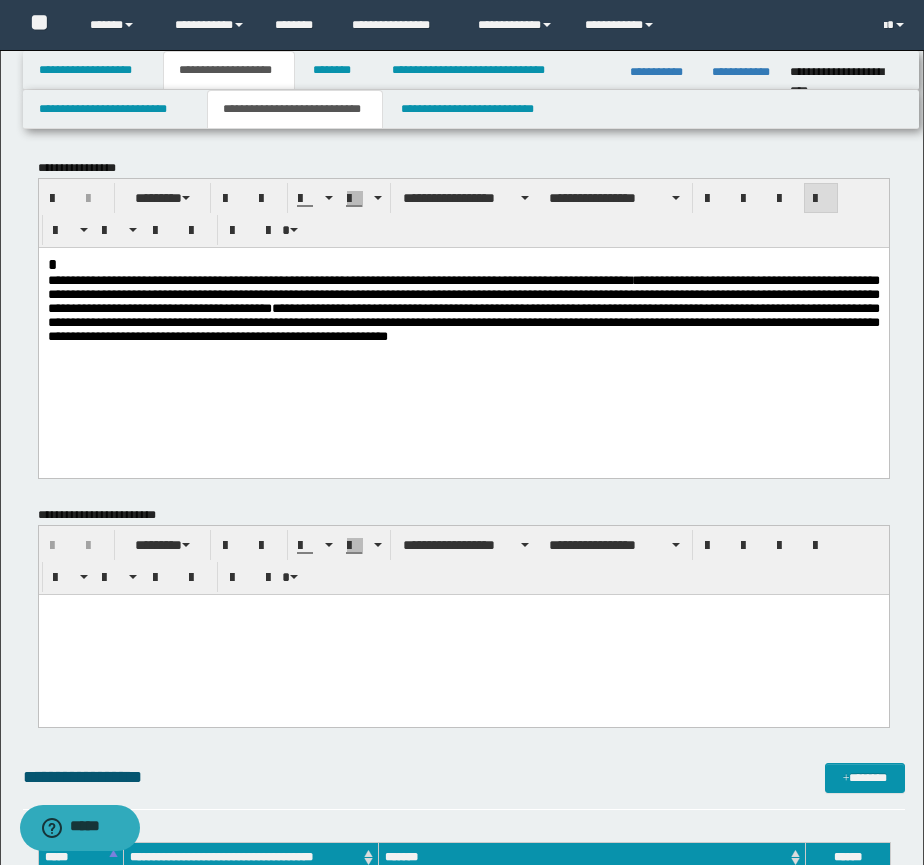 click on "**********" at bounding box center [463, 324] 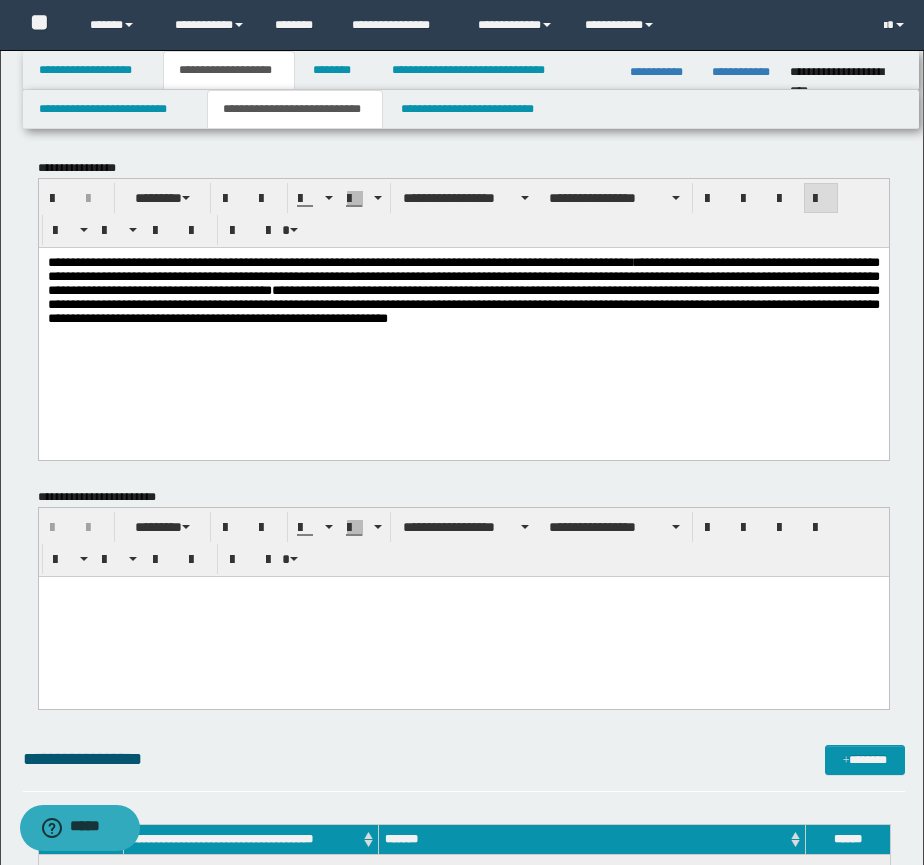 click on "**********" at bounding box center [463, 290] 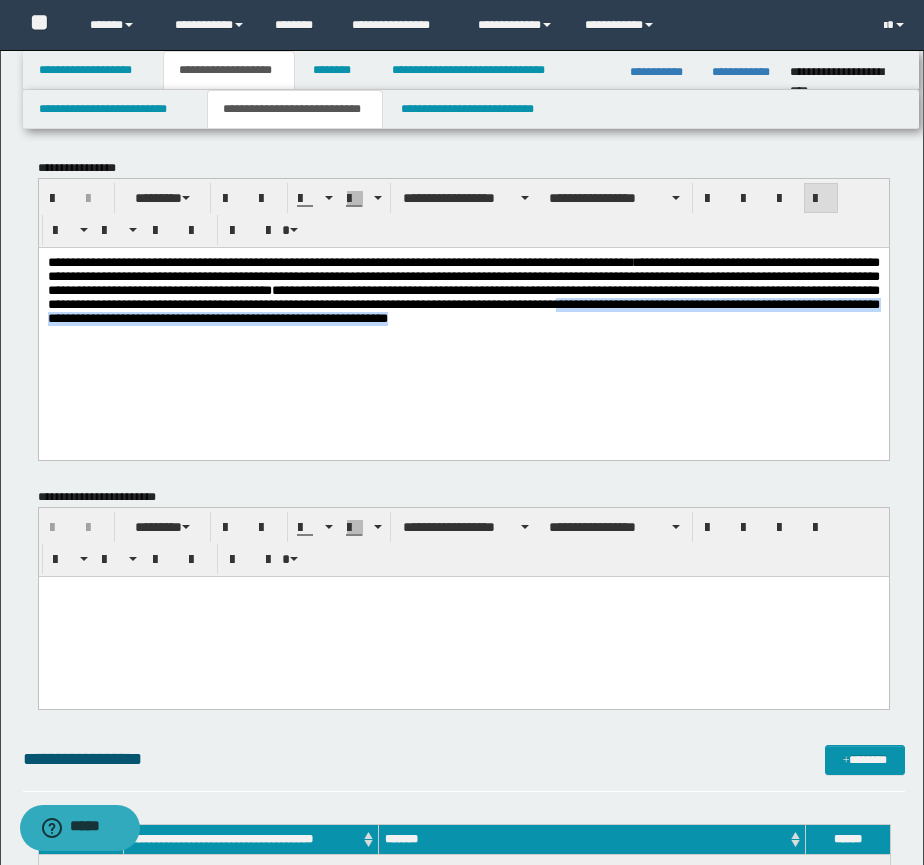 click on "**********" at bounding box center [463, 290] 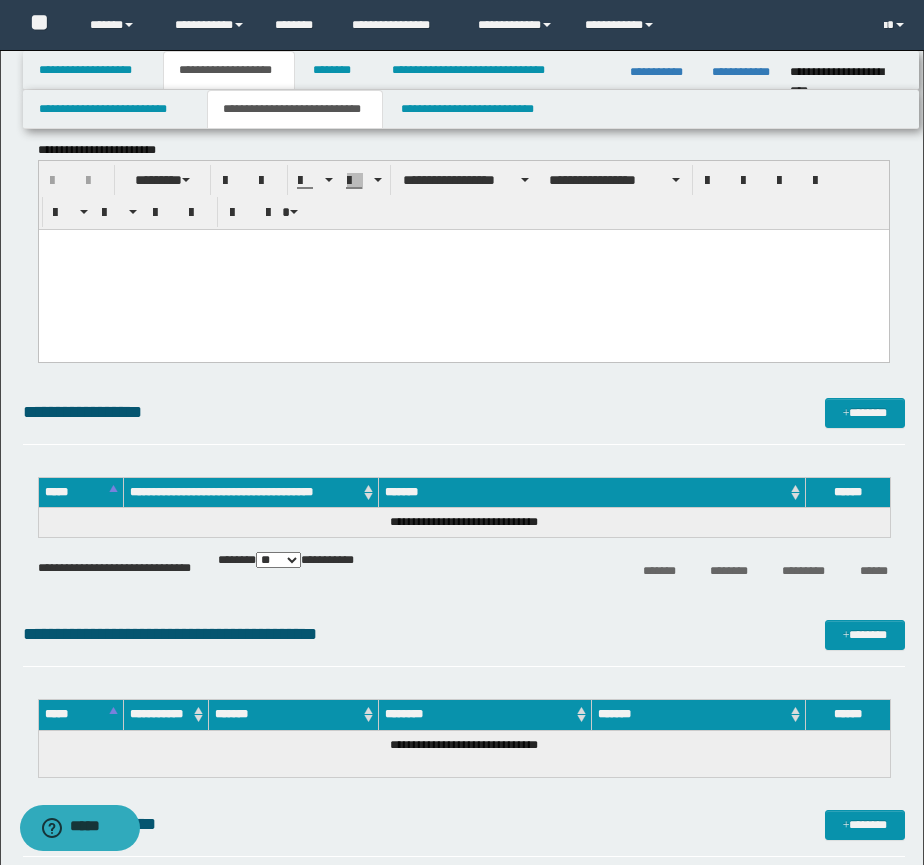 scroll, scrollTop: 667, scrollLeft: 0, axis: vertical 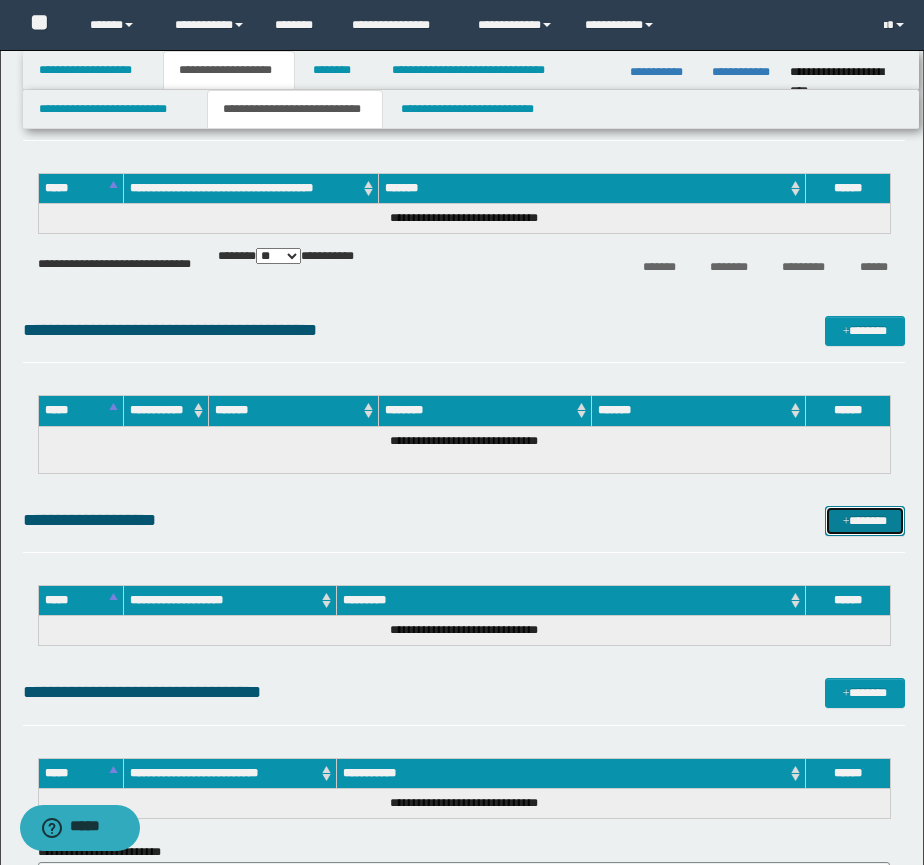click on "*******" at bounding box center (865, 521) 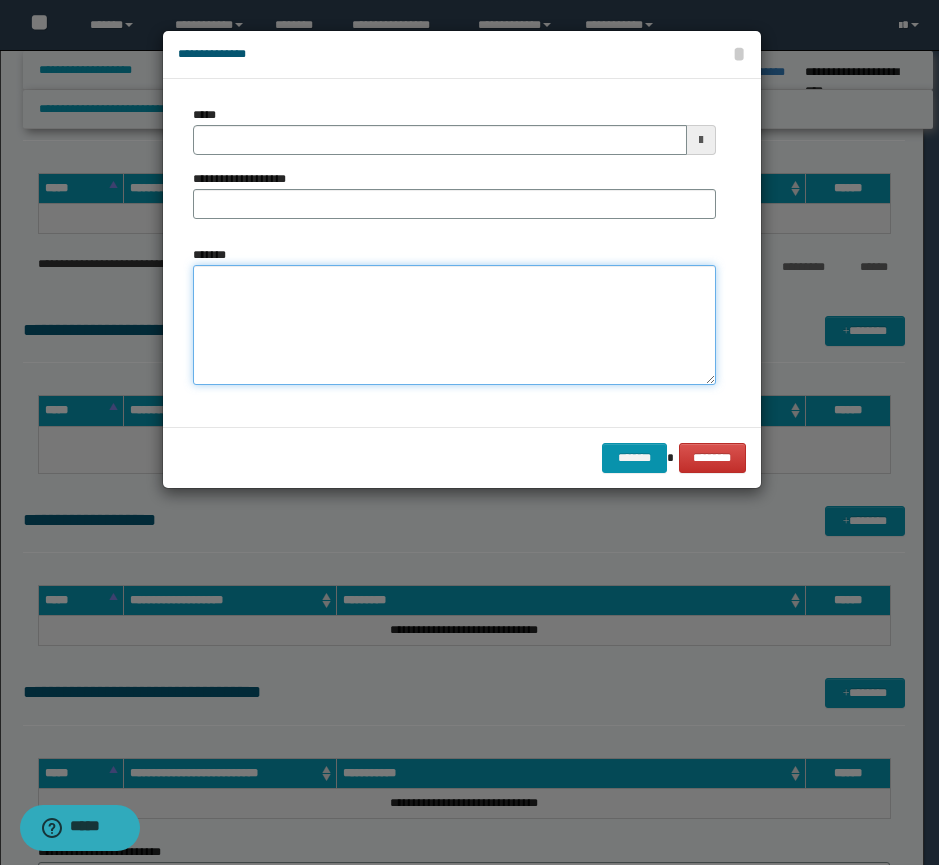 click on "*******" at bounding box center [454, 325] 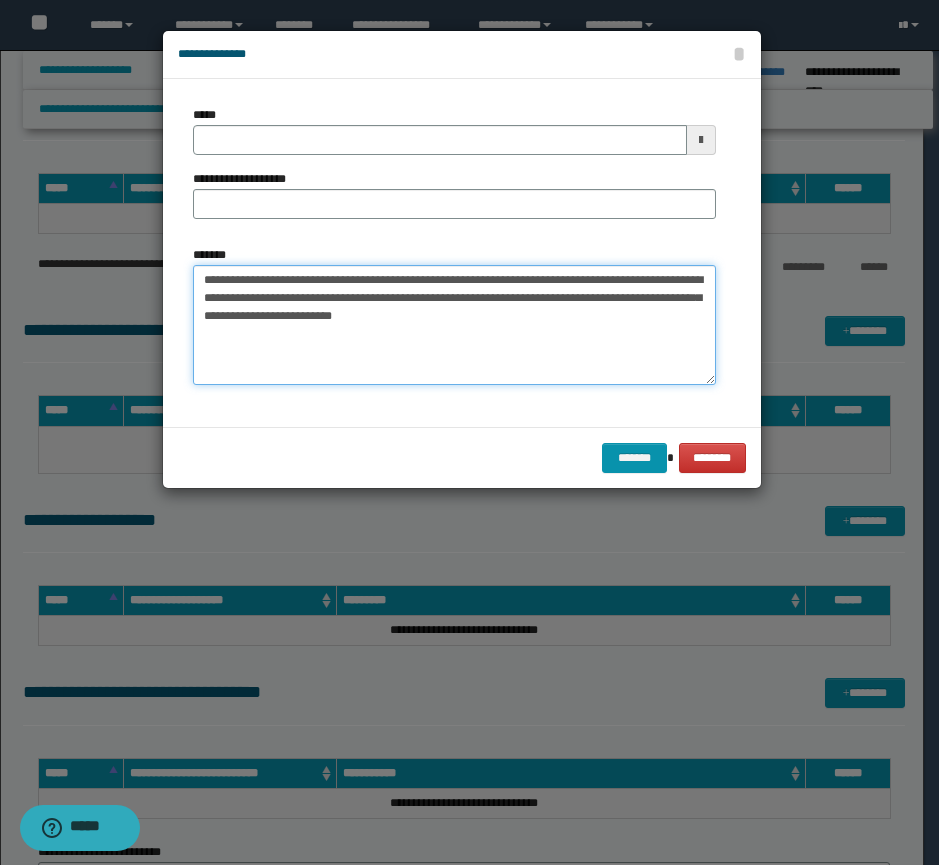 type on "**********" 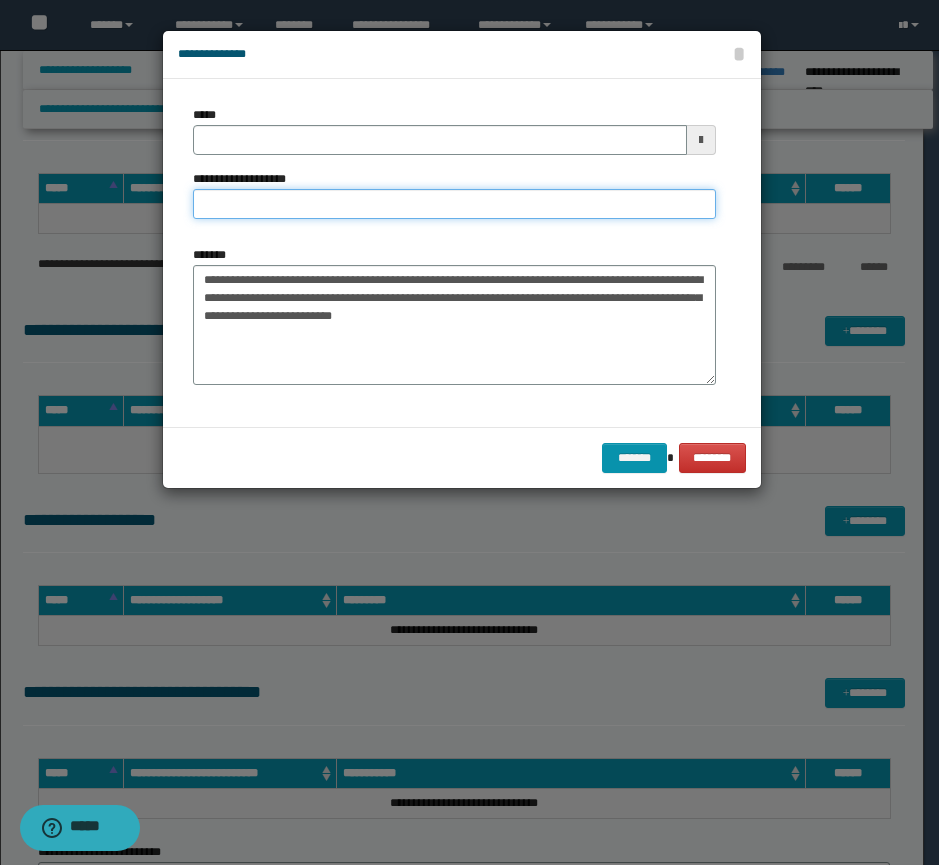 click on "**********" at bounding box center [454, 204] 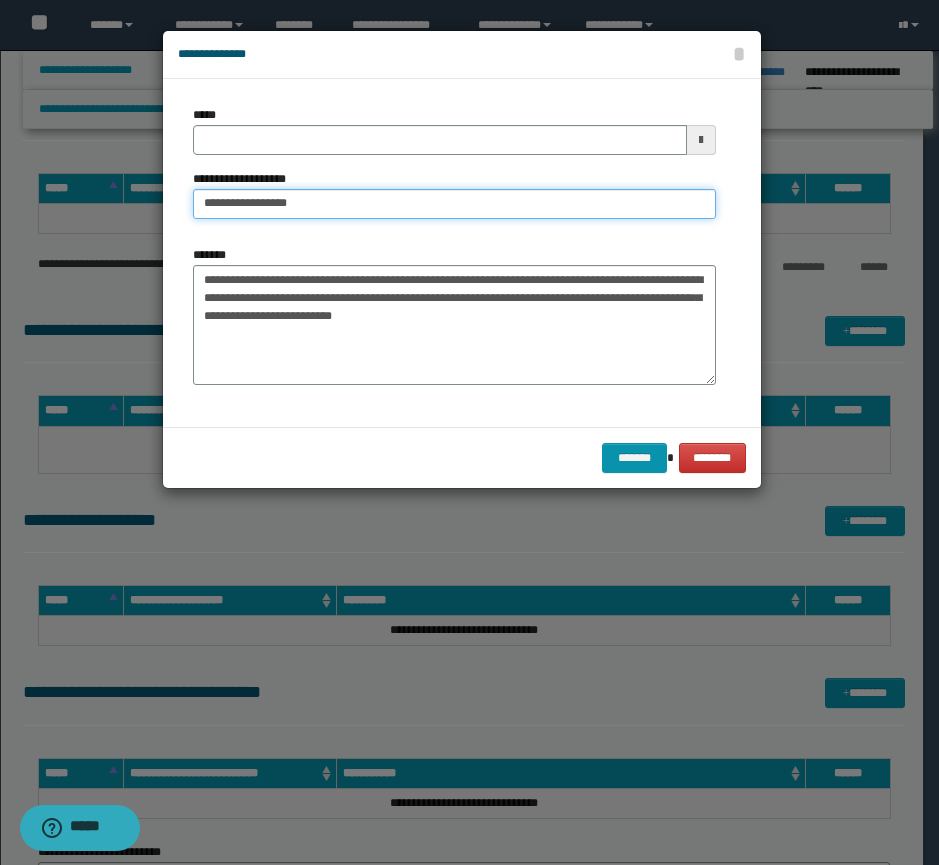 click on "**********" at bounding box center [454, 204] 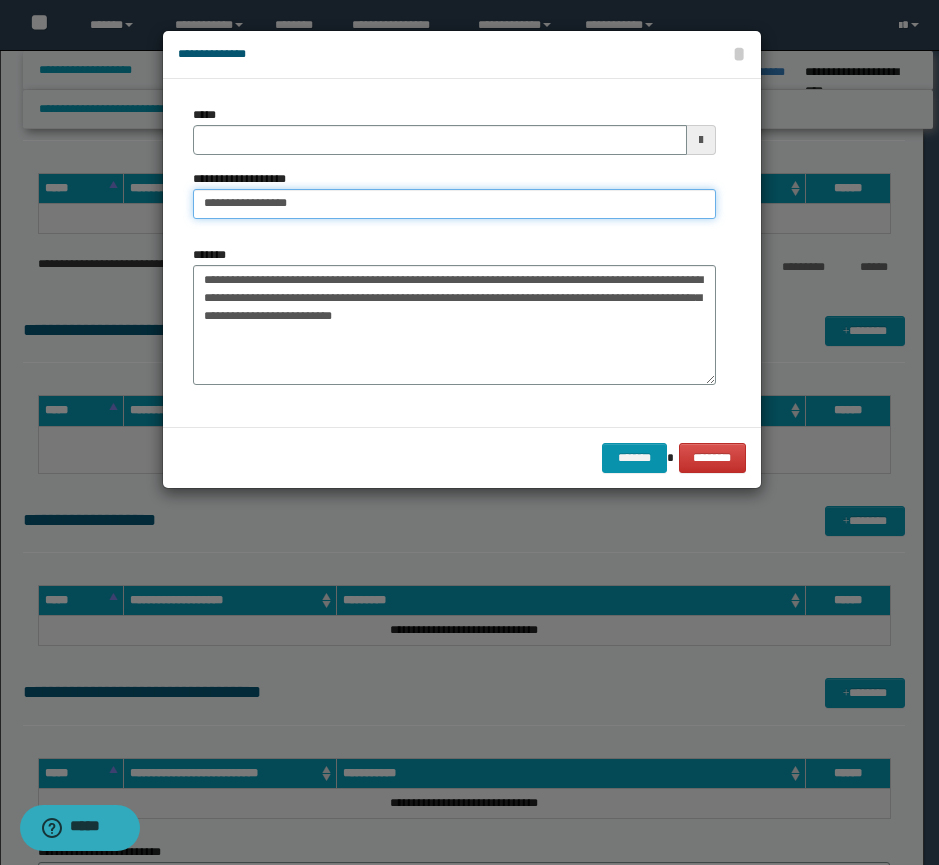 drag, startPoint x: 208, startPoint y: 209, endPoint x: 234, endPoint y: 204, distance: 26.476404 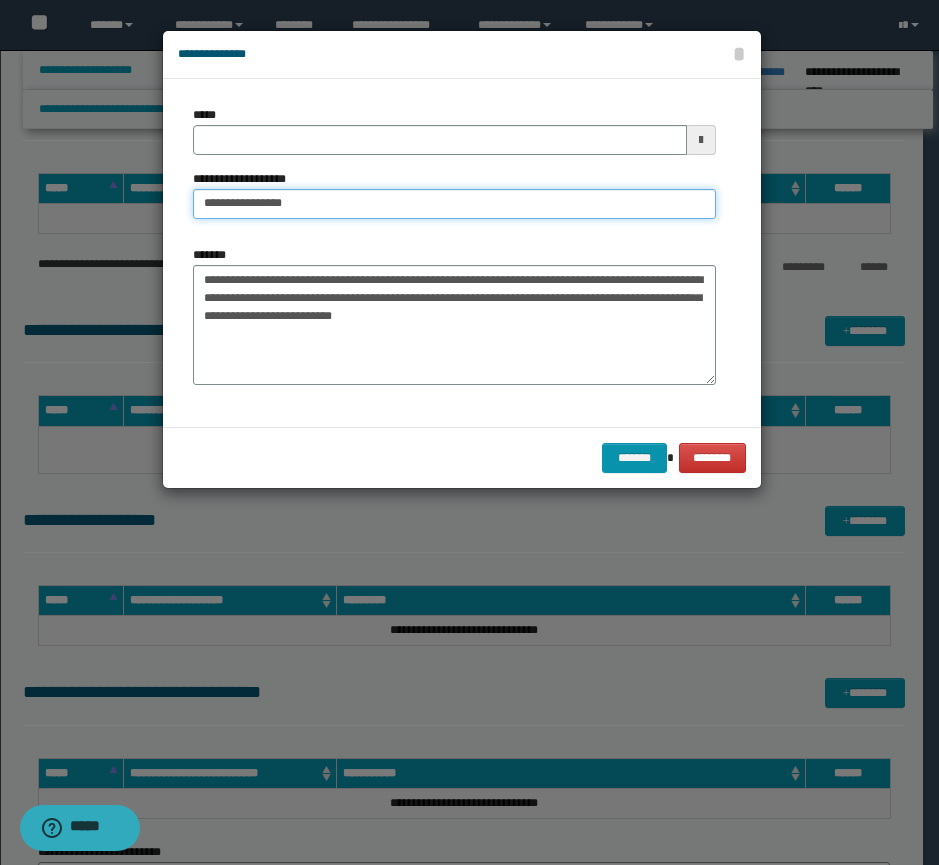 type on "**********" 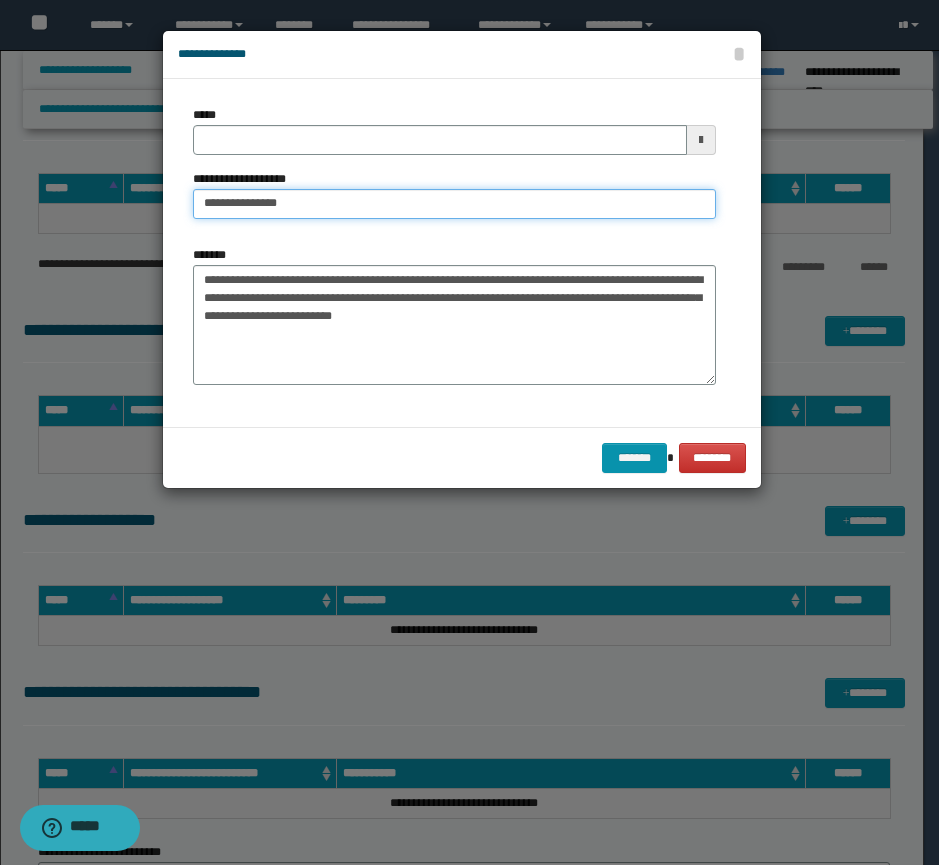 type 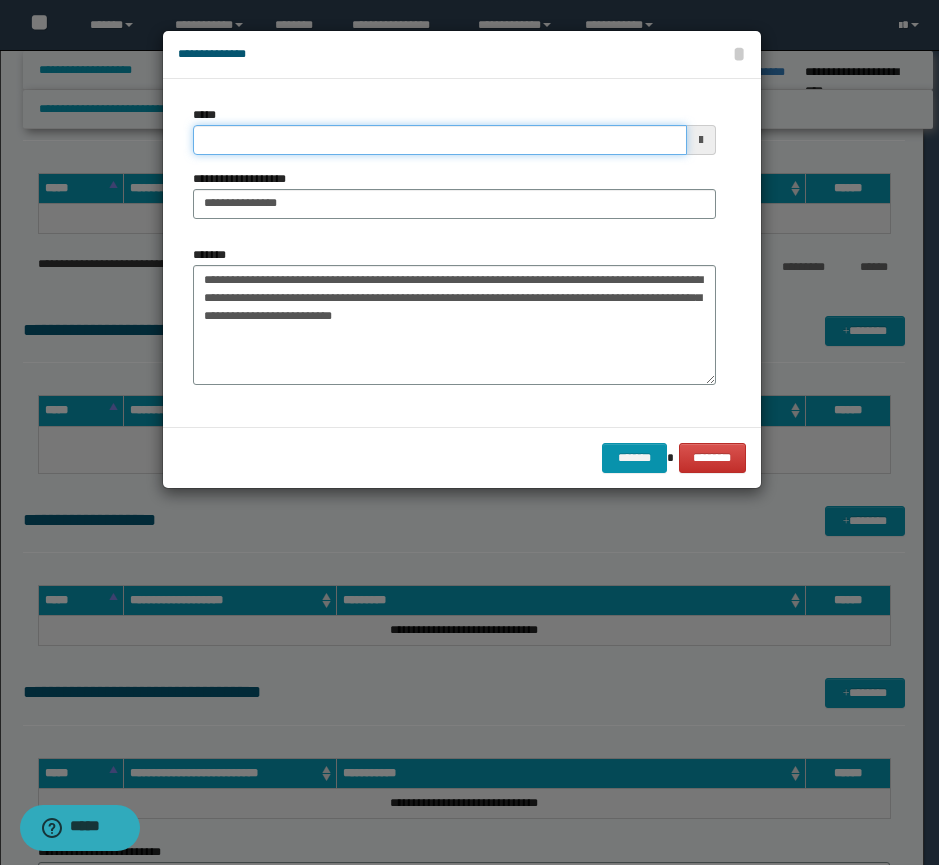click on "*****" at bounding box center [440, 140] 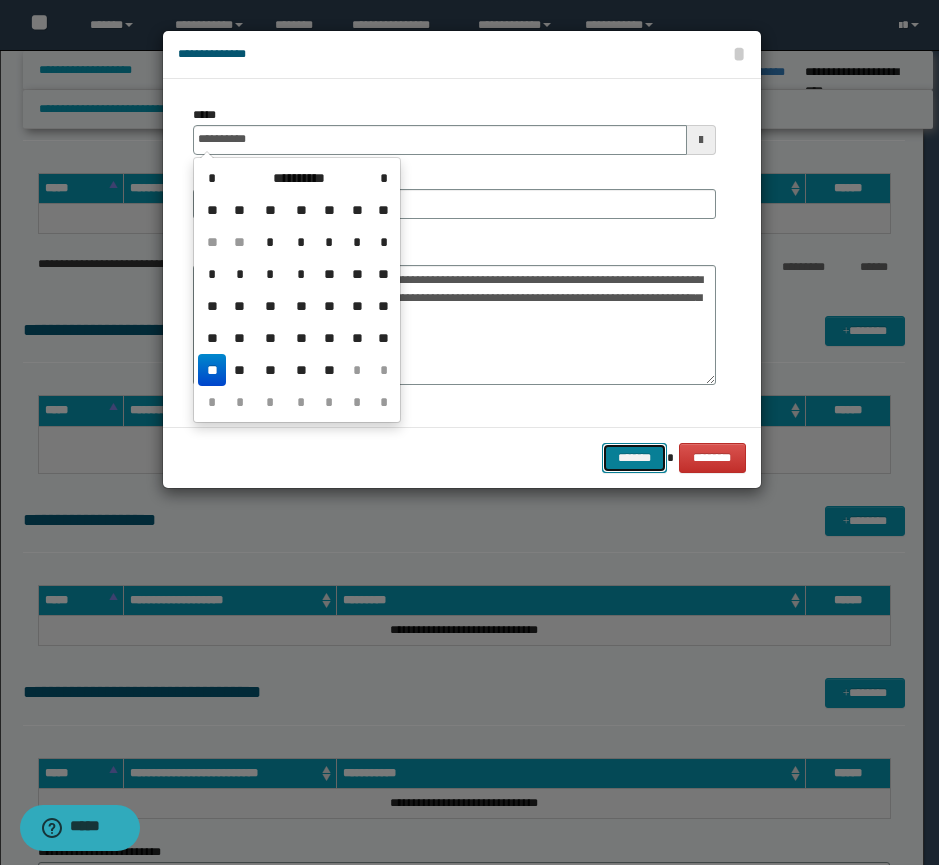 type on "**********" 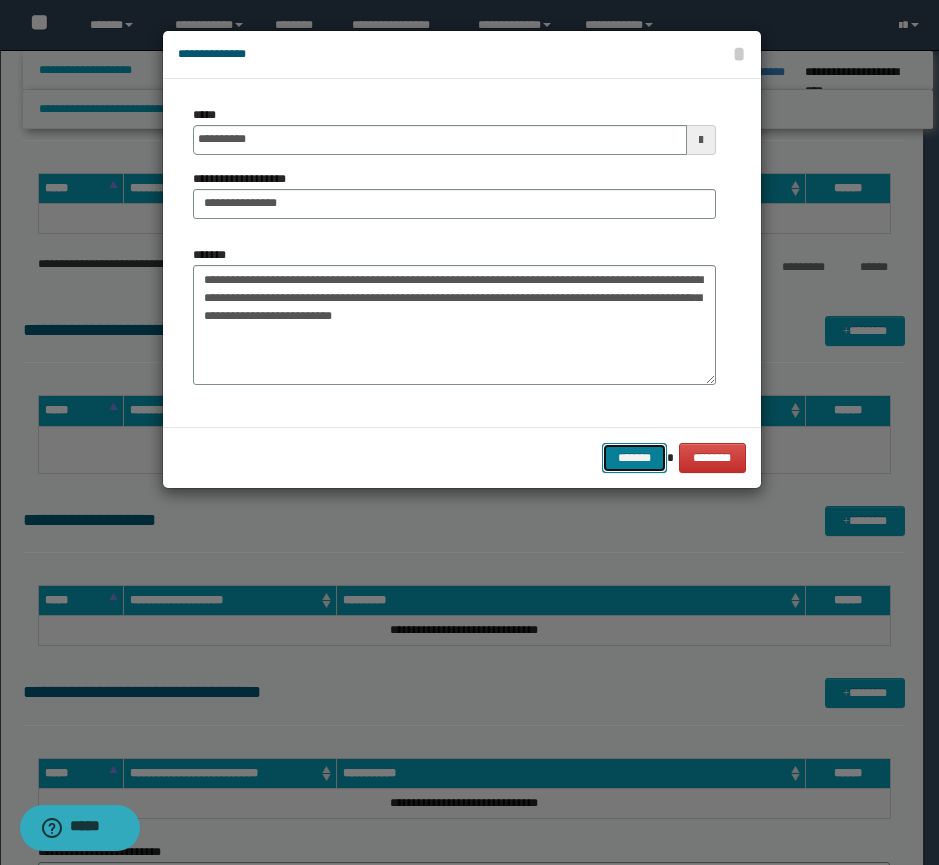 click on "*******" at bounding box center [634, 458] 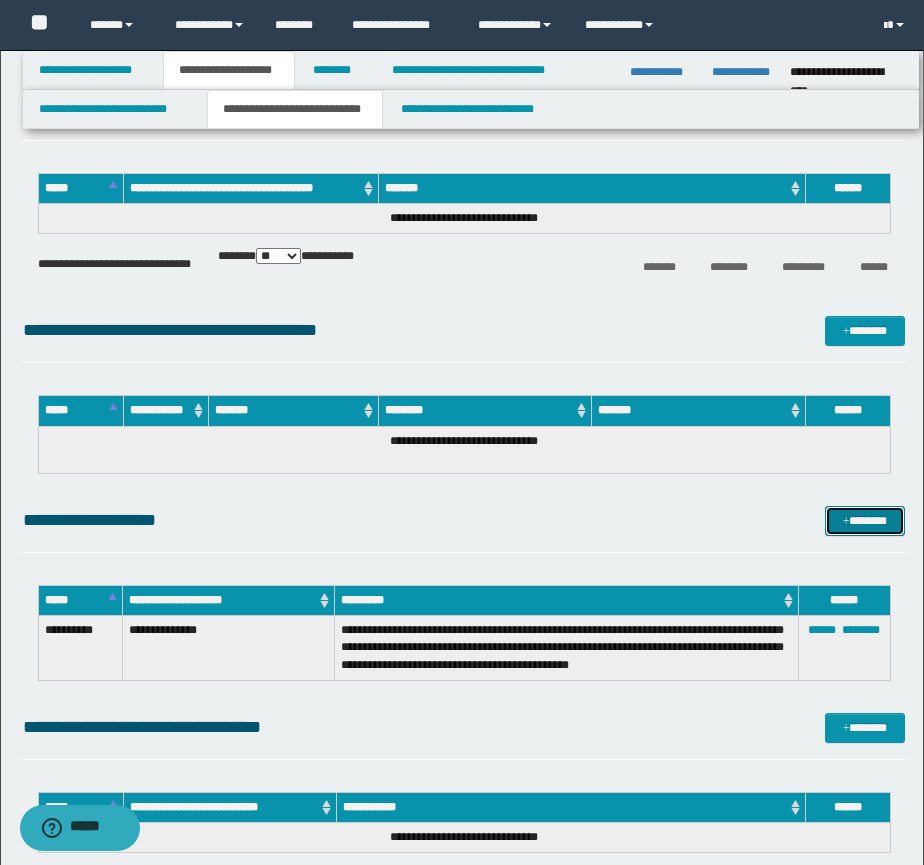 click on "*******" at bounding box center (865, 521) 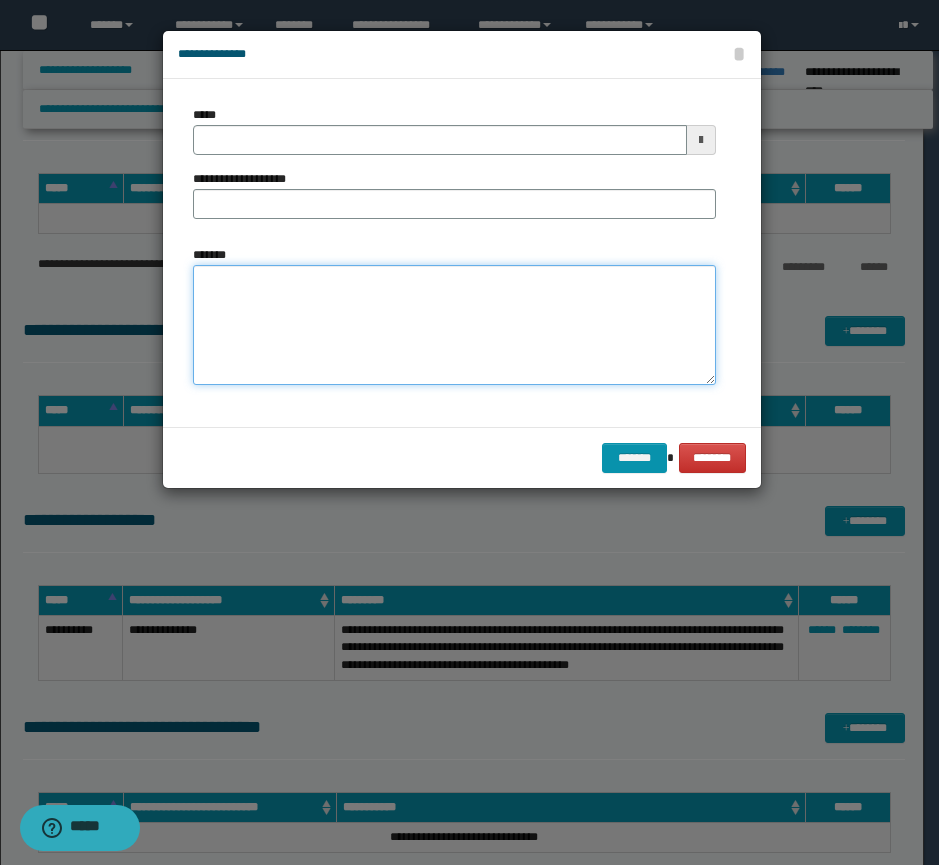 click on "*******" at bounding box center (454, 325) 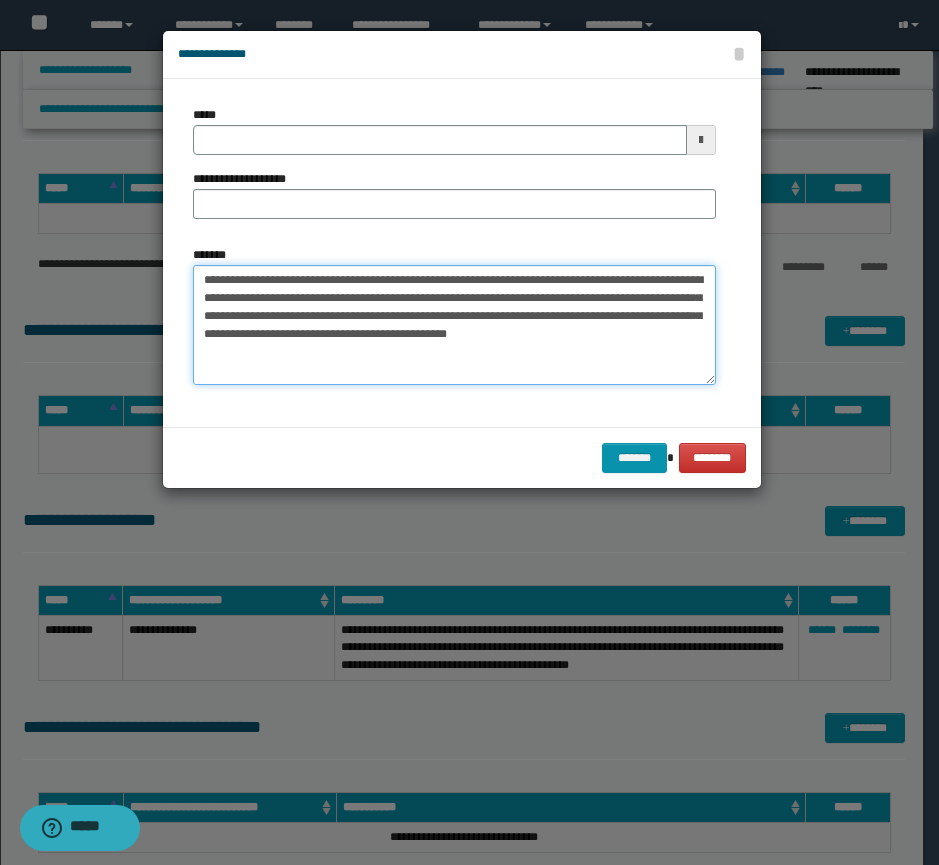 type on "**********" 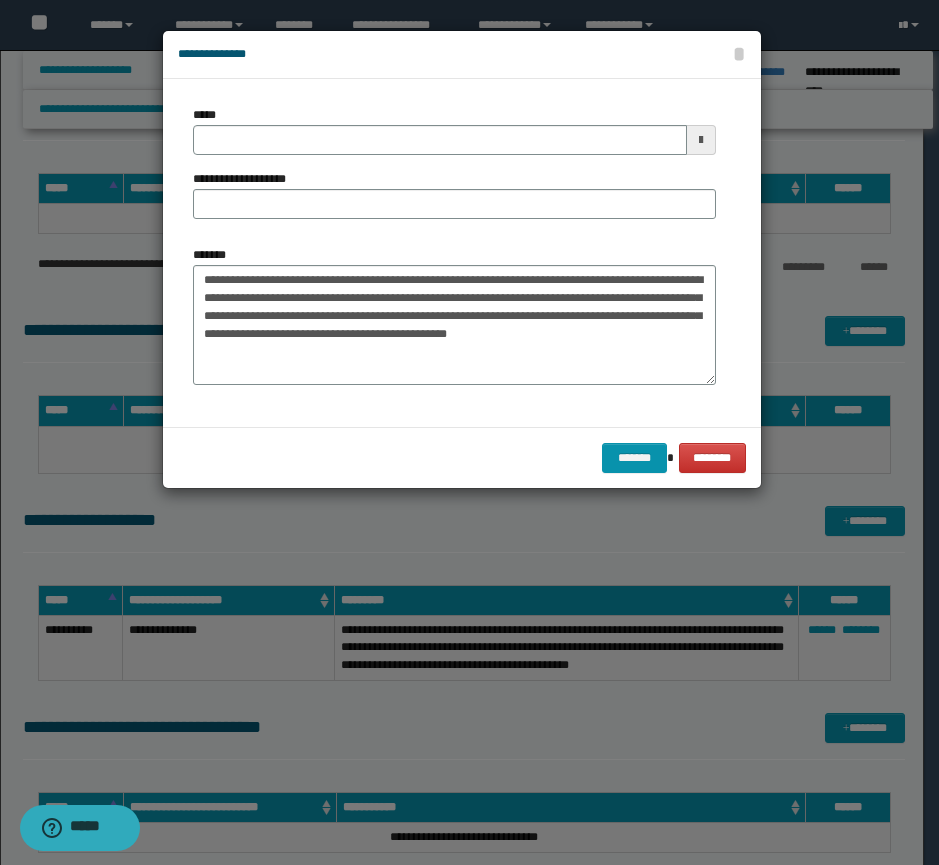 type 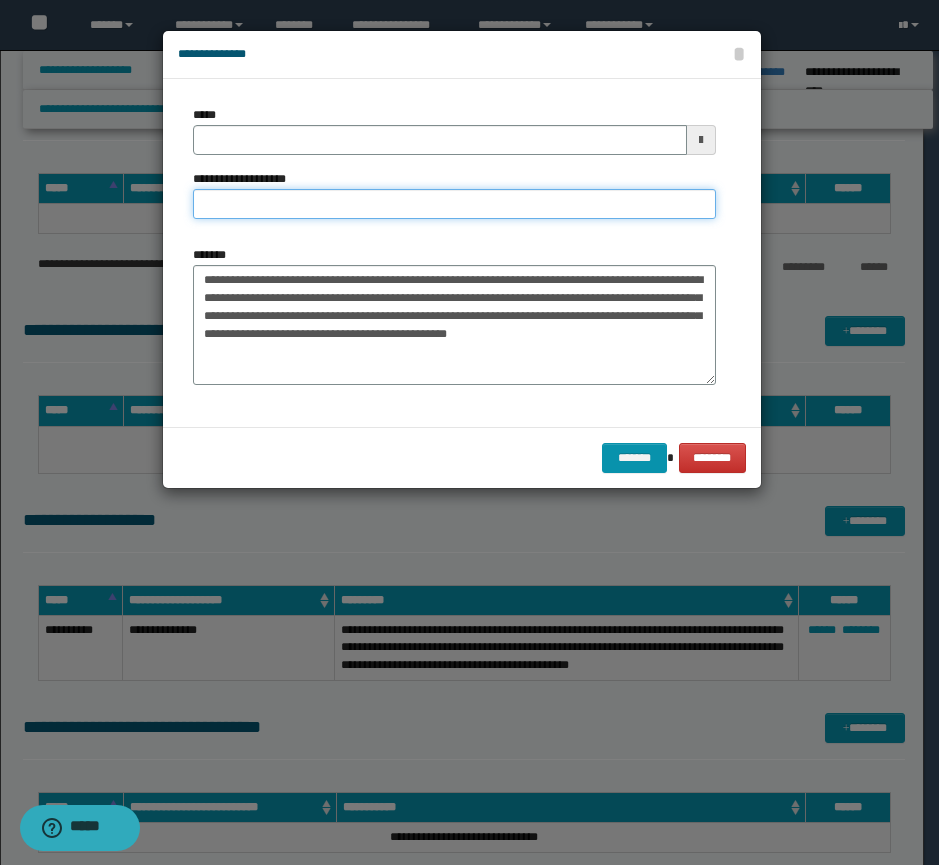 click on "**********" at bounding box center [454, 204] 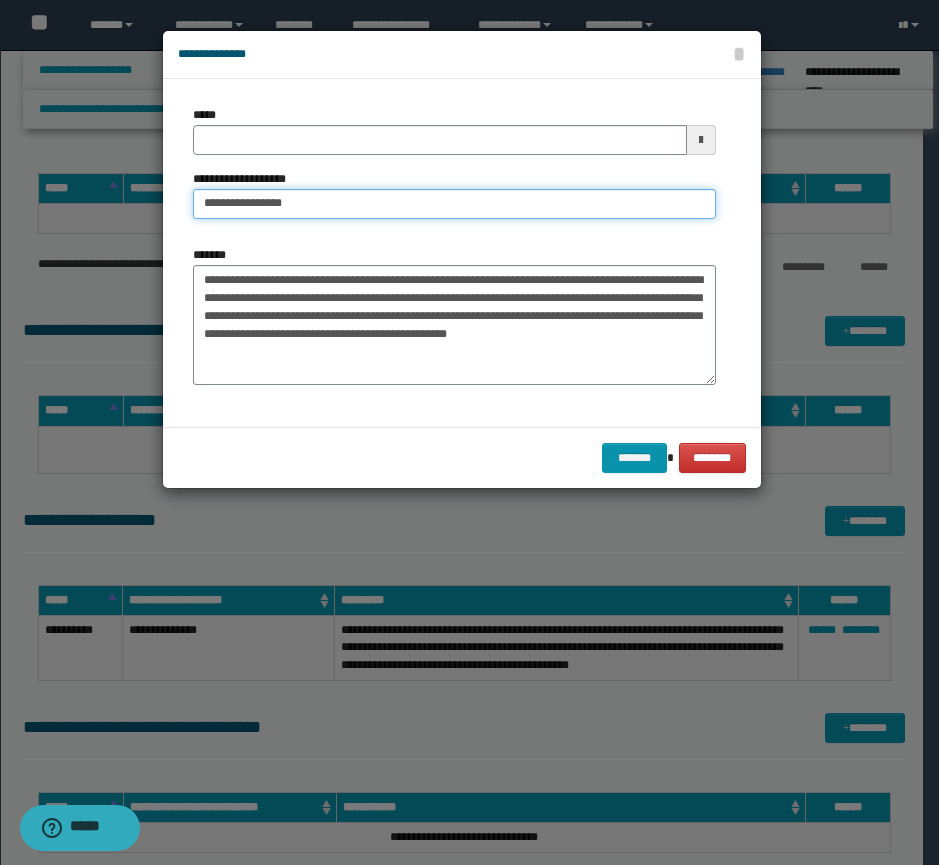 type on "**********" 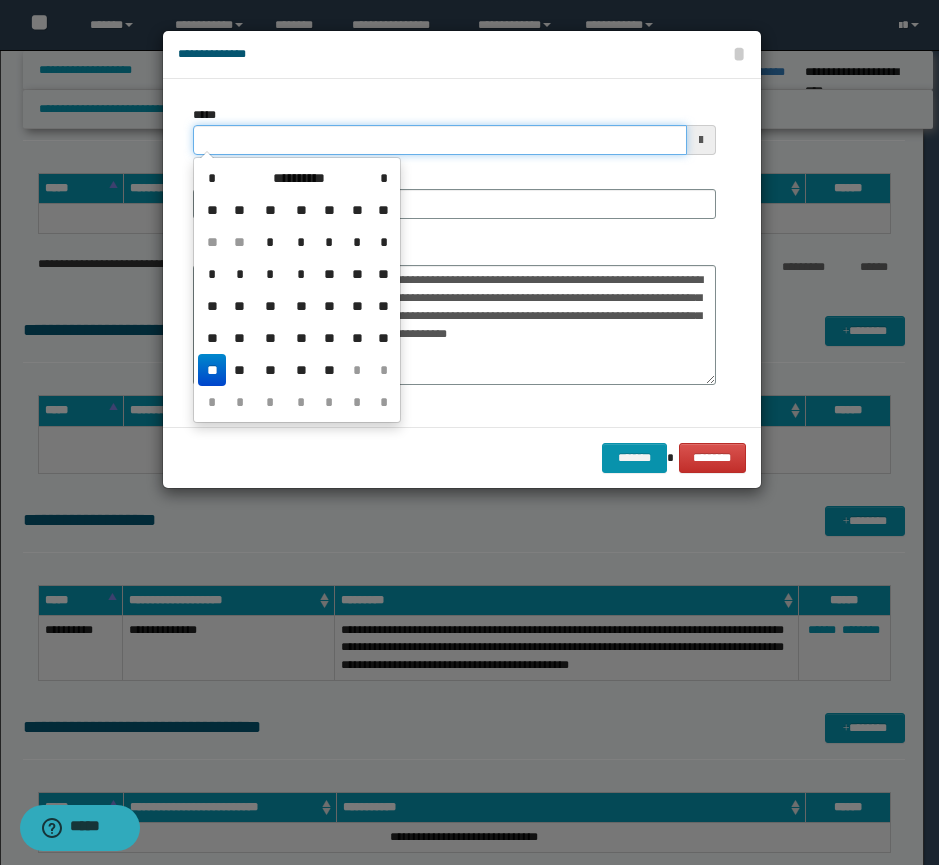 click on "*****" at bounding box center (440, 140) 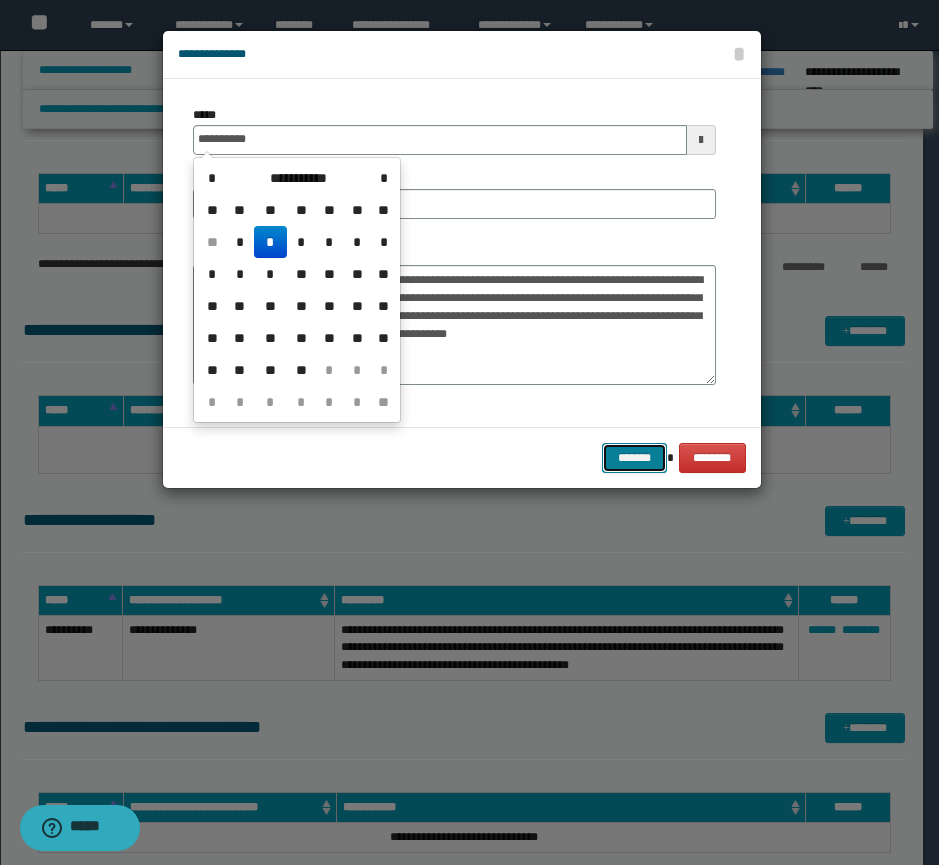 type on "**********" 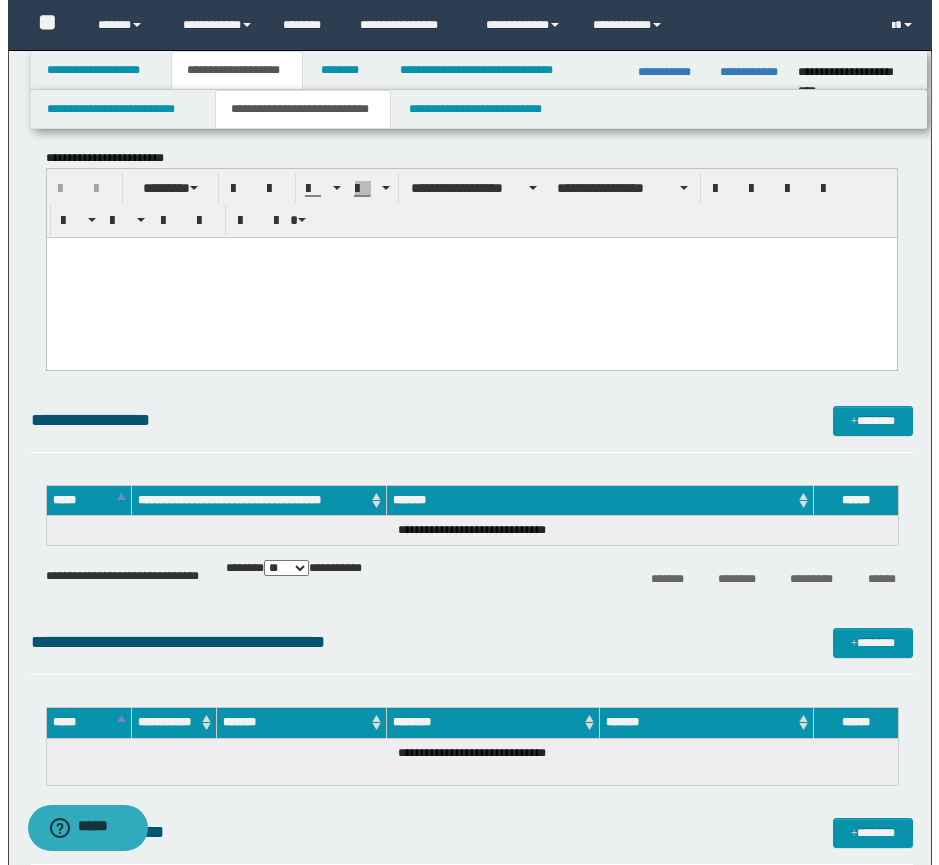 scroll, scrollTop: 333, scrollLeft: 0, axis: vertical 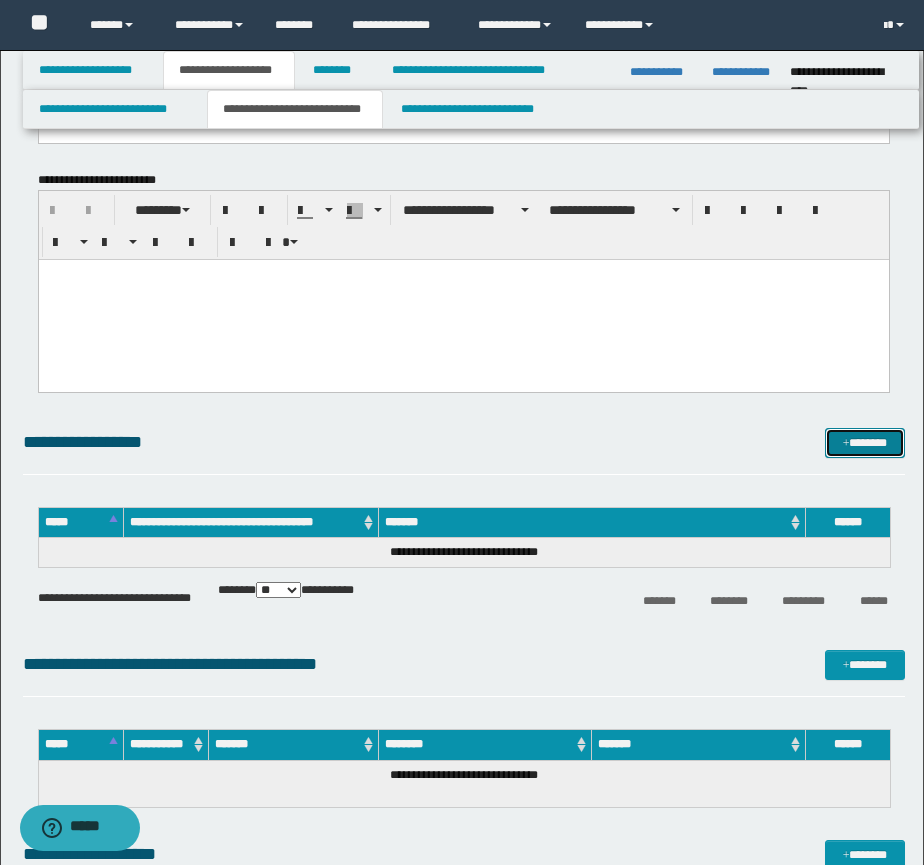 click on "*******" at bounding box center [865, 443] 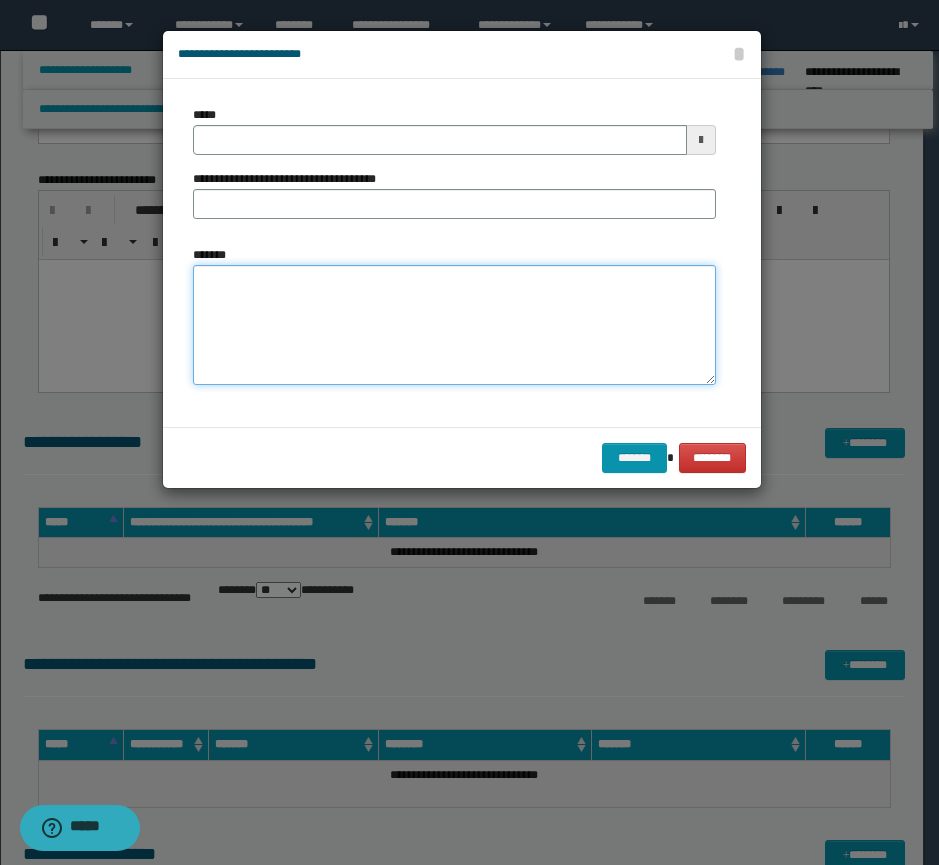 click on "*******" at bounding box center [454, 325] 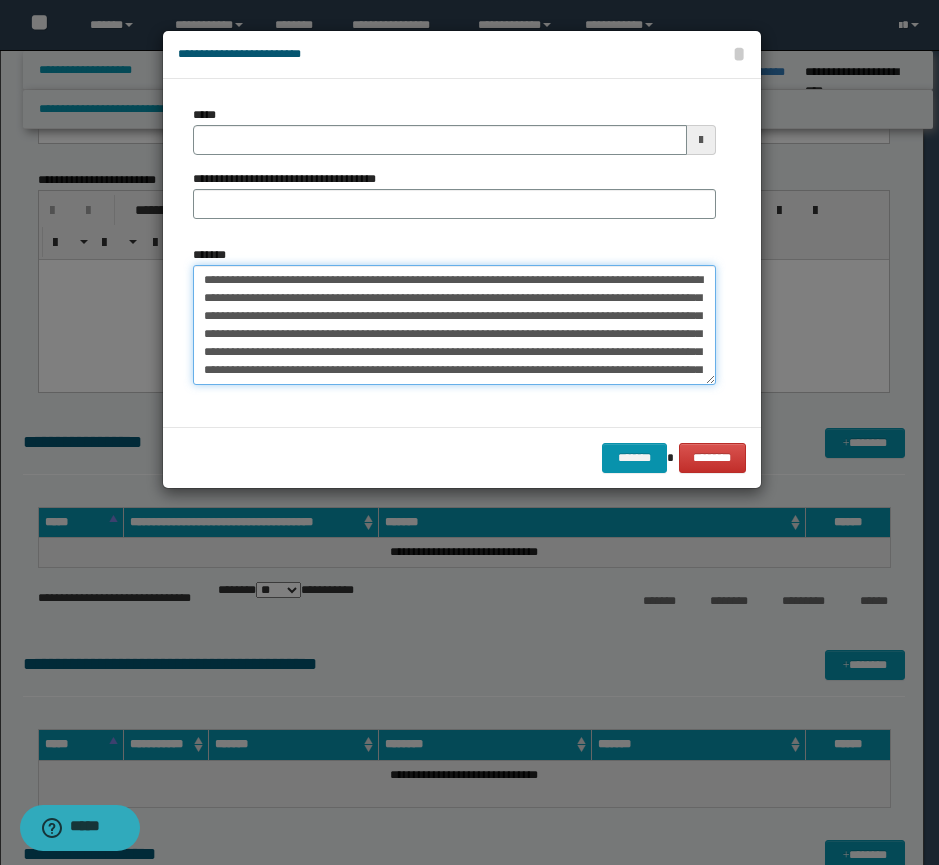 scroll, scrollTop: 66, scrollLeft: 0, axis: vertical 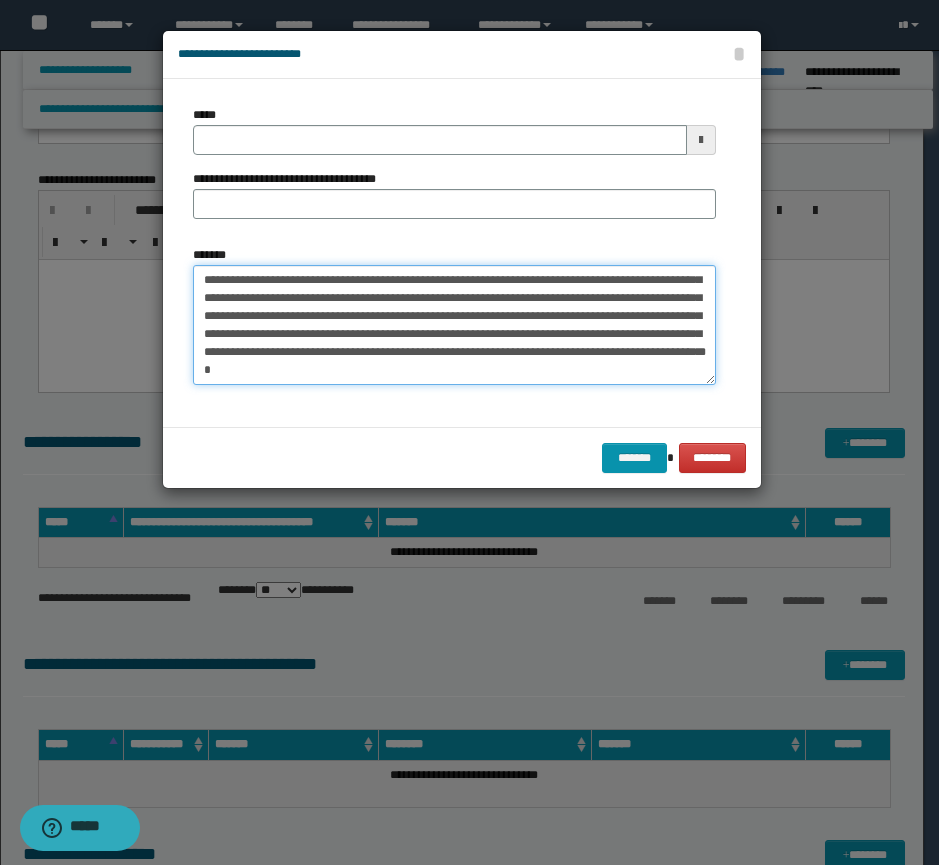 type on "**********" 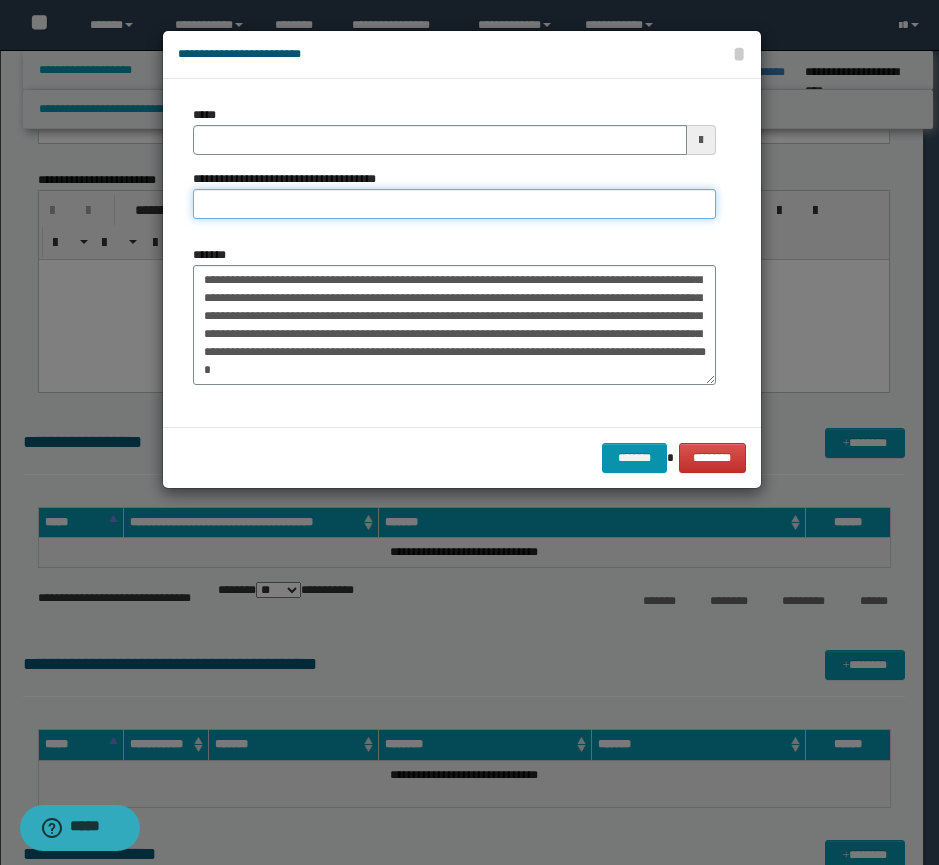 click on "**********" at bounding box center [454, 204] 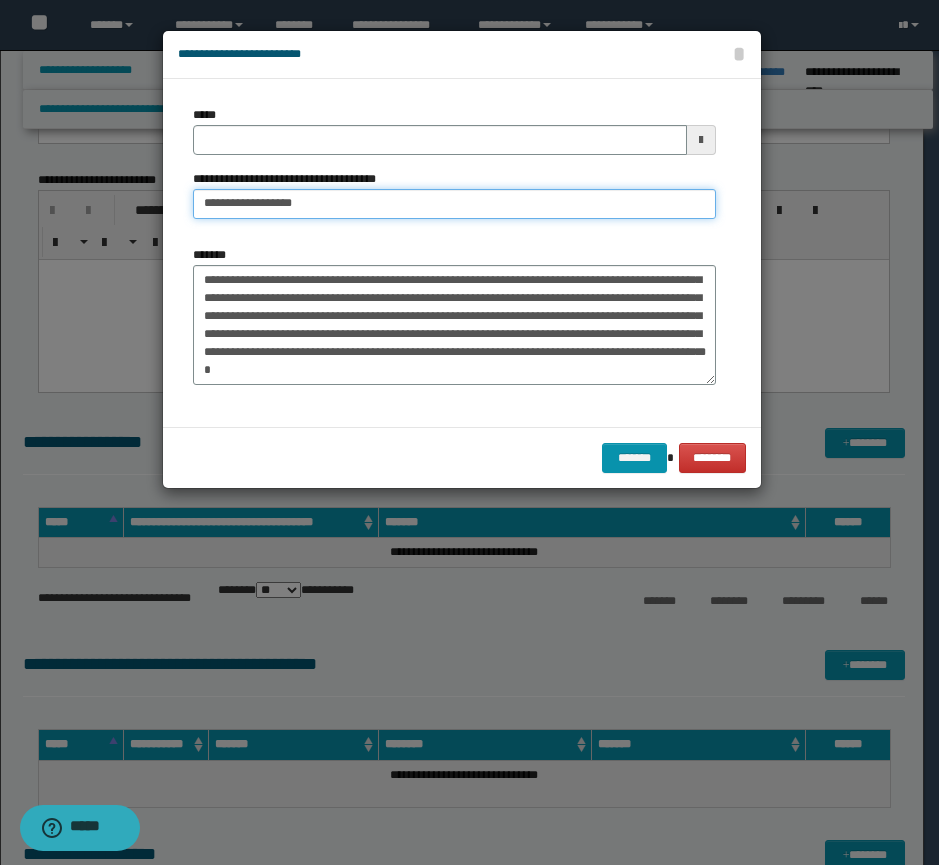 type 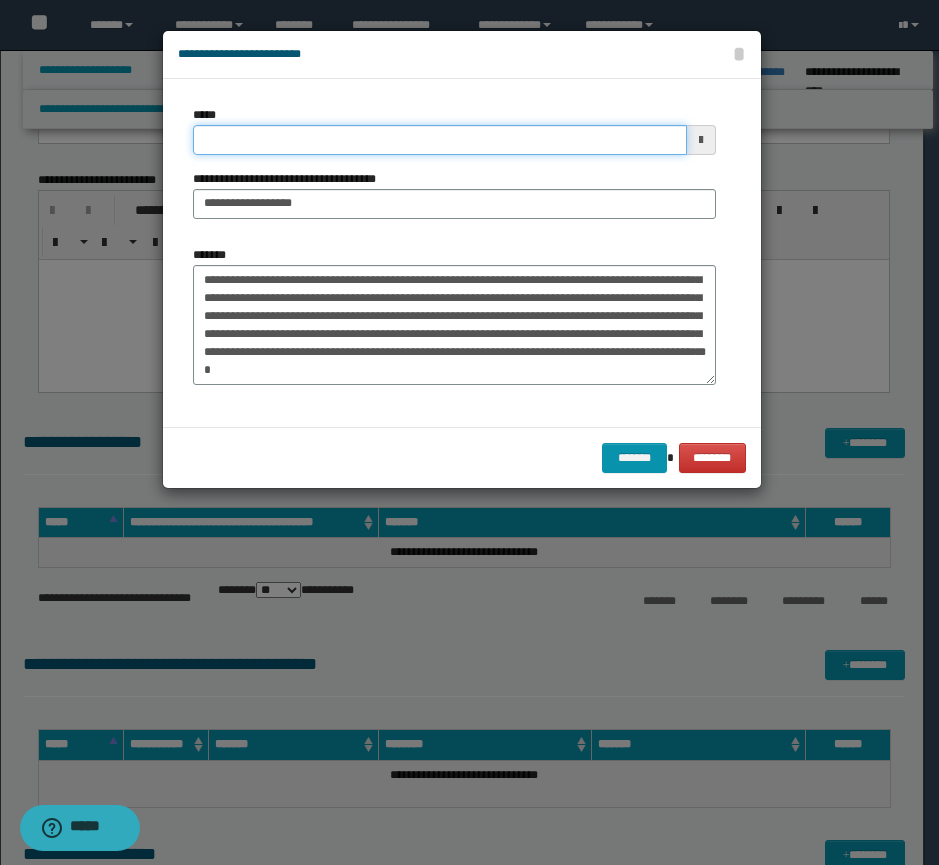 click on "*****" at bounding box center (440, 140) 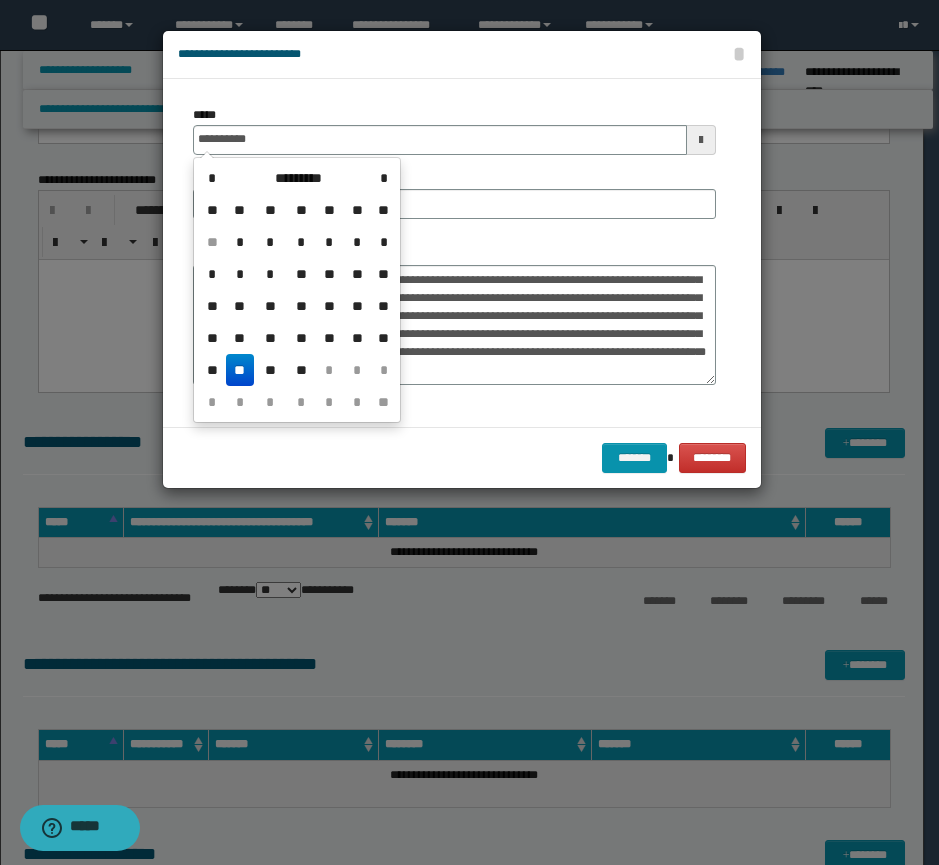 click on "**" at bounding box center [240, 370] 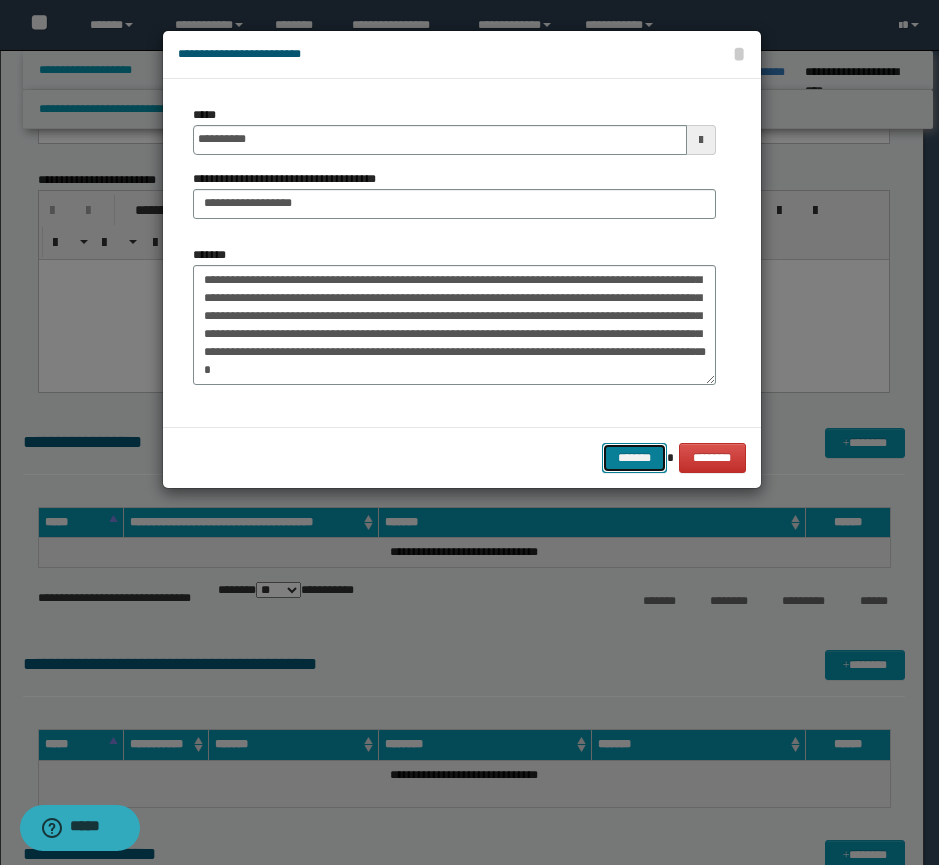 click on "*******" at bounding box center [634, 458] 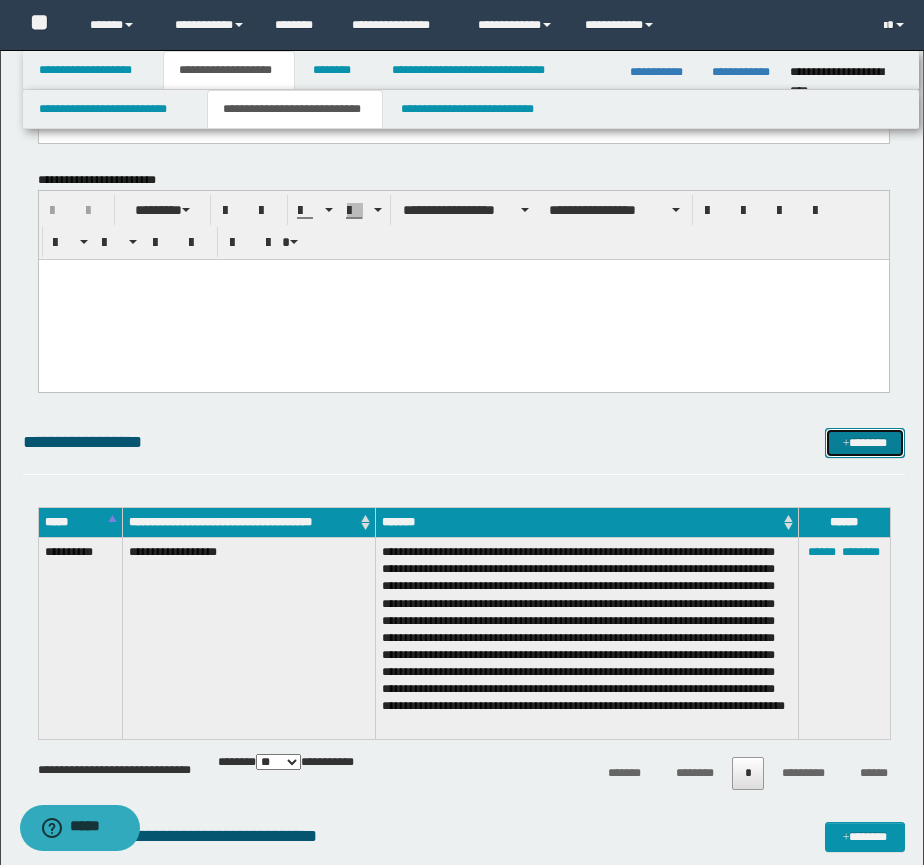 click on "*******" at bounding box center (865, 443) 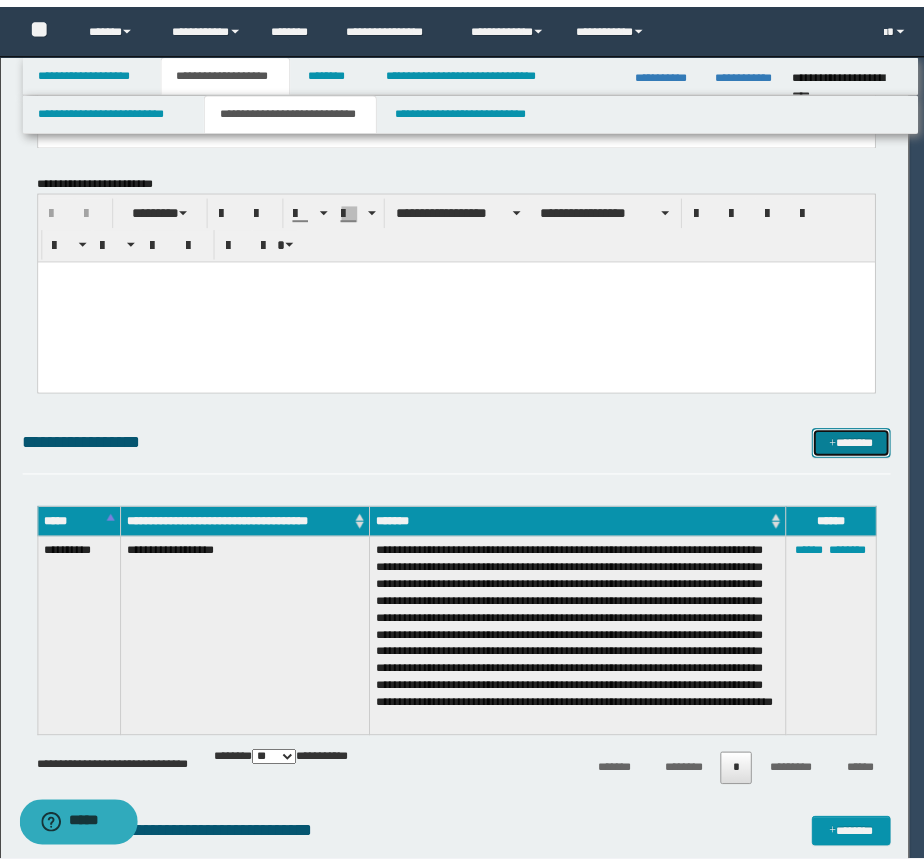 scroll, scrollTop: 0, scrollLeft: 0, axis: both 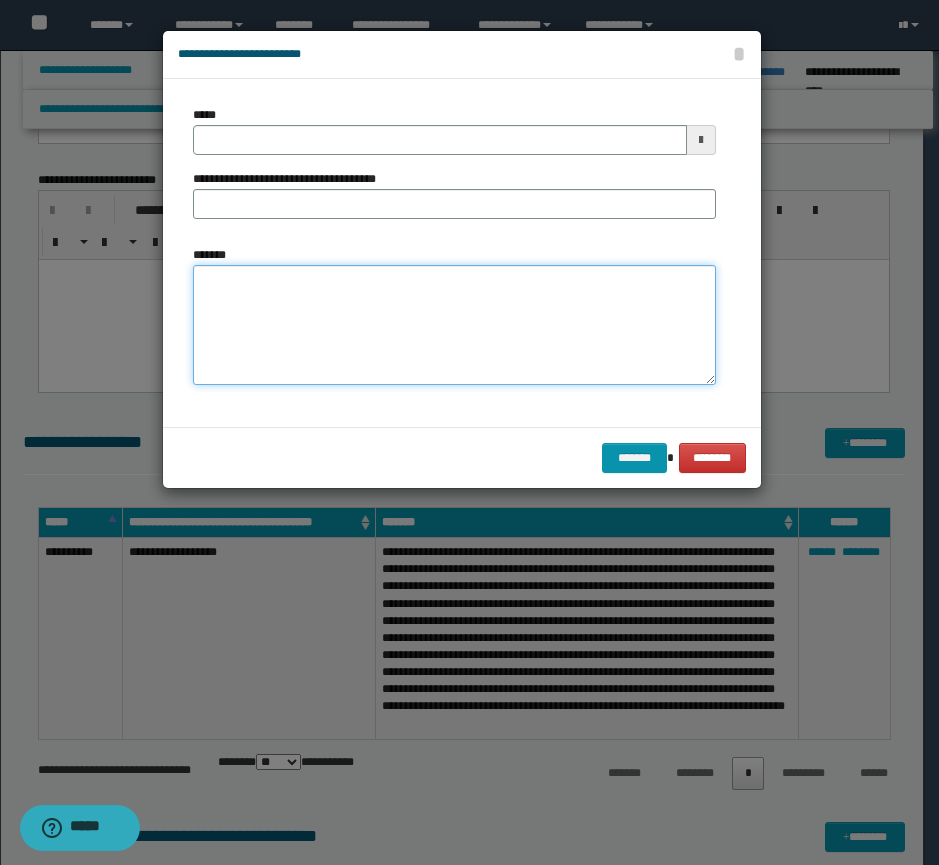 click on "*******" at bounding box center [454, 325] 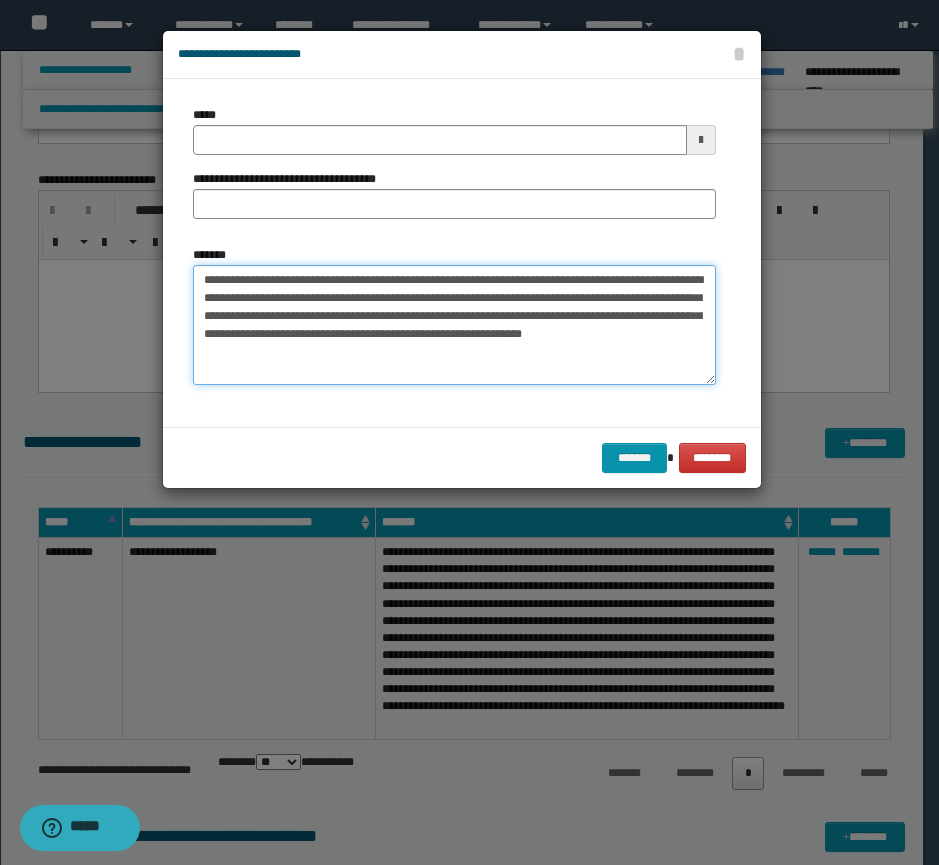 type on "**********" 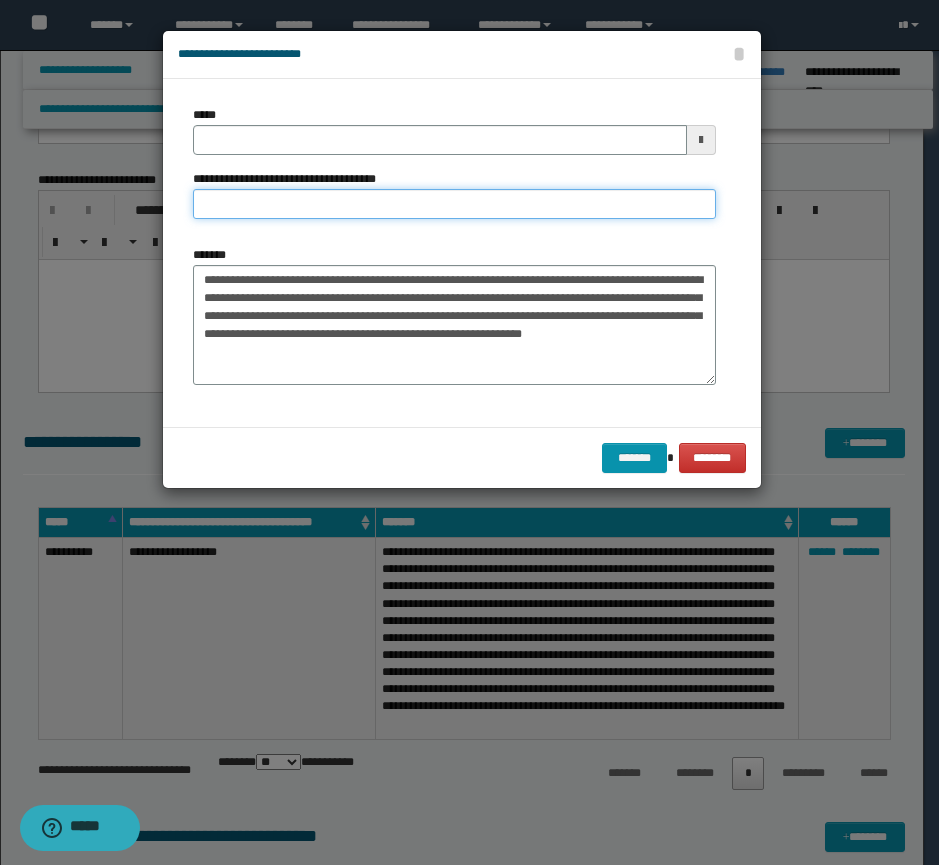 click on "**********" at bounding box center (454, 204) 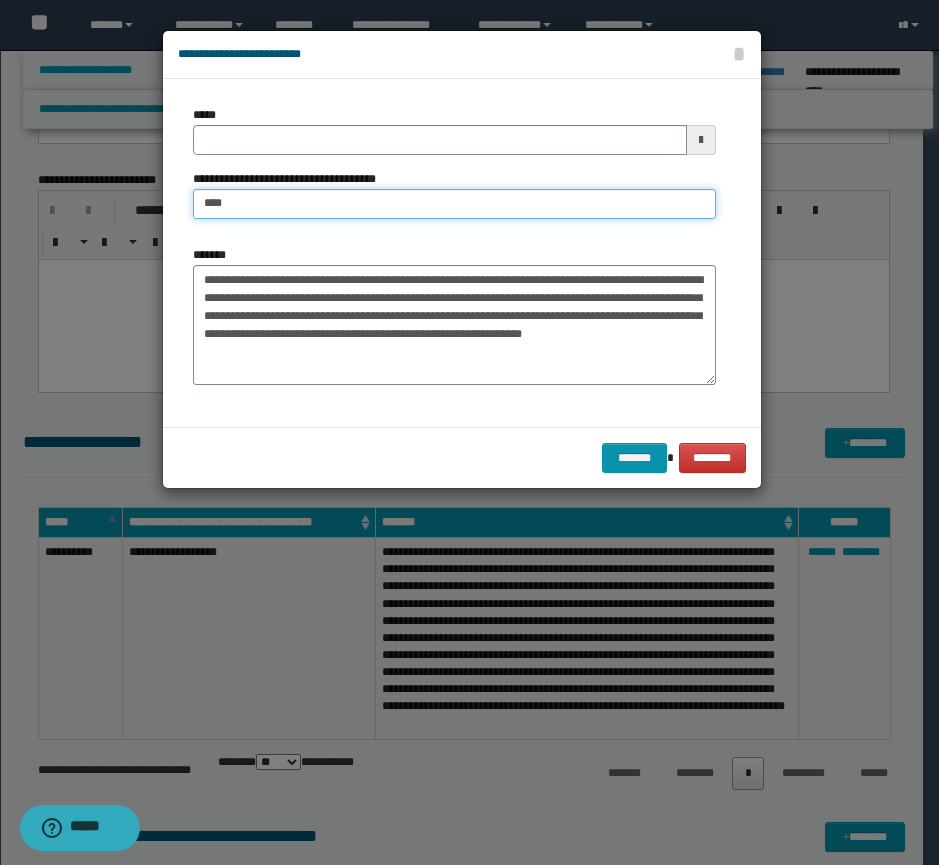 type on "********" 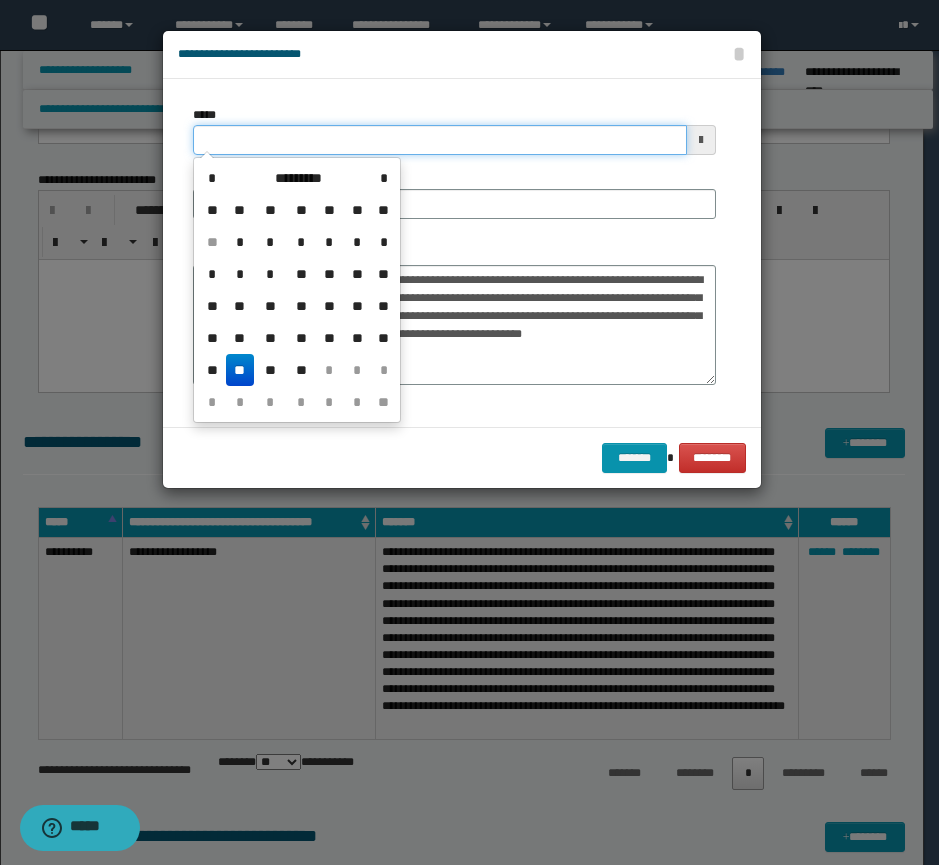 click on "*****" at bounding box center [440, 140] 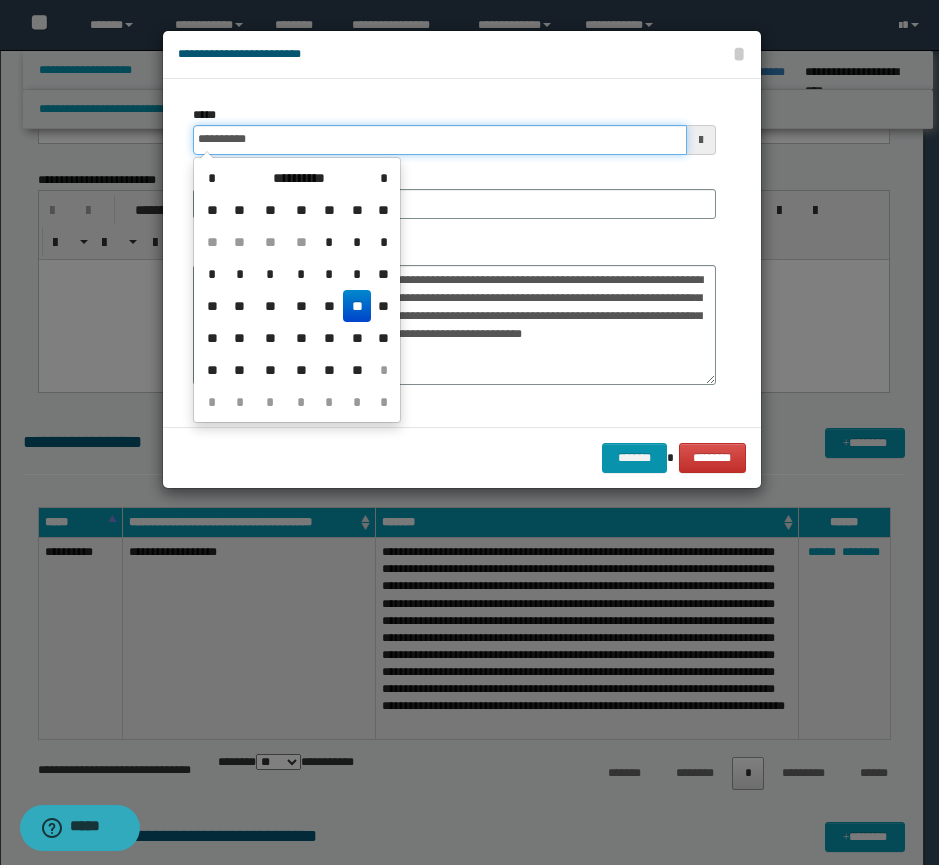 type on "**********" 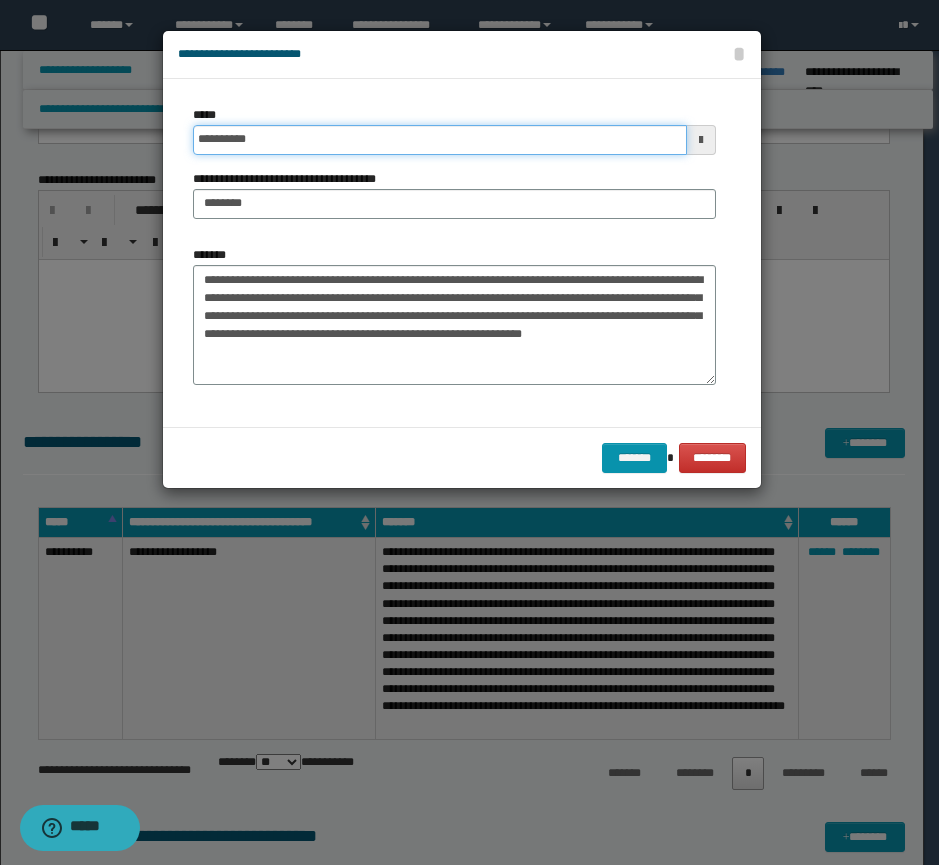 click on "*******" at bounding box center (634, 458) 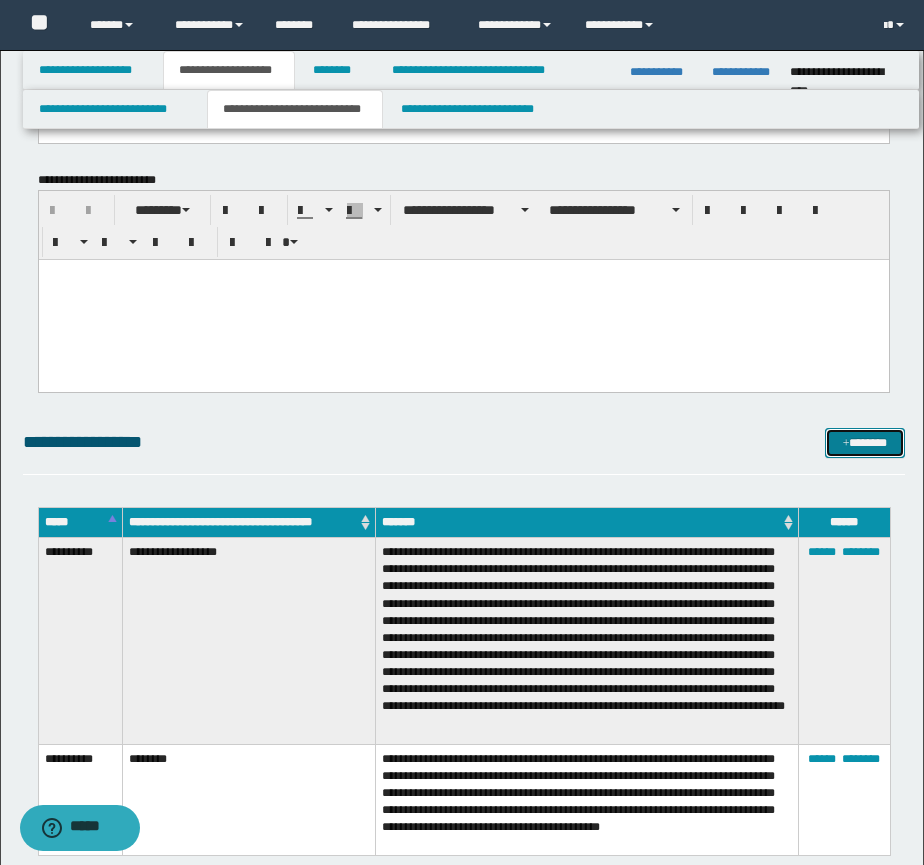 click on "*******" at bounding box center [865, 443] 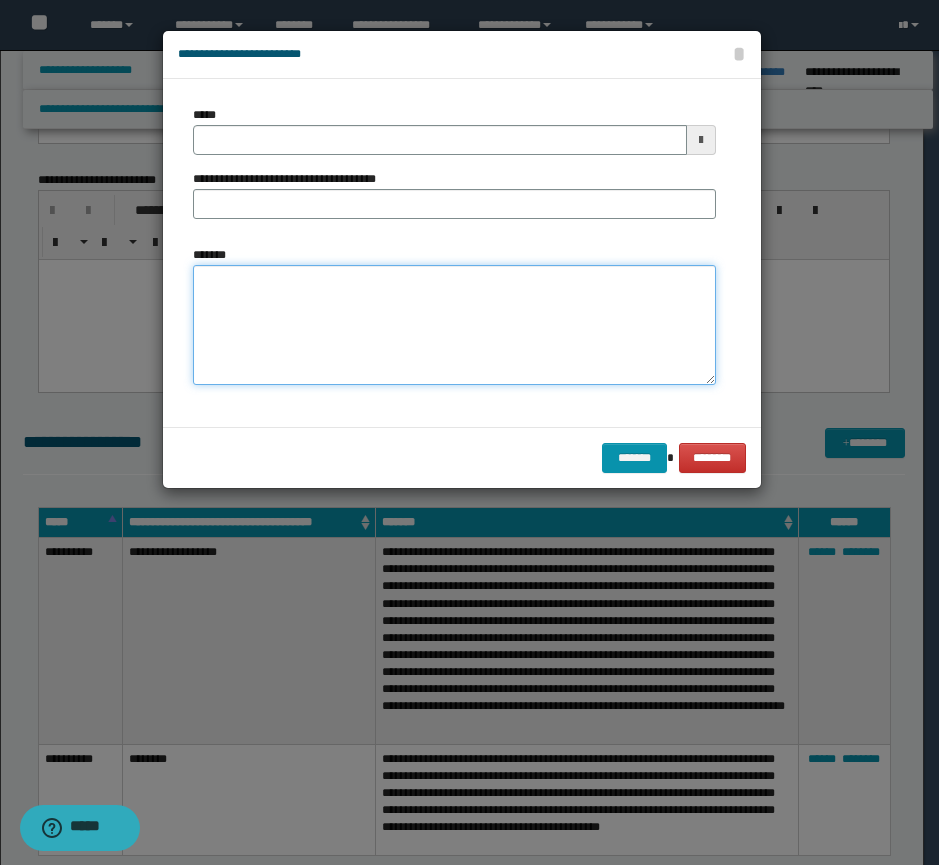 click on "*******" at bounding box center [454, 325] 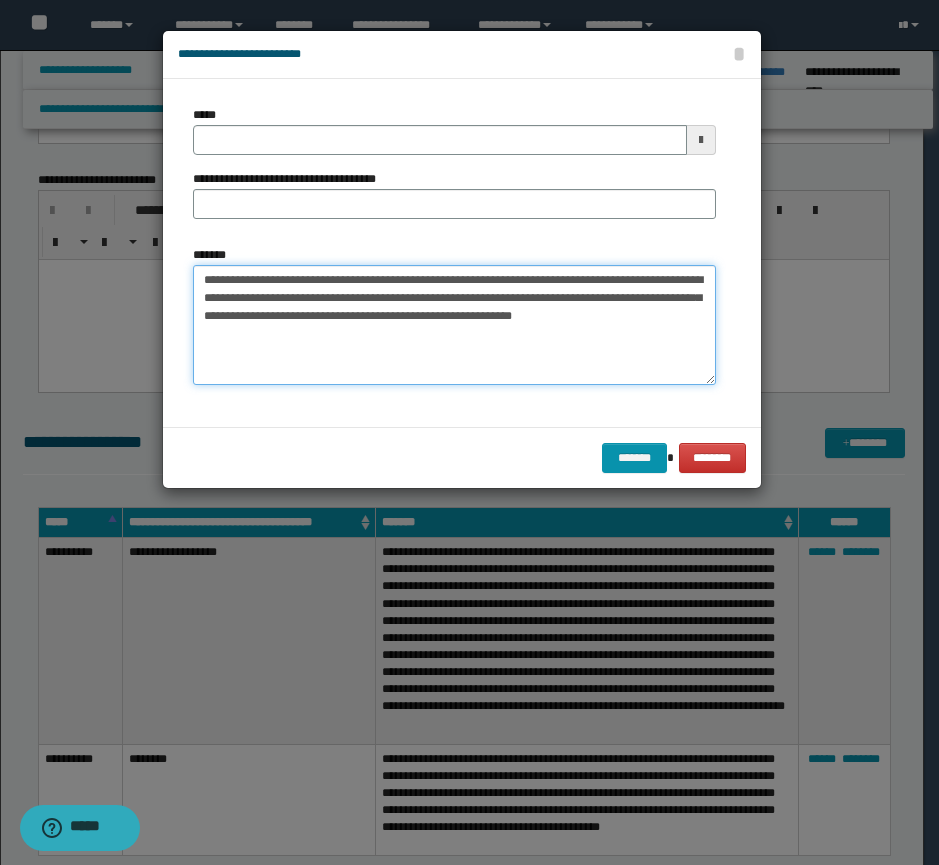 type on "**********" 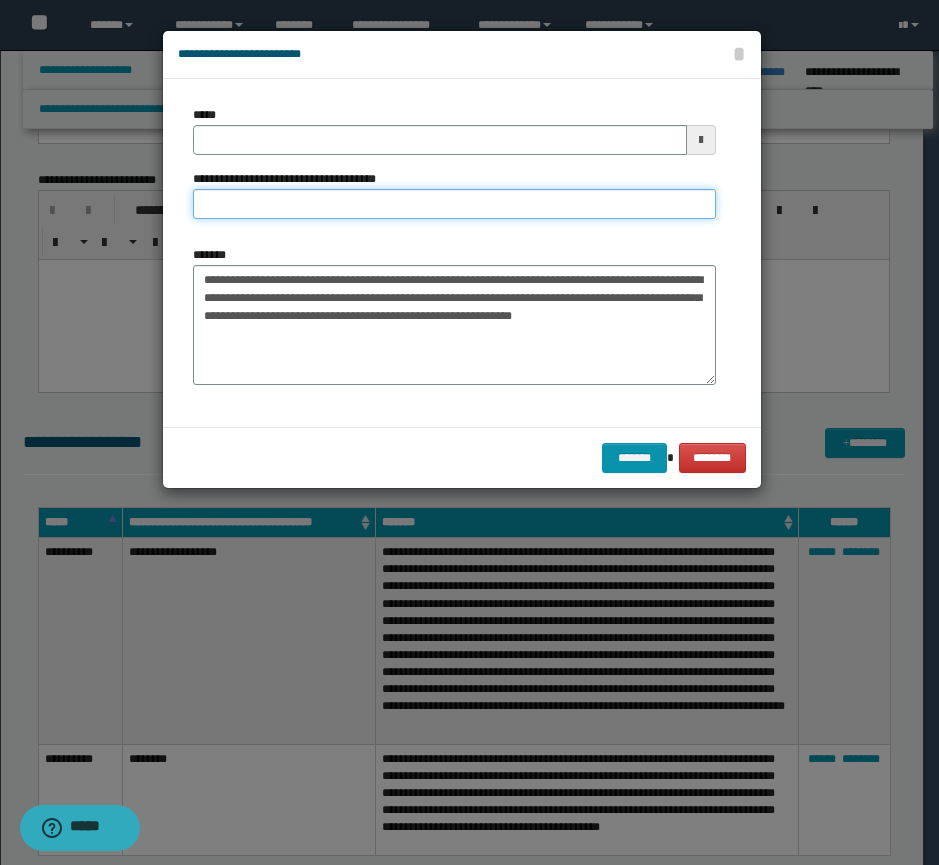 click on "**********" at bounding box center [454, 204] 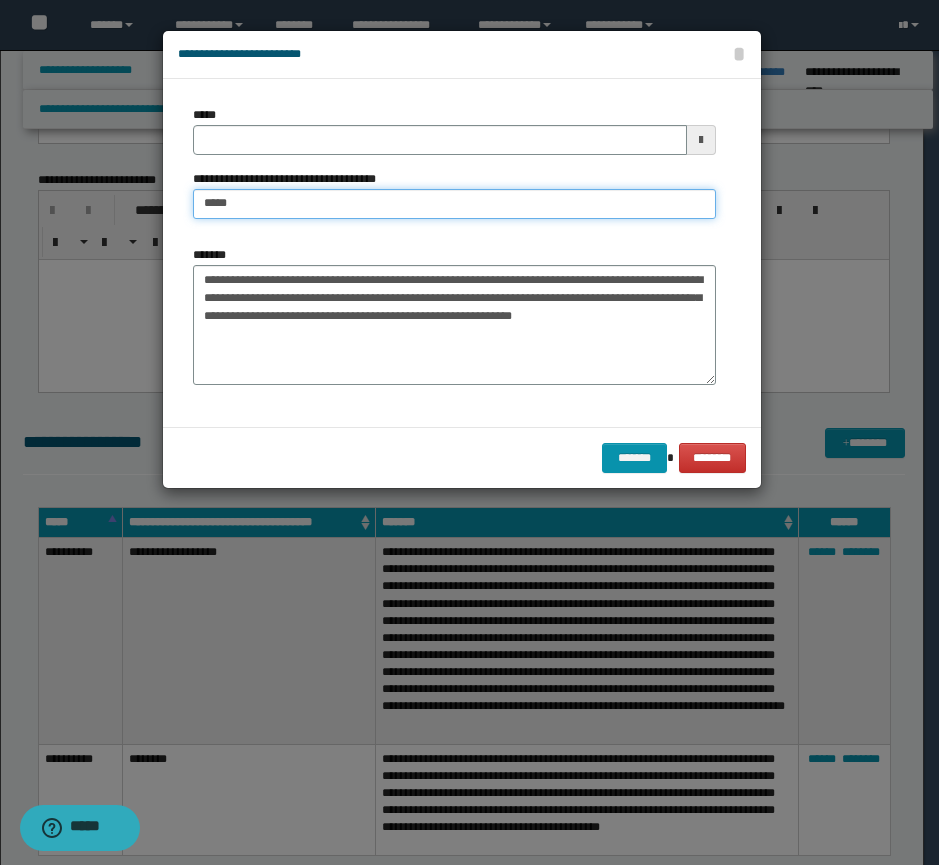 type on "********" 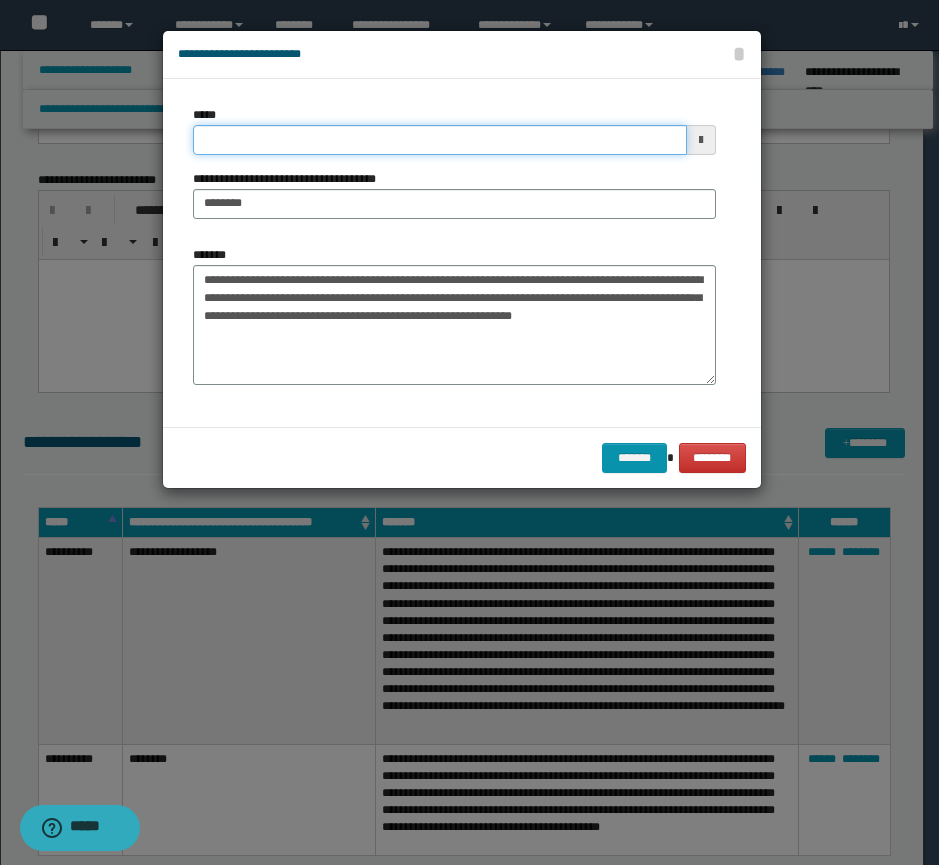 click on "*****" at bounding box center [440, 140] 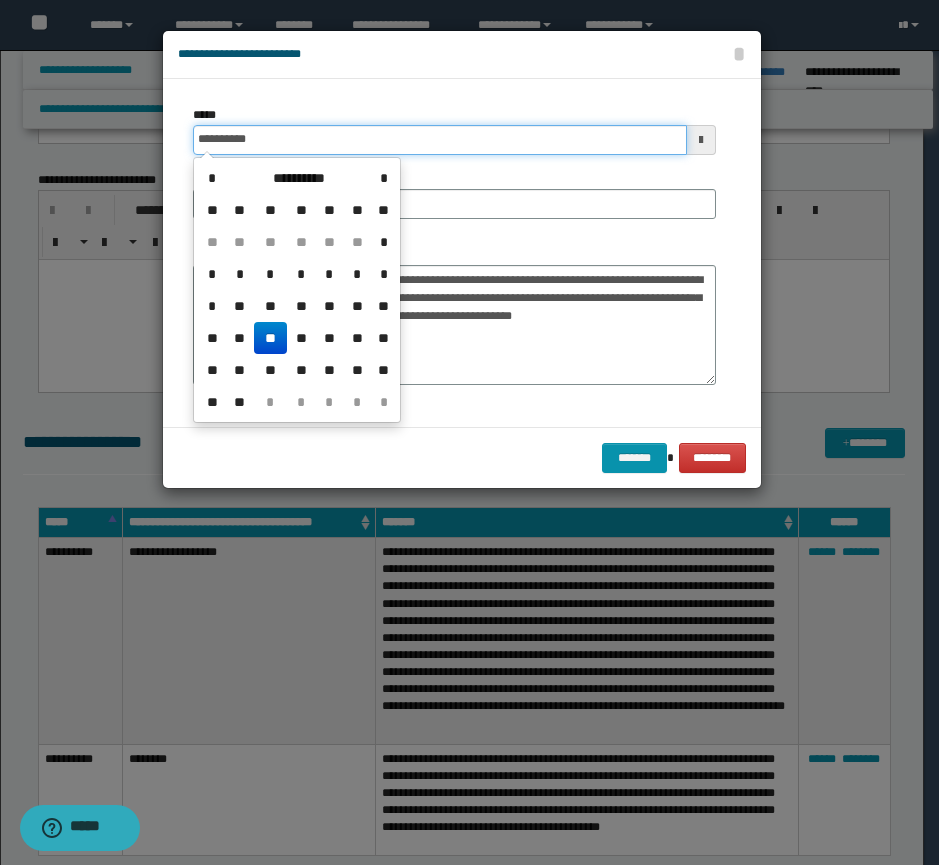 type on "**********" 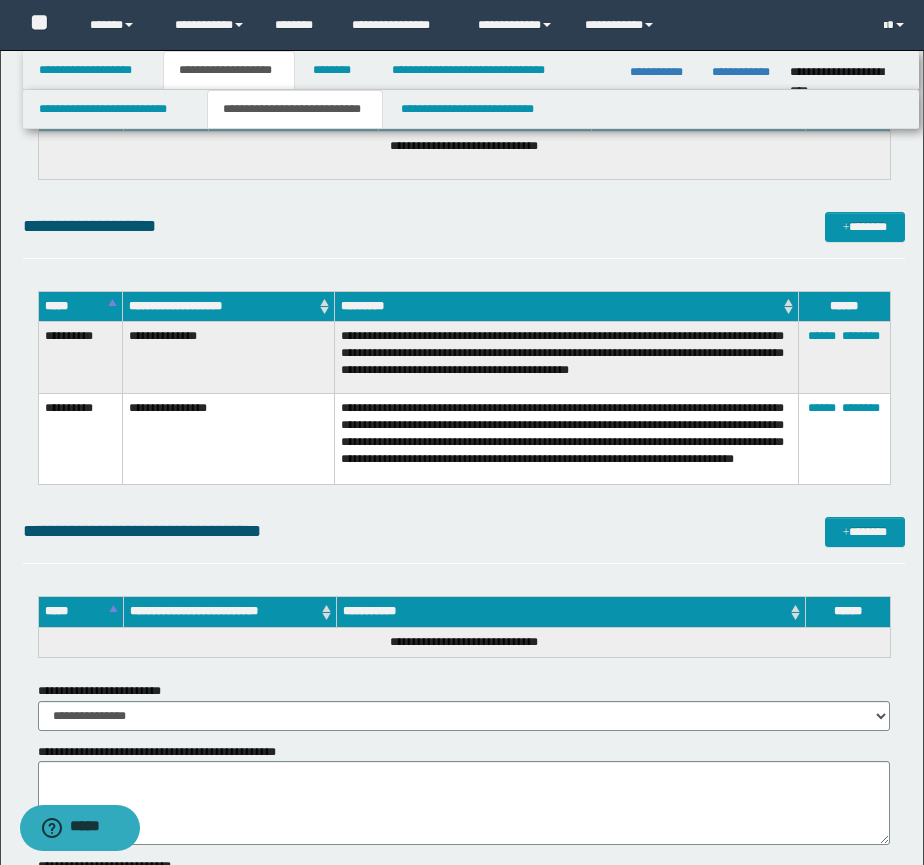 scroll, scrollTop: 1333, scrollLeft: 0, axis: vertical 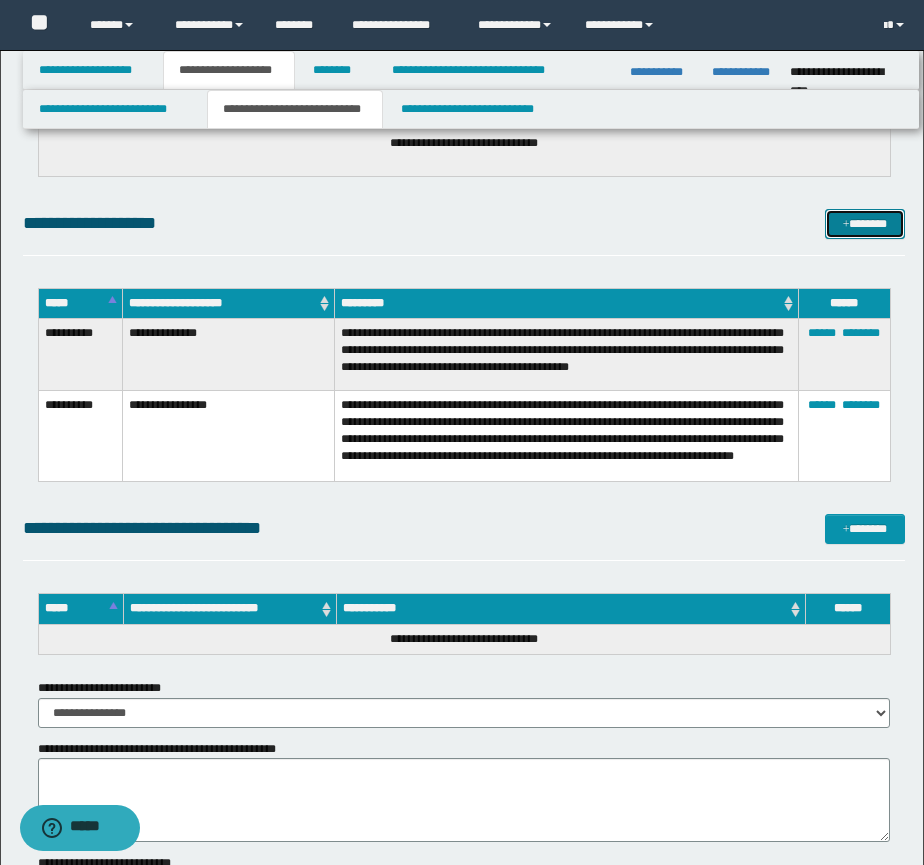 click on "*******" at bounding box center (865, 224) 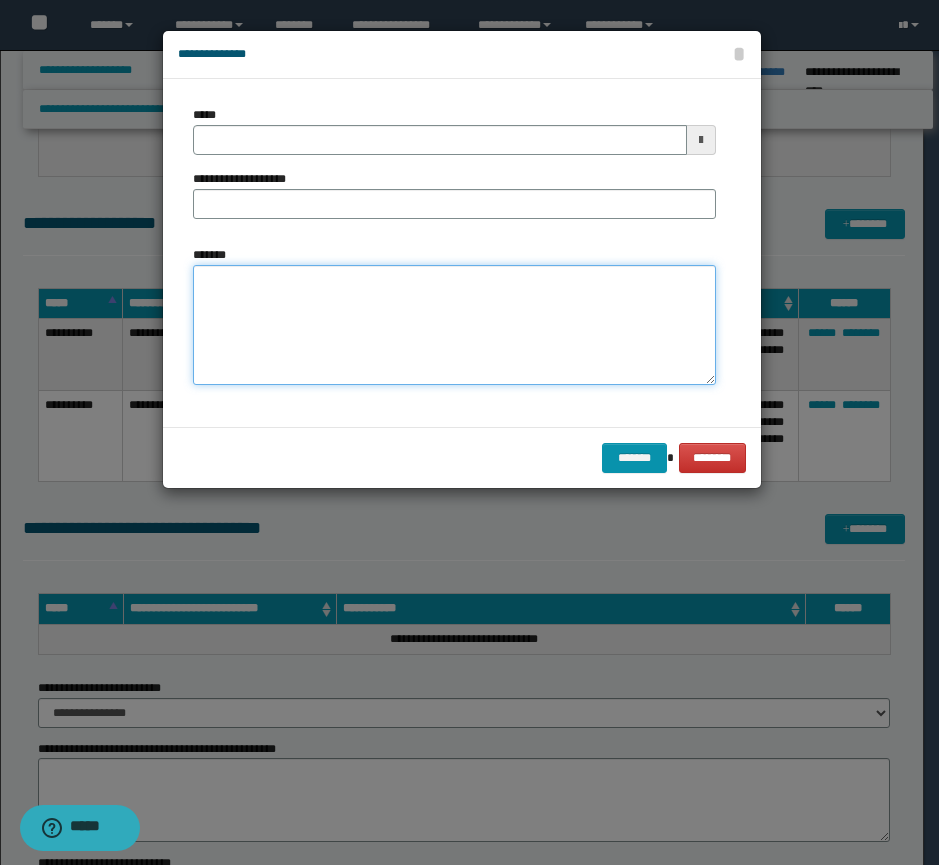 click on "*******" at bounding box center [454, 325] 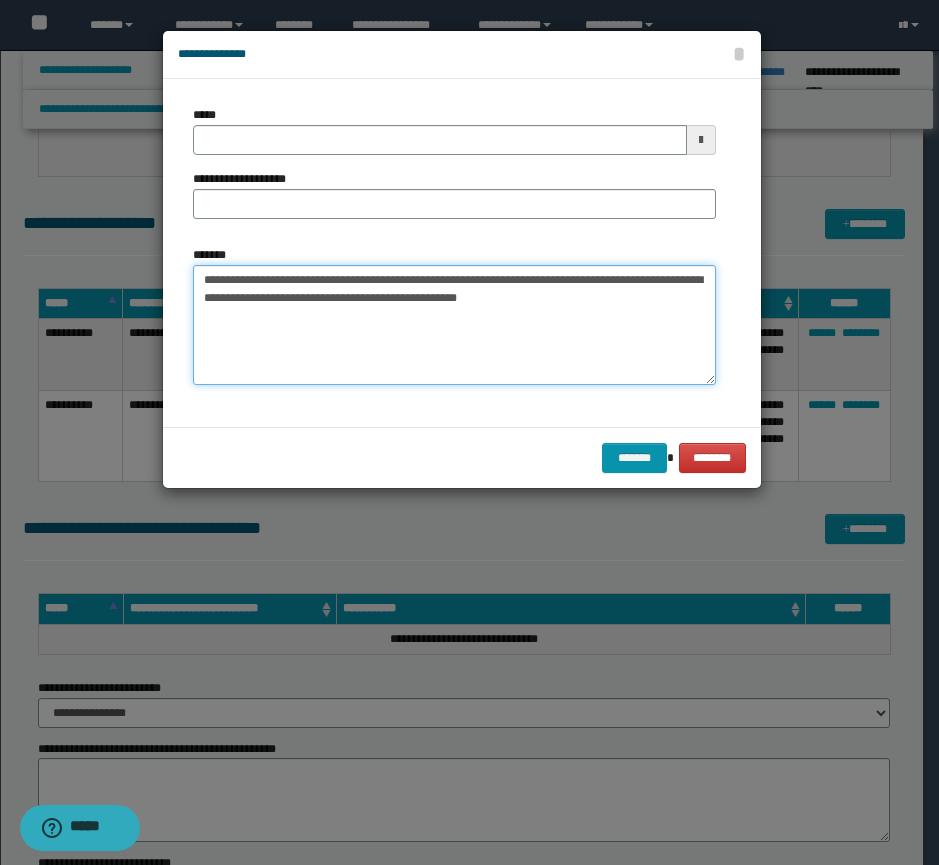 type on "**********" 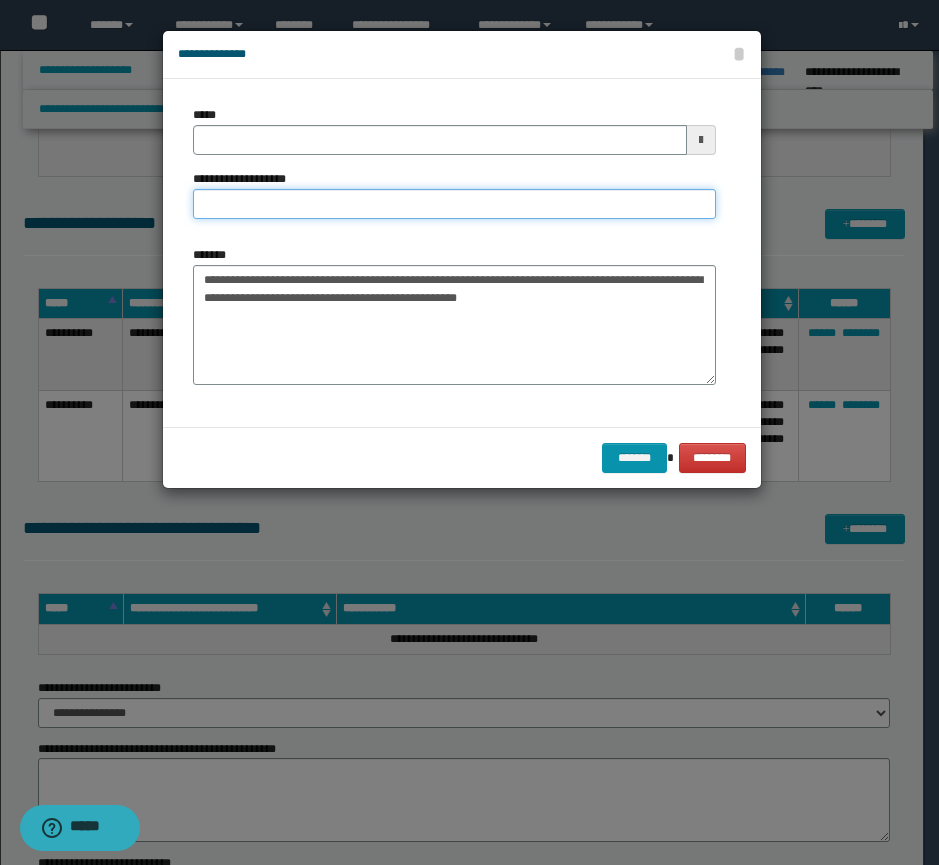 click on "**********" at bounding box center (454, 204) 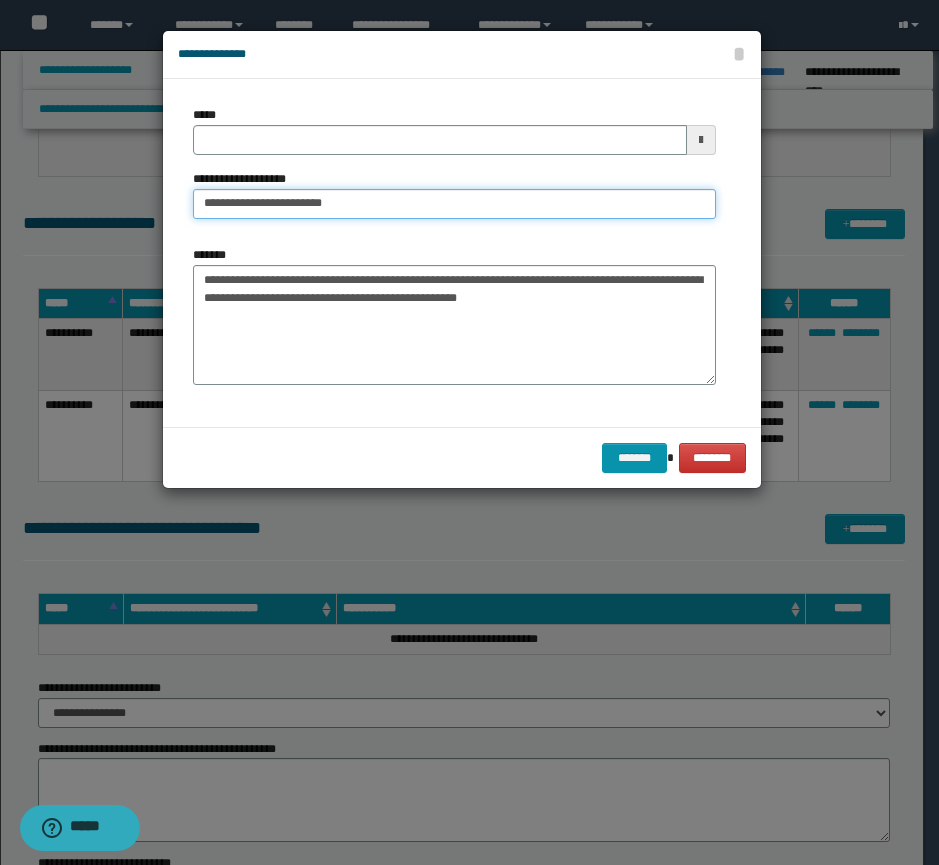 type on "**********" 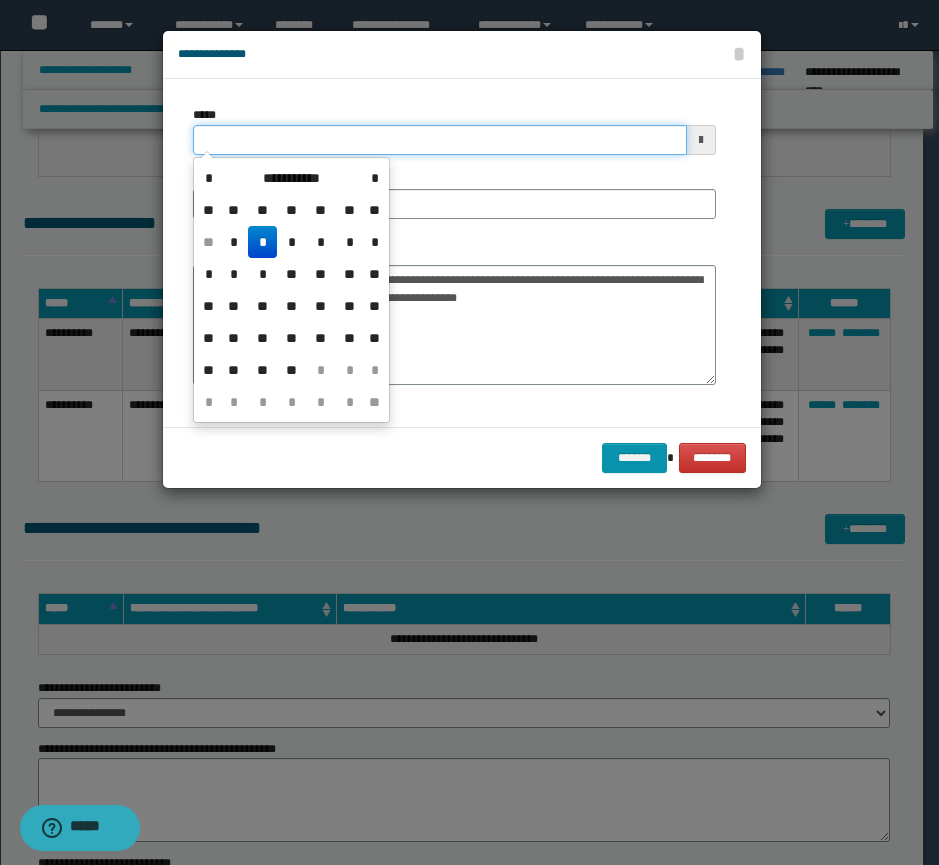 click on "*****" at bounding box center [440, 140] 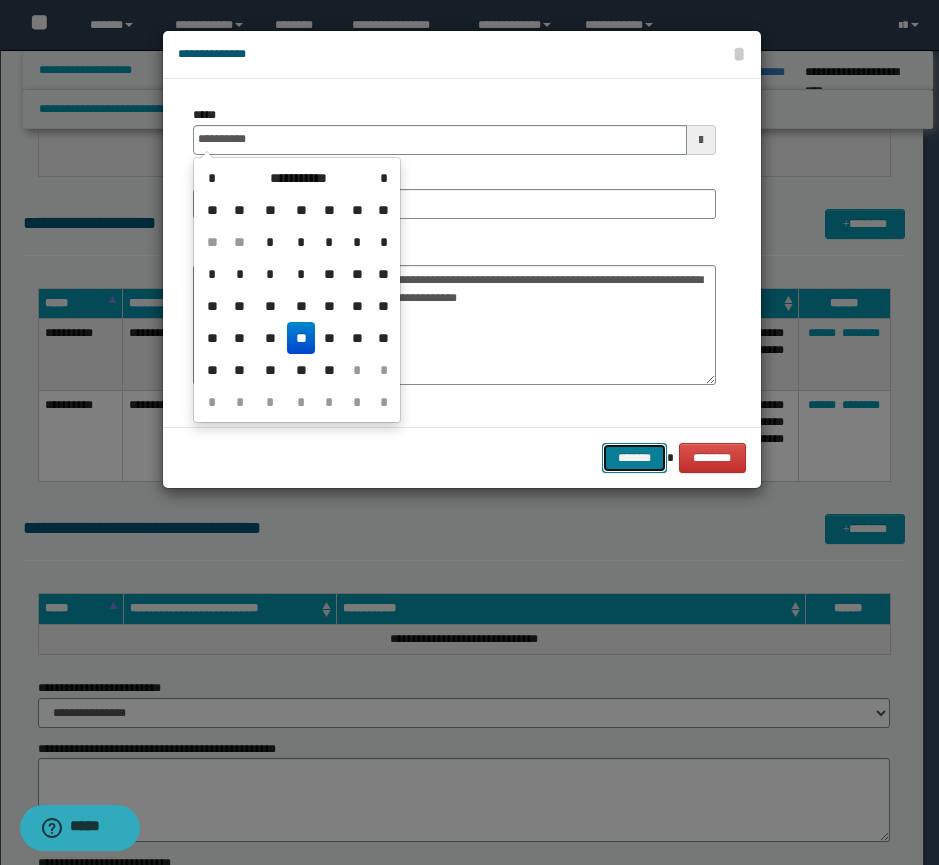 type on "**********" 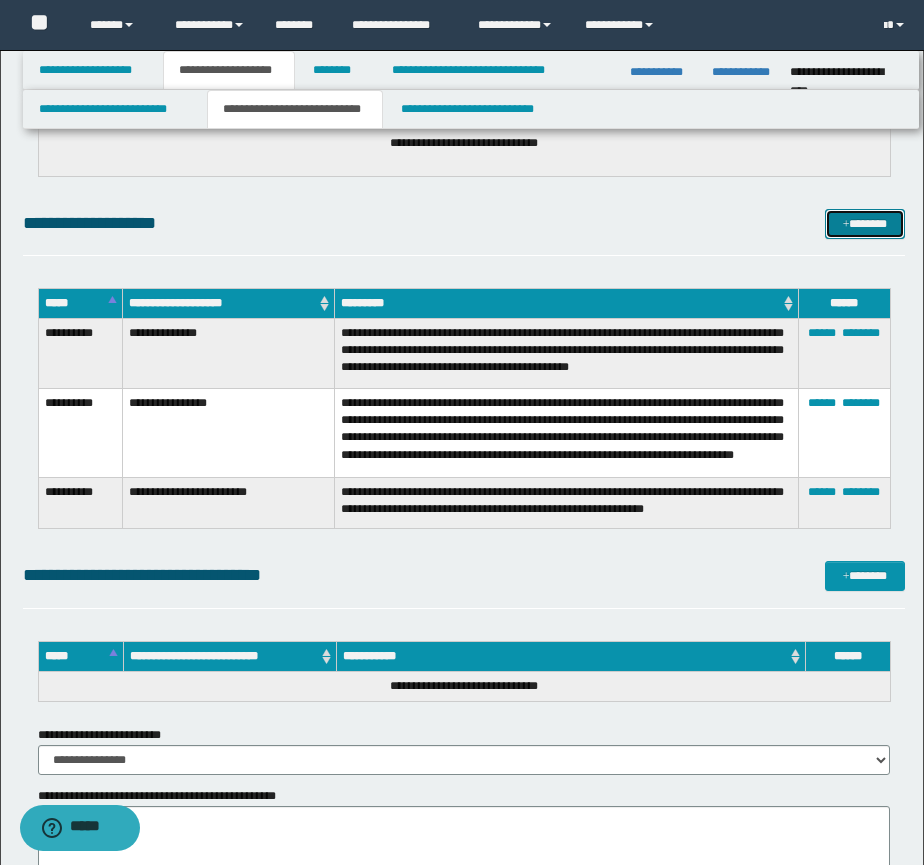 click on "*******" at bounding box center (865, 224) 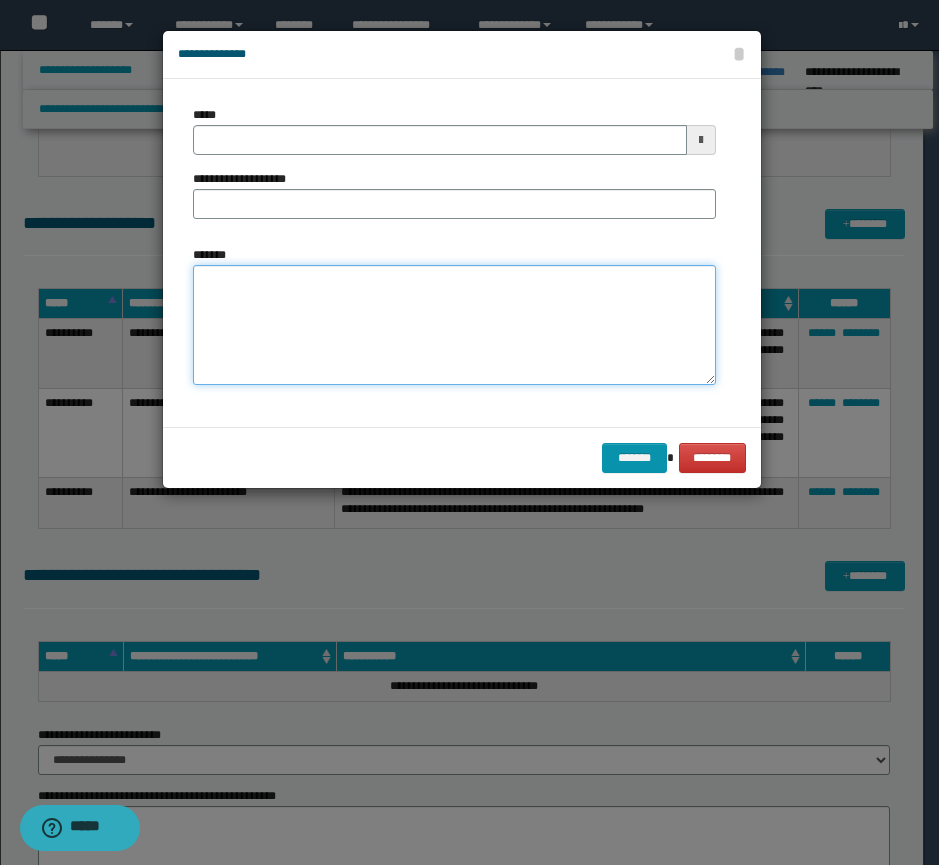 drag, startPoint x: 447, startPoint y: 285, endPoint x: 442, endPoint y: 271, distance: 14.866069 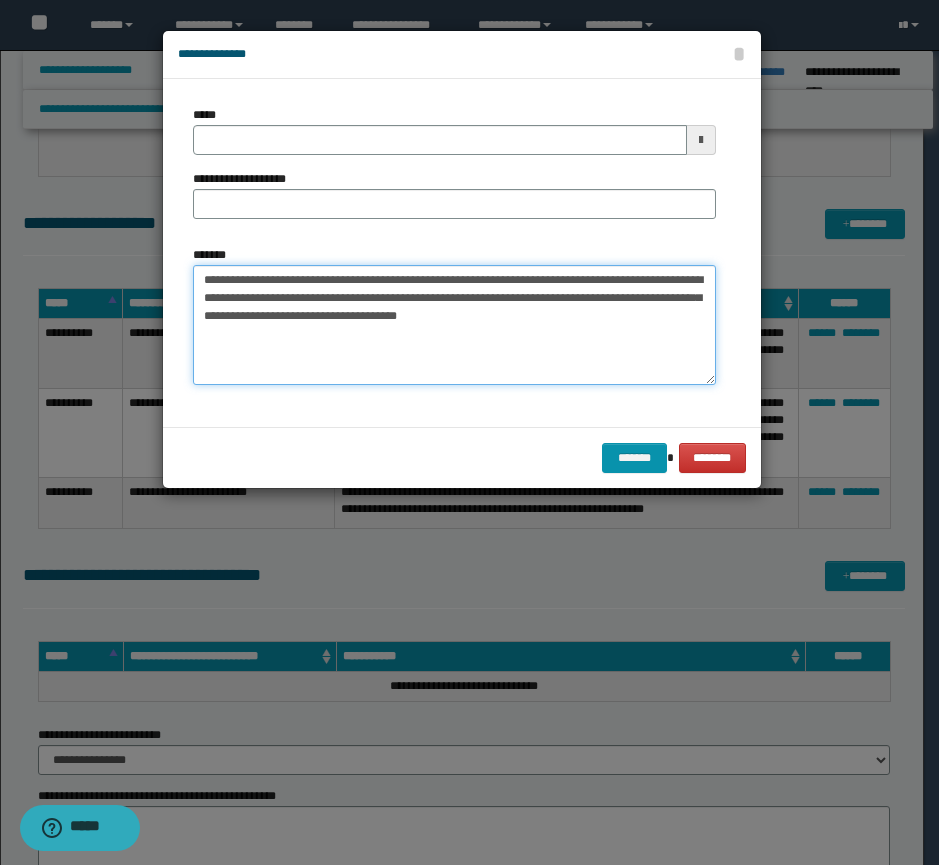 type on "**********" 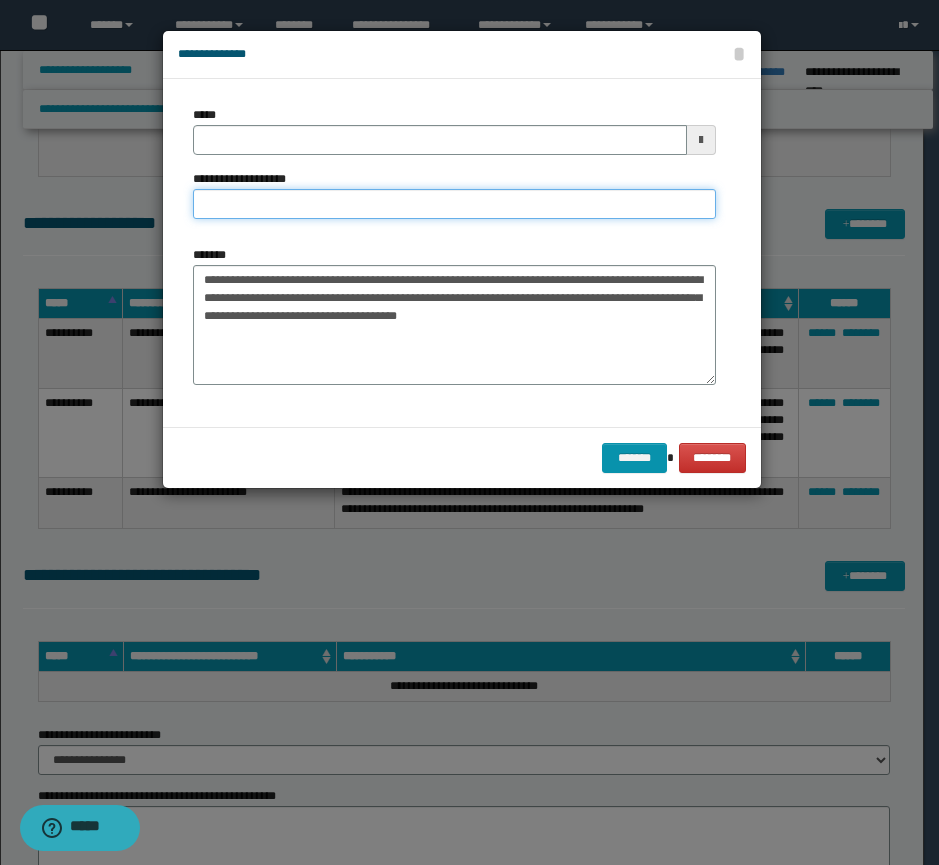 click on "**********" at bounding box center (454, 204) 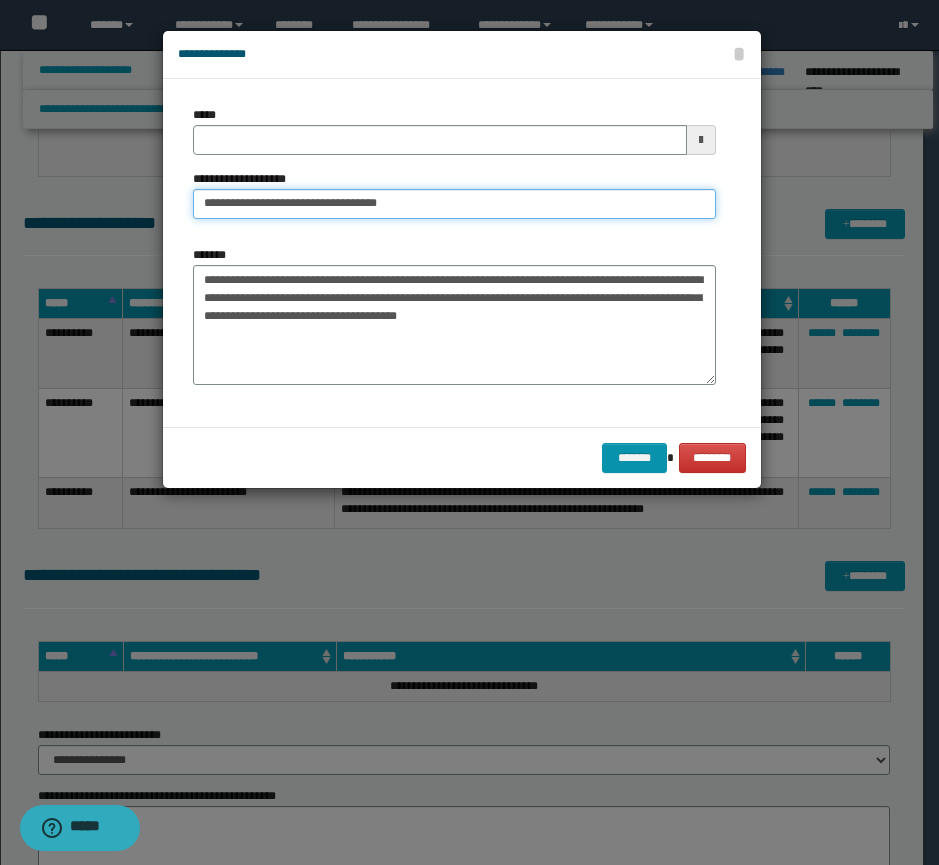 type 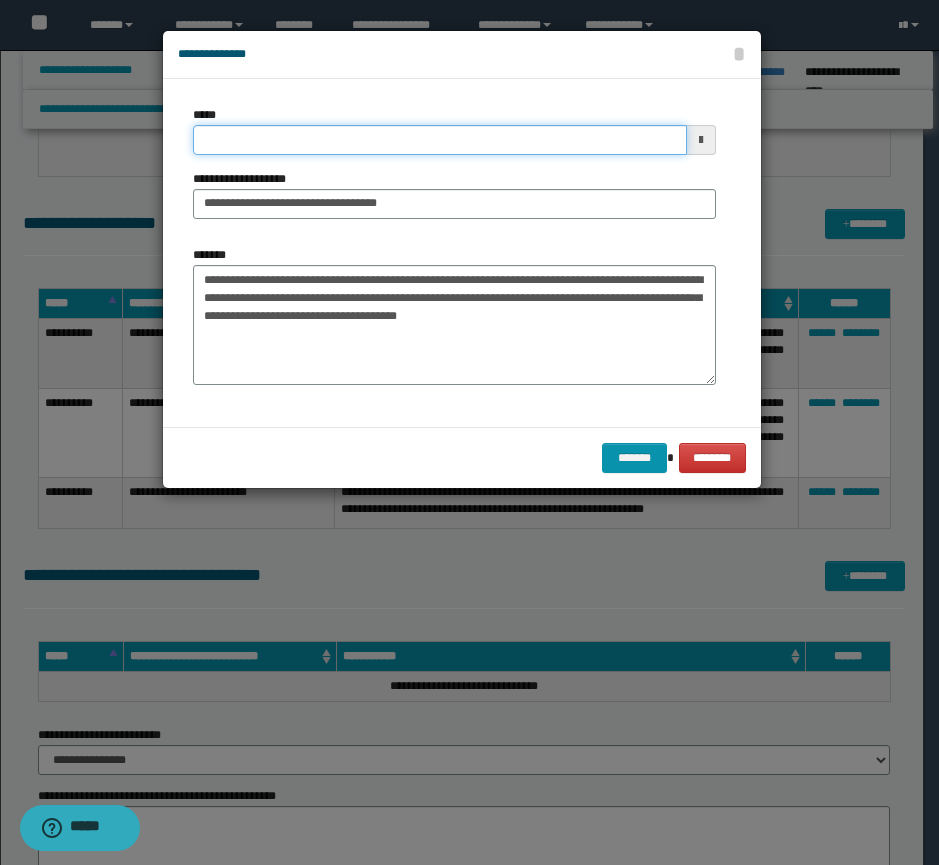 click on "*****" at bounding box center [440, 140] 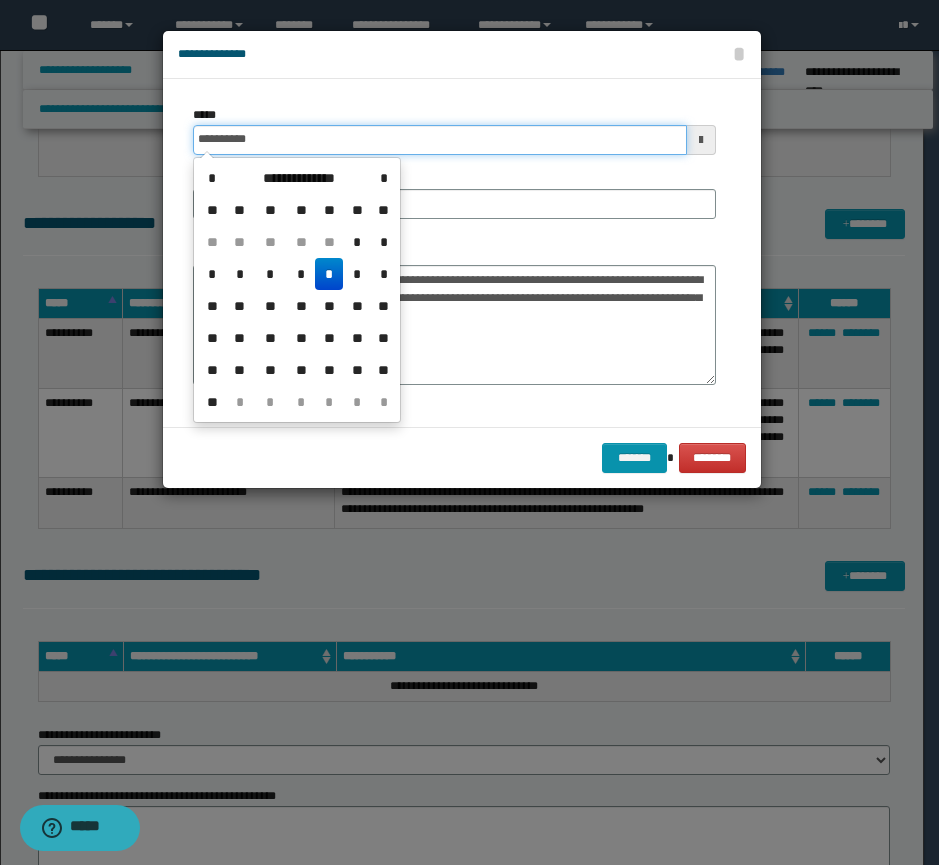 type on "**********" 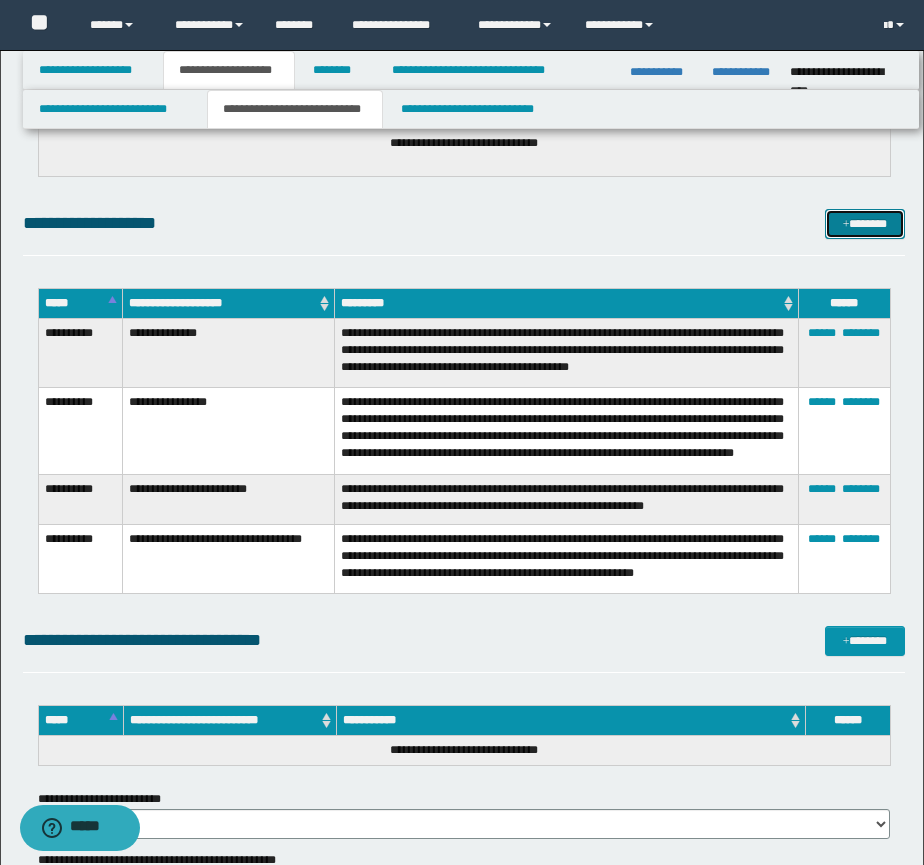 click on "*******" at bounding box center [865, 224] 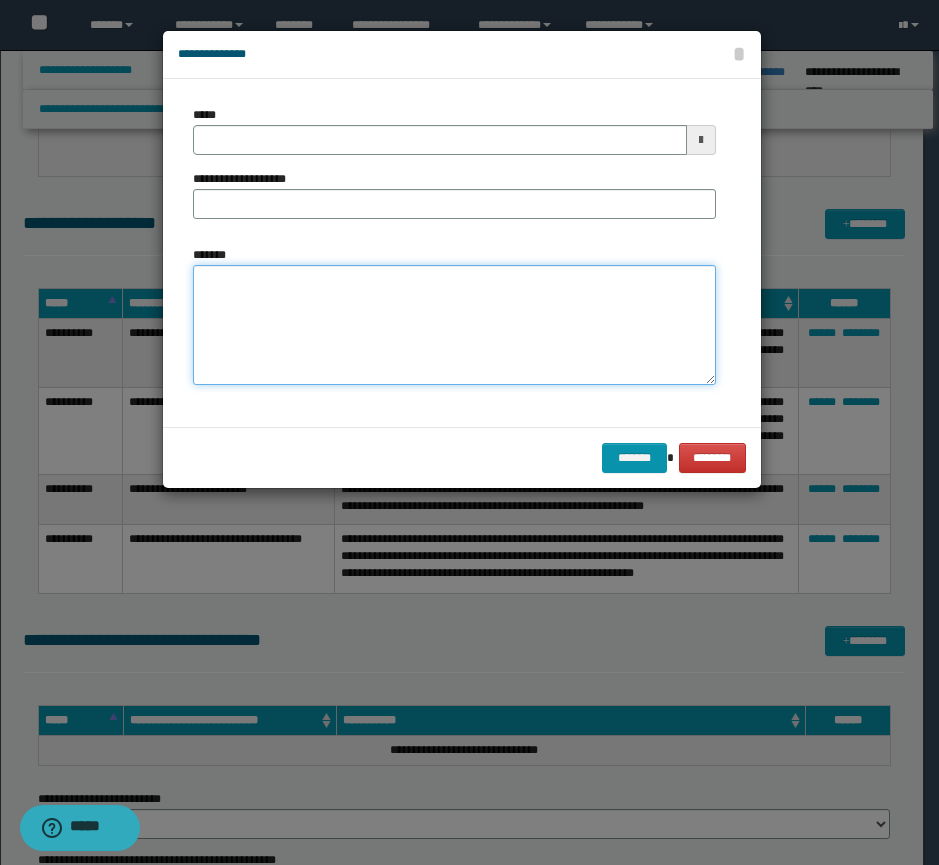 click on "*******" at bounding box center (454, 325) 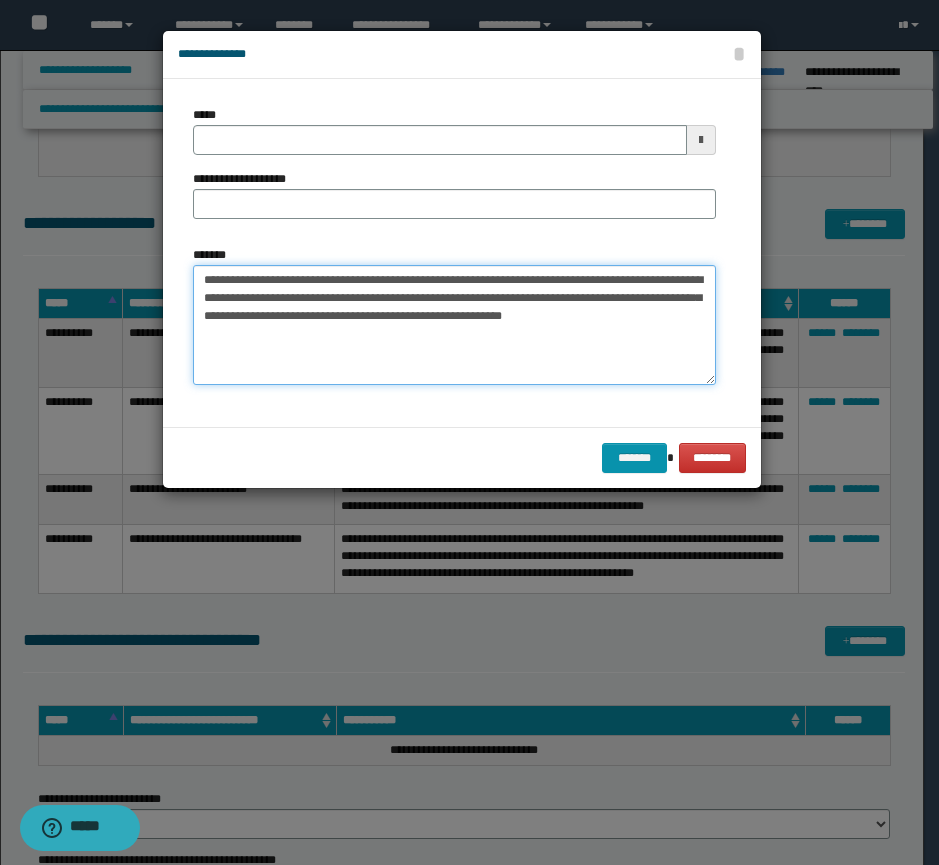 type on "**********" 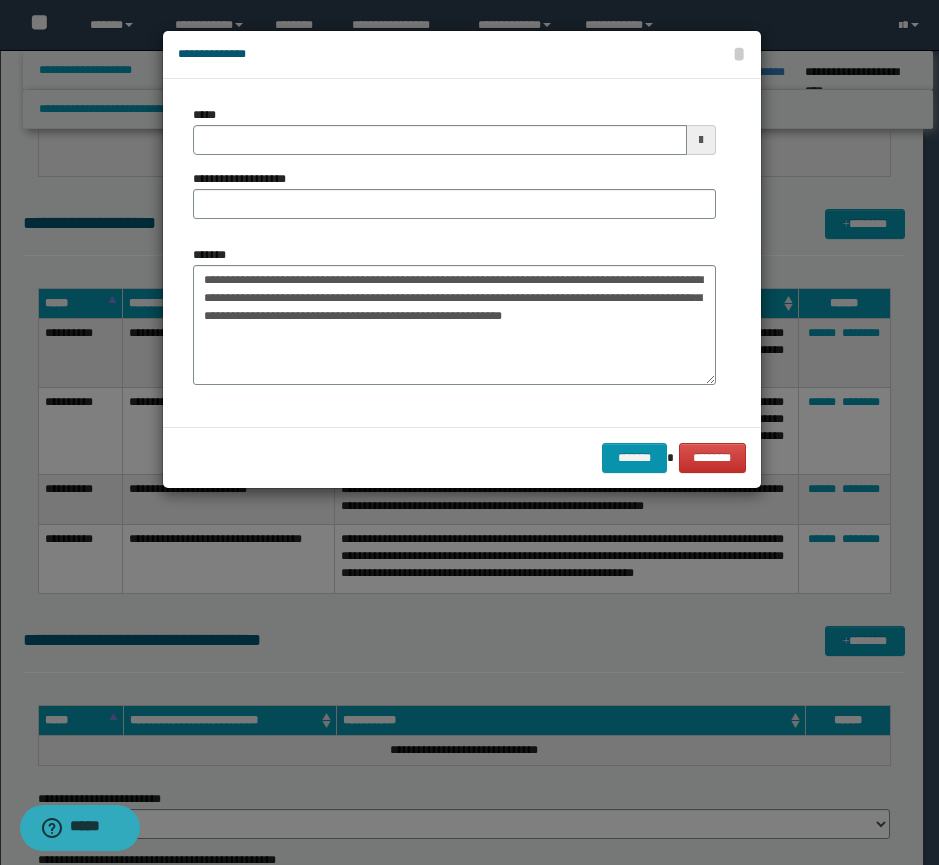 type 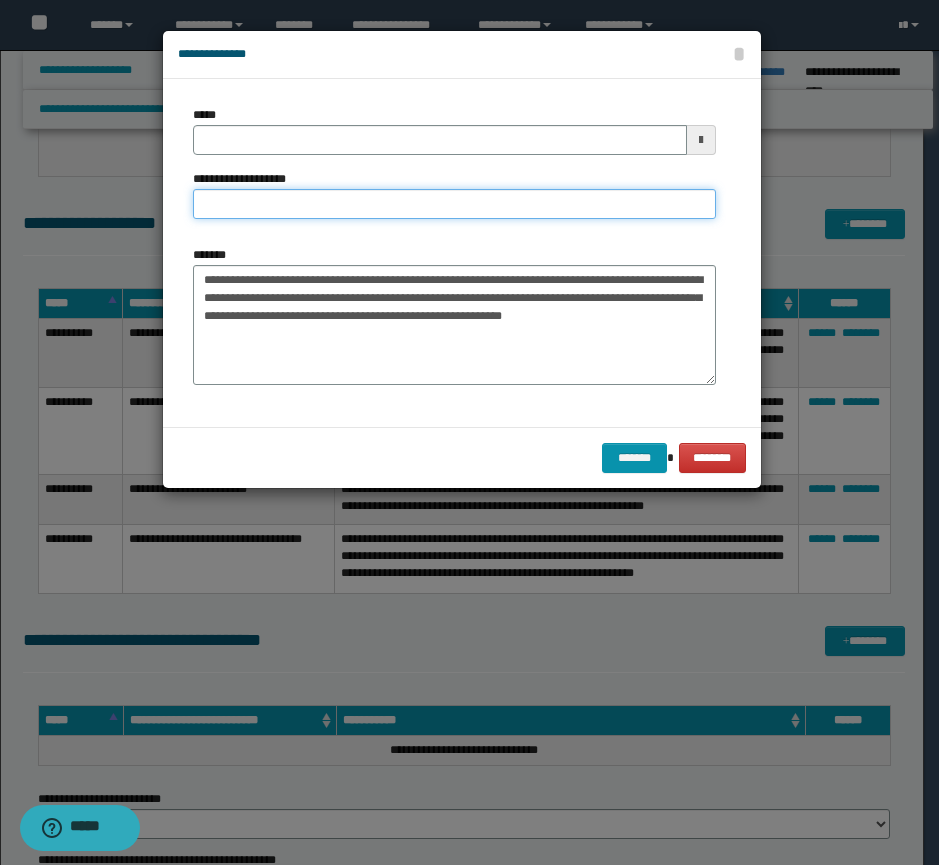 click on "**********" at bounding box center (454, 204) 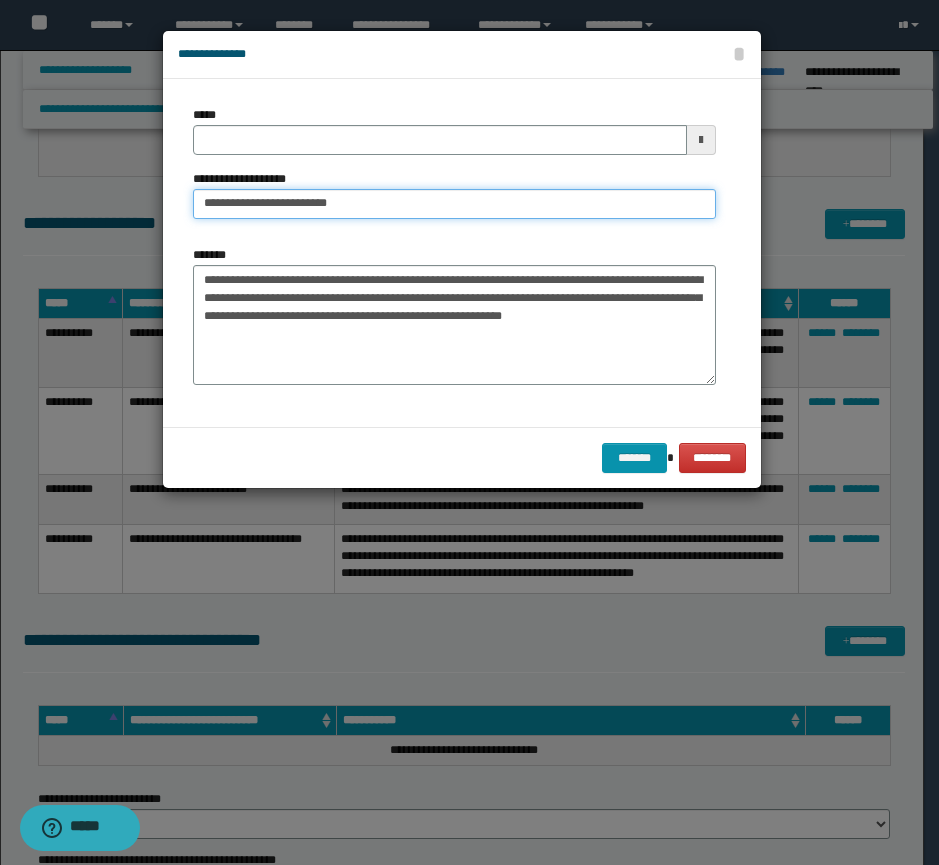 type on "**********" 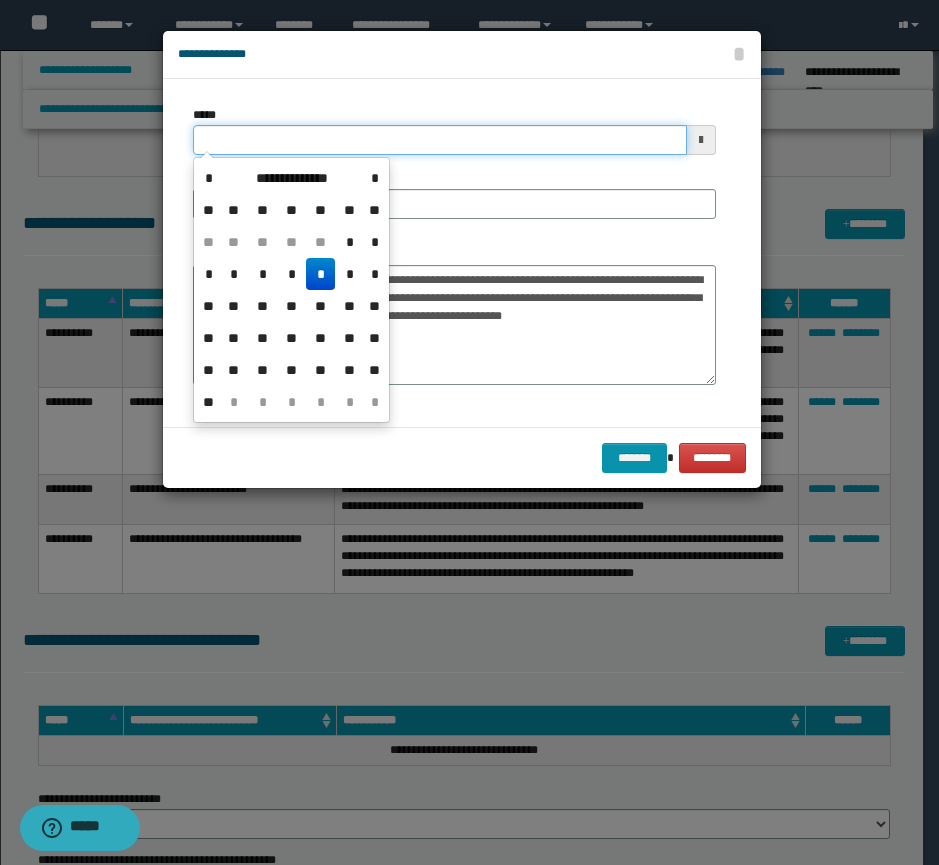 click on "*****" at bounding box center (440, 140) 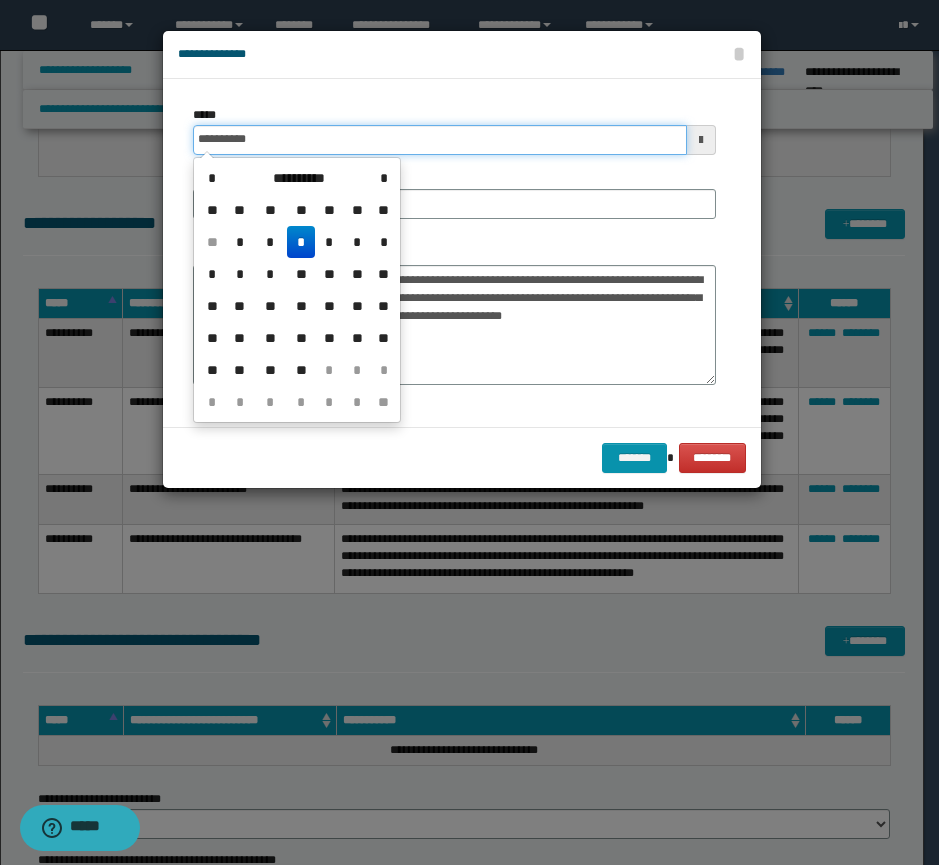 type on "**********" 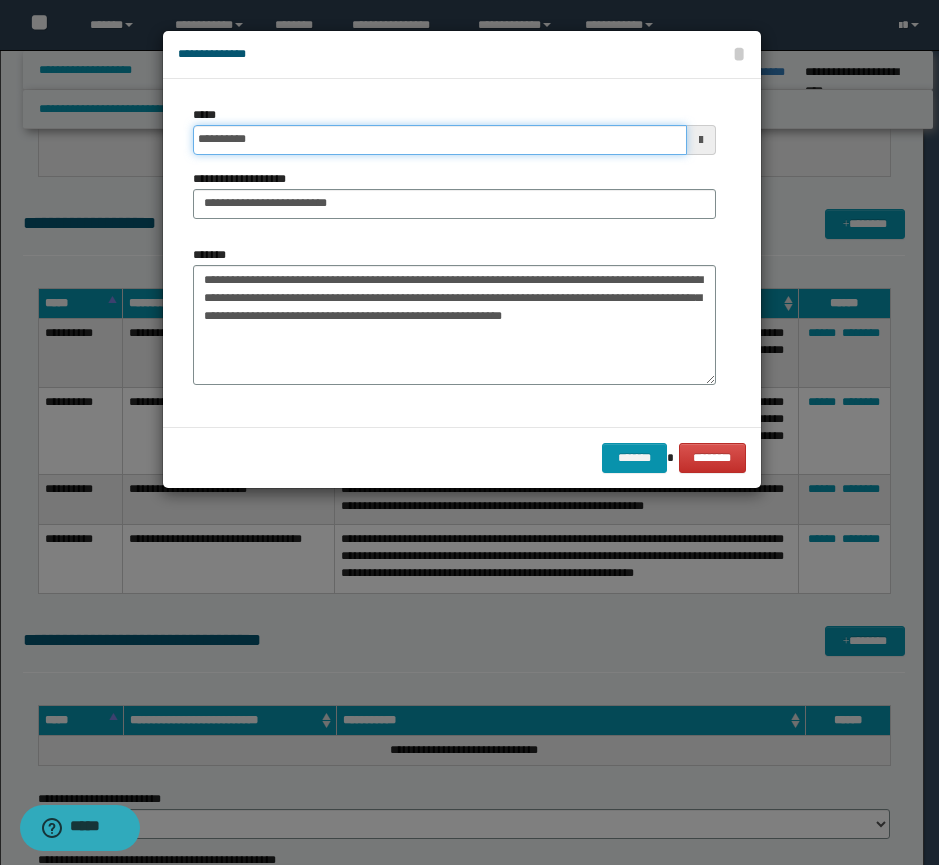 click on "*******" at bounding box center [634, 458] 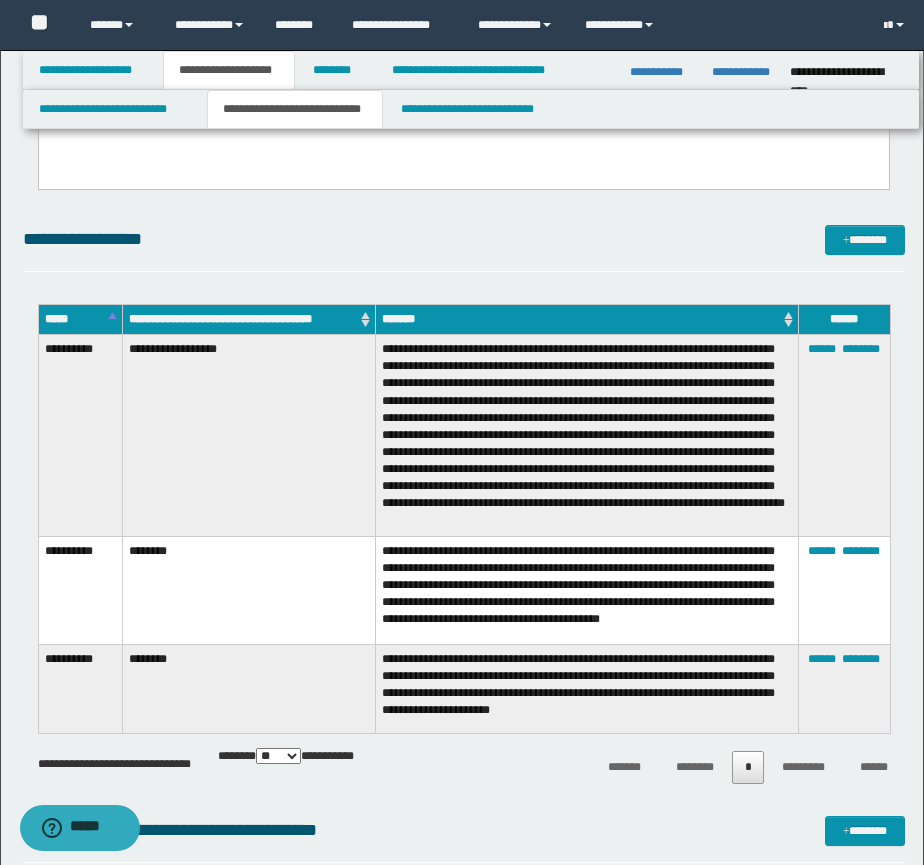scroll, scrollTop: 500, scrollLeft: 0, axis: vertical 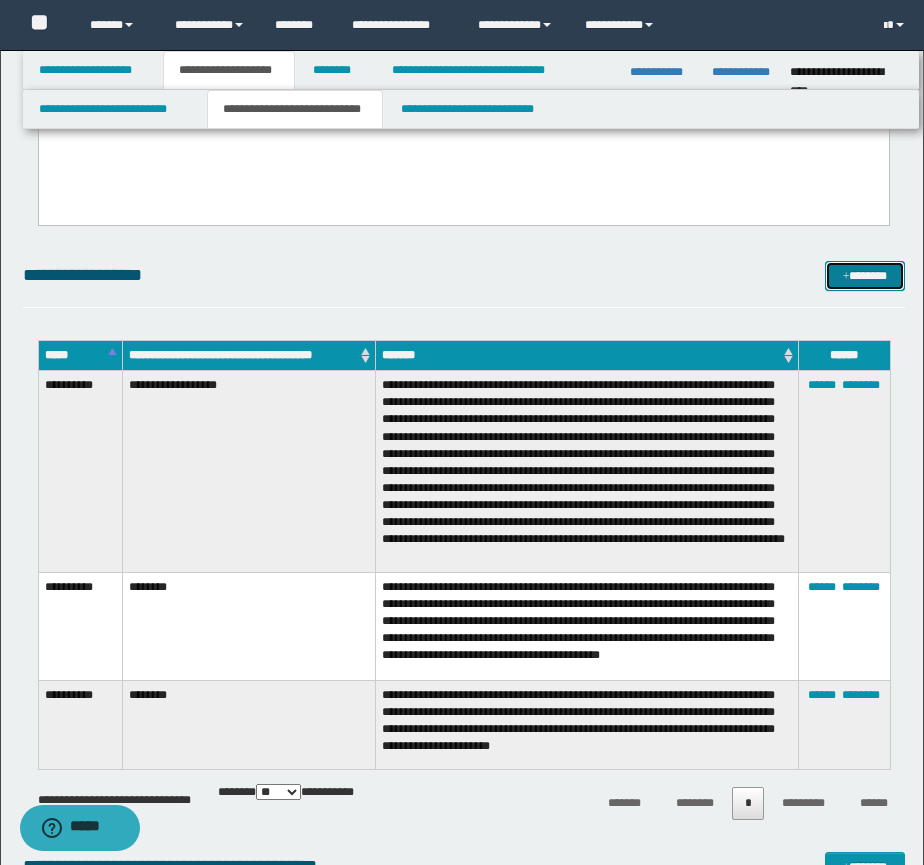 click on "*******" at bounding box center (865, 276) 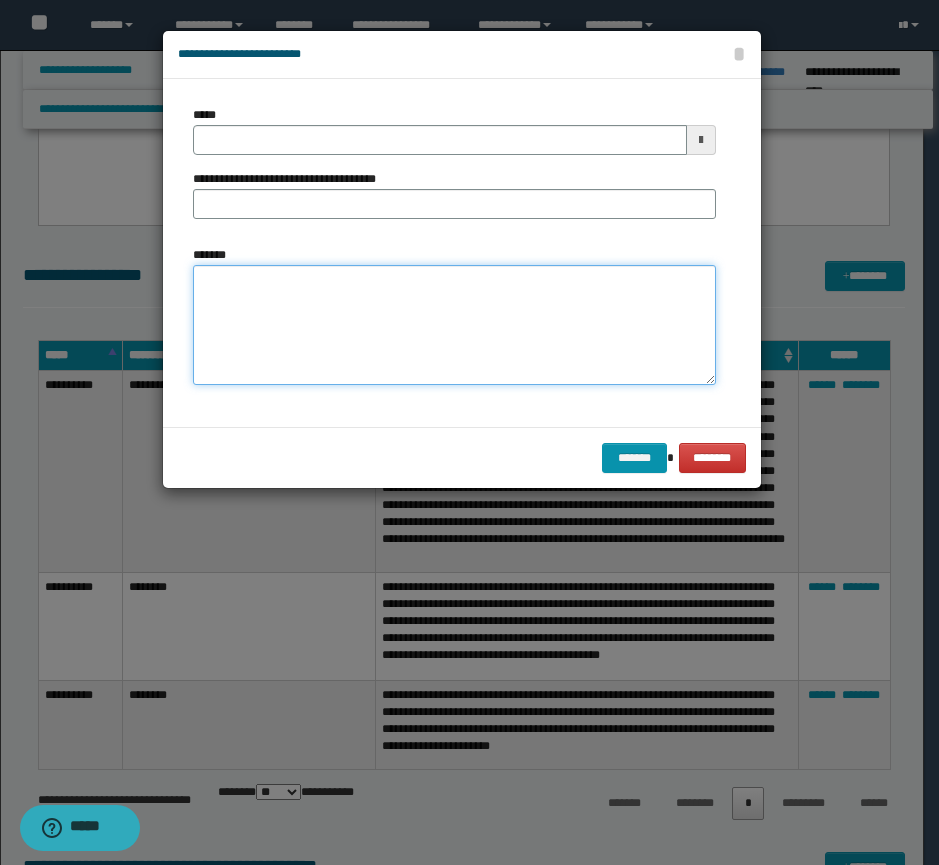 click on "*******" at bounding box center (454, 325) 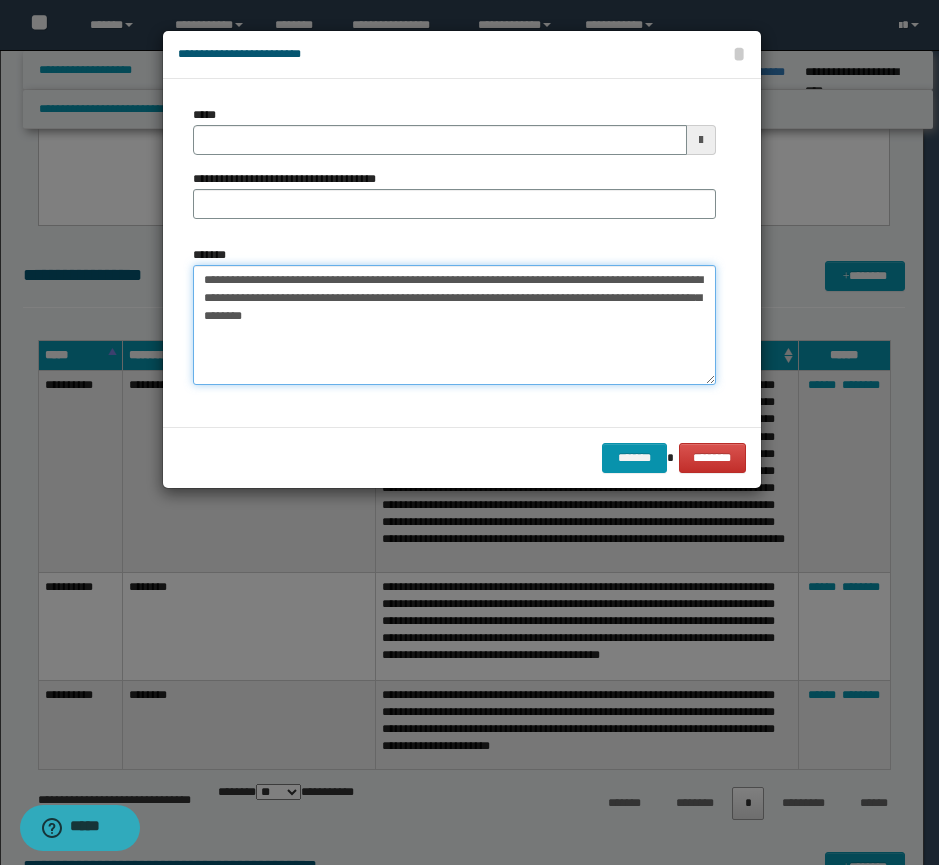 type on "**********" 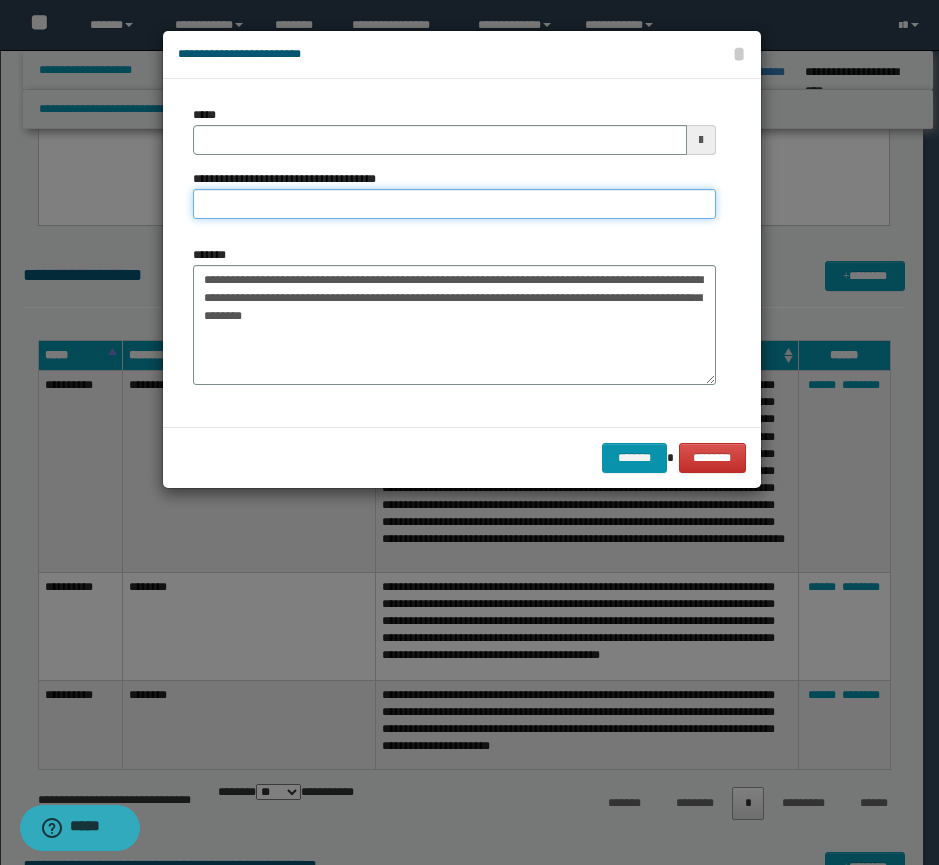 click on "**********" at bounding box center (454, 204) 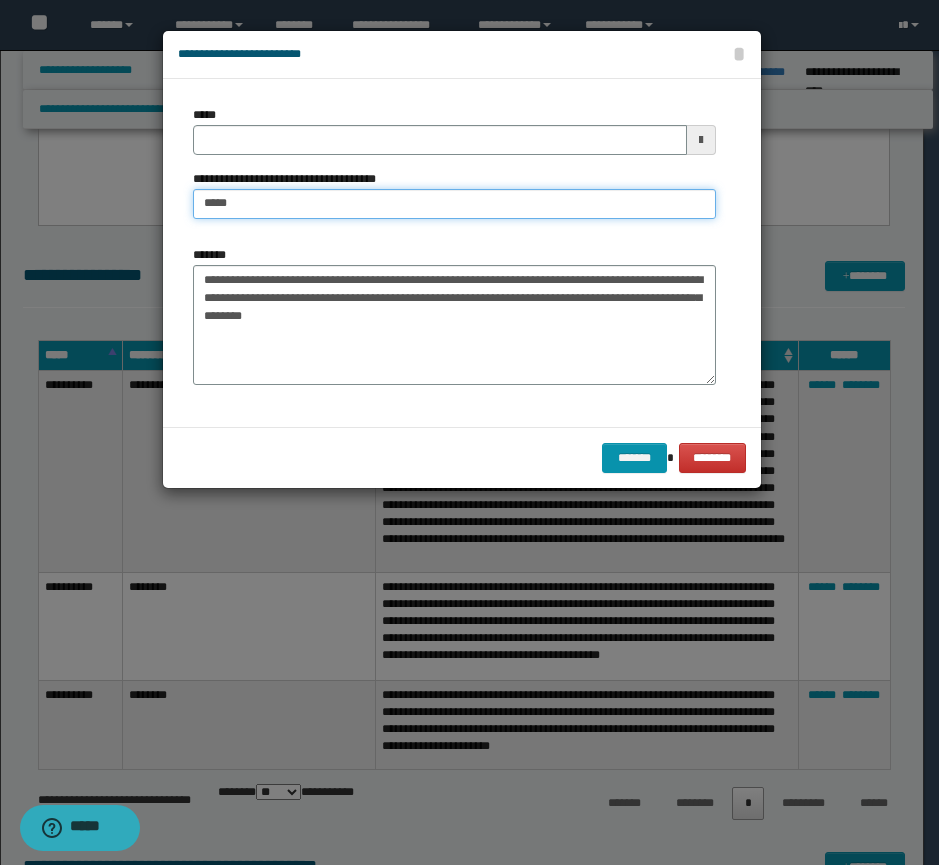 type on "********" 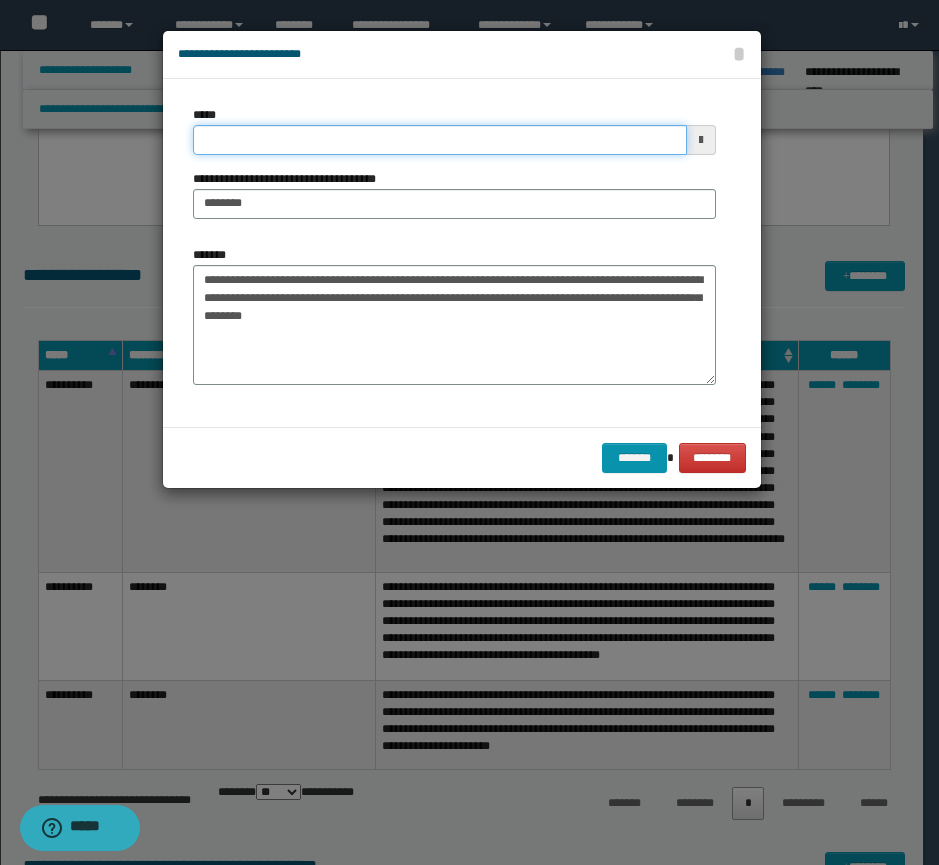 click on "*****" at bounding box center [440, 140] 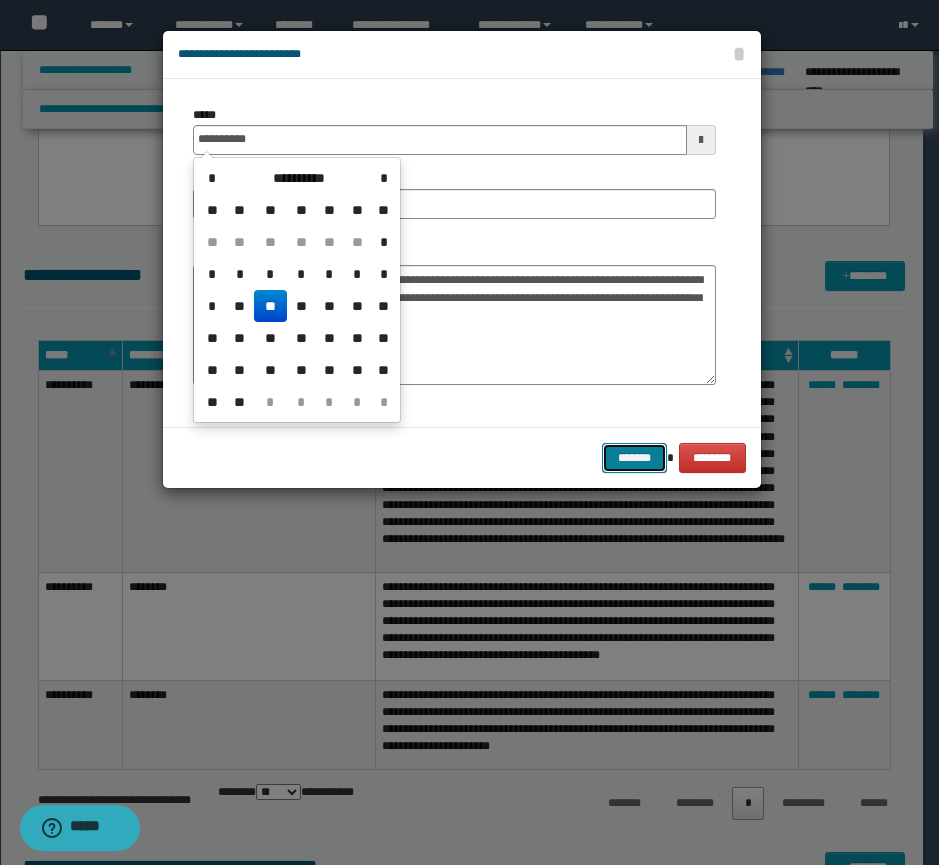 type on "**********" 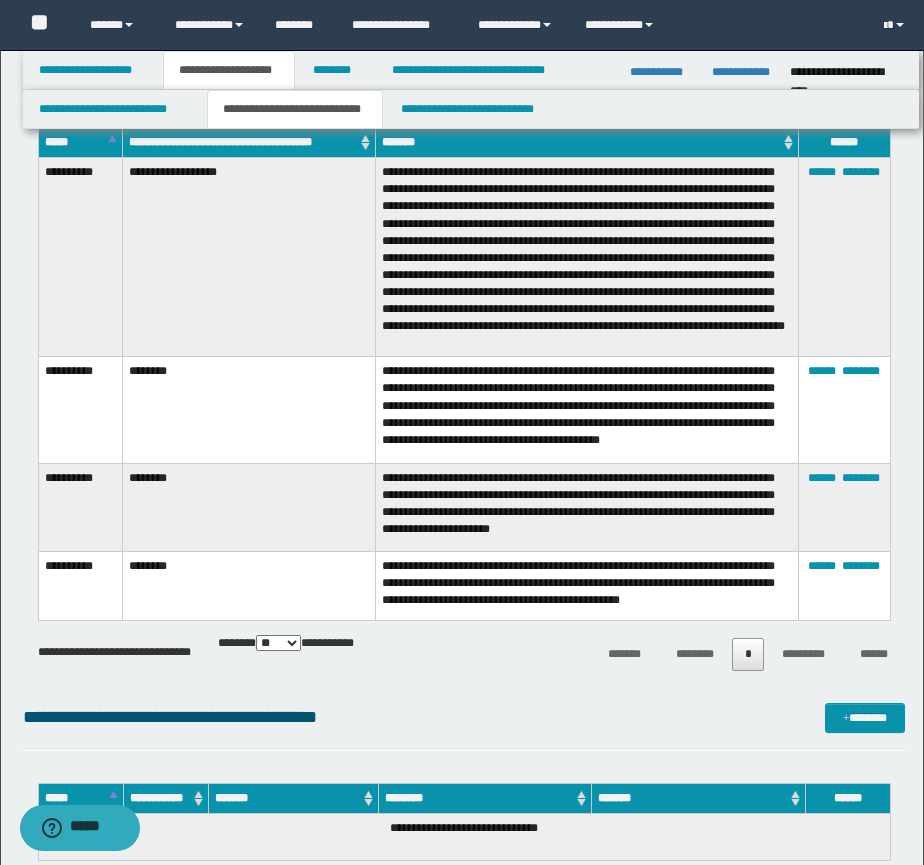 scroll, scrollTop: 47, scrollLeft: 0, axis: vertical 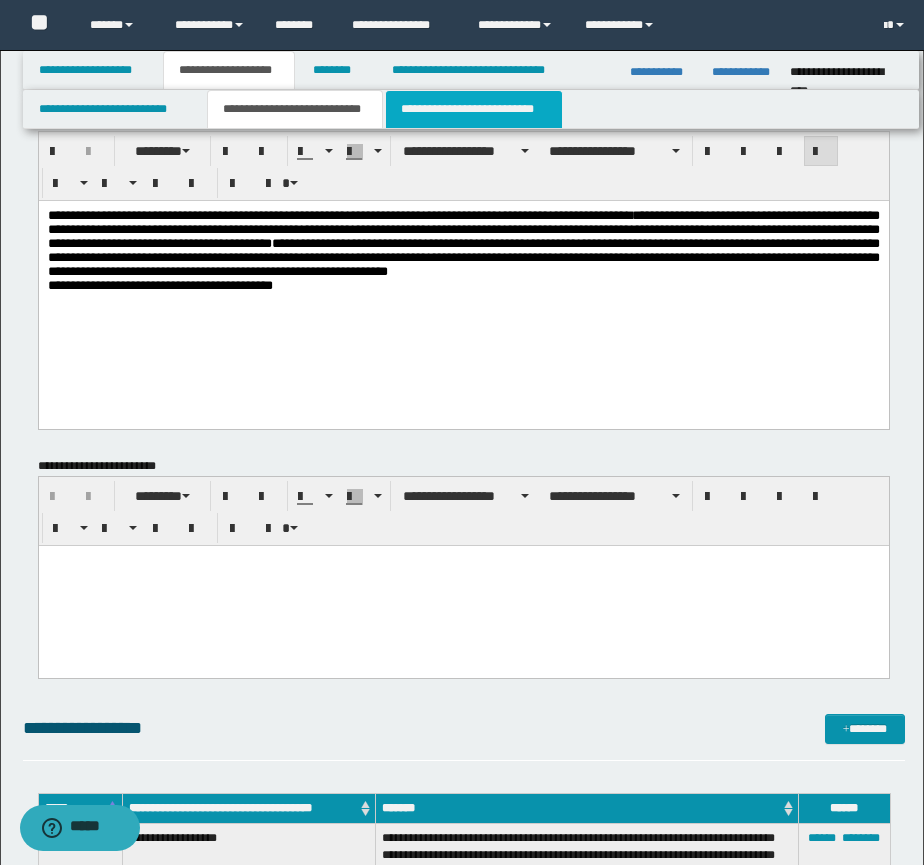 click on "**********" at bounding box center (474, 109) 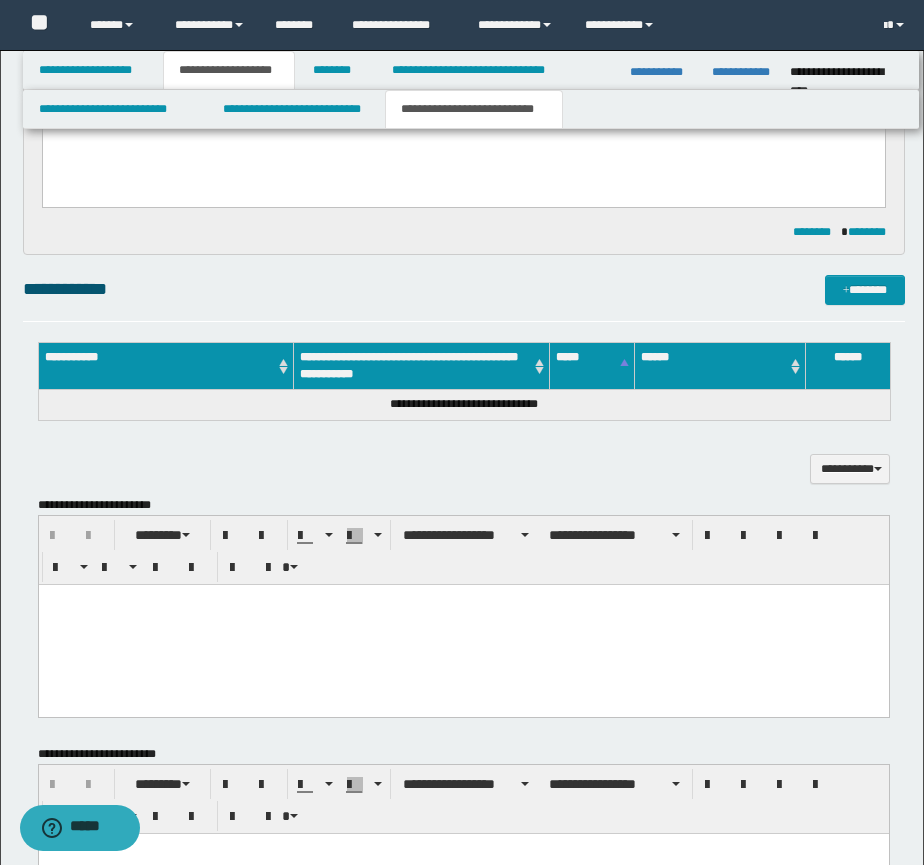 scroll, scrollTop: 833, scrollLeft: 0, axis: vertical 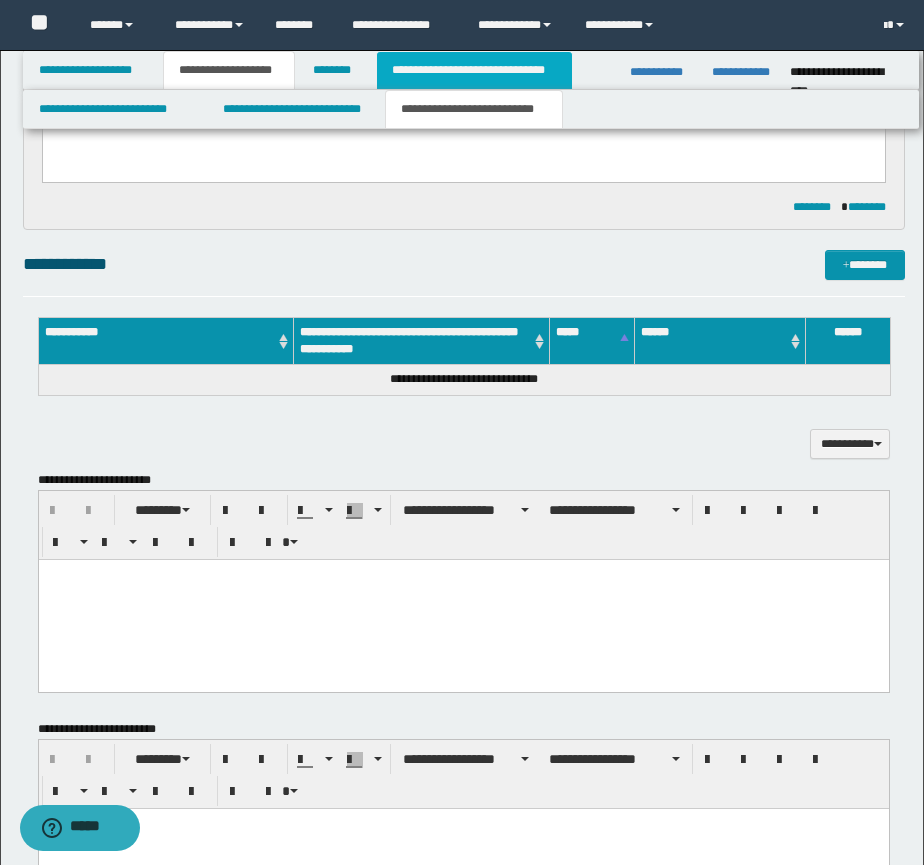 click on "**********" at bounding box center (474, 70) 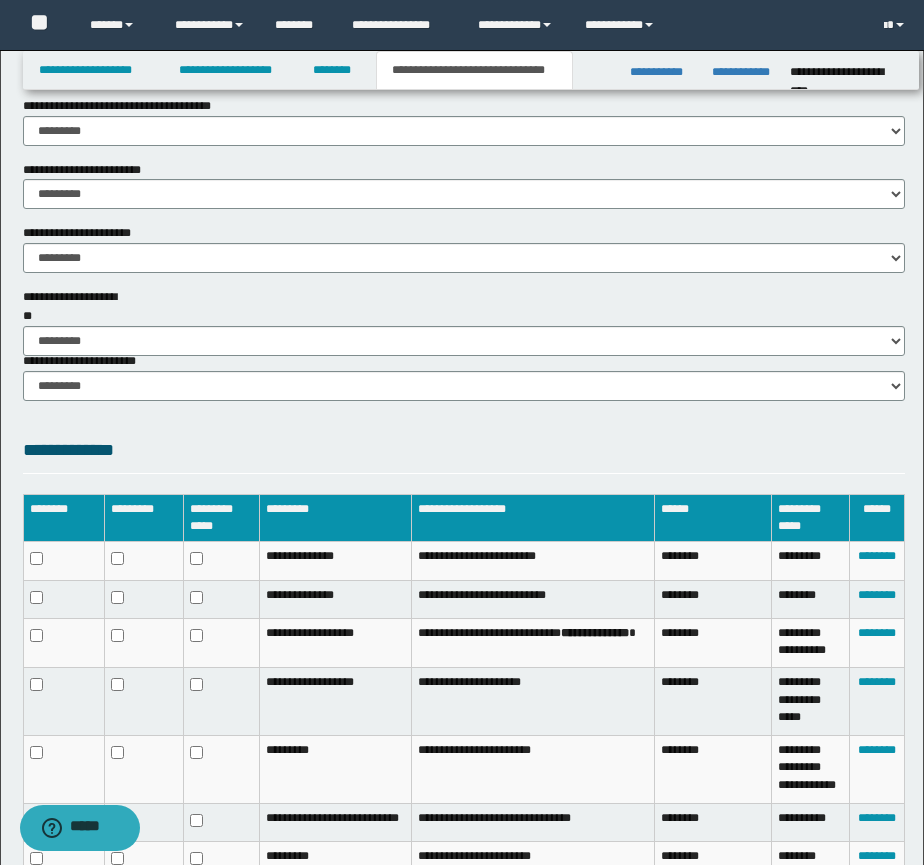 scroll, scrollTop: 1333, scrollLeft: 0, axis: vertical 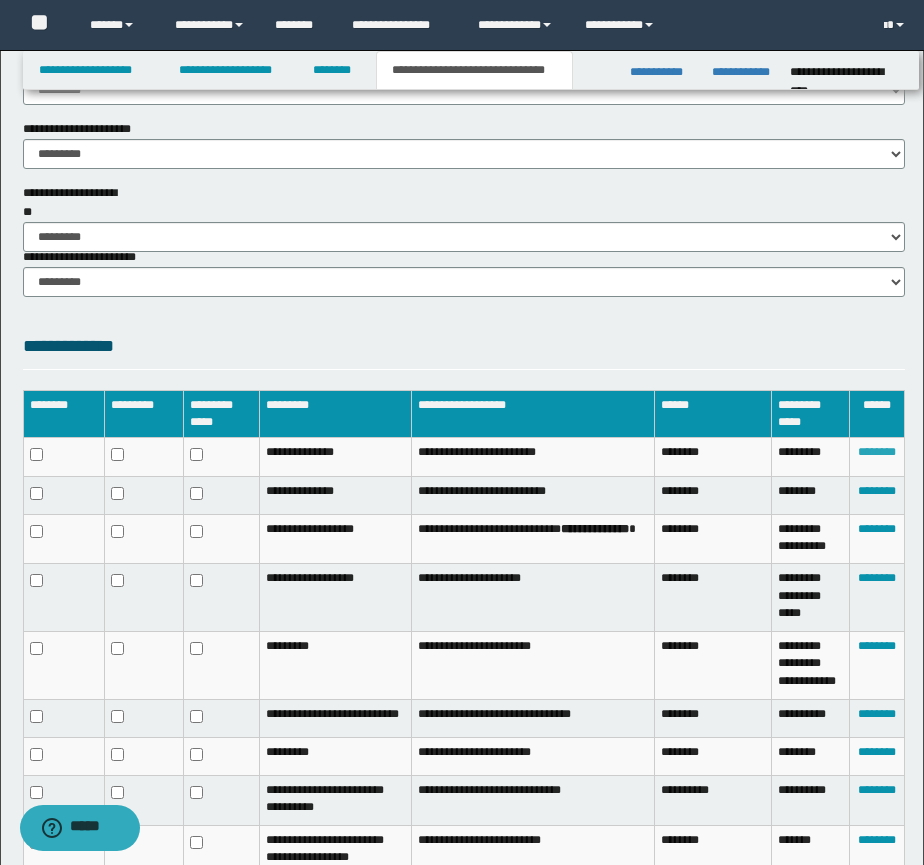 click on "********" at bounding box center (876, 457) 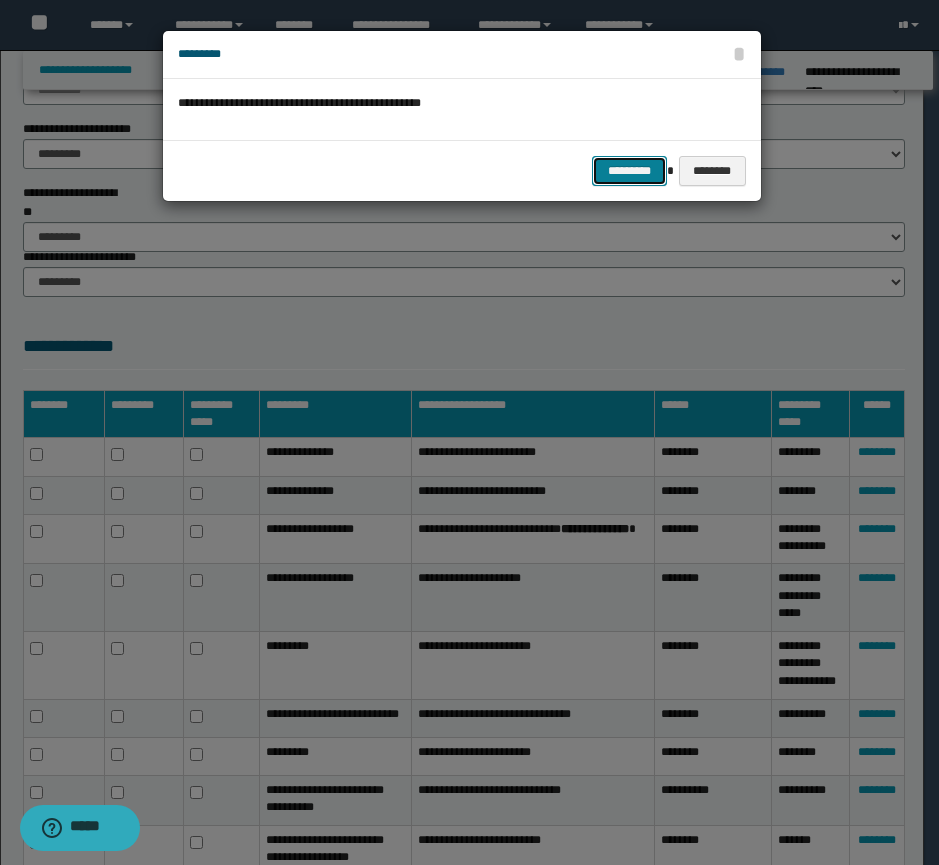 click on "*********" at bounding box center [629, 171] 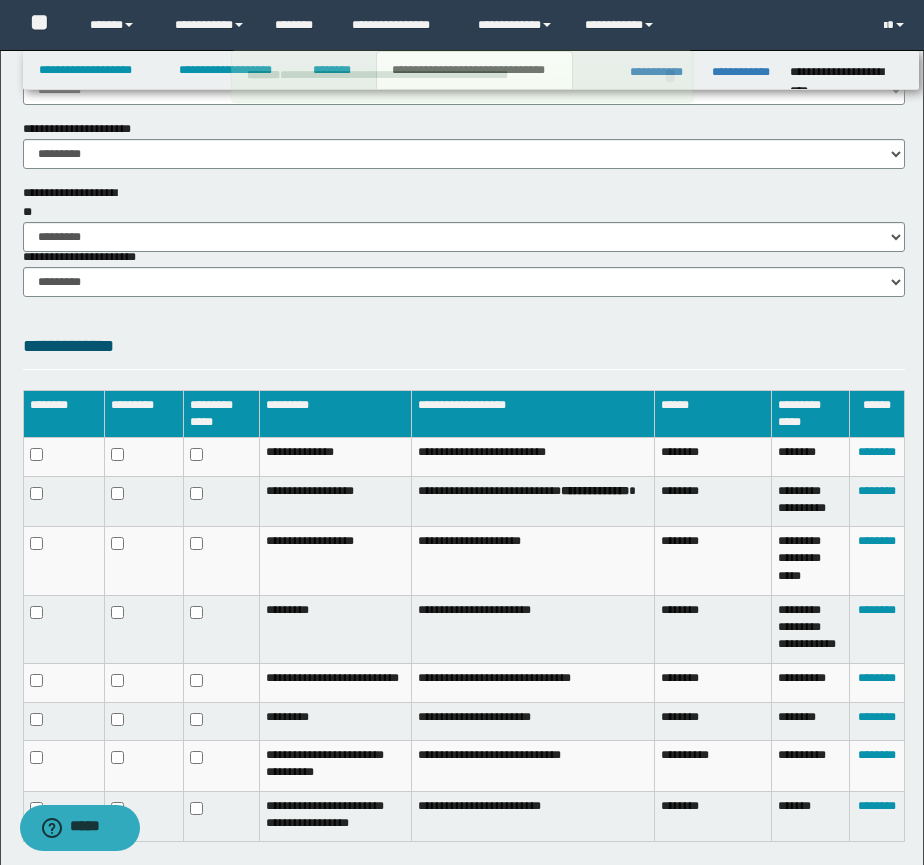 scroll, scrollTop: 1475, scrollLeft: 0, axis: vertical 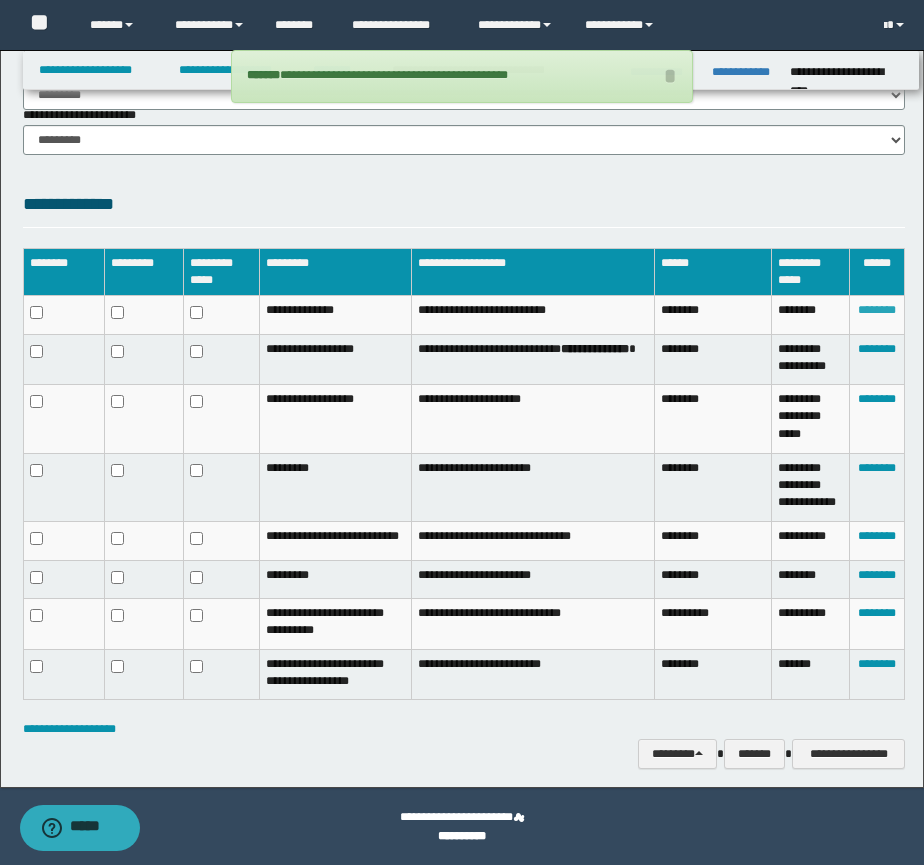 click on "********" at bounding box center (877, 310) 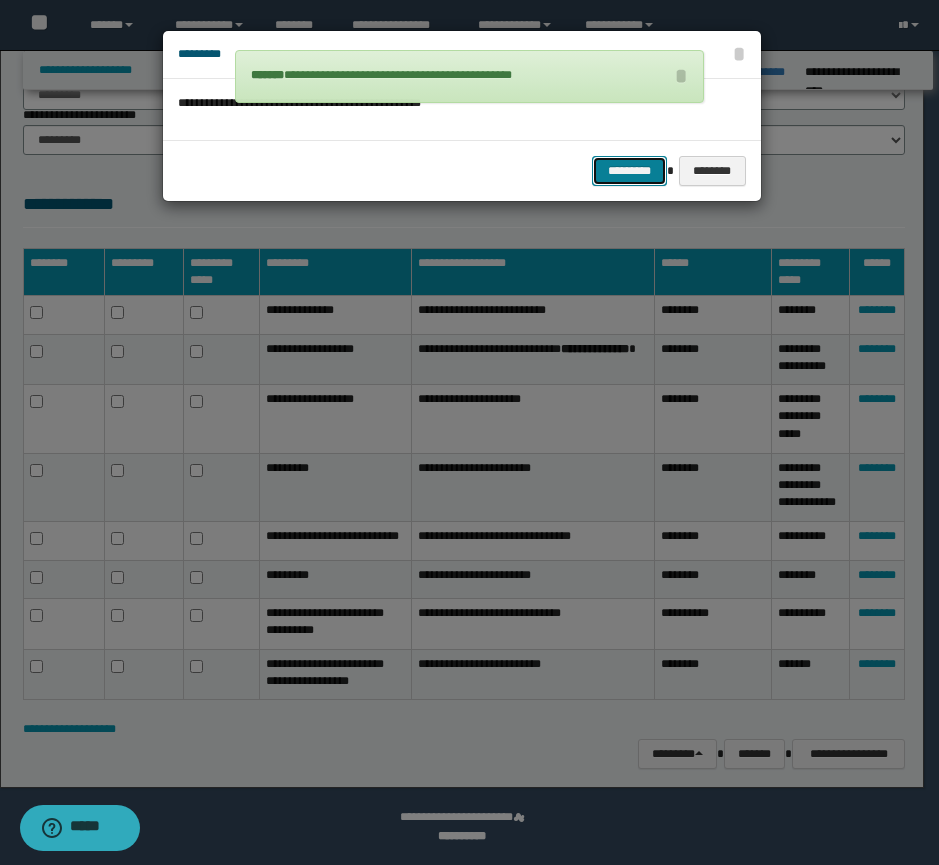 click on "*********" at bounding box center [629, 171] 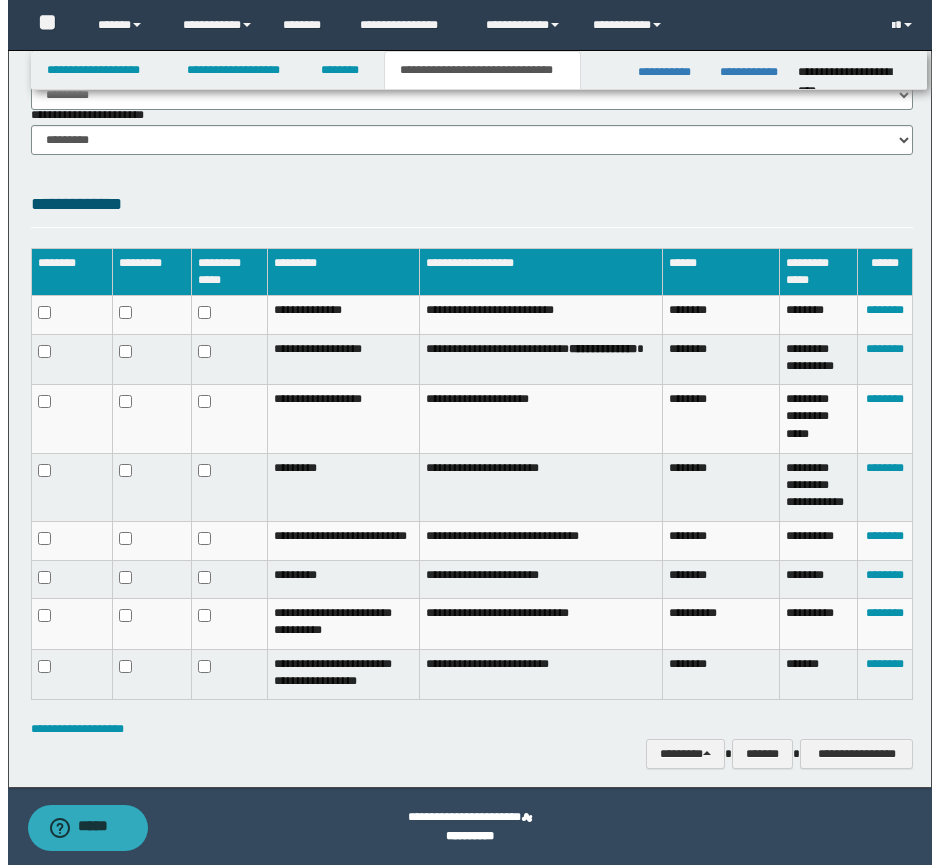 scroll, scrollTop: 1441, scrollLeft: 0, axis: vertical 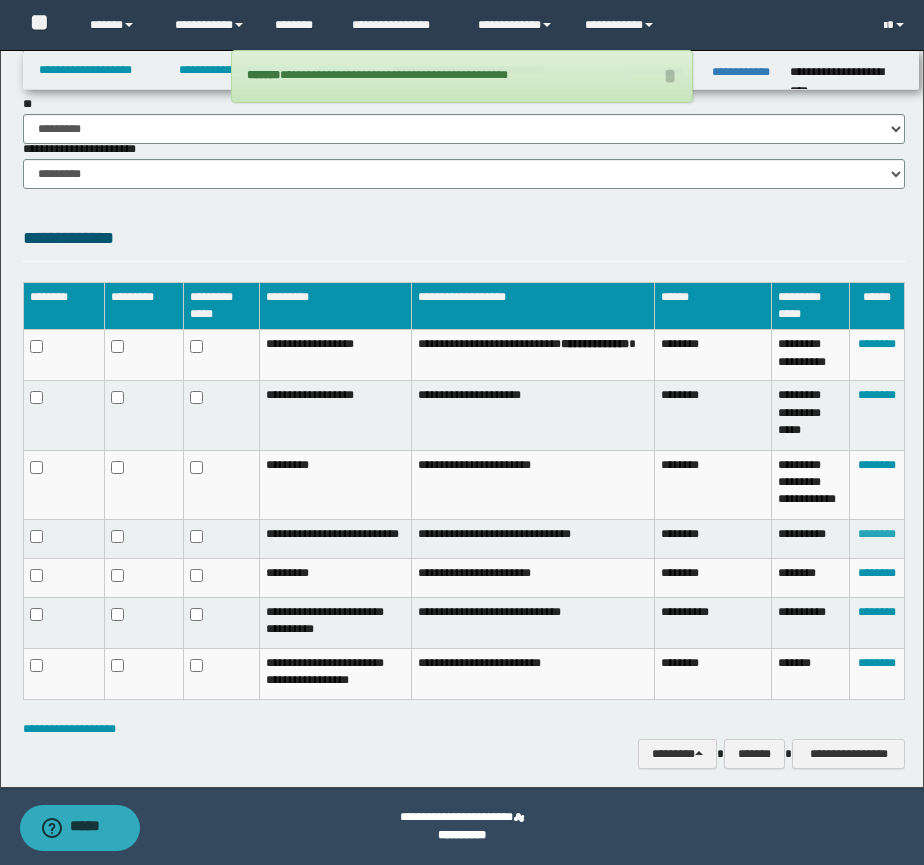 click on "********" at bounding box center (877, 534) 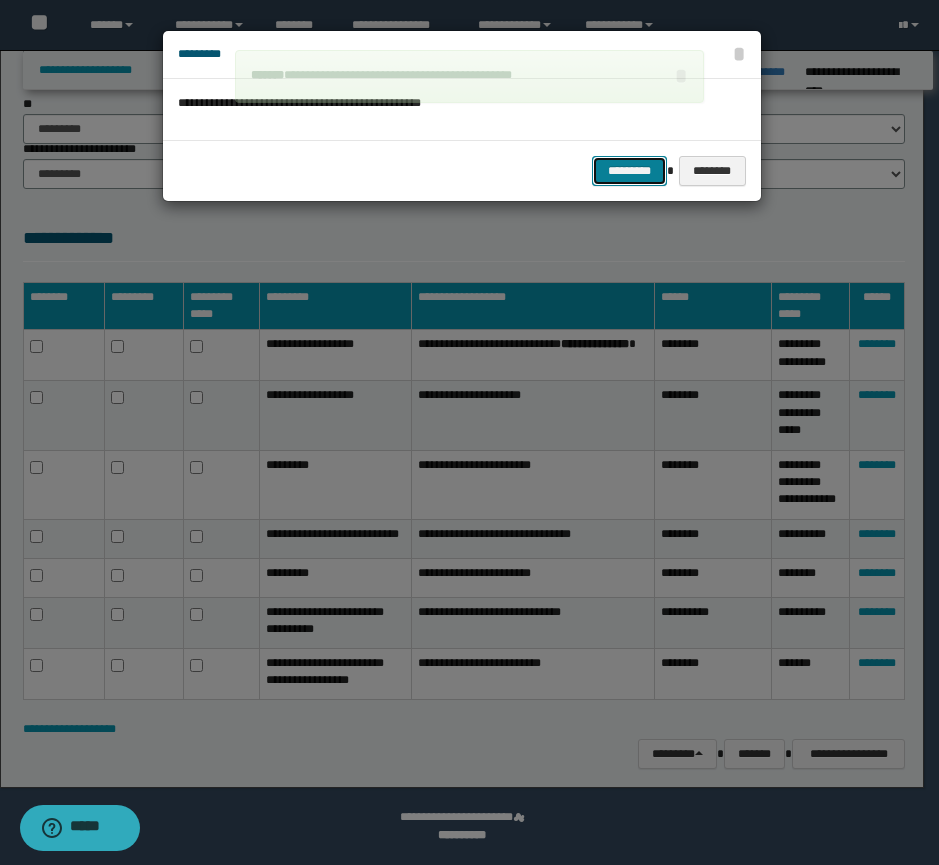 click on "*********" at bounding box center (629, 171) 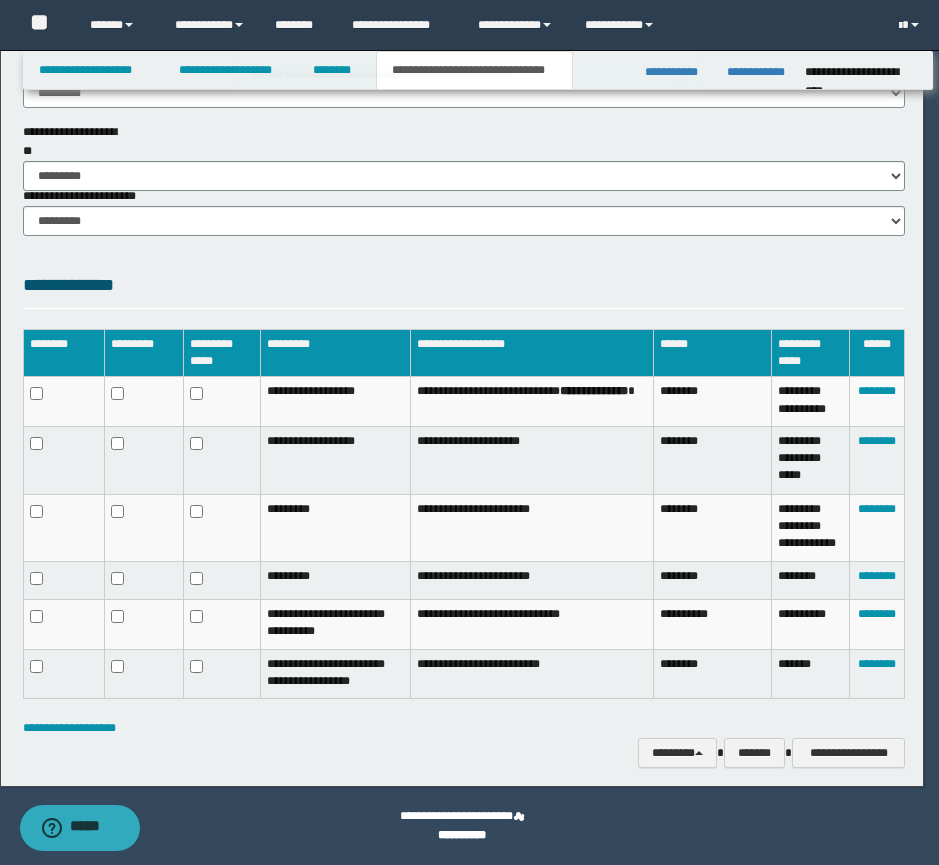 scroll, scrollTop: 1394, scrollLeft: 0, axis: vertical 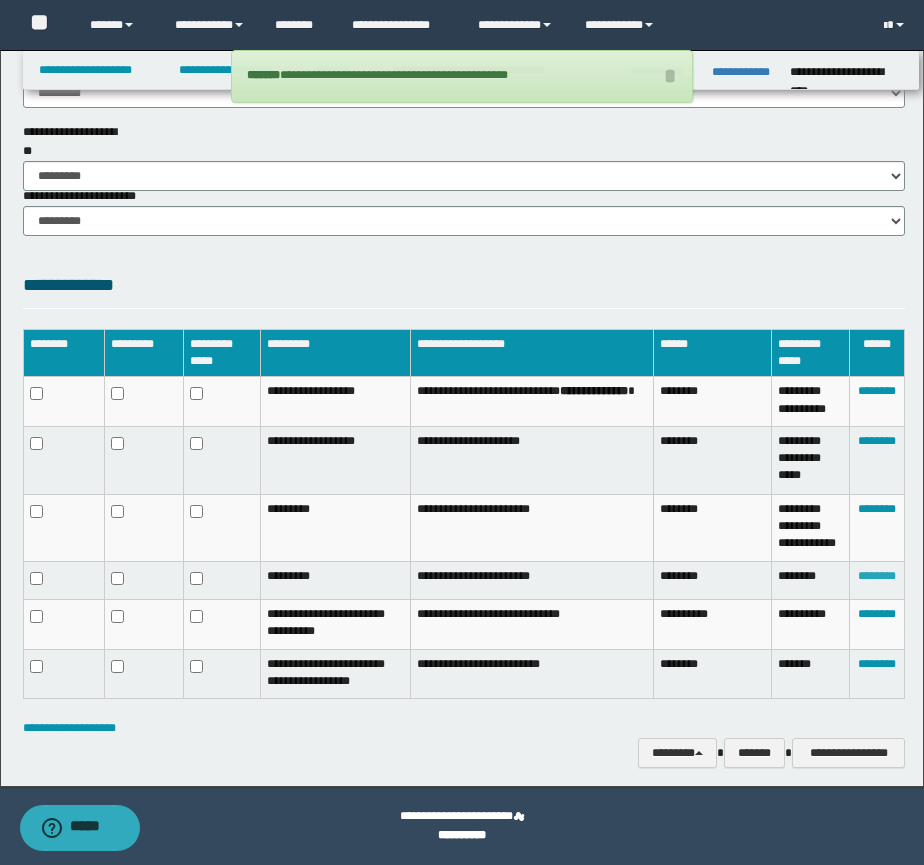 click on "********" at bounding box center (877, 576) 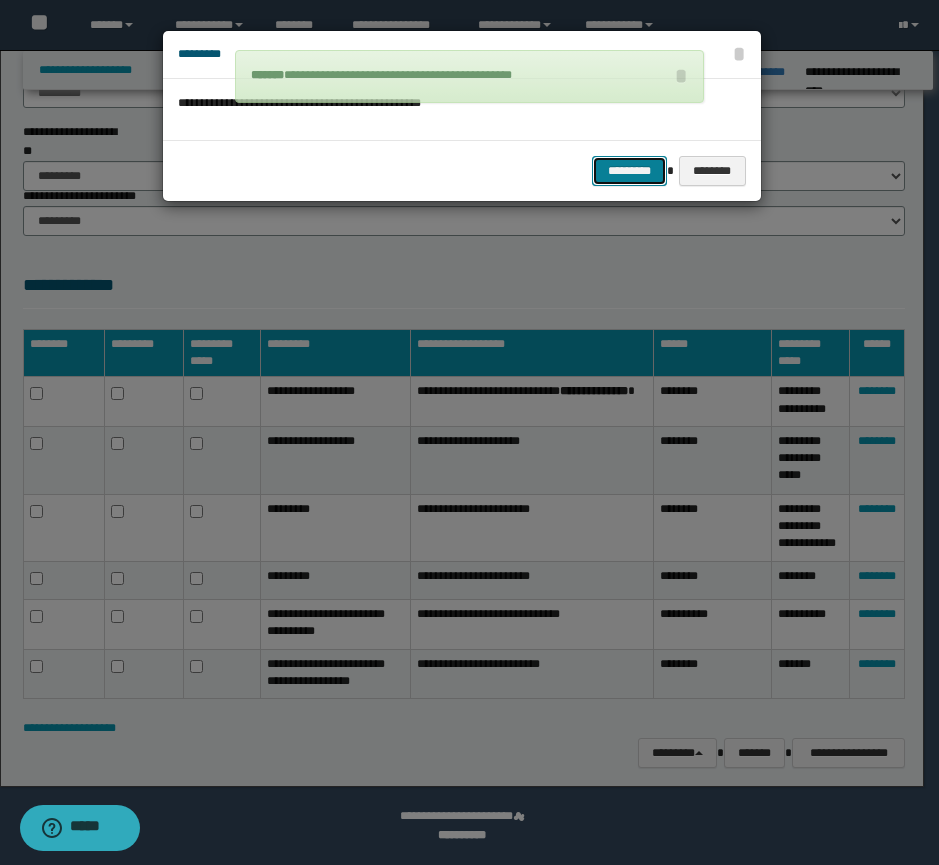 click on "*********" at bounding box center [629, 171] 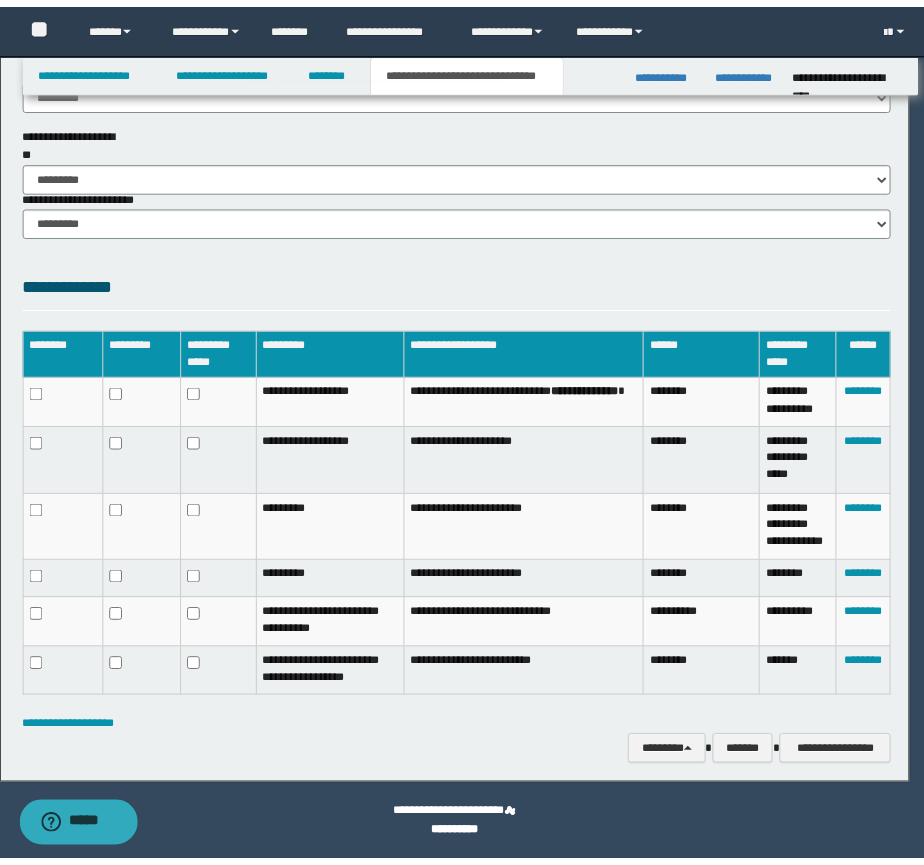 scroll, scrollTop: 1360, scrollLeft: 0, axis: vertical 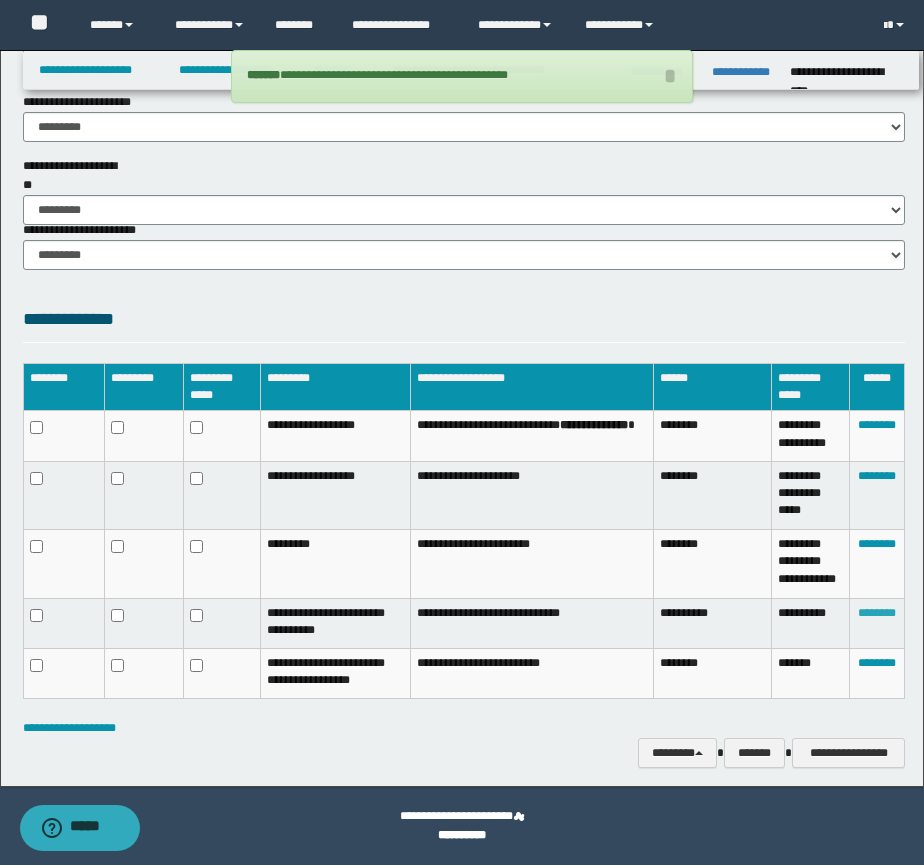 click on "********" at bounding box center (877, 613) 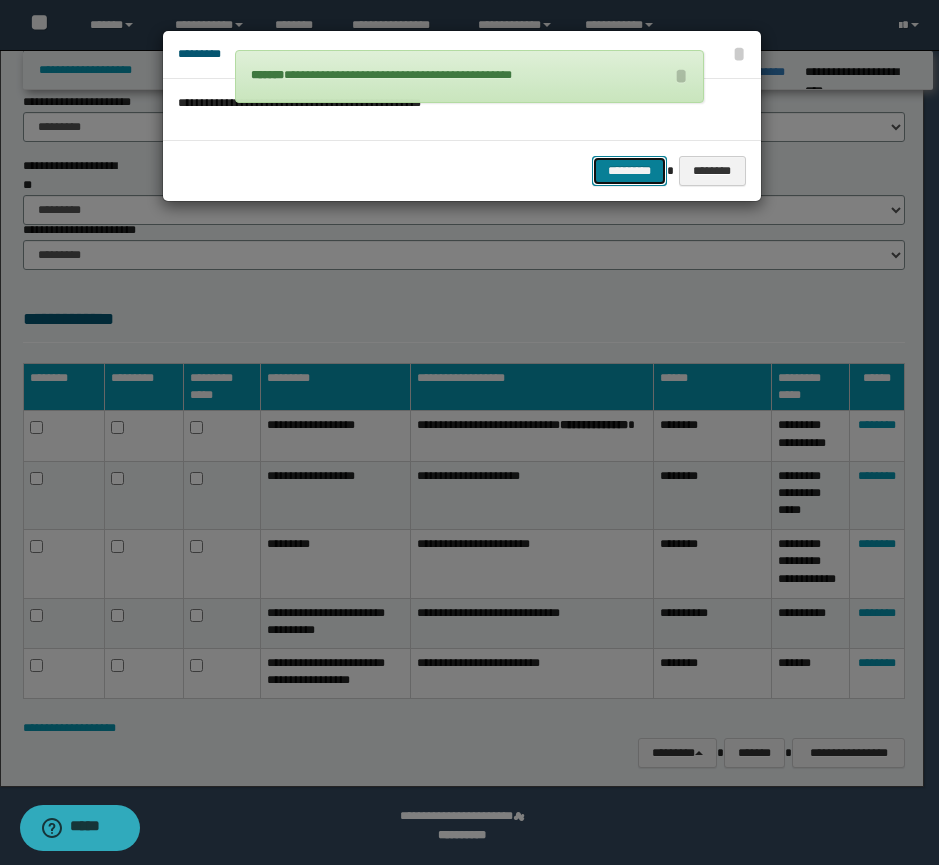 click on "*********" at bounding box center (629, 171) 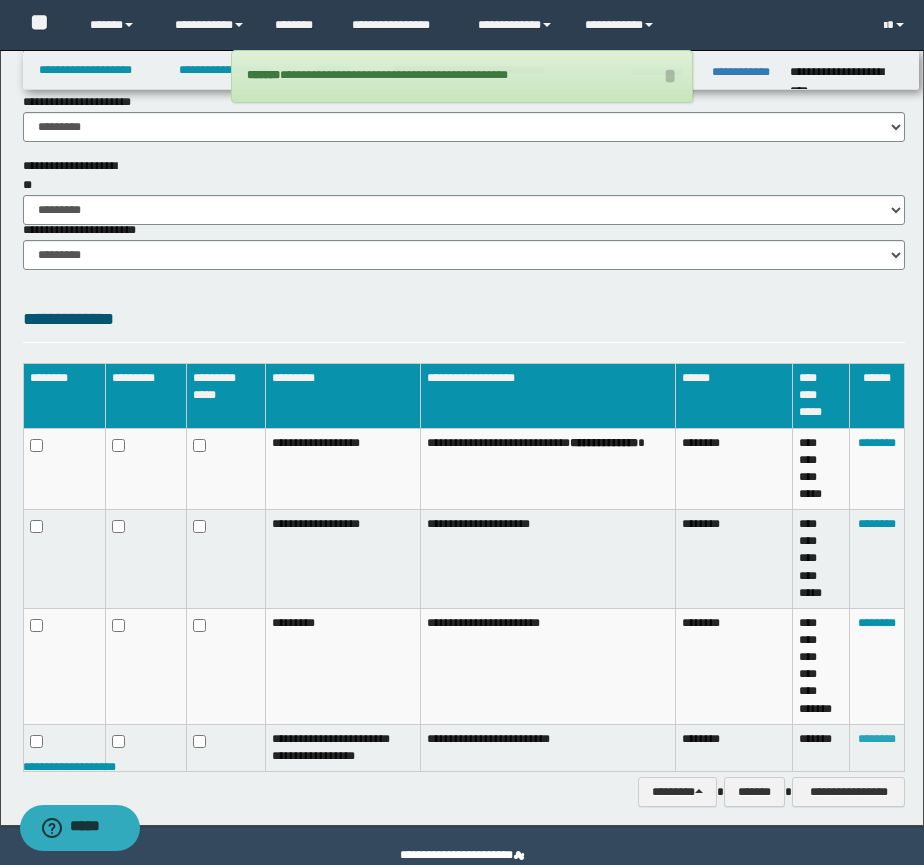 click on "********" at bounding box center [877, 739] 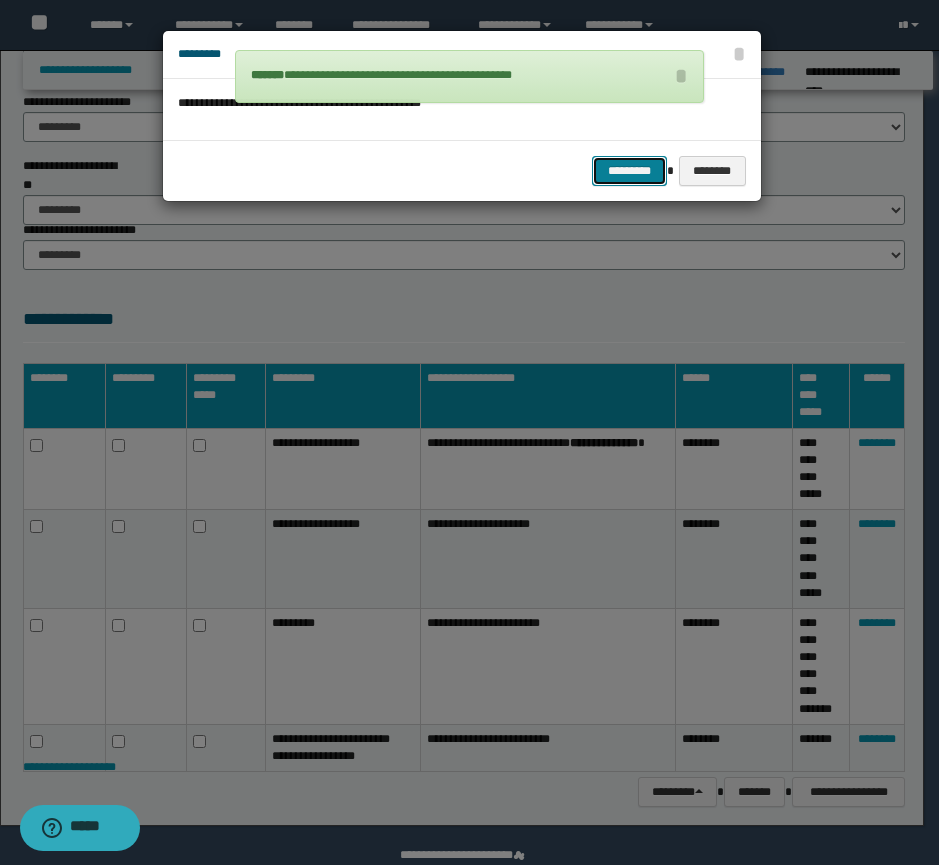 click on "*********" at bounding box center (629, 171) 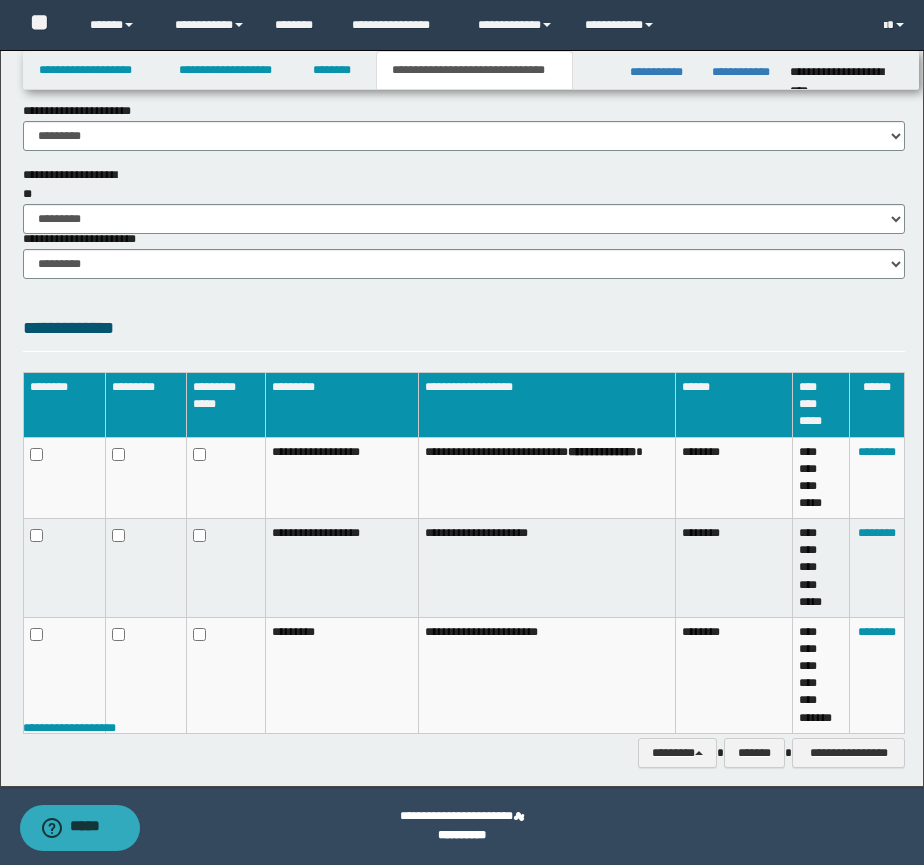 scroll, scrollTop: 1351, scrollLeft: 0, axis: vertical 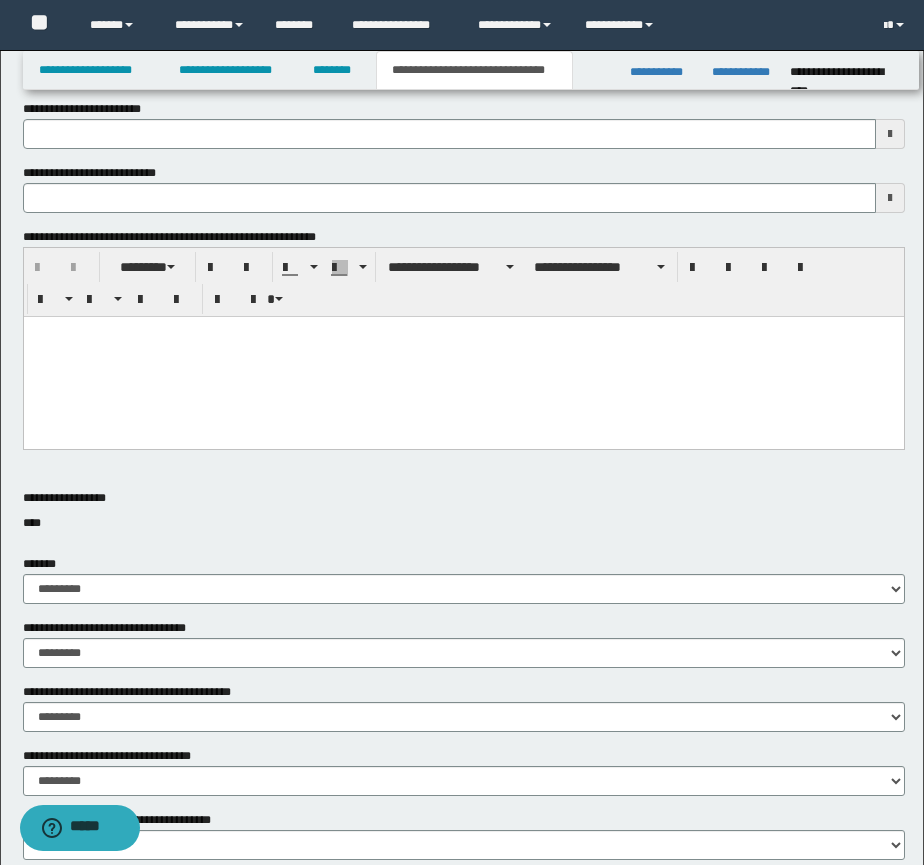 type 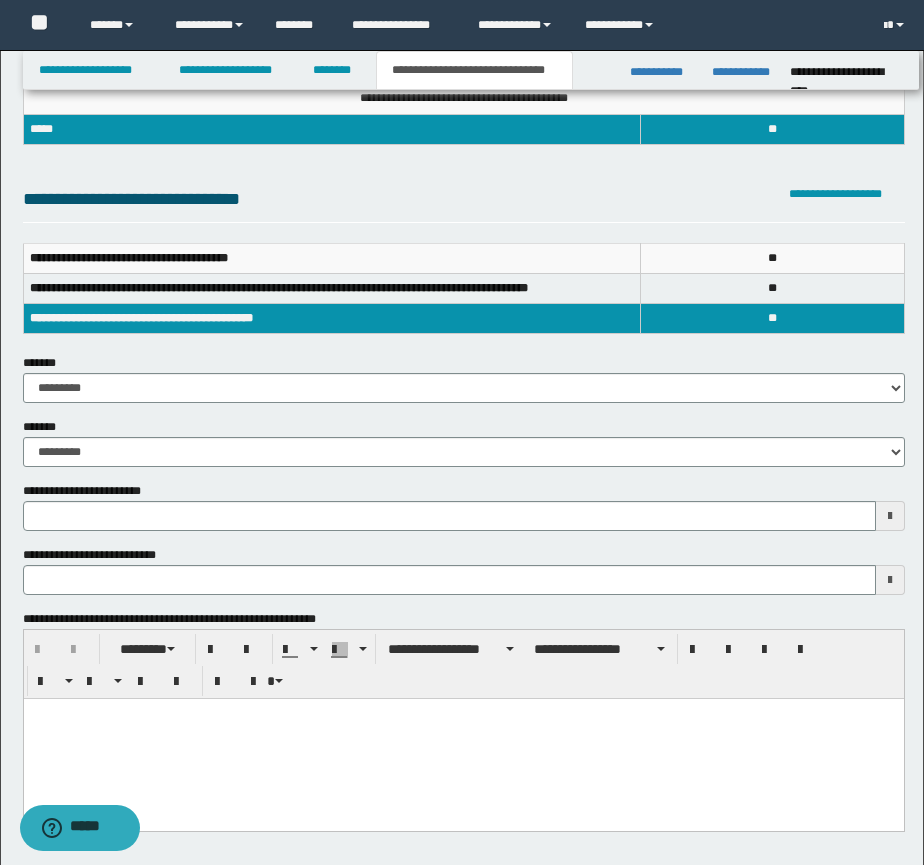 scroll, scrollTop: 0, scrollLeft: 0, axis: both 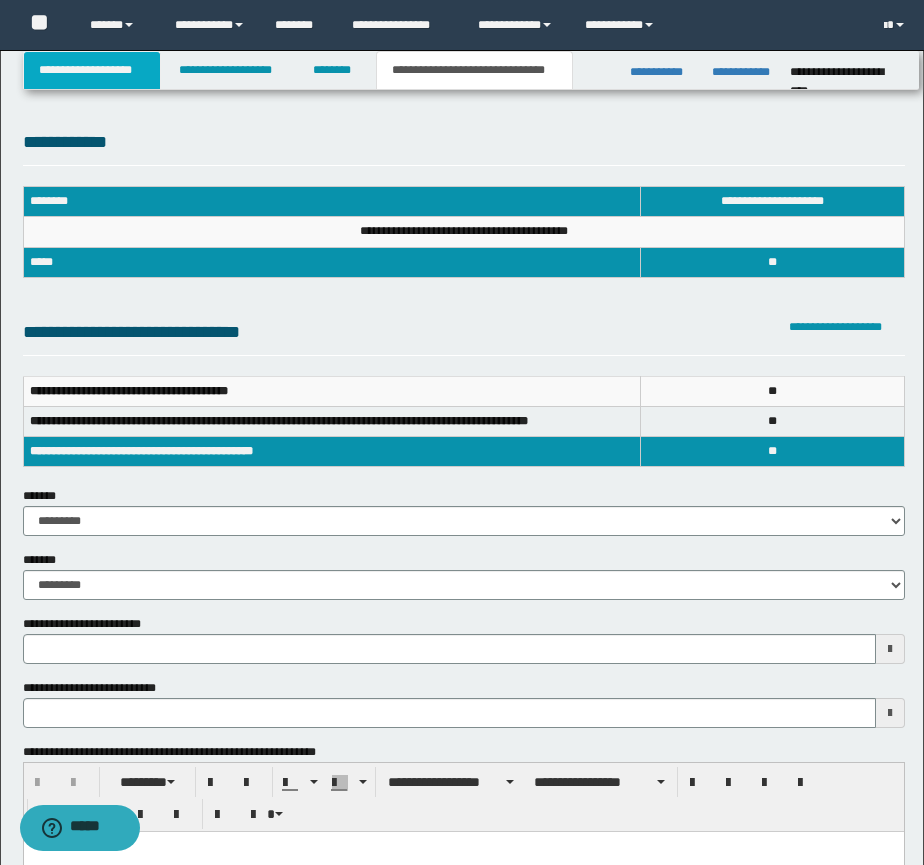 click on "**********" at bounding box center (92, 70) 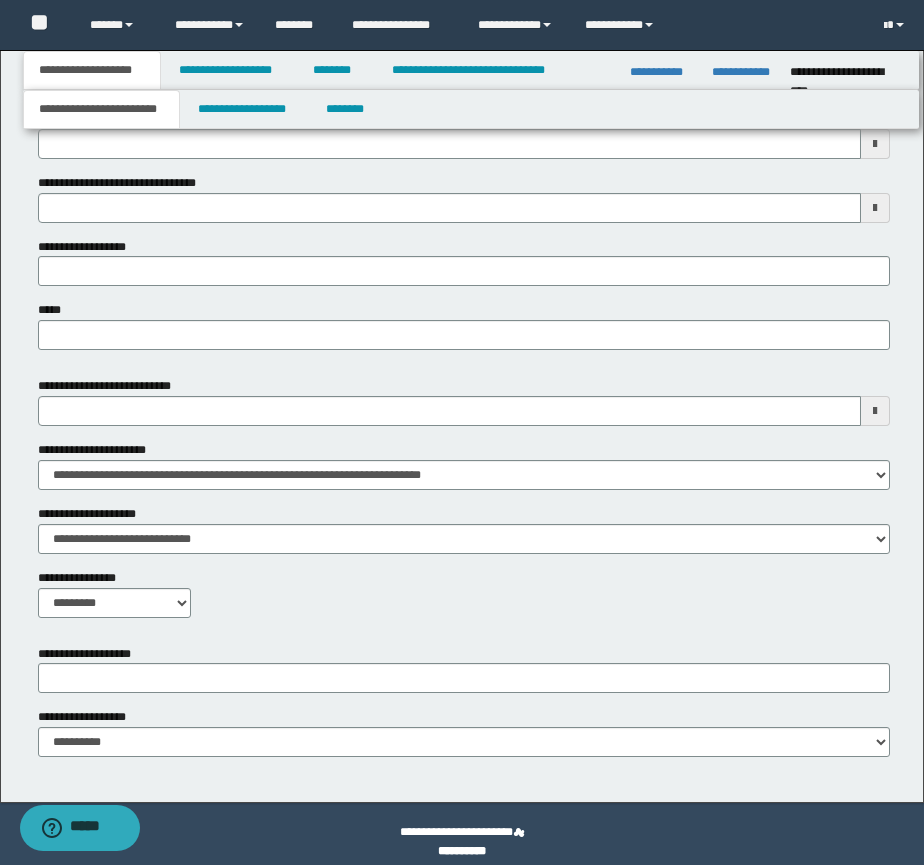scroll, scrollTop: 705, scrollLeft: 0, axis: vertical 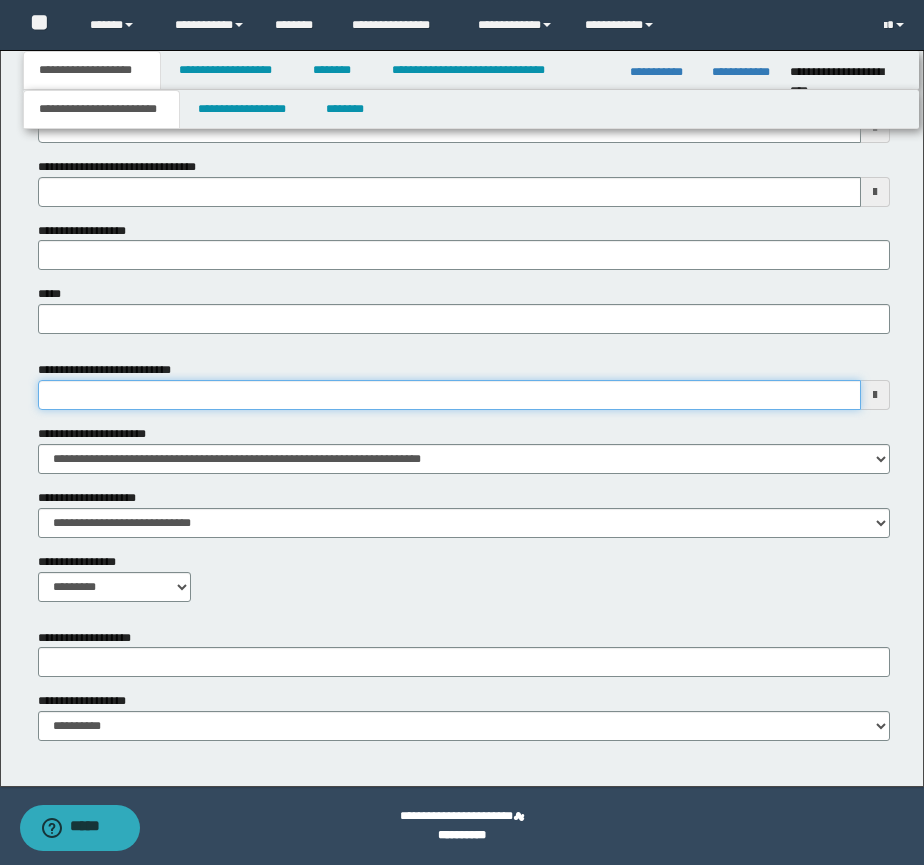 click on "**********" at bounding box center [449, 395] 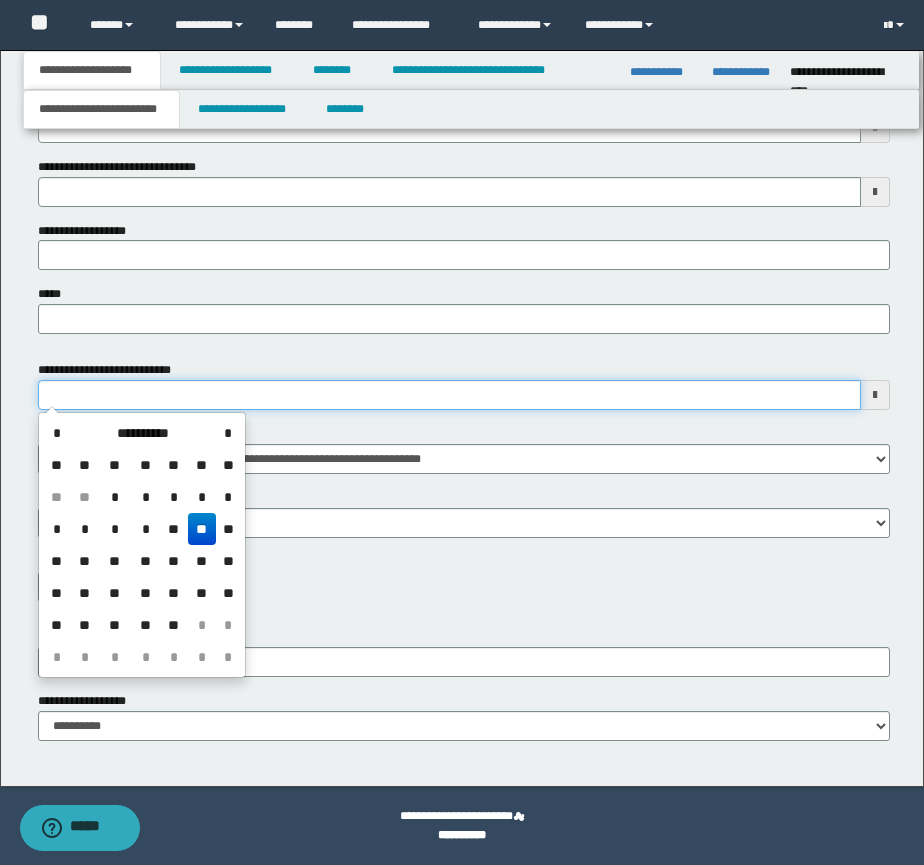 click on "**********" at bounding box center [449, 395] 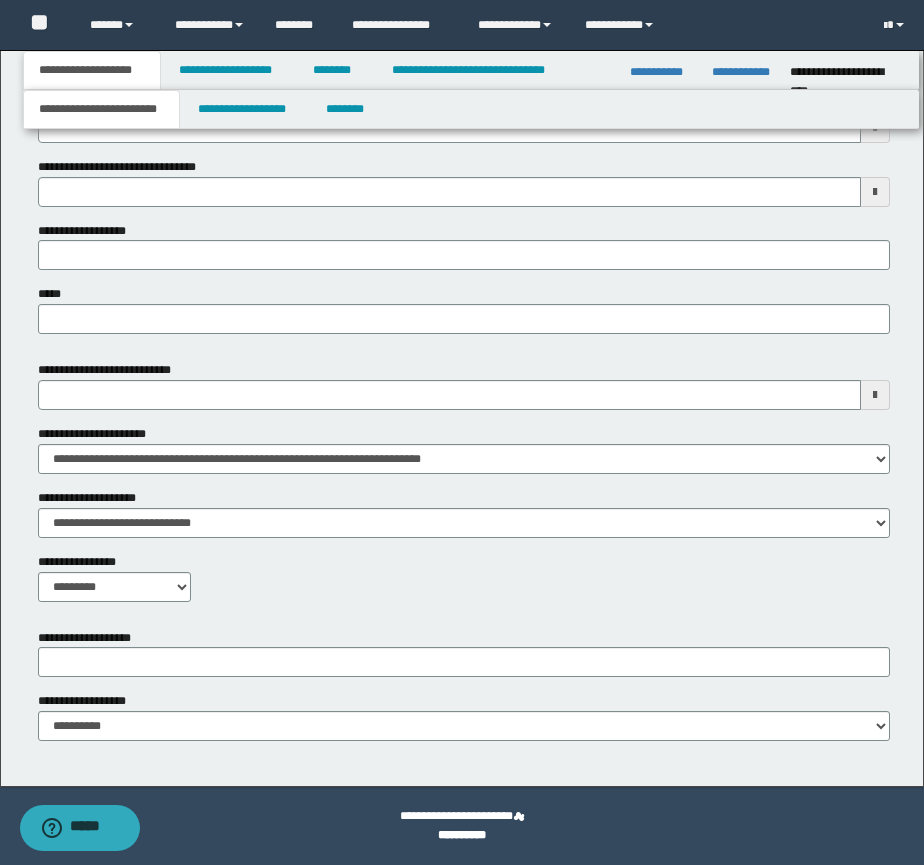 drag, startPoint x: 282, startPoint y: 426, endPoint x: 291, endPoint y: 437, distance: 14.21267 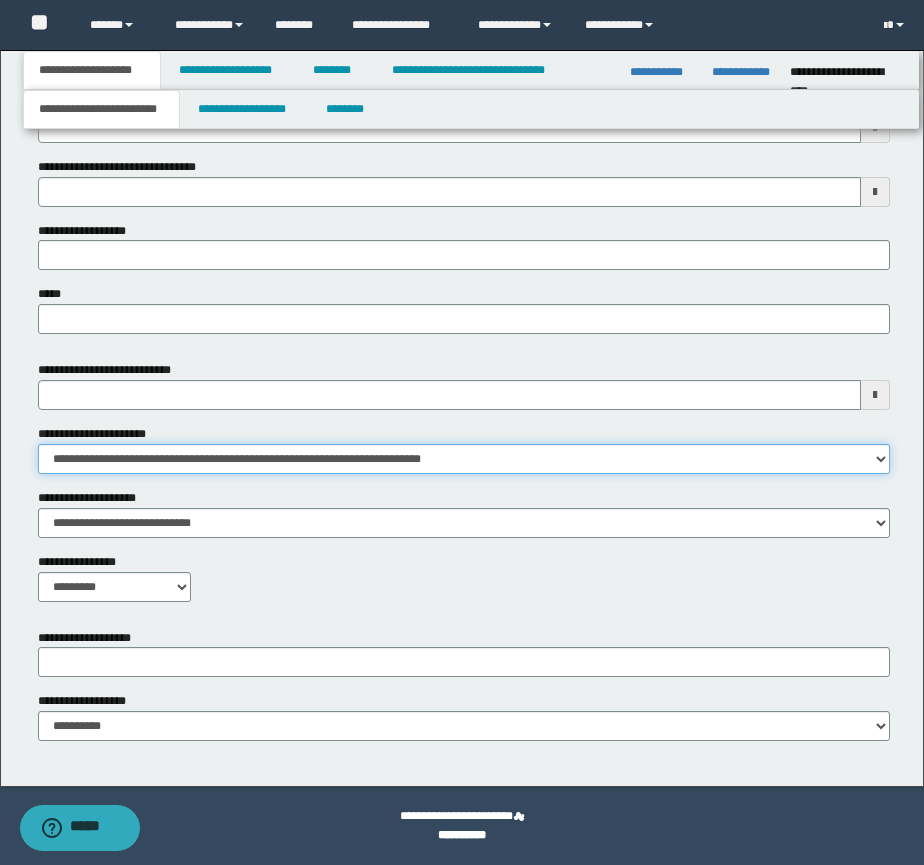 click on "**********" at bounding box center (464, 459) 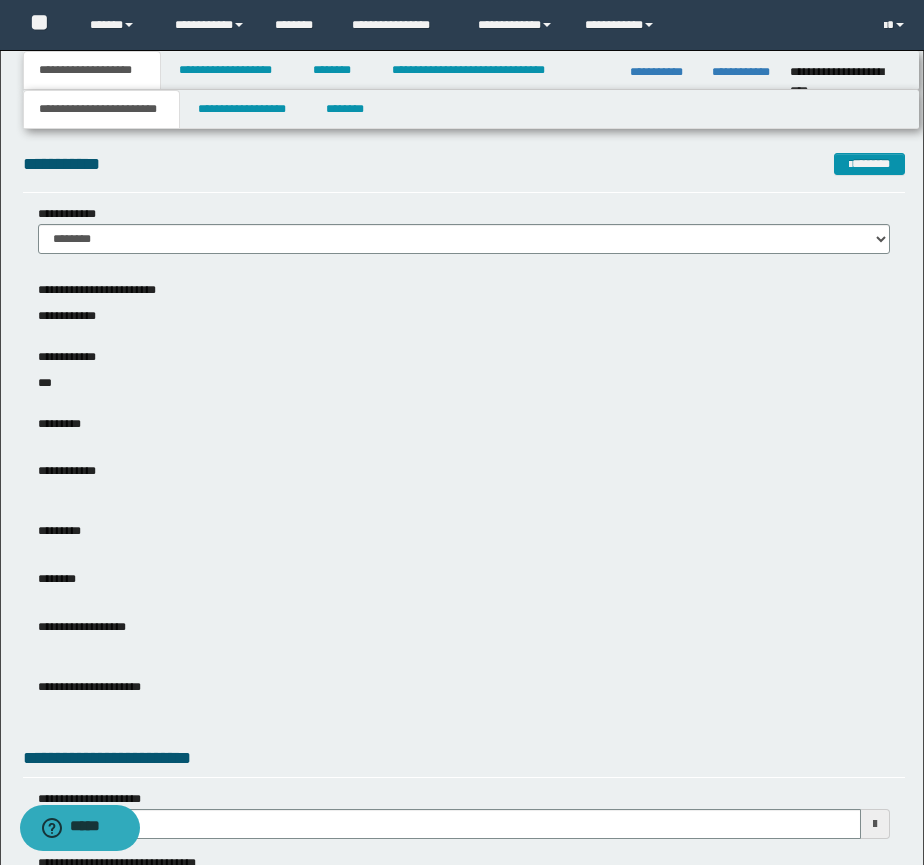 scroll, scrollTop: 0, scrollLeft: 0, axis: both 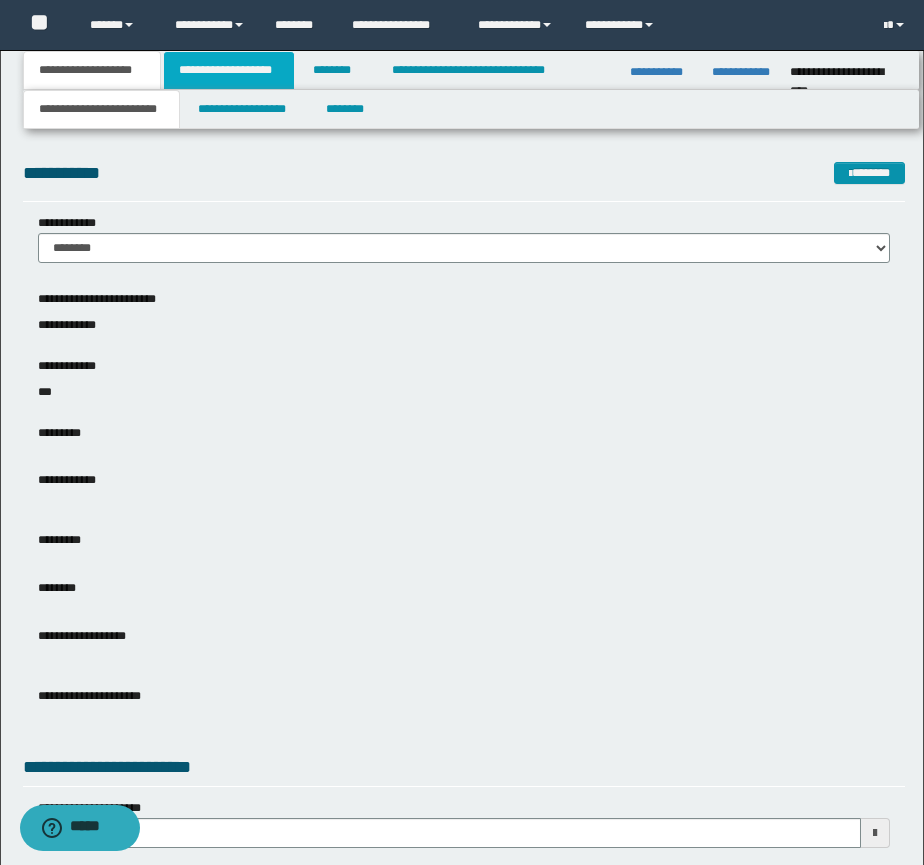 click on "**********" at bounding box center [229, 70] 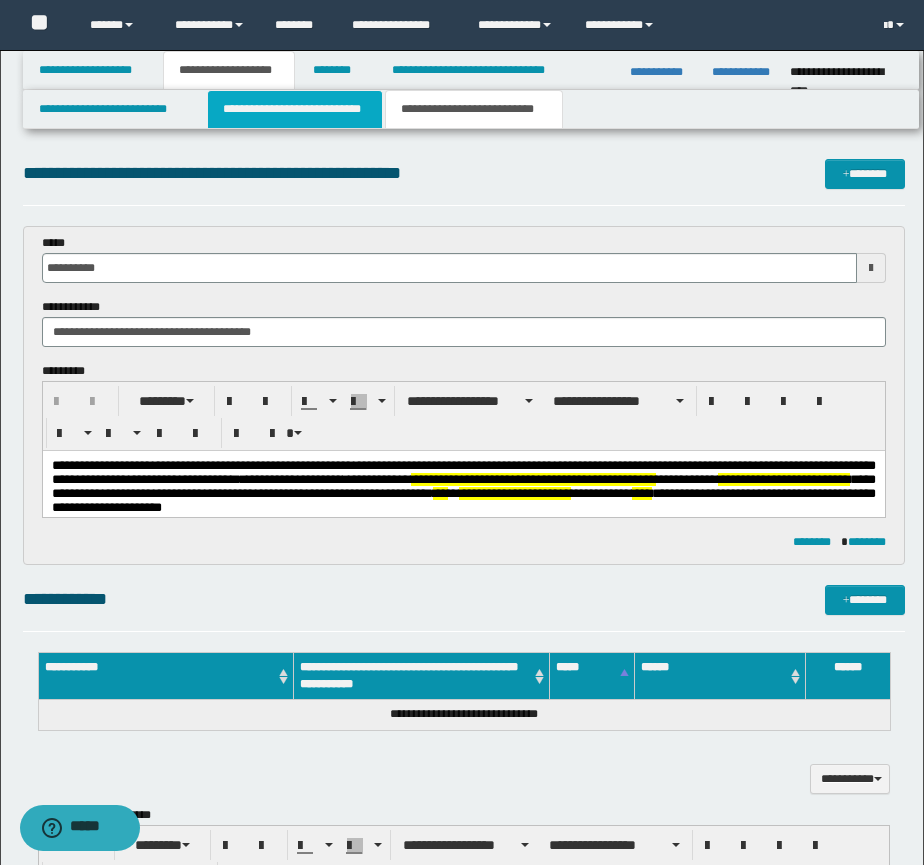 click on "**********" at bounding box center (295, 109) 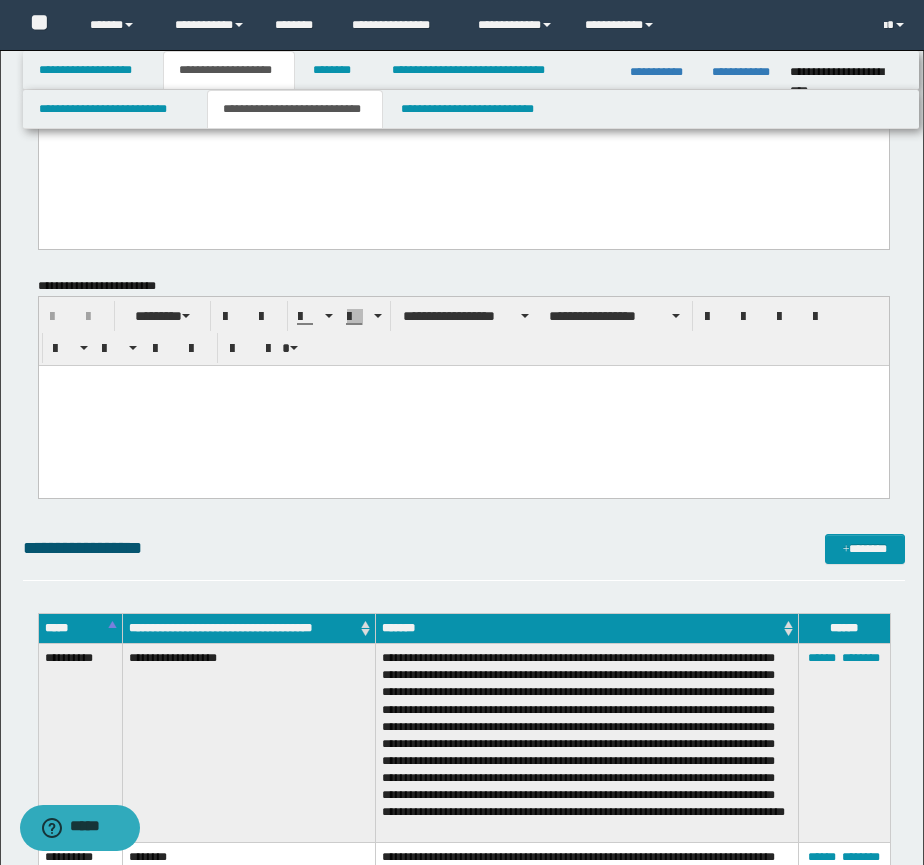 scroll, scrollTop: 0, scrollLeft: 0, axis: both 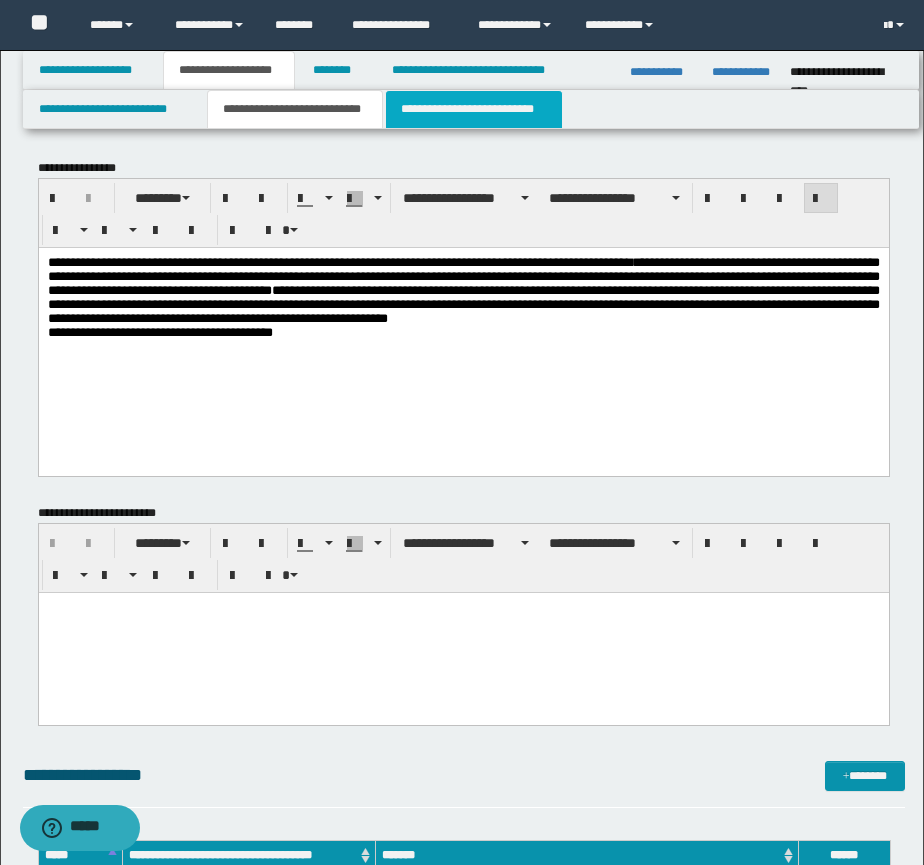 click on "**********" at bounding box center (474, 109) 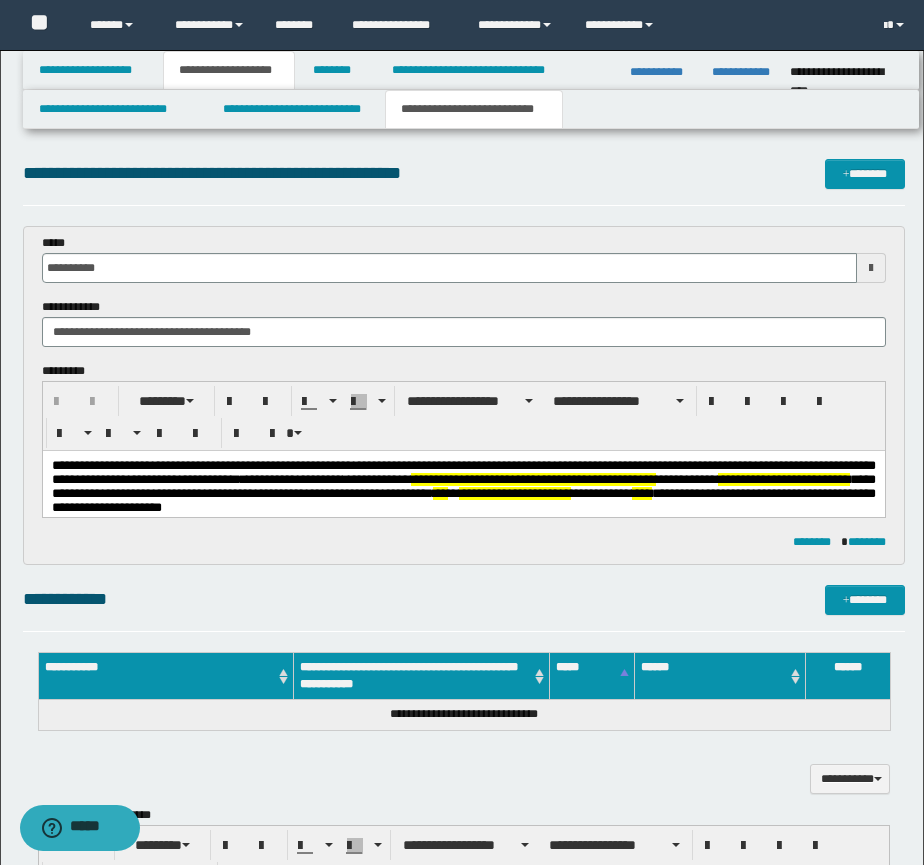 scroll, scrollTop: 167, scrollLeft: 0, axis: vertical 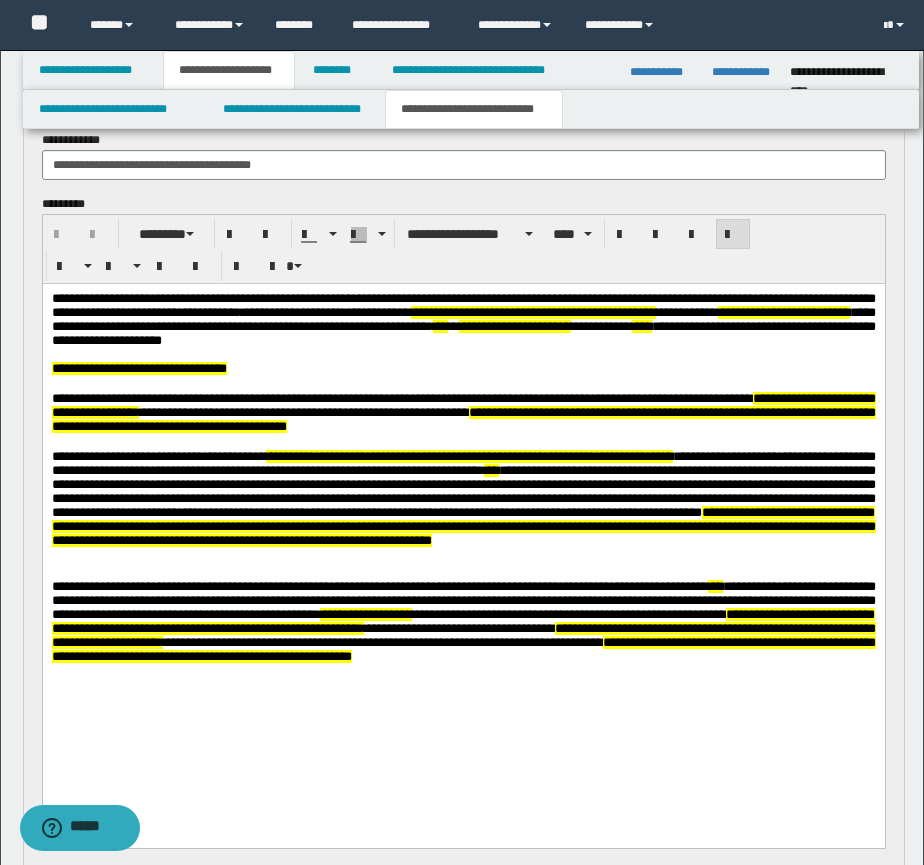 click on "**********" at bounding box center (463, 326) 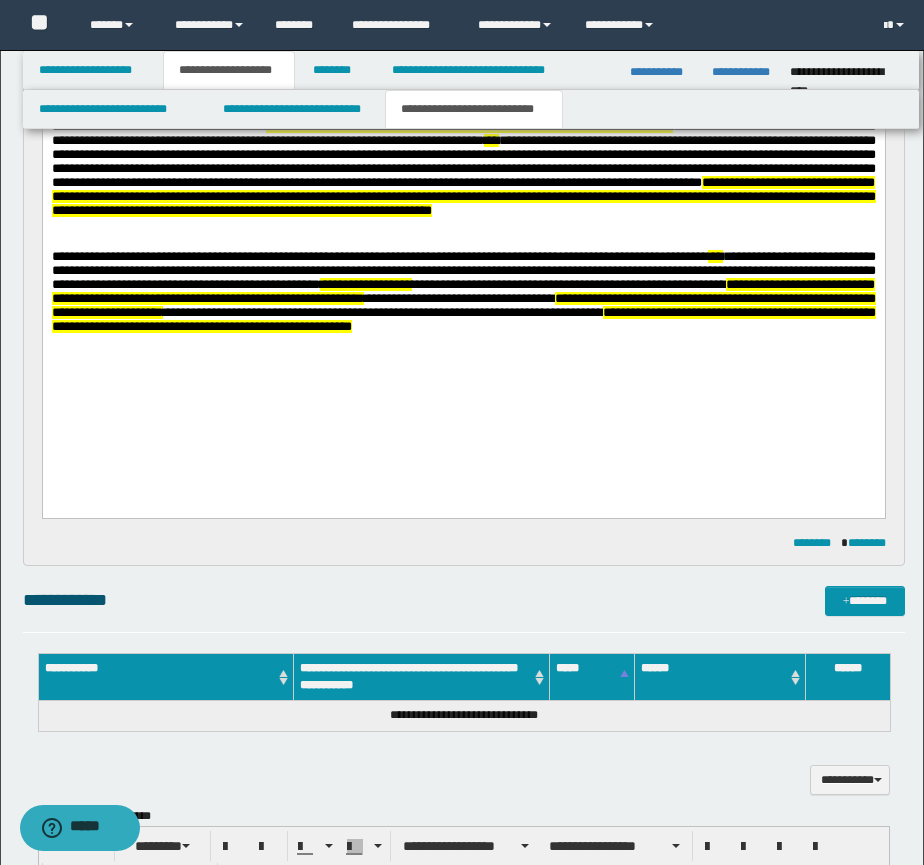 scroll, scrollTop: 667, scrollLeft: 0, axis: vertical 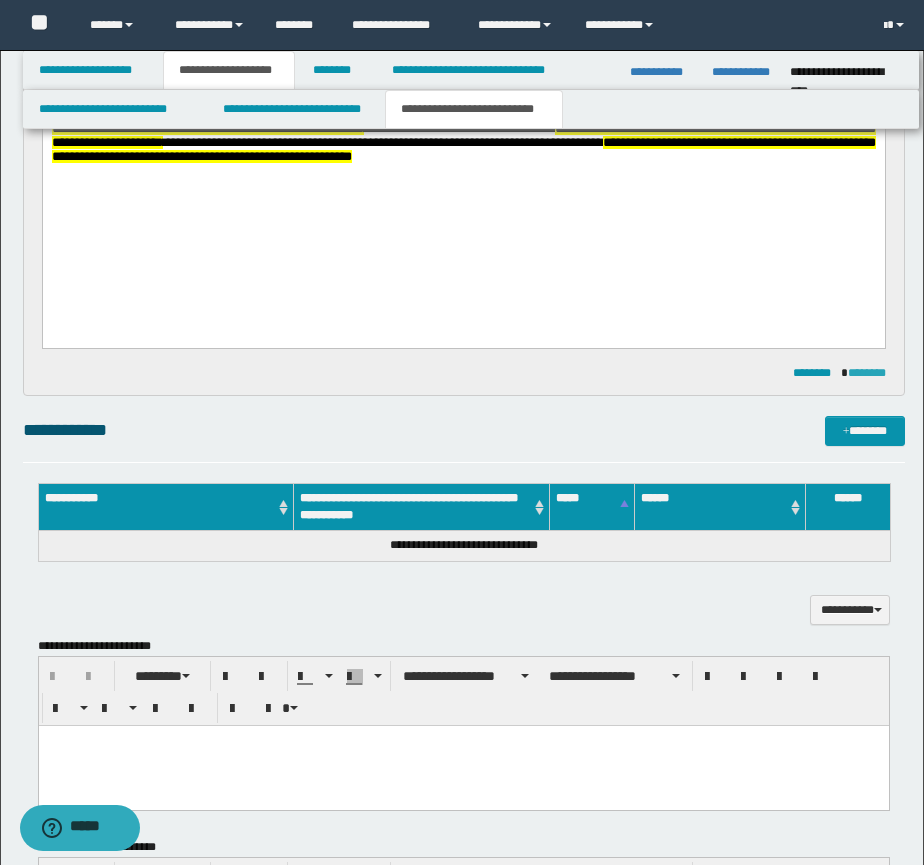 click on "********" at bounding box center [867, 373] 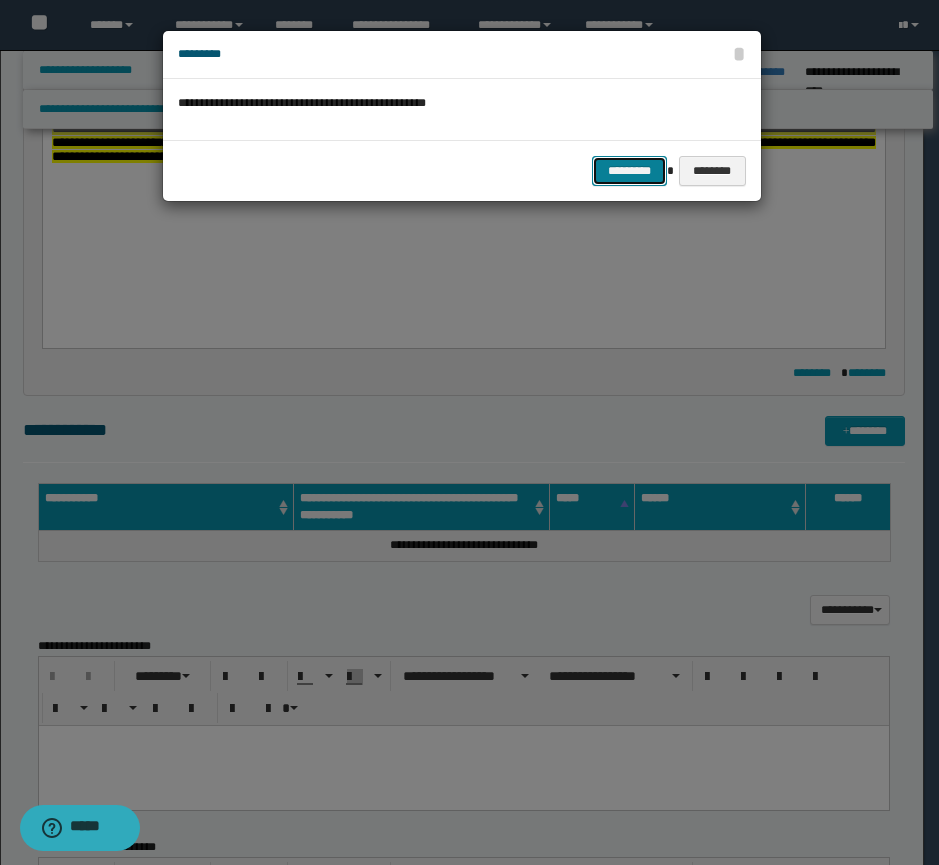 click on "*********" at bounding box center [629, 171] 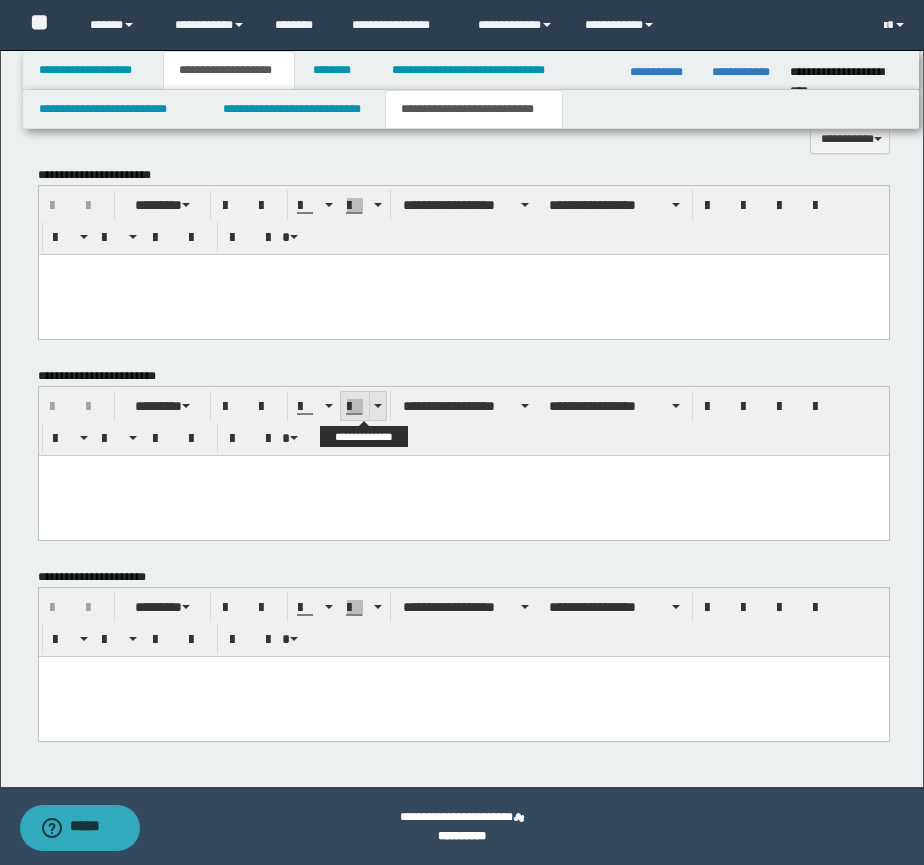 scroll, scrollTop: 539, scrollLeft: 0, axis: vertical 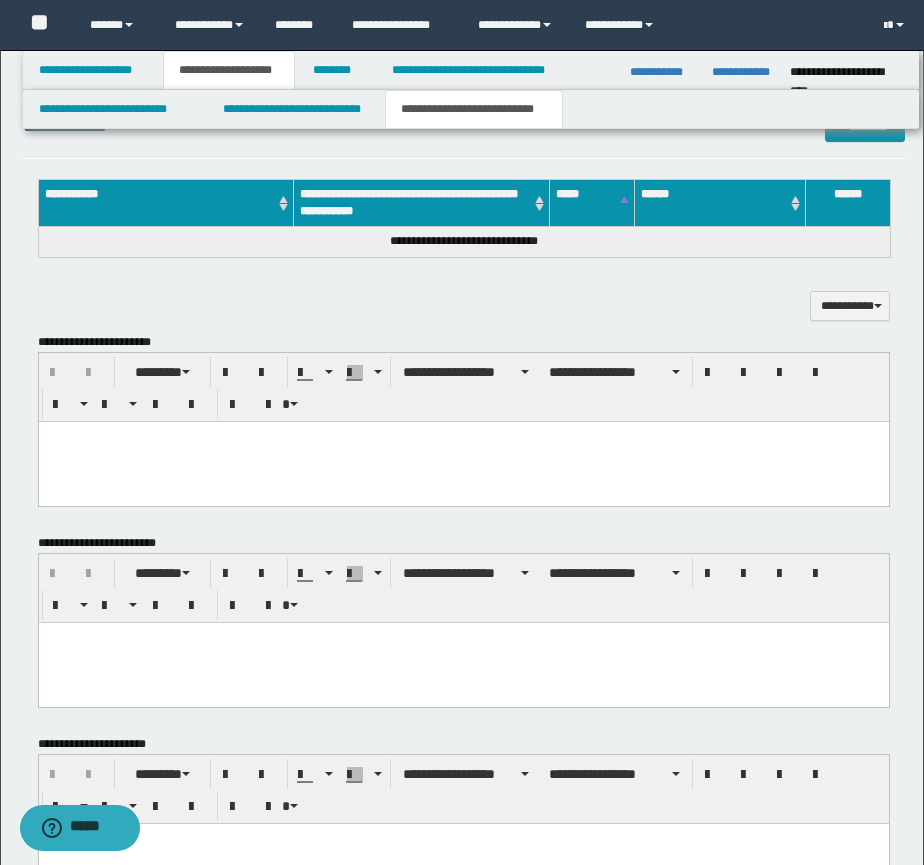 click at bounding box center (463, 461) 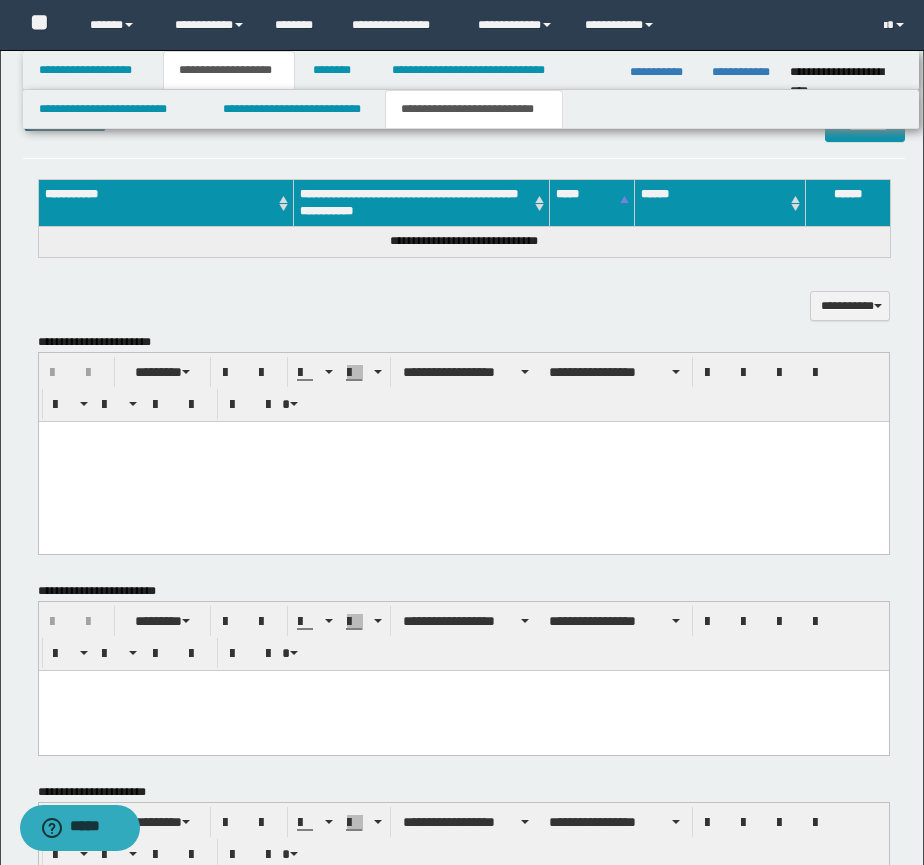 paste 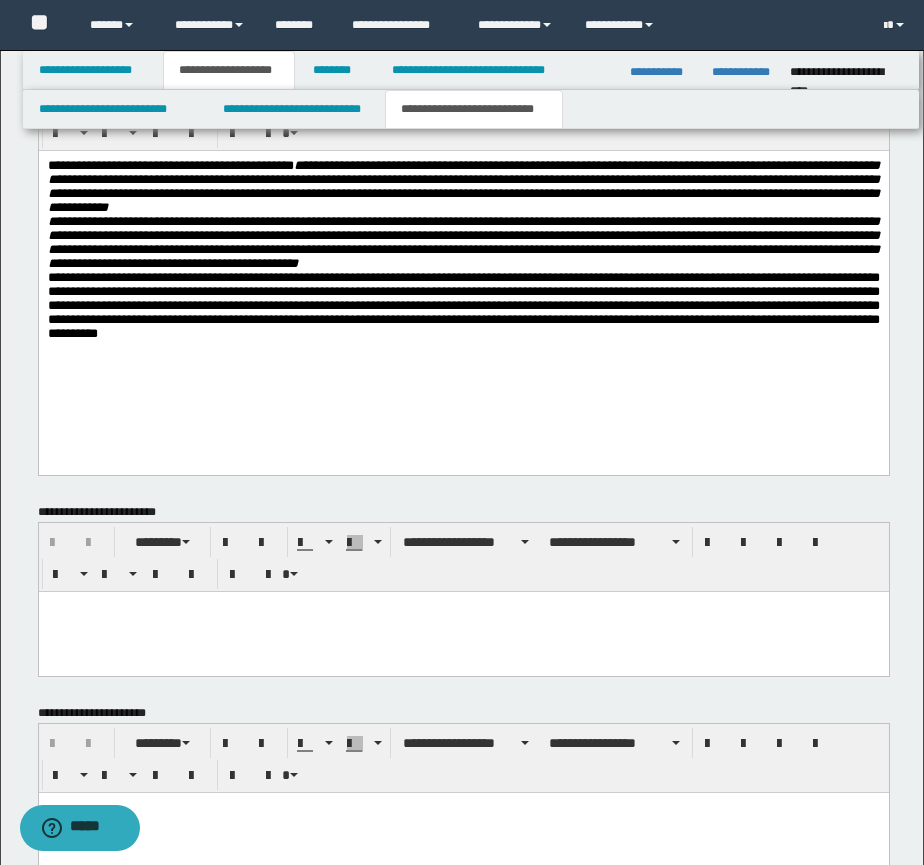 scroll, scrollTop: 946, scrollLeft: 0, axis: vertical 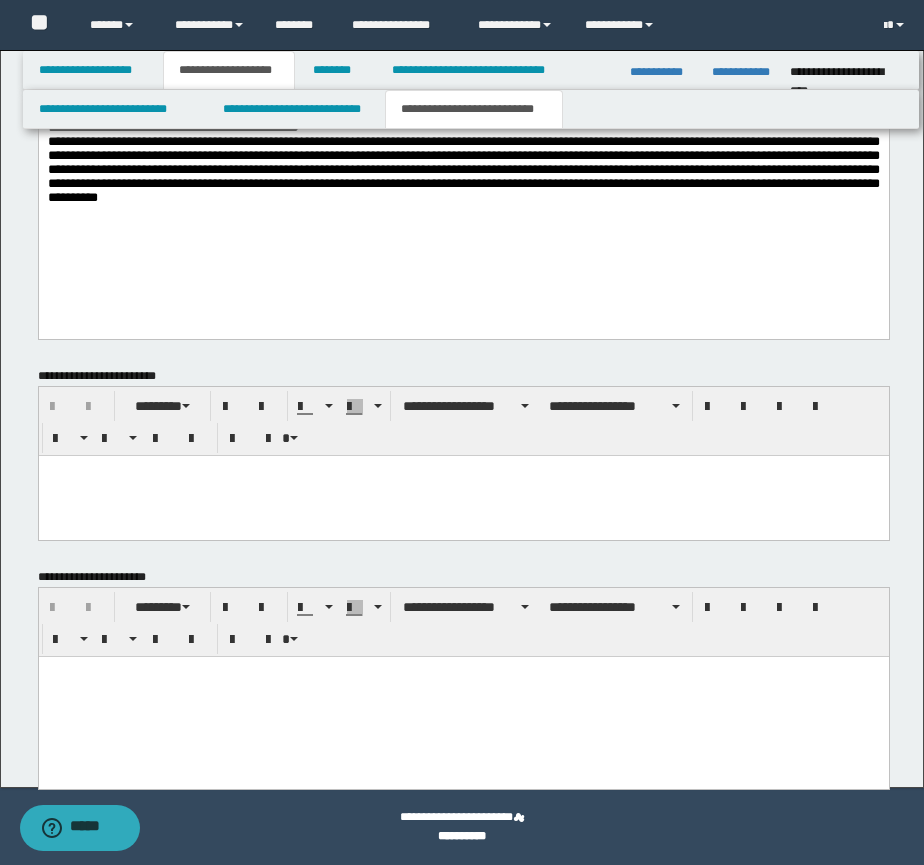 click at bounding box center [463, 671] 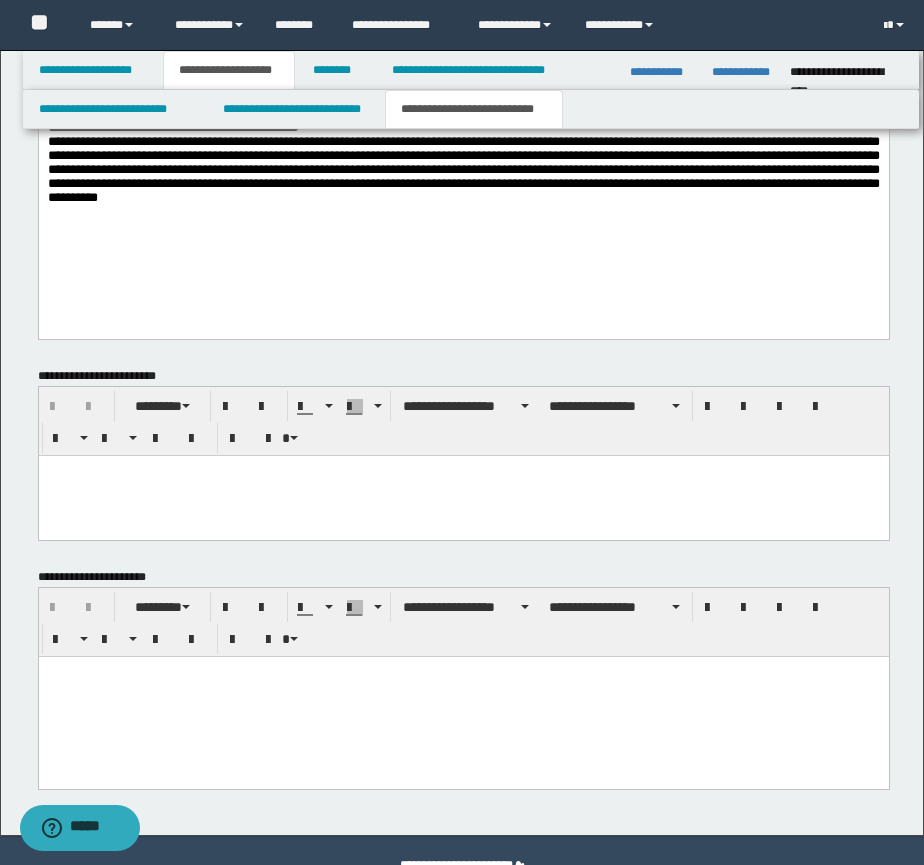 type 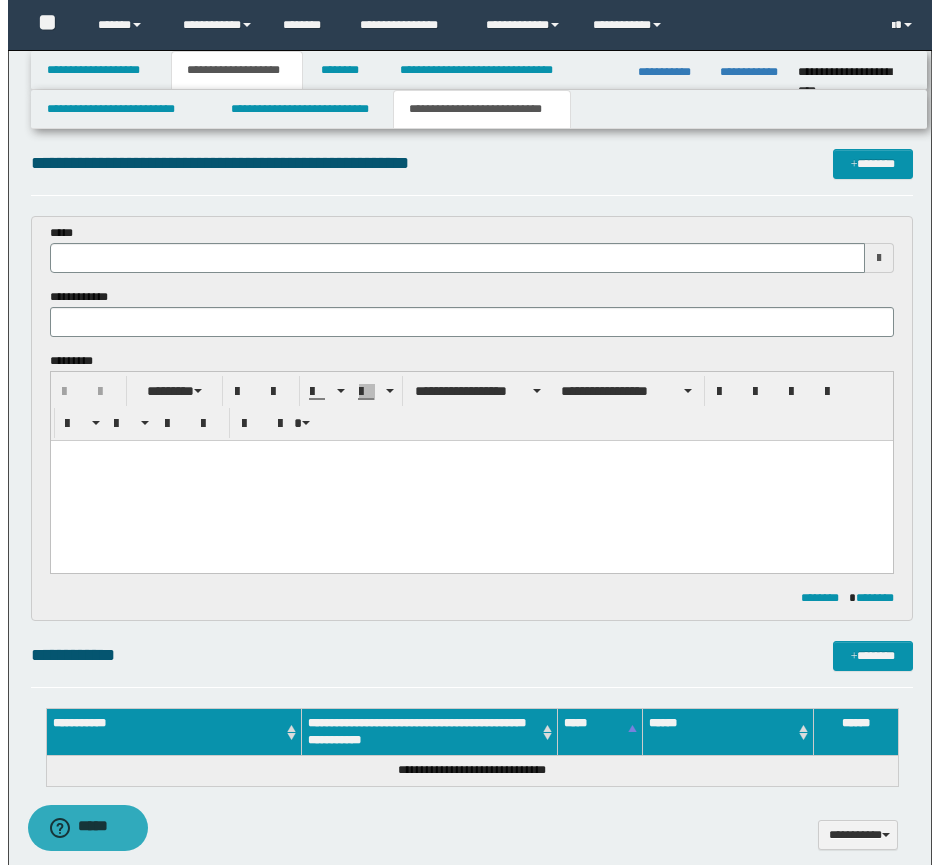 scroll, scrollTop: 0, scrollLeft: 0, axis: both 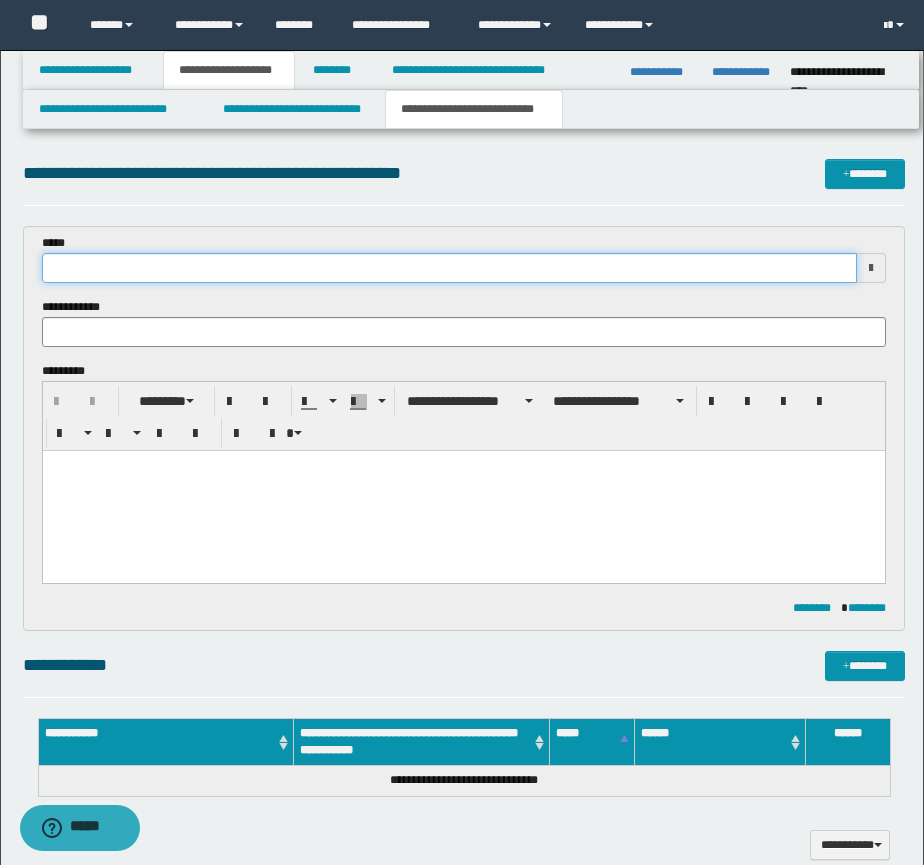 click at bounding box center [449, 268] 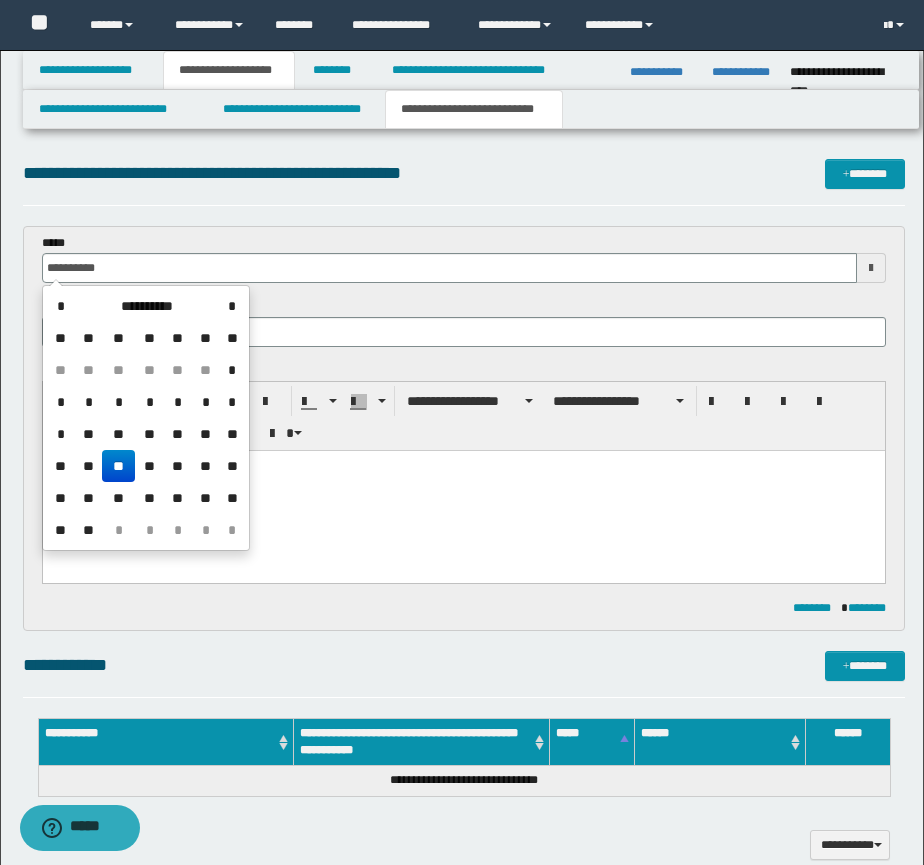 click on "**" at bounding box center [118, 466] 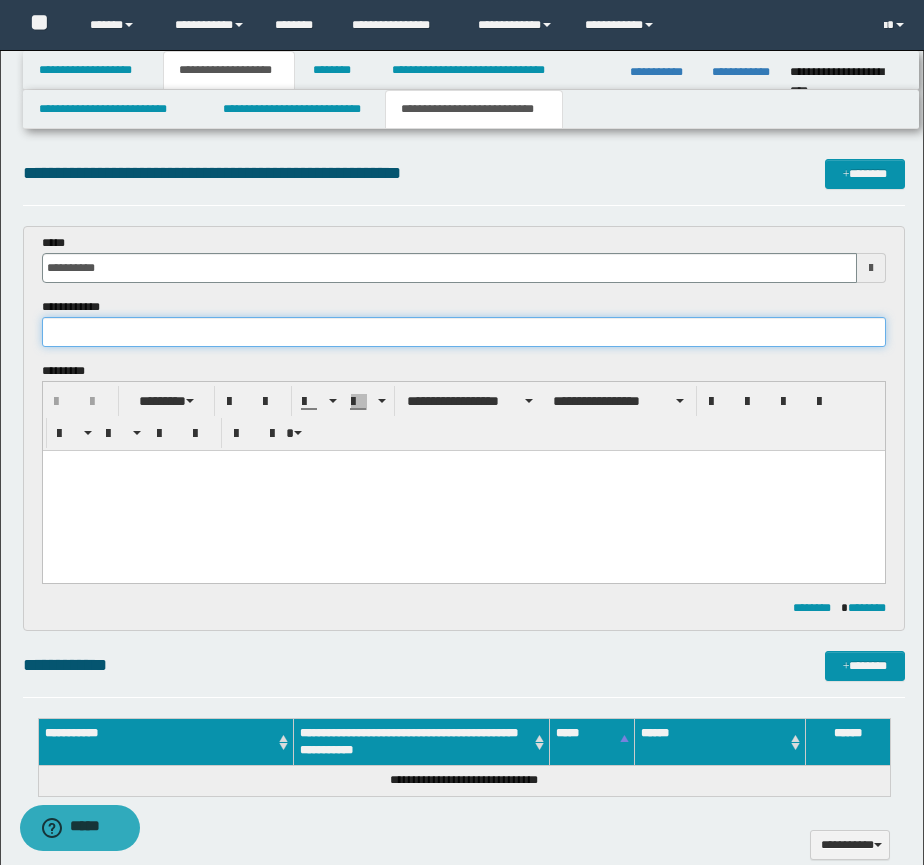 click at bounding box center (464, 332) 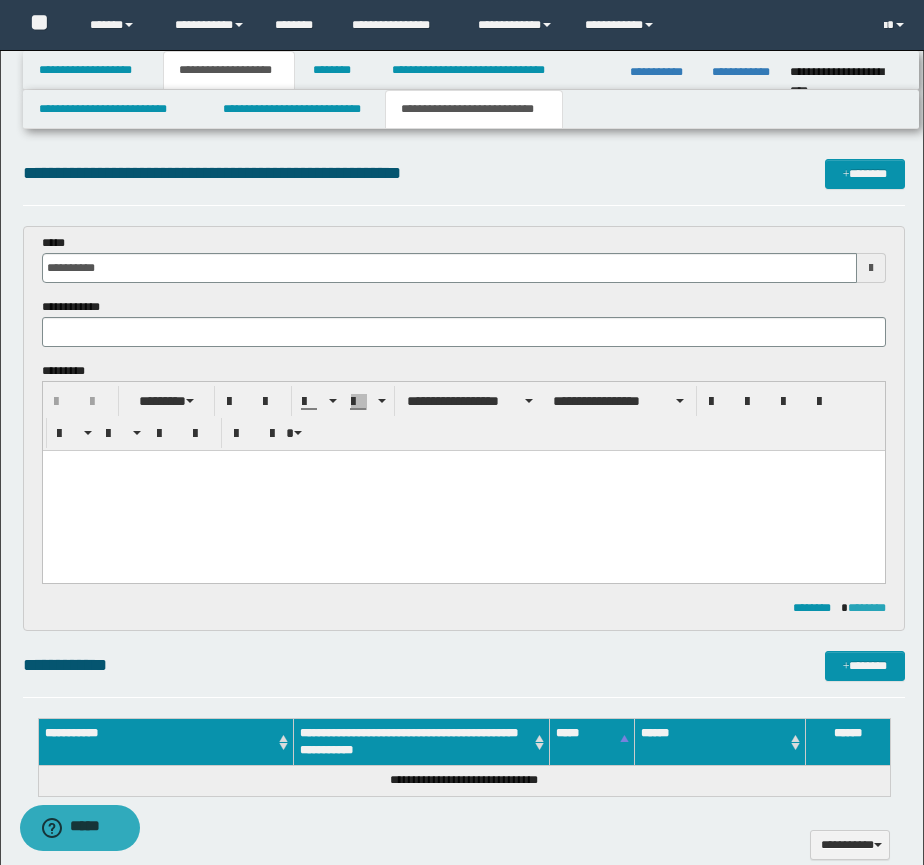 click on "********" at bounding box center [867, 608] 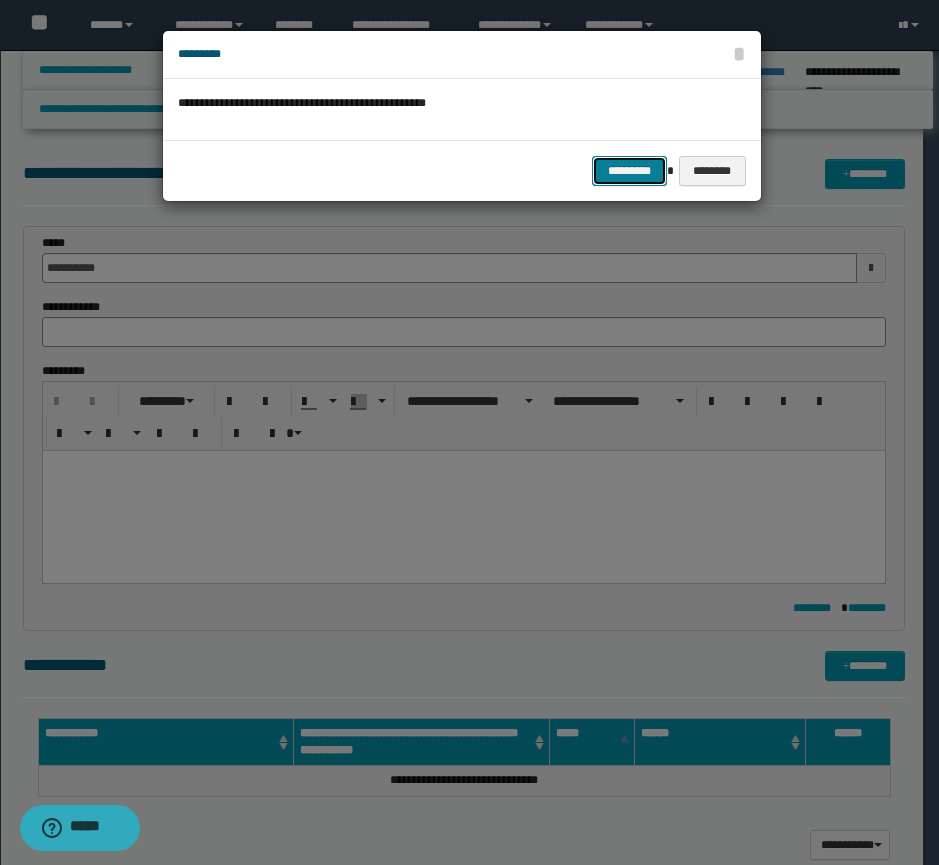 click on "*********" at bounding box center (629, 171) 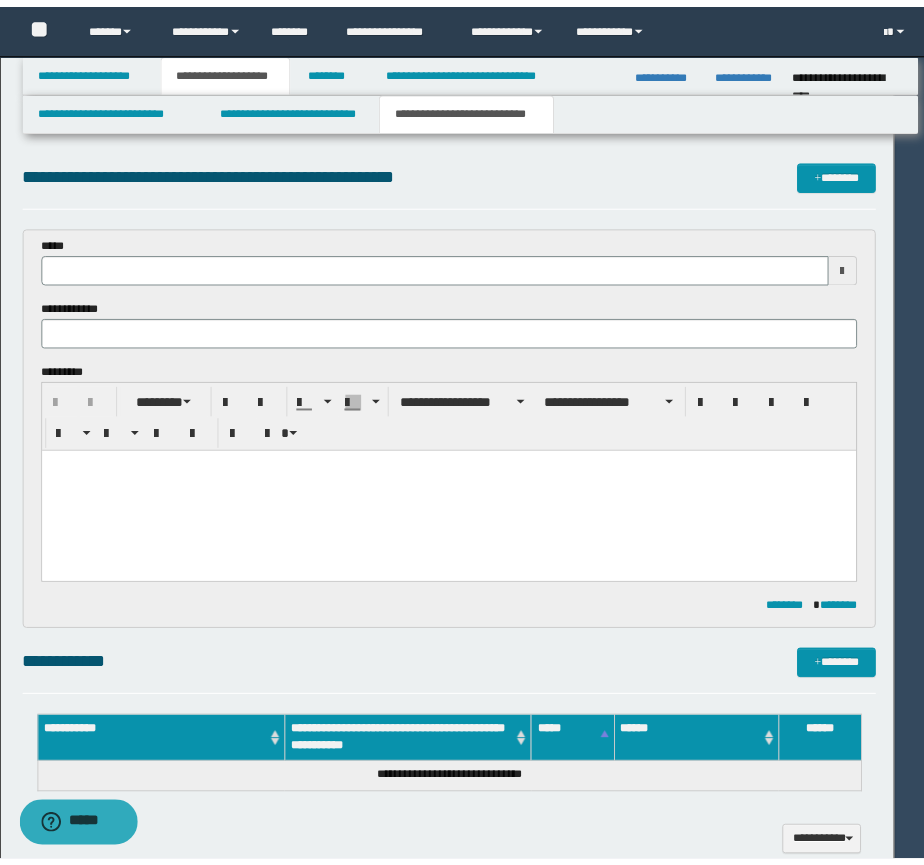 scroll, scrollTop: 0, scrollLeft: 0, axis: both 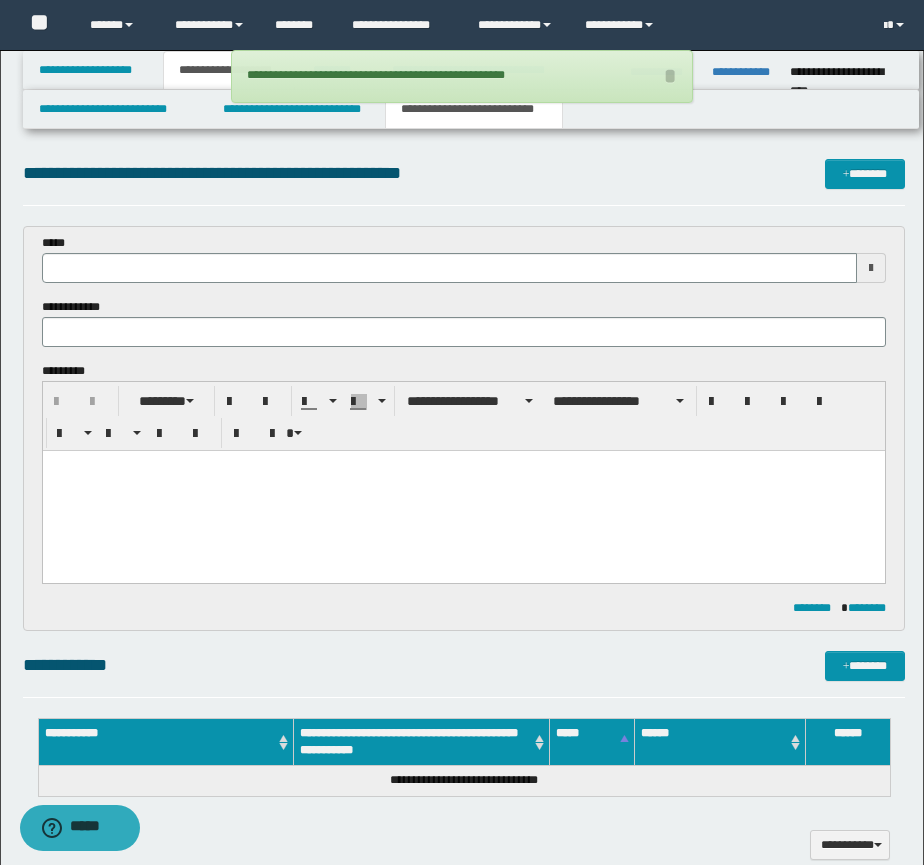 click on "**********" at bounding box center (464, 955) 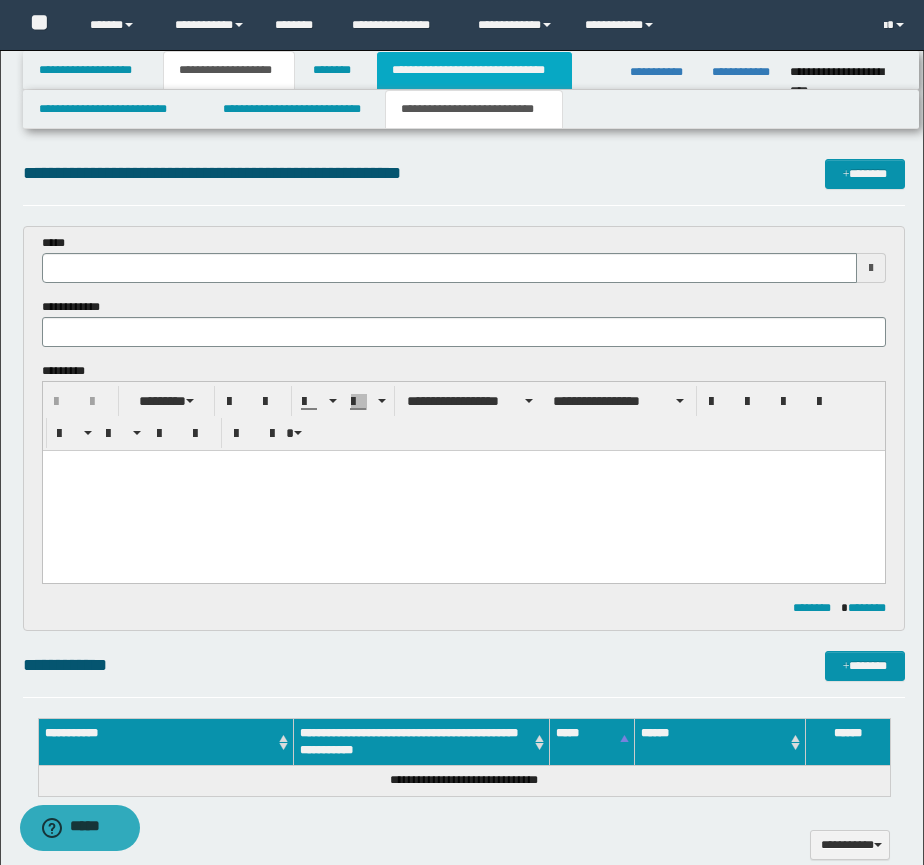 click on "**********" at bounding box center (474, 70) 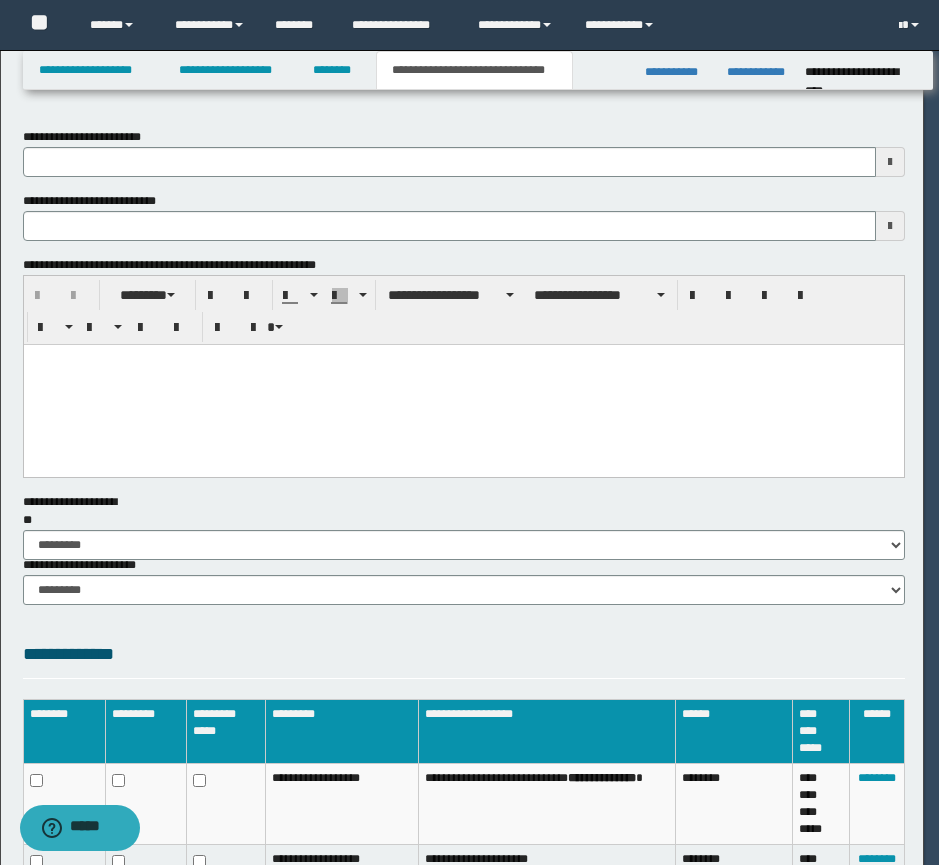 type 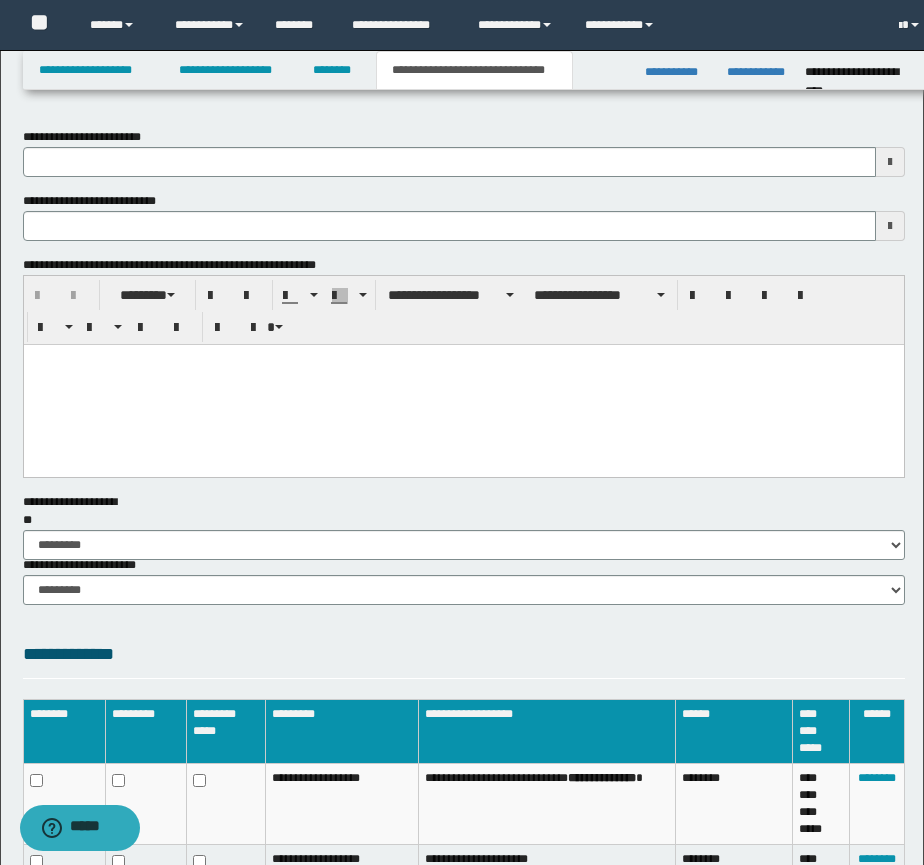 type 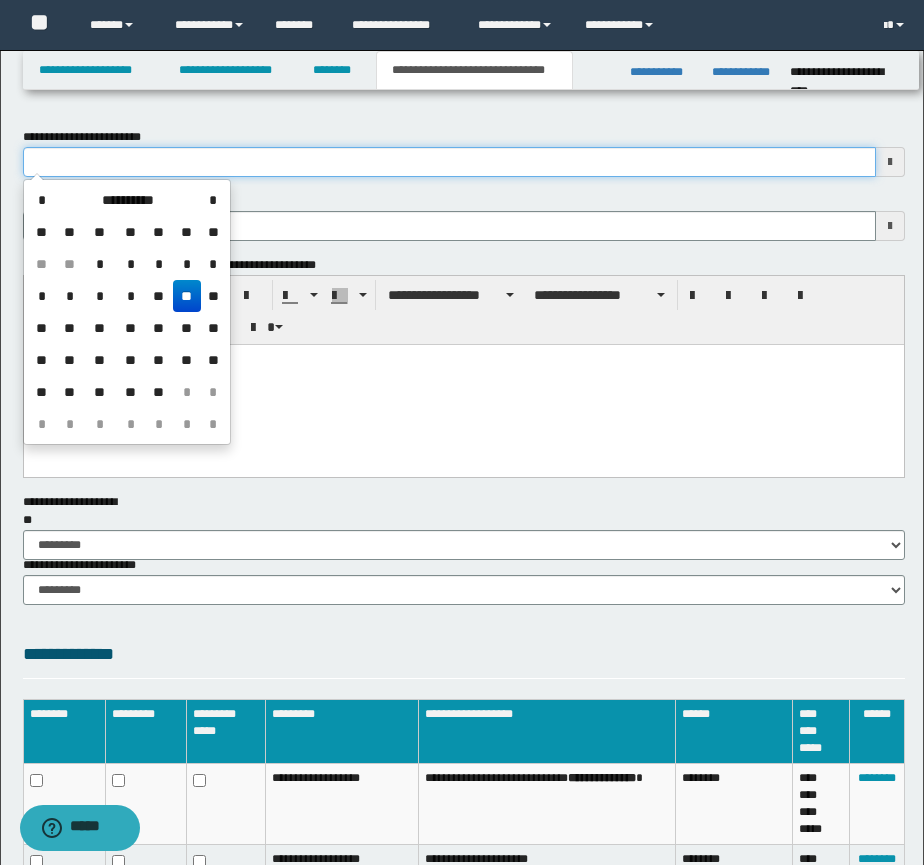 click on "**********" at bounding box center [449, 162] 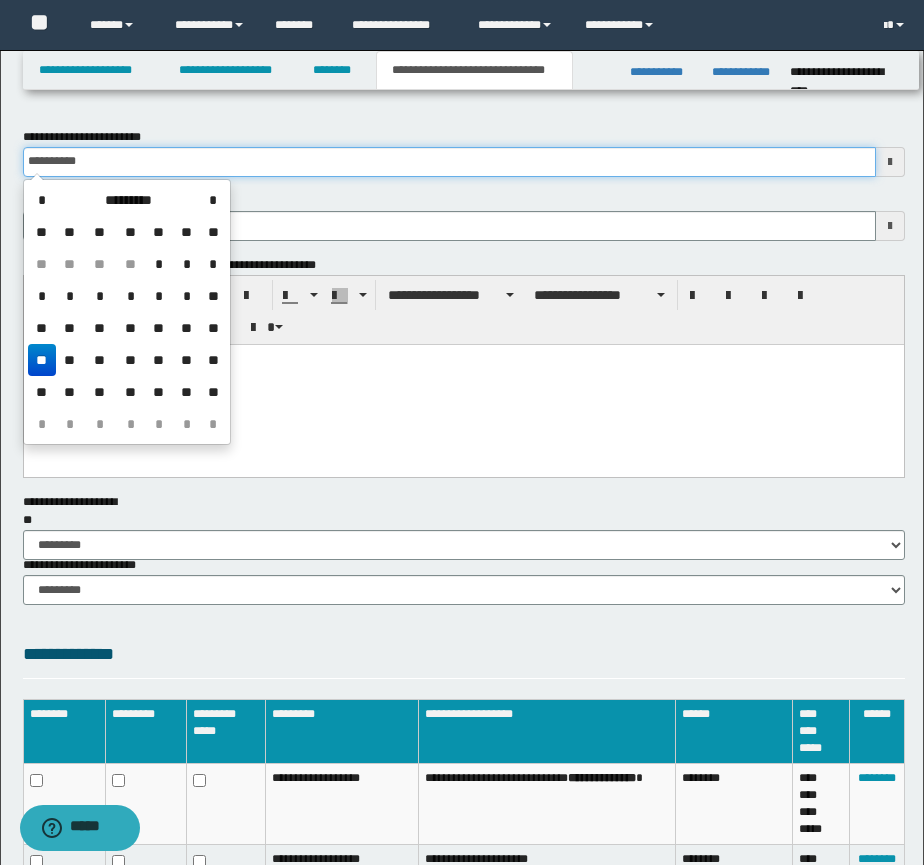 type on "**********" 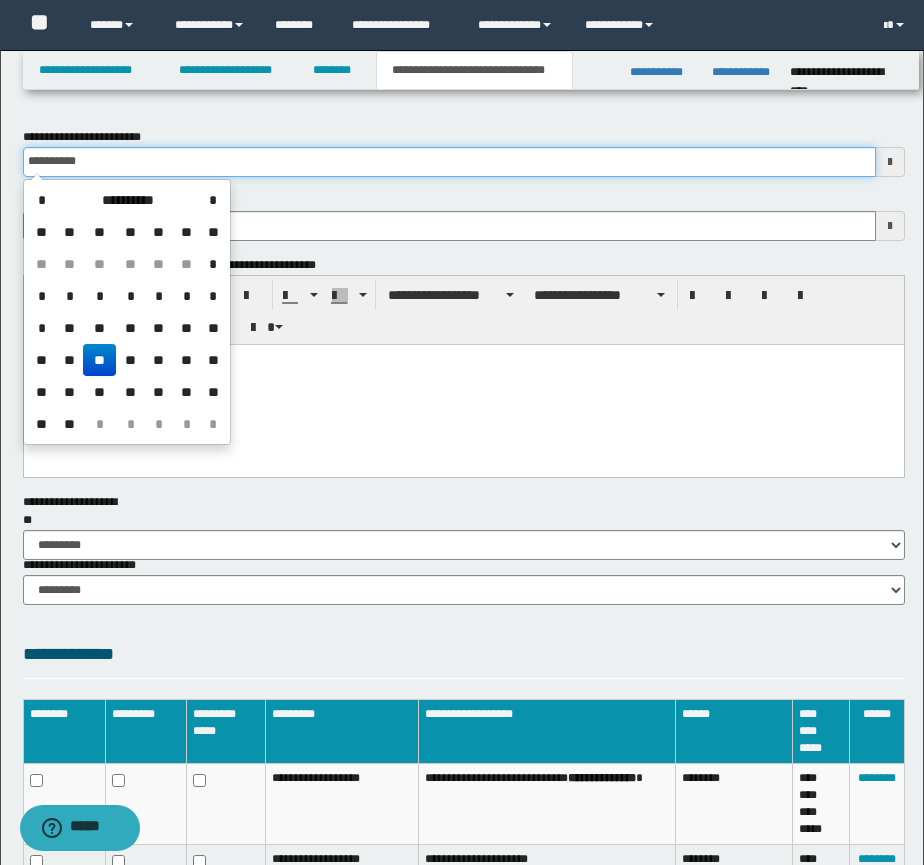 type 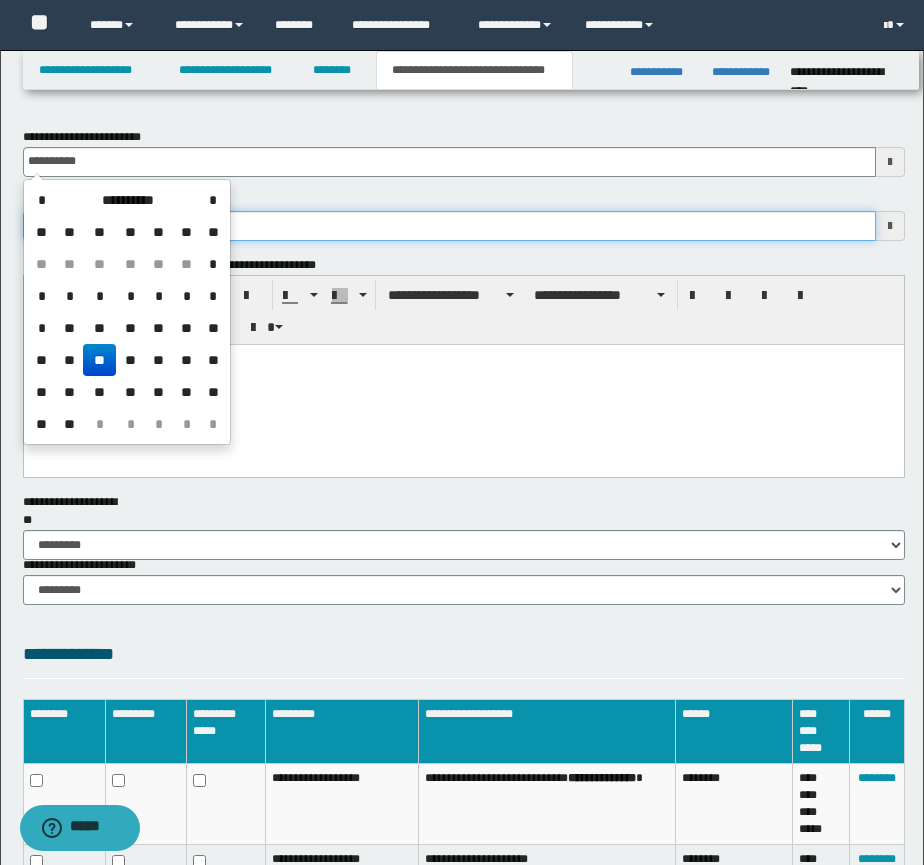 type on "**********" 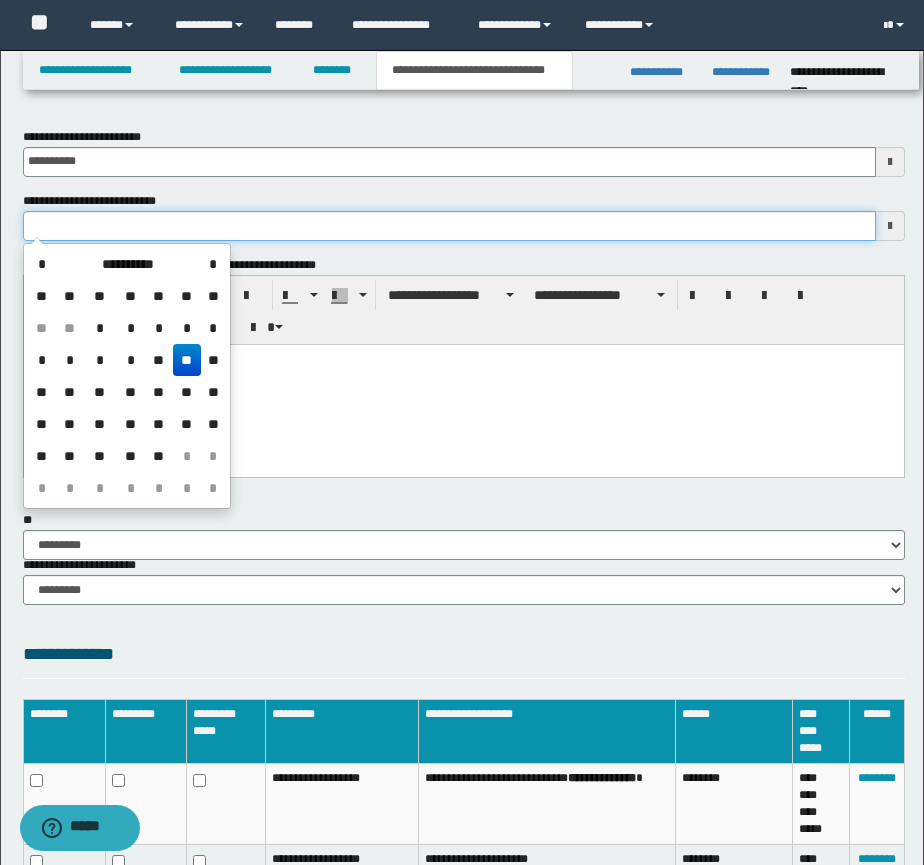 click on "**********" at bounding box center [449, 226] 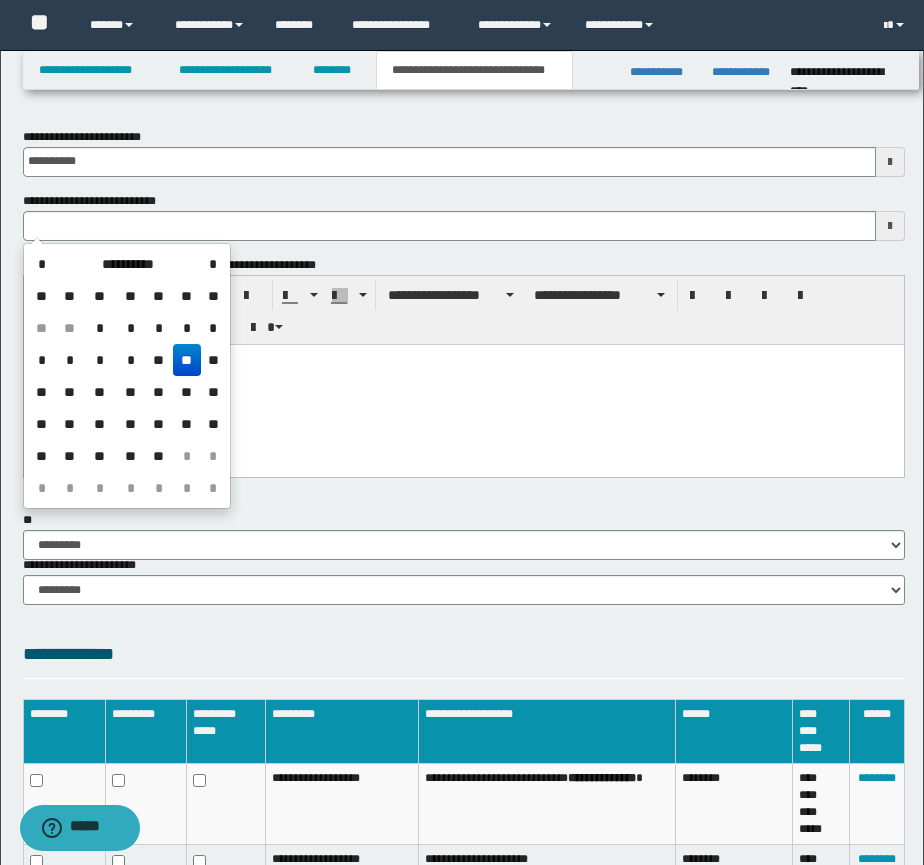 click at bounding box center [463, 384] 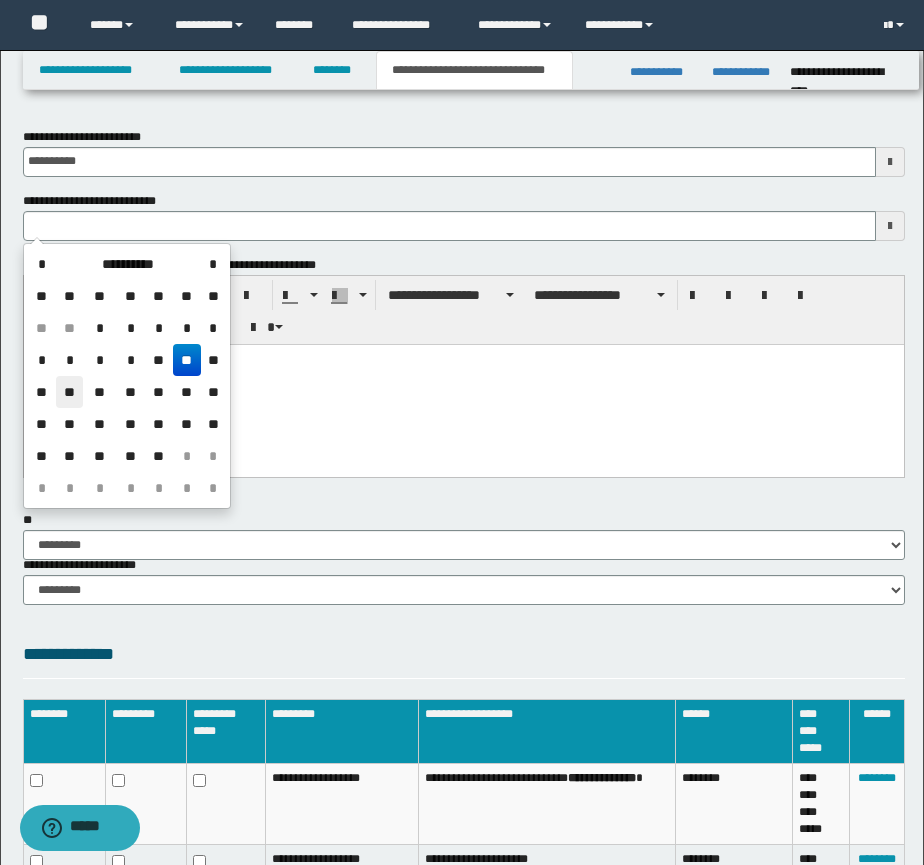 click on "**" at bounding box center (70, 392) 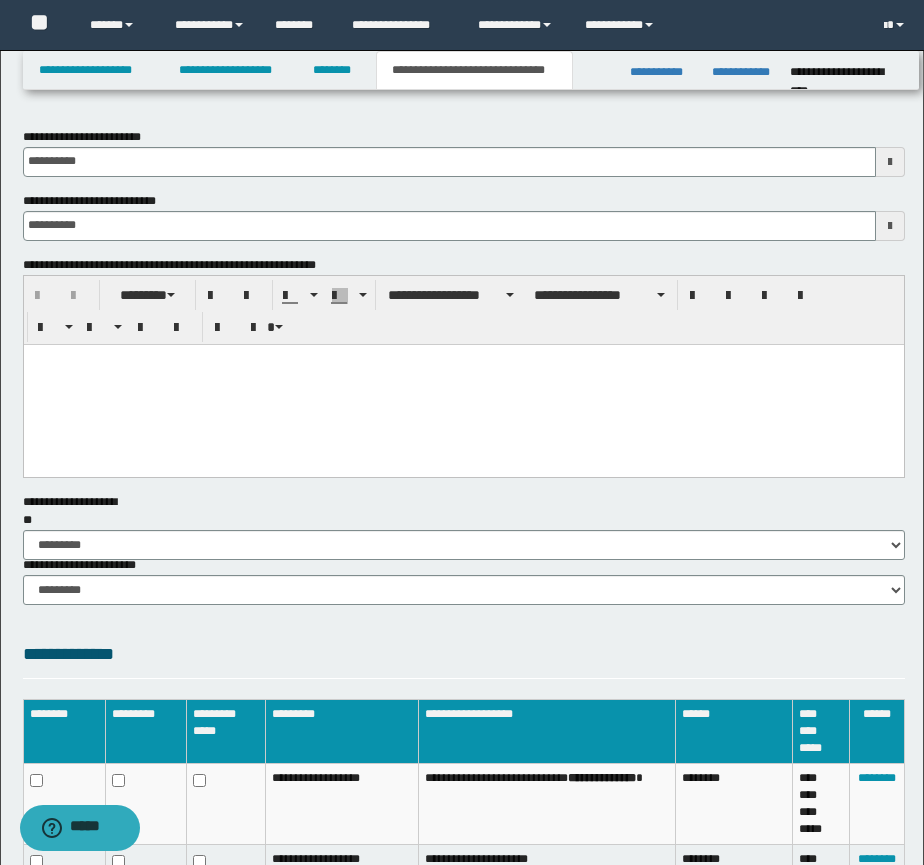 click at bounding box center (463, 384) 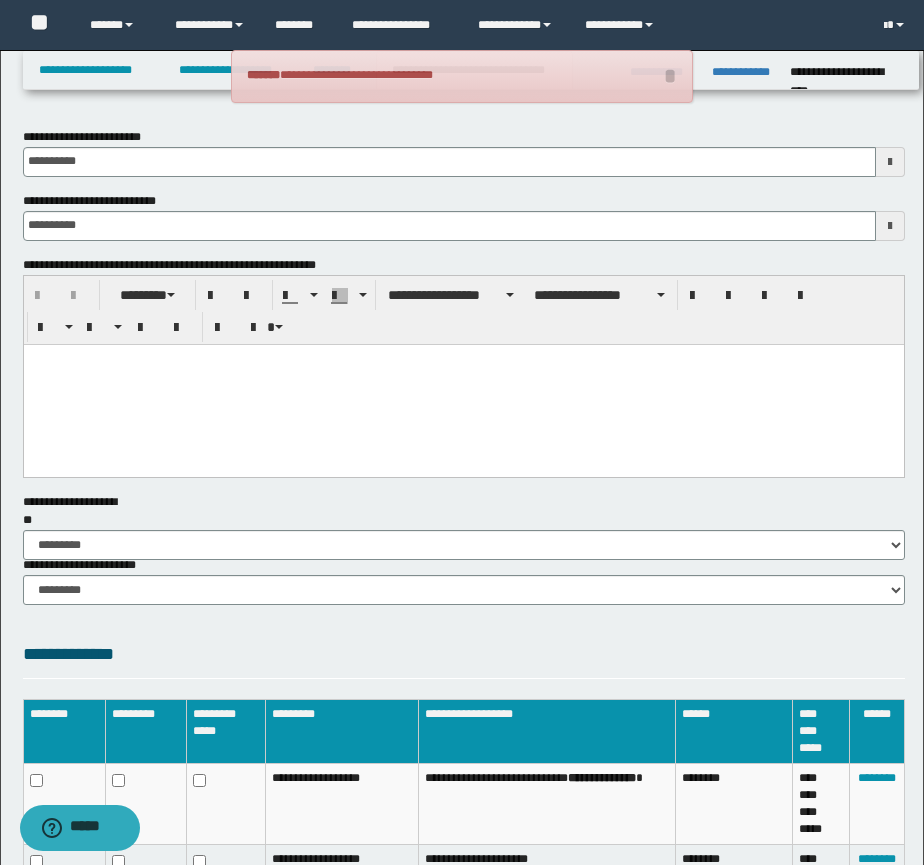 paste 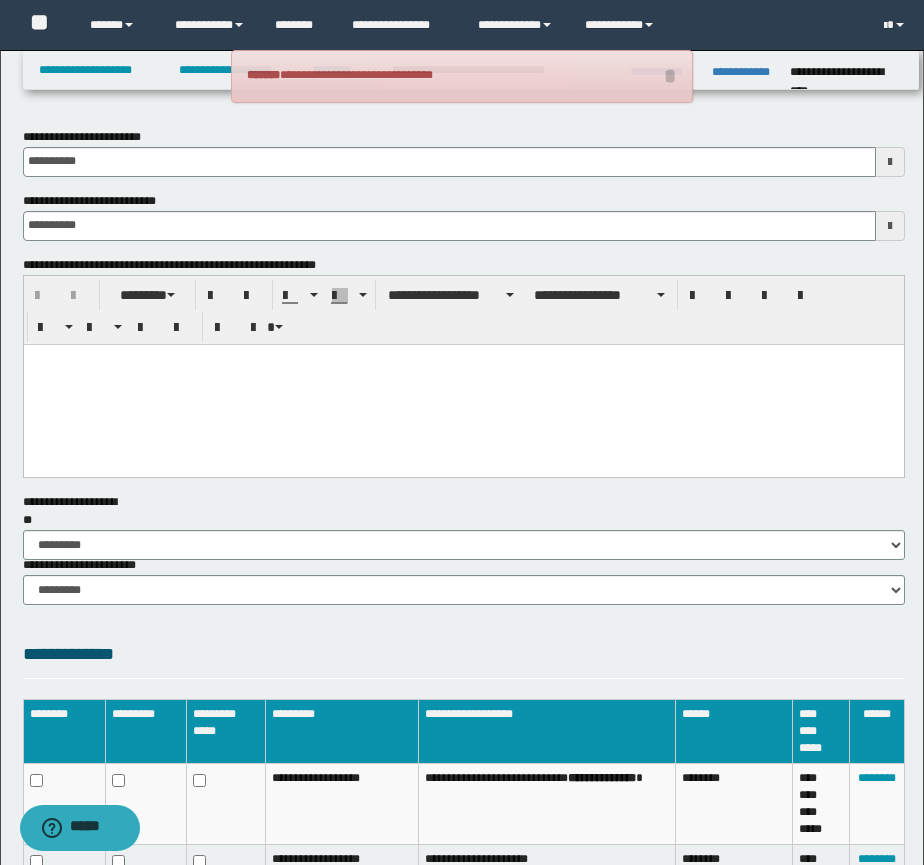 type 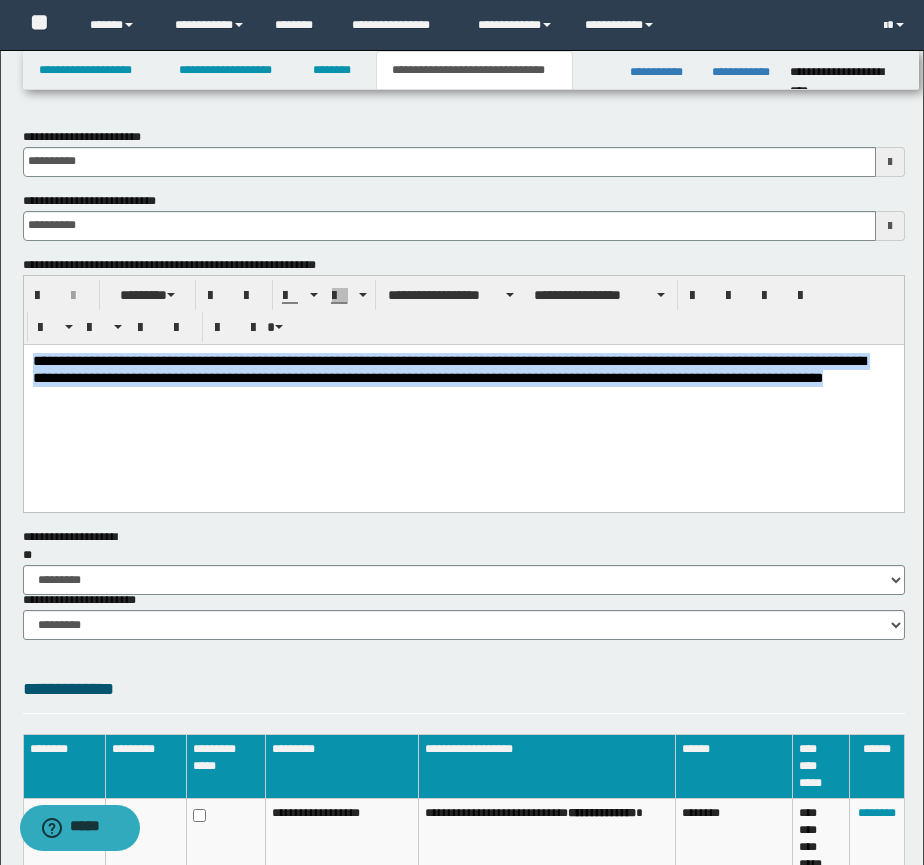 drag, startPoint x: 153, startPoint y: 399, endPoint x: 19, endPoint y: 358, distance: 140.13208 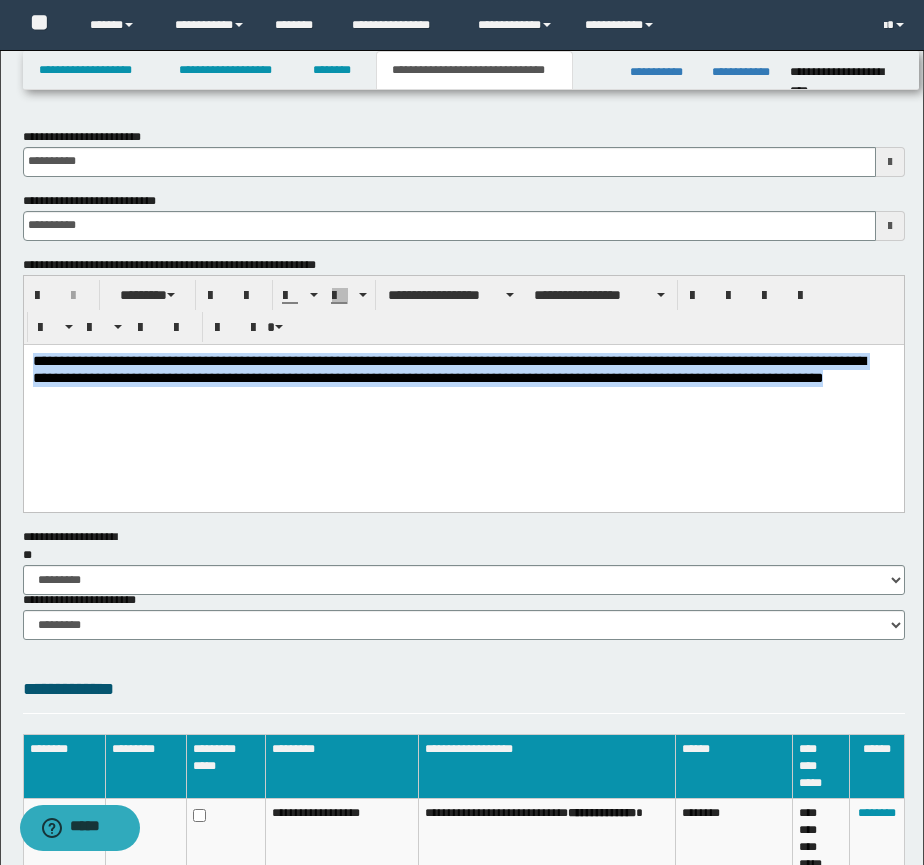 click on "**********" at bounding box center (463, 394) 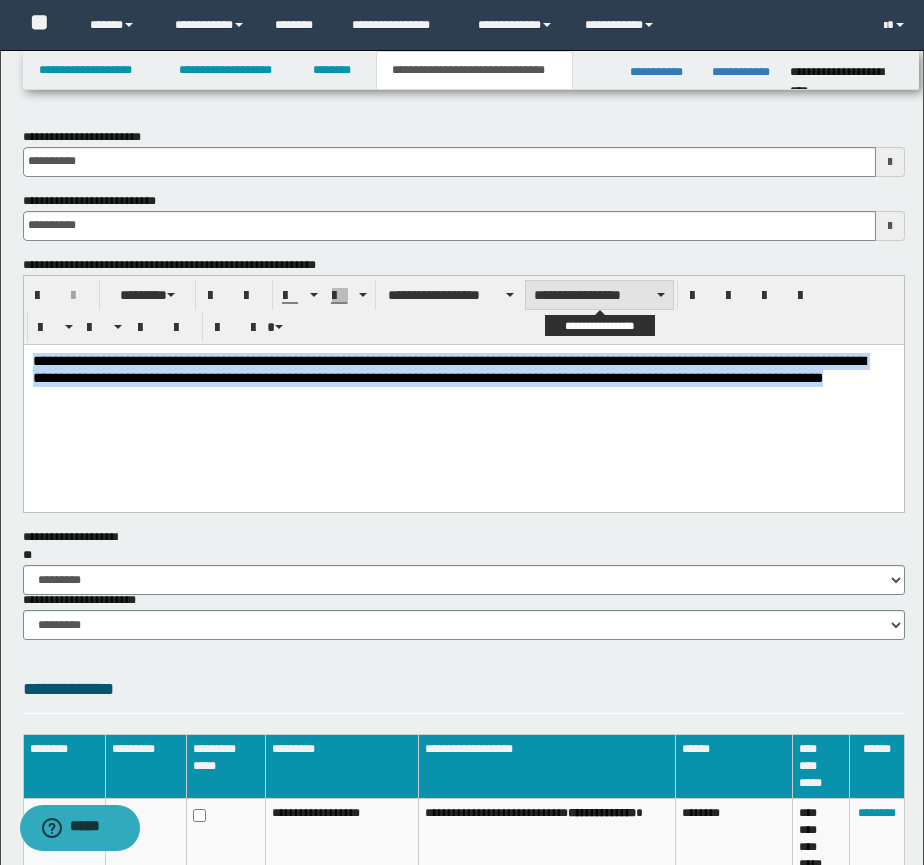 click on "**********" at bounding box center [599, 295] 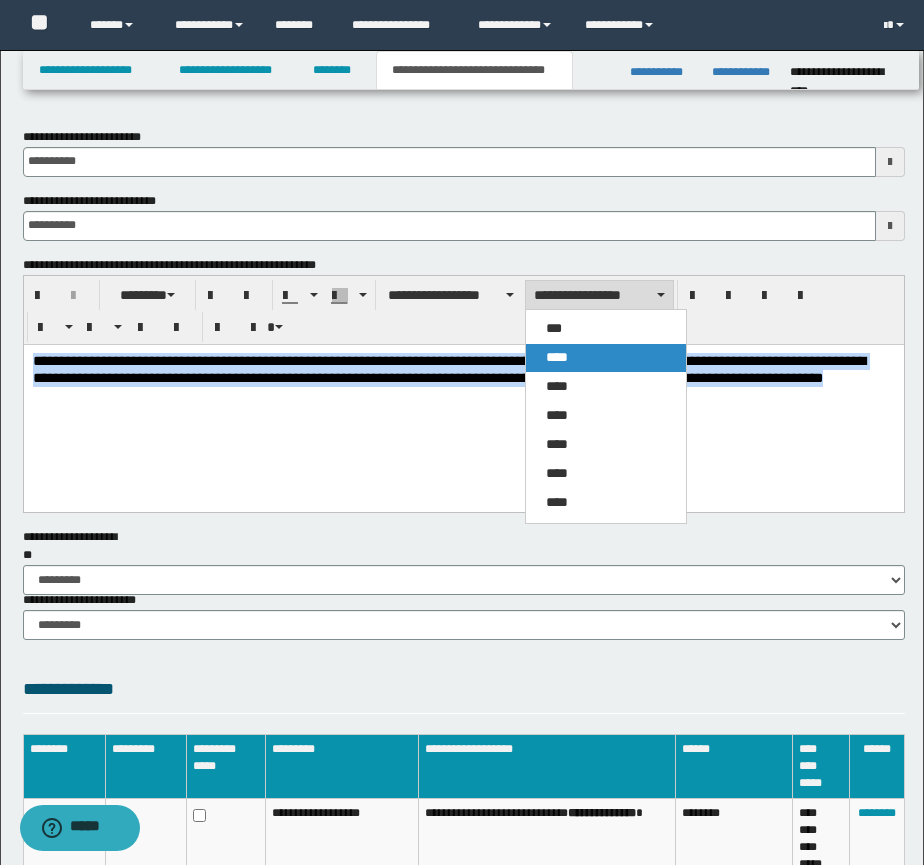 click on "****" at bounding box center (557, 357) 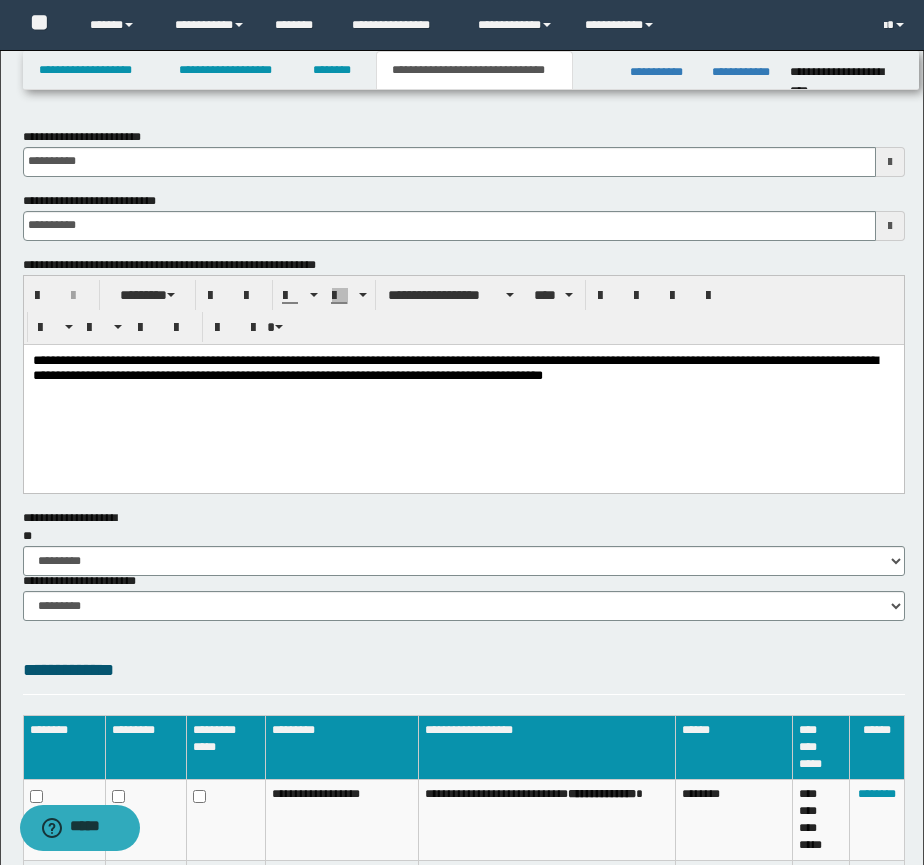 click on "**********" at bounding box center (463, 392) 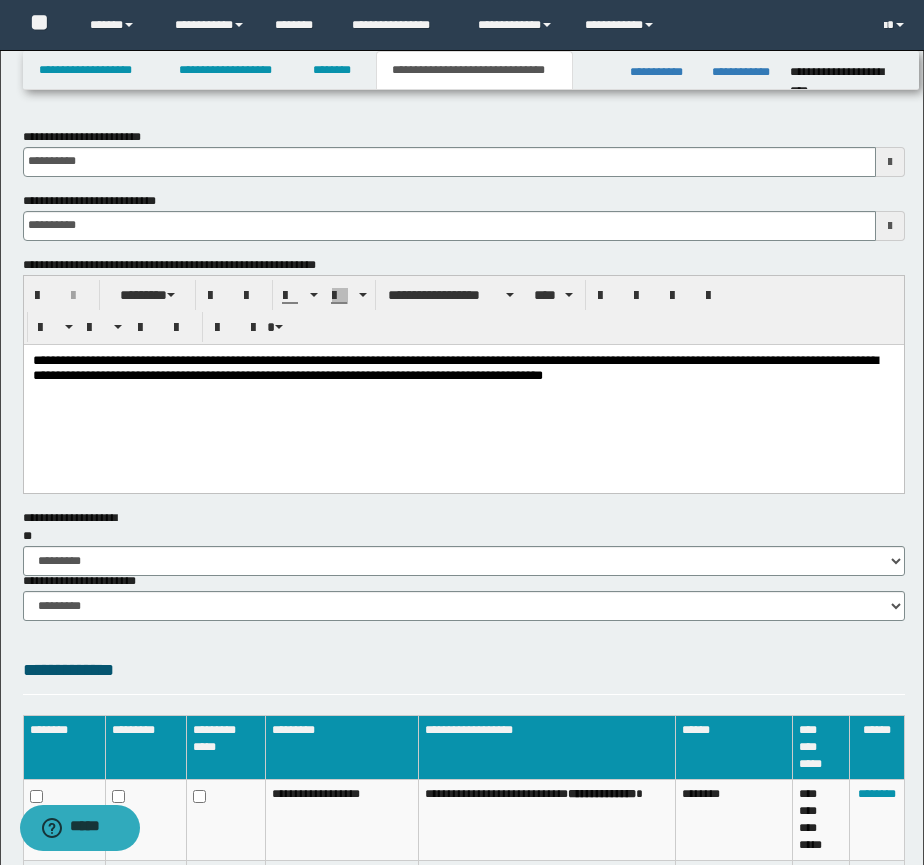 click on "**********" at bounding box center [463, 392] 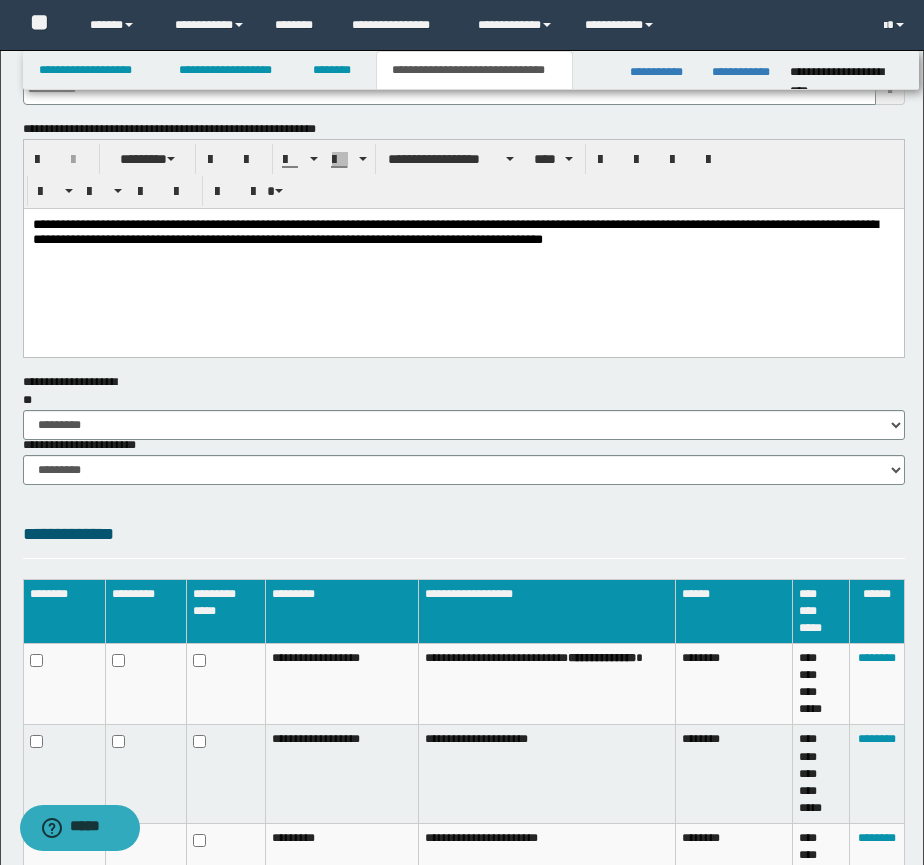 scroll, scrollTop: 0, scrollLeft: 0, axis: both 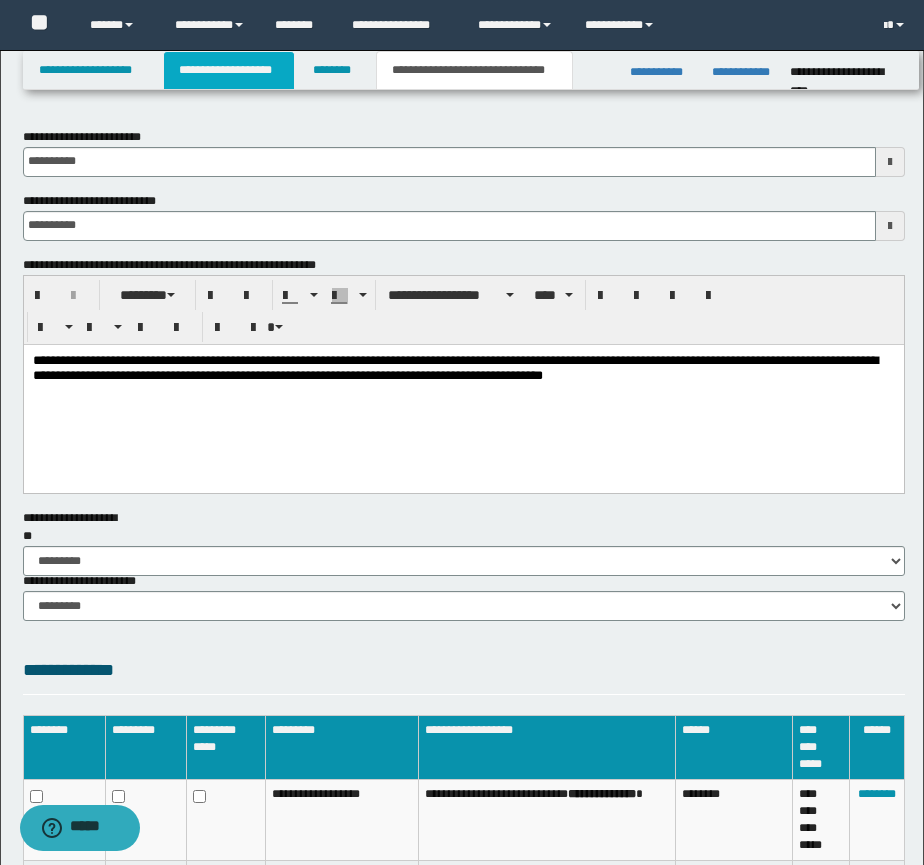 click on "**********" at bounding box center (229, 70) 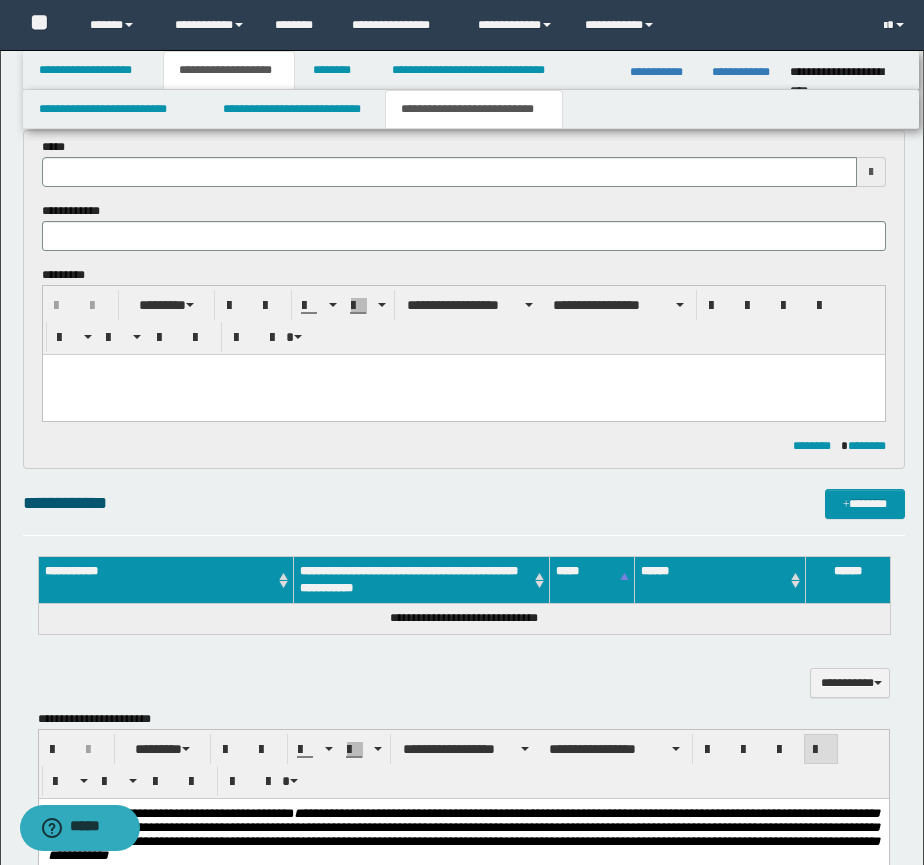 scroll, scrollTop: 95, scrollLeft: 0, axis: vertical 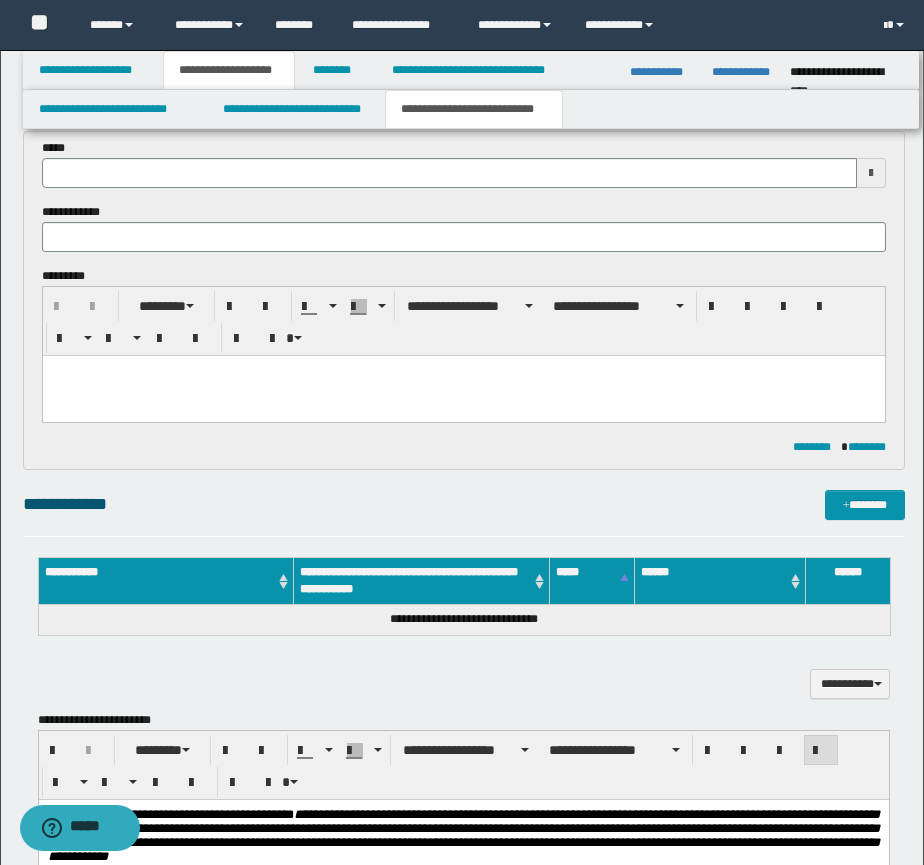 type 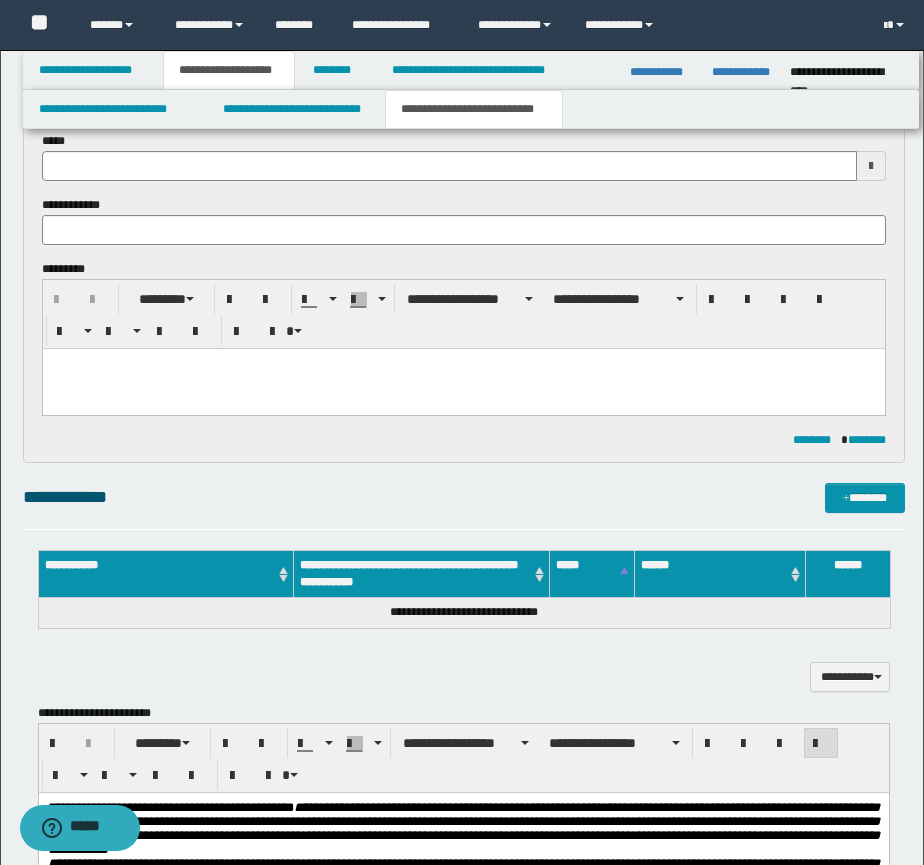 scroll, scrollTop: 167, scrollLeft: 0, axis: vertical 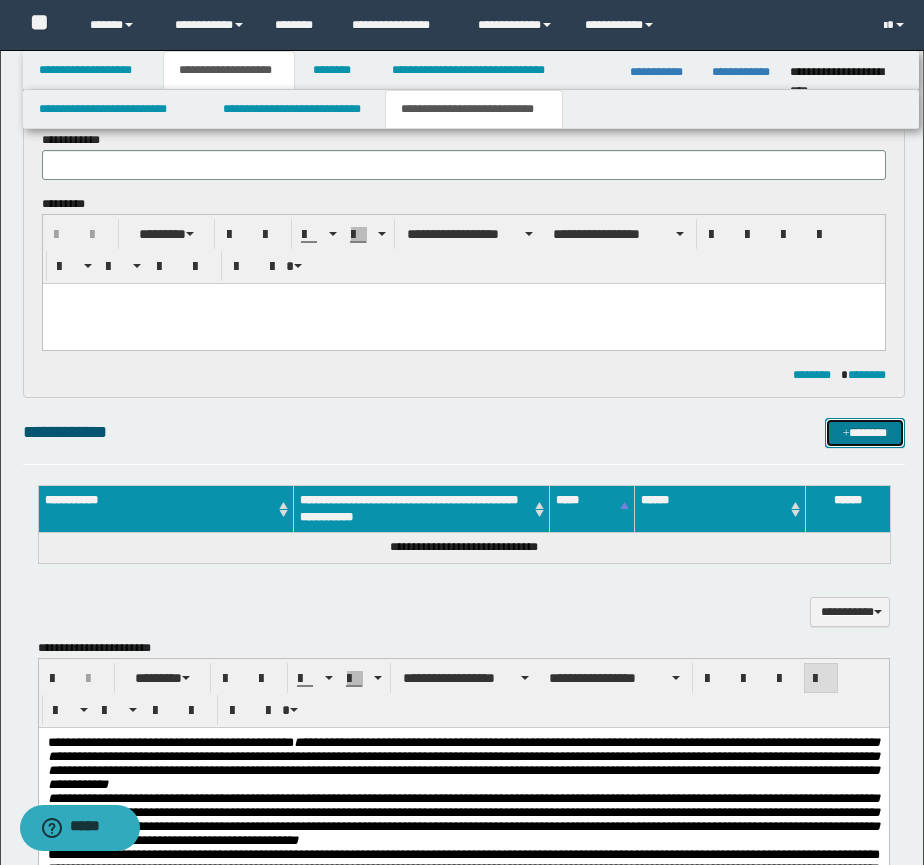 click on "*******" at bounding box center [865, 433] 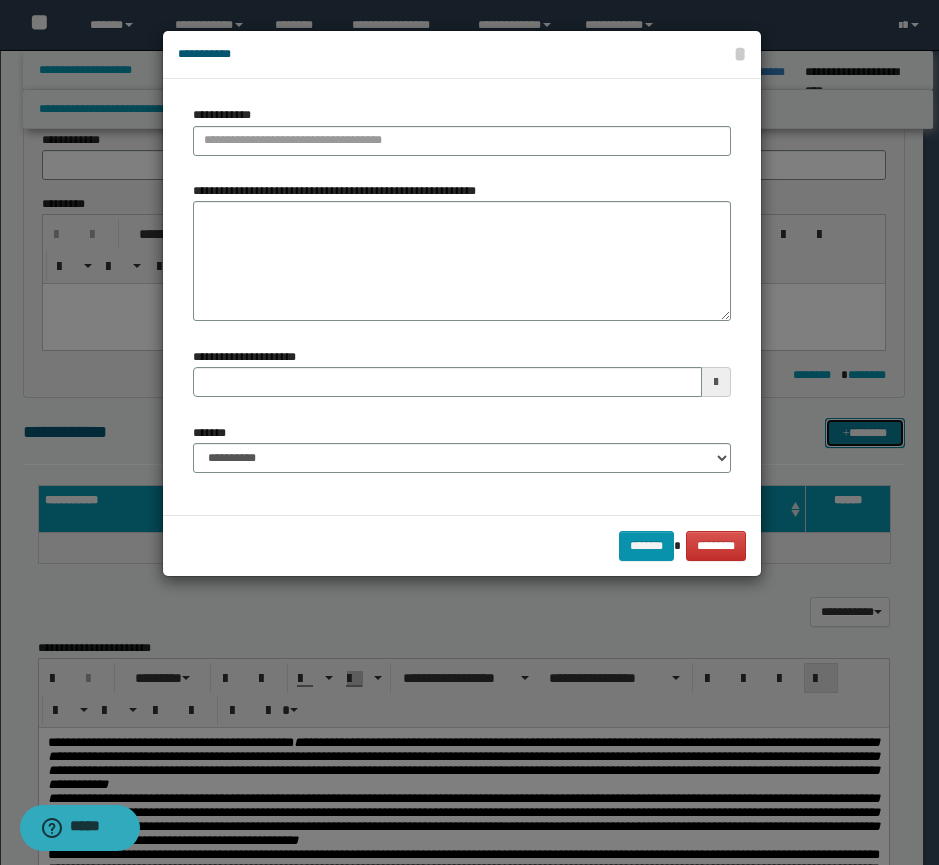 type 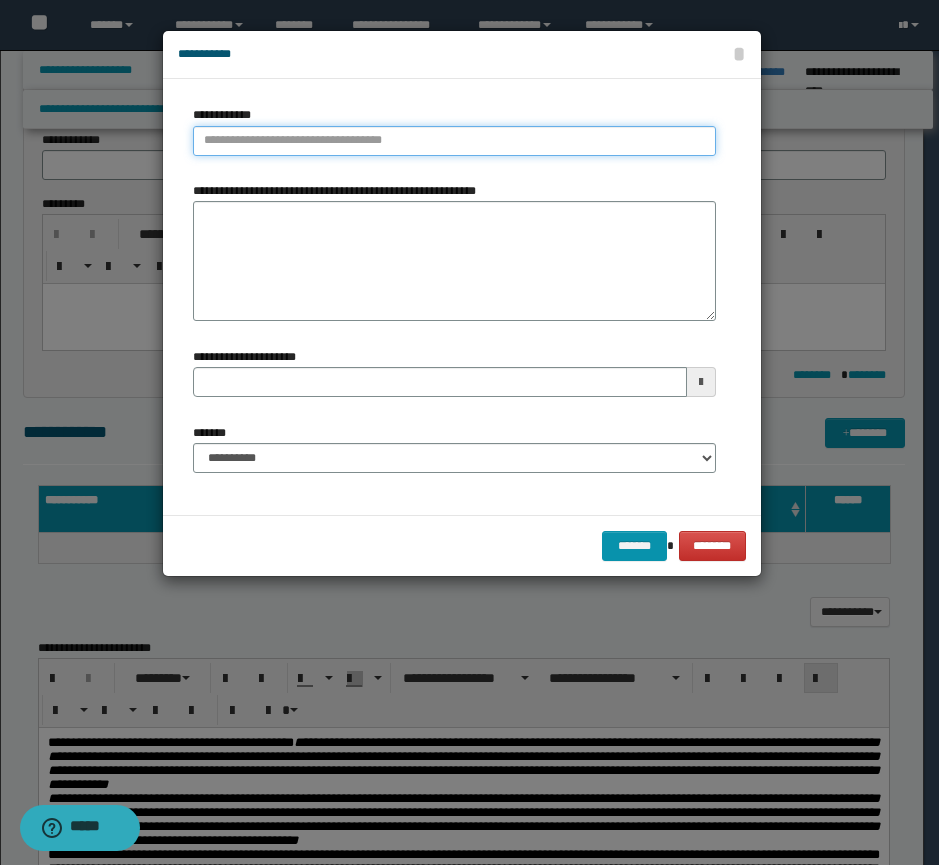 click on "**********" at bounding box center (454, 141) 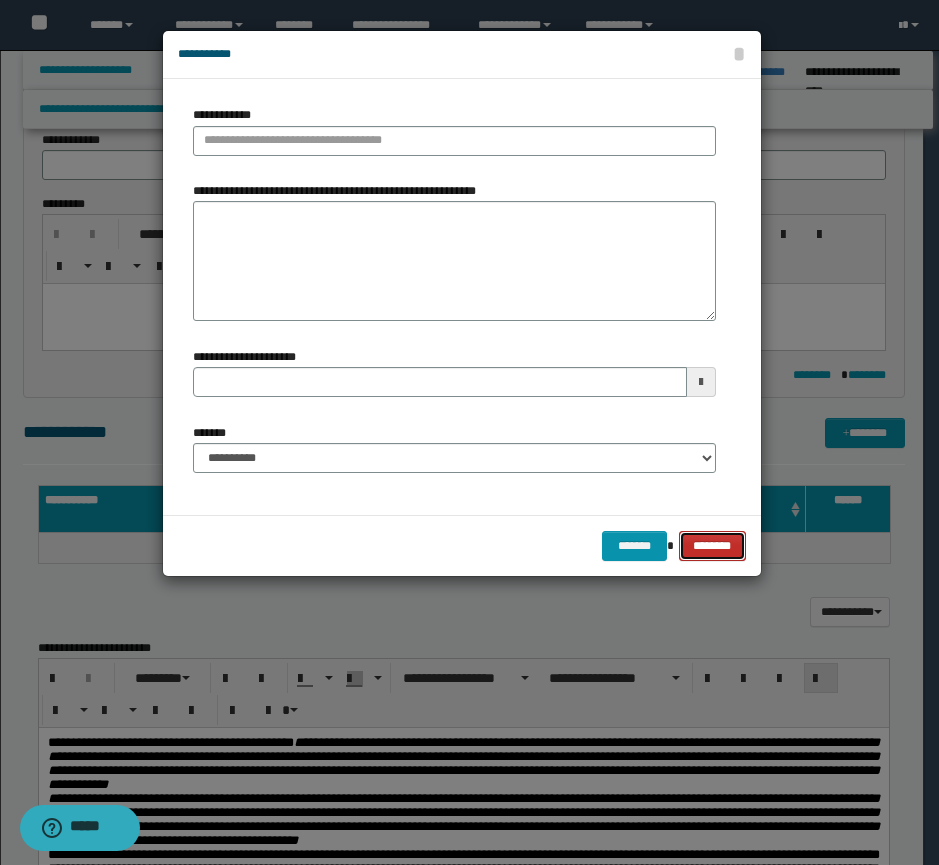click on "********" at bounding box center (712, 546) 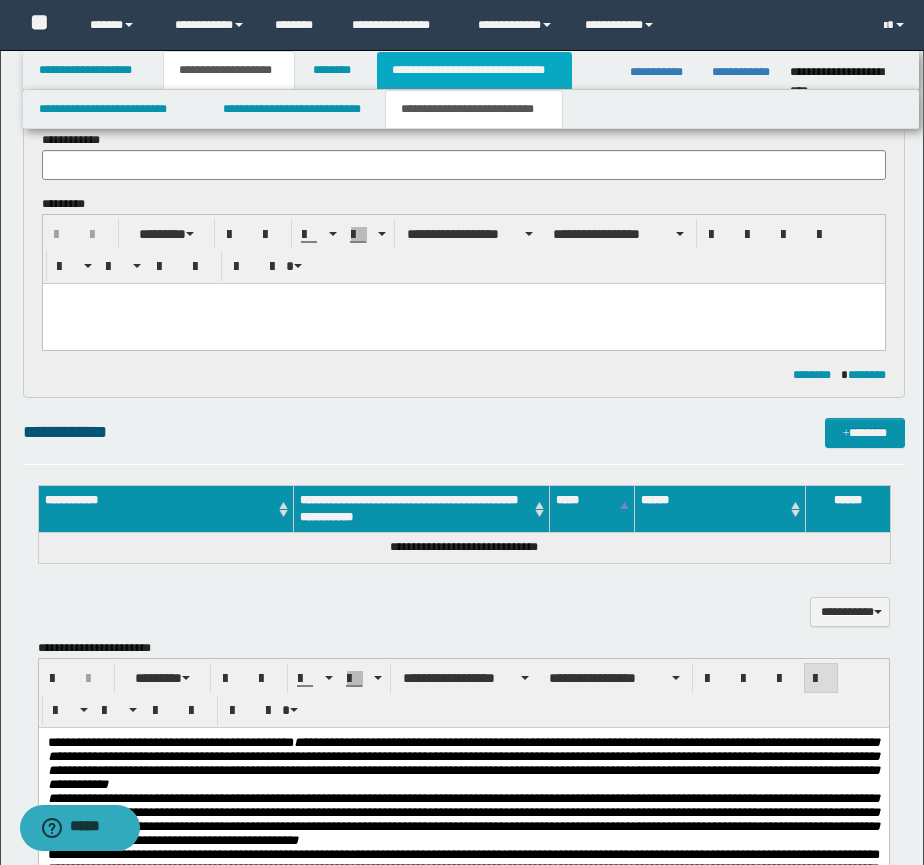 click on "**********" at bounding box center (474, 70) 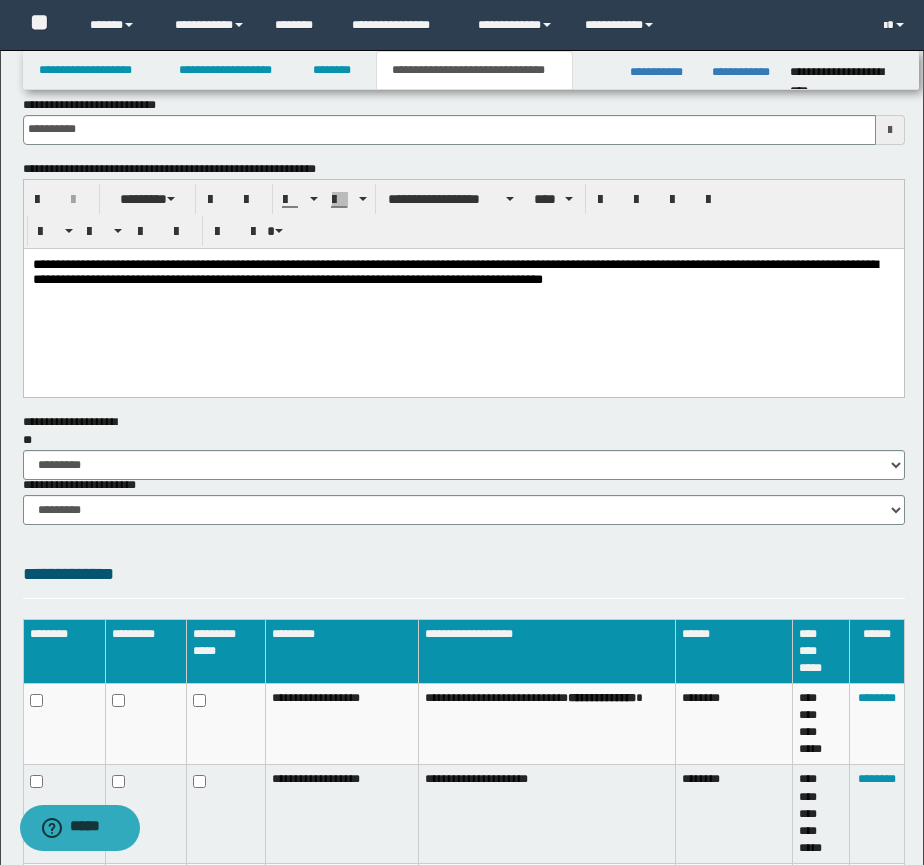 scroll, scrollTop: 167, scrollLeft: 0, axis: vertical 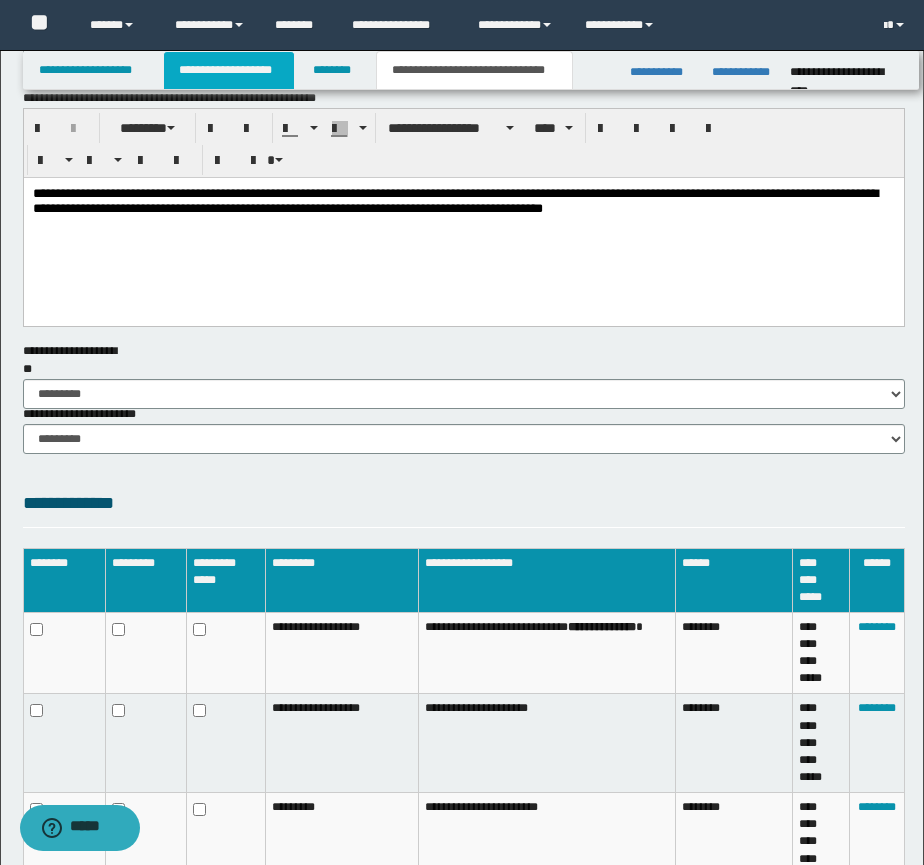 click on "**********" at bounding box center (229, 70) 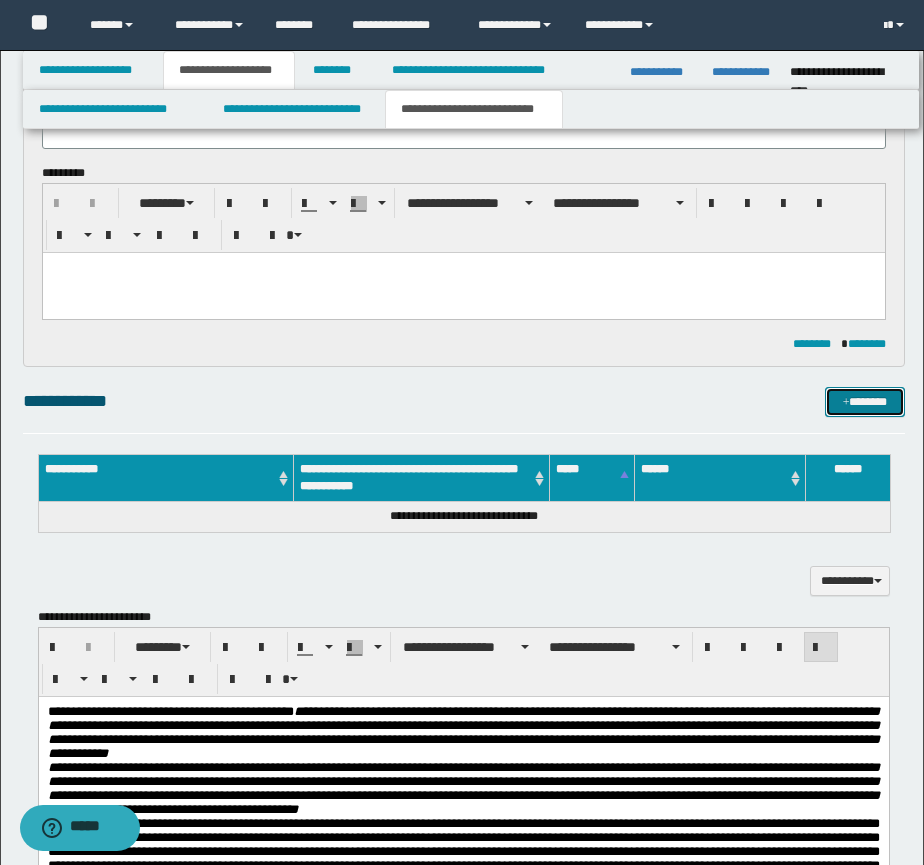 click at bounding box center [846, 403] 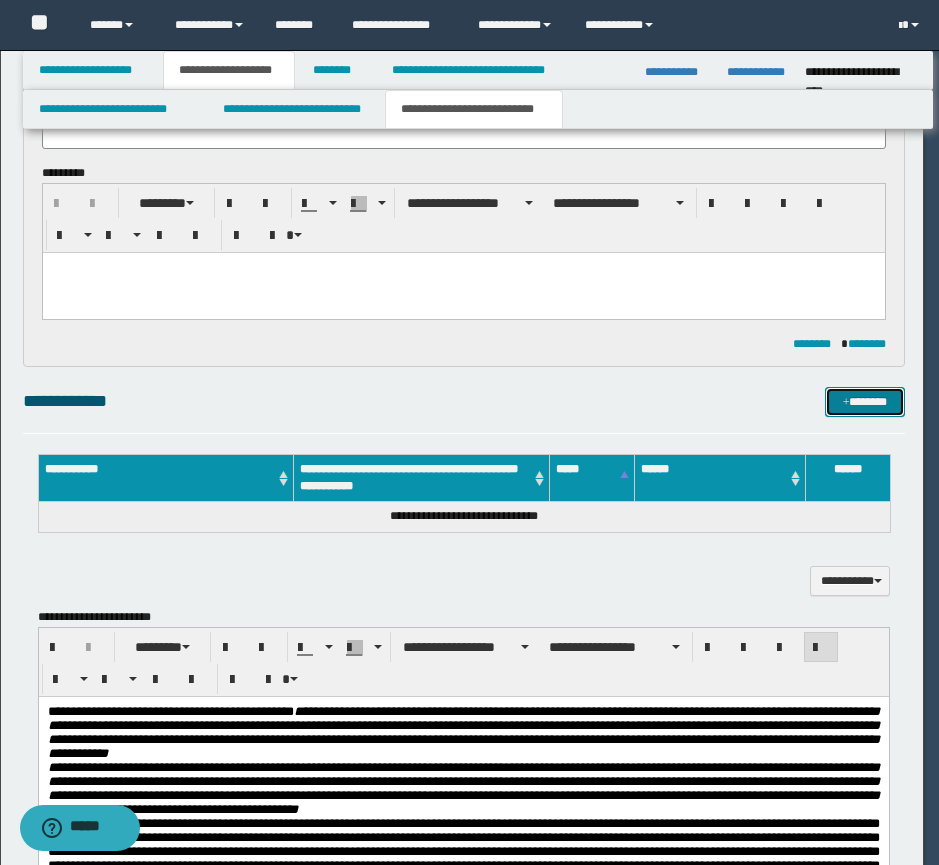 type 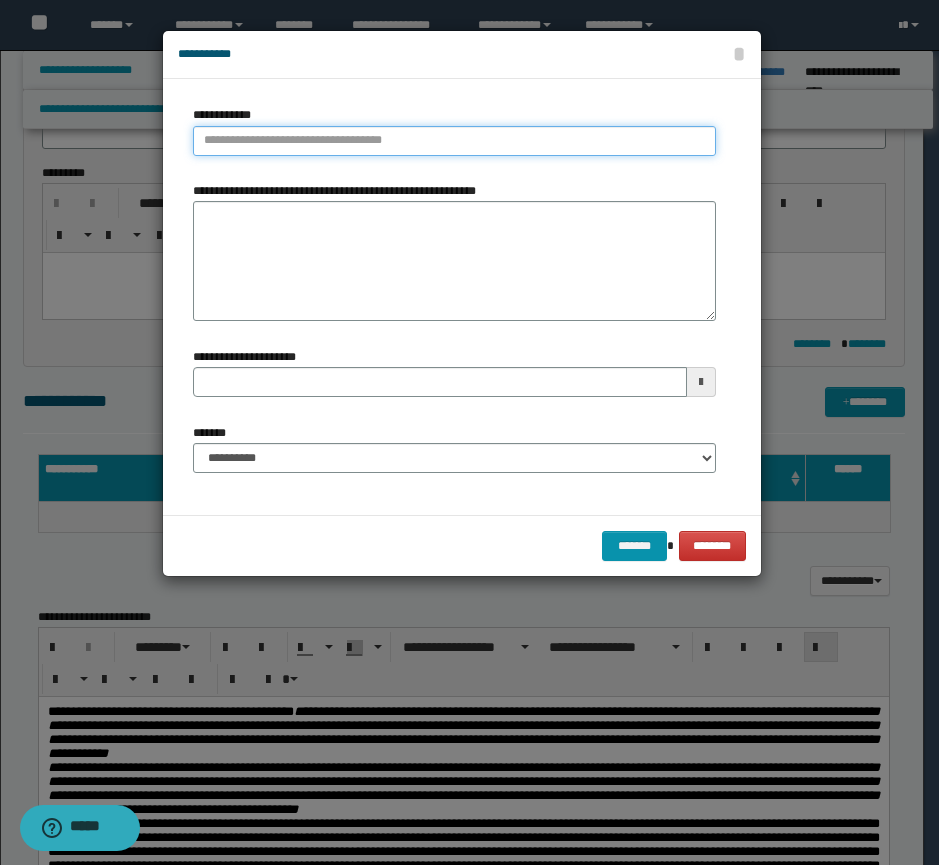 click on "**********" at bounding box center [454, 141] 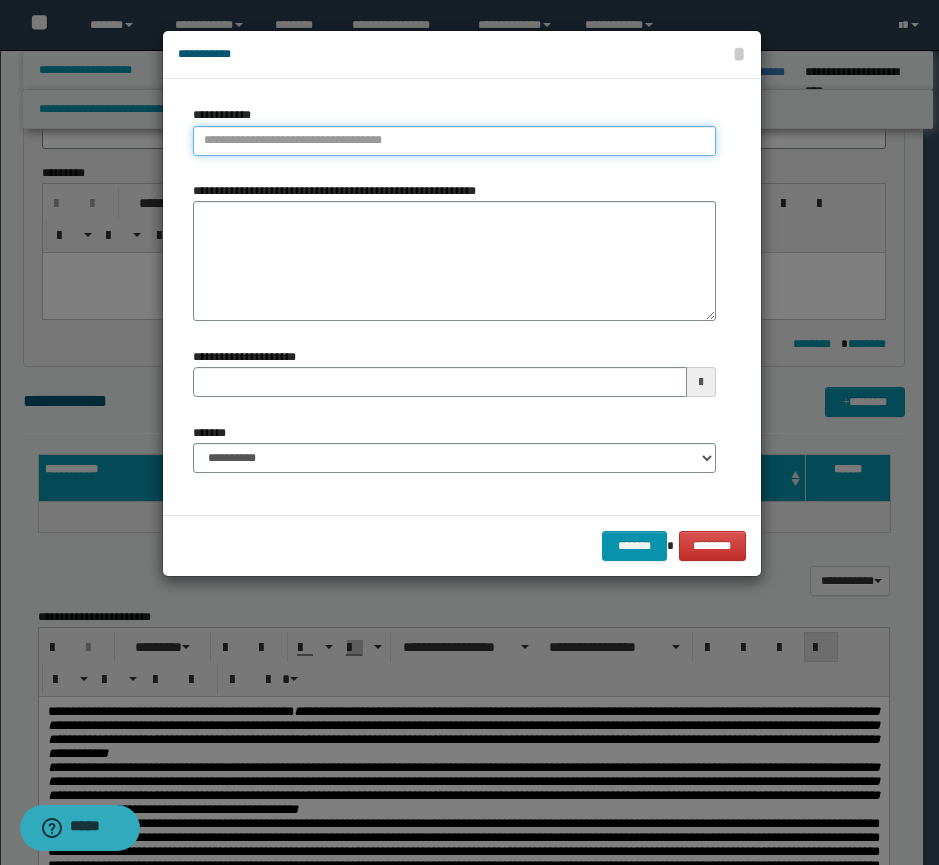 click on "**********" at bounding box center (454, 141) 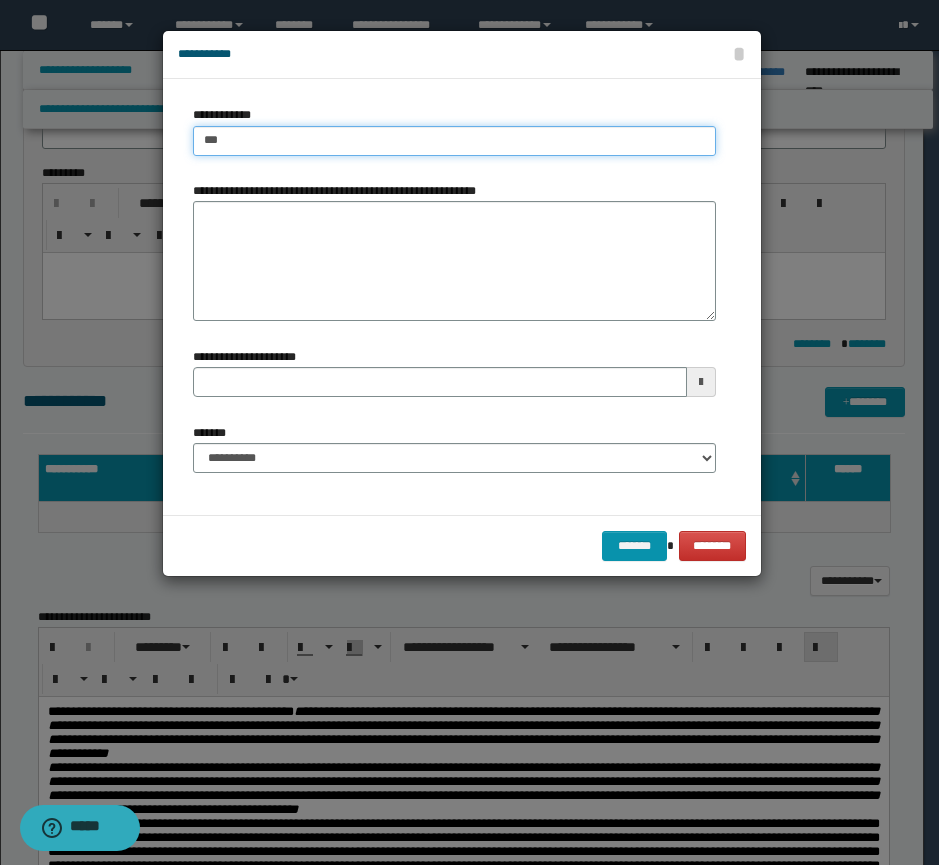 type on "****" 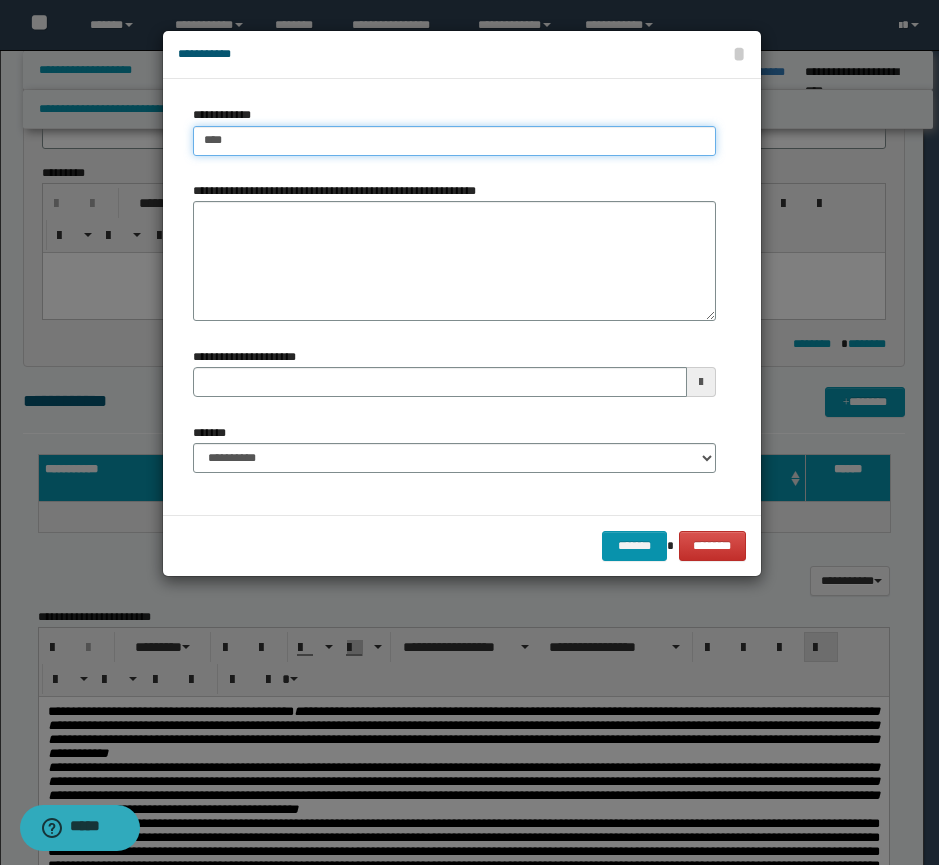 type on "****" 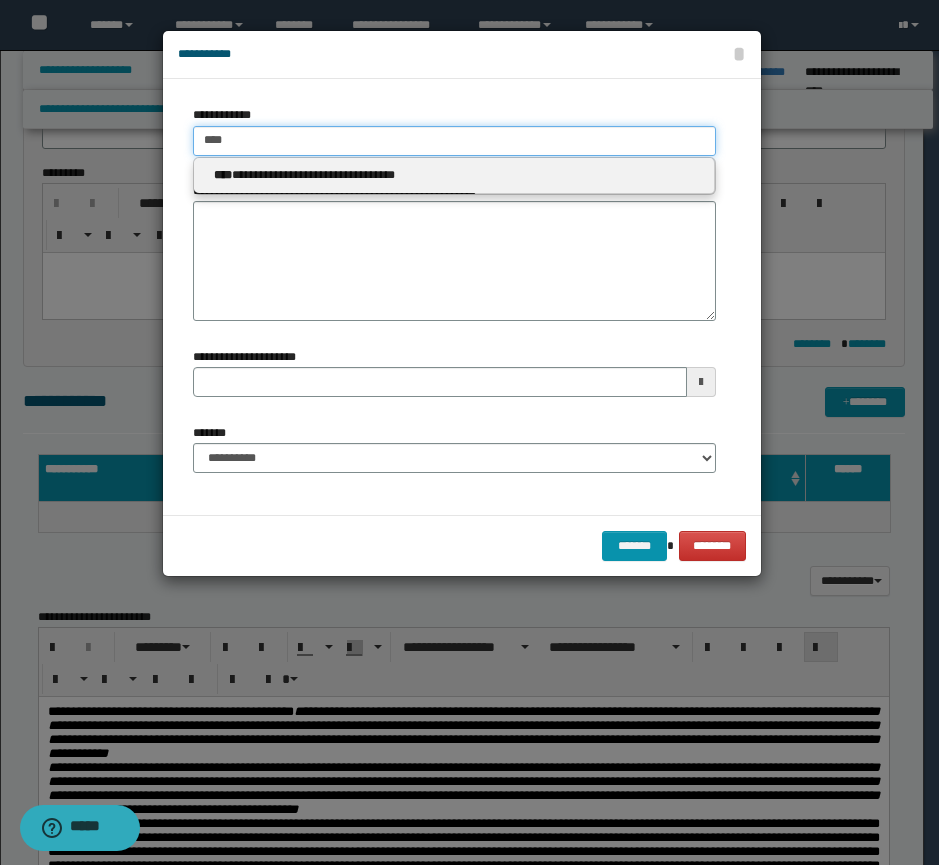 type on "****" 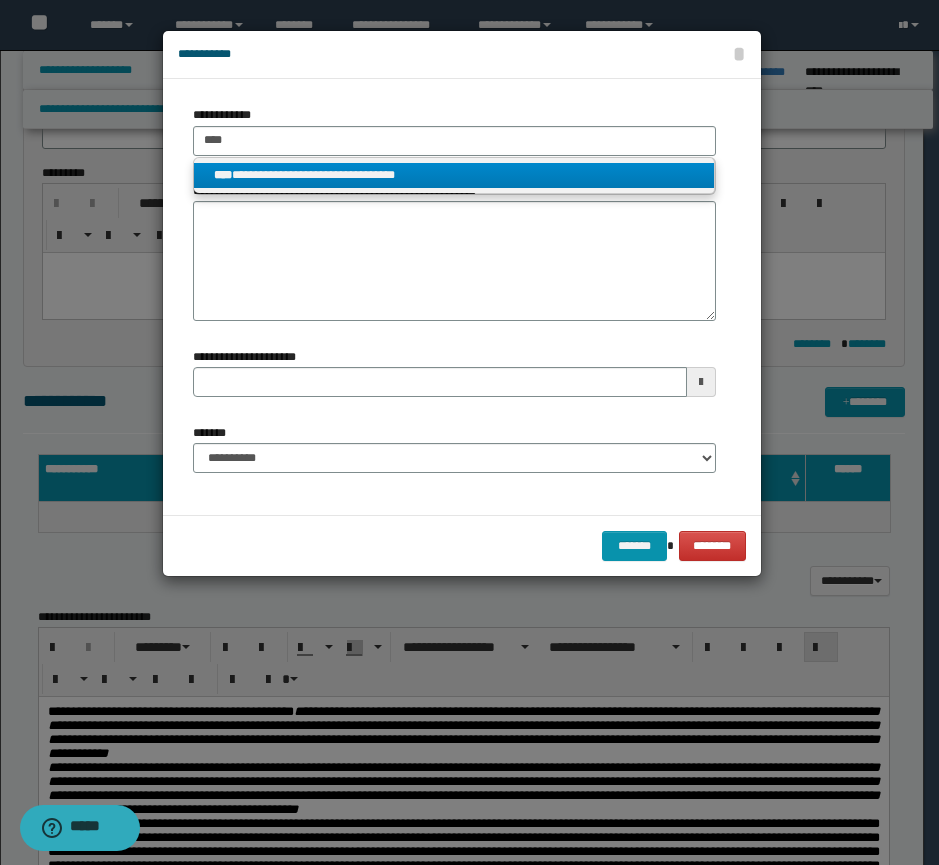click on "**********" at bounding box center (454, 175) 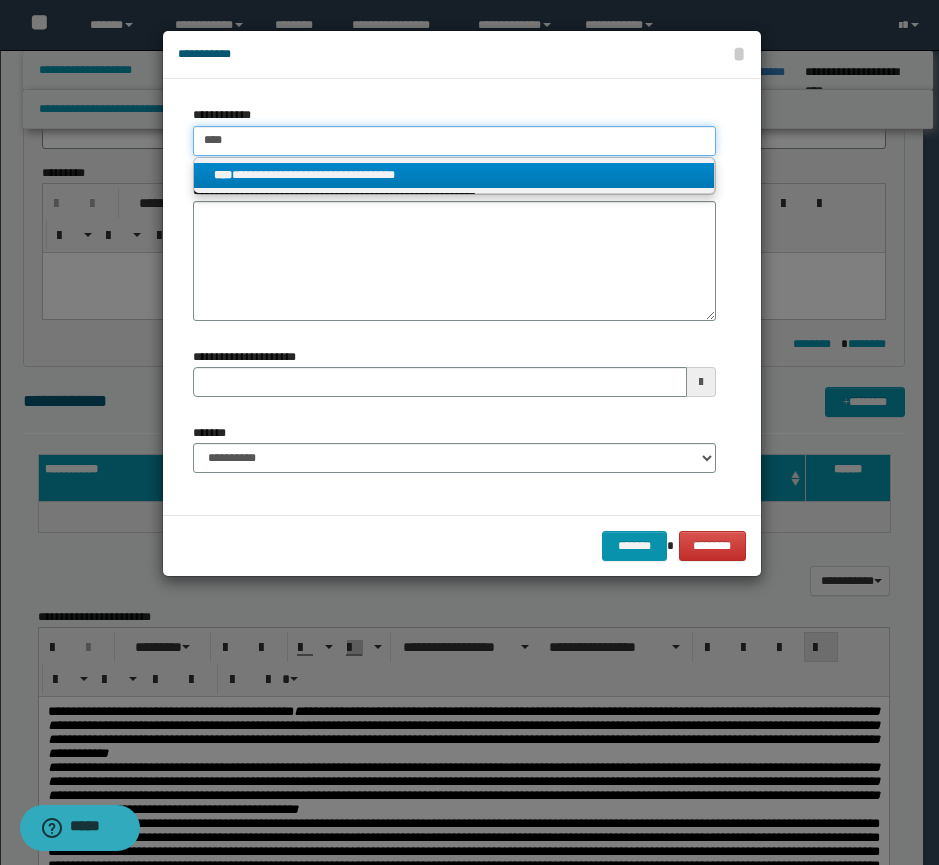 type 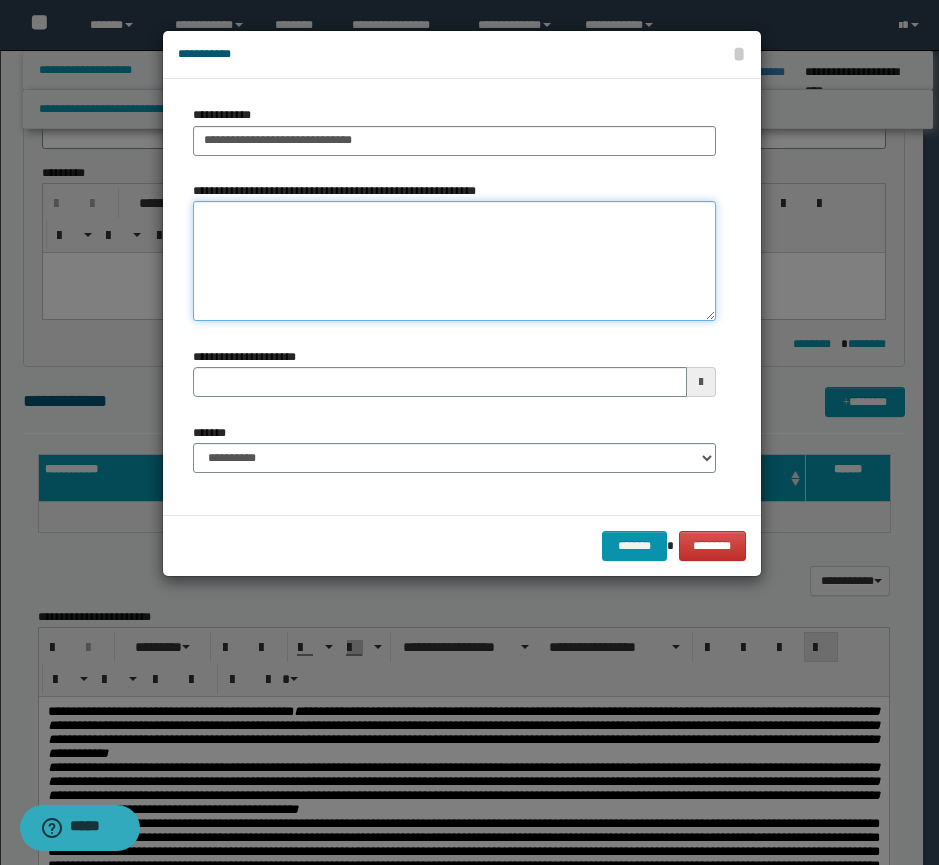 click on "**********" at bounding box center [454, 261] 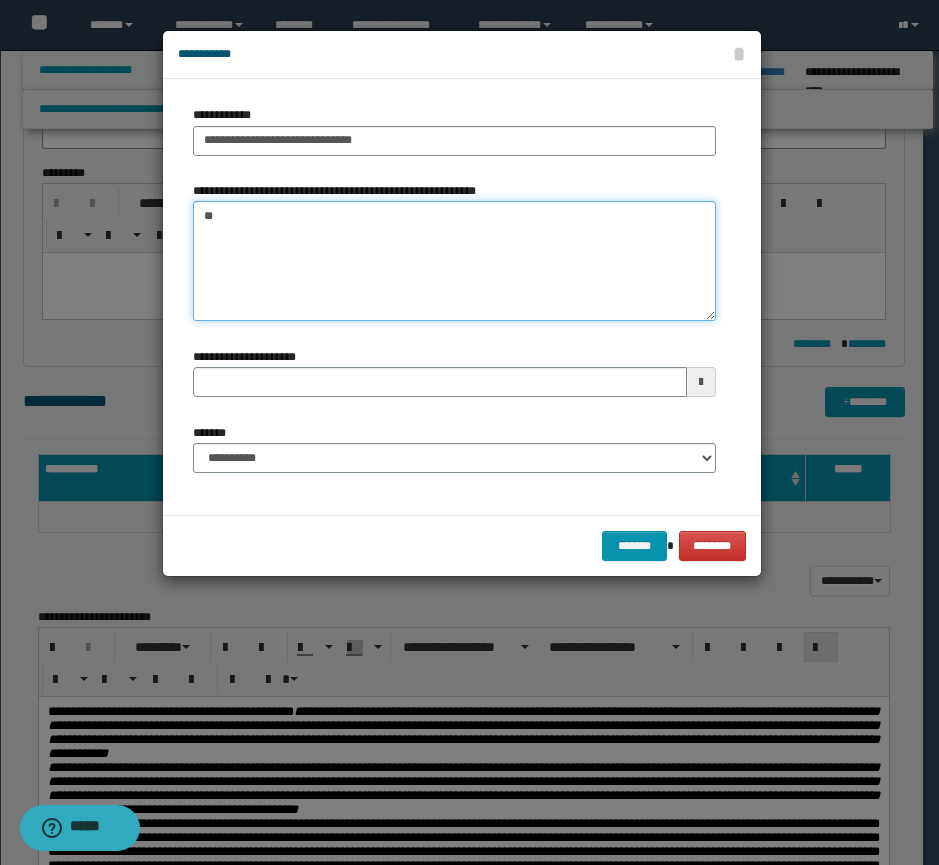 type on "*" 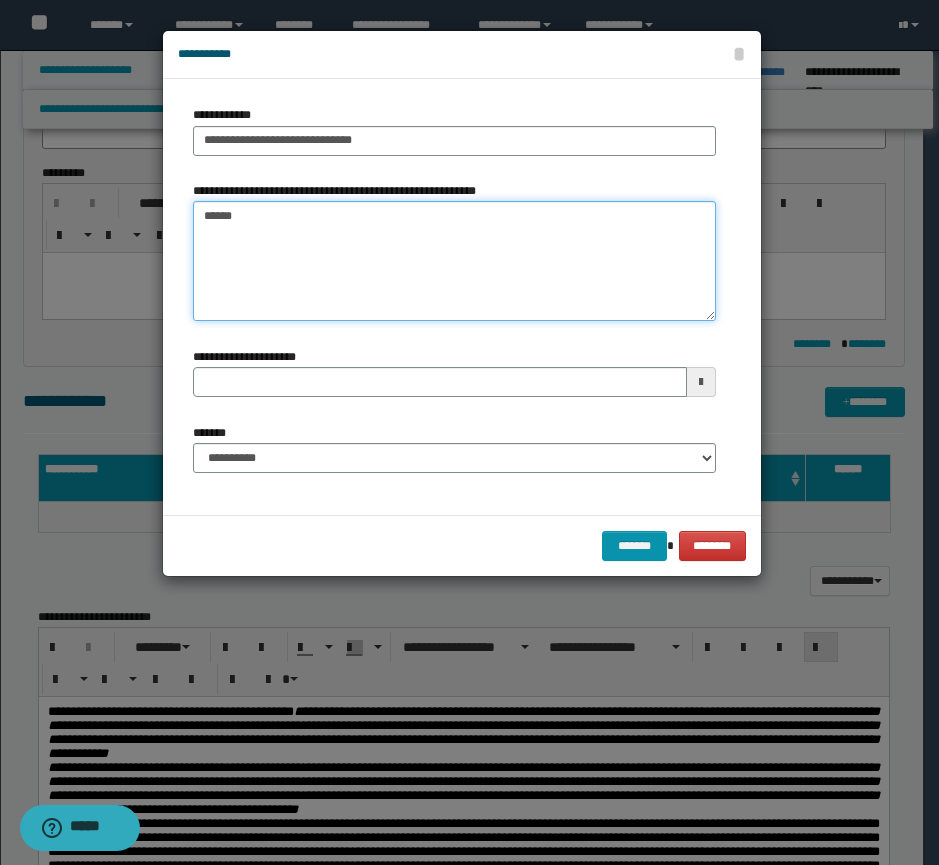 type on "*******" 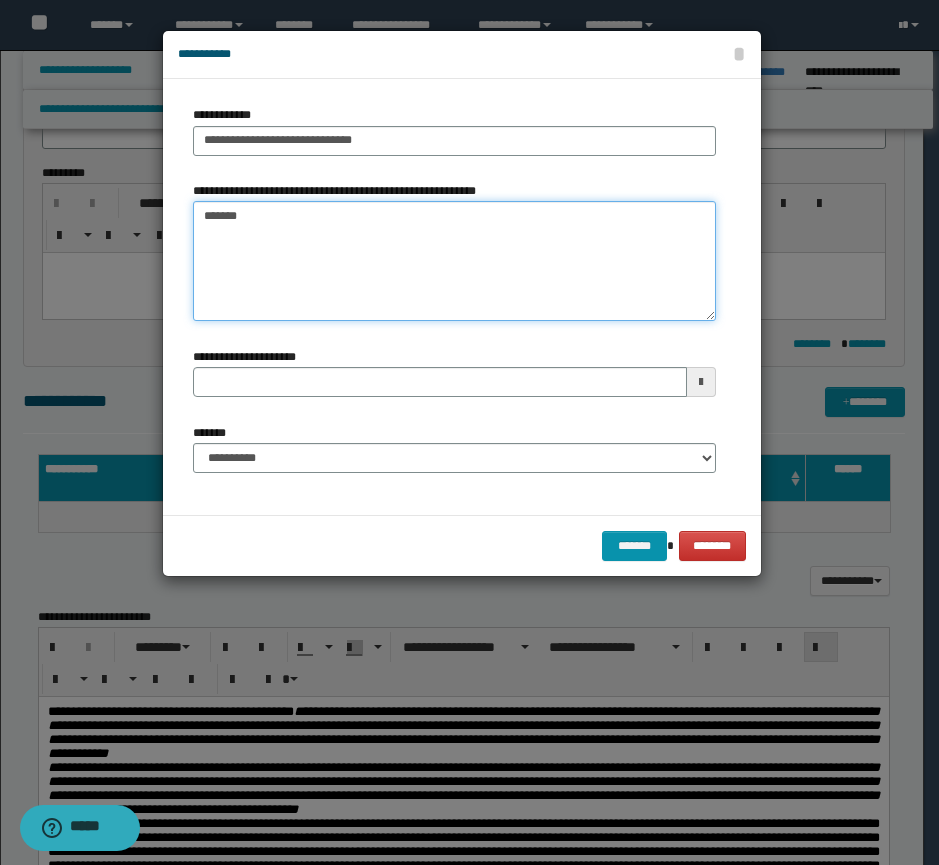 type 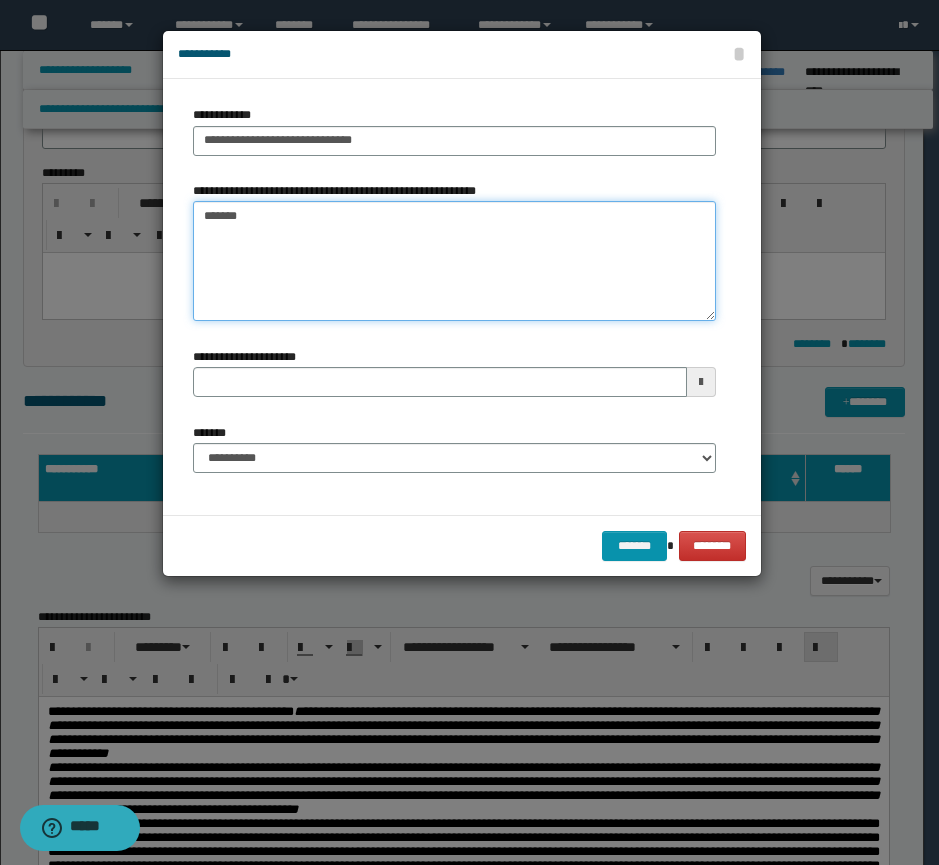 type on "*******" 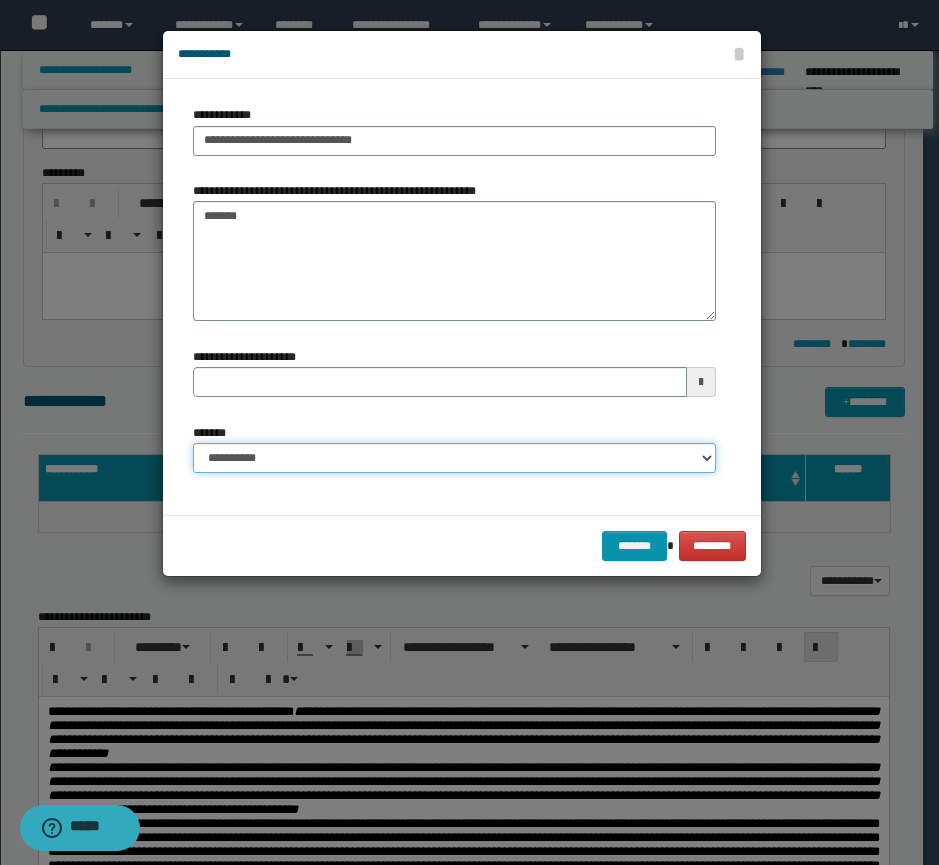 click on "**********" at bounding box center [454, 458] 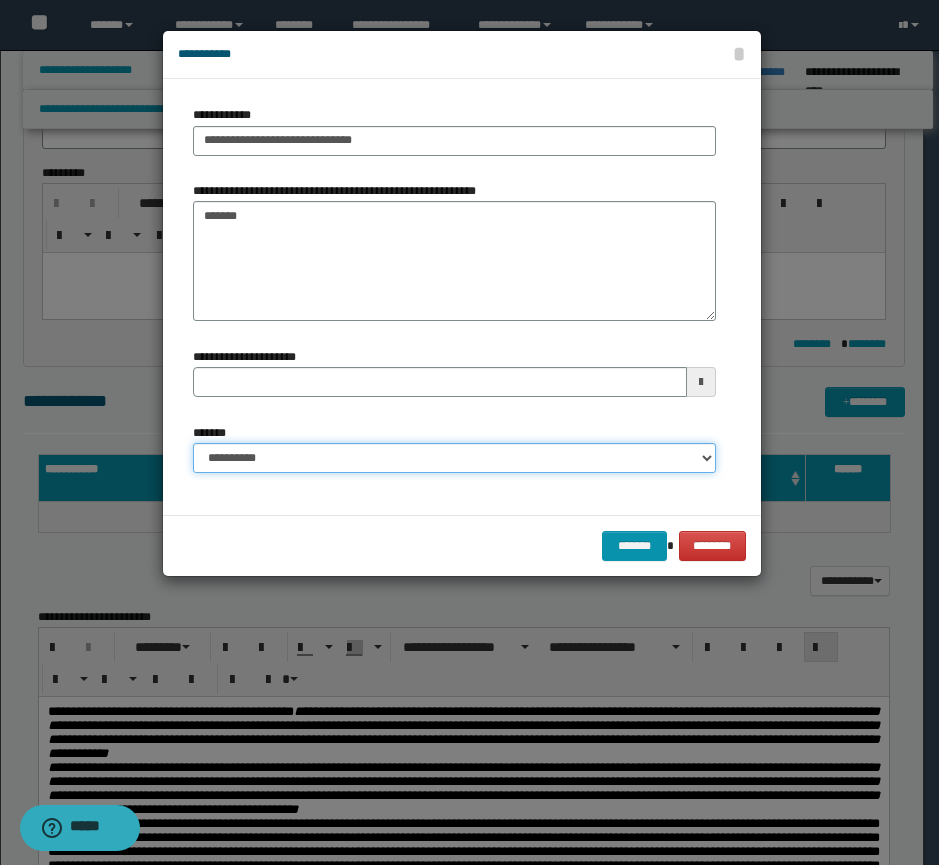 select on "*" 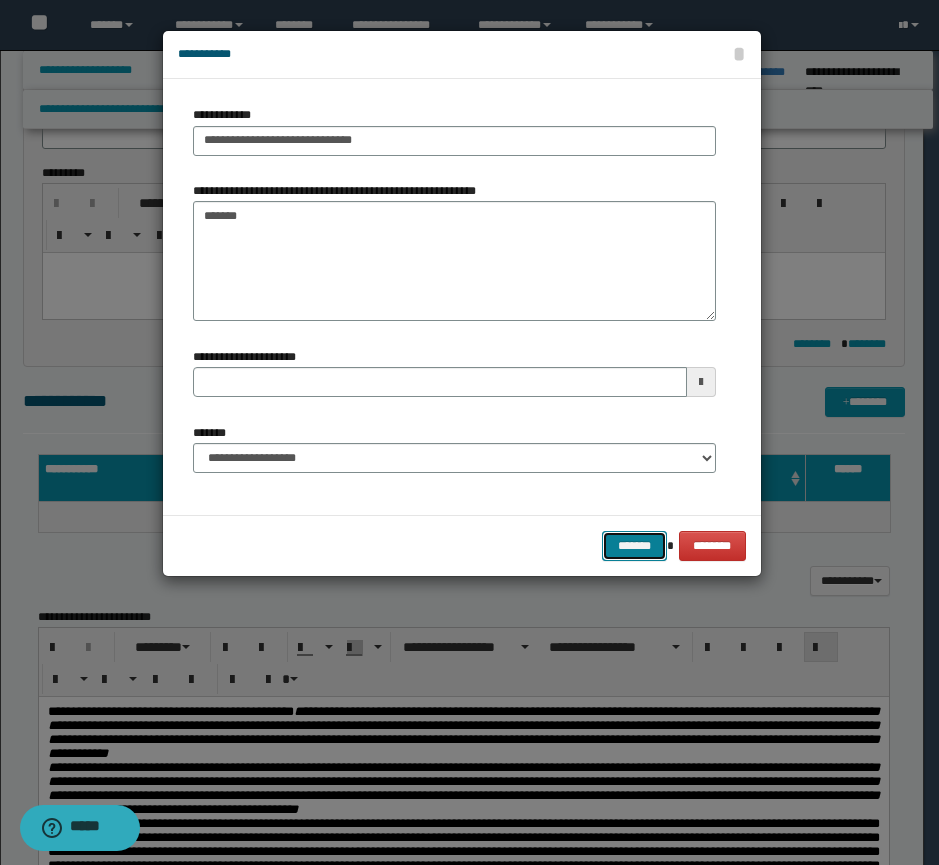 click on "*******" at bounding box center [634, 546] 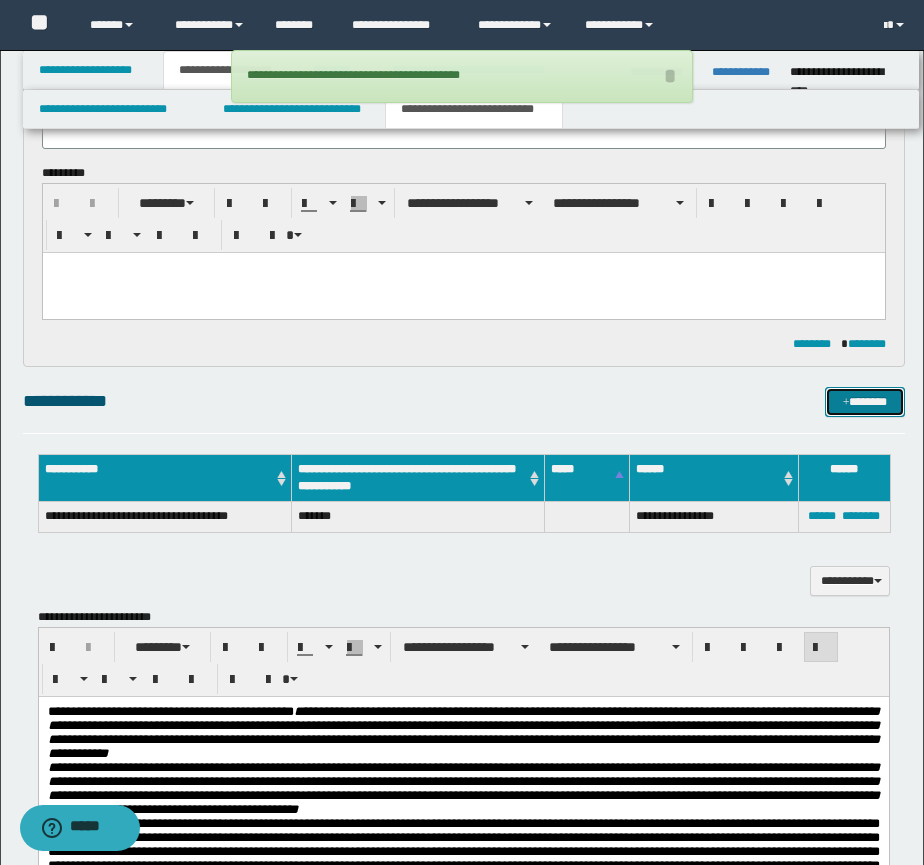 click on "*******" at bounding box center (865, 402) 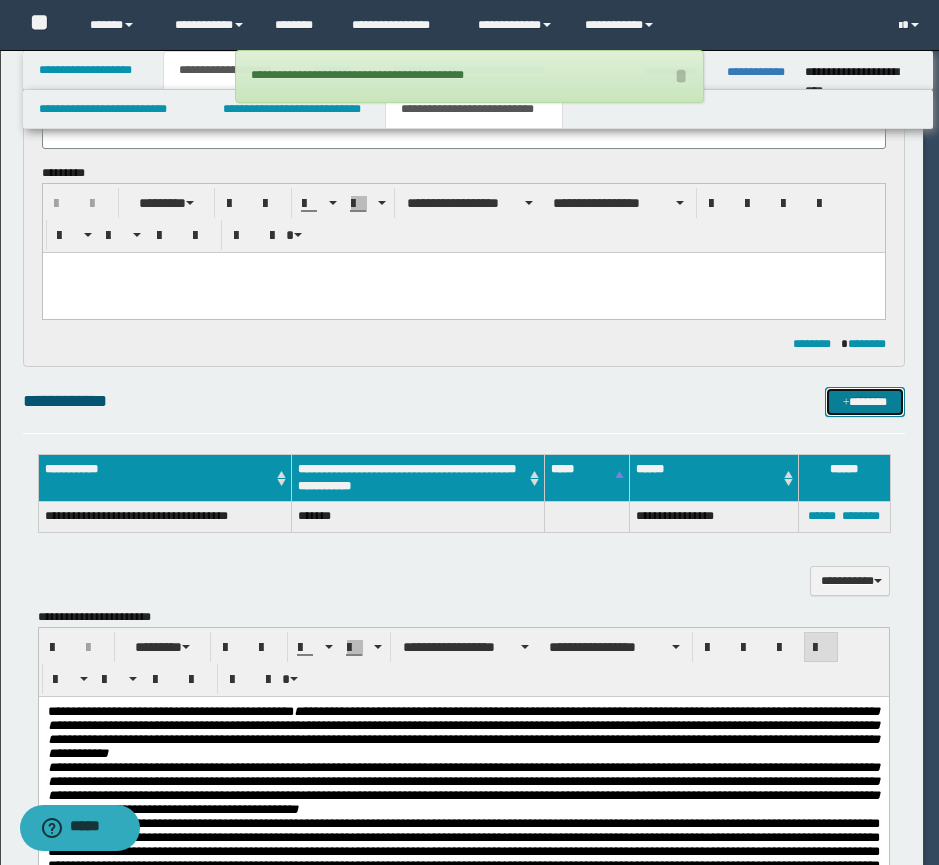 type 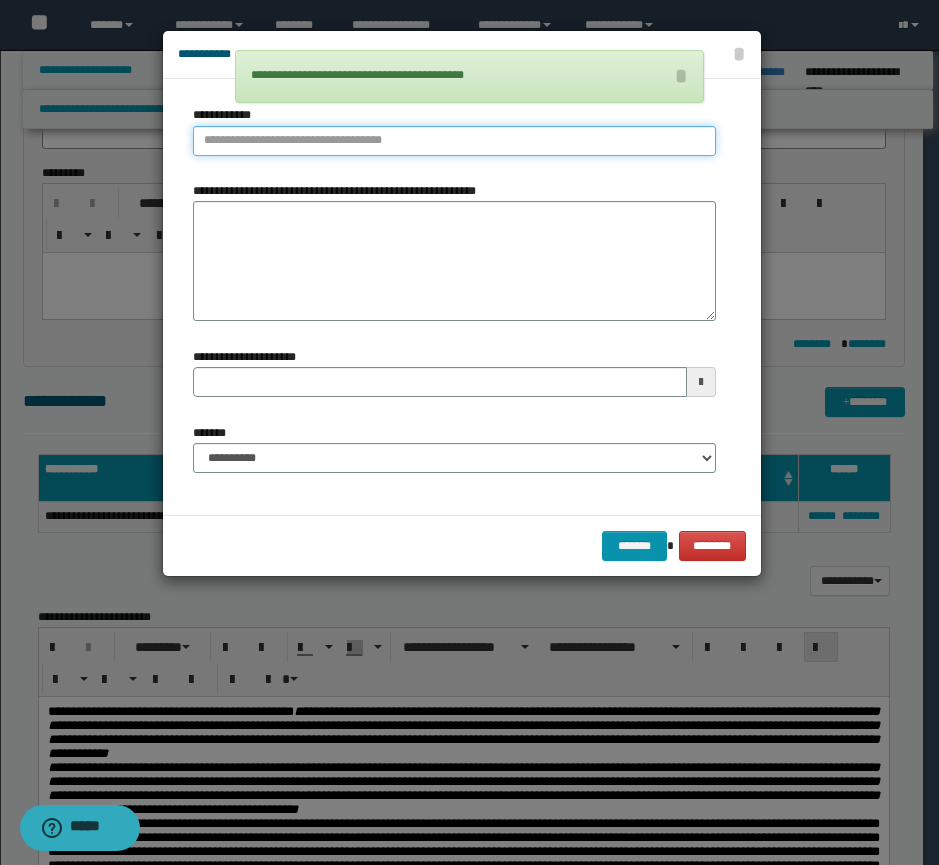 type on "**********" 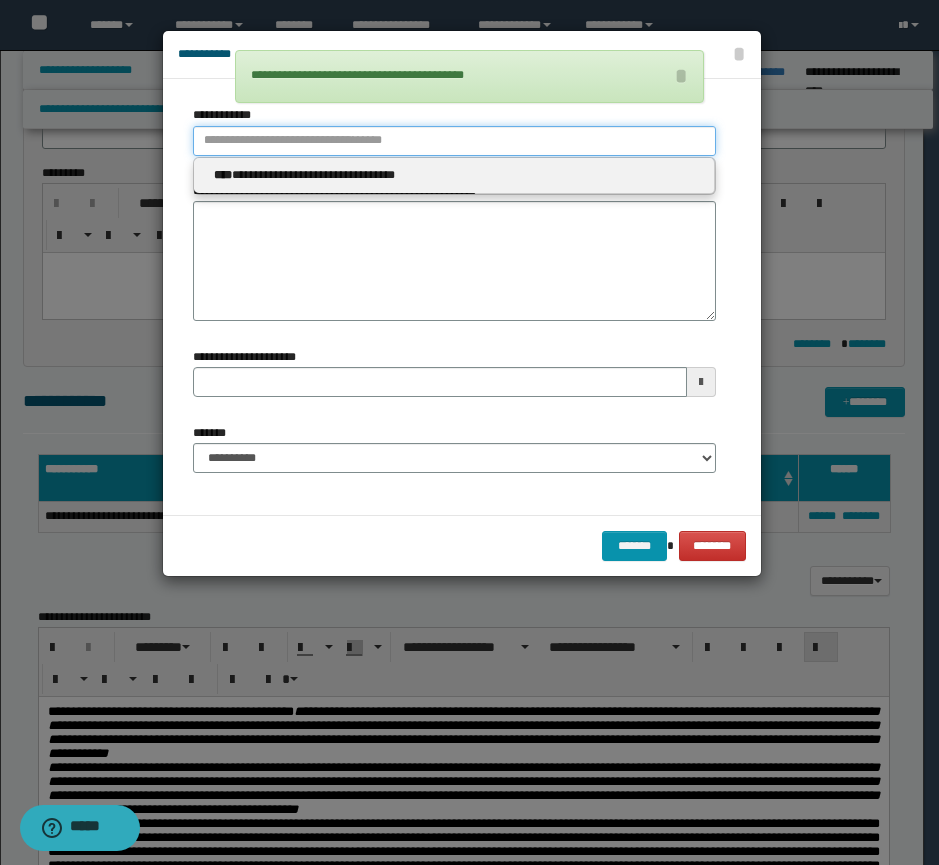 click on "**********" at bounding box center (454, 141) 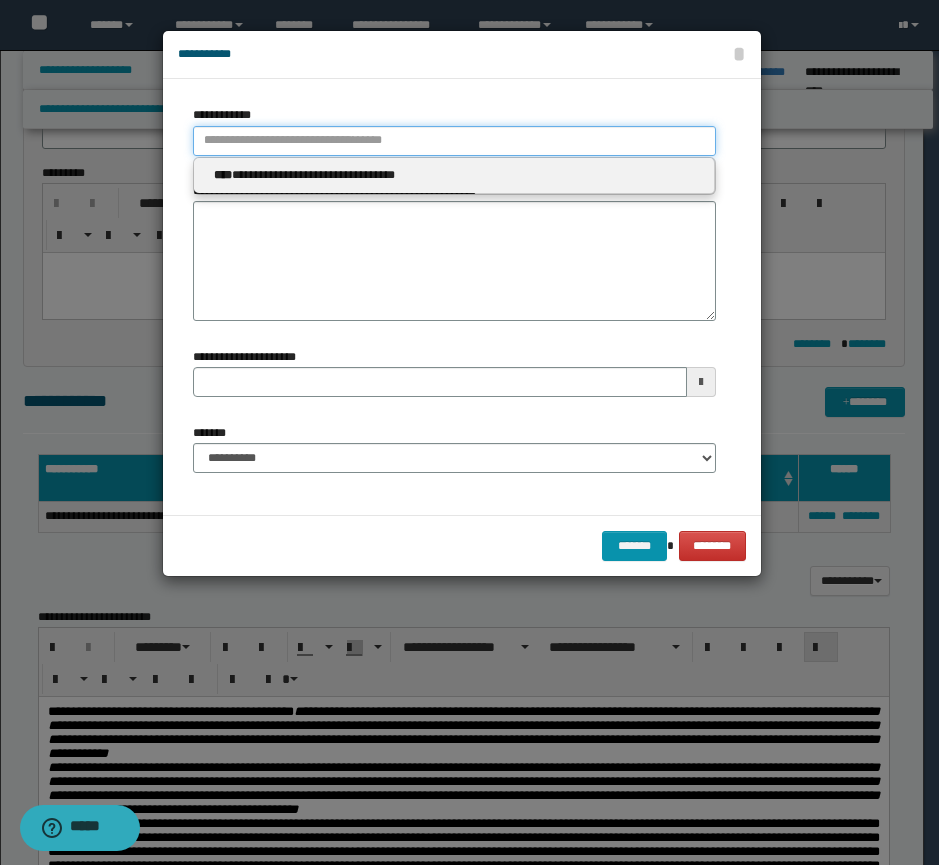 type 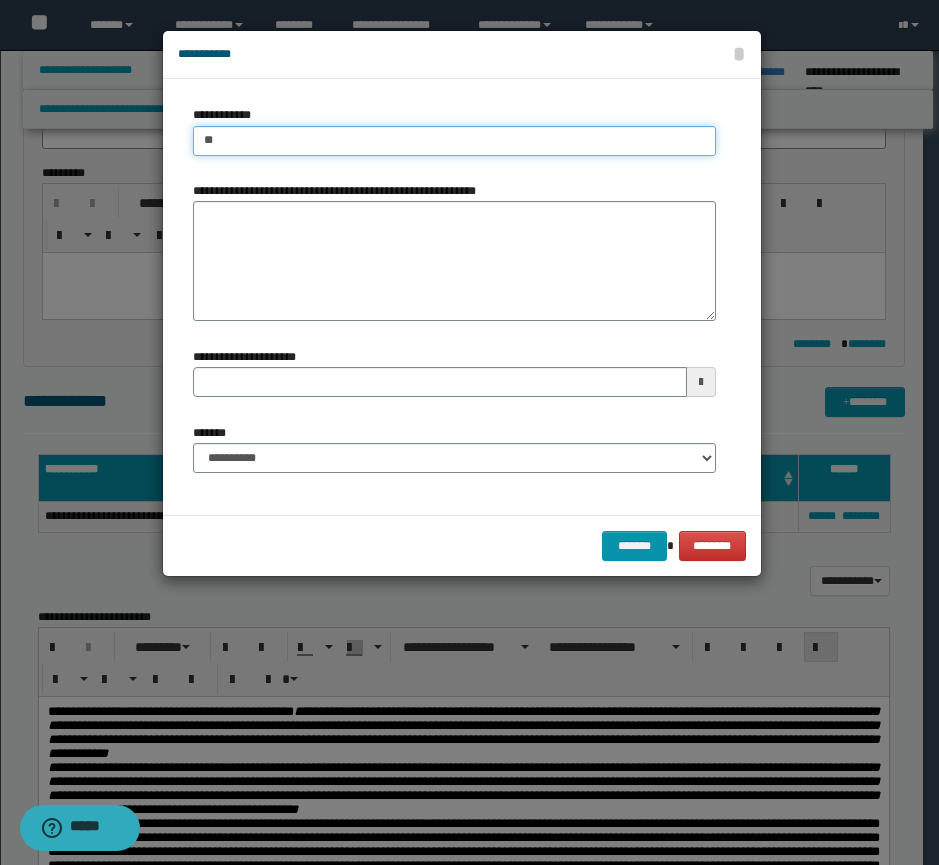 type on "***" 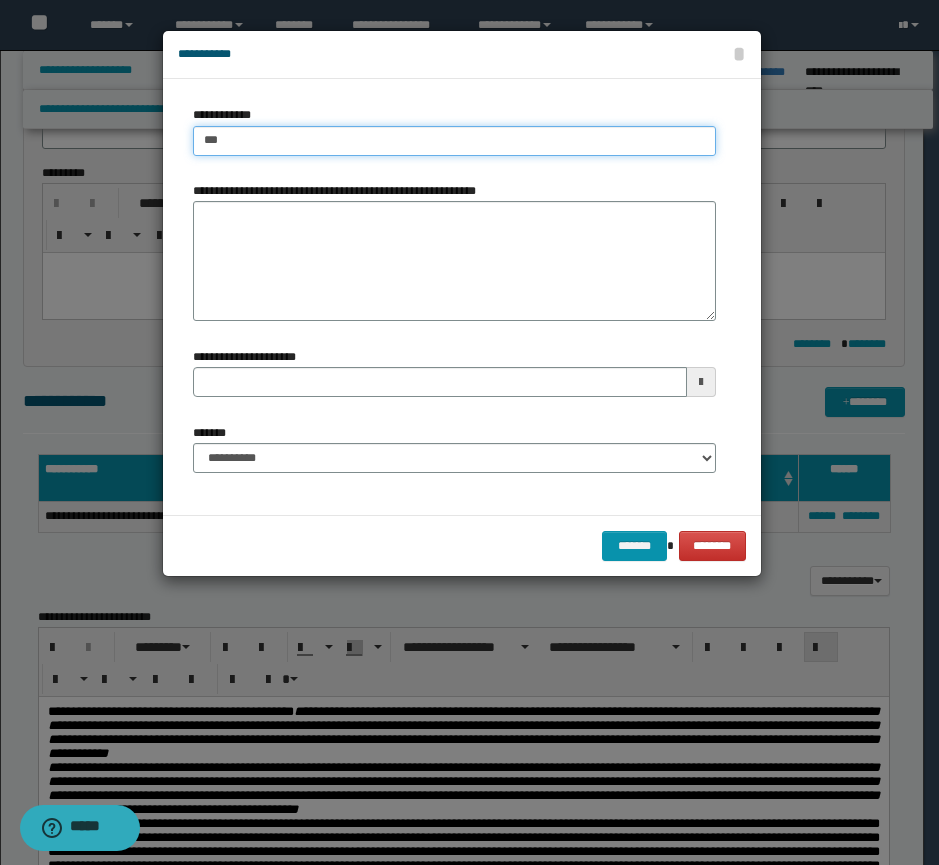 type on "***" 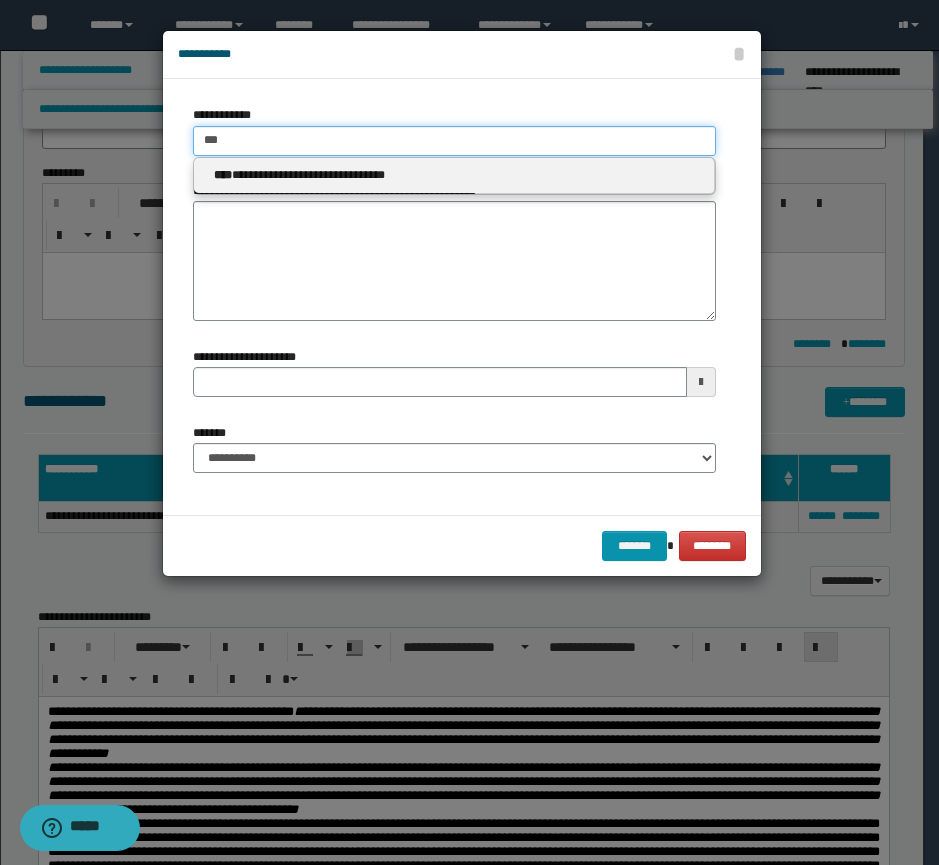 type 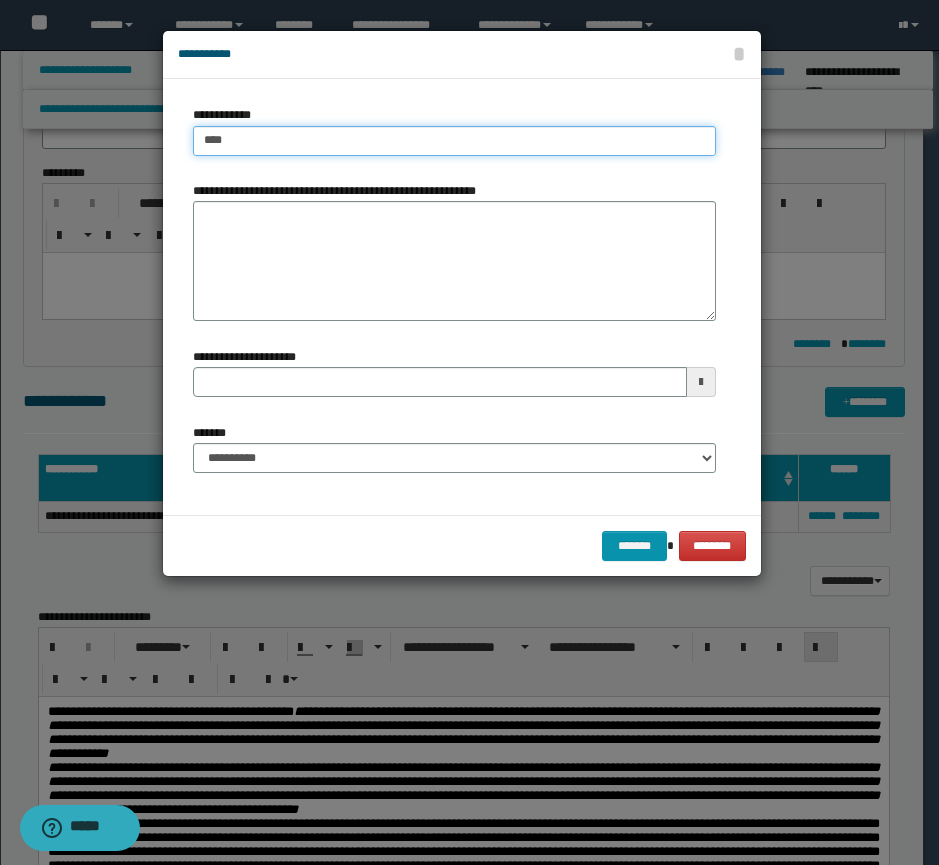 type on "****" 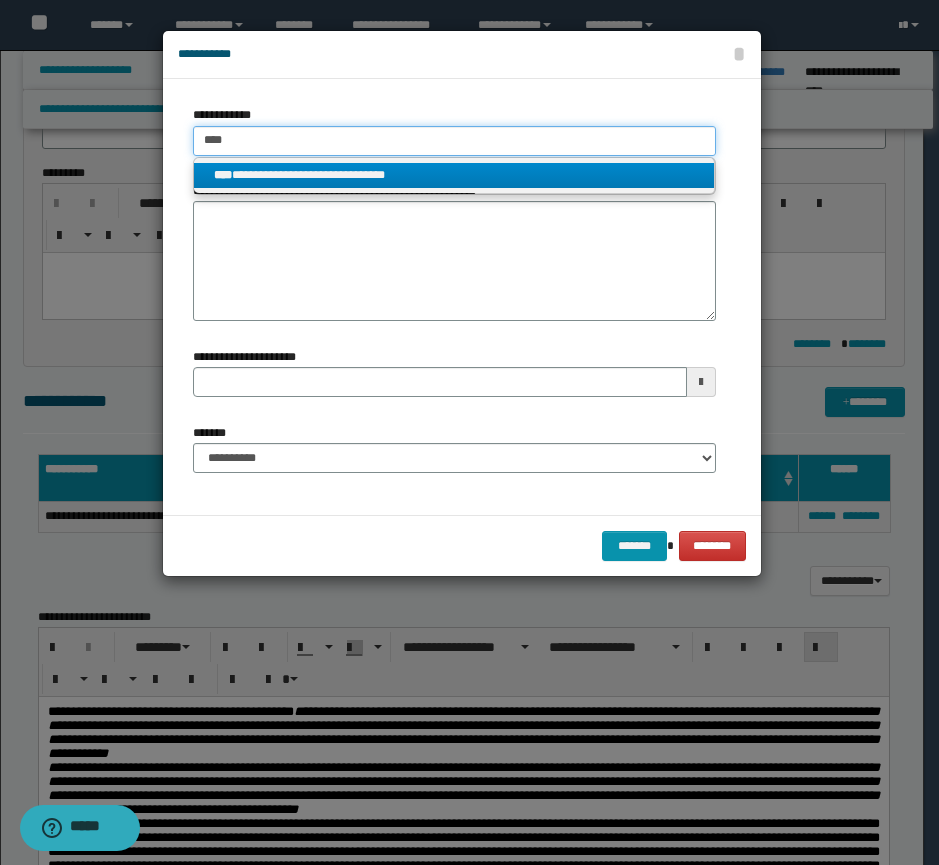 type on "****" 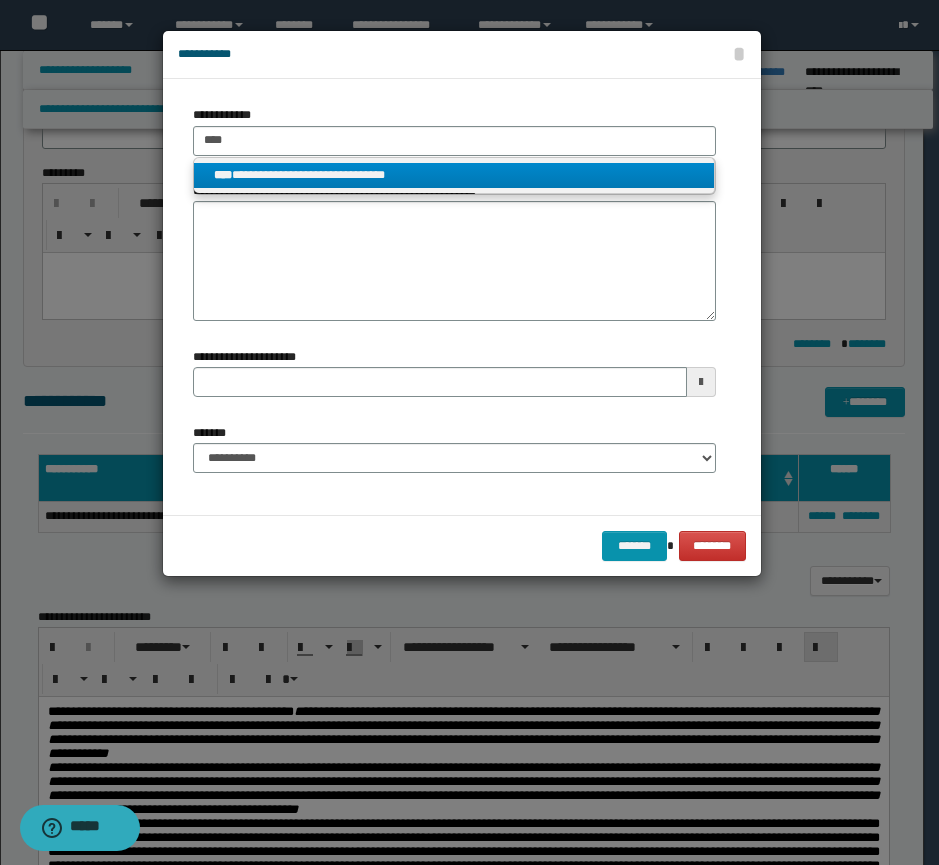 click on "**********" at bounding box center (454, 175) 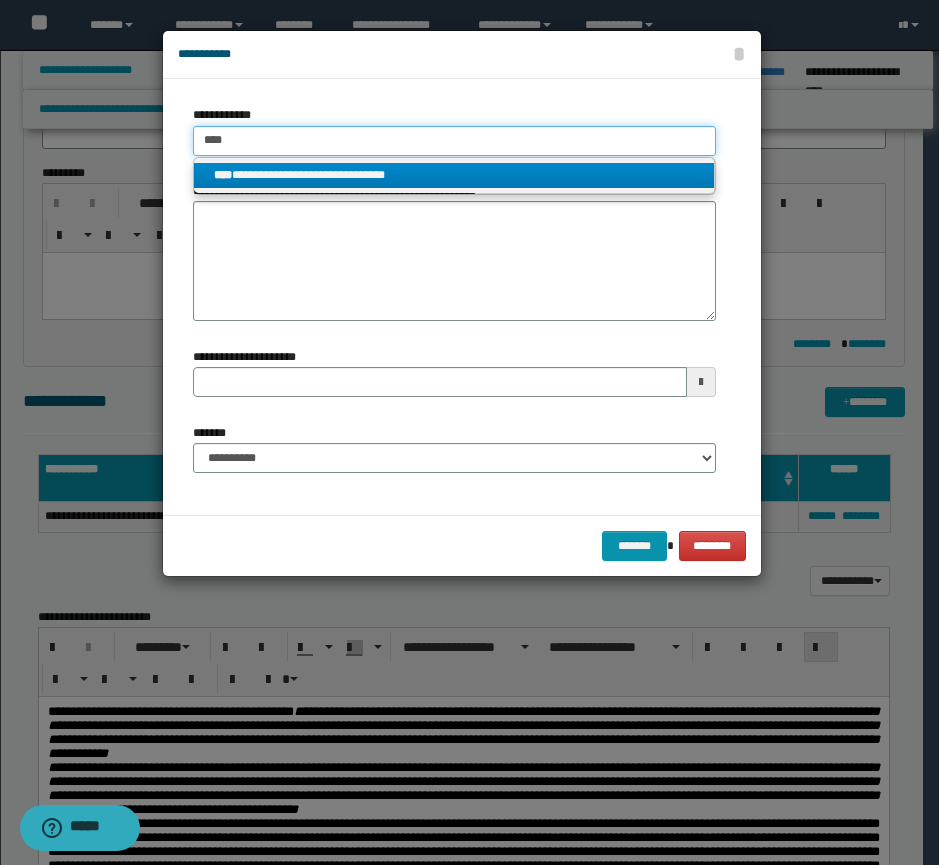 type 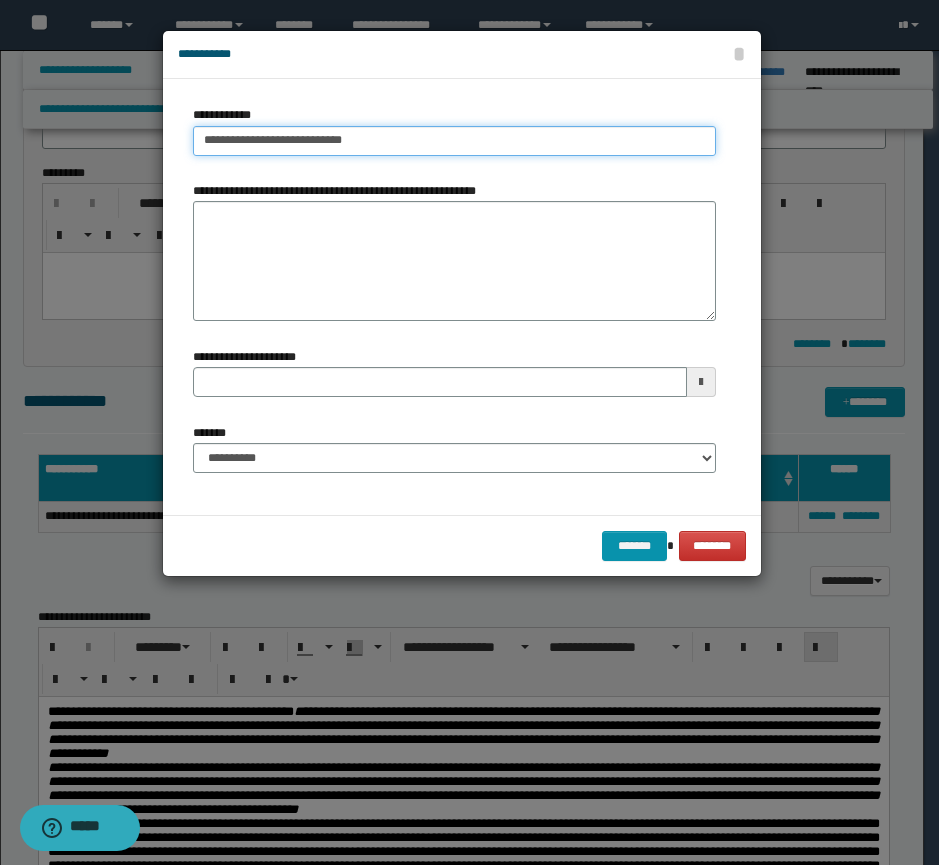 type 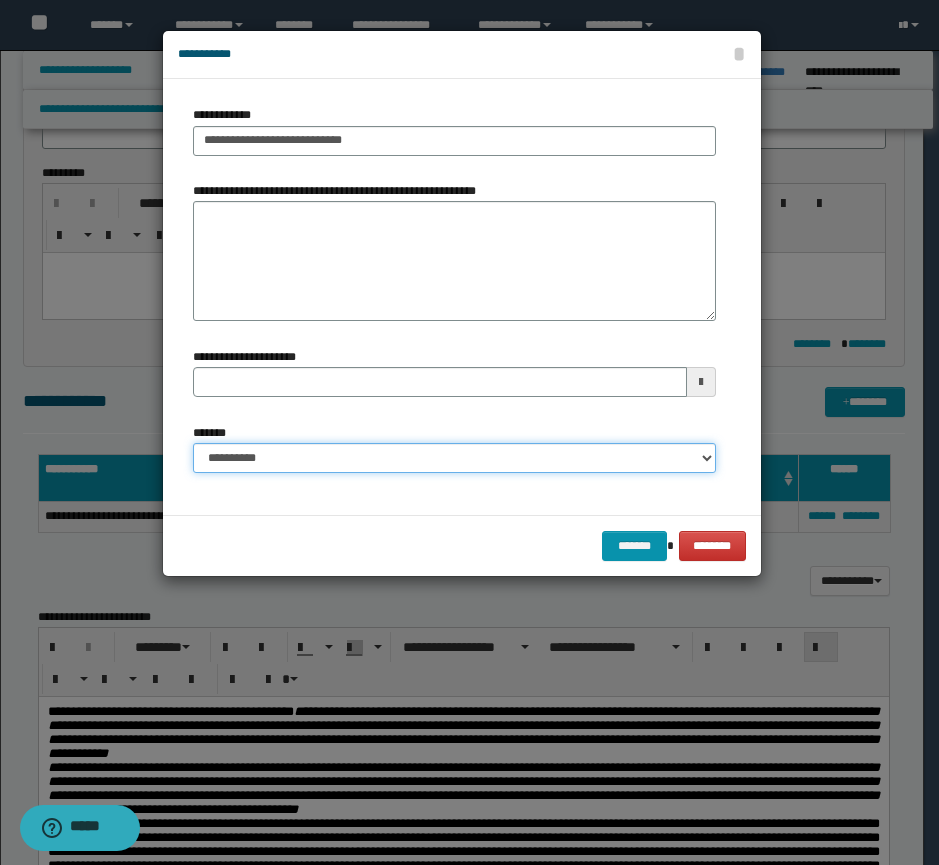 click on "**********" at bounding box center [454, 458] 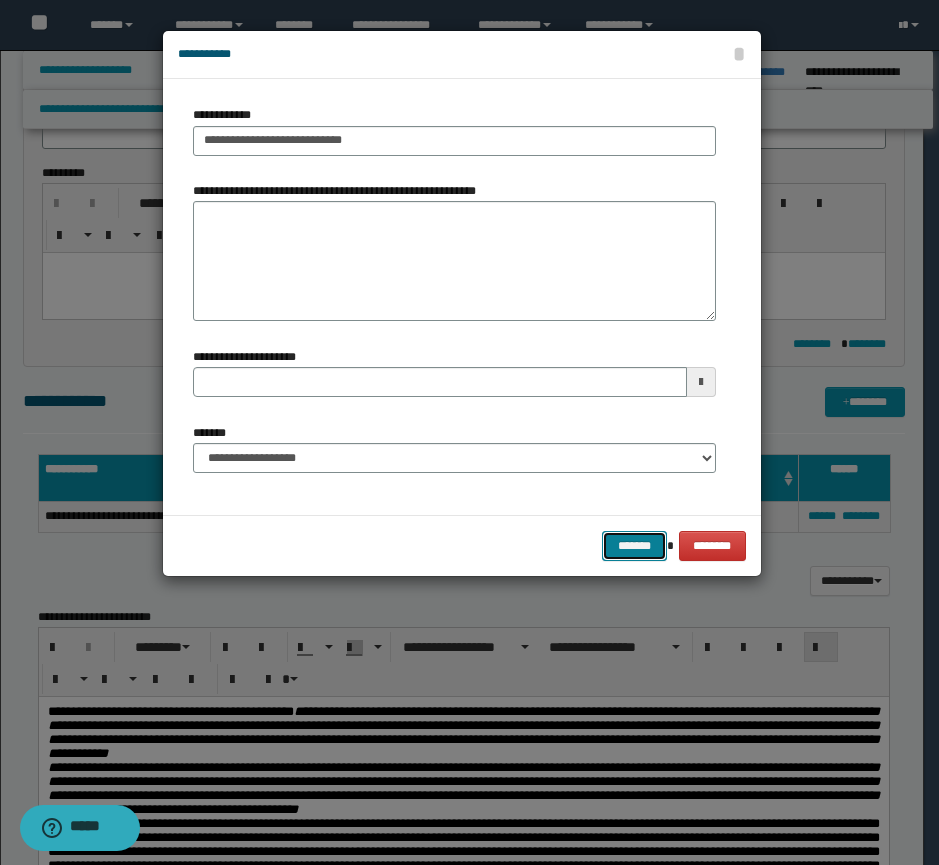 click on "*******" at bounding box center [634, 546] 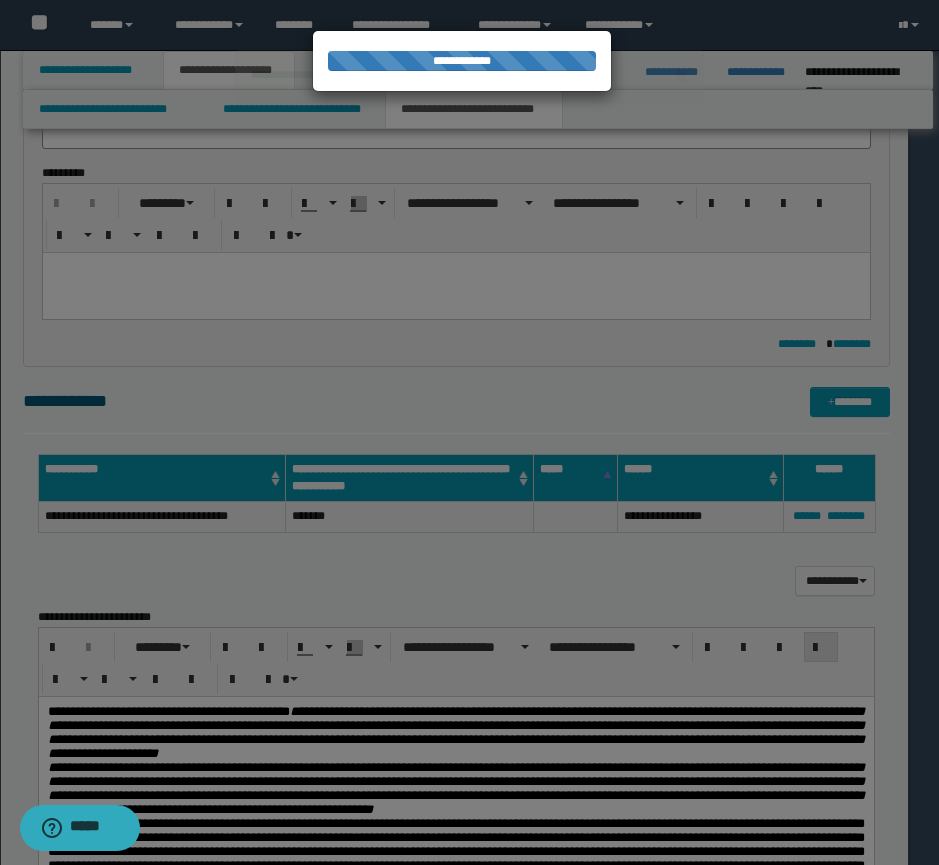 type 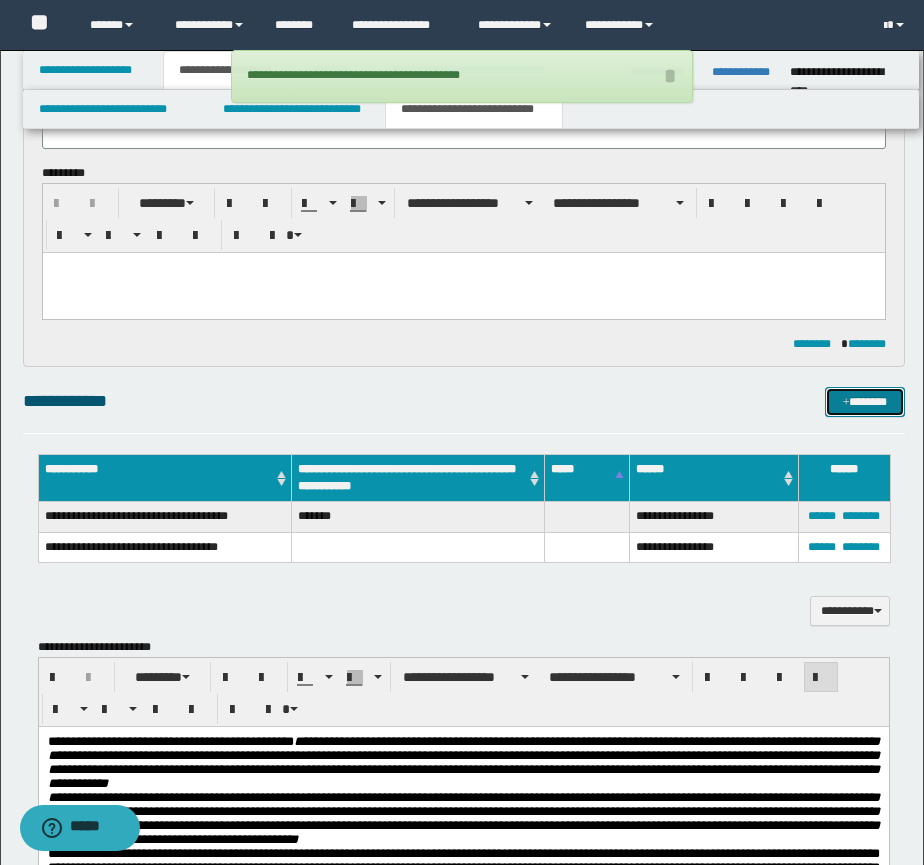 click on "*******" at bounding box center (865, 402) 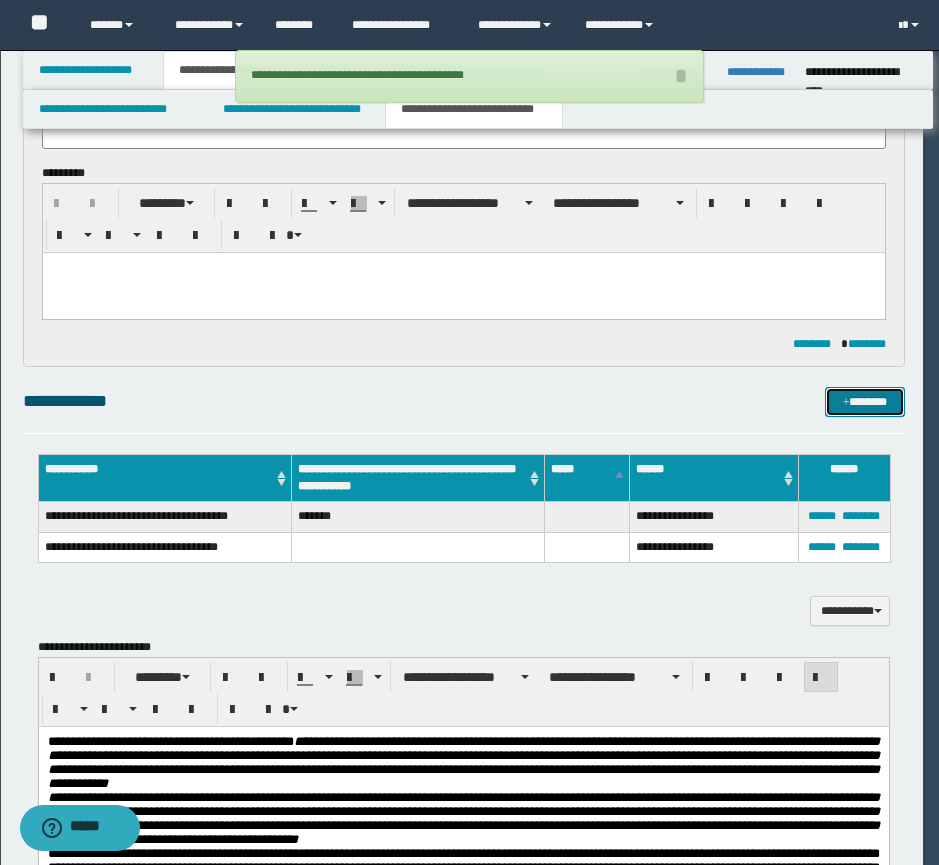 type 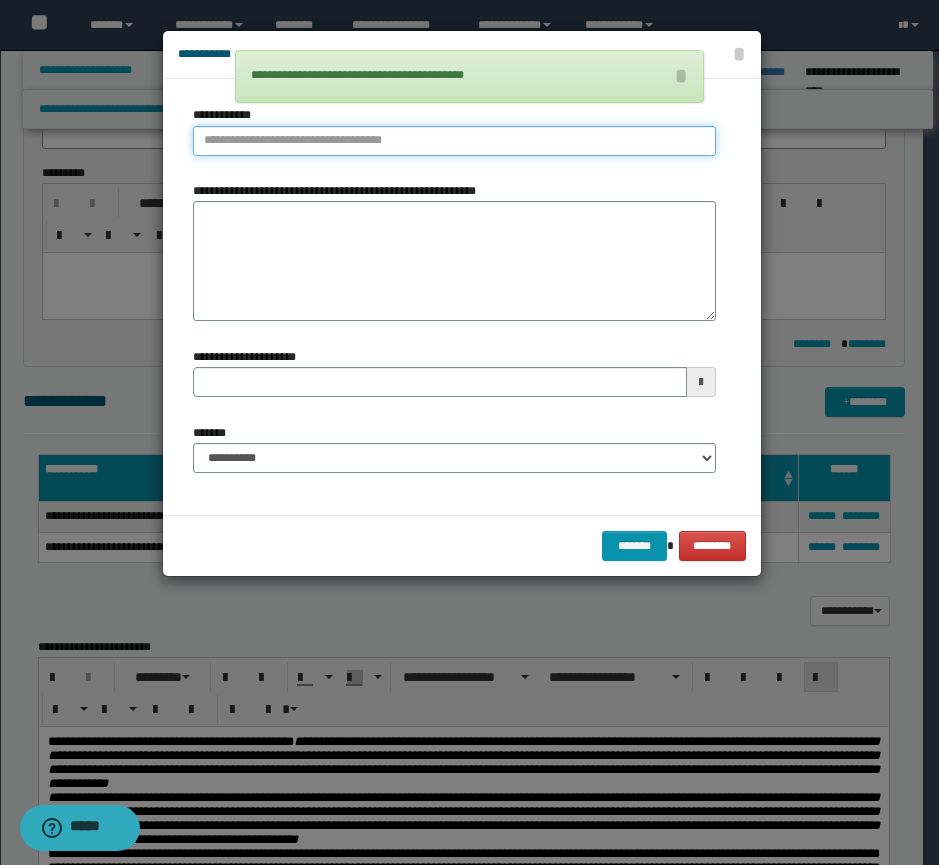 type on "**********" 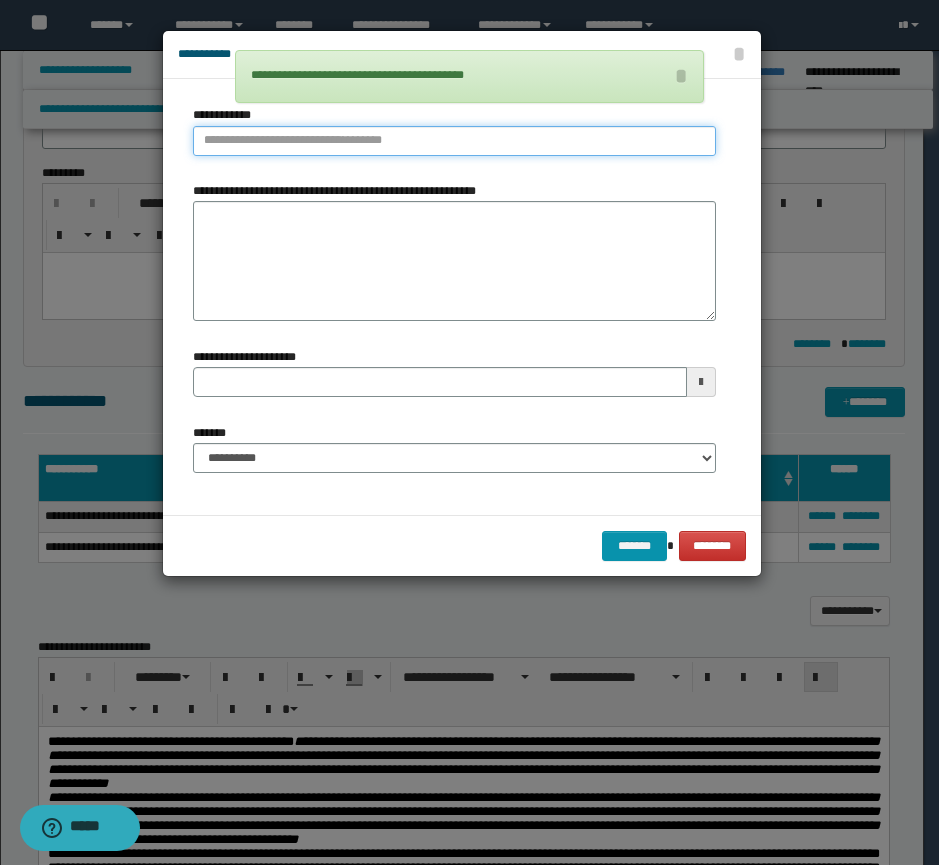 click on "**********" at bounding box center (454, 141) 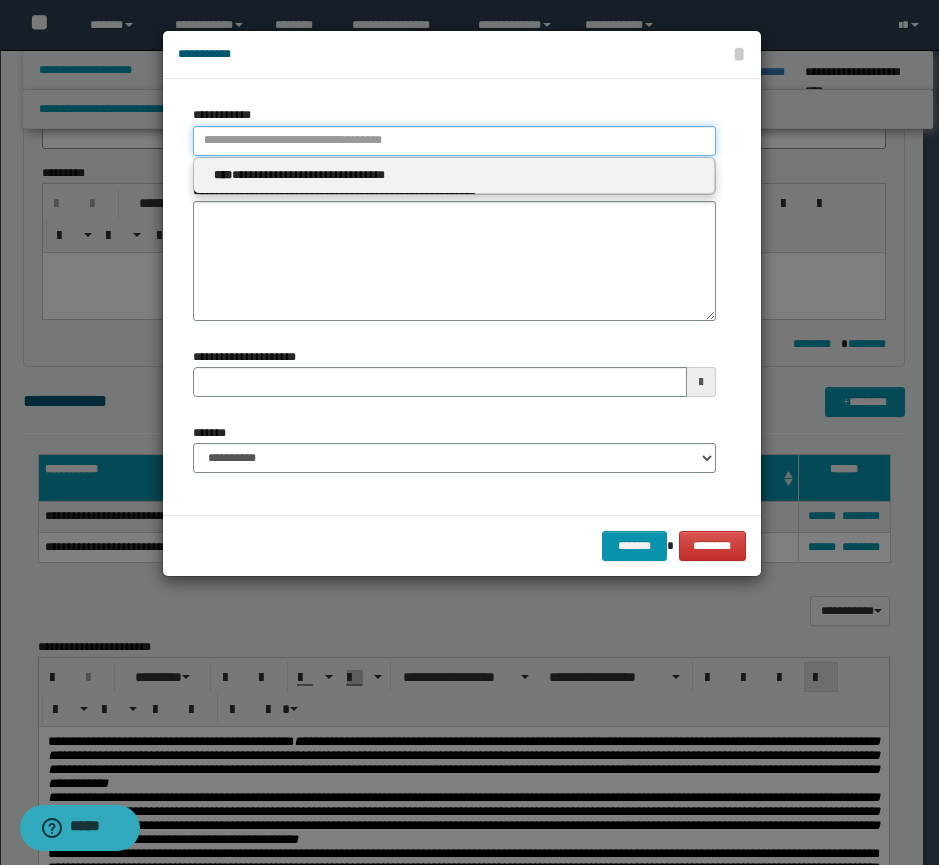 type 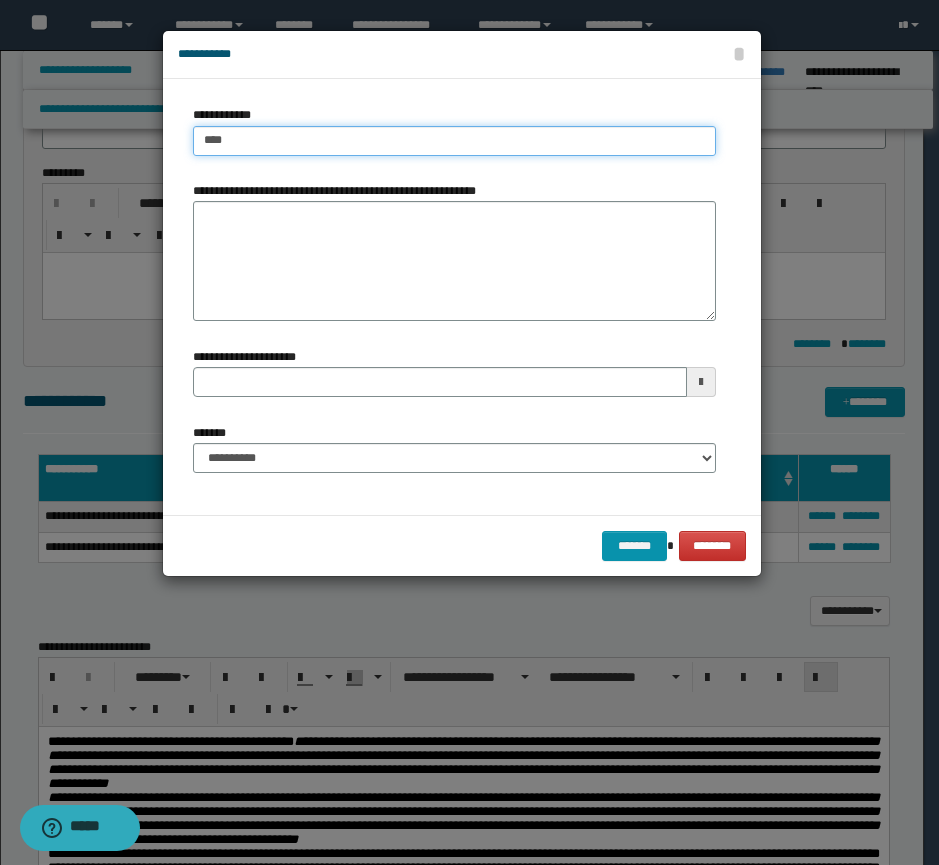 type on "*****" 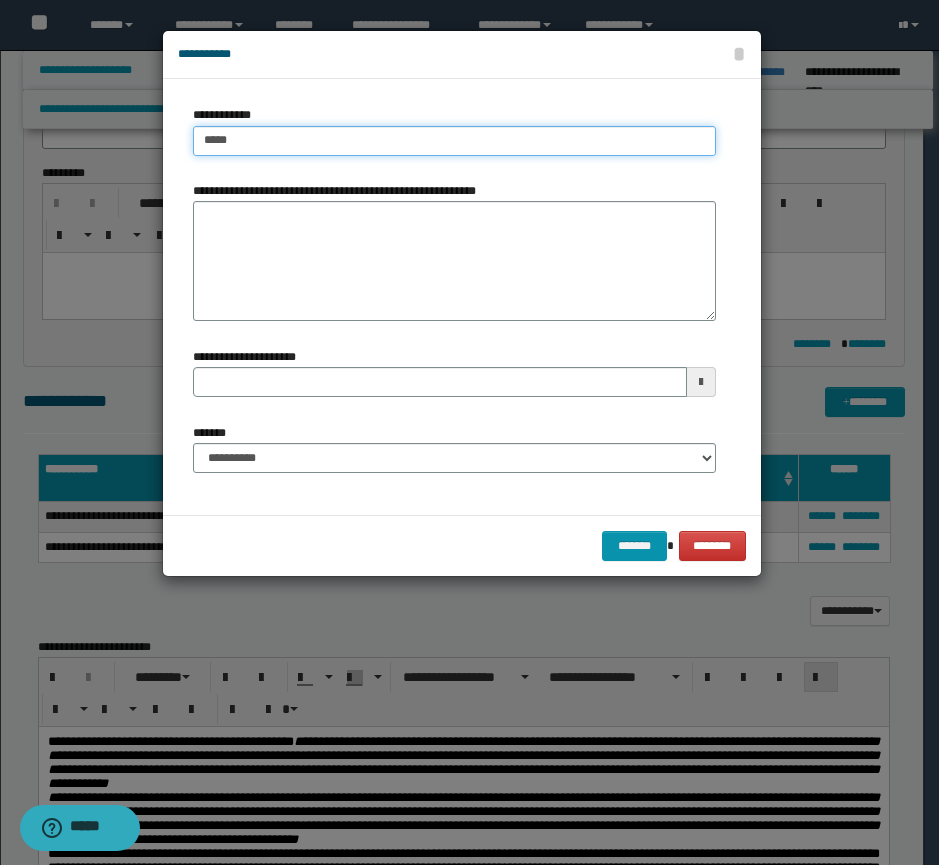 type on "*****" 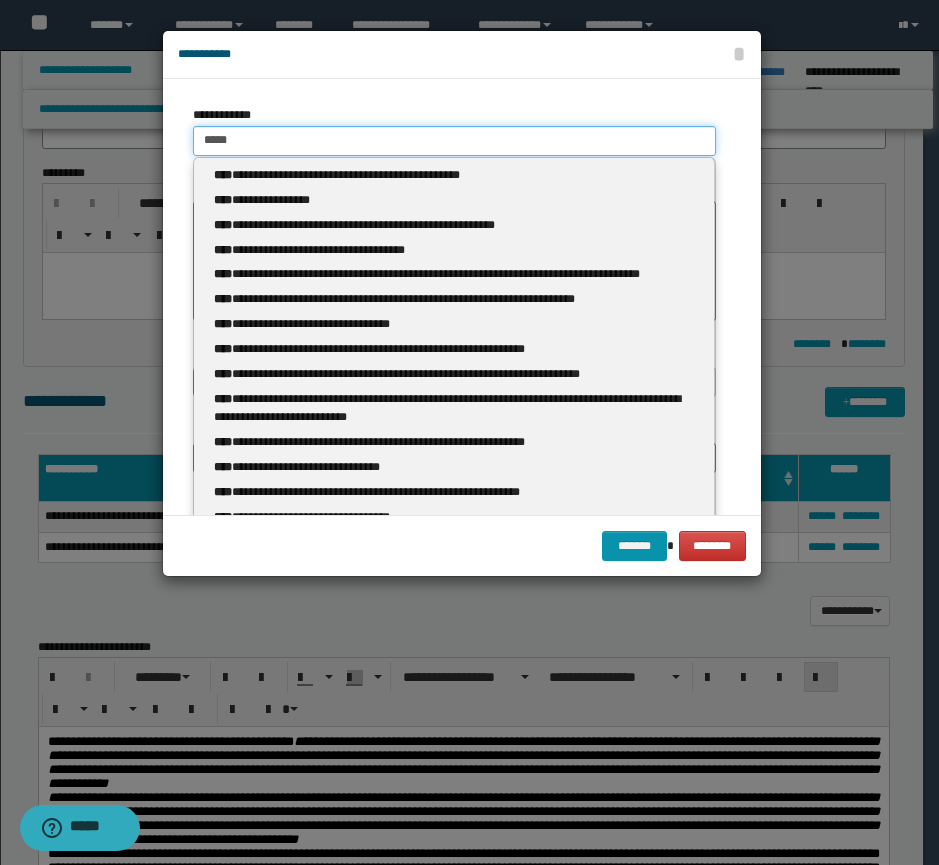 type 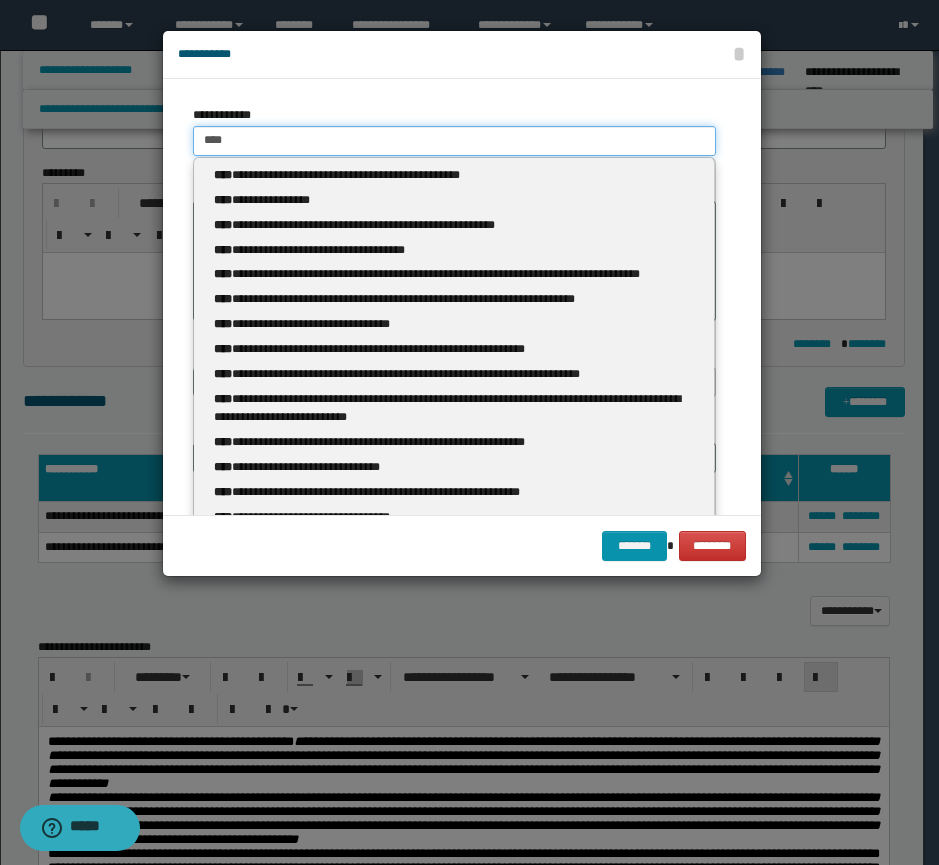 type on "****" 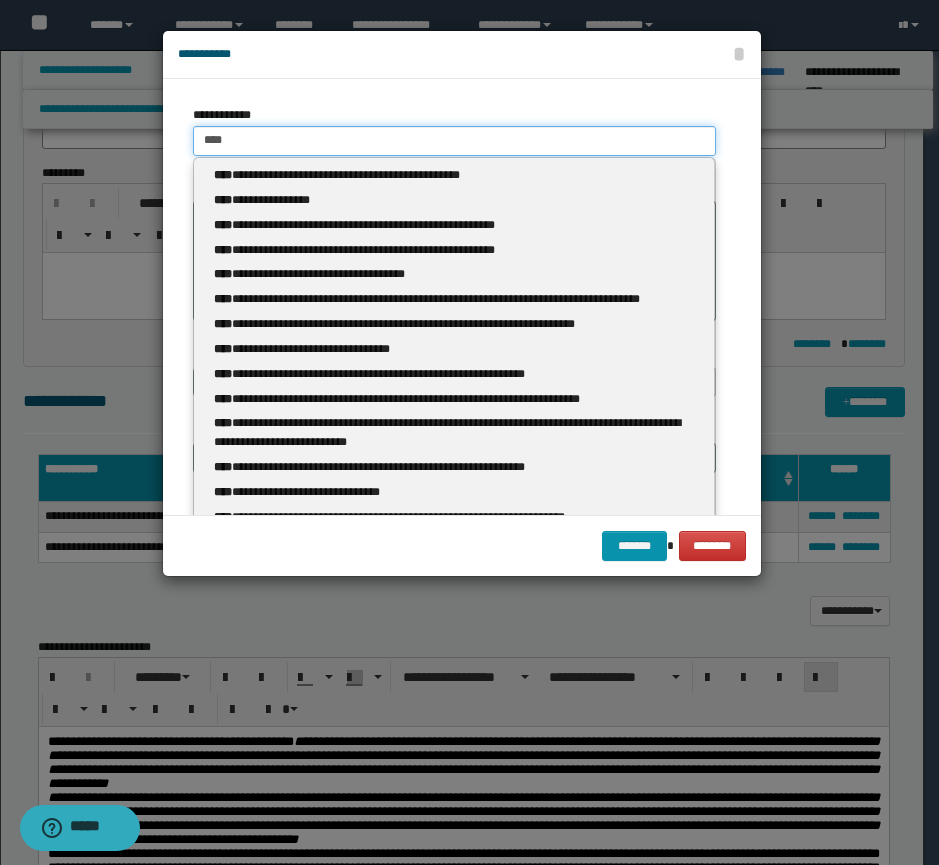 type 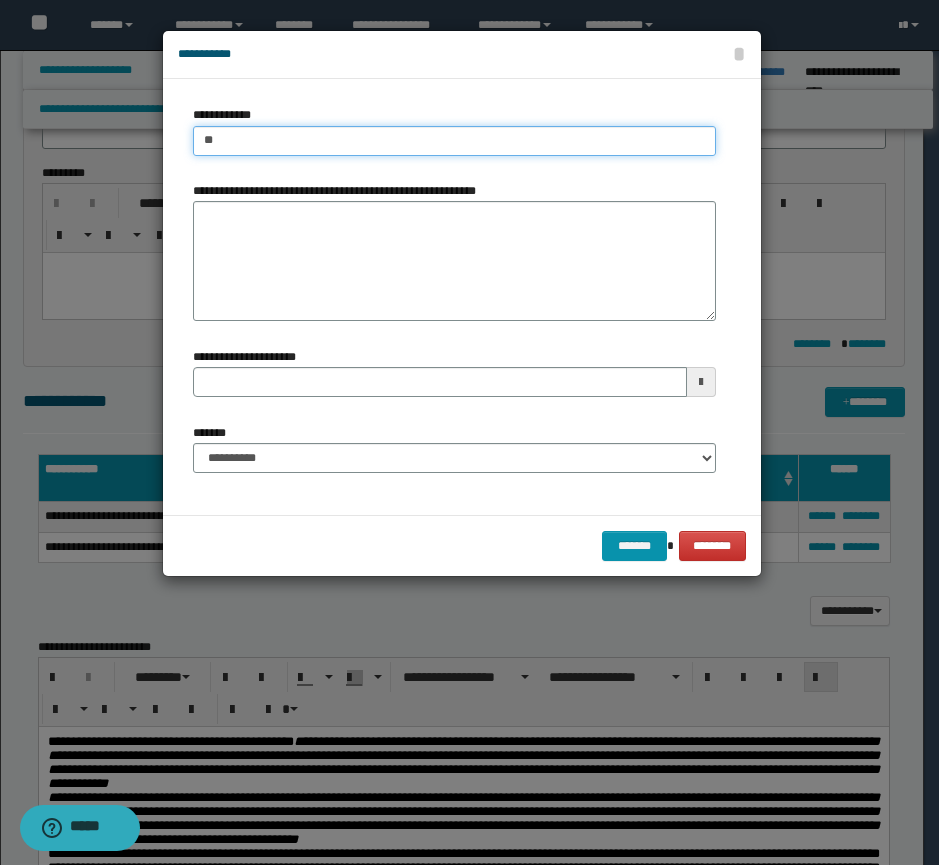 type on "*" 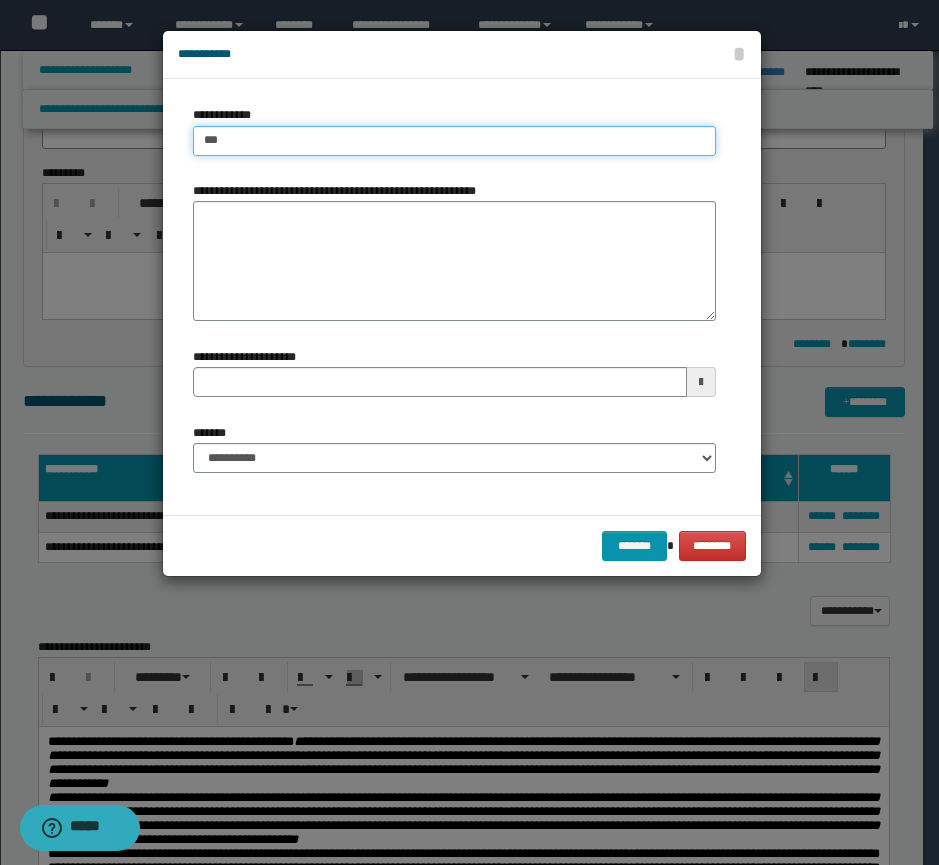 type on "****" 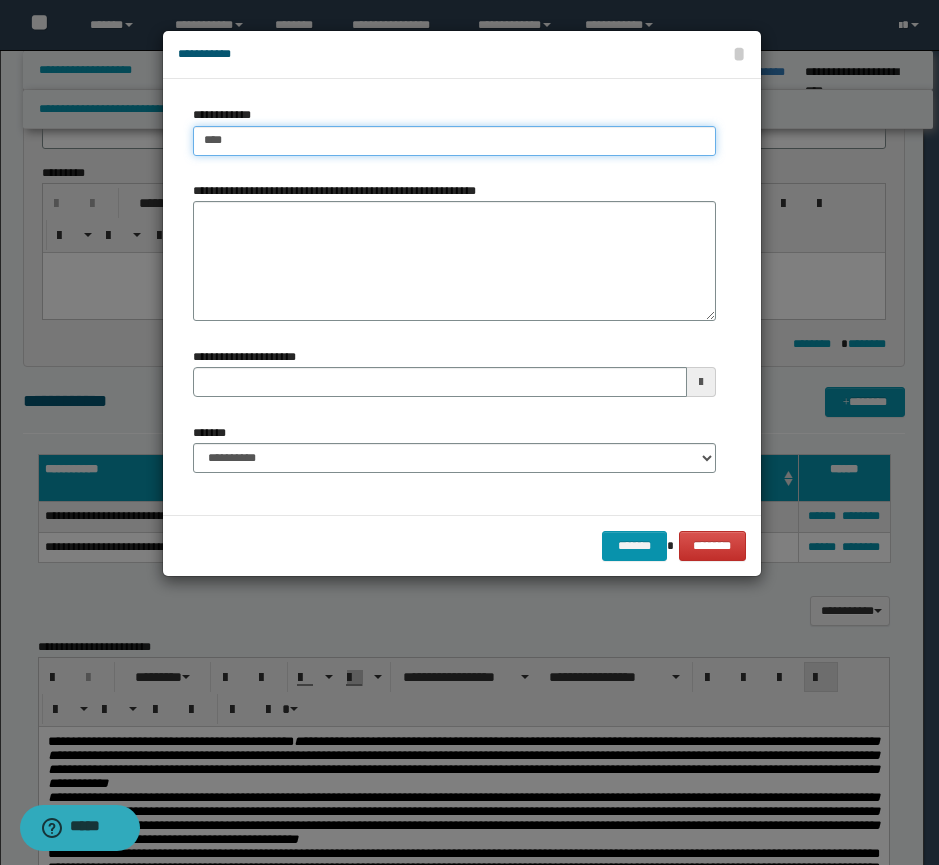 type on "****" 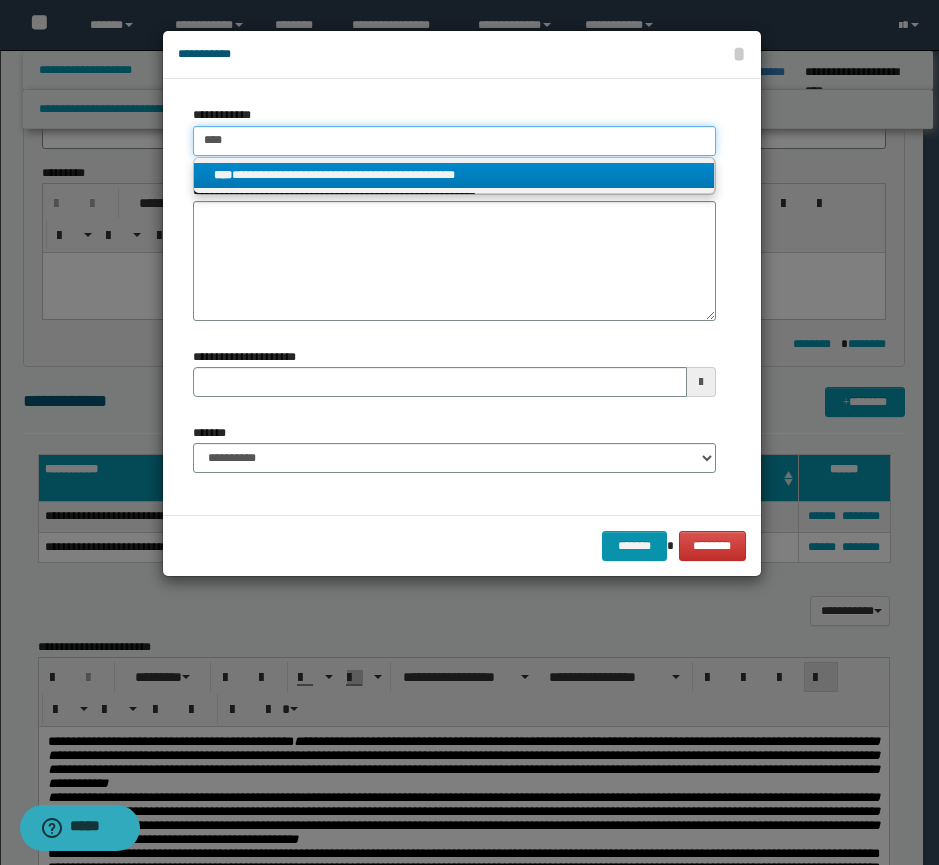 type on "****" 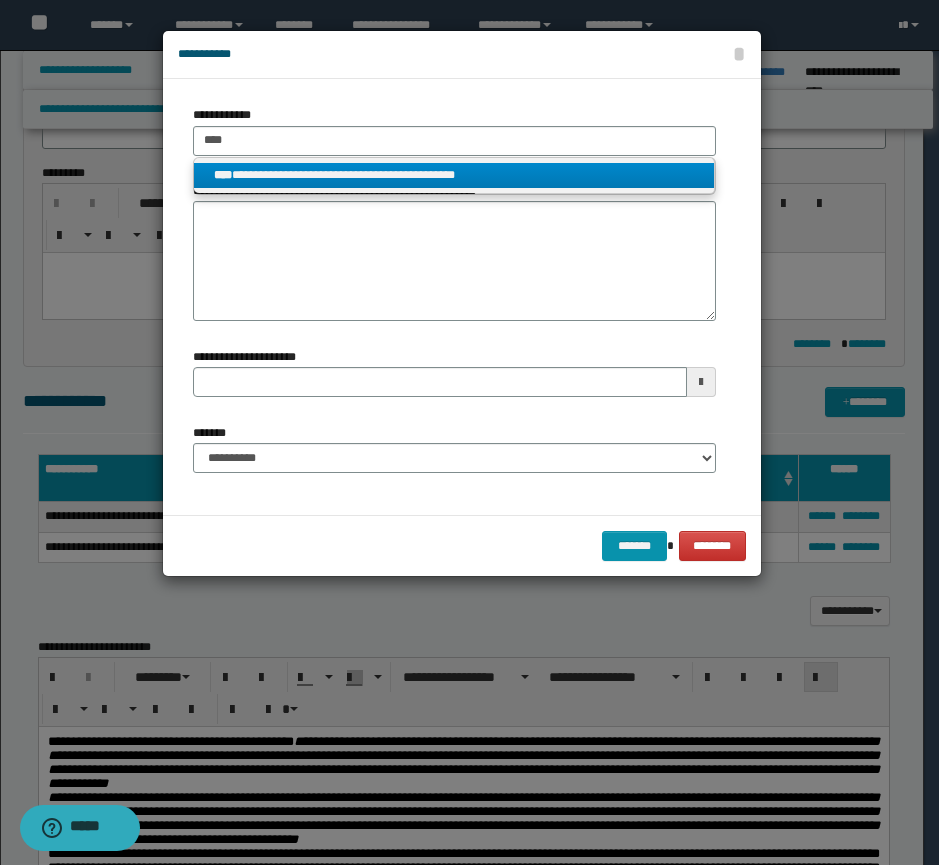 click on "**********" at bounding box center (454, 175) 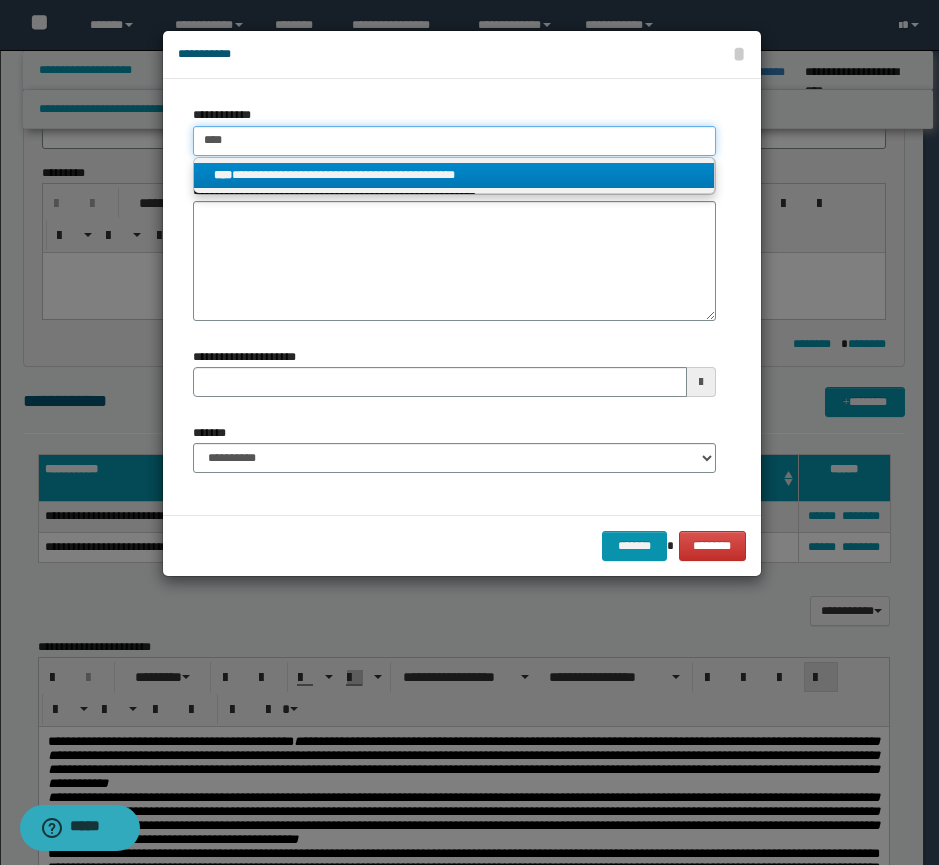 type 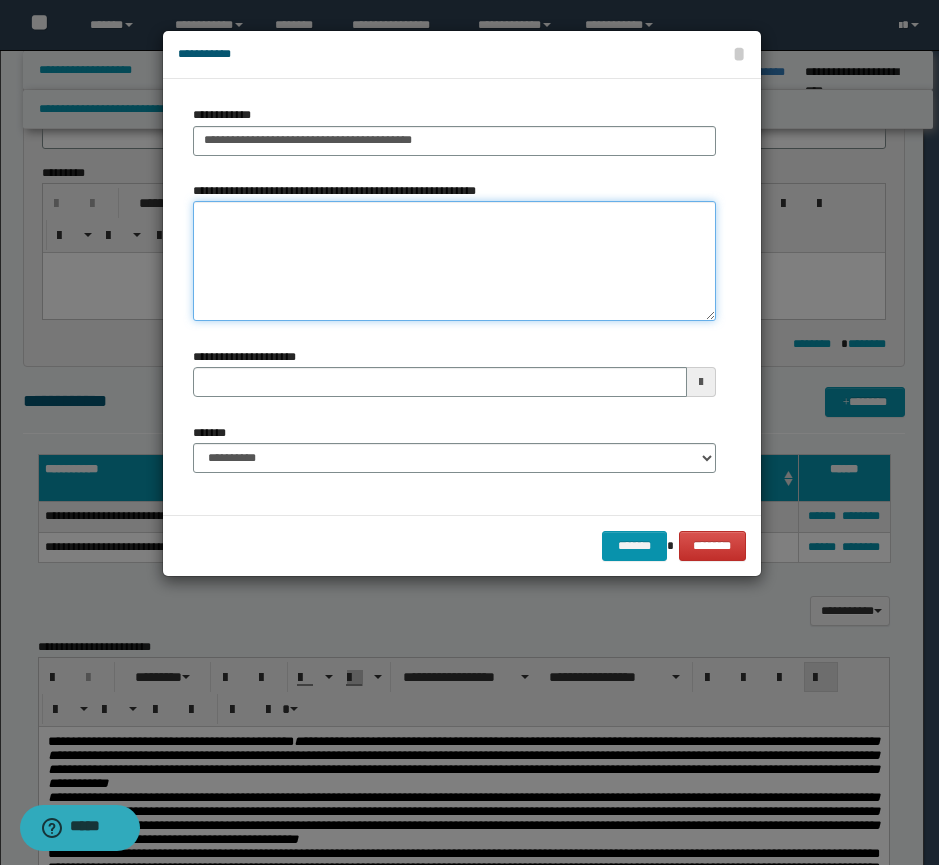 click on "**********" at bounding box center [454, 261] 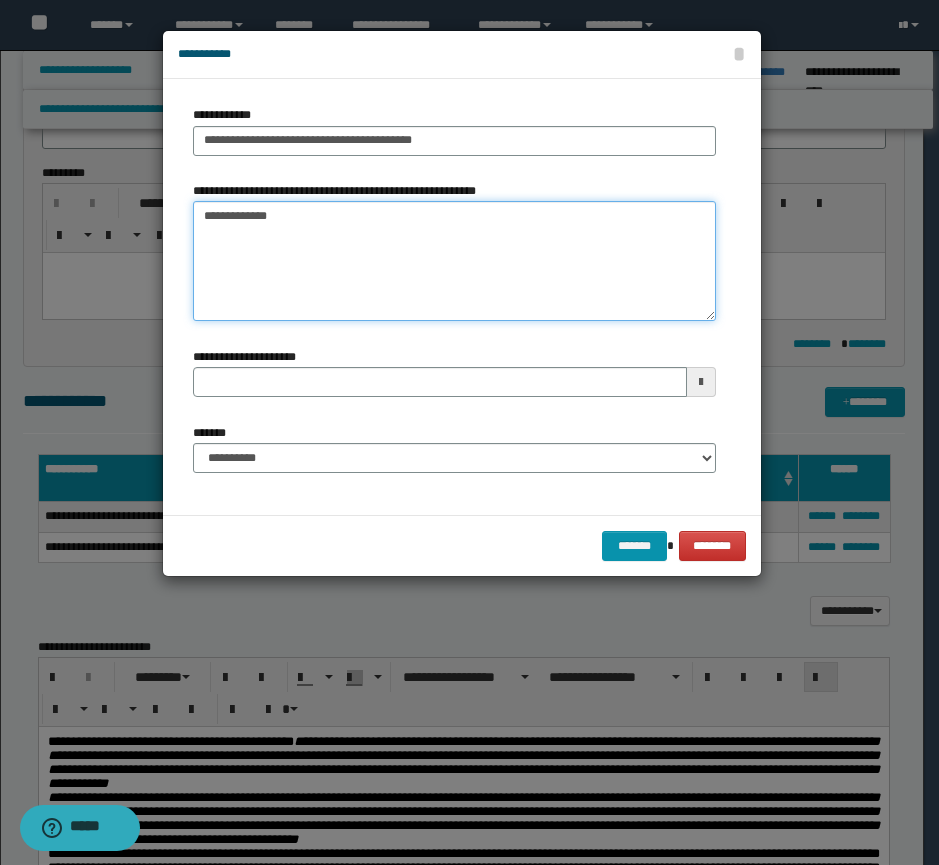 type on "**********" 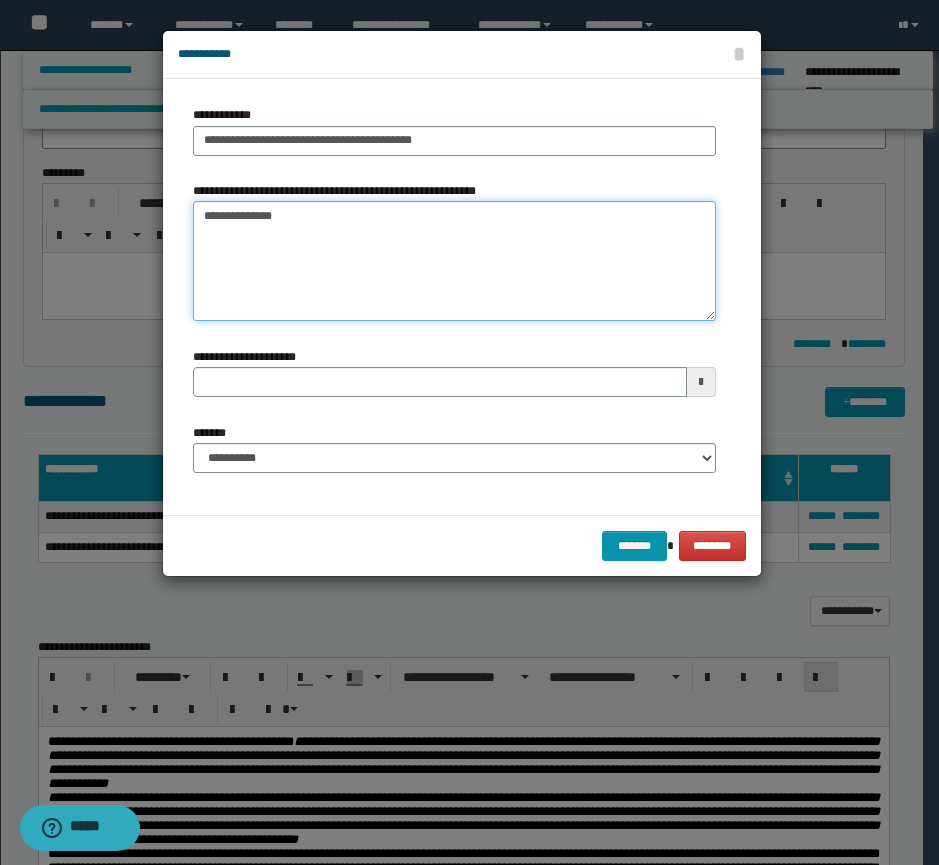 type 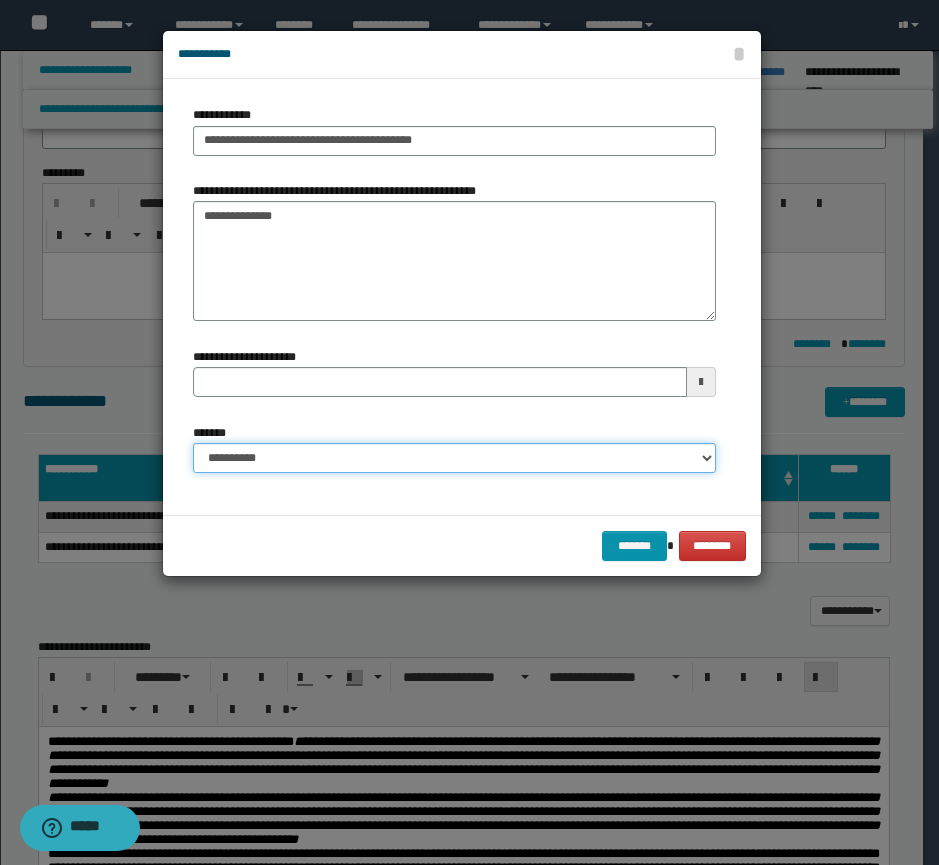 click on "**********" at bounding box center (454, 458) 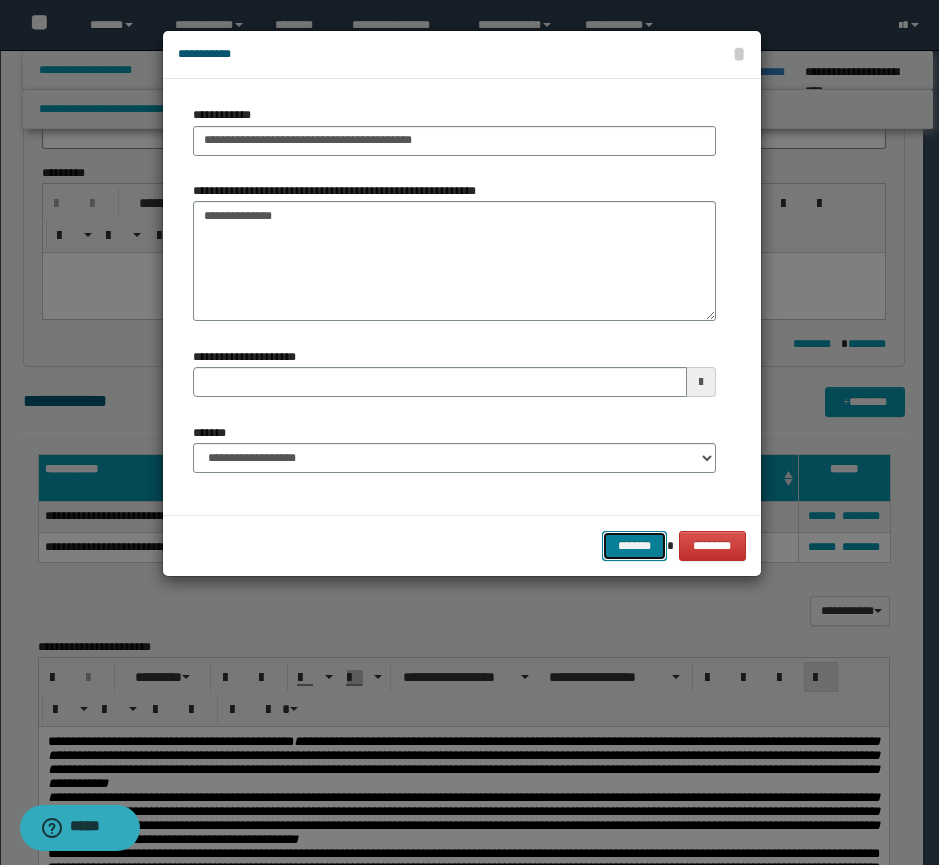 click on "*******" at bounding box center [634, 546] 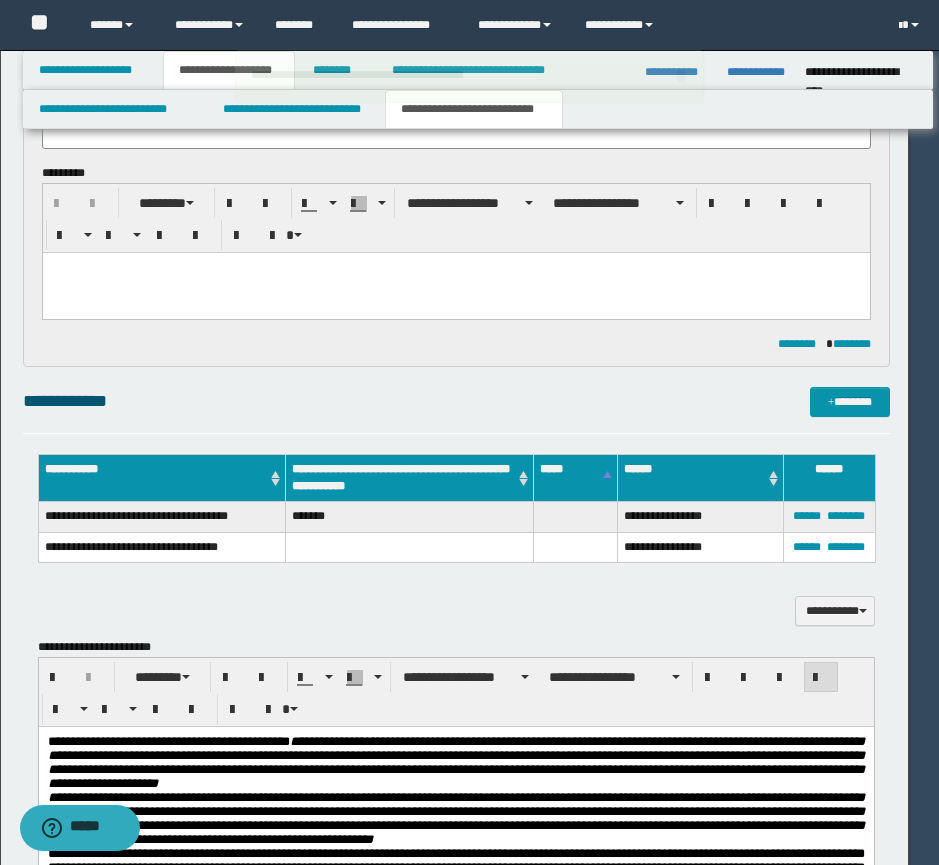 type 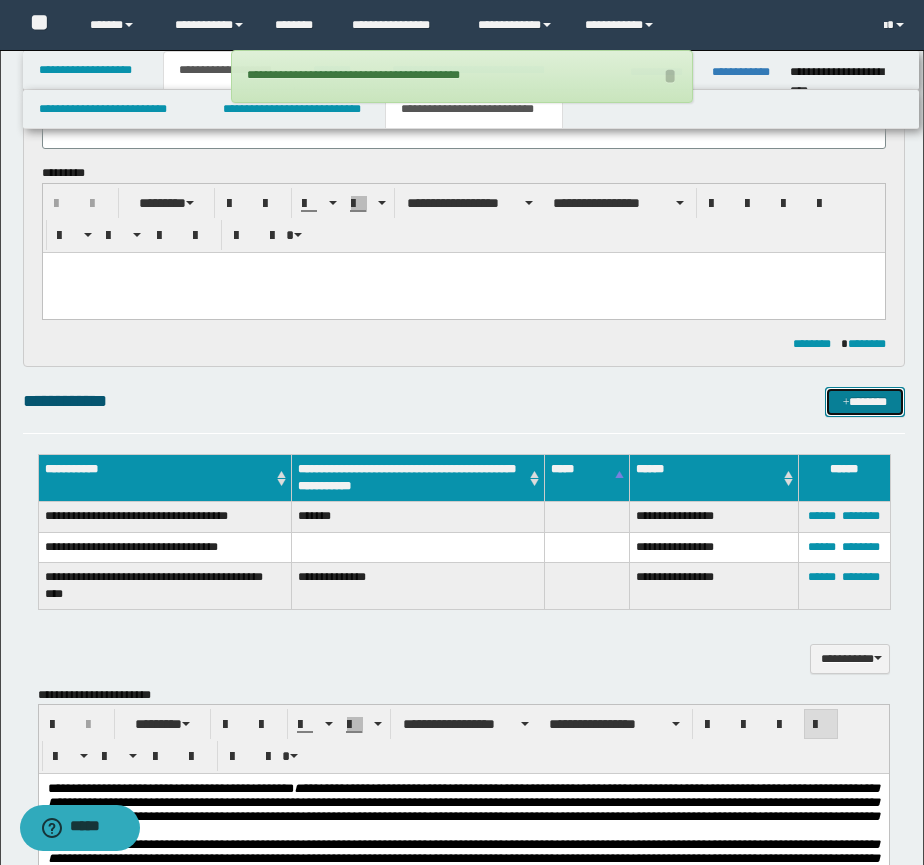 click on "*******" at bounding box center [865, 402] 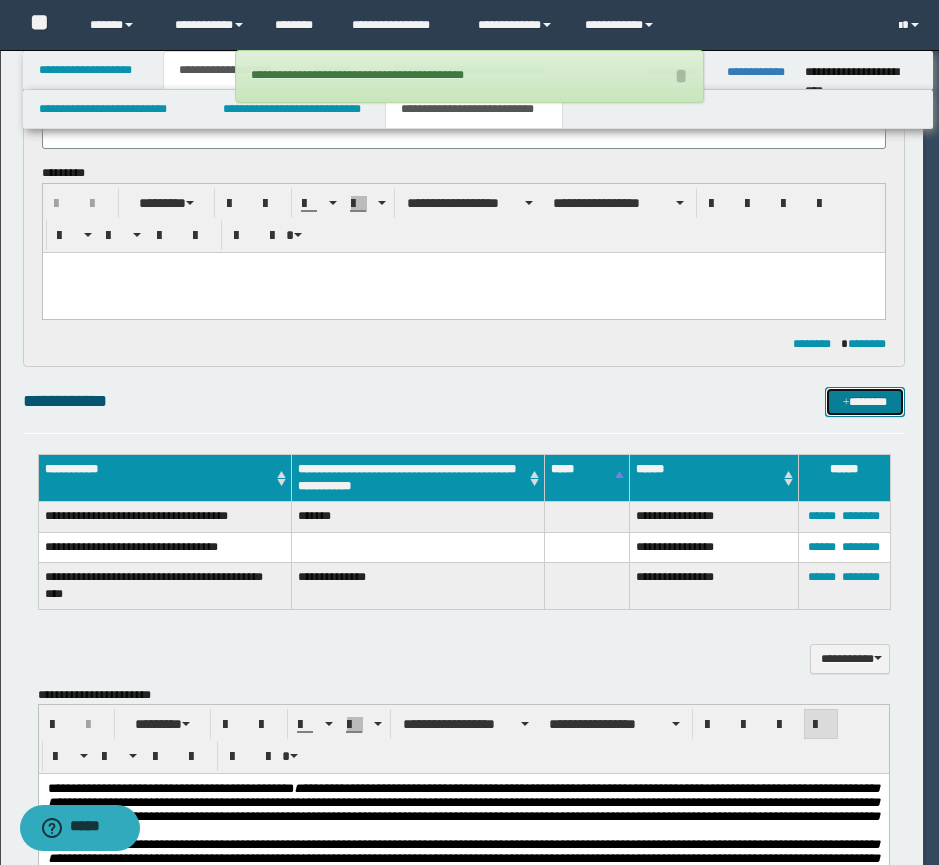 type 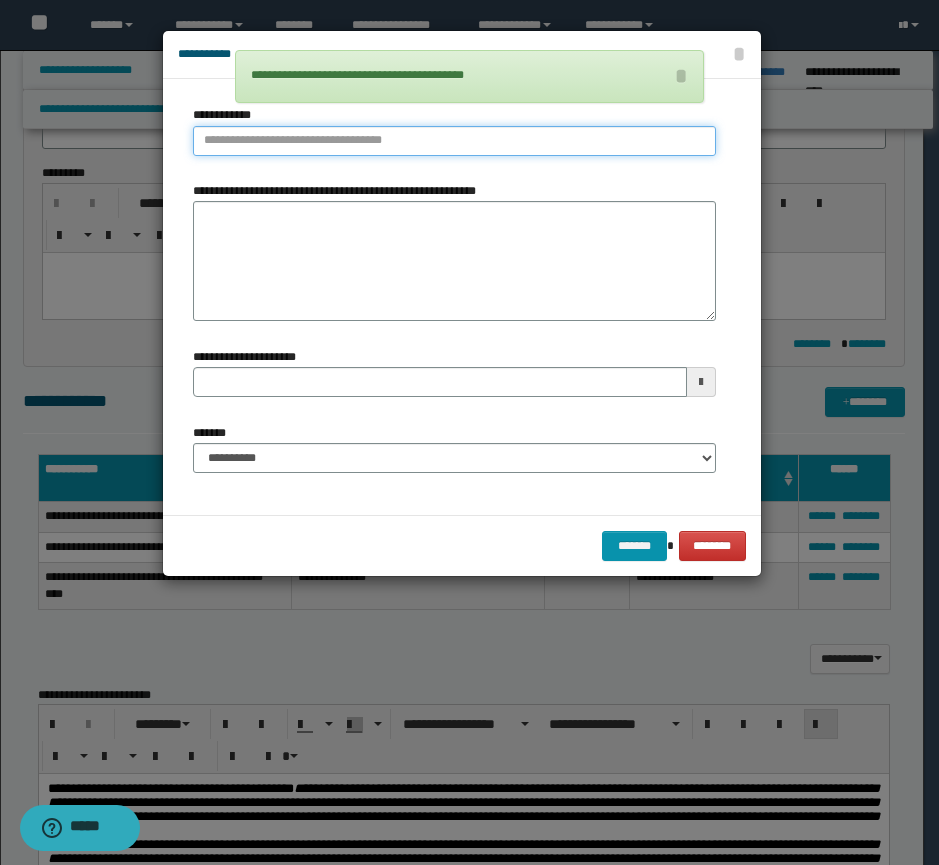 type on "**********" 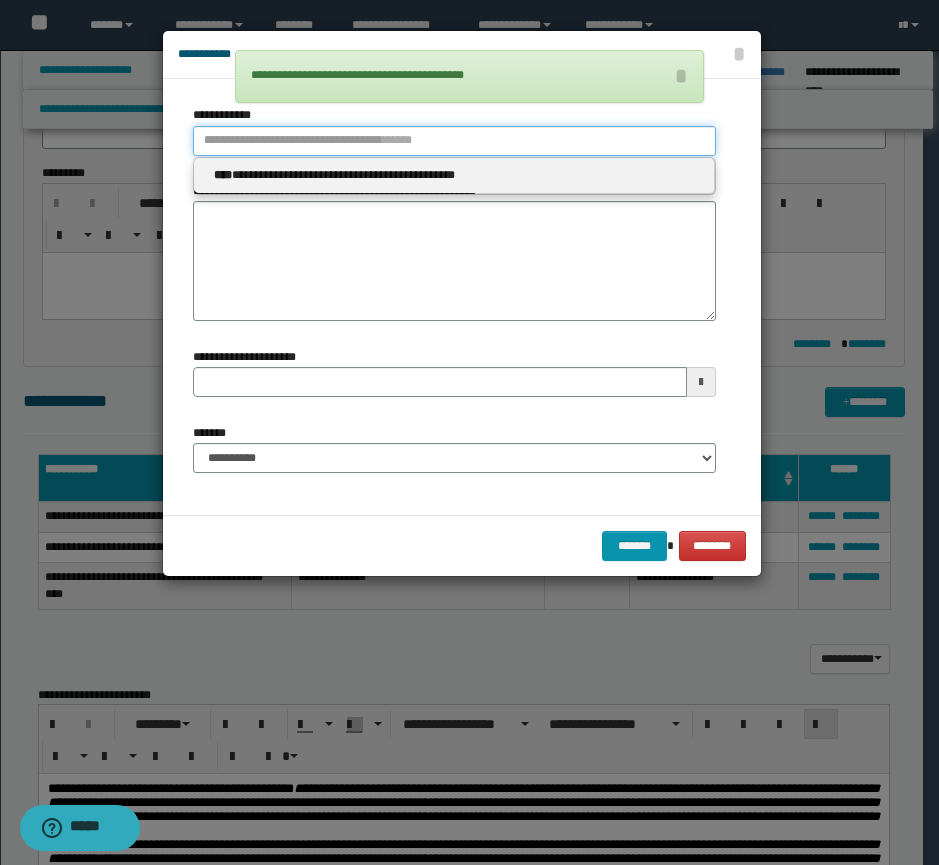 click on "**********" at bounding box center [454, 141] 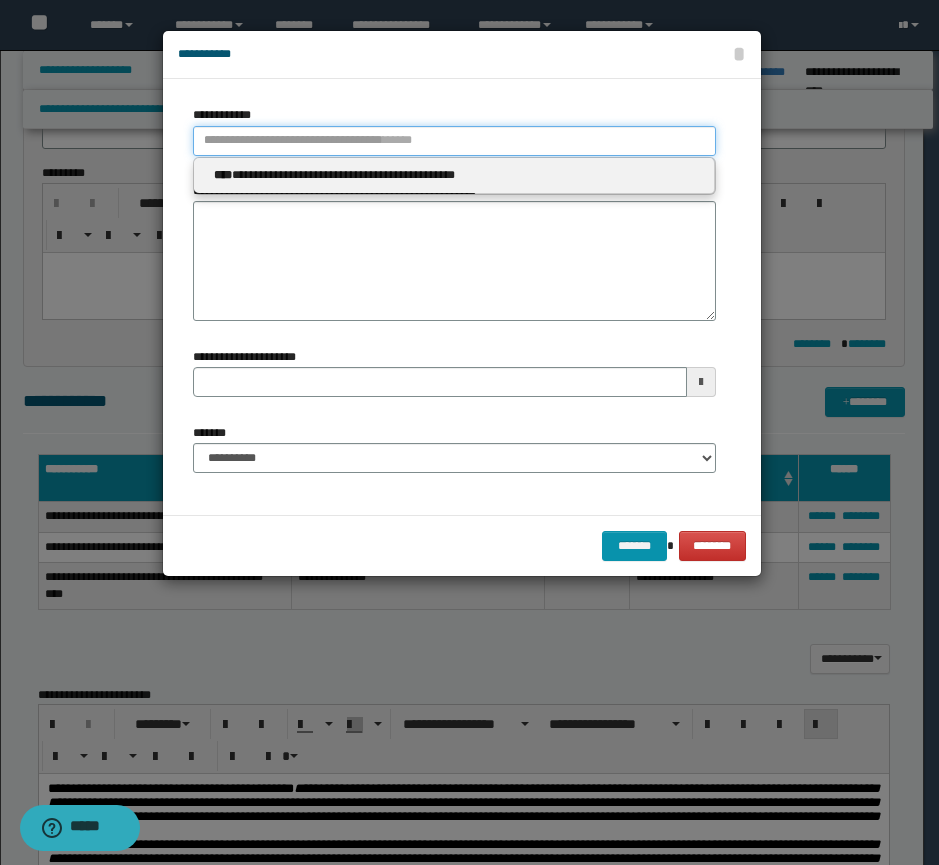 click on "**********" at bounding box center [454, 141] 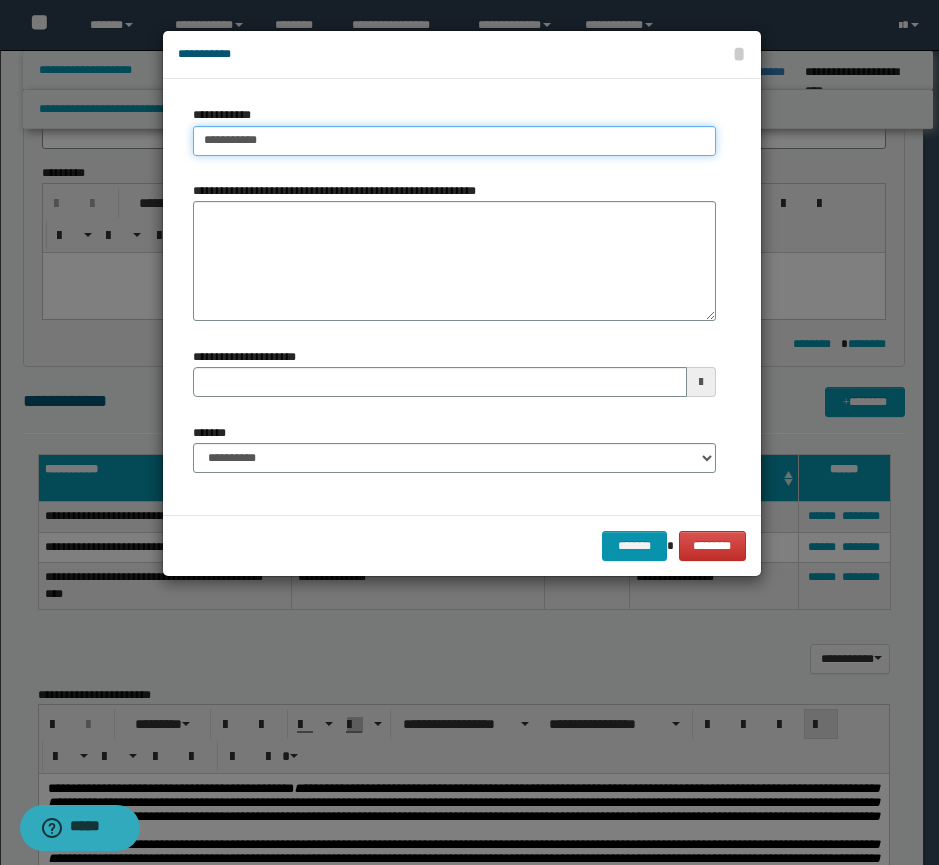type on "**********" 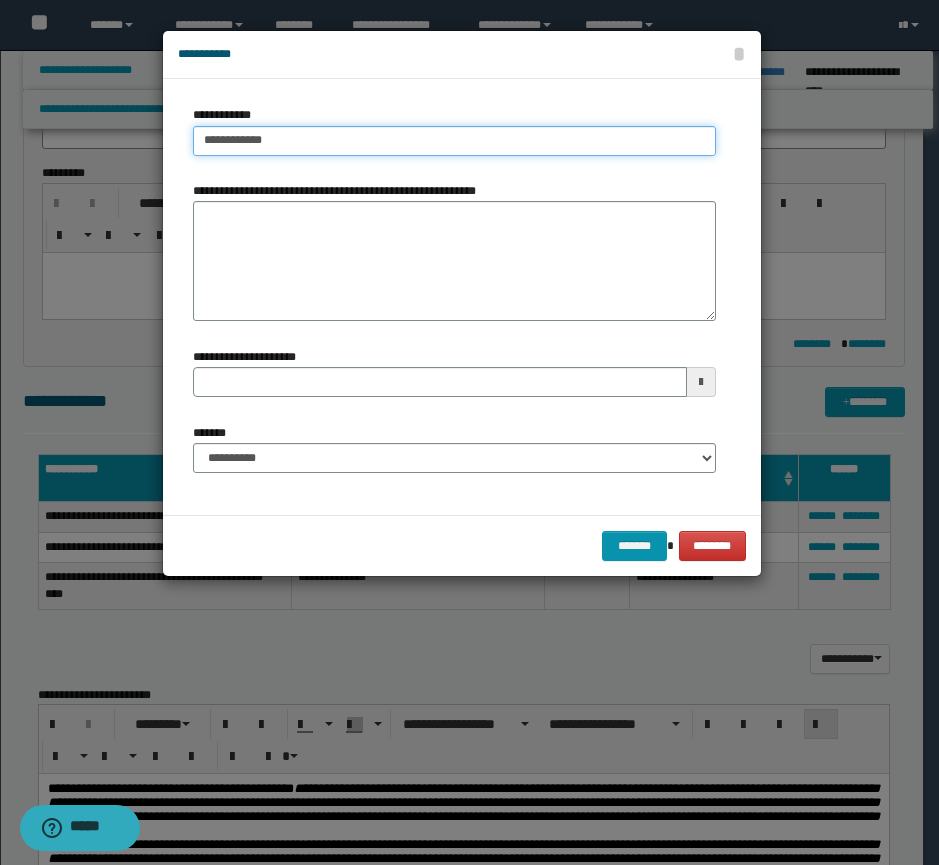 type on "**********" 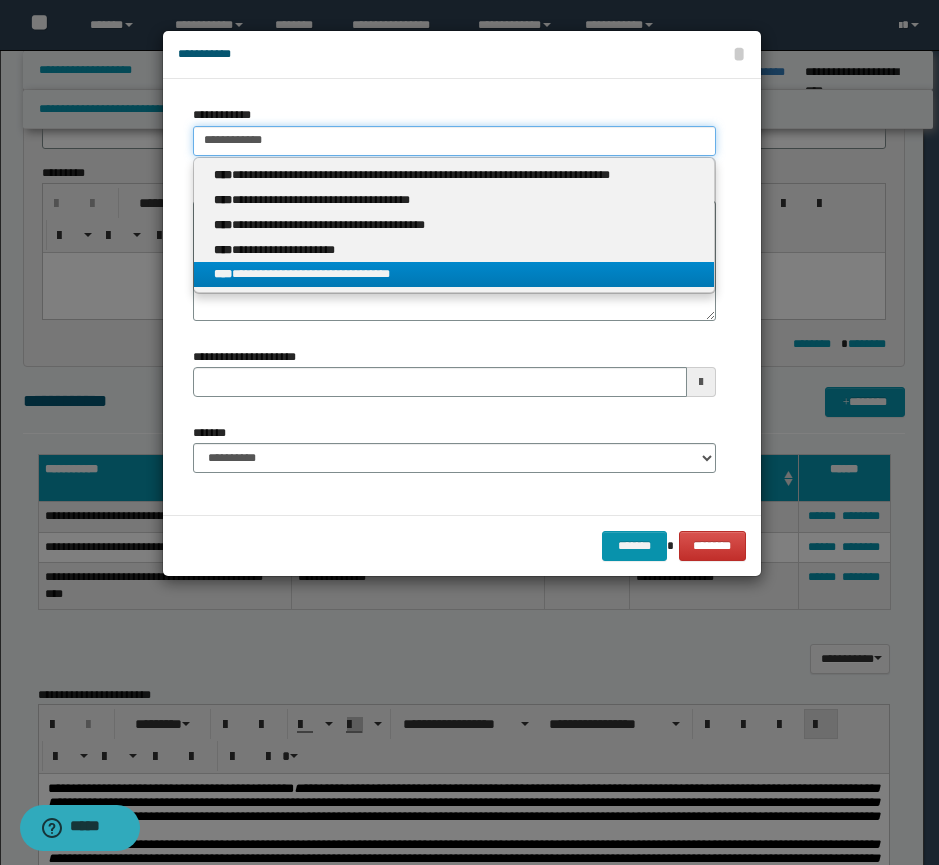 type on "**********" 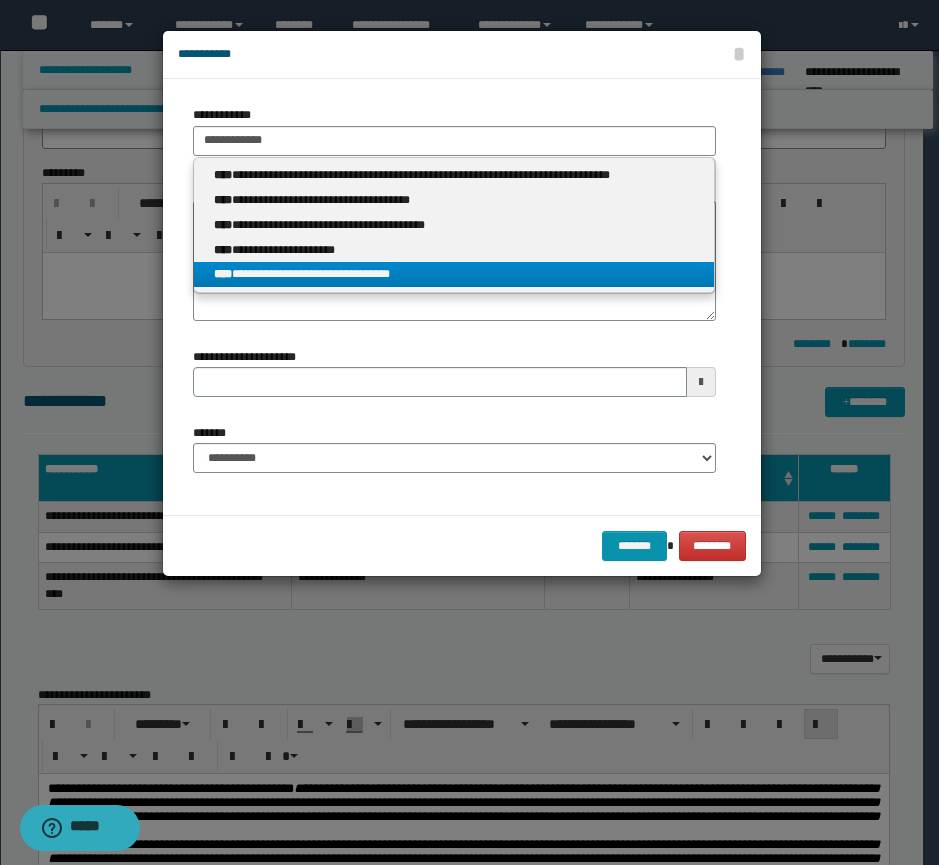 click on "**********" at bounding box center (454, 274) 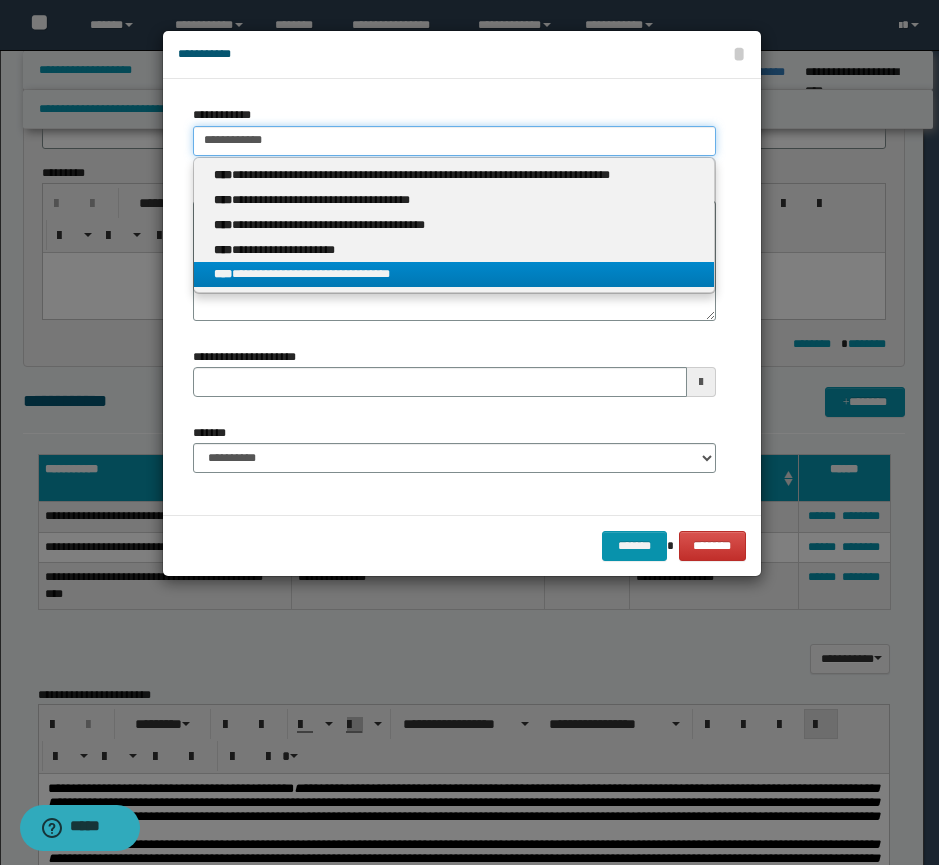 type 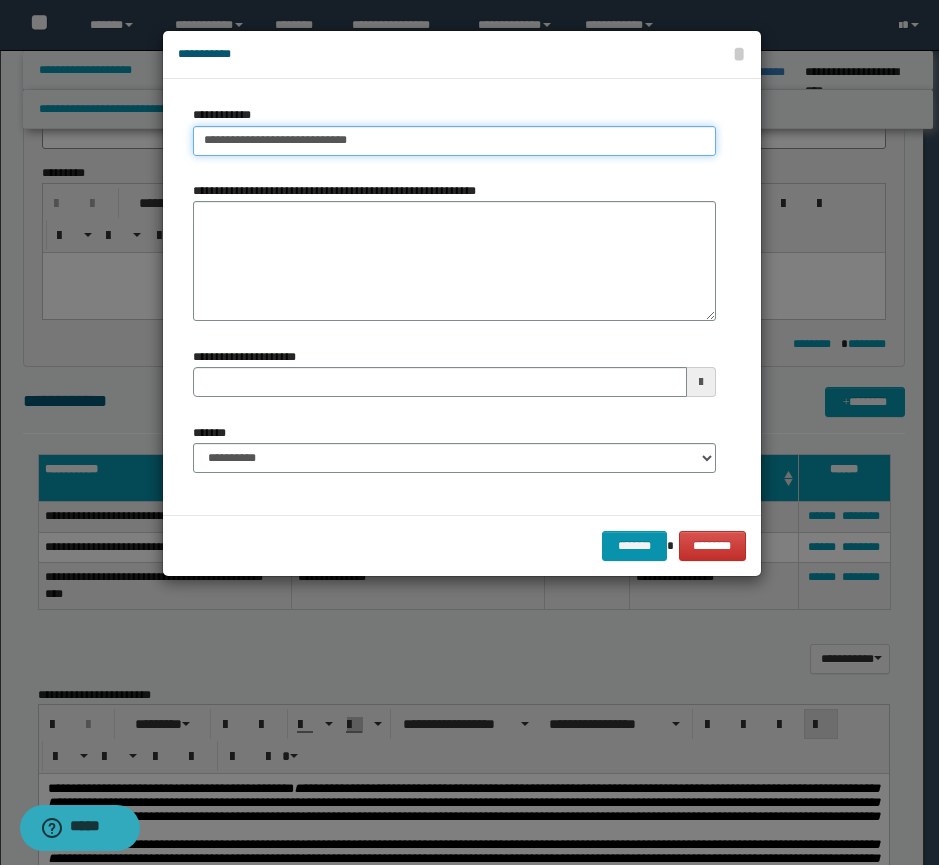 type 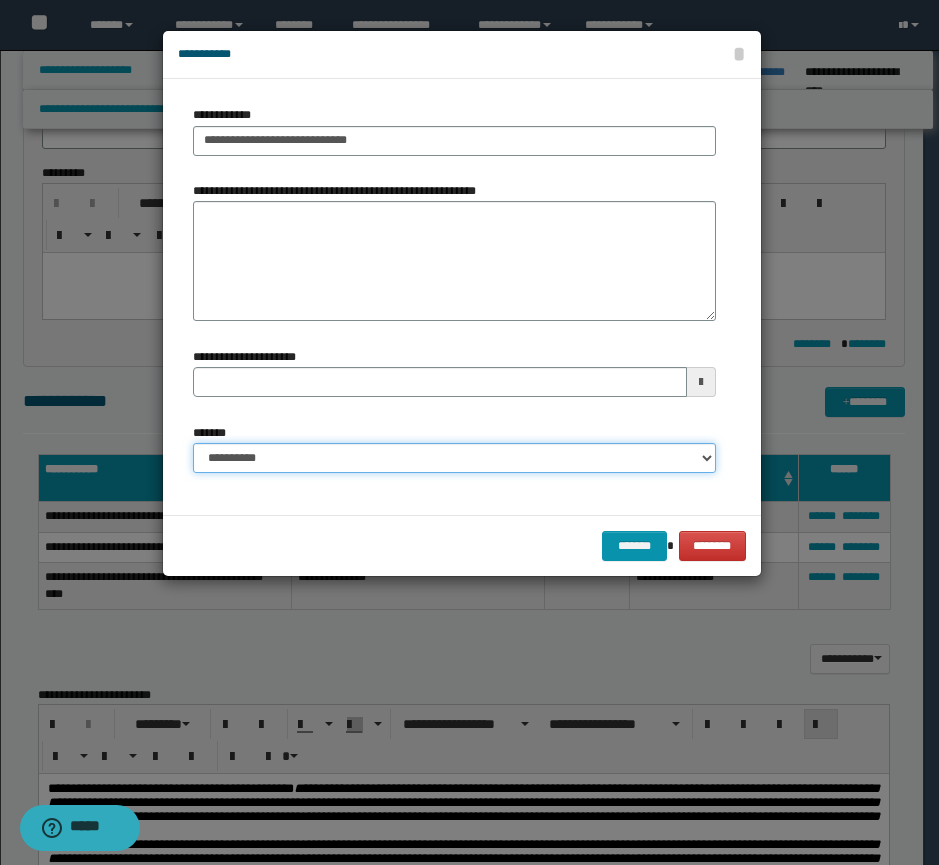 click on "**********" at bounding box center (454, 458) 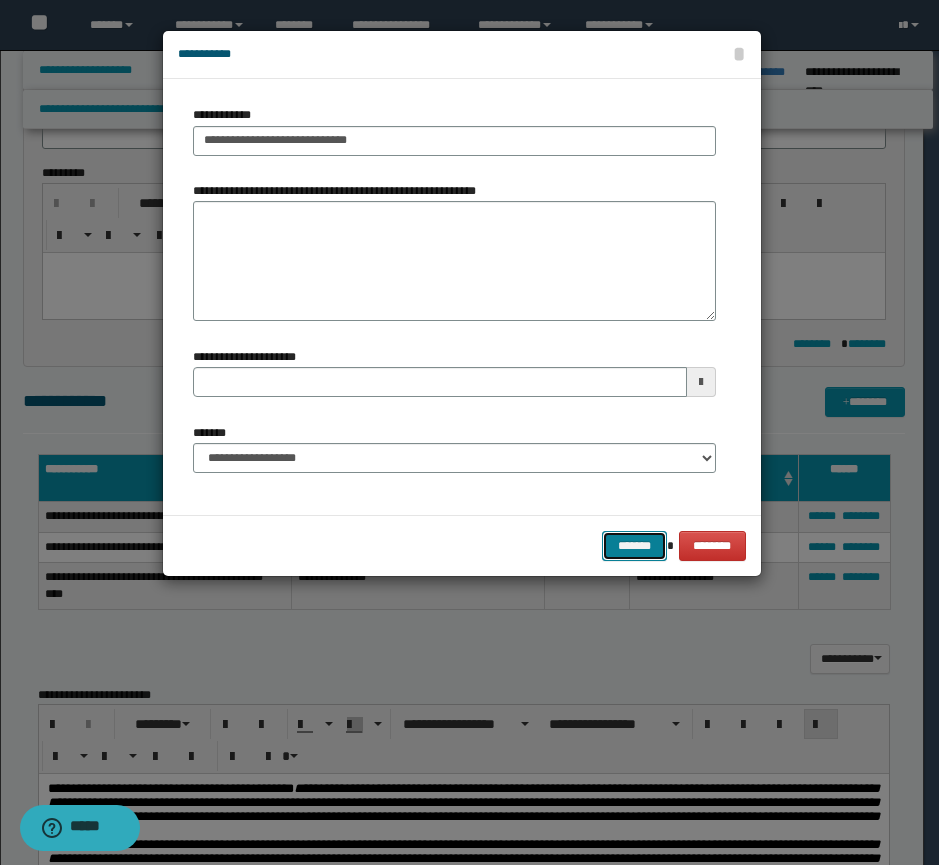 click on "*******" at bounding box center [634, 546] 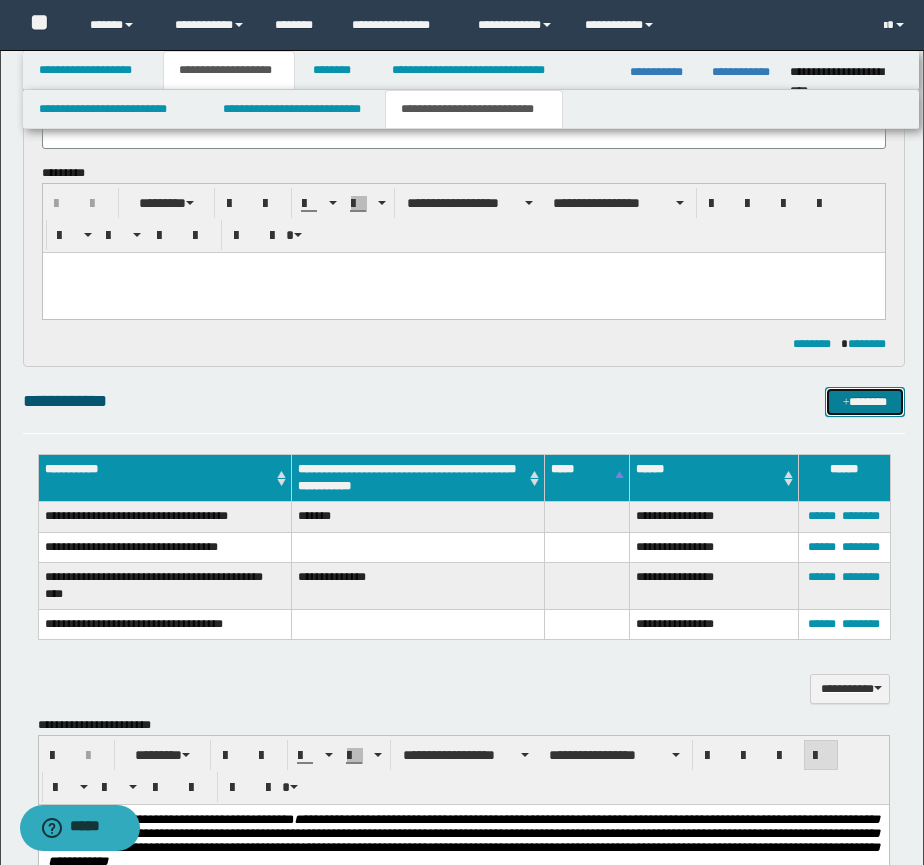click on "*******" at bounding box center (865, 402) 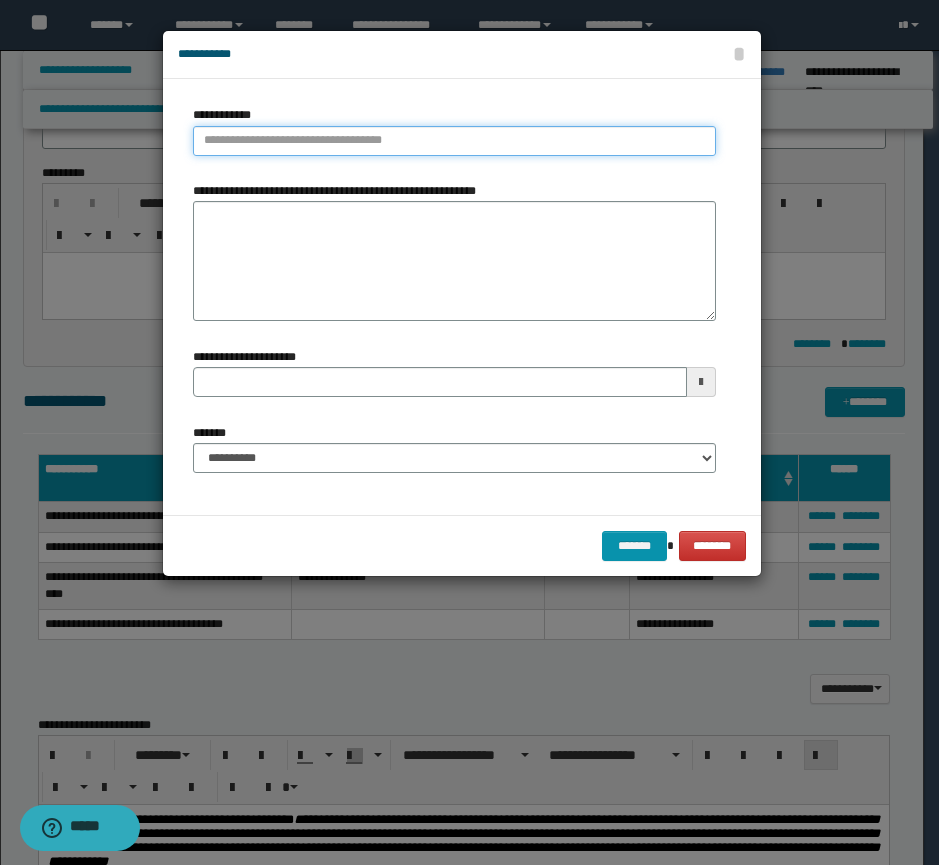 type on "**********" 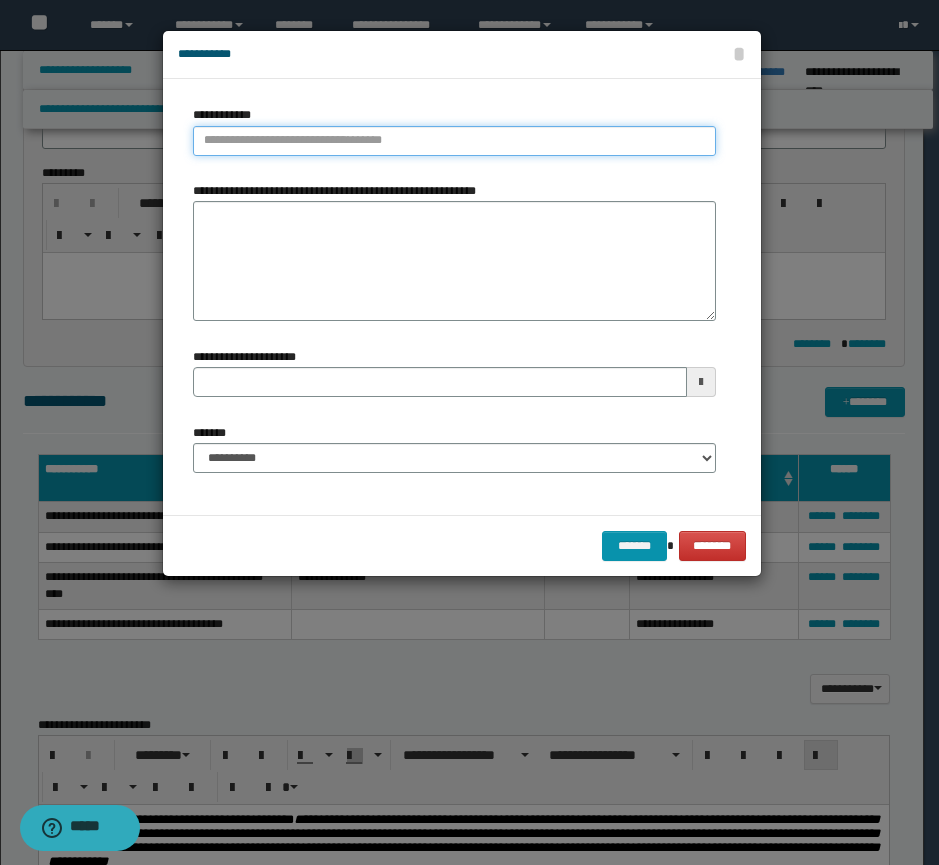 click on "**********" at bounding box center (454, 141) 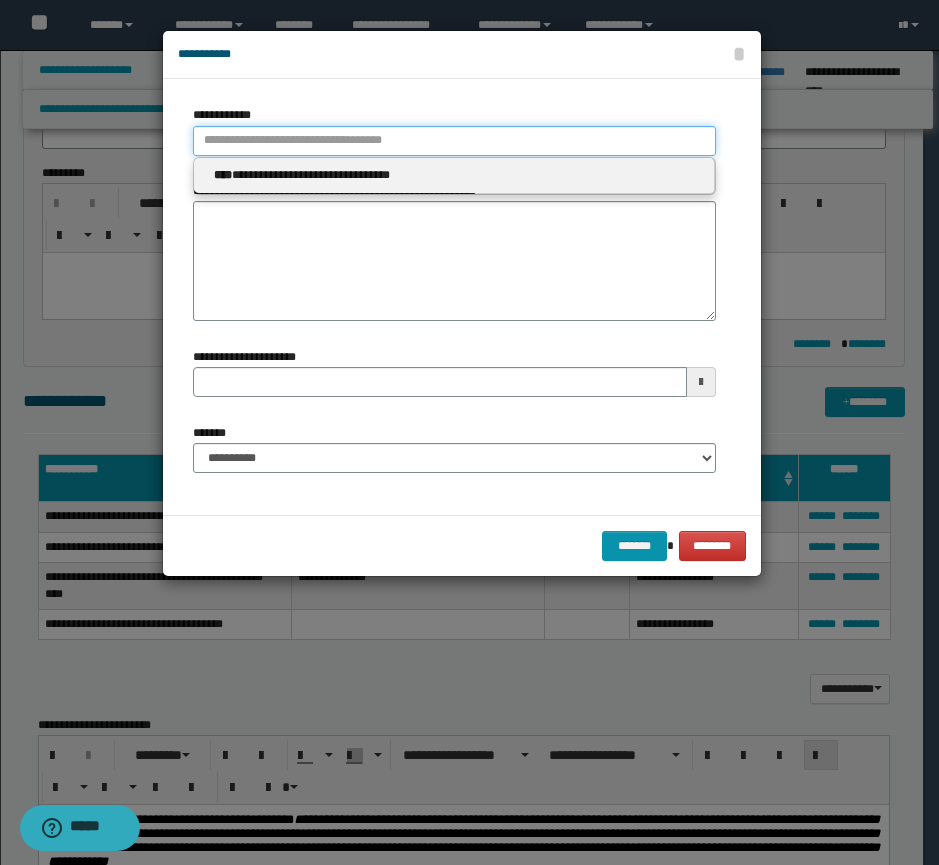 type 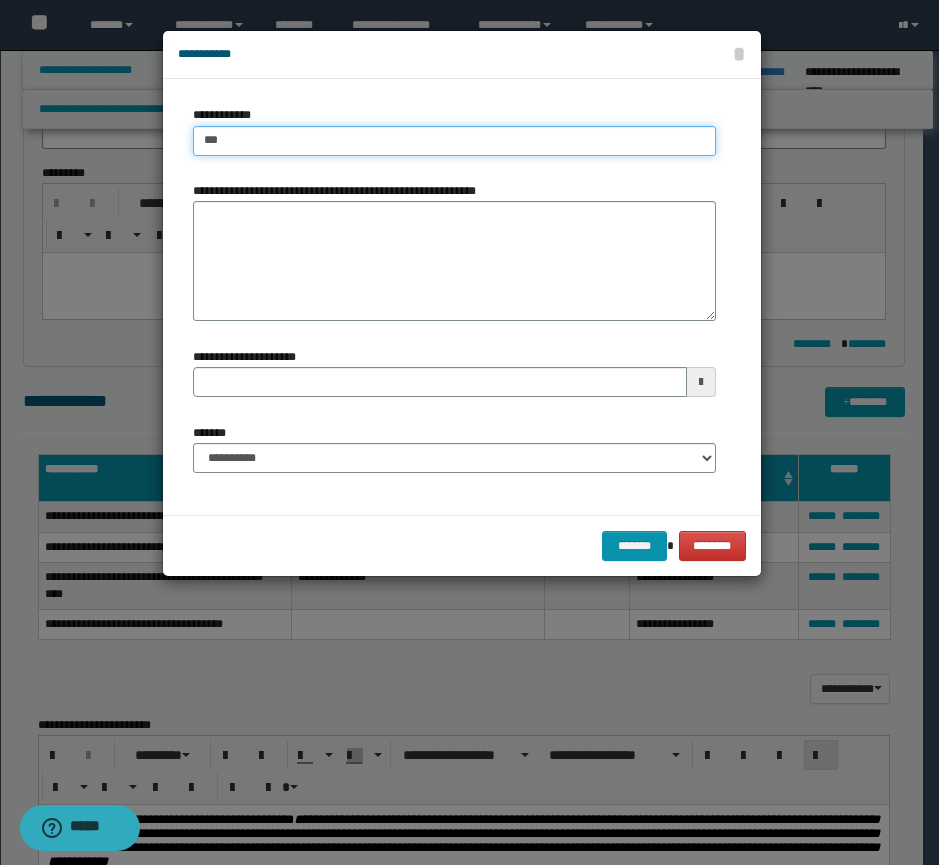 type on "****" 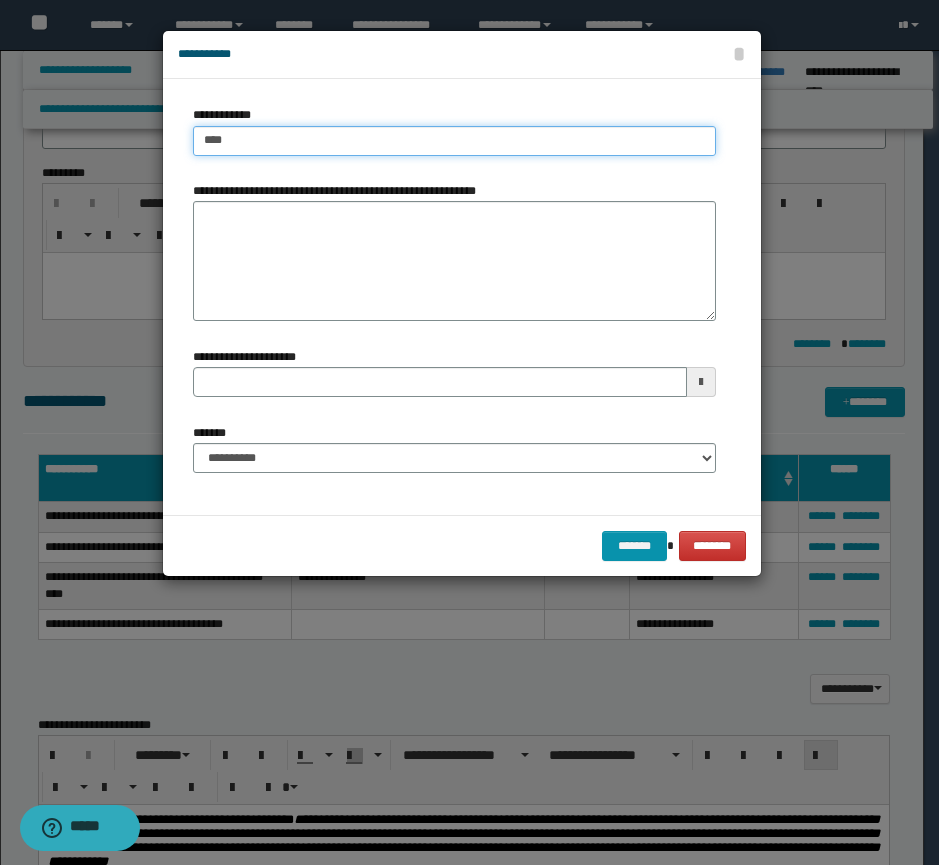 type on "****" 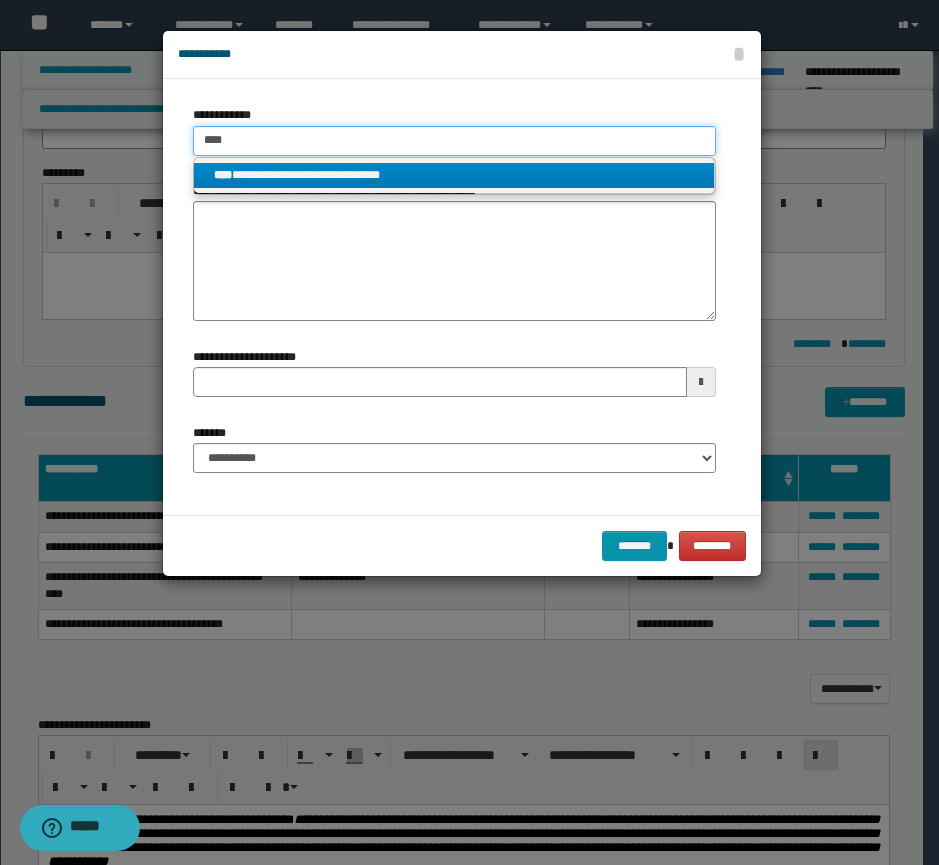 type on "****" 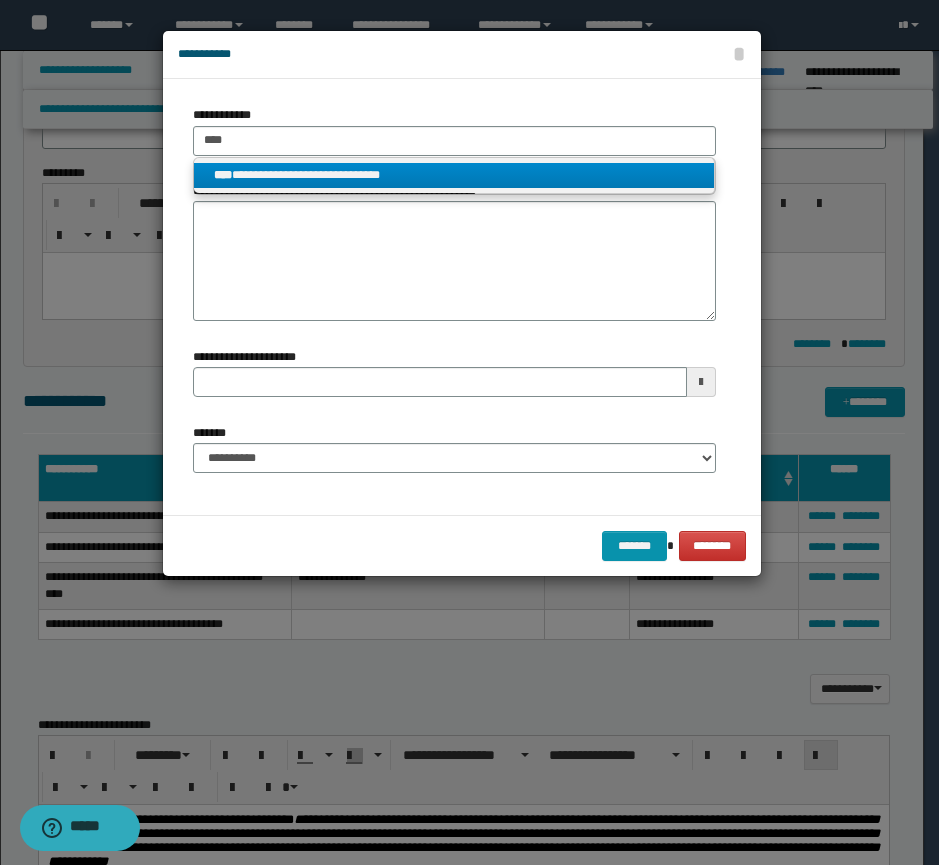 click on "**********" at bounding box center [454, 175] 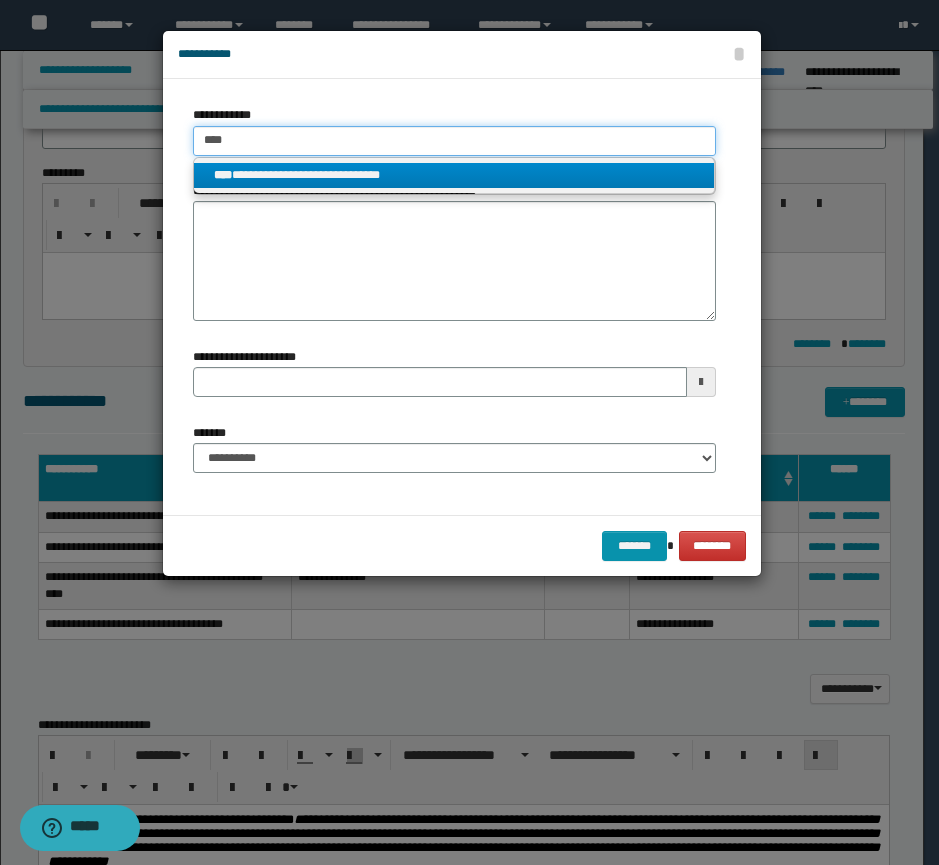 type 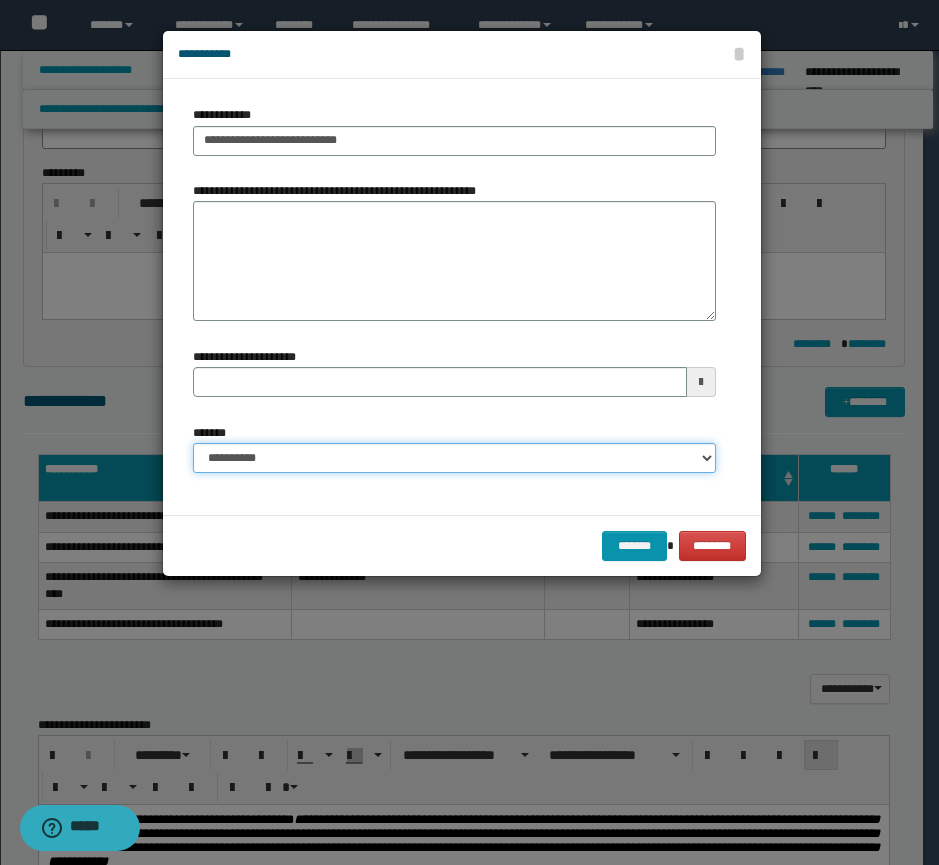 click on "**********" at bounding box center [454, 458] 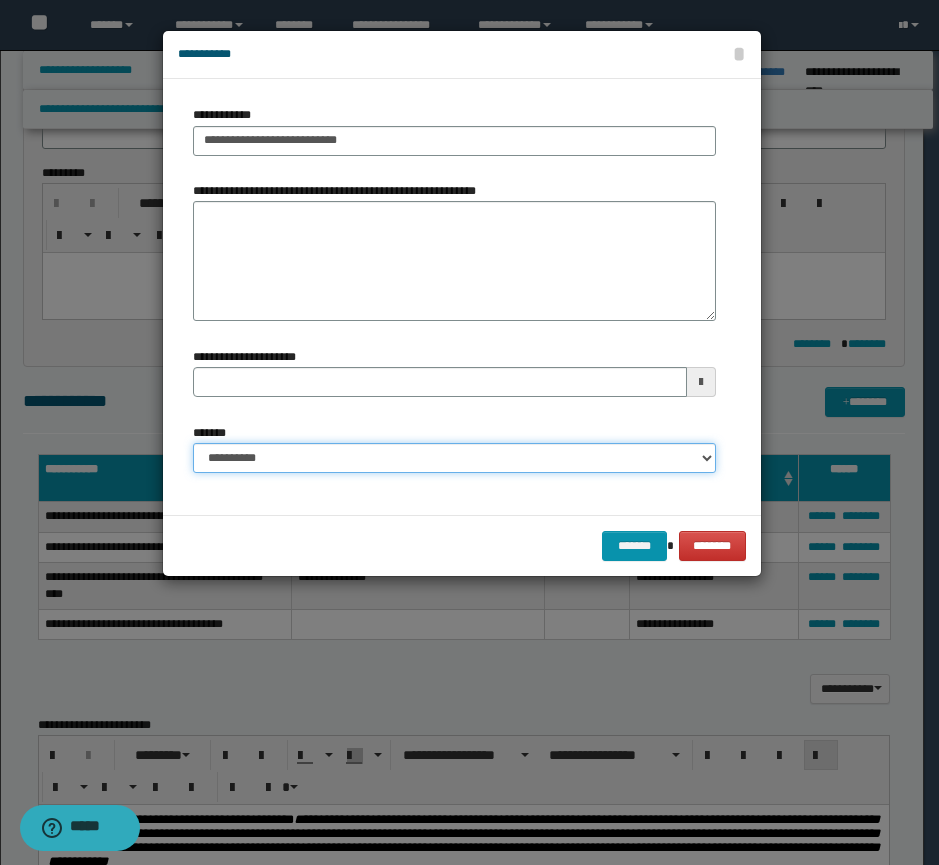 select on "*" 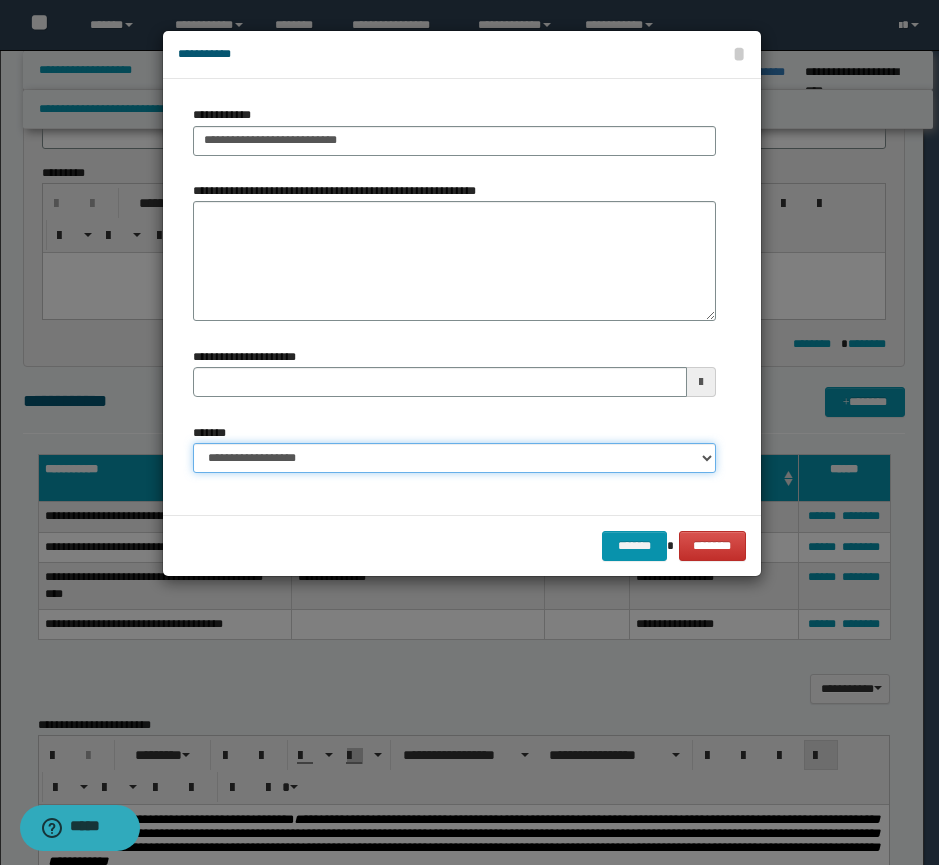type 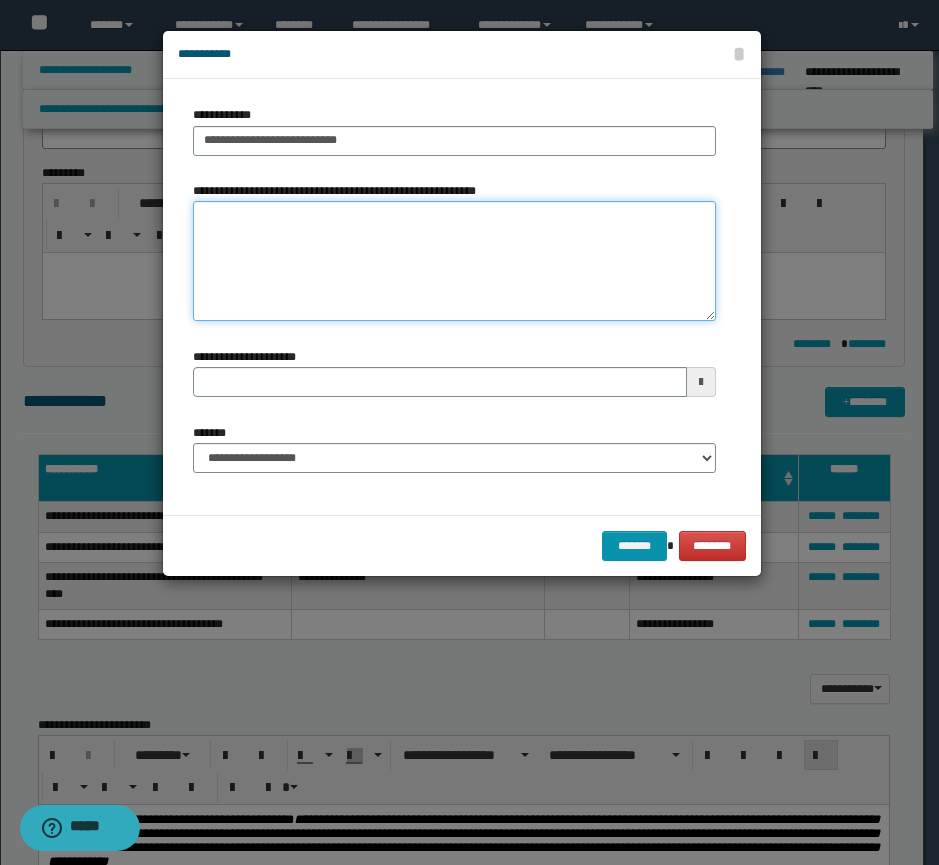 click on "**********" at bounding box center [454, 261] 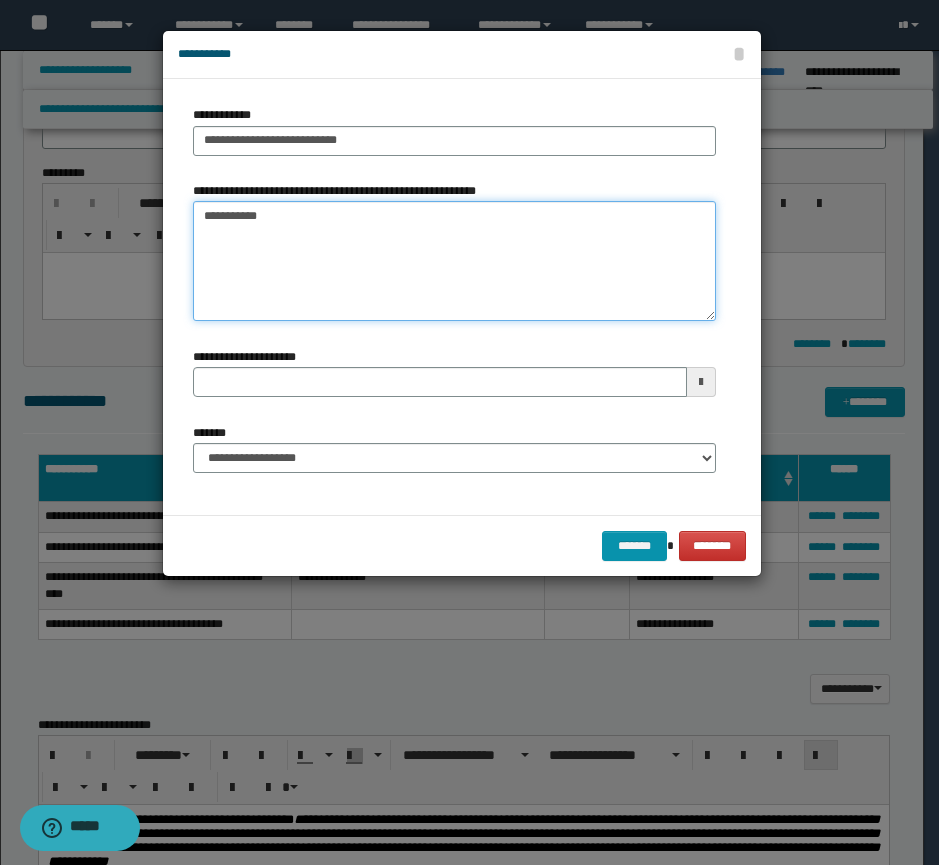 type on "**********" 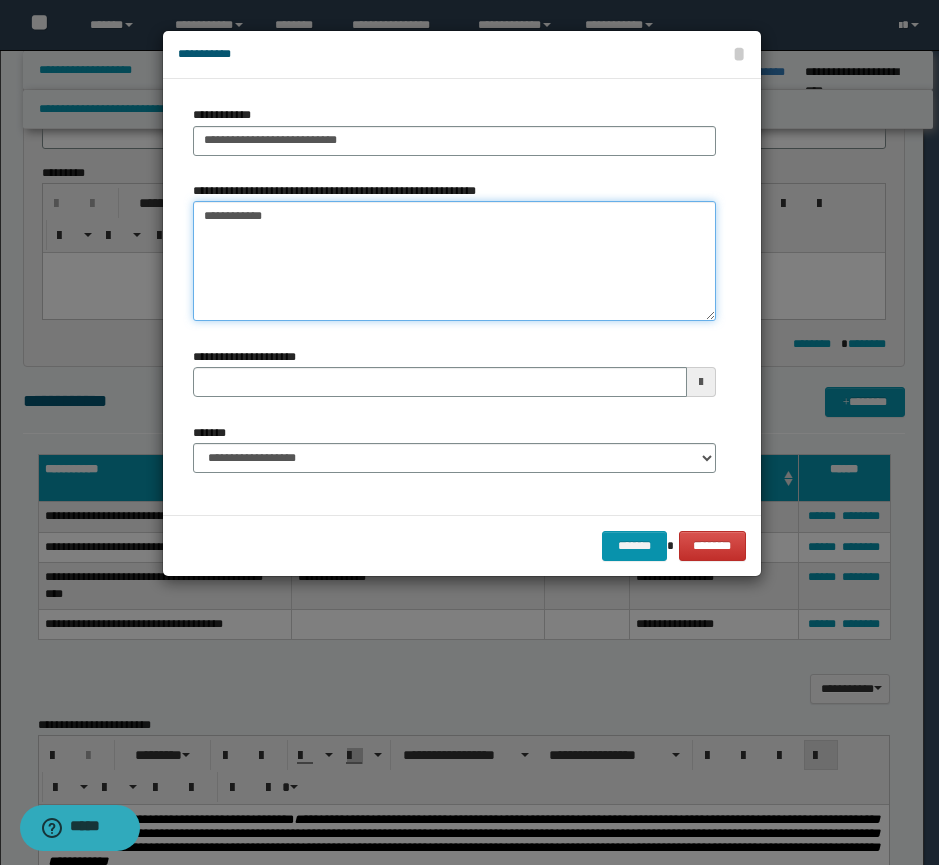 type 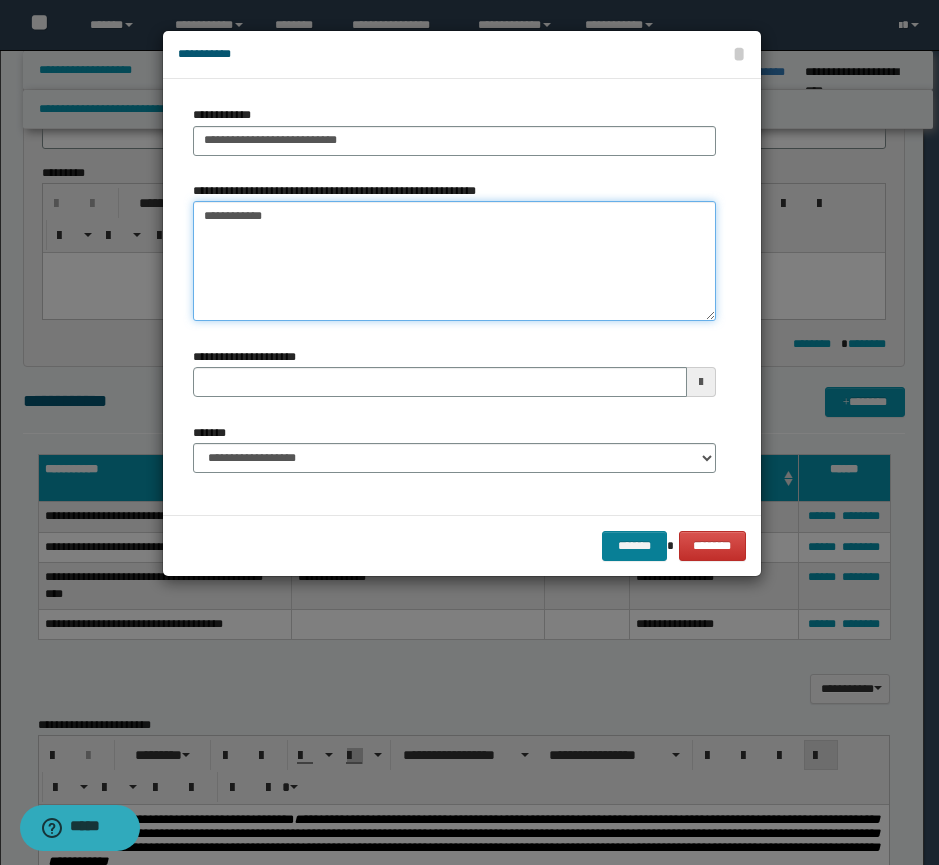 type on "**********" 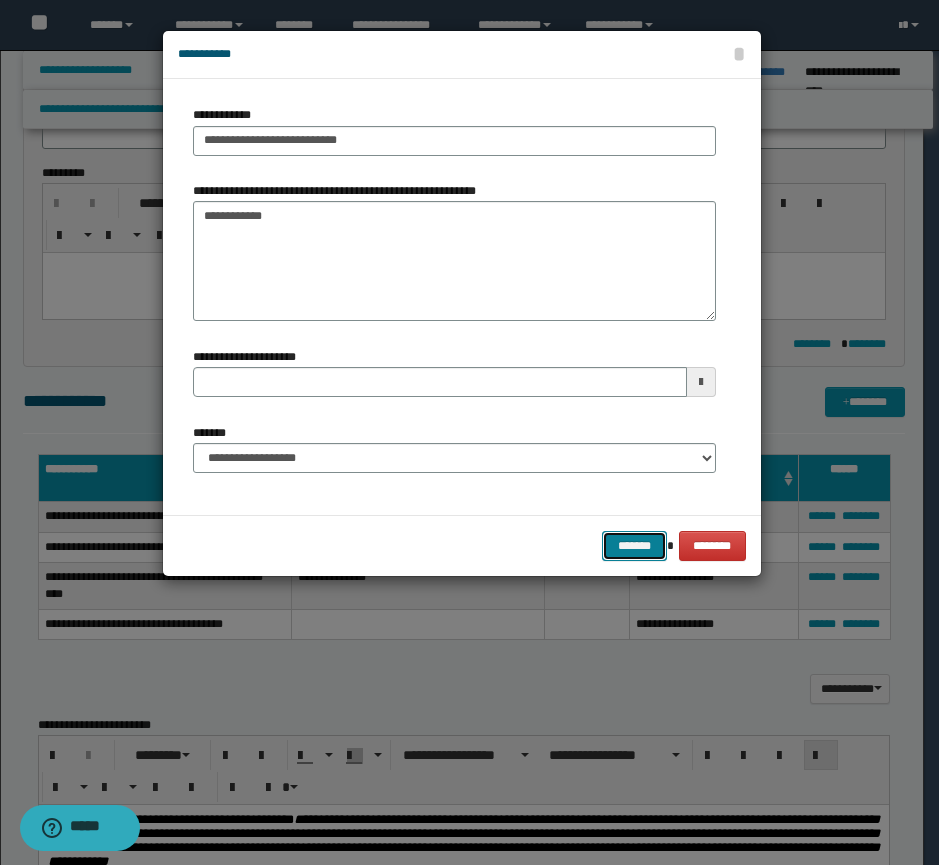 click on "*******" at bounding box center [634, 546] 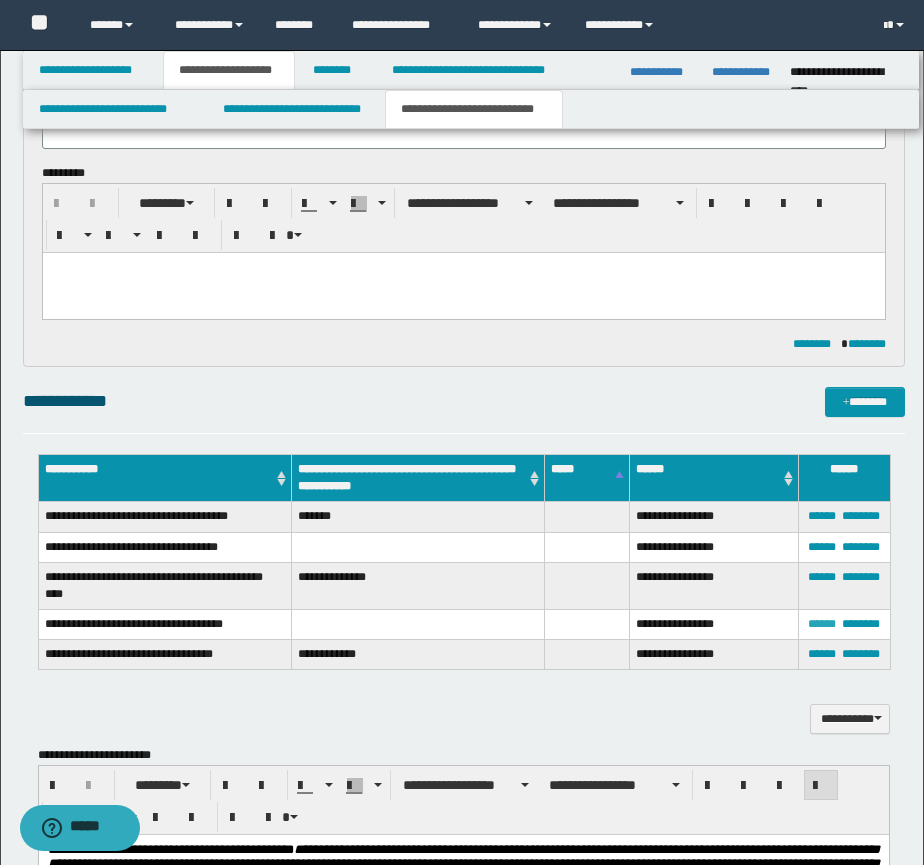 click on "******    ********" at bounding box center (844, 624) 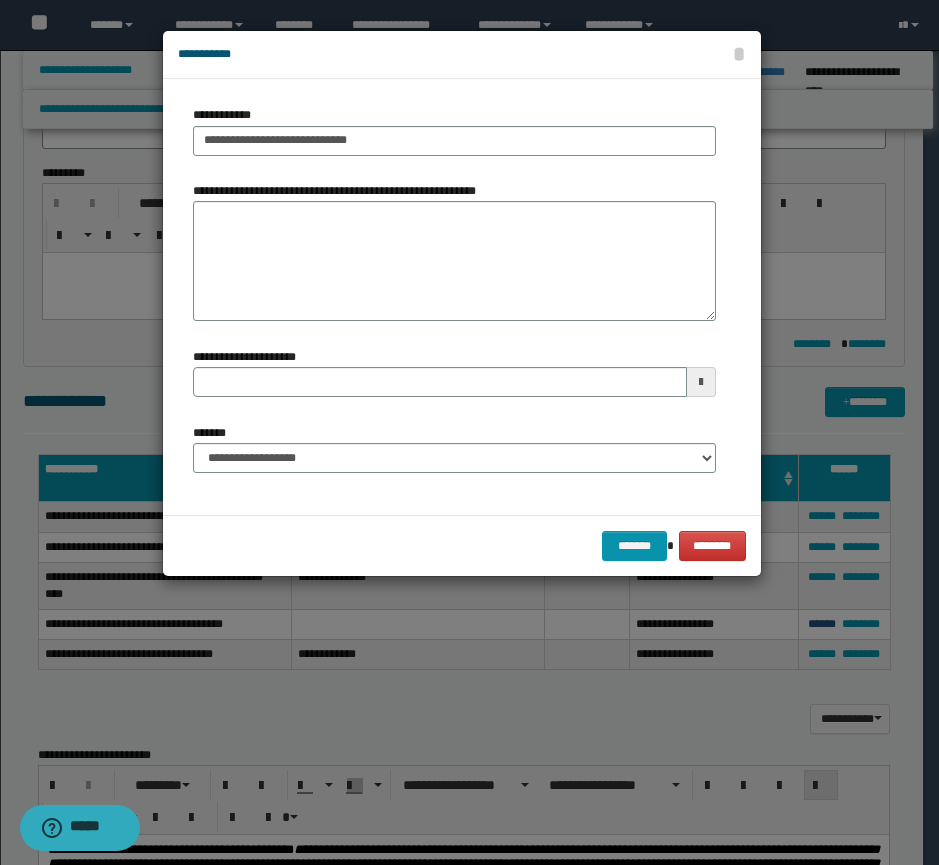 type 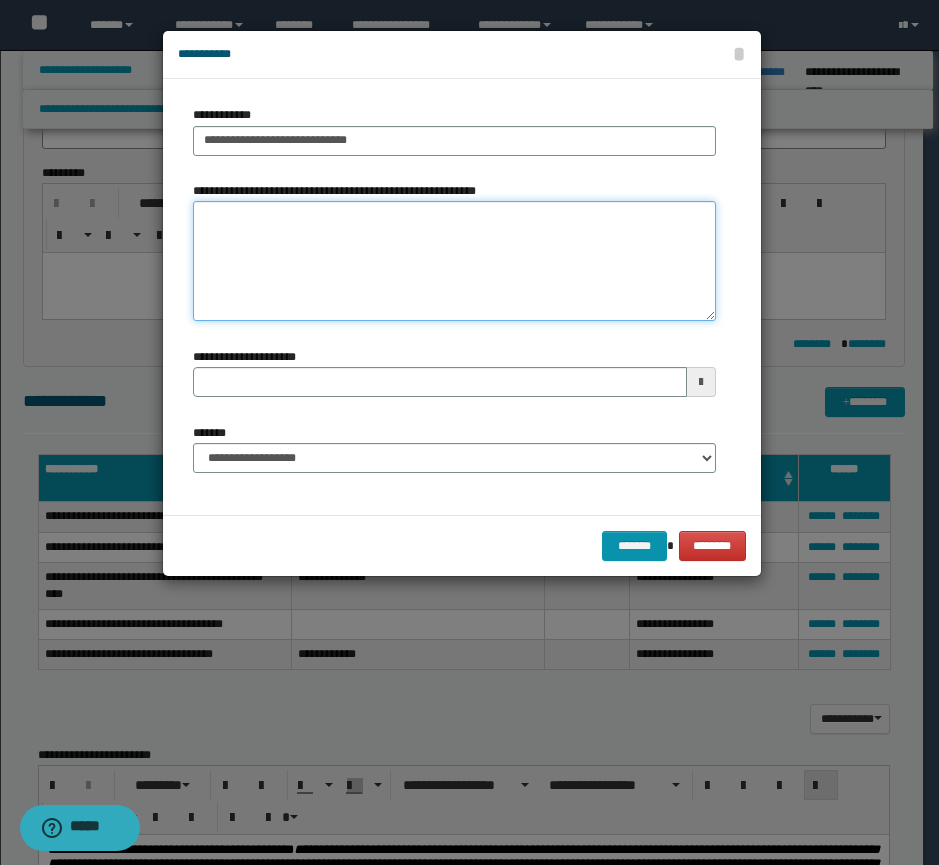 click on "**********" at bounding box center [454, 261] 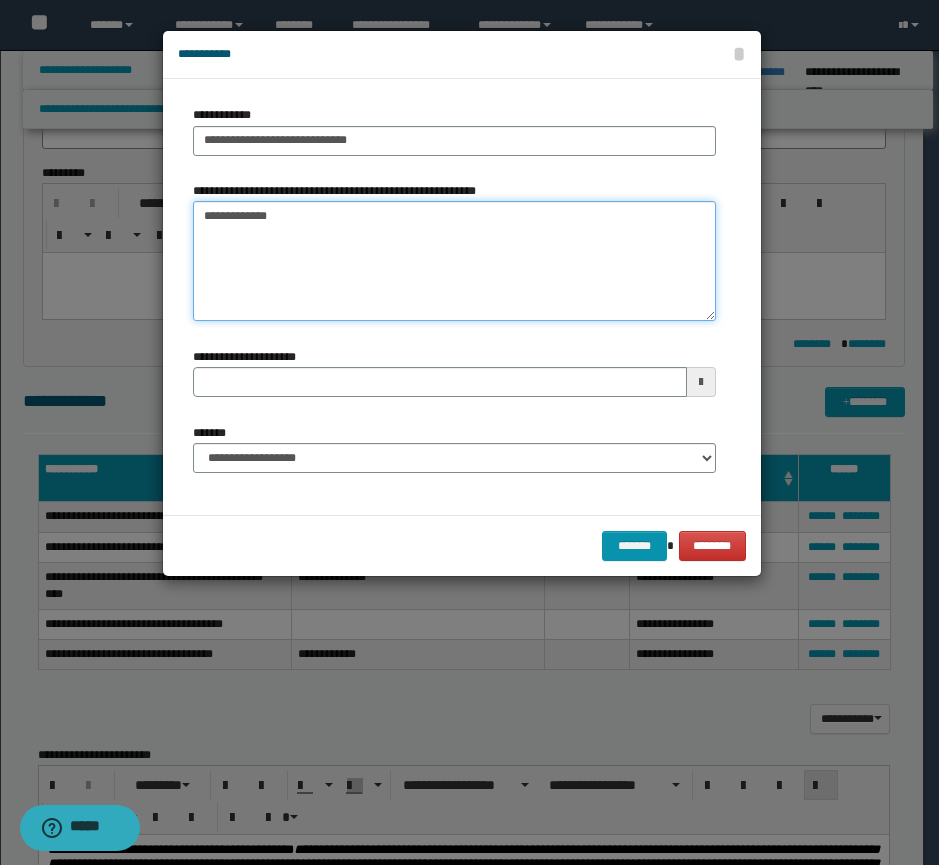type on "**********" 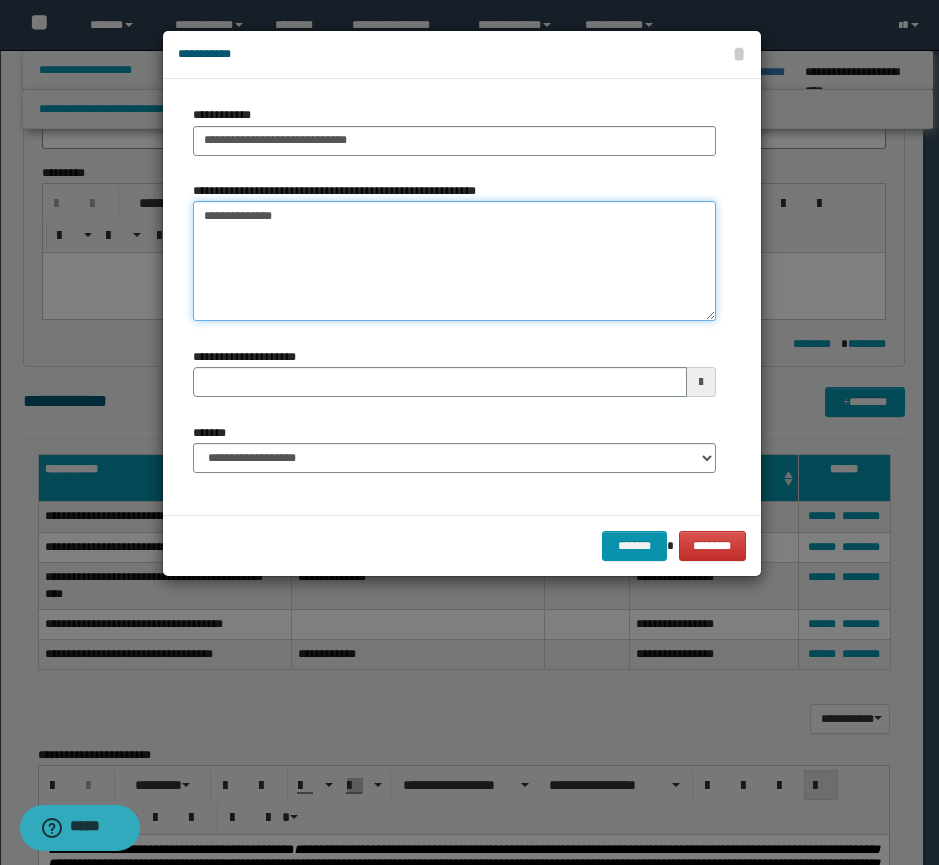 type 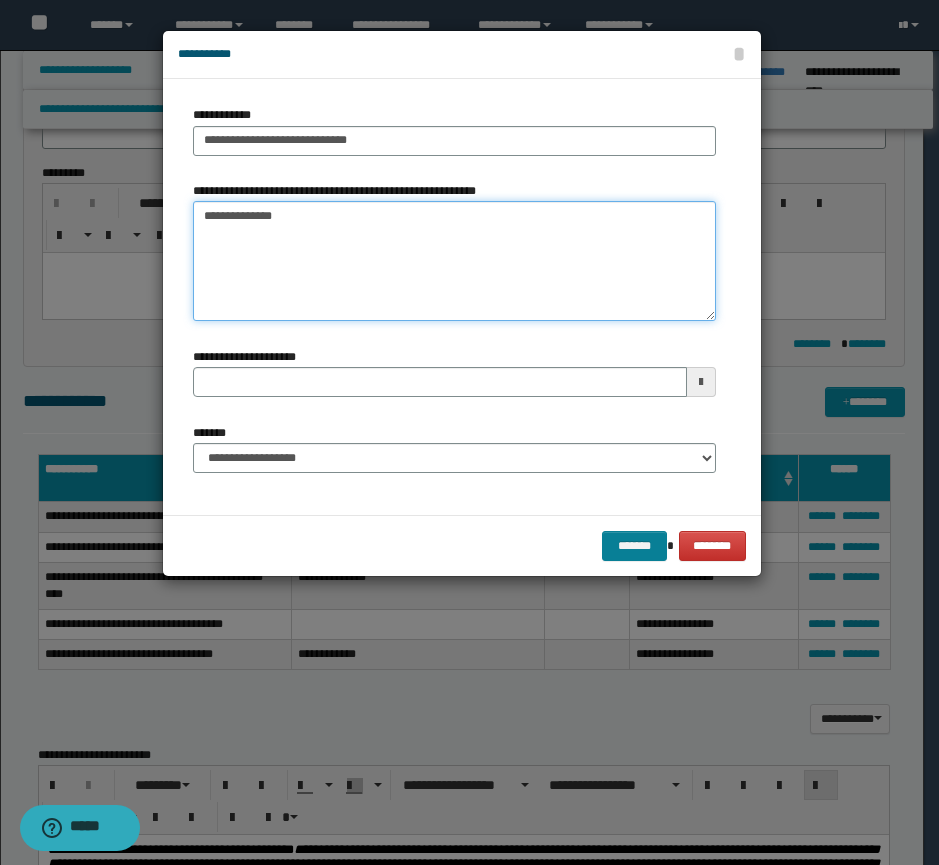 type on "**********" 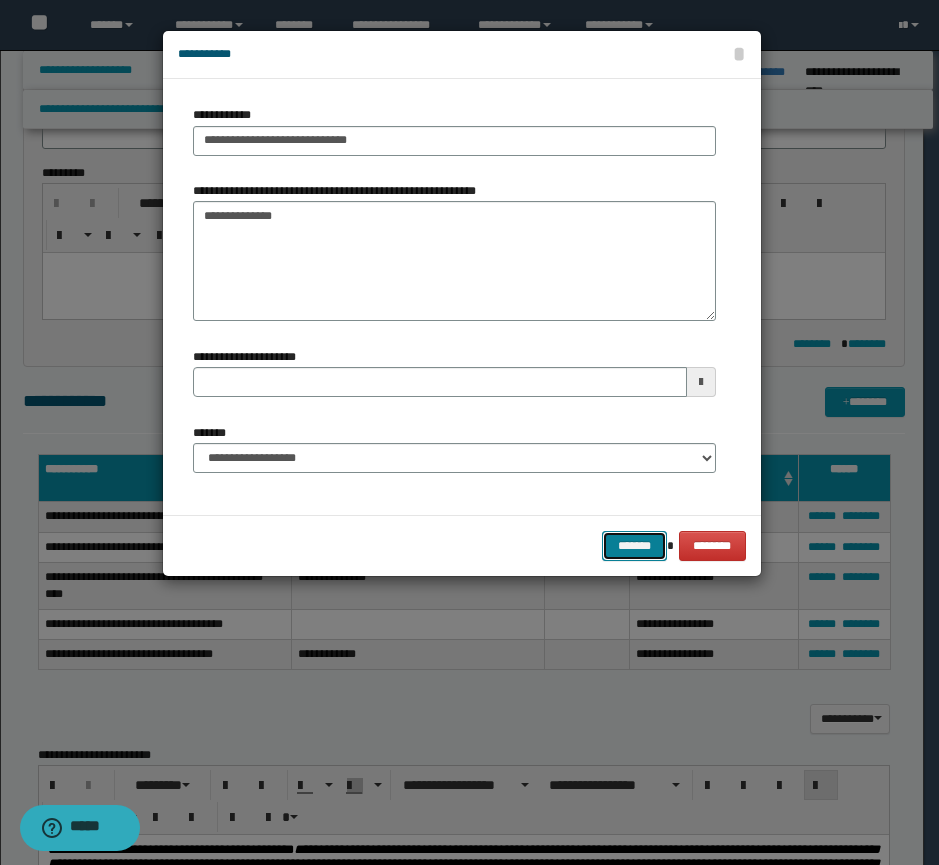 click on "*******" at bounding box center [634, 546] 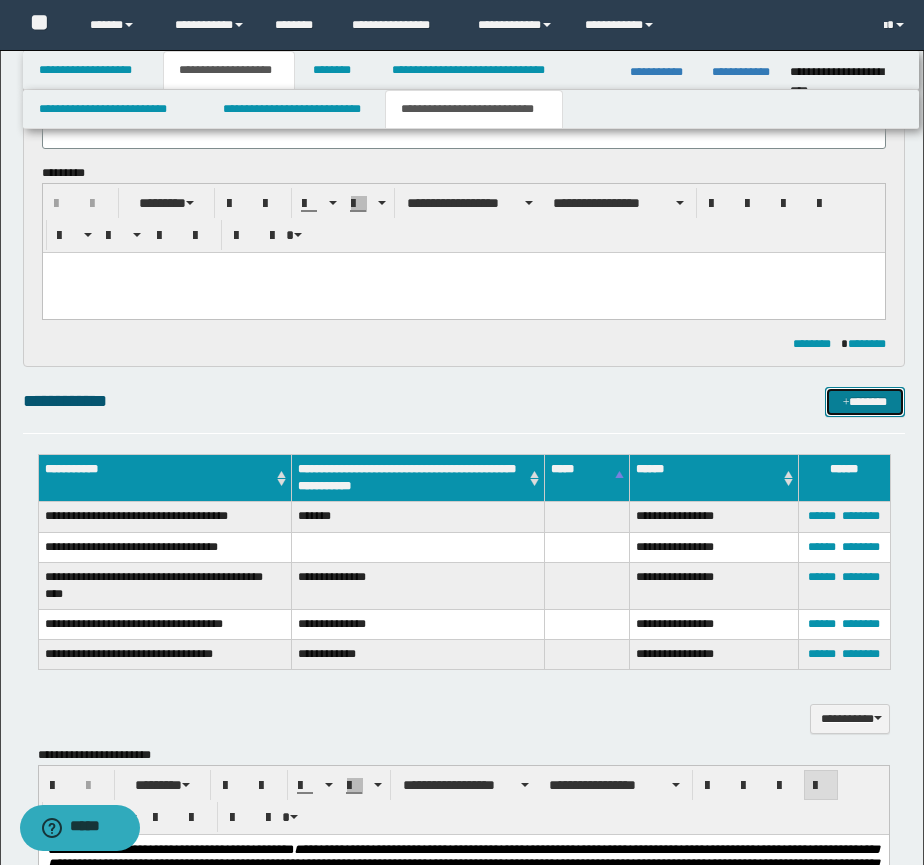 click on "*******" at bounding box center (865, 402) 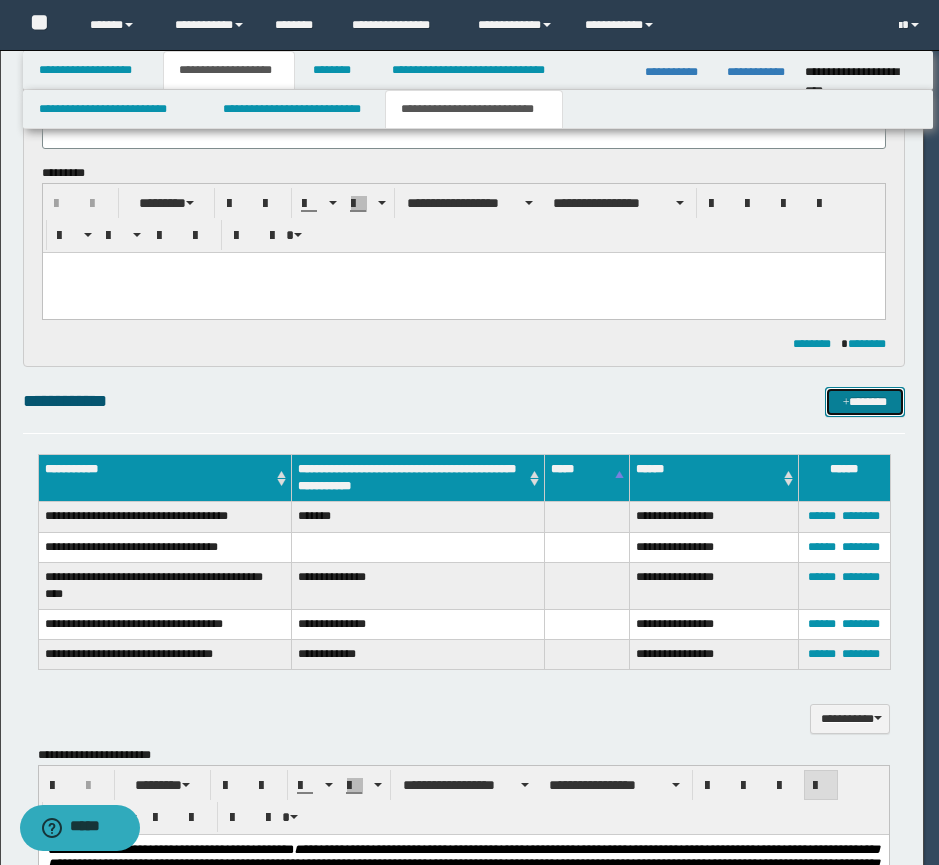 type 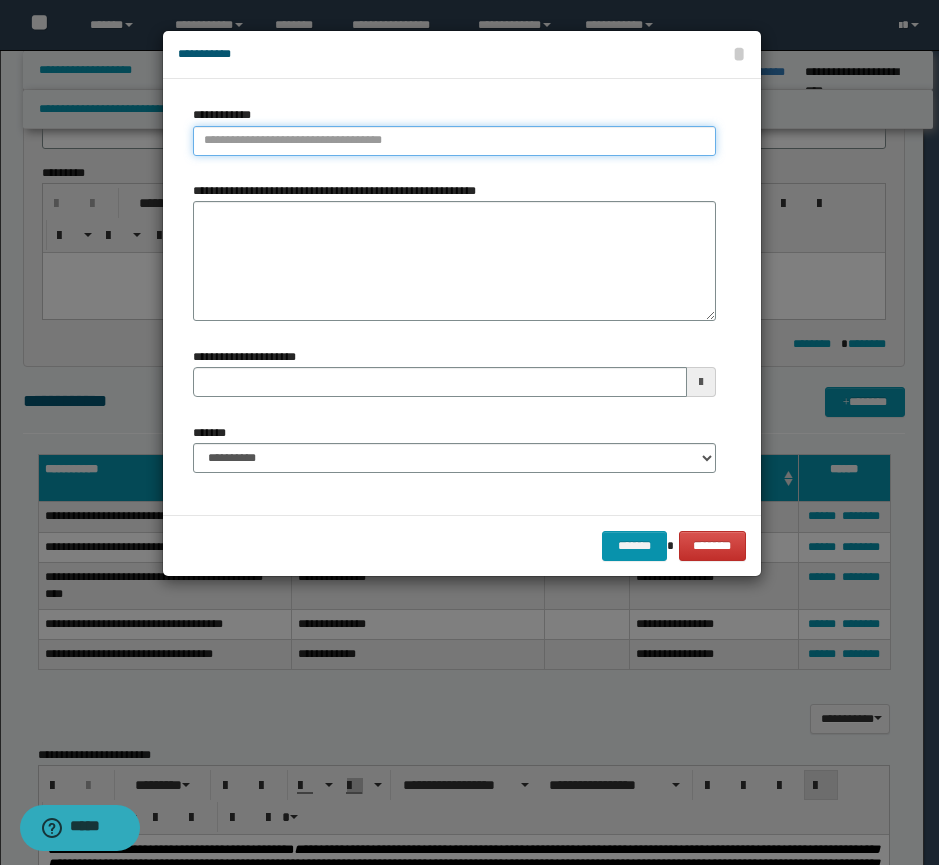 type on "**********" 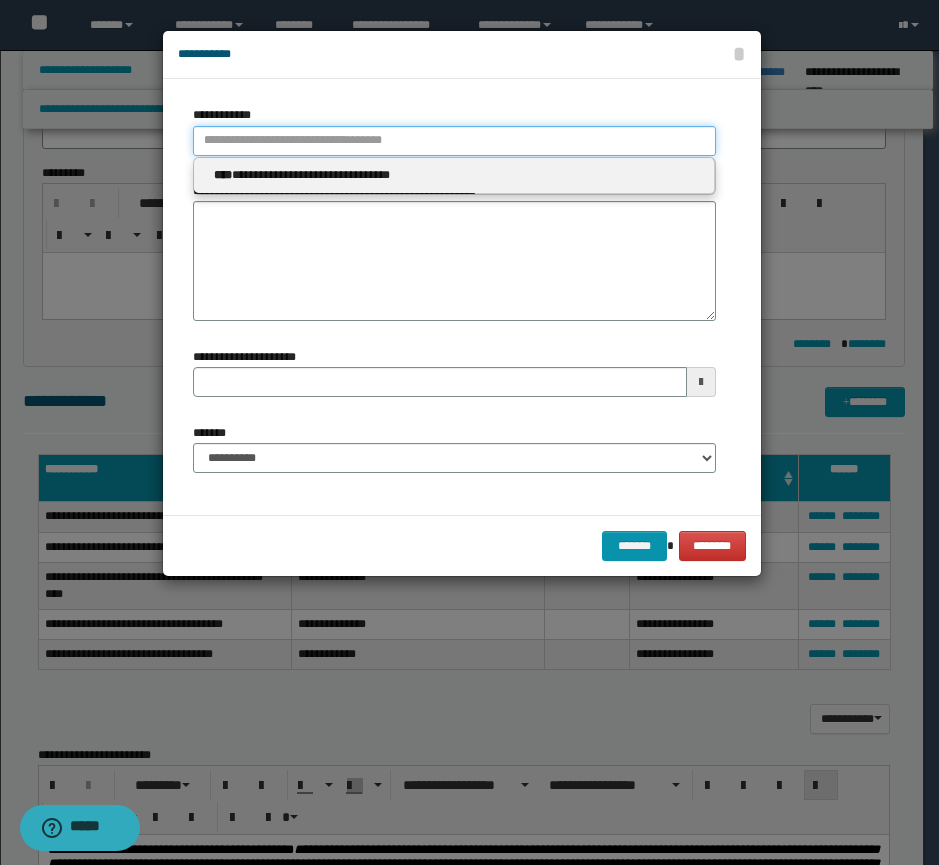 click on "**********" at bounding box center (454, 141) 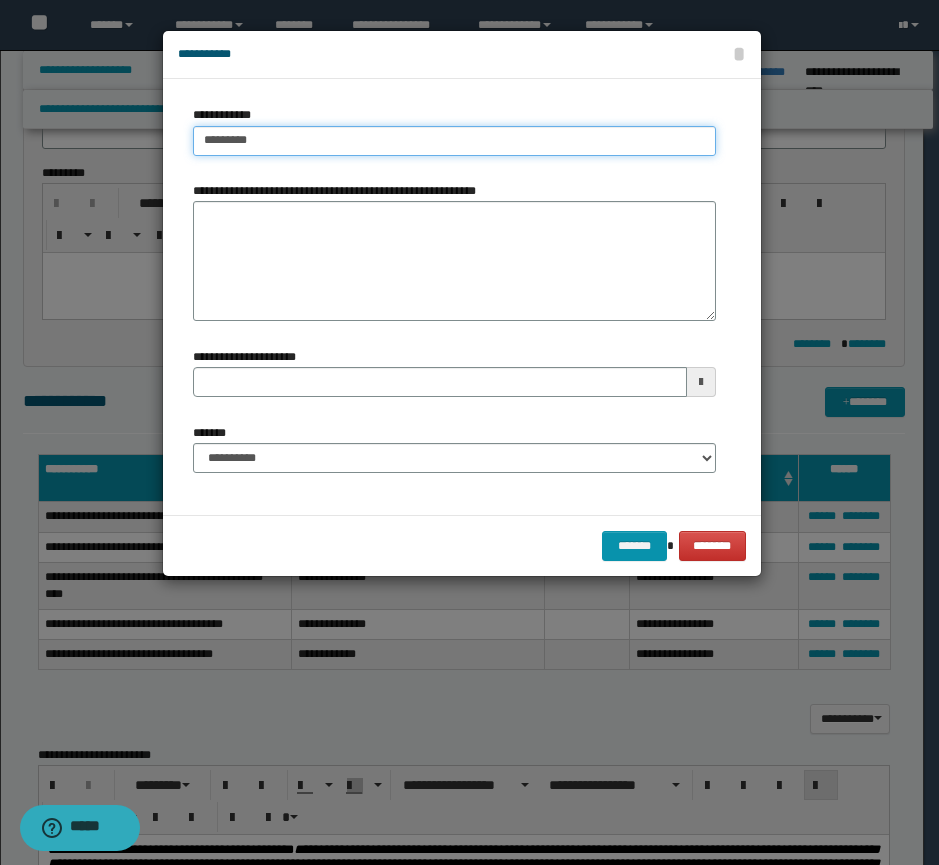 type on "**********" 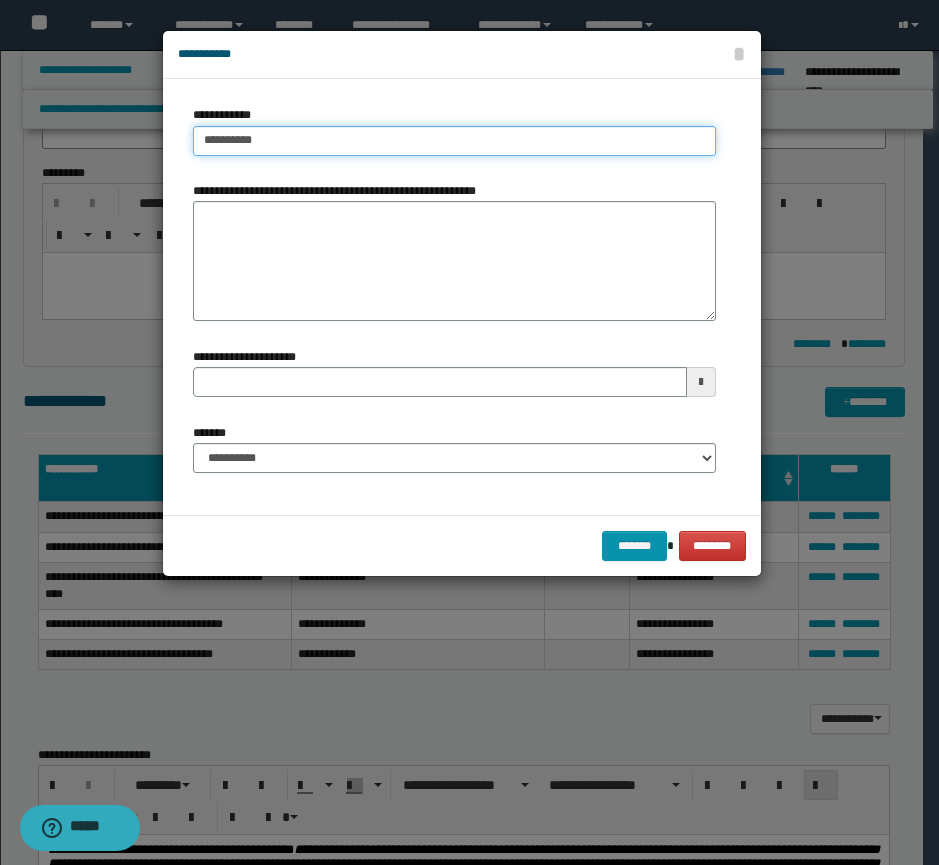 type on "**********" 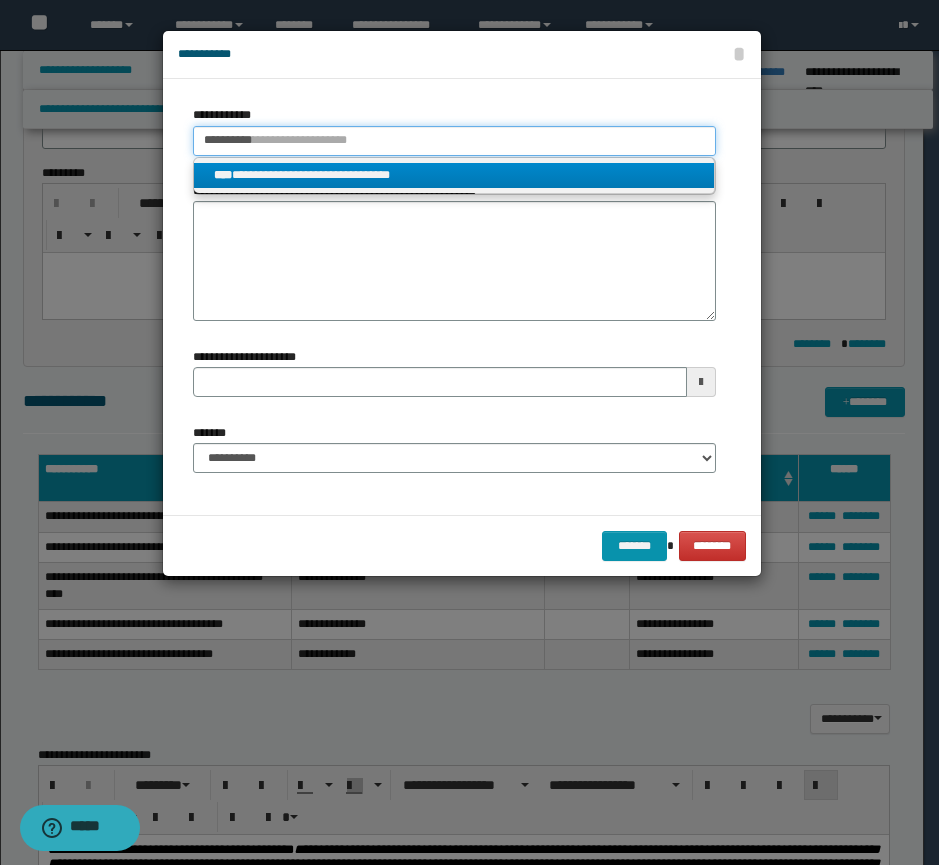 type on "**********" 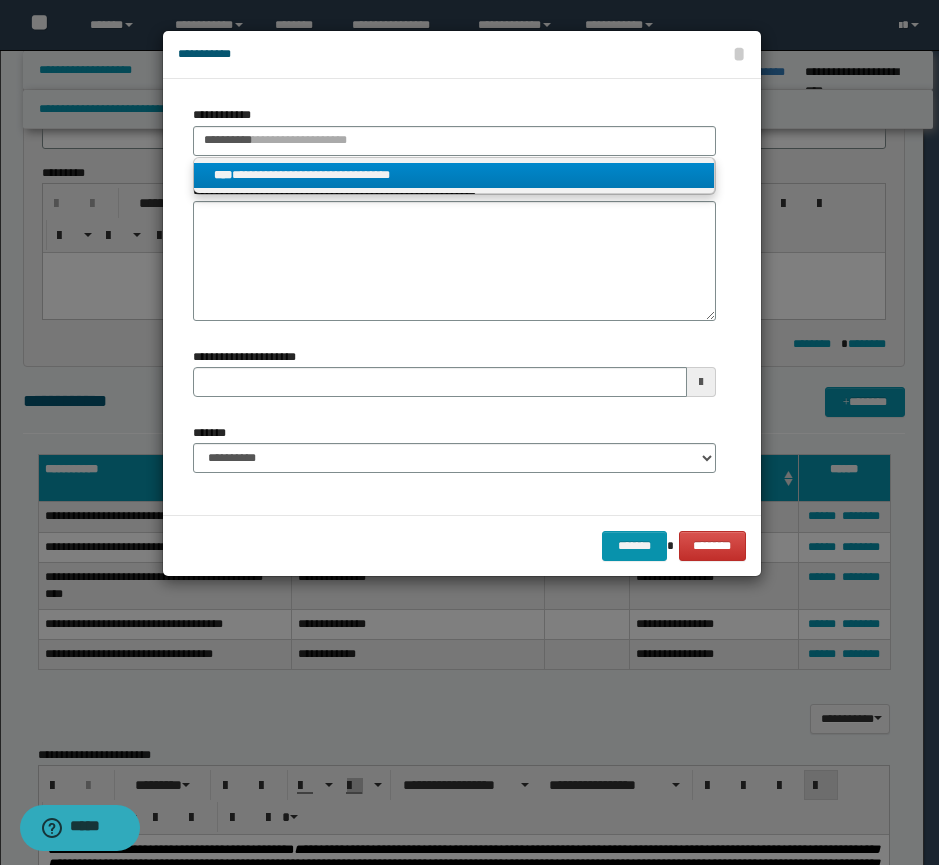 click on "**********" at bounding box center [454, 175] 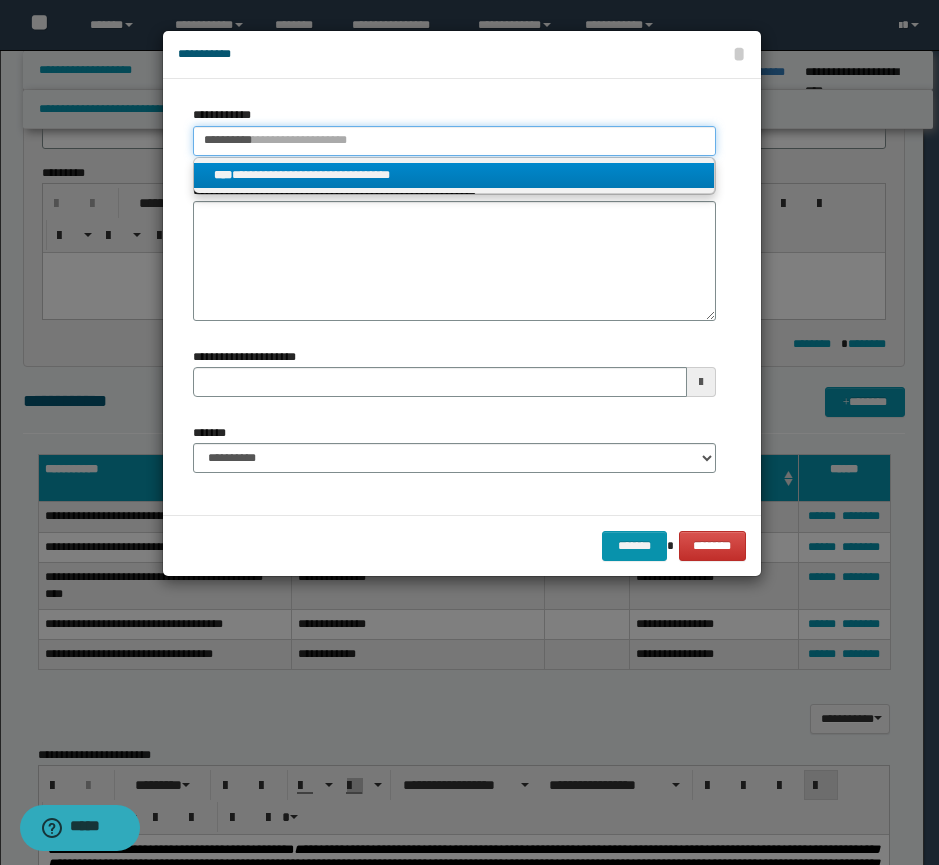 type 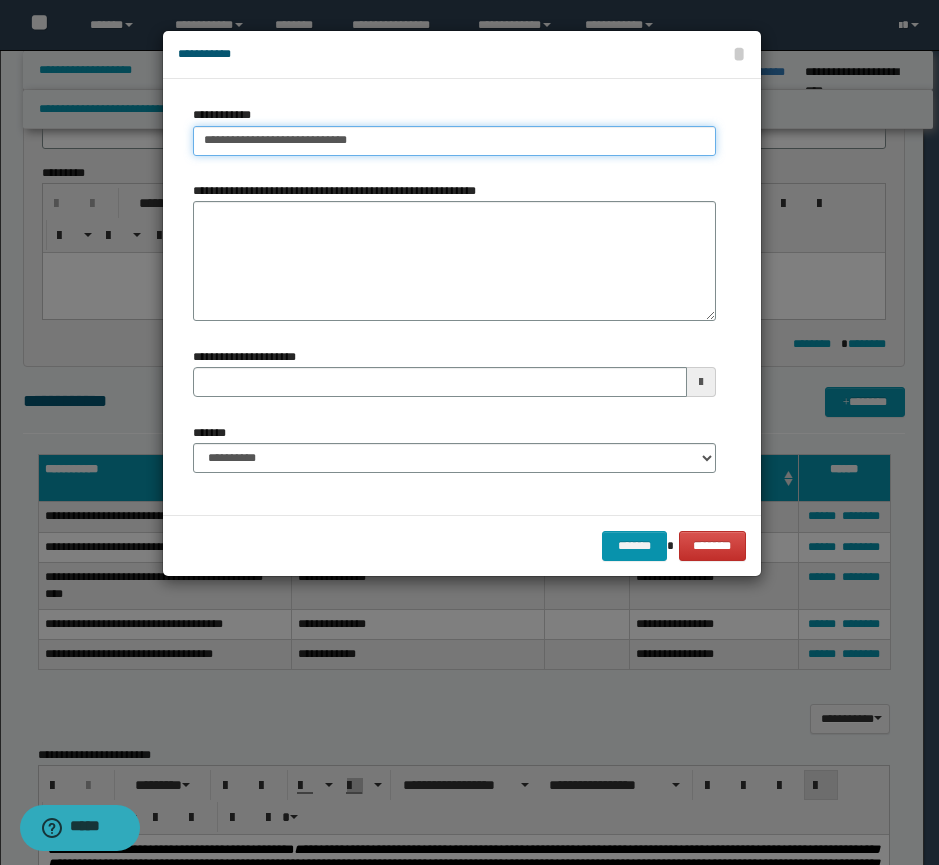 type 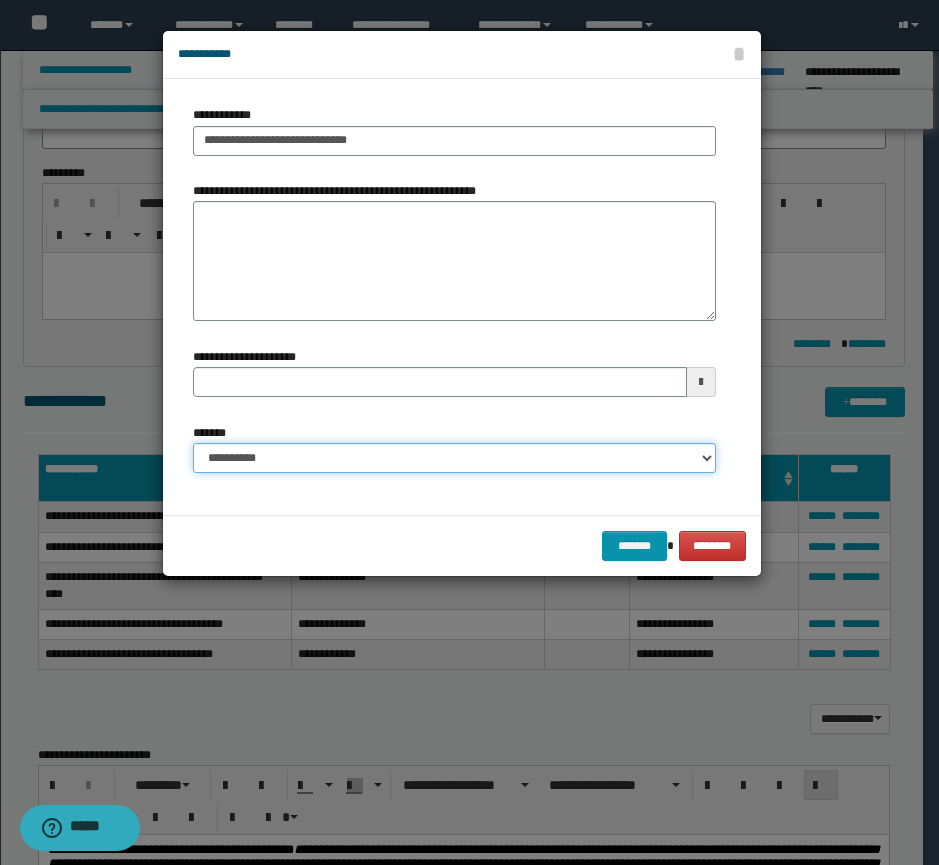 click on "**********" at bounding box center (454, 458) 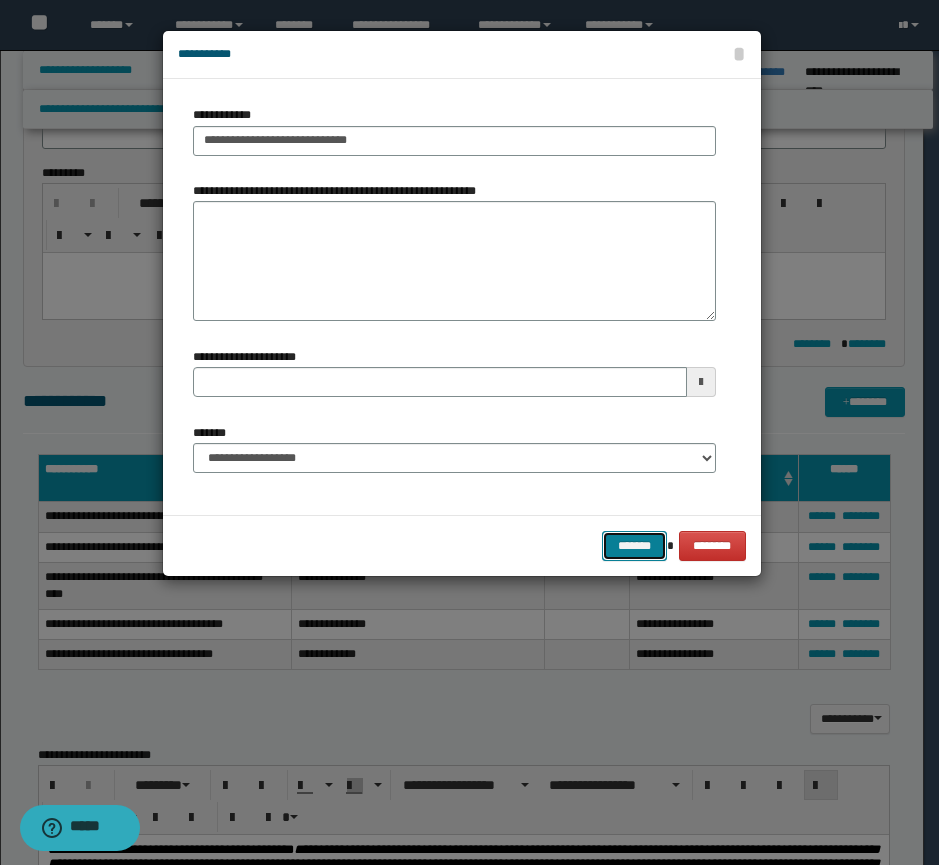 click on "*******" at bounding box center [634, 546] 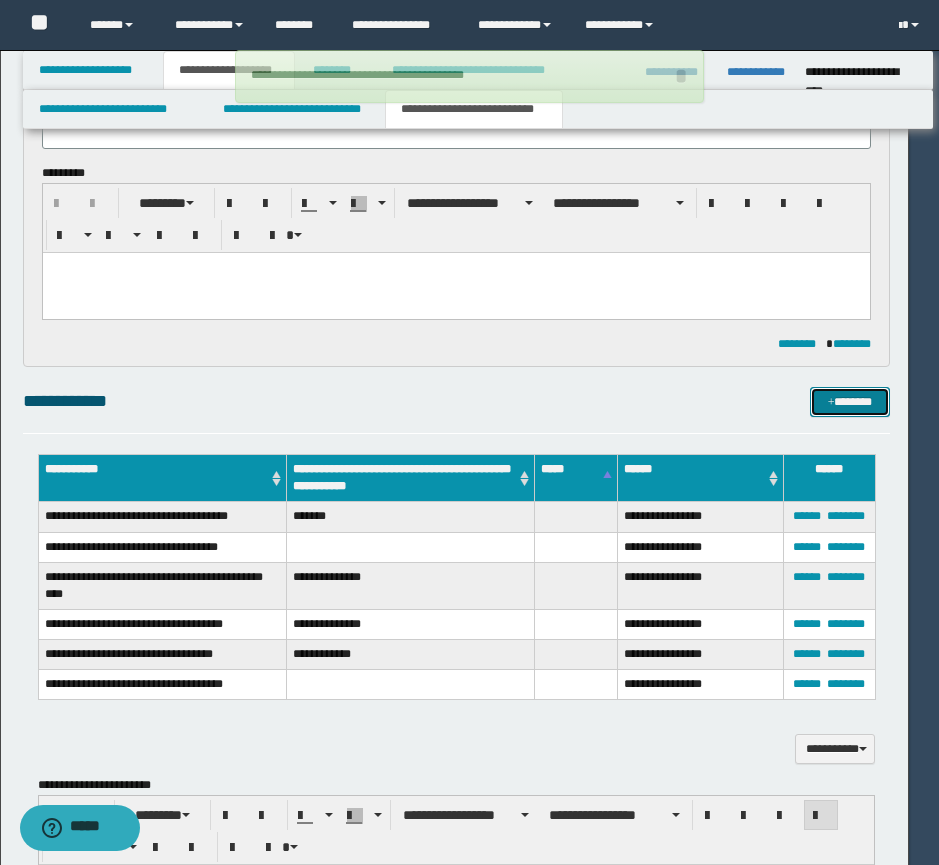 click on "**********" at bounding box center [456, 792] 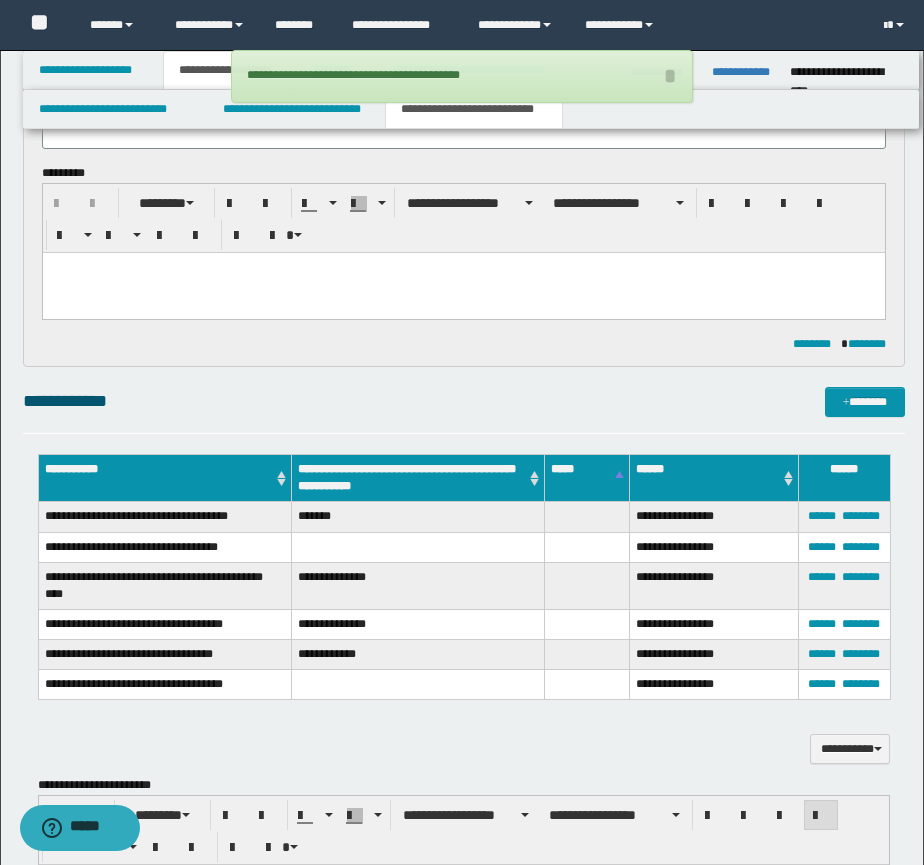 click at bounding box center (587, 547) 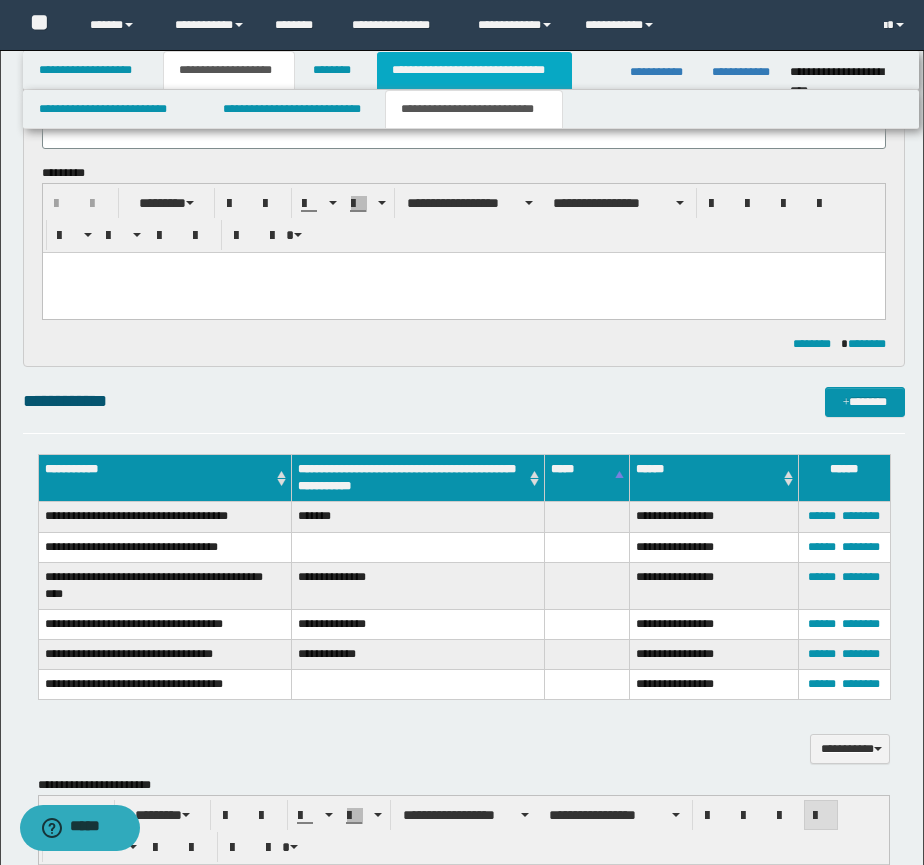 click on "**********" at bounding box center (474, 70) 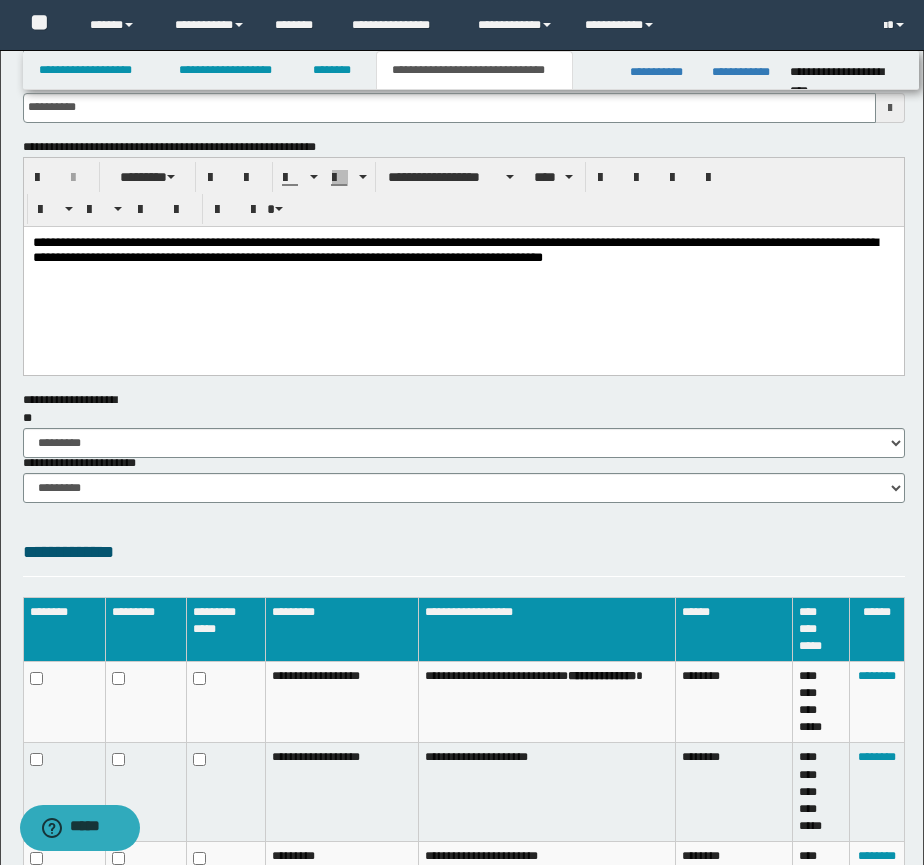 scroll, scrollTop: 342, scrollLeft: 0, axis: vertical 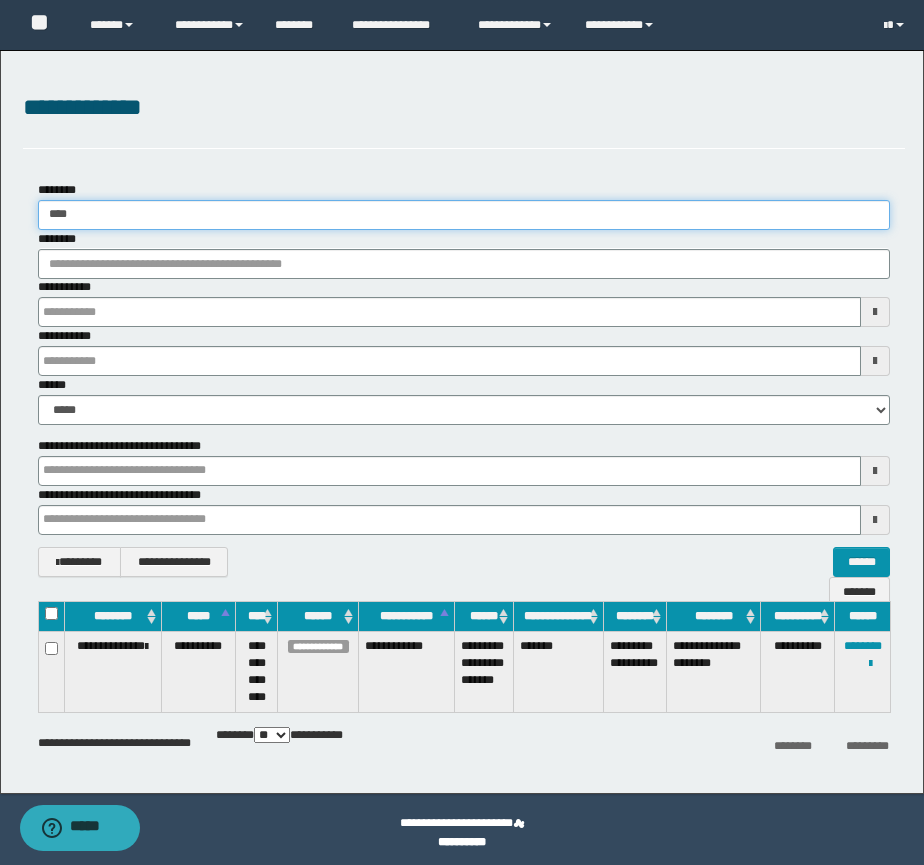 drag, startPoint x: 81, startPoint y: 215, endPoint x: -37, endPoint y: 209, distance: 118.15244 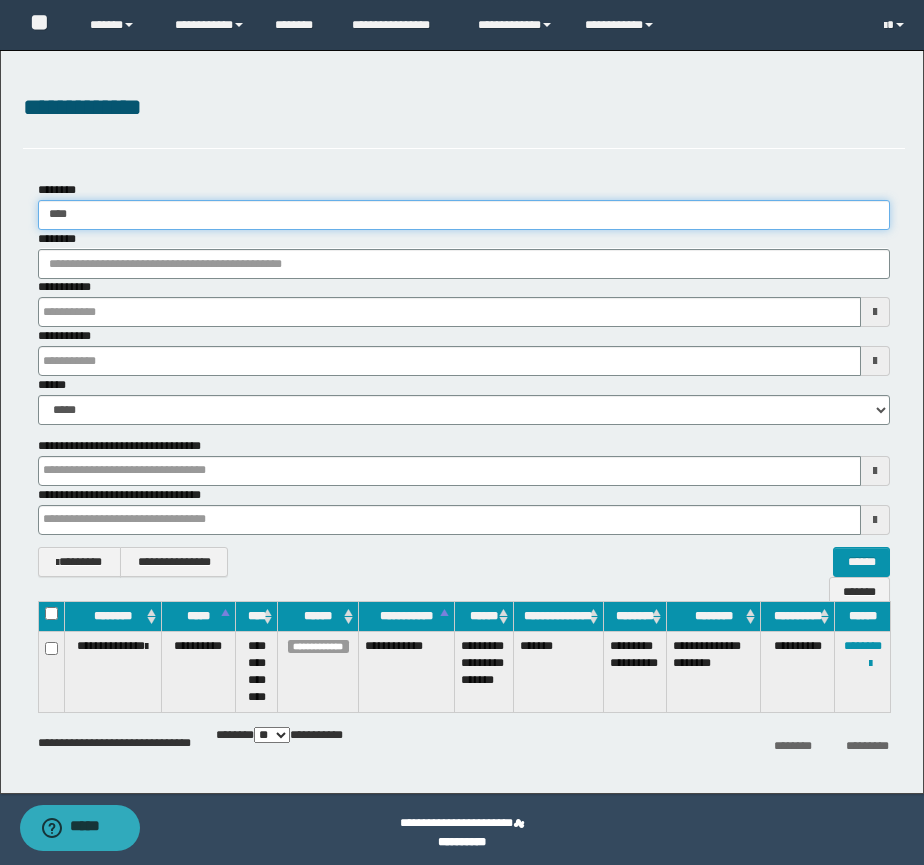 click on "**********" at bounding box center (462, 432) 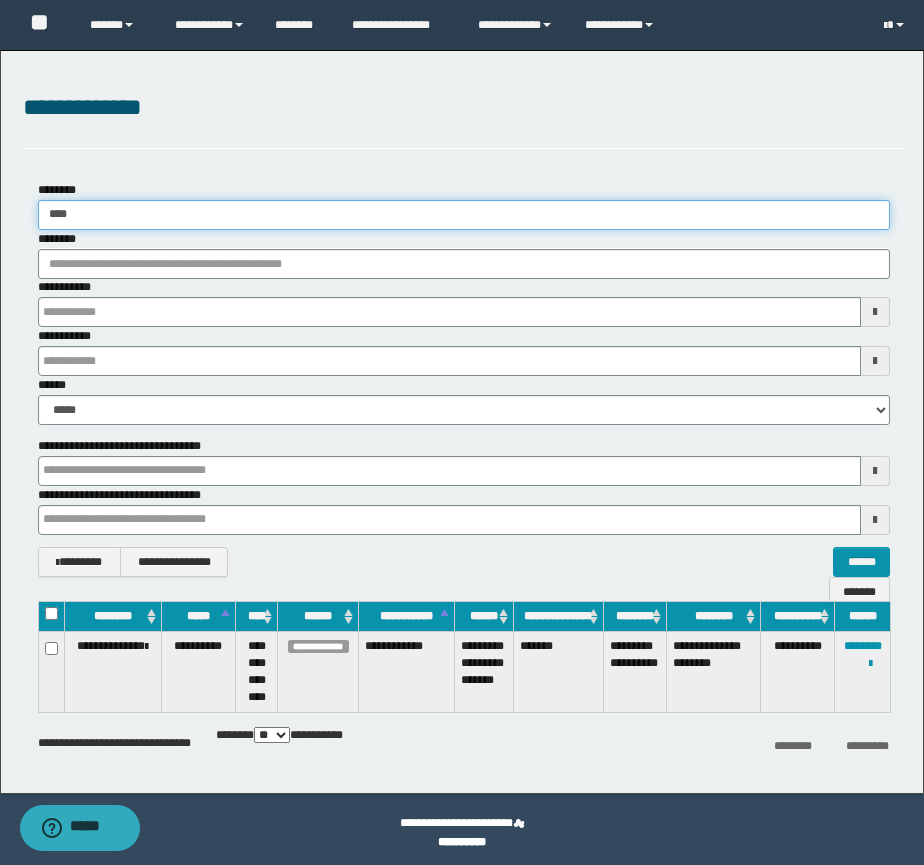 type on "****" 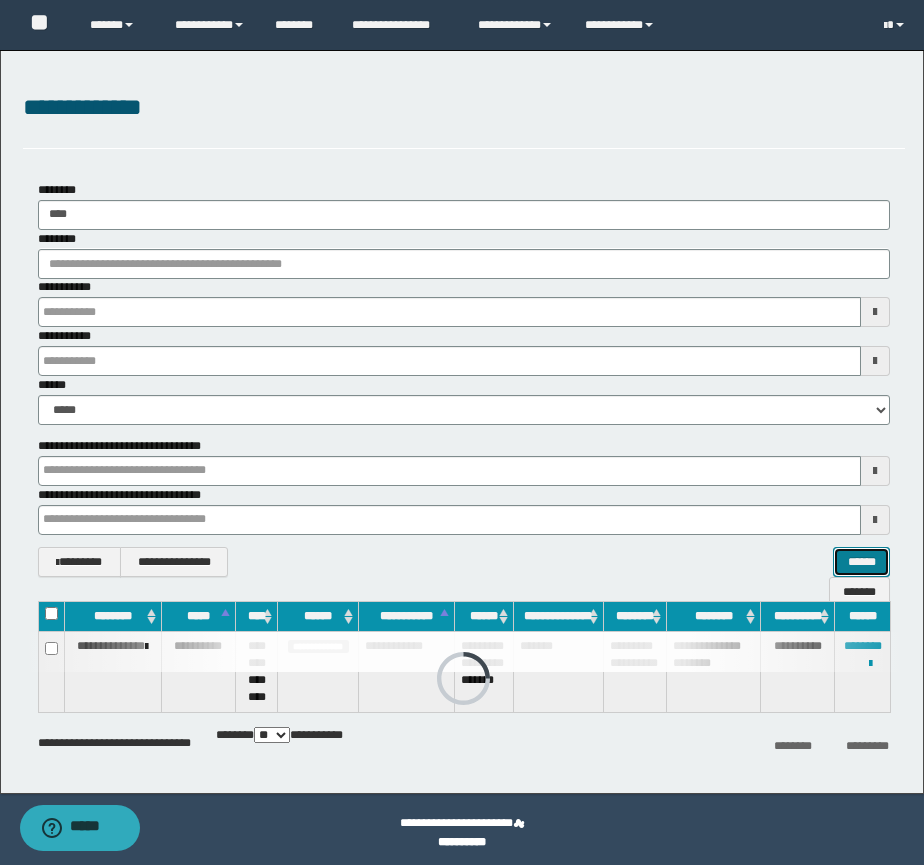 click on "******" at bounding box center [861, 562] 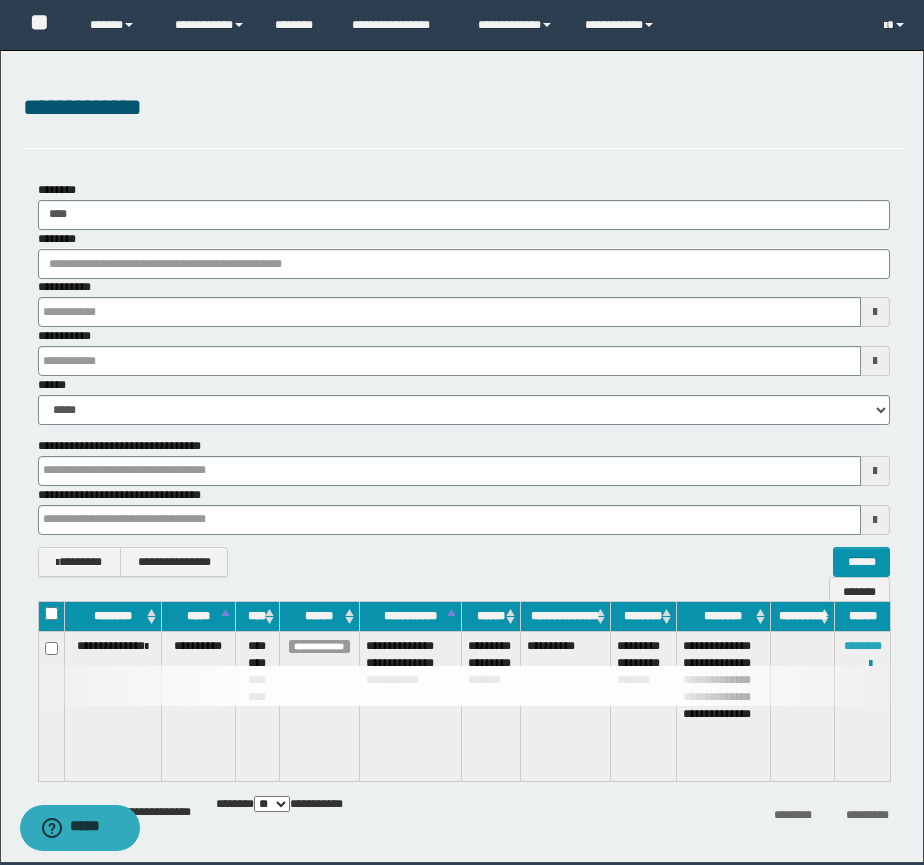 click on "********" at bounding box center [863, 646] 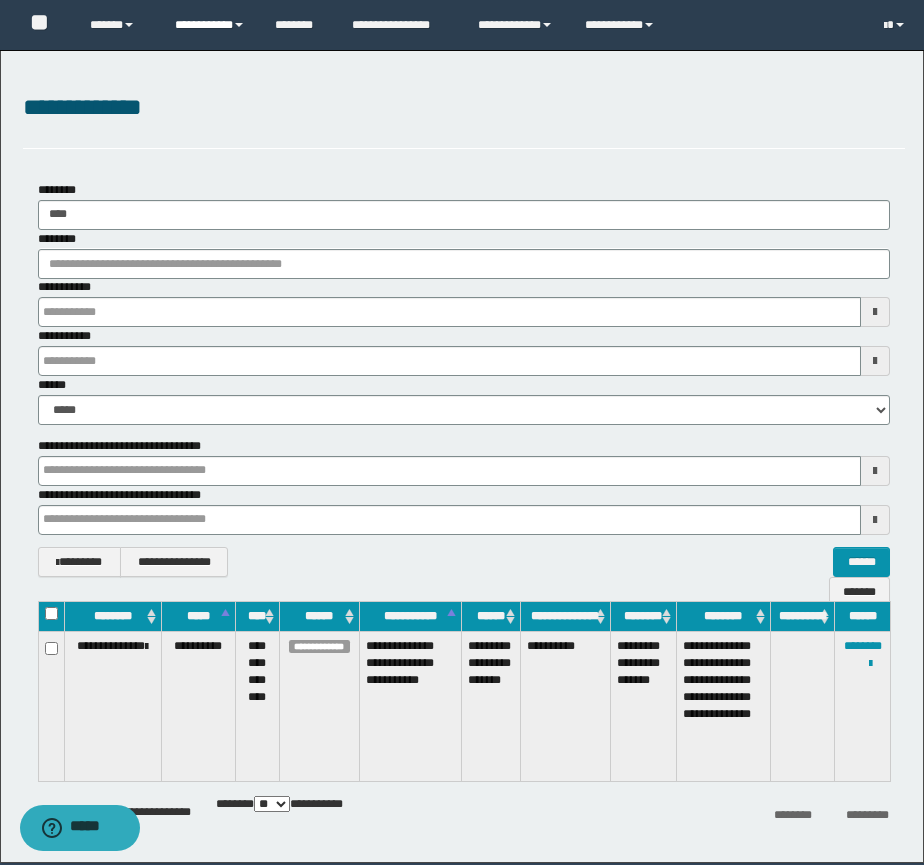 click on "**********" at bounding box center [210, 25] 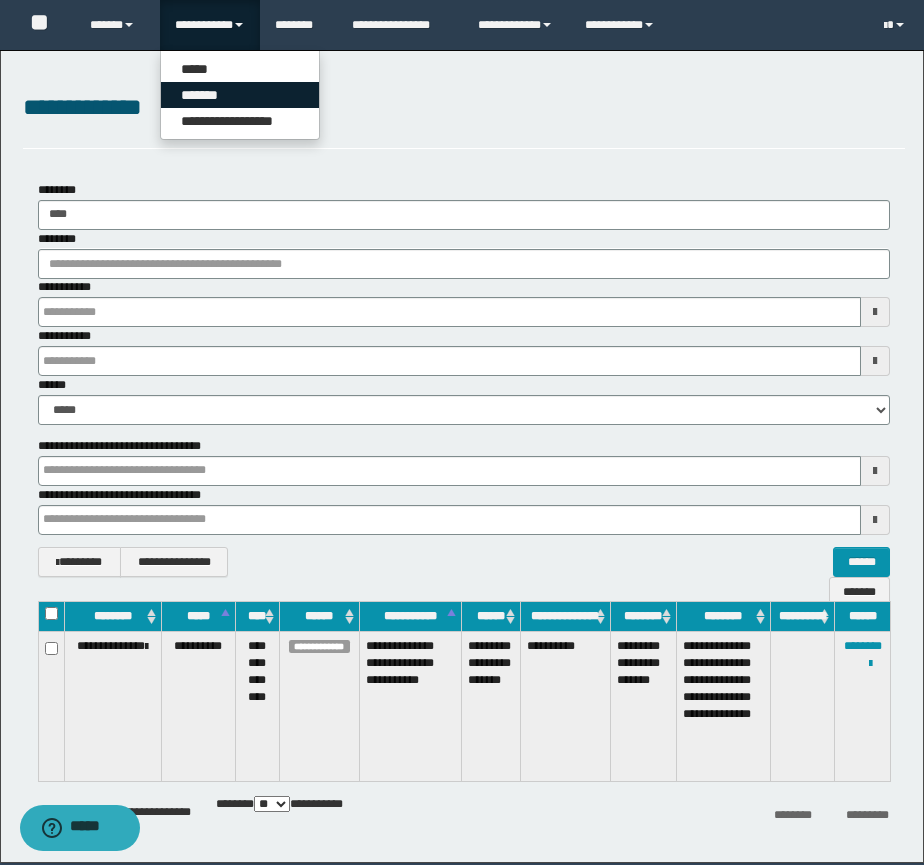 click on "*******" at bounding box center [240, 95] 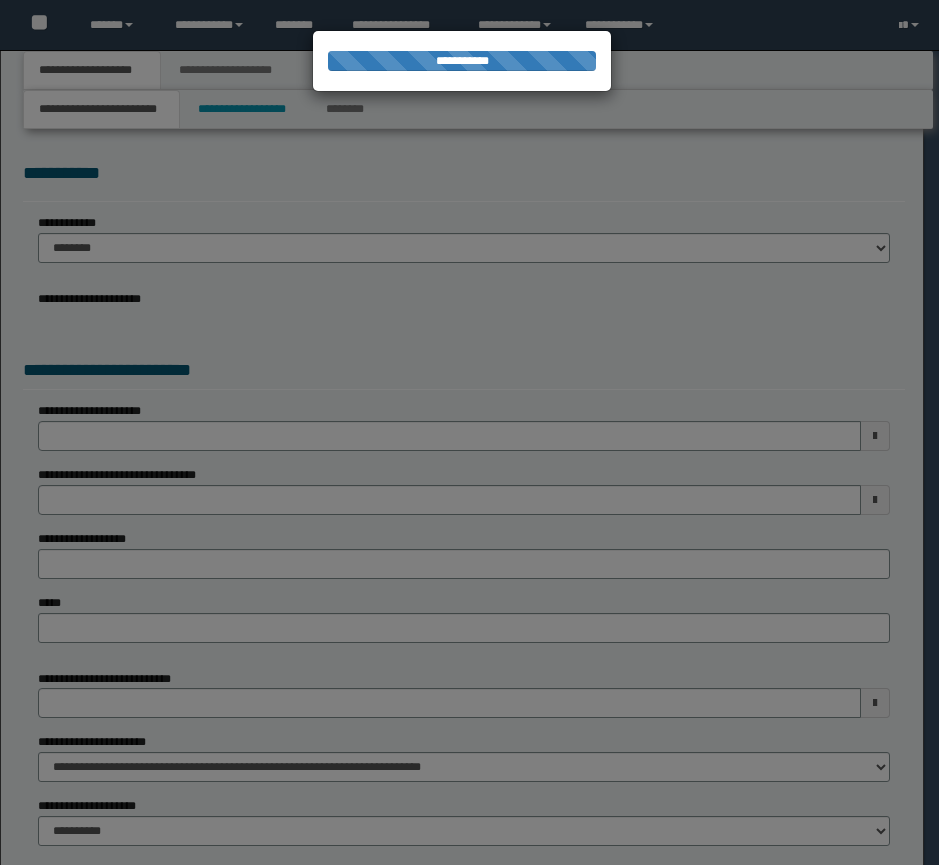 scroll, scrollTop: 0, scrollLeft: 0, axis: both 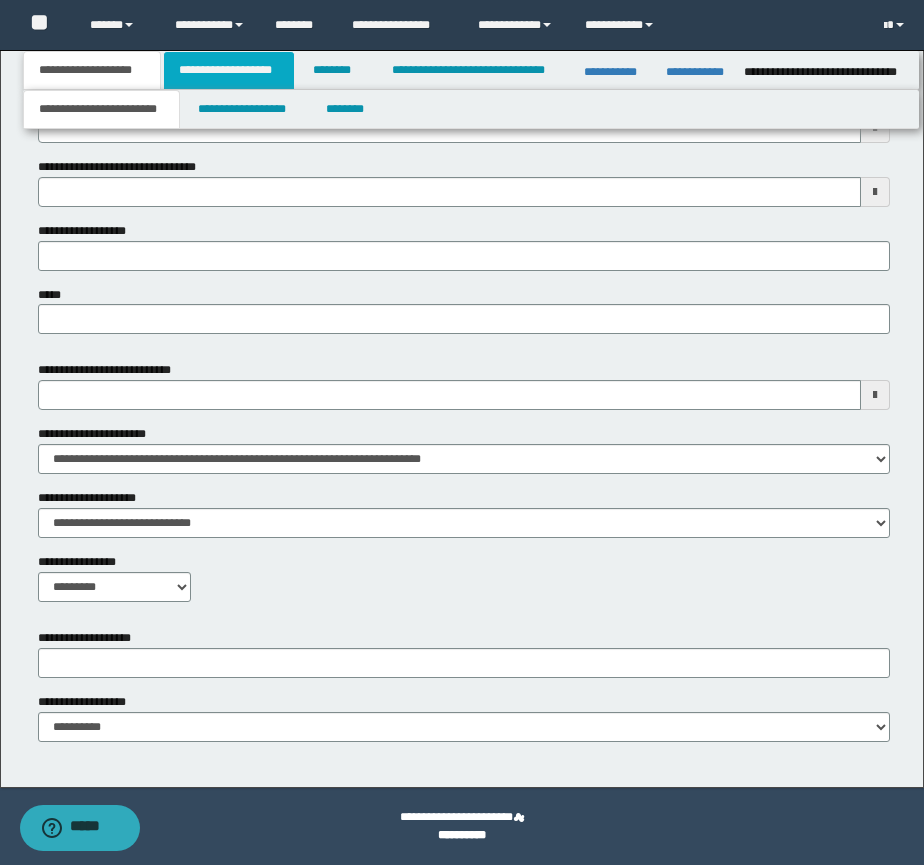 click on "**********" at bounding box center (229, 70) 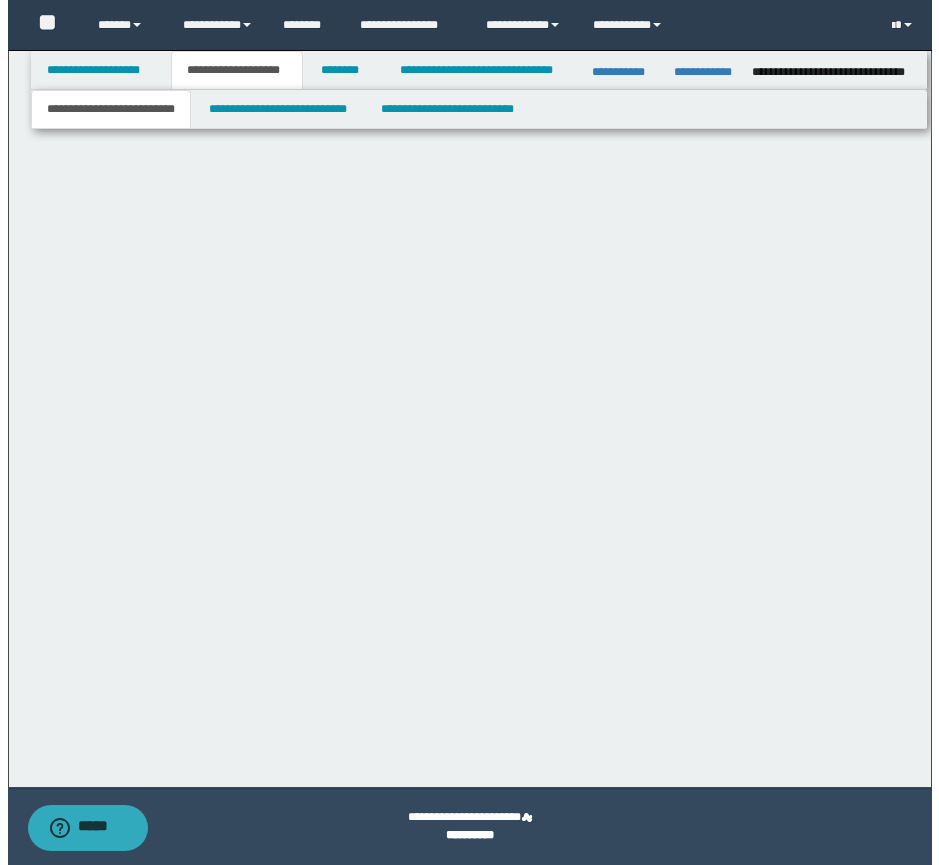 scroll, scrollTop: 0, scrollLeft: 0, axis: both 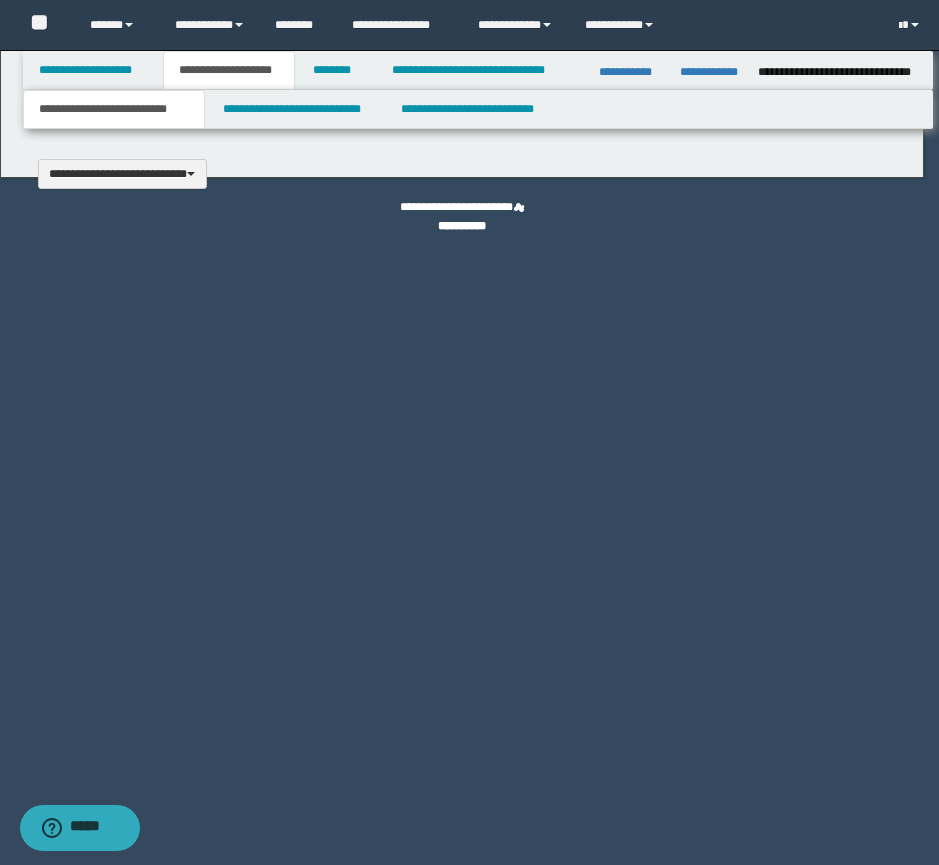 type 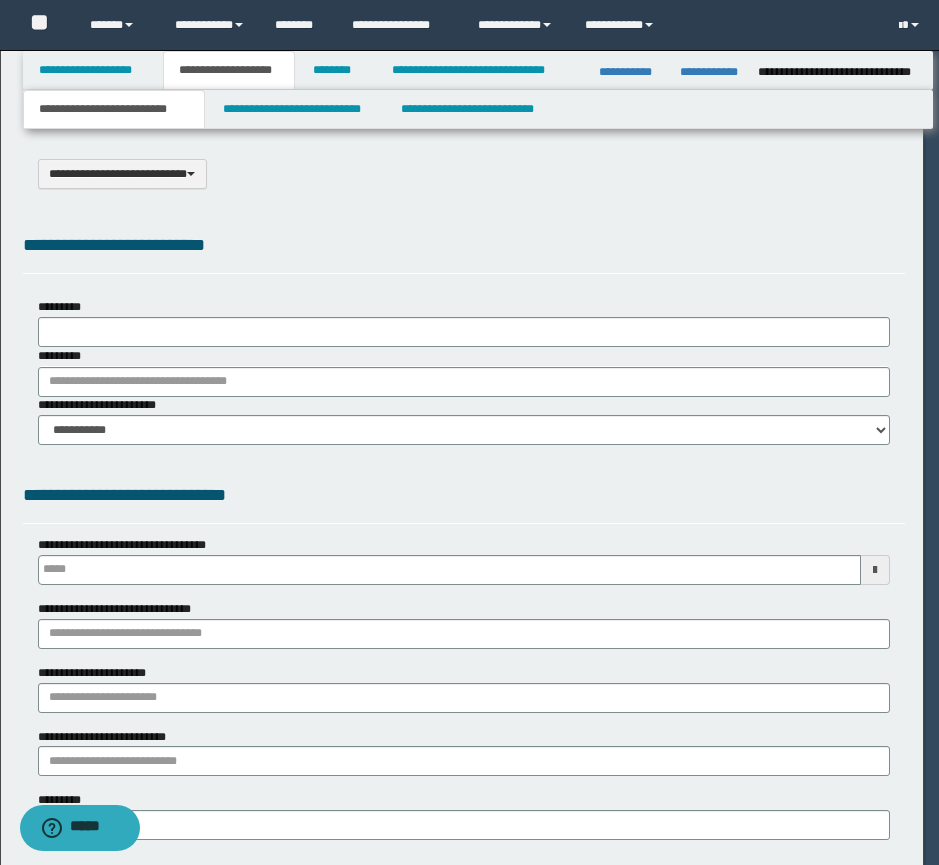 scroll, scrollTop: 0, scrollLeft: 0, axis: both 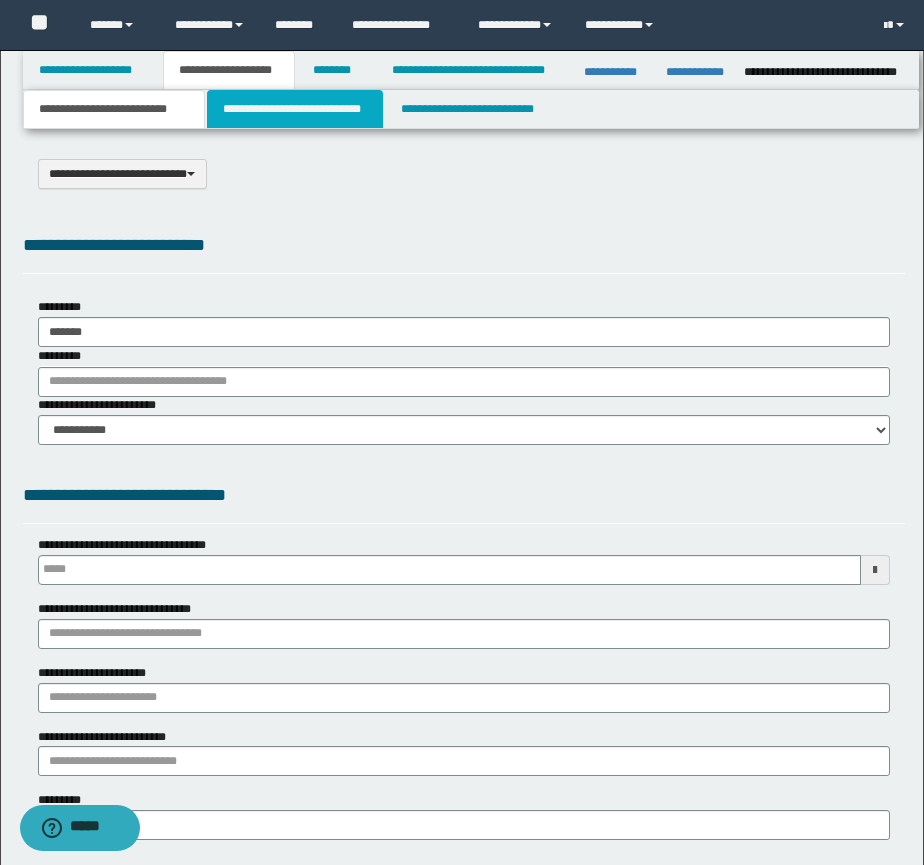 click on "**********" at bounding box center (295, 109) 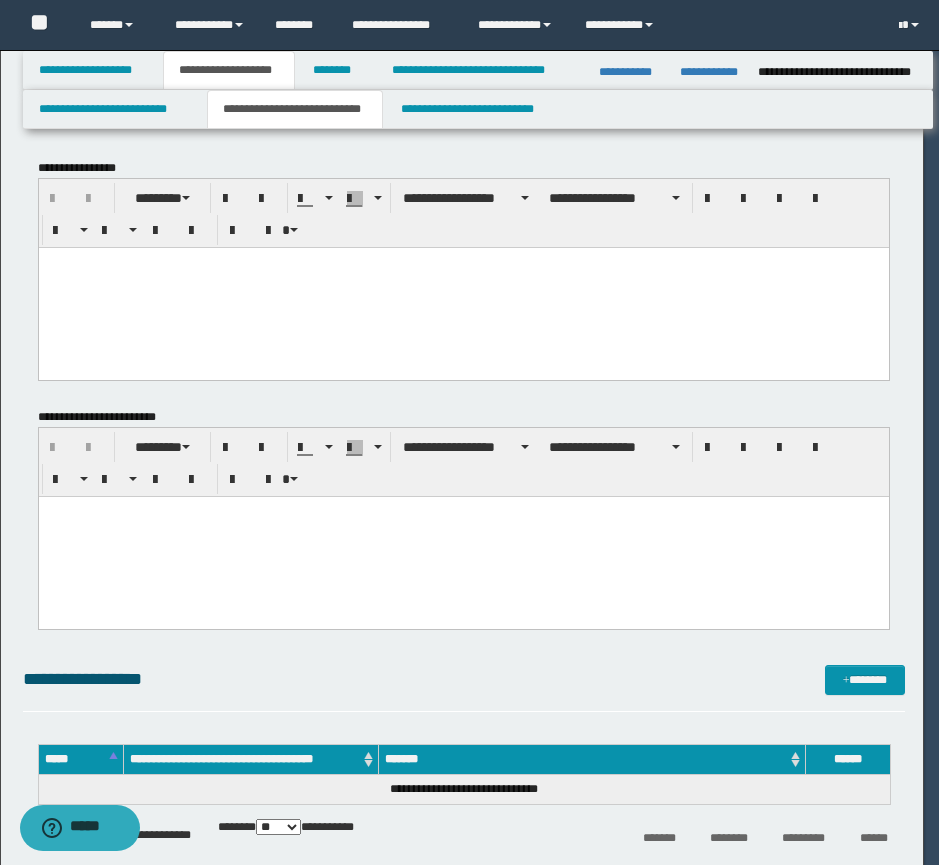 scroll, scrollTop: 0, scrollLeft: 0, axis: both 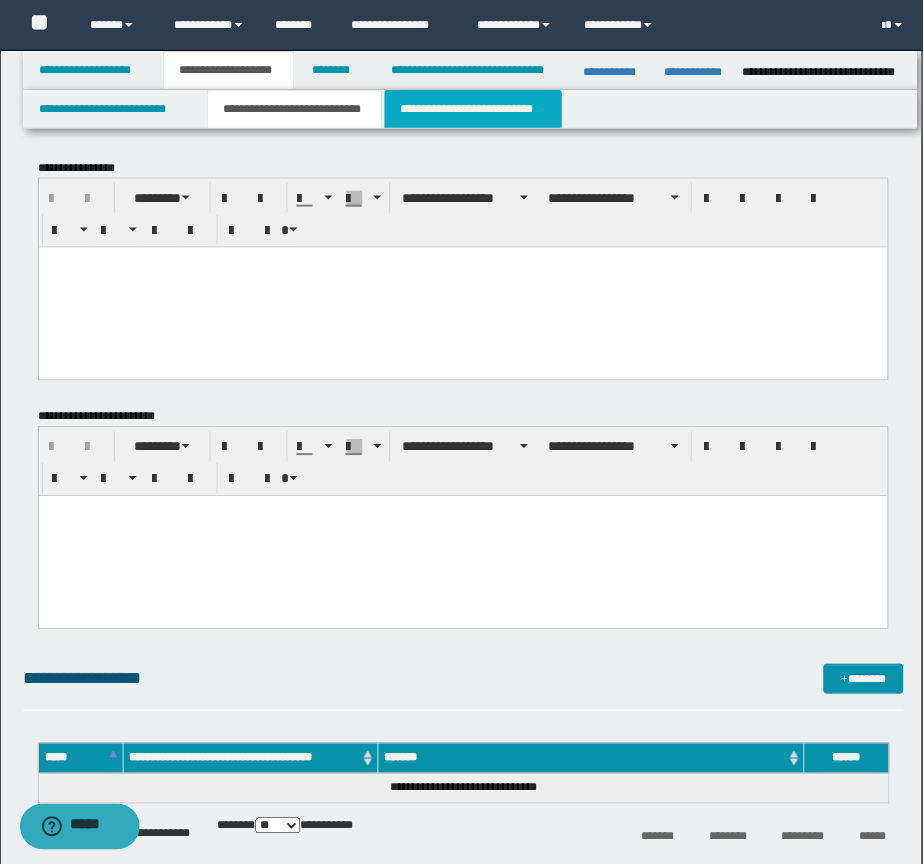 click on "**********" at bounding box center (474, 109) 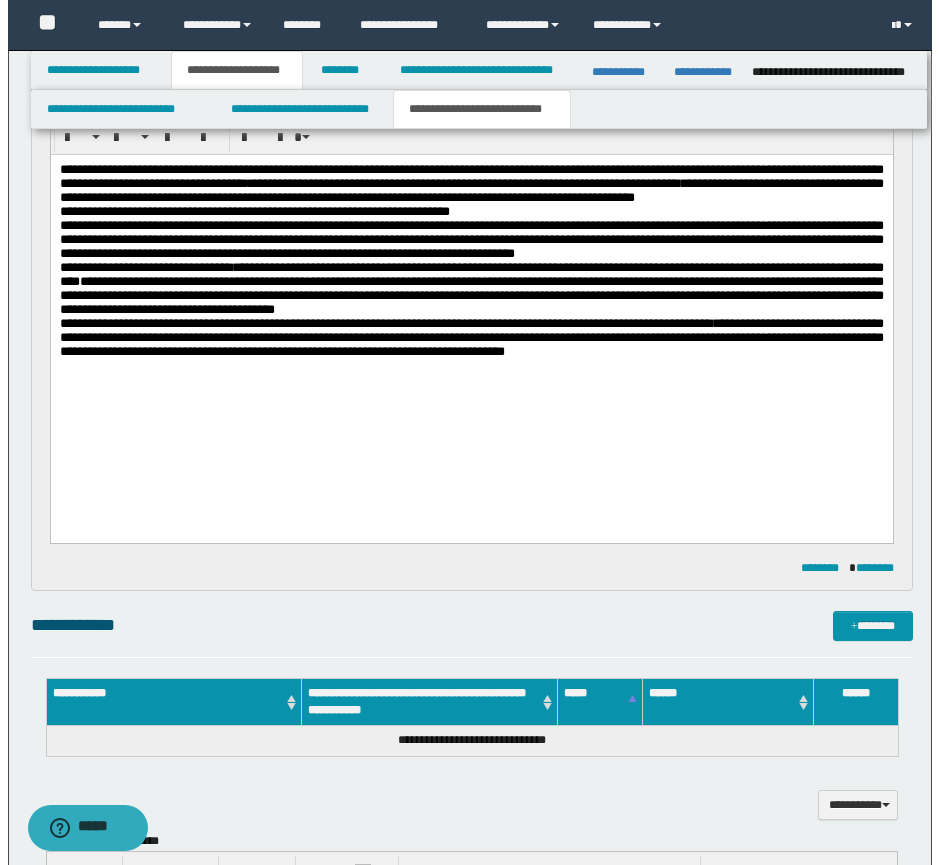 scroll, scrollTop: 500, scrollLeft: 0, axis: vertical 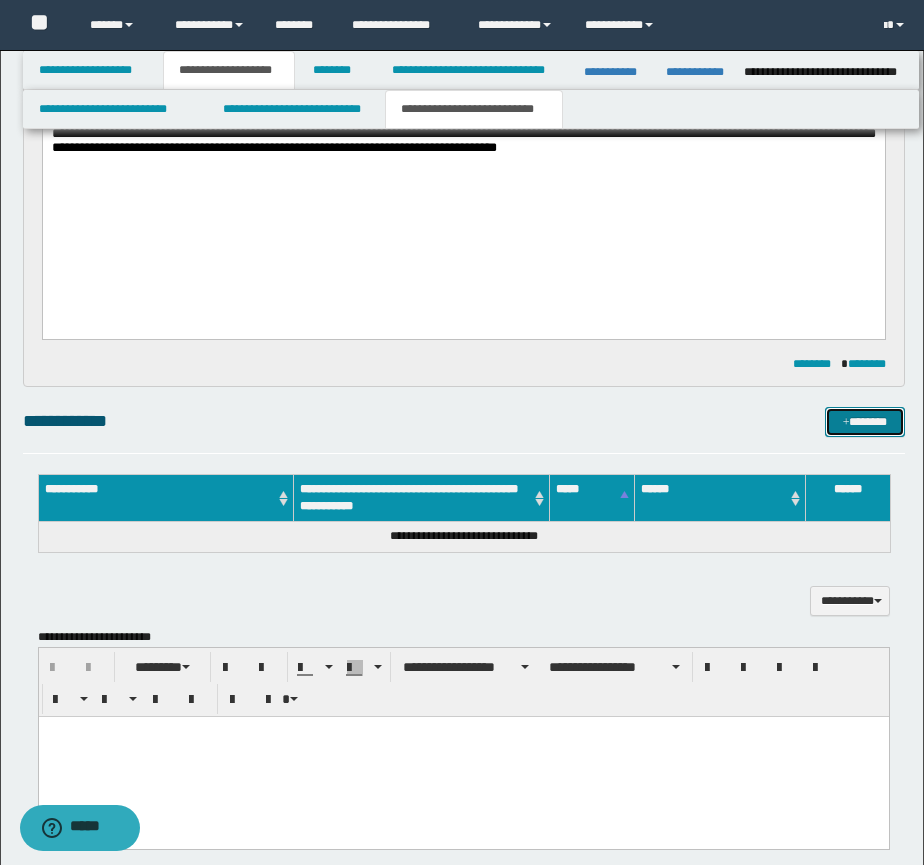 click on "*******" at bounding box center (865, 422) 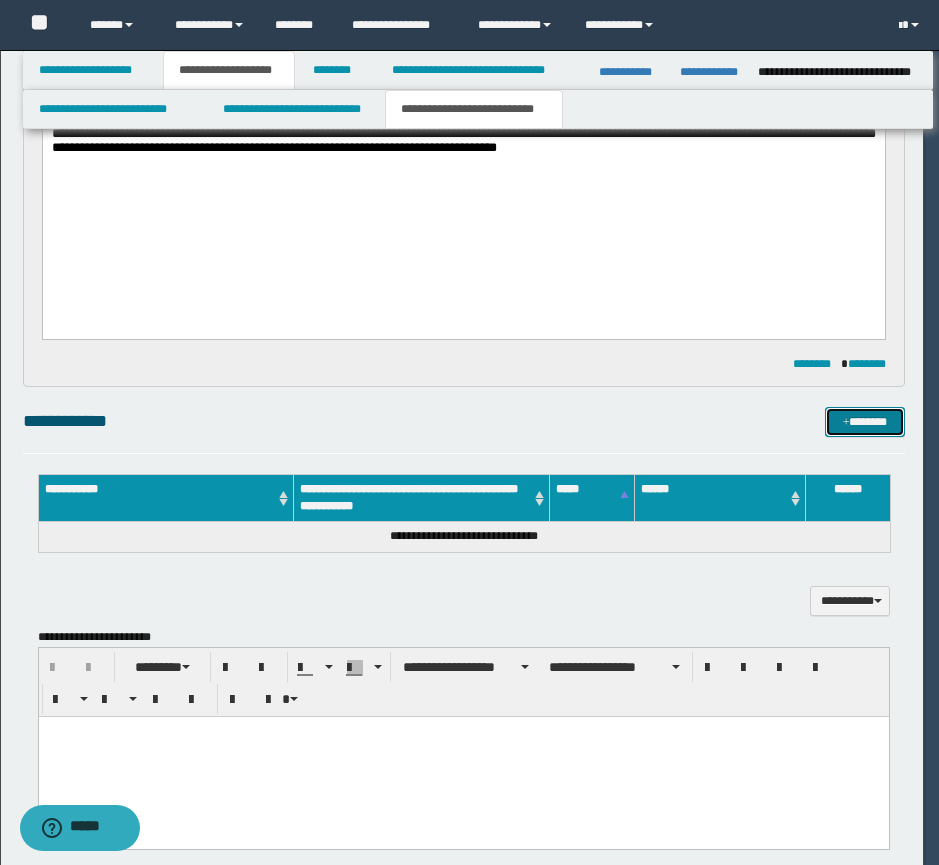 type 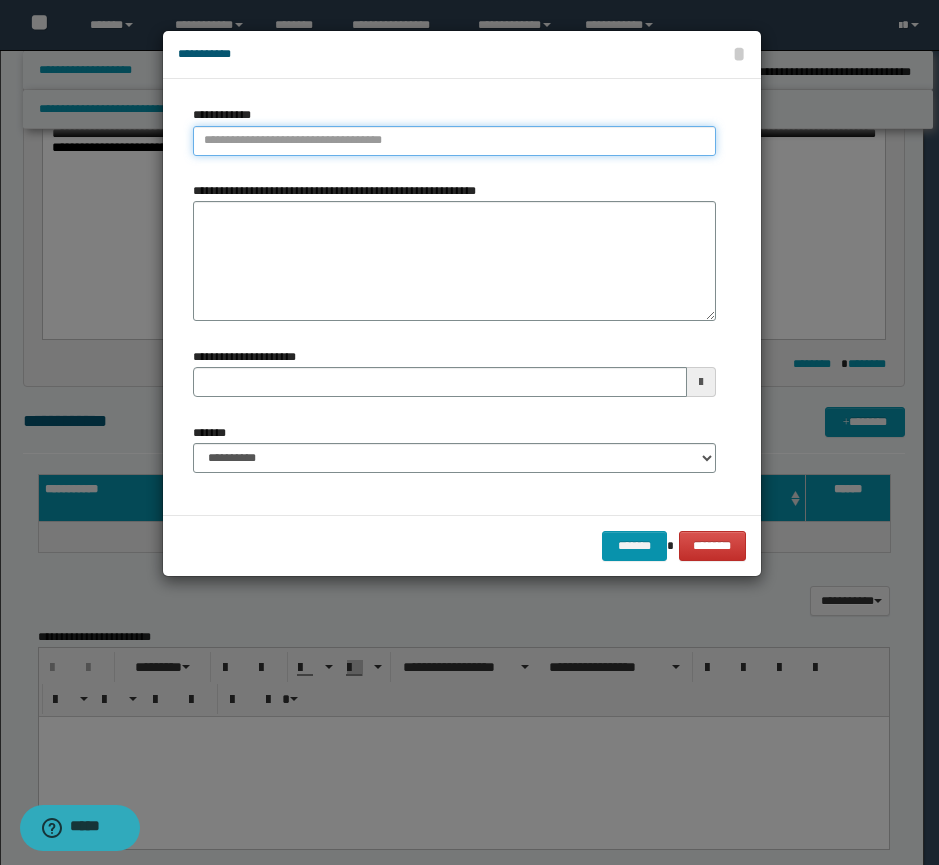 click on "**********" at bounding box center [454, 141] 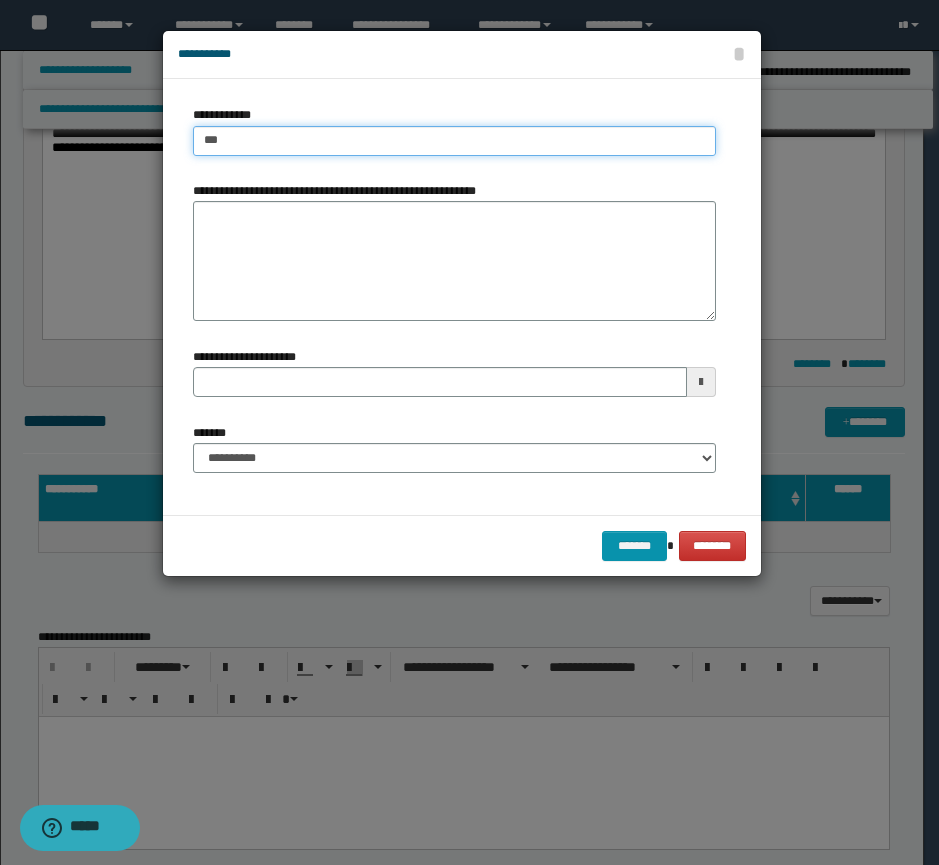 type on "****" 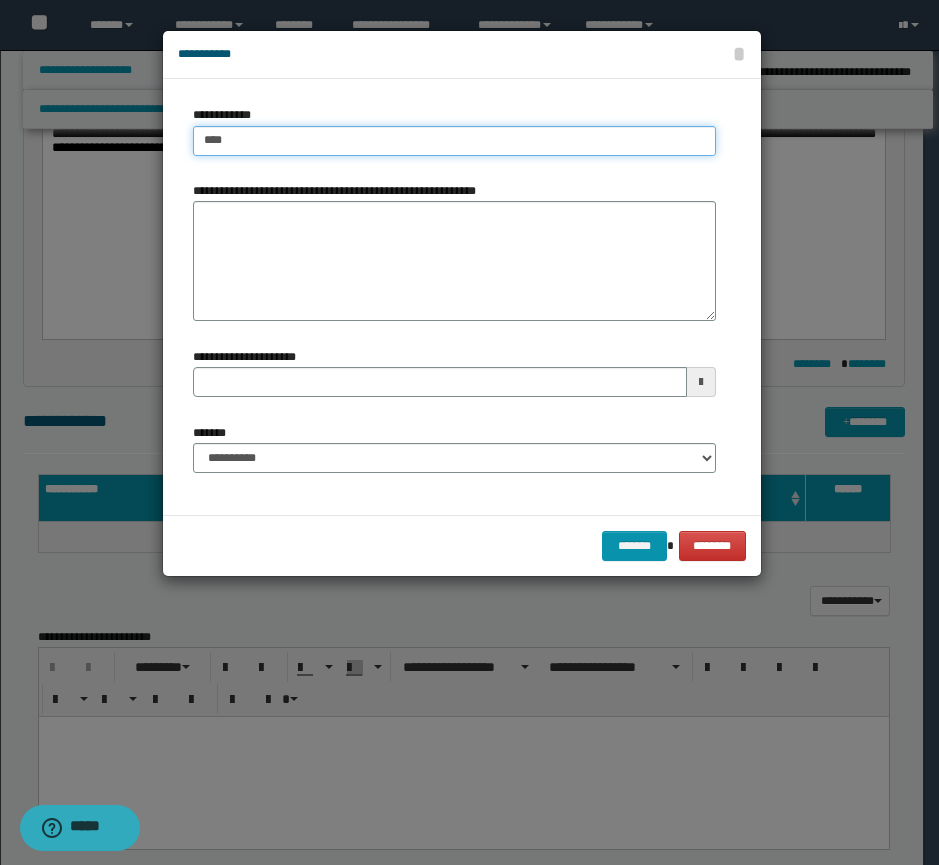 type on "****" 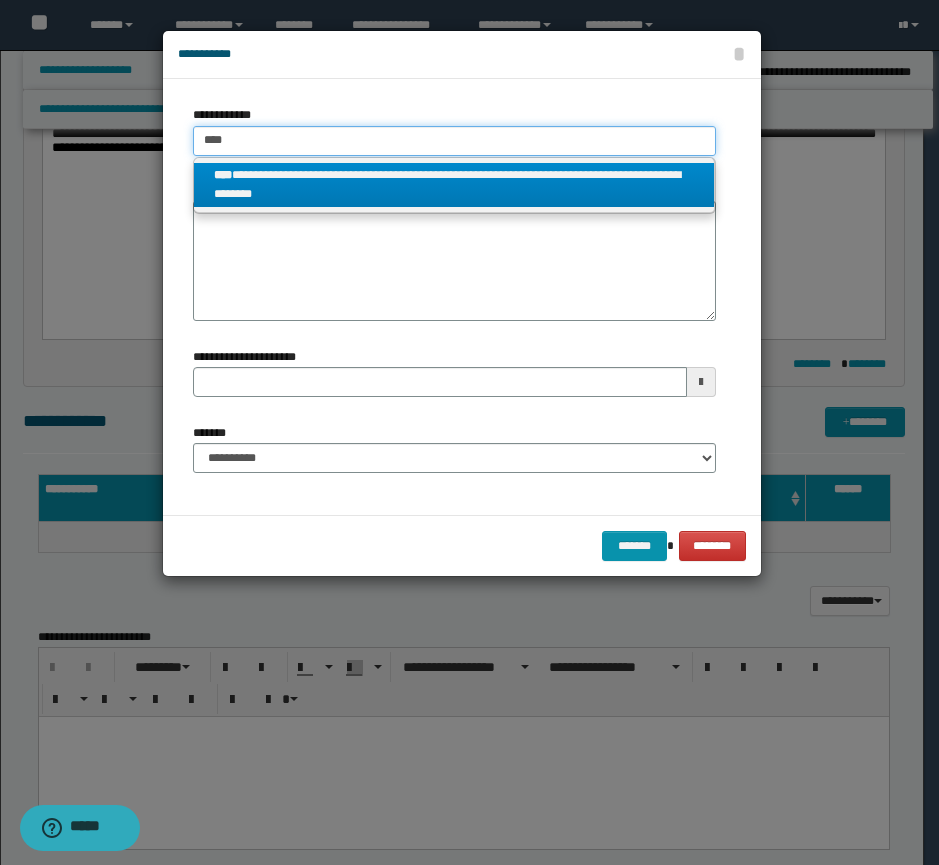 type on "****" 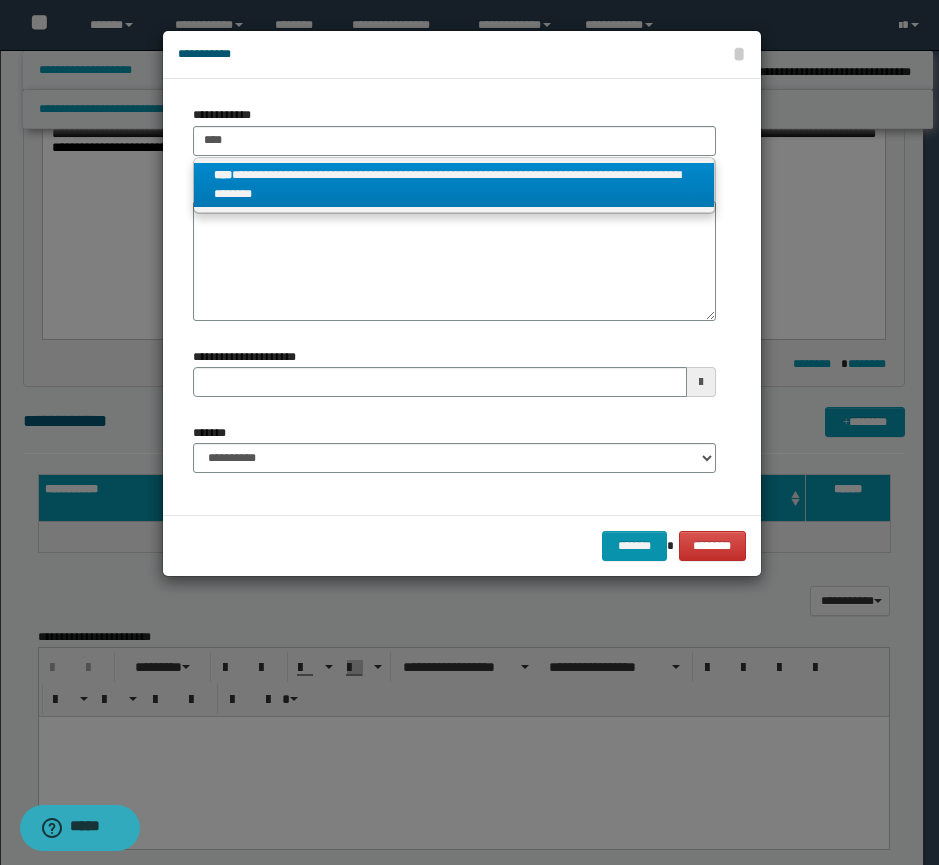 click on "**********" at bounding box center (454, 185) 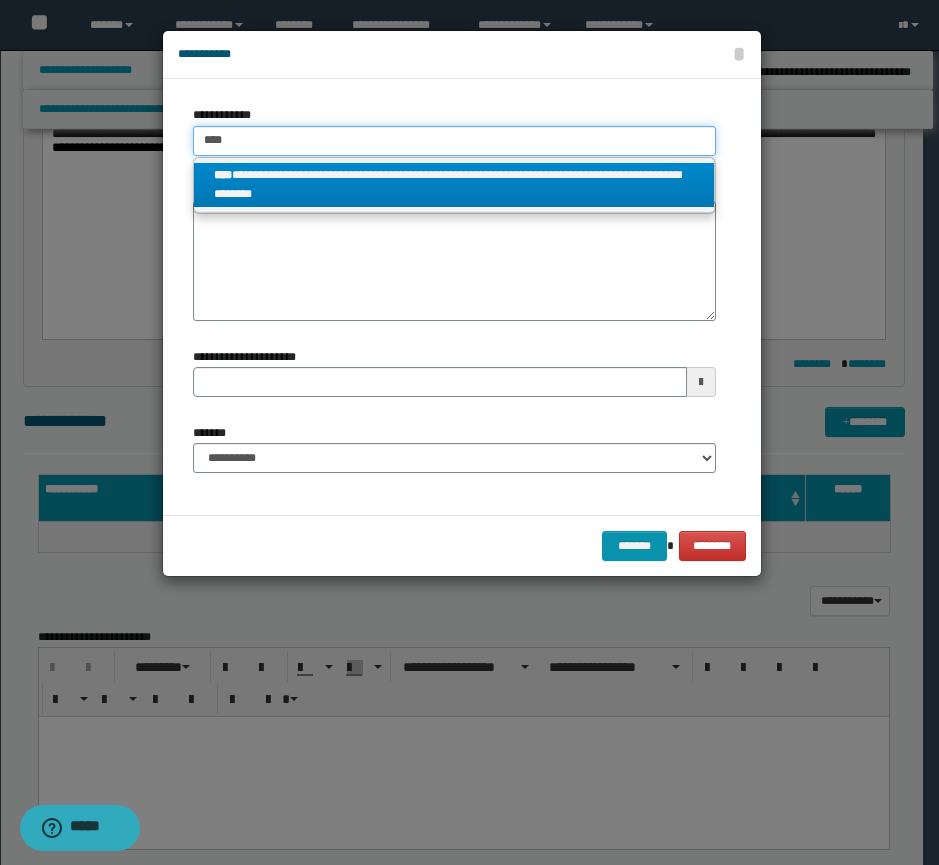 type 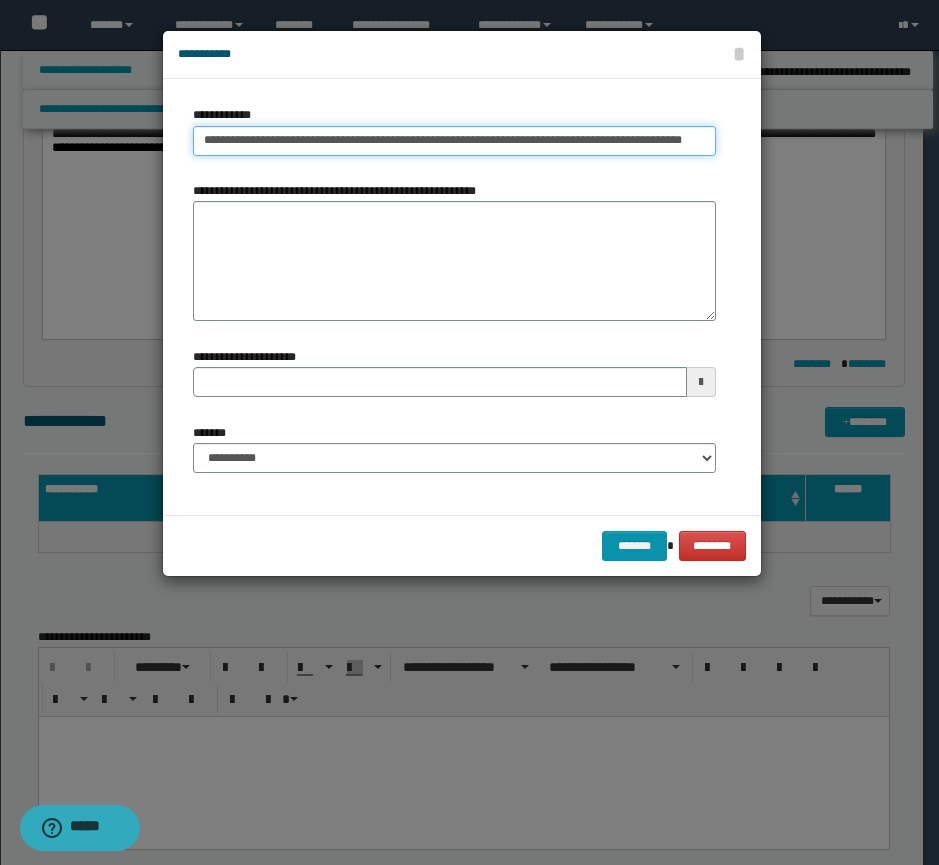 scroll, scrollTop: 0, scrollLeft: 11, axis: horizontal 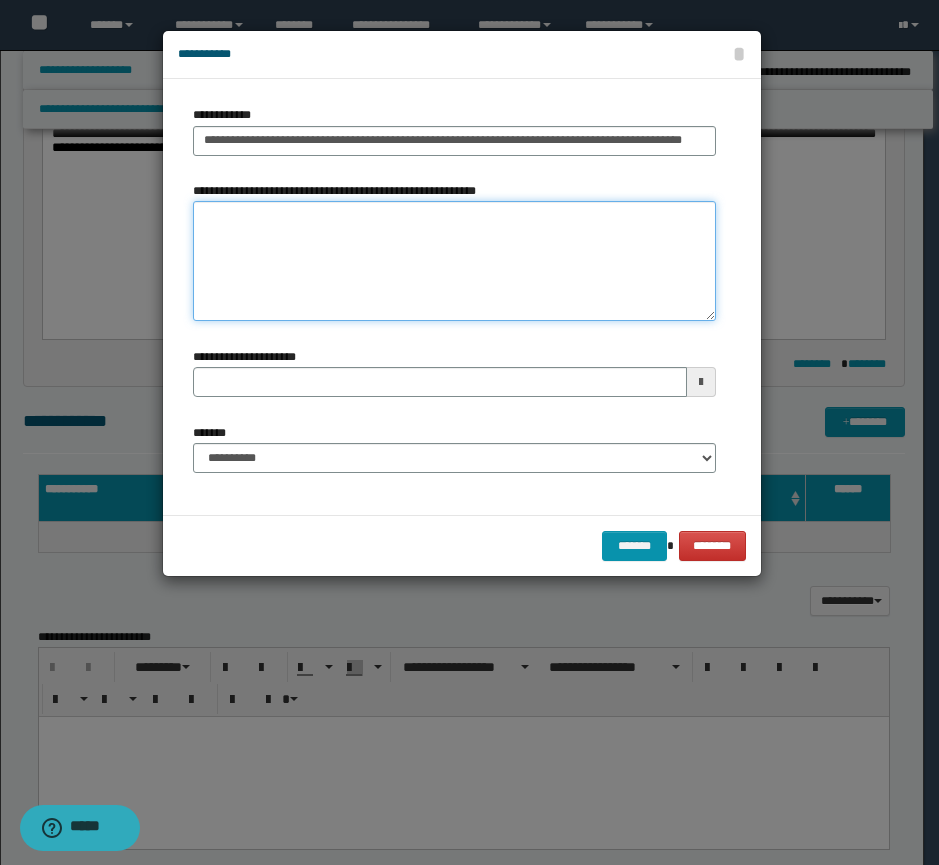 click on "**********" at bounding box center (454, 261) 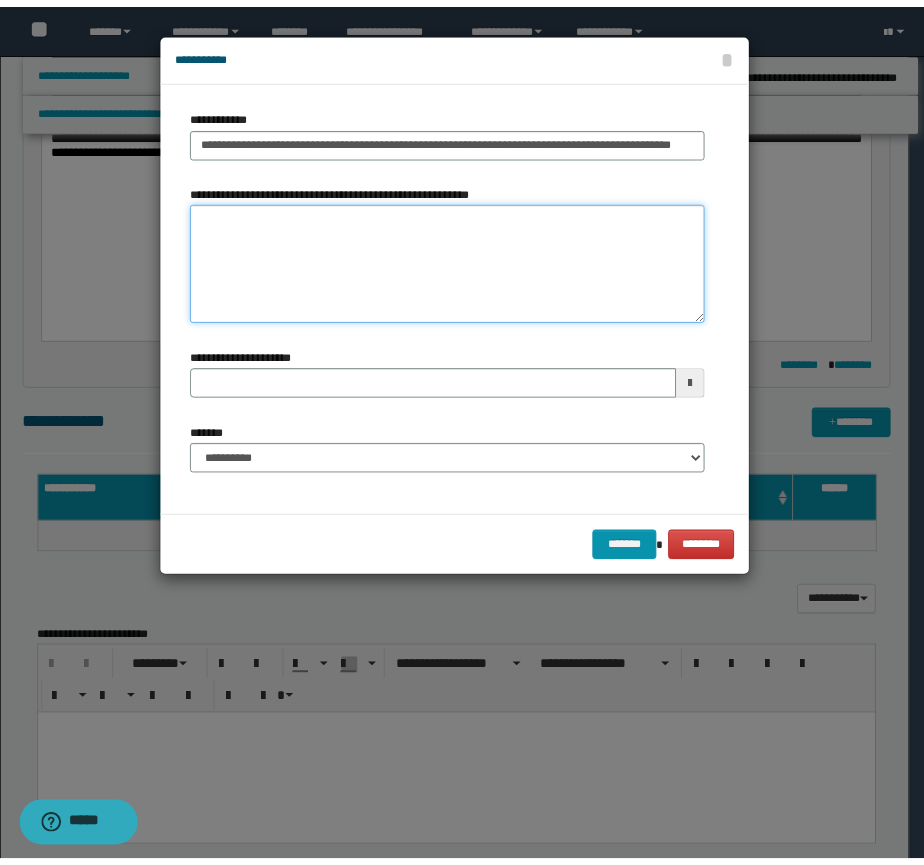 scroll, scrollTop: 0, scrollLeft: 0, axis: both 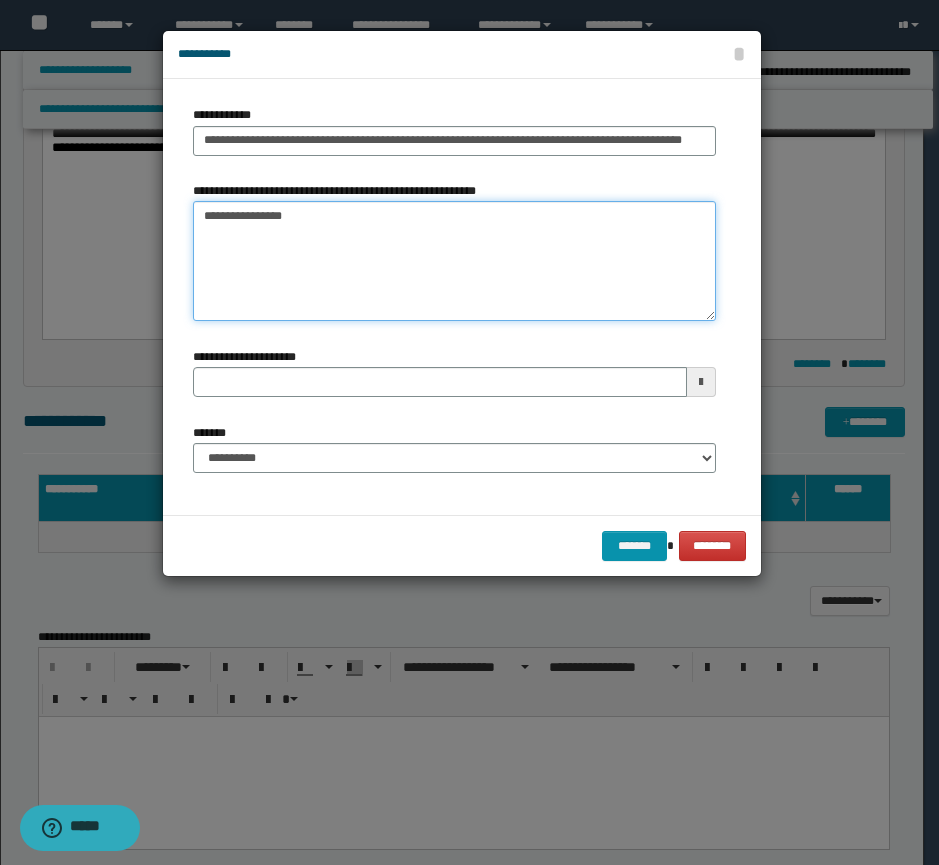 drag, startPoint x: 234, startPoint y: 220, endPoint x: 321, endPoint y: 198, distance: 89.73851 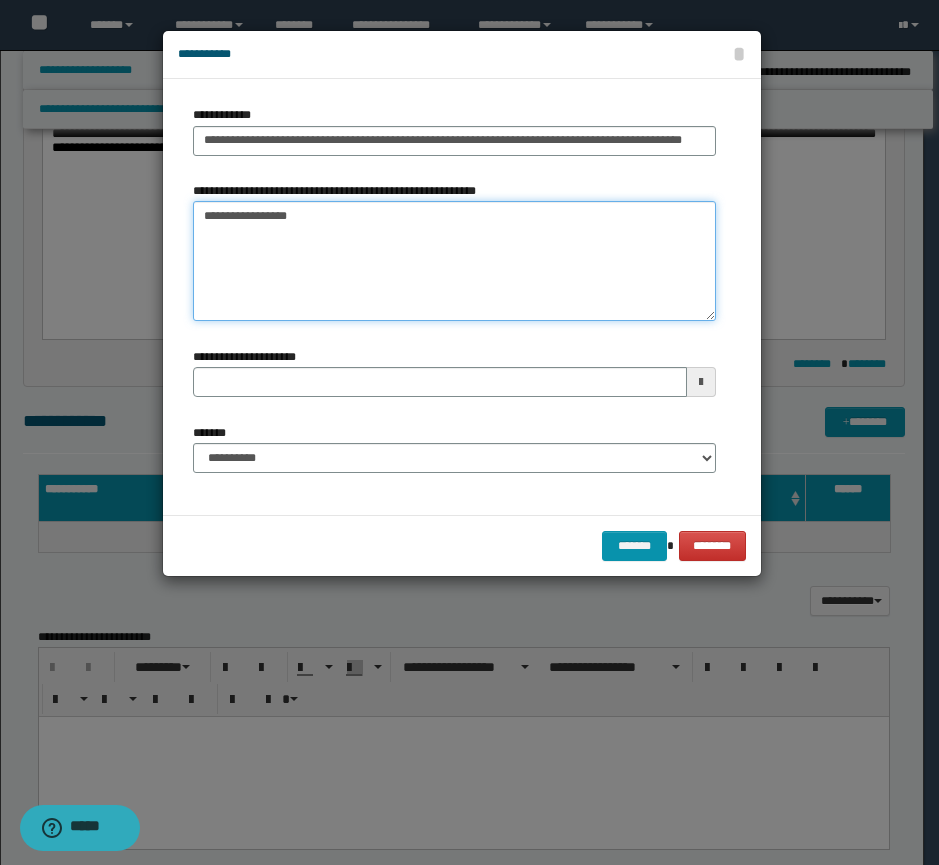 type 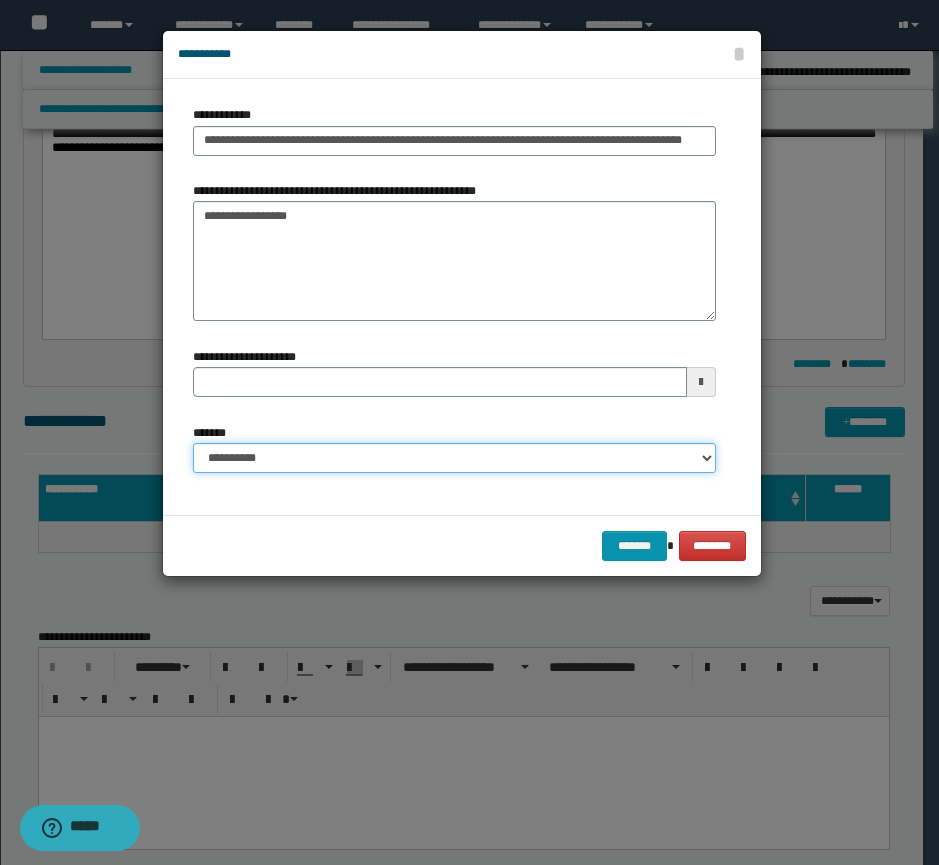 click on "**********" at bounding box center [454, 458] 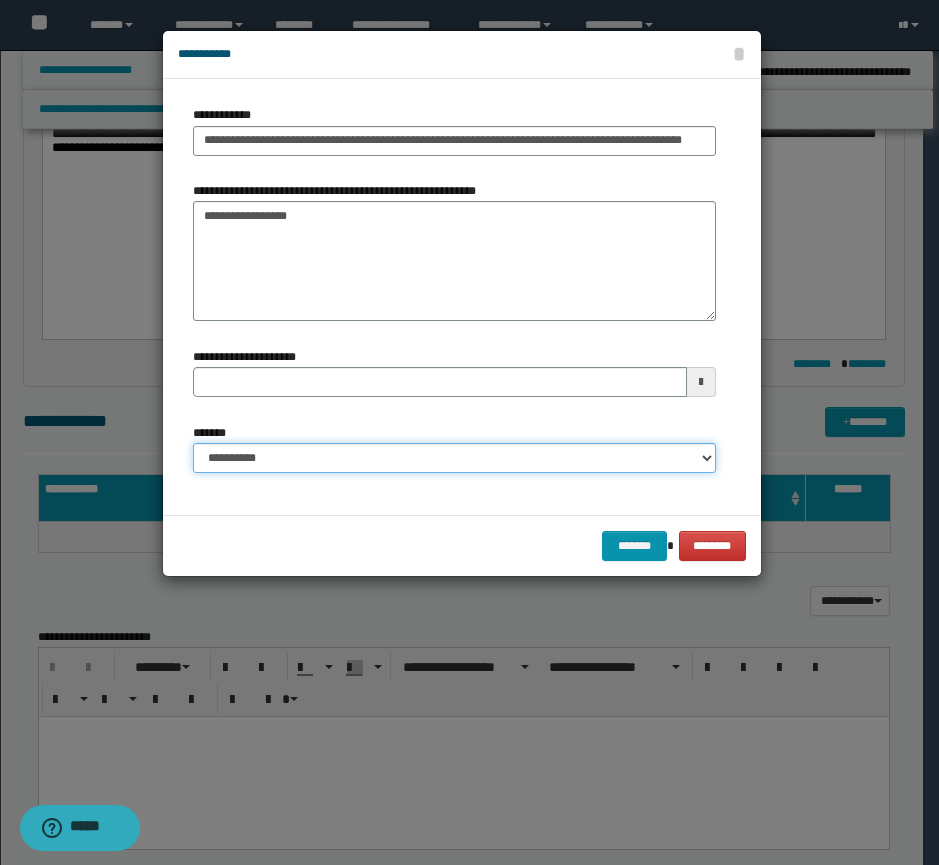 select on "*" 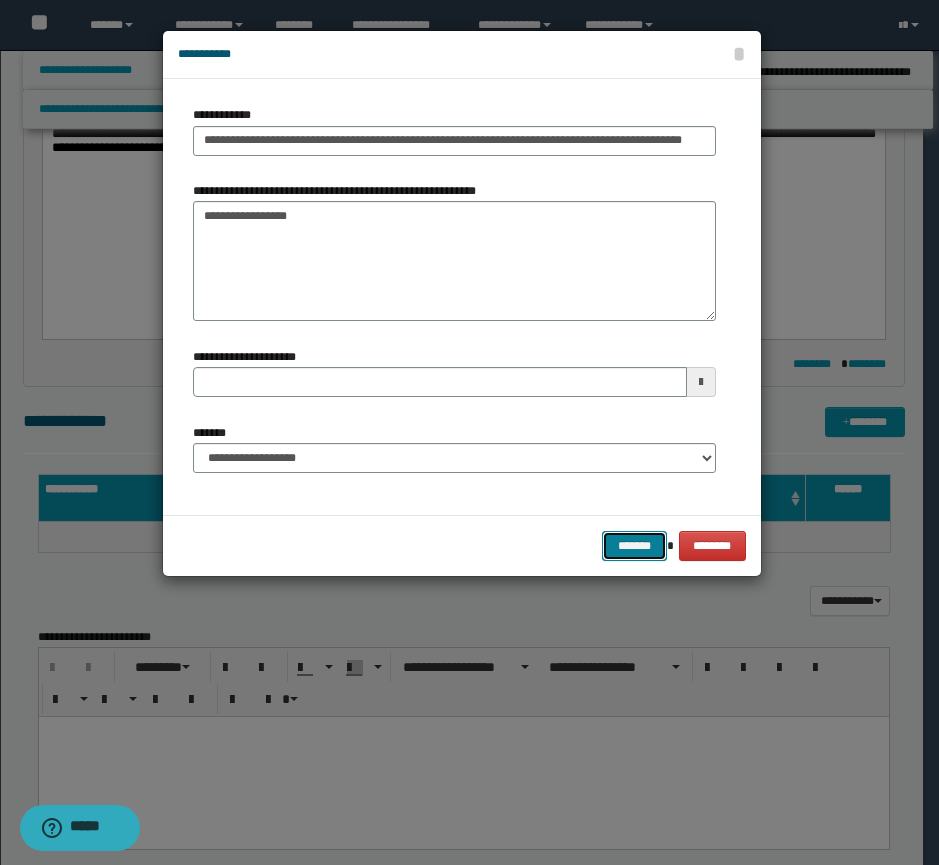 click on "*******" at bounding box center (634, 546) 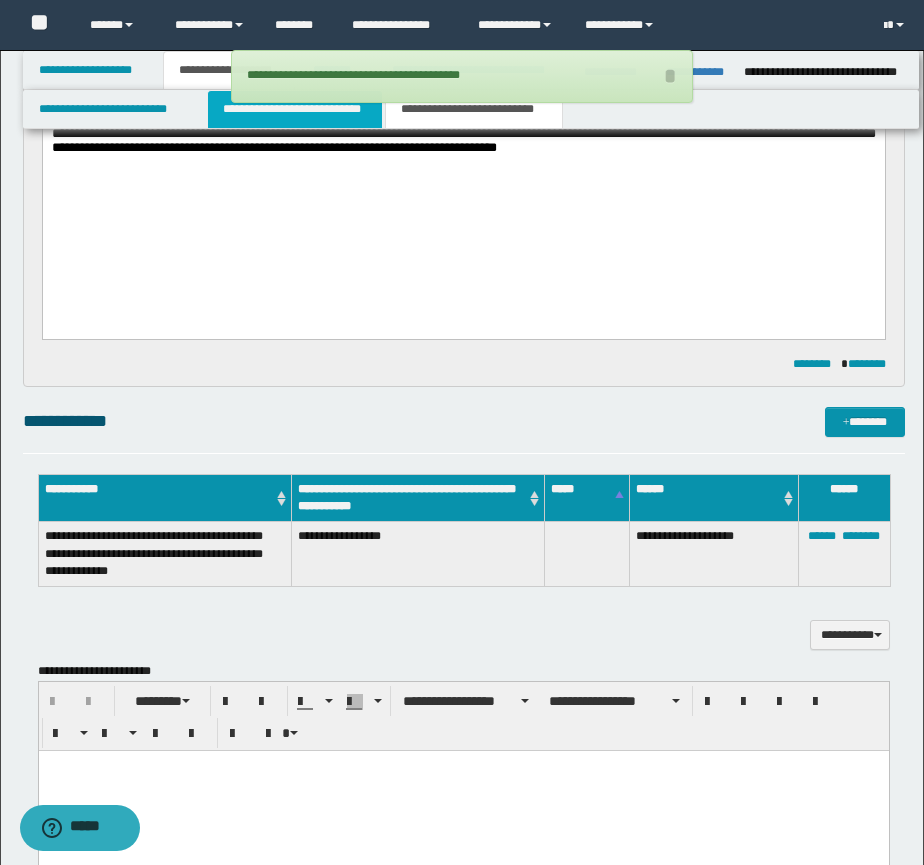 click on "**********" at bounding box center (295, 109) 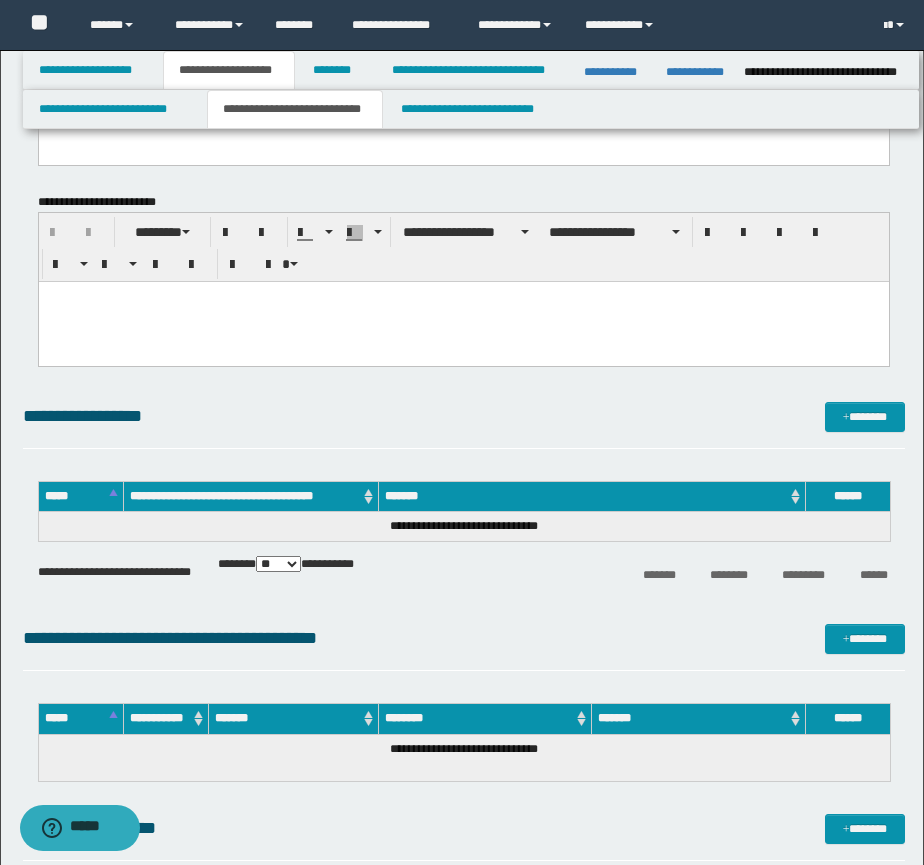 scroll, scrollTop: 0, scrollLeft: 0, axis: both 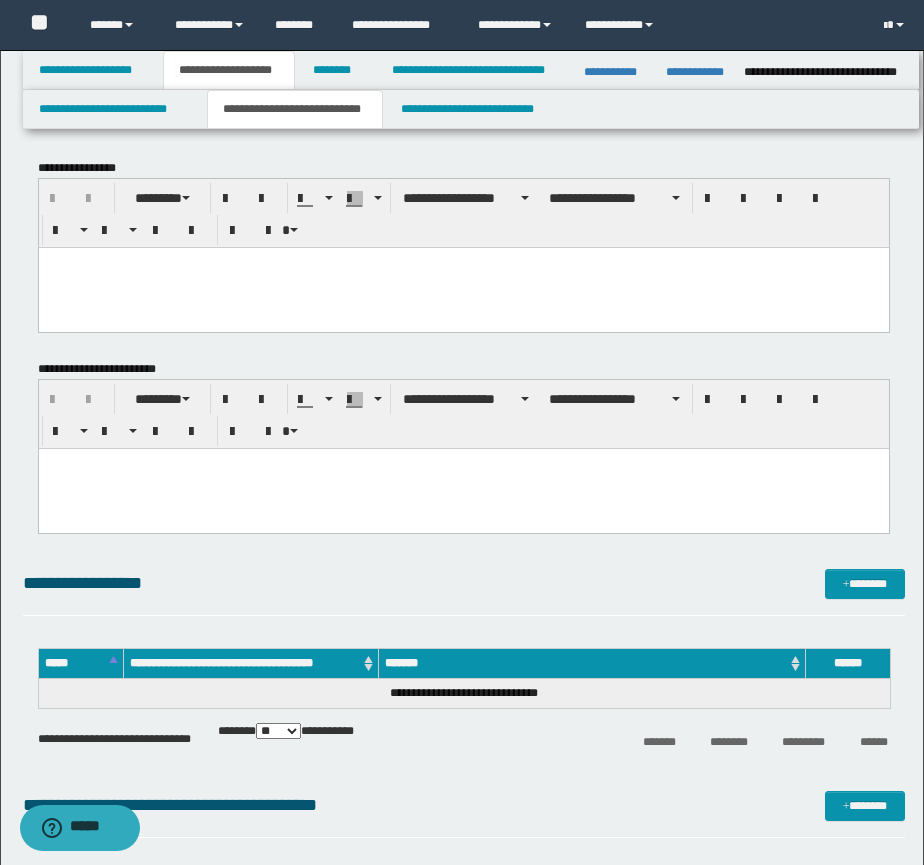 click at bounding box center [463, 262] 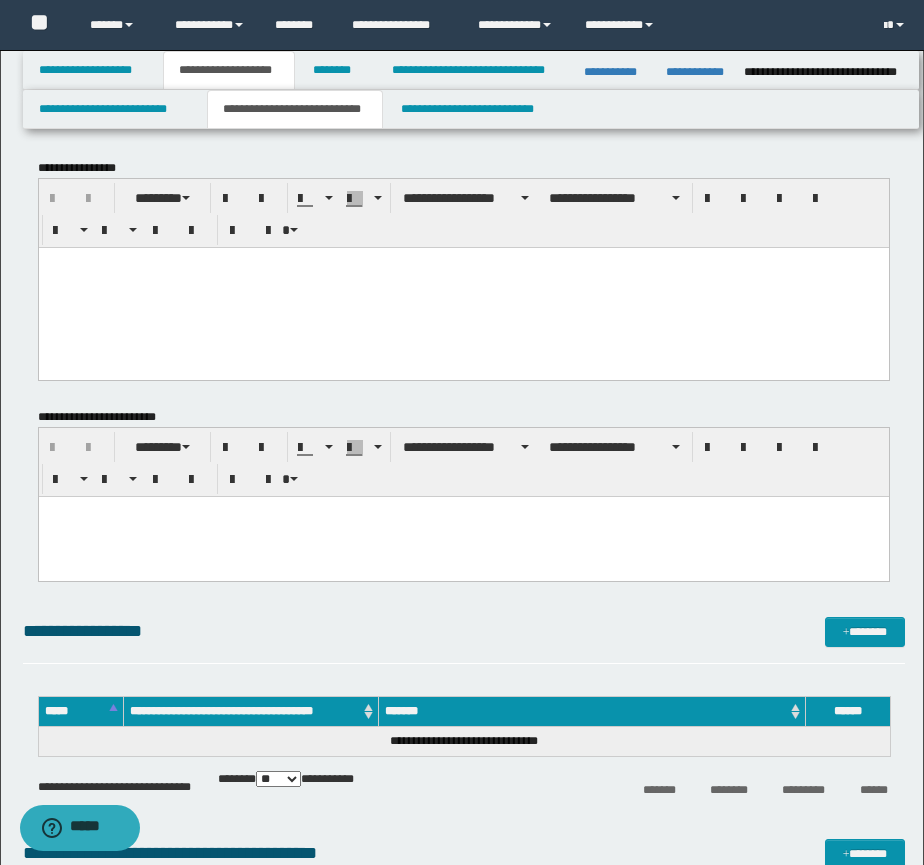 type 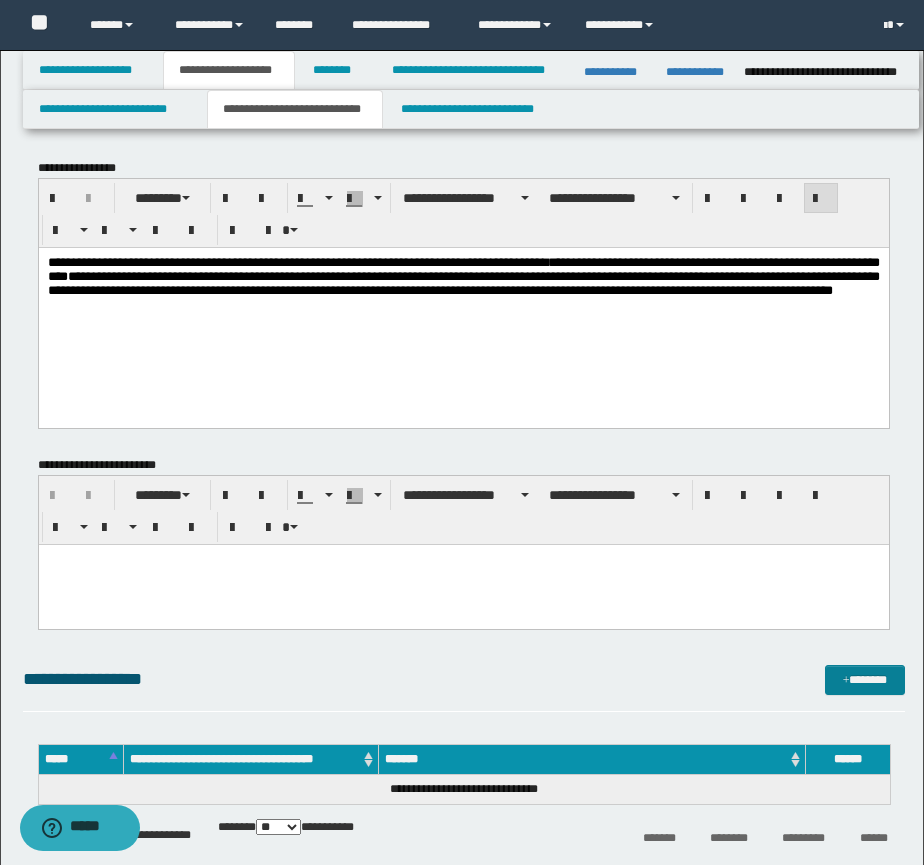 click at bounding box center (846, 681) 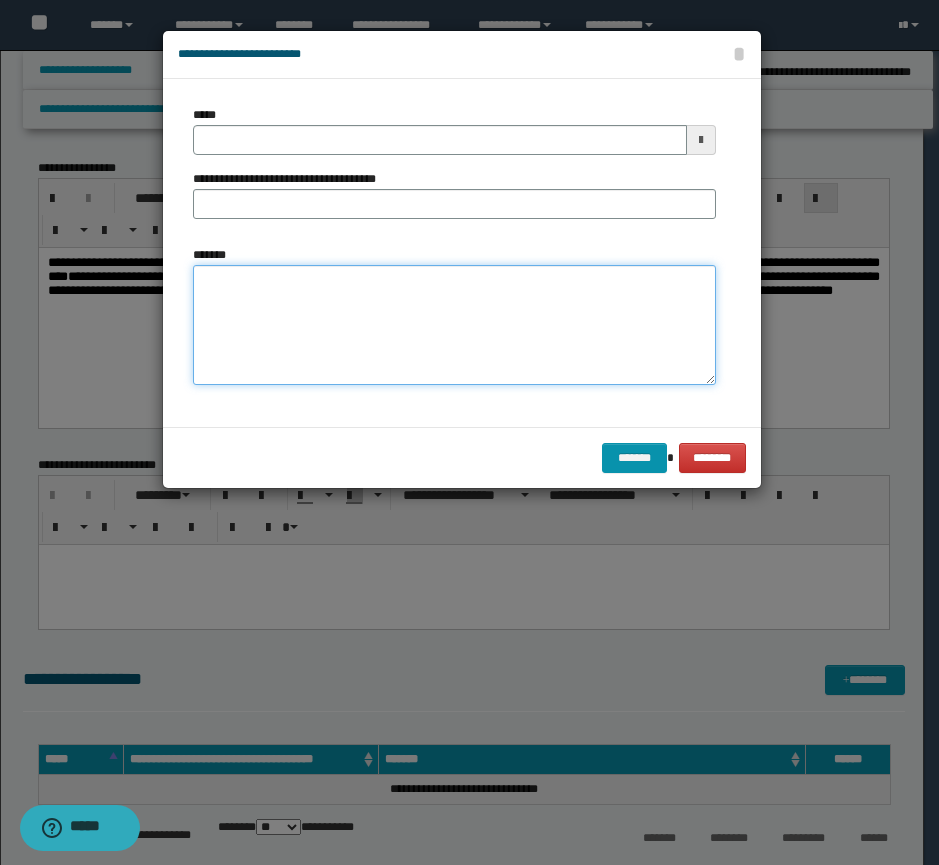 click on "*******" at bounding box center [454, 325] 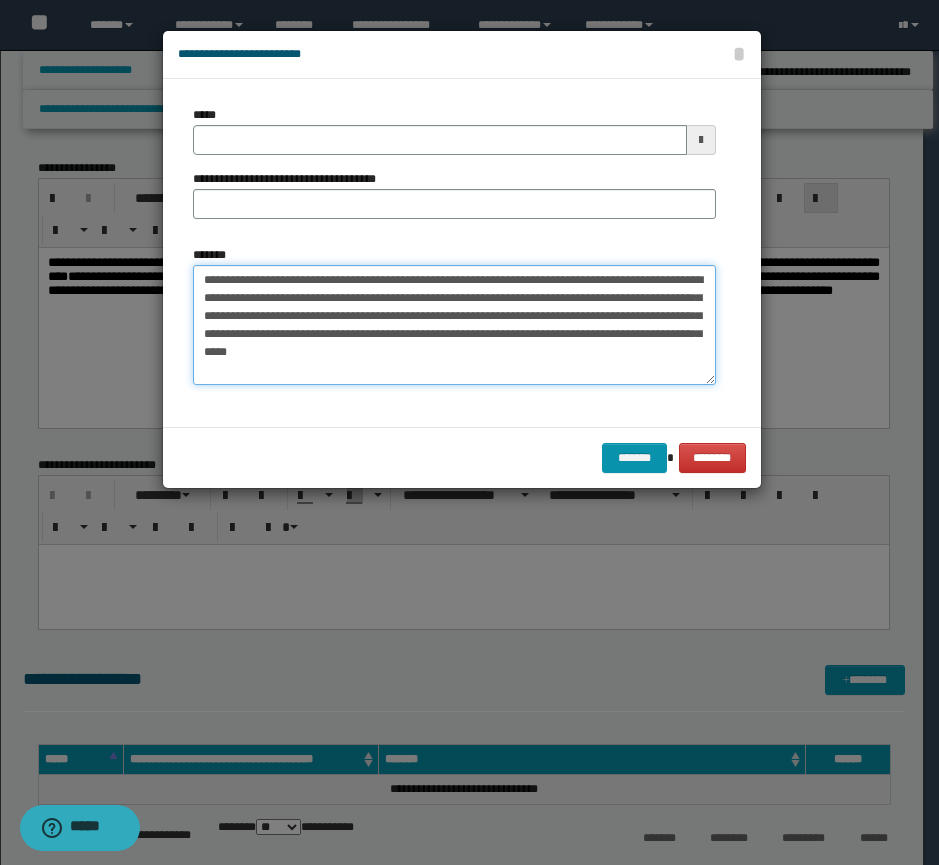 type on "**********" 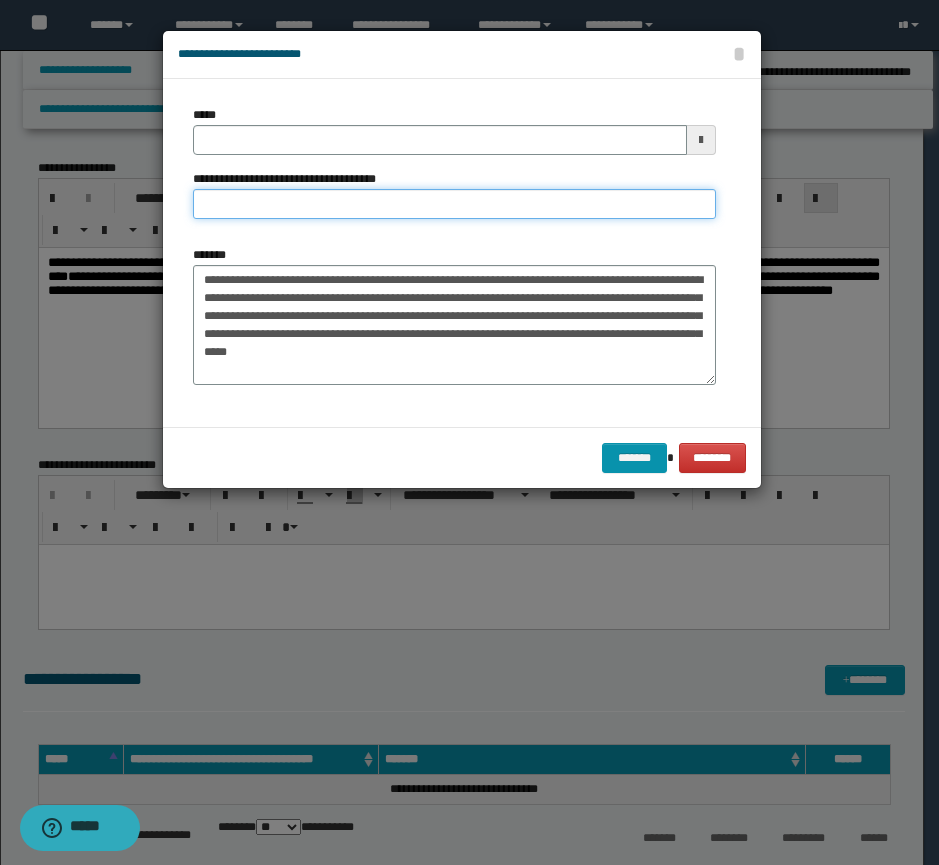 click on "**********" at bounding box center [454, 204] 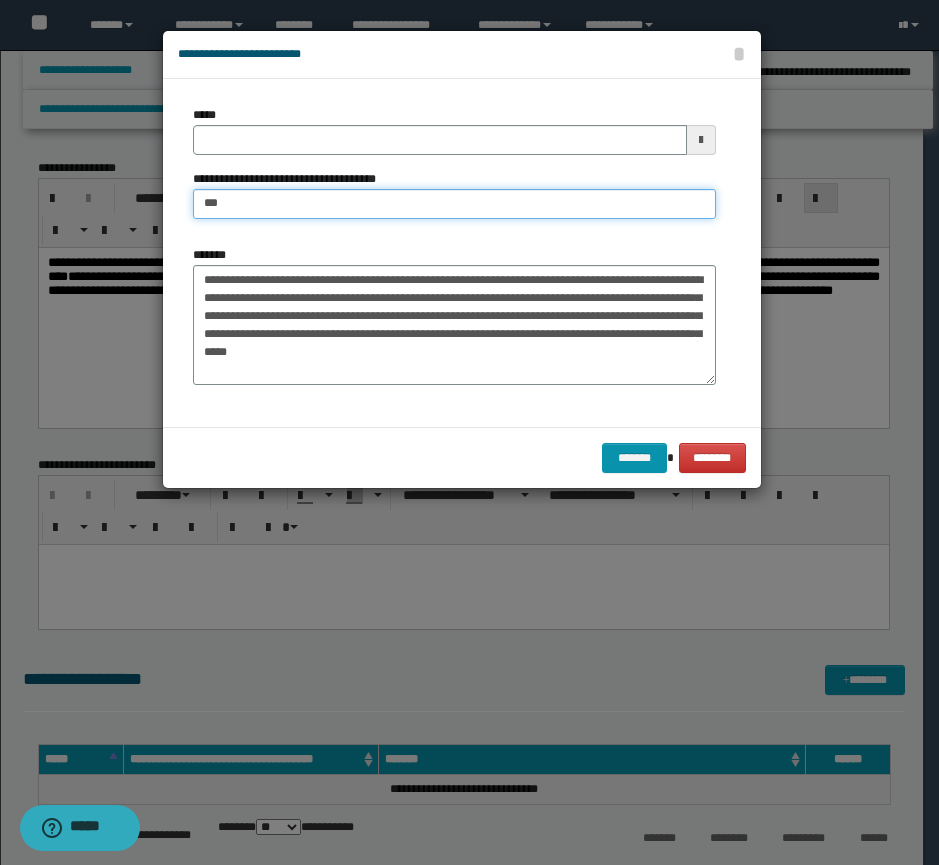 type on "*********" 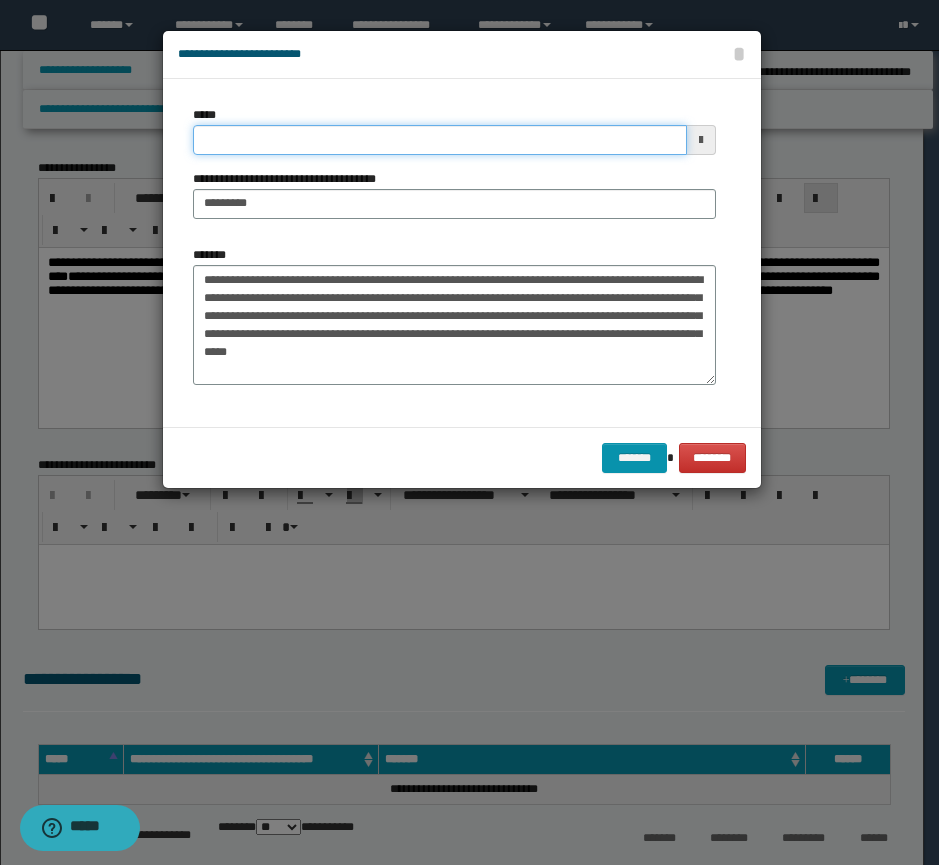 drag, startPoint x: 474, startPoint y: 138, endPoint x: 482, endPoint y: 170, distance: 32.984844 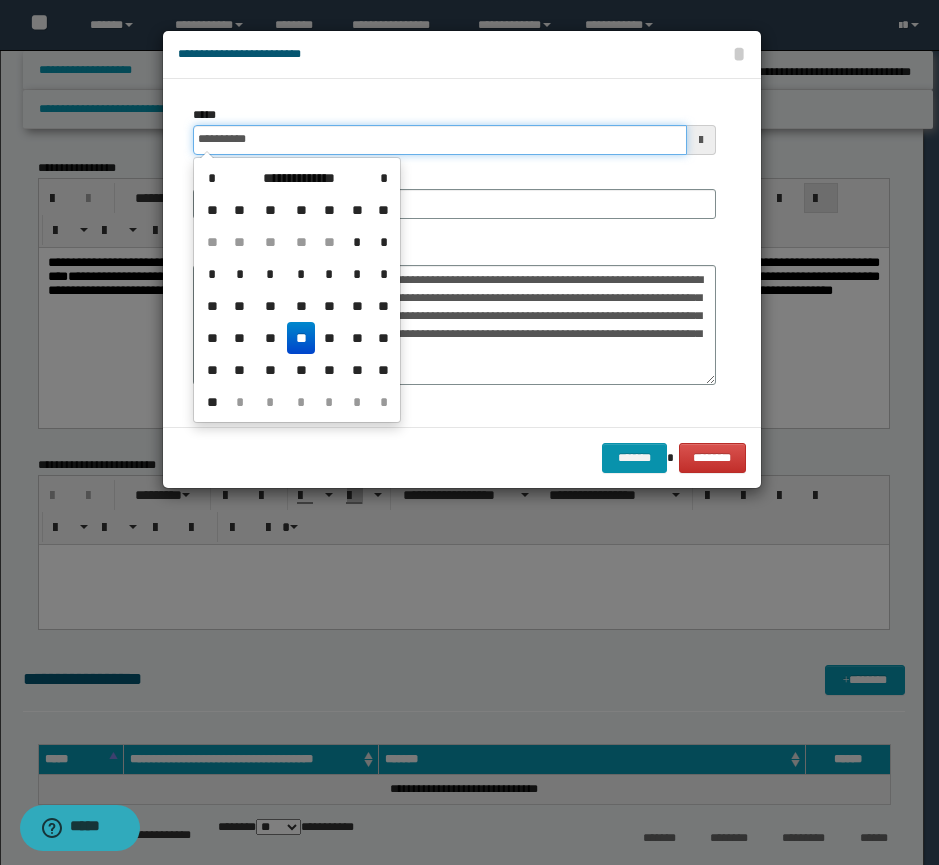 type on "**********" 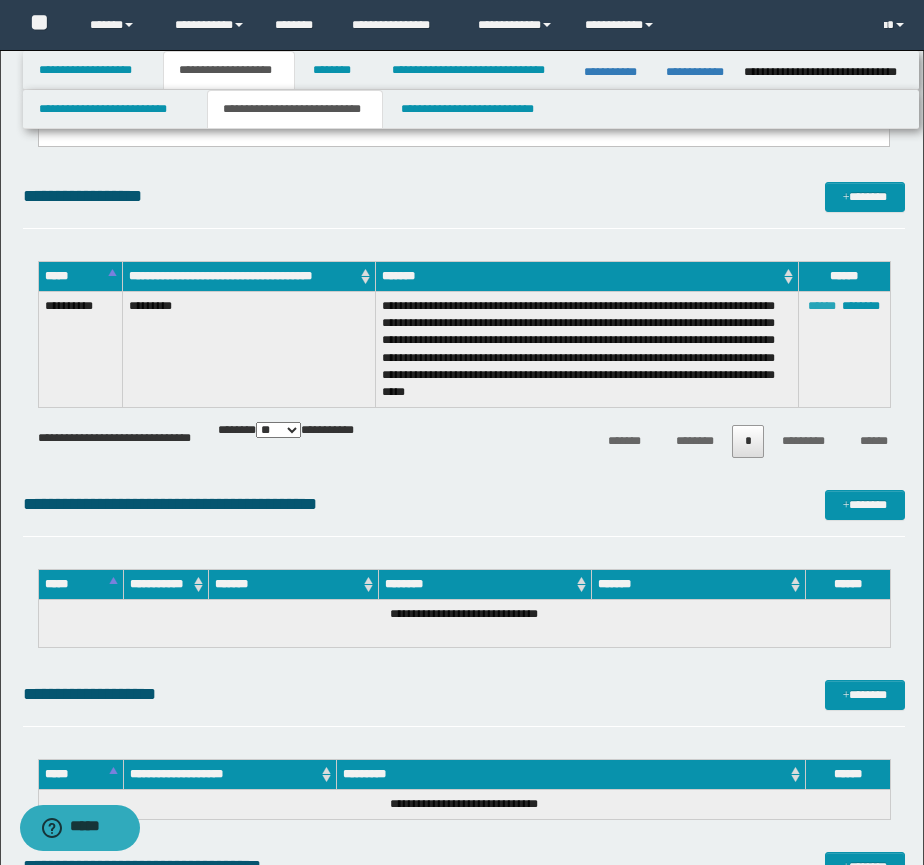scroll, scrollTop: 667, scrollLeft: 0, axis: vertical 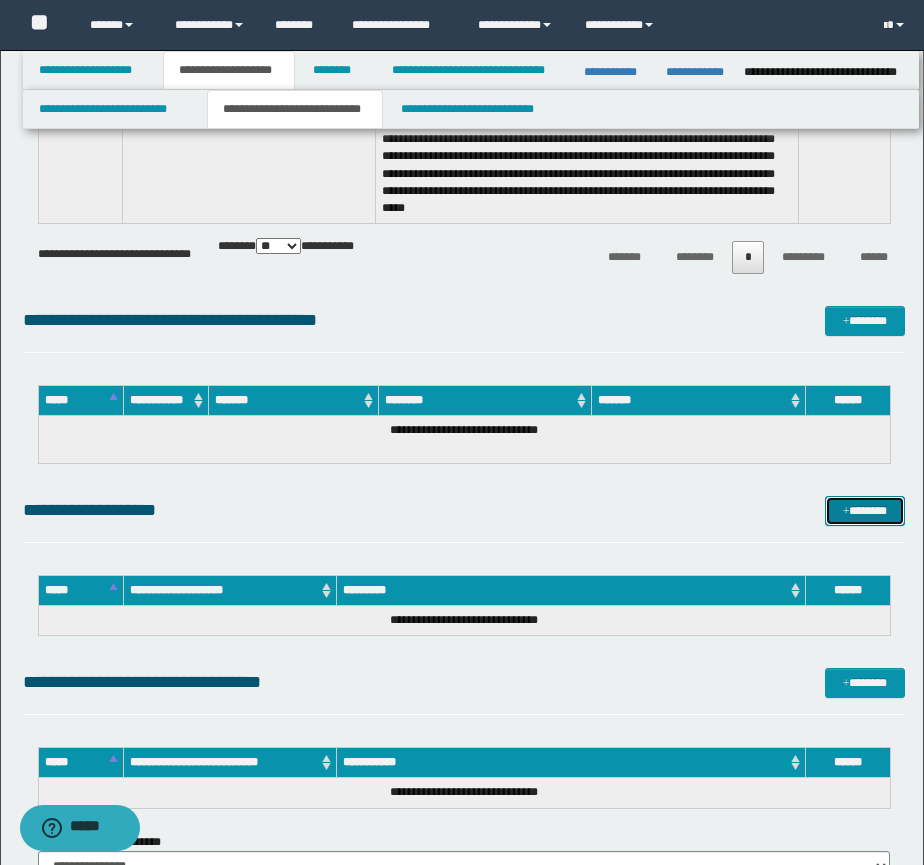 click on "*******" at bounding box center (865, 511) 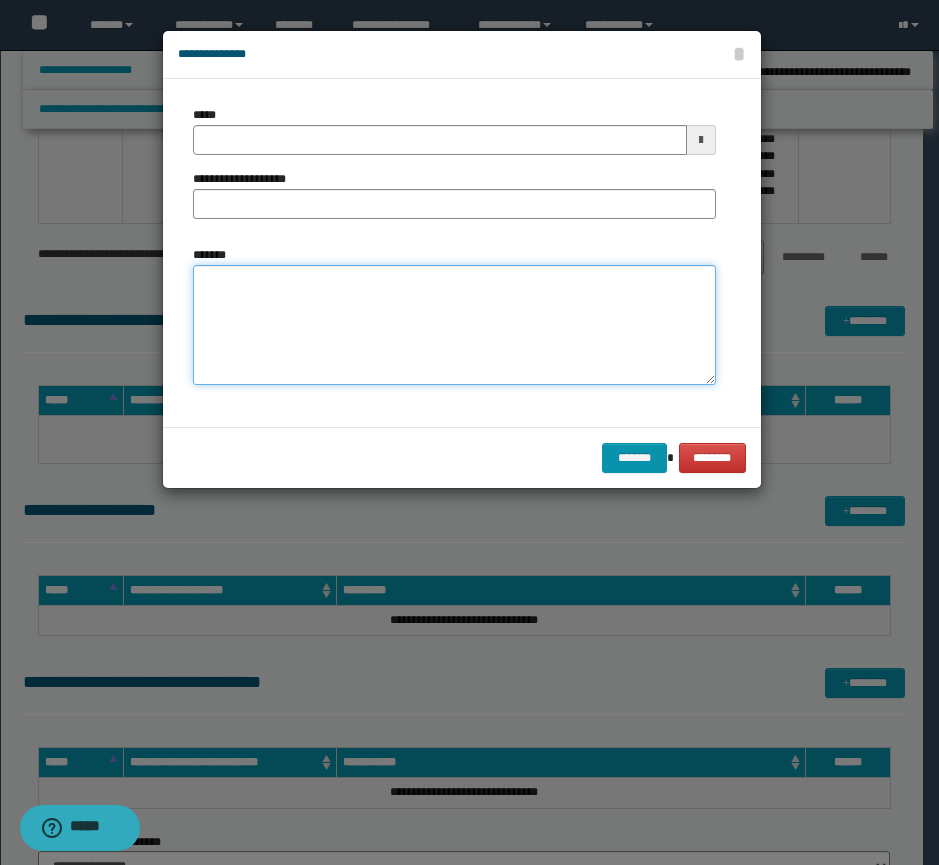 click on "*******" at bounding box center (454, 325) 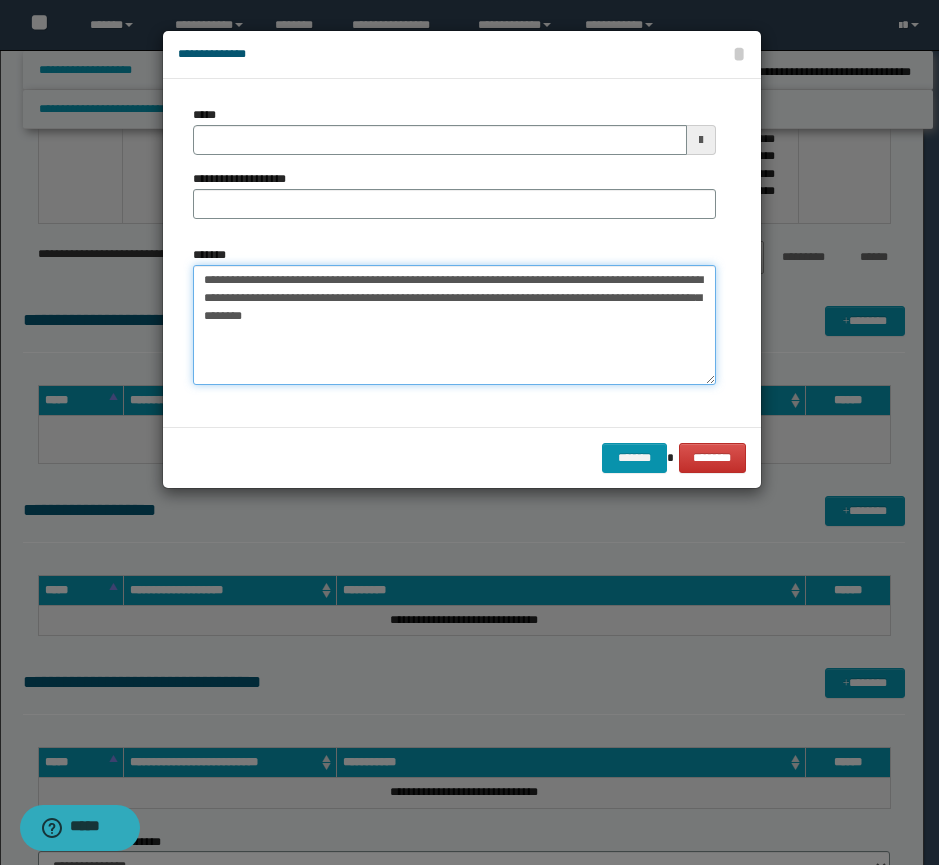 type on "**********" 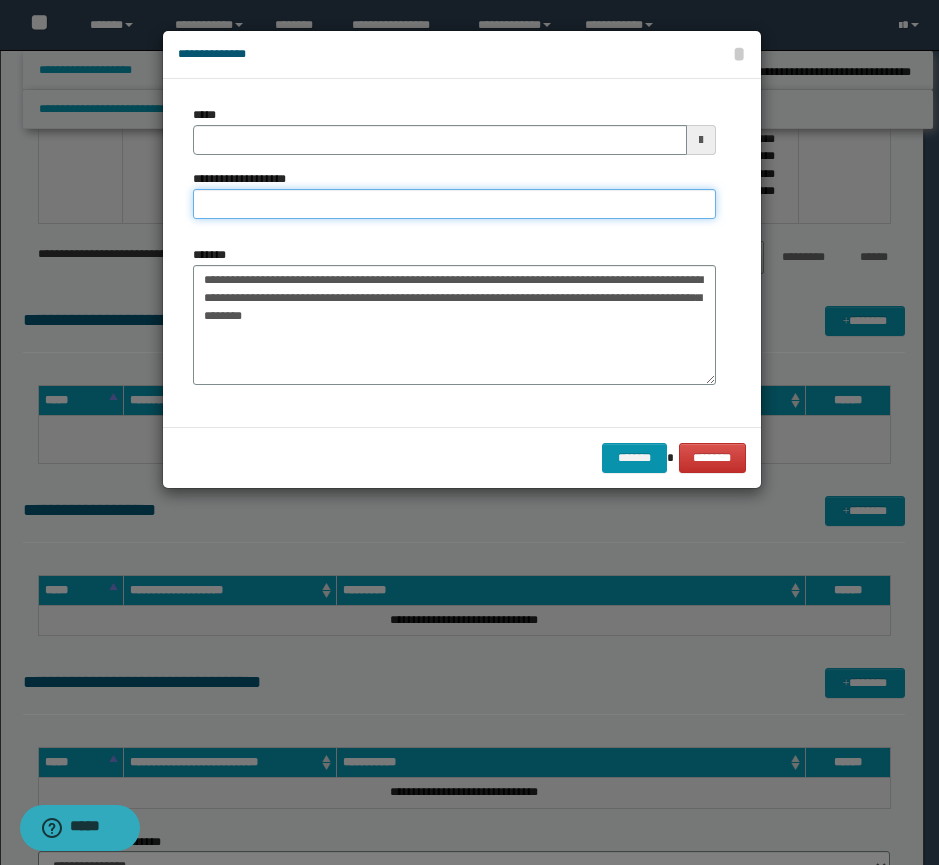 click on "**********" at bounding box center (454, 204) 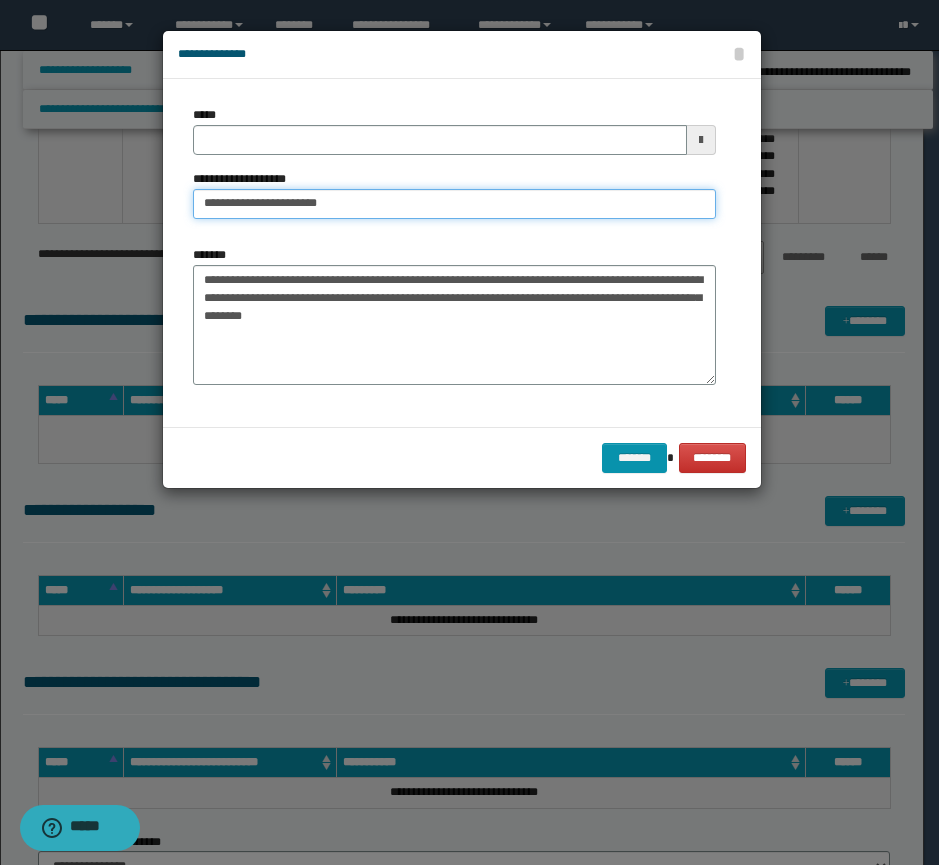 type 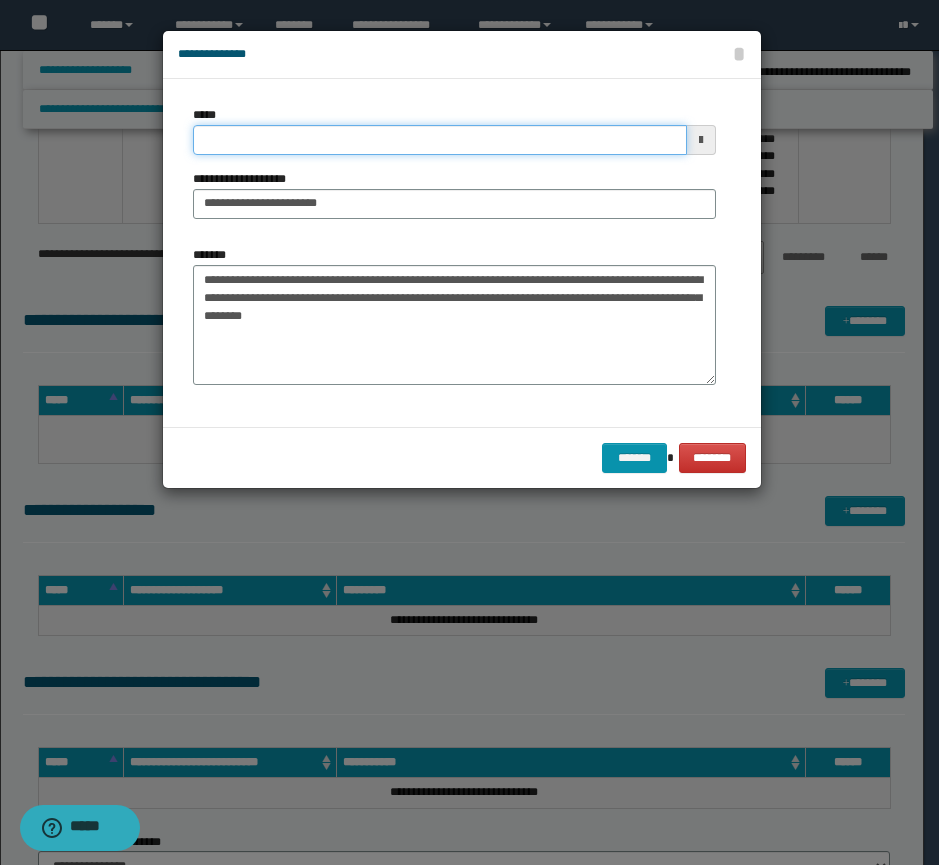 drag, startPoint x: 590, startPoint y: 132, endPoint x: 604, endPoint y: 149, distance: 22.022715 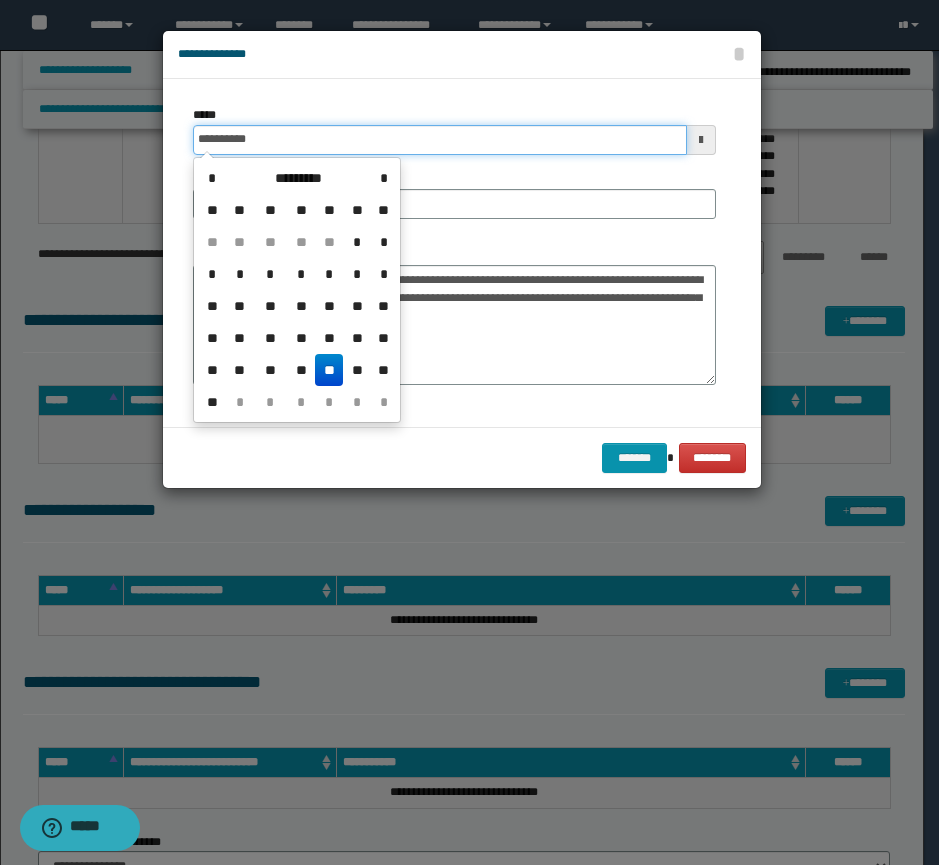 type on "**********" 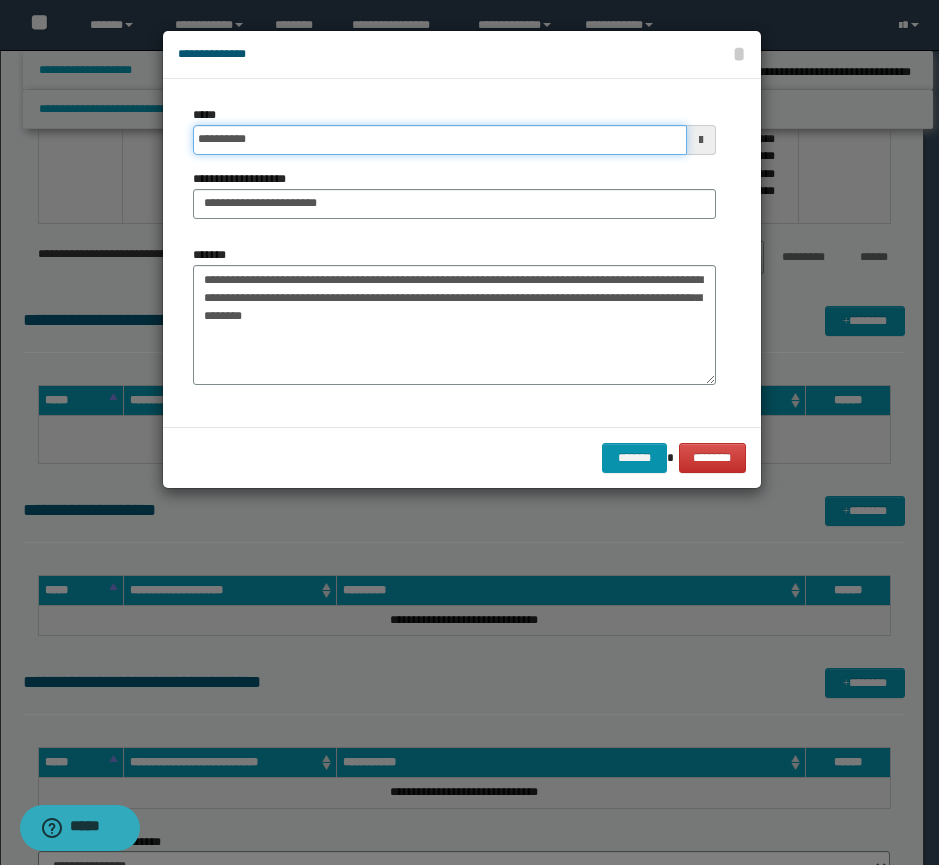 click on "*******" at bounding box center [634, 458] 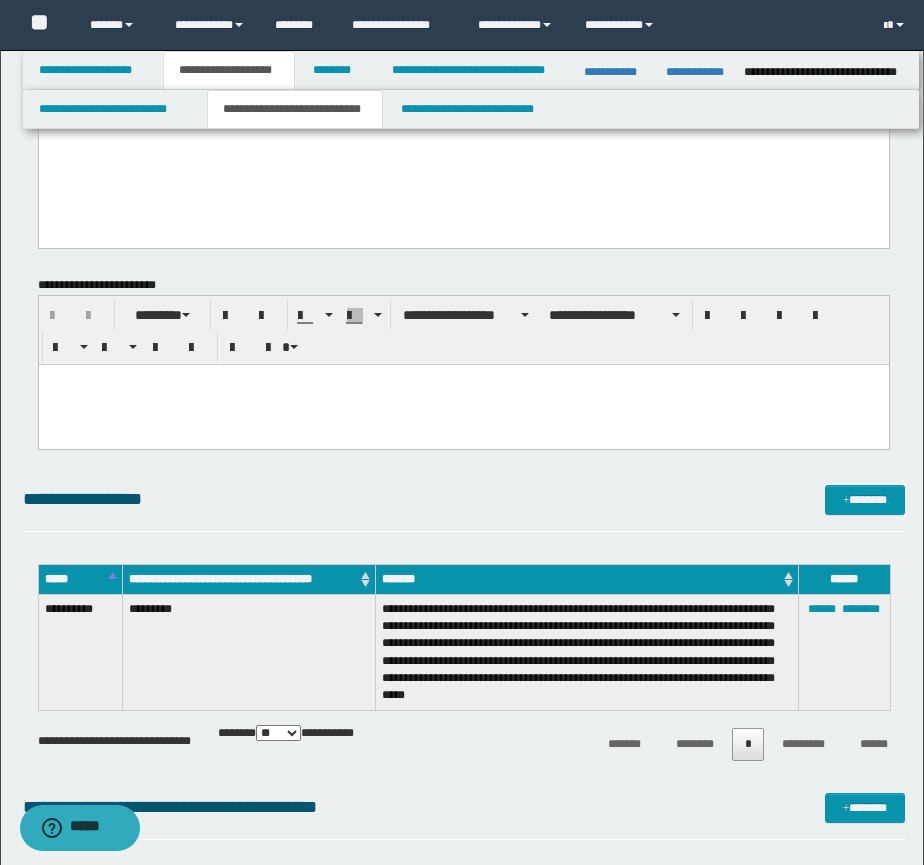 scroll, scrollTop: 167, scrollLeft: 0, axis: vertical 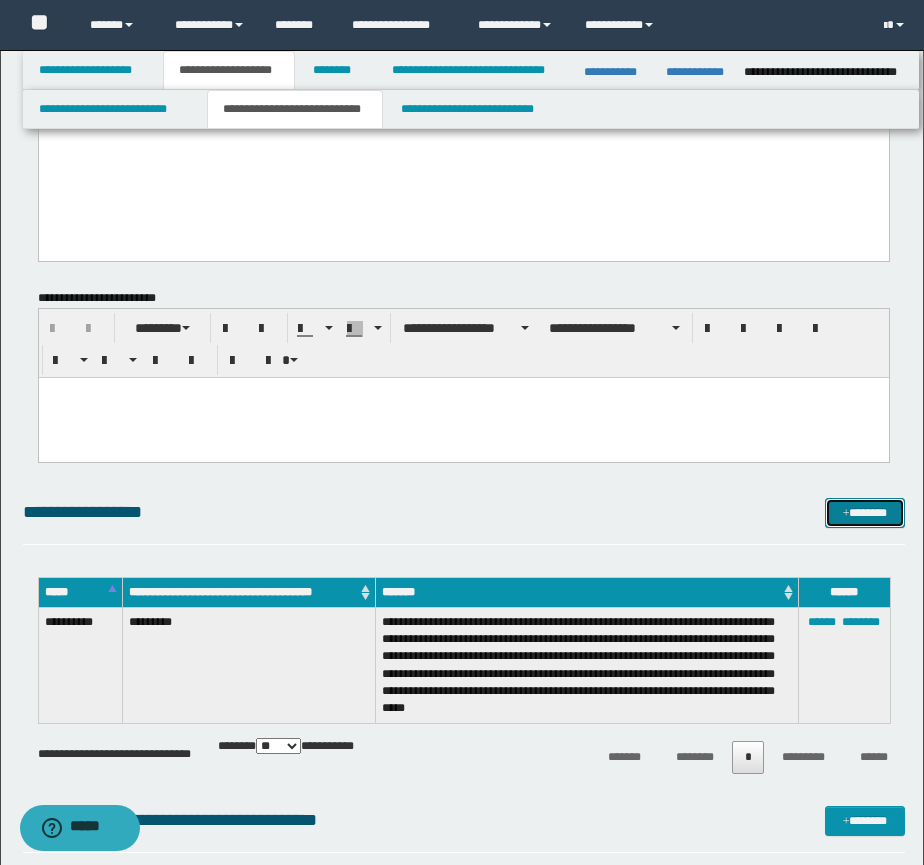 click at bounding box center [846, 514] 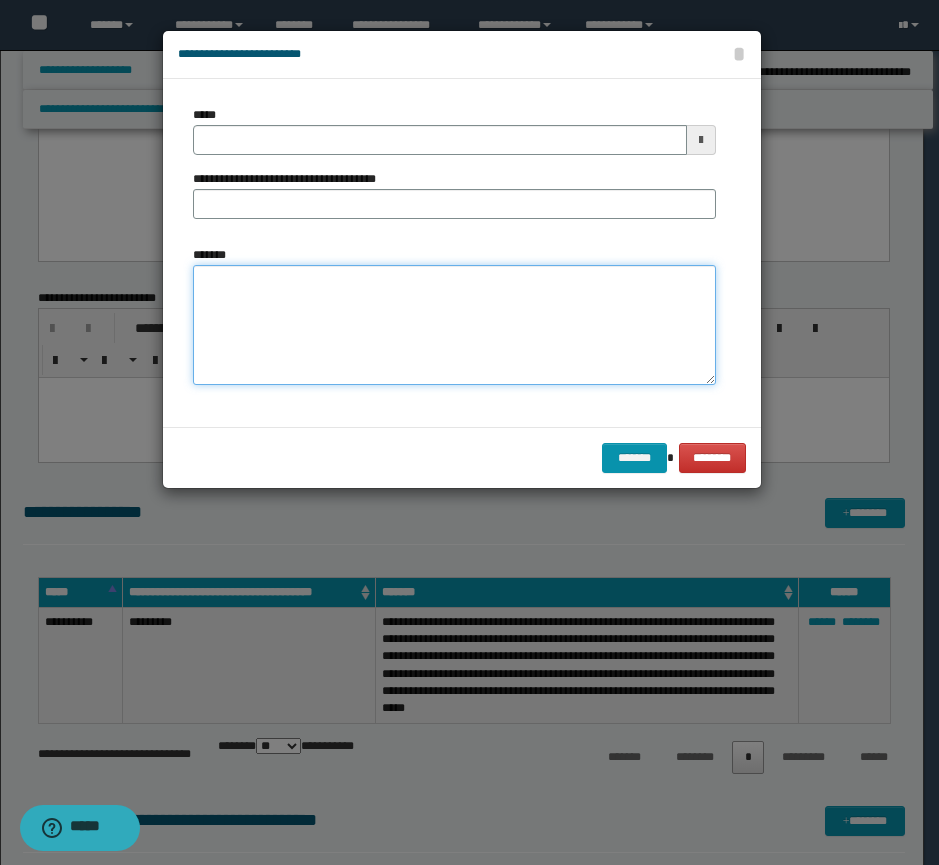 click on "*******" at bounding box center (454, 325) 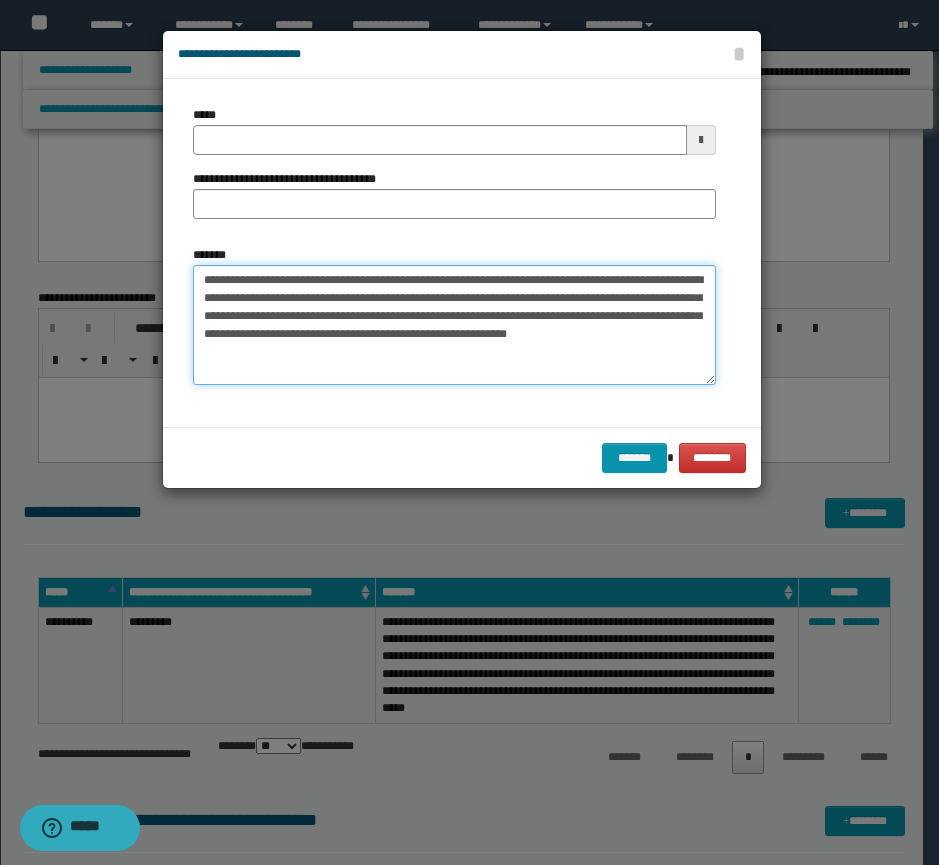 type on "**********" 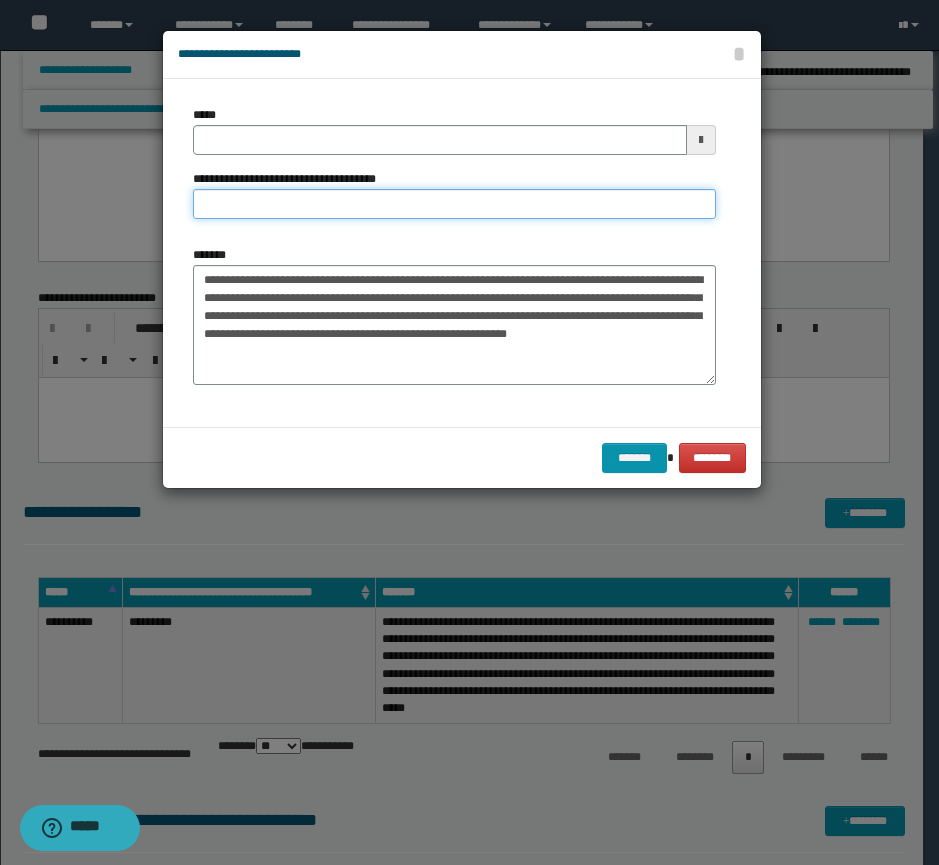 click on "**********" at bounding box center (454, 204) 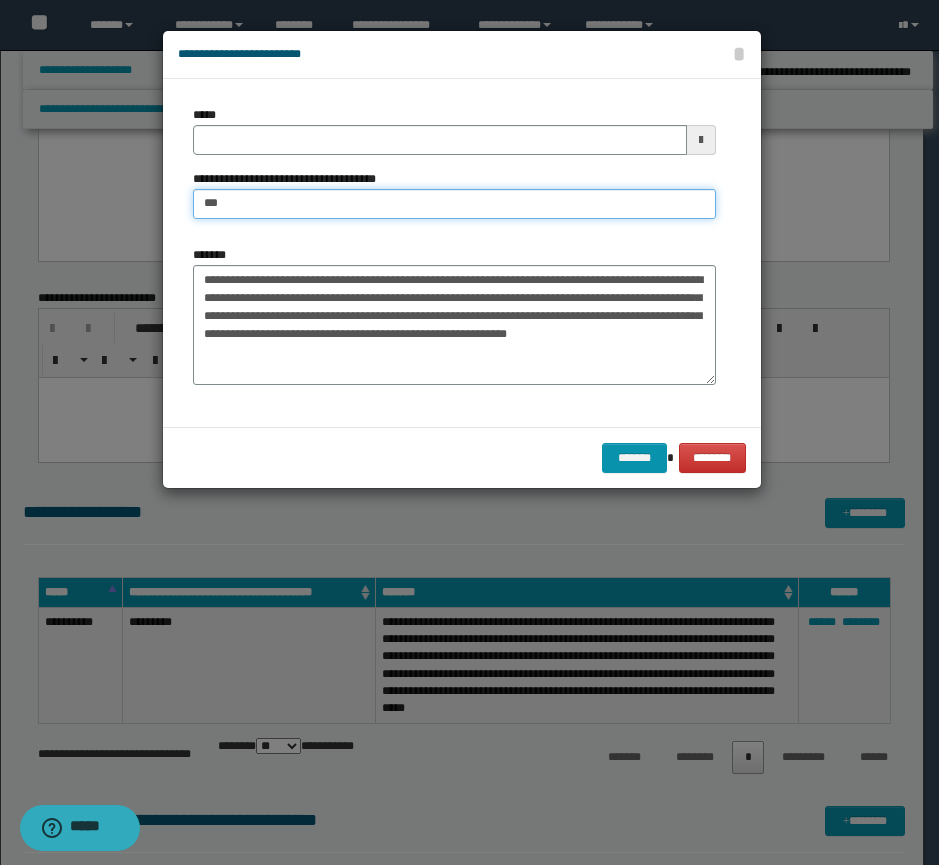 type on "*********" 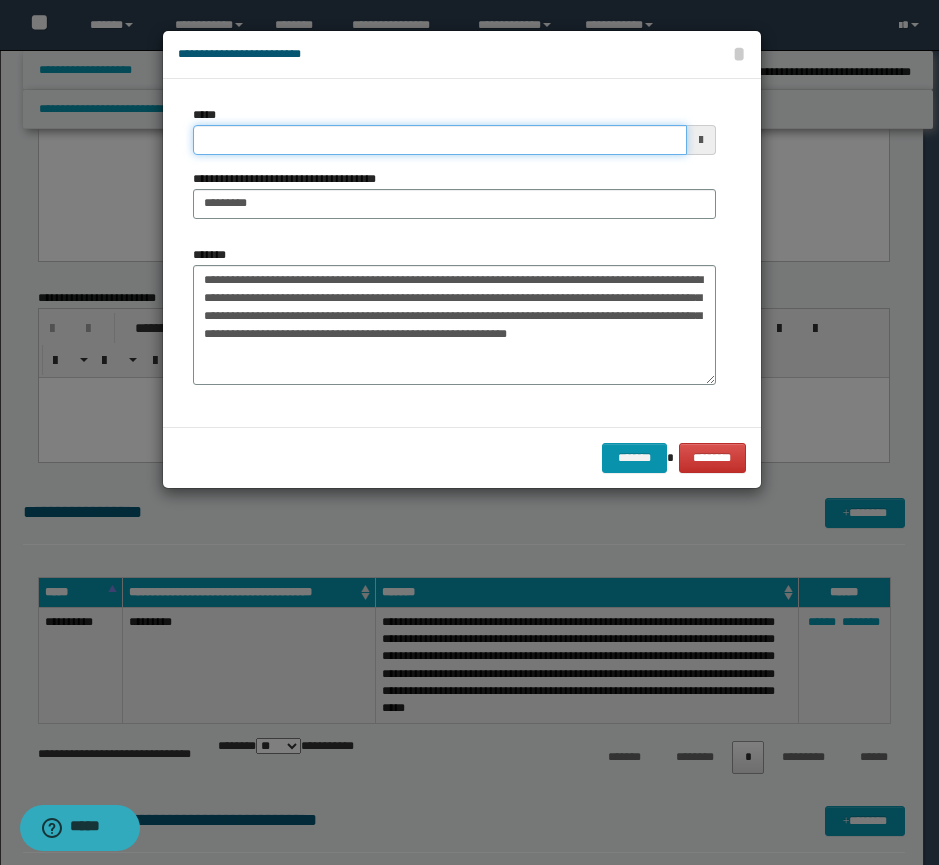 click on "*****" at bounding box center (440, 140) 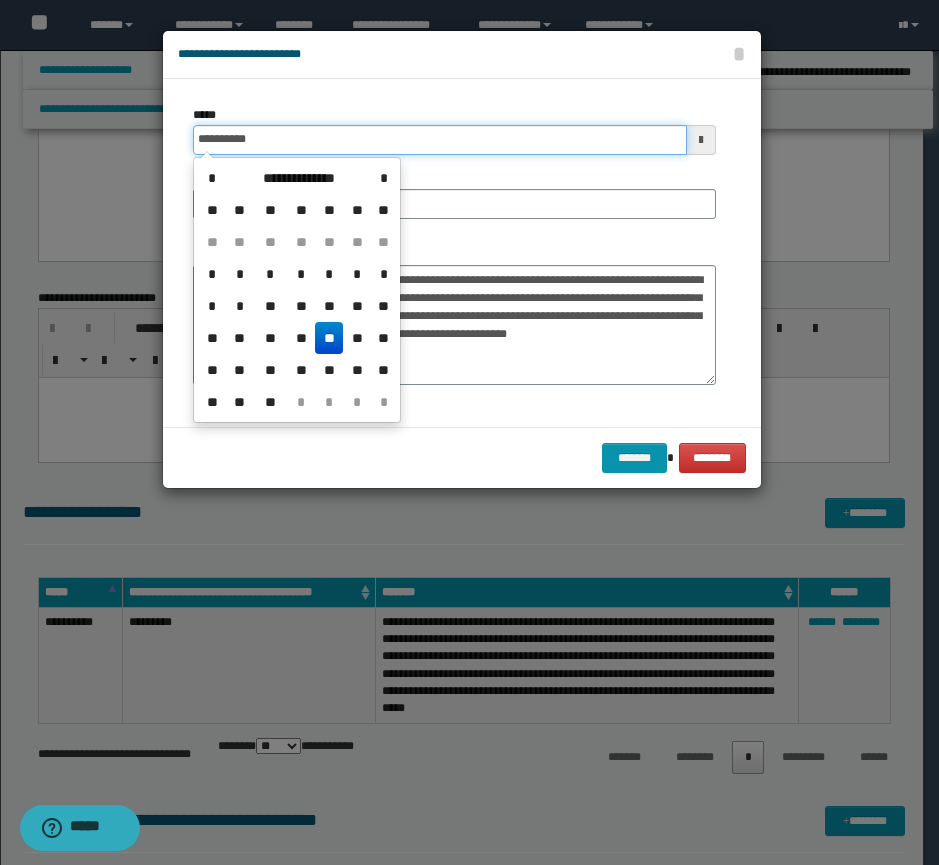 type on "**********" 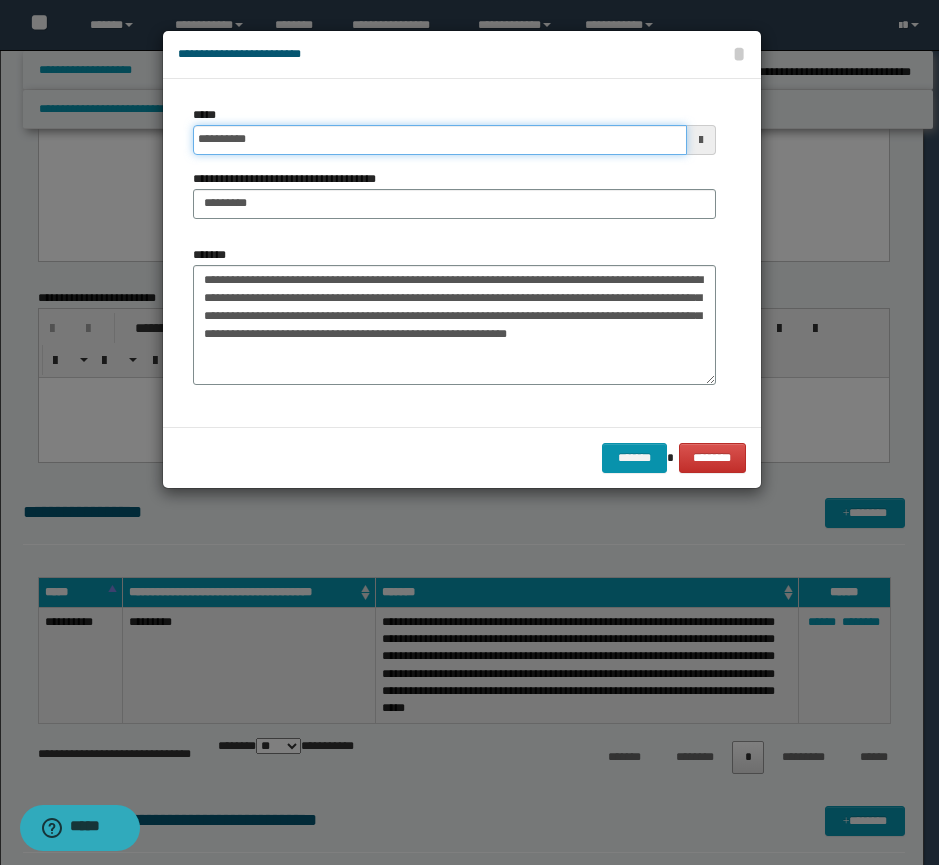 click on "*******" at bounding box center [634, 458] 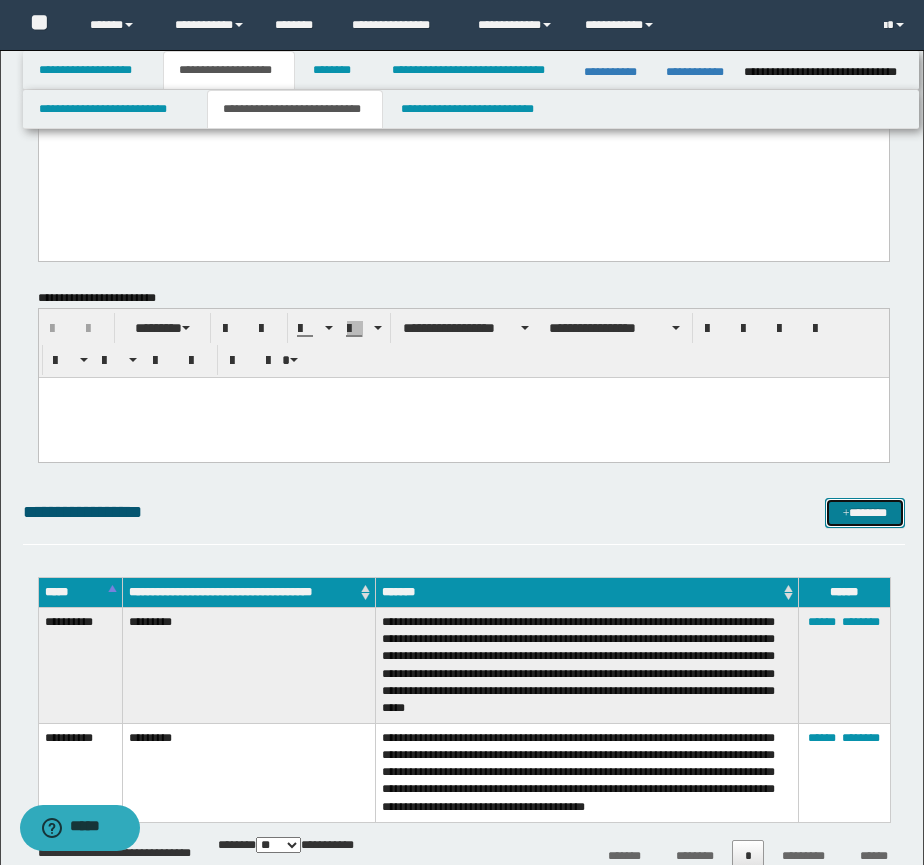 click on "*******" at bounding box center (865, 513) 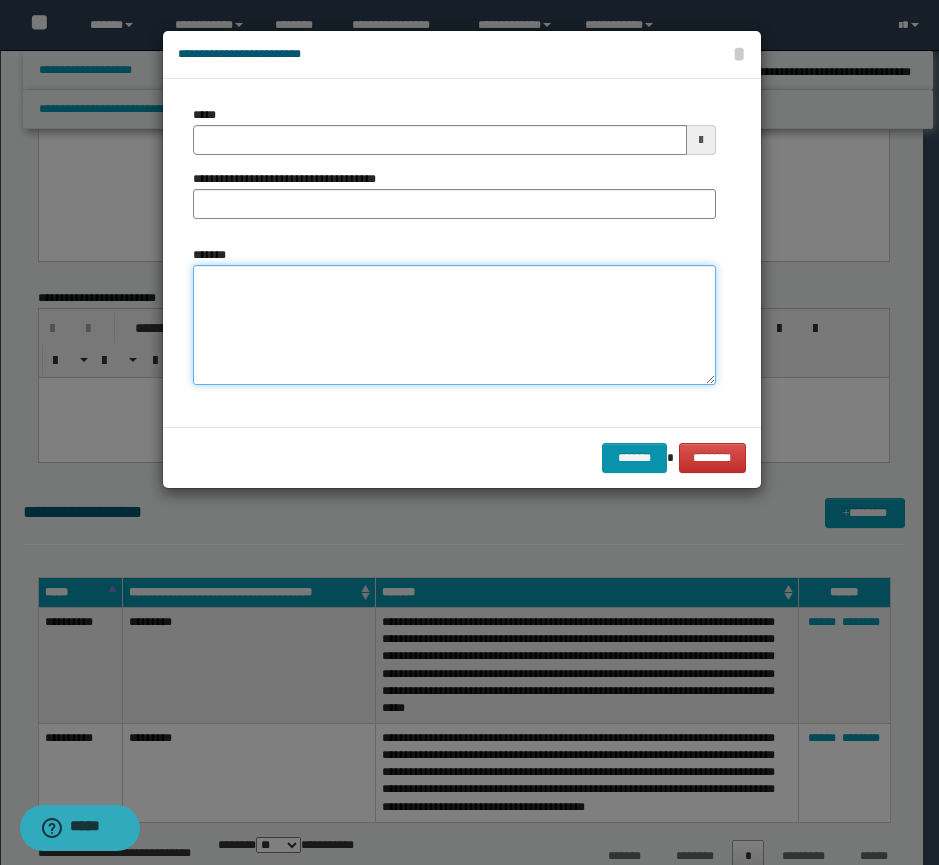 click on "*******" at bounding box center (454, 325) 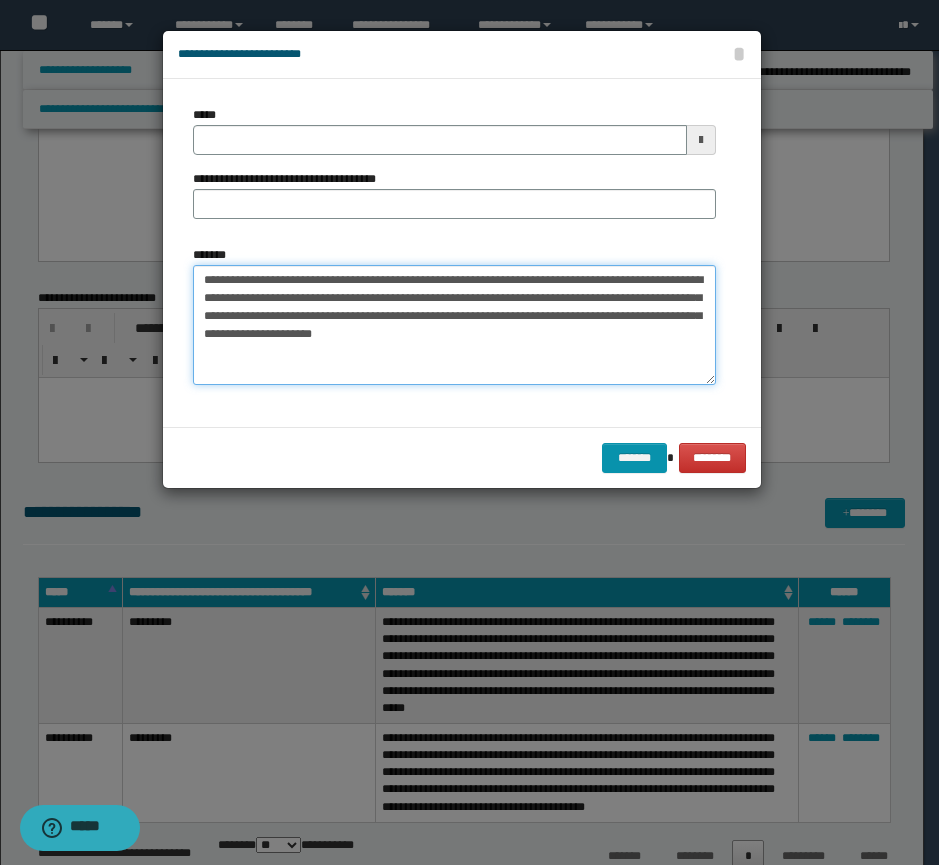 type on "**********" 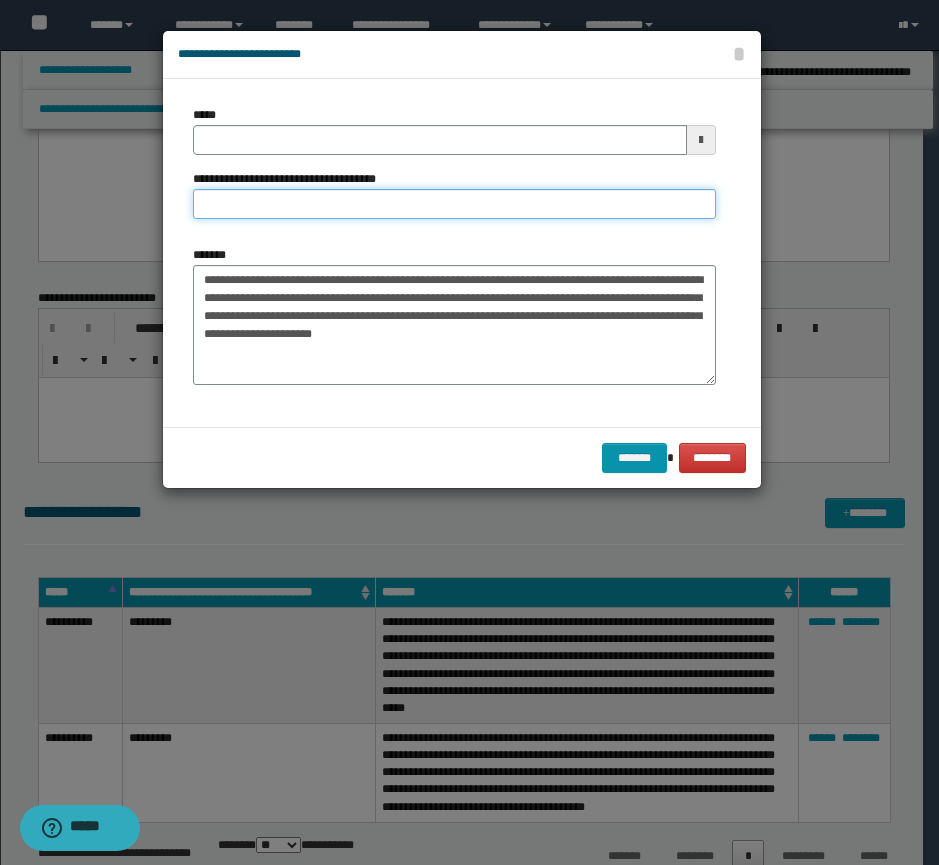 click on "**********" at bounding box center [454, 204] 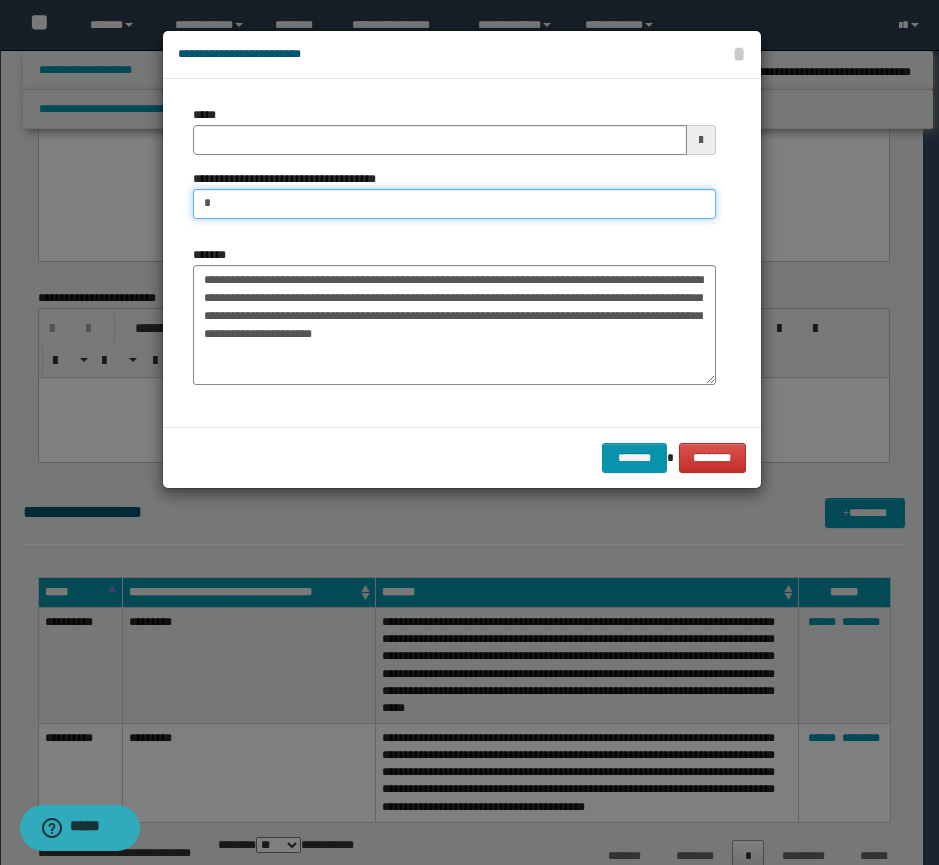 type on "*********" 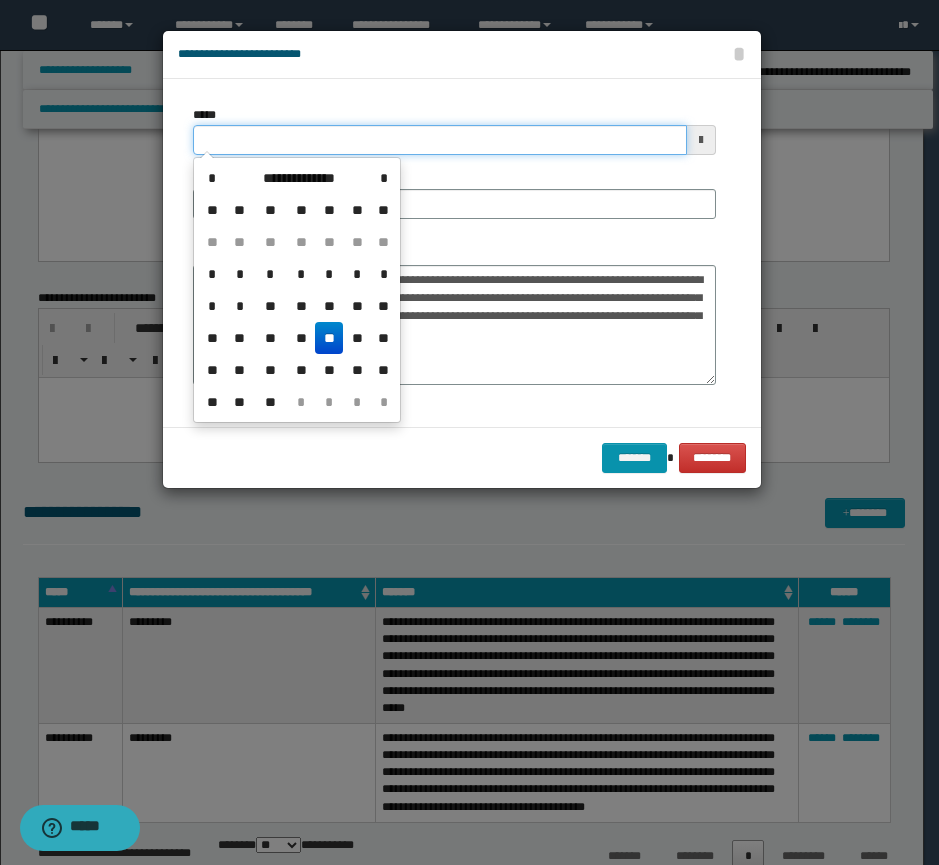 click on "*****" at bounding box center (440, 140) 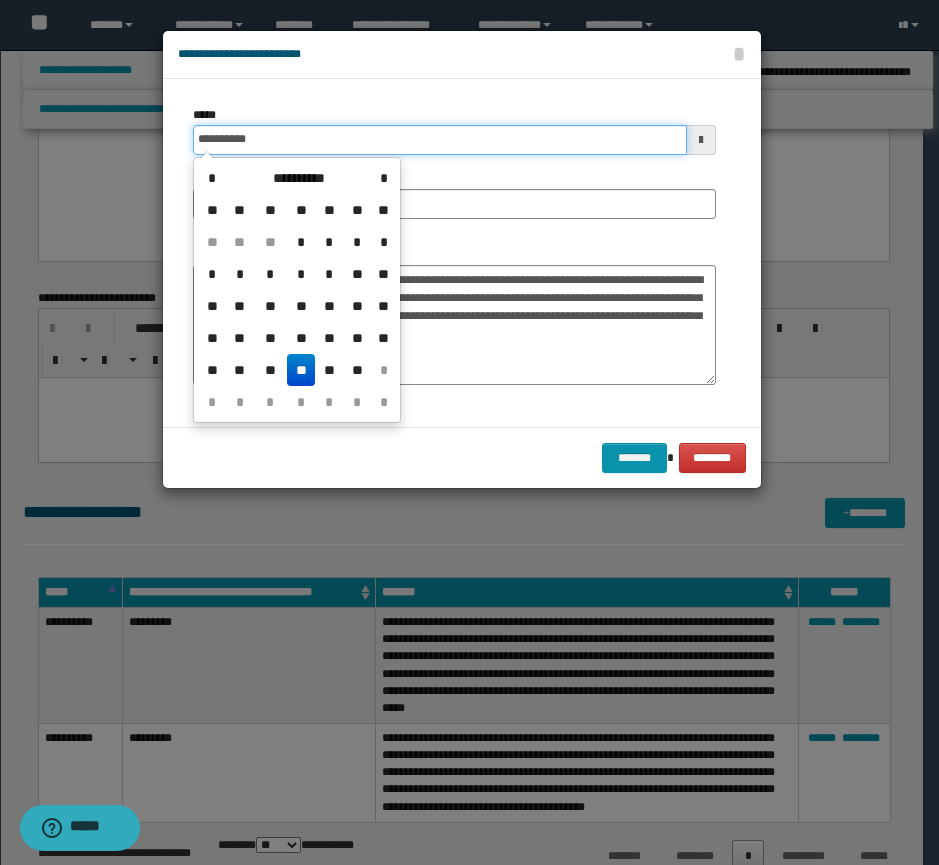 type on "**********" 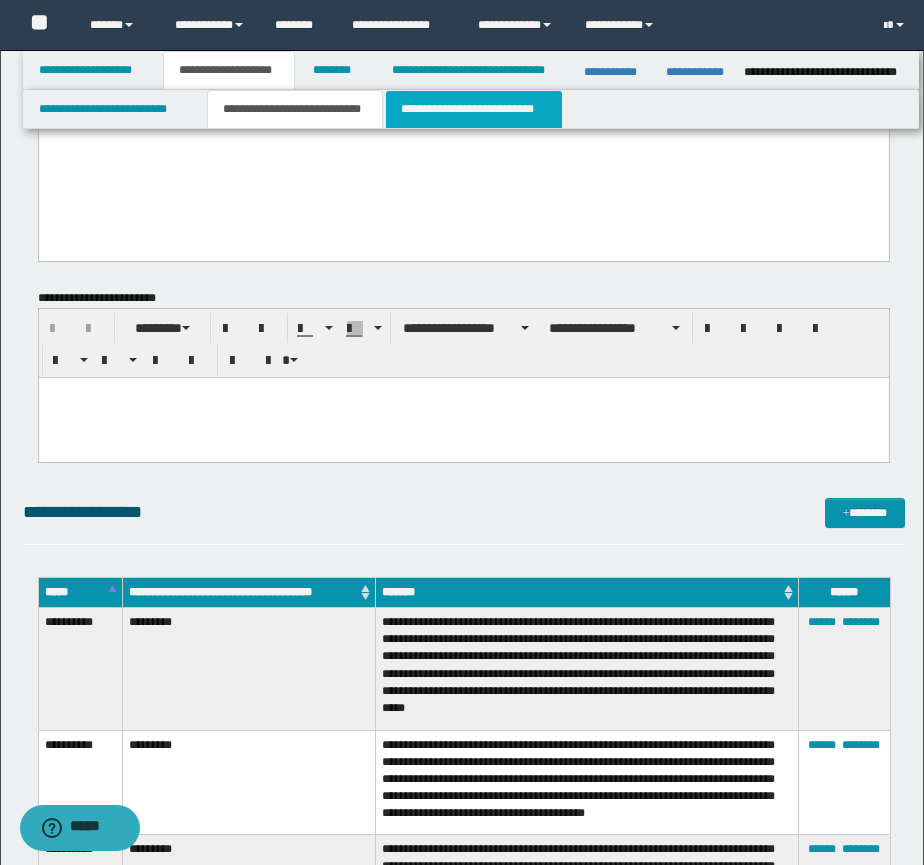 click on "**********" at bounding box center (474, 109) 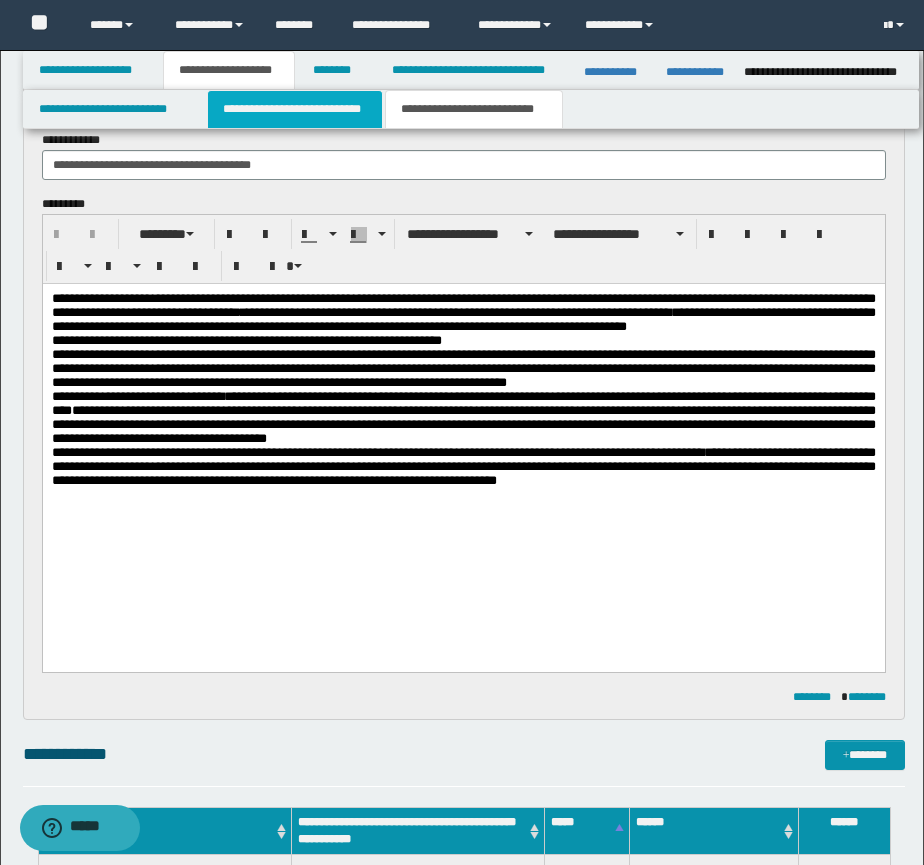 click on "**********" at bounding box center (295, 109) 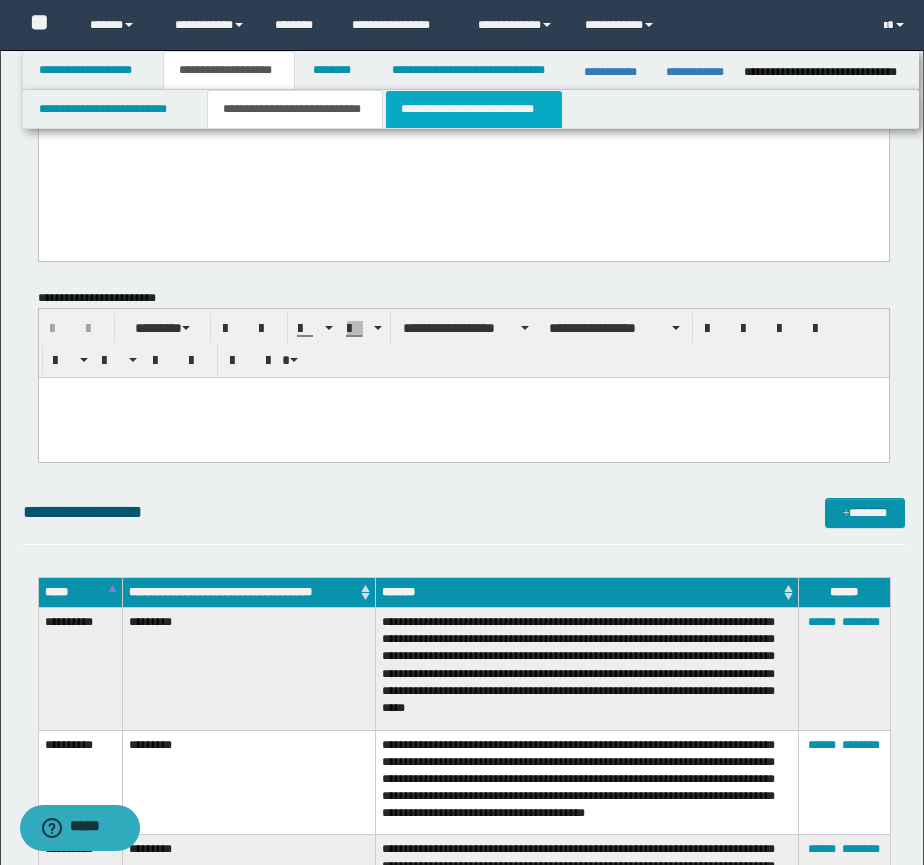 click on "**********" at bounding box center (474, 109) 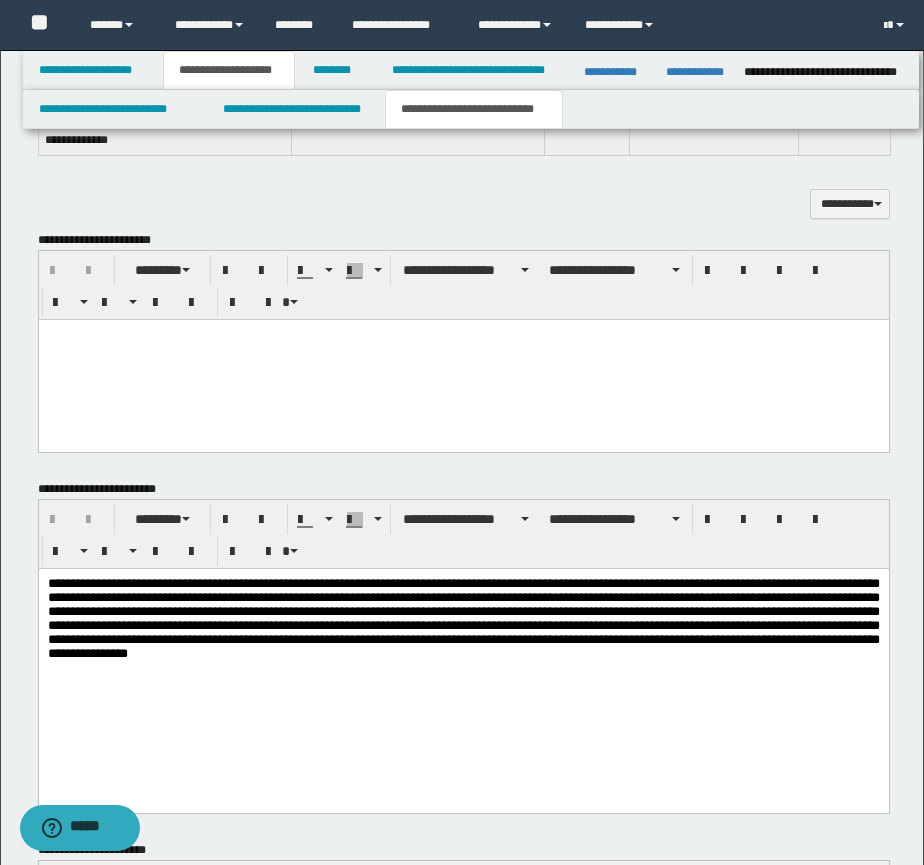 scroll, scrollTop: 1000, scrollLeft: 0, axis: vertical 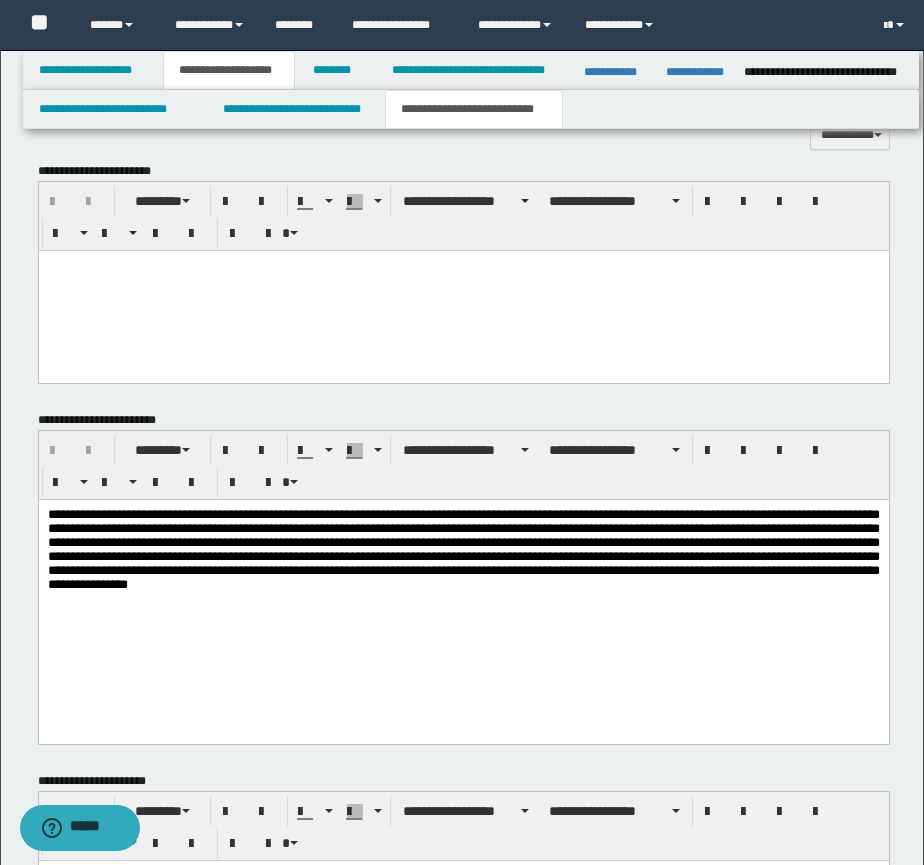 click at bounding box center (463, 291) 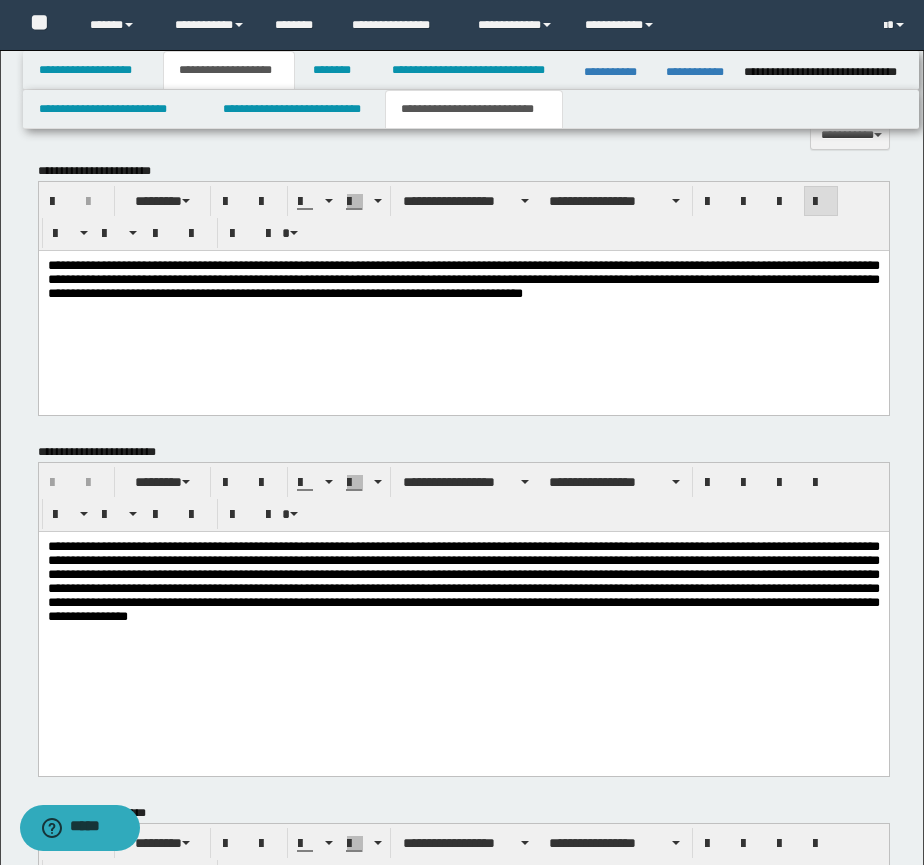 scroll, scrollTop: 1237, scrollLeft: 0, axis: vertical 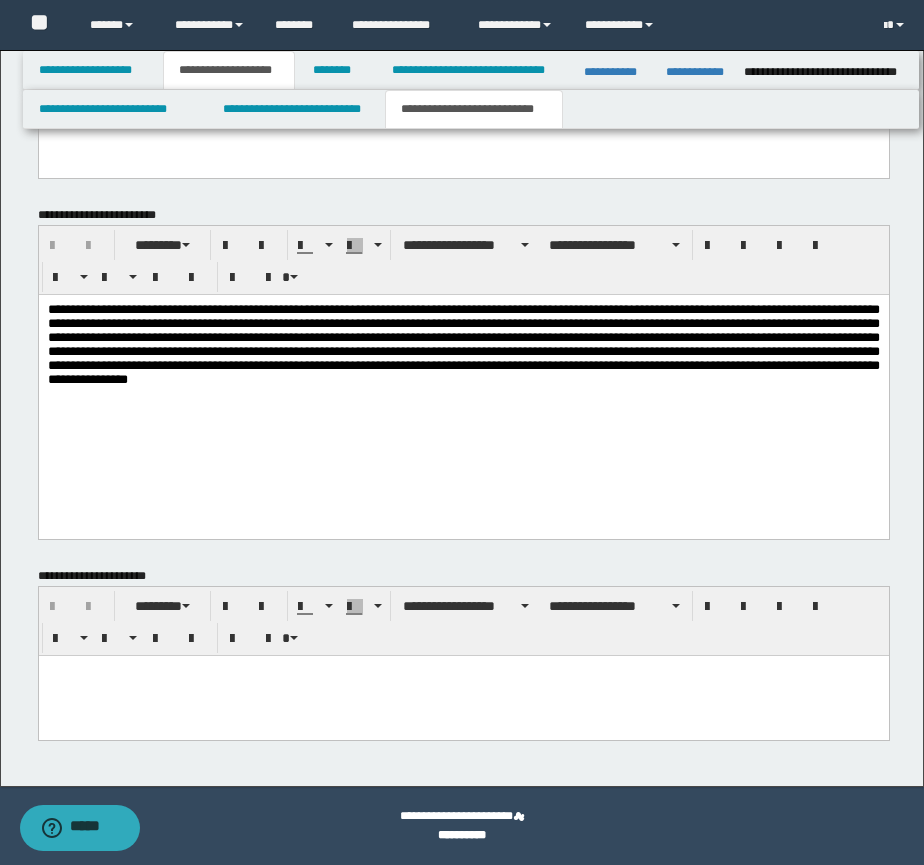 click at bounding box center [463, 695] 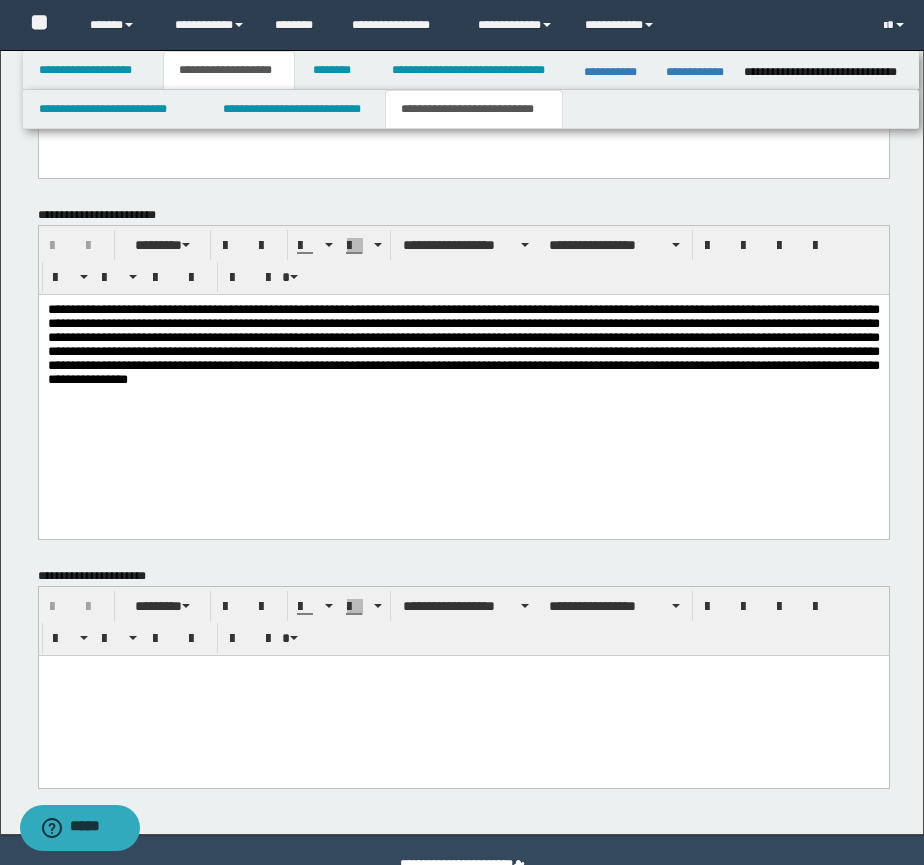 type 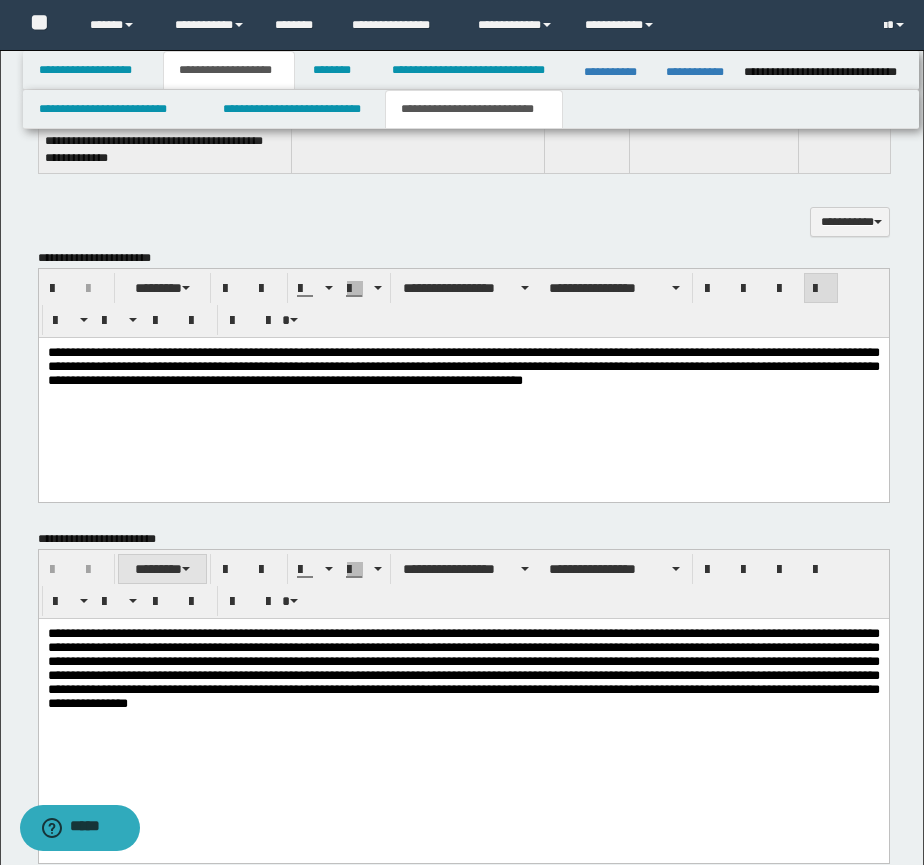 scroll, scrollTop: 904, scrollLeft: 0, axis: vertical 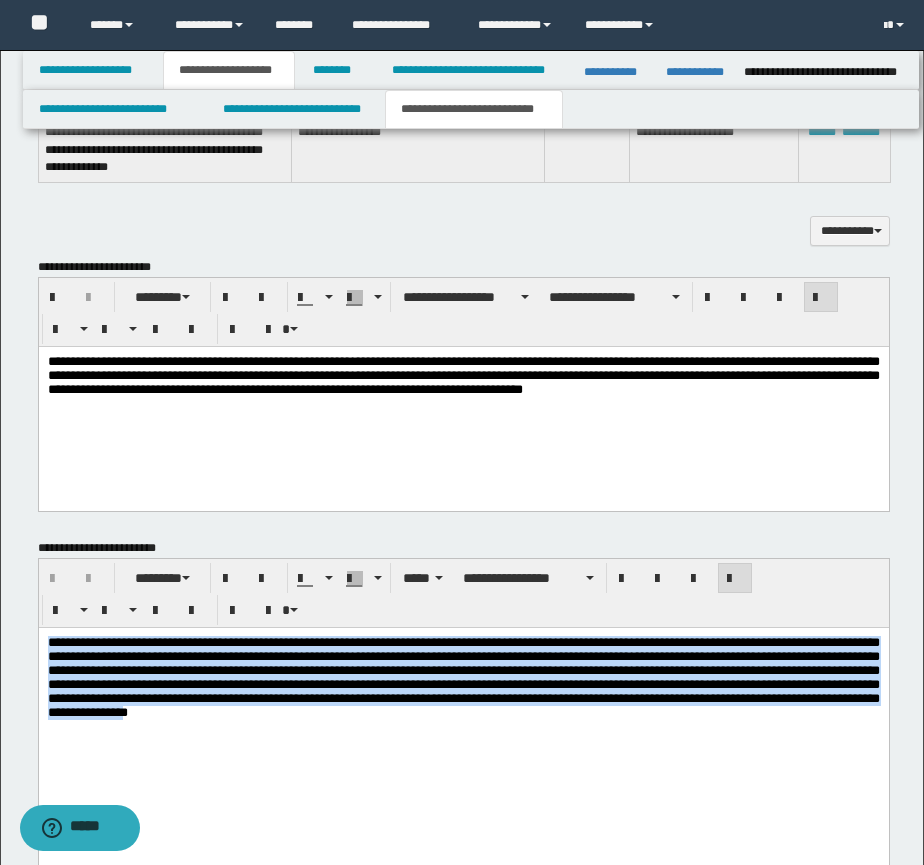 drag, startPoint x: 177, startPoint y: 718, endPoint x: 39, endPoint y: 640, distance: 158.51814 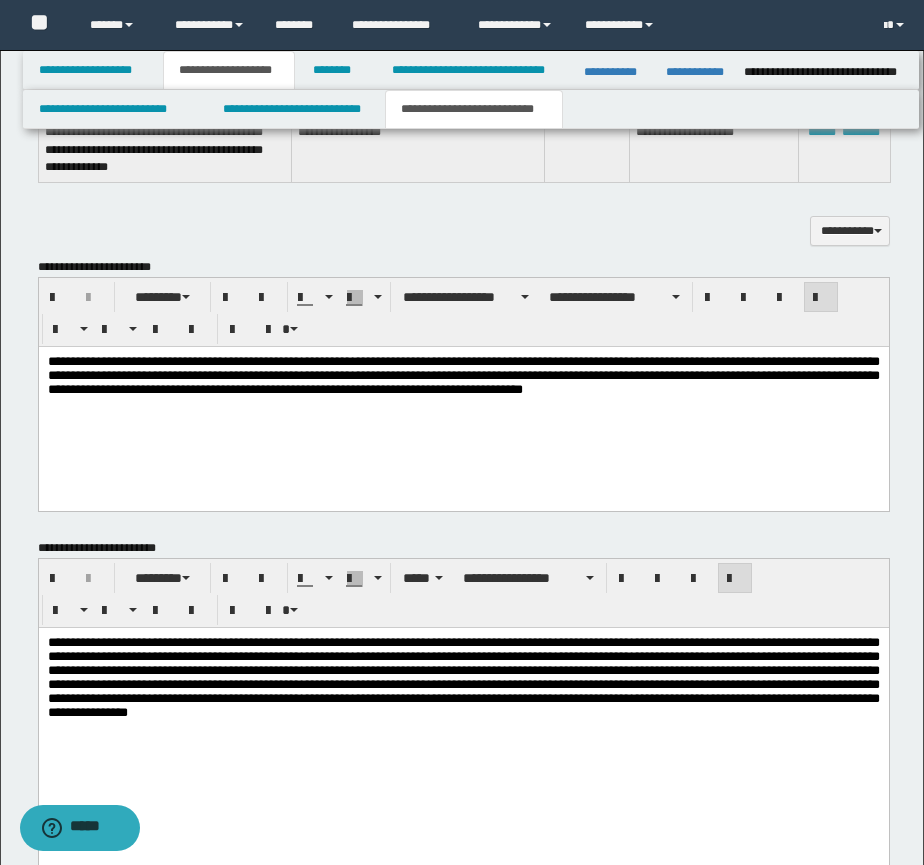 click on "**********" at bounding box center (463, 711) 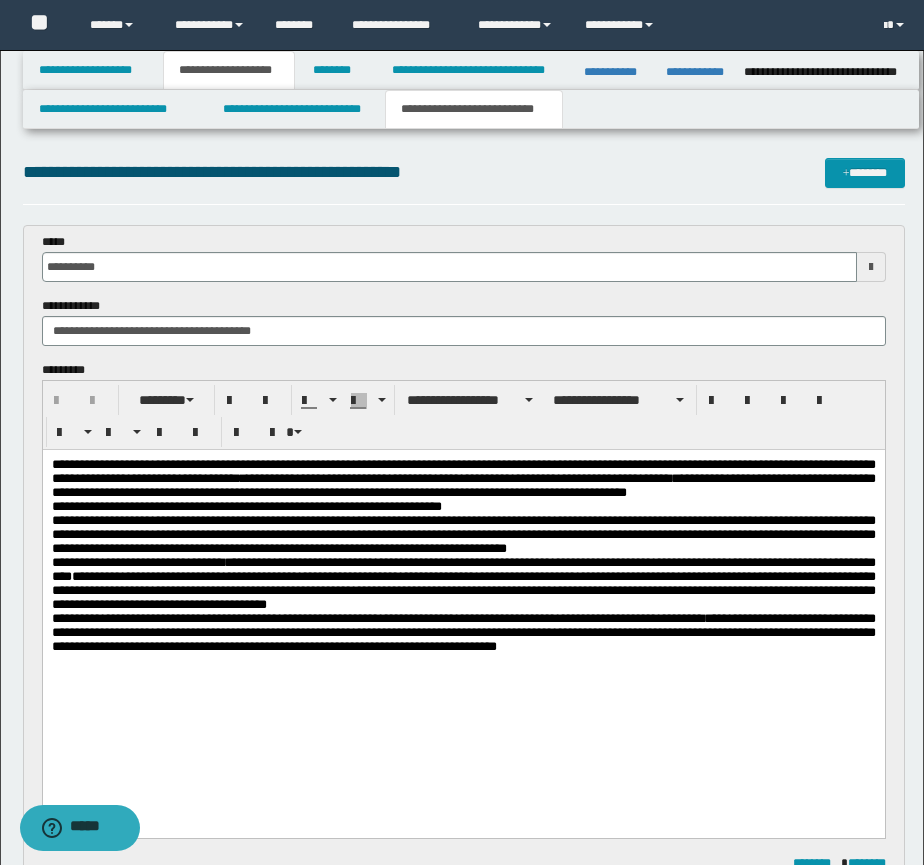 scroll, scrollTop: 0, scrollLeft: 0, axis: both 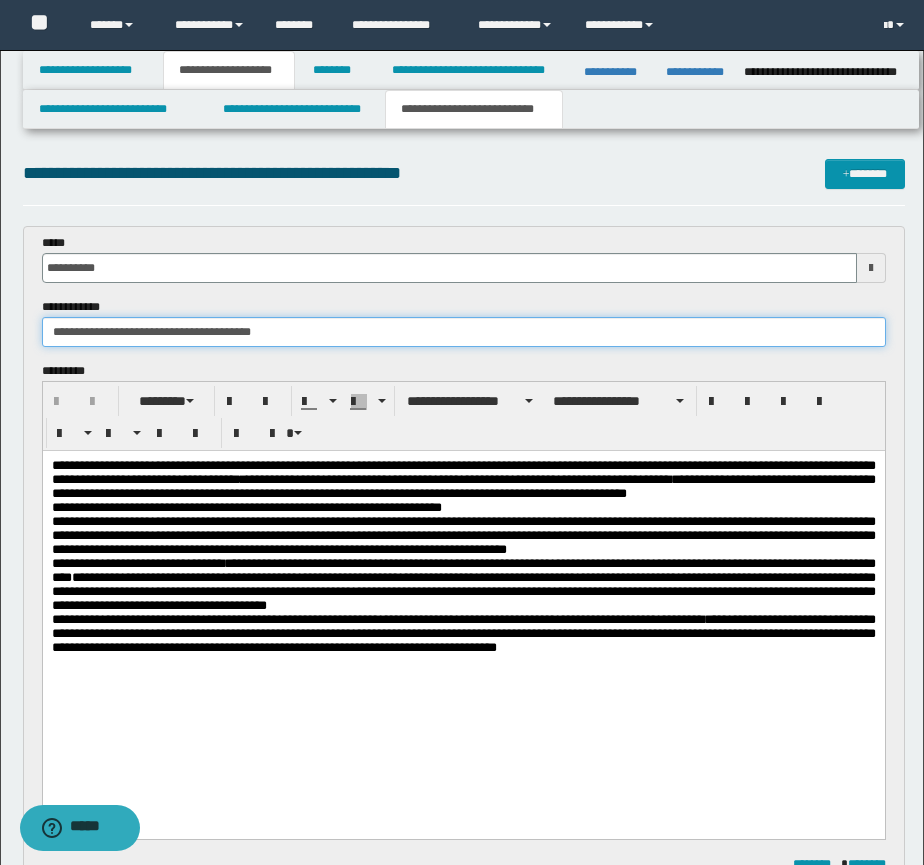 drag, startPoint x: 329, startPoint y: 330, endPoint x: 36, endPoint y: 328, distance: 293.00684 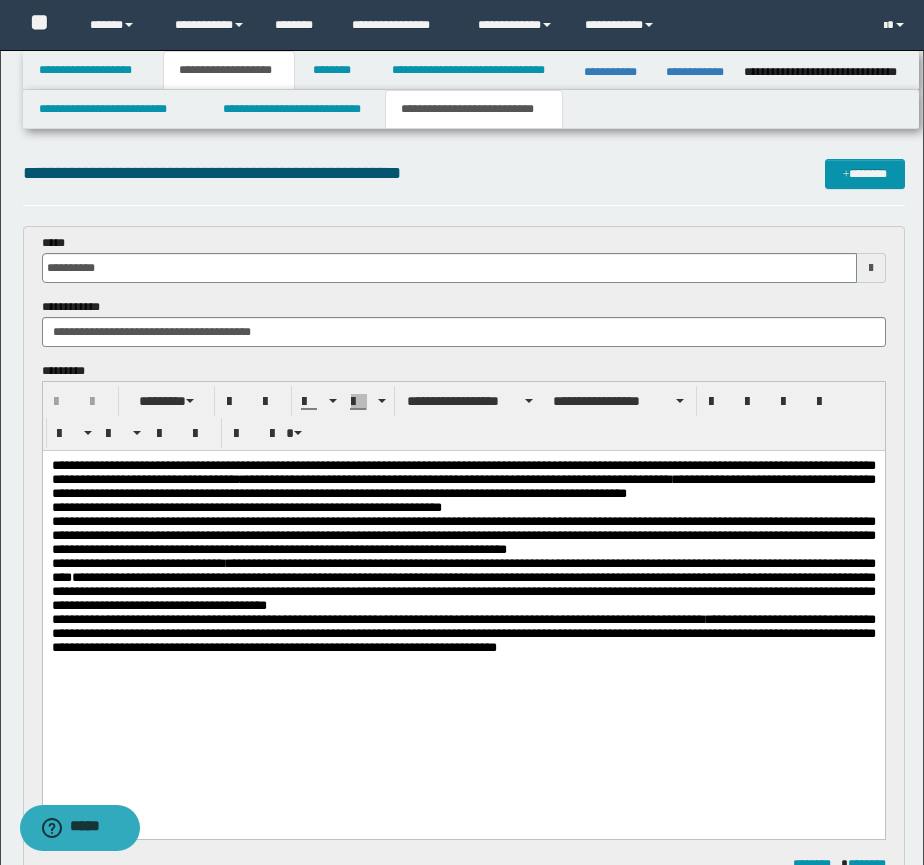 drag, startPoint x: 104, startPoint y: 579, endPoint x: 114, endPoint y: 578, distance: 10.049875 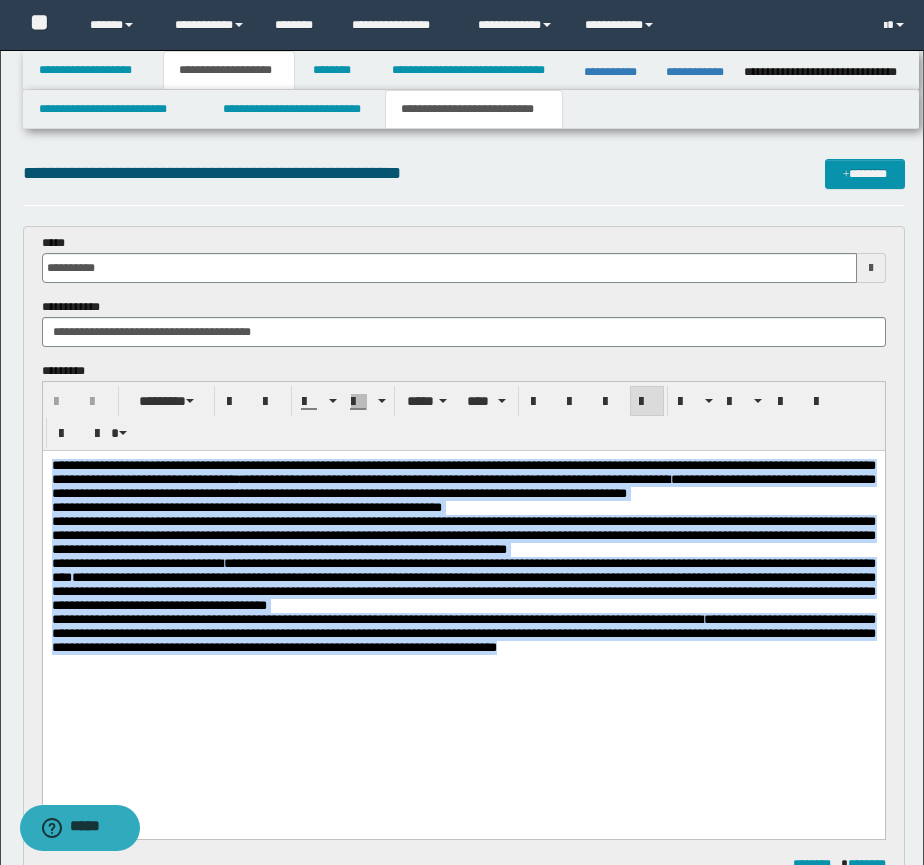 drag, startPoint x: 126, startPoint y: 729, endPoint x: 50, endPoint y: 466, distance: 273.76083 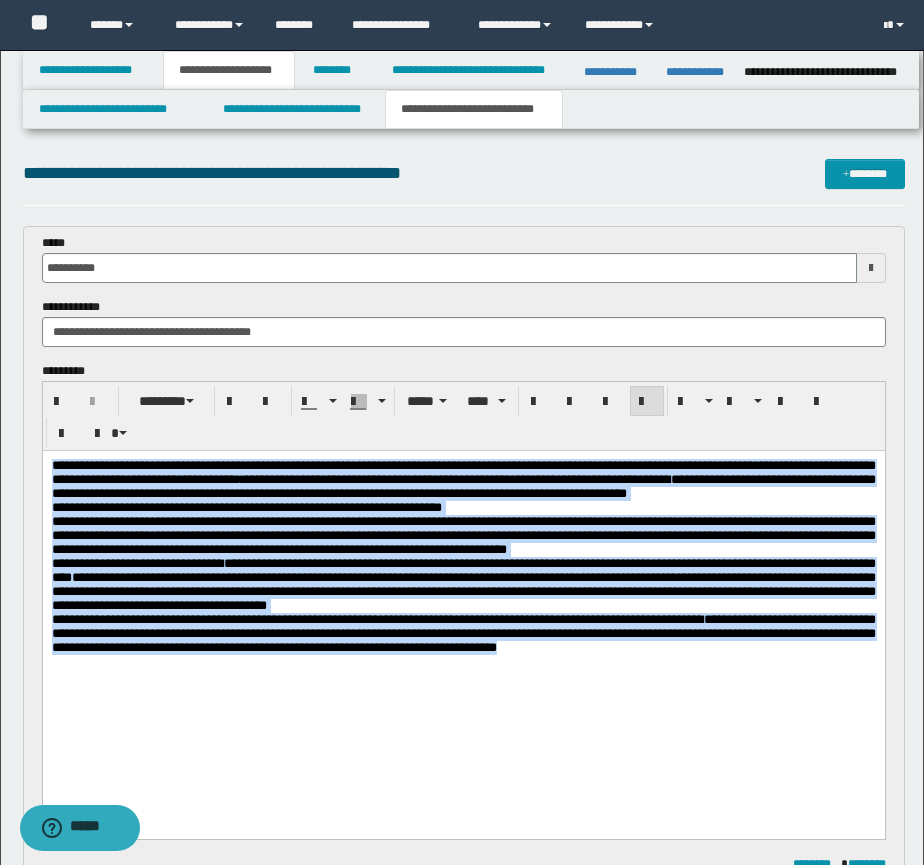 click on "**********" at bounding box center (463, 582) 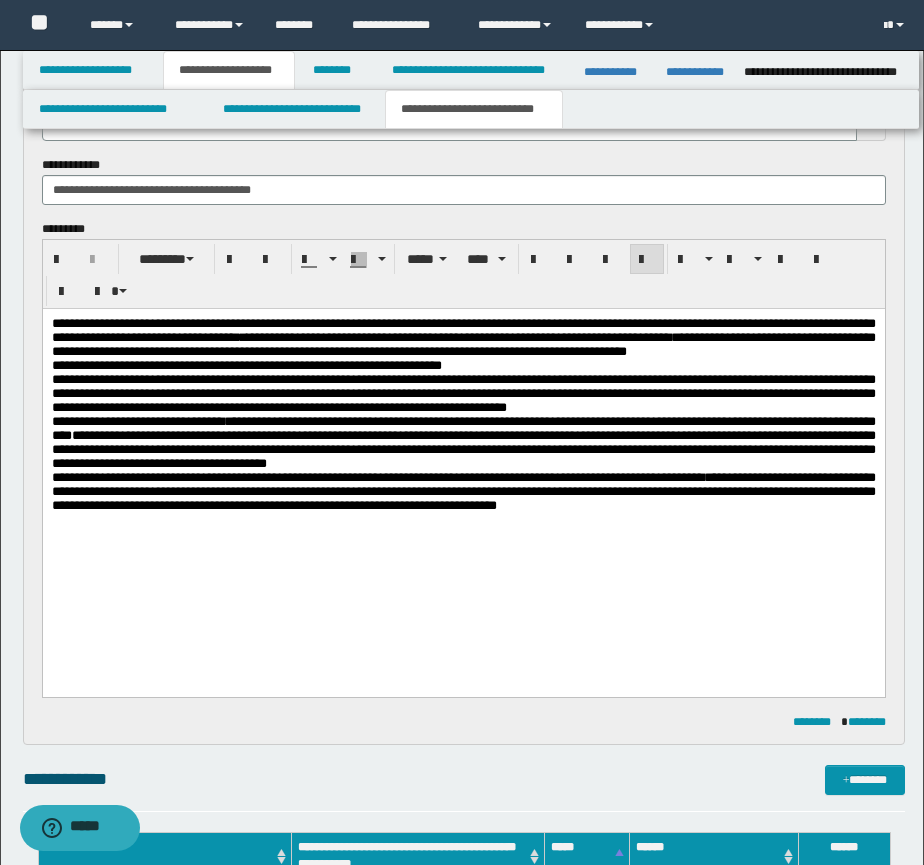 scroll, scrollTop: 0, scrollLeft: 0, axis: both 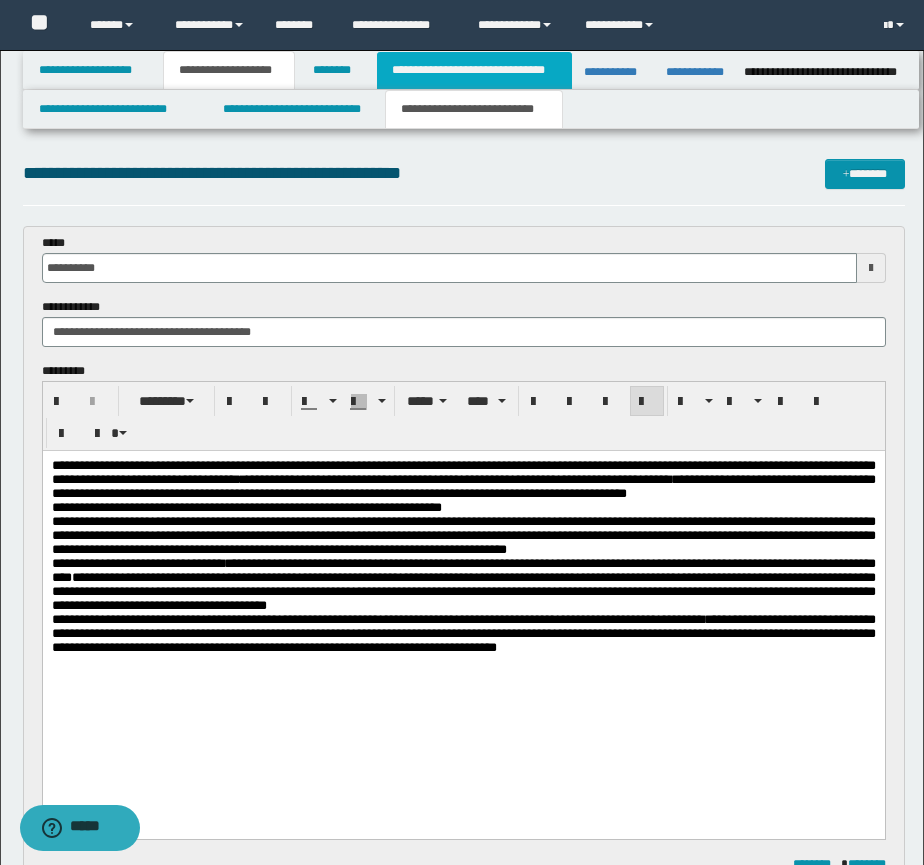 click on "**********" at bounding box center [474, 70] 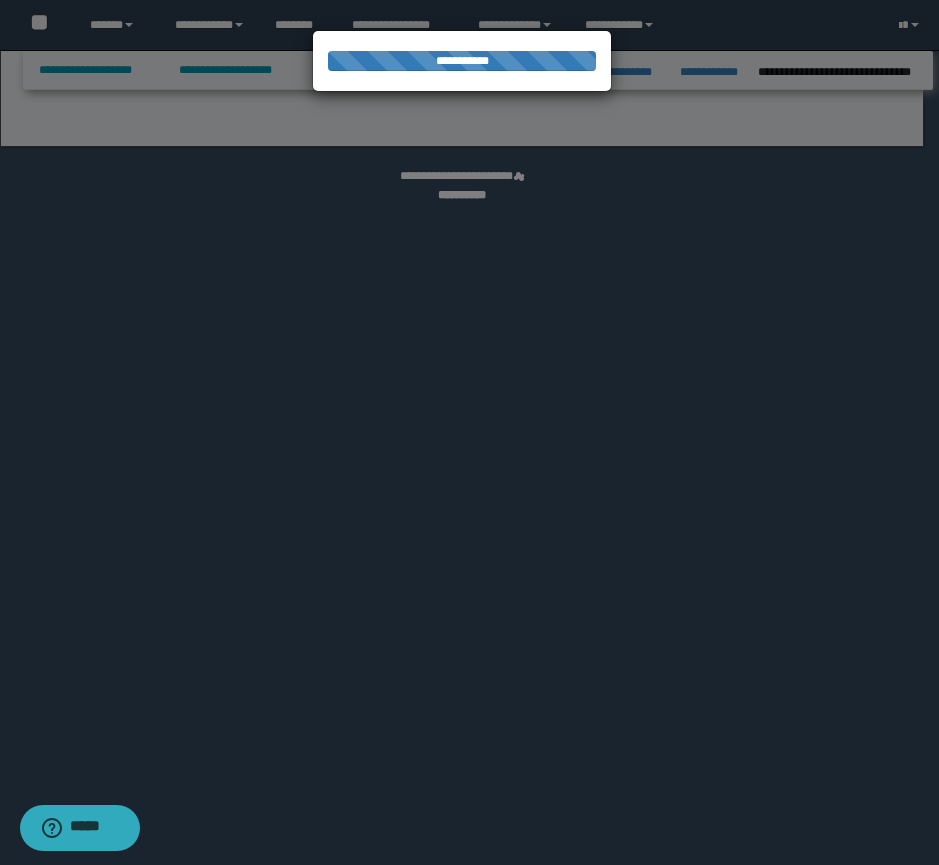 select on "*" 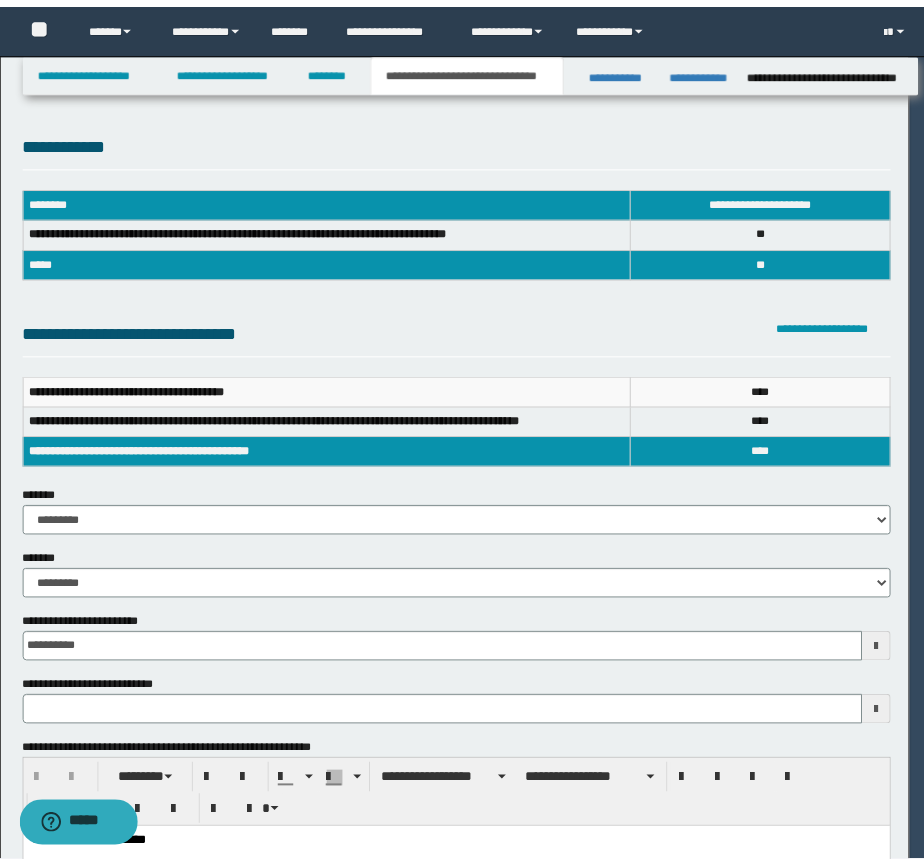 scroll, scrollTop: 0, scrollLeft: 0, axis: both 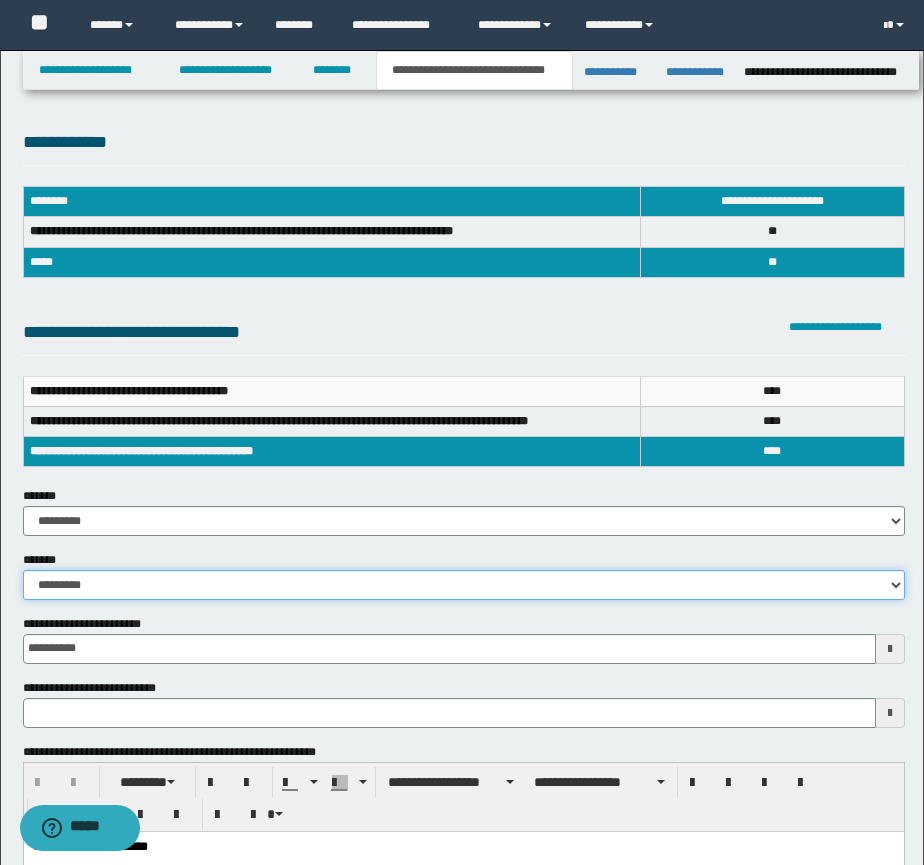 click on "**********" at bounding box center (464, 585) 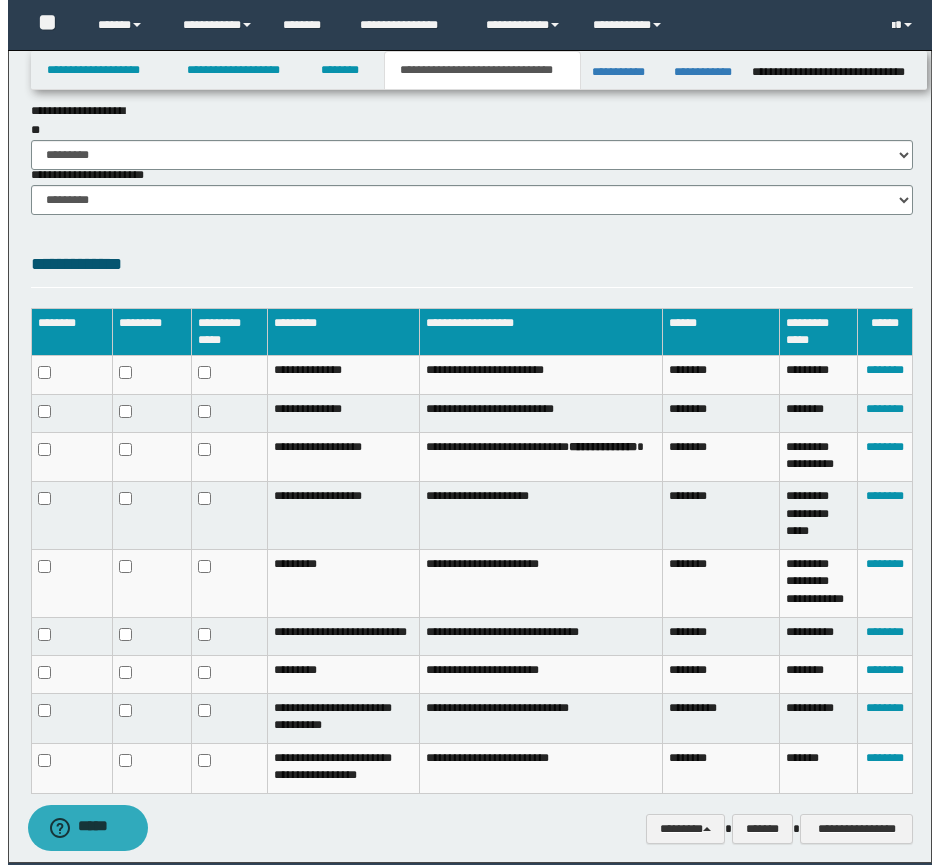 scroll, scrollTop: 1491, scrollLeft: 0, axis: vertical 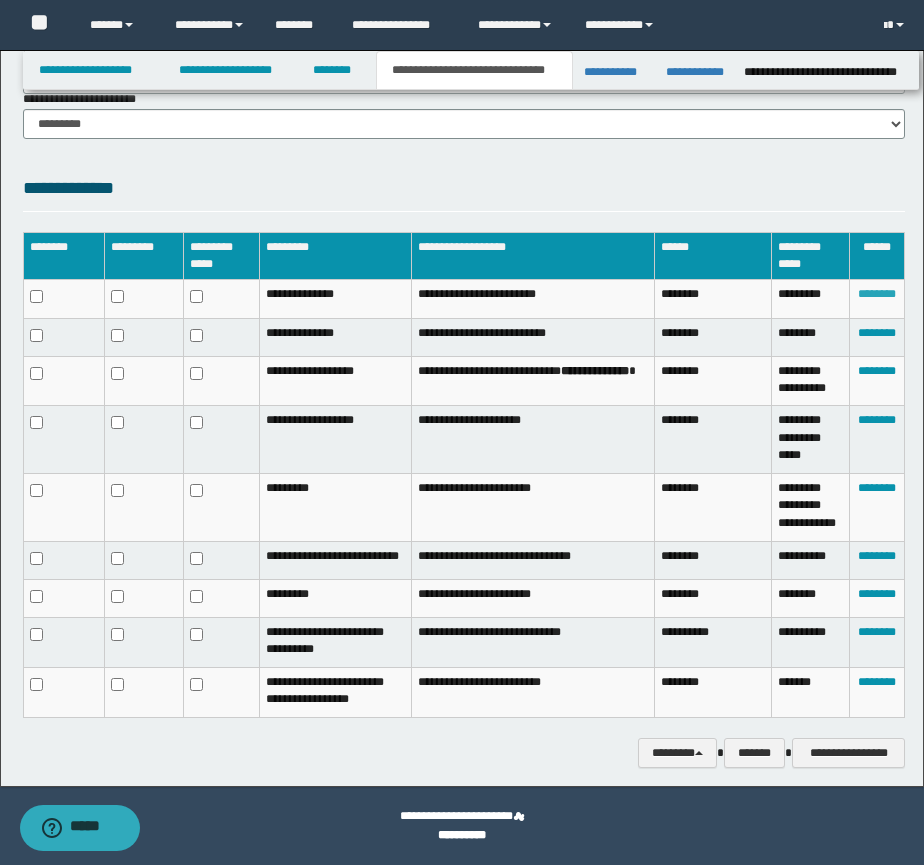 click on "********" at bounding box center [877, 294] 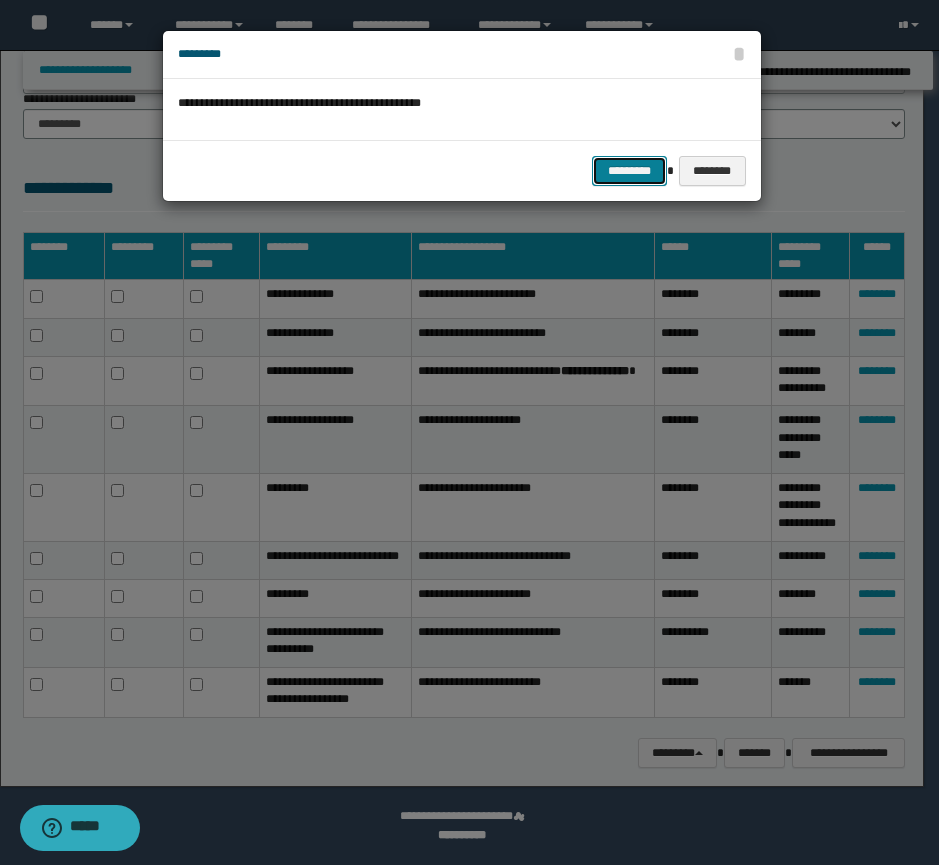 click on "*********" at bounding box center (629, 171) 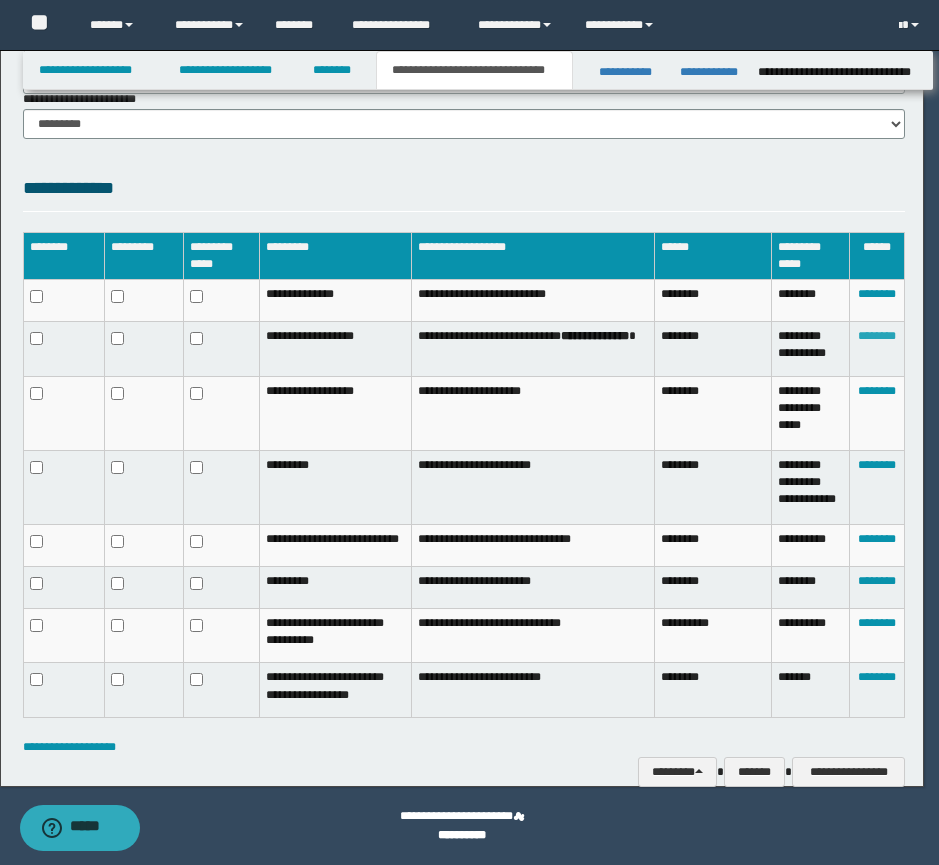 scroll, scrollTop: 1475, scrollLeft: 0, axis: vertical 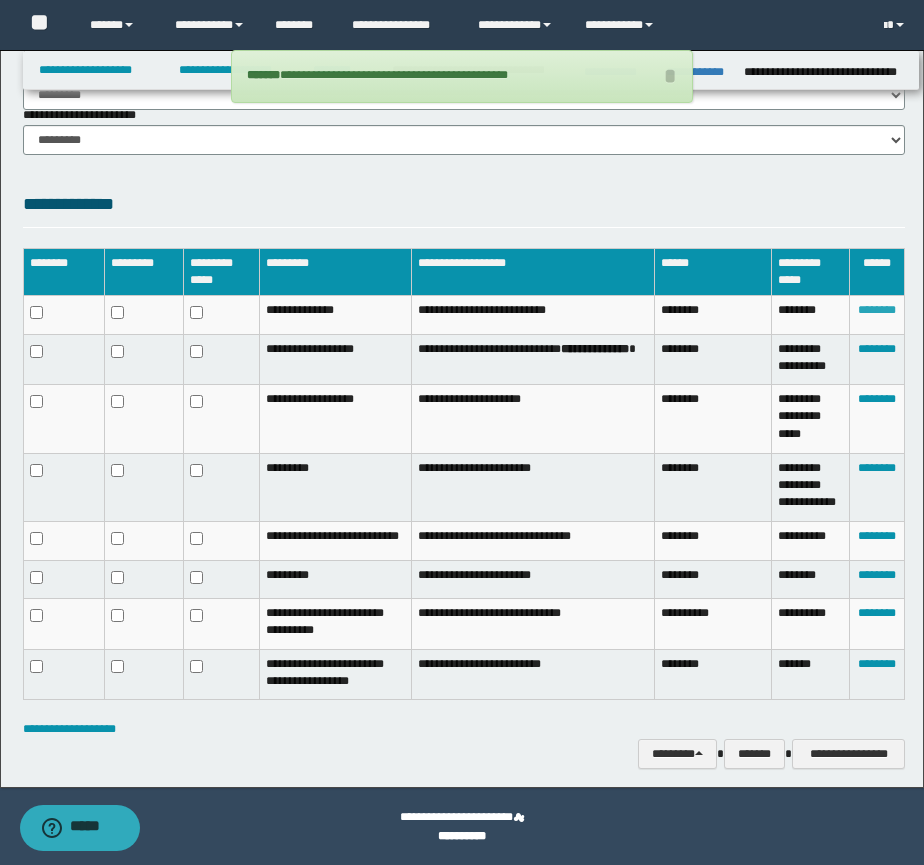 click on "********" at bounding box center [877, 310] 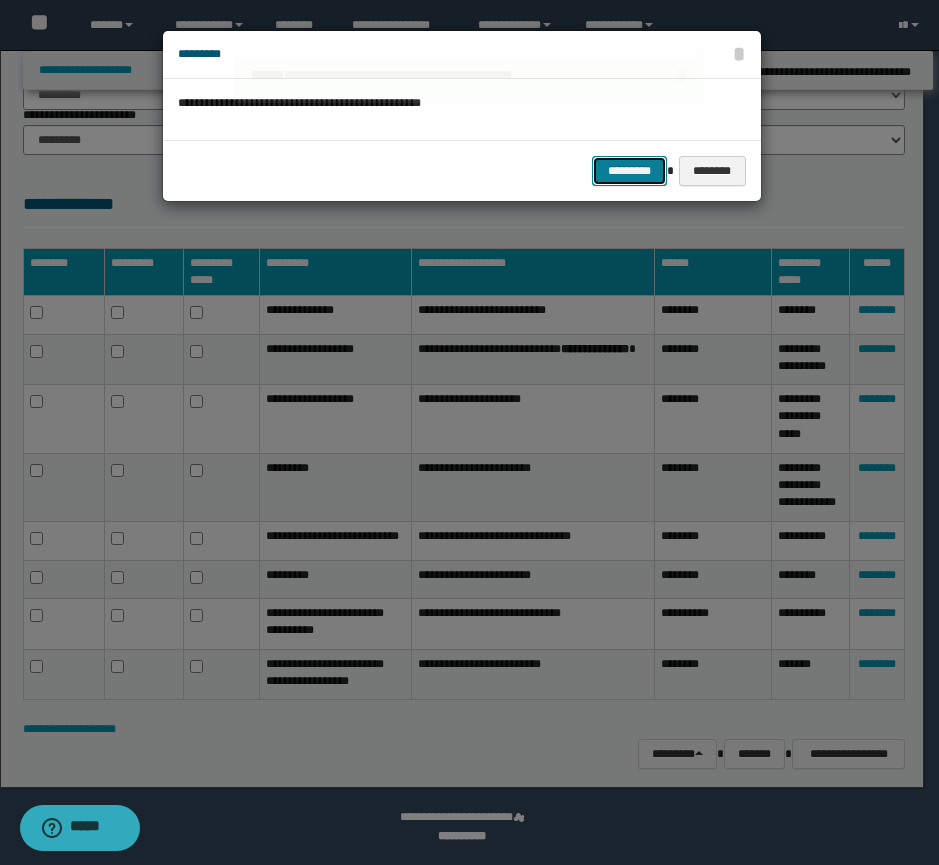 click on "*********" at bounding box center (629, 171) 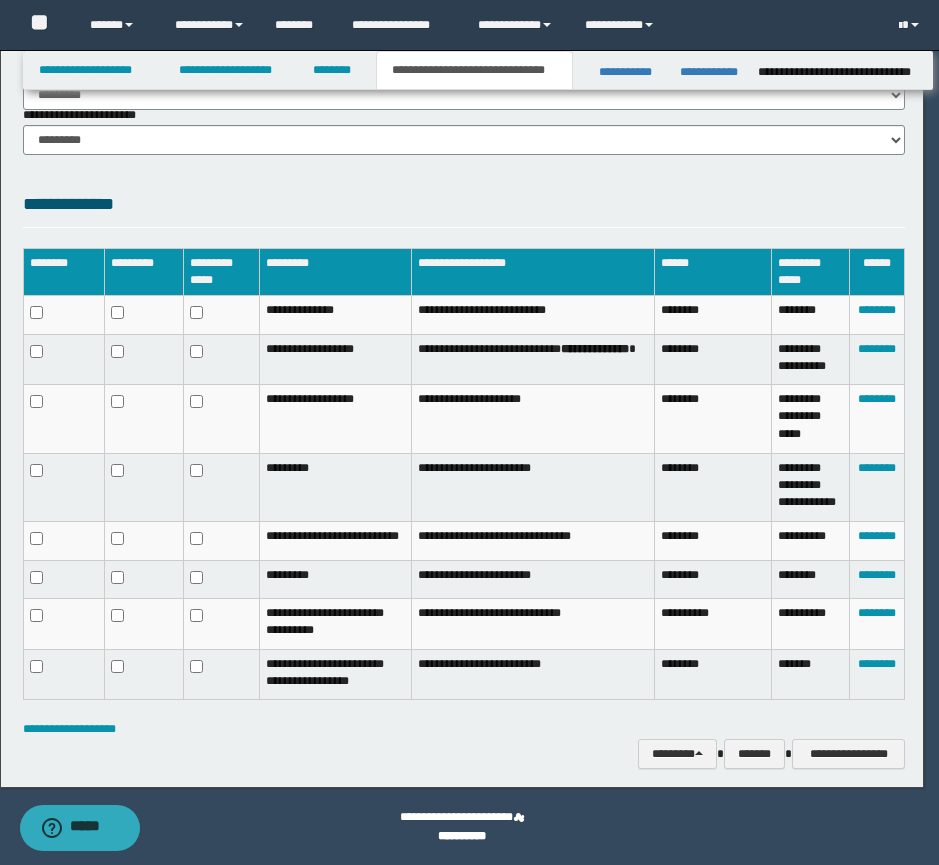scroll, scrollTop: 1441, scrollLeft: 0, axis: vertical 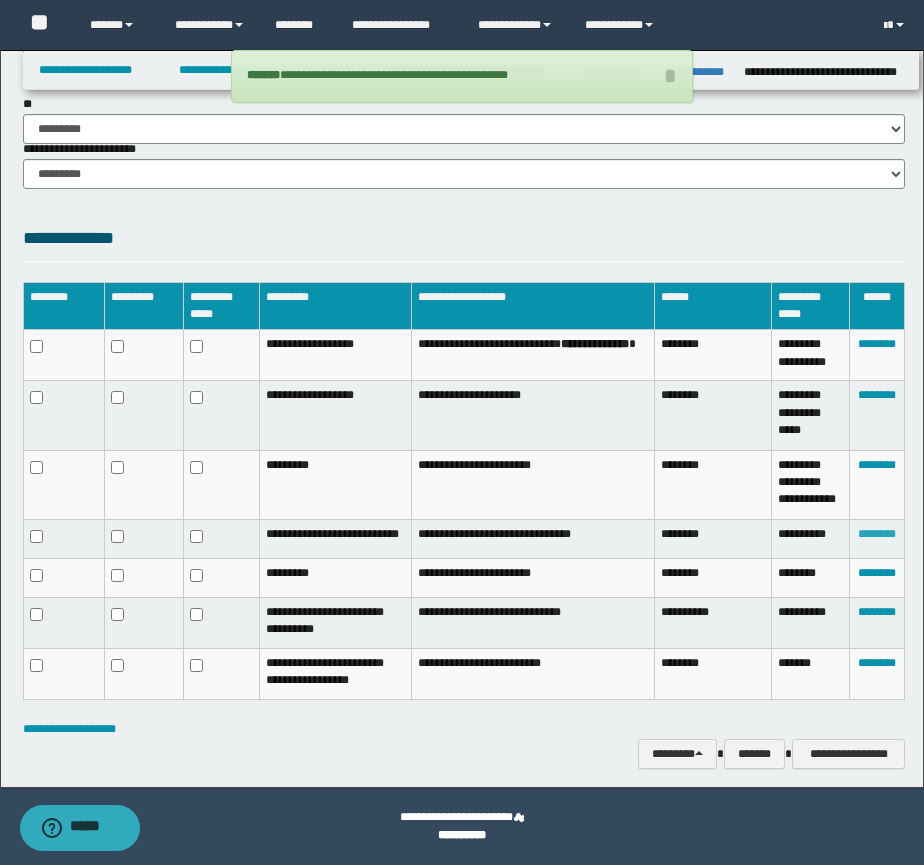 click on "********" at bounding box center (877, 534) 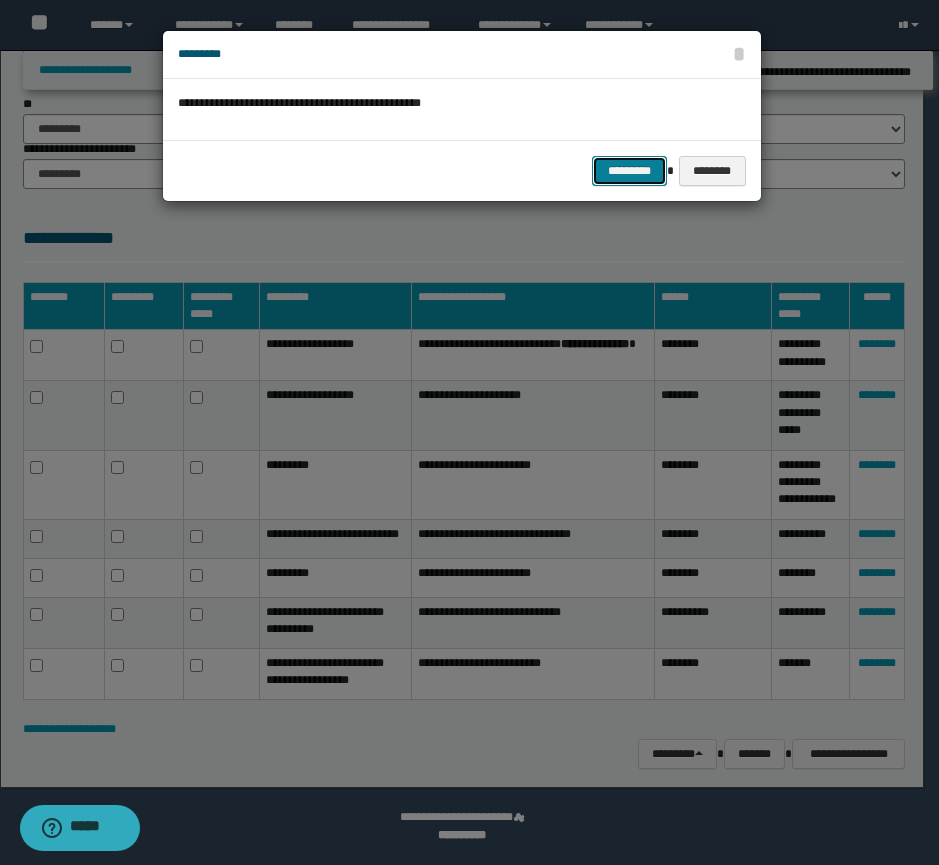 click on "*********" at bounding box center (629, 171) 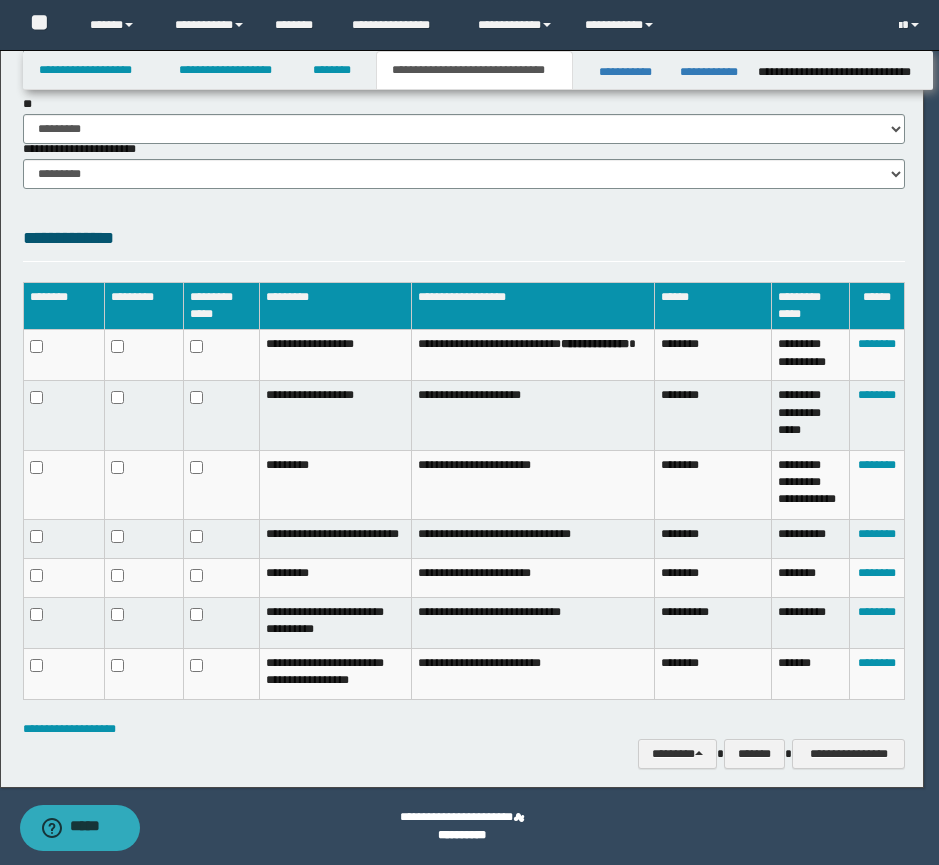 scroll, scrollTop: 1394, scrollLeft: 0, axis: vertical 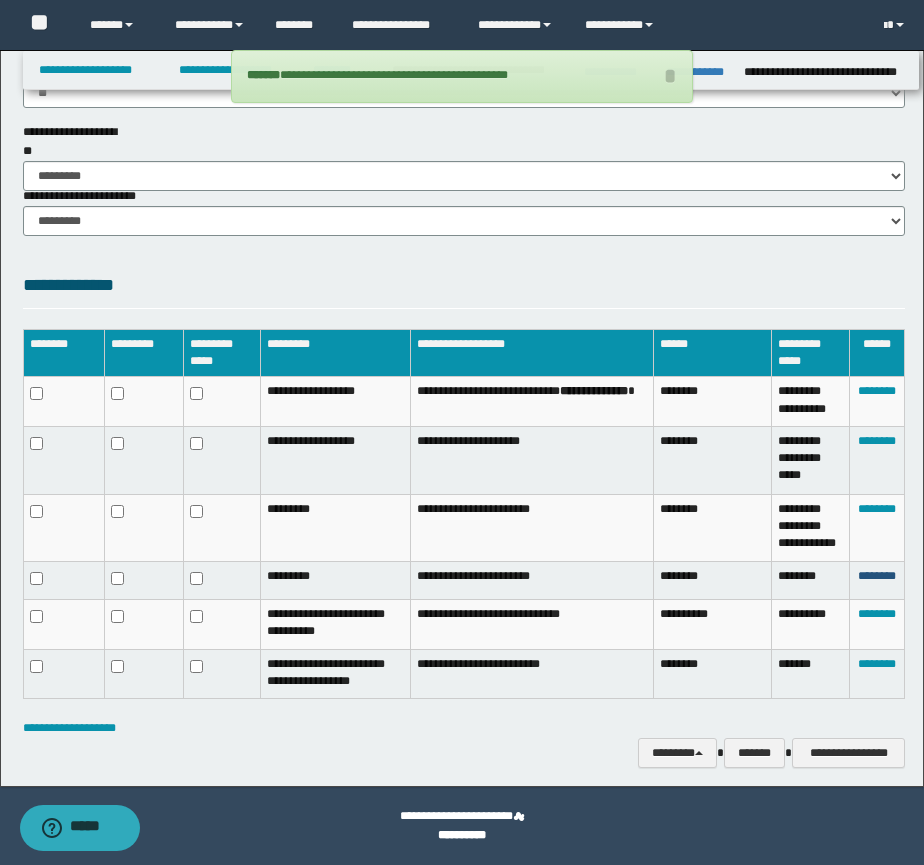 drag, startPoint x: 862, startPoint y: 584, endPoint x: 861, endPoint y: 570, distance: 14.035668 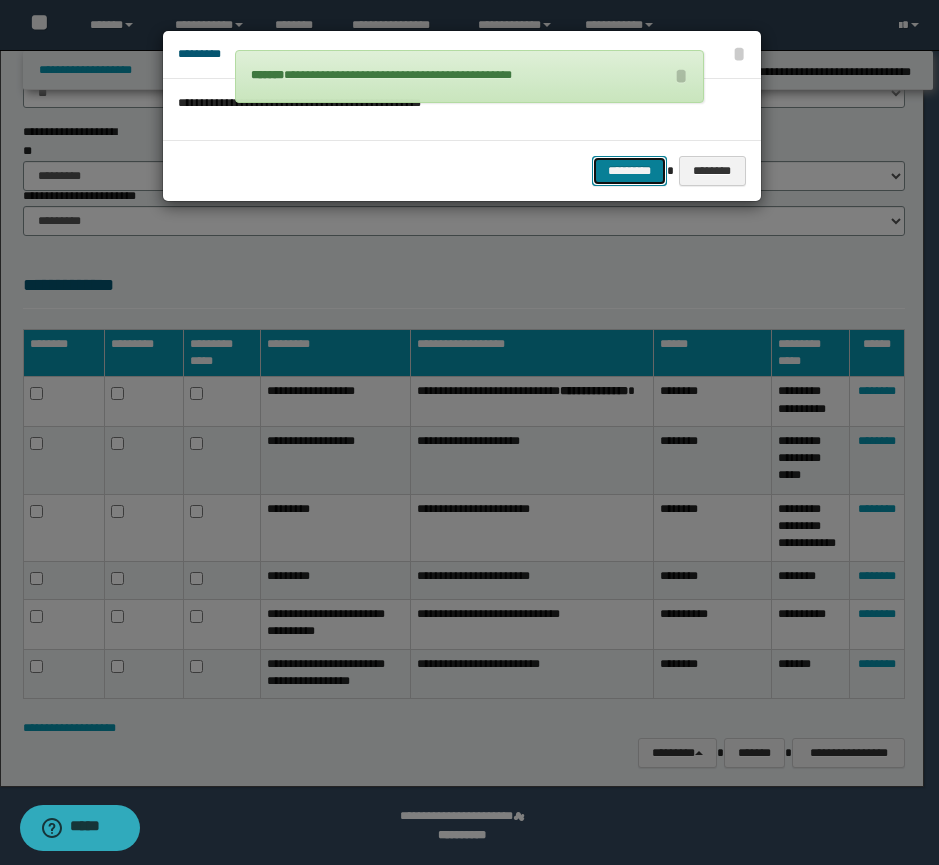 click on "*********" at bounding box center [629, 171] 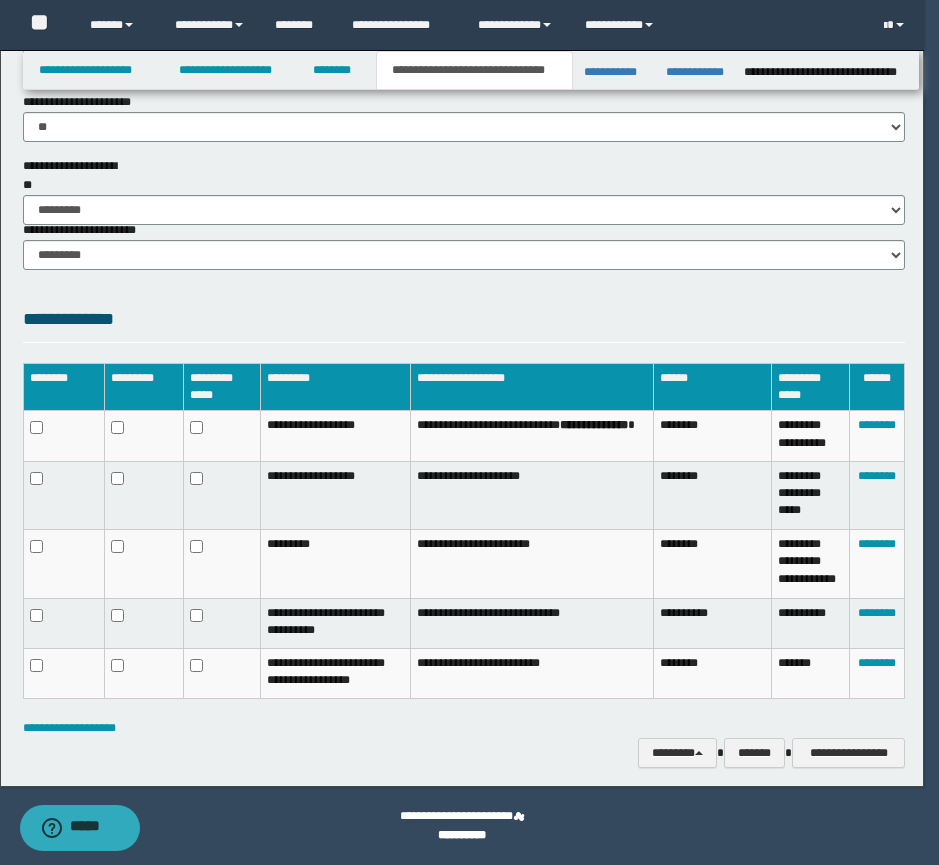 scroll, scrollTop: 1360, scrollLeft: 0, axis: vertical 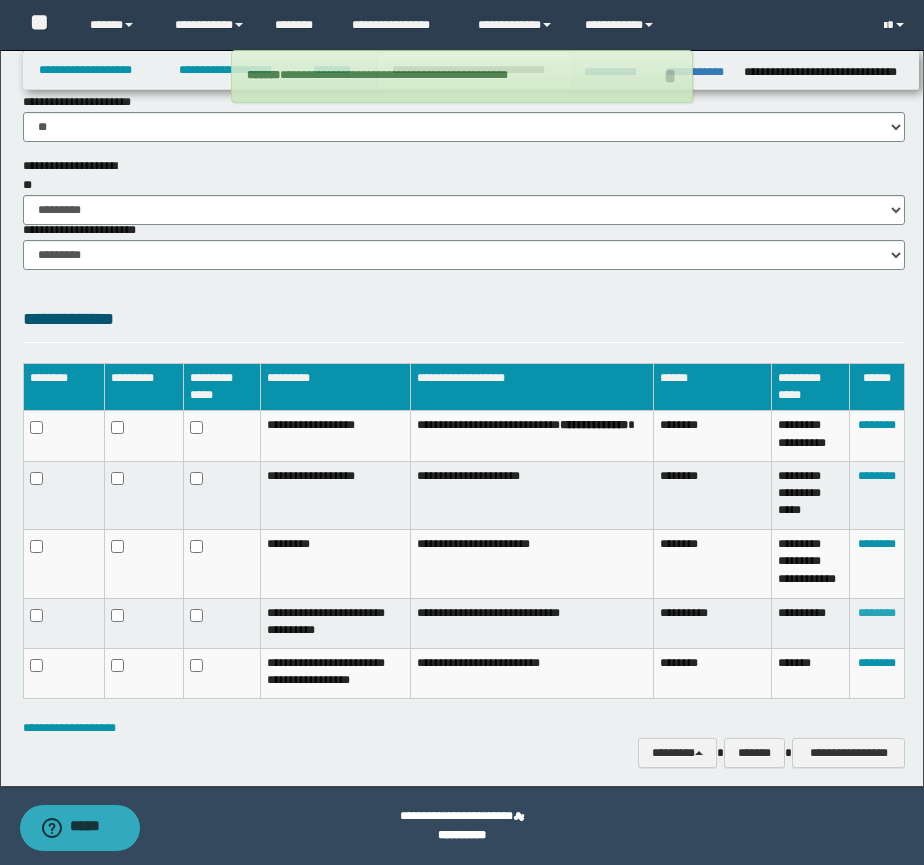 click on "********" at bounding box center (877, 613) 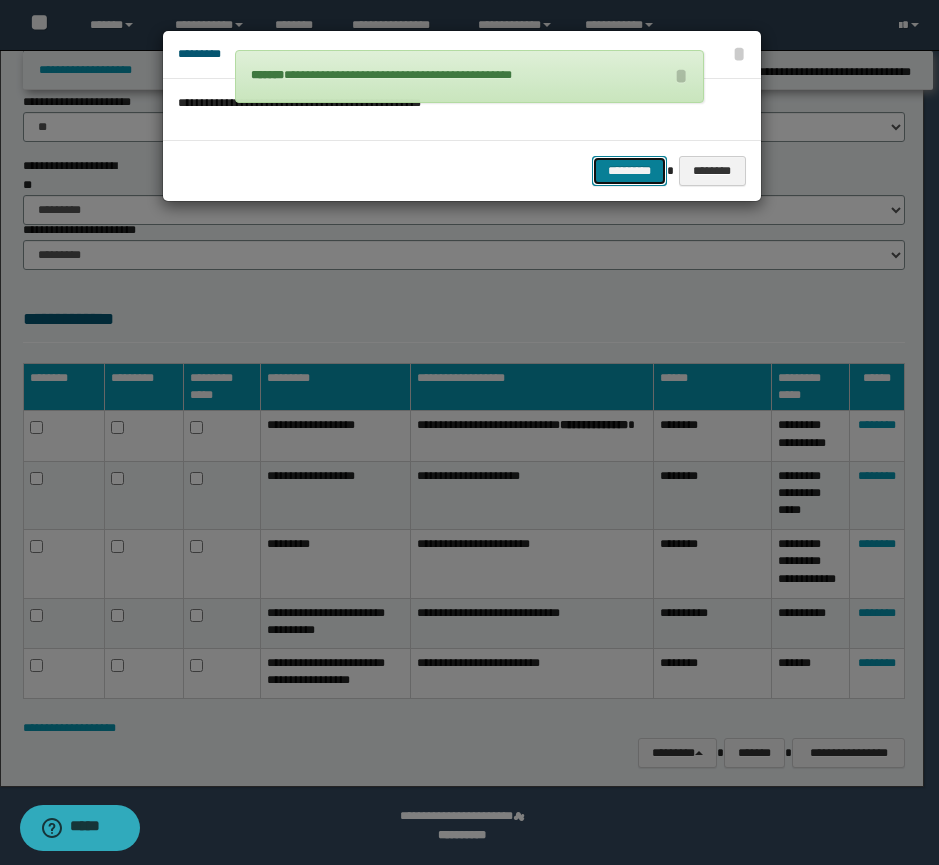 click on "*********" at bounding box center (629, 171) 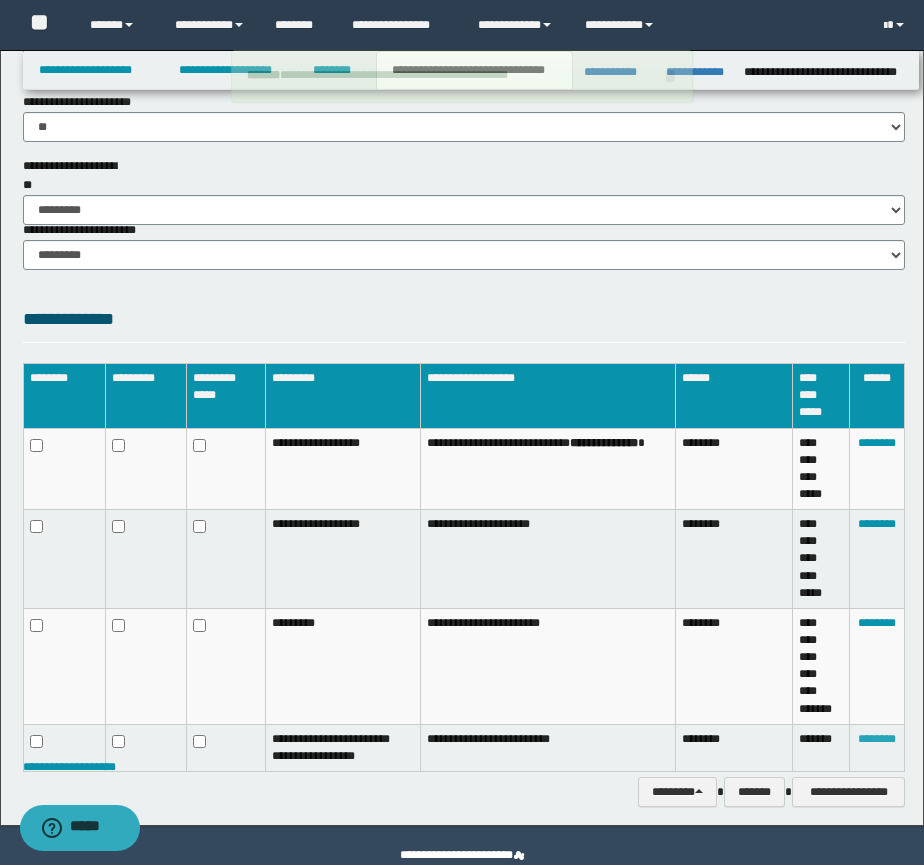 click on "********" at bounding box center [877, 739] 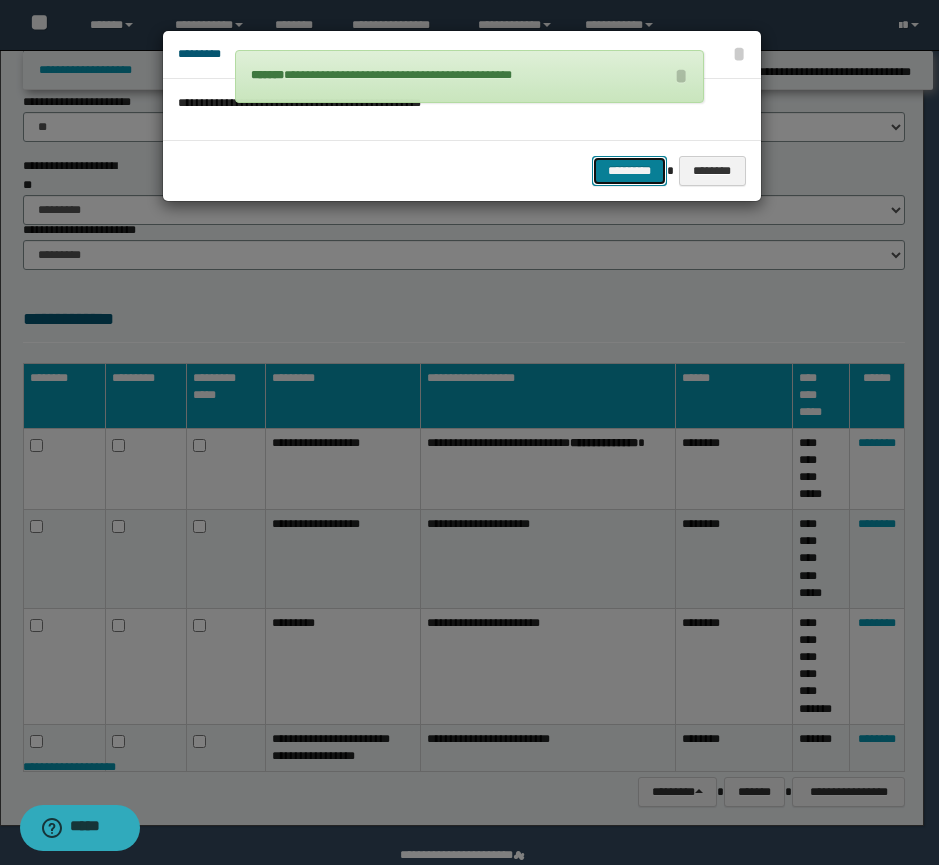click on "*********" at bounding box center (629, 171) 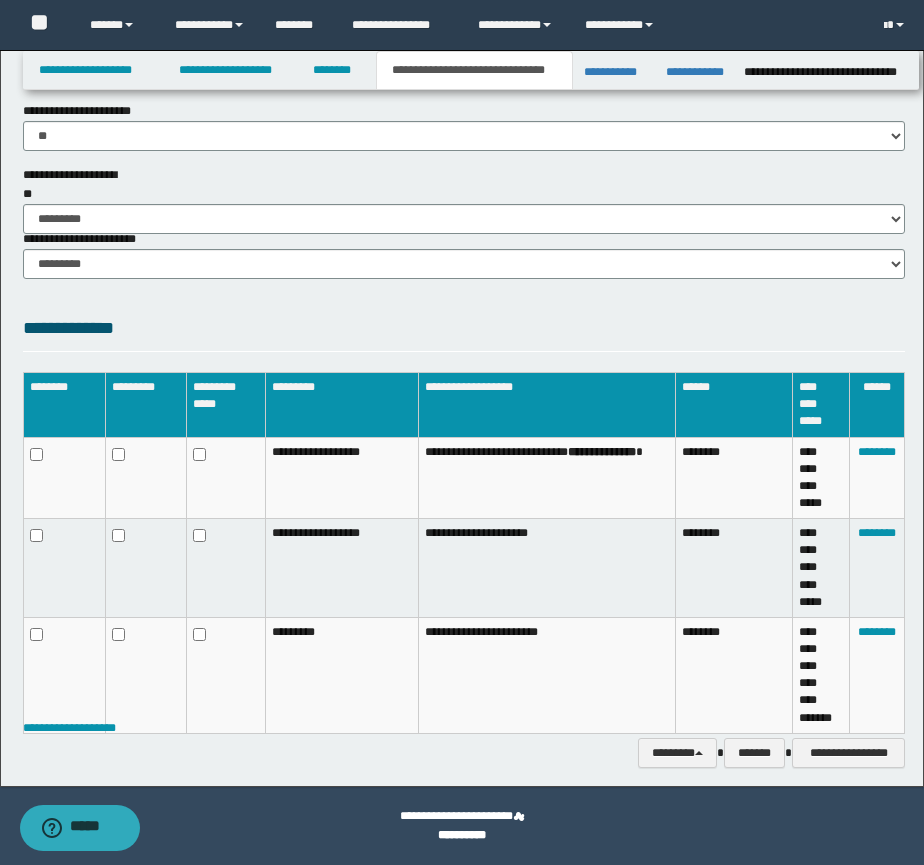 scroll, scrollTop: 851, scrollLeft: 0, axis: vertical 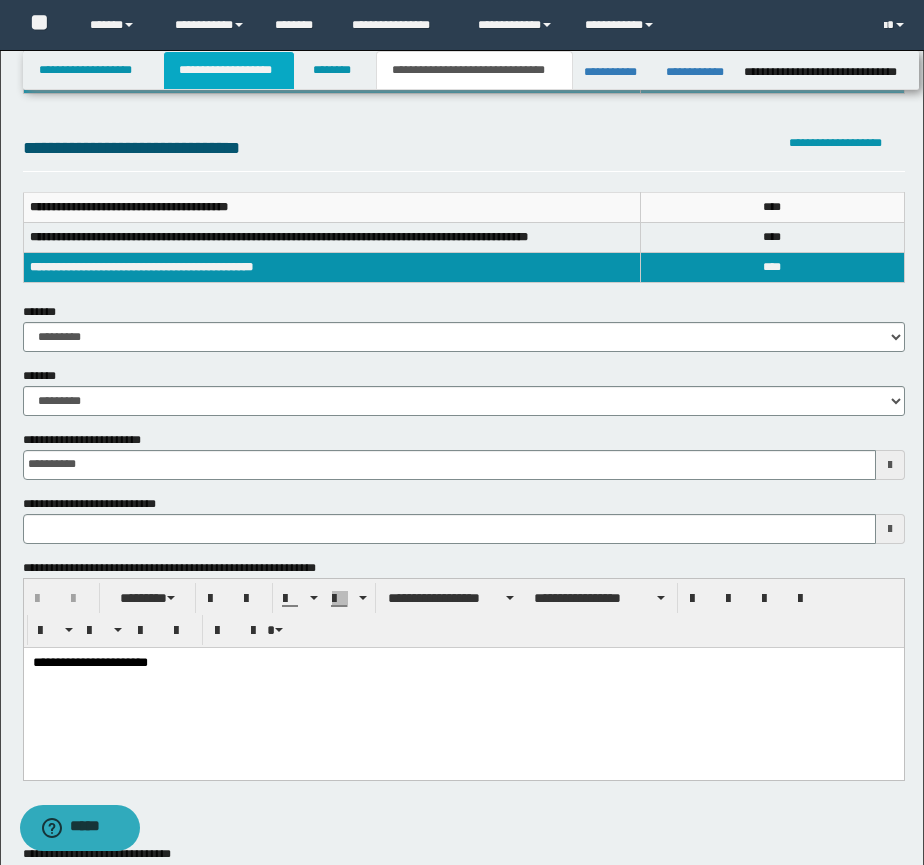 click on "**********" at bounding box center [229, 70] 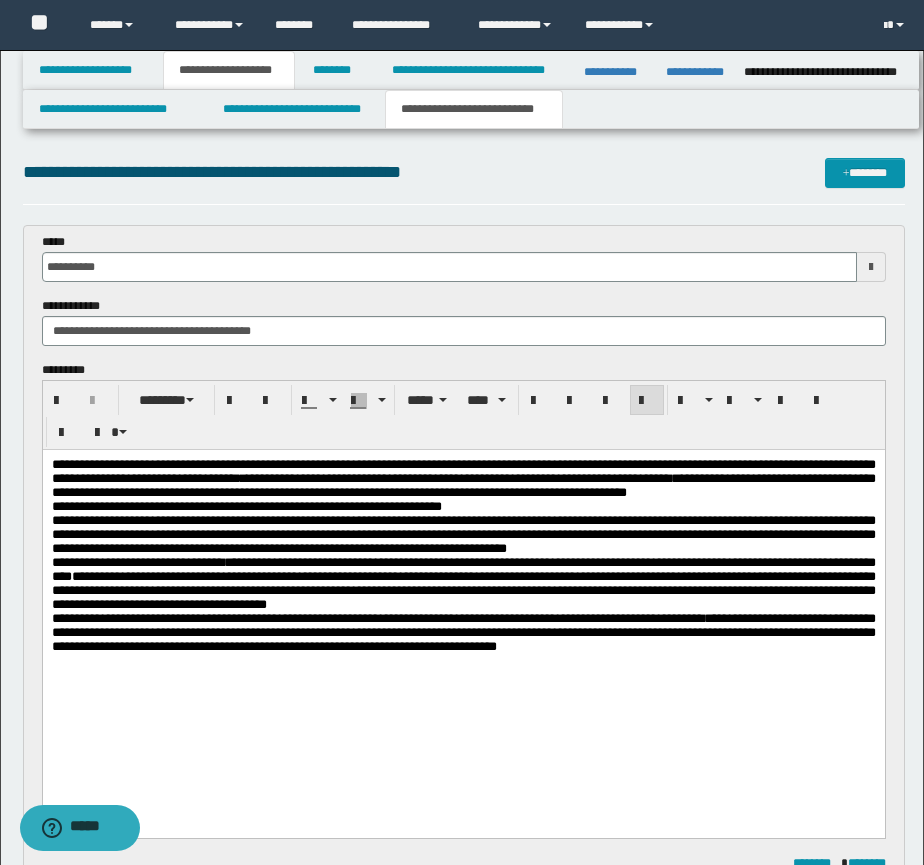 scroll, scrollTop: 0, scrollLeft: 0, axis: both 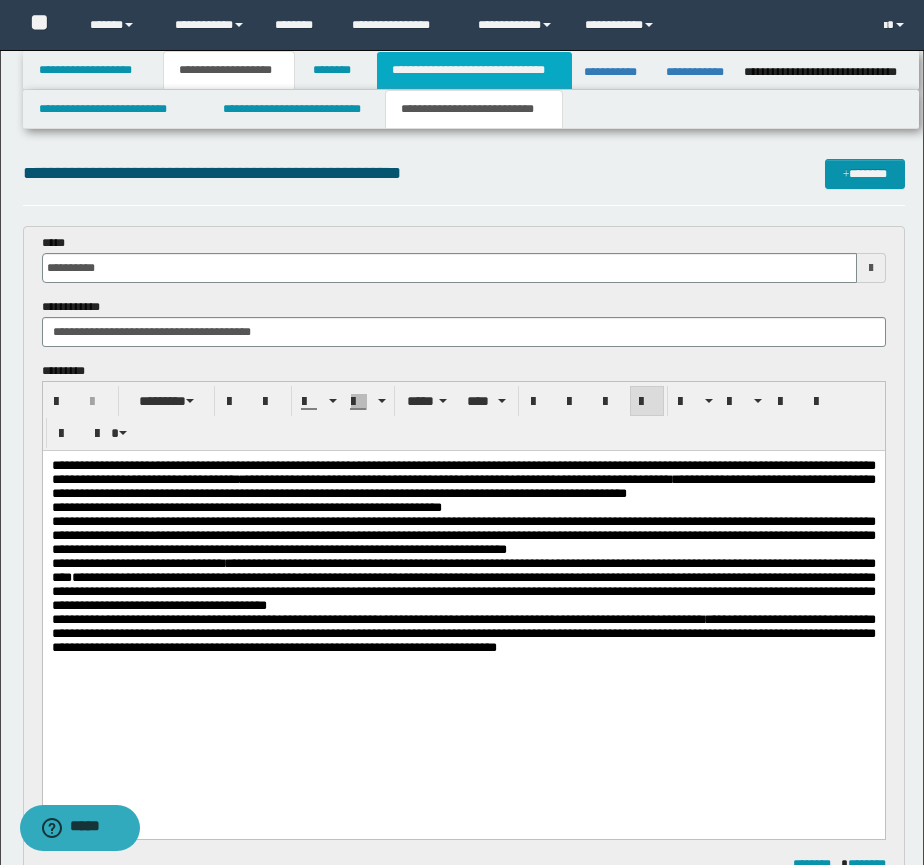 click on "**********" at bounding box center [474, 70] 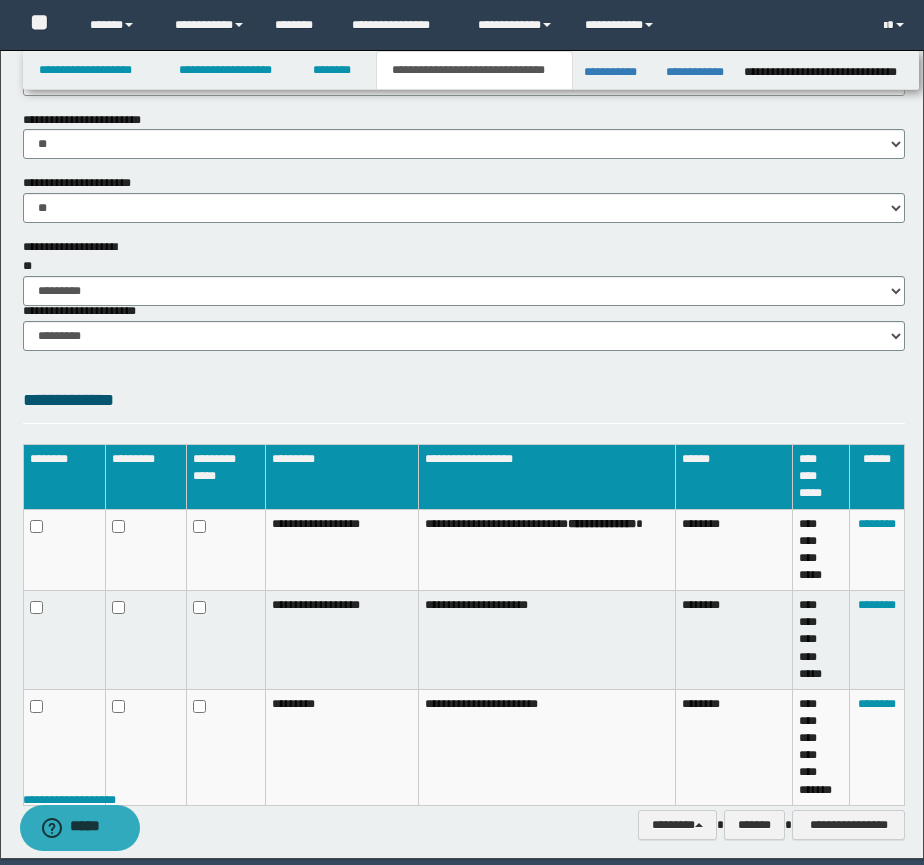 scroll, scrollTop: 1351, scrollLeft: 0, axis: vertical 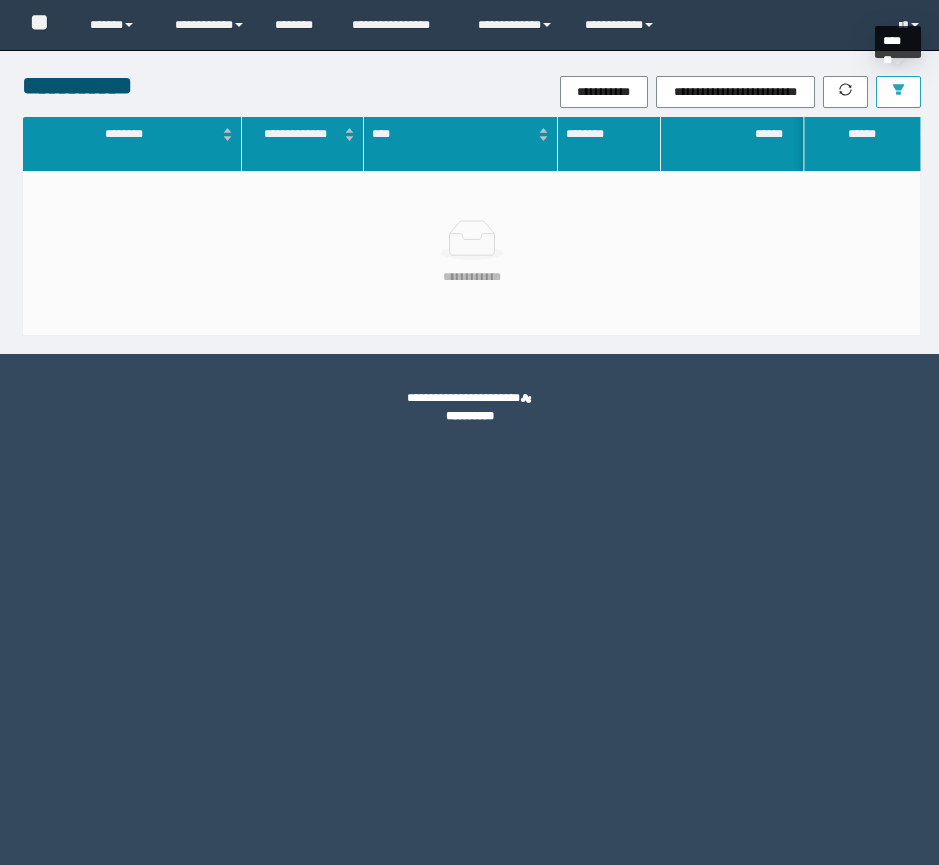 click at bounding box center [898, 92] 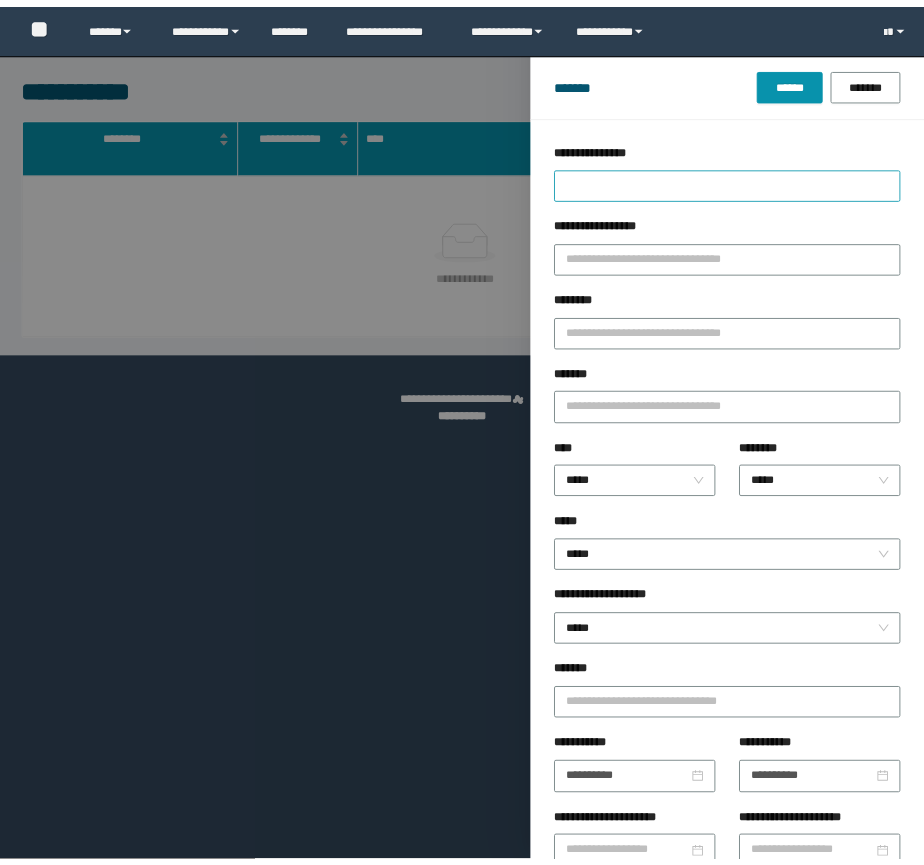 scroll, scrollTop: 0, scrollLeft: 0, axis: both 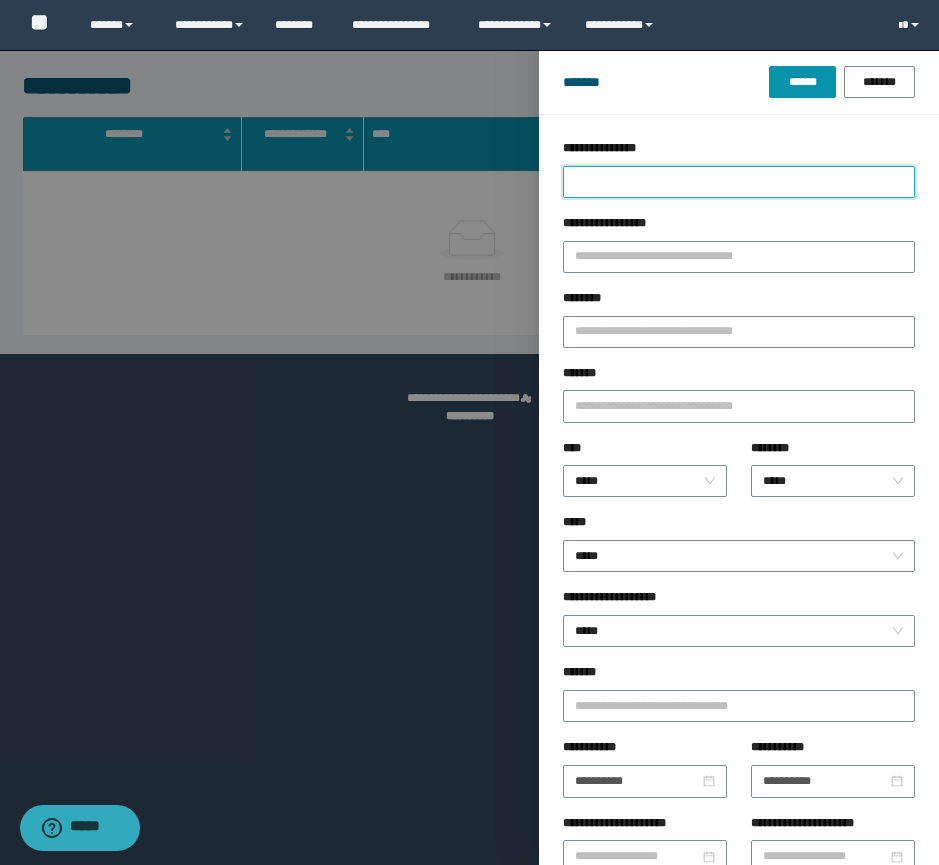click on "**********" at bounding box center [739, 182] 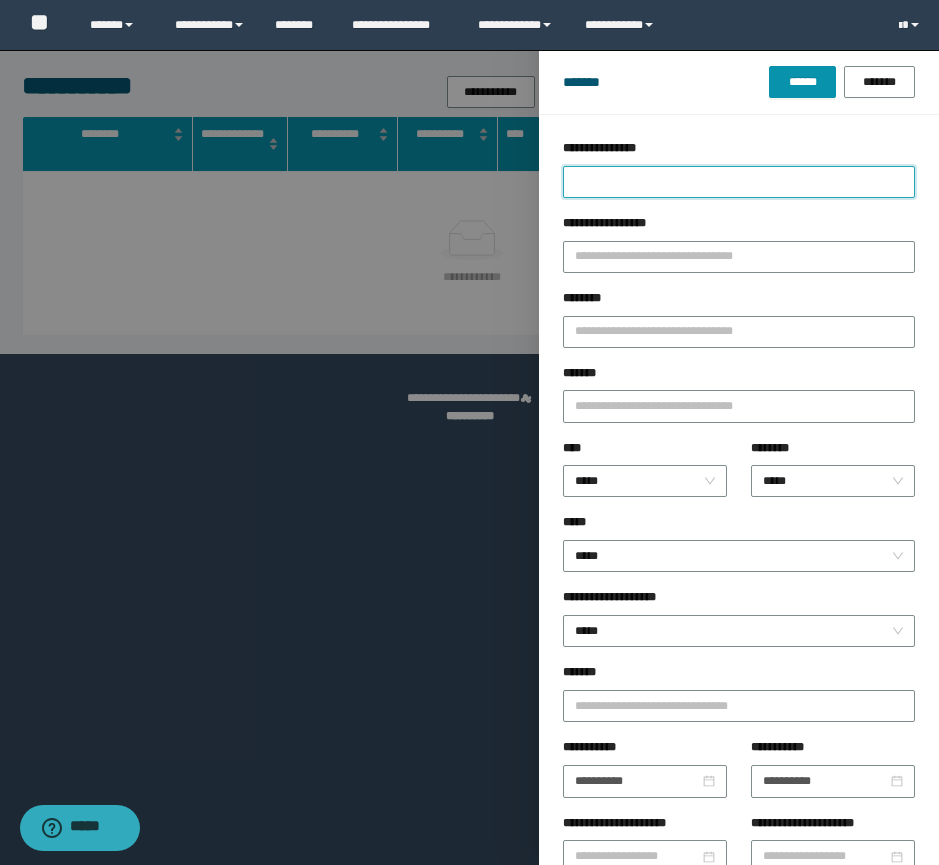 type on "*" 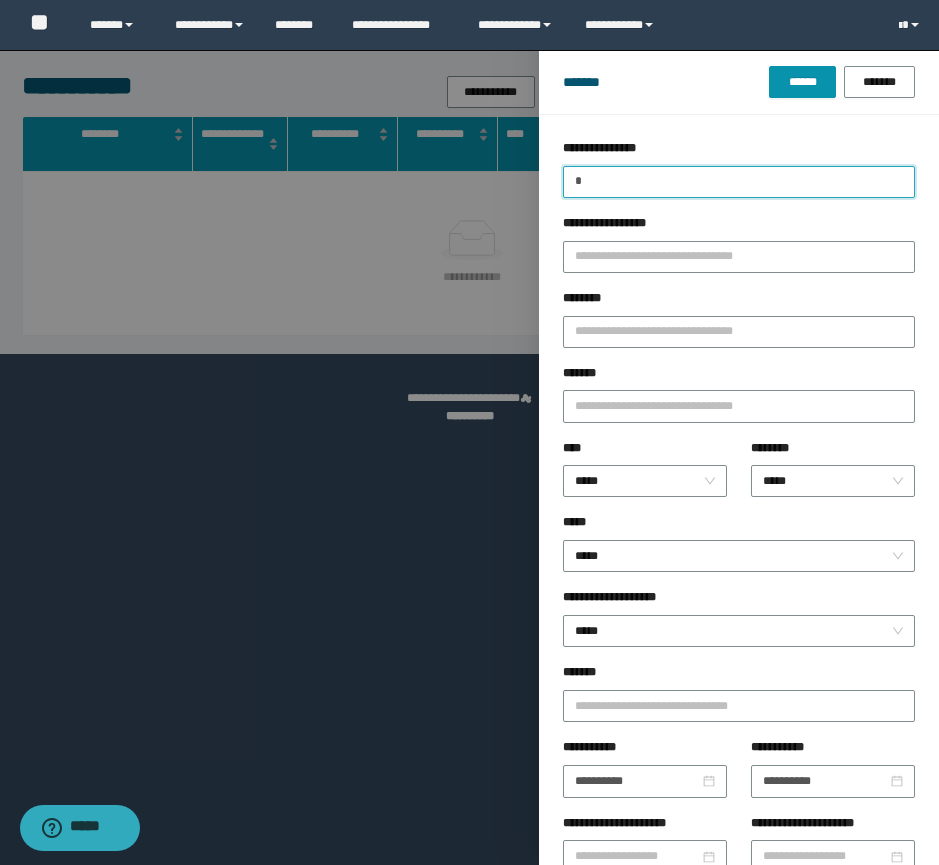 type 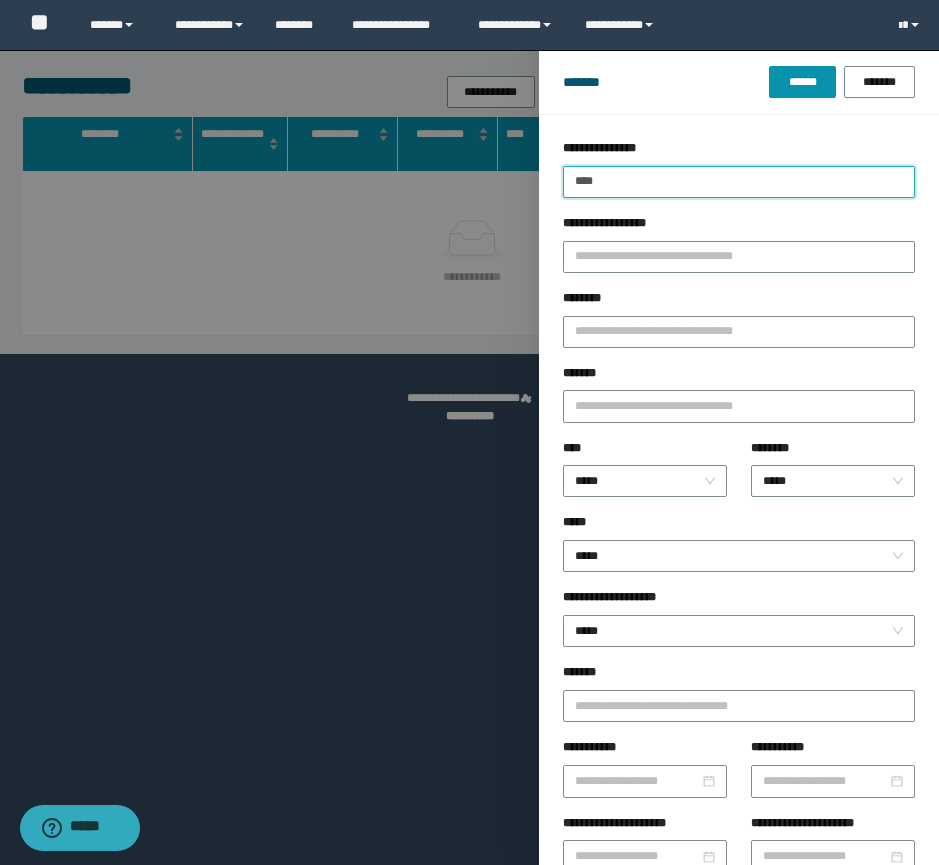 type on "****" 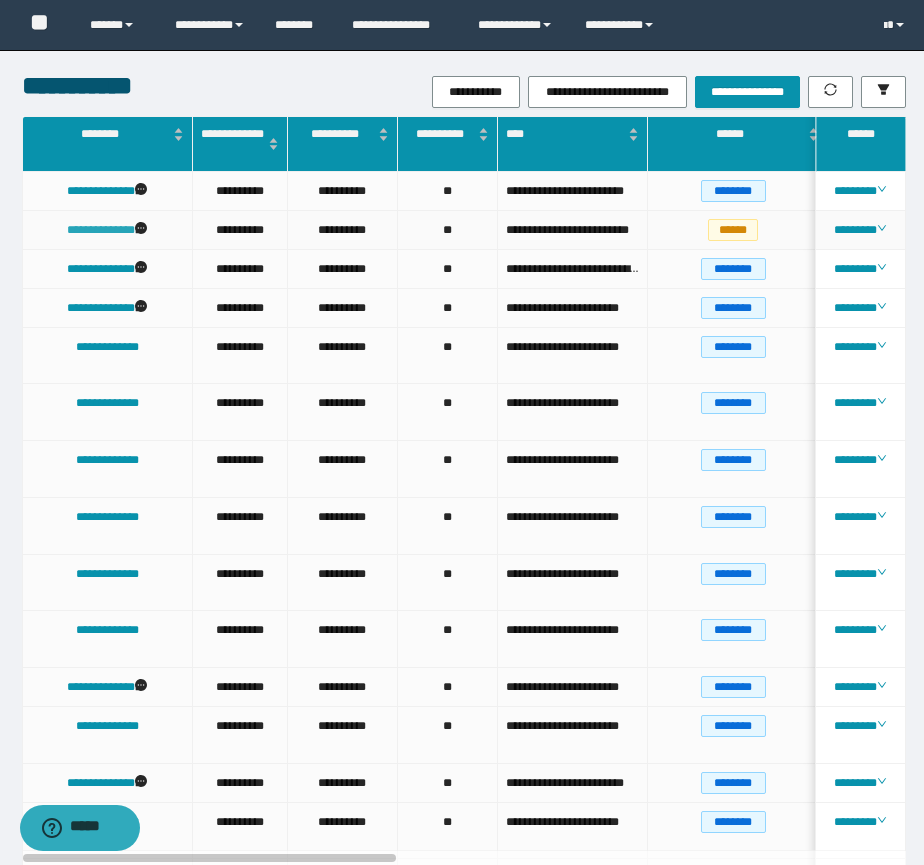 click on "**********" at bounding box center (101, 230) 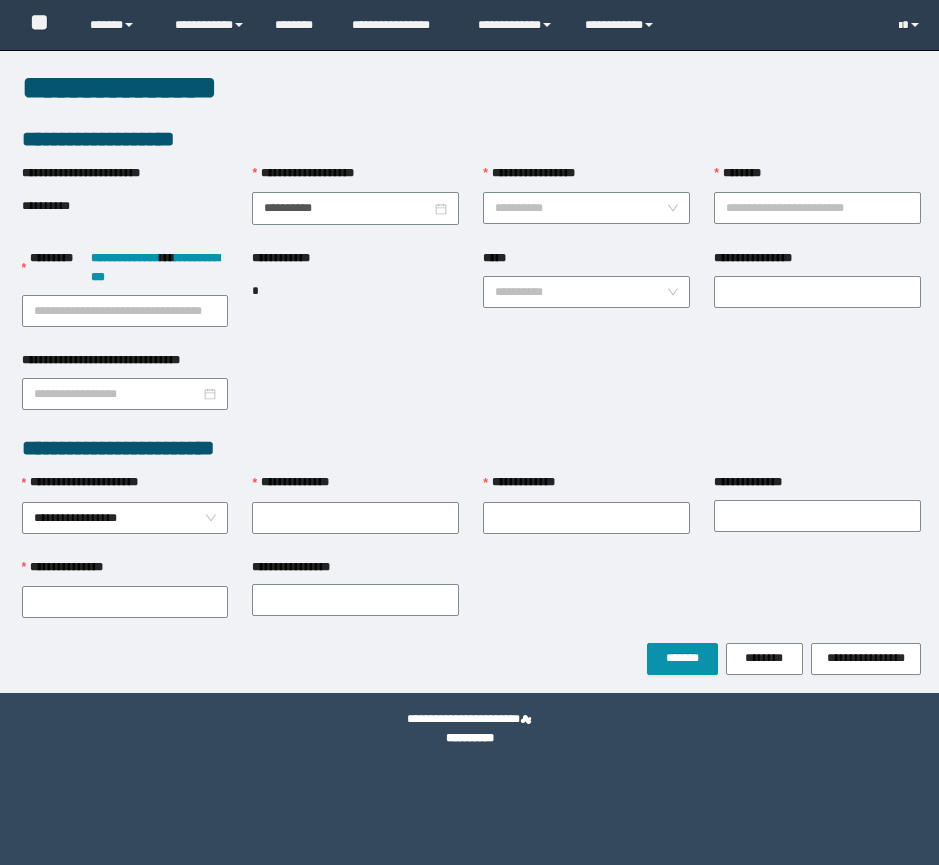scroll, scrollTop: 0, scrollLeft: 0, axis: both 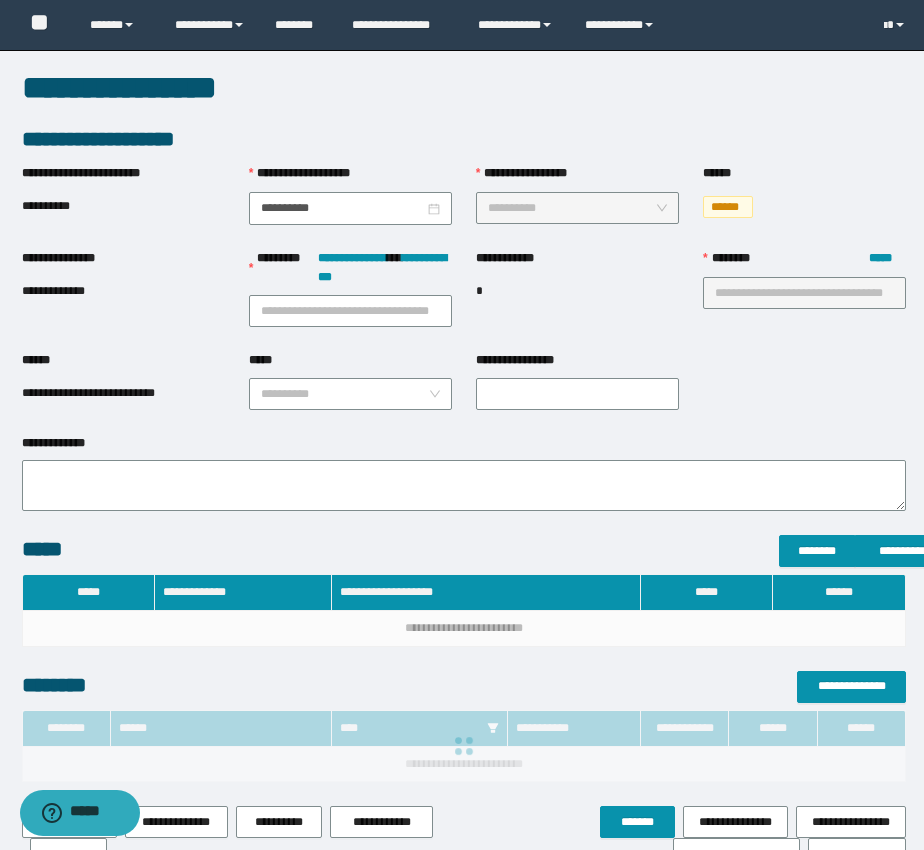 type on "**********" 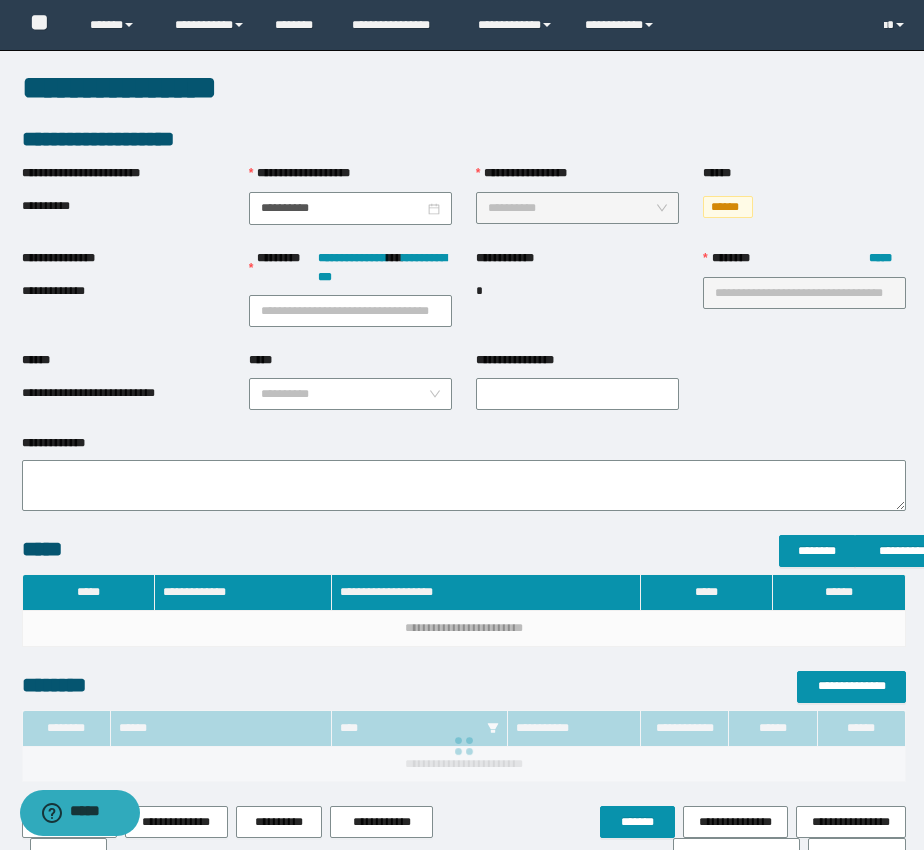 type on "***" 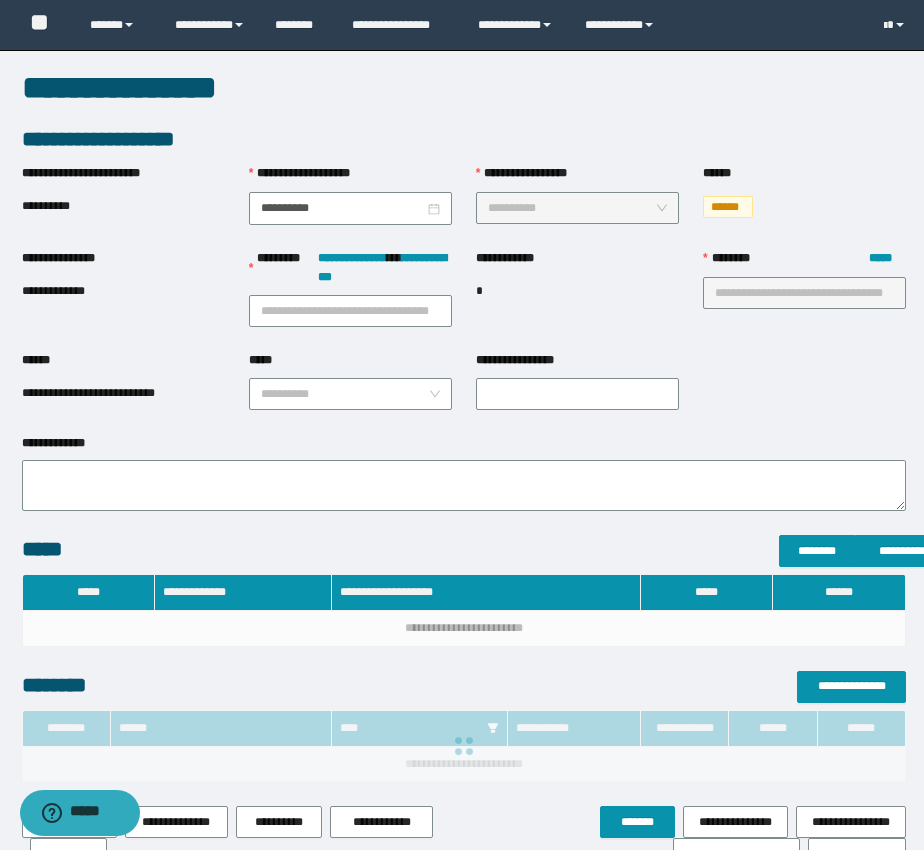 type on "**********" 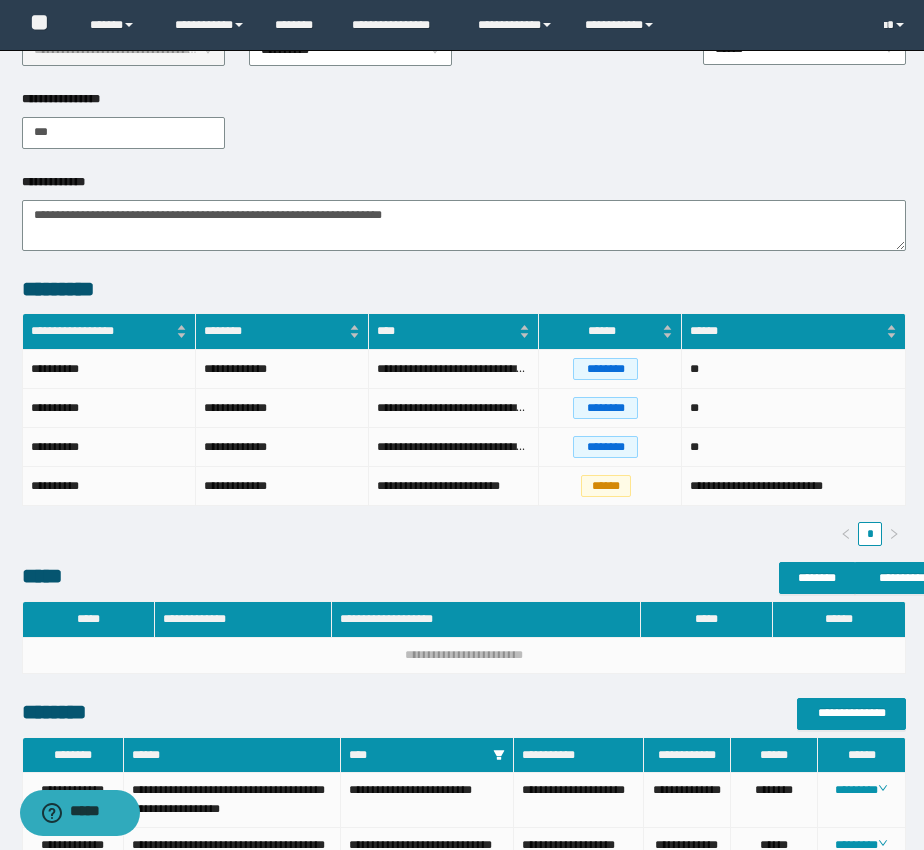 scroll, scrollTop: 1000, scrollLeft: 0, axis: vertical 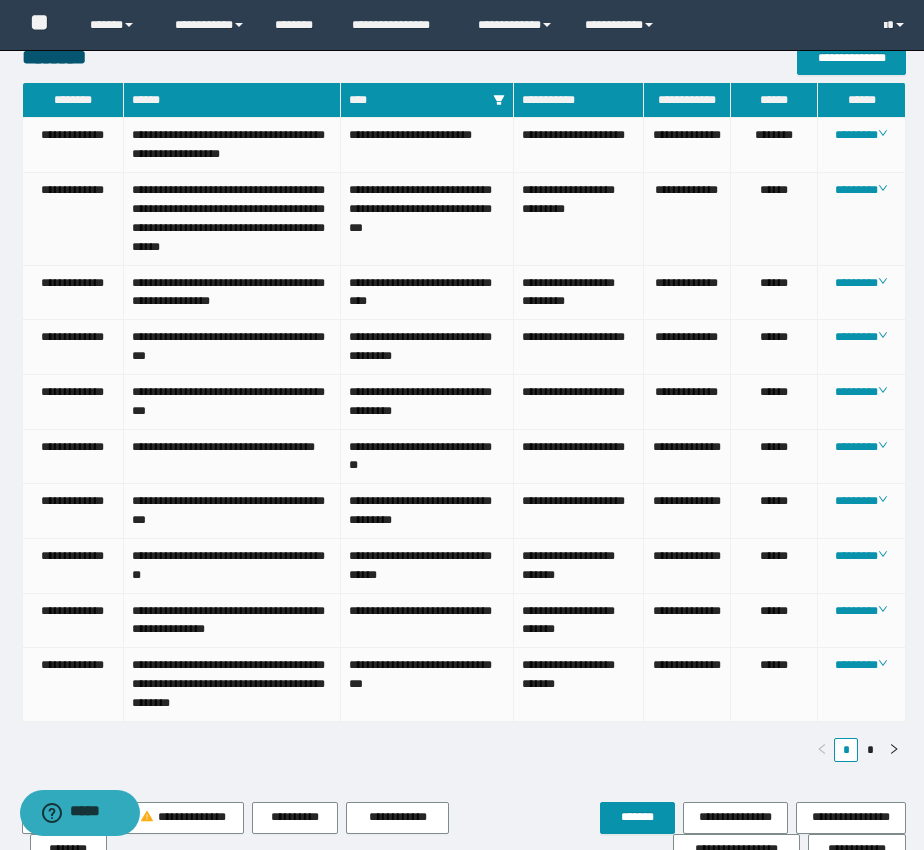 click on "**********" at bounding box center [232, 219] 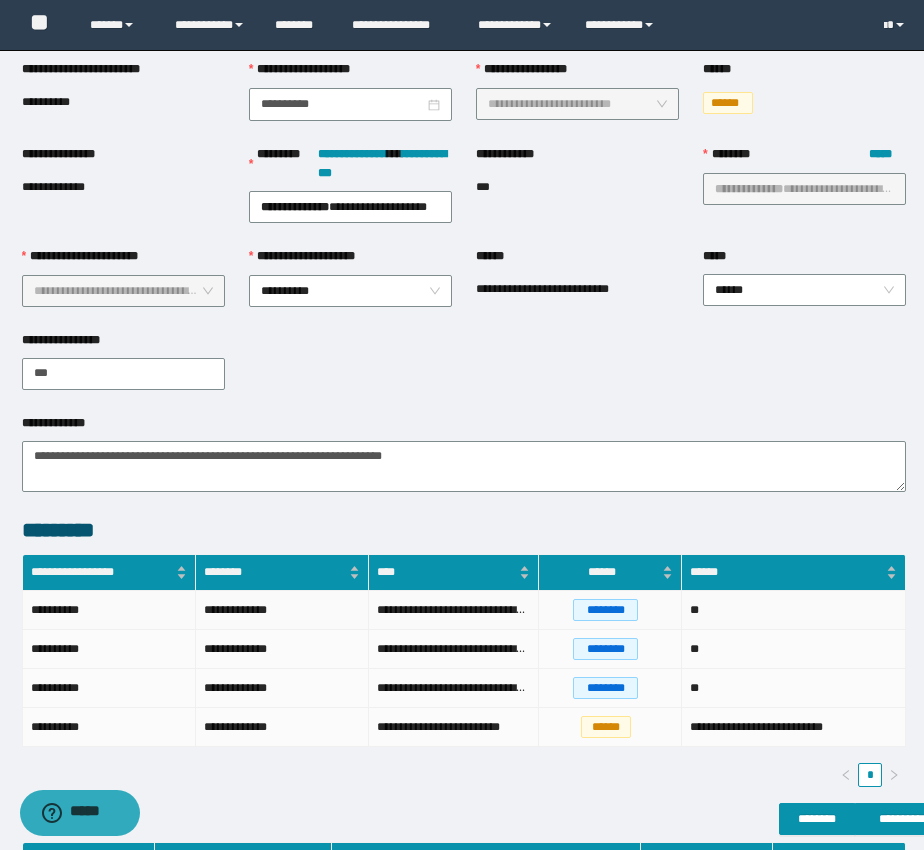 scroll, scrollTop: 0, scrollLeft: 0, axis: both 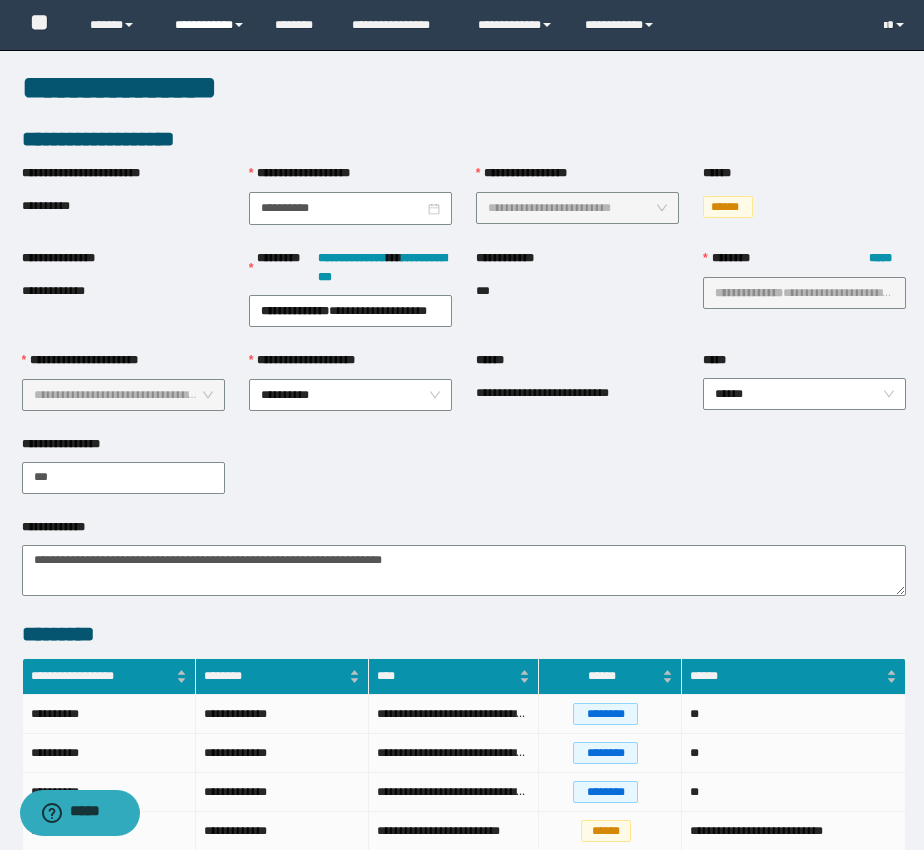 click on "**********" at bounding box center (210, 25) 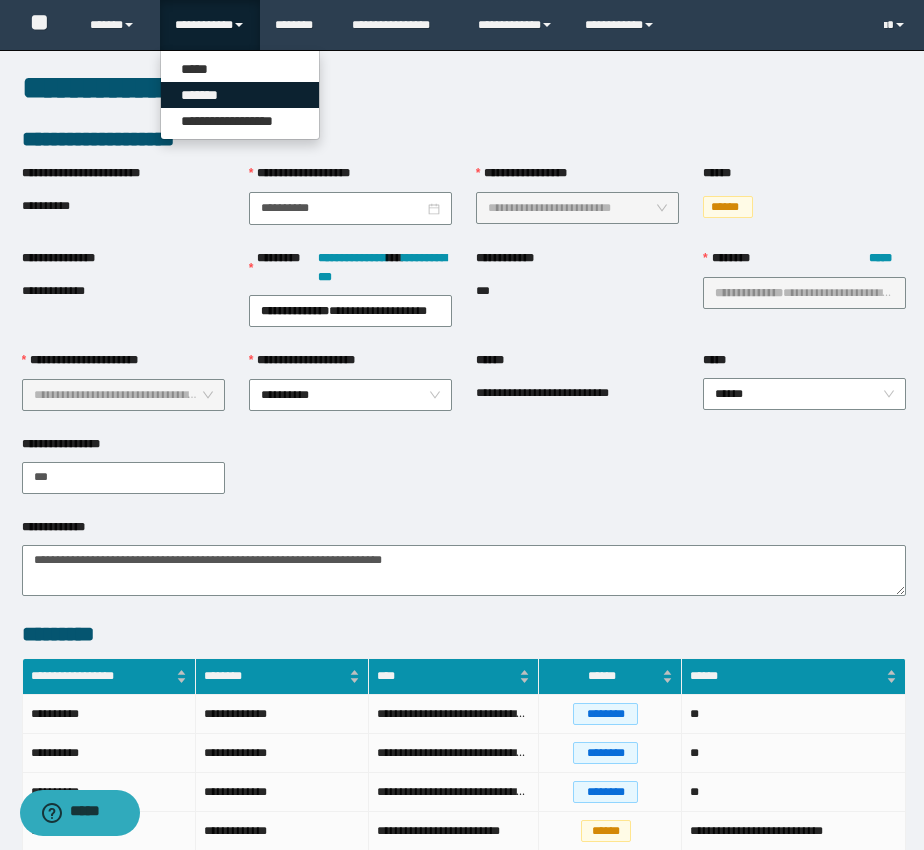 click on "*******" at bounding box center (240, 95) 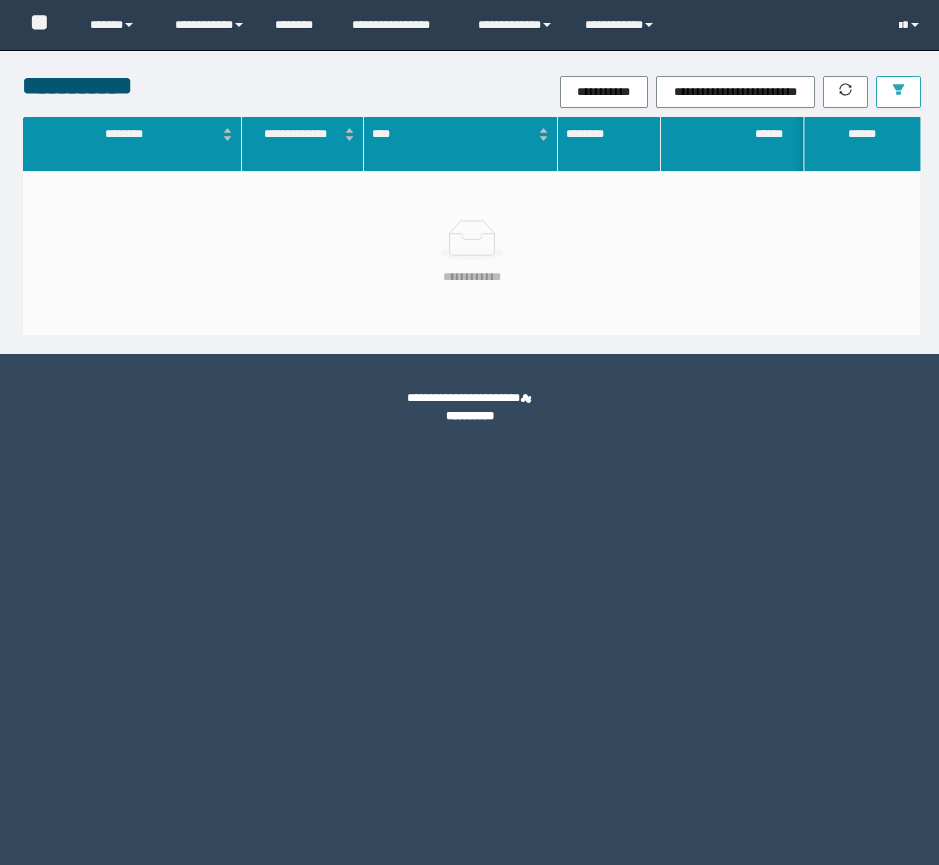 scroll, scrollTop: 0, scrollLeft: 0, axis: both 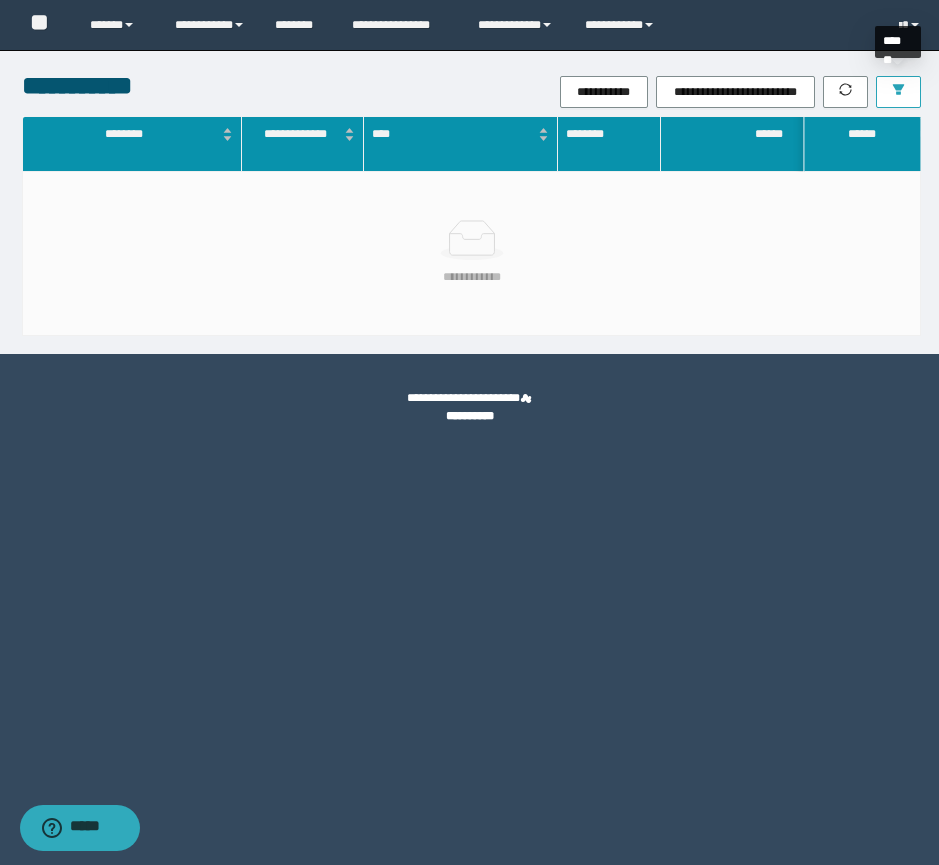 click at bounding box center (898, 92) 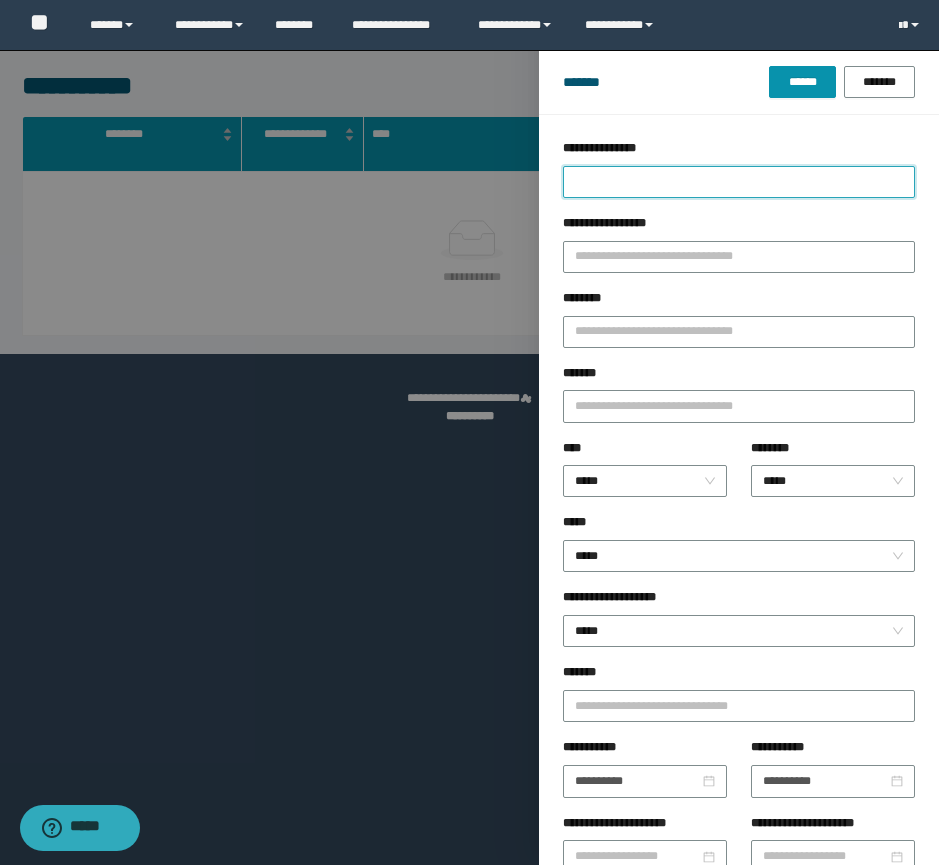 click on "**********" at bounding box center [739, 182] 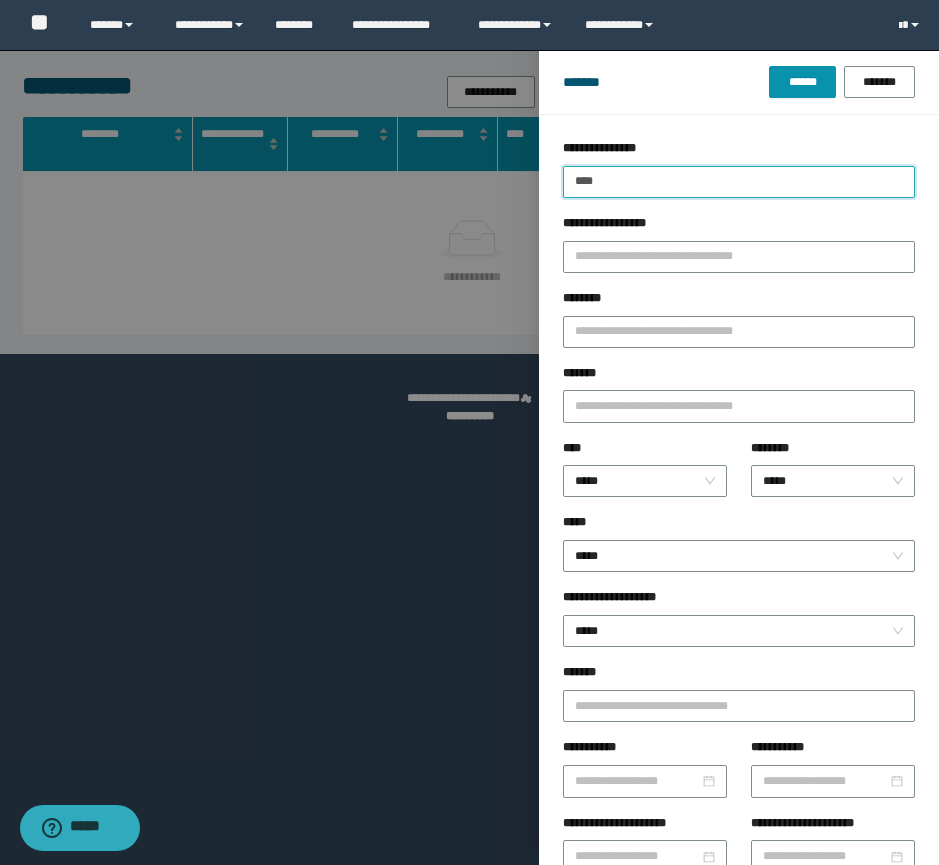 type on "****" 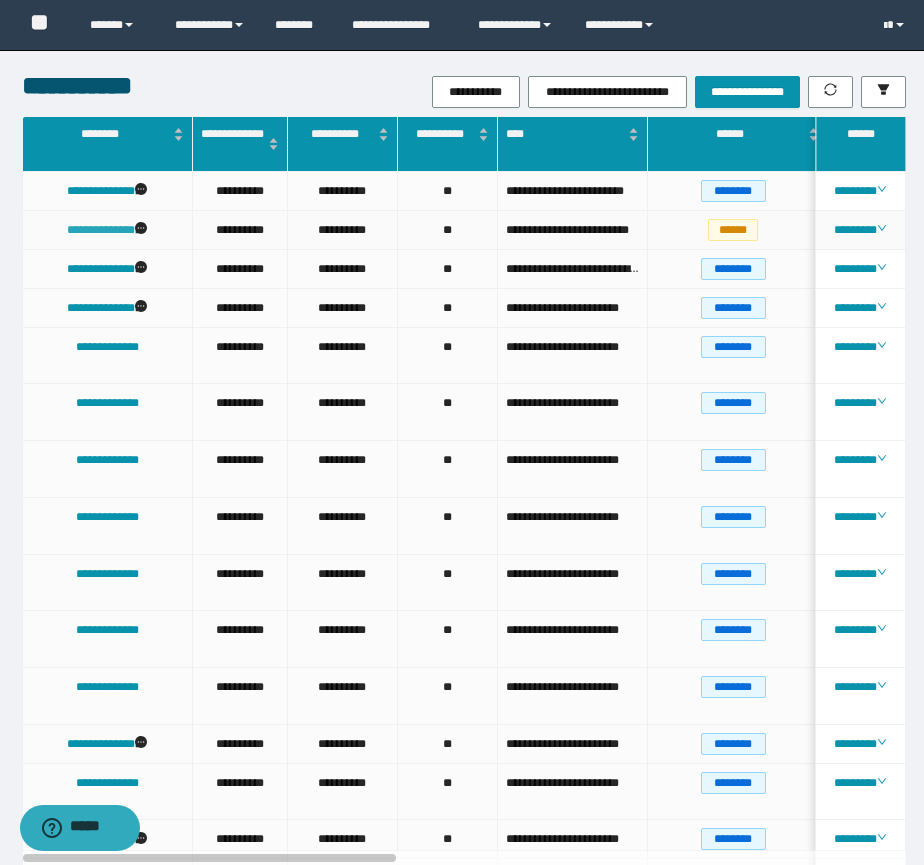 click on "**********" at bounding box center (101, 230) 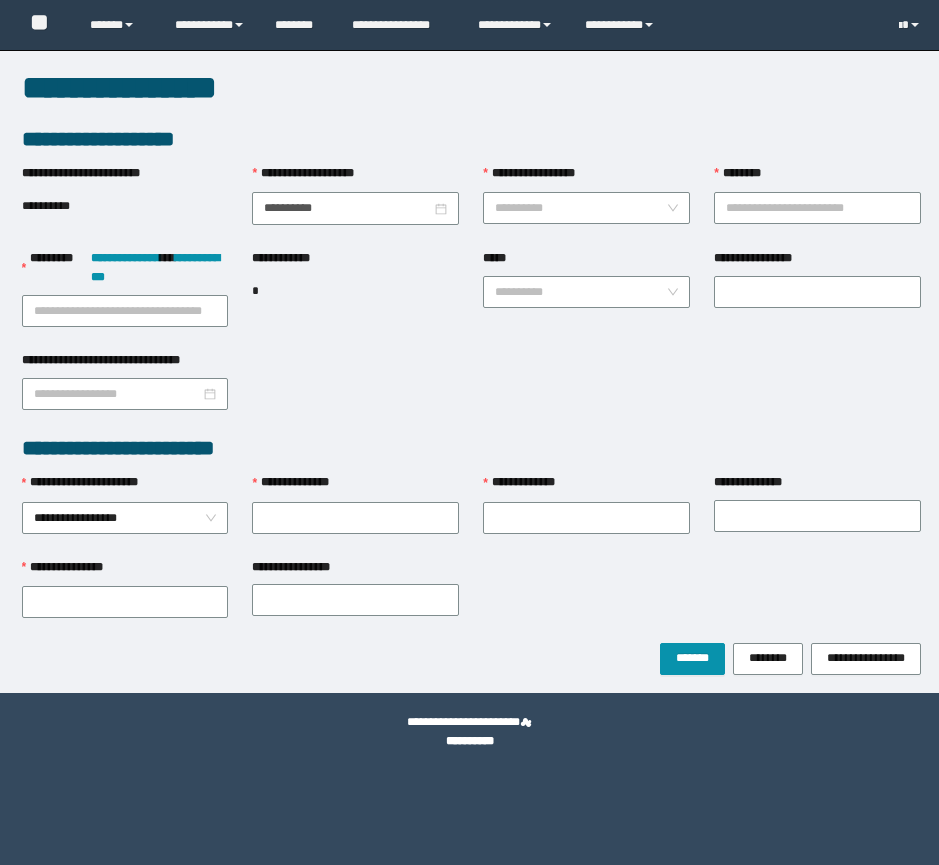 scroll, scrollTop: 0, scrollLeft: 0, axis: both 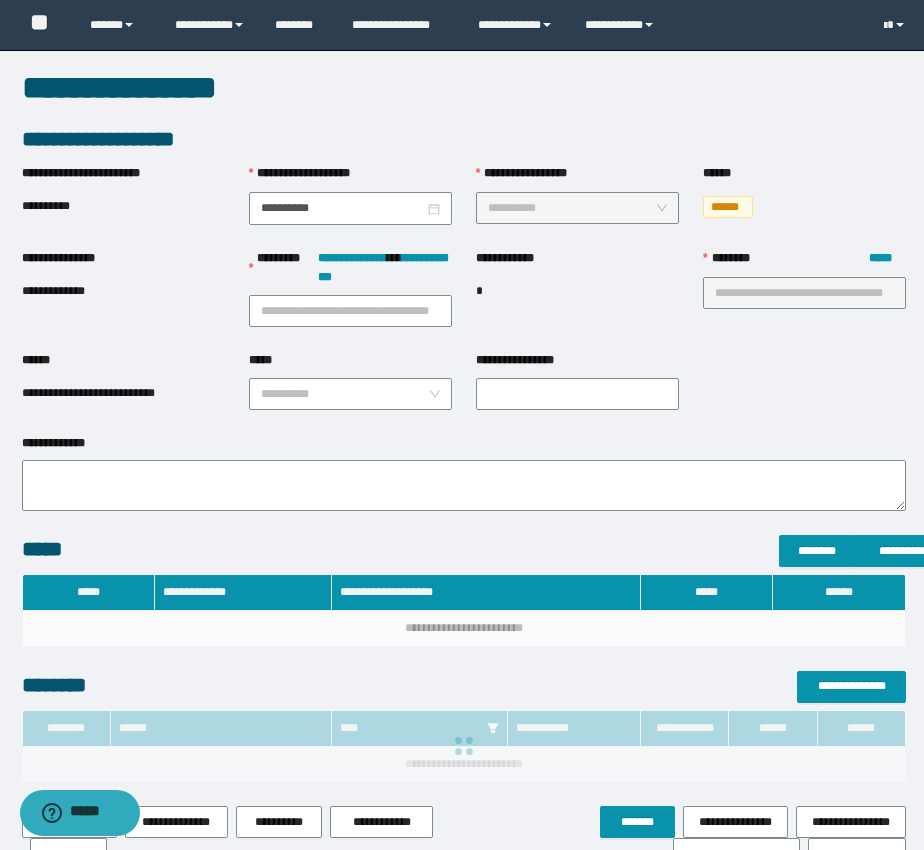 type on "**********" 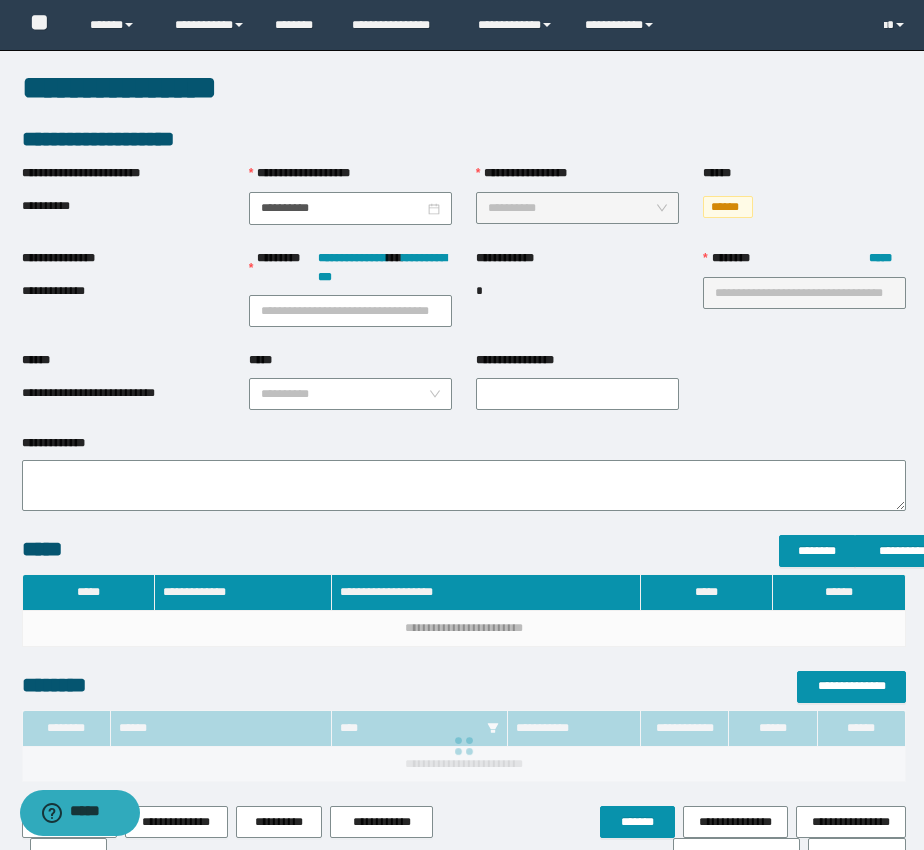 type on "**********" 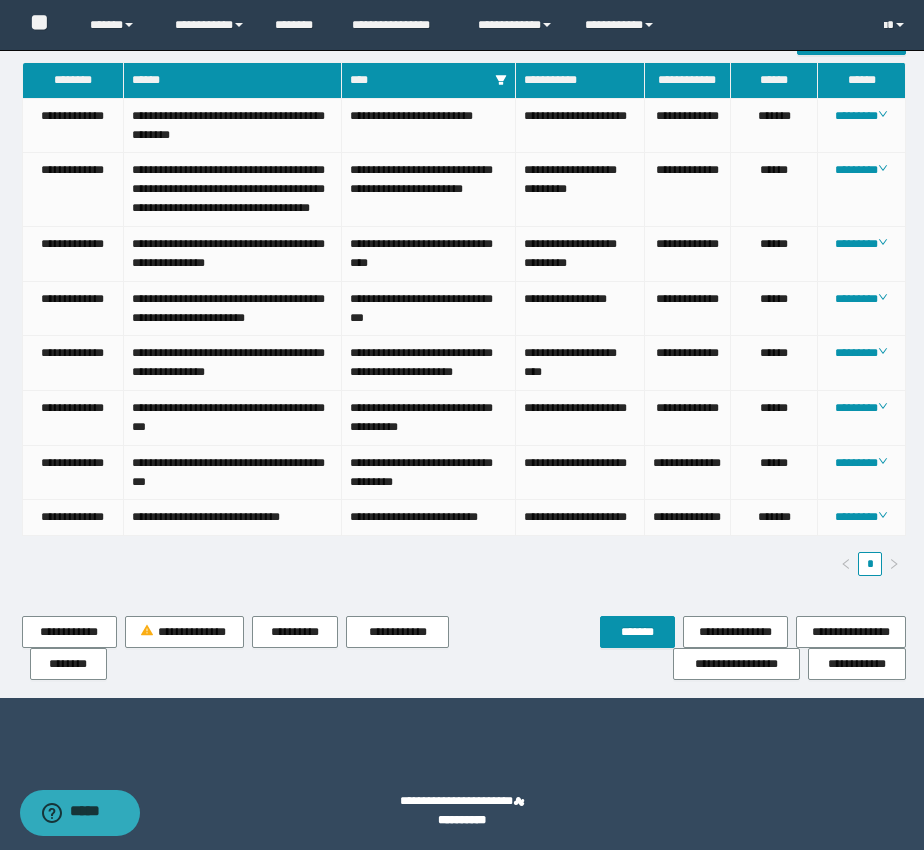 scroll, scrollTop: 1058, scrollLeft: 0, axis: vertical 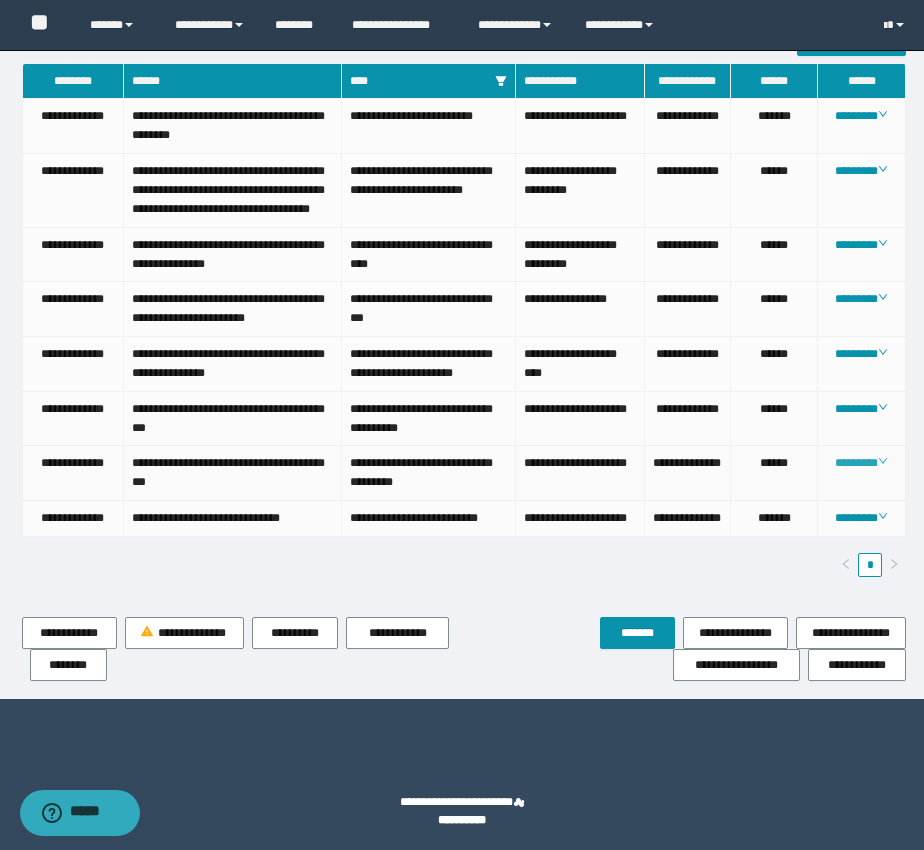 click on "********" at bounding box center (861, 463) 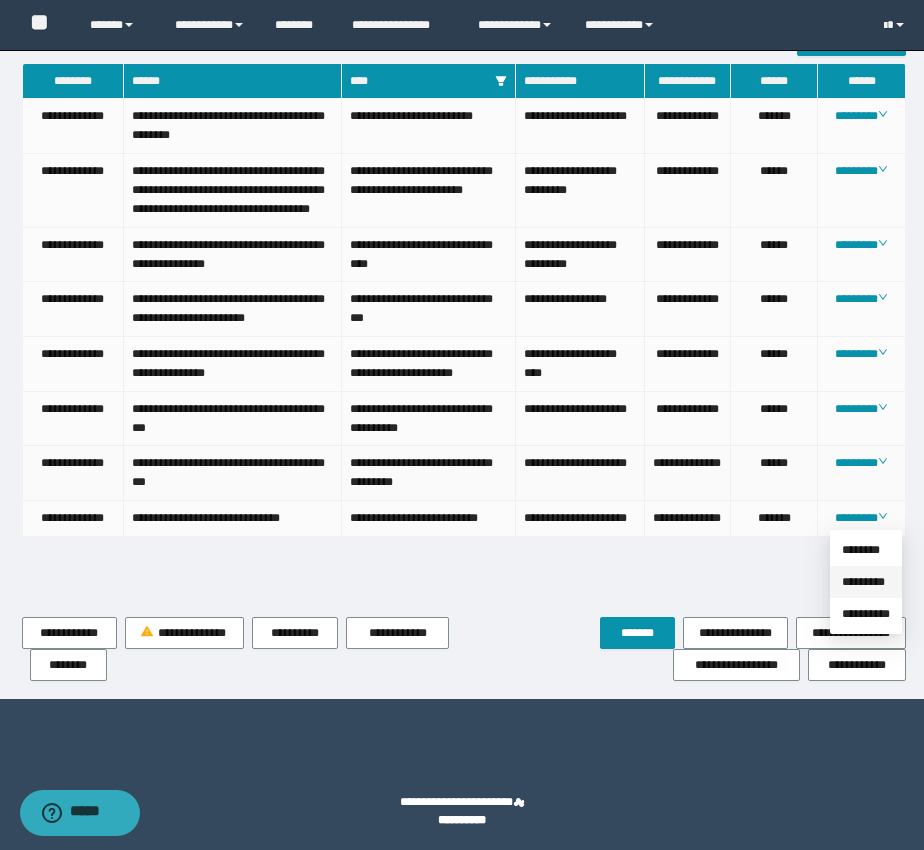 click on "*********" 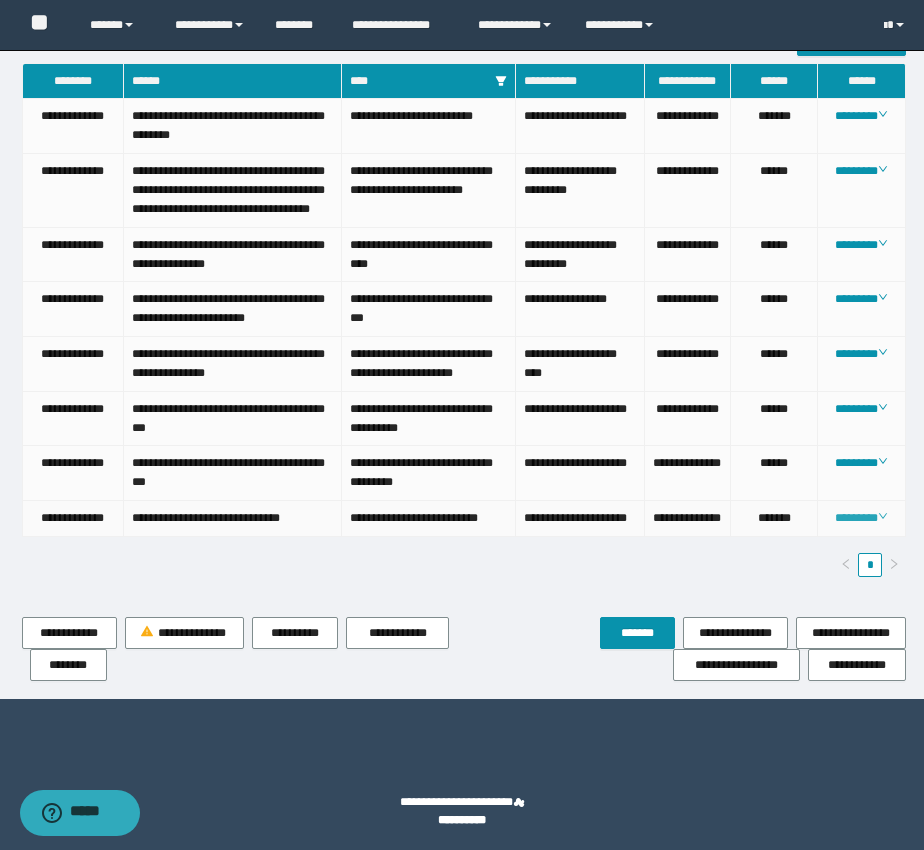click on "********" 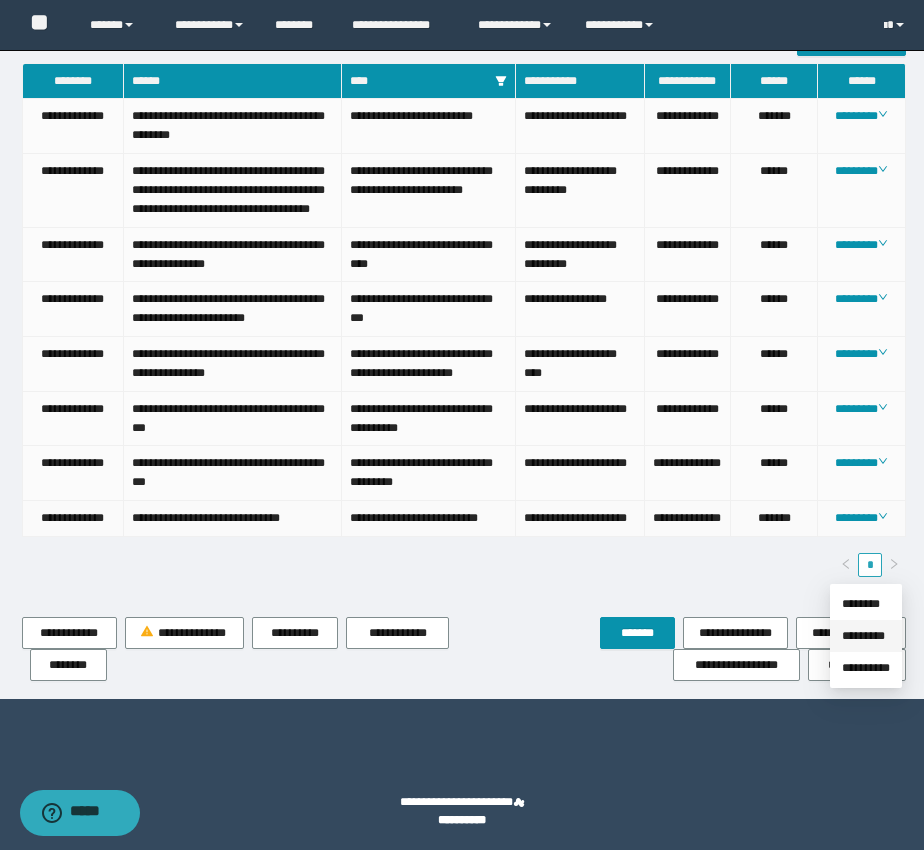 click on "*********" 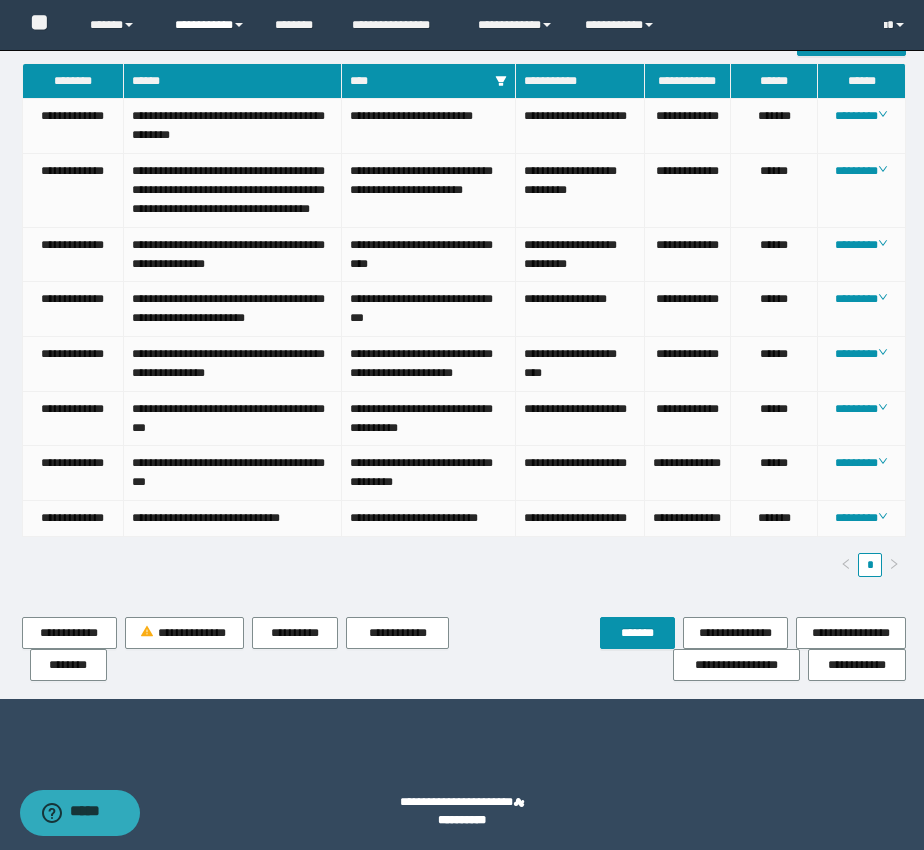 click on "**********" 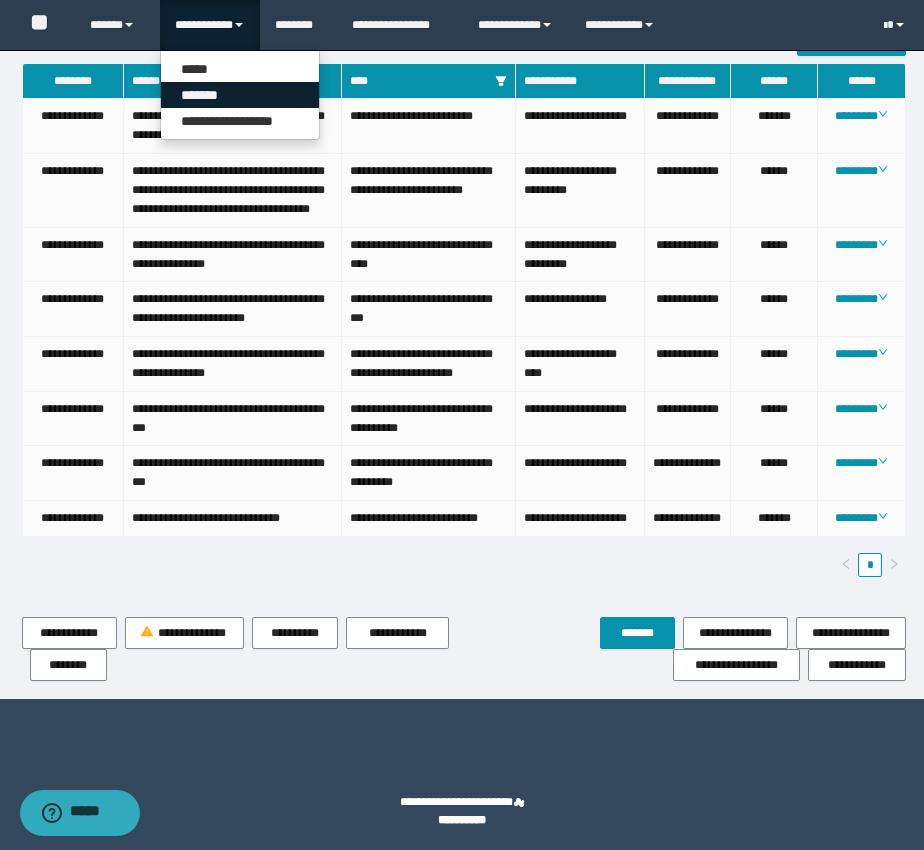 click on "*******" 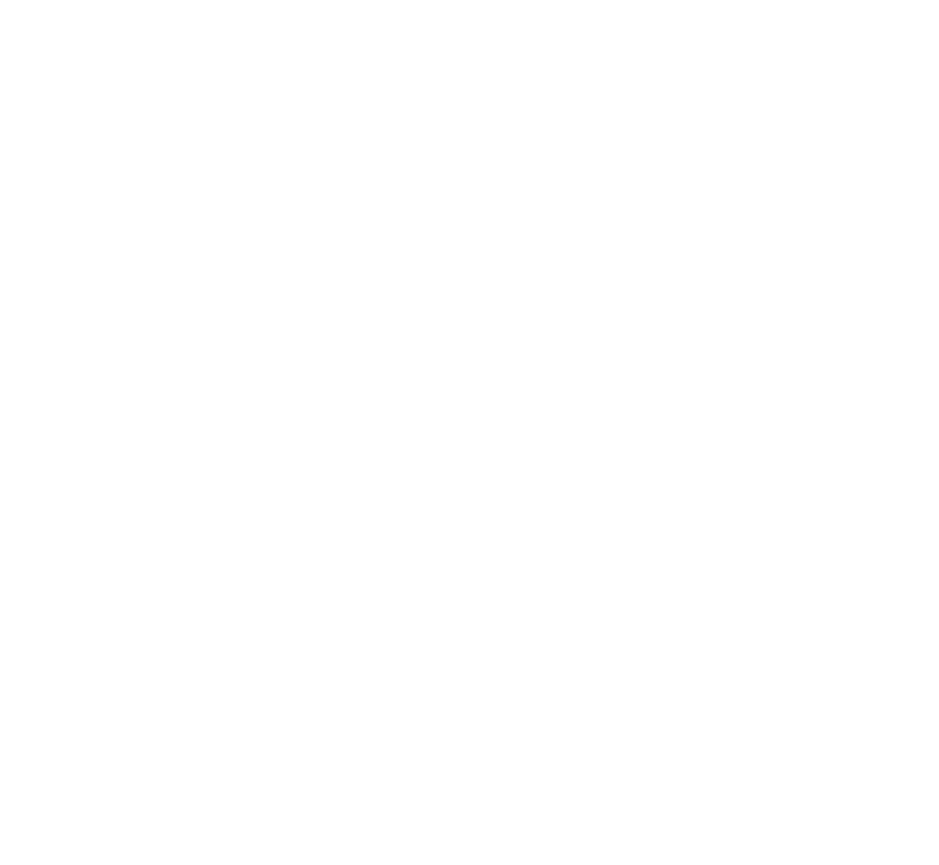 scroll, scrollTop: 0, scrollLeft: 0, axis: both 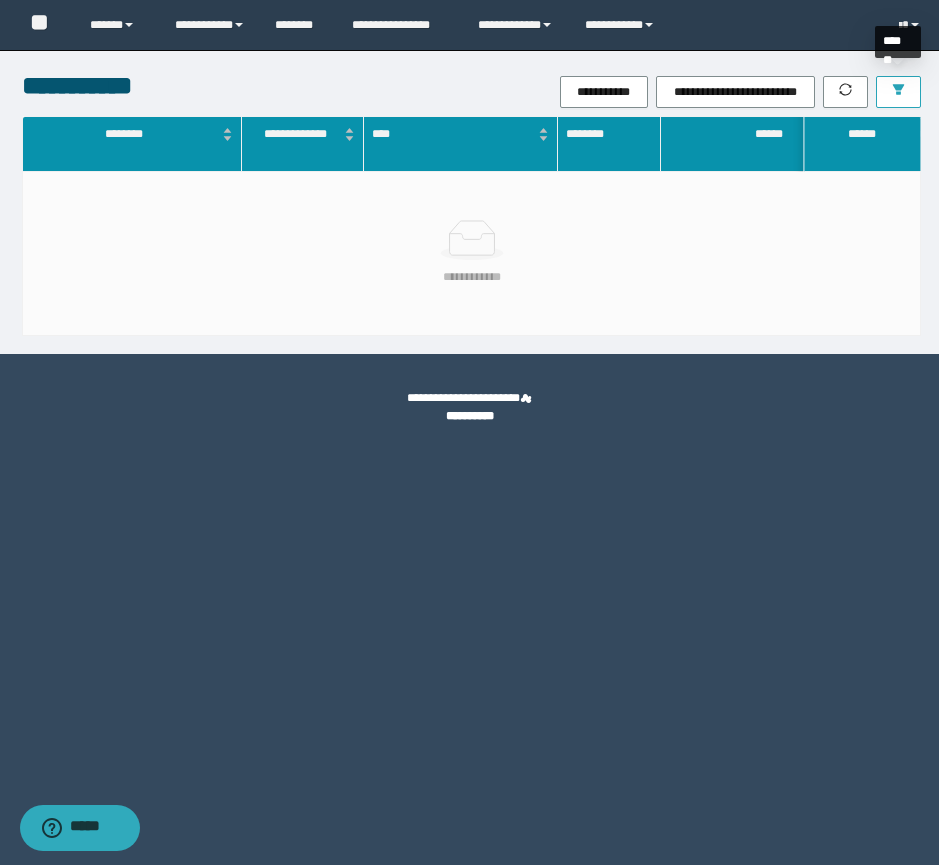 click at bounding box center [898, 92] 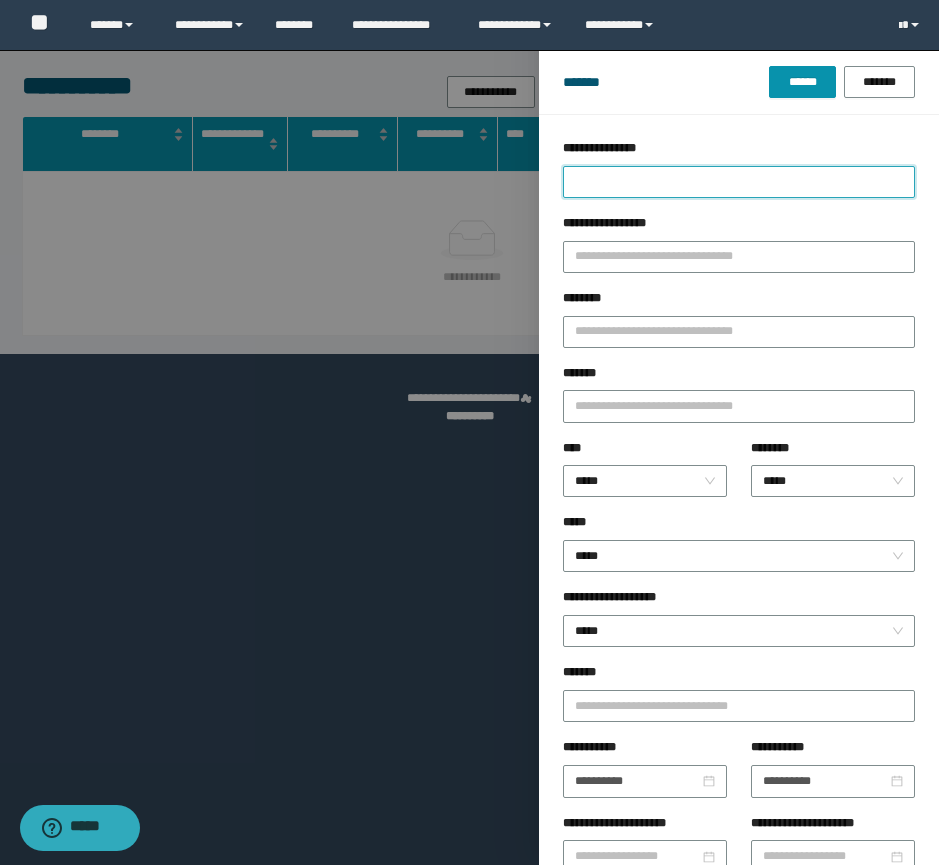 click on "**********" at bounding box center (739, 182) 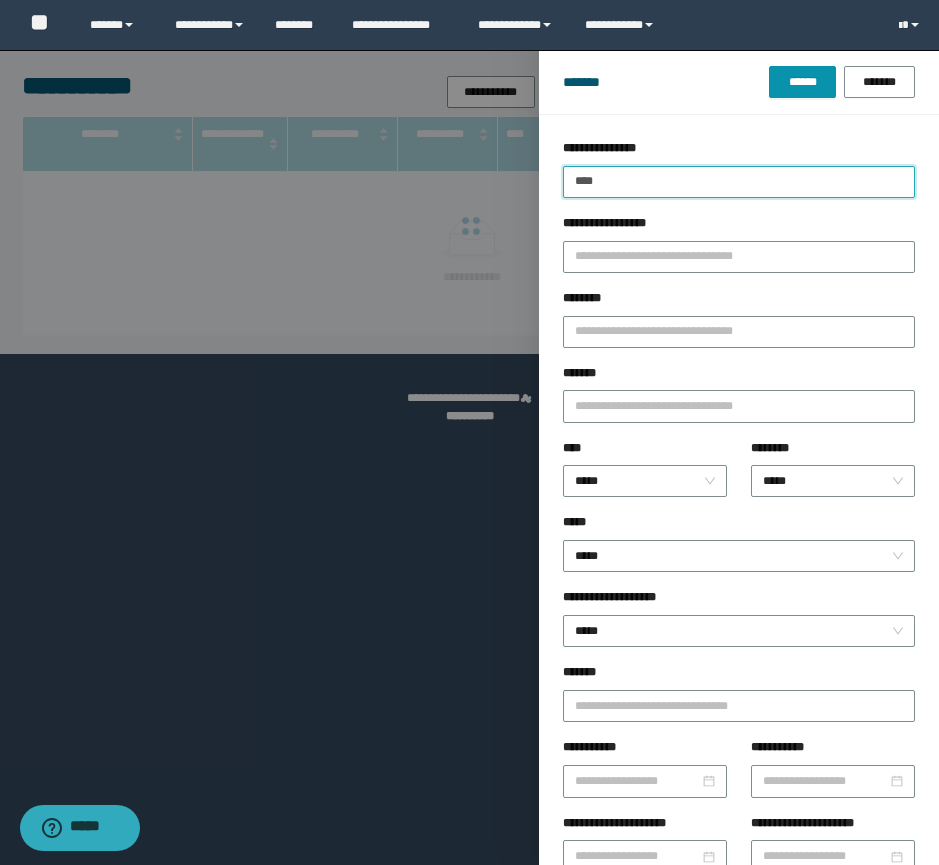 type on "****" 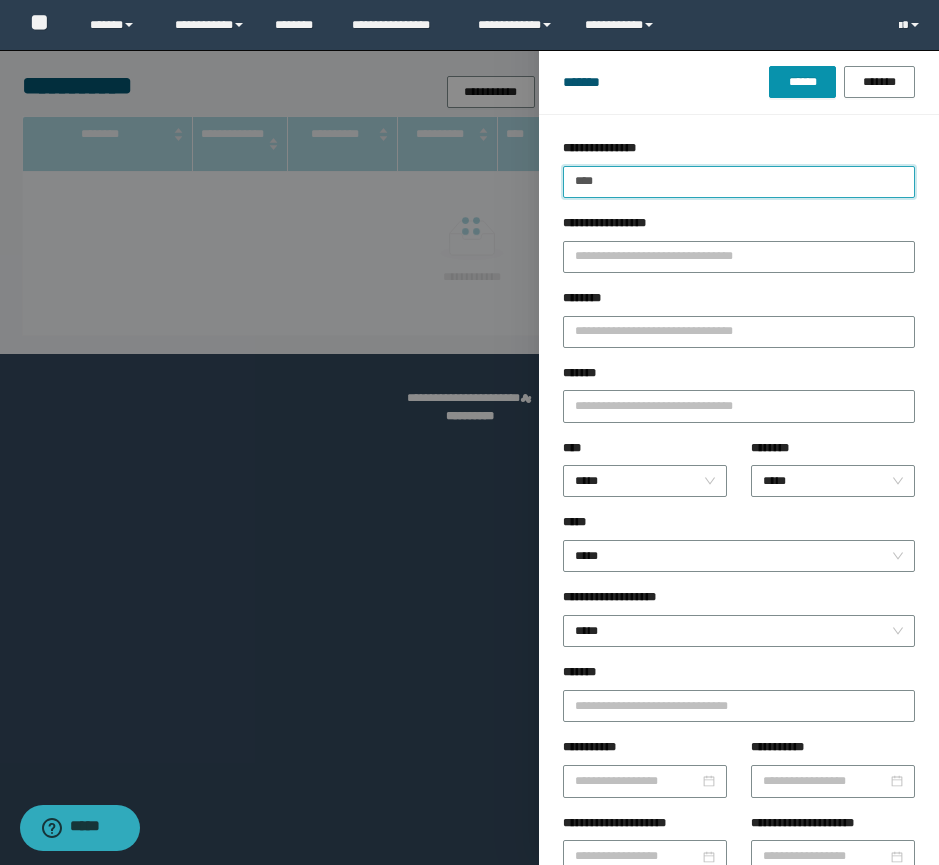 click on "******" at bounding box center [802, 82] 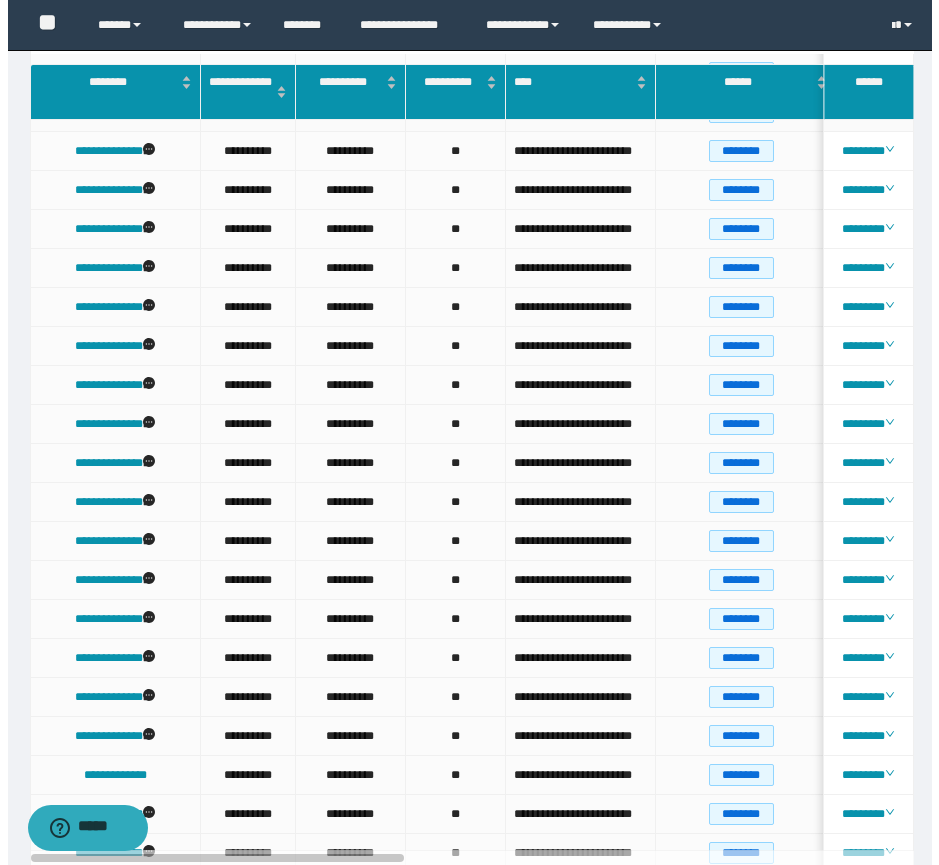 scroll, scrollTop: 0, scrollLeft: 0, axis: both 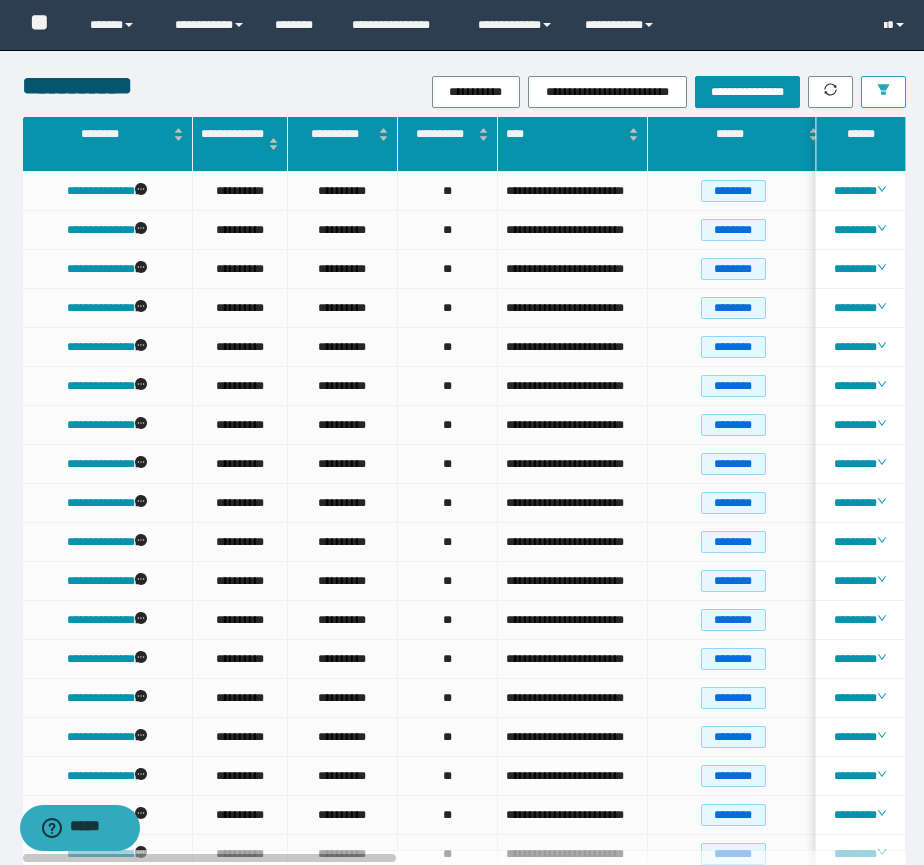 click at bounding box center (883, 92) 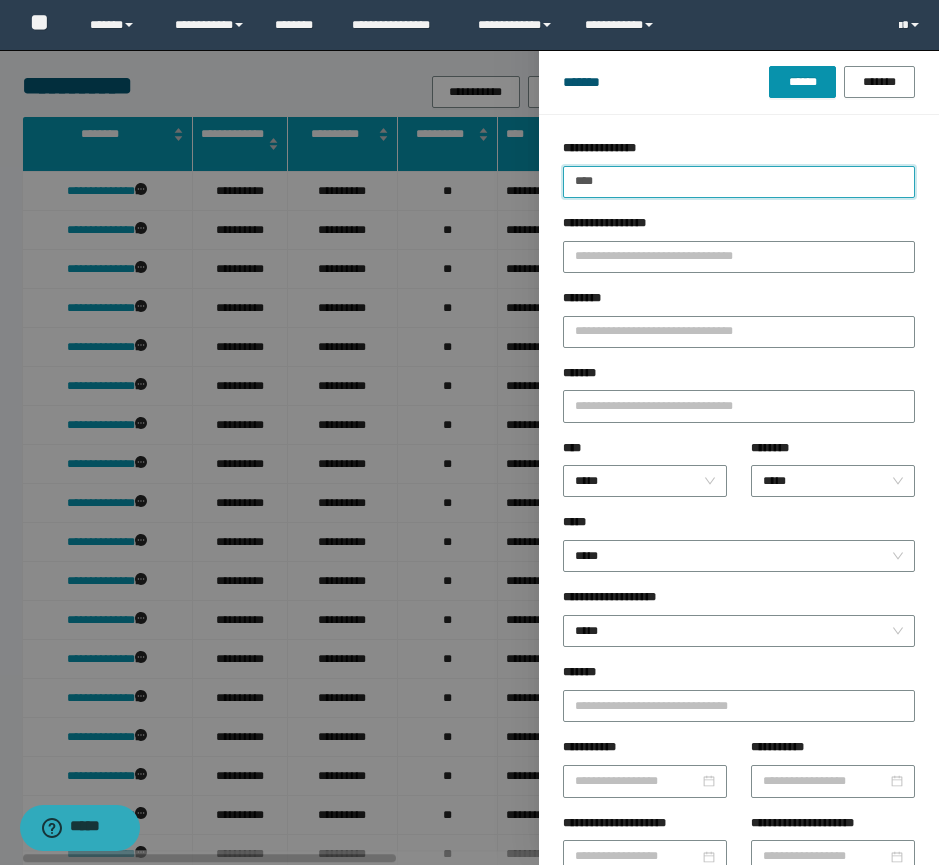 drag, startPoint x: 631, startPoint y: 185, endPoint x: 429, endPoint y: 186, distance: 202.00247 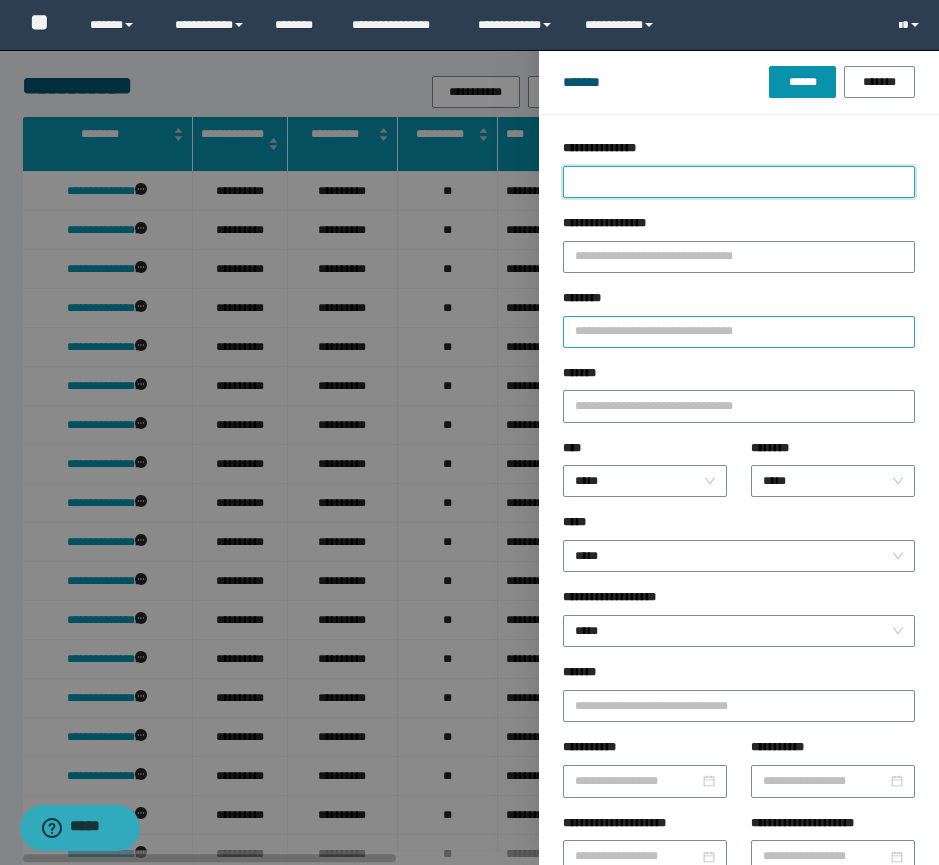 type 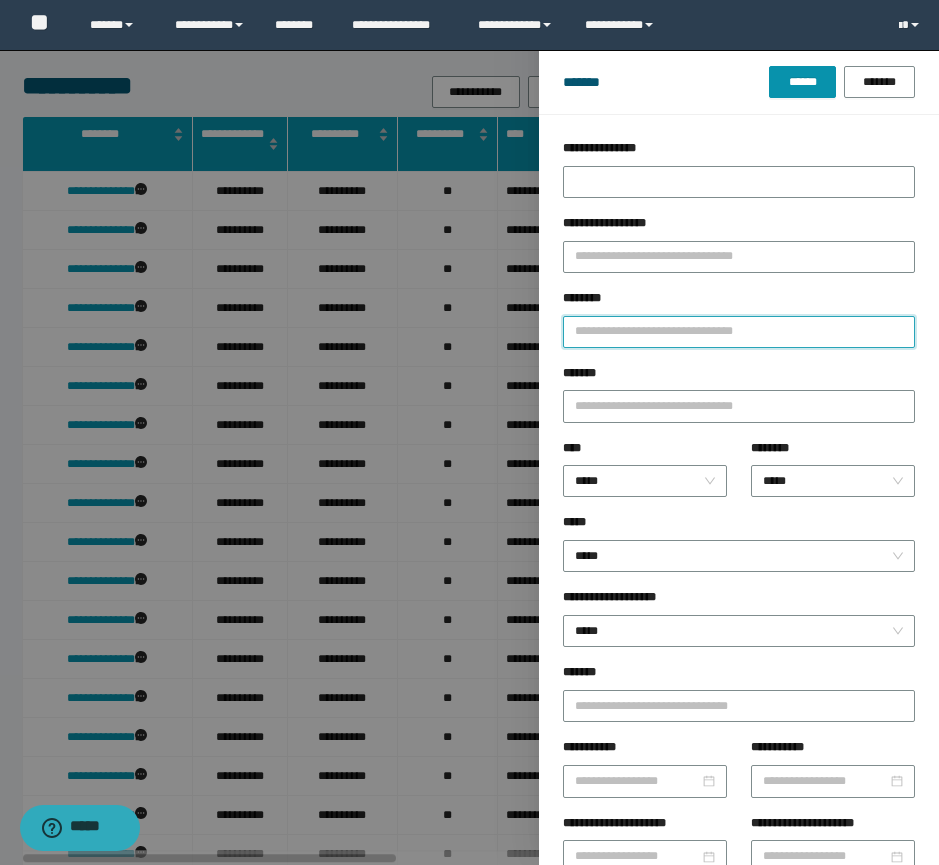 click on "********" at bounding box center [739, 332] 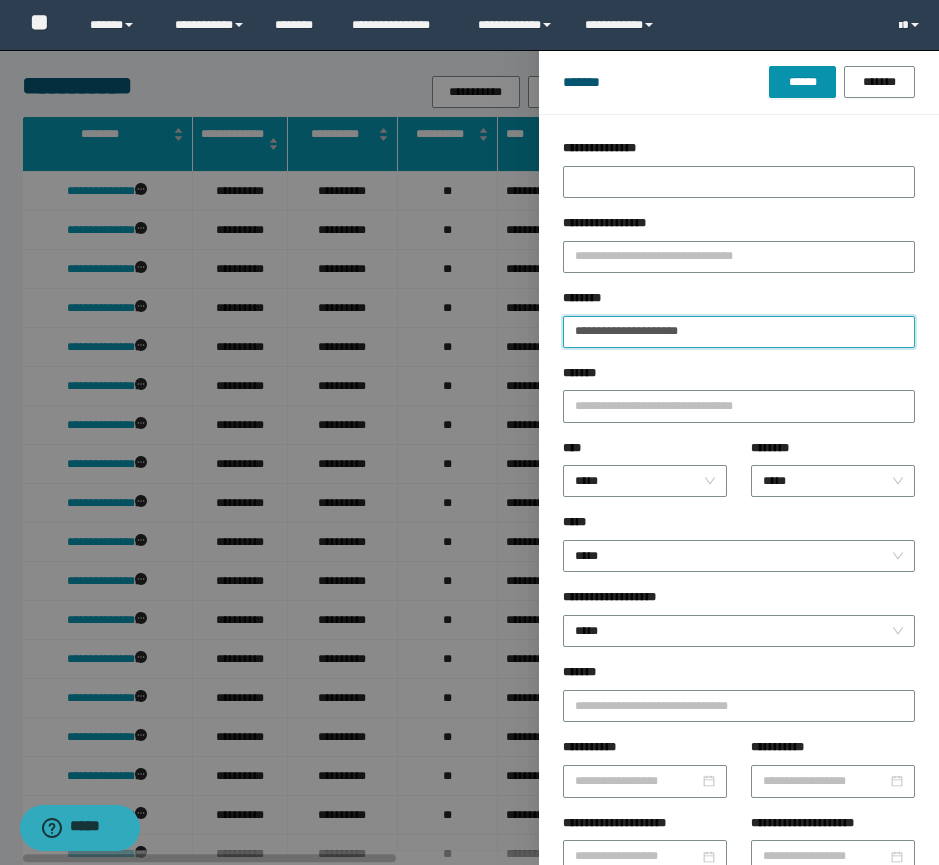 type on "**********" 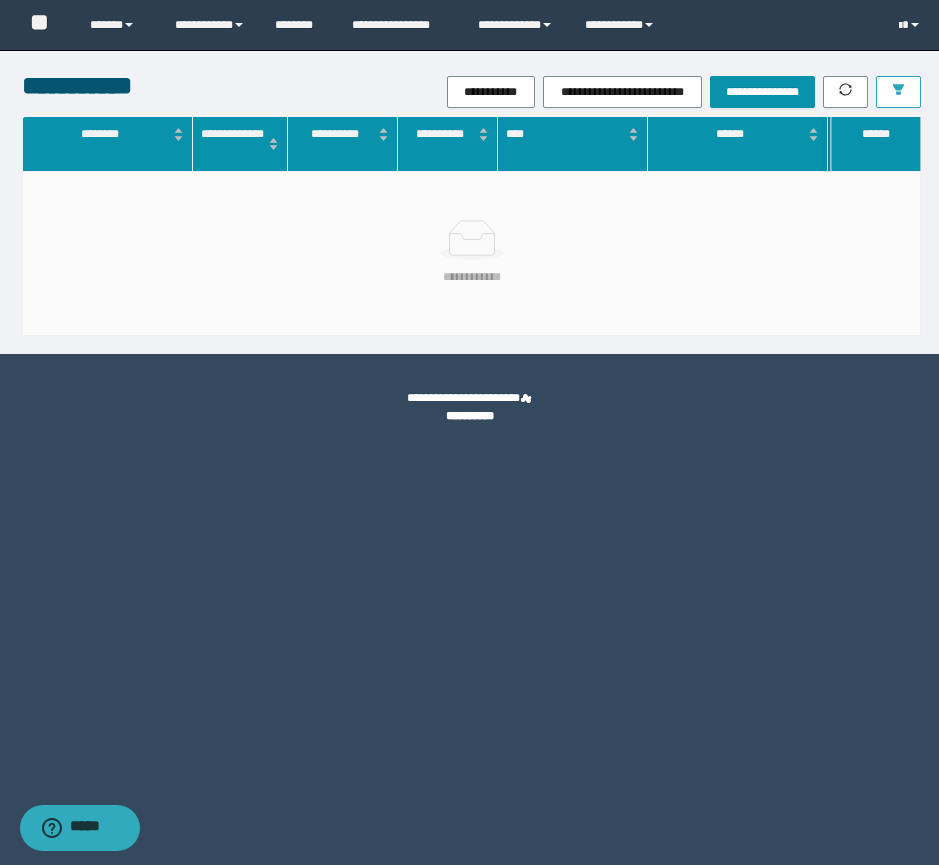 click on "**********" at bounding box center (469, 202) 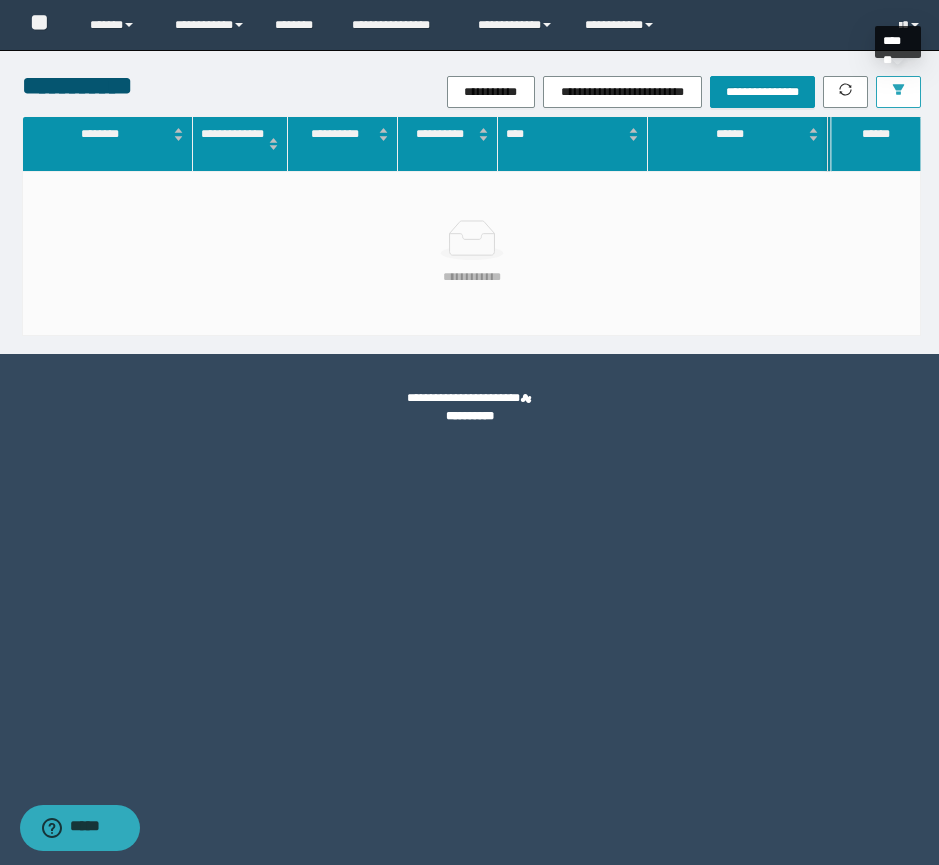 click at bounding box center (898, 92) 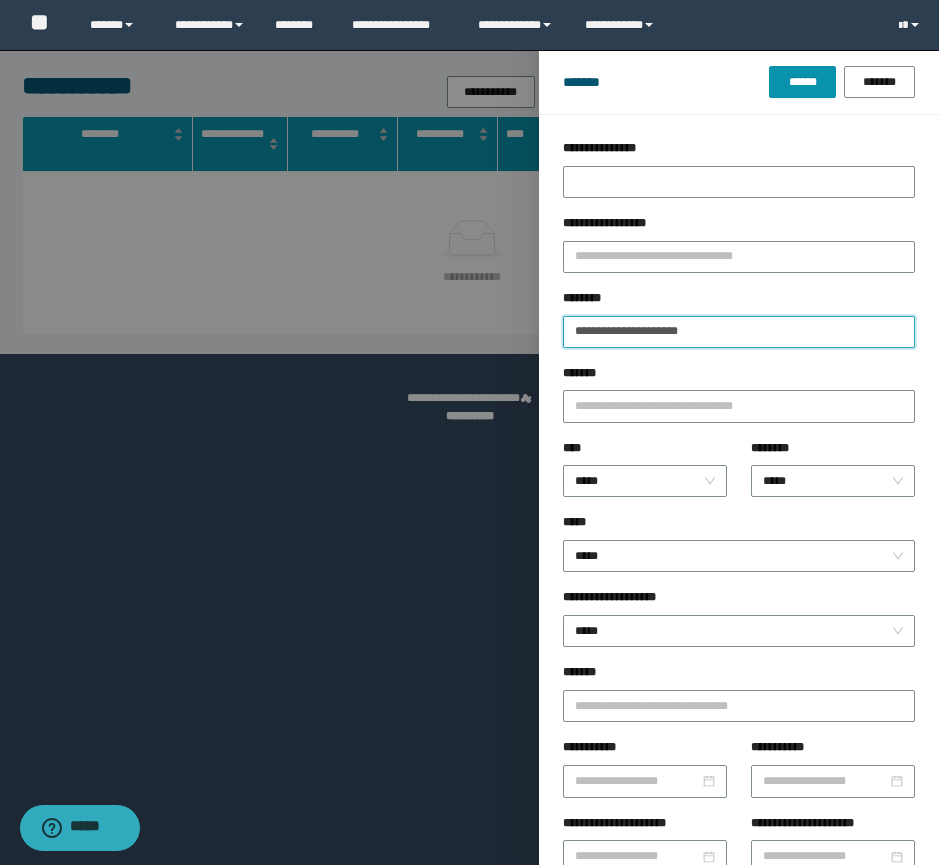 drag, startPoint x: 732, startPoint y: 332, endPoint x: 501, endPoint y: 324, distance: 231.13849 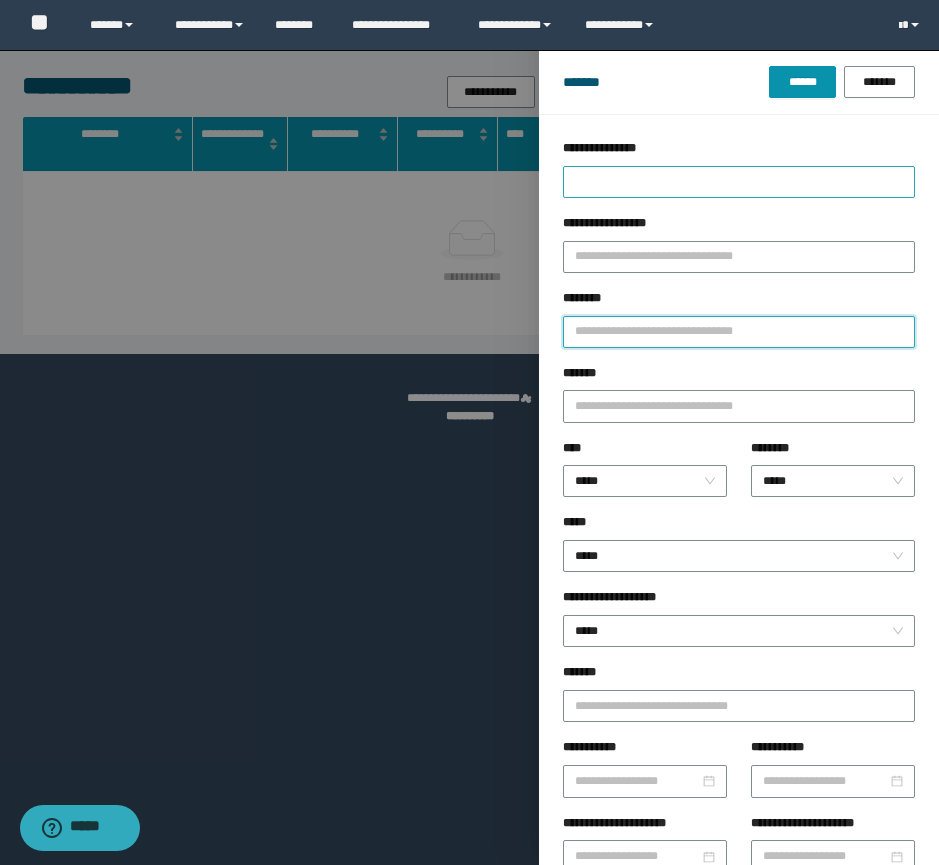 type 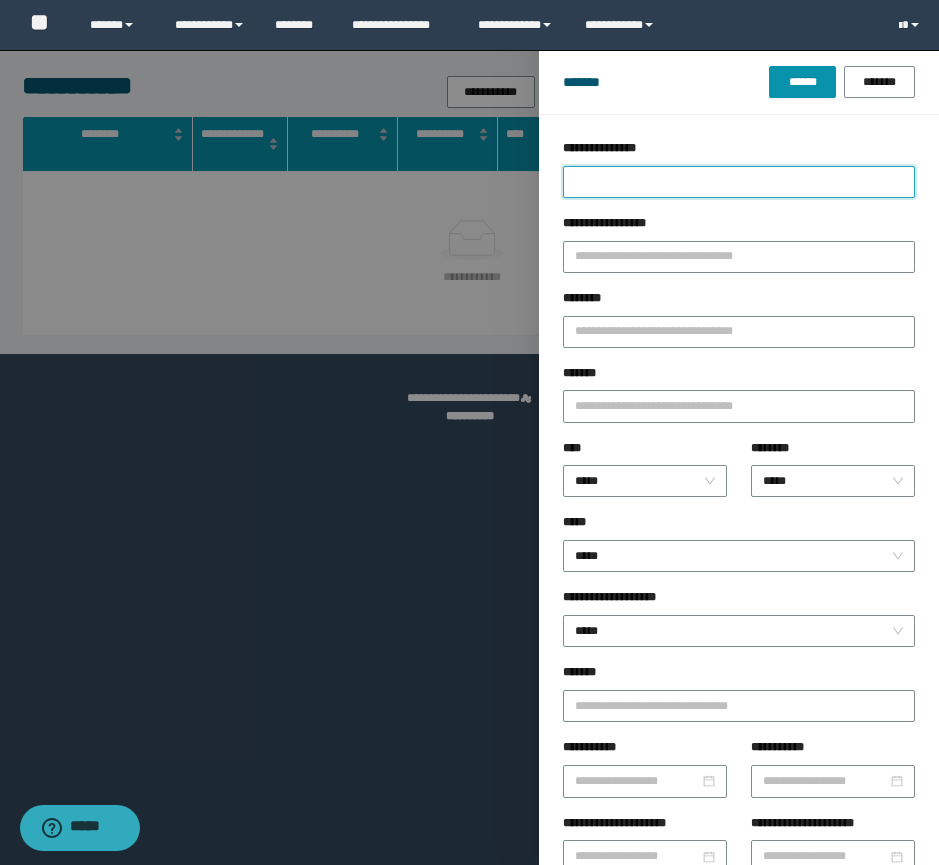click on "**********" at bounding box center [739, 182] 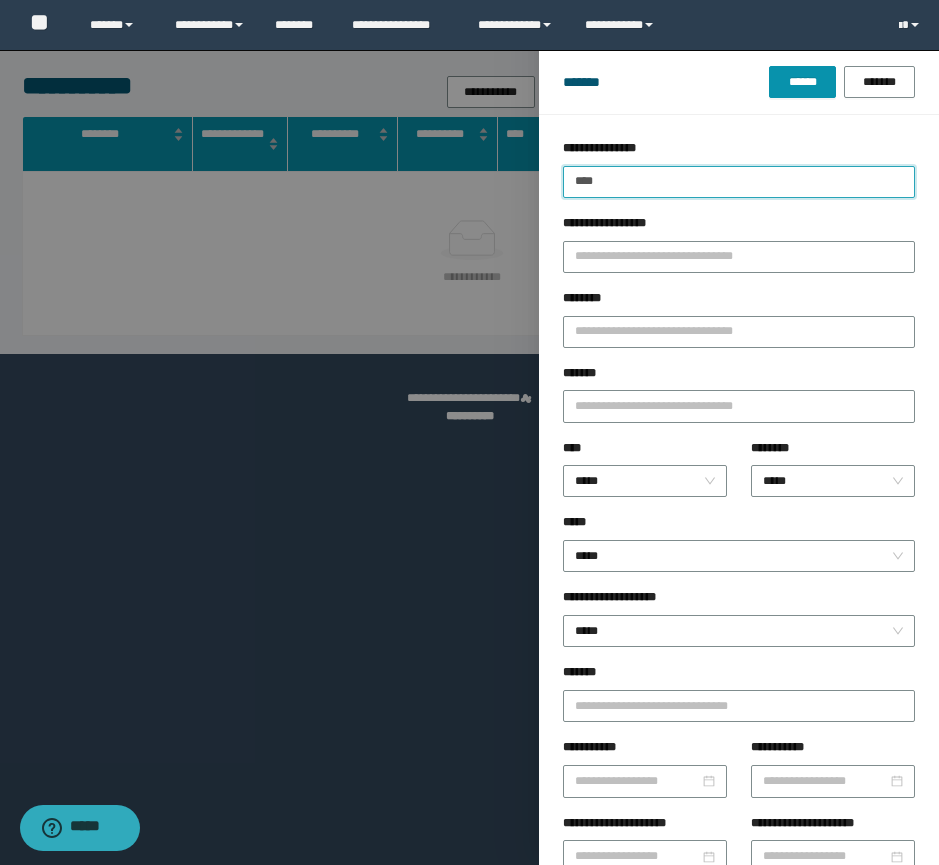 type on "****" 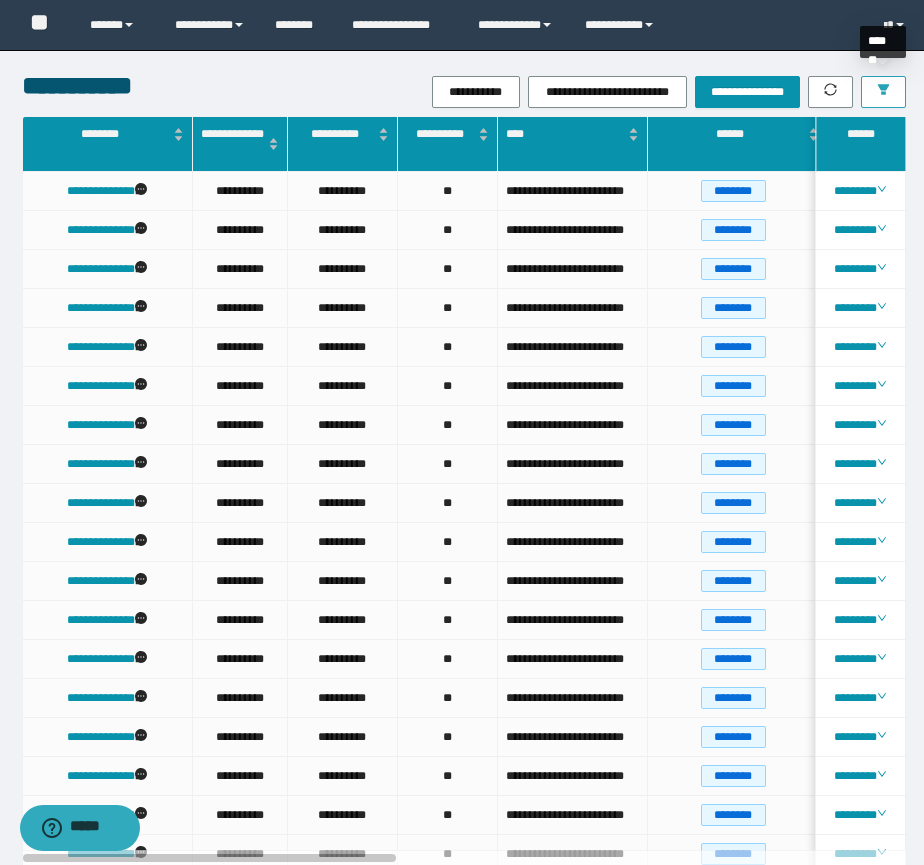 click at bounding box center (883, 92) 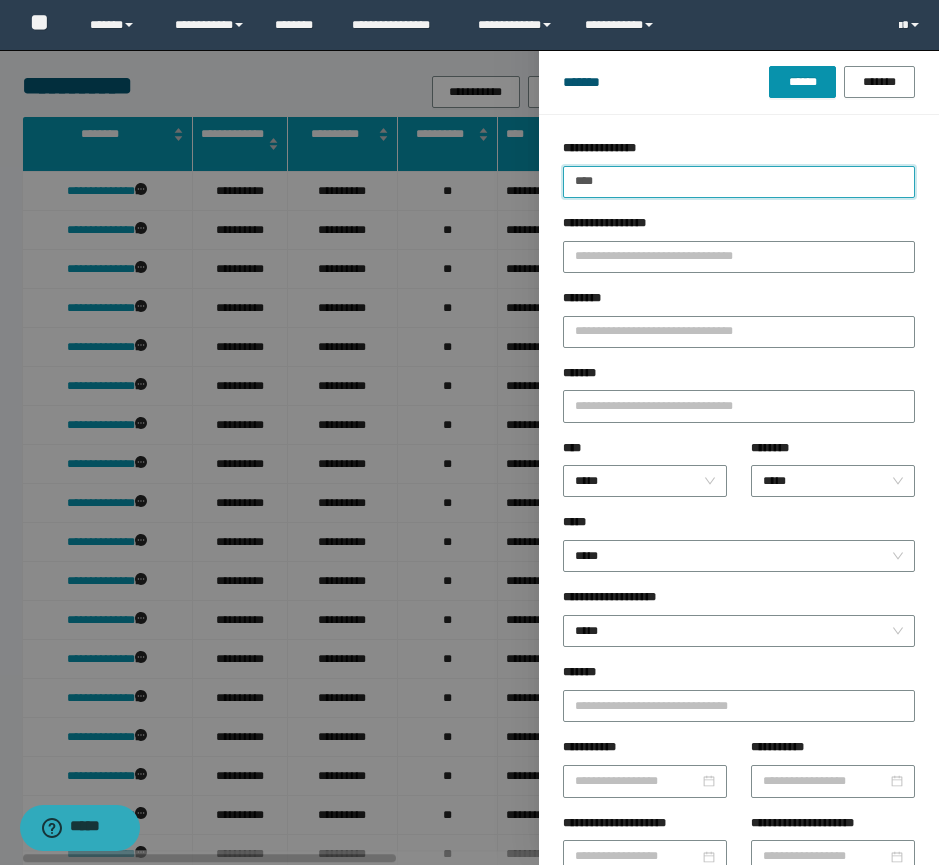 drag, startPoint x: 508, startPoint y: 176, endPoint x: 466, endPoint y: 176, distance: 42 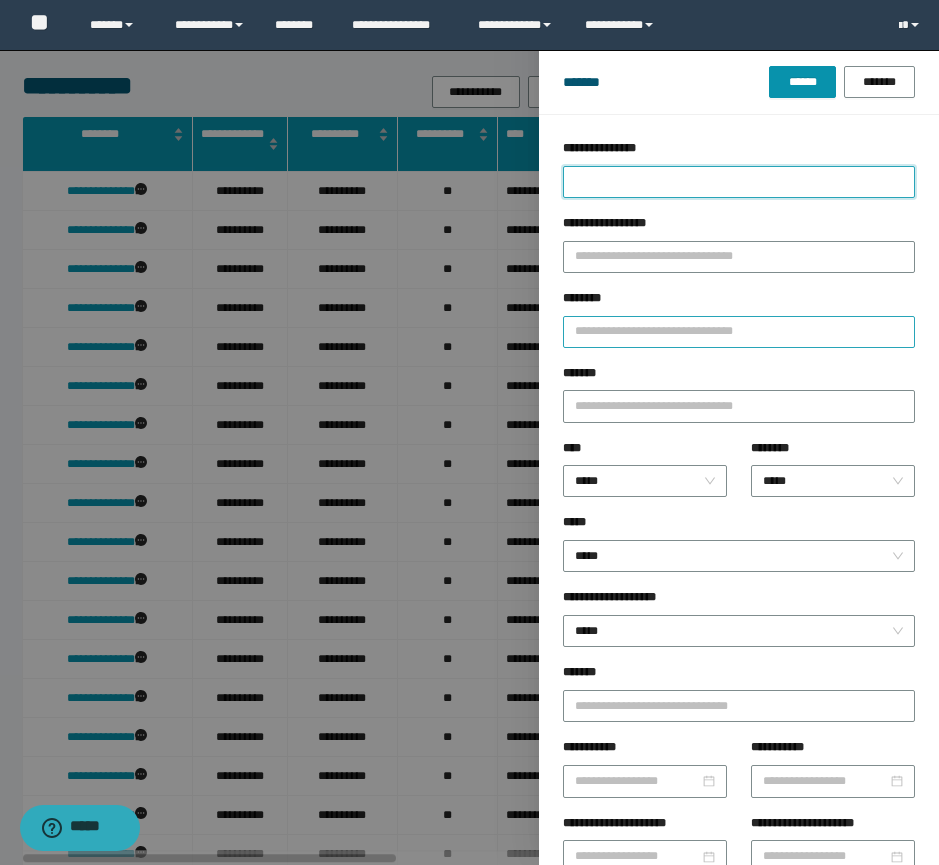 type 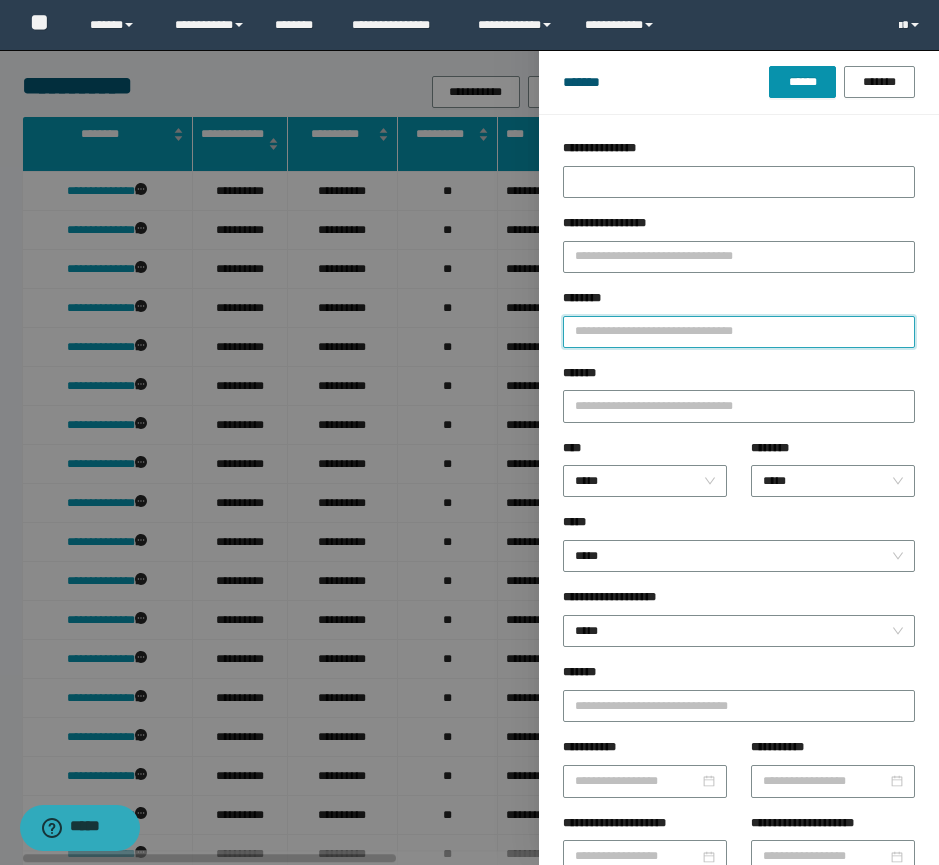 click on "********" at bounding box center [739, 332] 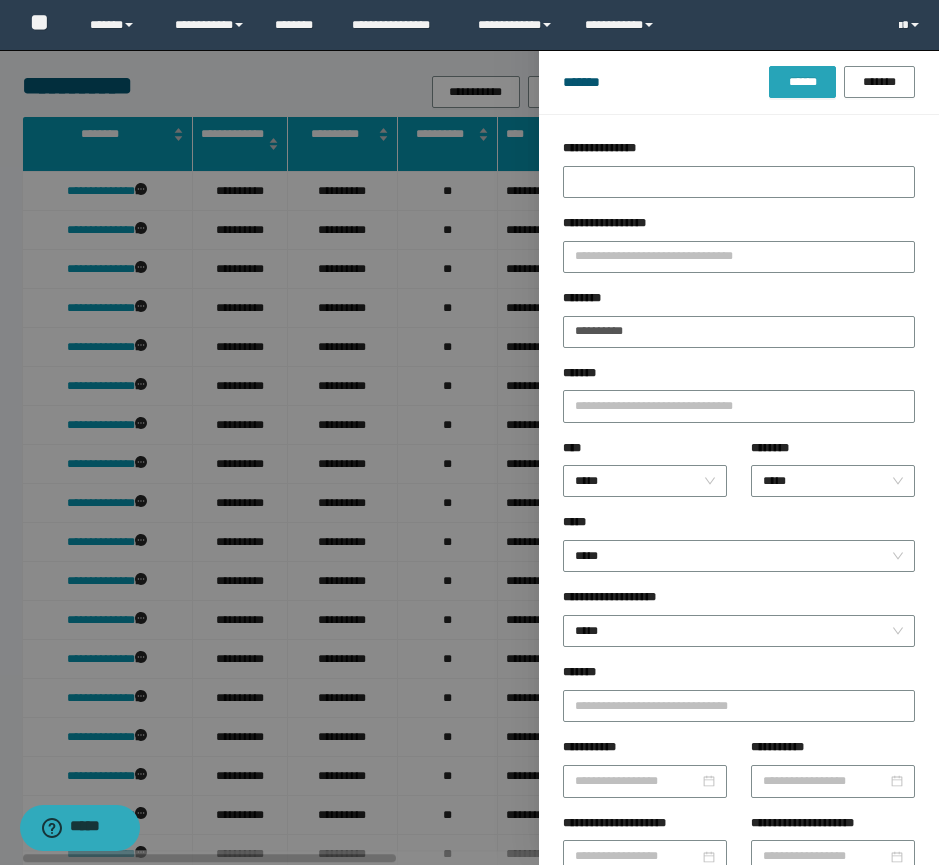 drag, startPoint x: 776, startPoint y: 73, endPoint x: 935, endPoint y: 187, distance: 195.64508 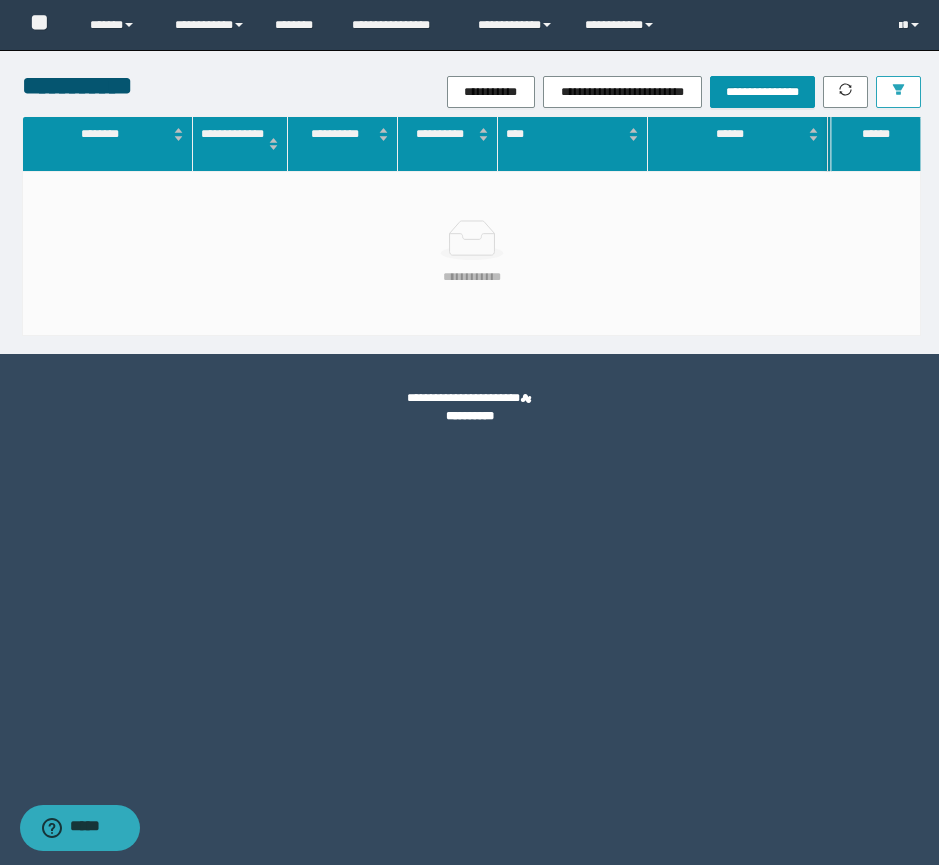 click at bounding box center (898, 92) 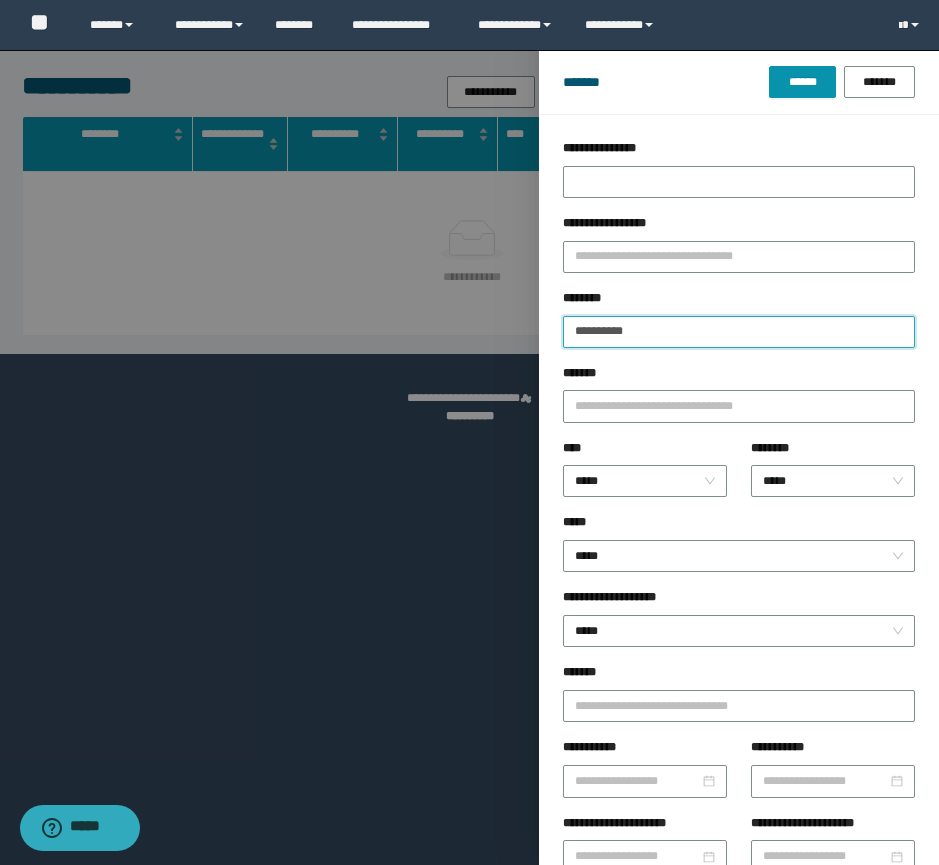 drag, startPoint x: 549, startPoint y: 330, endPoint x: 343, endPoint y: 330, distance: 206 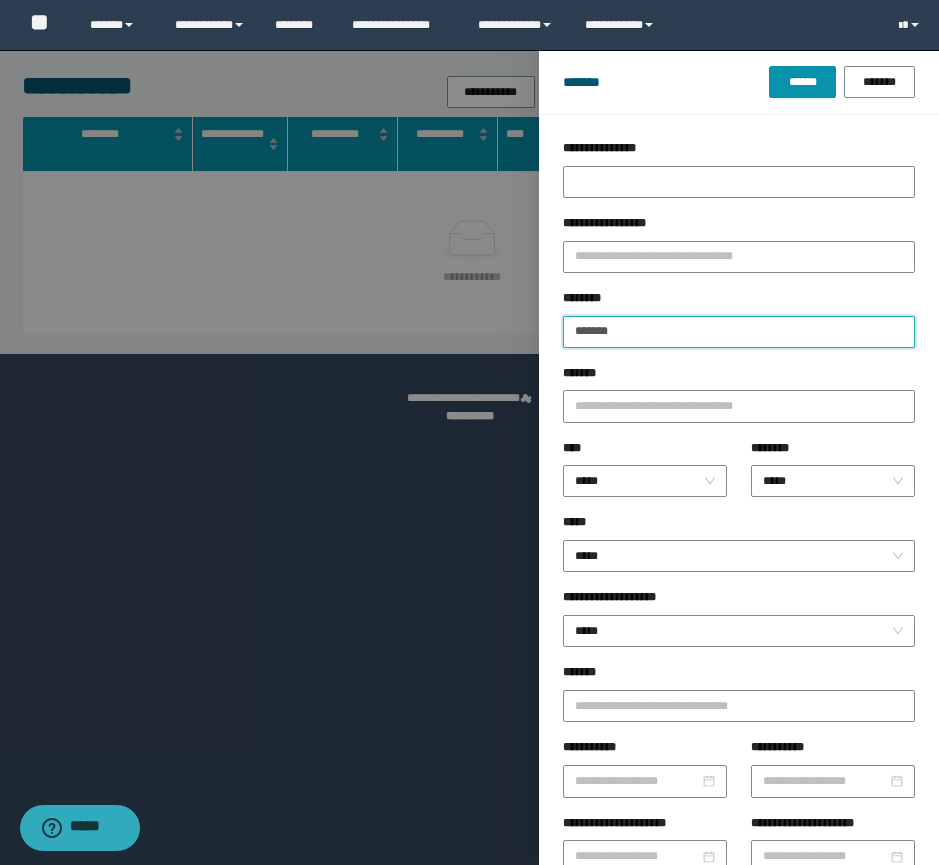 type on "*******" 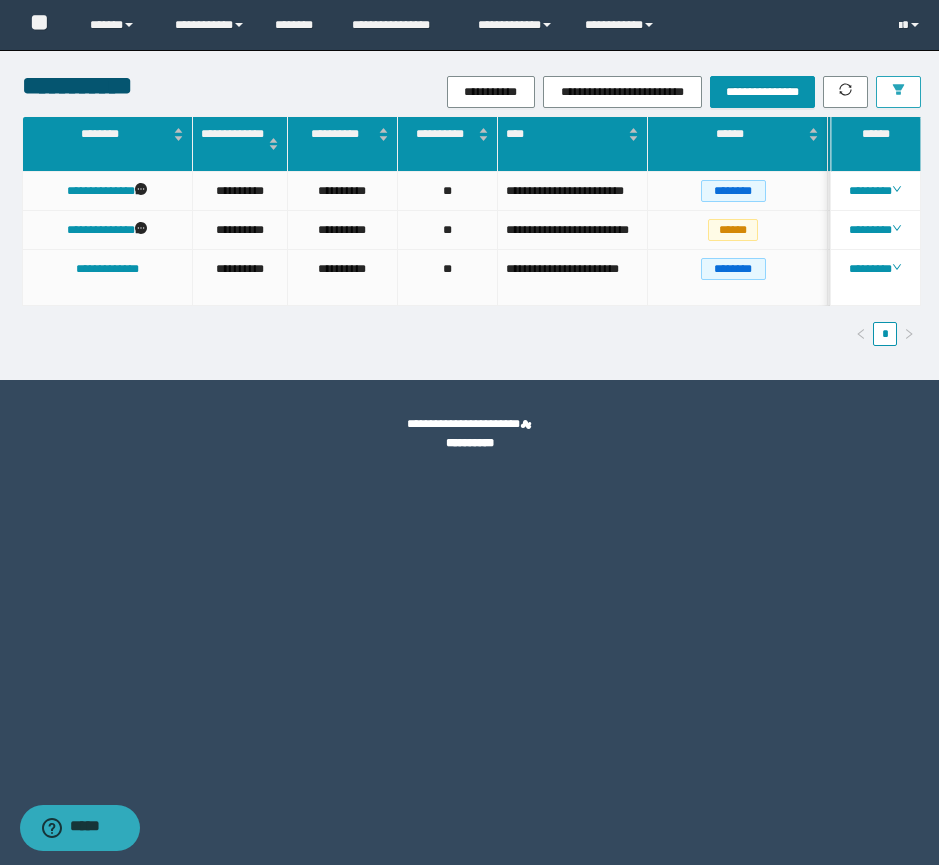 scroll, scrollTop: 0, scrollLeft: 541, axis: horizontal 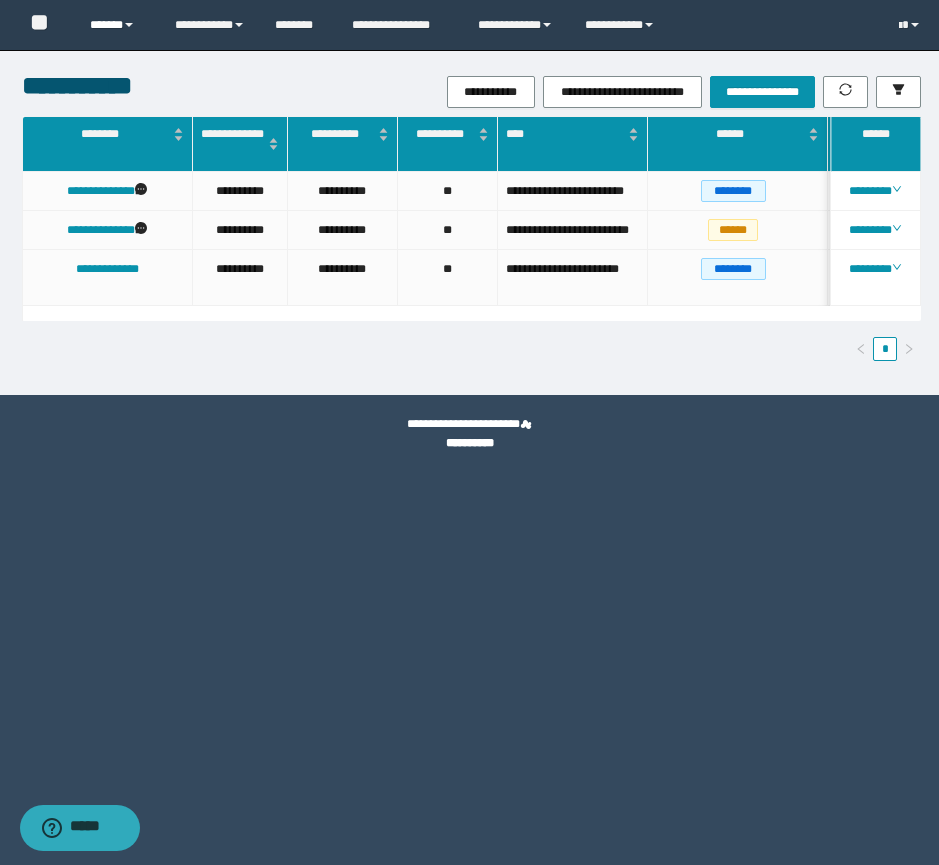 click on "******" at bounding box center (117, 25) 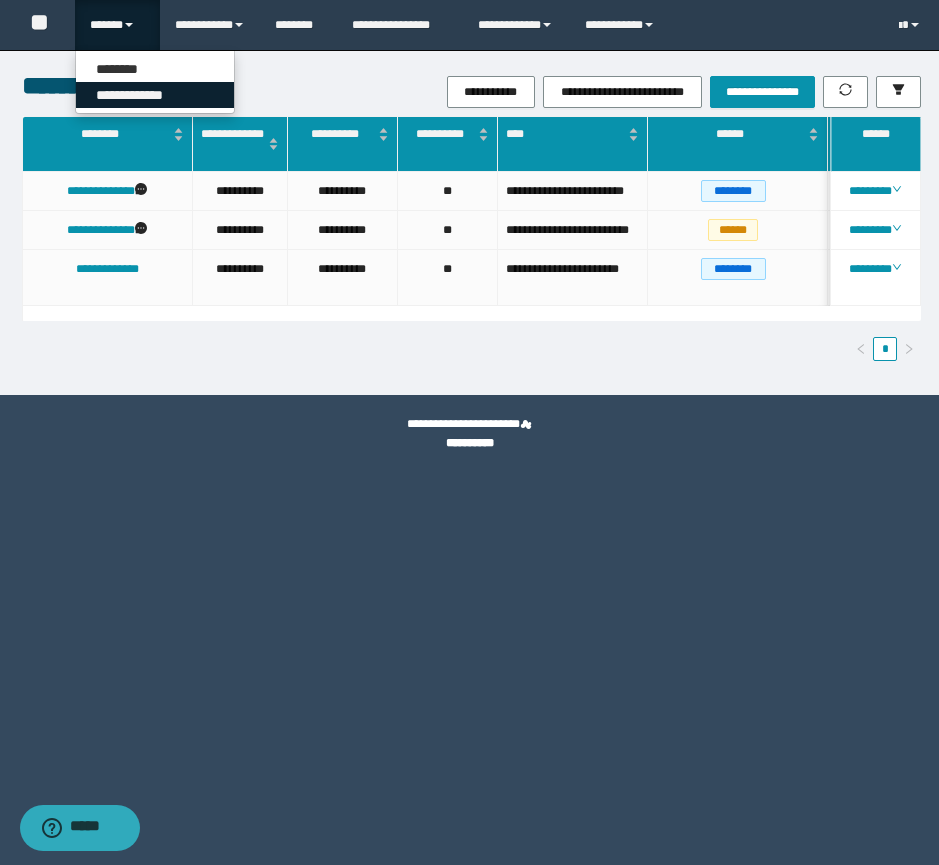 click on "**********" at bounding box center (155, 95) 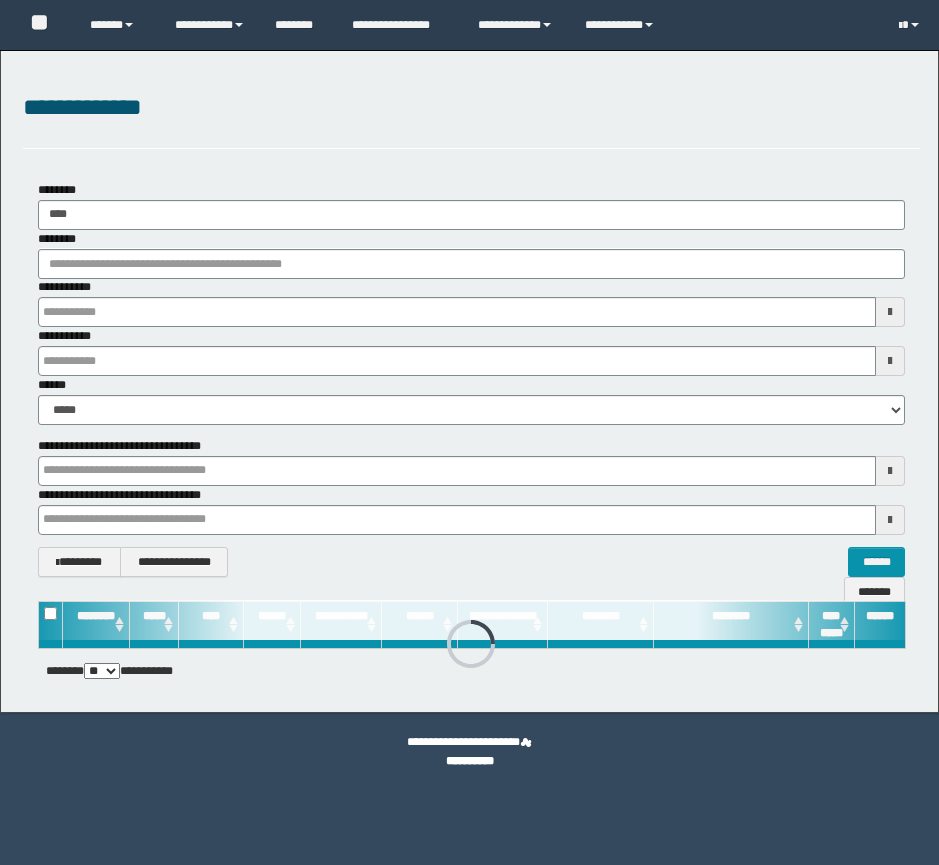 scroll, scrollTop: 0, scrollLeft: 0, axis: both 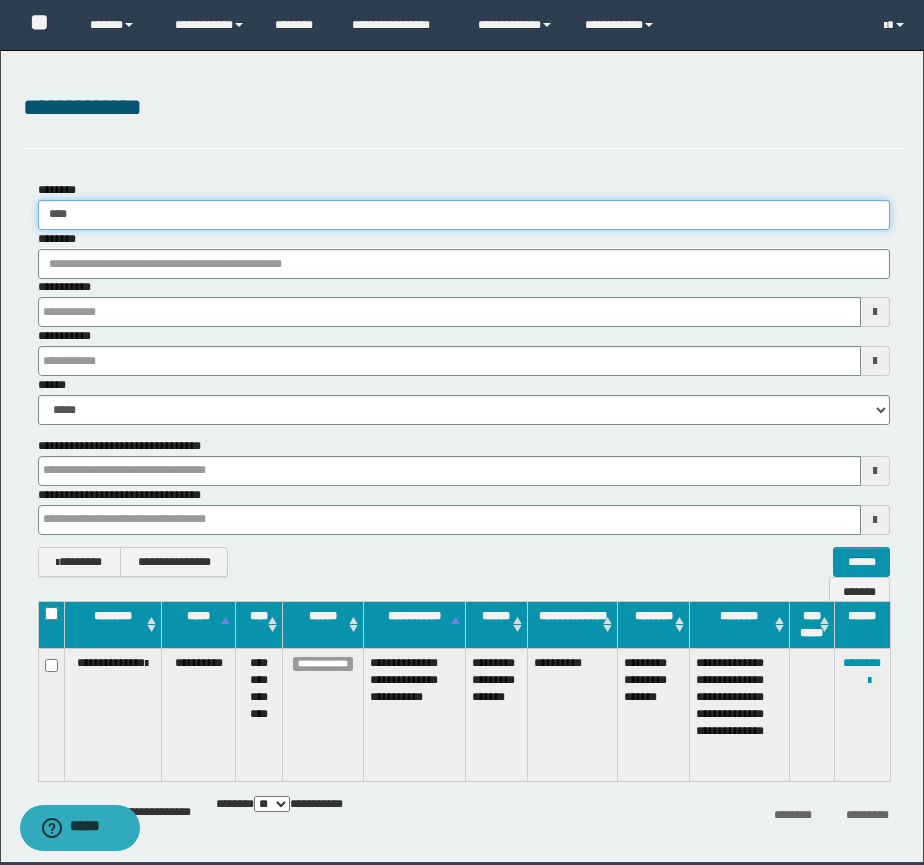 drag, startPoint x: 88, startPoint y: 224, endPoint x: 36, endPoint y: 220, distance: 52.153618 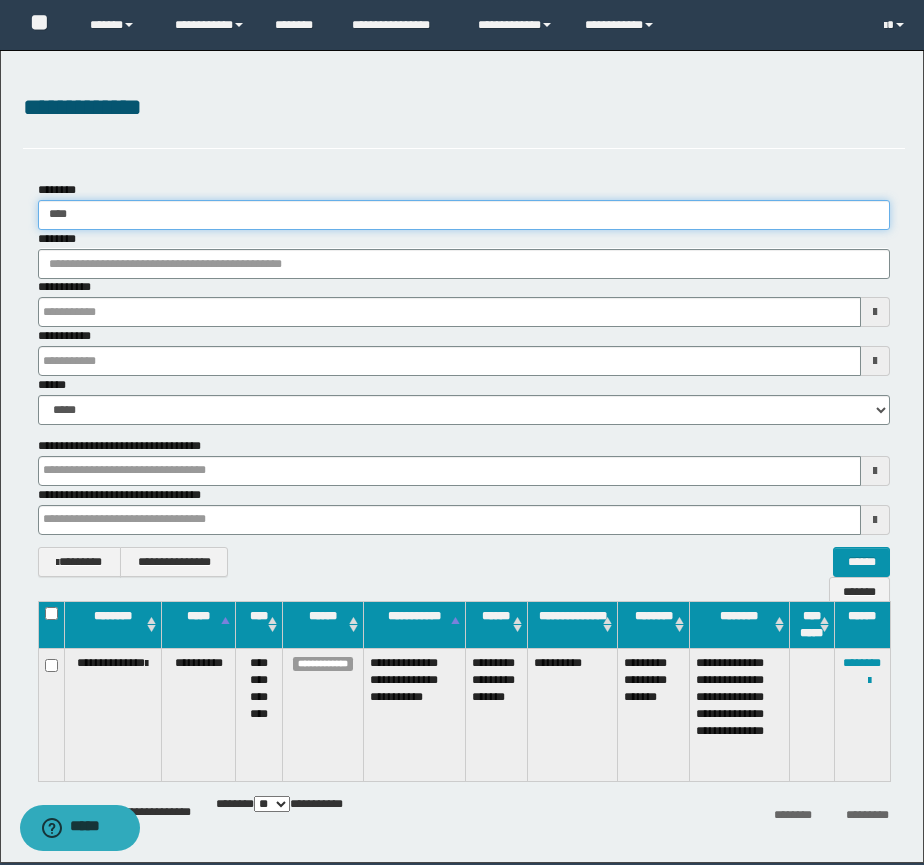 click on "****" at bounding box center [464, 215] 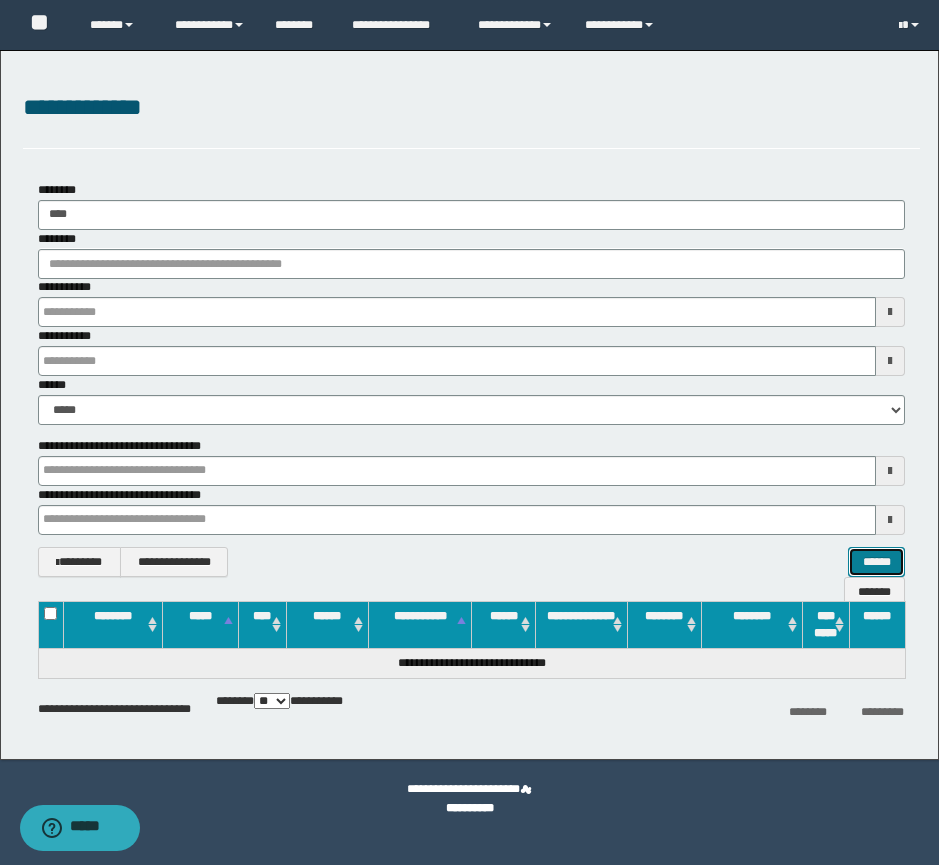 click on "******" at bounding box center (876, 562) 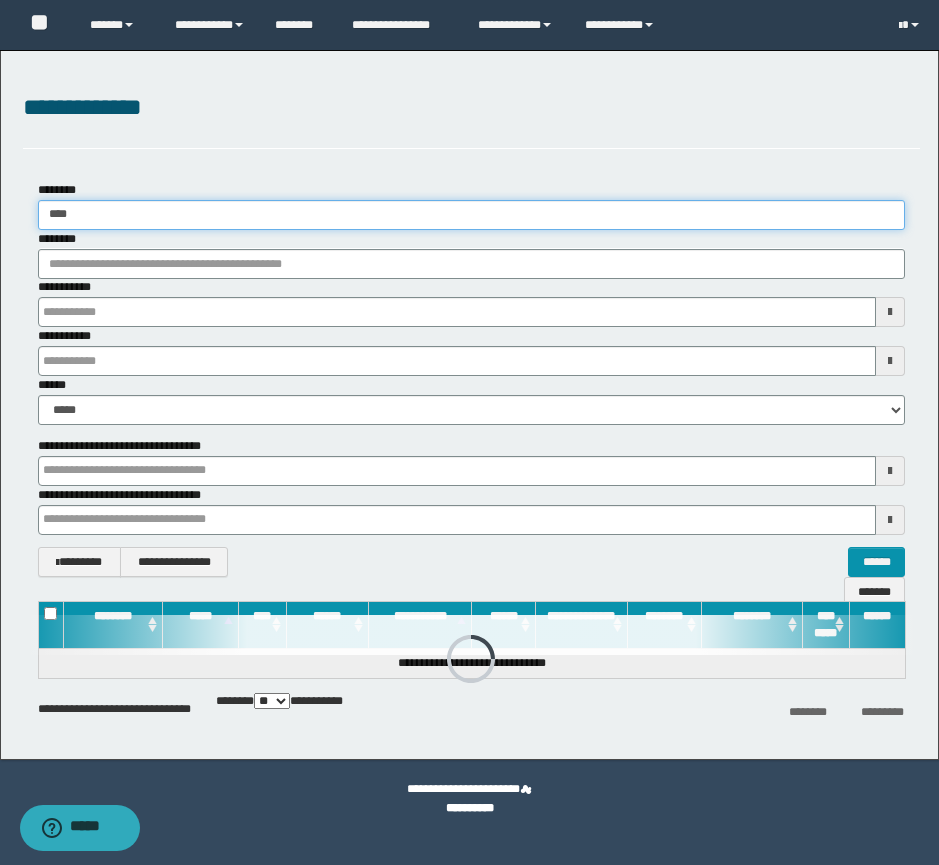drag, startPoint x: 98, startPoint y: 206, endPoint x: -15, endPoint y: 198, distance: 113.28283 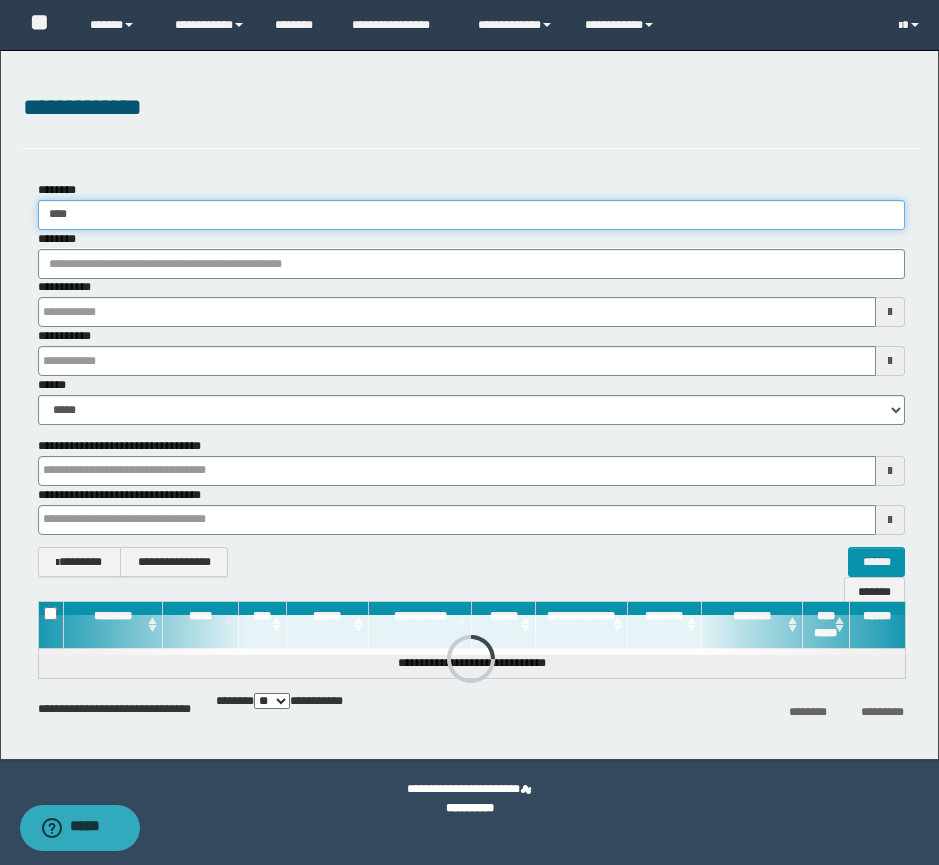 click on "**********" at bounding box center [469, 432] 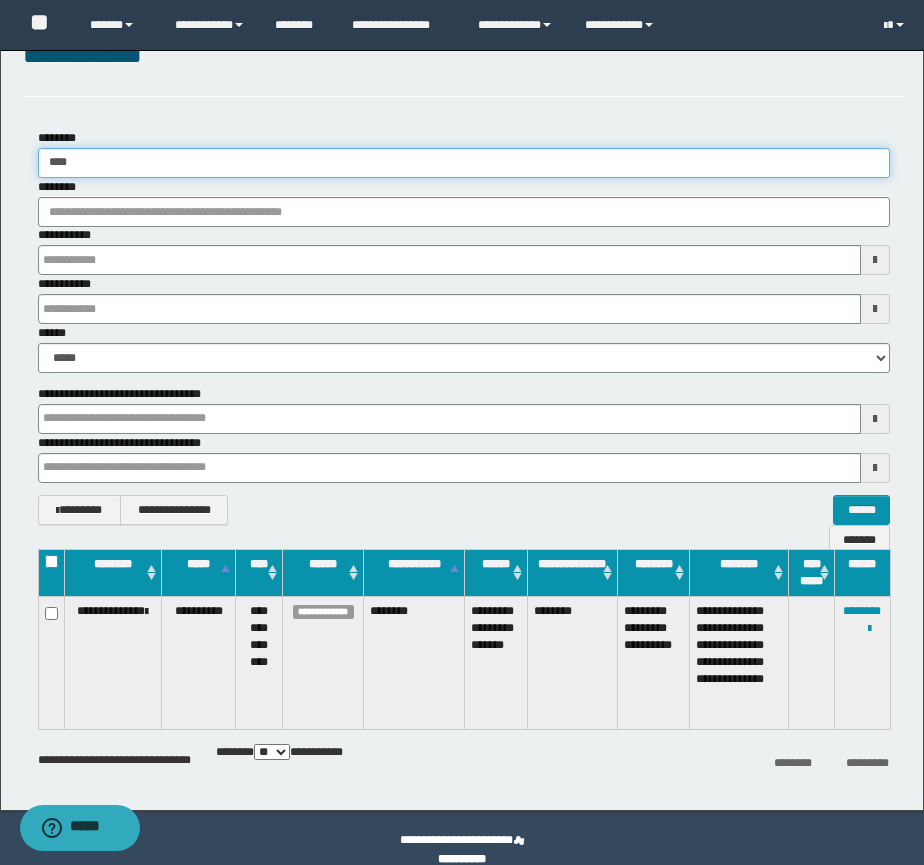 scroll, scrollTop: 75, scrollLeft: 0, axis: vertical 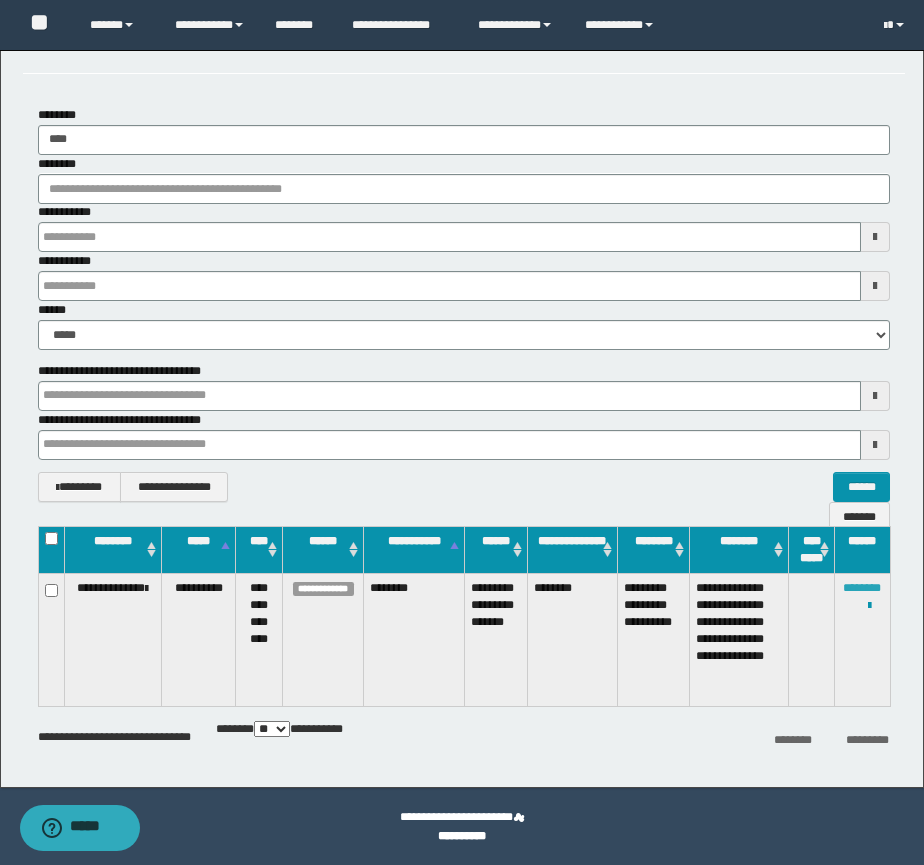 click on "********" at bounding box center (862, 588) 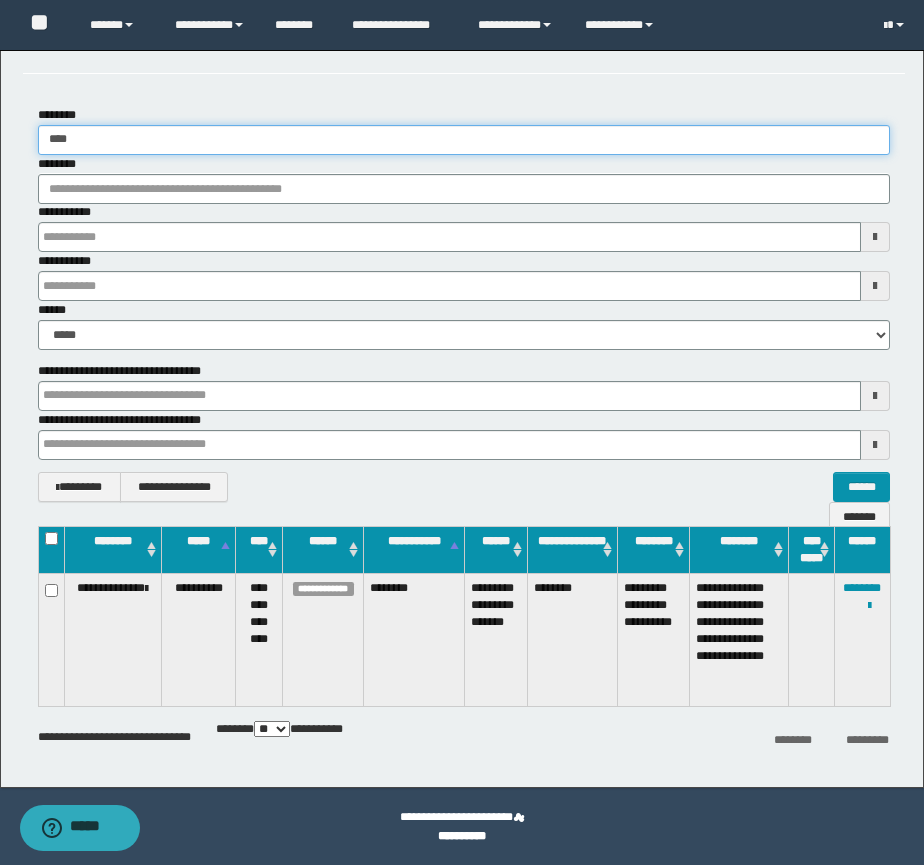 drag, startPoint x: 97, startPoint y: 150, endPoint x: -15, endPoint y: 142, distance: 112.28535 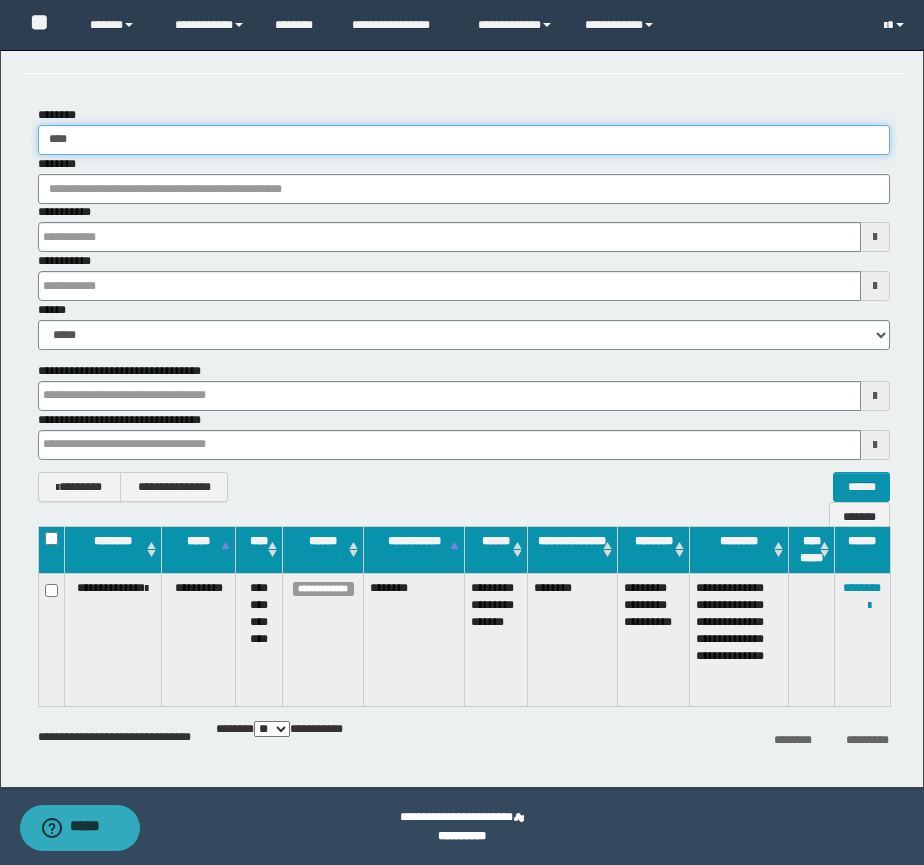 click on "**********" at bounding box center [462, 357] 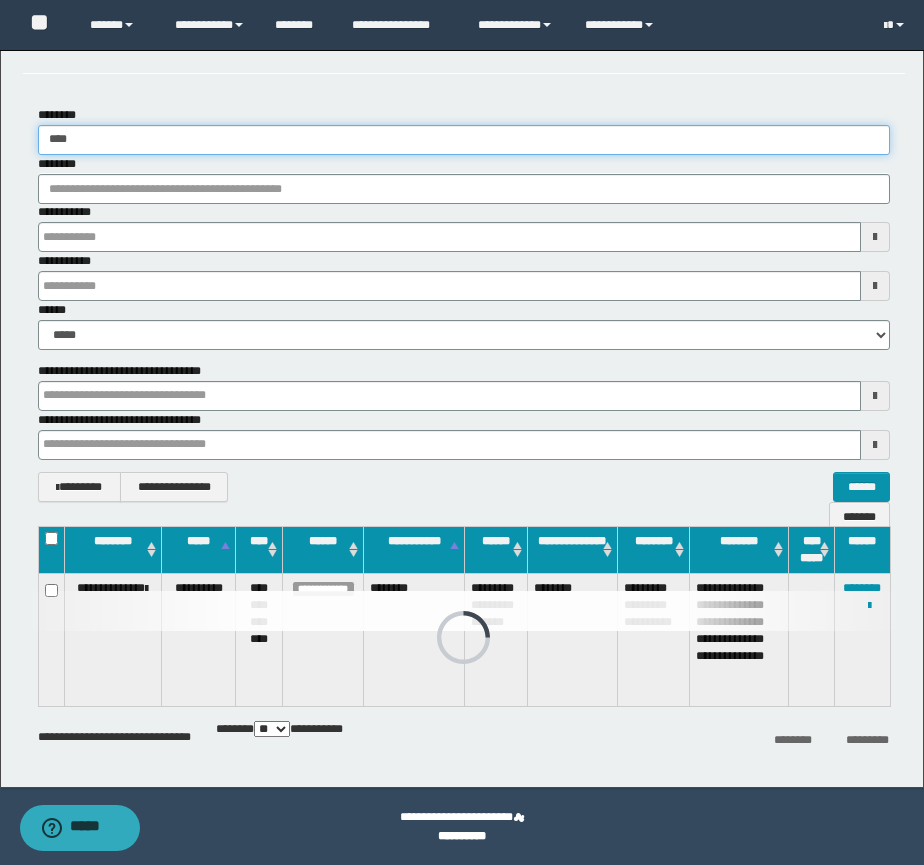 scroll, scrollTop: 7, scrollLeft: 0, axis: vertical 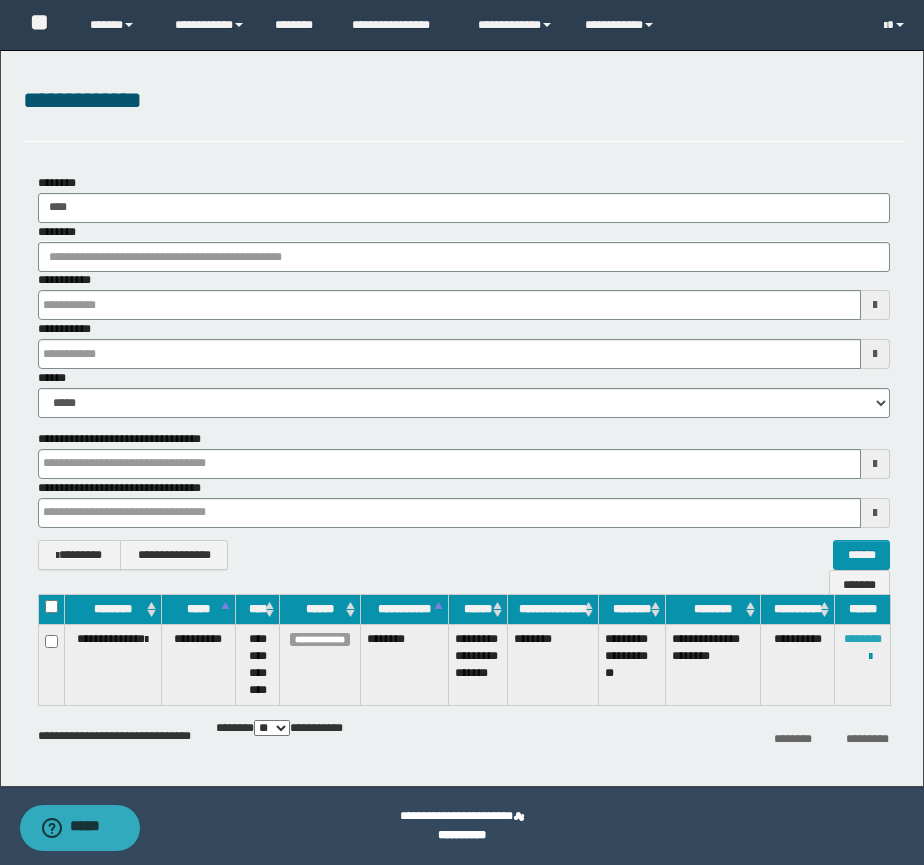 click on "********" at bounding box center [863, 639] 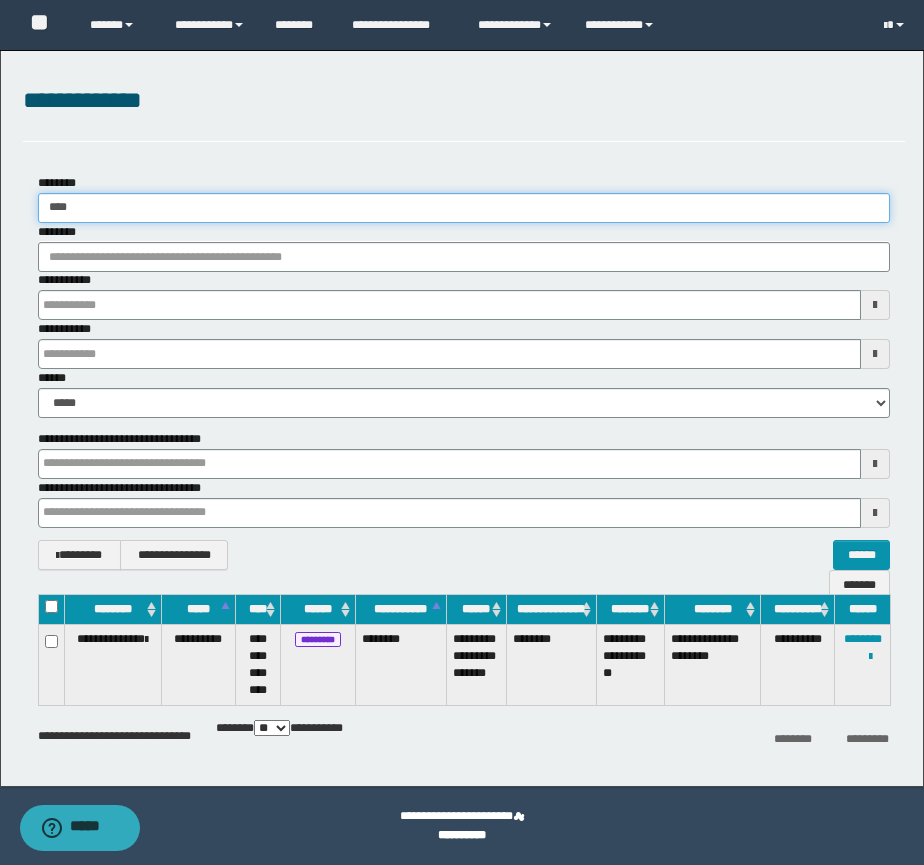 drag, startPoint x: 87, startPoint y: 199, endPoint x: 33, endPoint y: 211, distance: 55.31727 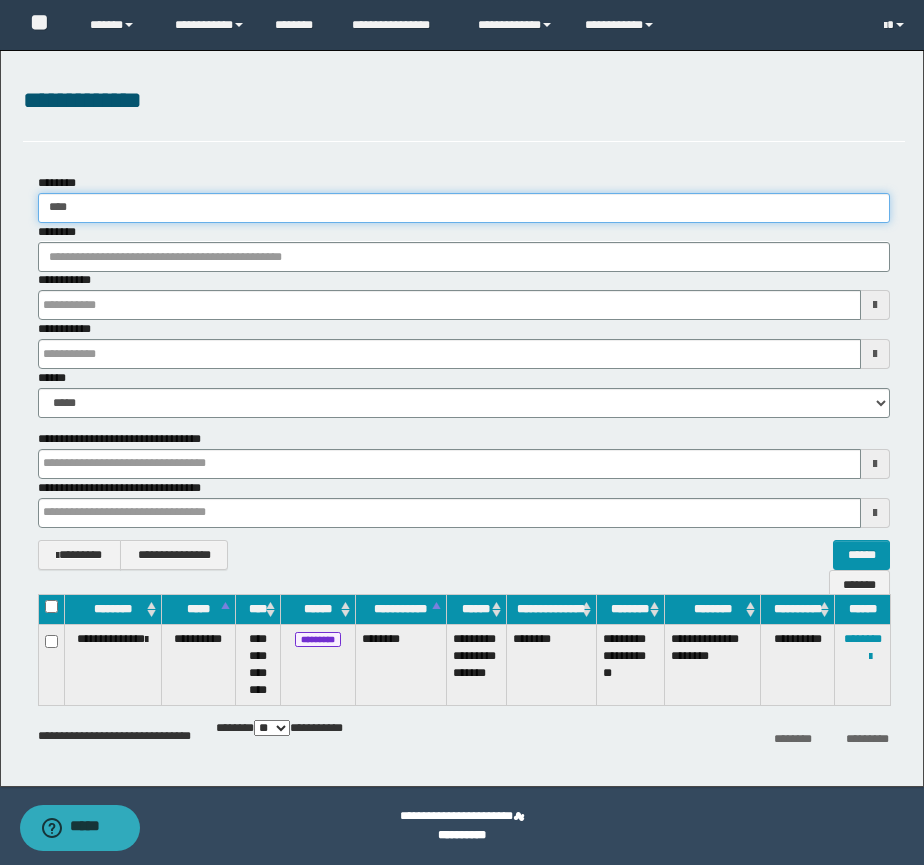 click on "********
****" at bounding box center (464, 198) 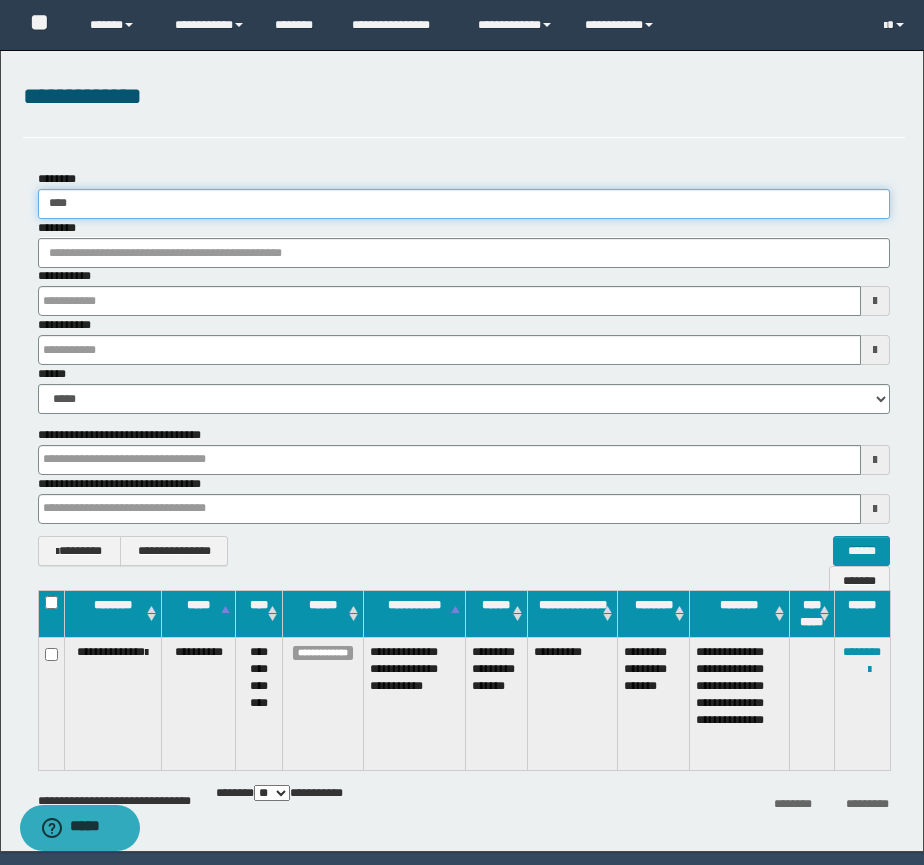 scroll, scrollTop: 75, scrollLeft: 0, axis: vertical 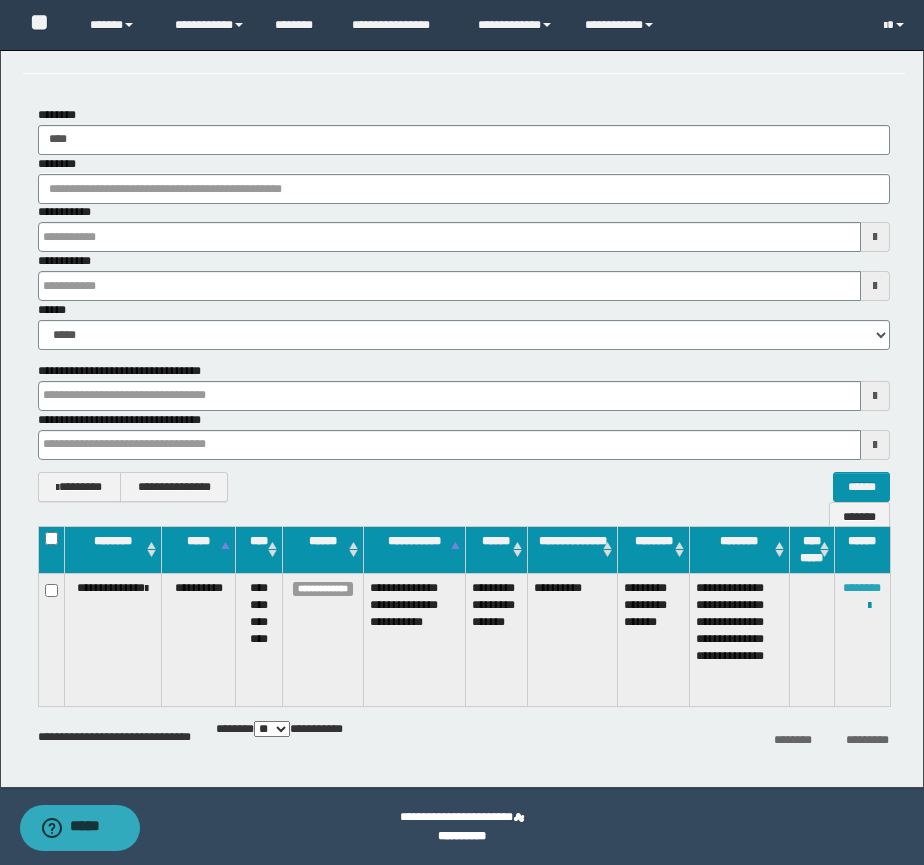 click on "********" at bounding box center [862, 588] 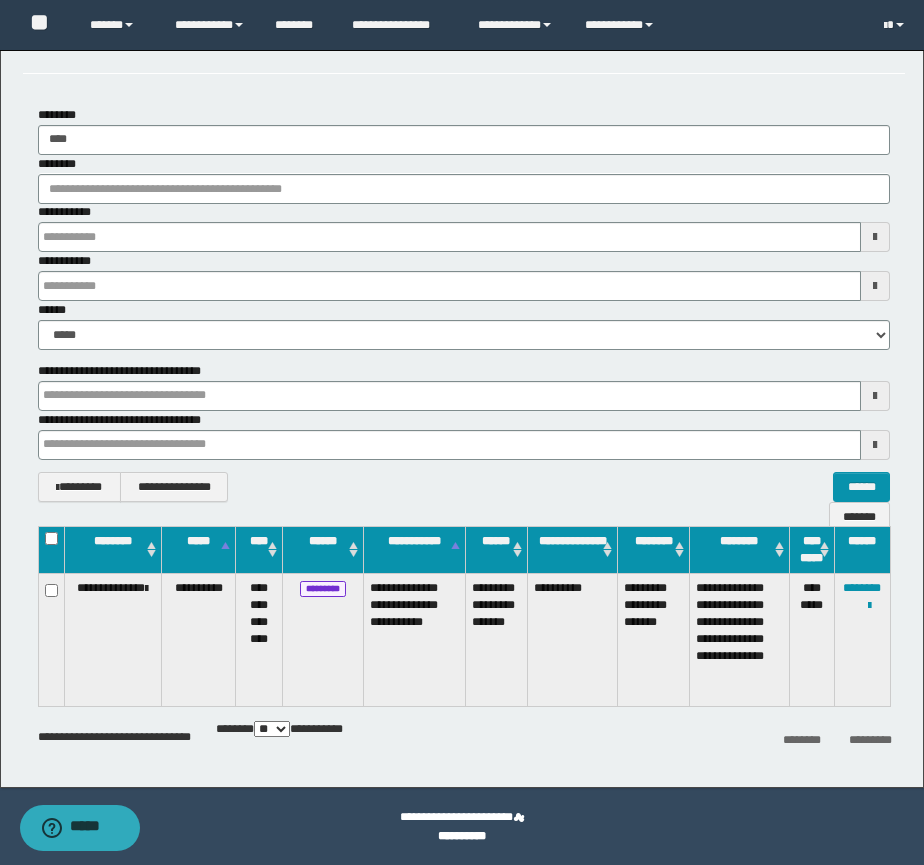 scroll, scrollTop: 58, scrollLeft: 0, axis: vertical 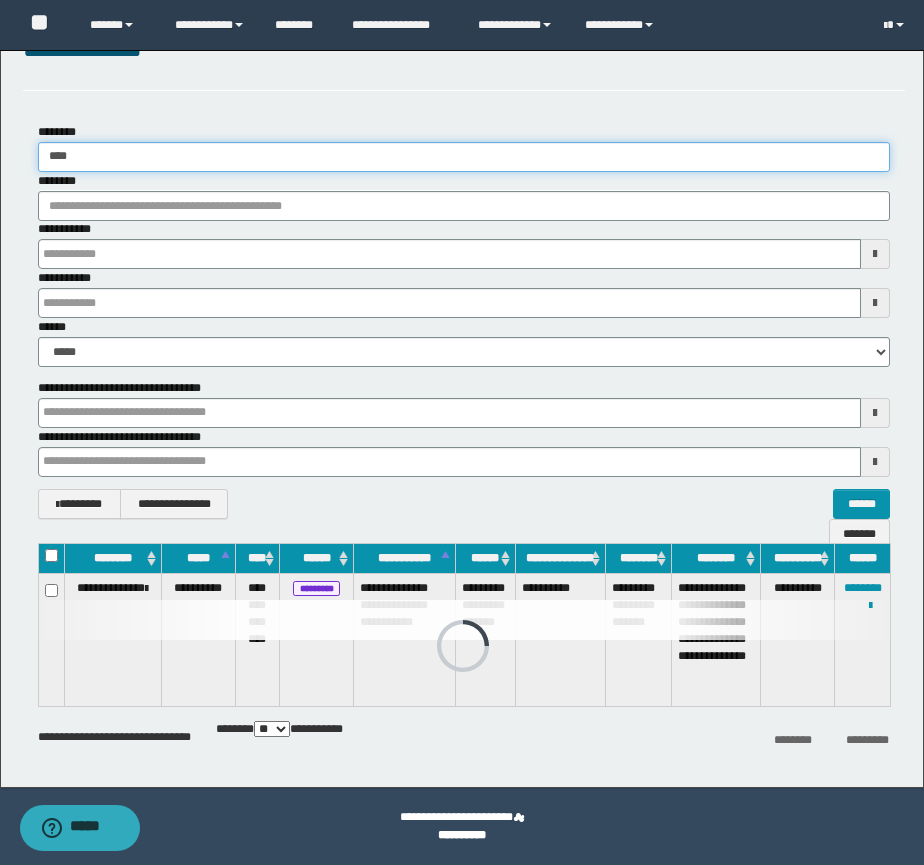 drag, startPoint x: 81, startPoint y: 157, endPoint x: -24, endPoint y: 139, distance: 106.531685 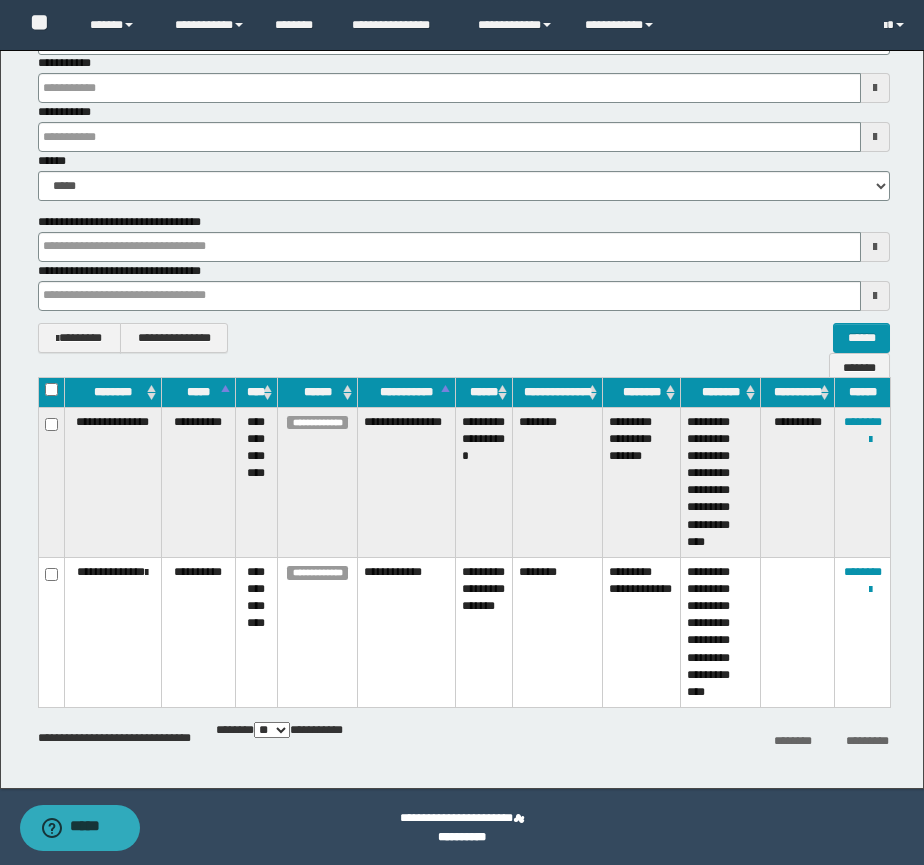 scroll, scrollTop: 226, scrollLeft: 0, axis: vertical 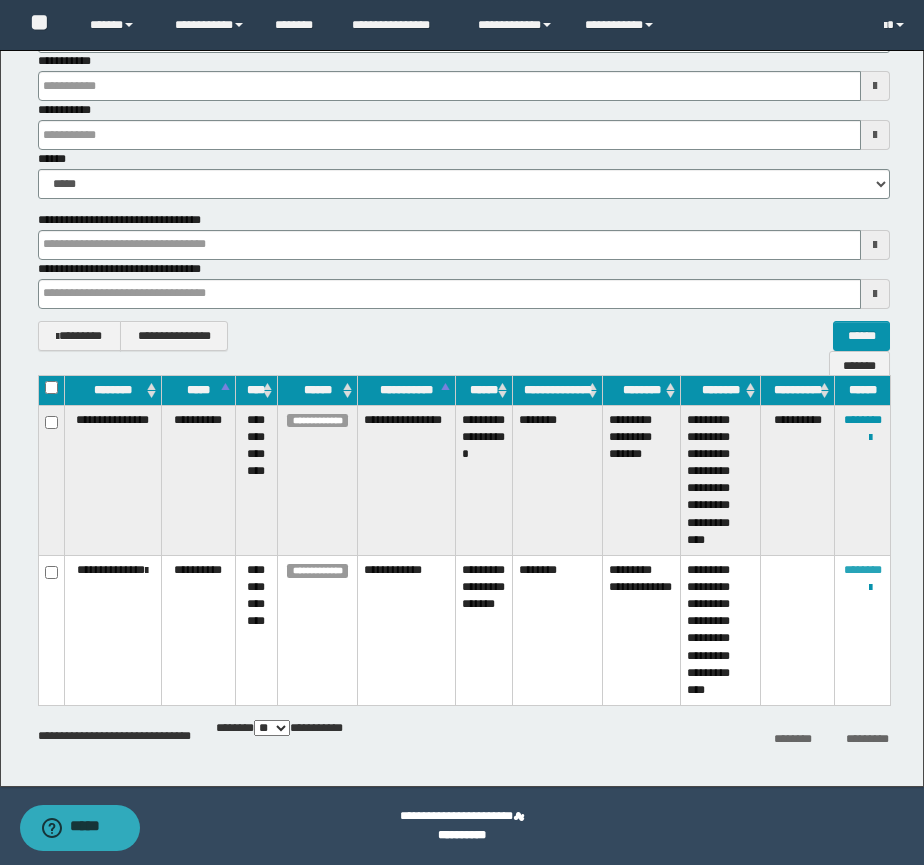 click on "********" at bounding box center (863, 570) 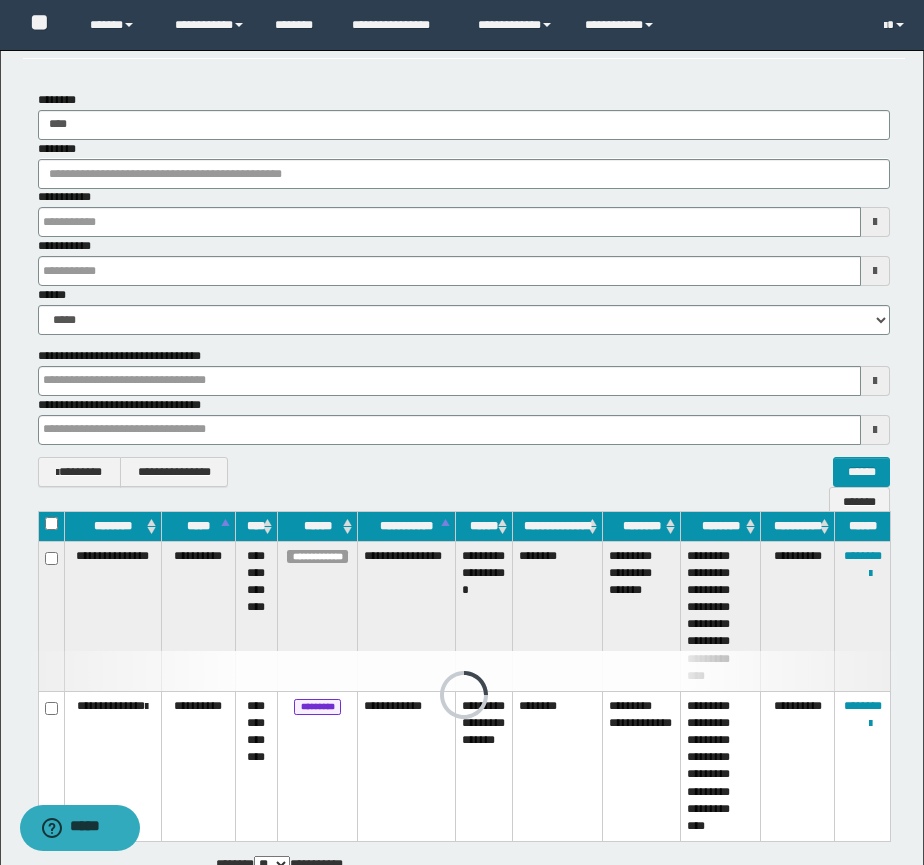 scroll, scrollTop: 0, scrollLeft: 0, axis: both 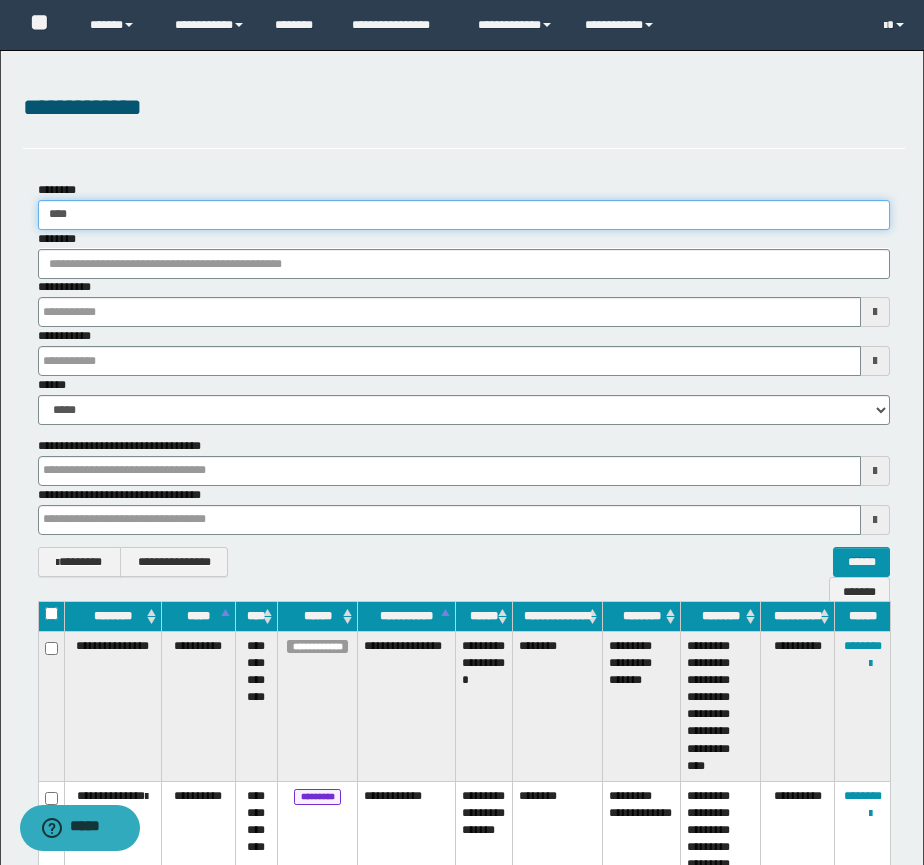 drag, startPoint x: 53, startPoint y: 216, endPoint x: -15, endPoint y: 214, distance: 68.0294 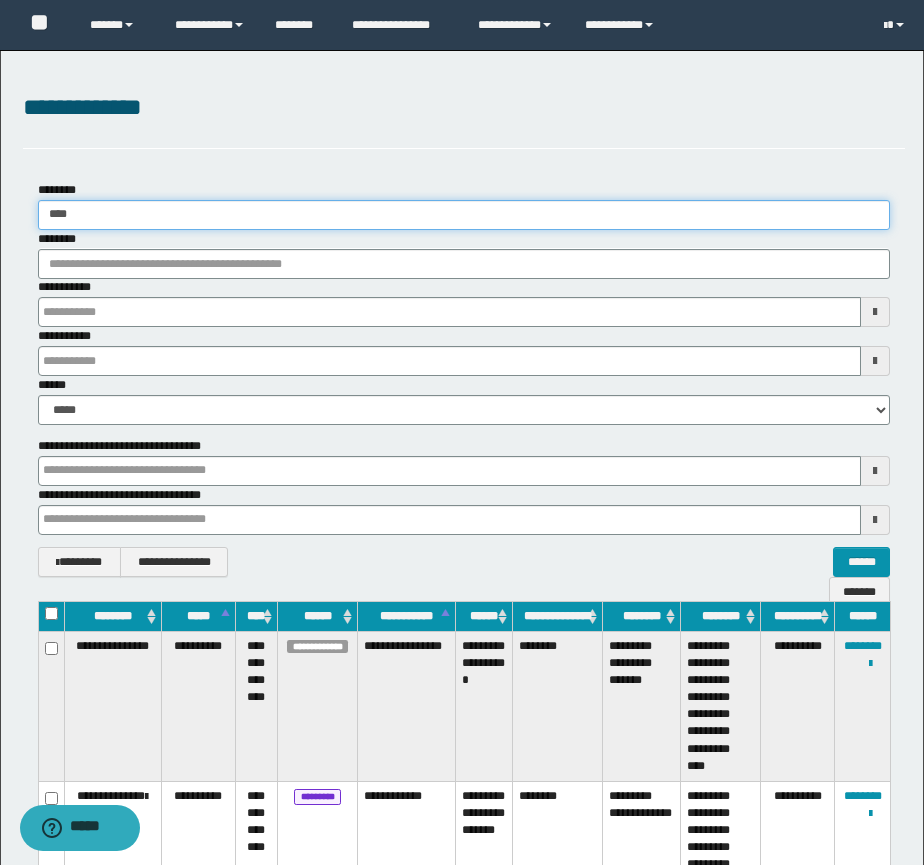 click on "**********" at bounding box center [462, 432] 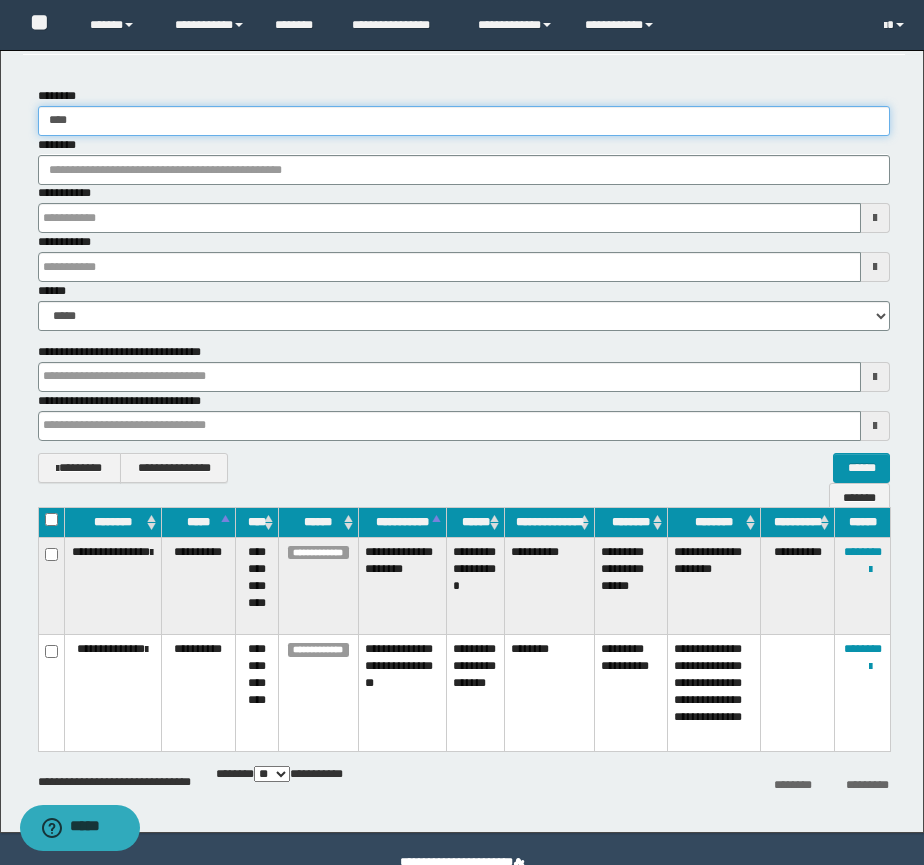 scroll, scrollTop: 140, scrollLeft: 0, axis: vertical 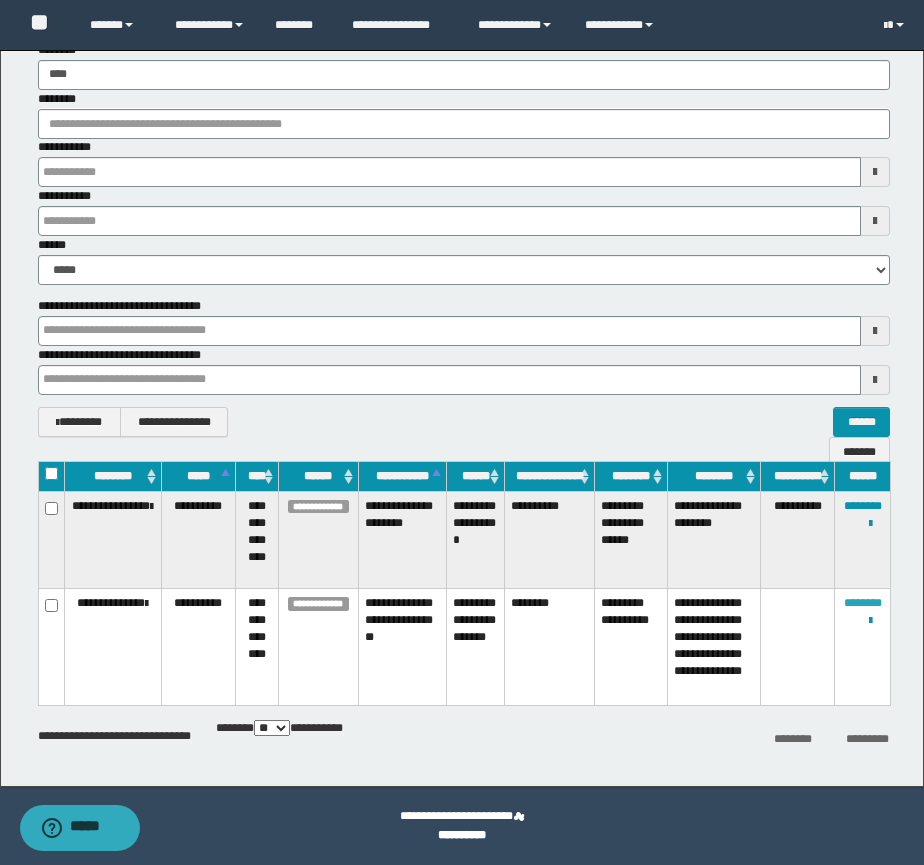 click on "********" at bounding box center [863, 603] 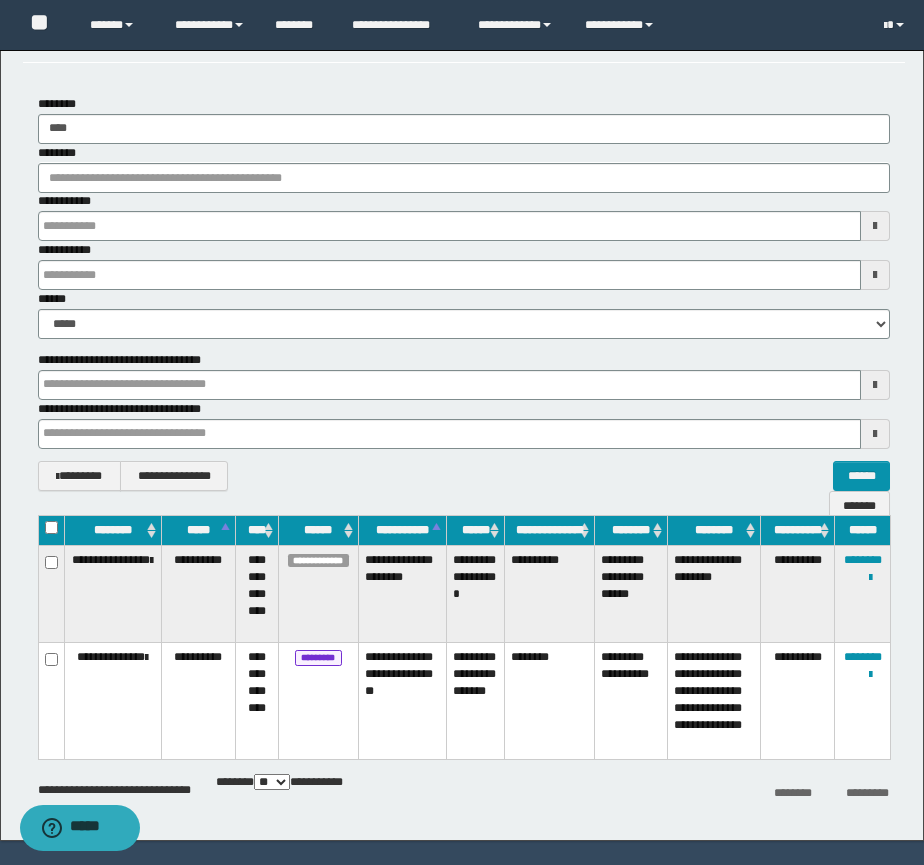 scroll, scrollTop: 0, scrollLeft: 0, axis: both 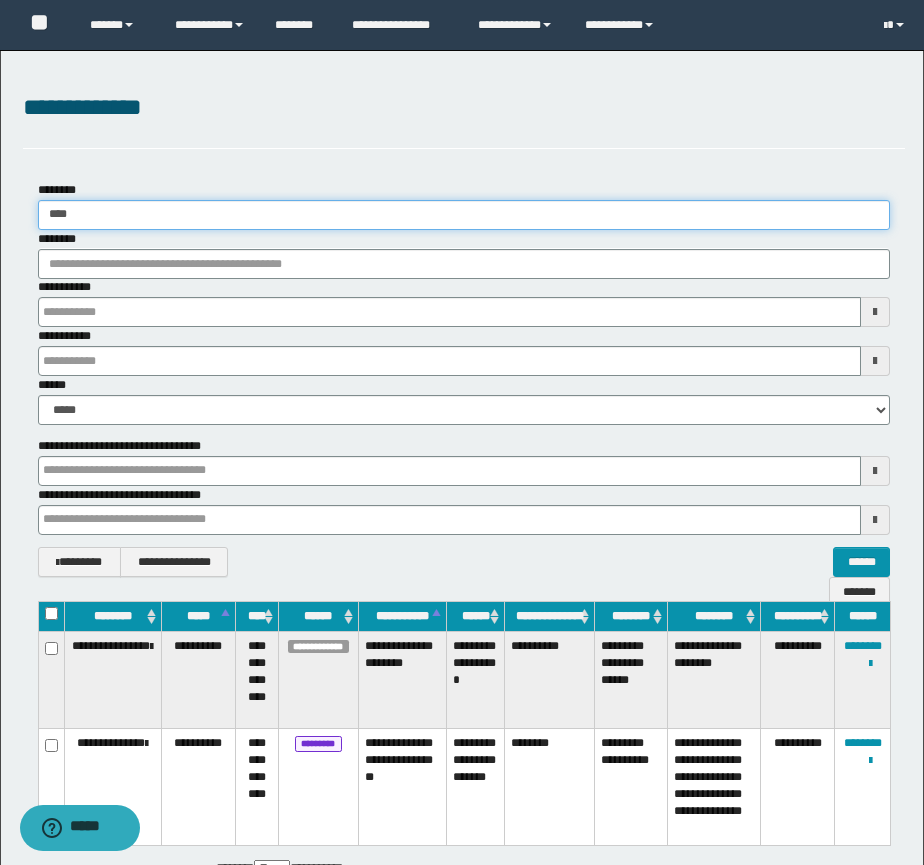 drag, startPoint x: 91, startPoint y: 218, endPoint x: -13, endPoint y: 207, distance: 104.58012 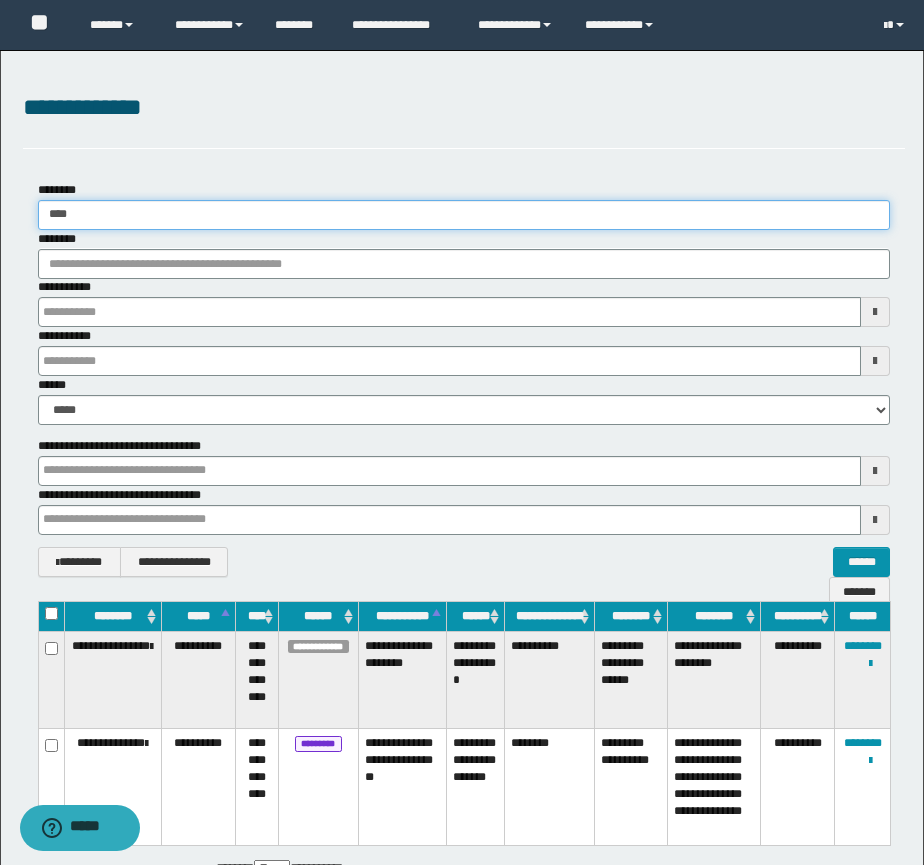 click on "**********" at bounding box center [462, 432] 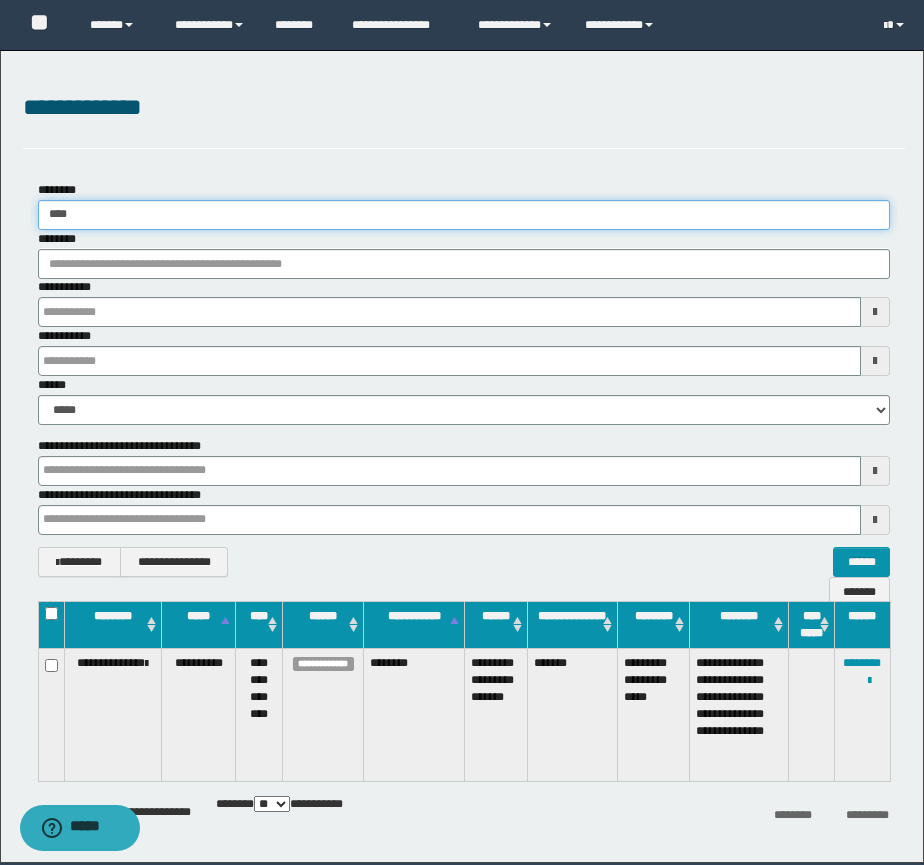 scroll, scrollTop: 75, scrollLeft: 0, axis: vertical 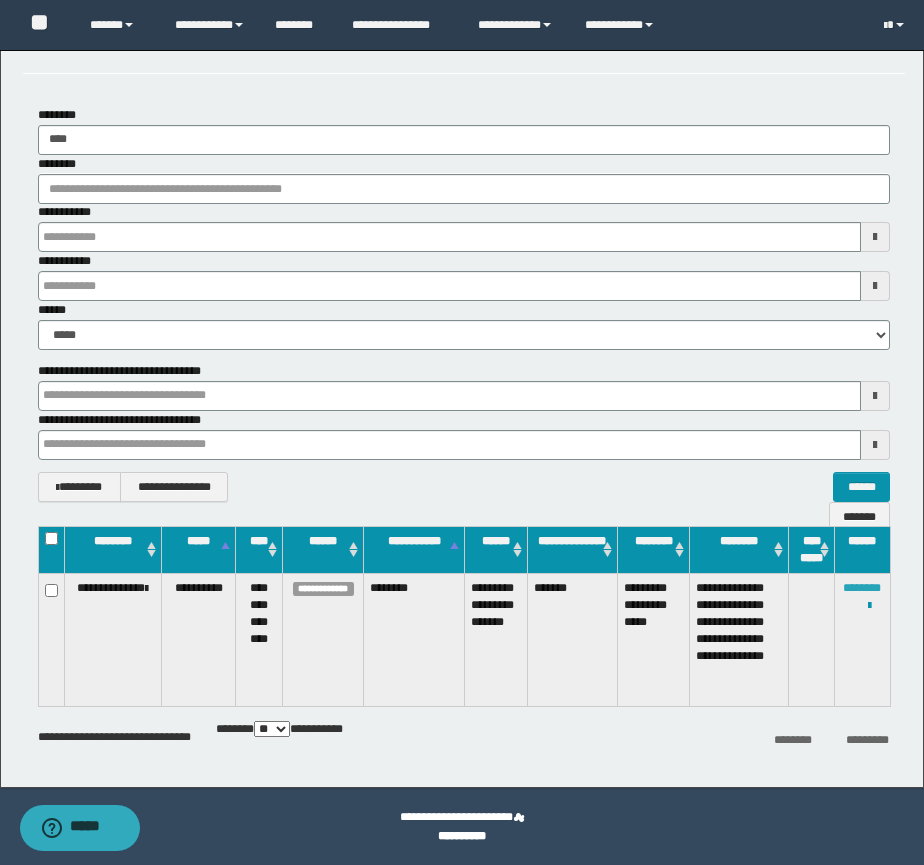 click on "********" at bounding box center (862, 588) 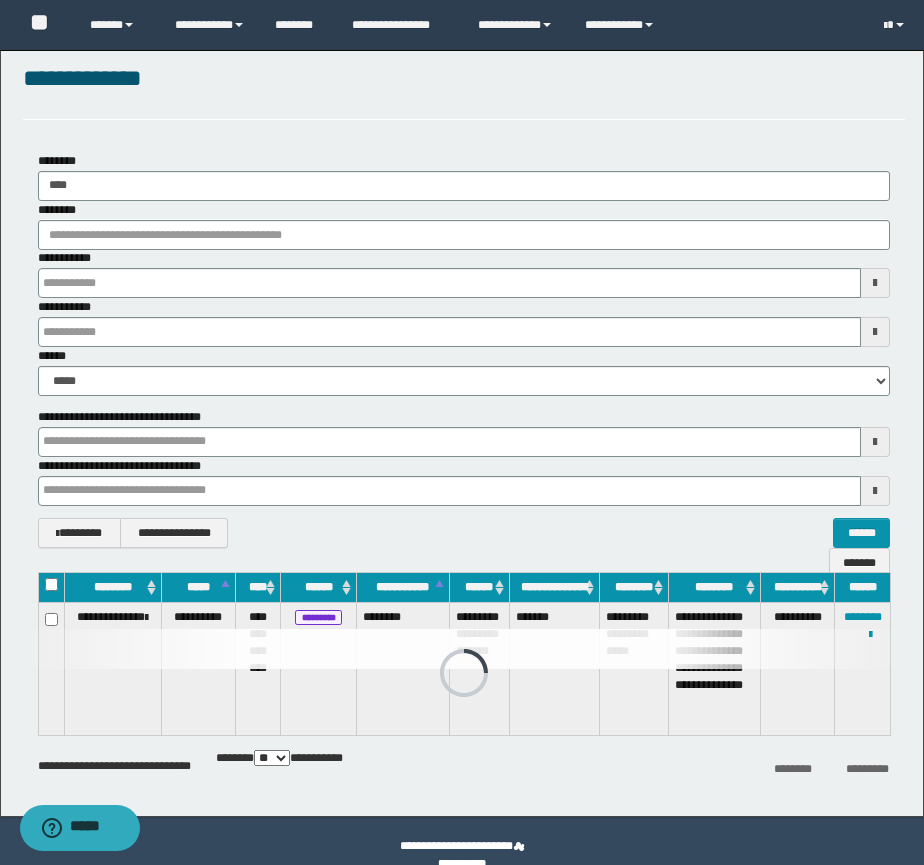 scroll, scrollTop: 0, scrollLeft: 0, axis: both 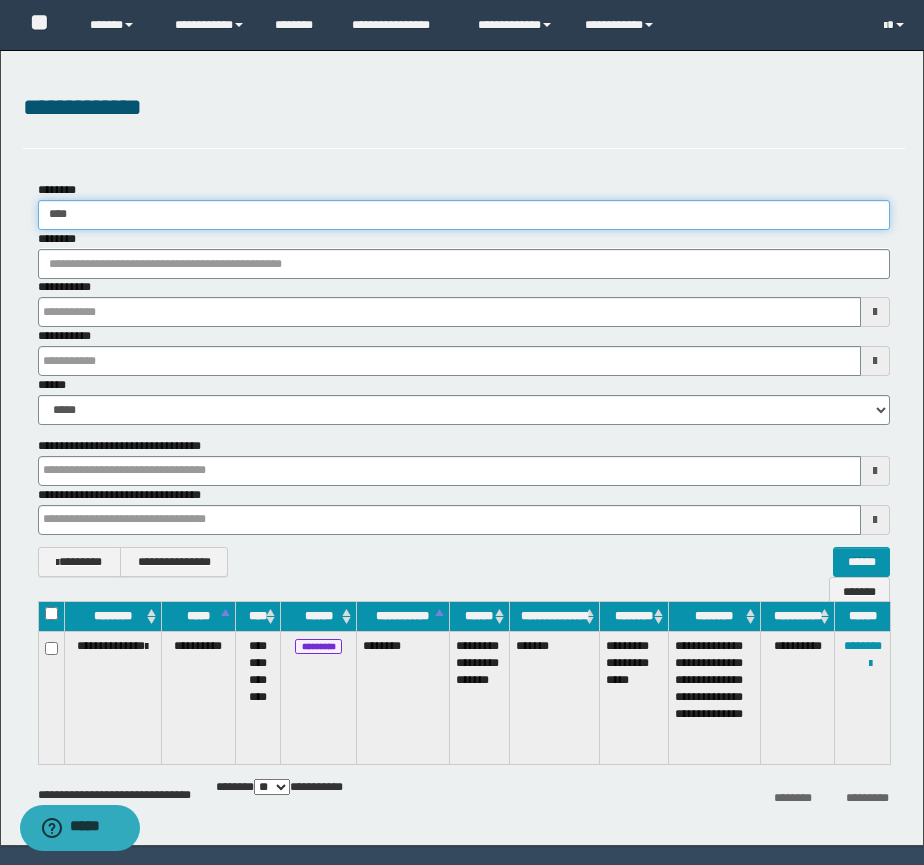 drag, startPoint x: 89, startPoint y: 212, endPoint x: 33, endPoint y: 212, distance: 56 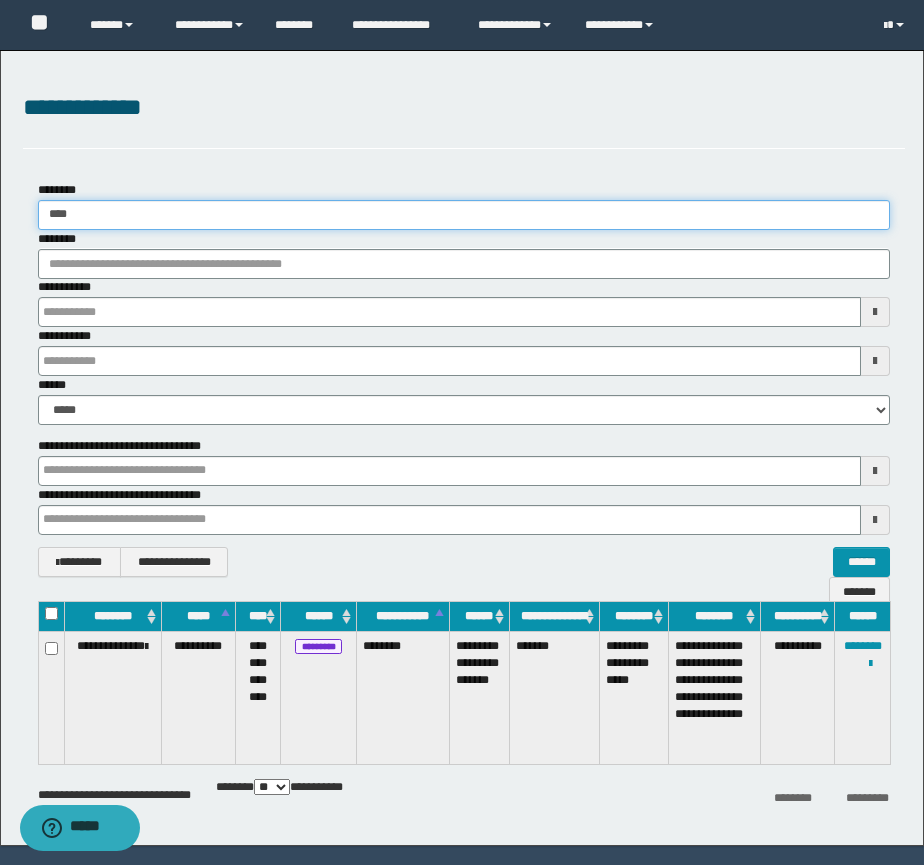 click on "********
****" at bounding box center (464, 205) 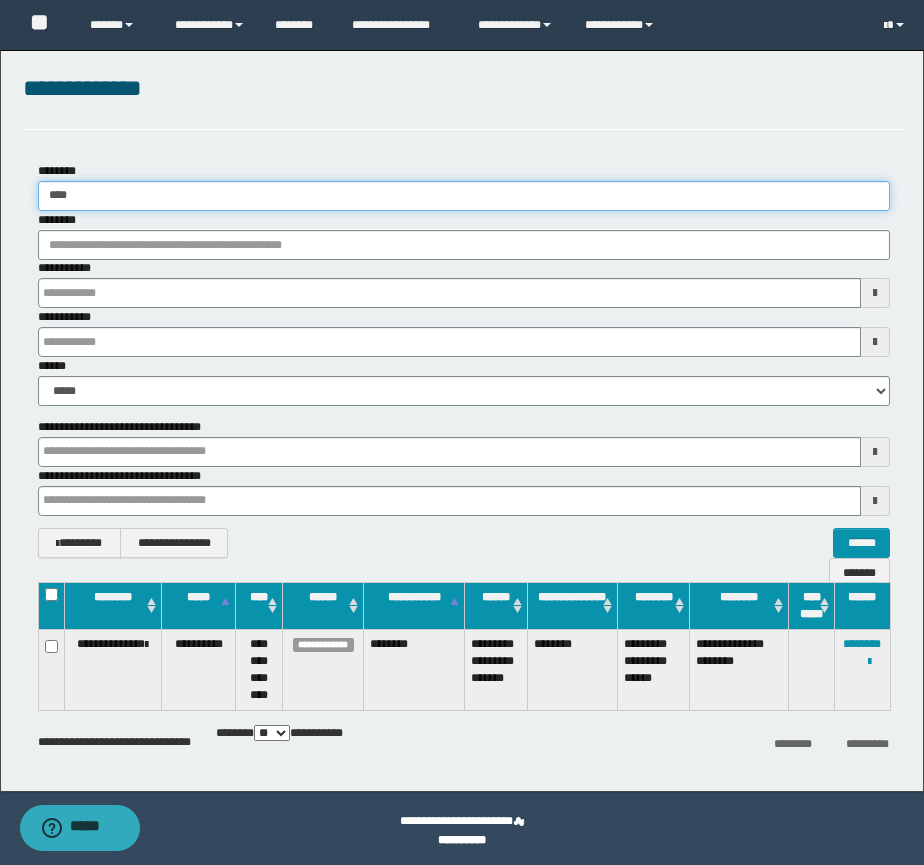 scroll, scrollTop: 24, scrollLeft: 0, axis: vertical 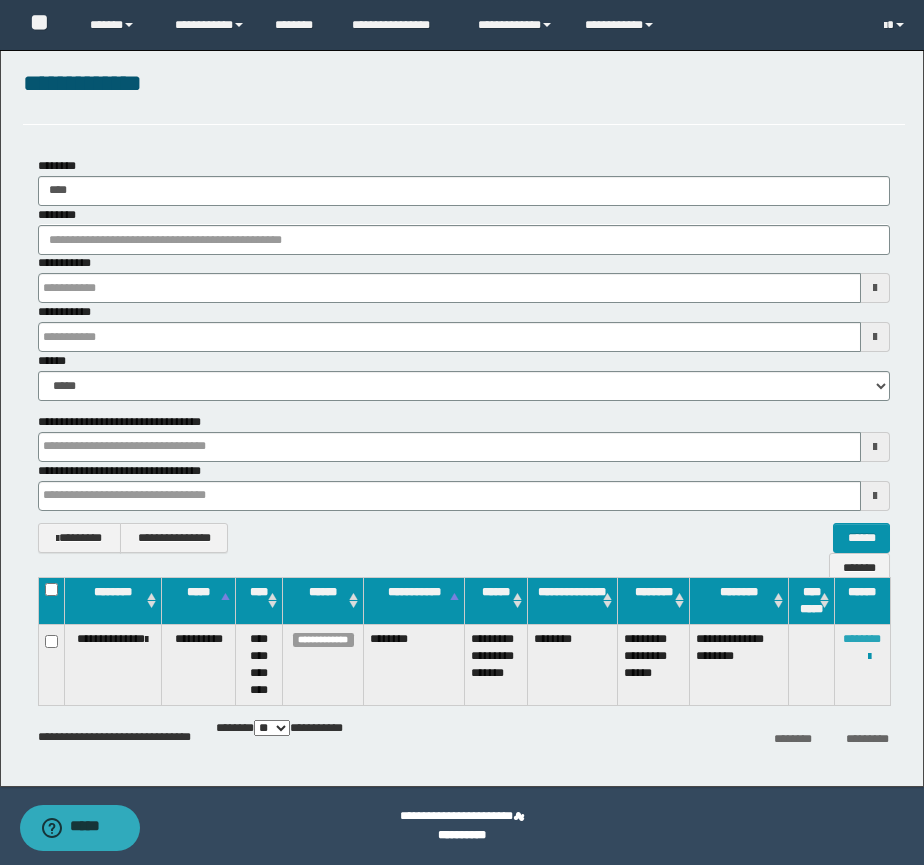 click on "********" at bounding box center [862, 639] 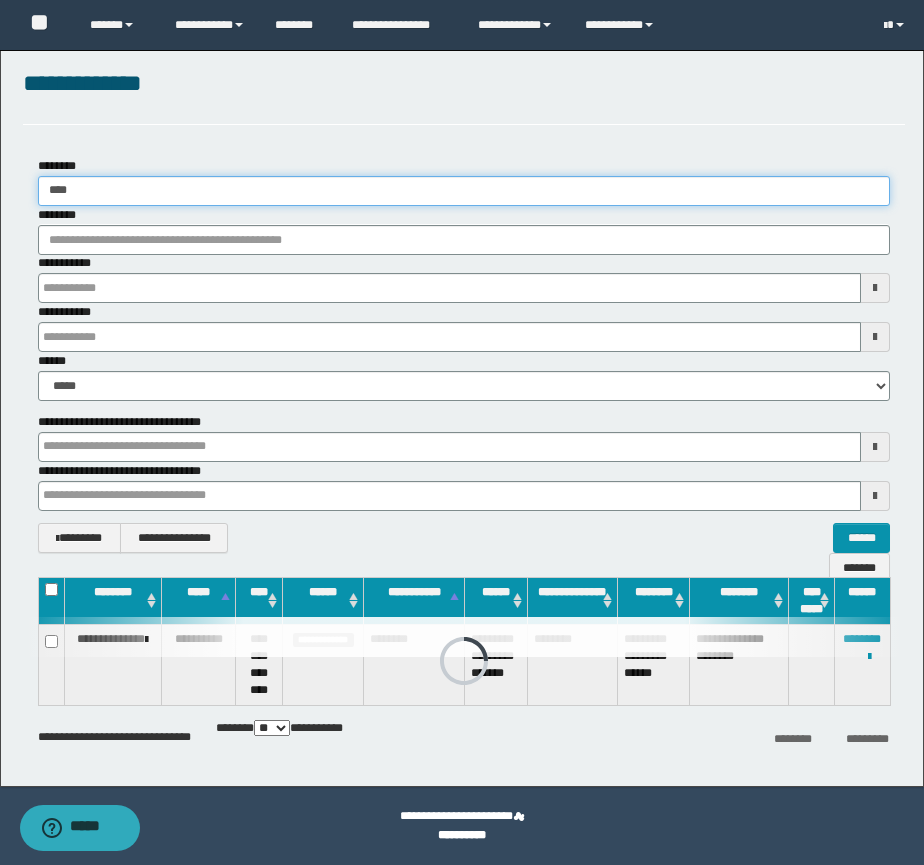 scroll, scrollTop: 7, scrollLeft: 0, axis: vertical 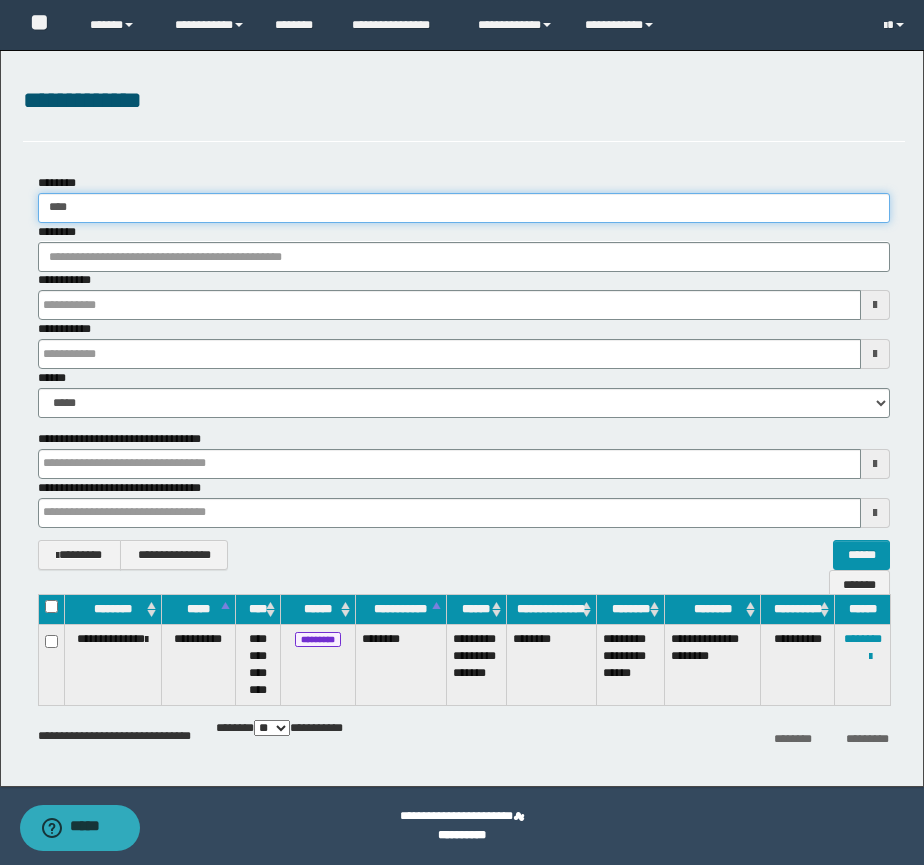 drag, startPoint x: 47, startPoint y: 185, endPoint x: 1, endPoint y: 180, distance: 46.270943 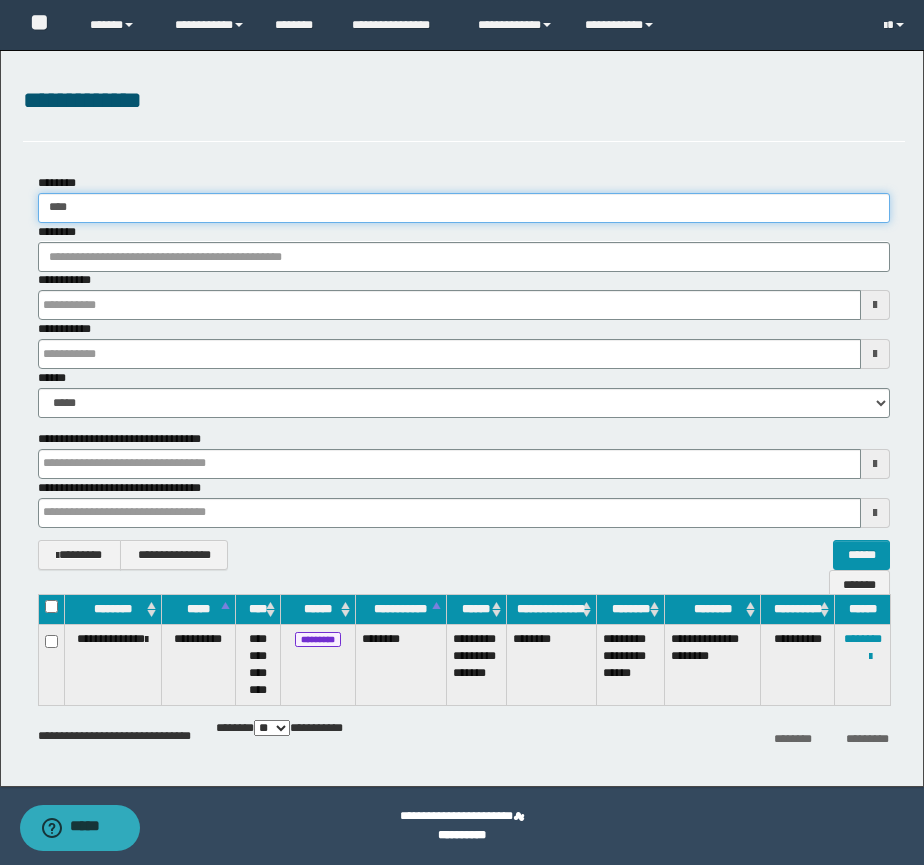 click on "**********" at bounding box center [462, 415] 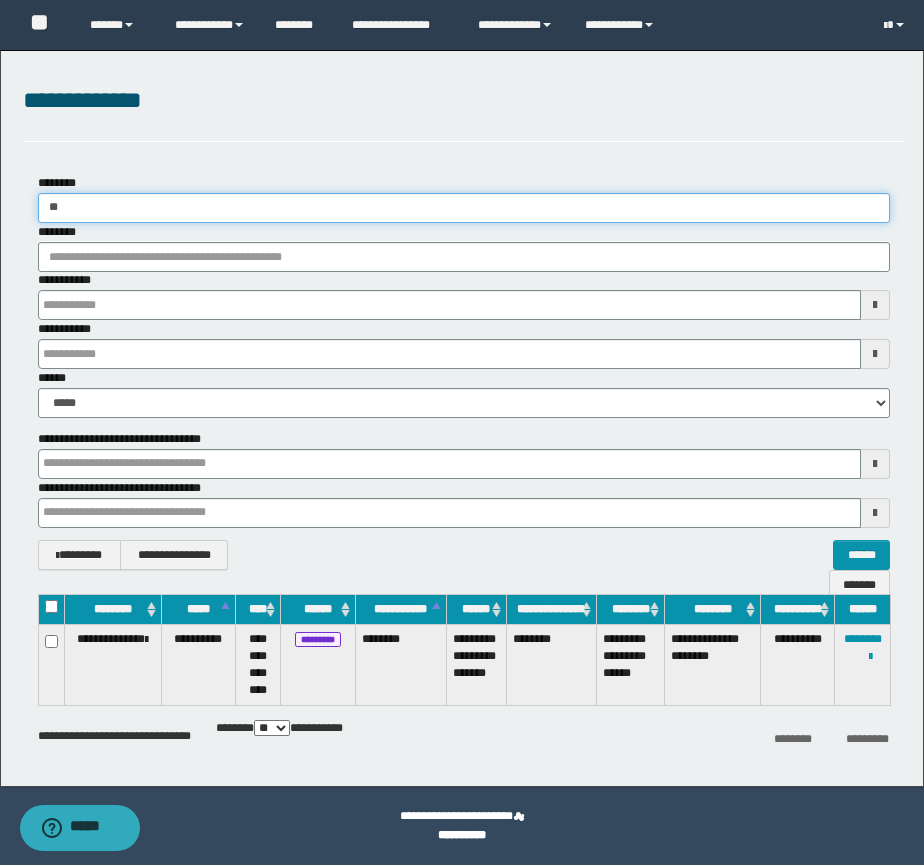 type on "*" 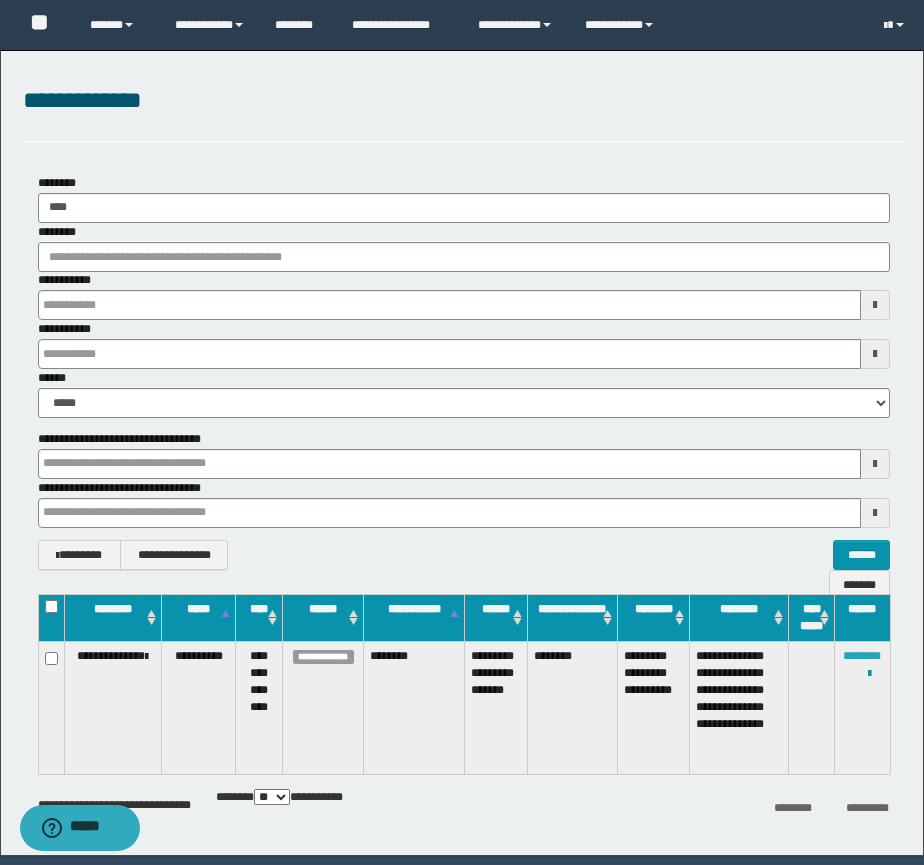 click on "********" at bounding box center (862, 656) 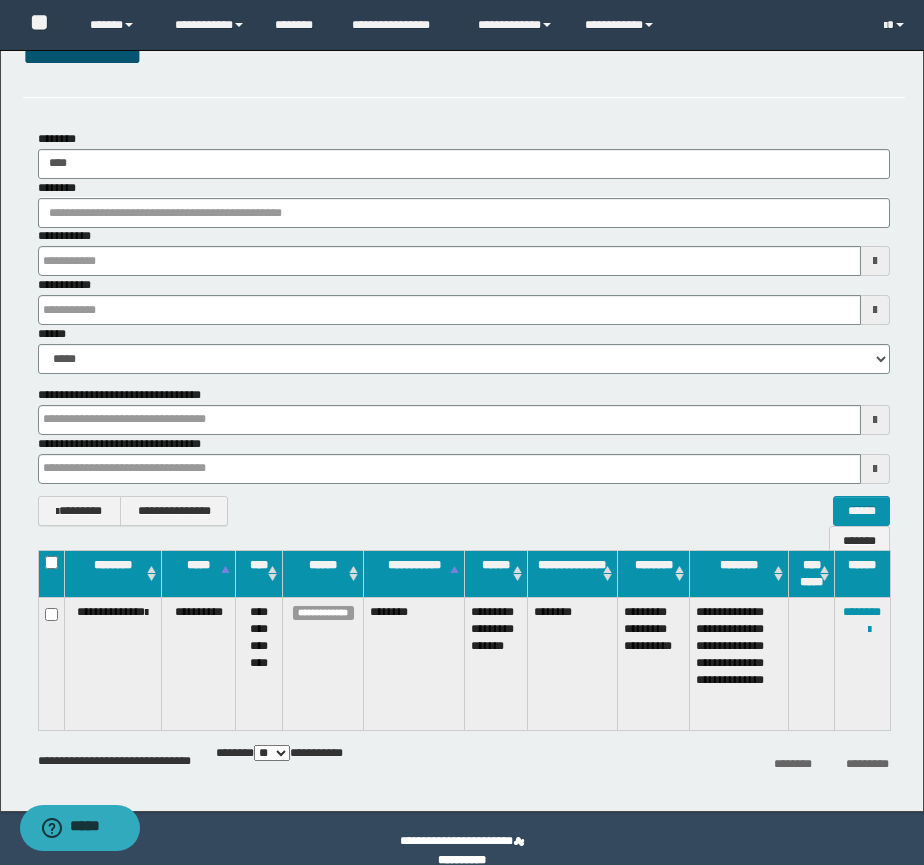 scroll, scrollTop: 75, scrollLeft: 0, axis: vertical 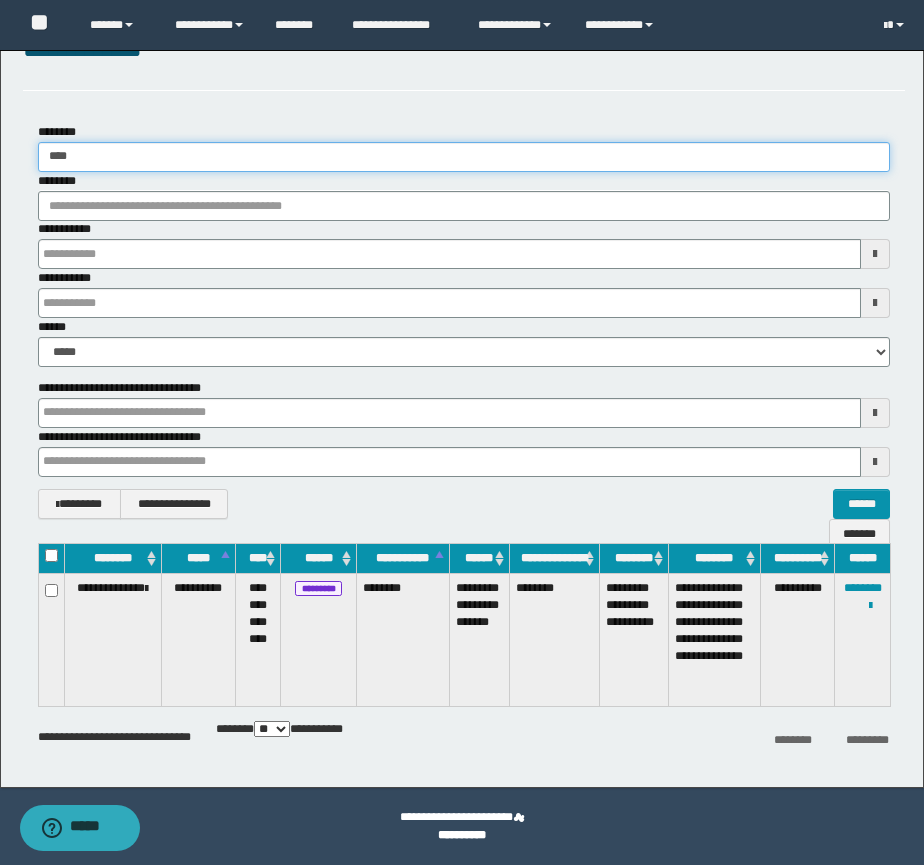 drag, startPoint x: 97, startPoint y: 162, endPoint x: 31, endPoint y: 156, distance: 66.27216 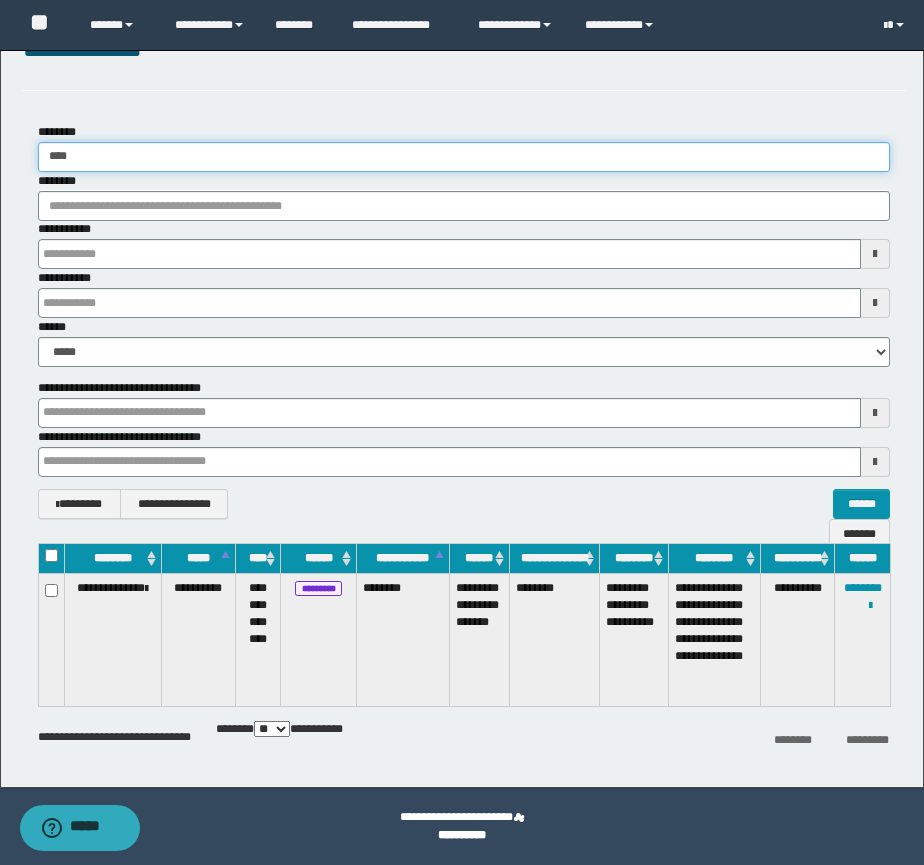 click on "********
****" at bounding box center [464, 147] 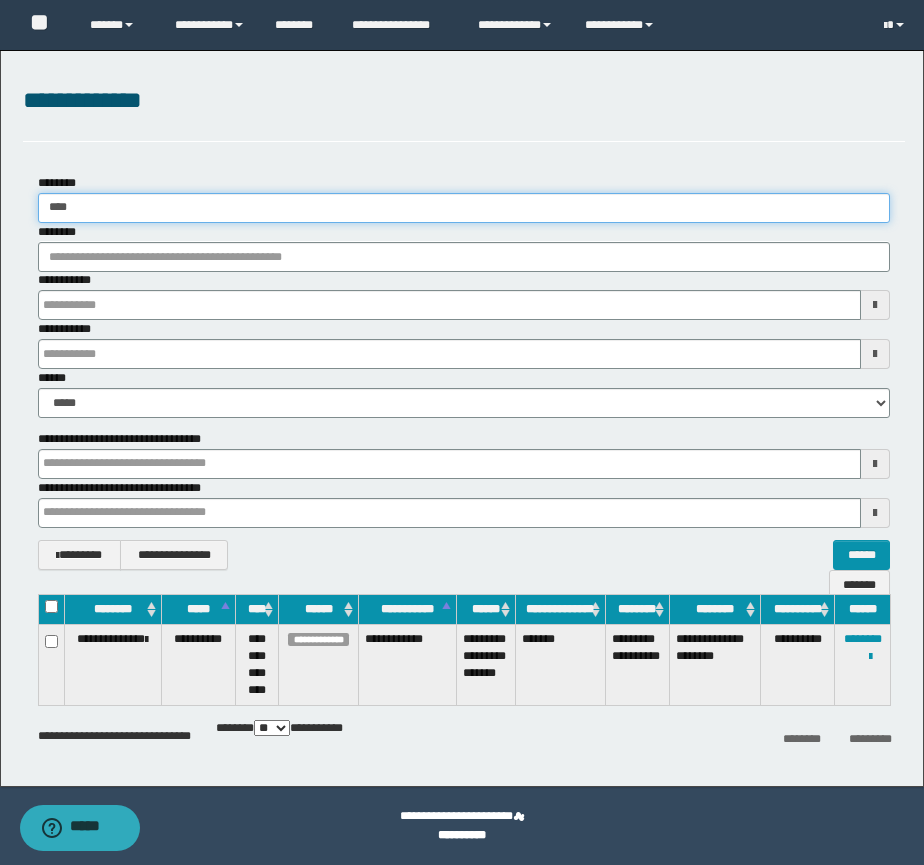 scroll, scrollTop: 7, scrollLeft: 0, axis: vertical 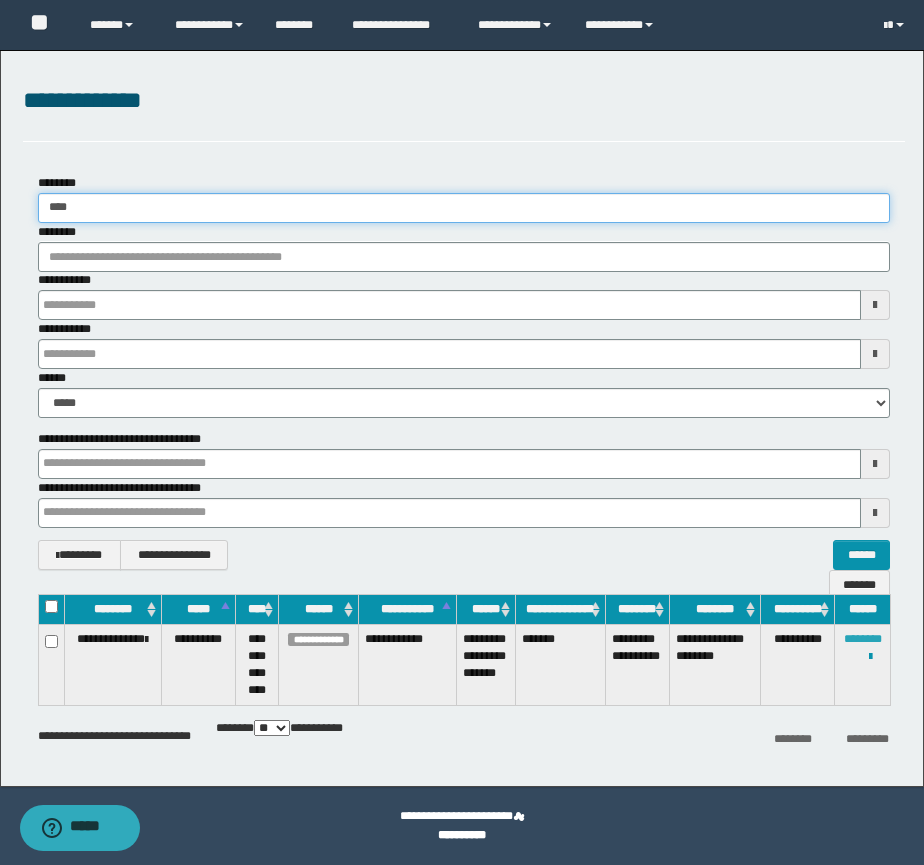 type on "****" 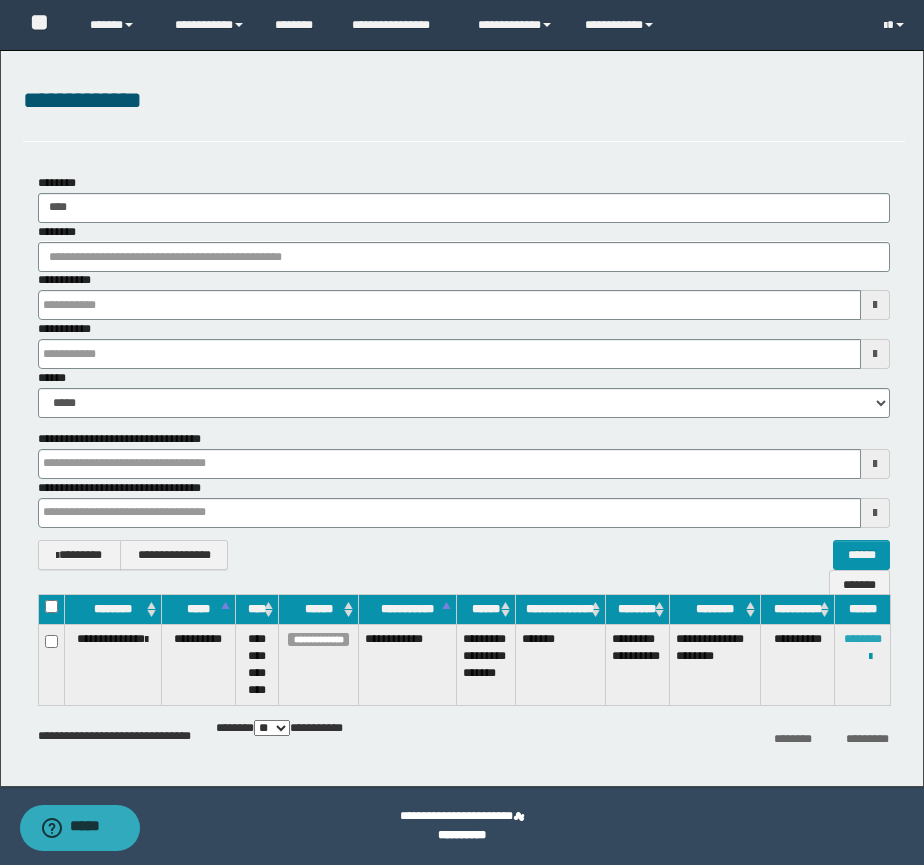 click on "********" at bounding box center [863, 639] 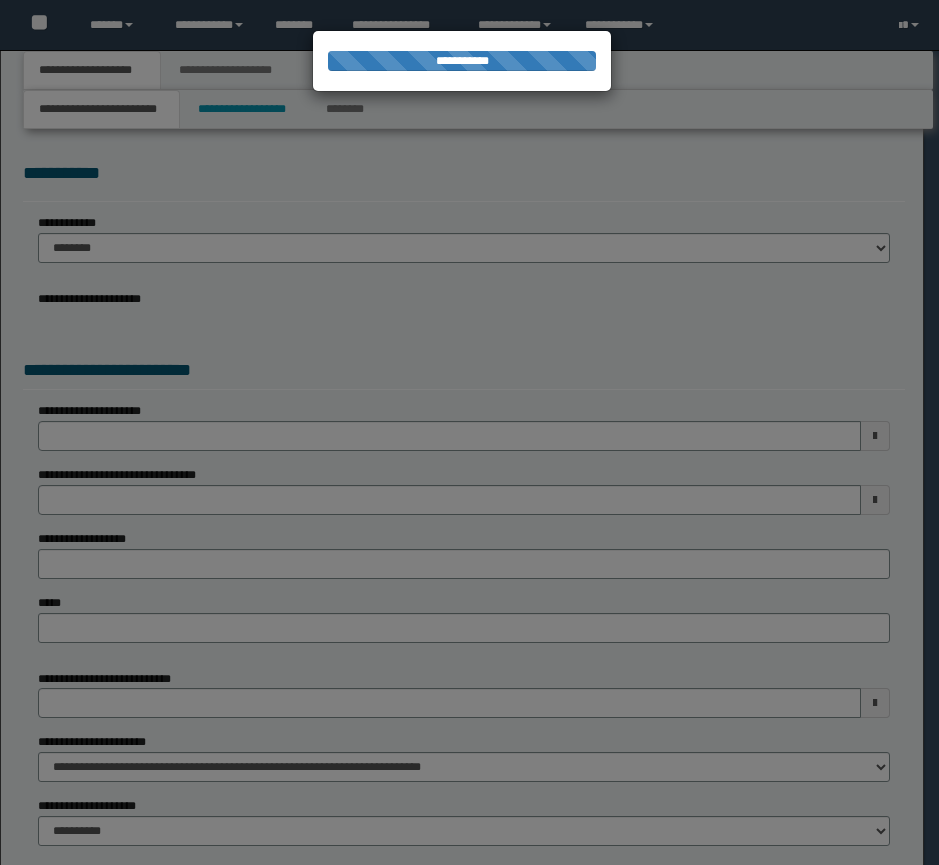 scroll, scrollTop: 0, scrollLeft: 0, axis: both 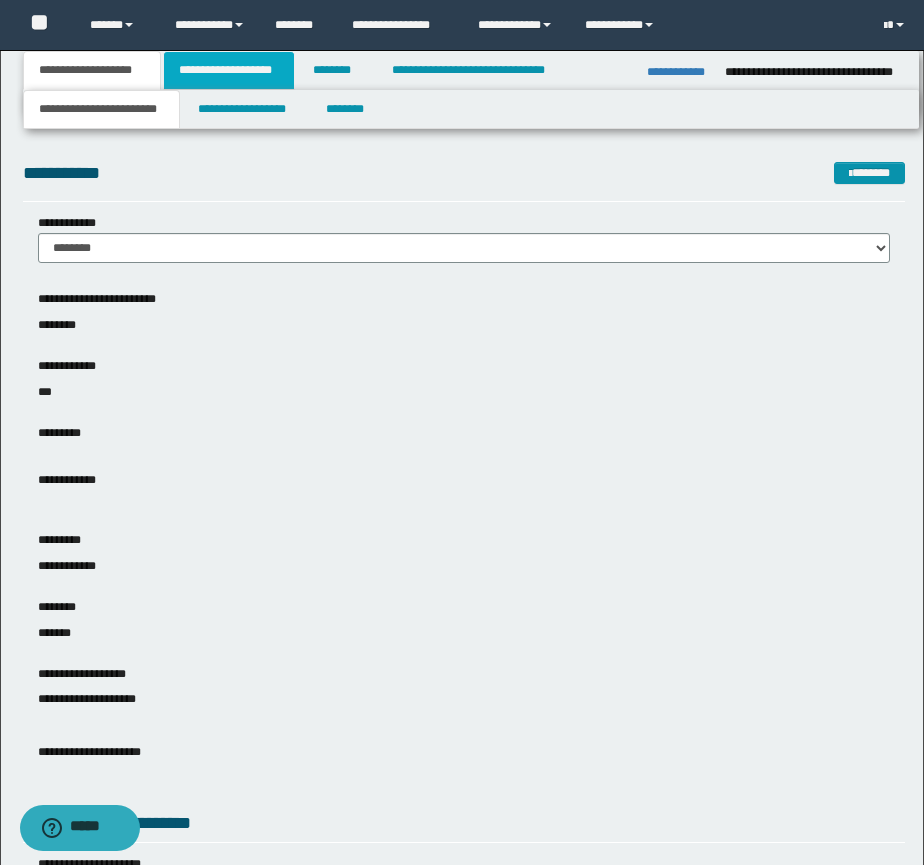 click on "**********" at bounding box center [229, 70] 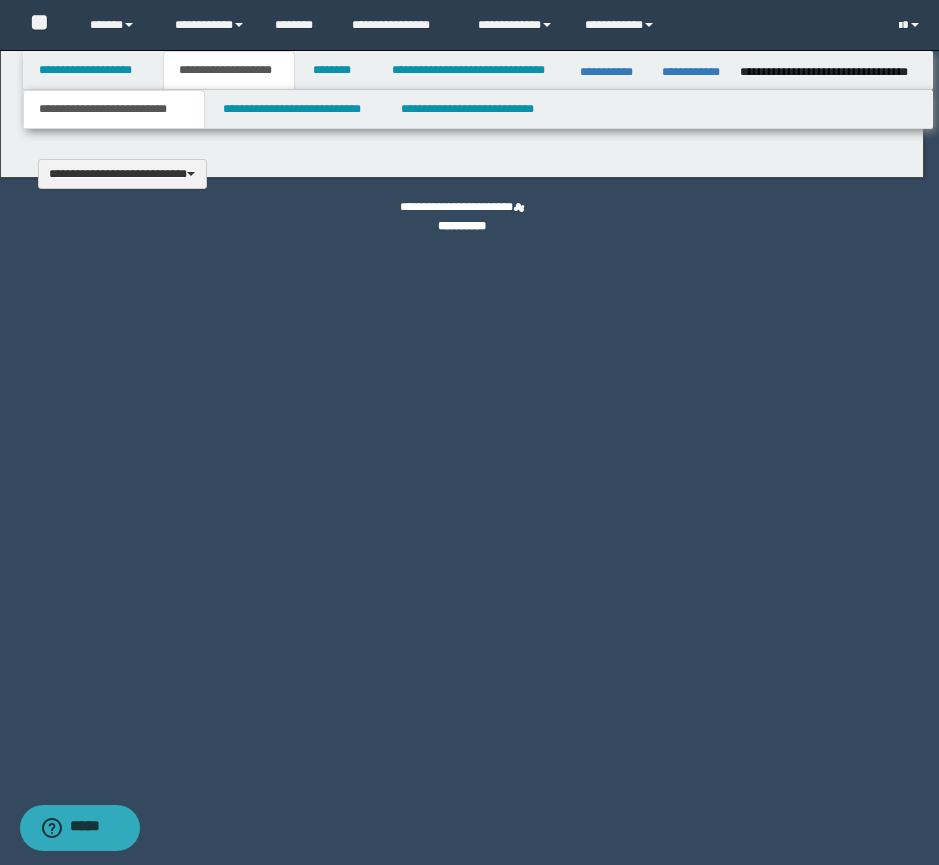 type 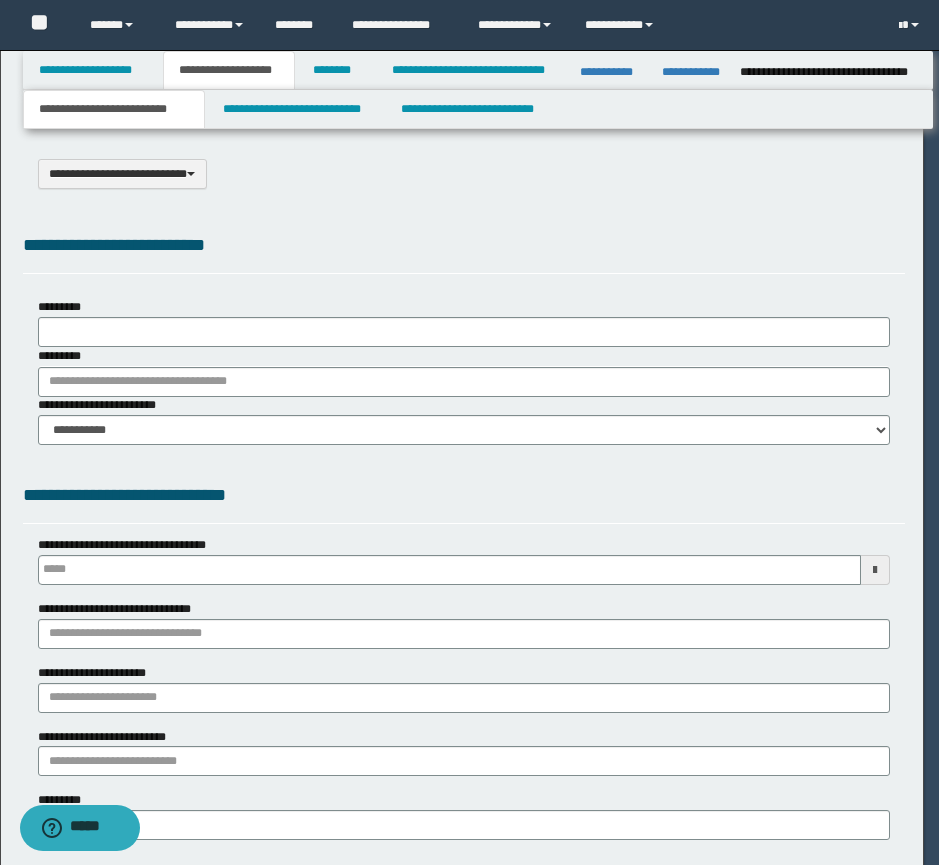 select on "*" 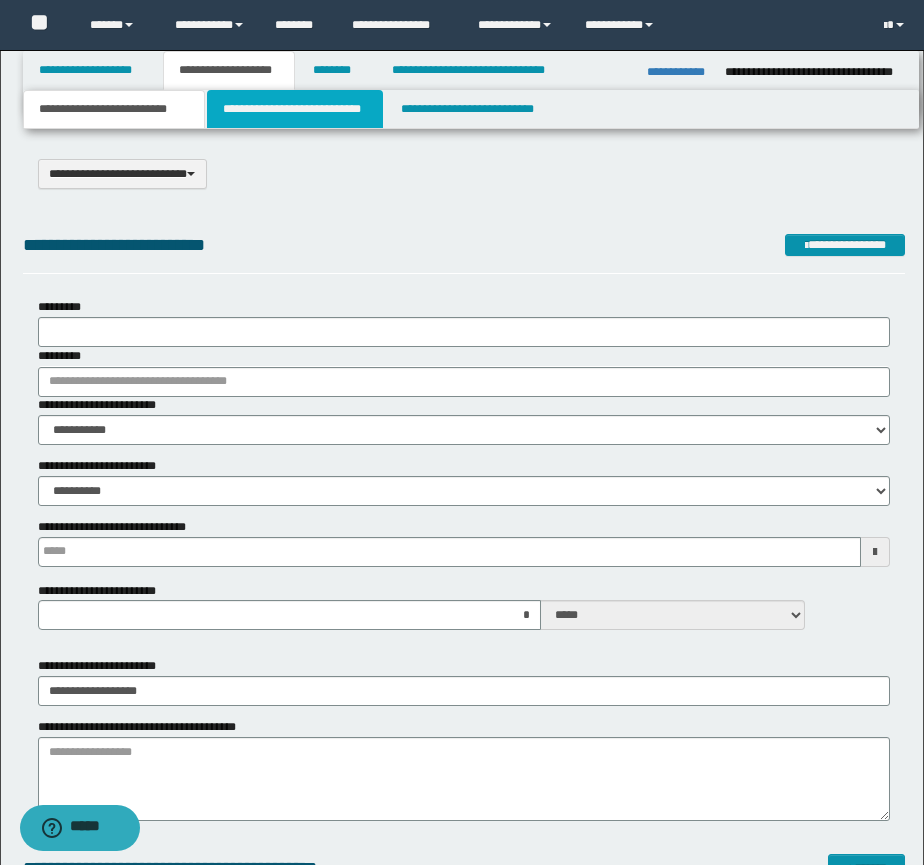 click on "**********" at bounding box center (295, 109) 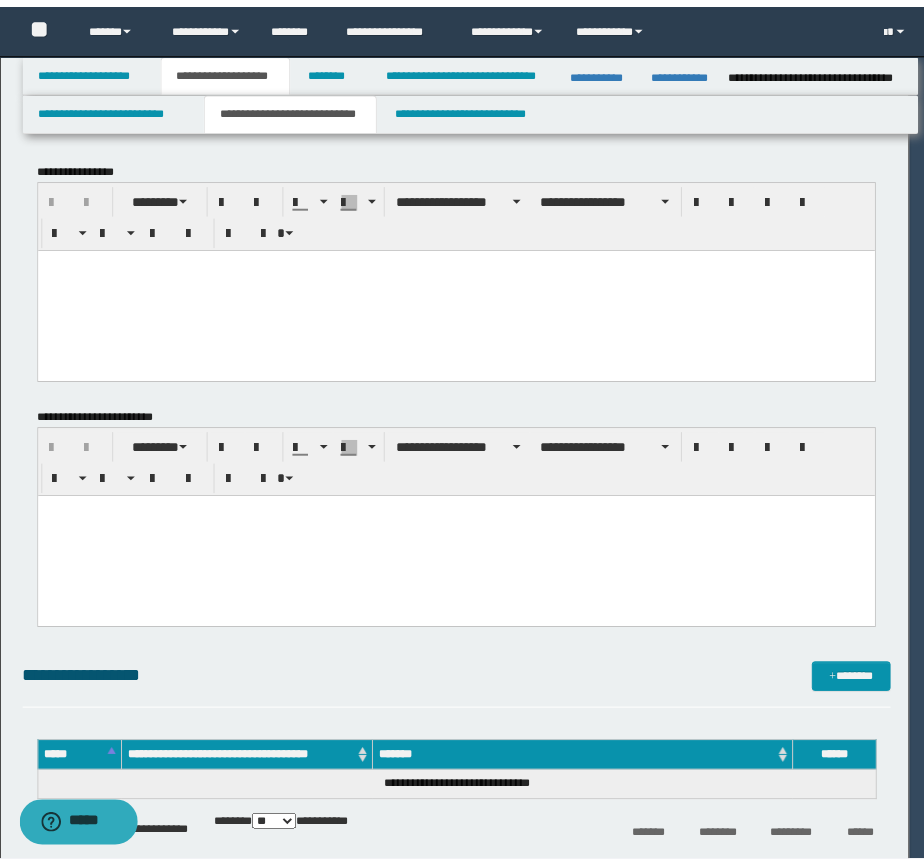 scroll, scrollTop: 0, scrollLeft: 0, axis: both 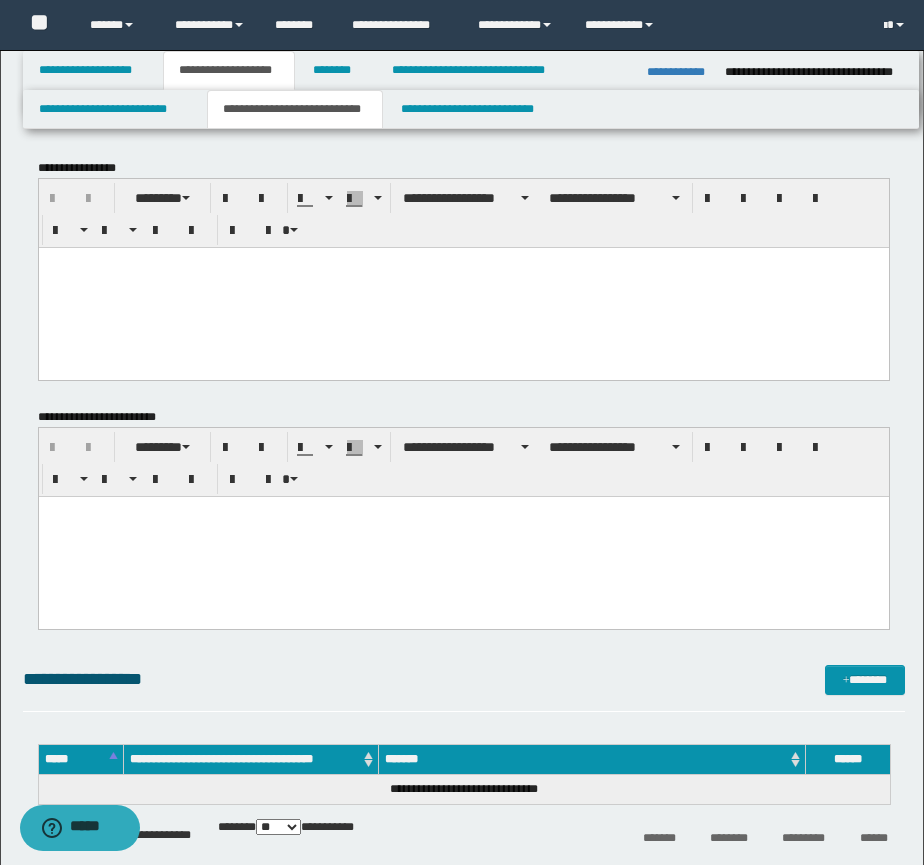 click at bounding box center (463, 287) 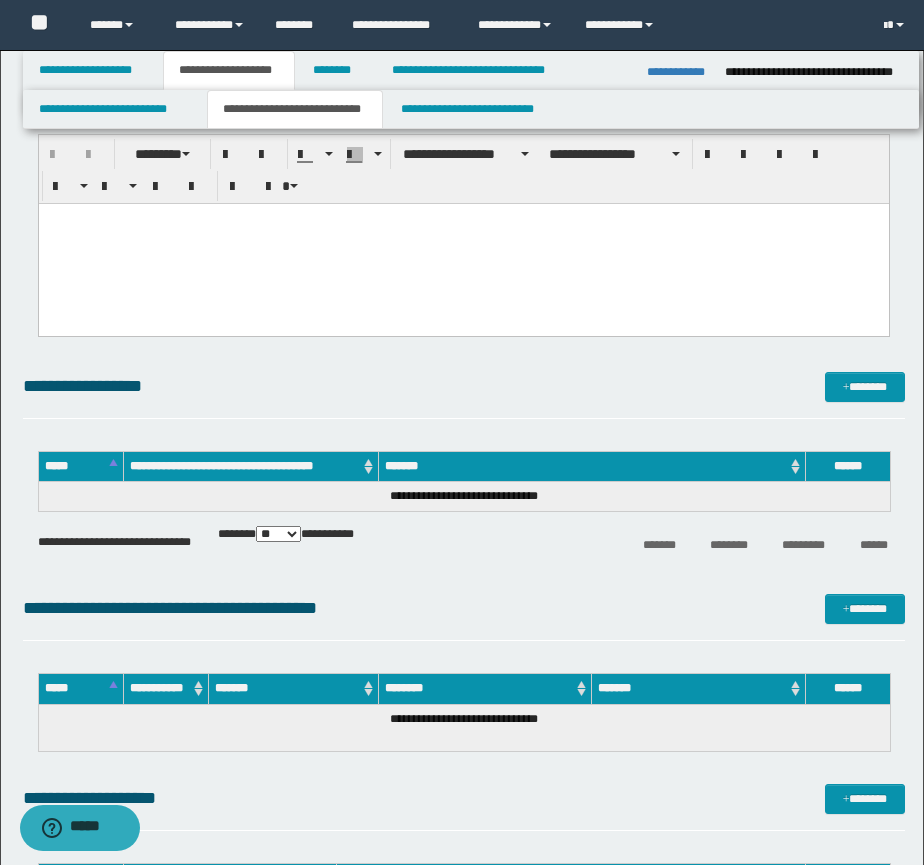scroll, scrollTop: 333, scrollLeft: 0, axis: vertical 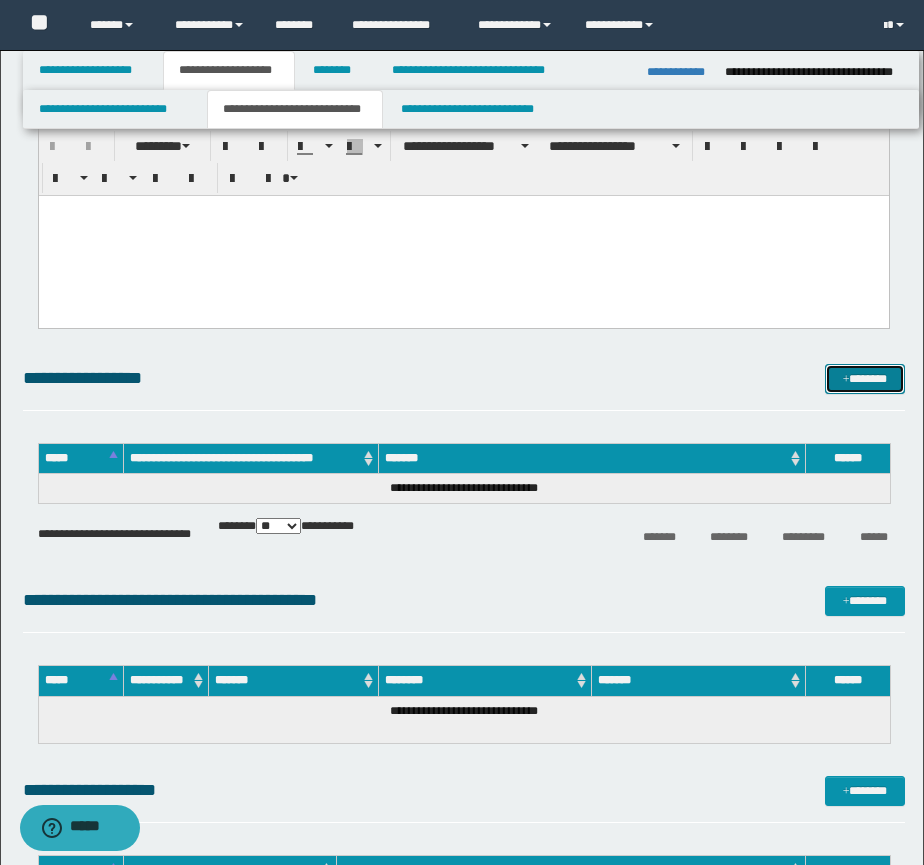 click on "*******" at bounding box center (865, 379) 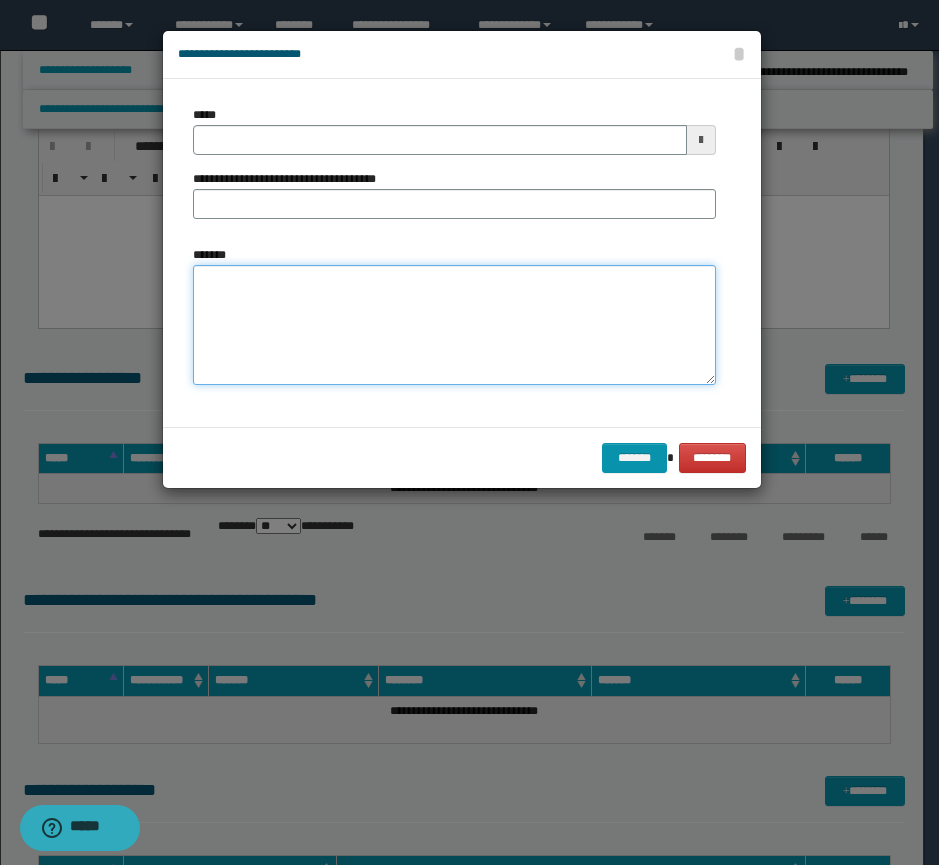 click on "*******" at bounding box center (454, 325) 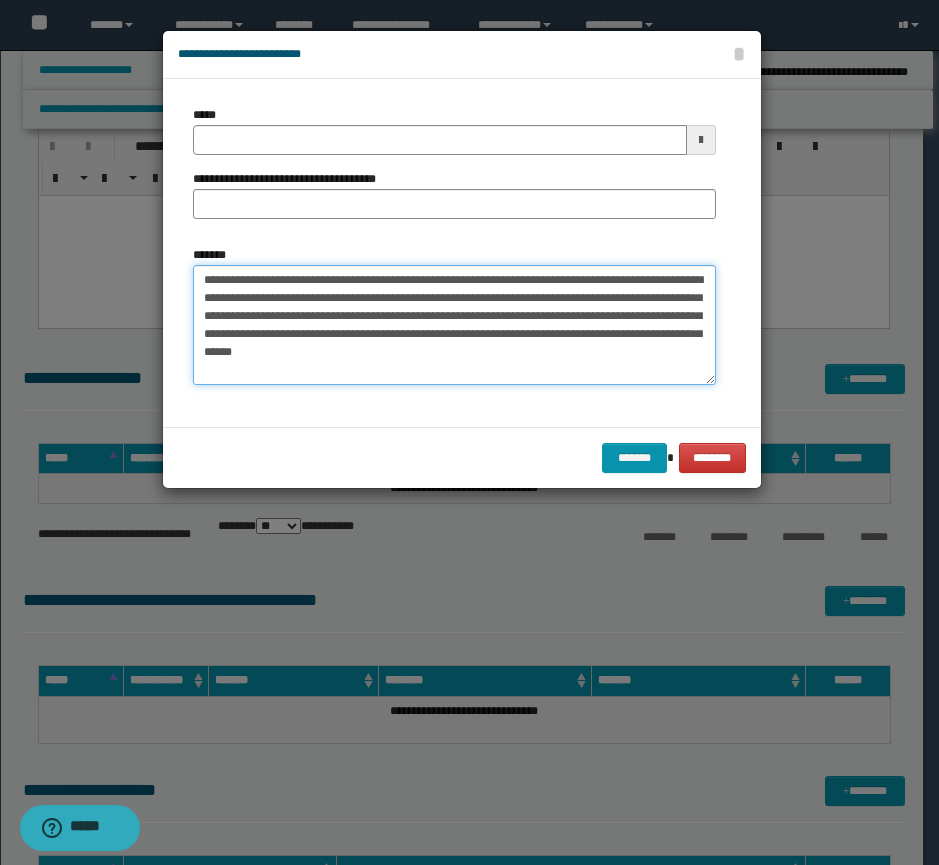type on "**********" 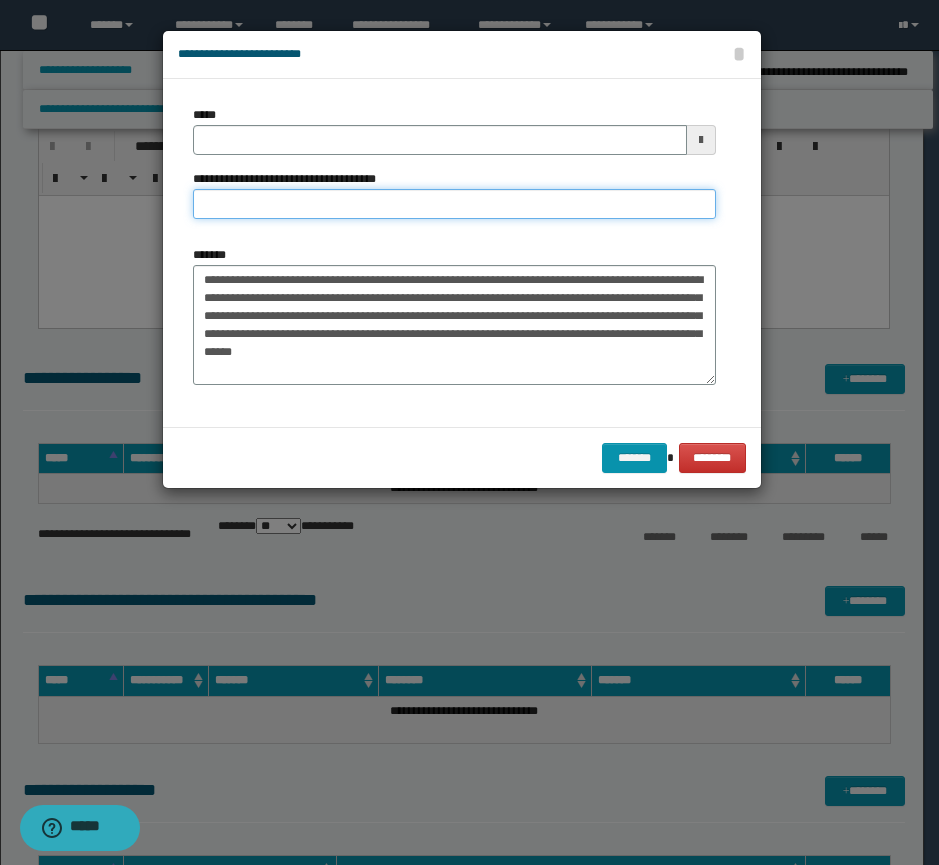 click on "**********" at bounding box center [454, 204] 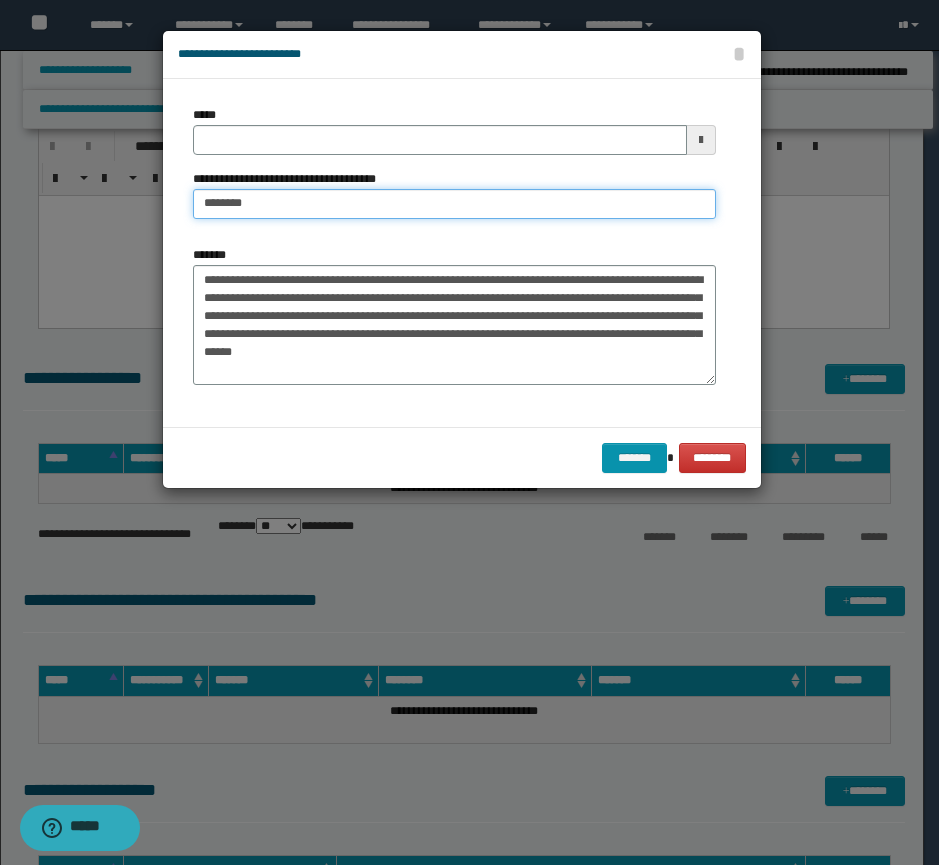 type on "**********" 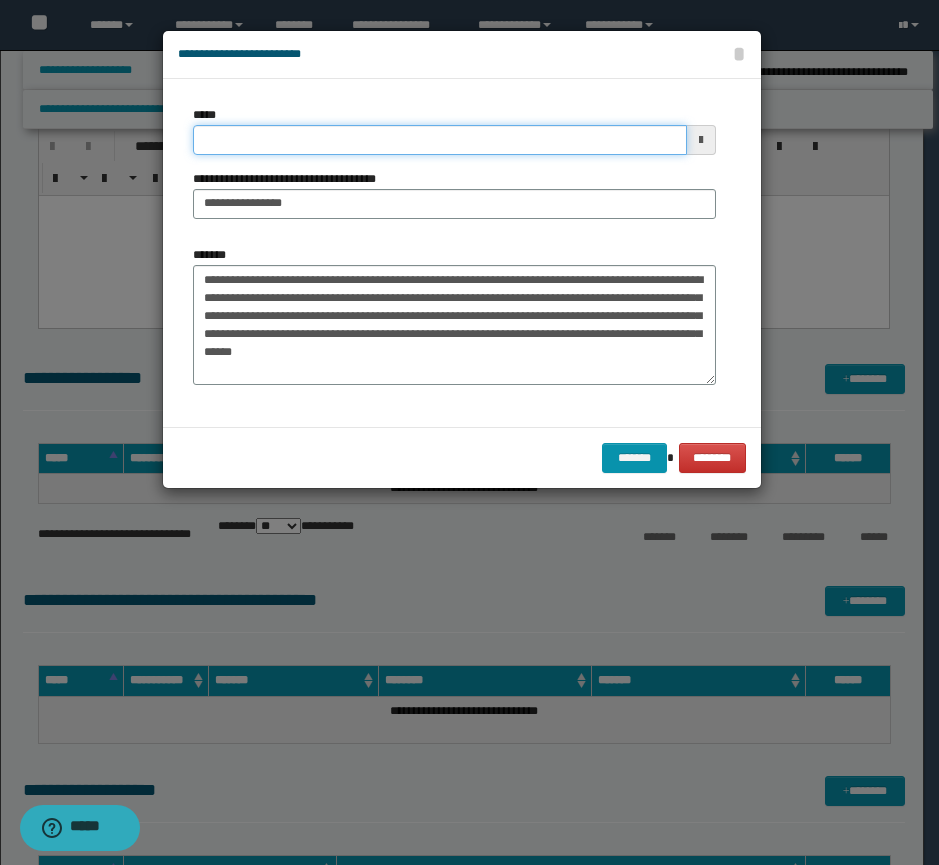 click on "*****" at bounding box center (440, 140) 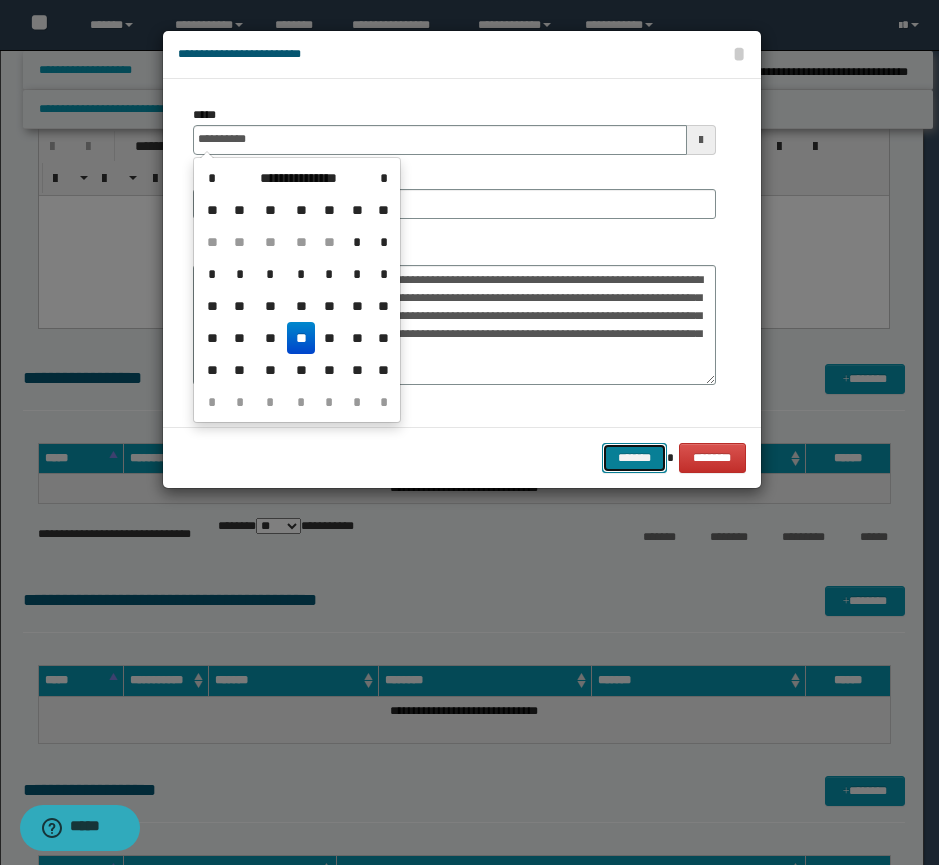 type on "**********" 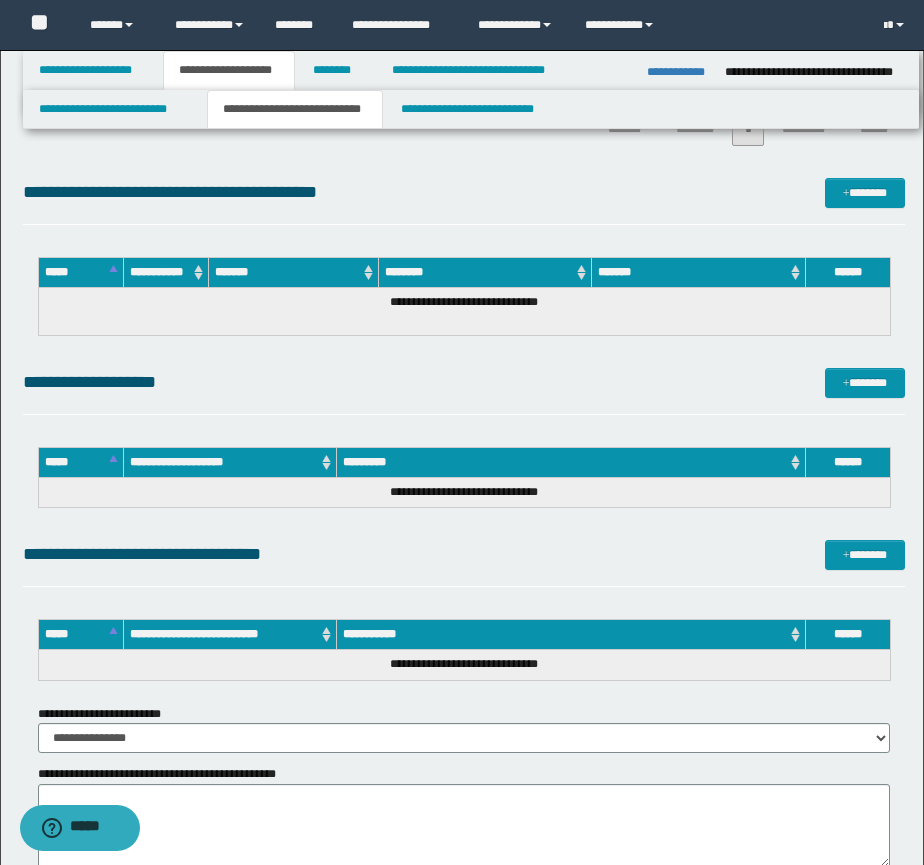 scroll, scrollTop: 833, scrollLeft: 0, axis: vertical 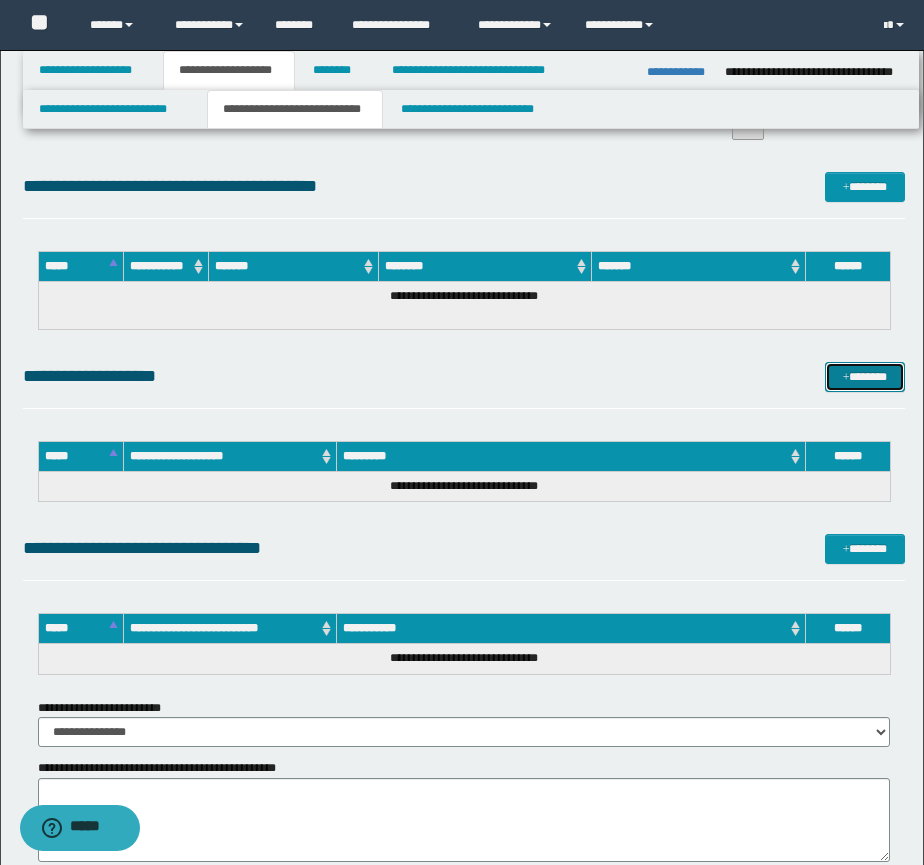click on "*******" at bounding box center [865, 377] 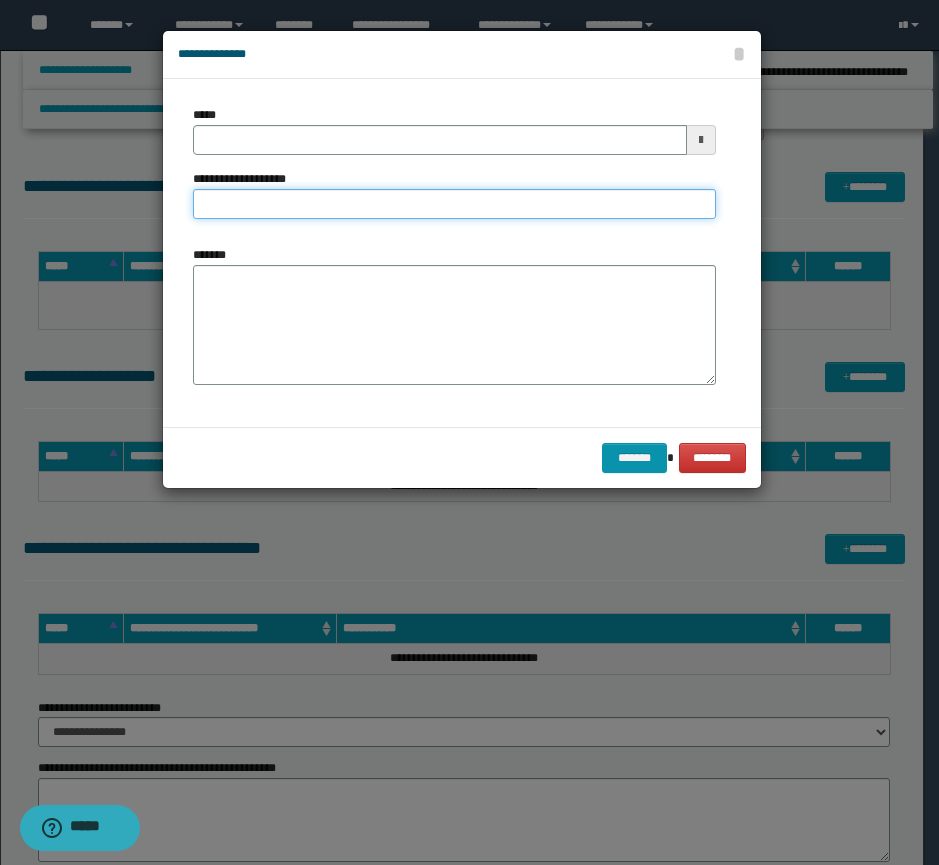 click on "**********" at bounding box center [454, 204] 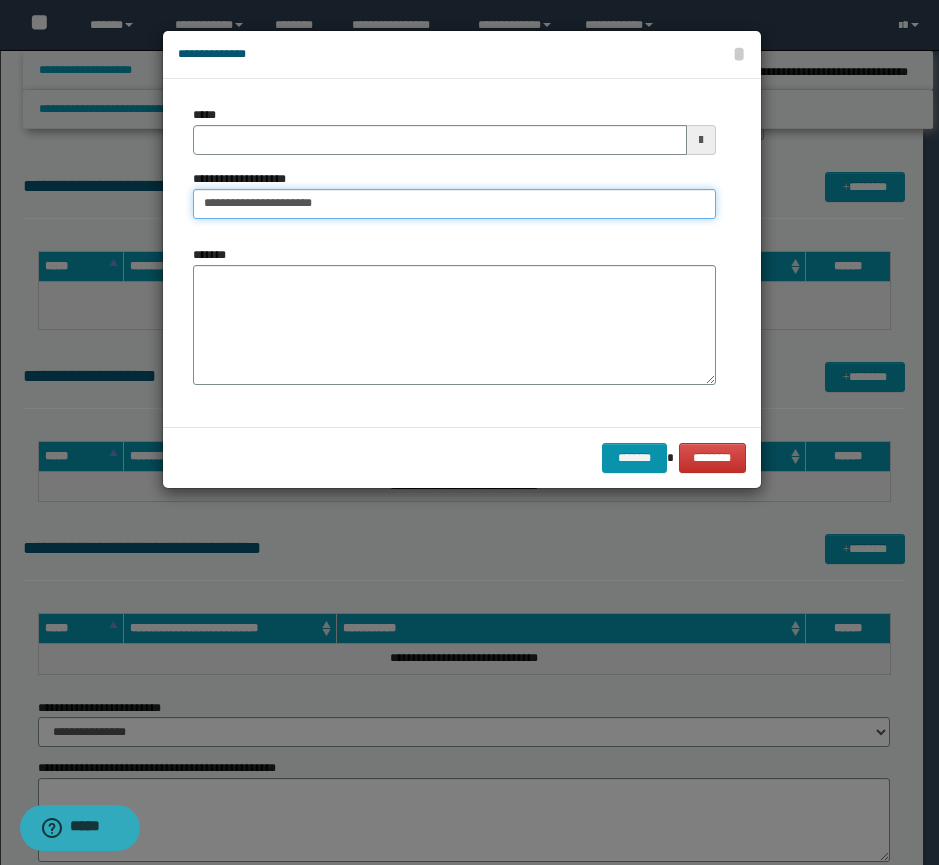 type on "**********" 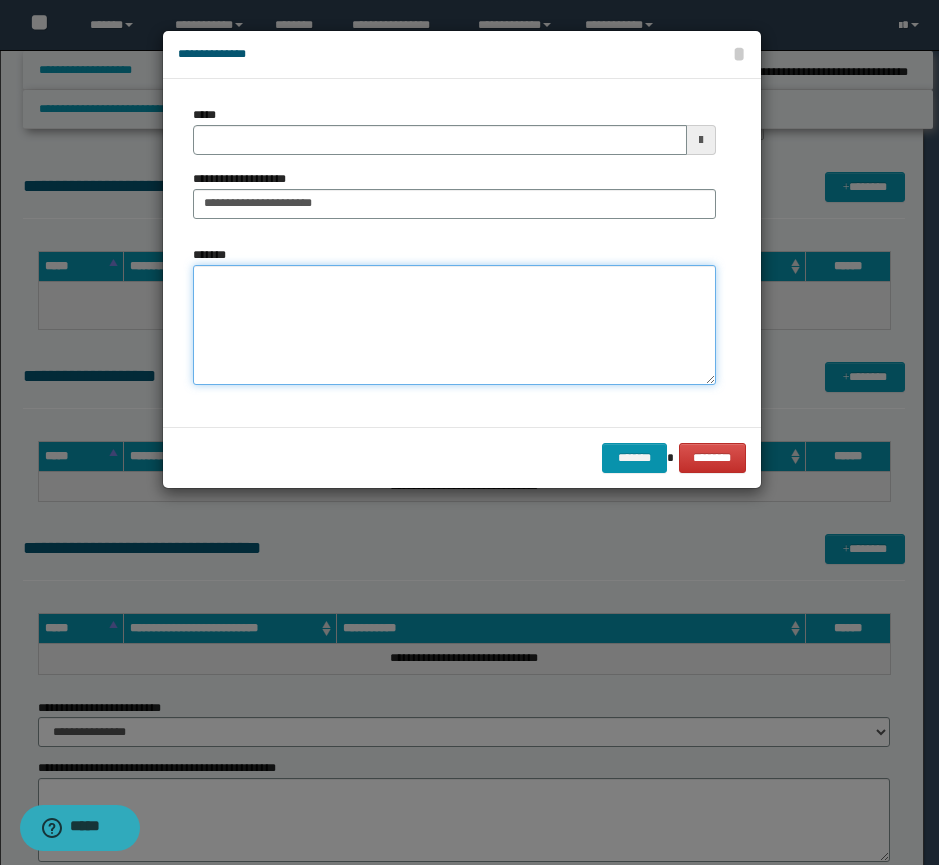 click on "*******" at bounding box center [454, 325] 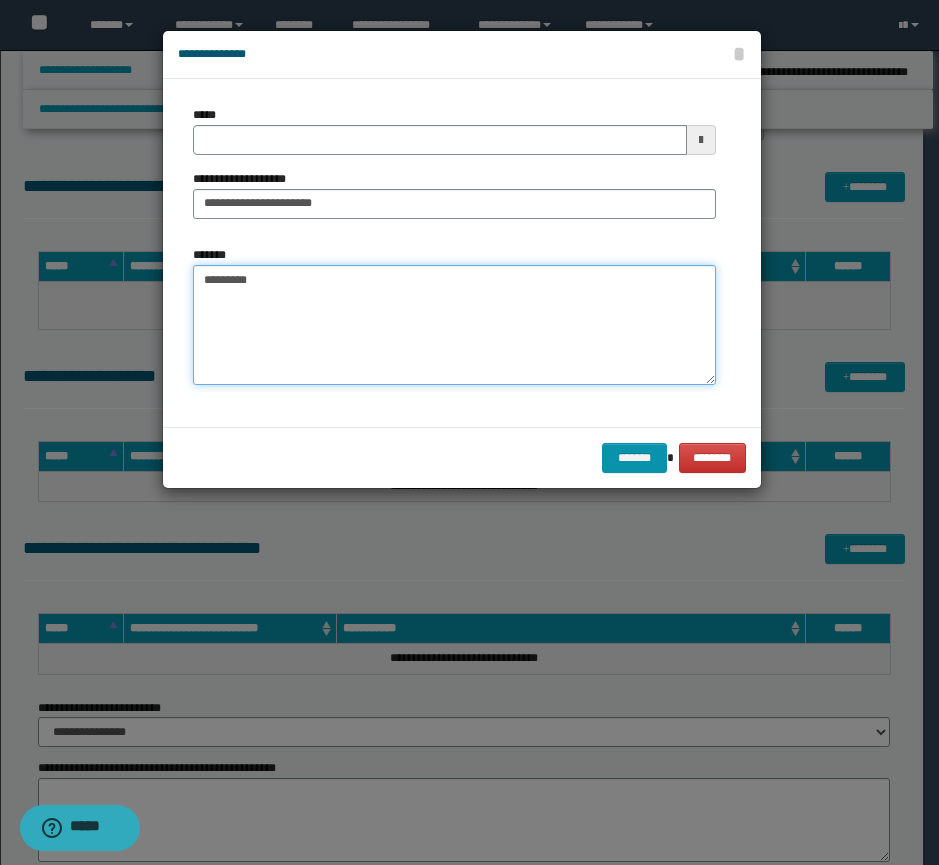 type 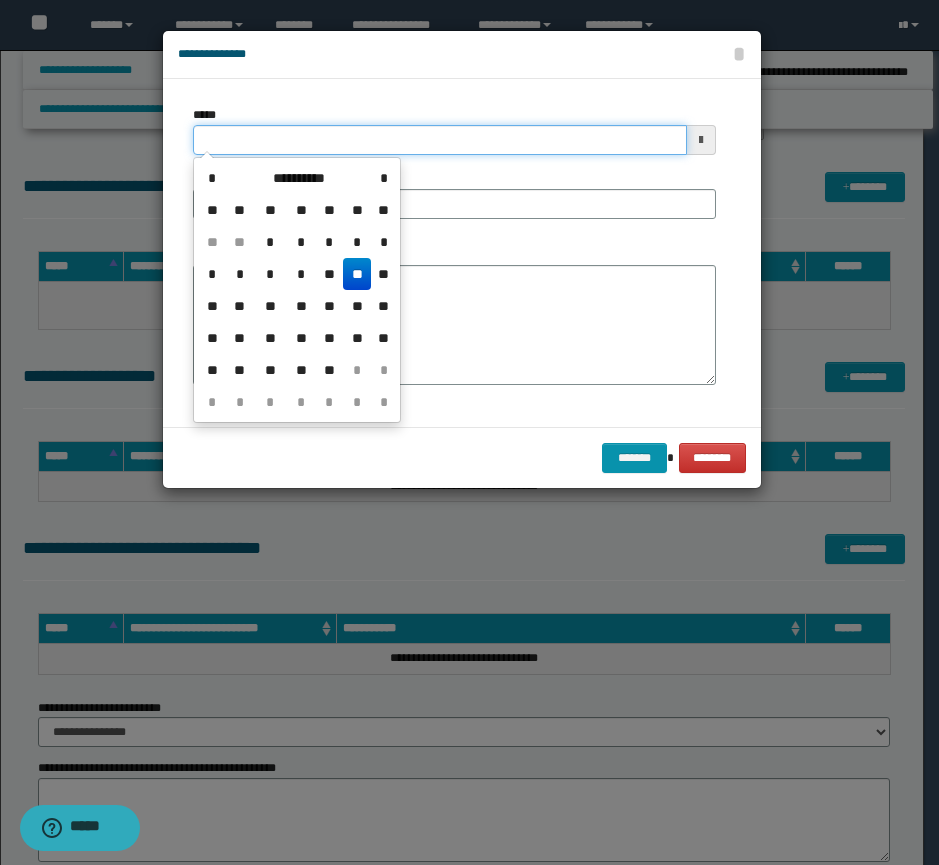 click on "*****" at bounding box center (440, 140) 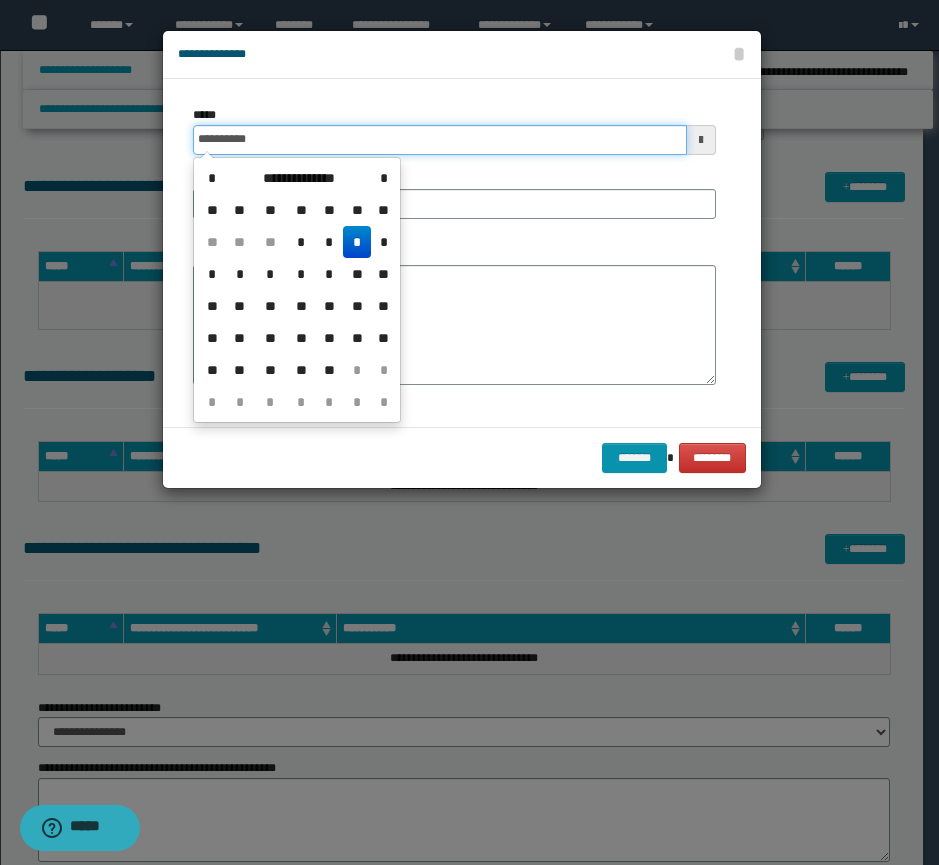 type on "**********" 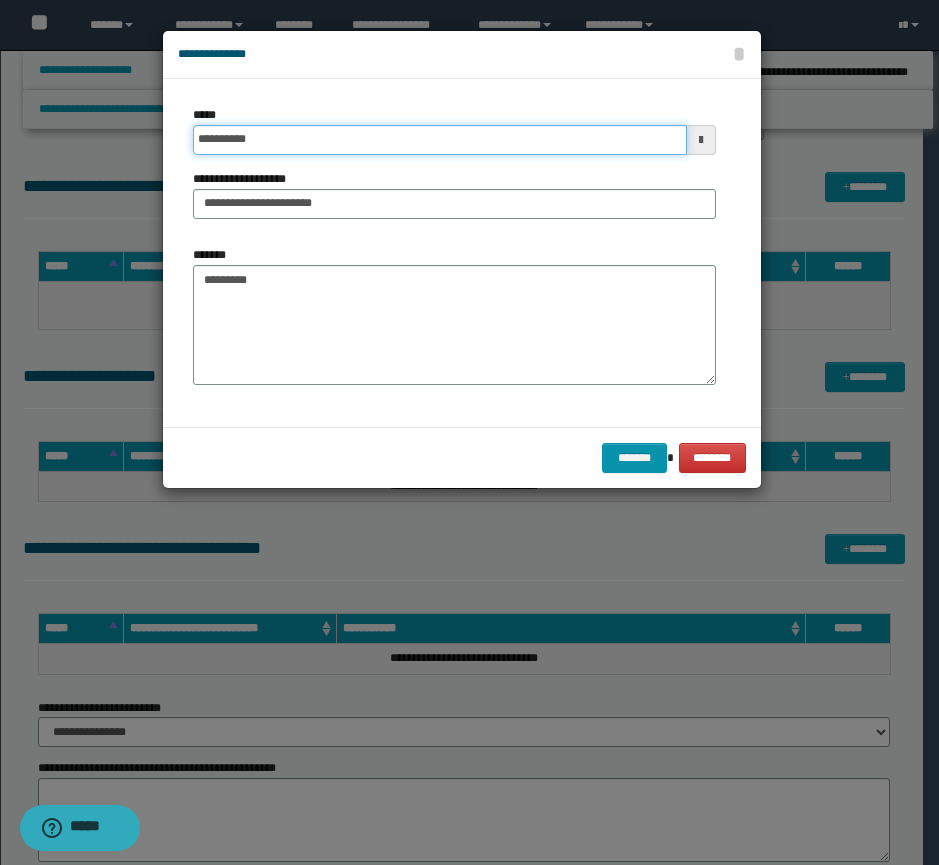 click on "*******" at bounding box center (634, 458) 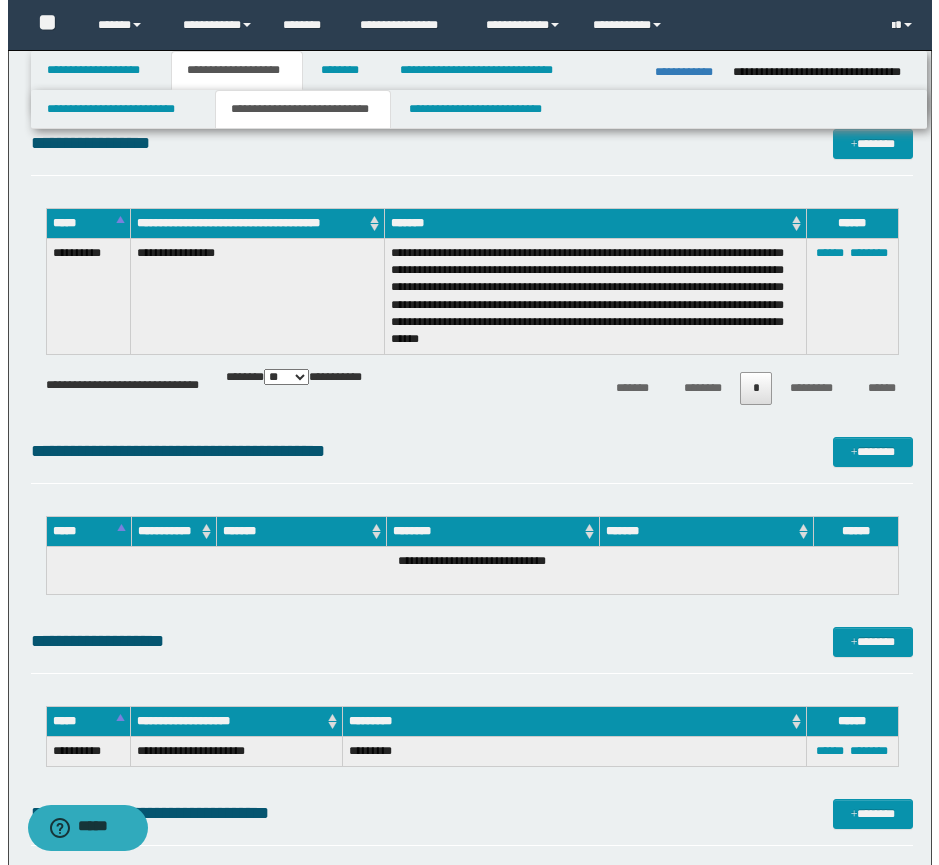 scroll, scrollTop: 333, scrollLeft: 0, axis: vertical 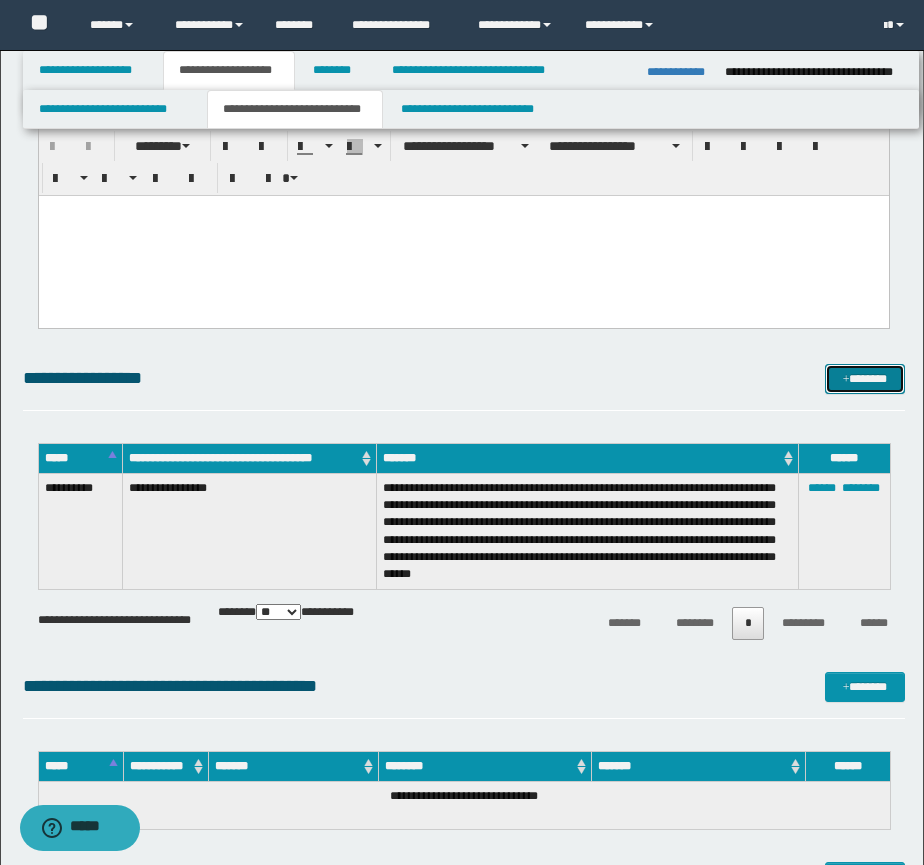 click on "*******" at bounding box center [865, 379] 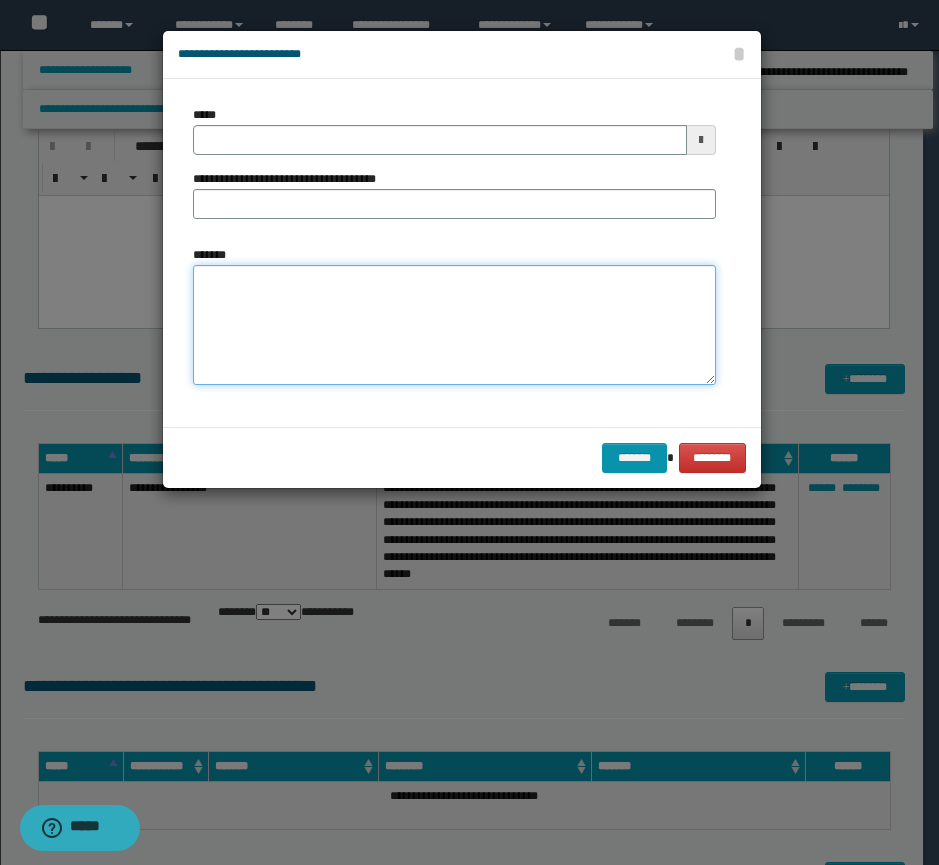 click on "*******" at bounding box center (454, 325) 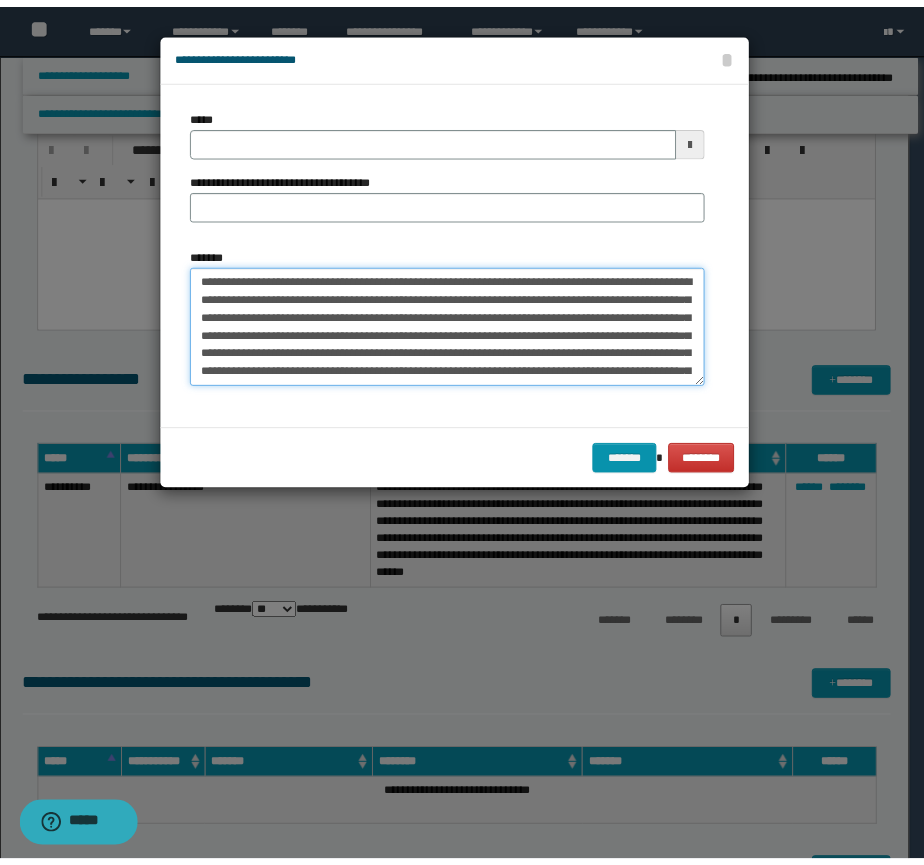 scroll, scrollTop: 48, scrollLeft: 0, axis: vertical 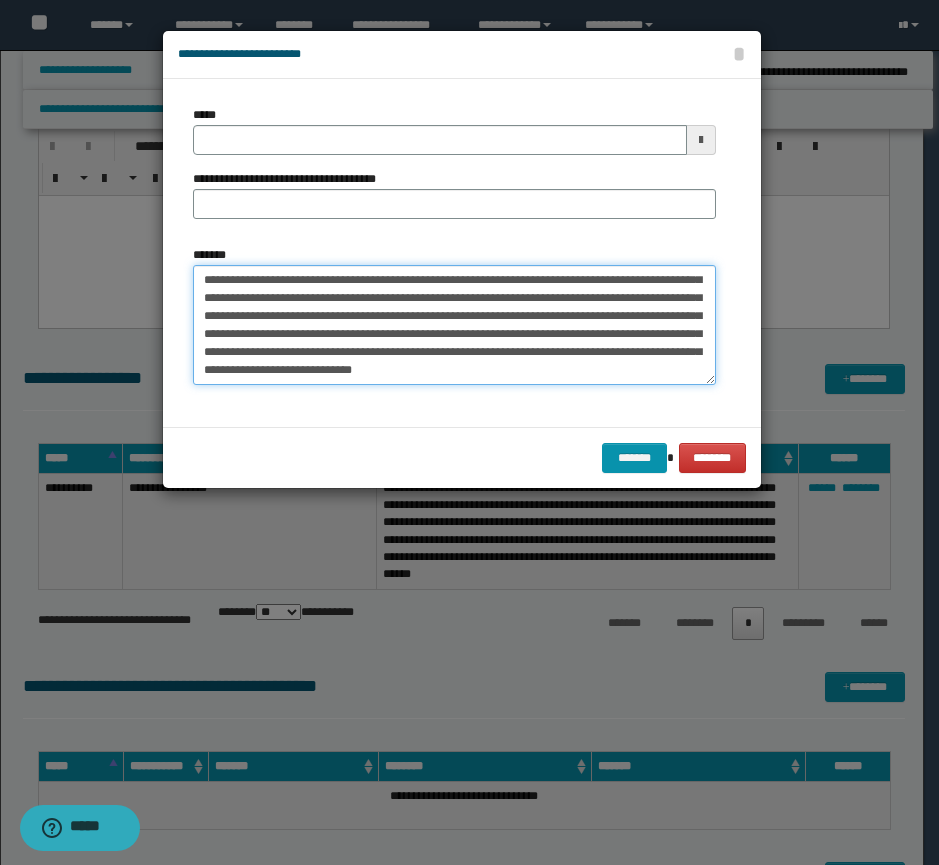 type on "**********" 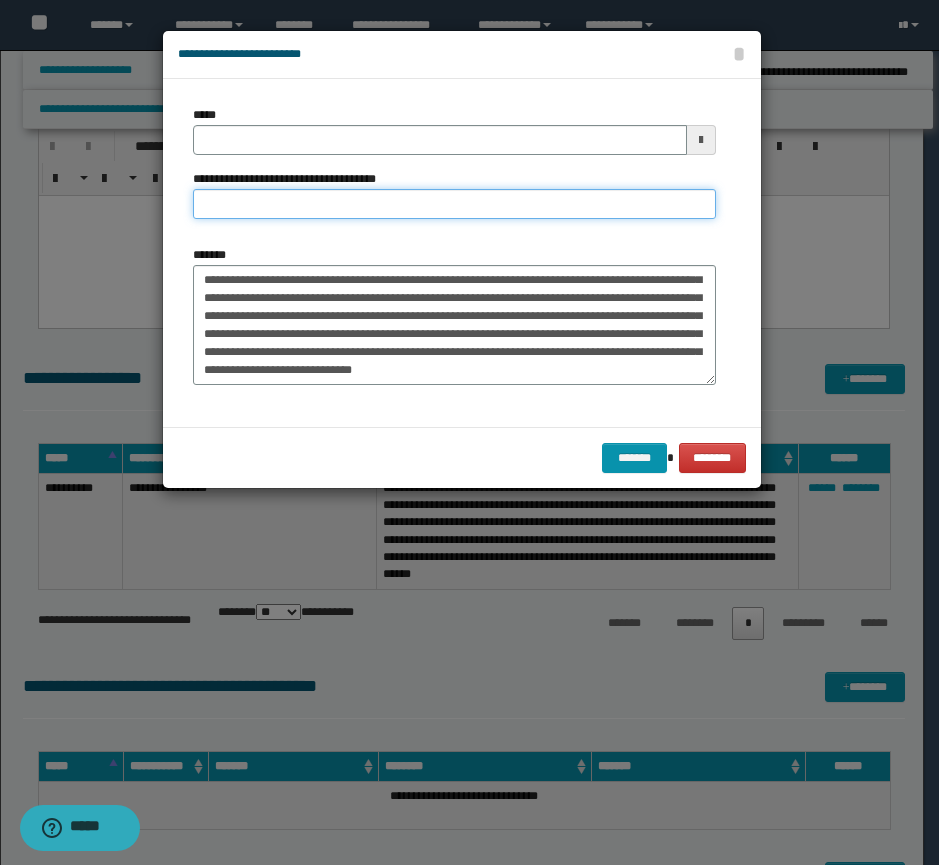 click on "**********" at bounding box center [454, 204] 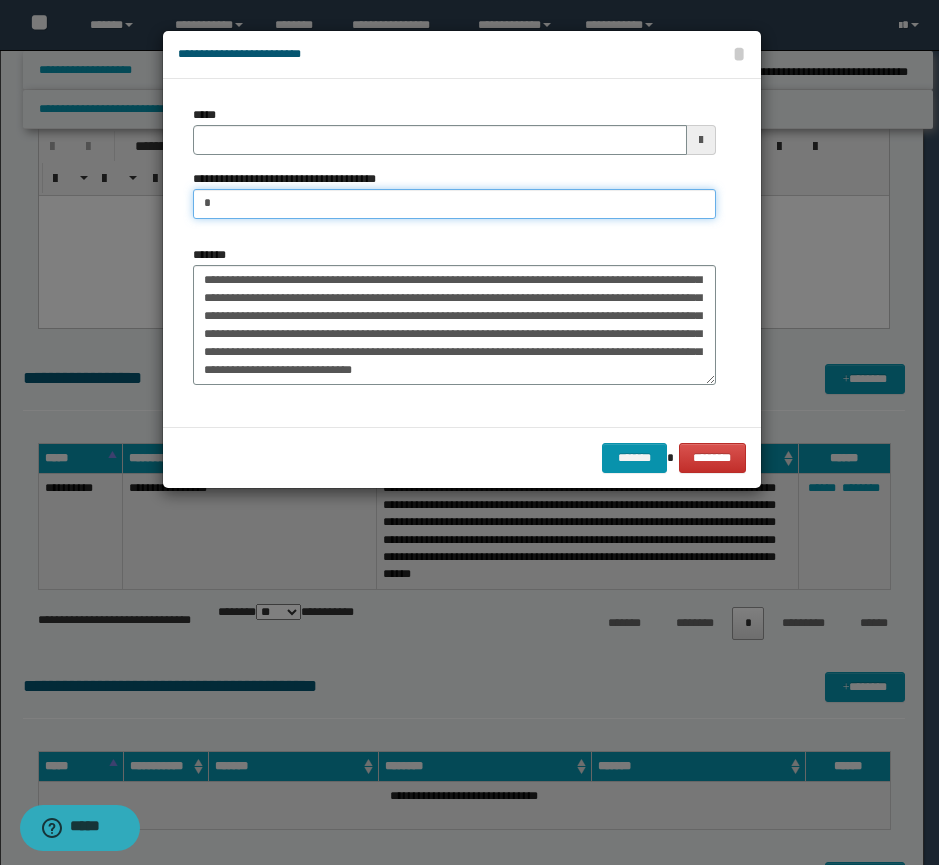 type on "*********" 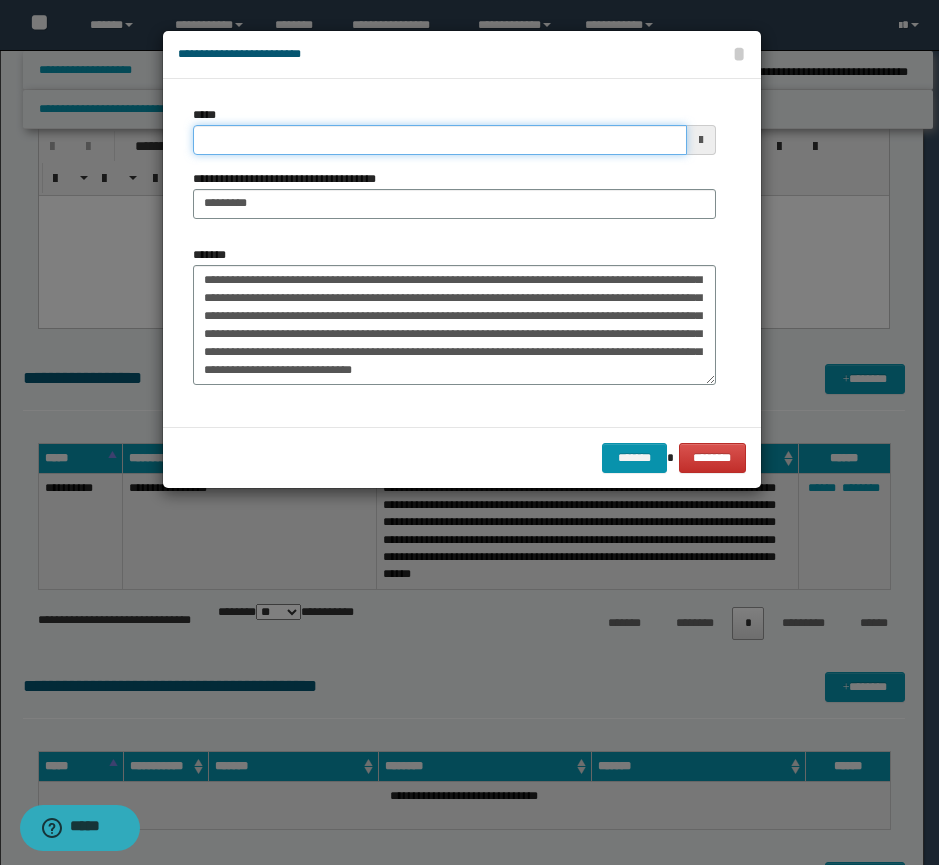 click on "*****" at bounding box center [440, 140] 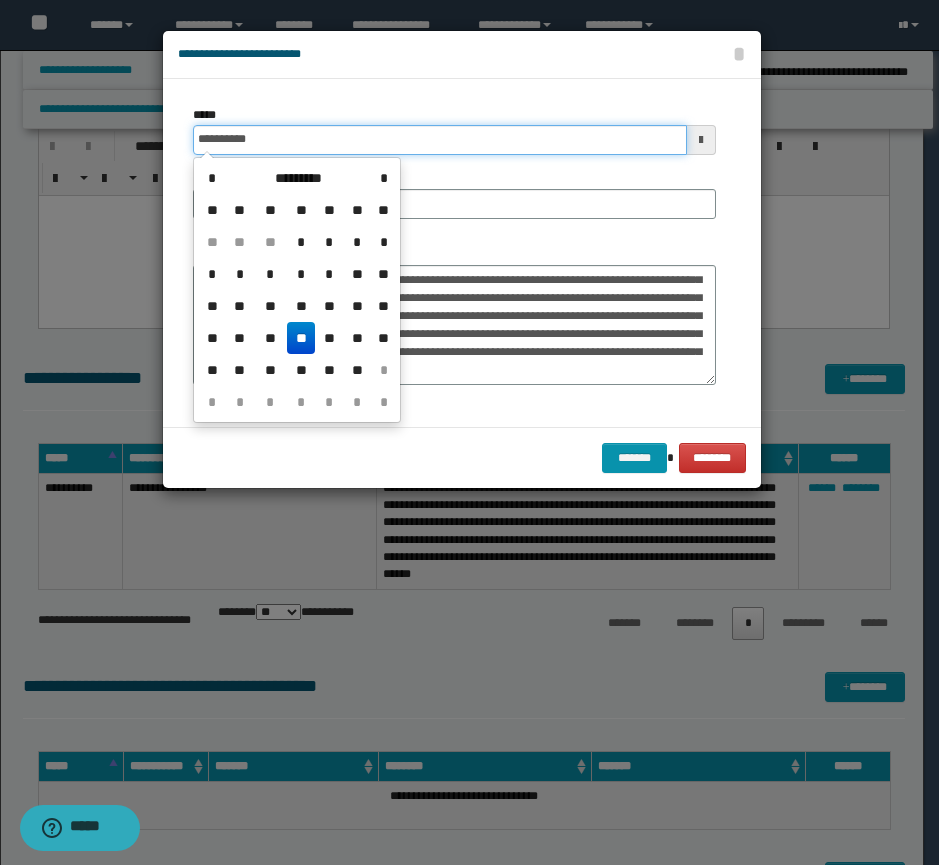 type on "**********" 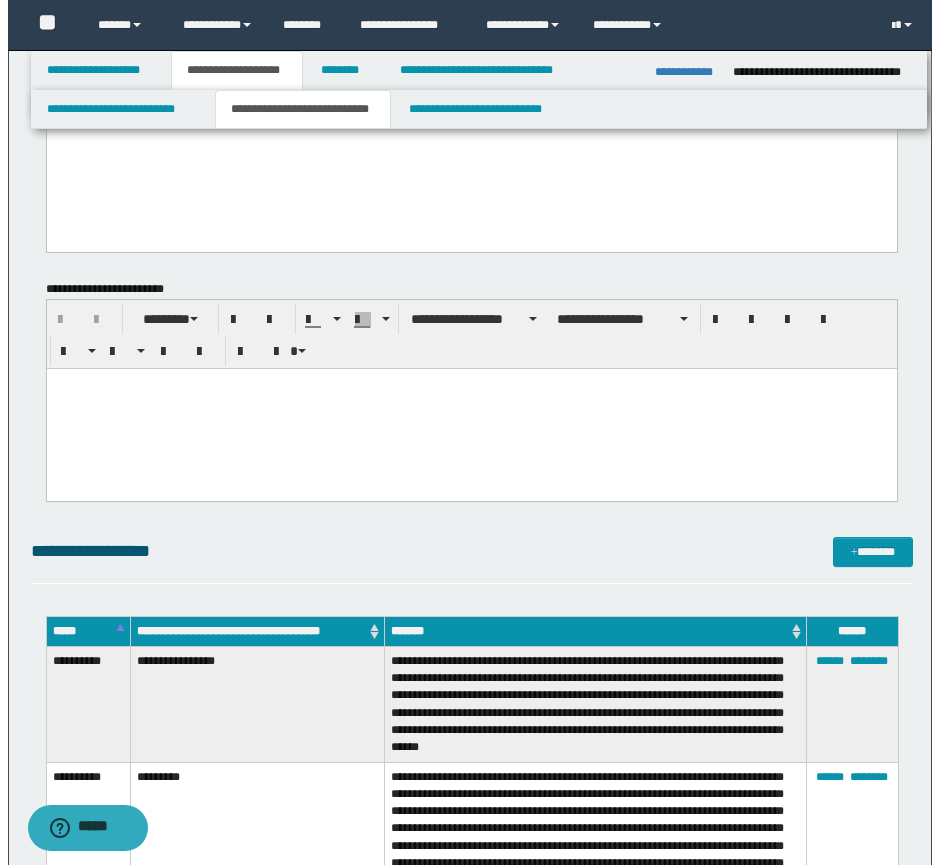 scroll, scrollTop: 0, scrollLeft: 0, axis: both 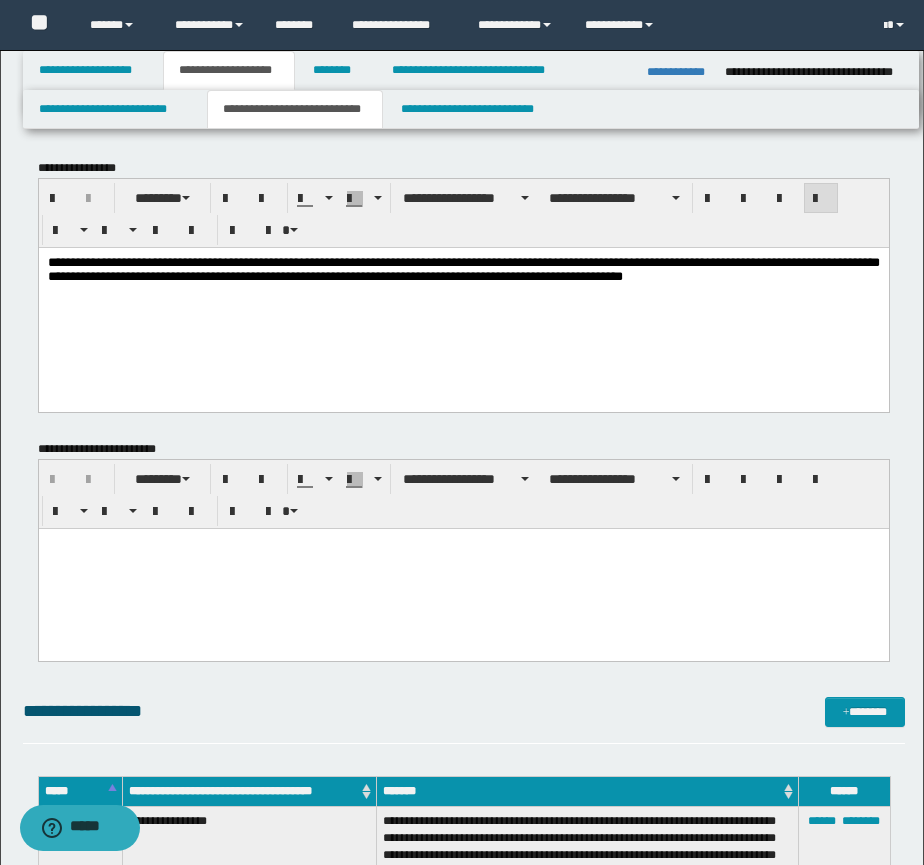 click on "**********" at bounding box center (463, 294) 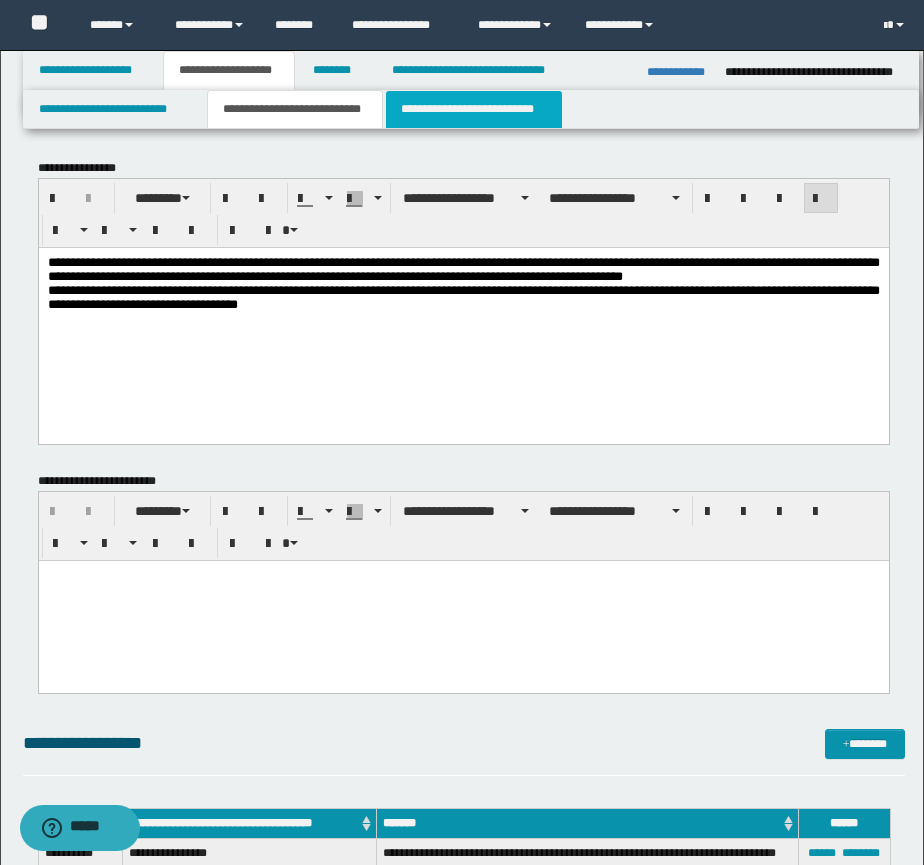 click on "**********" at bounding box center [474, 109] 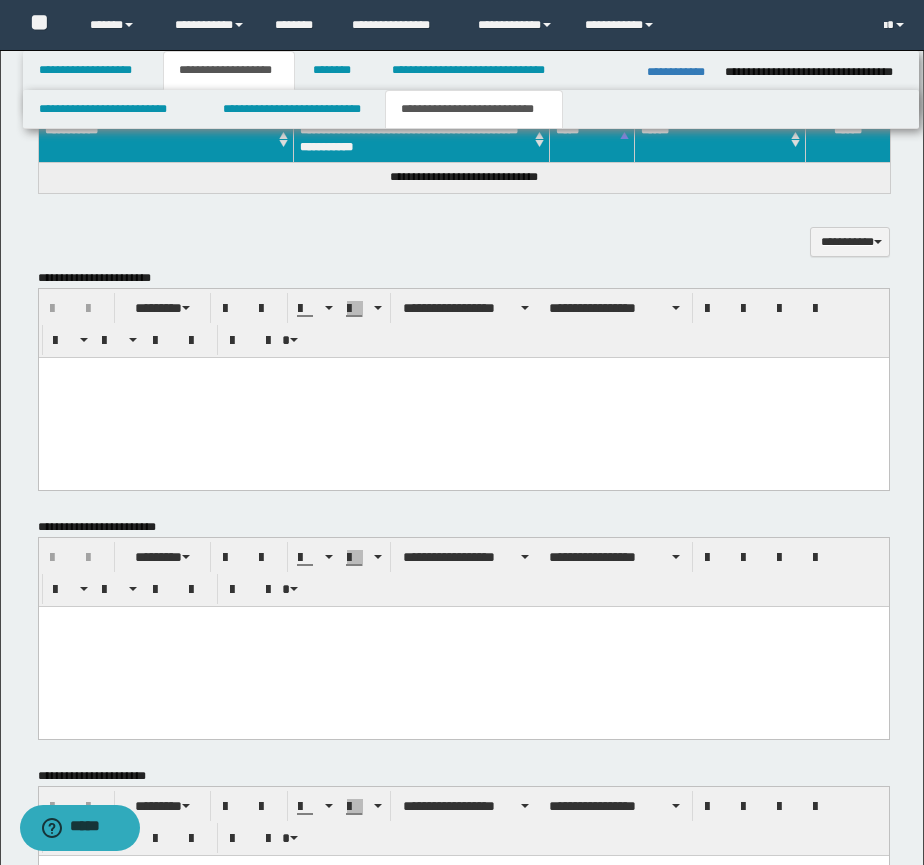 scroll, scrollTop: 667, scrollLeft: 0, axis: vertical 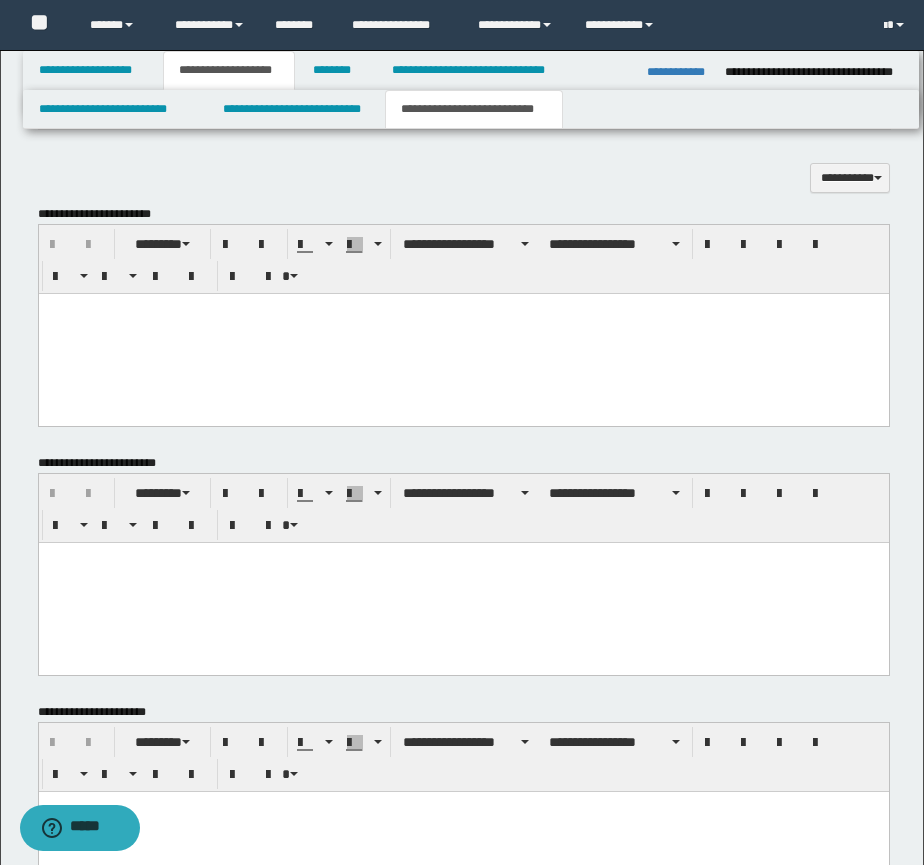 click at bounding box center [463, 333] 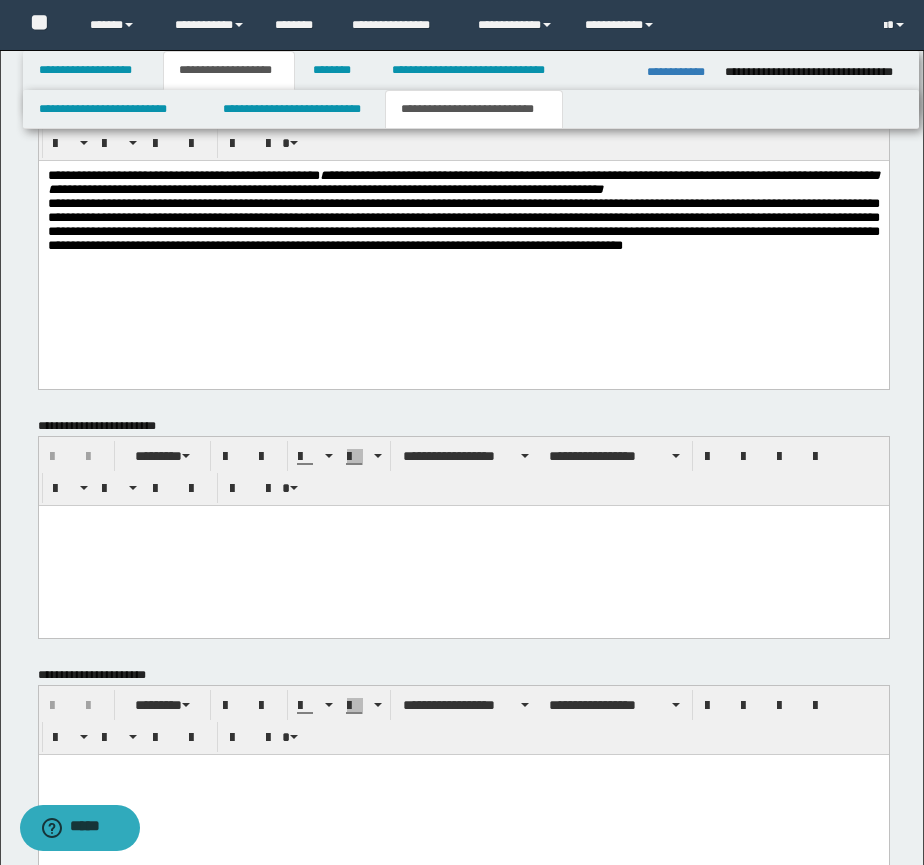 scroll, scrollTop: 946, scrollLeft: 0, axis: vertical 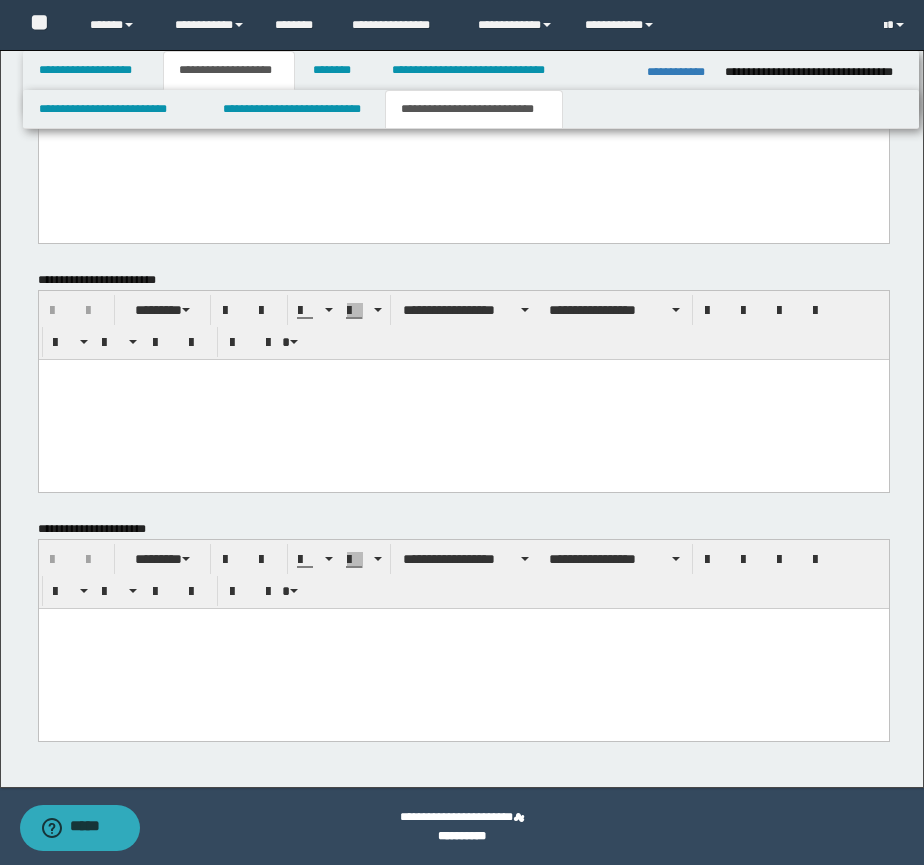 click at bounding box center (463, 648) 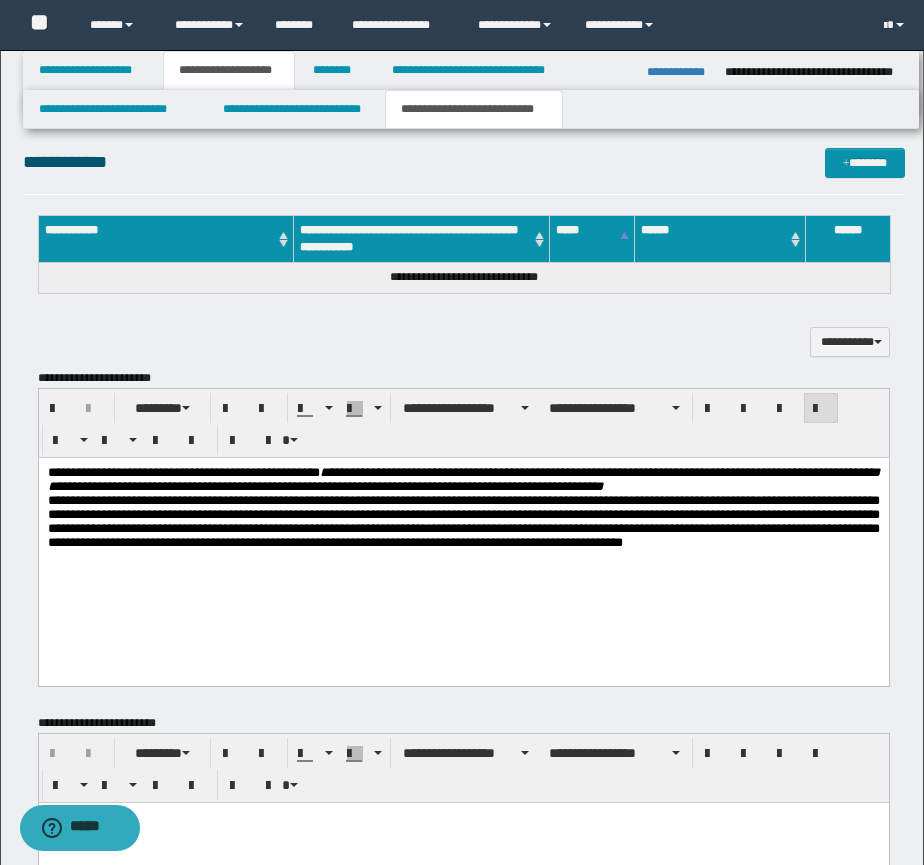 scroll, scrollTop: 446, scrollLeft: 0, axis: vertical 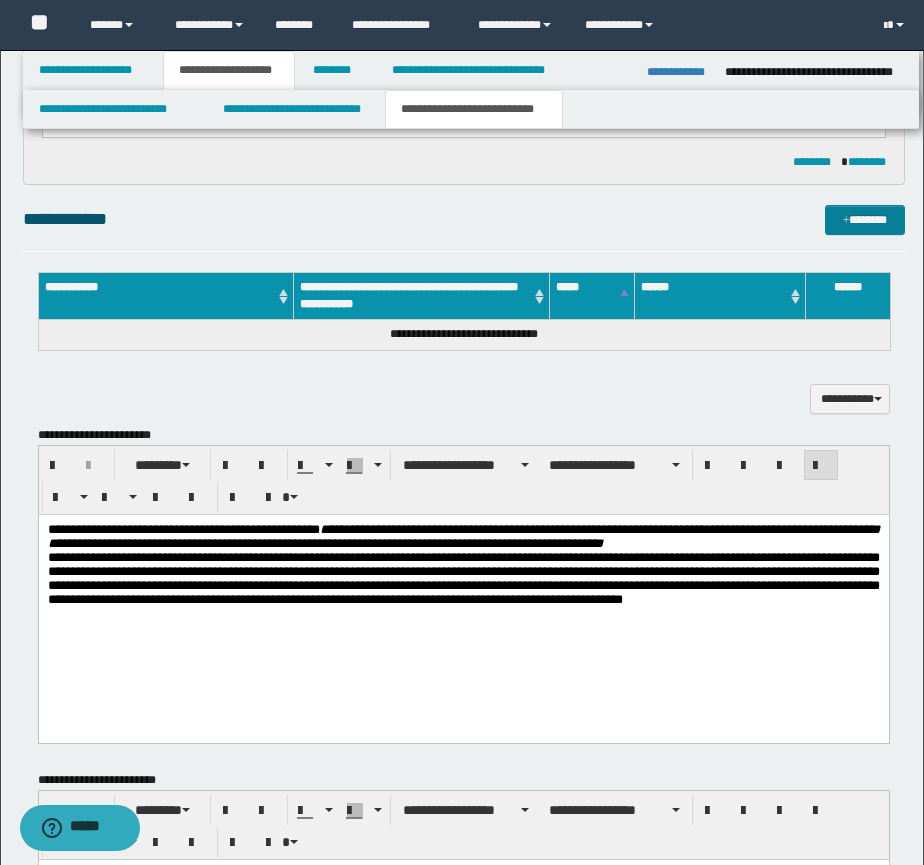 click on "*******" at bounding box center (865, 220) 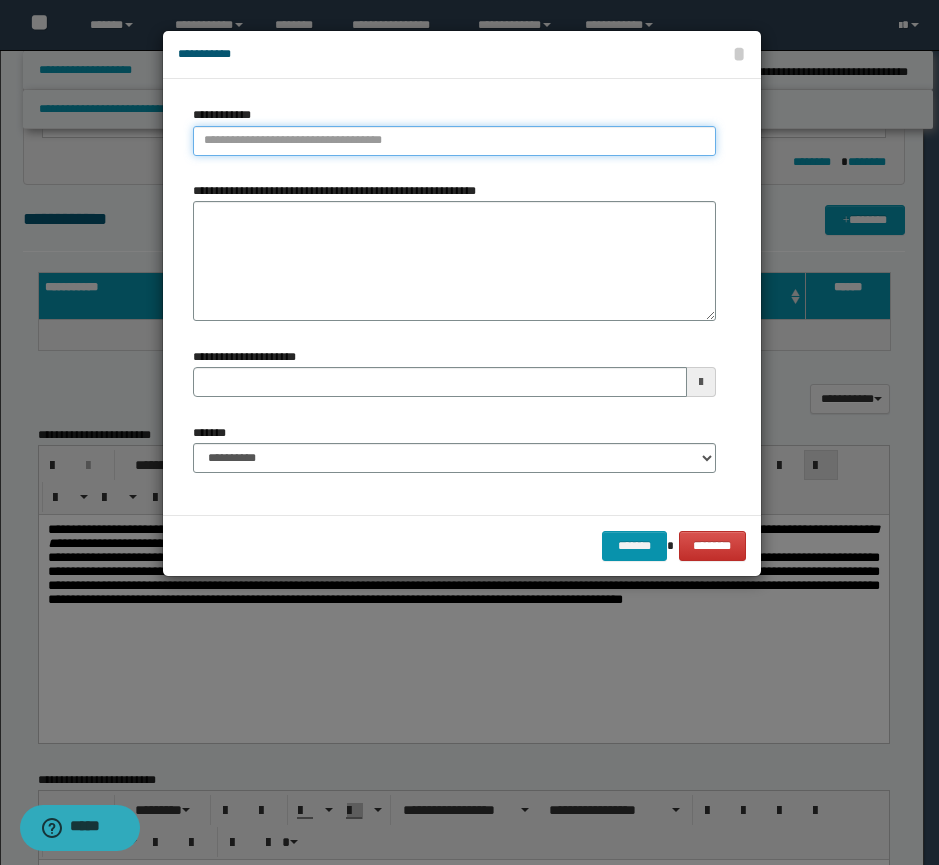 click on "**********" at bounding box center (454, 141) 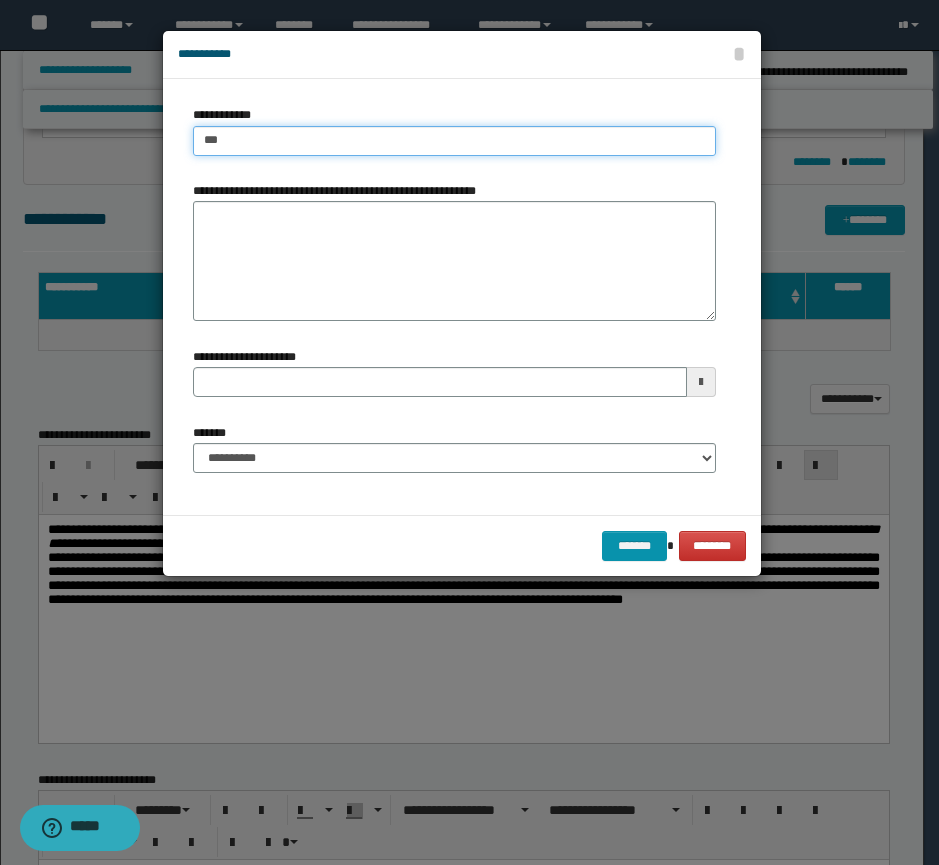 type on "****" 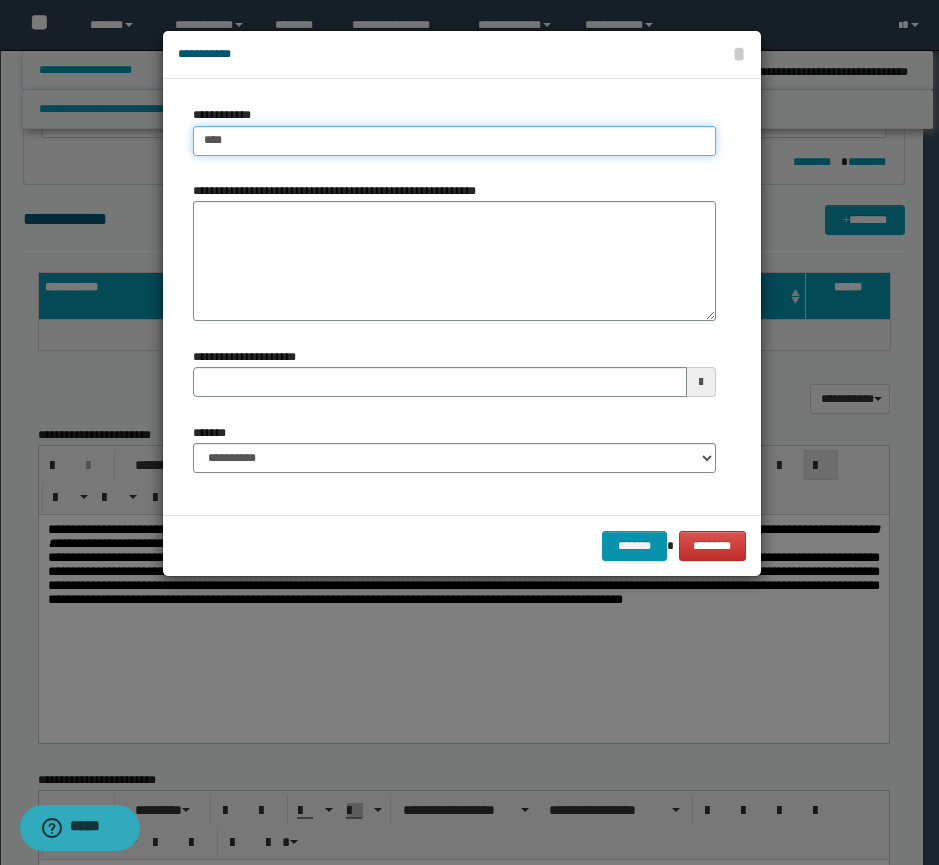 type on "****" 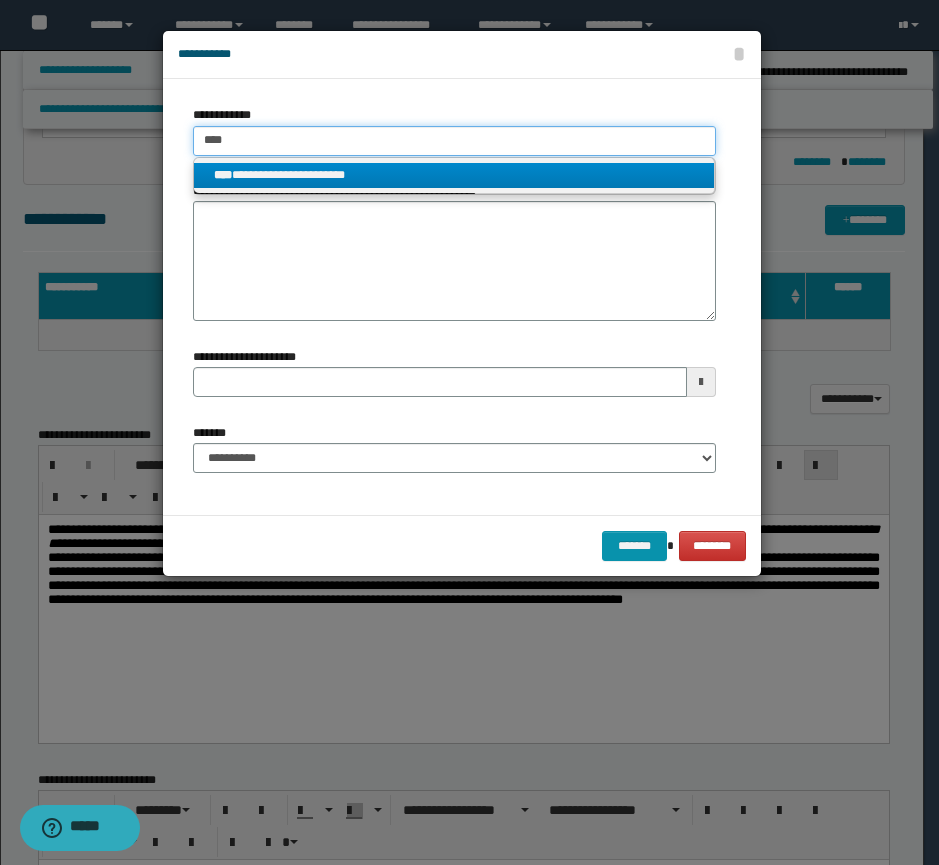 type on "****" 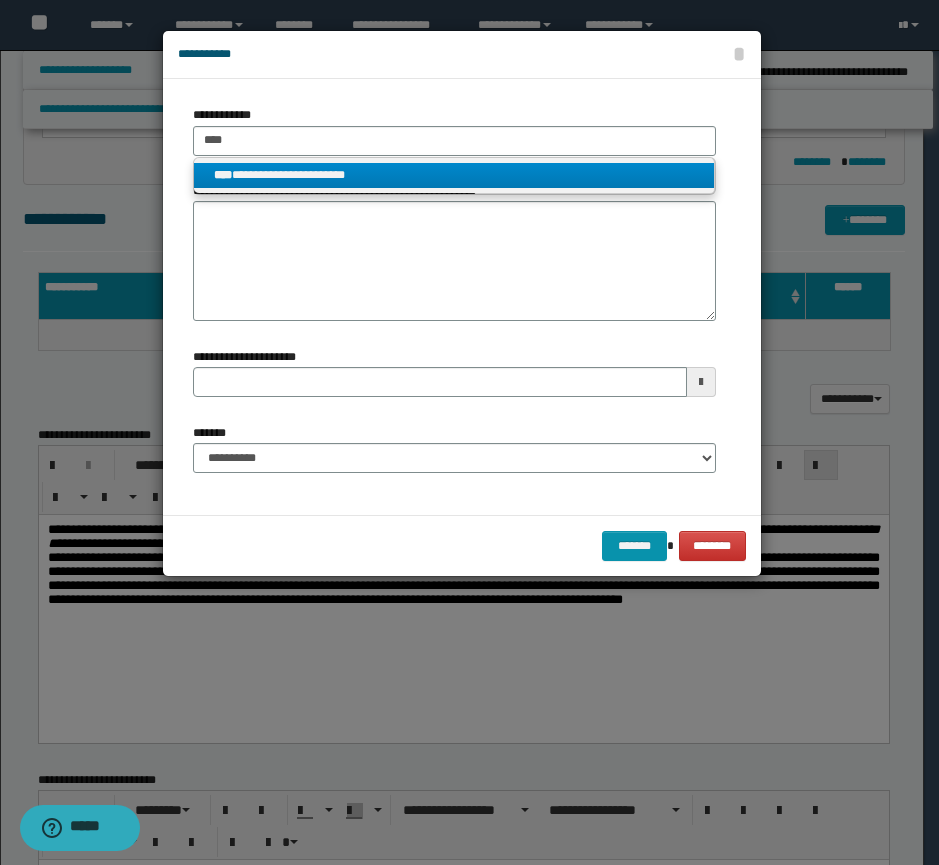 click on "**********" at bounding box center (454, 175) 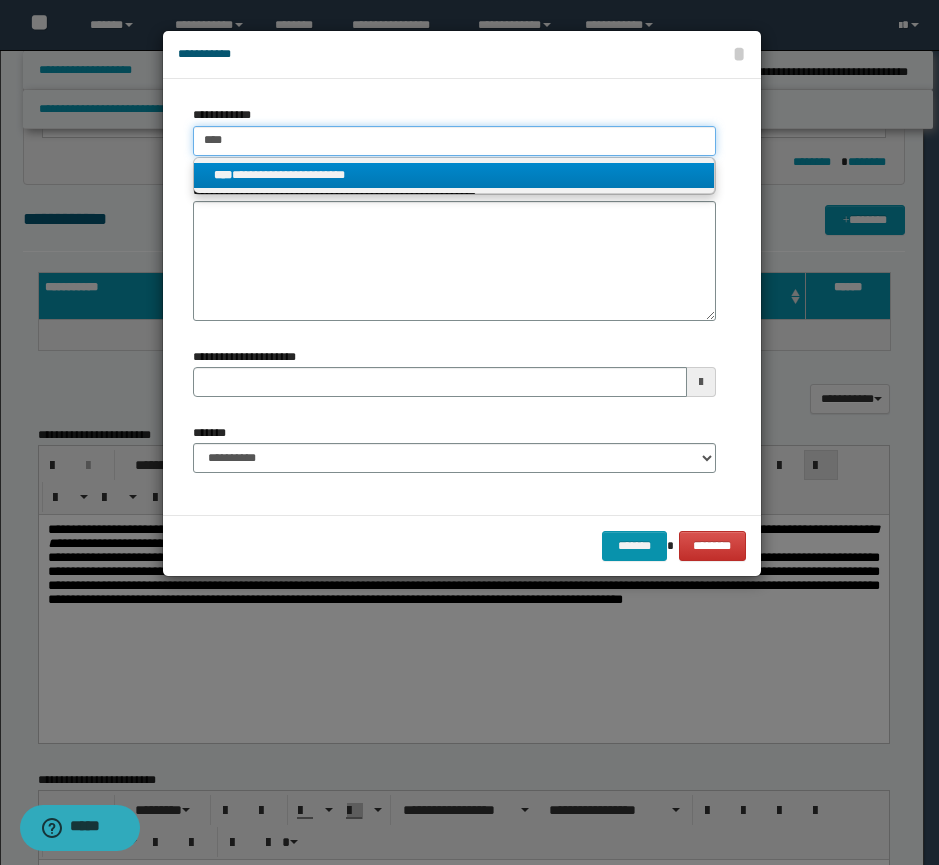 type 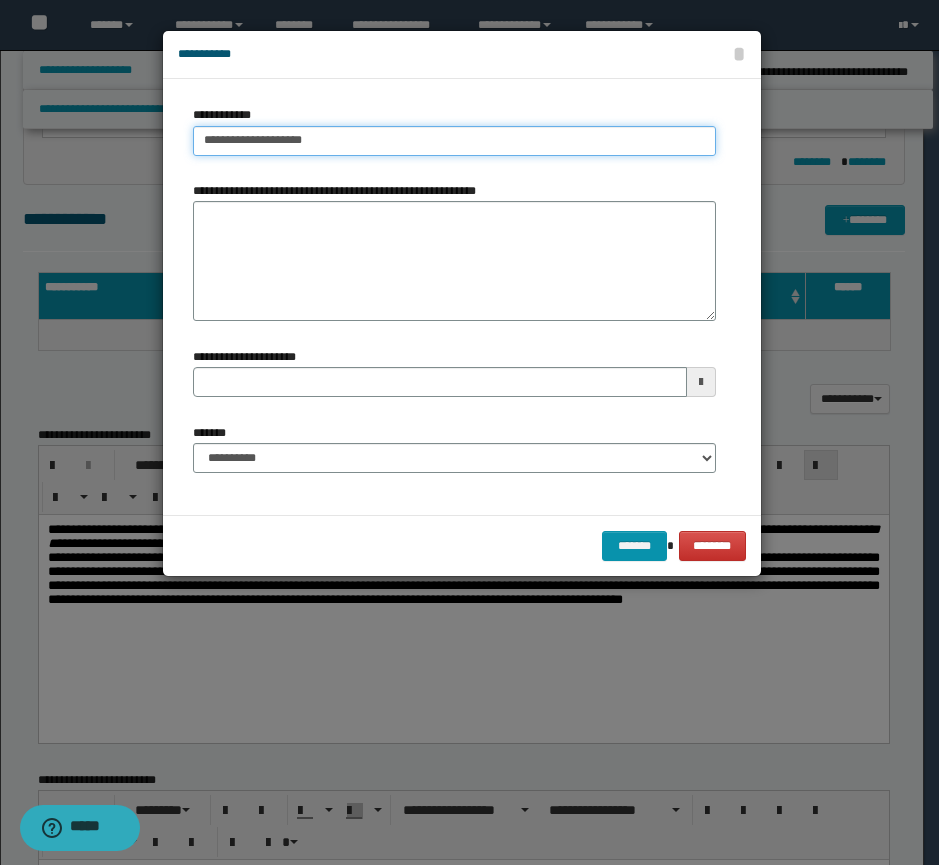 type 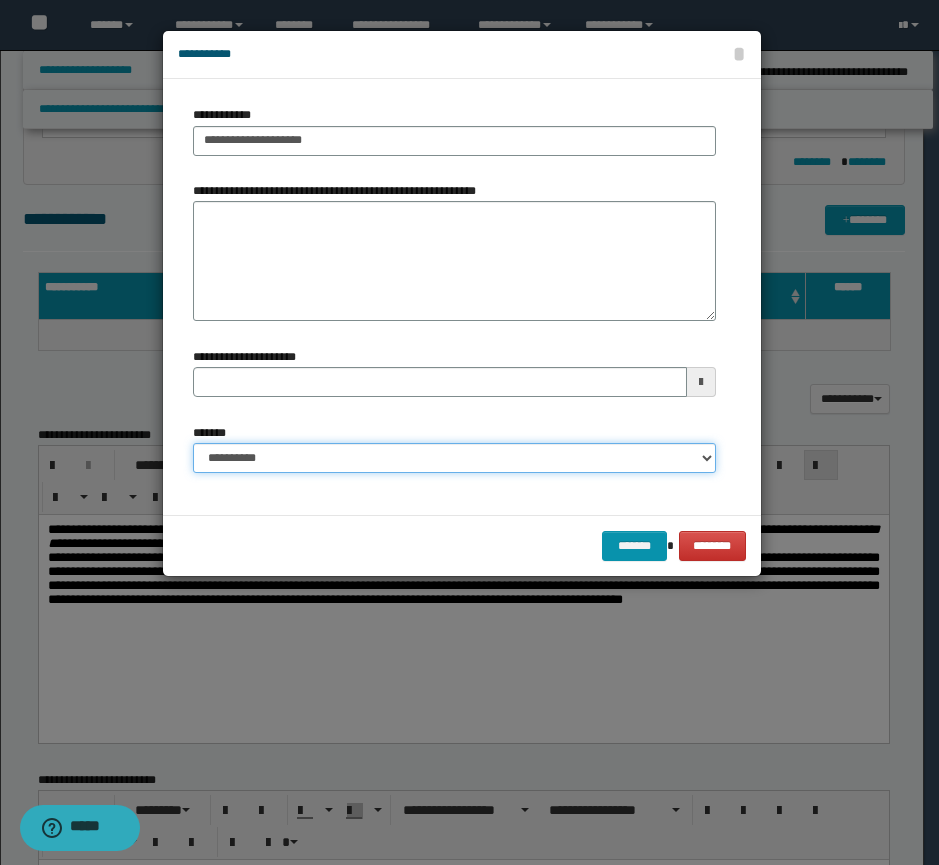 click on "**********" at bounding box center (454, 458) 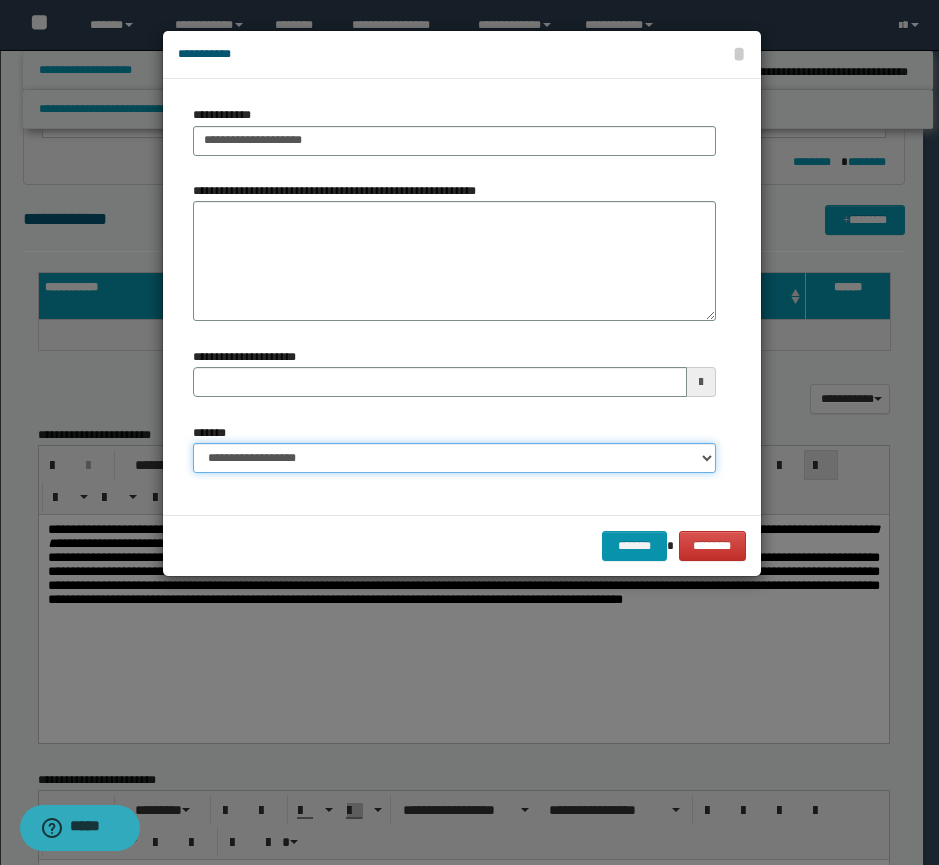 click on "**********" at bounding box center [454, 458] 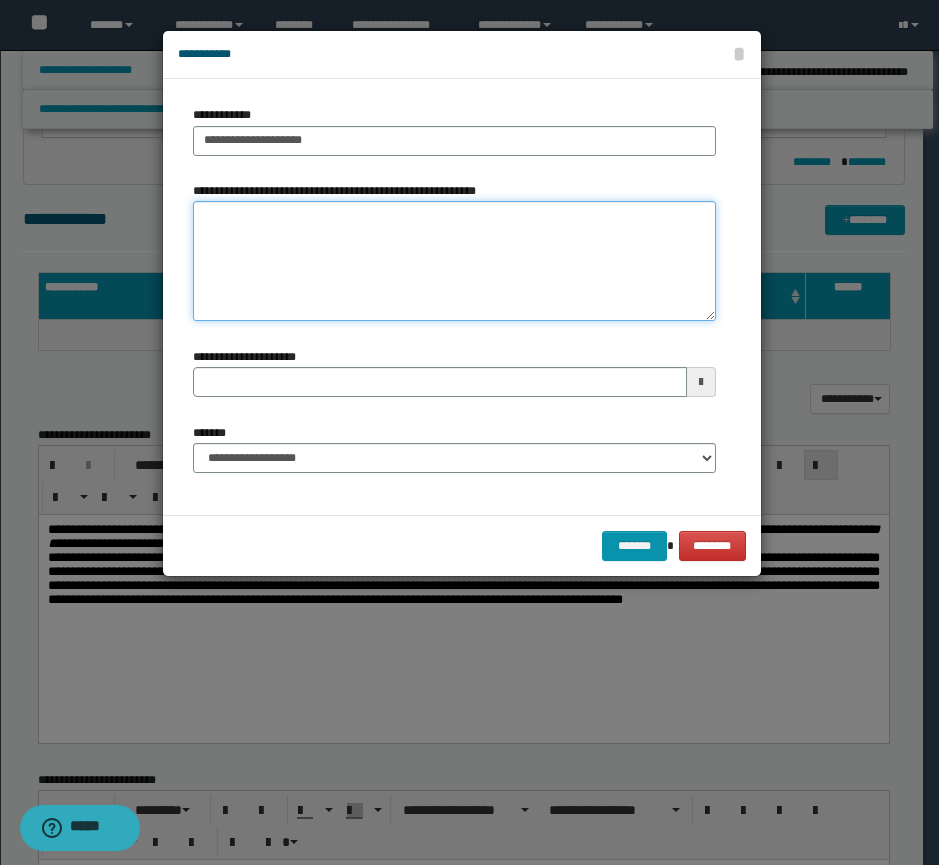 click on "**********" at bounding box center [454, 261] 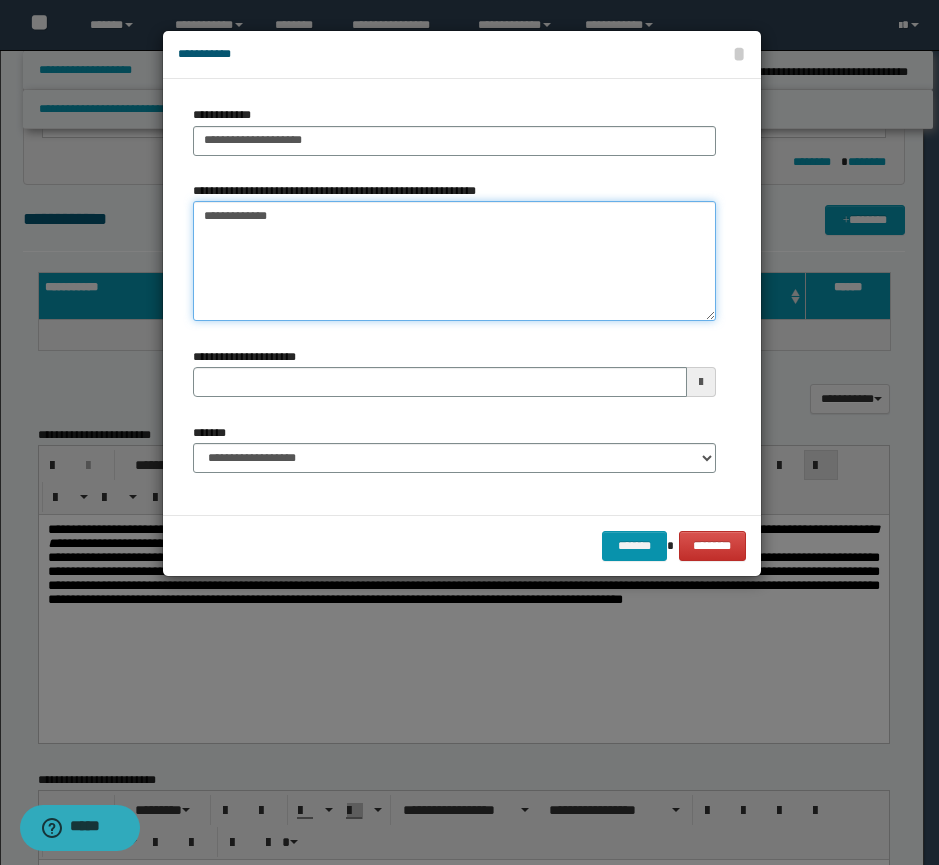 type on "**********" 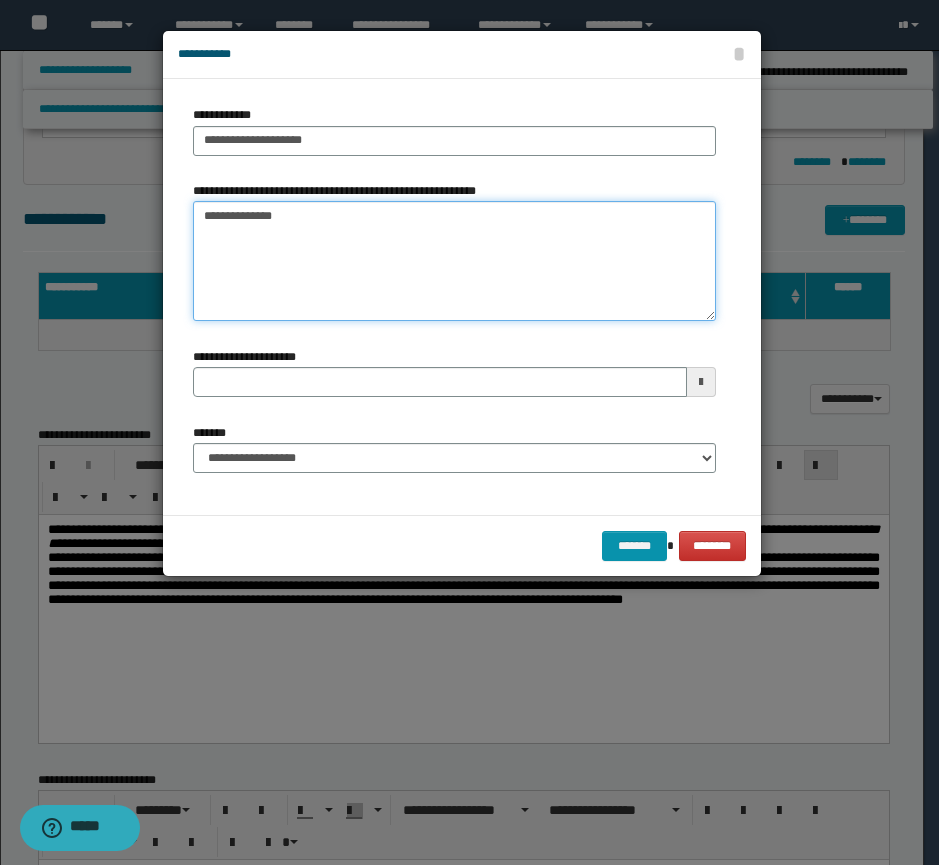 type 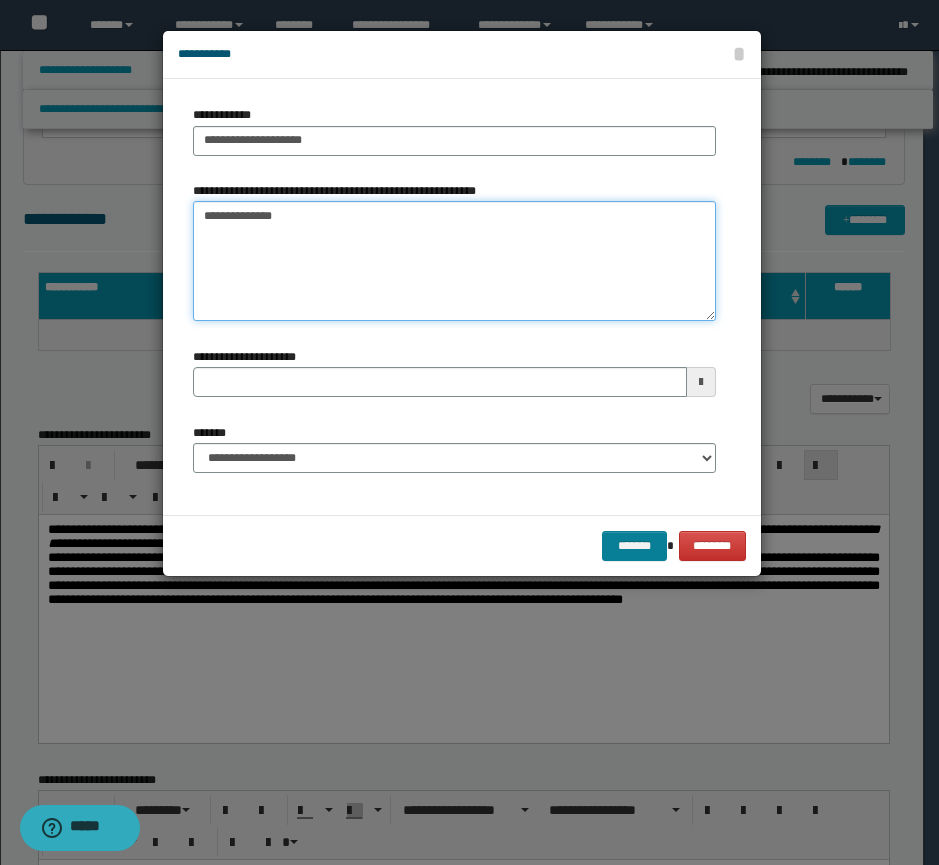 type on "**********" 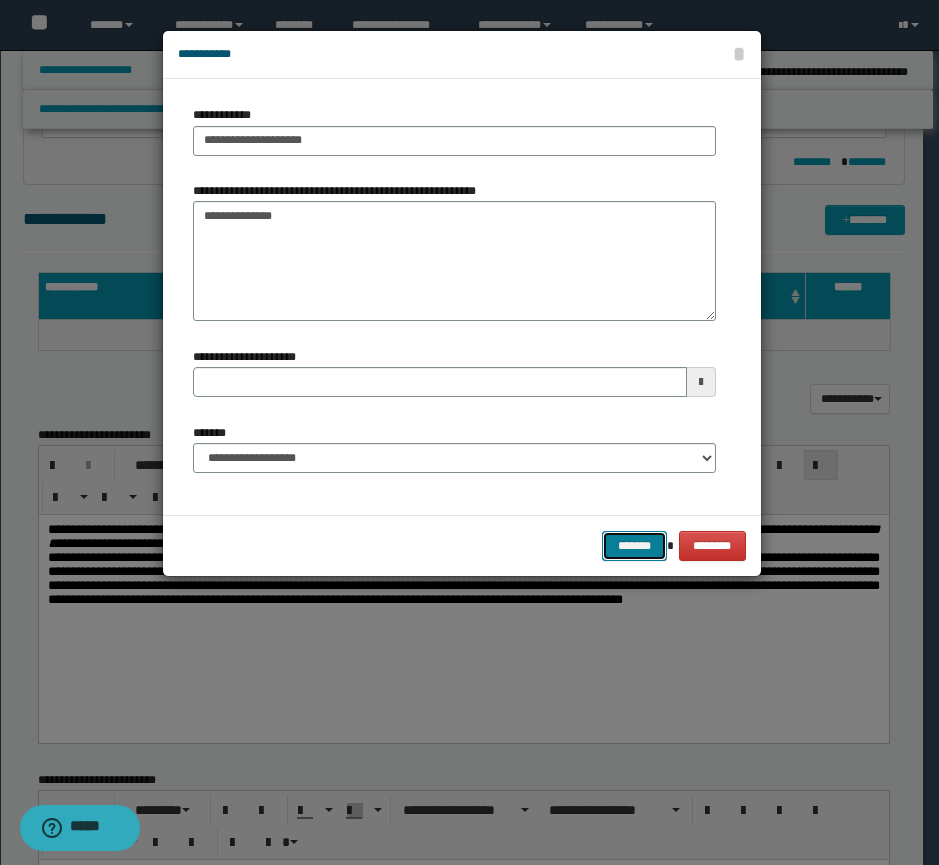 click on "*******" at bounding box center (634, 546) 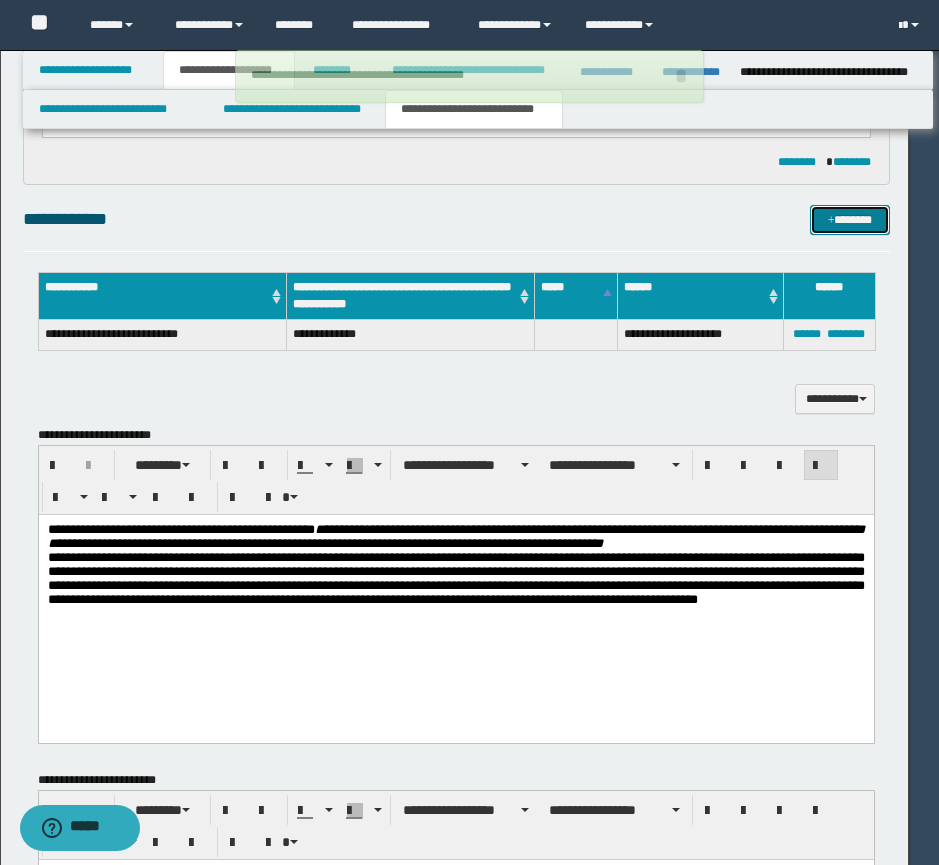 type 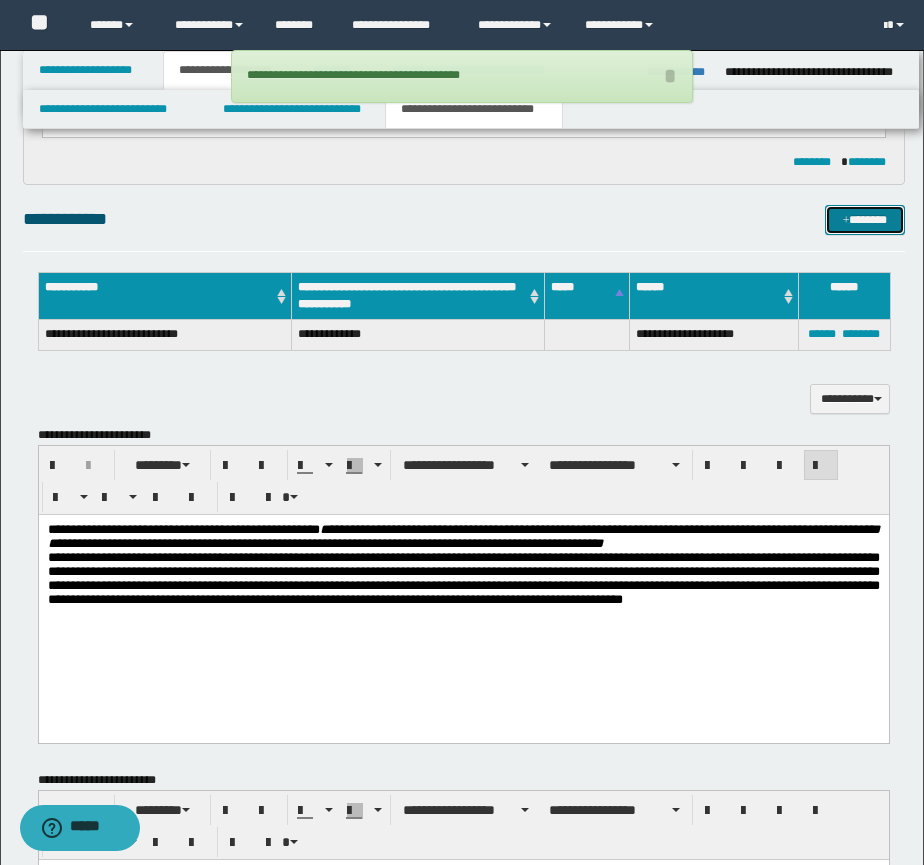 click on "*******" at bounding box center (865, 220) 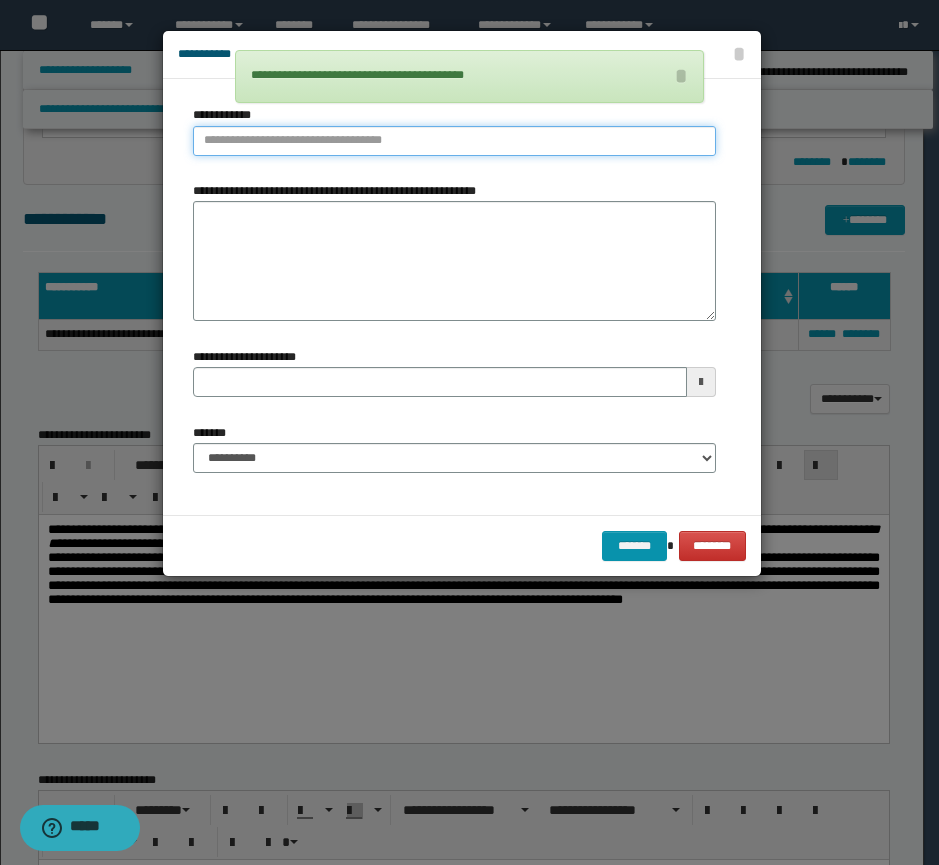 type on "**********" 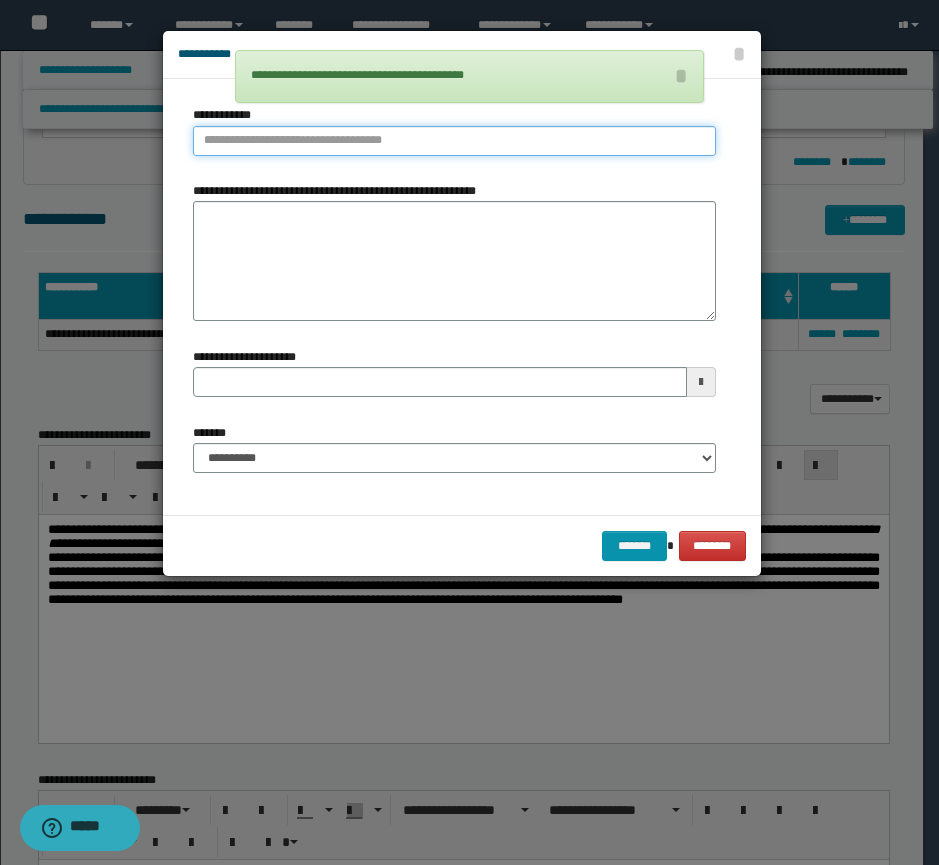 click on "**********" at bounding box center [454, 141] 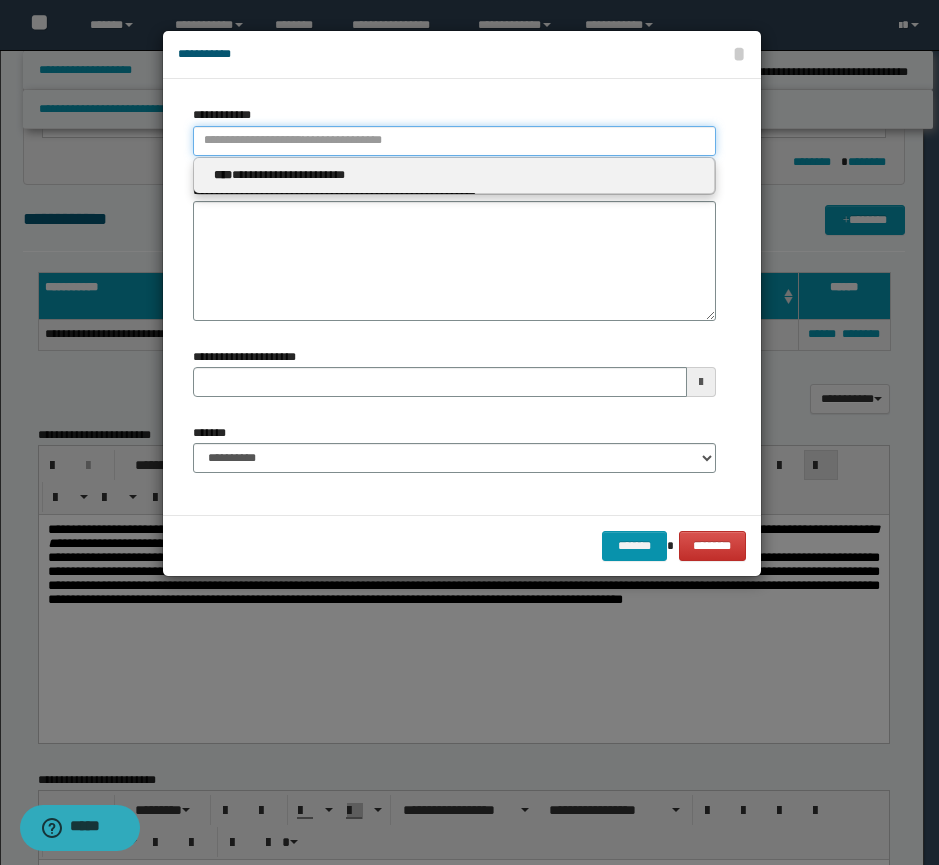 type 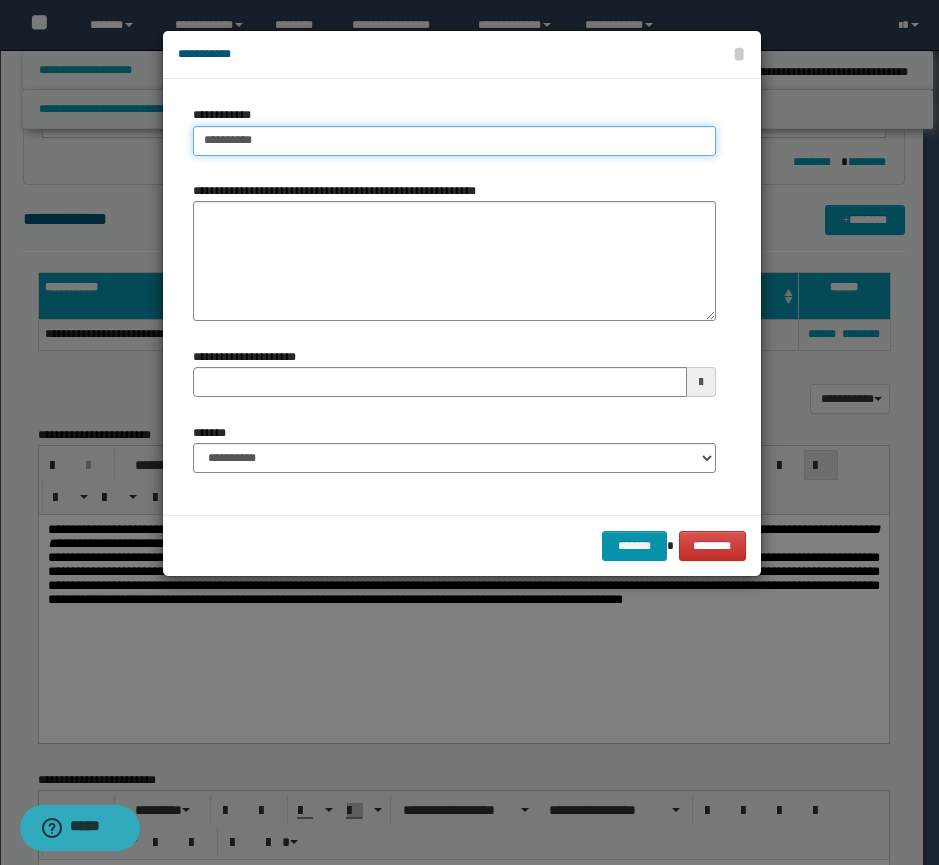 type on "**********" 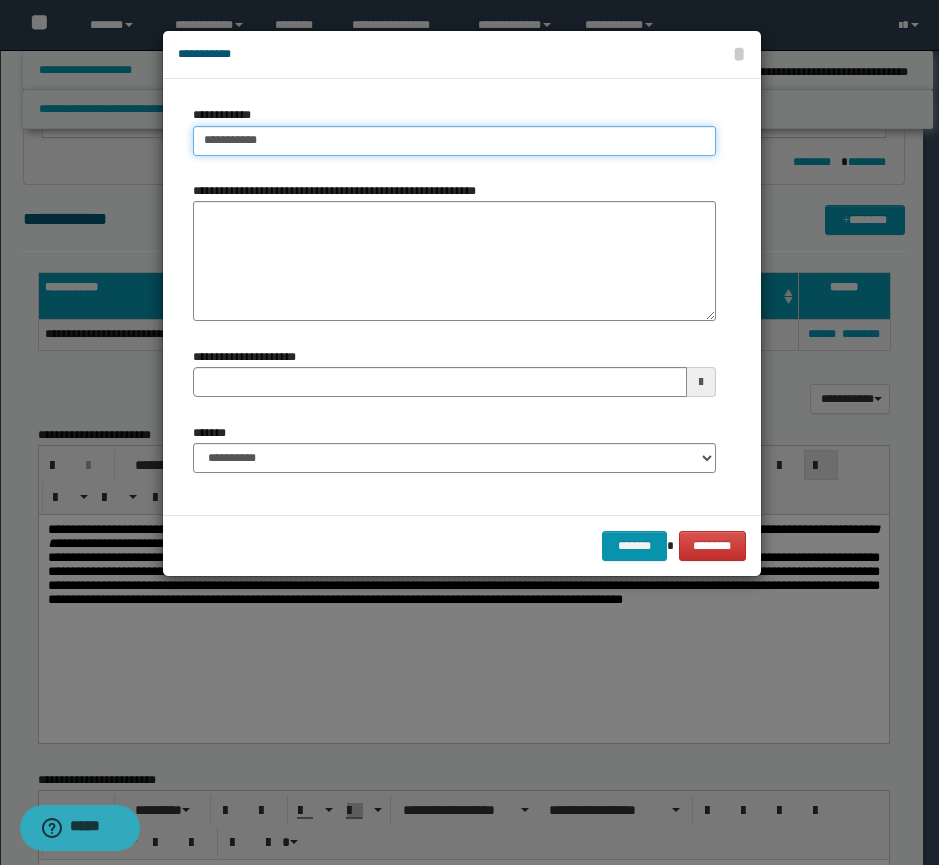 type on "**********" 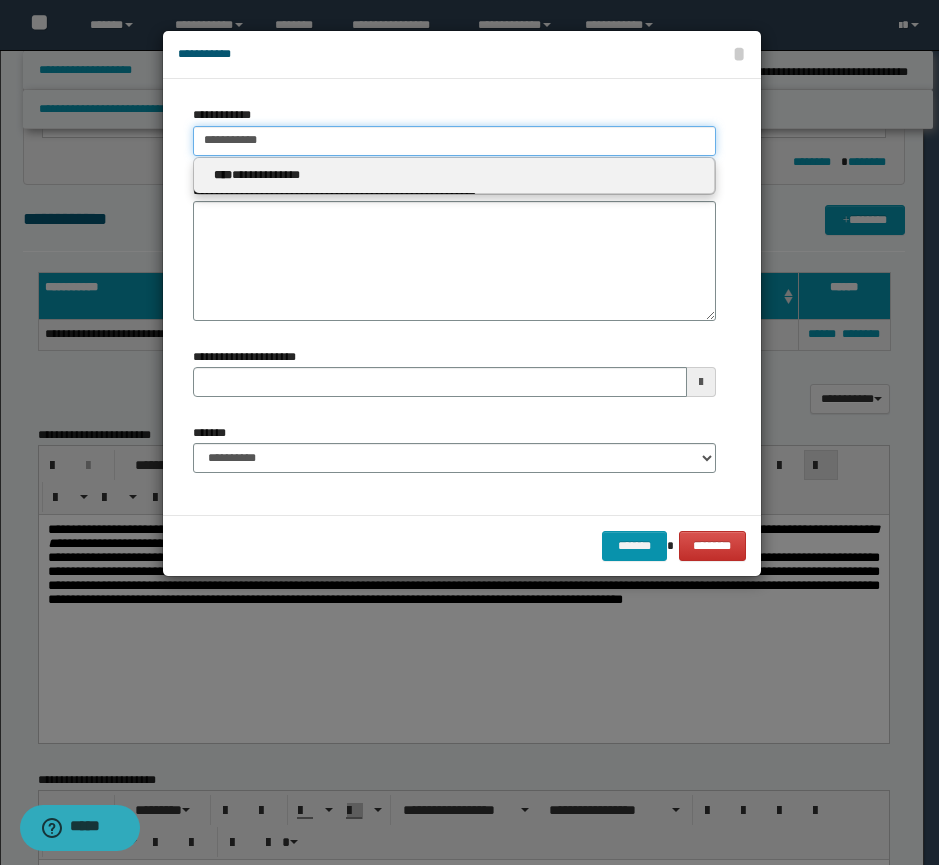 type on "**********" 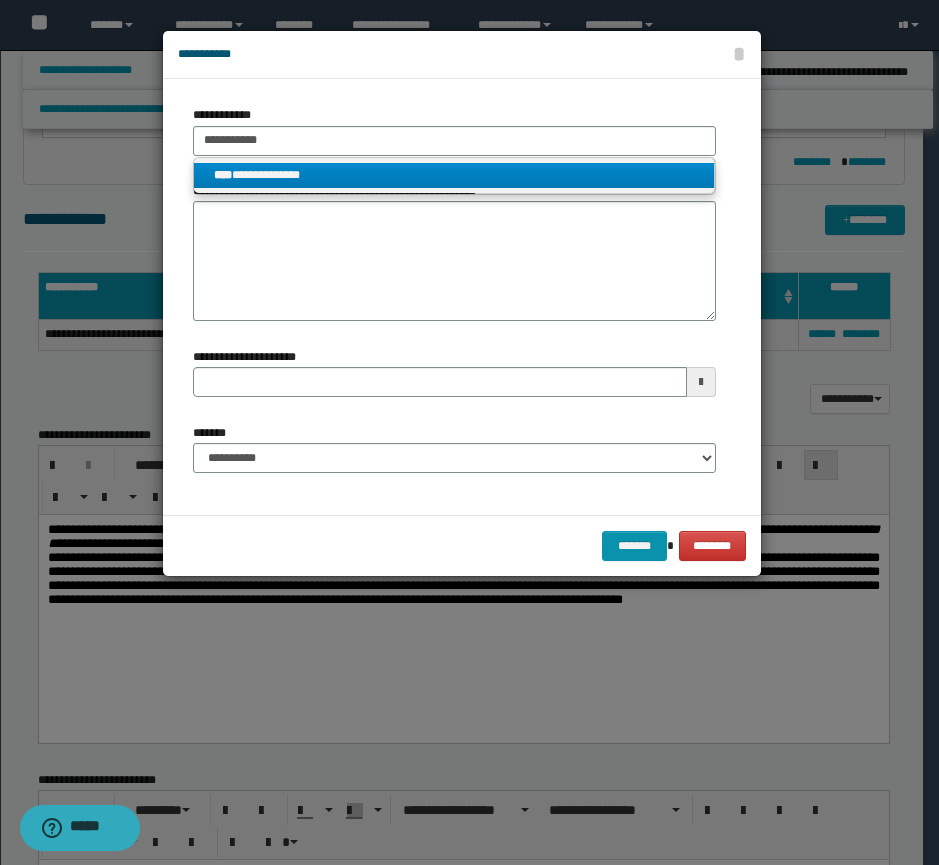 click on "**********" at bounding box center (454, 175) 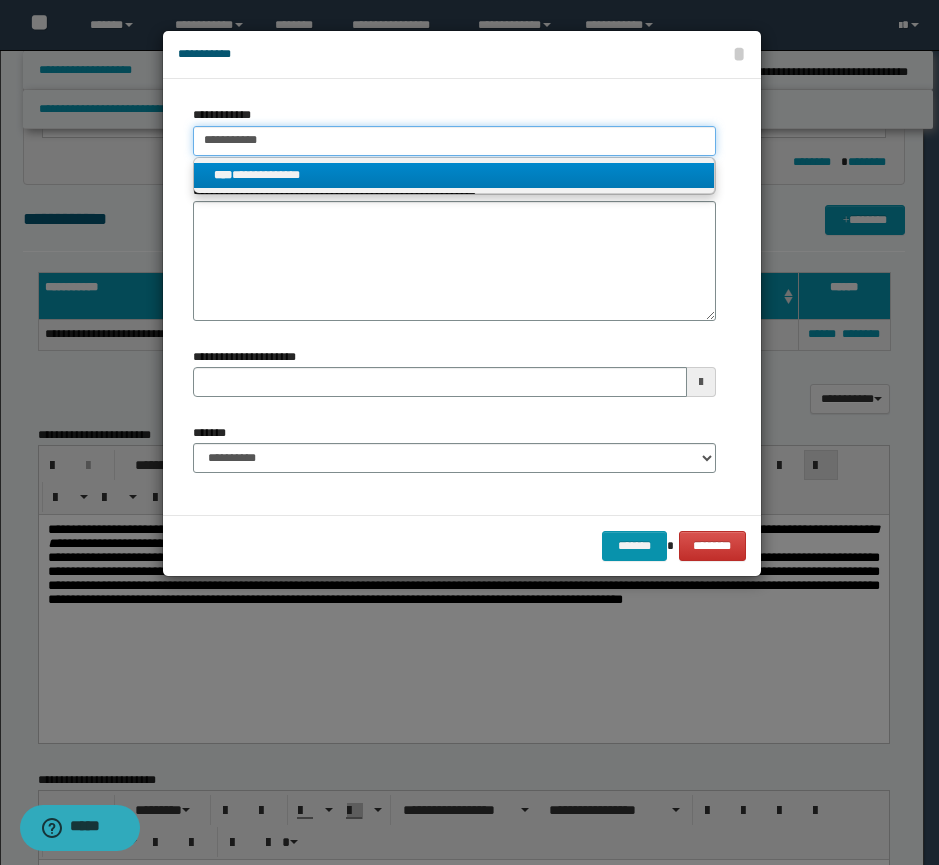 type 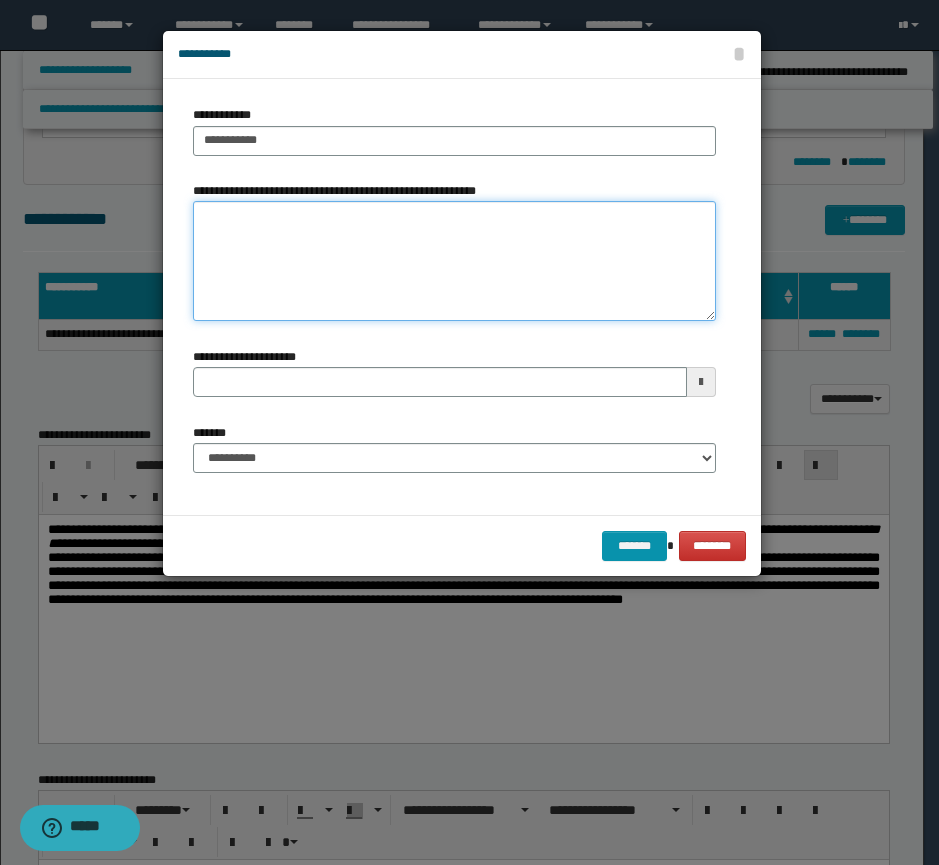 click on "**********" at bounding box center [454, 261] 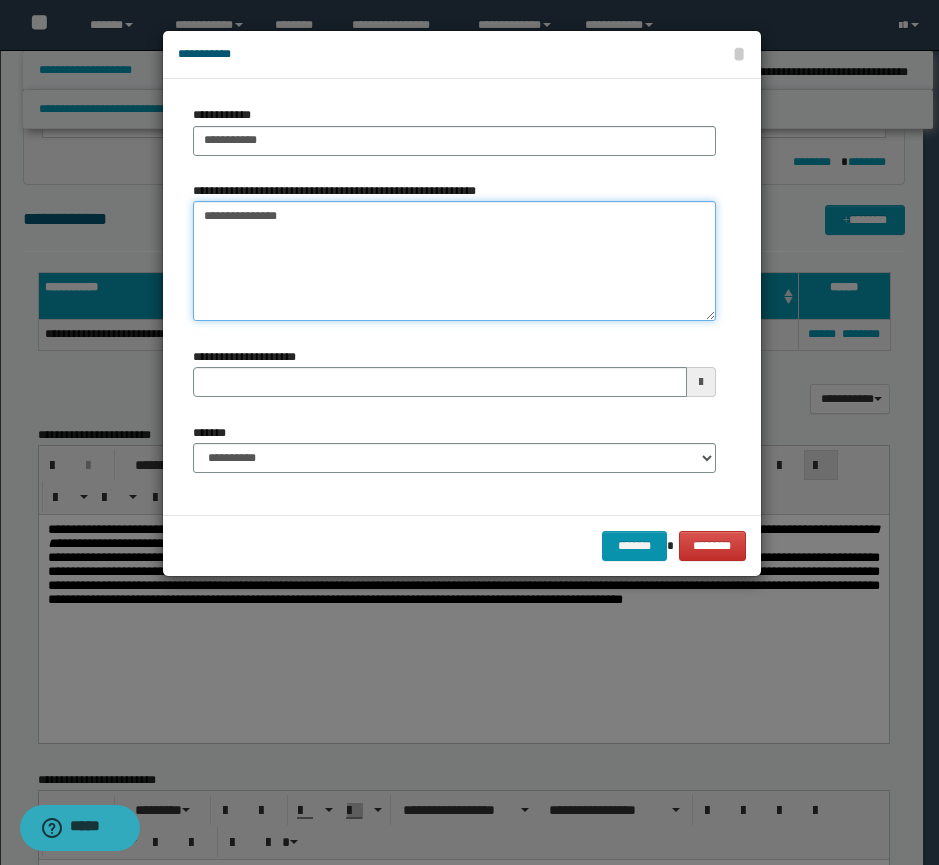 type on "**********" 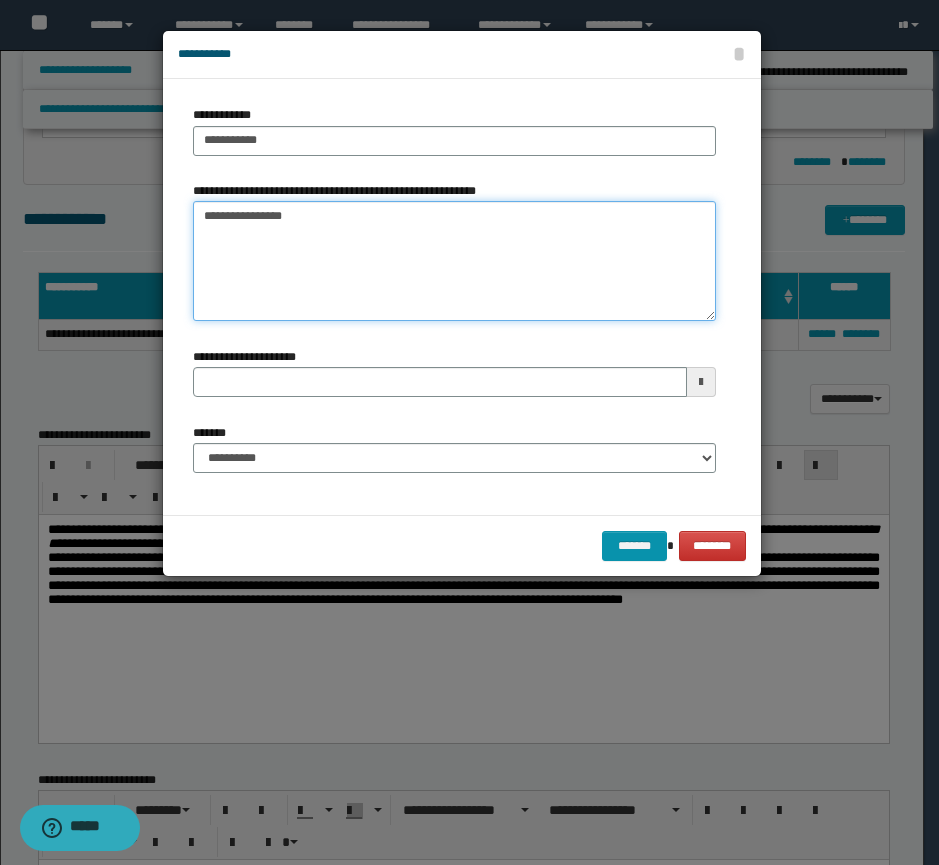 type 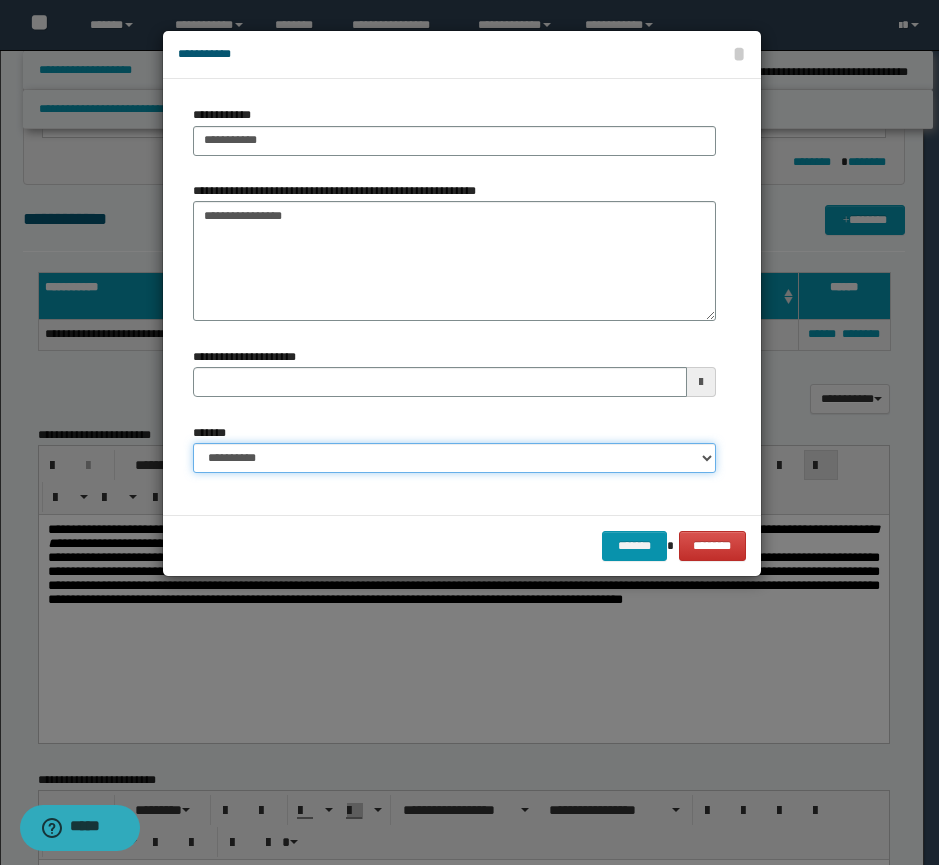 click on "**********" at bounding box center [454, 458] 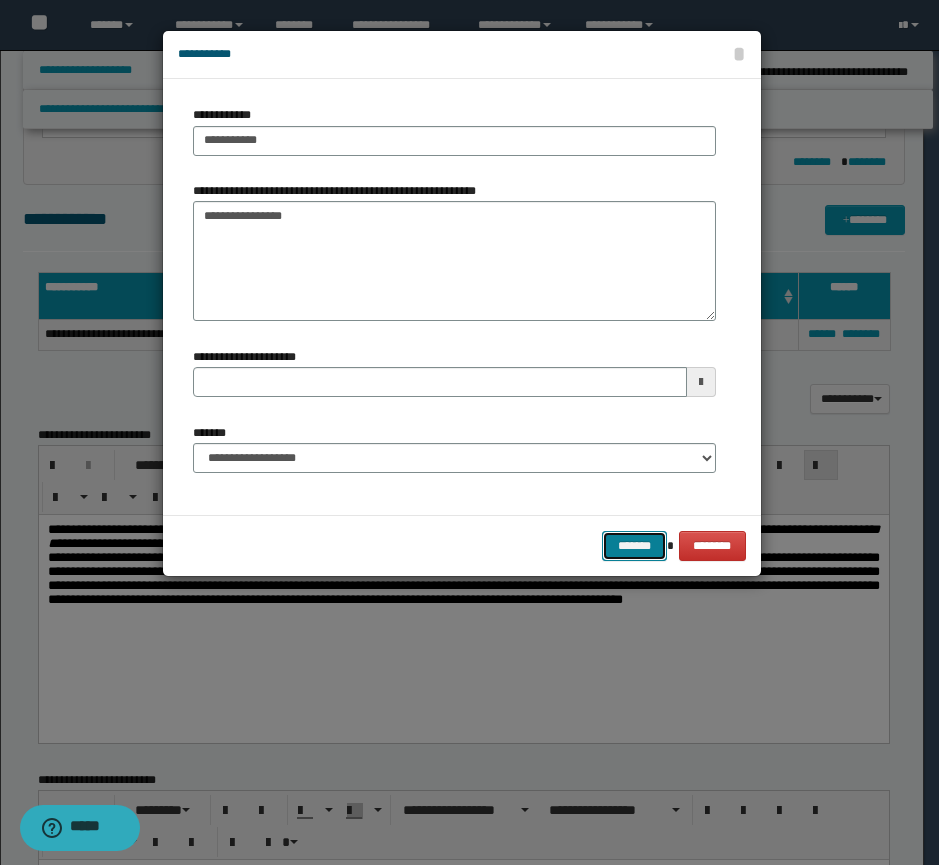 click on "*******" at bounding box center [634, 546] 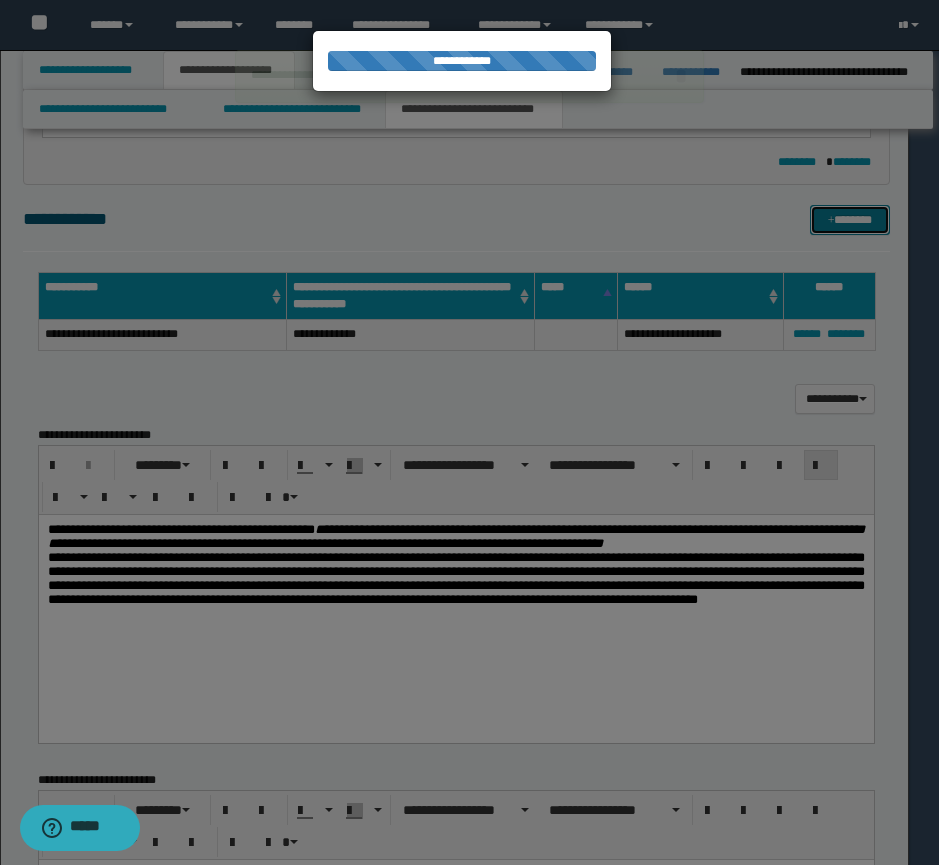 type 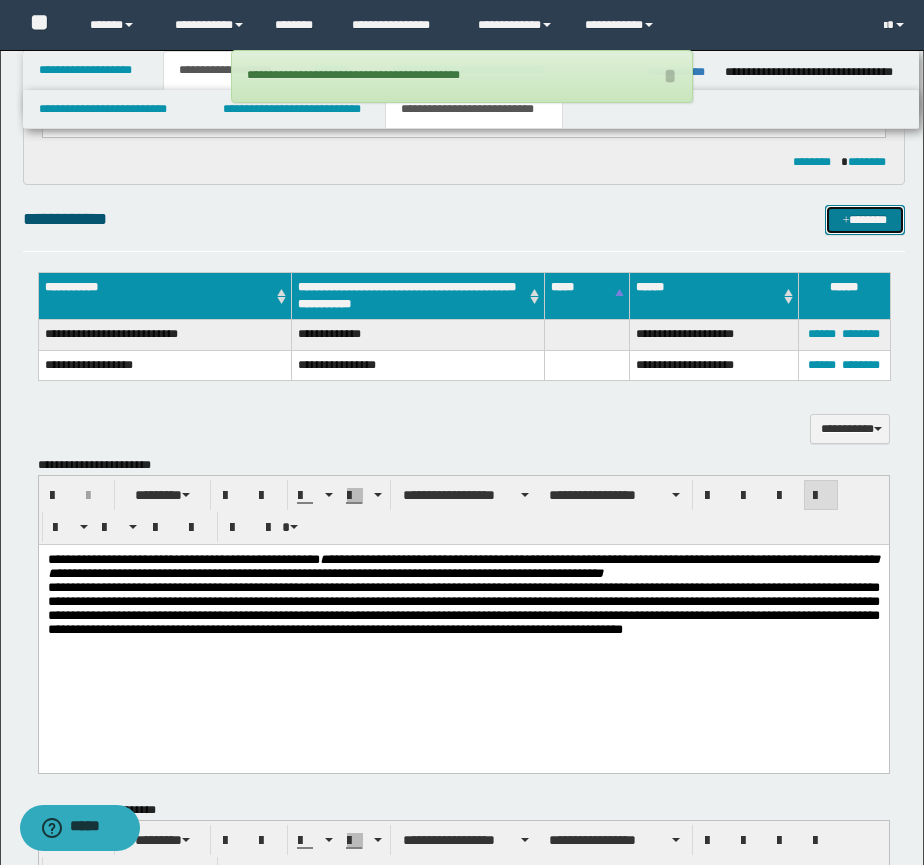 click on "*******" at bounding box center (865, 220) 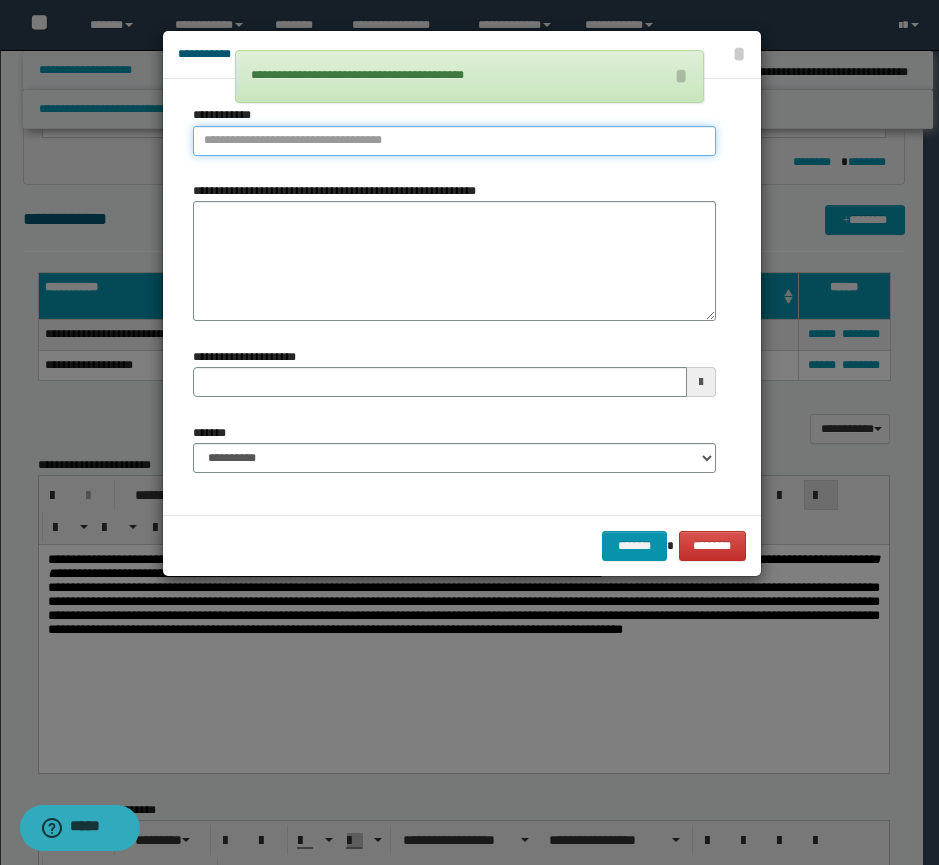 type on "**********" 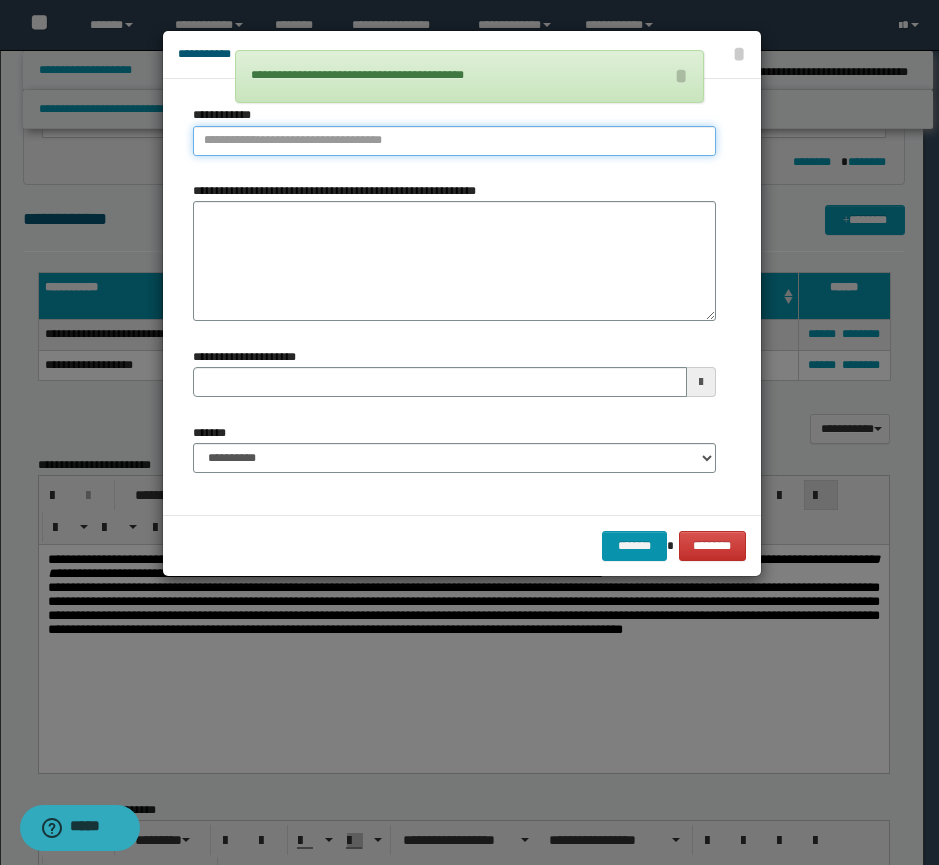 click on "**********" at bounding box center (454, 141) 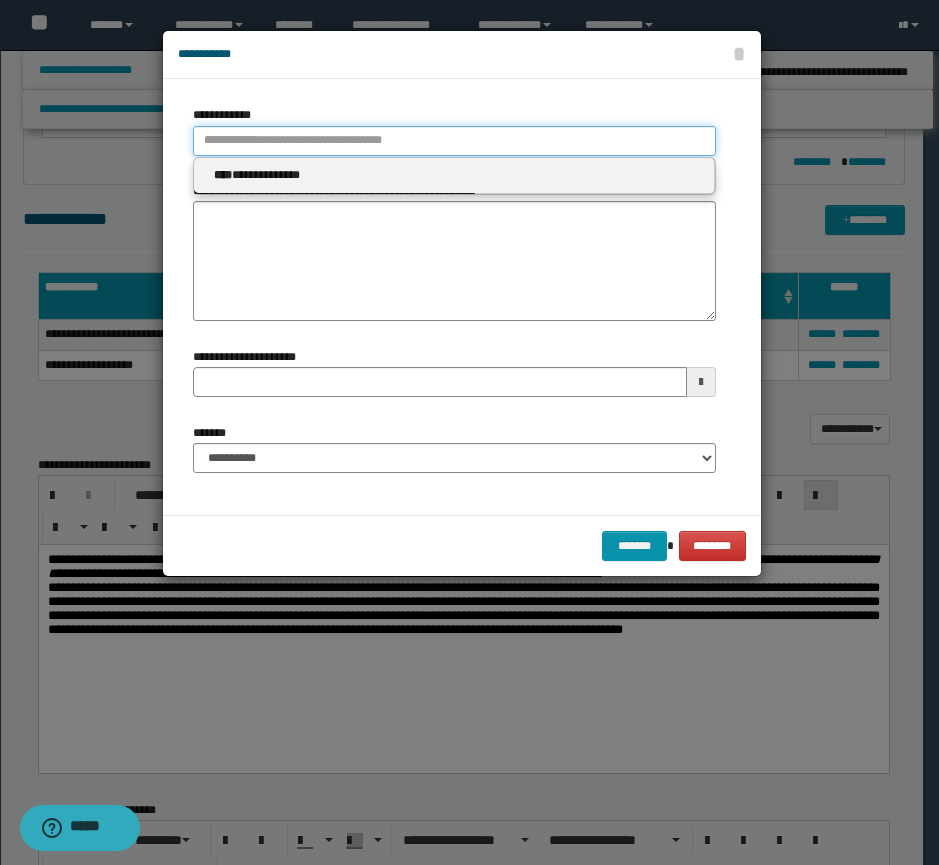 type 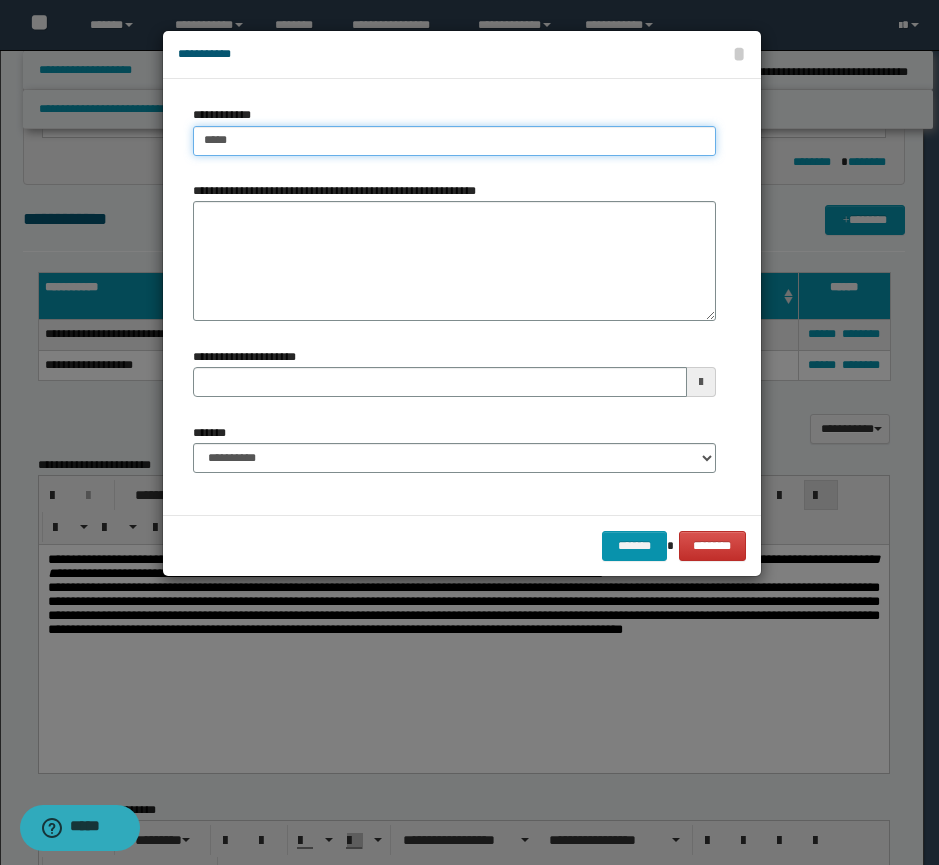 type on "******" 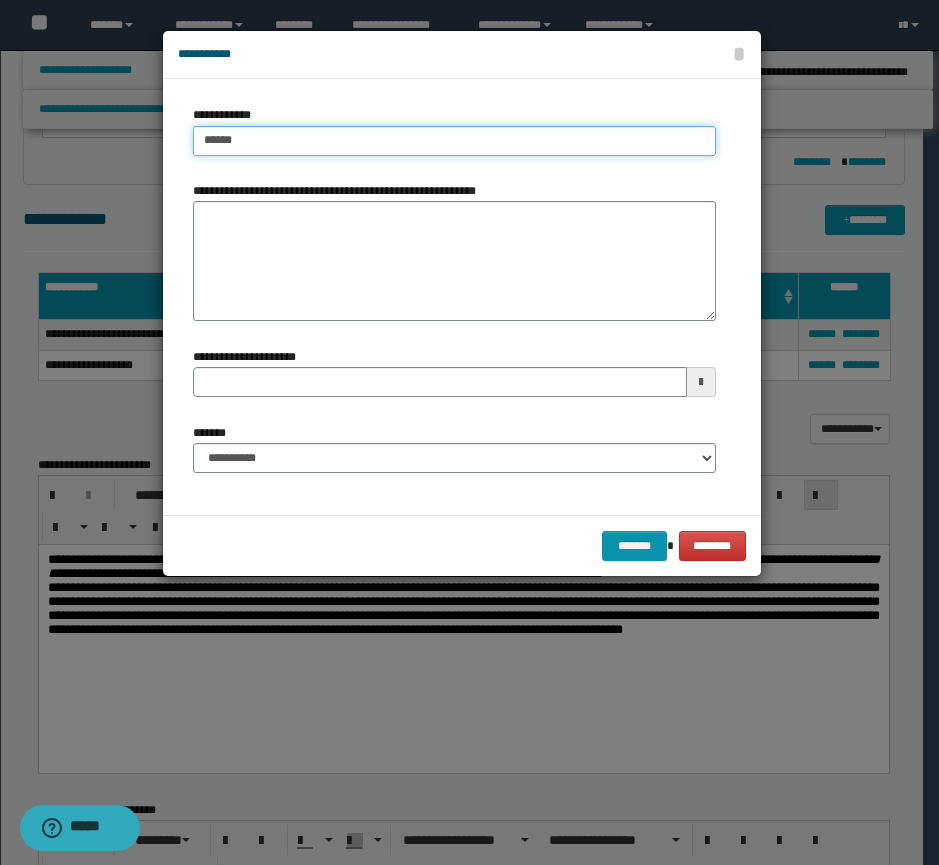 type on "******" 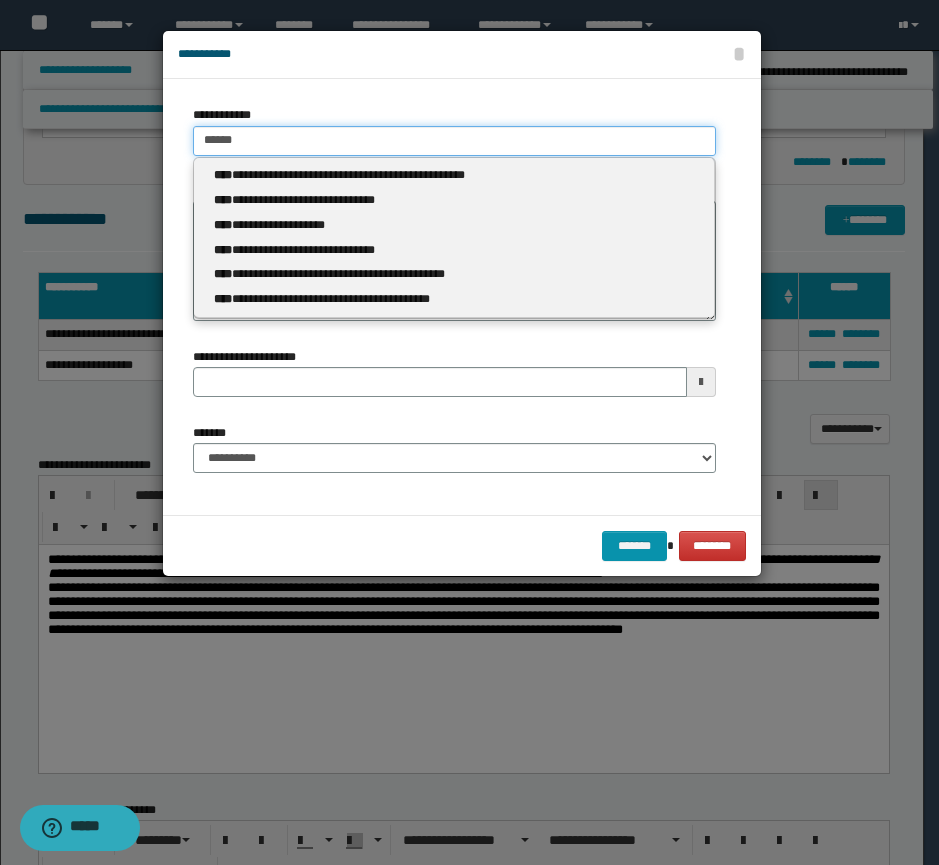 type 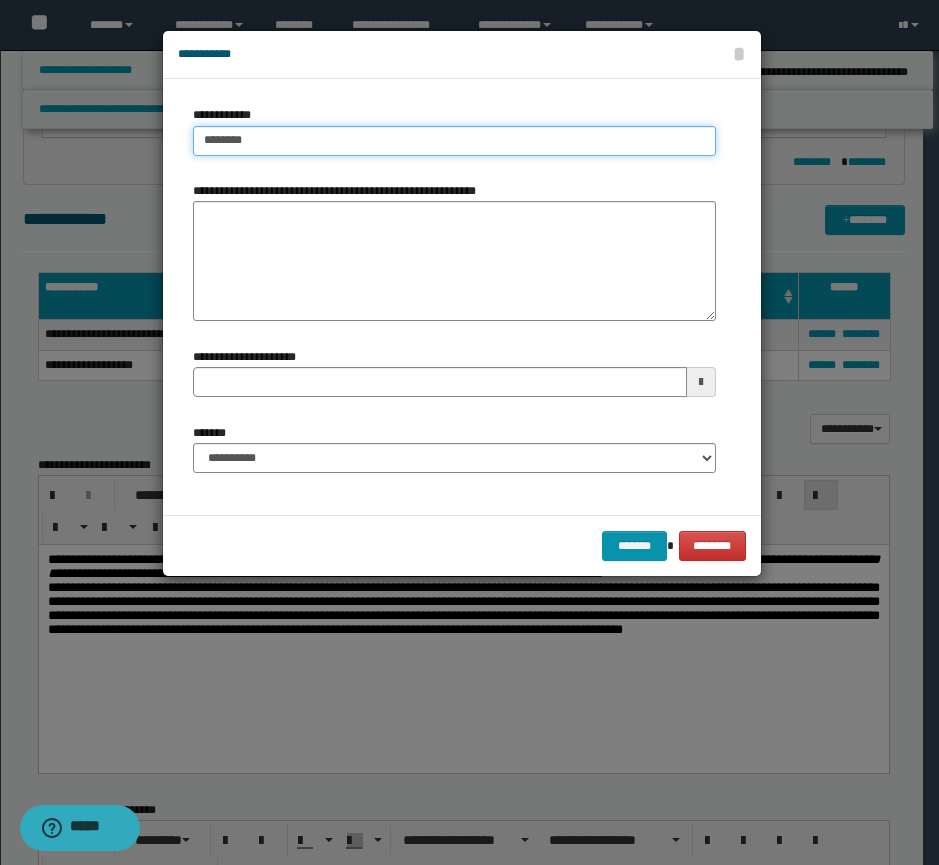type on "*********" 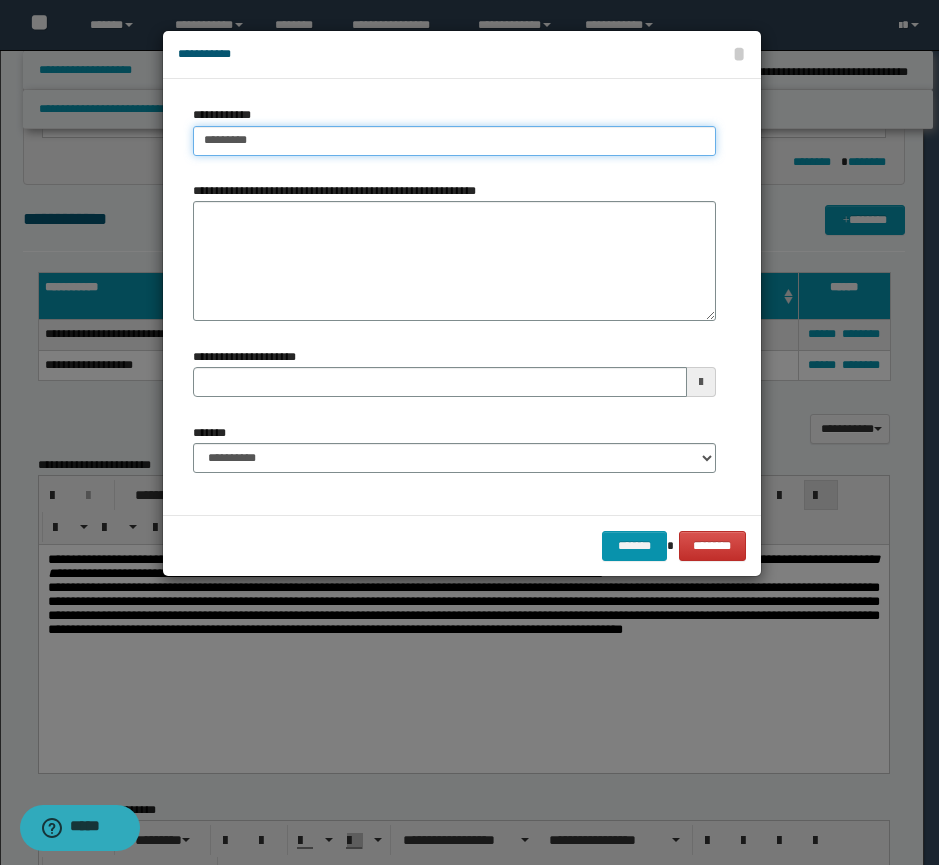 type on "*********" 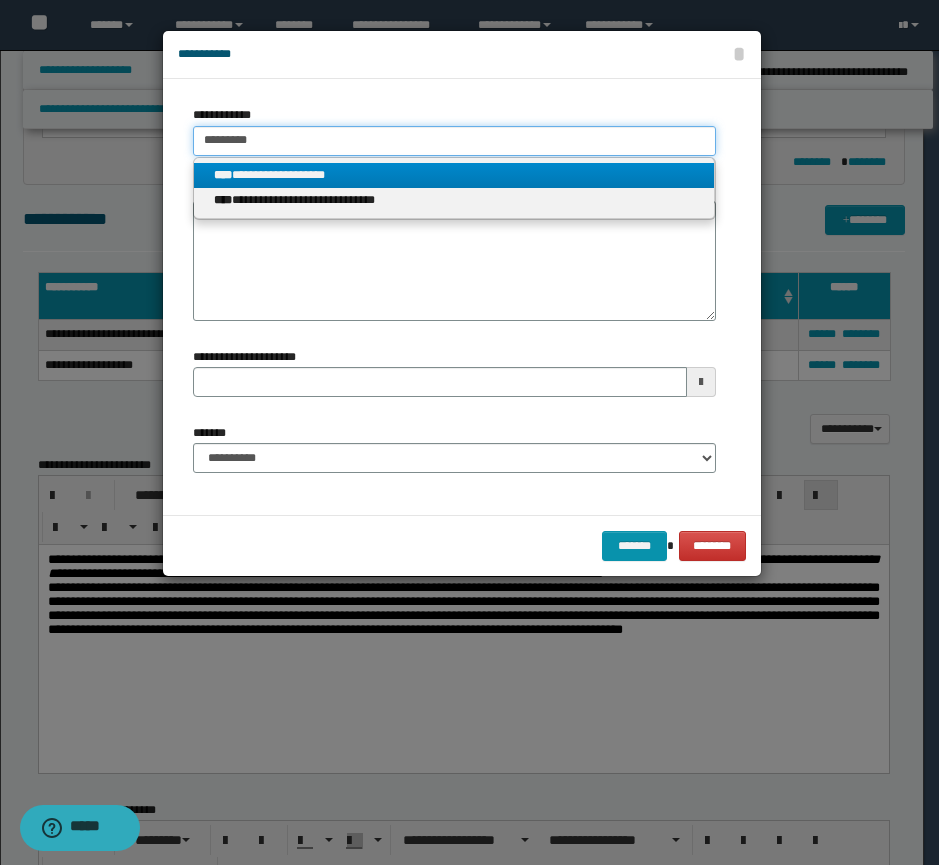 type on "*********" 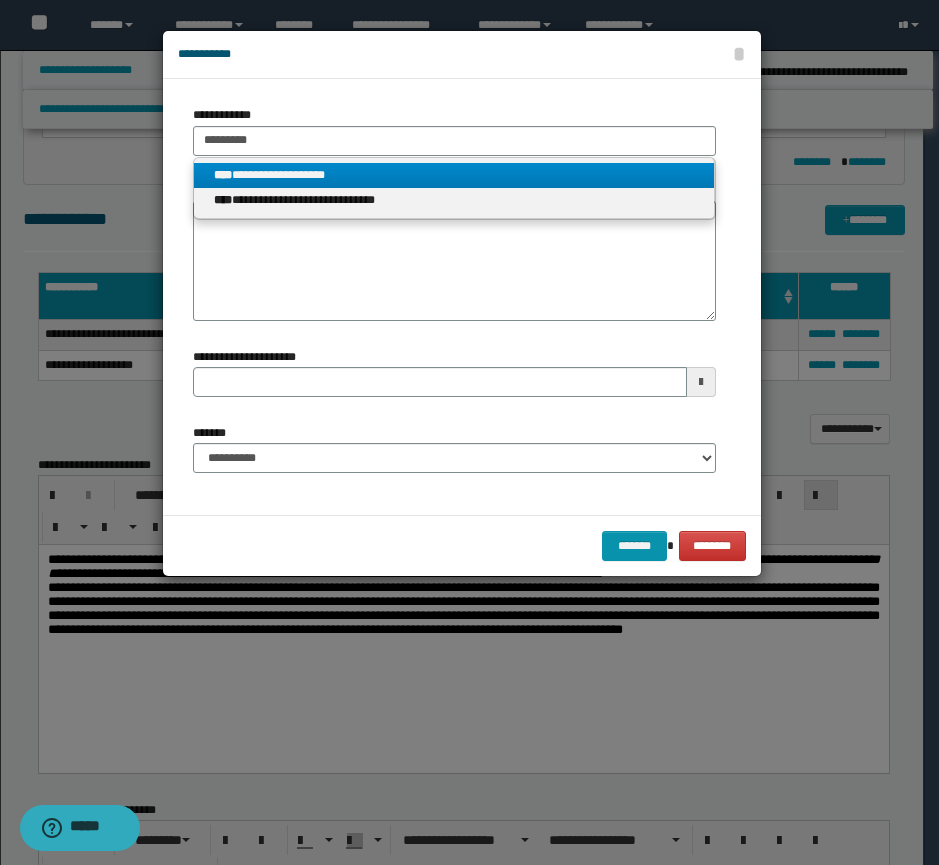 click on "**********" at bounding box center (454, 175) 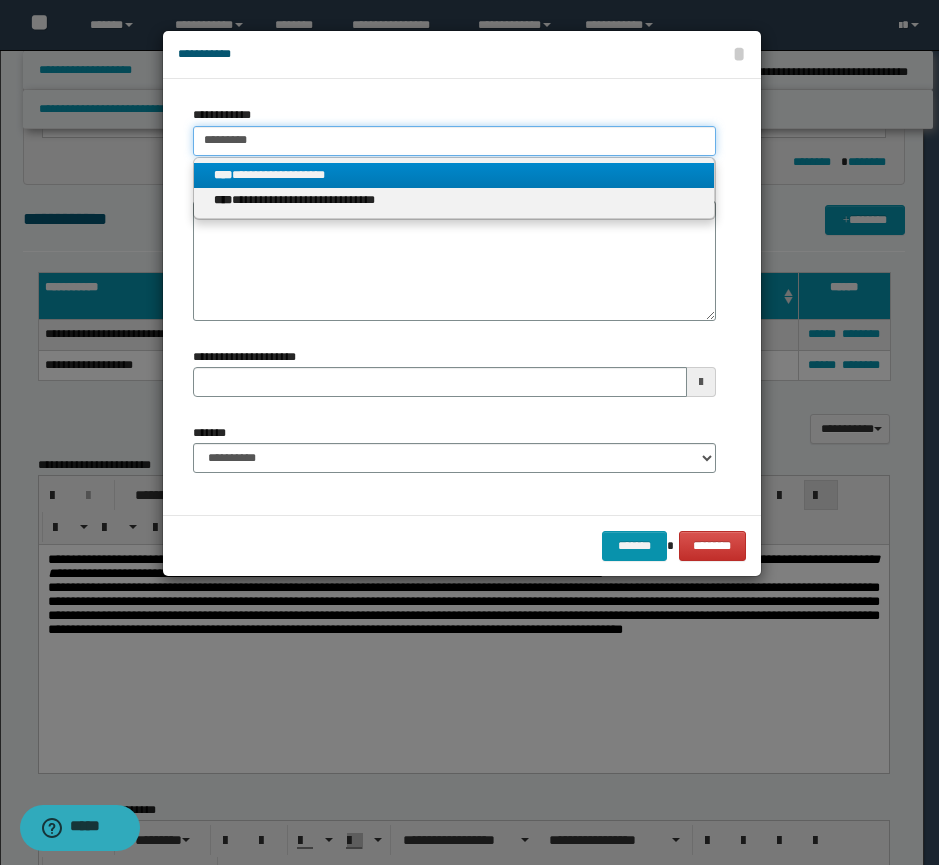 type 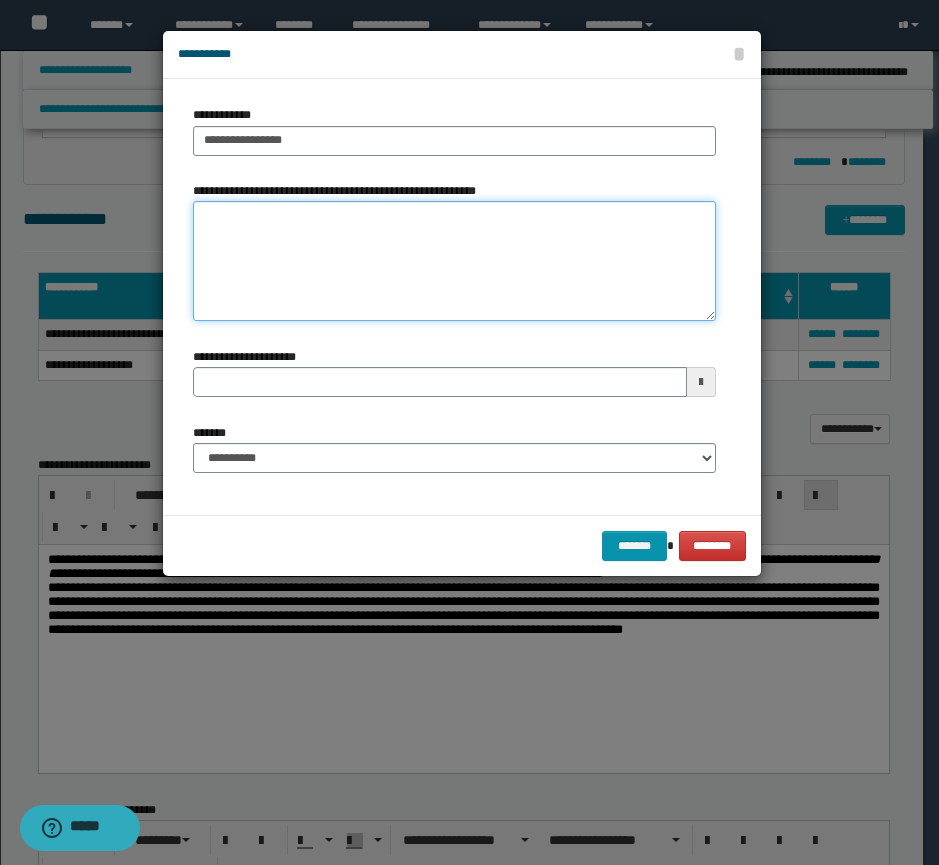 click on "**********" at bounding box center (454, 261) 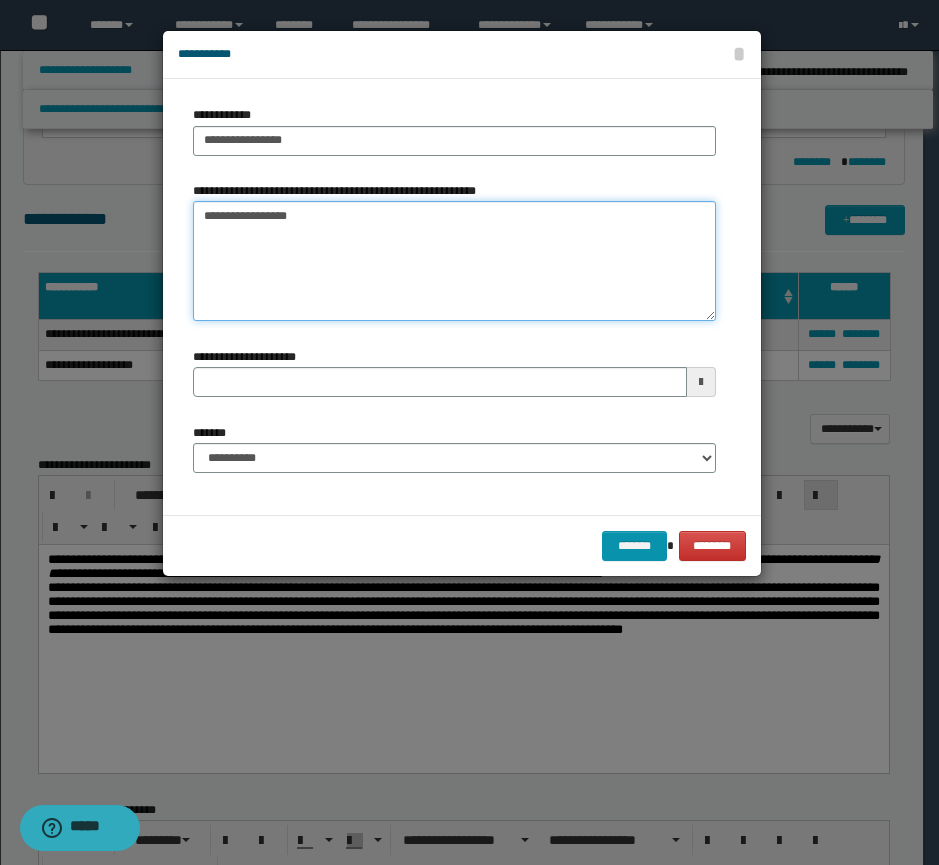 type on "**********" 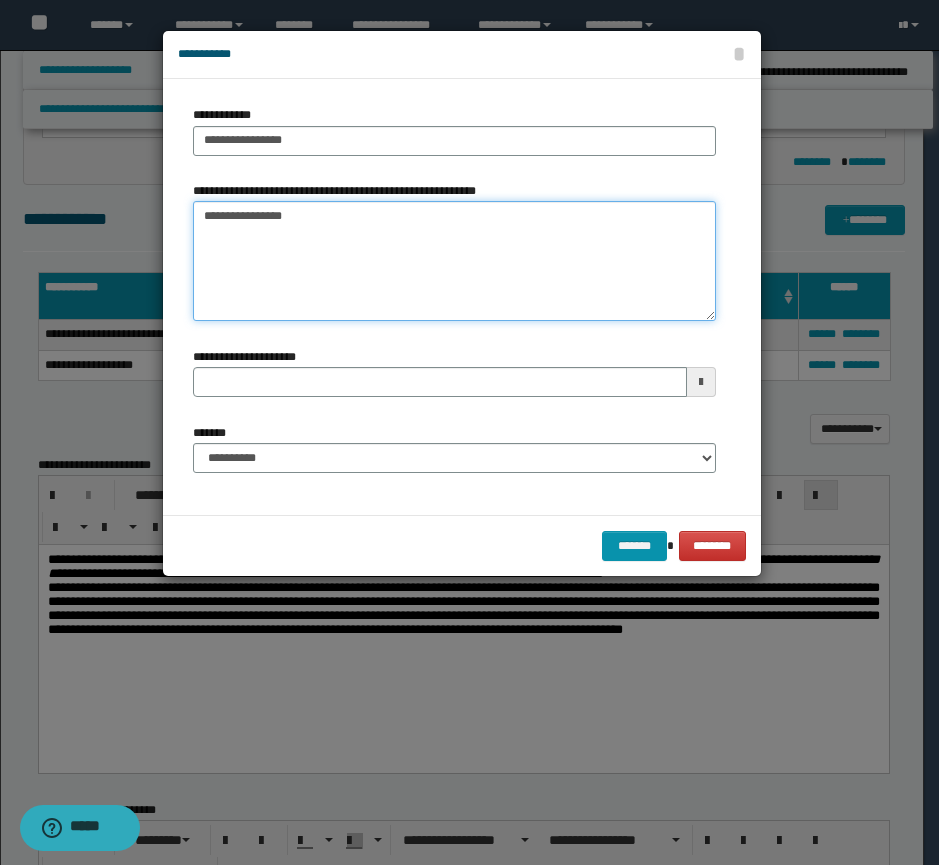 type 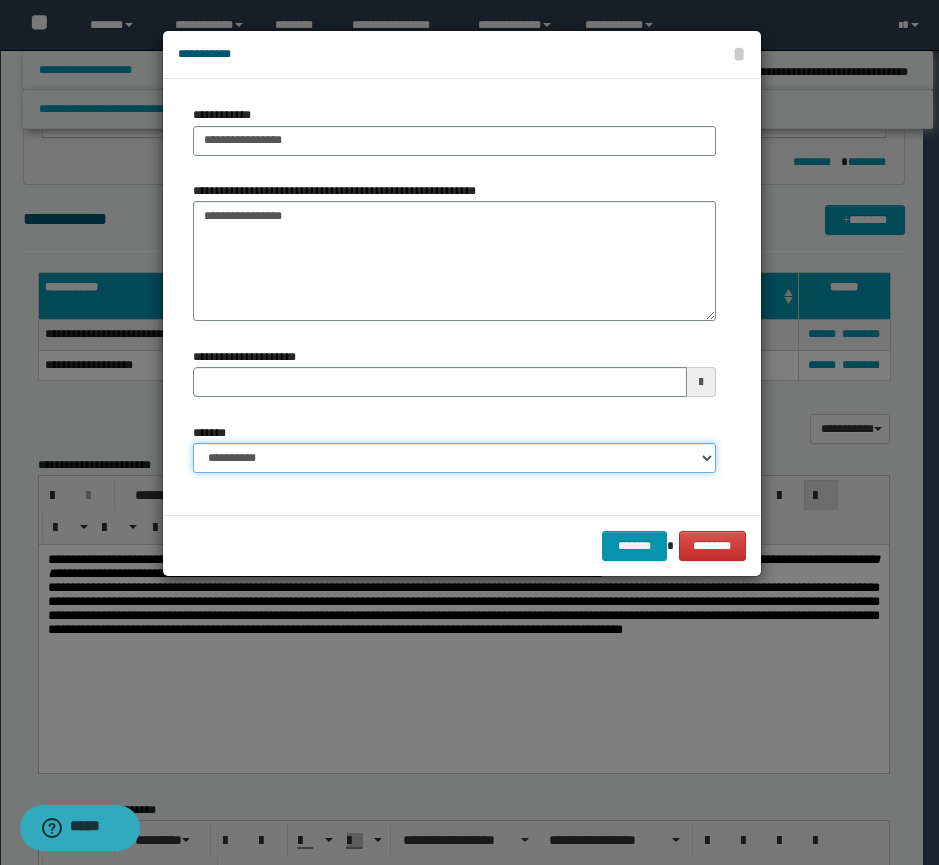 click on "**********" at bounding box center (454, 458) 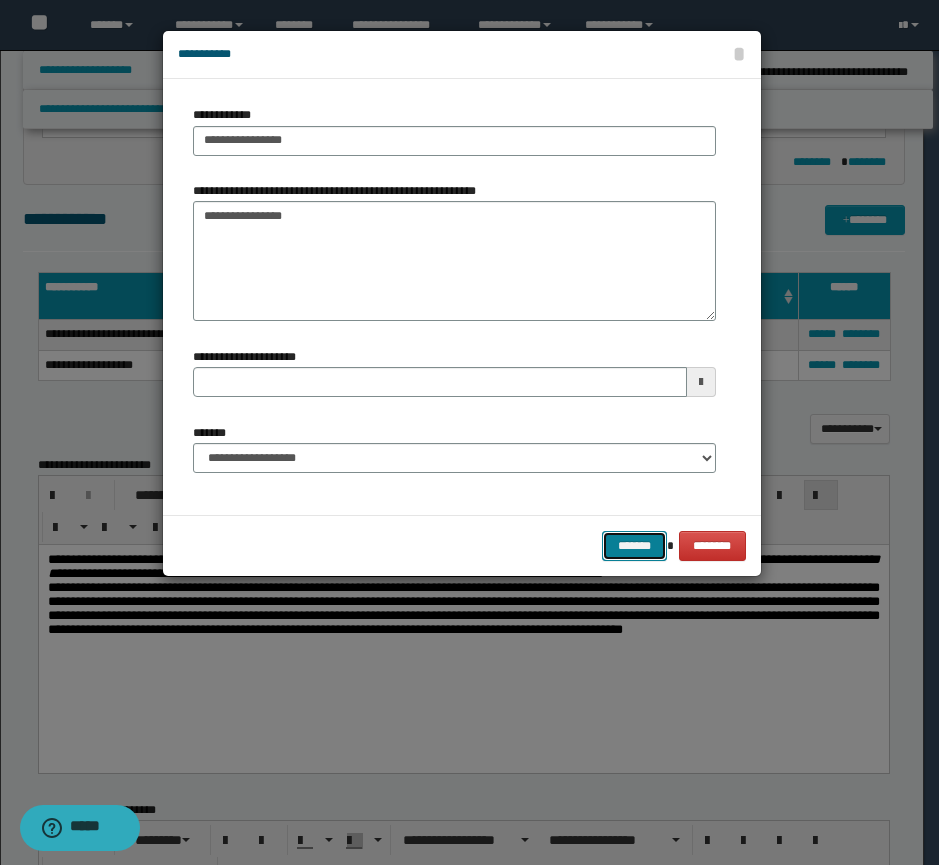 click on "*******" at bounding box center (634, 546) 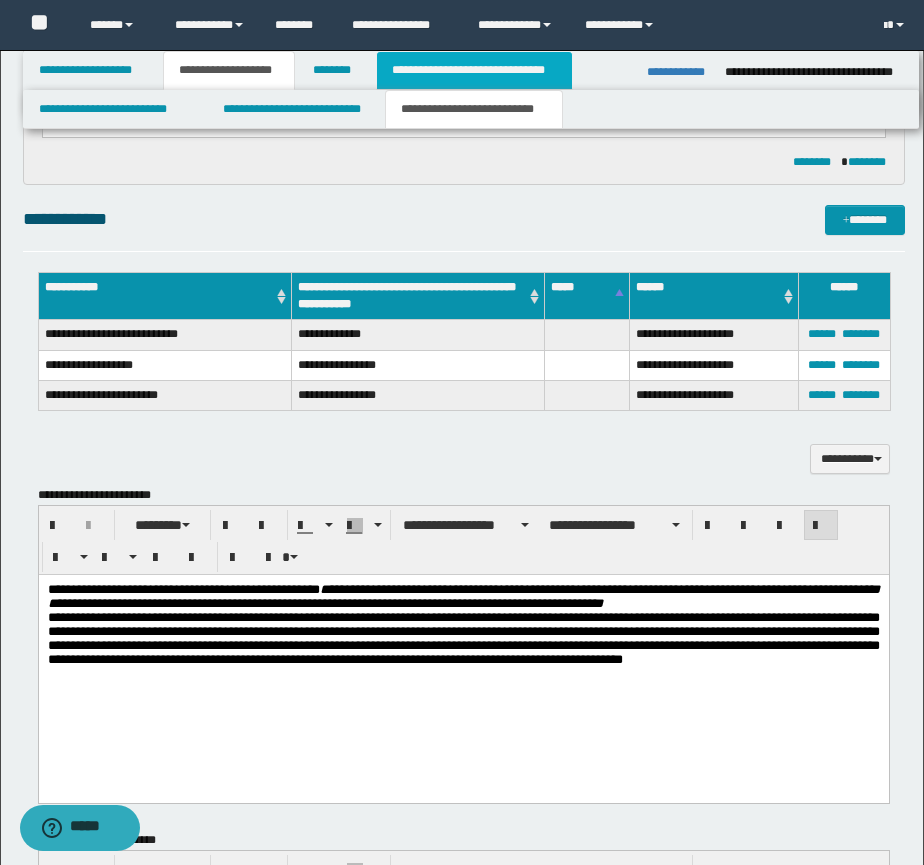 click on "**********" at bounding box center [474, 70] 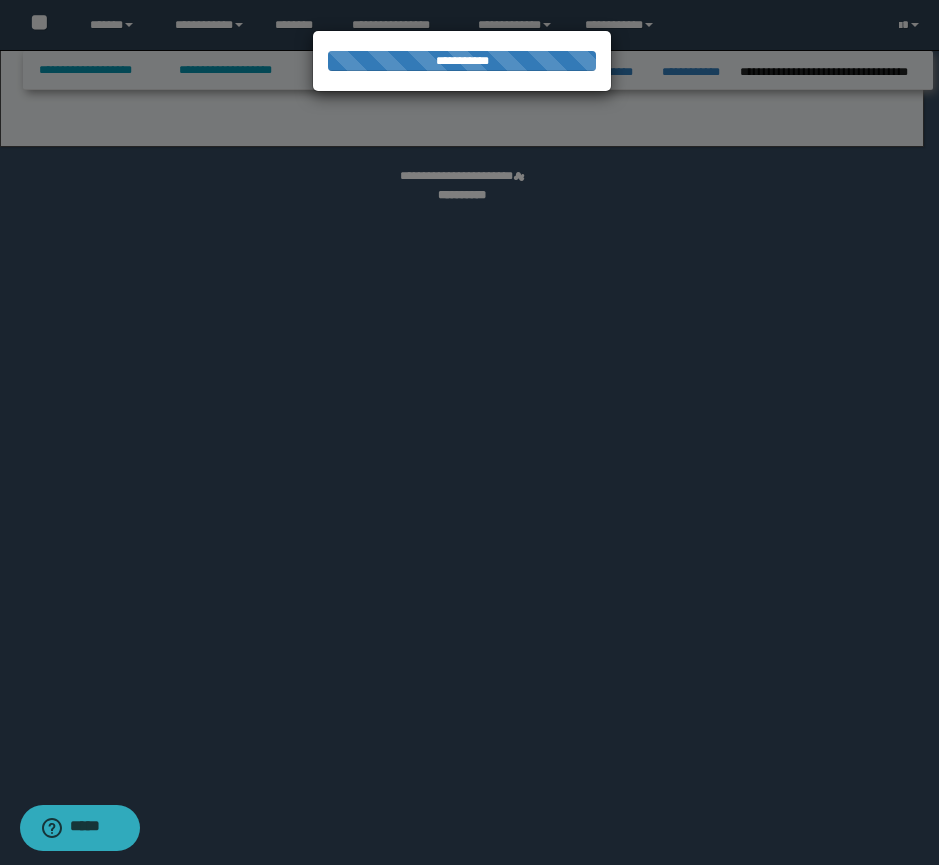 select on "*" 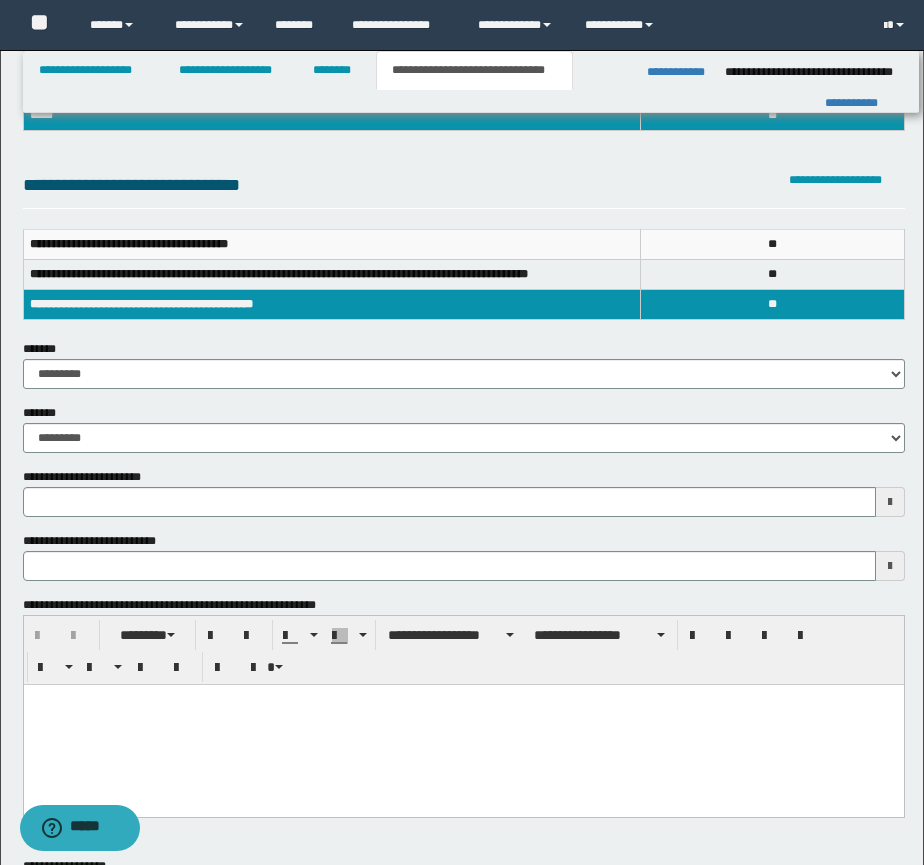 scroll, scrollTop: 333, scrollLeft: 0, axis: vertical 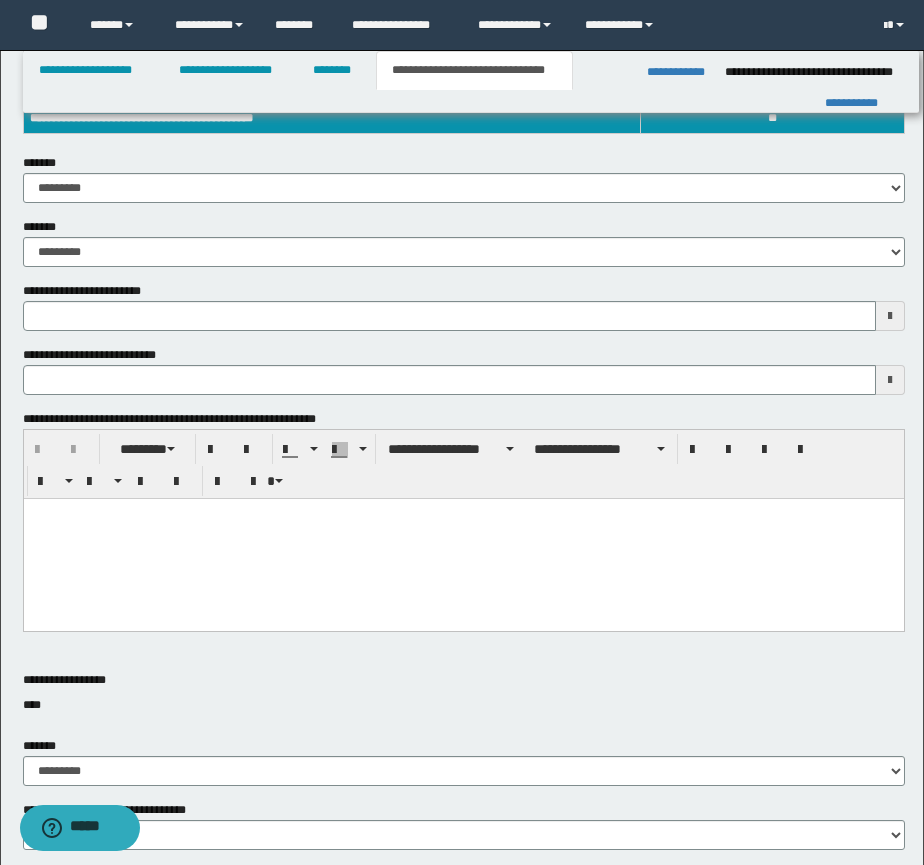 type 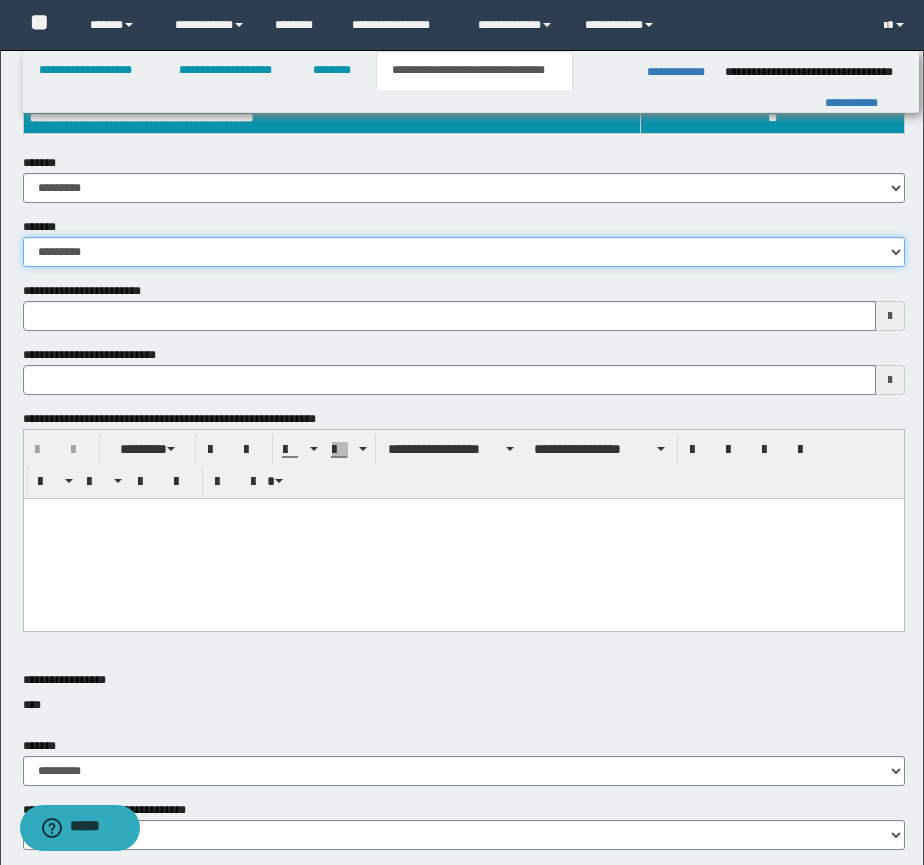 click on "**********" at bounding box center (464, 252) 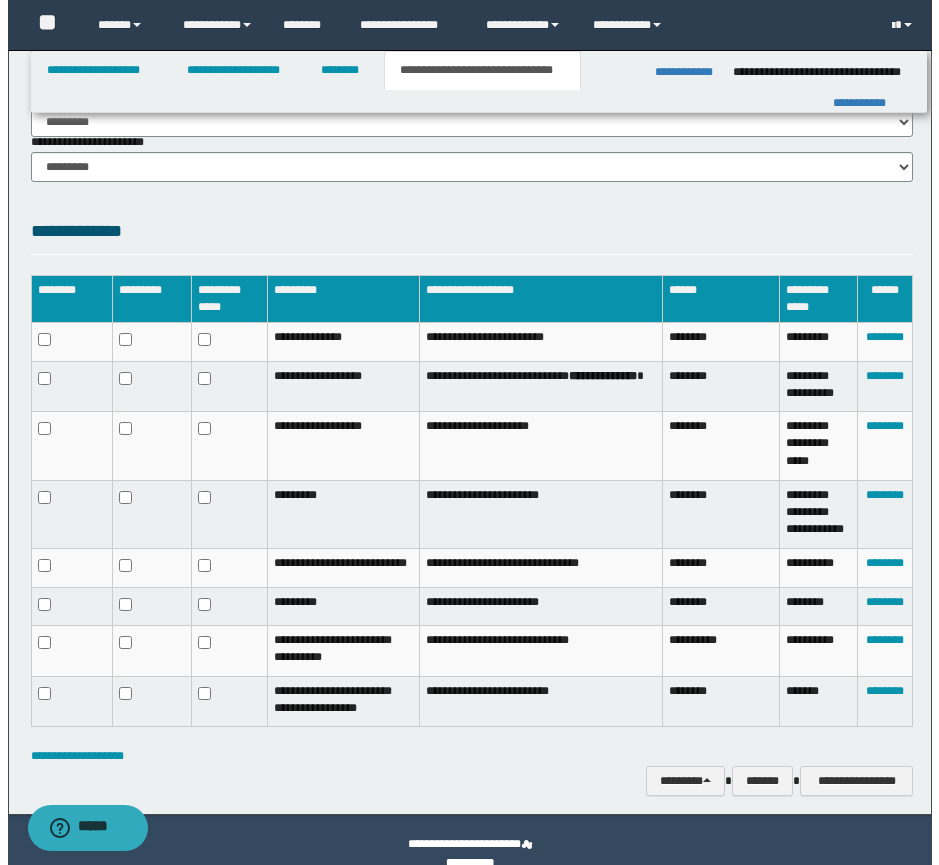 scroll, scrollTop: 1475, scrollLeft: 0, axis: vertical 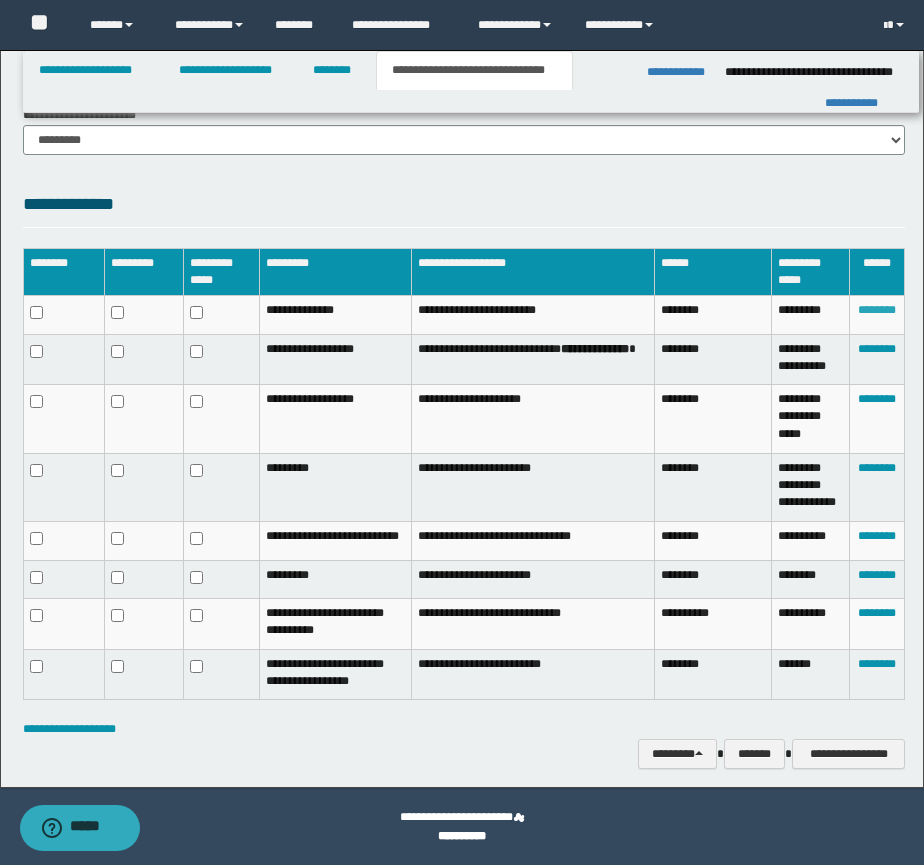 click on "********" at bounding box center [877, 310] 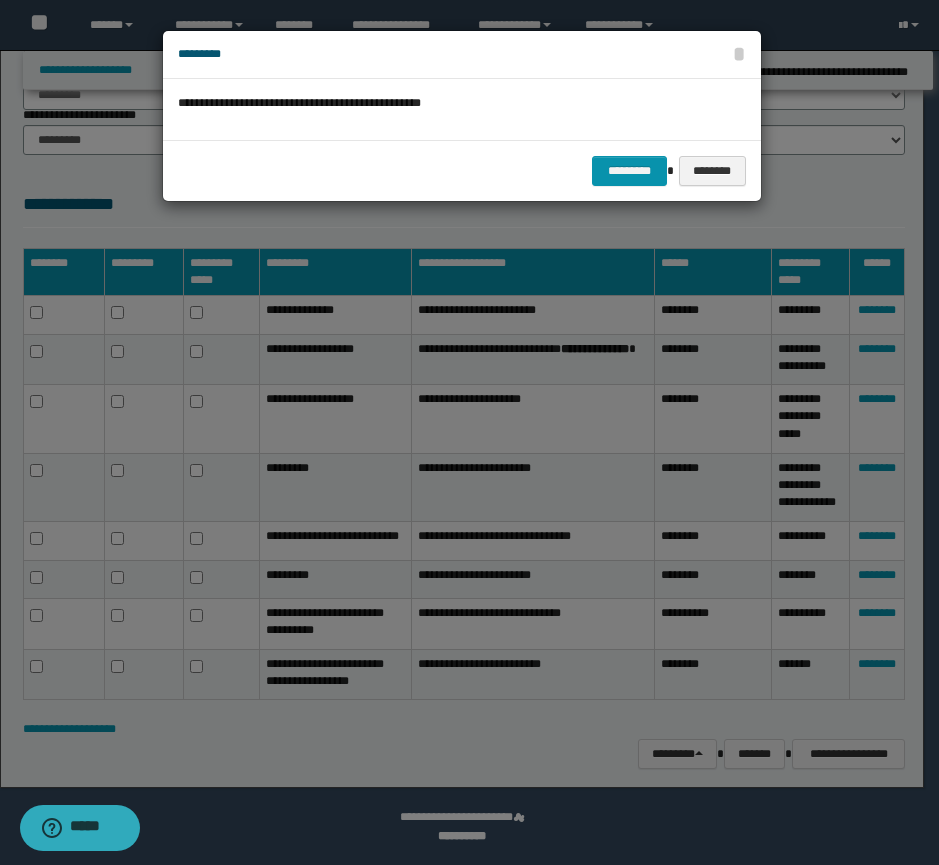 click on "*********
********" at bounding box center (462, 170) 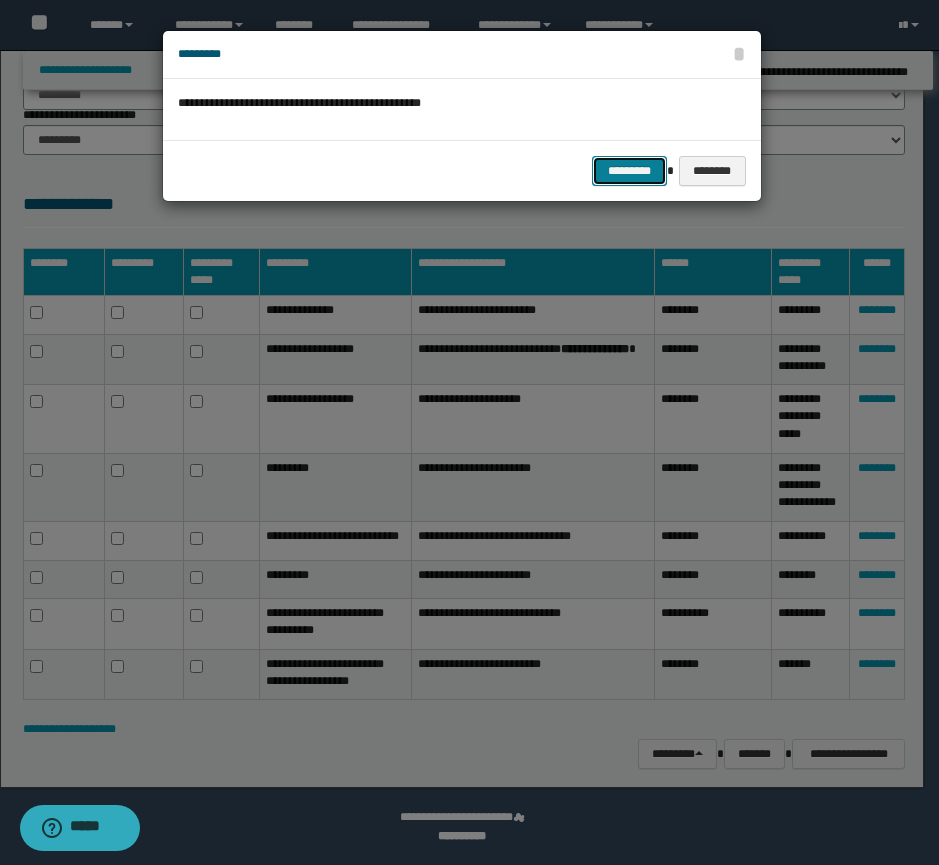 click on "*********" at bounding box center [629, 171] 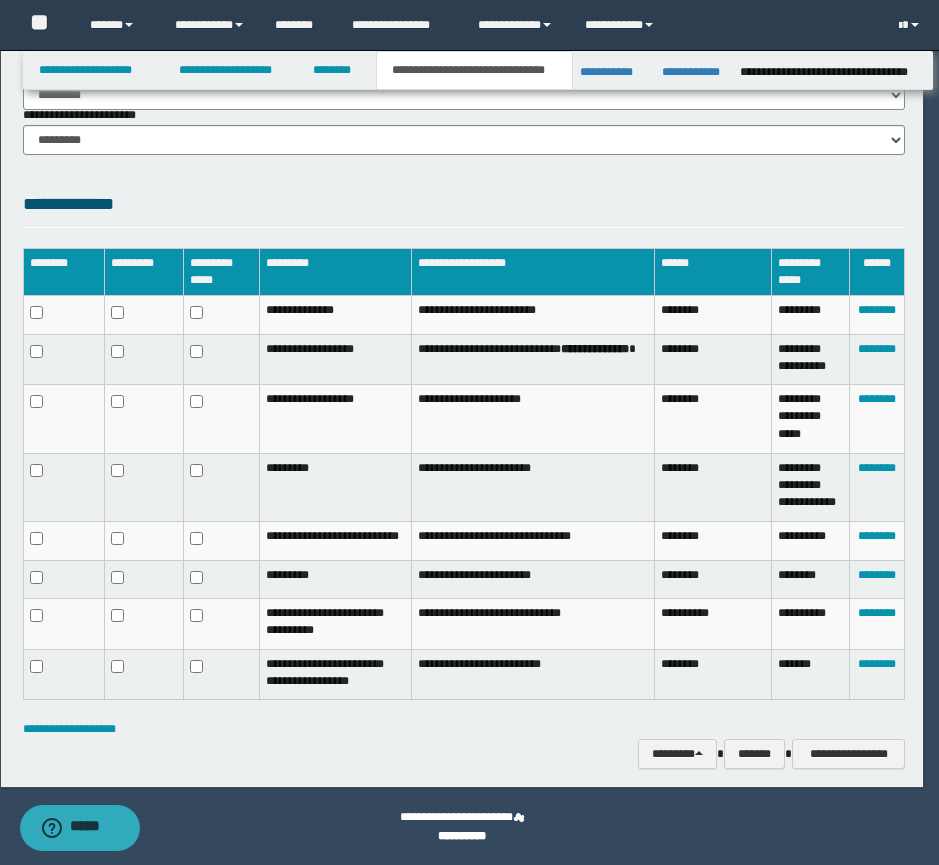 scroll, scrollTop: 1441, scrollLeft: 0, axis: vertical 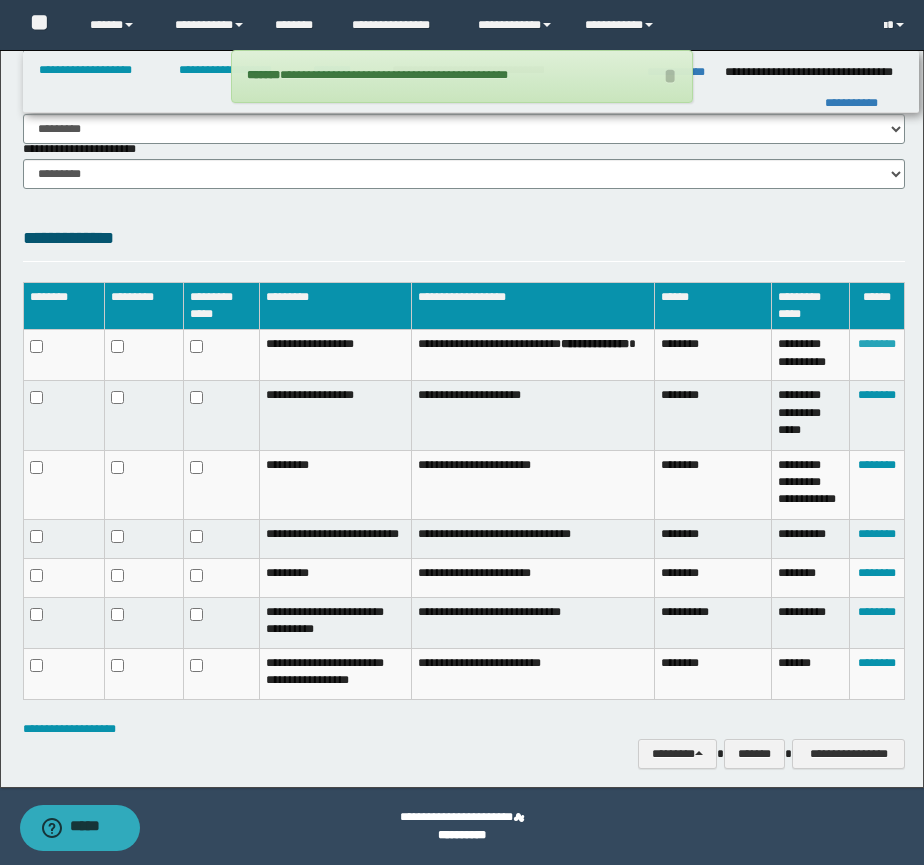 click on "********" at bounding box center [877, 344] 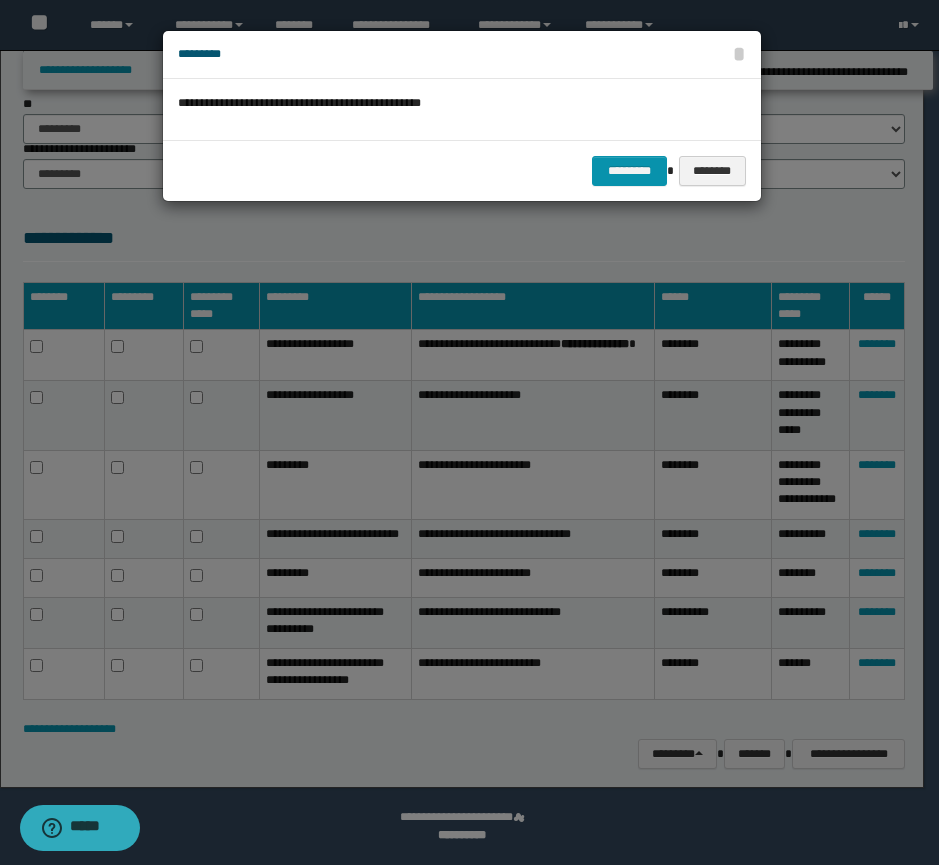 click at bounding box center (469, 432) 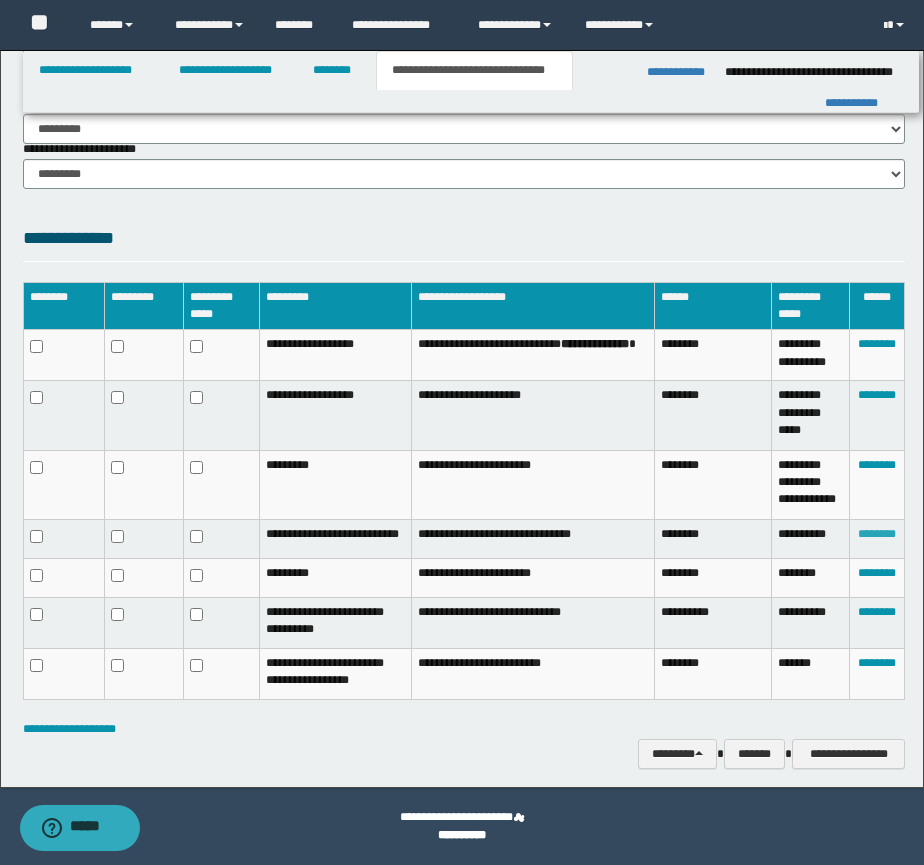 click on "********" at bounding box center (877, 534) 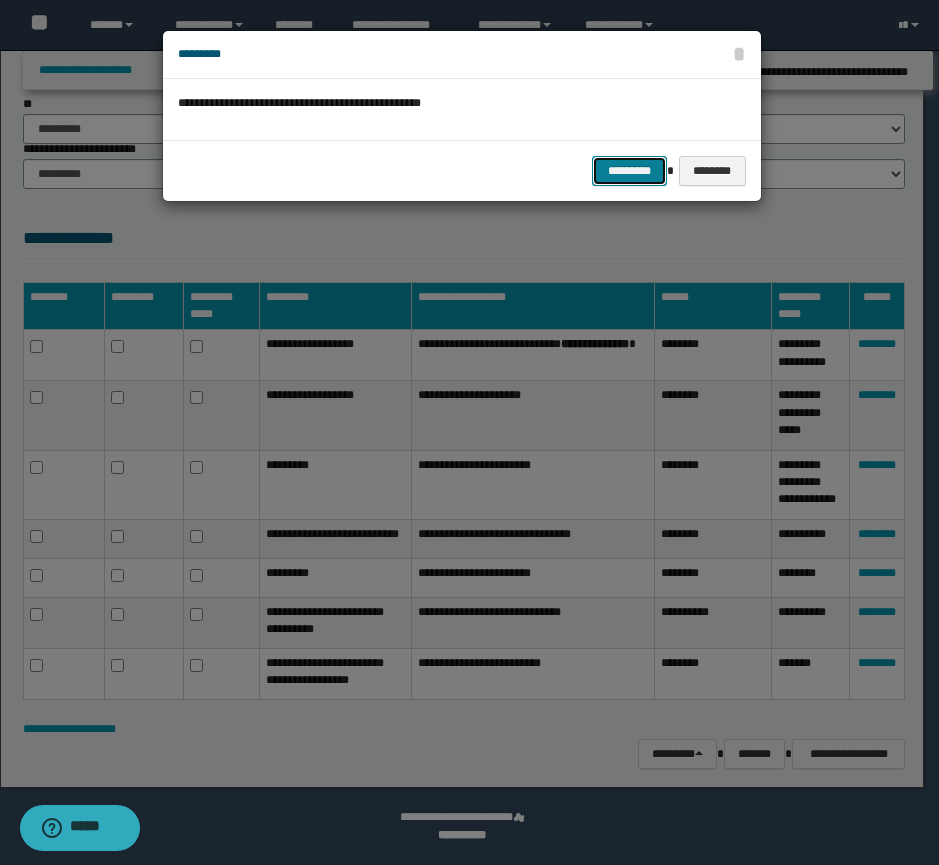 click on "*********" at bounding box center [629, 171] 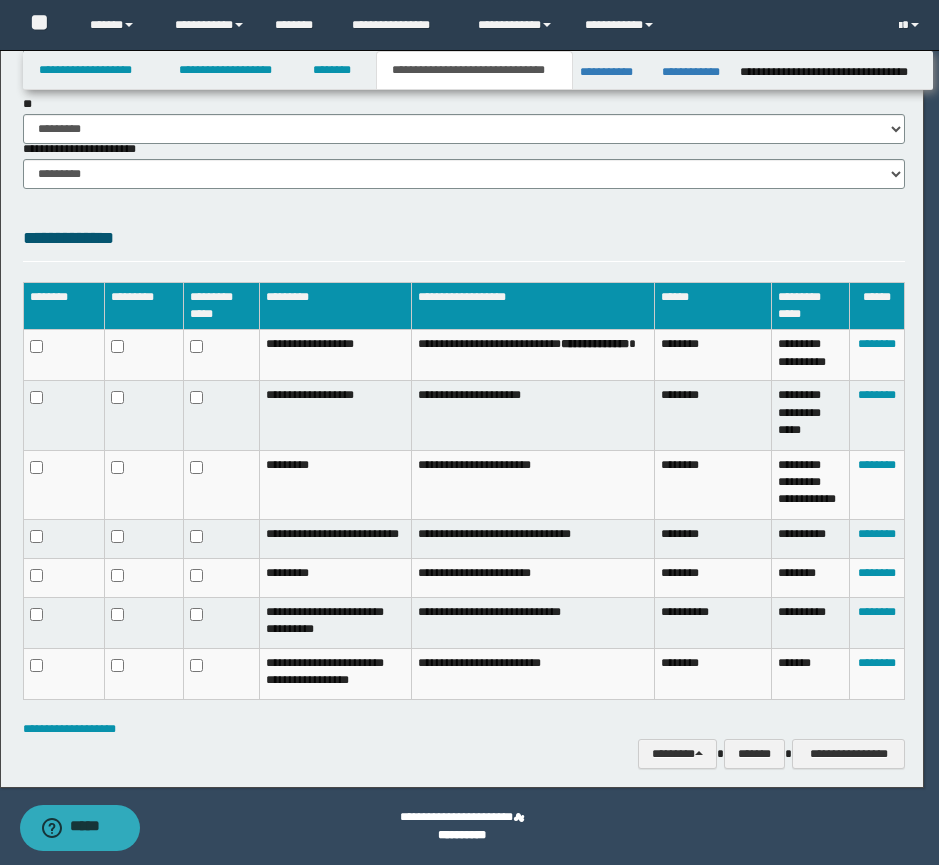 scroll, scrollTop: 1394, scrollLeft: 0, axis: vertical 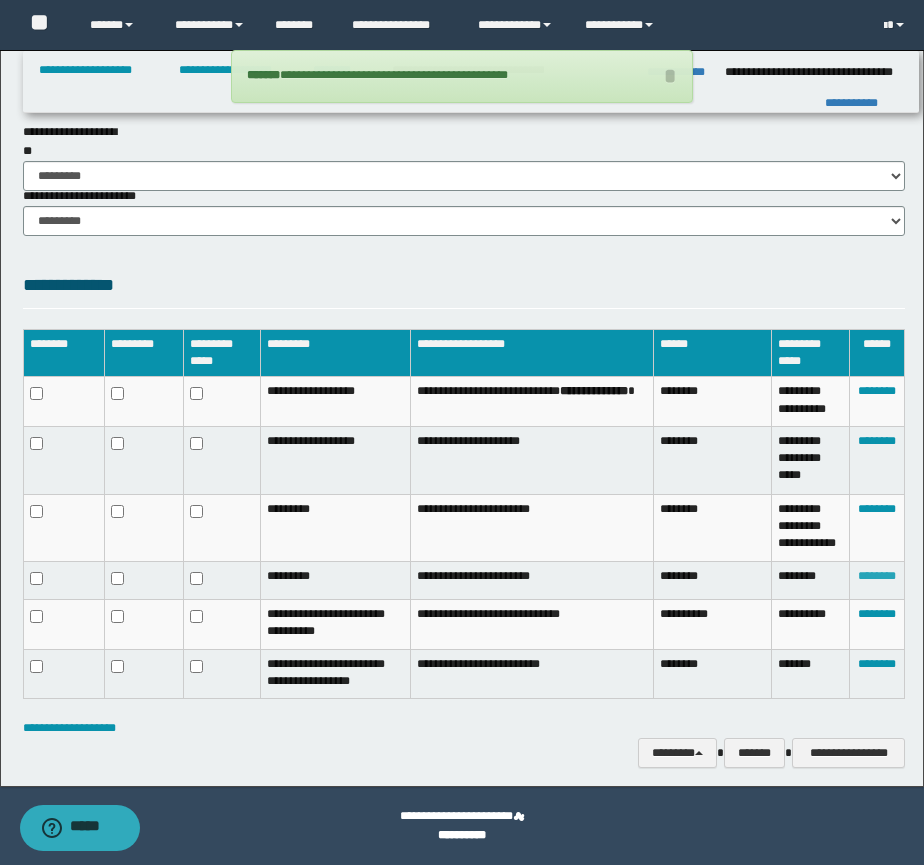 click on "********" at bounding box center (877, 576) 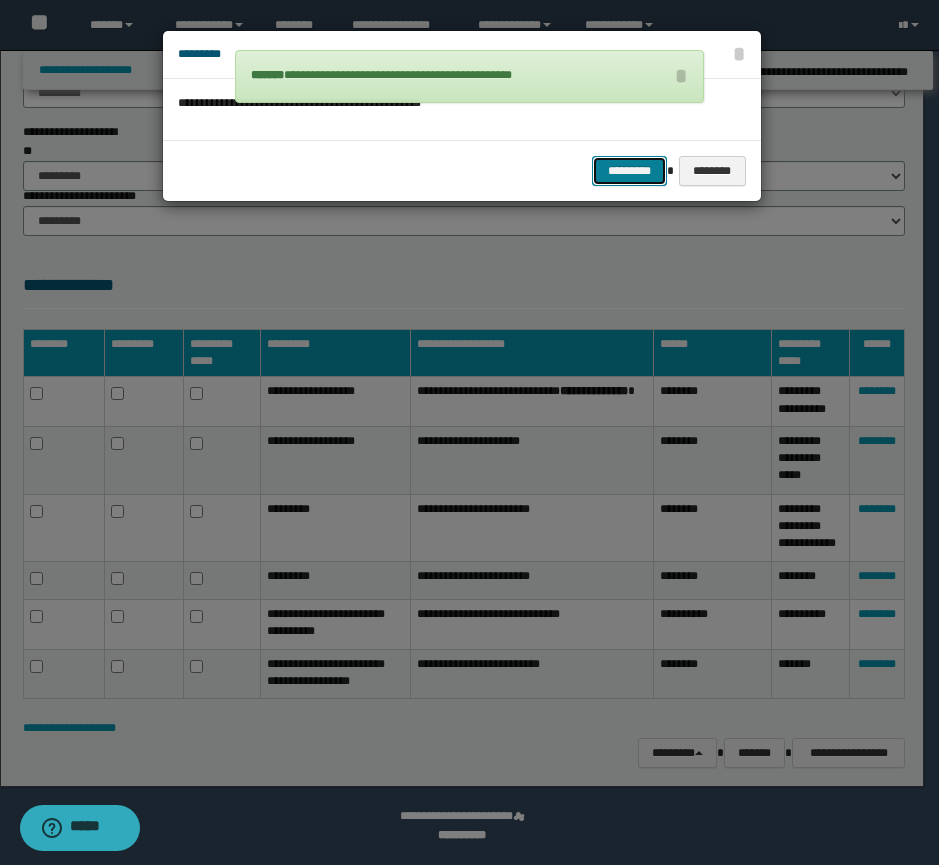 click on "*********" at bounding box center [629, 171] 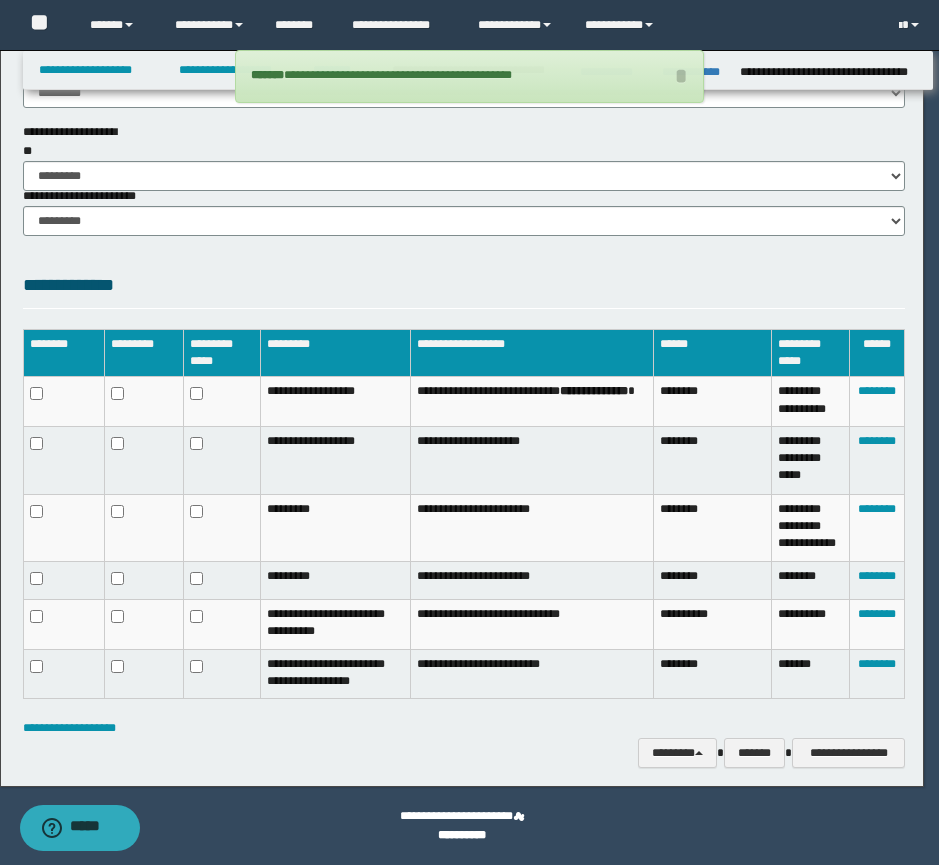 scroll, scrollTop: 1360, scrollLeft: 0, axis: vertical 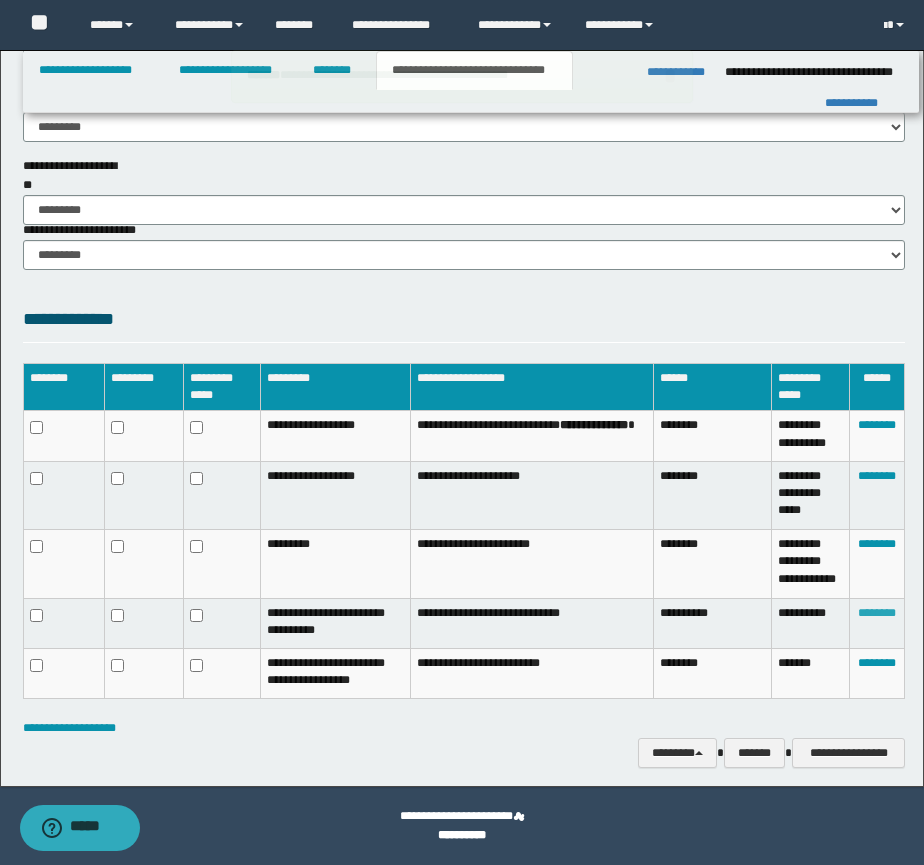 click on "********" at bounding box center (877, 613) 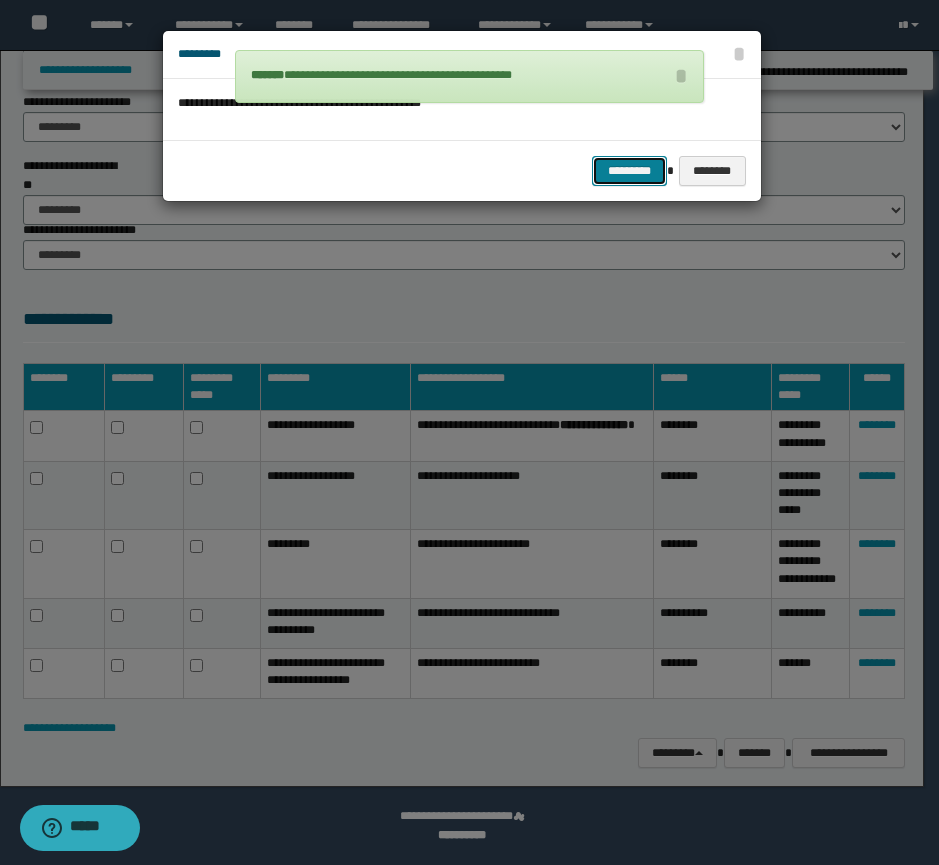 click on "*********" at bounding box center [629, 171] 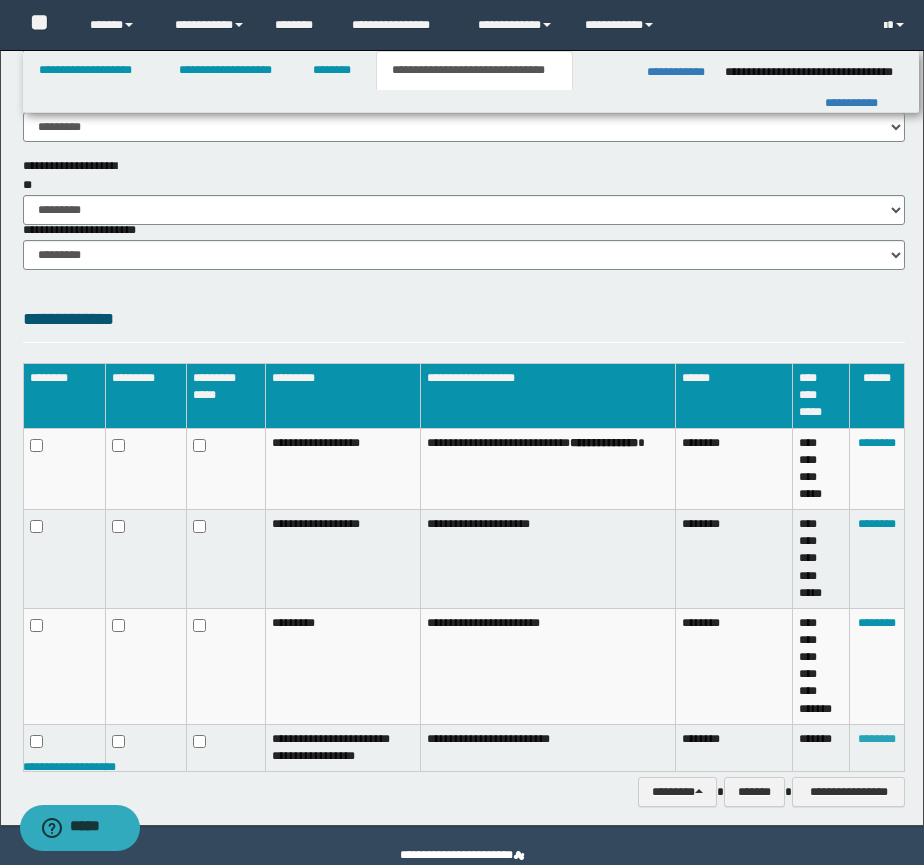 click on "********" at bounding box center [877, 739] 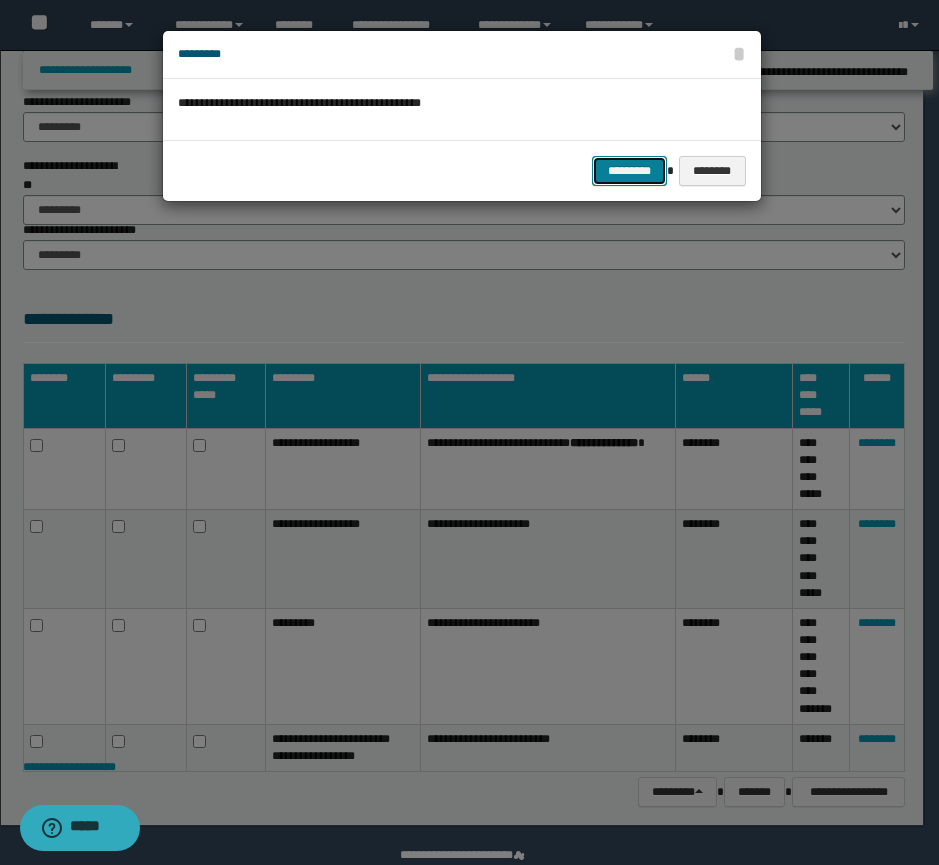 click on "*********" at bounding box center [629, 171] 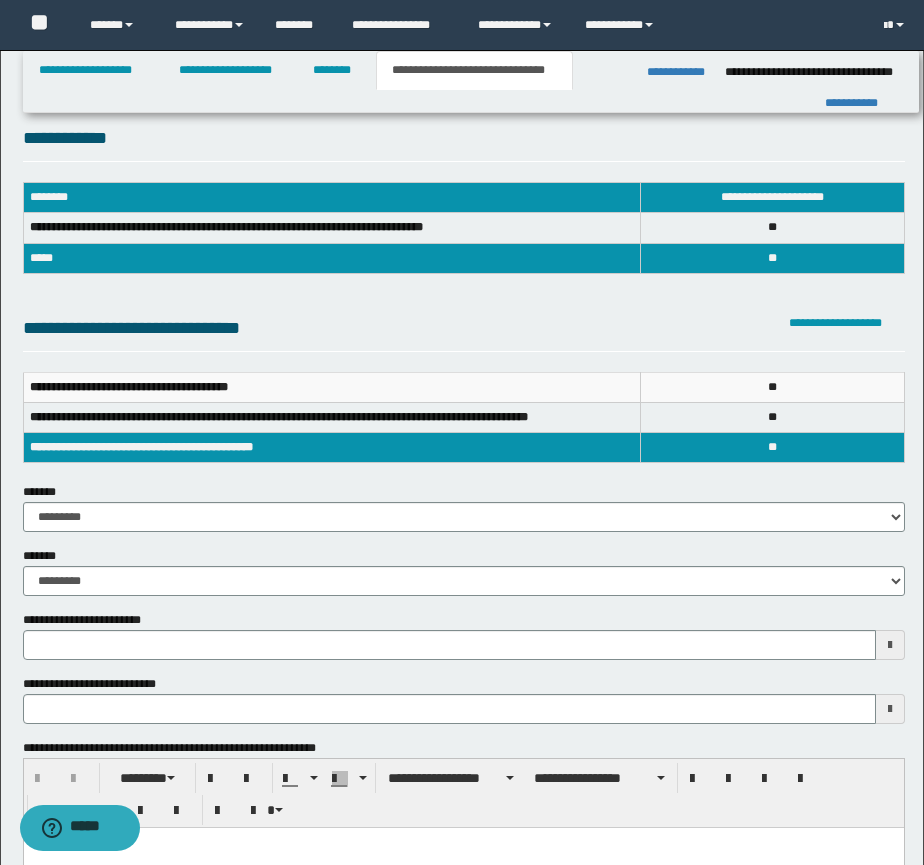 scroll, scrollTop: 0, scrollLeft: 0, axis: both 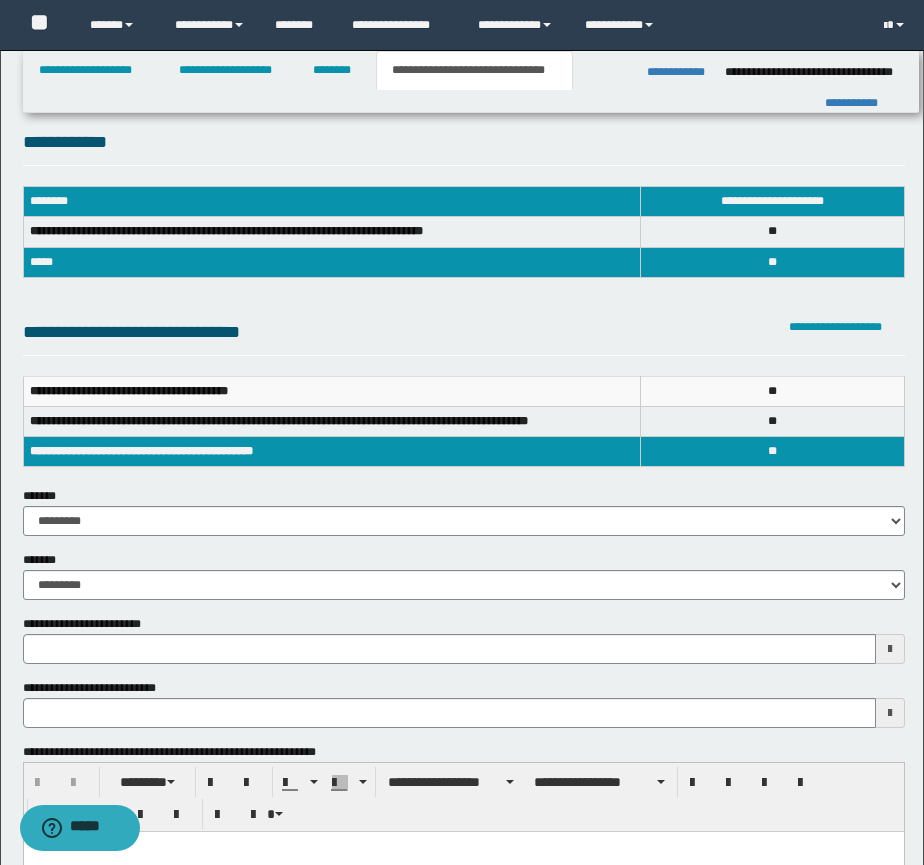 type 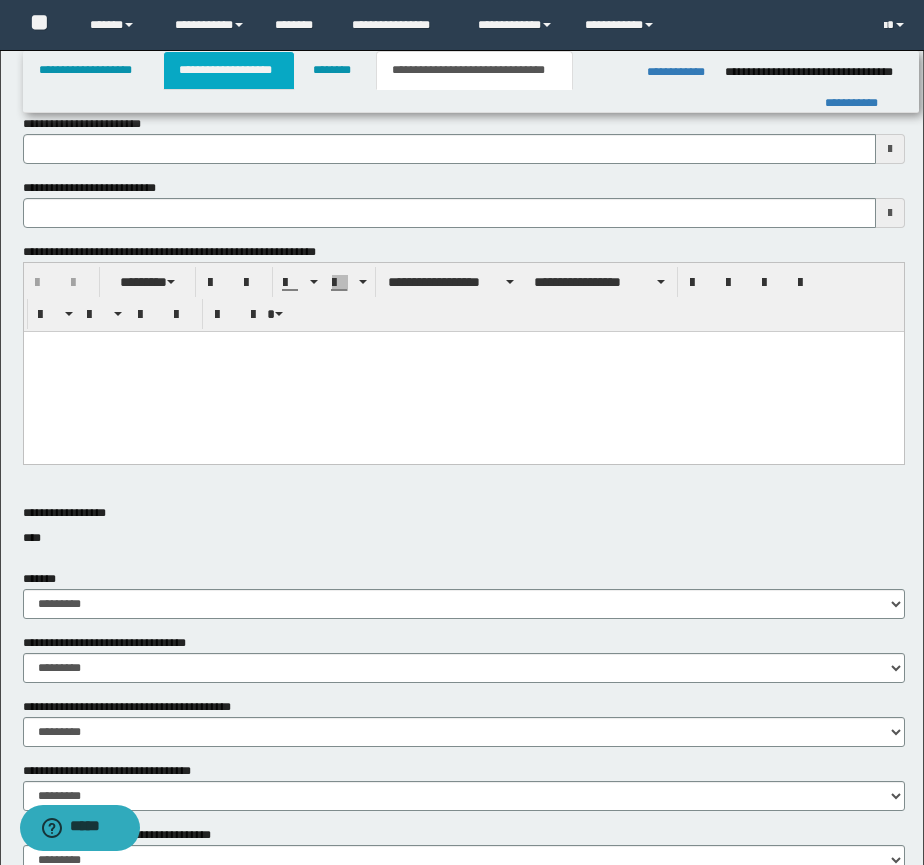 type 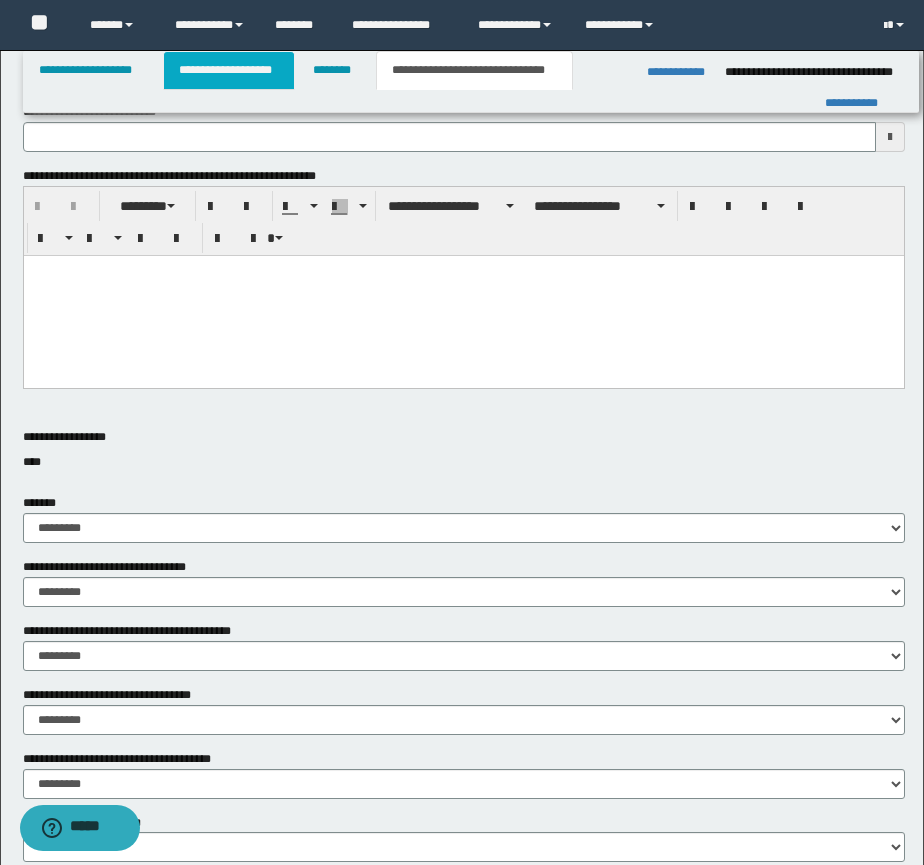 scroll, scrollTop: 0, scrollLeft: 0, axis: both 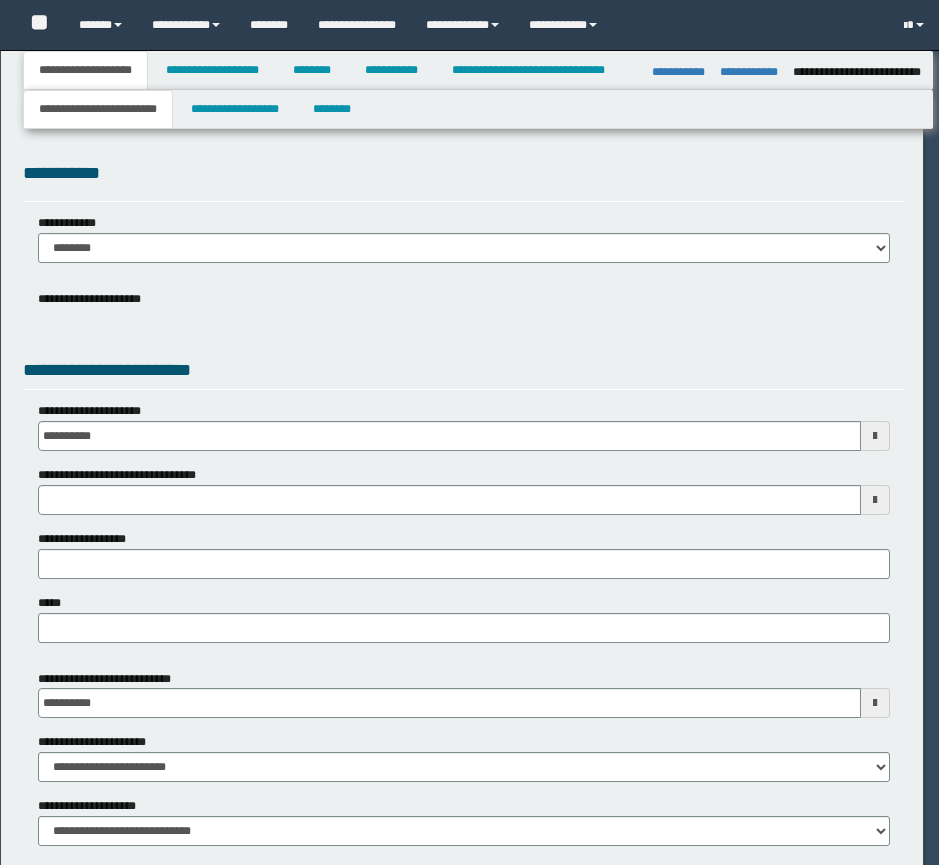 select on "*" 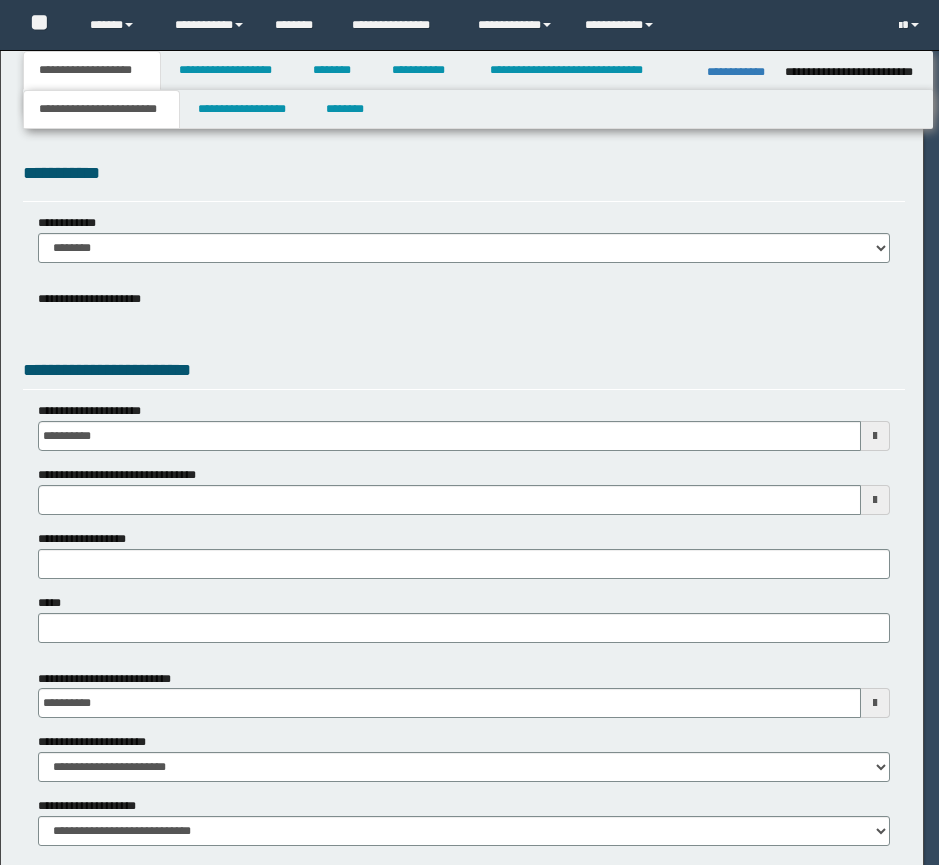 scroll, scrollTop: 0, scrollLeft: 0, axis: both 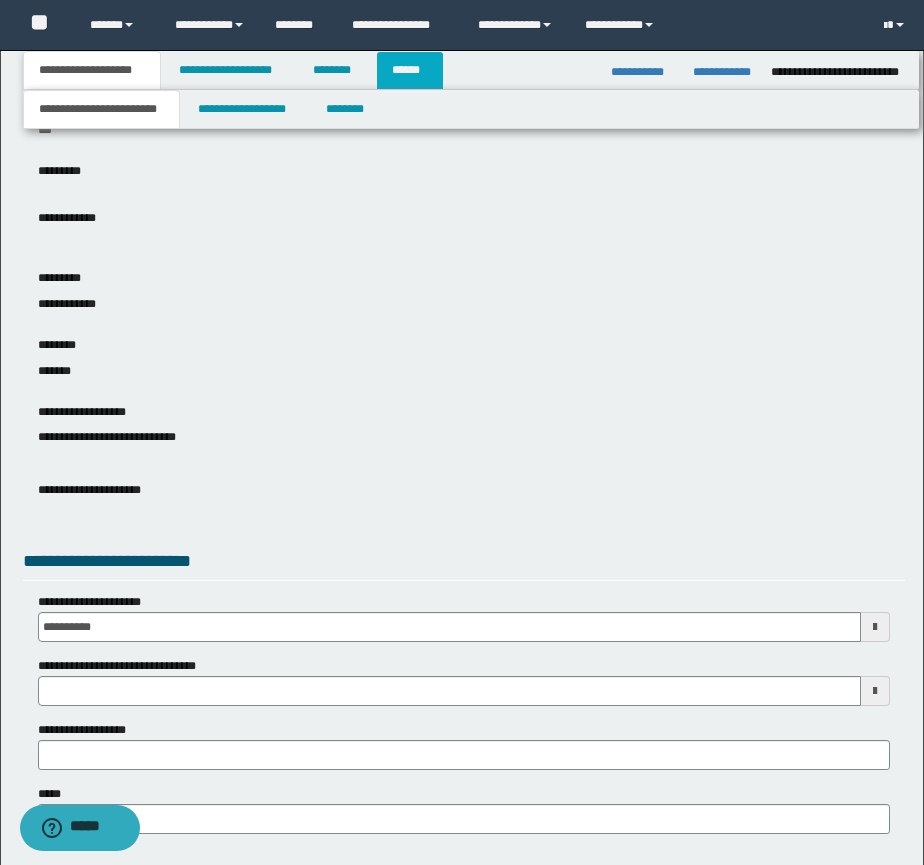 click on "******" at bounding box center (410, 70) 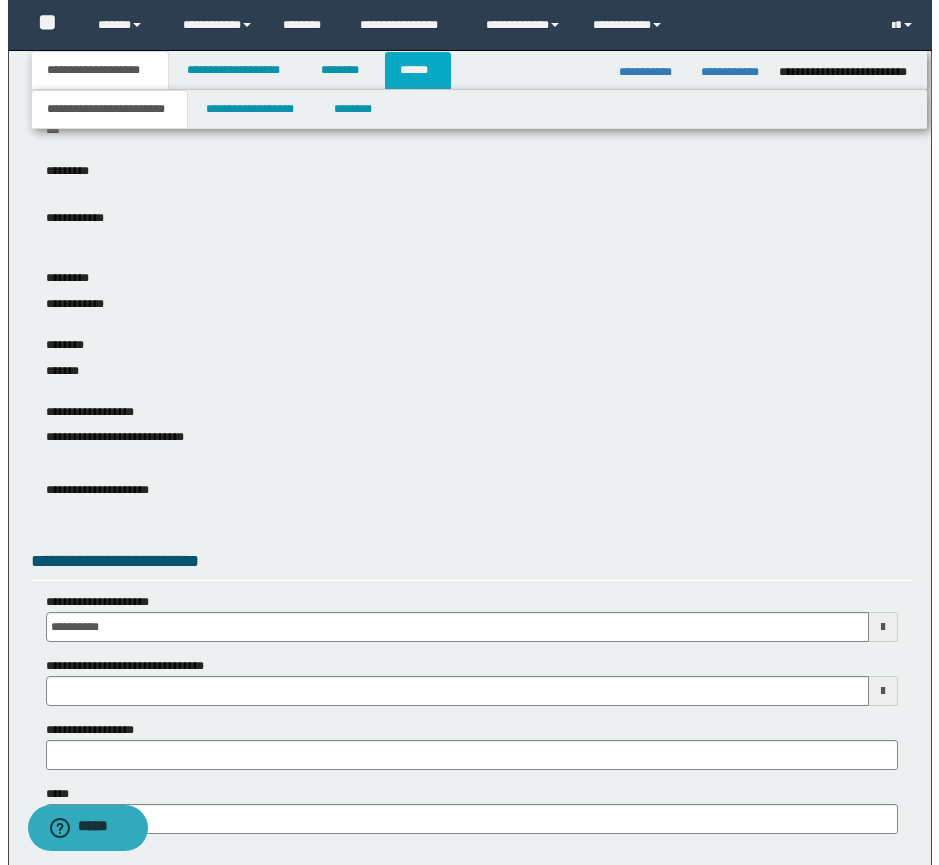 scroll, scrollTop: 0, scrollLeft: 0, axis: both 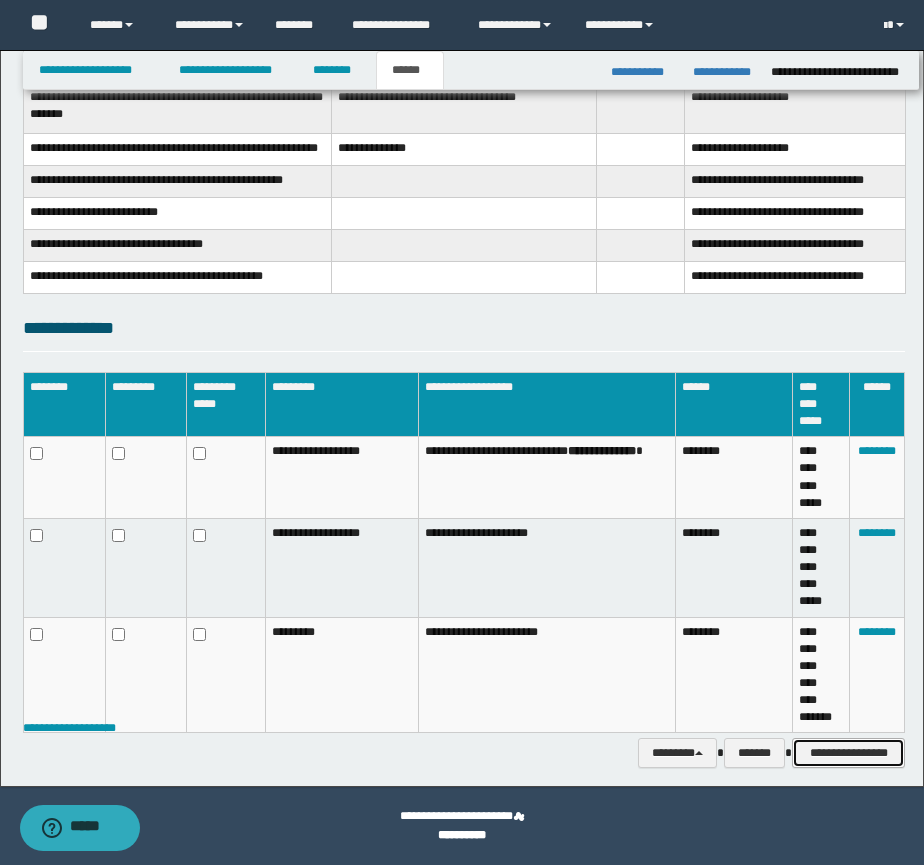 click on "**********" at bounding box center (848, 753) 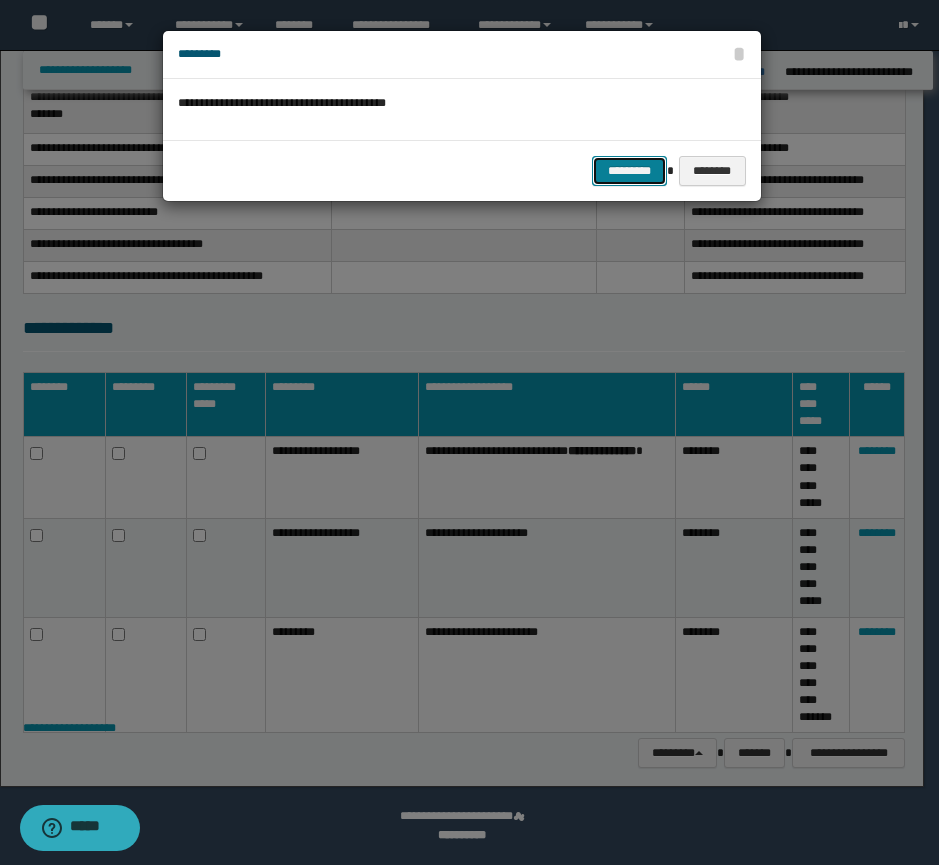 click on "*********" at bounding box center (629, 171) 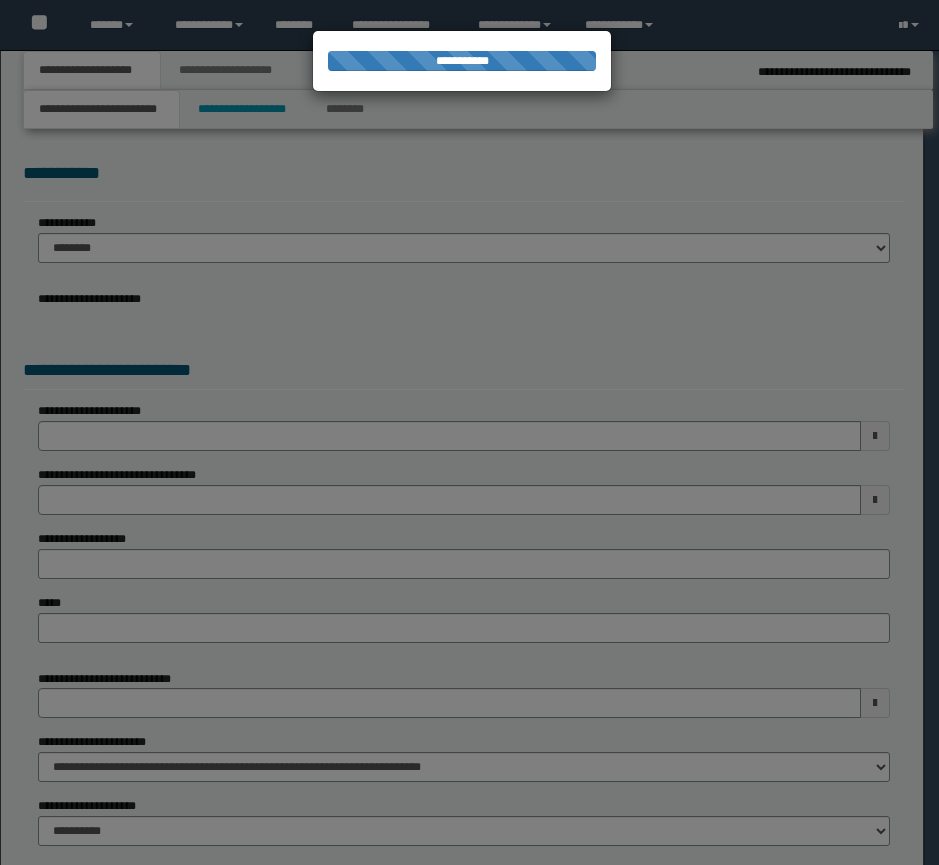 scroll, scrollTop: 0, scrollLeft: 0, axis: both 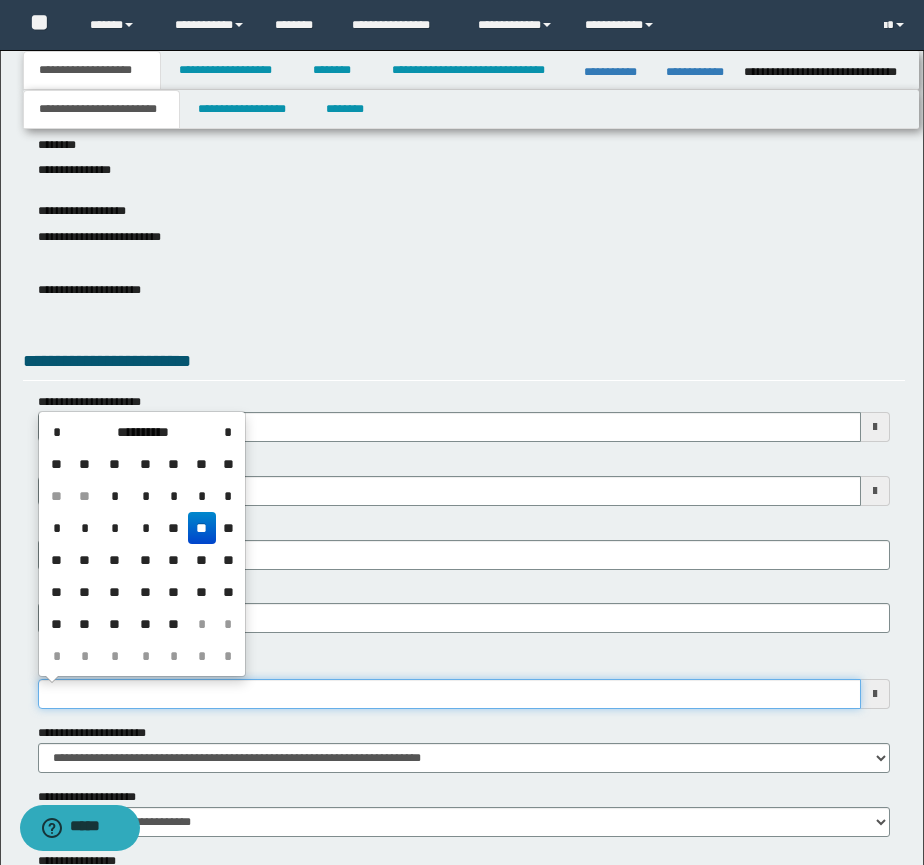 click on "**********" at bounding box center [449, 694] 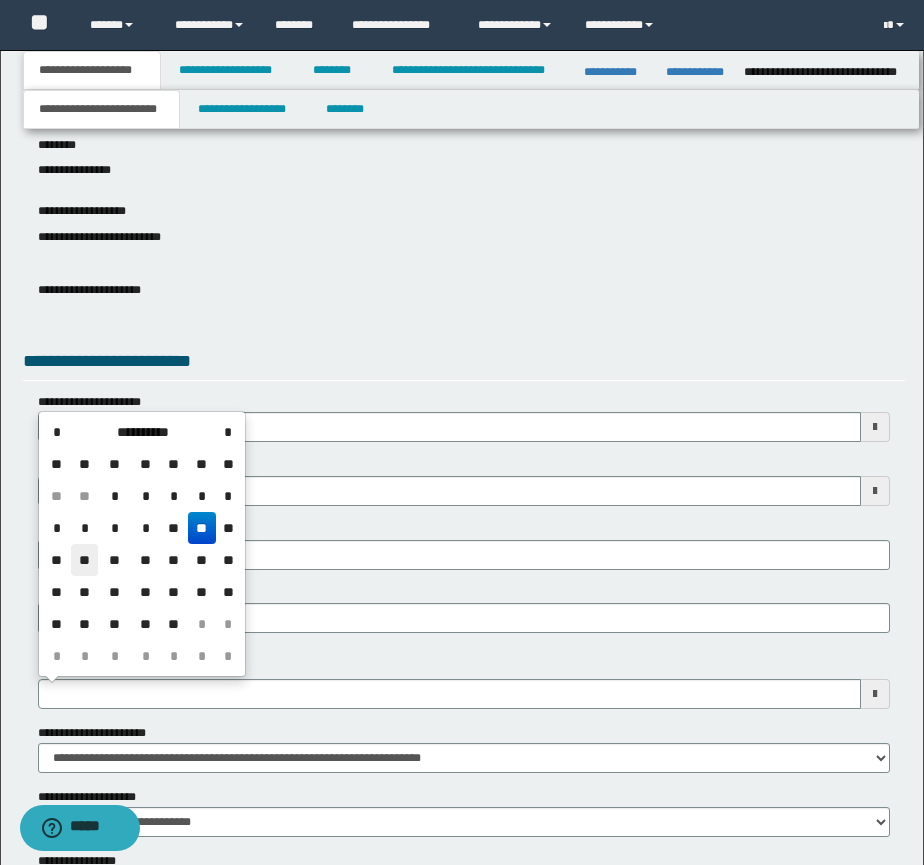 click on "**" at bounding box center (85, 560) 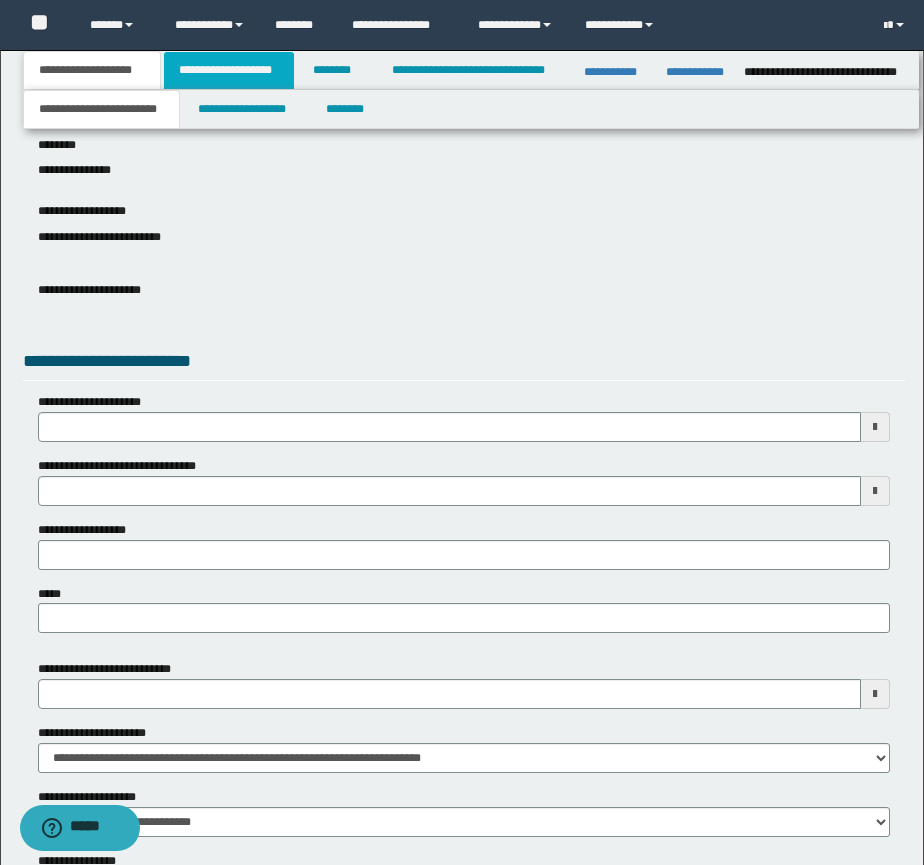 click on "**********" at bounding box center [229, 70] 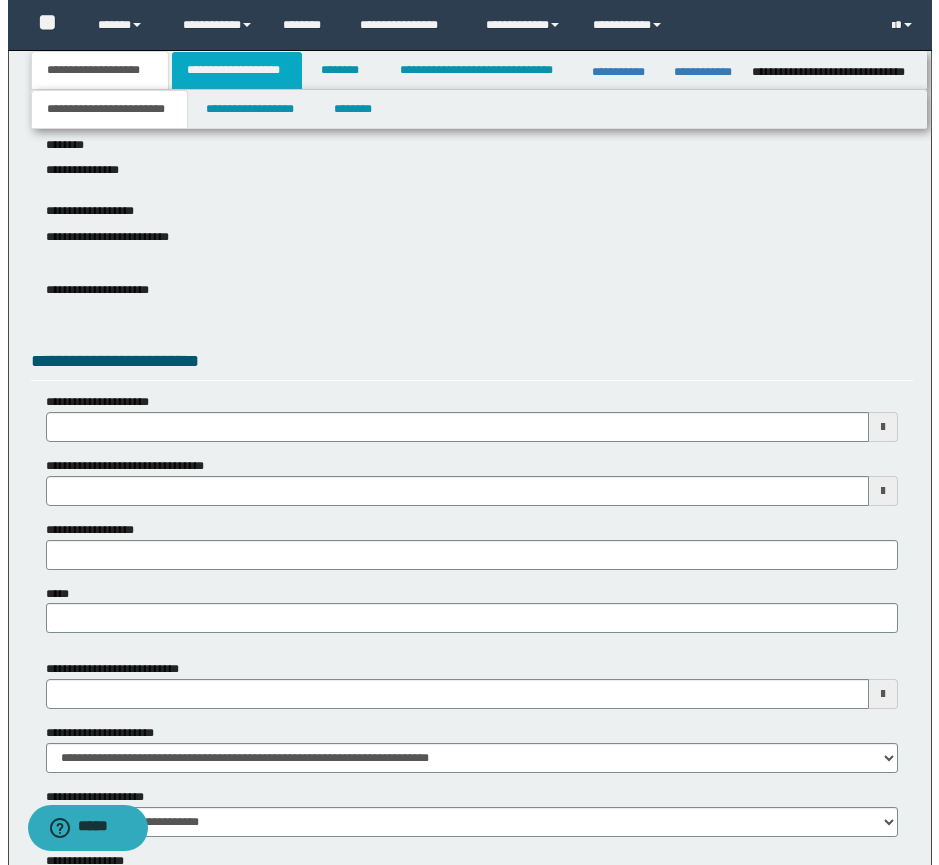 scroll, scrollTop: 0, scrollLeft: 0, axis: both 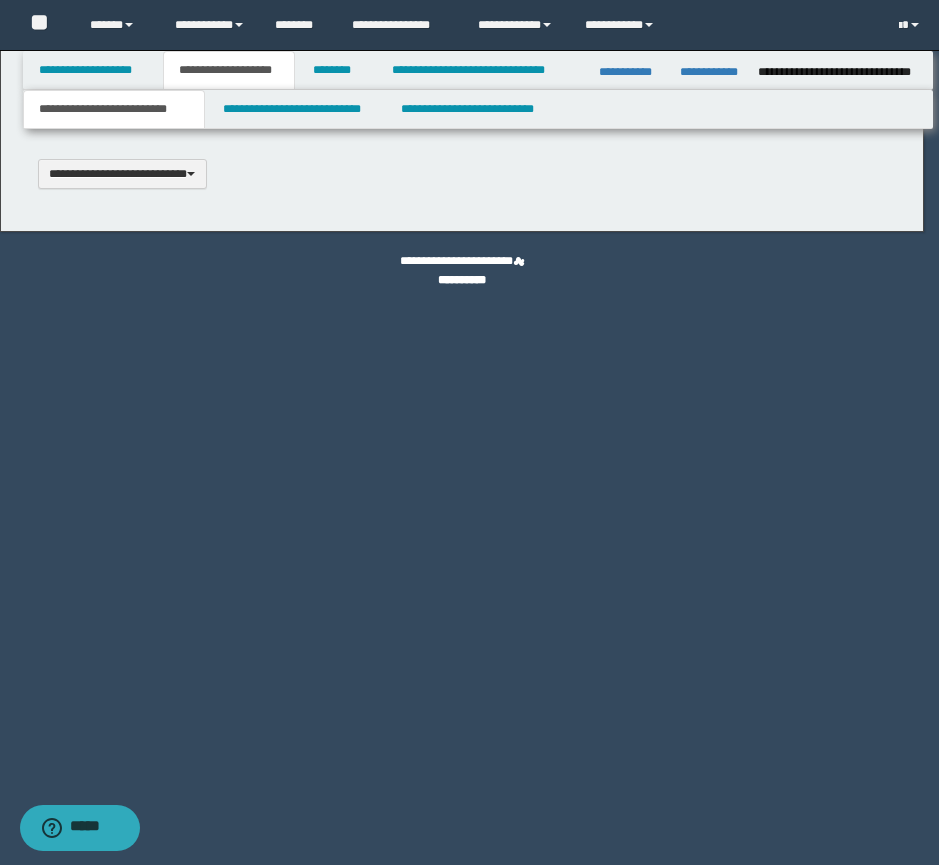 type 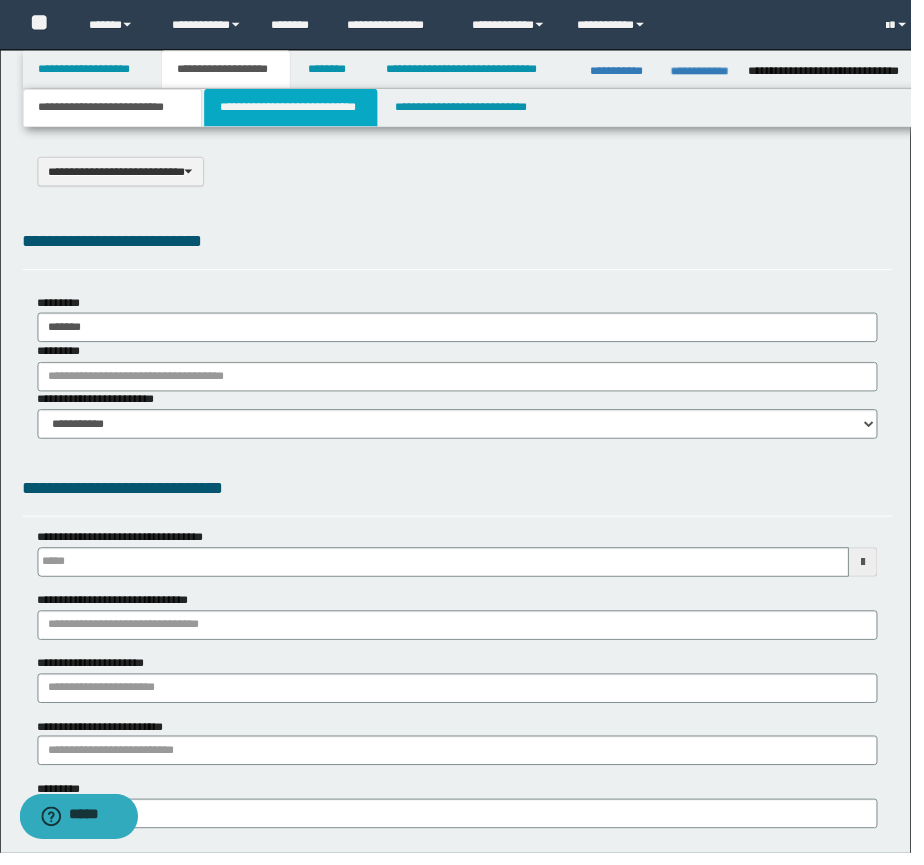 click on "**********" at bounding box center [295, 109] 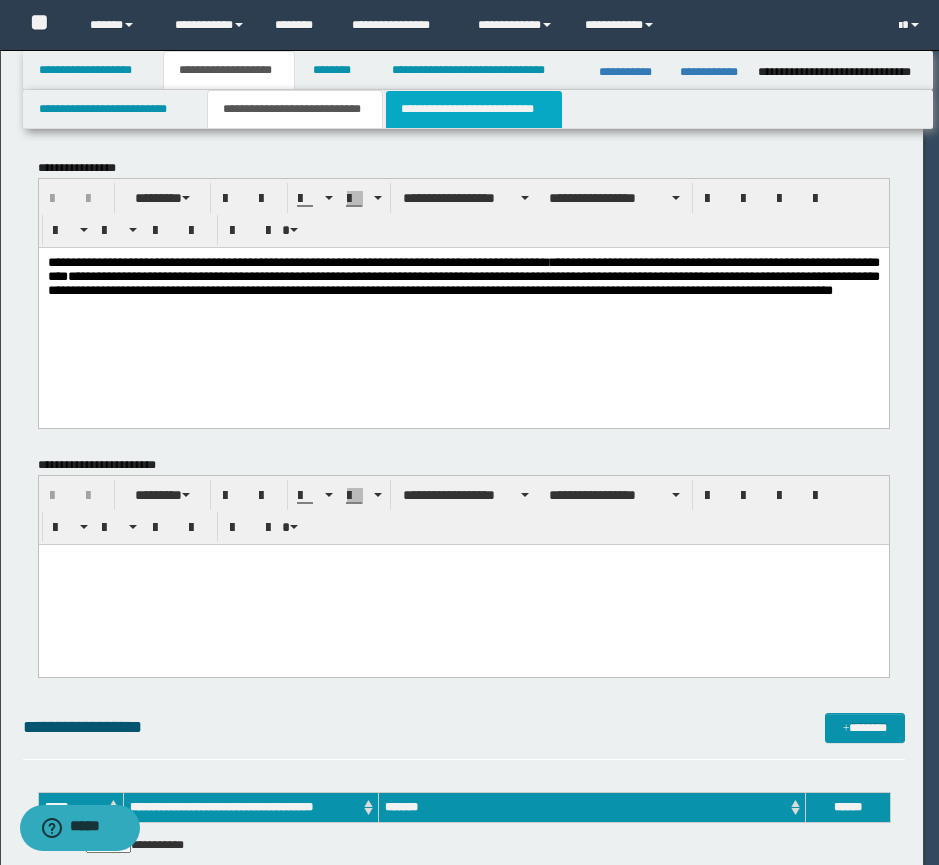 scroll, scrollTop: 0, scrollLeft: 0, axis: both 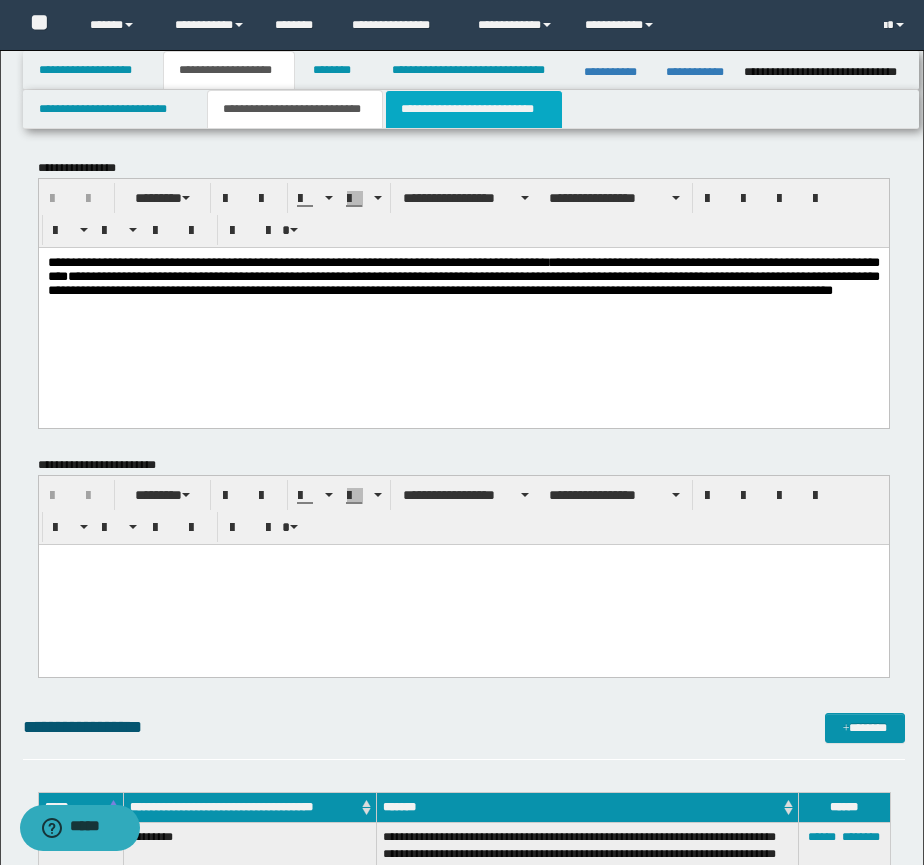 click on "**********" at bounding box center [474, 109] 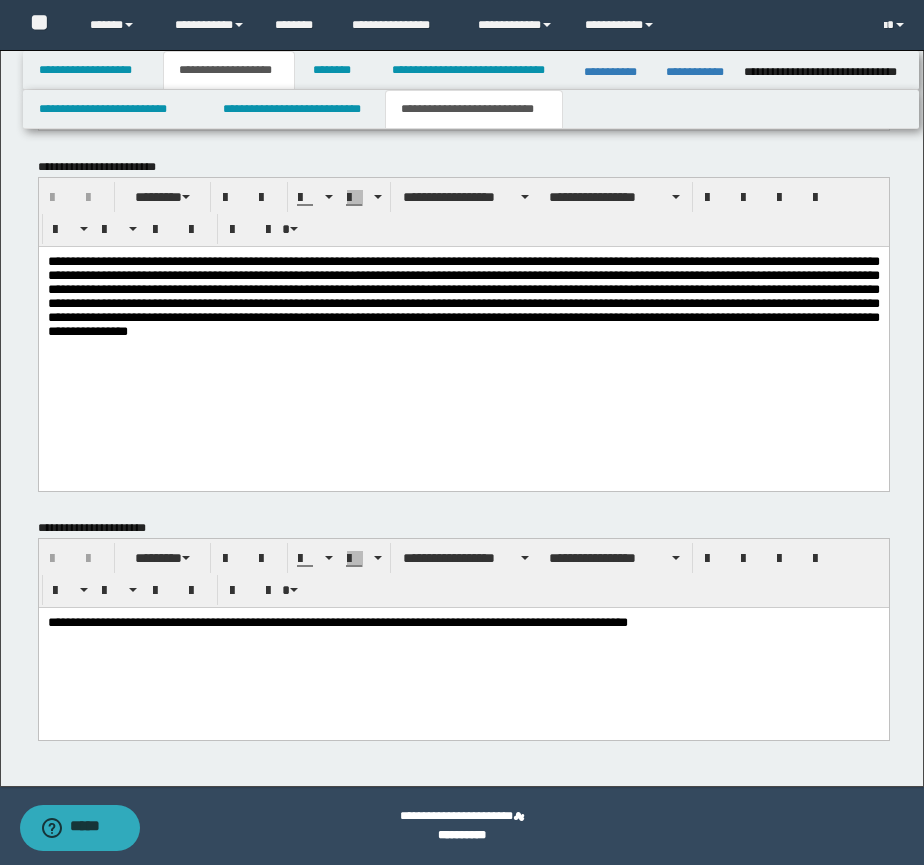 scroll, scrollTop: 452, scrollLeft: 0, axis: vertical 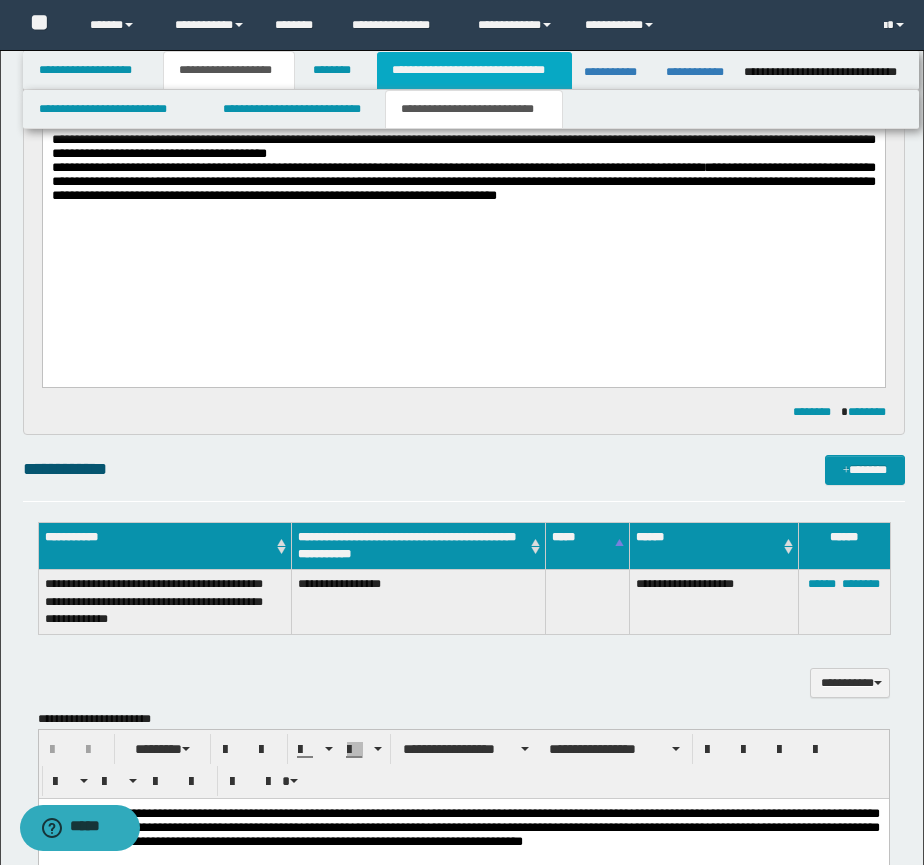 click on "**********" at bounding box center (474, 70) 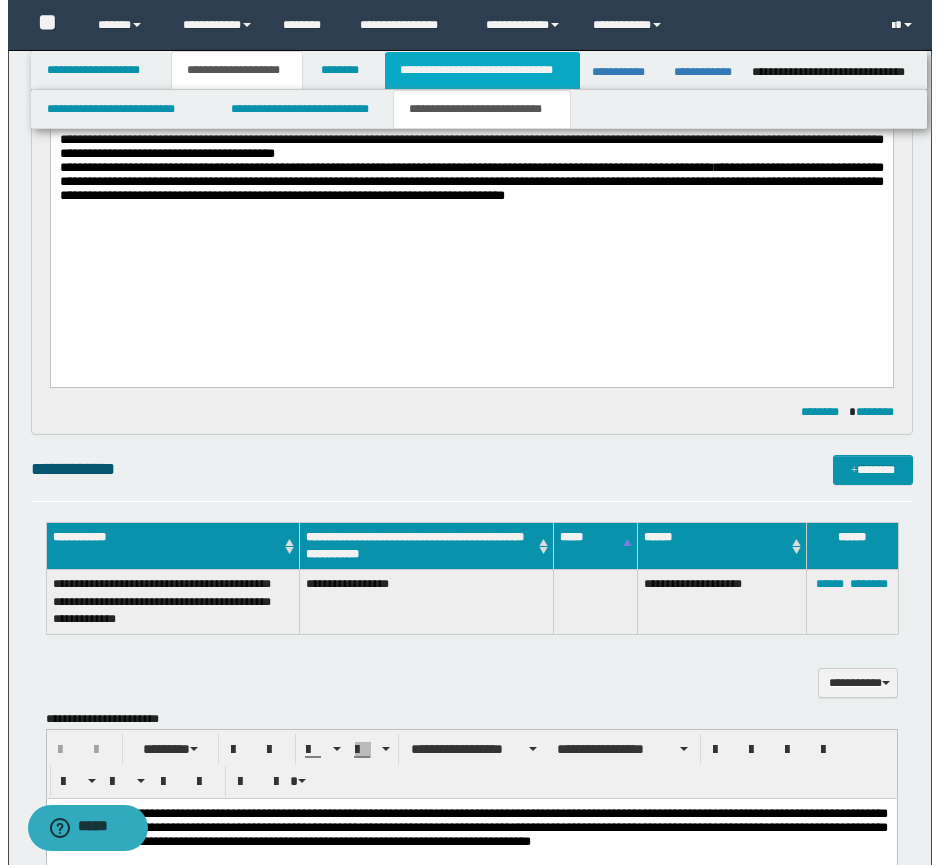 scroll, scrollTop: 0, scrollLeft: 0, axis: both 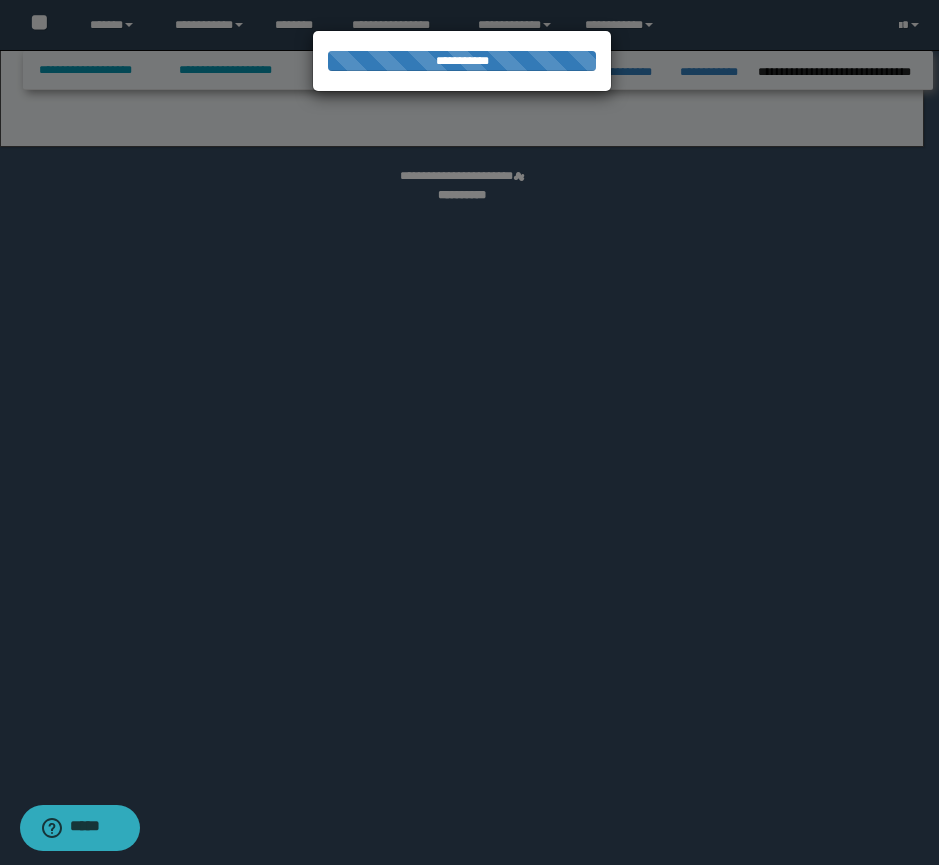 select on "*" 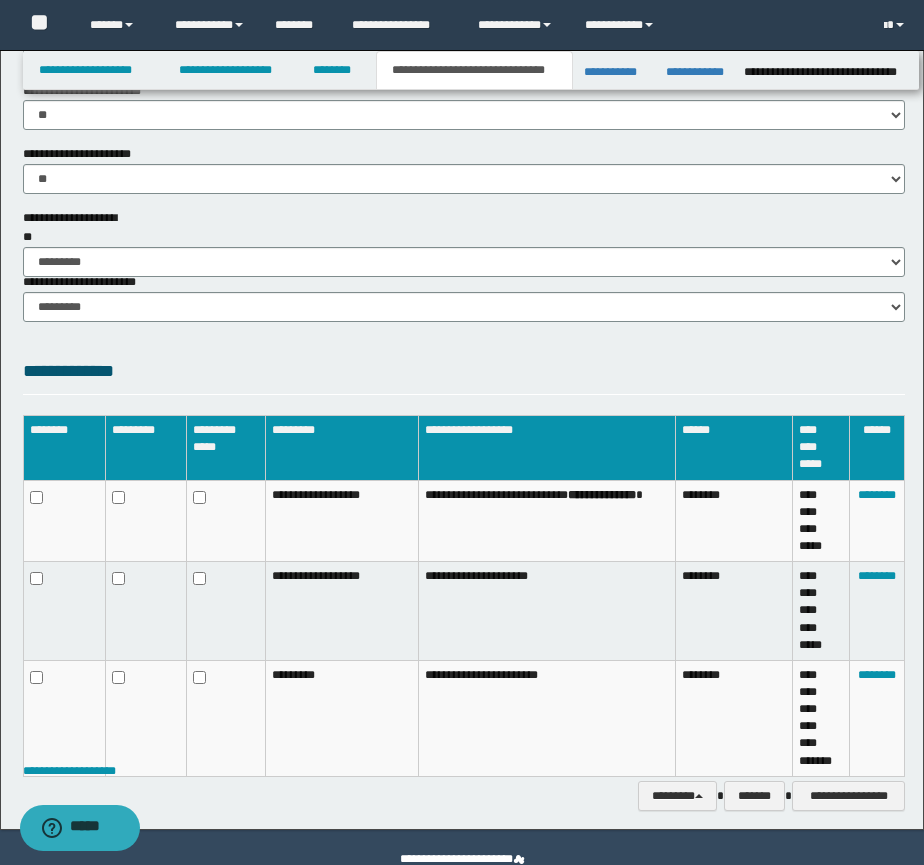 scroll, scrollTop: 1351, scrollLeft: 0, axis: vertical 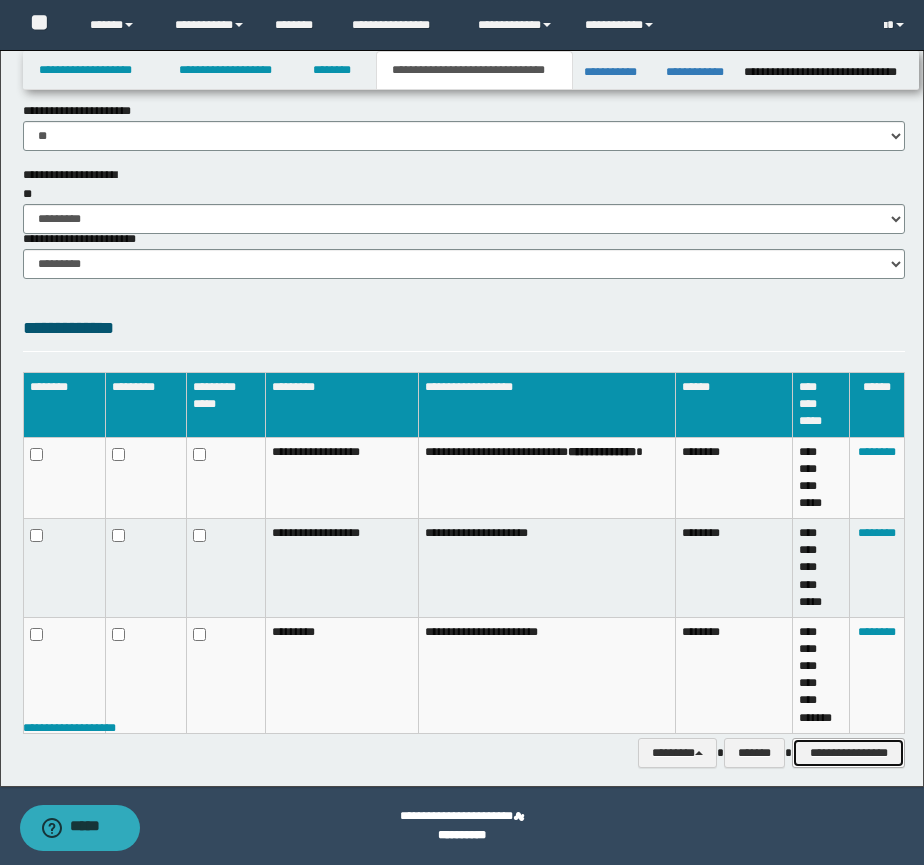 click on "**********" at bounding box center [848, 753] 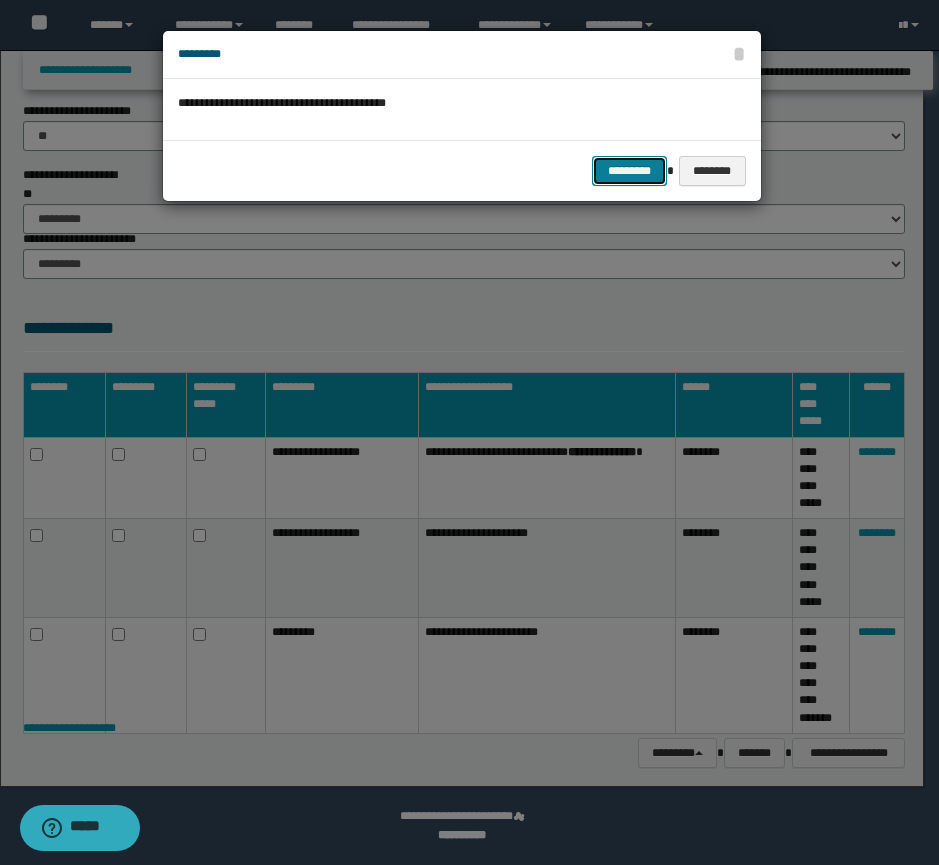 click on "*********" at bounding box center (629, 171) 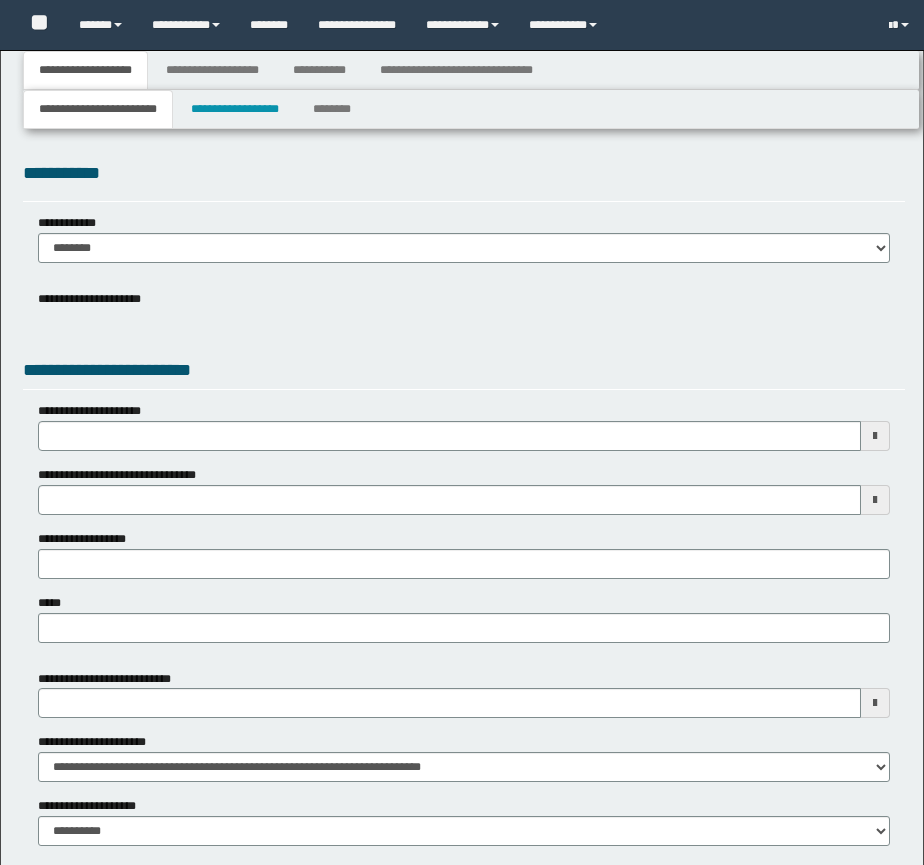 type 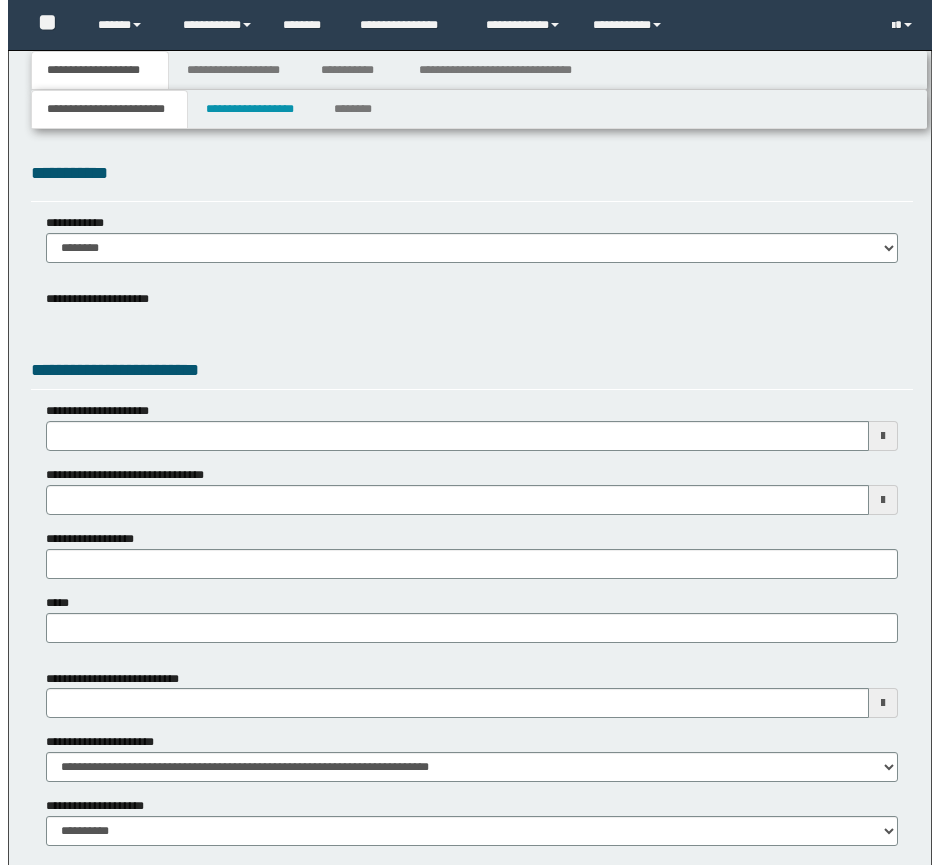 scroll, scrollTop: 0, scrollLeft: 0, axis: both 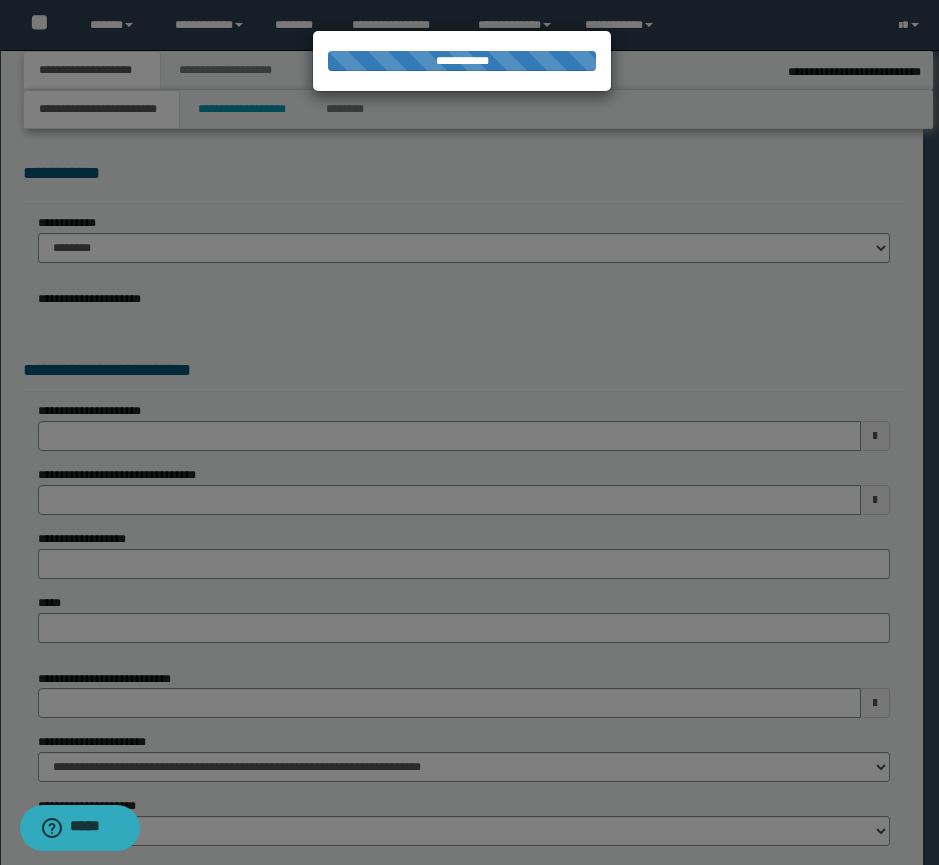 type on "**********" 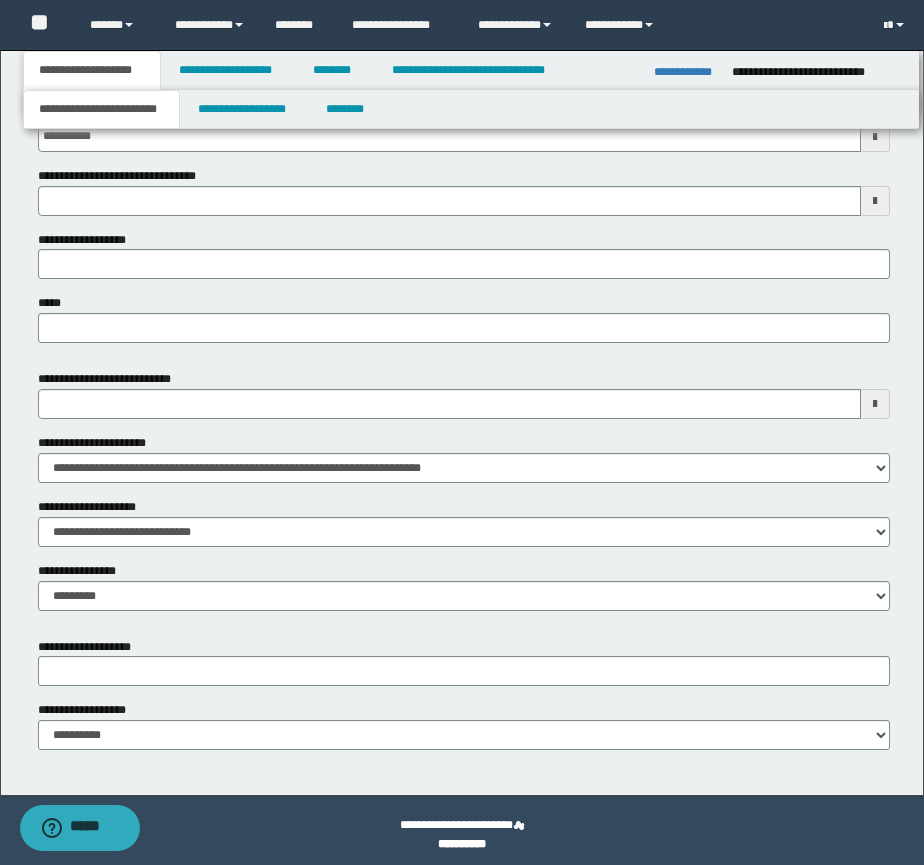 scroll, scrollTop: 705, scrollLeft: 0, axis: vertical 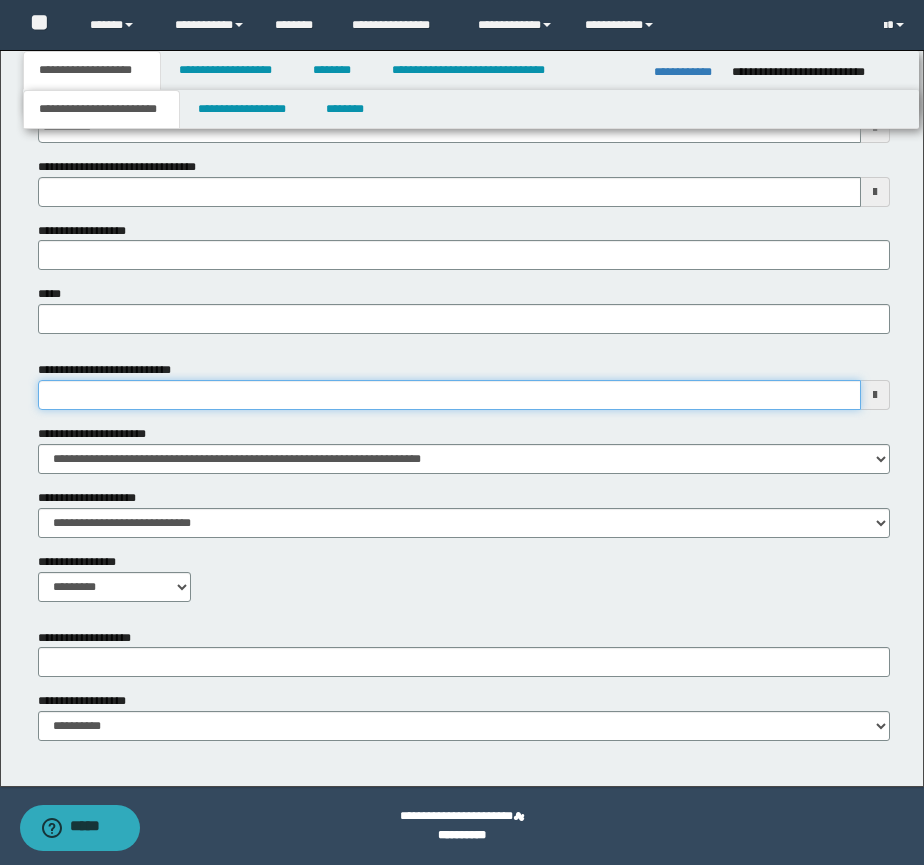 click on "**********" at bounding box center [449, 395] 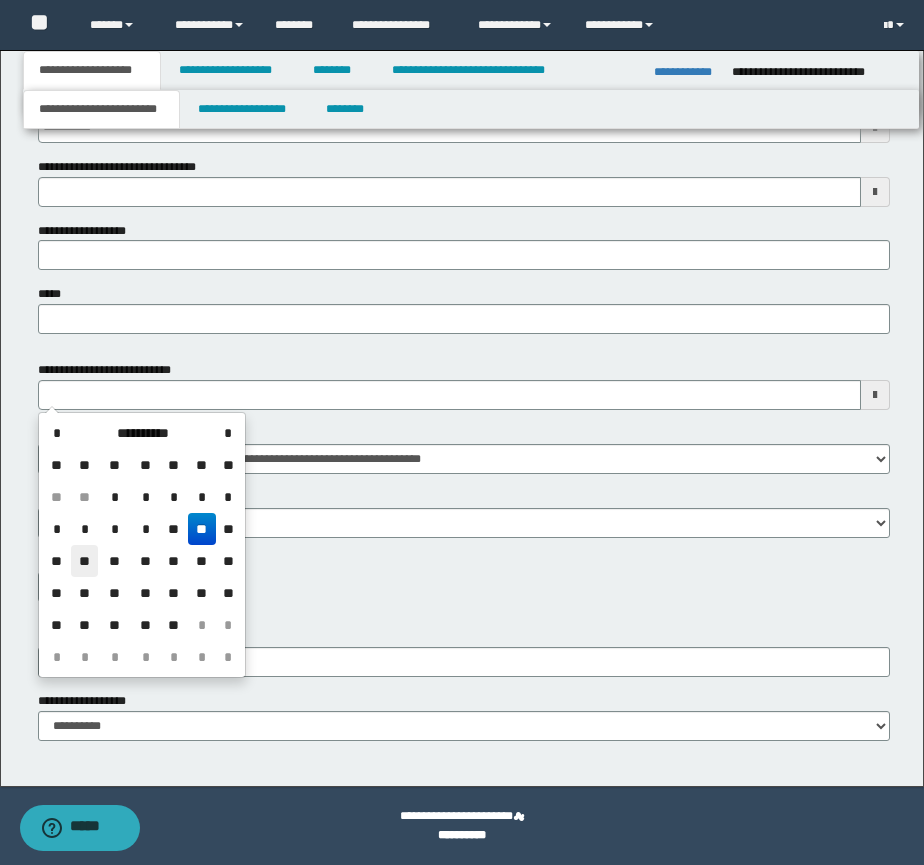 click on "**" at bounding box center [85, 561] 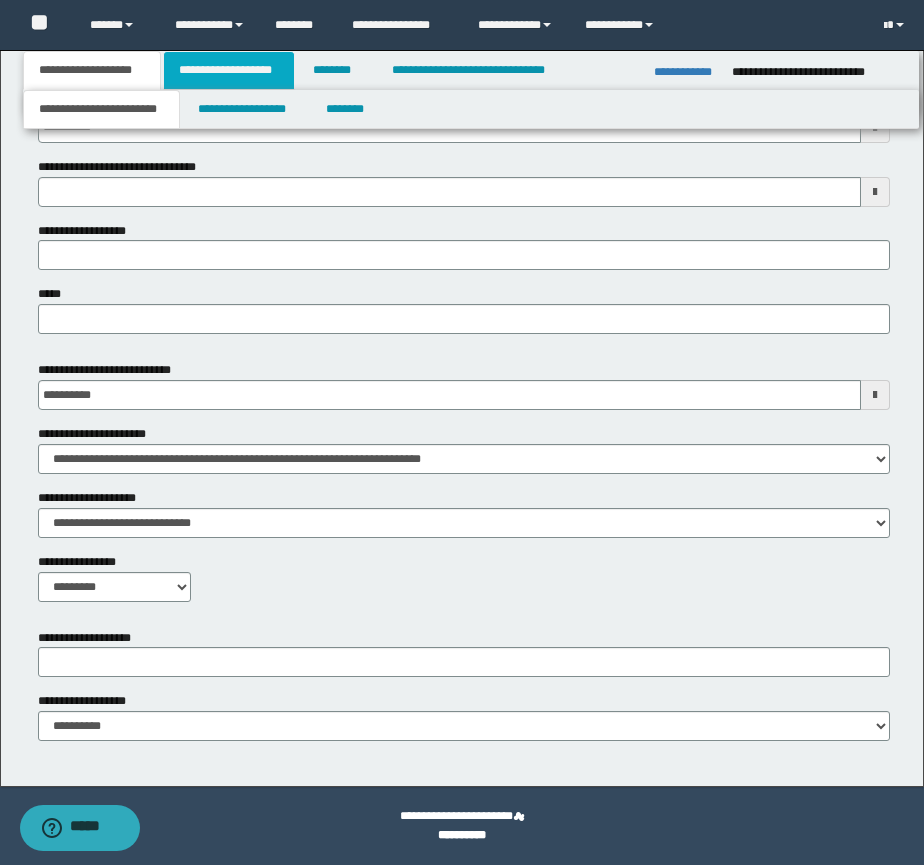 type 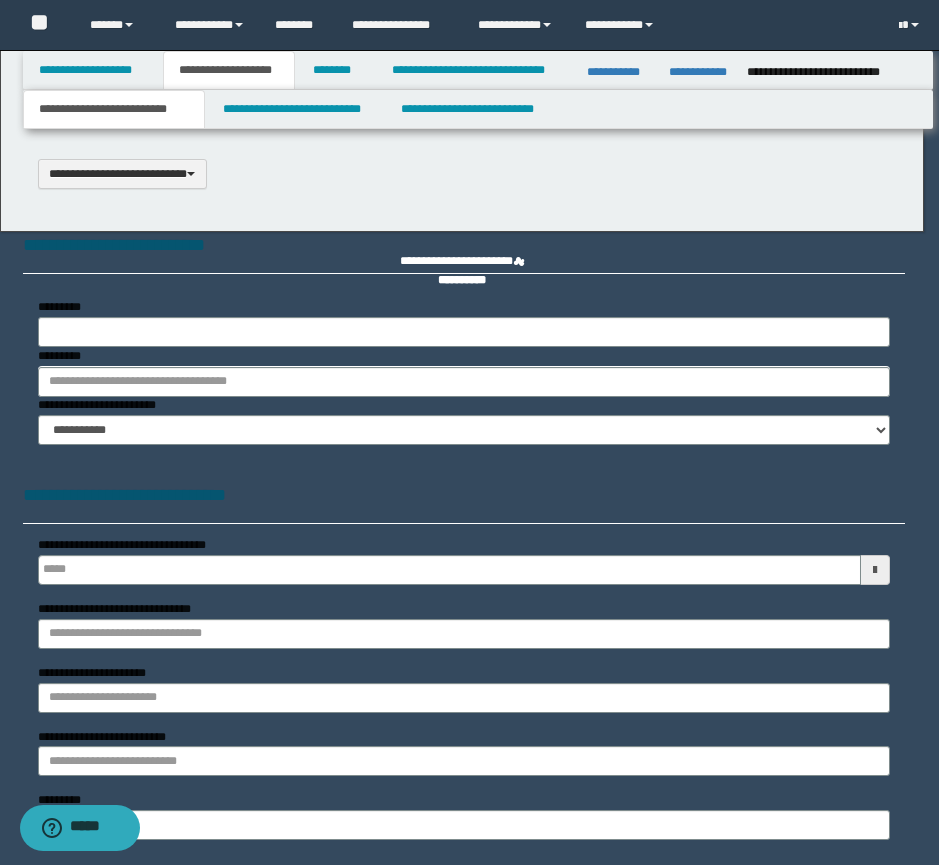 scroll, scrollTop: 0, scrollLeft: 0, axis: both 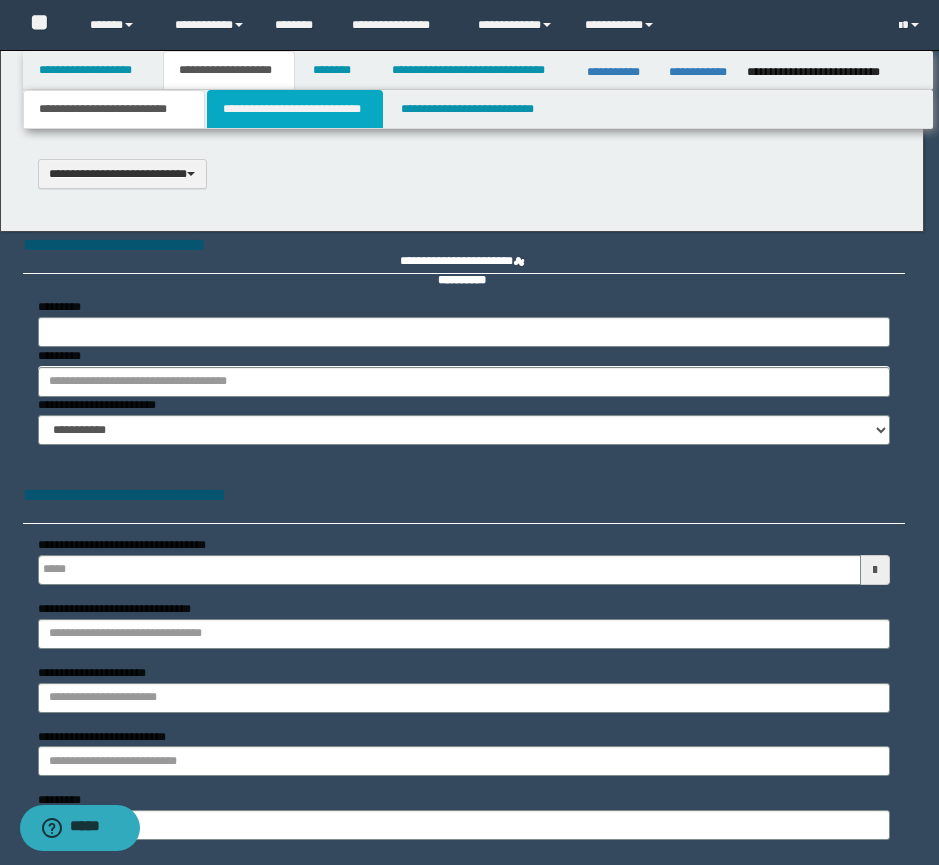 type on "*********" 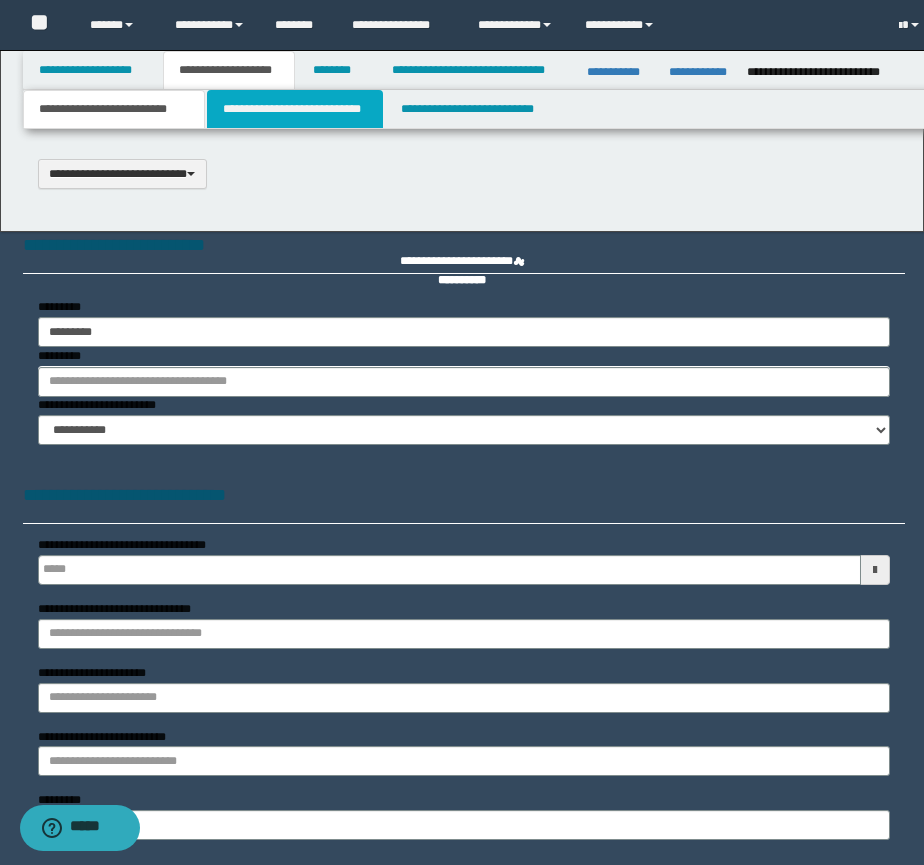 click on "**********" at bounding box center [295, 109] 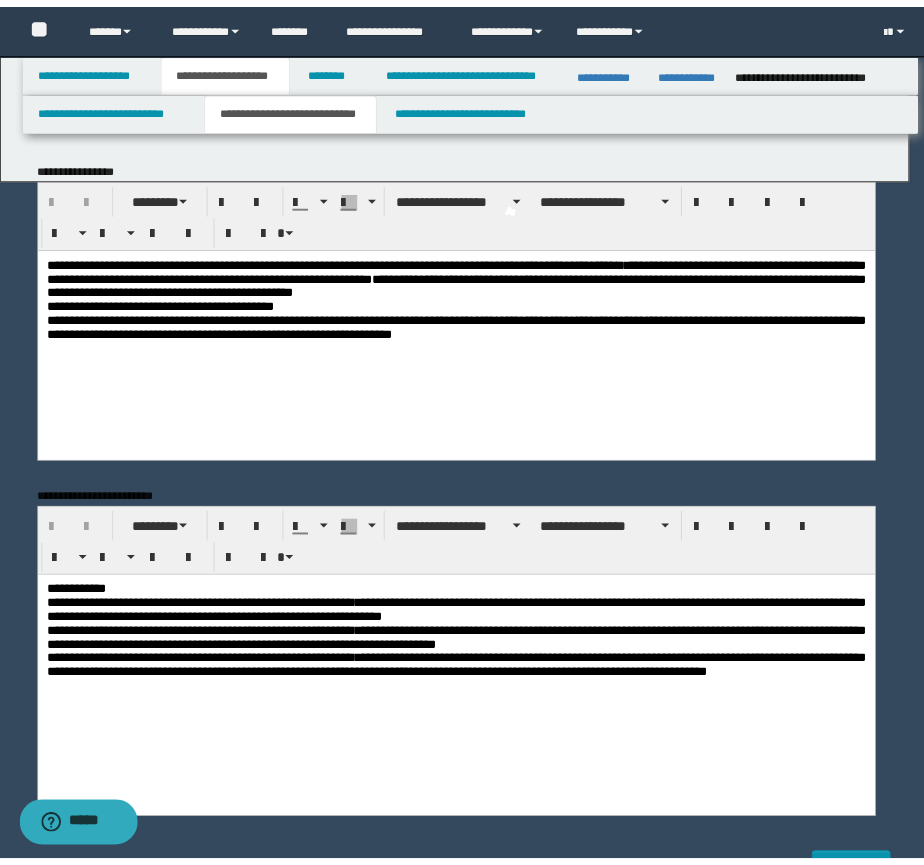 scroll, scrollTop: 0, scrollLeft: 0, axis: both 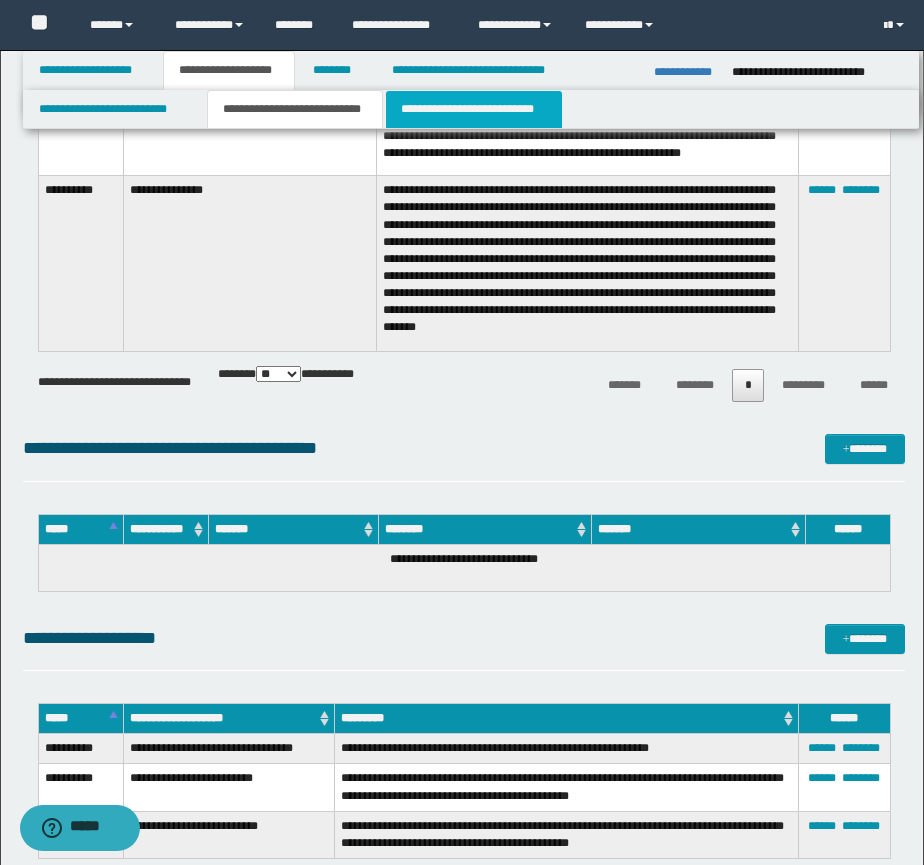 click on "**********" at bounding box center (474, 109) 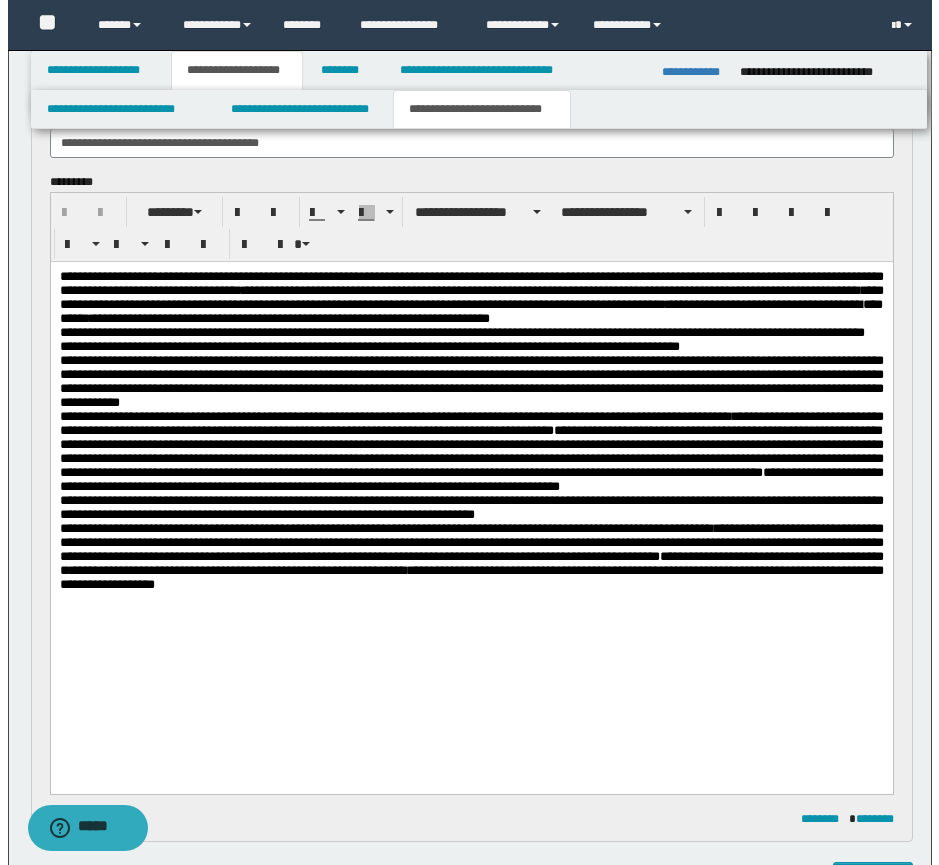 scroll, scrollTop: 0, scrollLeft: 0, axis: both 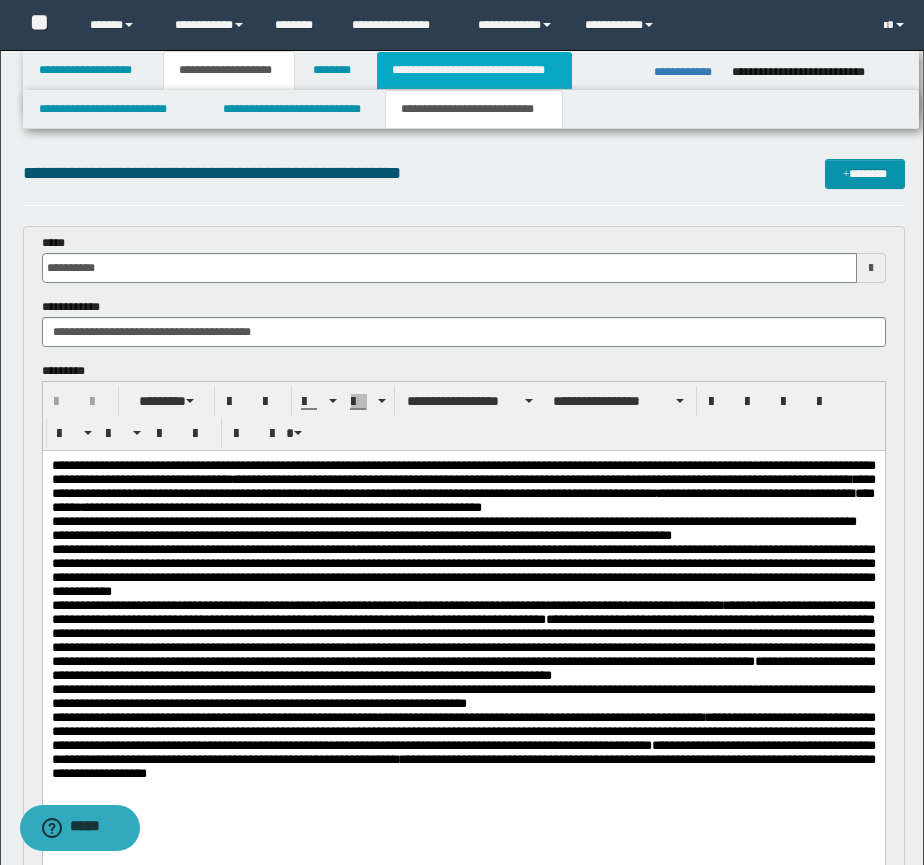 click on "**********" at bounding box center (474, 70) 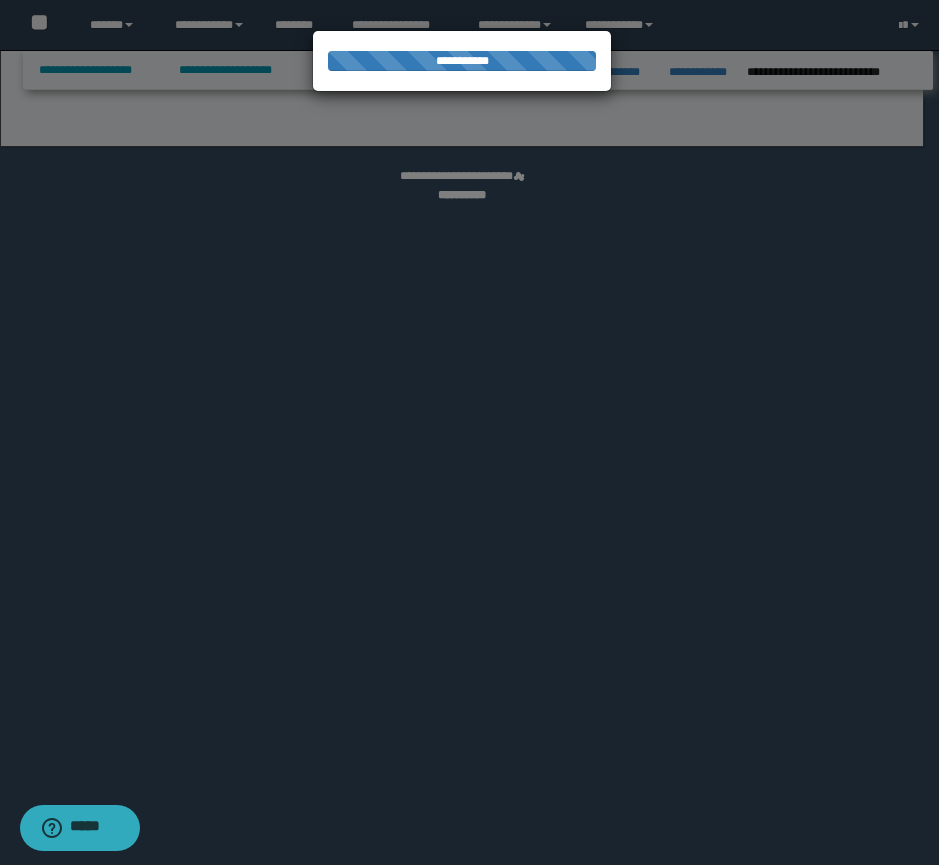 select on "*" 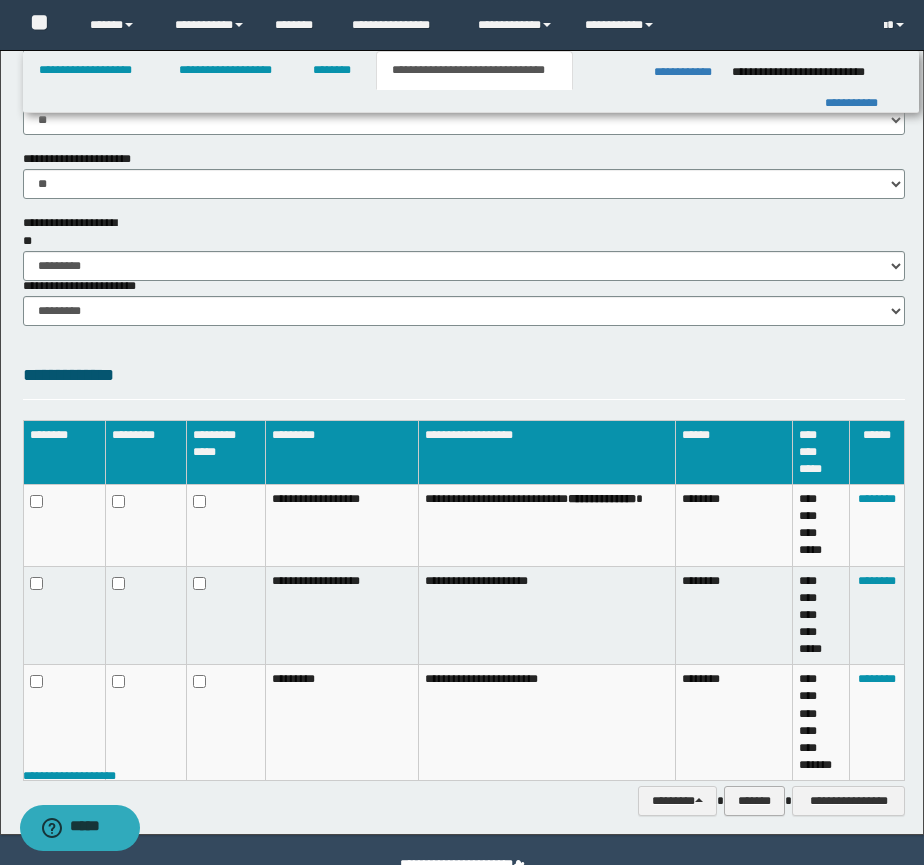 scroll, scrollTop: 1441, scrollLeft: 0, axis: vertical 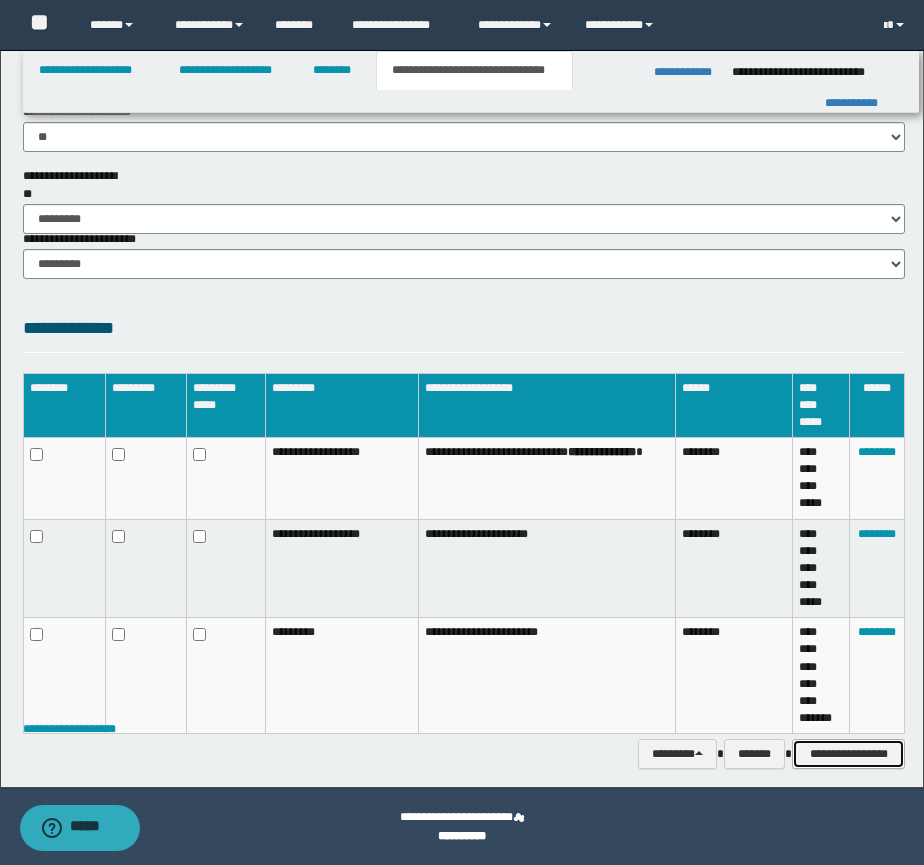 click on "**********" at bounding box center [848, 754] 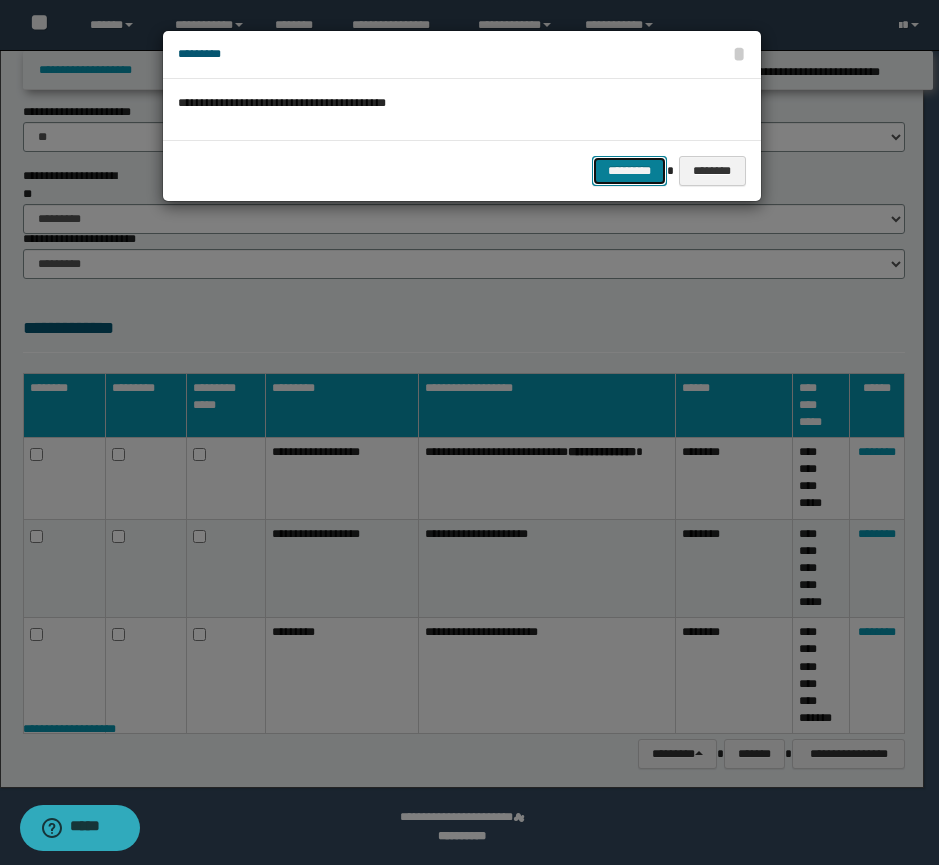 click on "*********" at bounding box center (629, 171) 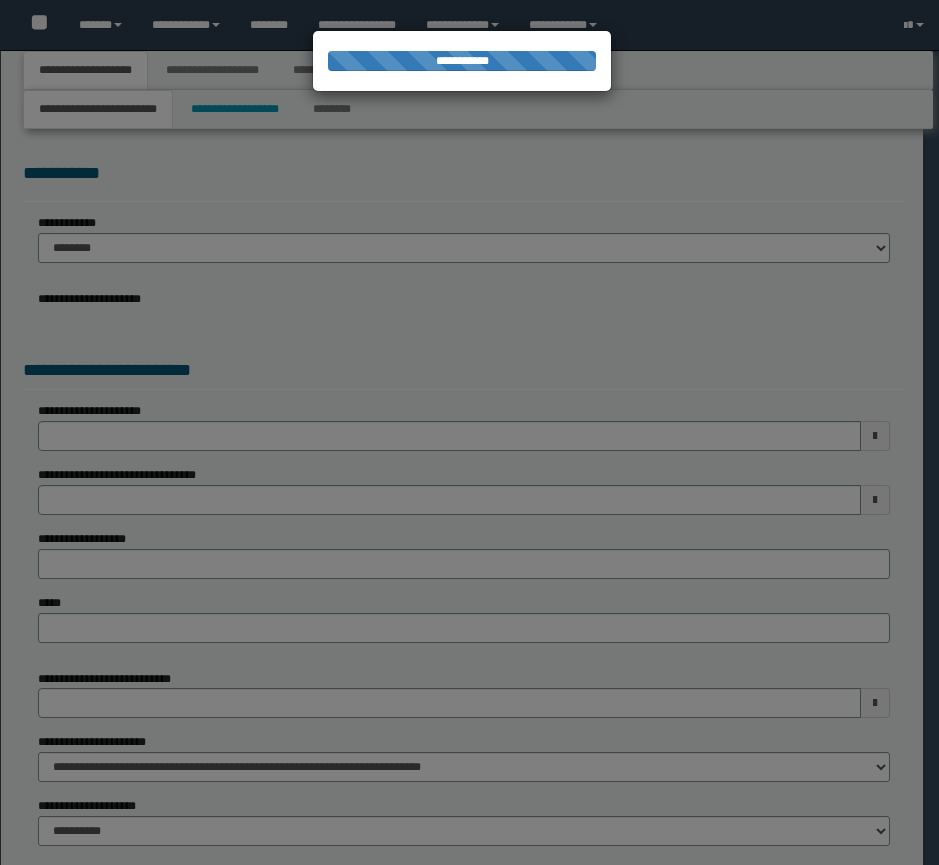 scroll, scrollTop: 0, scrollLeft: 0, axis: both 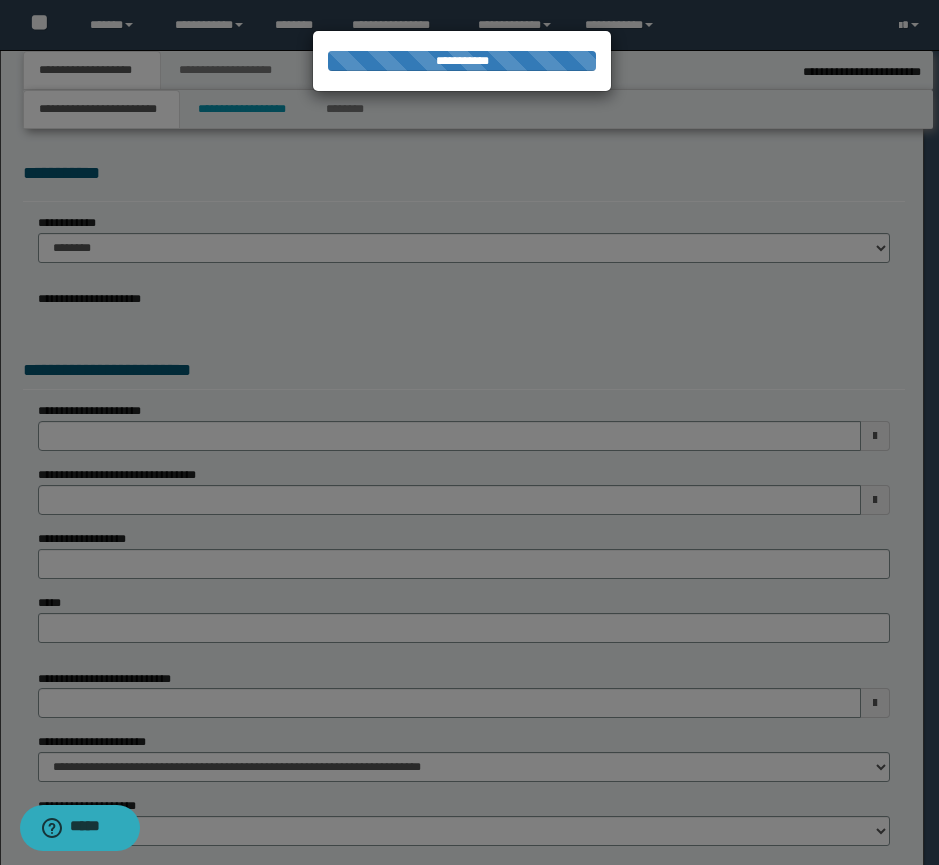 select on "**" 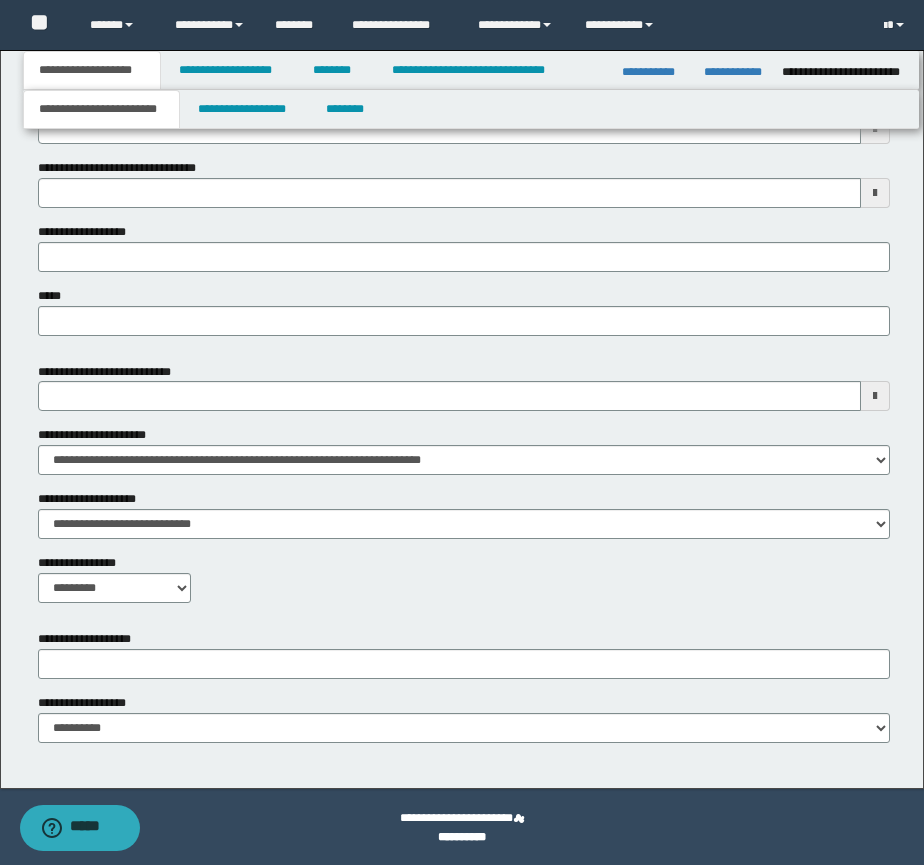 scroll, scrollTop: 780, scrollLeft: 0, axis: vertical 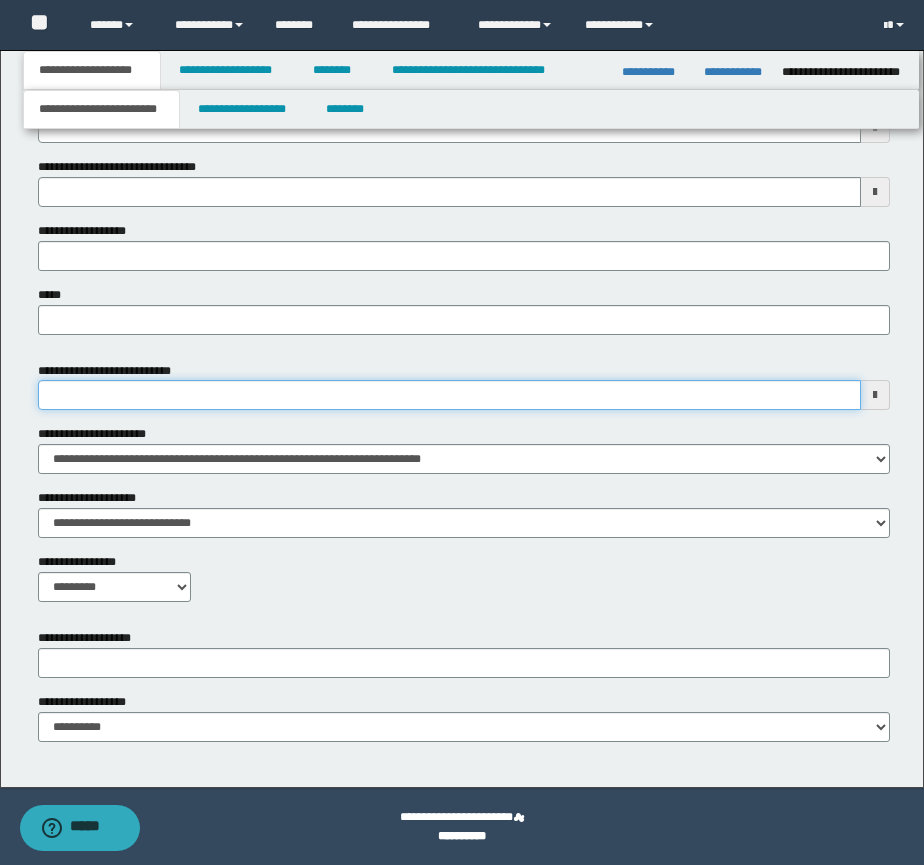 click on "**********" at bounding box center (449, 395) 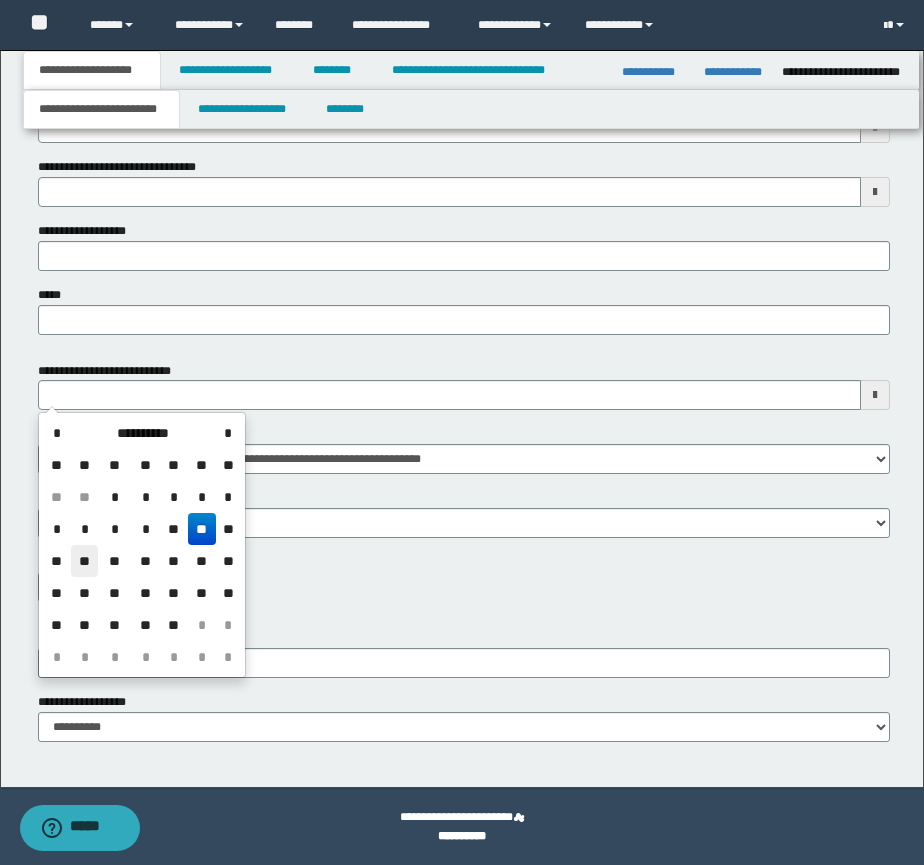 click on "**" at bounding box center (85, 561) 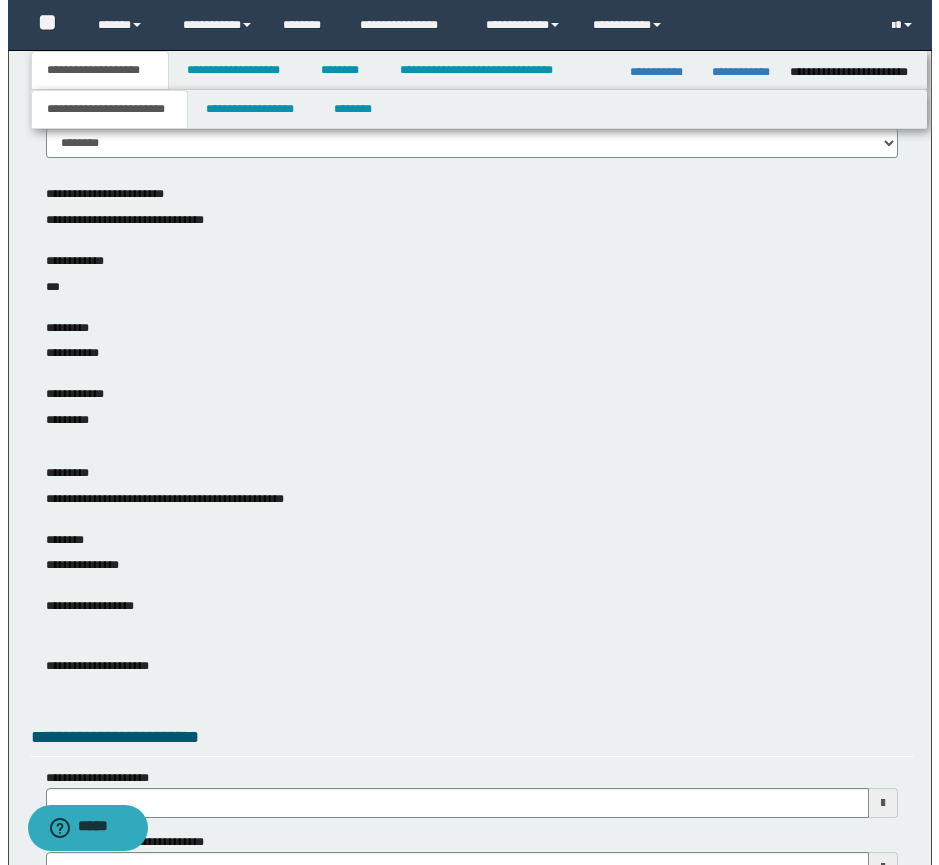 scroll, scrollTop: 0, scrollLeft: 0, axis: both 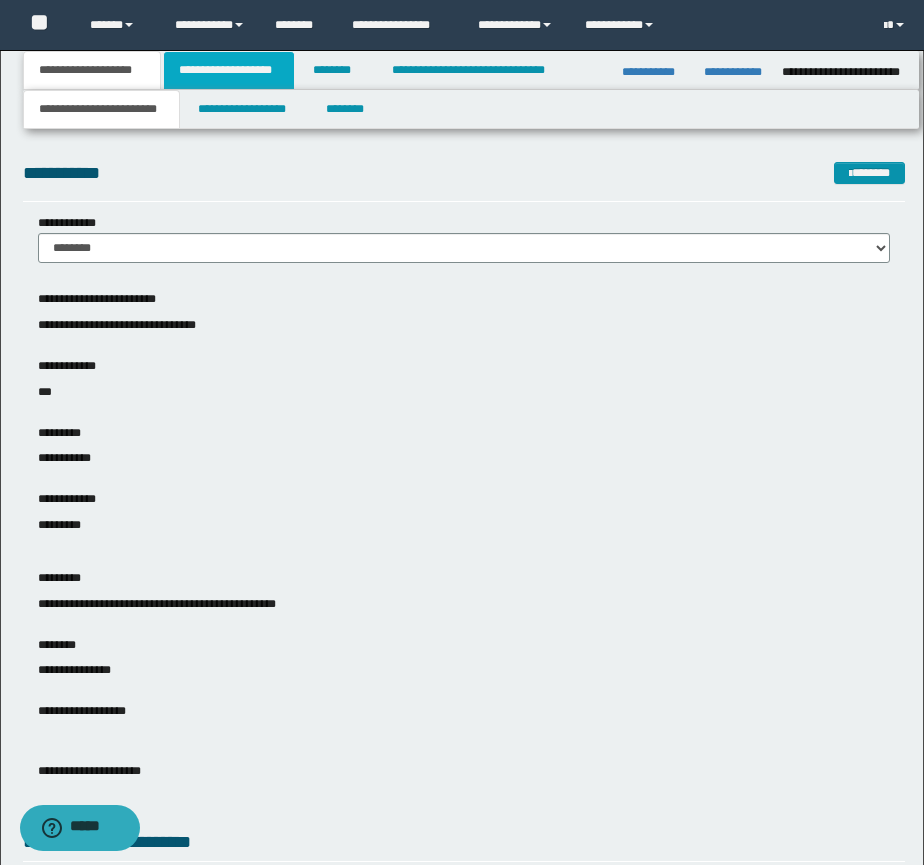 click on "**********" at bounding box center (229, 70) 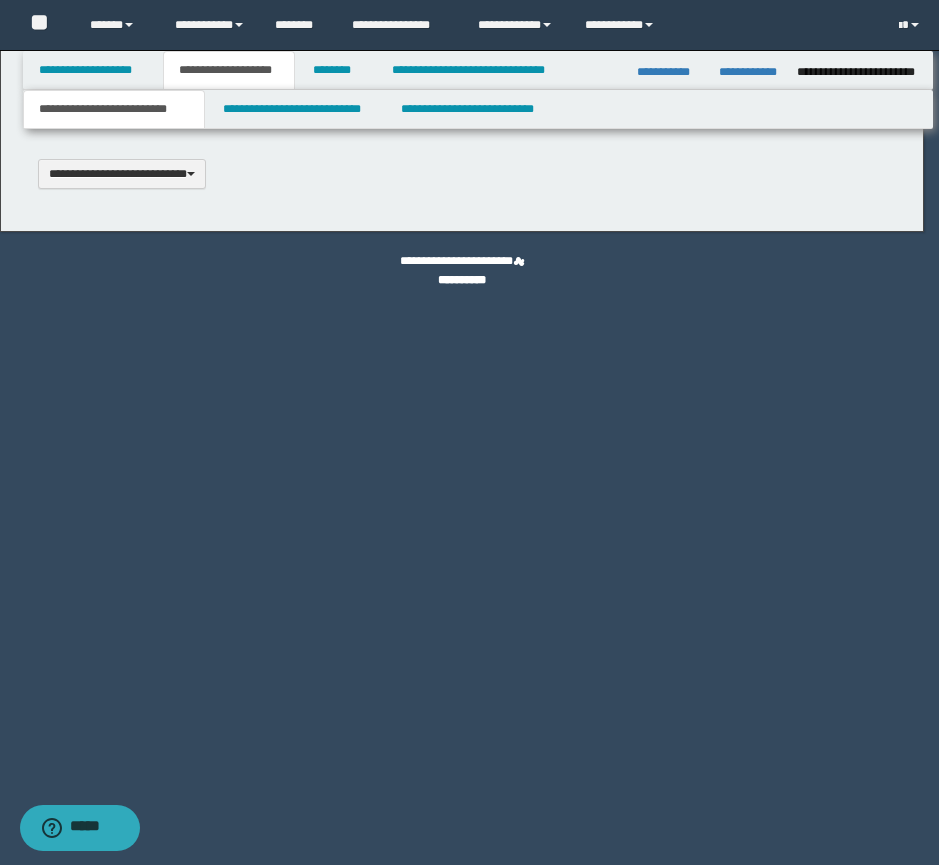 type 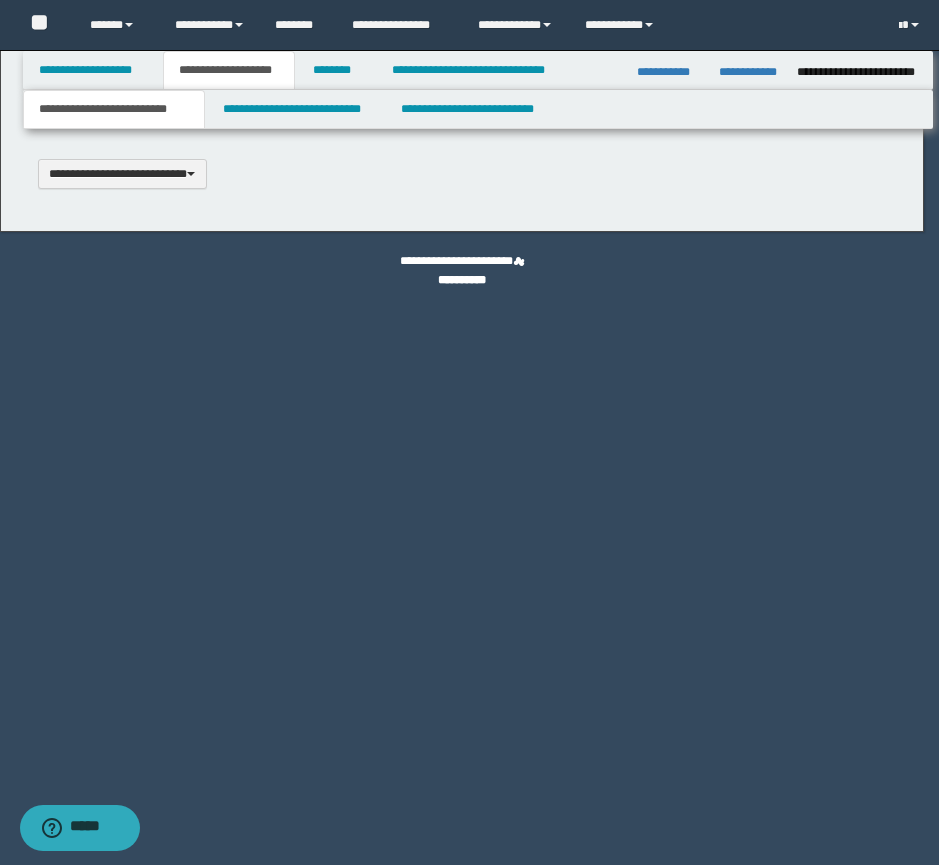 scroll, scrollTop: 0, scrollLeft: 0, axis: both 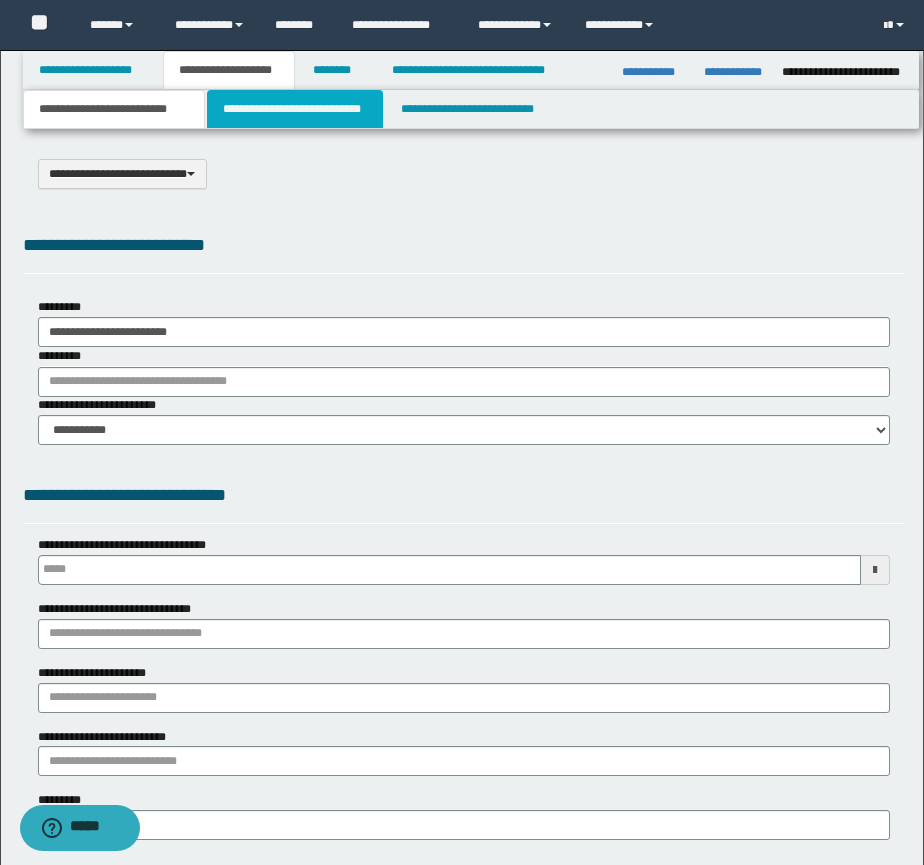 click on "**********" at bounding box center [295, 109] 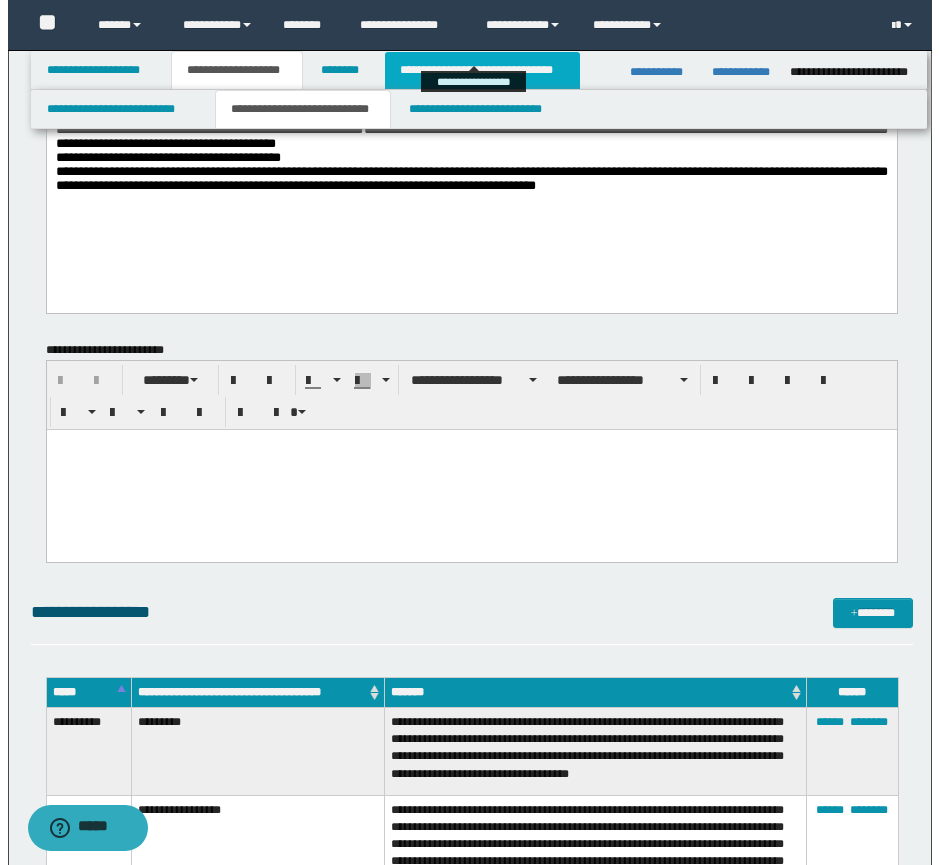 scroll, scrollTop: 0, scrollLeft: 0, axis: both 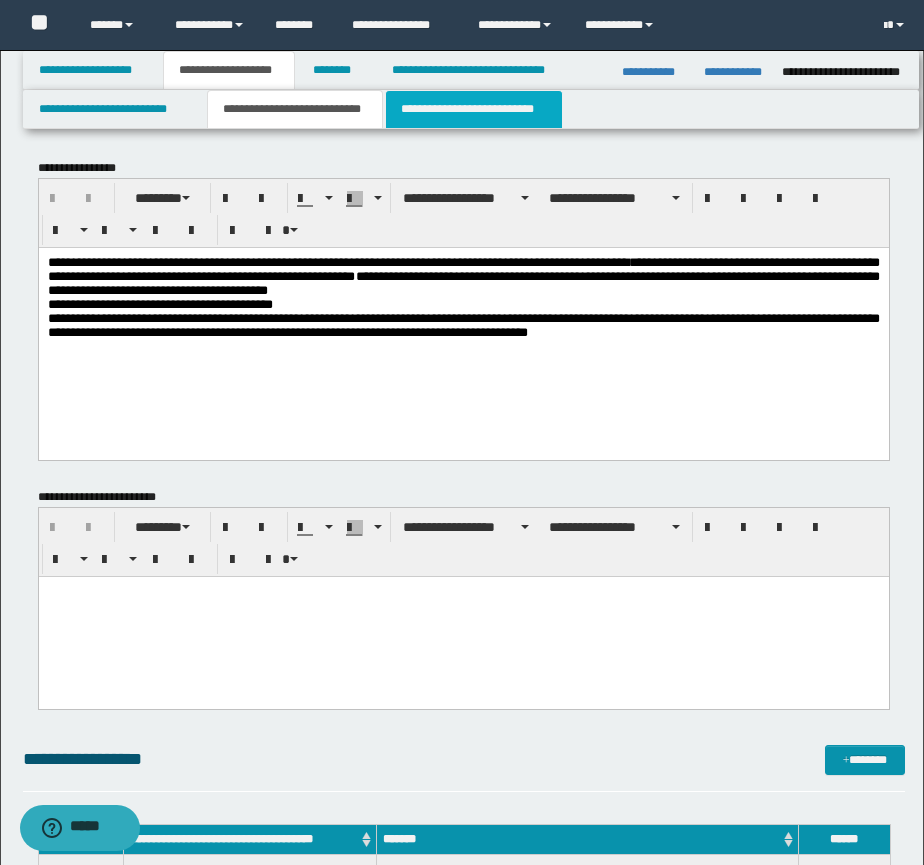 click on "**********" at bounding box center [474, 109] 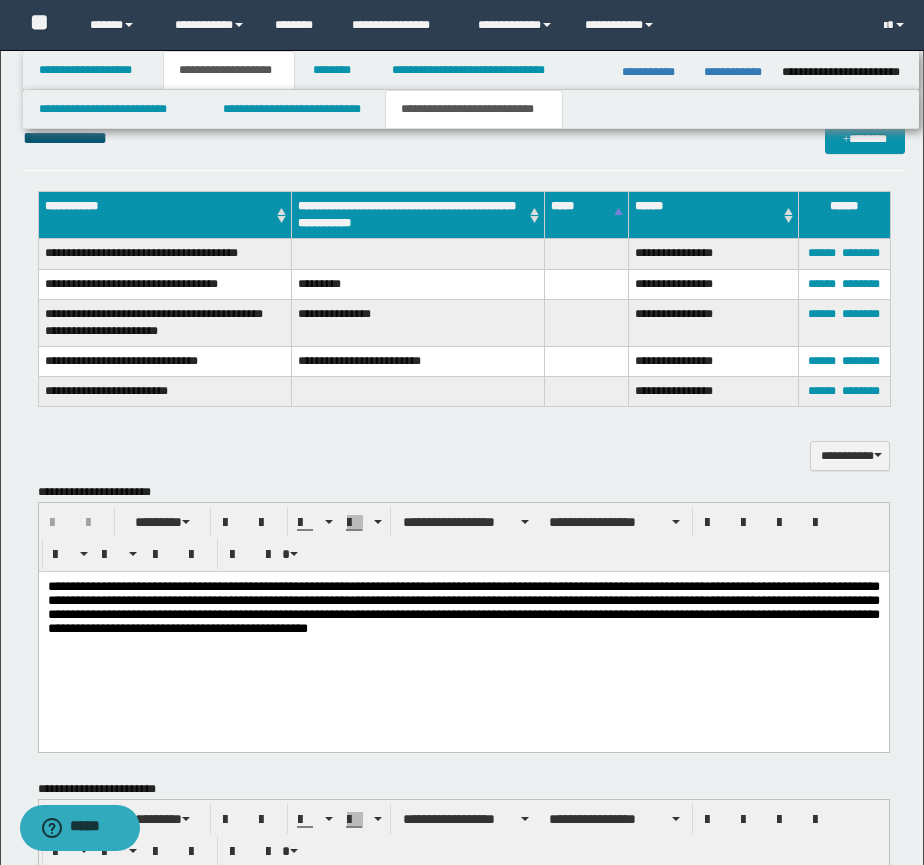 scroll, scrollTop: 167, scrollLeft: 0, axis: vertical 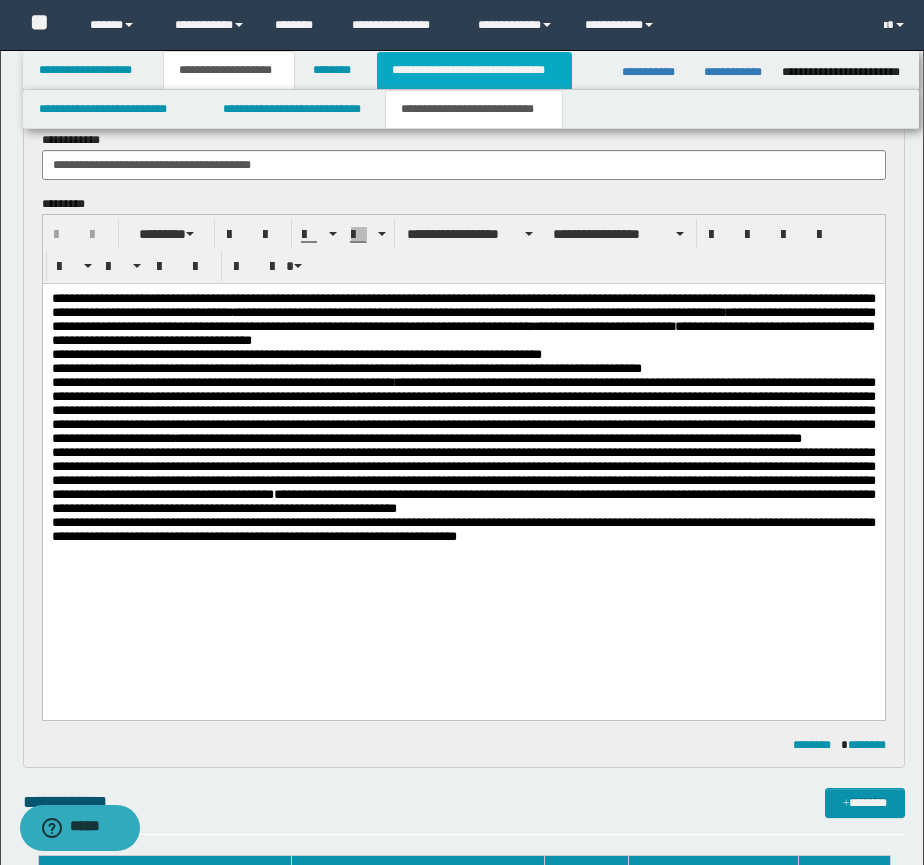 click on "**********" at bounding box center (474, 70) 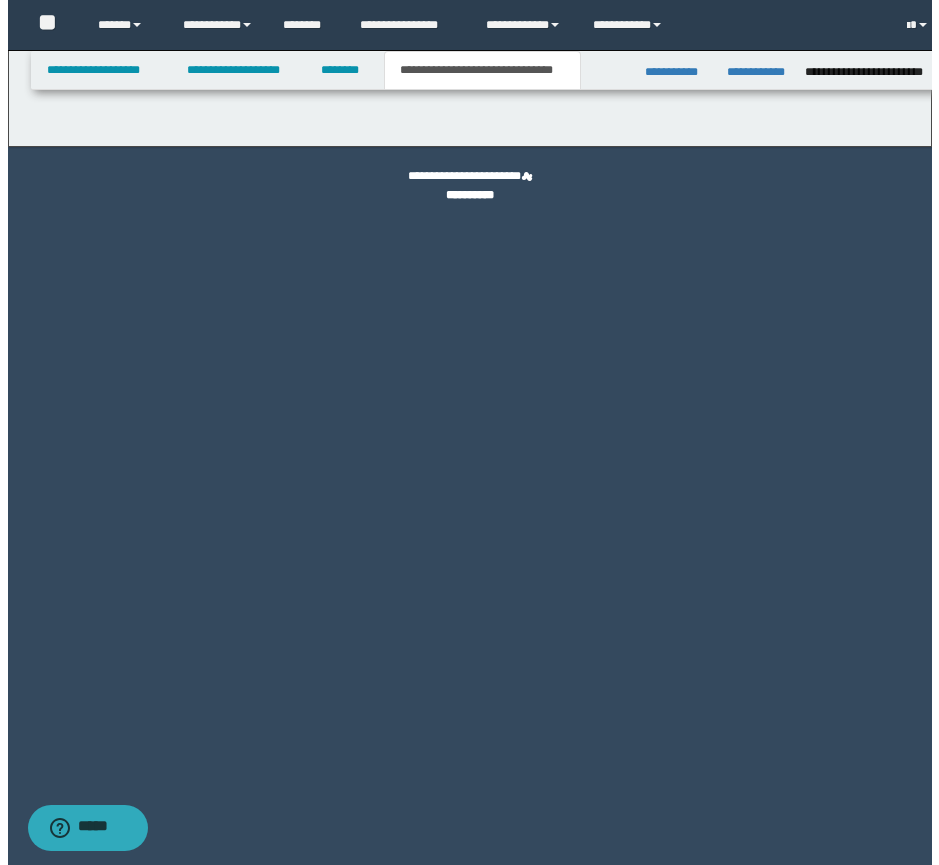 scroll, scrollTop: 0, scrollLeft: 0, axis: both 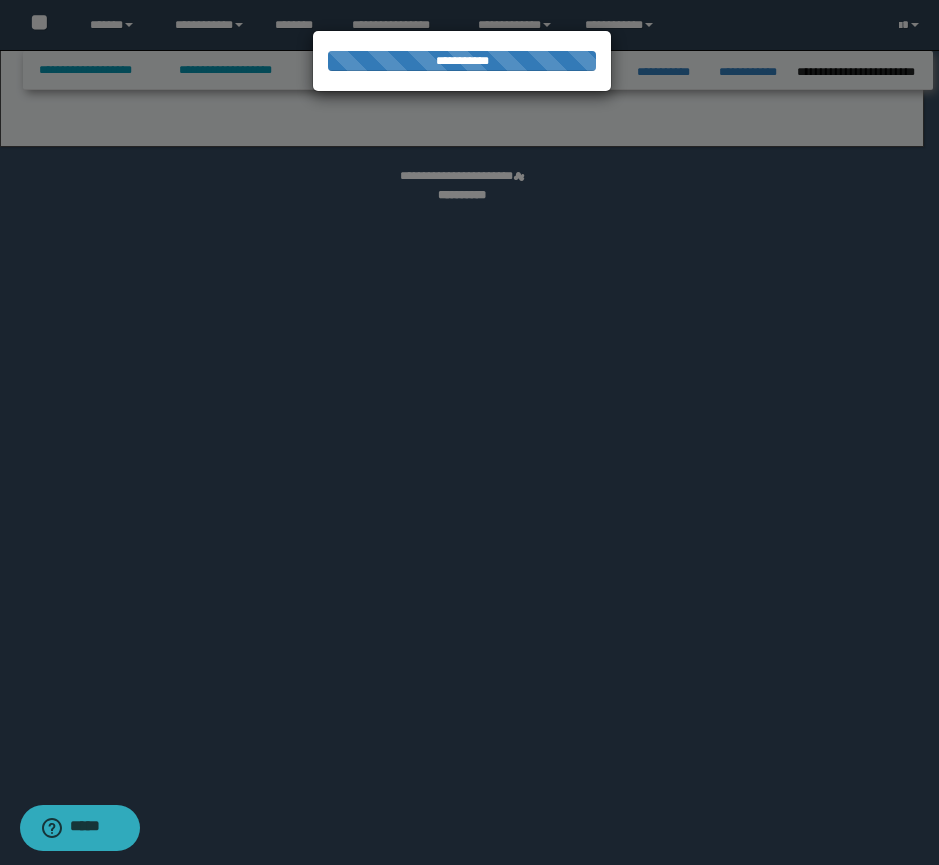 select on "*" 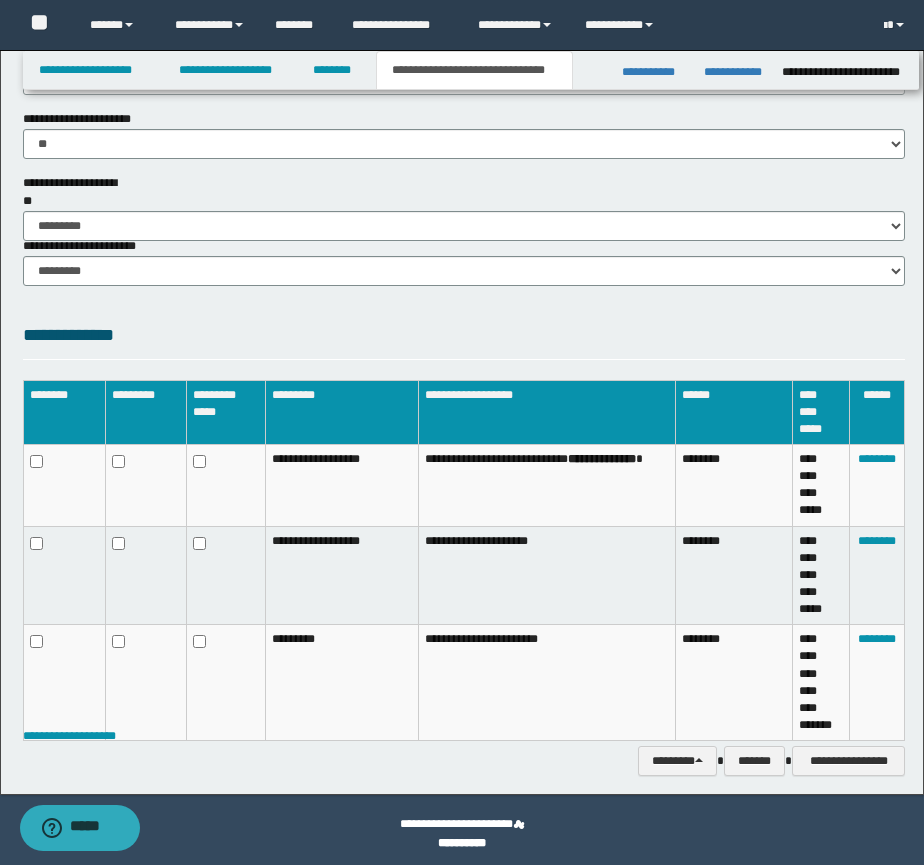 scroll, scrollTop: 1441, scrollLeft: 0, axis: vertical 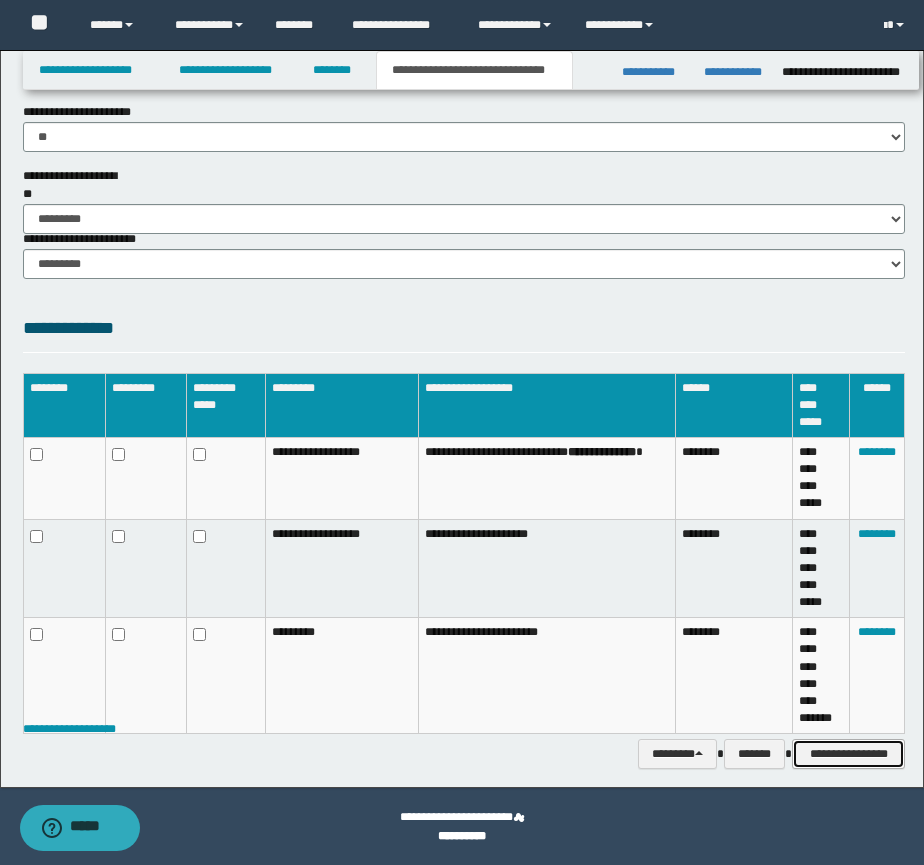 click on "**********" at bounding box center [848, 754] 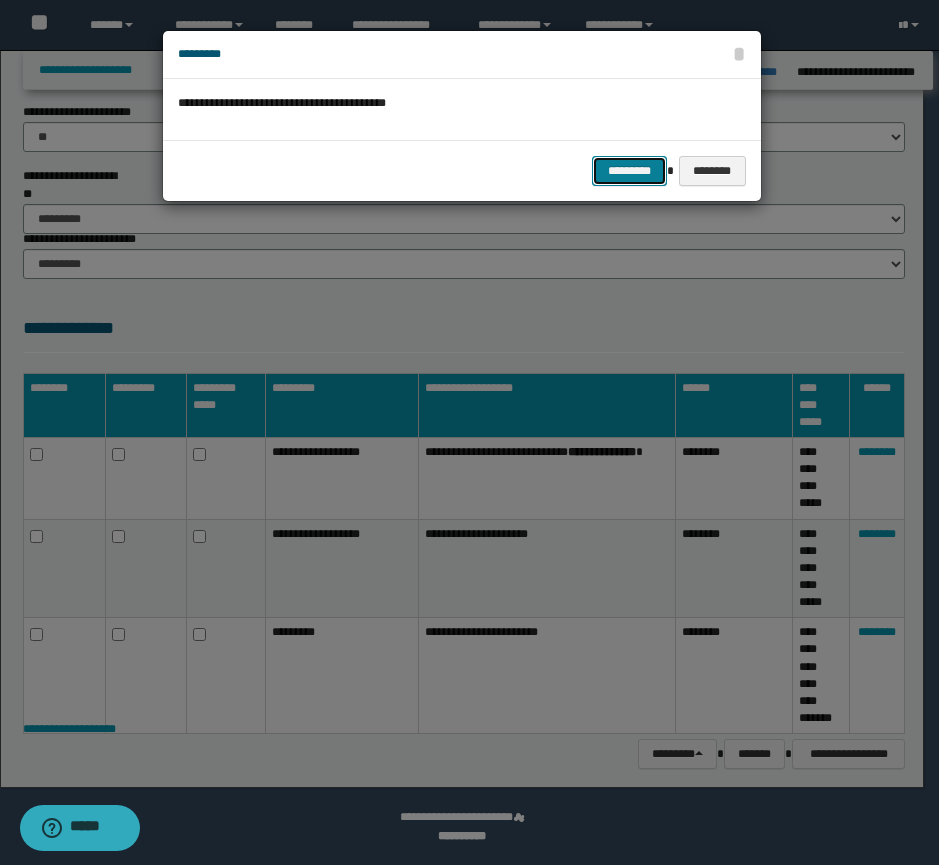 click on "*********" at bounding box center [629, 171] 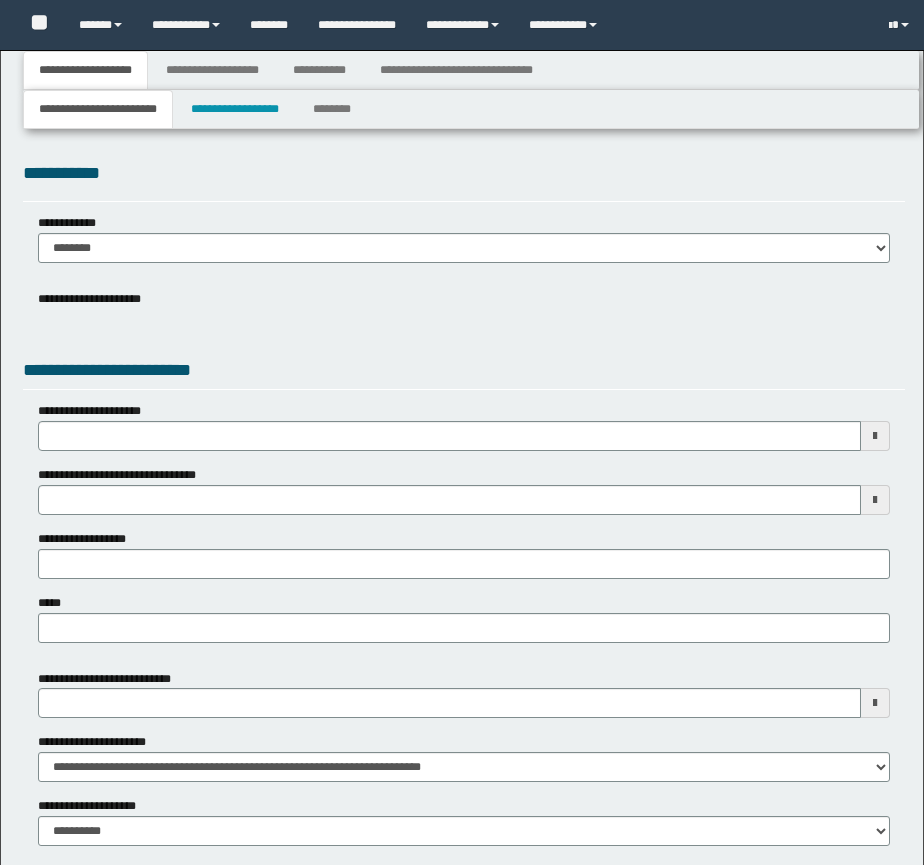 type 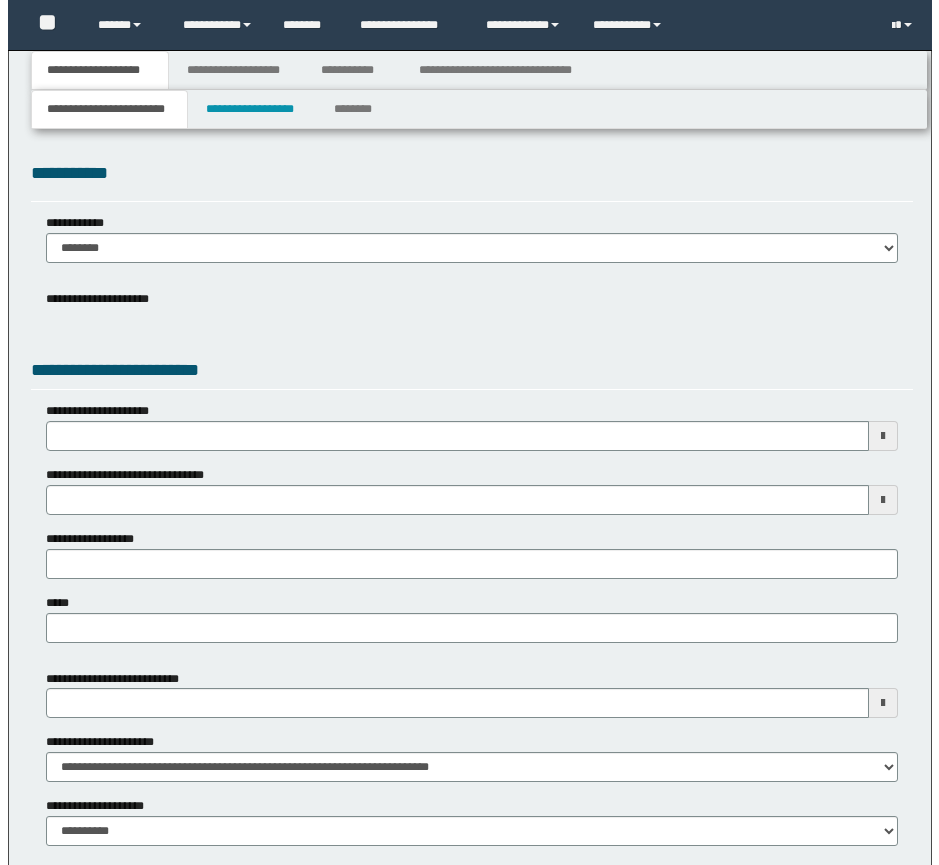 scroll, scrollTop: 0, scrollLeft: 0, axis: both 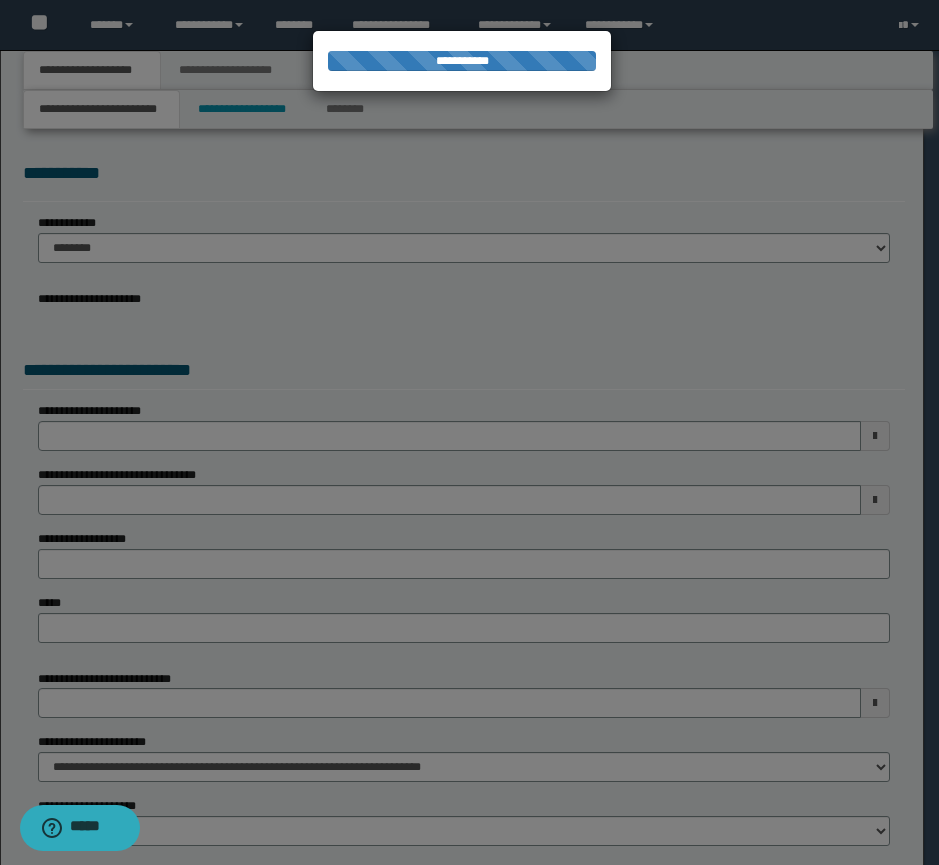 type on "**********" 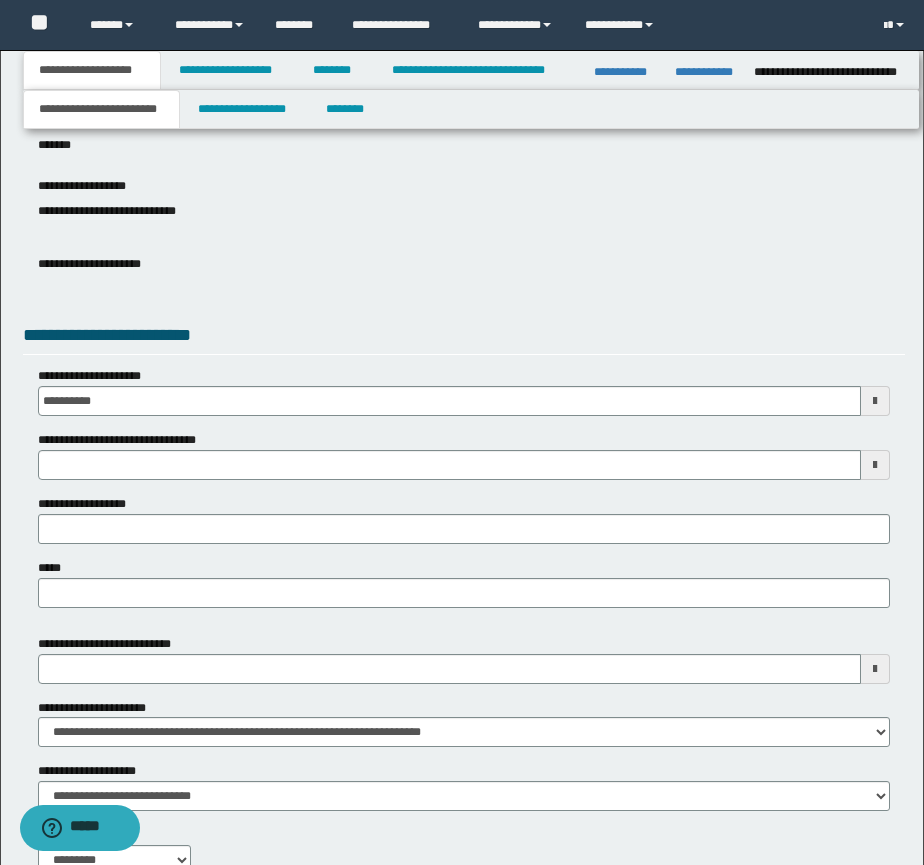scroll, scrollTop: 500, scrollLeft: 0, axis: vertical 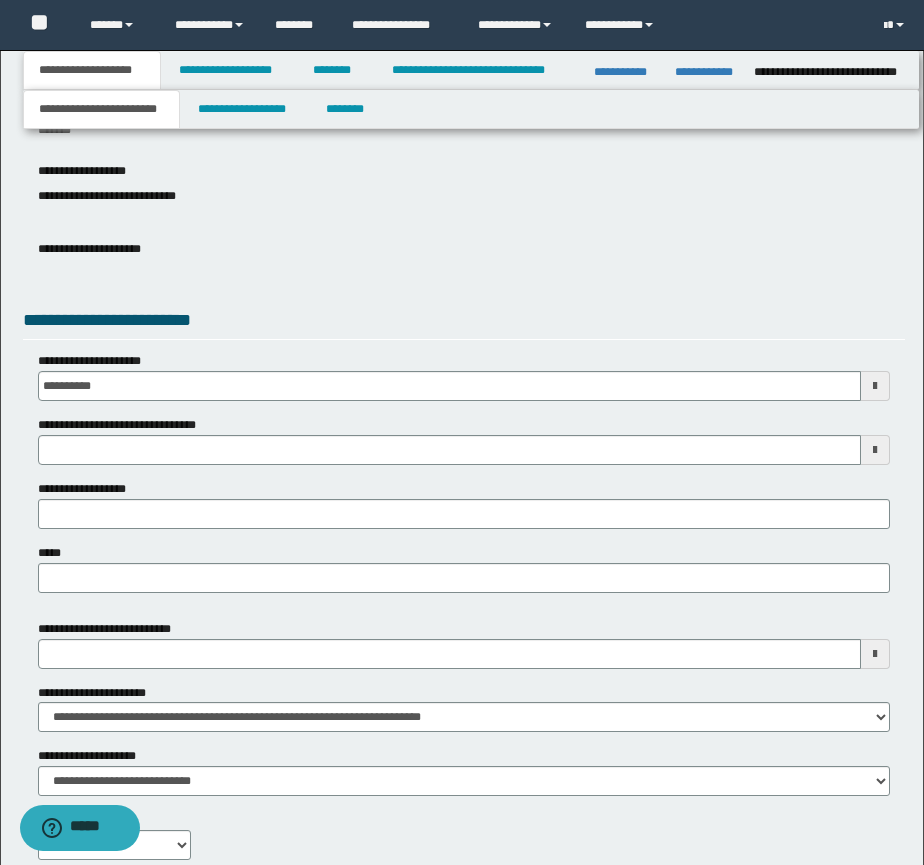 type 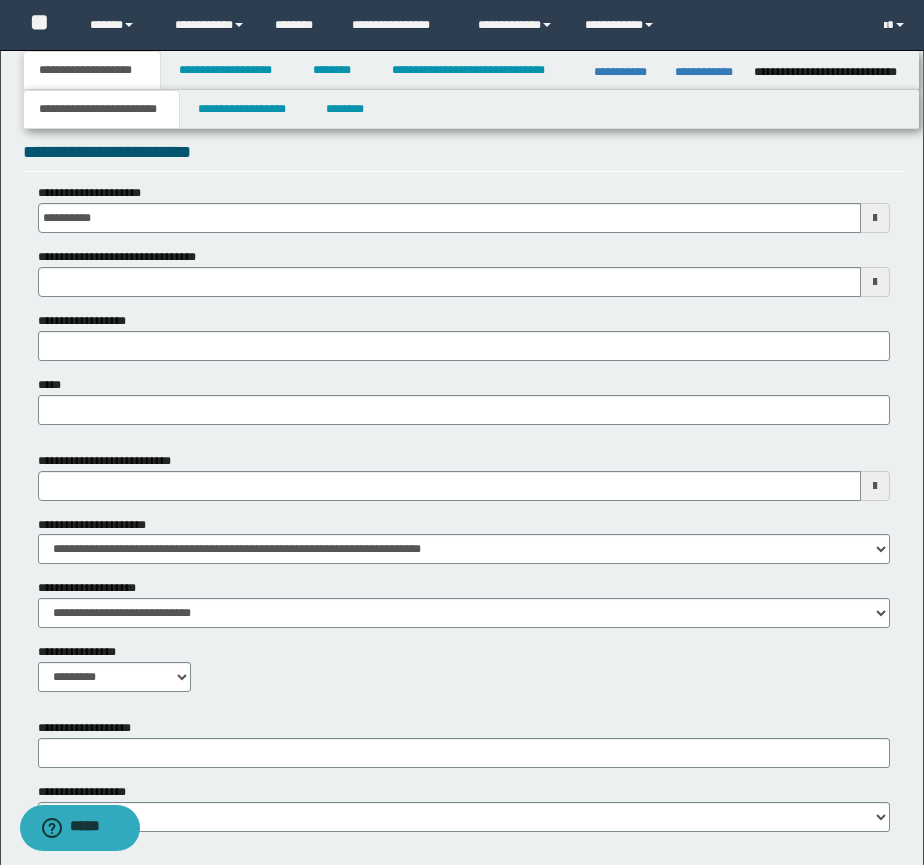 scroll, scrollTop: 762, scrollLeft: 0, axis: vertical 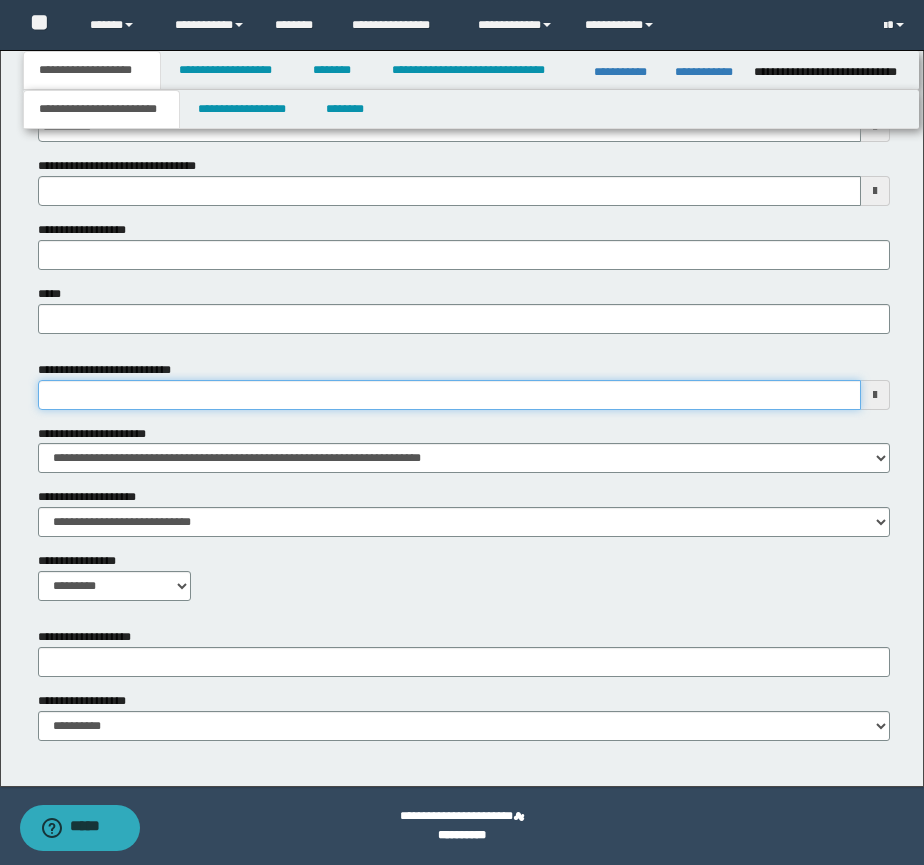 click on "**********" at bounding box center (449, 395) 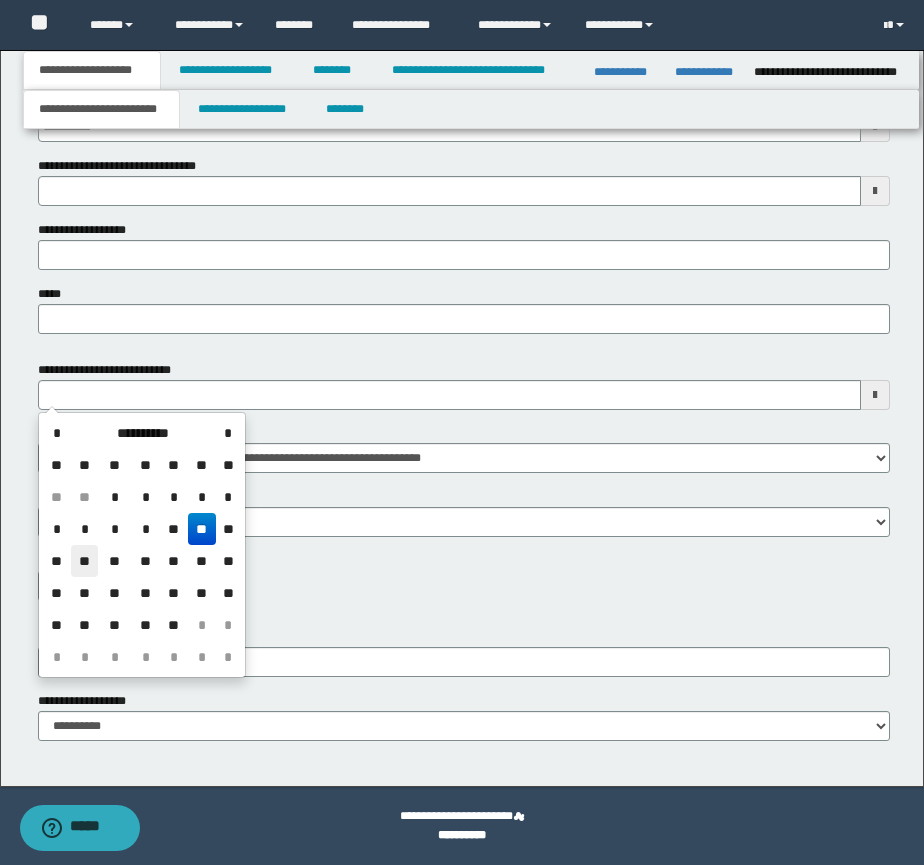 click on "**" at bounding box center (85, 561) 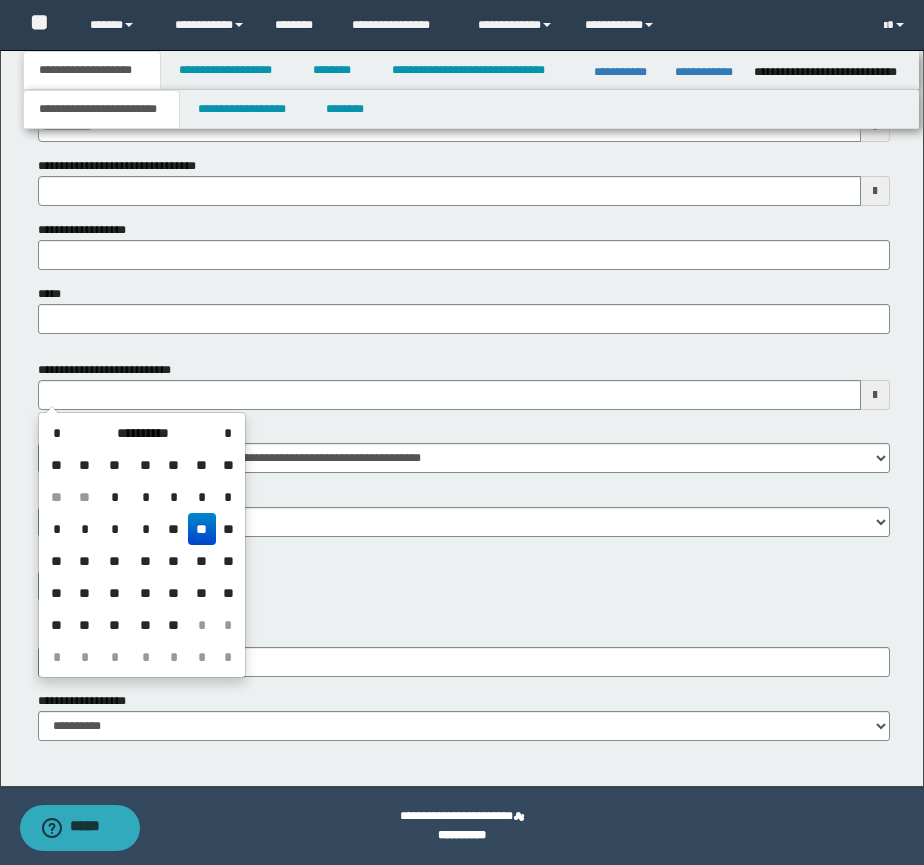 type on "**********" 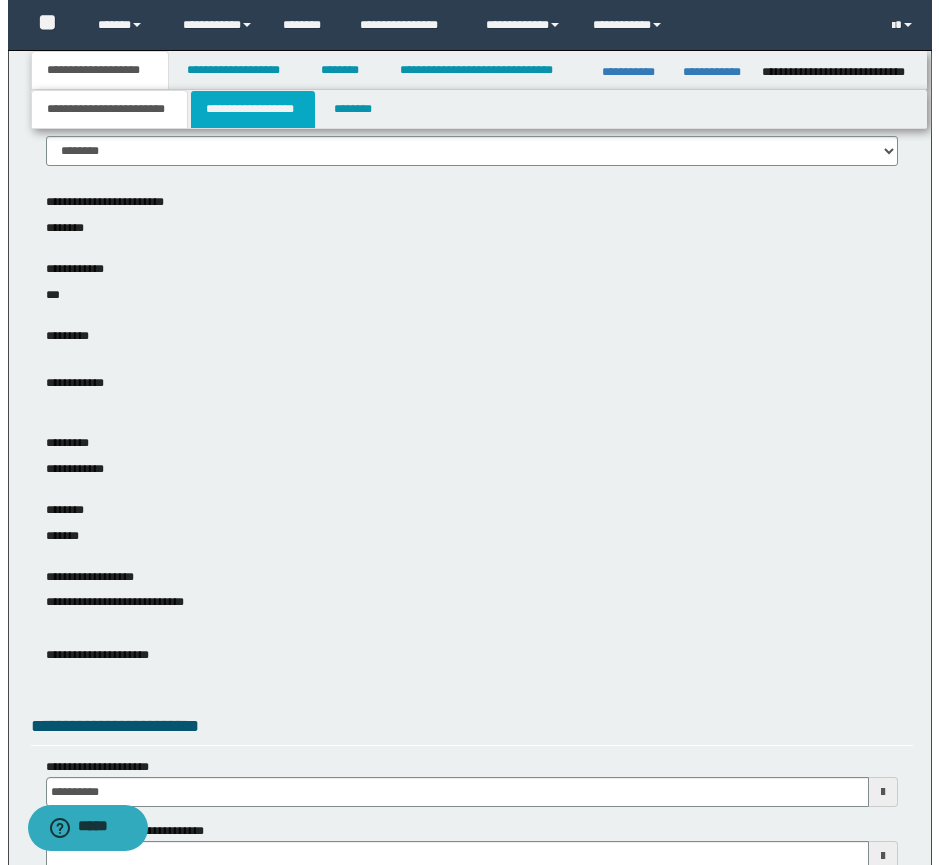 scroll, scrollTop: 0, scrollLeft: 0, axis: both 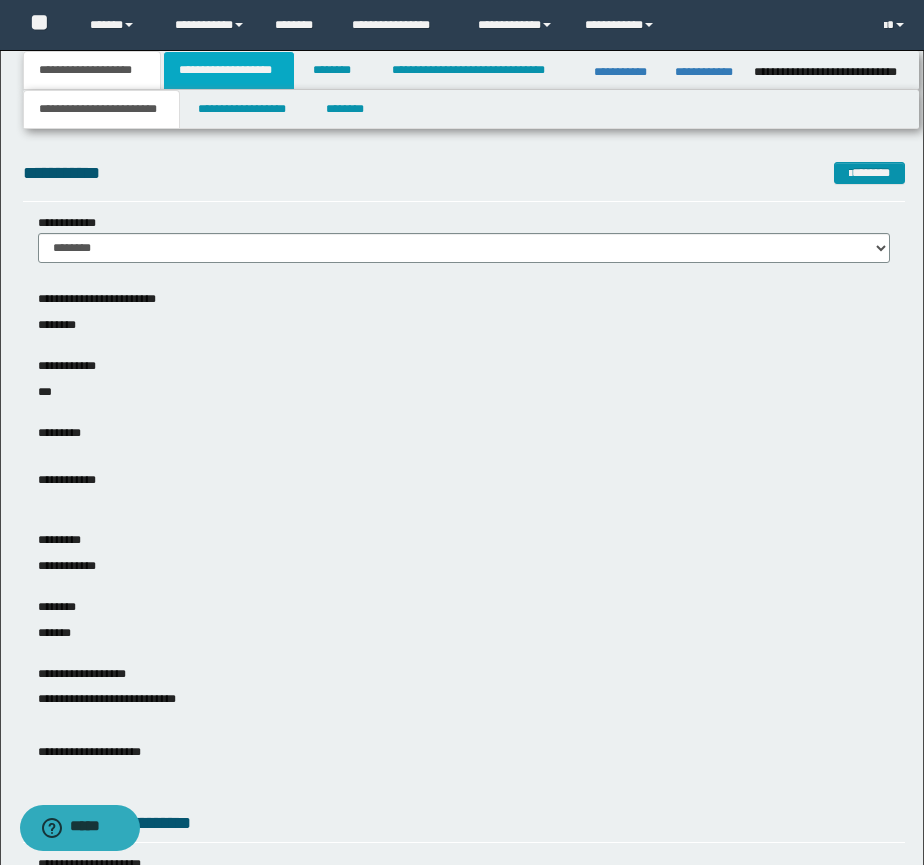 click on "**********" at bounding box center (229, 70) 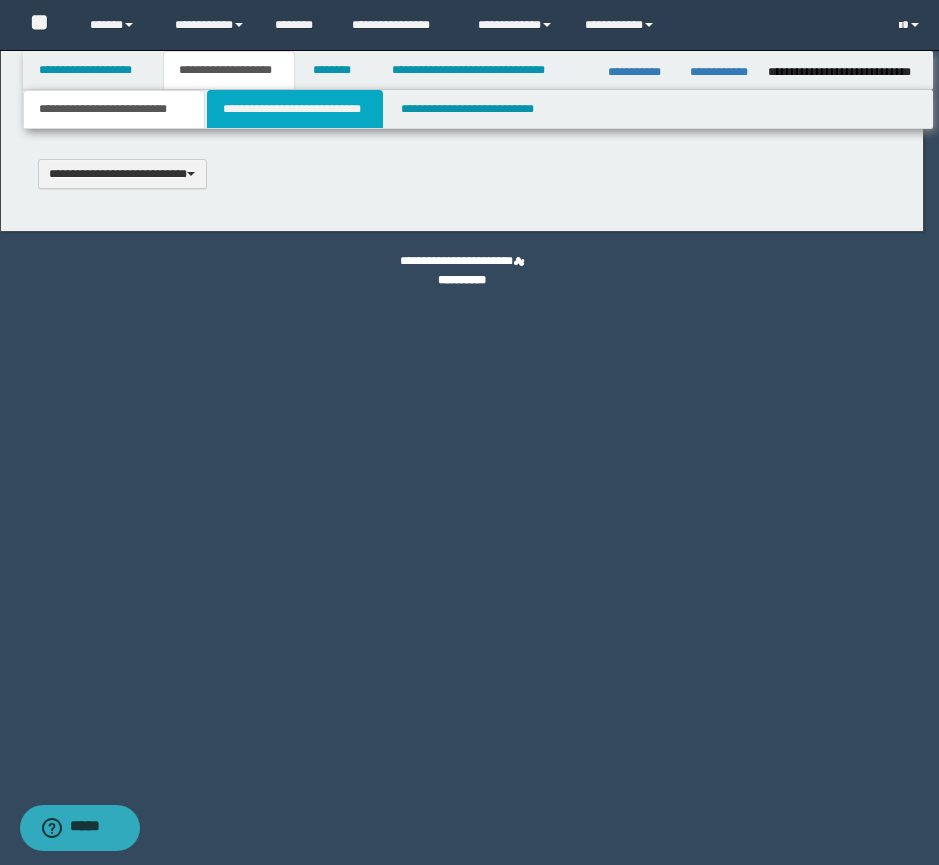 type 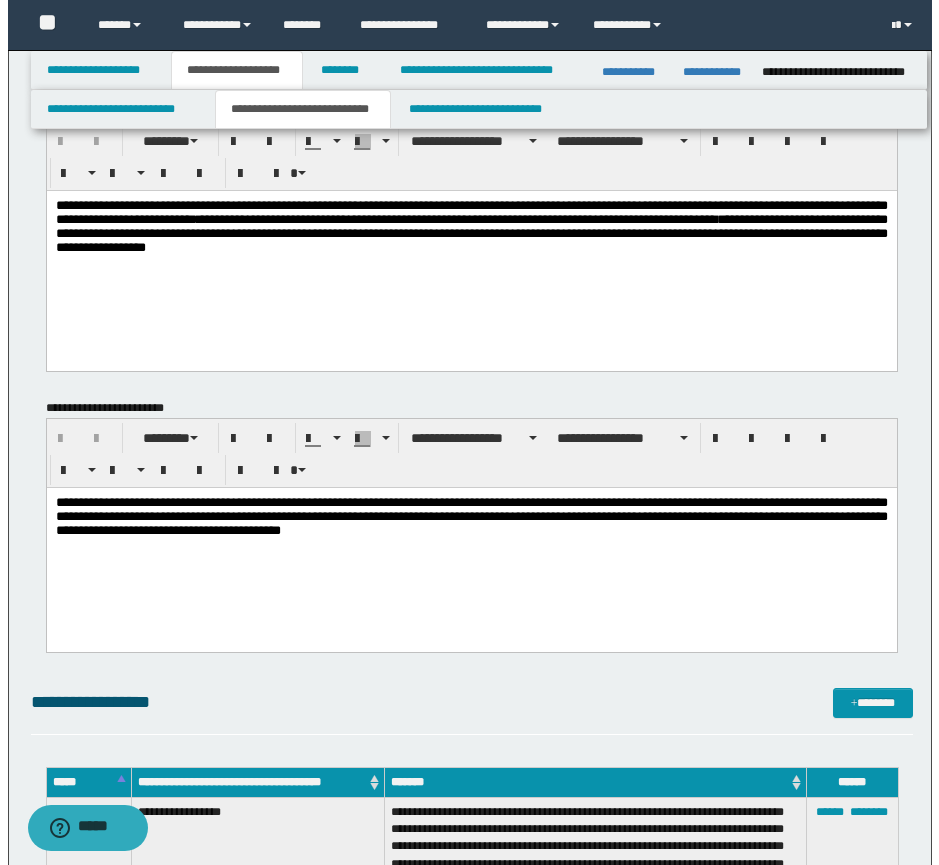 scroll, scrollTop: 0, scrollLeft: 0, axis: both 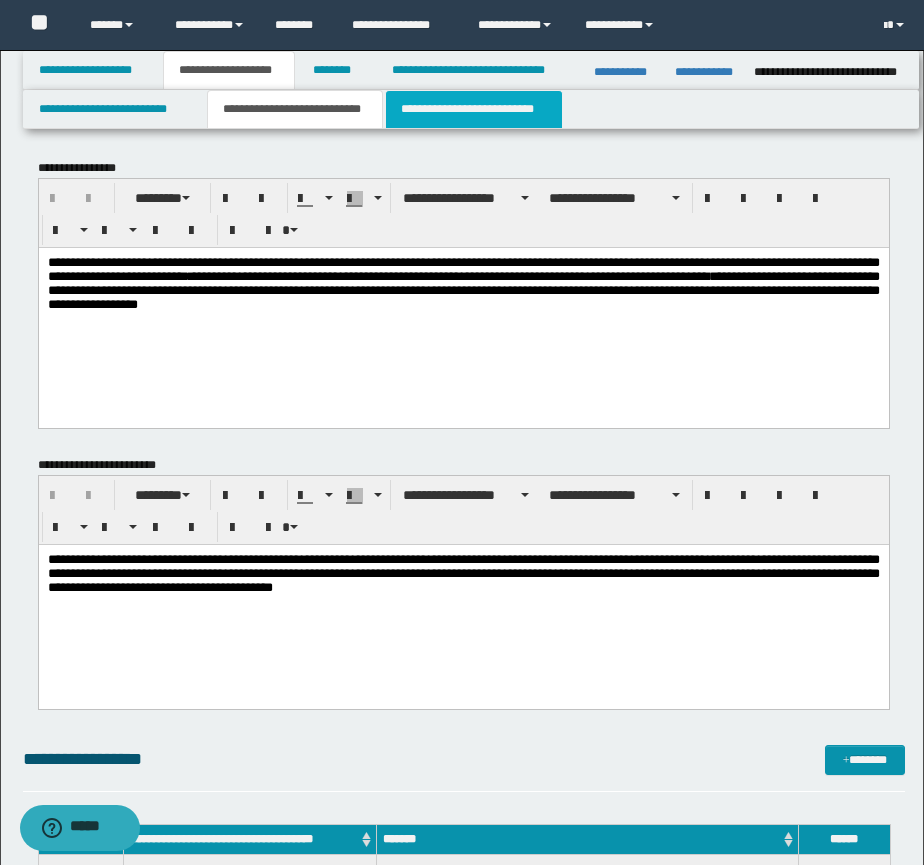 click on "**********" at bounding box center (474, 109) 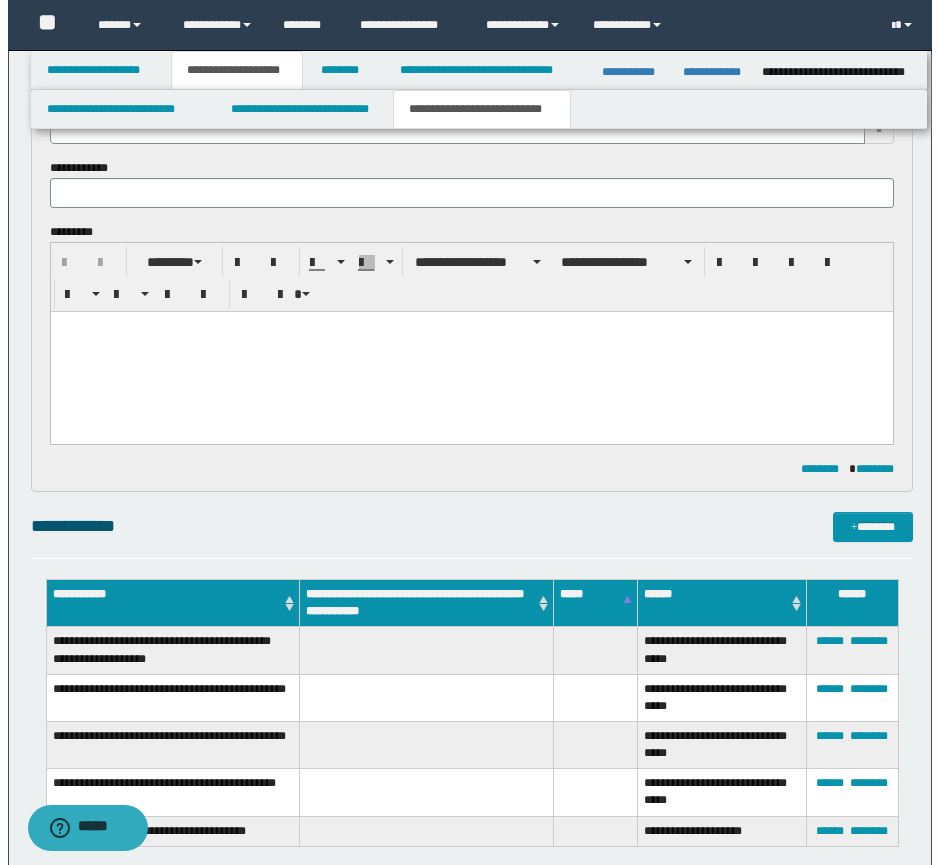 scroll, scrollTop: 0, scrollLeft: 0, axis: both 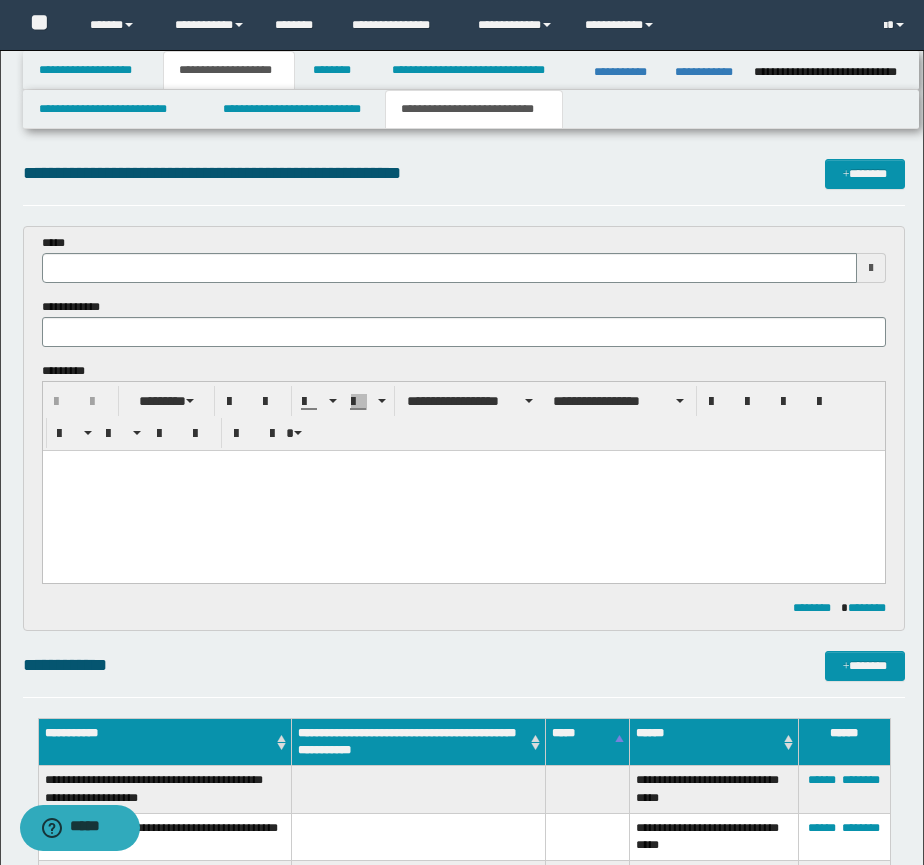 type 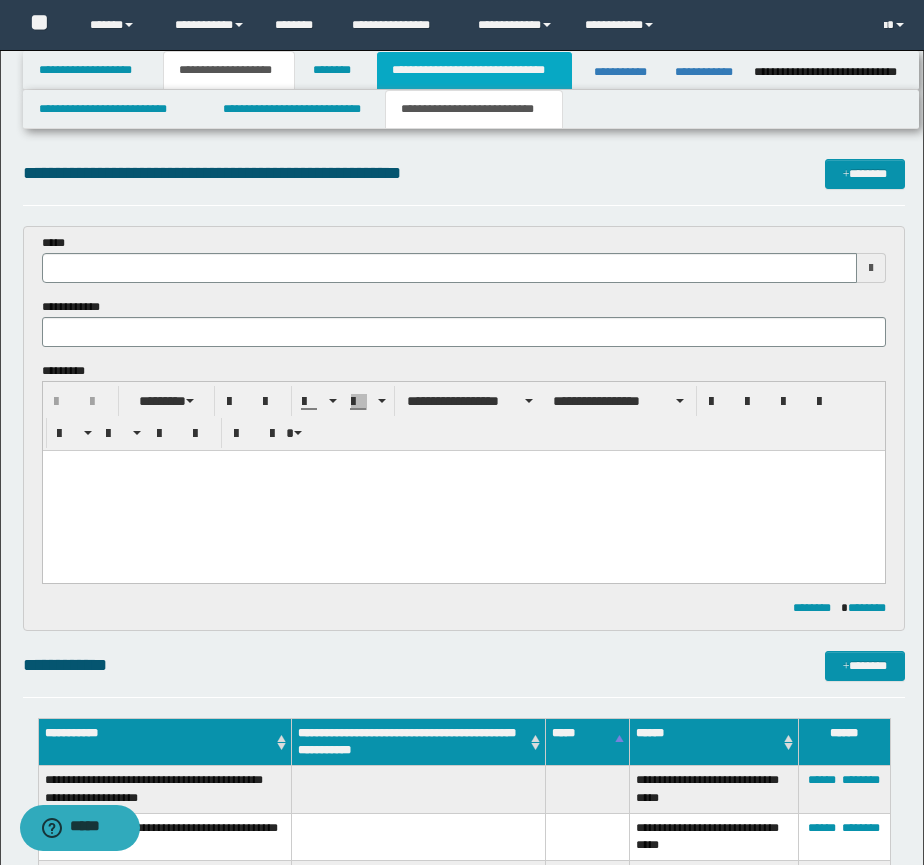 click on "**********" at bounding box center [474, 70] 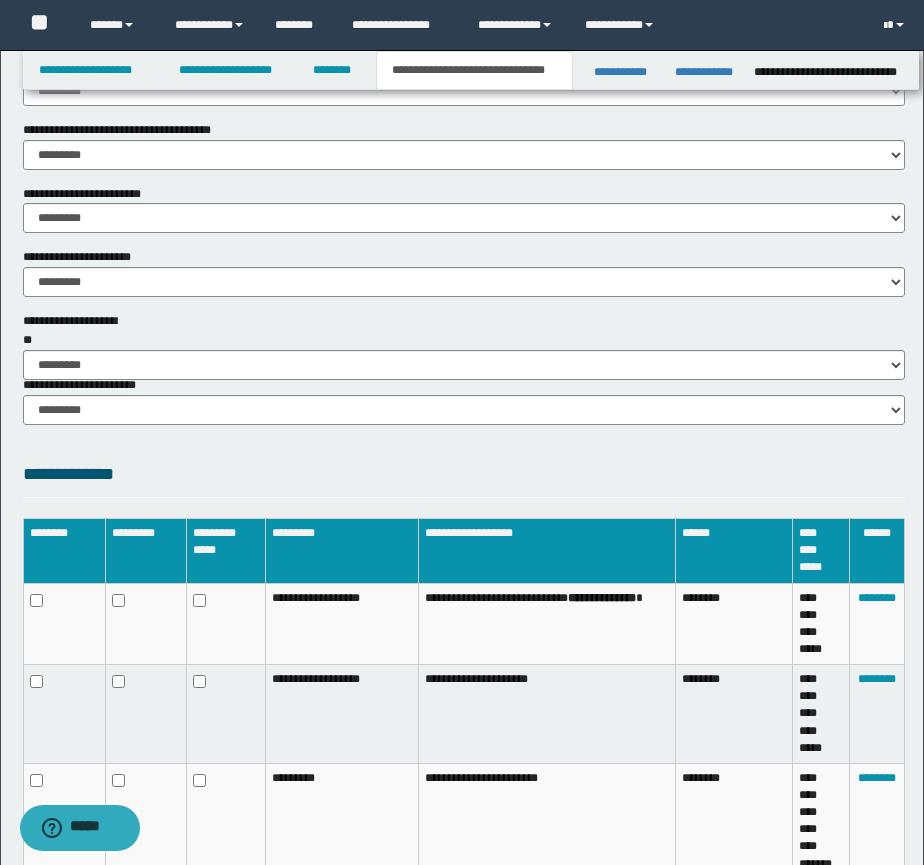 scroll, scrollTop: 1351, scrollLeft: 0, axis: vertical 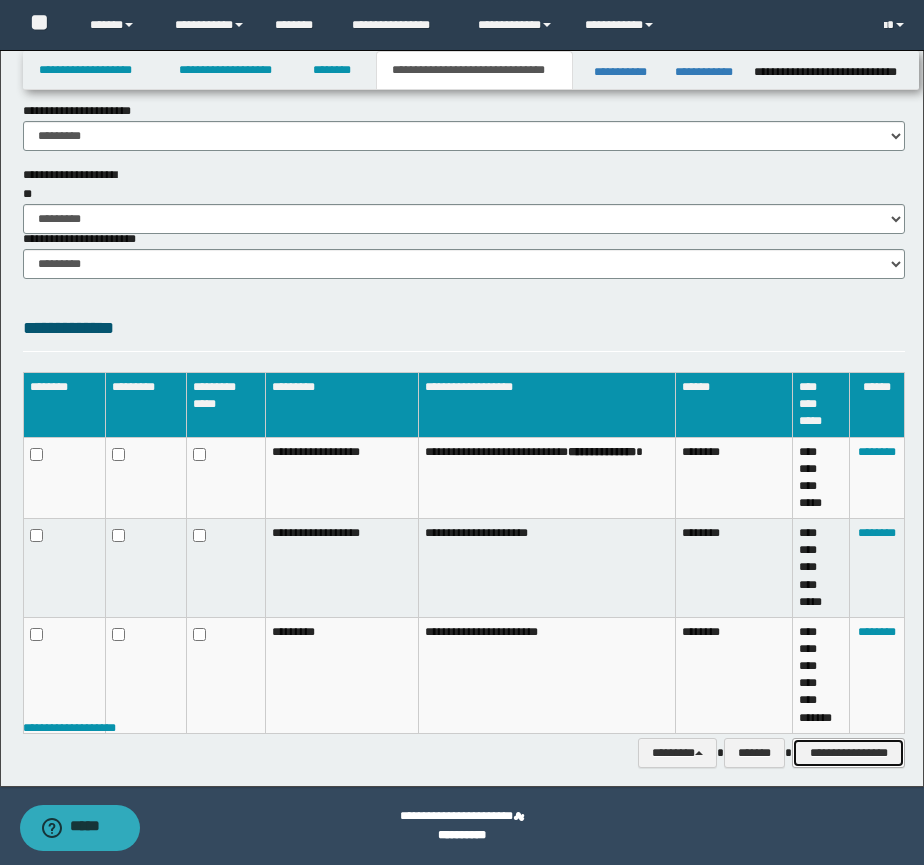drag, startPoint x: 840, startPoint y: 756, endPoint x: 818, endPoint y: 728, distance: 35.608986 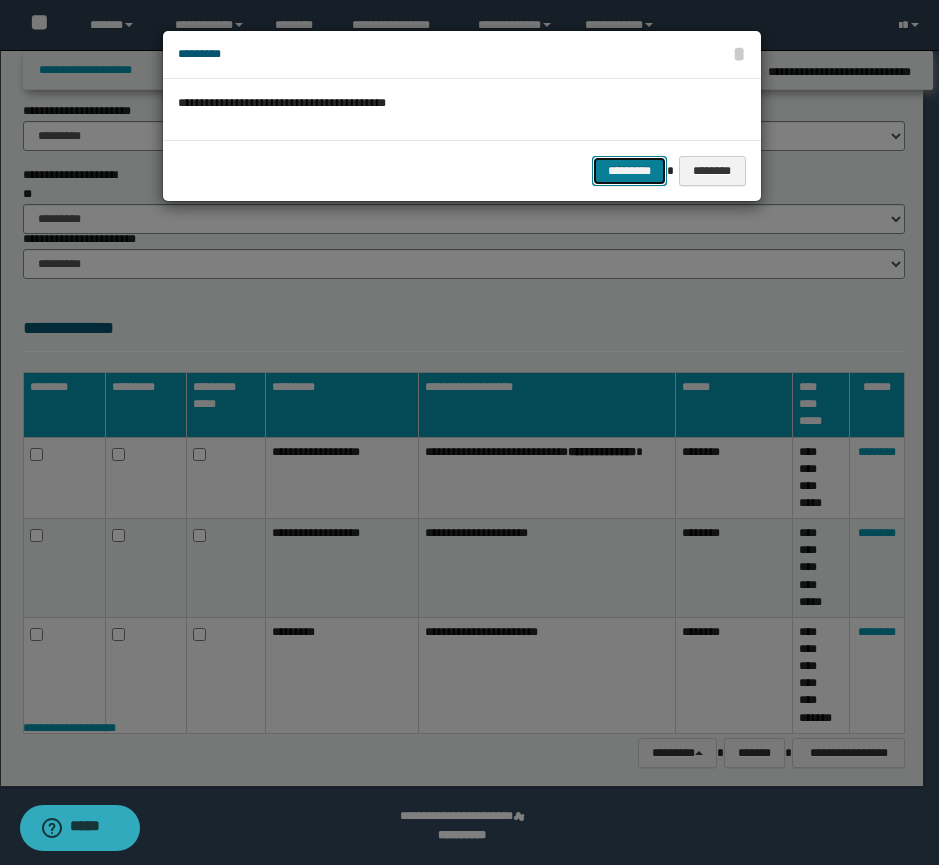 click on "*********" at bounding box center (629, 171) 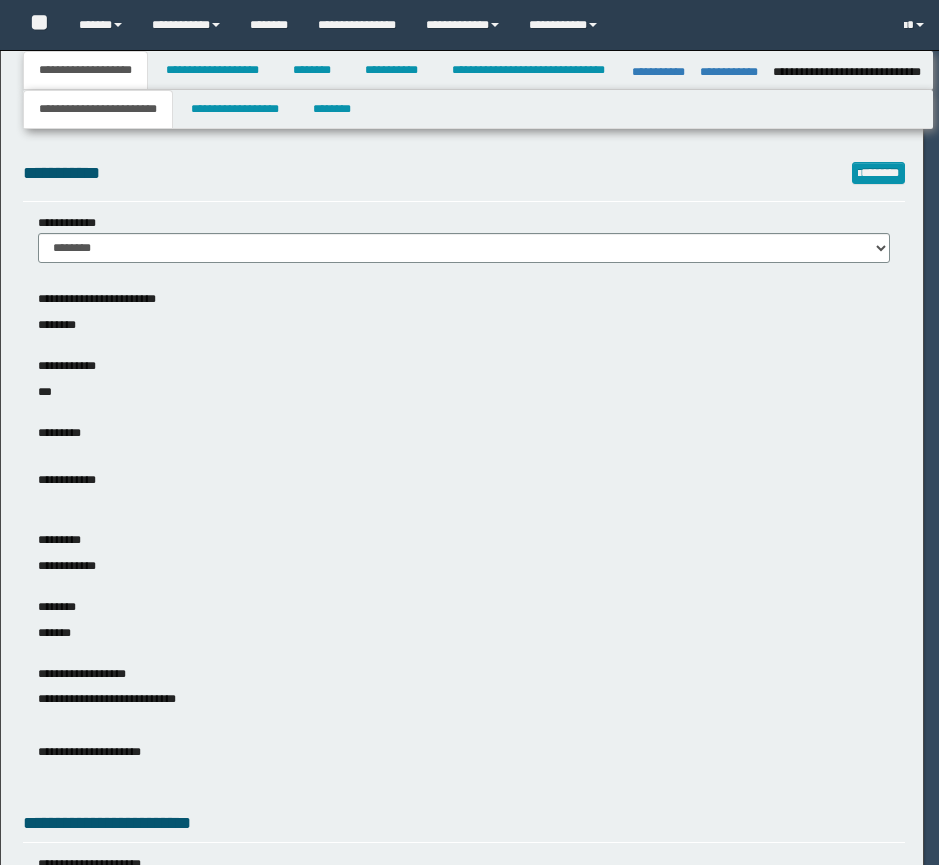 select on "*" 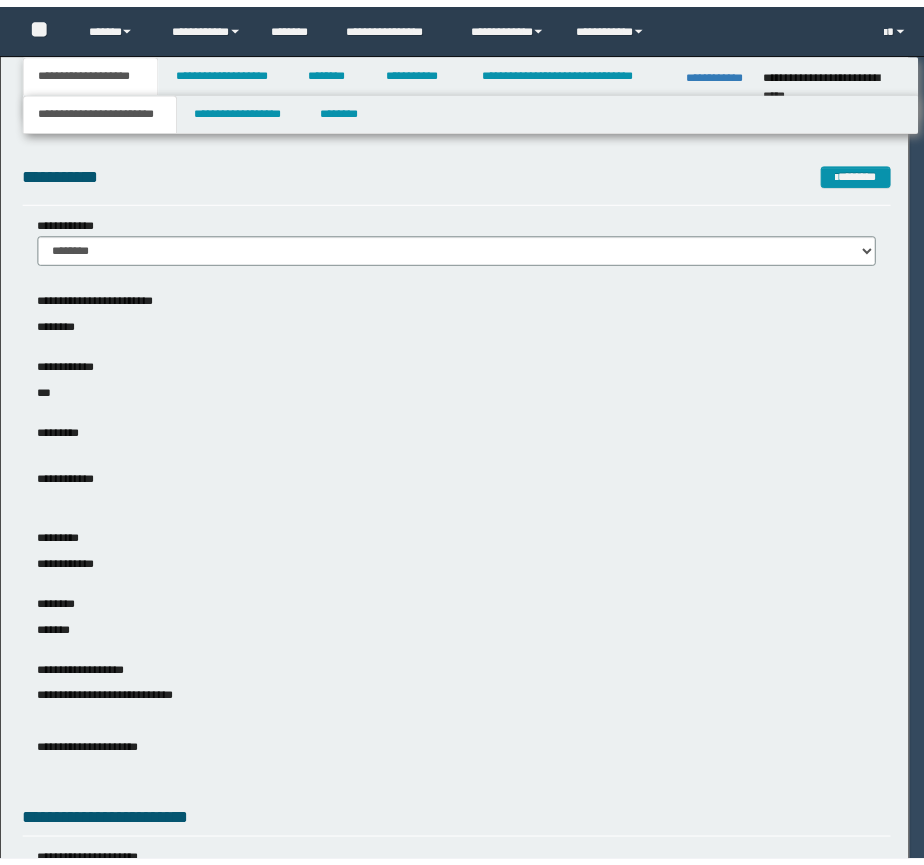 scroll, scrollTop: 0, scrollLeft: 0, axis: both 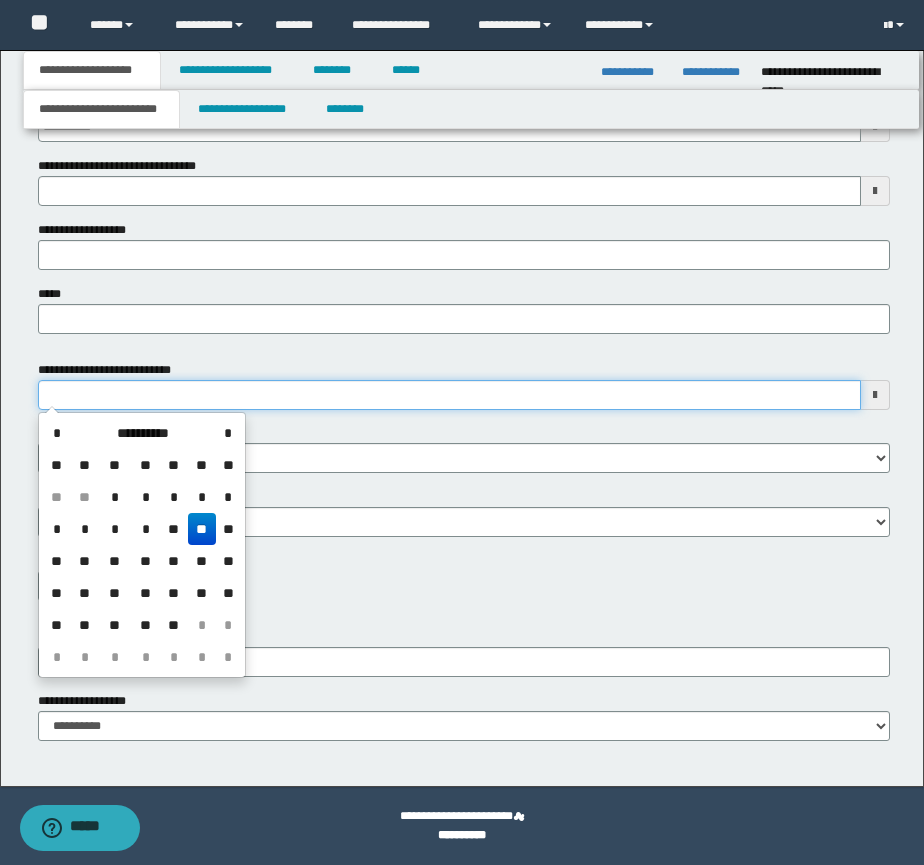 click on "**********" at bounding box center [449, 395] 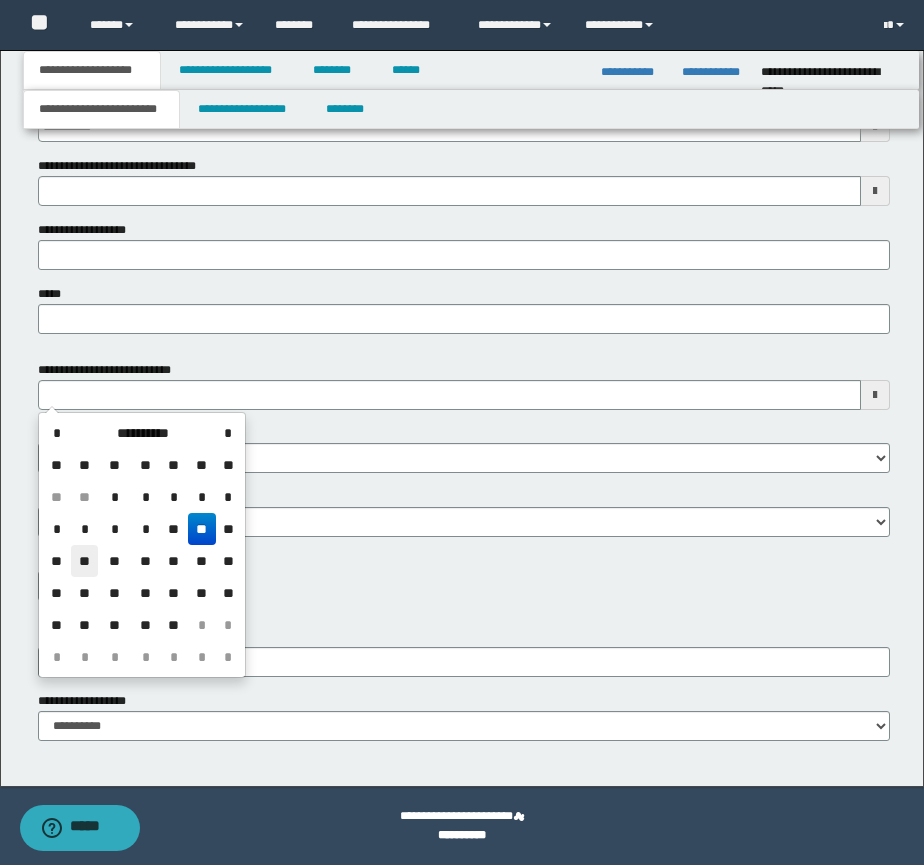 click on "**" at bounding box center [85, 561] 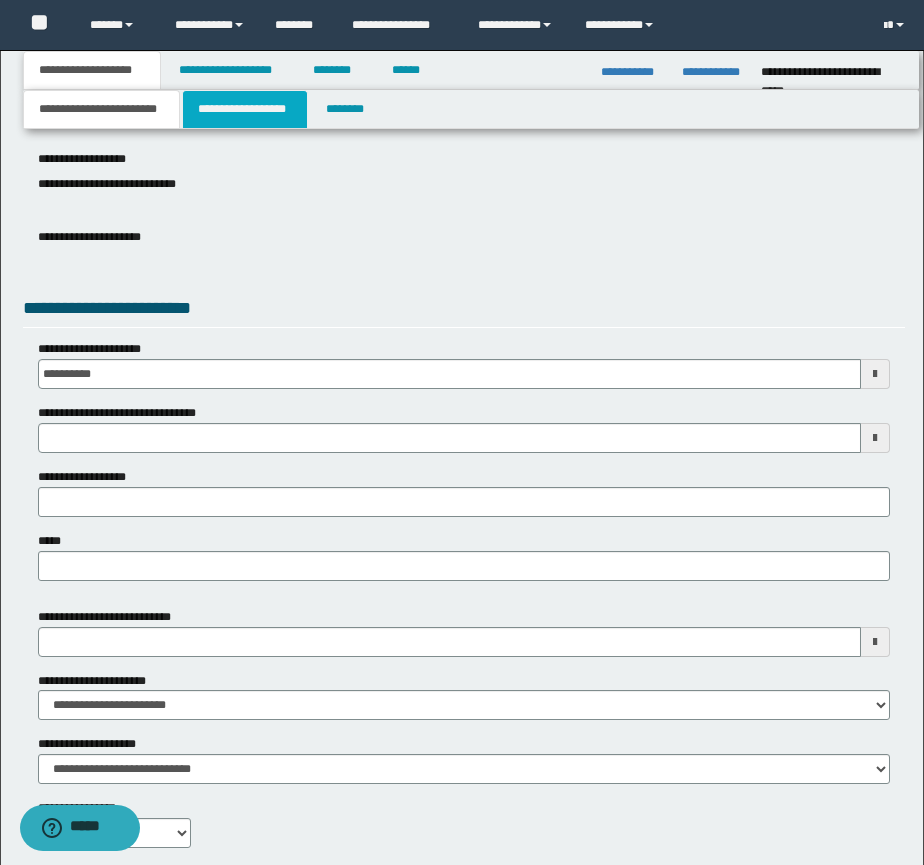 scroll, scrollTop: 667, scrollLeft: 0, axis: vertical 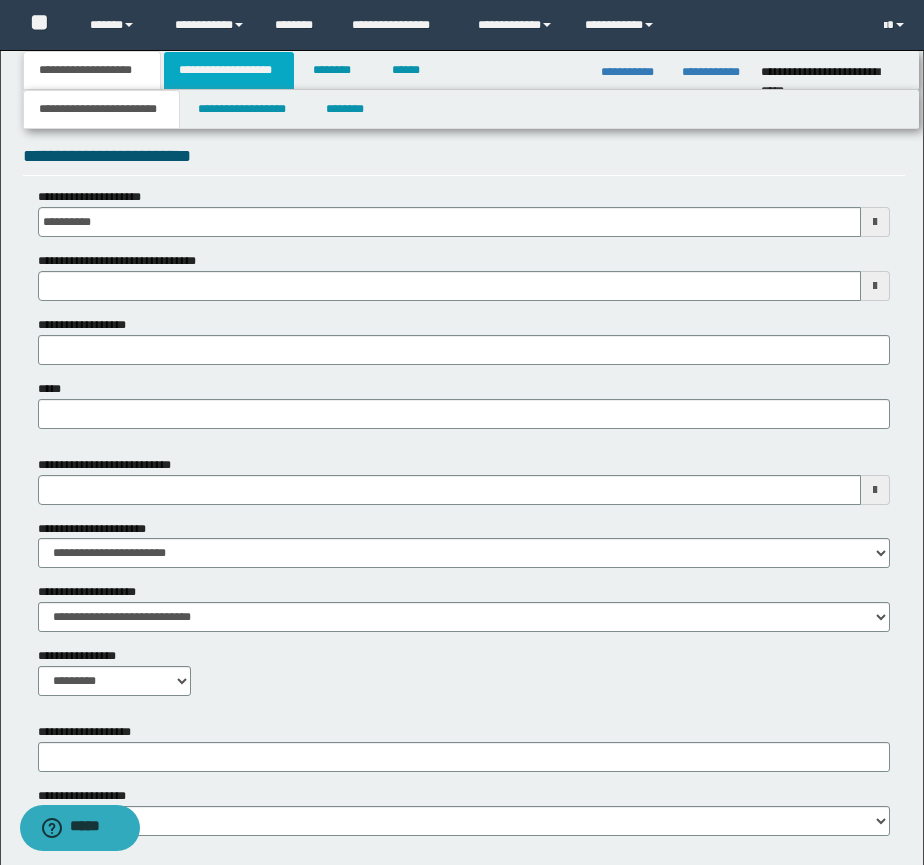 click on "**********" at bounding box center [229, 70] 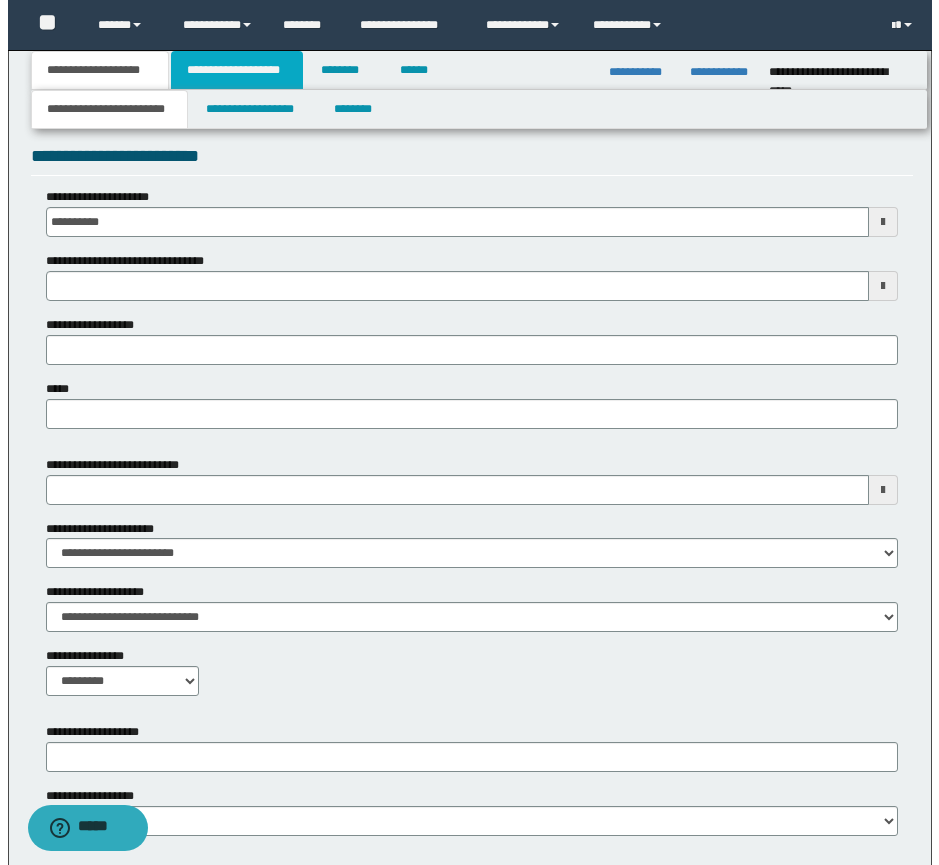 scroll, scrollTop: 0, scrollLeft: 0, axis: both 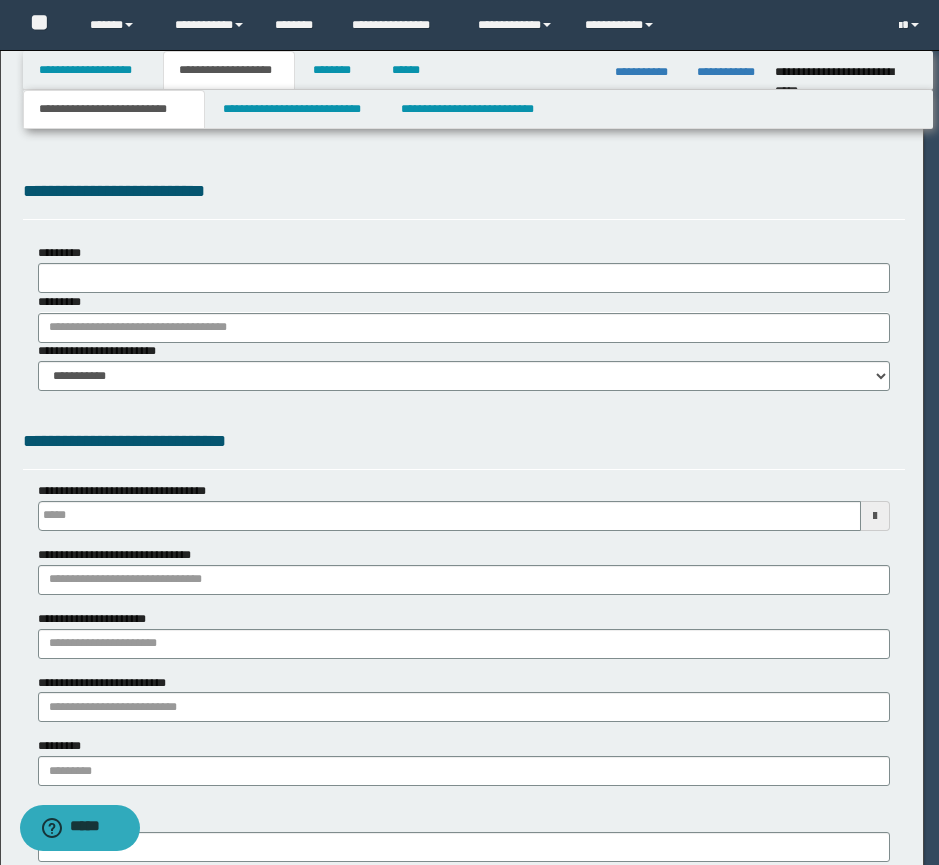 type 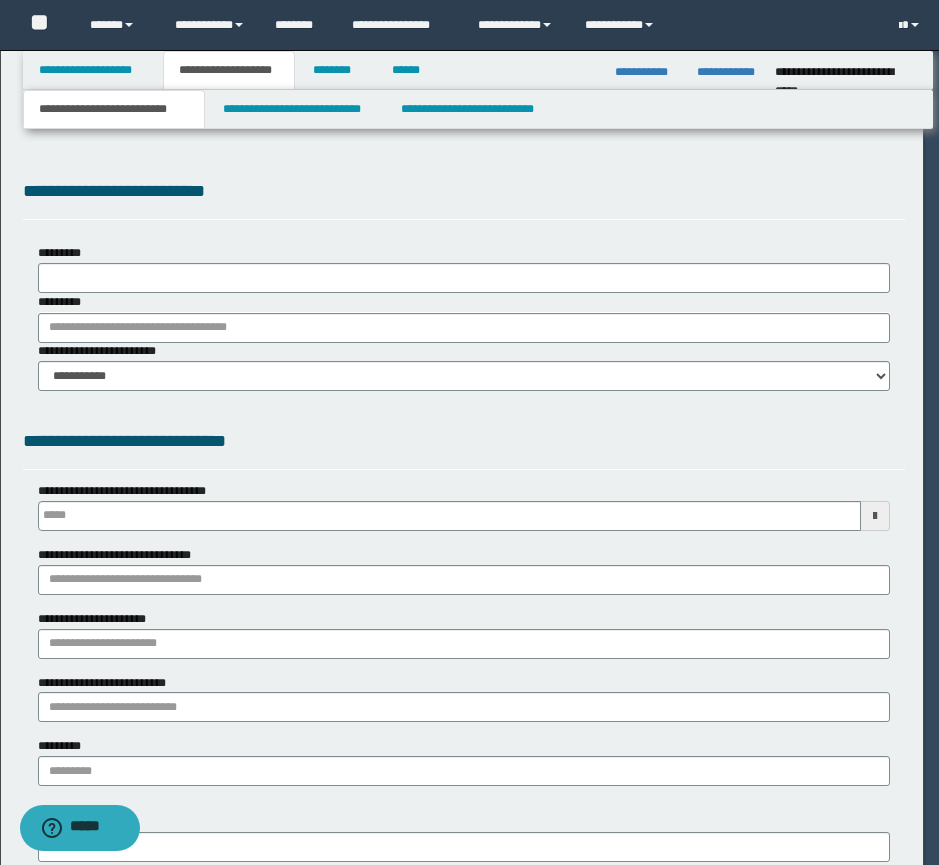 scroll, scrollTop: 0, scrollLeft: 0, axis: both 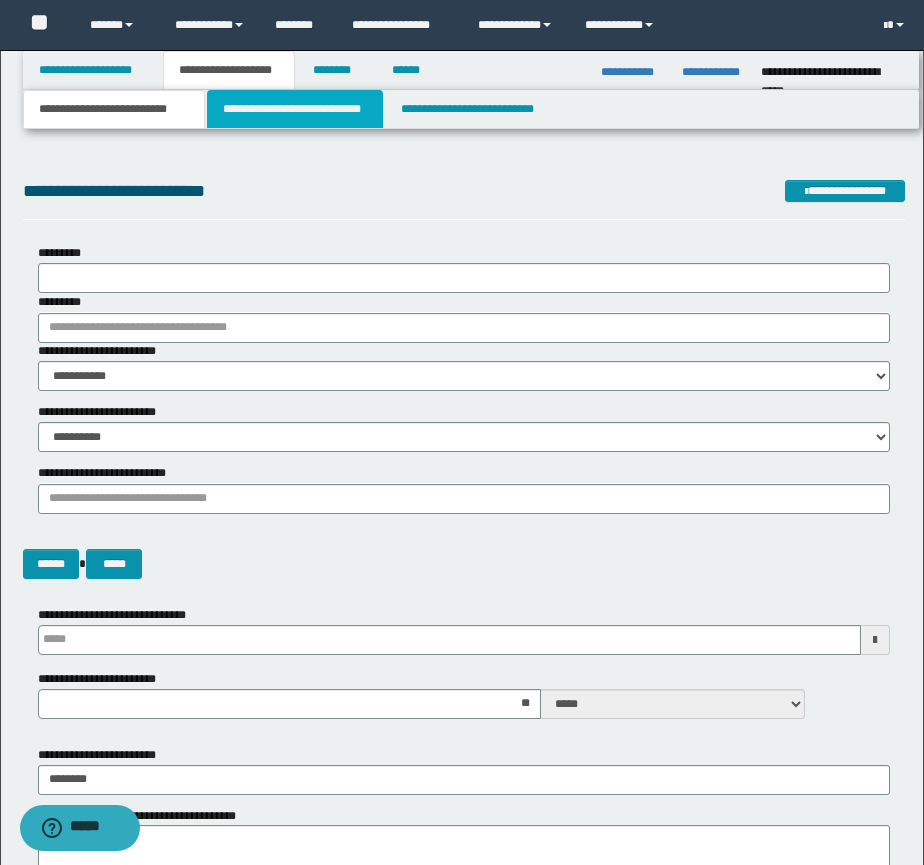 click on "**********" at bounding box center [295, 109] 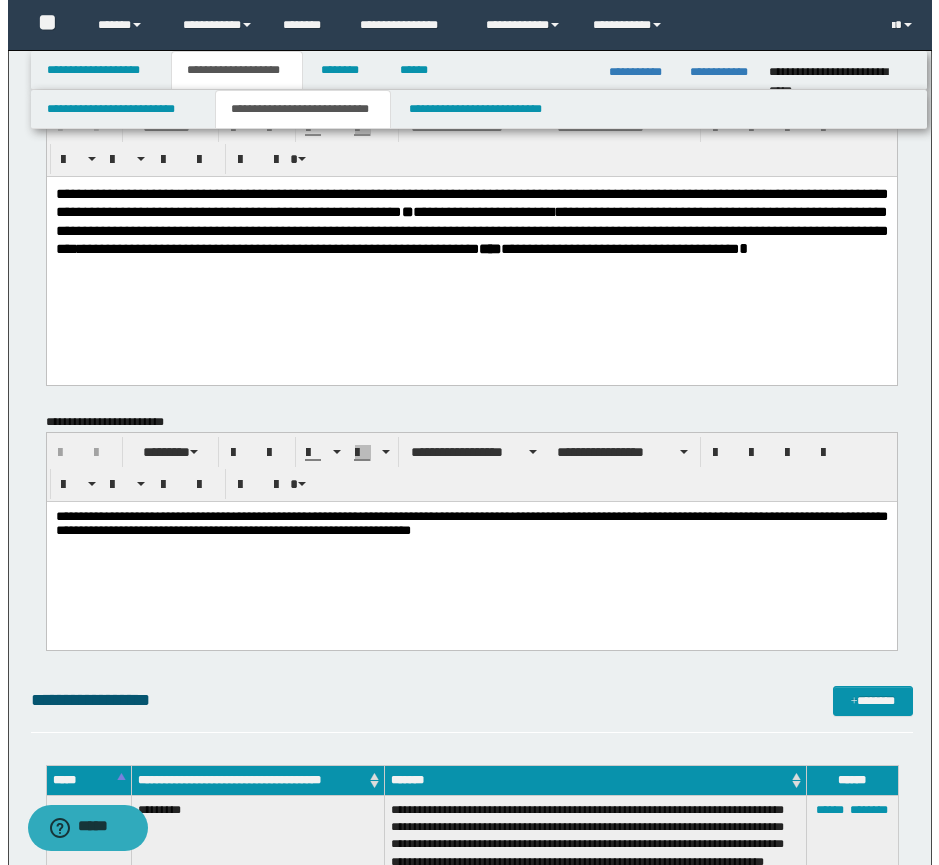 scroll, scrollTop: 0, scrollLeft: 0, axis: both 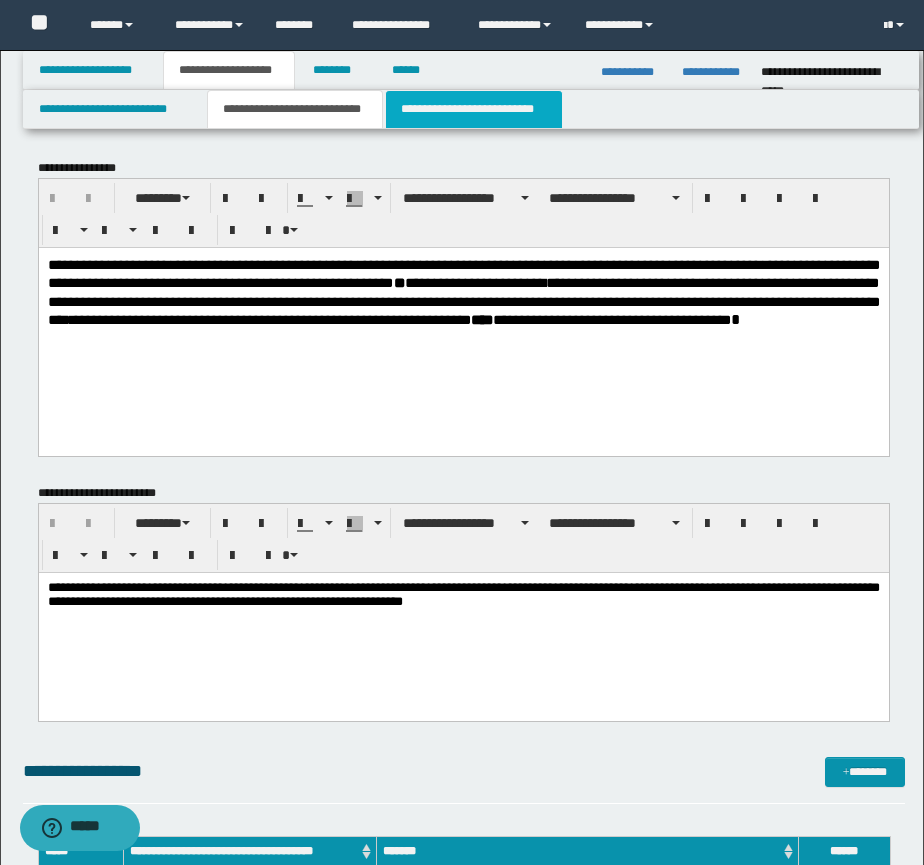 click on "**********" at bounding box center [474, 109] 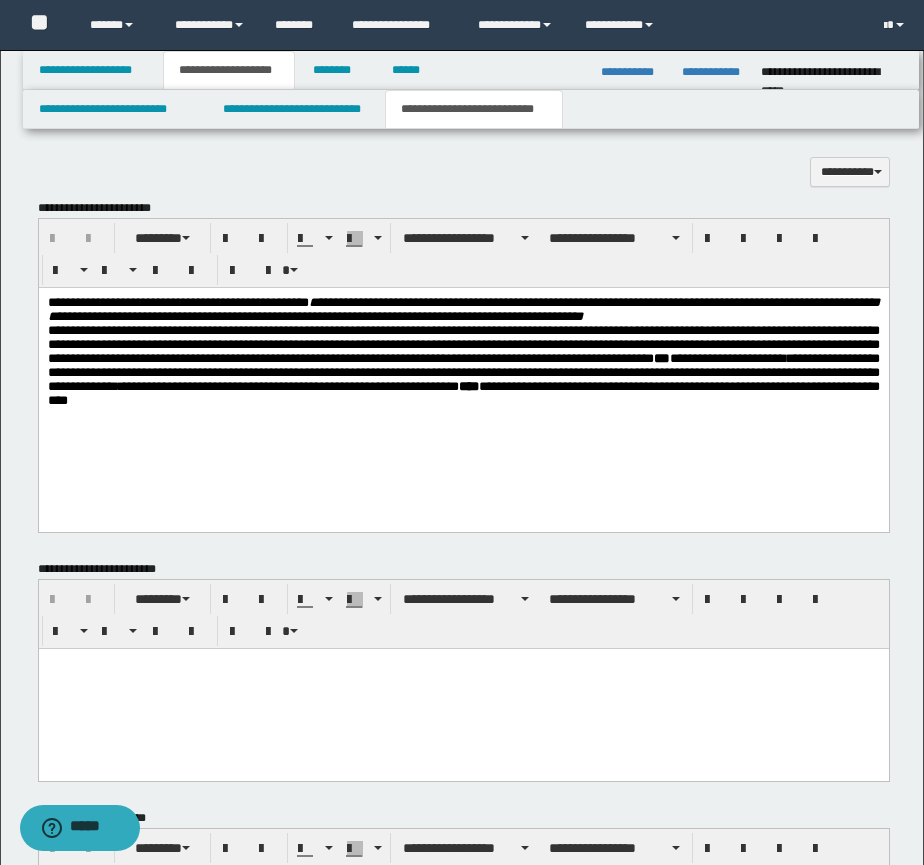 scroll, scrollTop: 613, scrollLeft: 0, axis: vertical 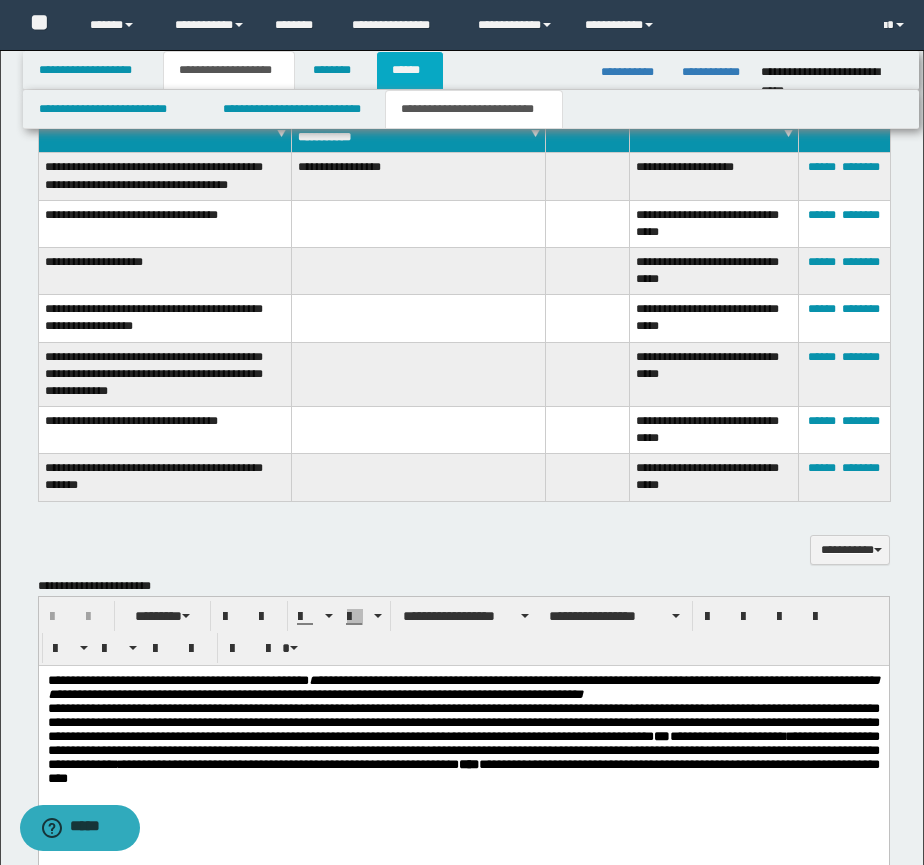 click on "******" at bounding box center [410, 70] 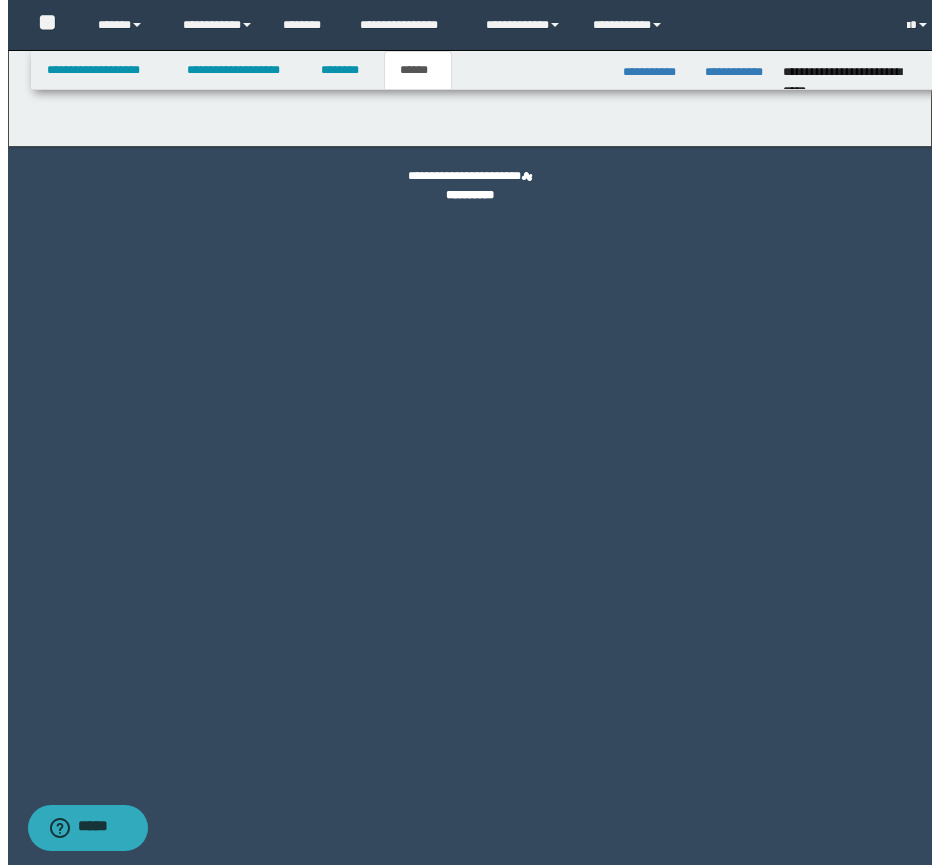 scroll, scrollTop: 0, scrollLeft: 0, axis: both 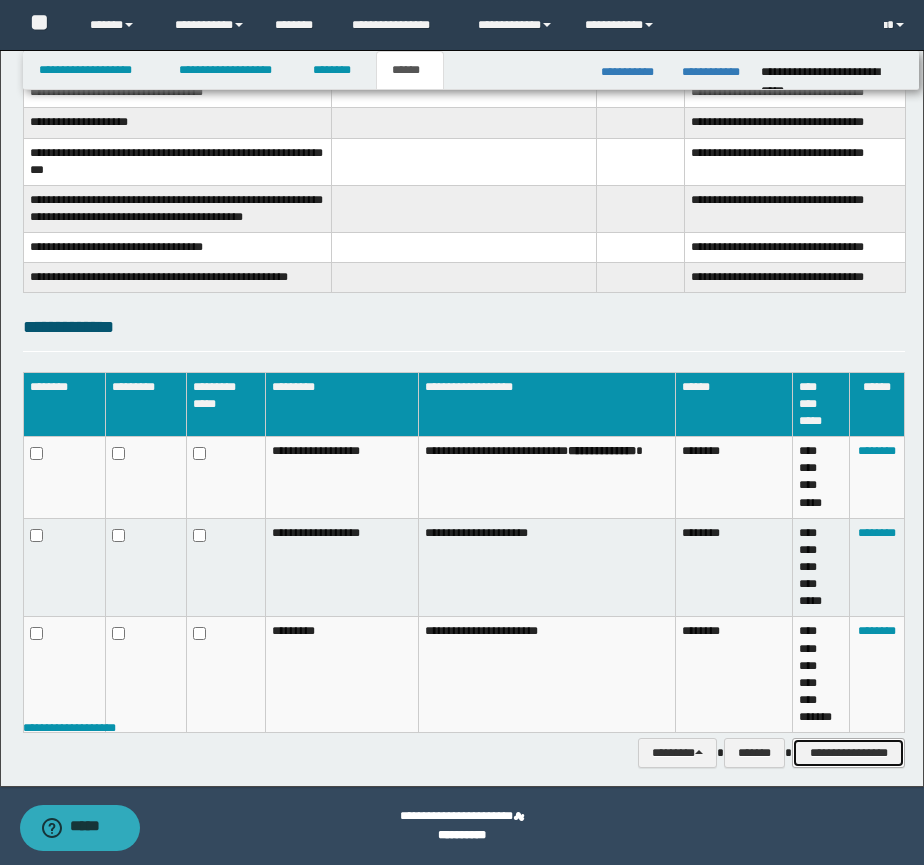 click on "**********" at bounding box center [848, 753] 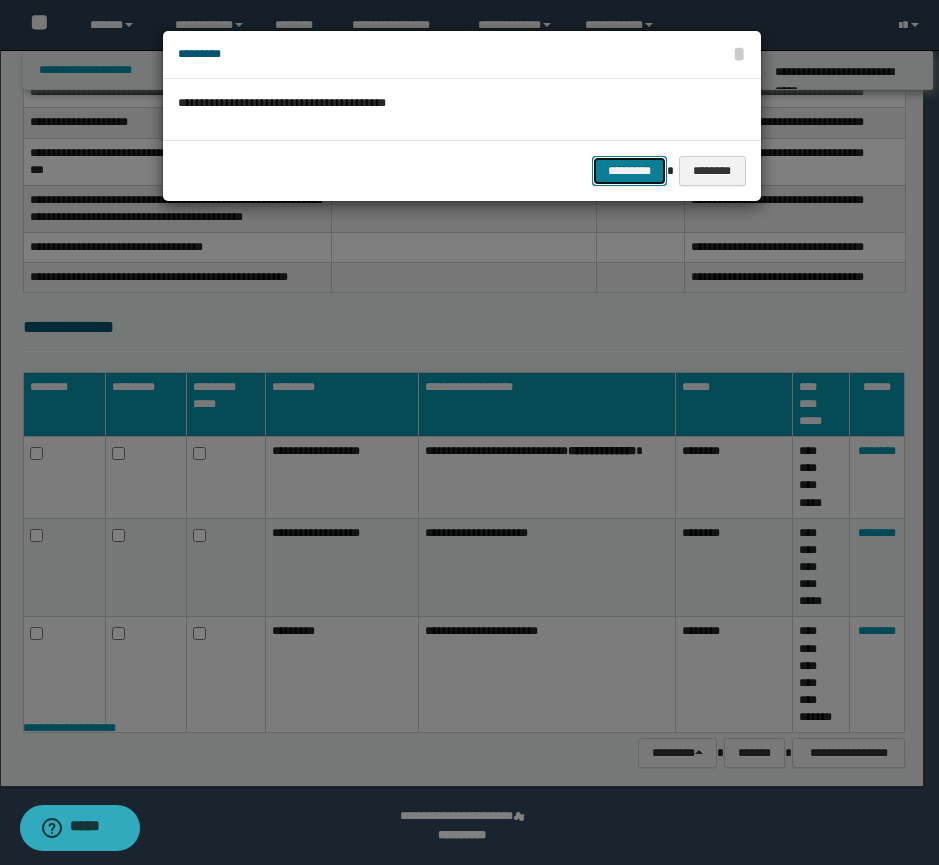 click on "*********" at bounding box center (629, 171) 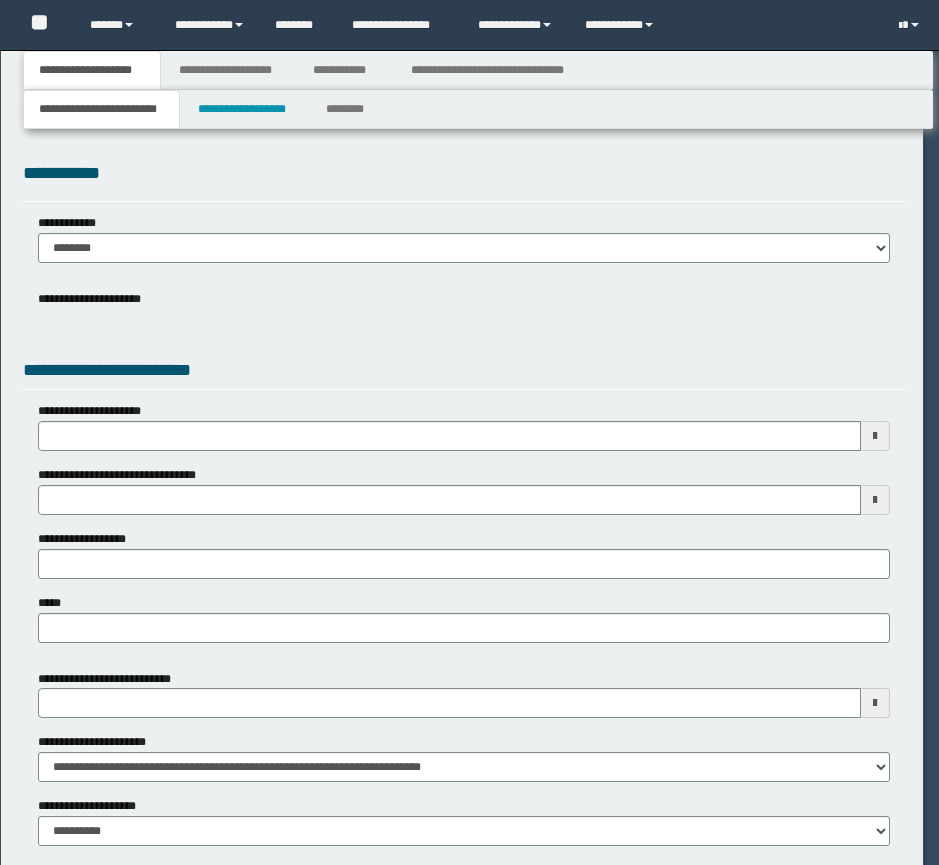 scroll, scrollTop: 0, scrollLeft: 0, axis: both 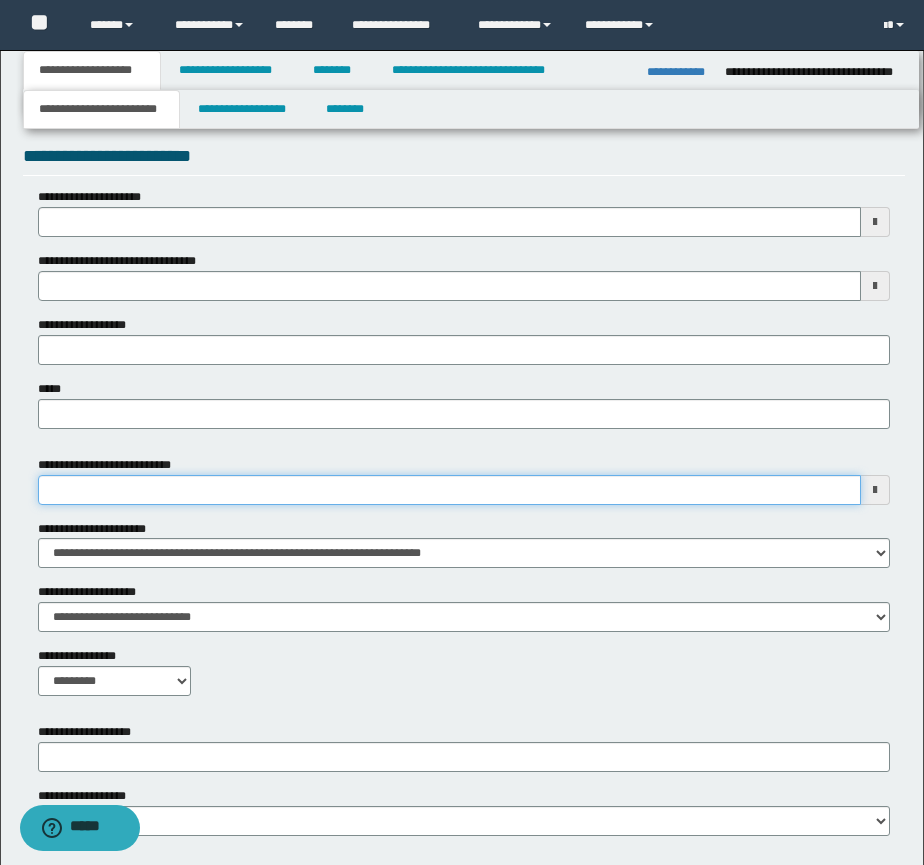 click on "**********" at bounding box center [449, 490] 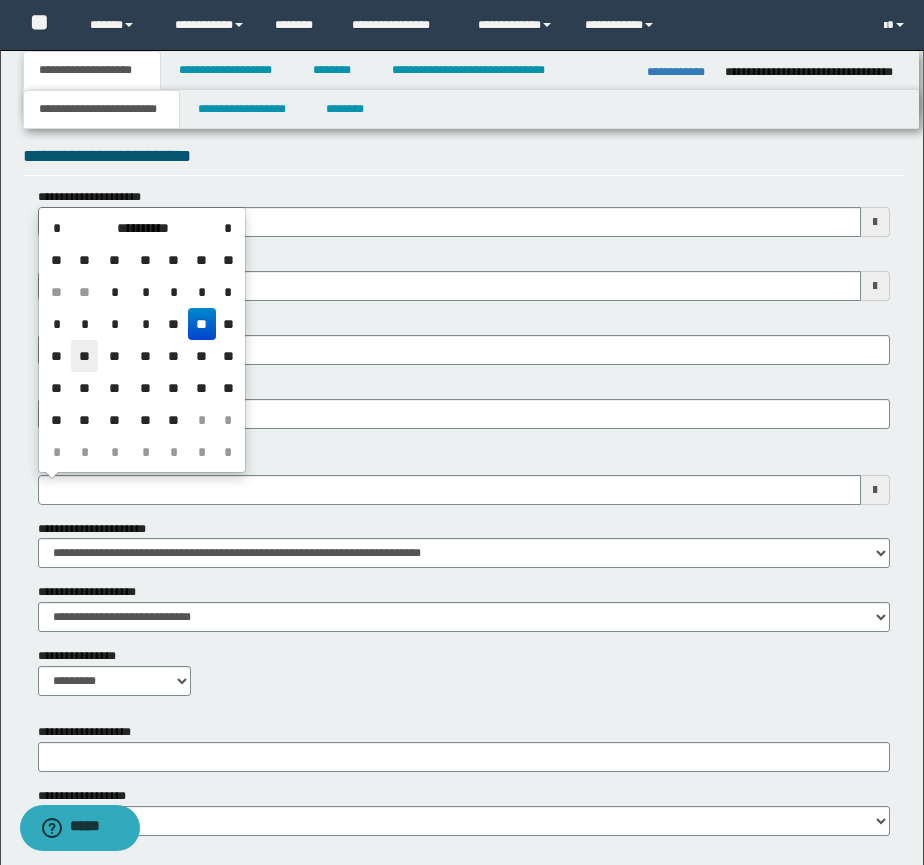 click on "**" at bounding box center (85, 356) 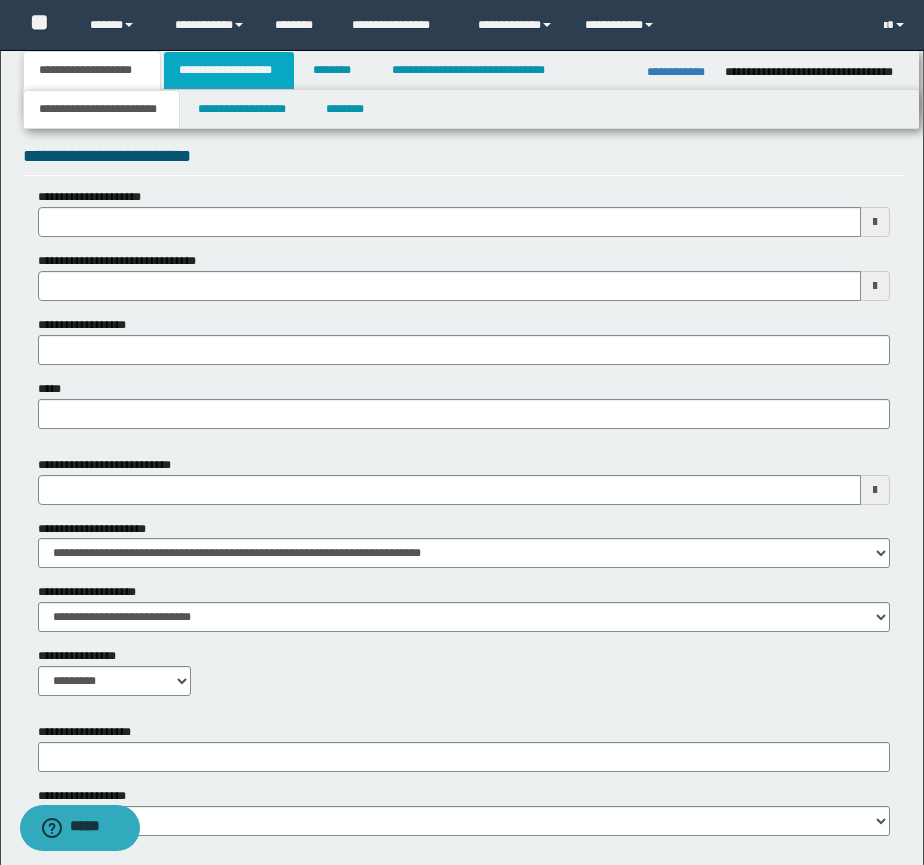 click on "**********" at bounding box center [229, 70] 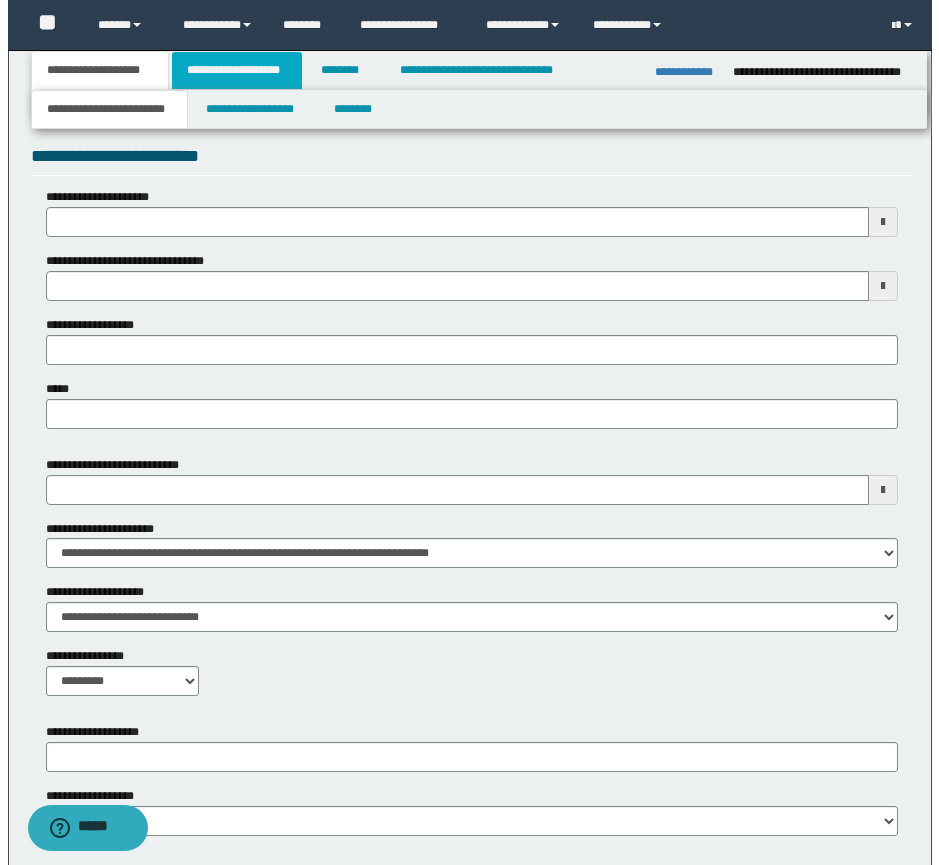 scroll, scrollTop: 0, scrollLeft: 0, axis: both 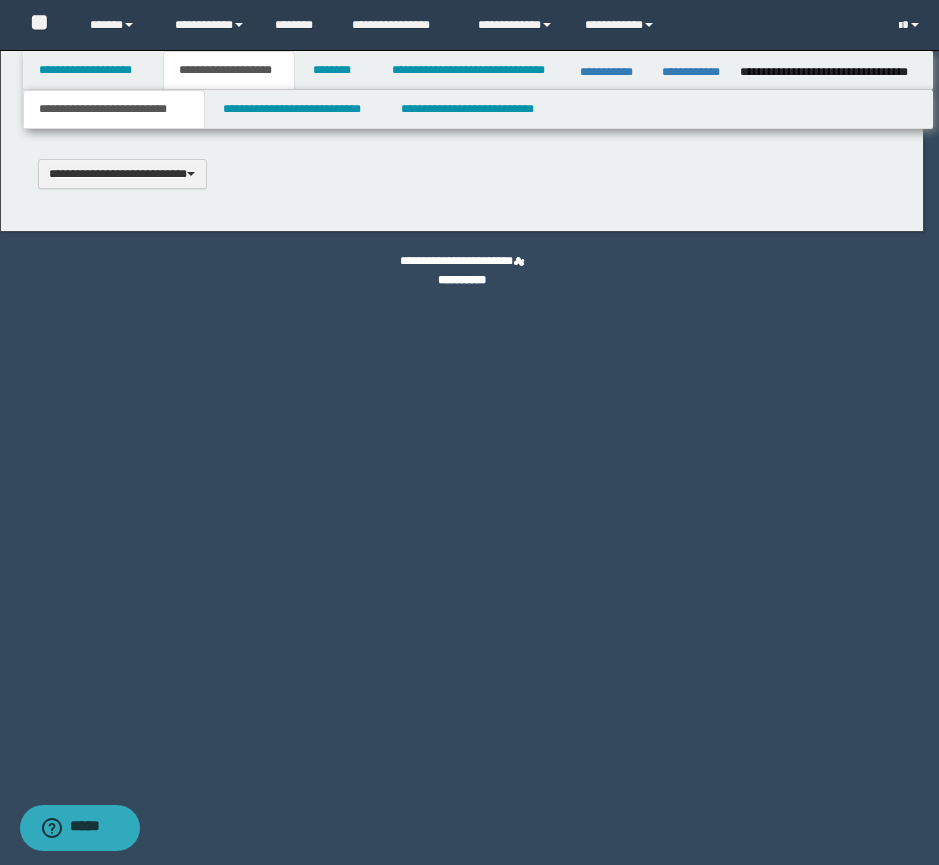 type 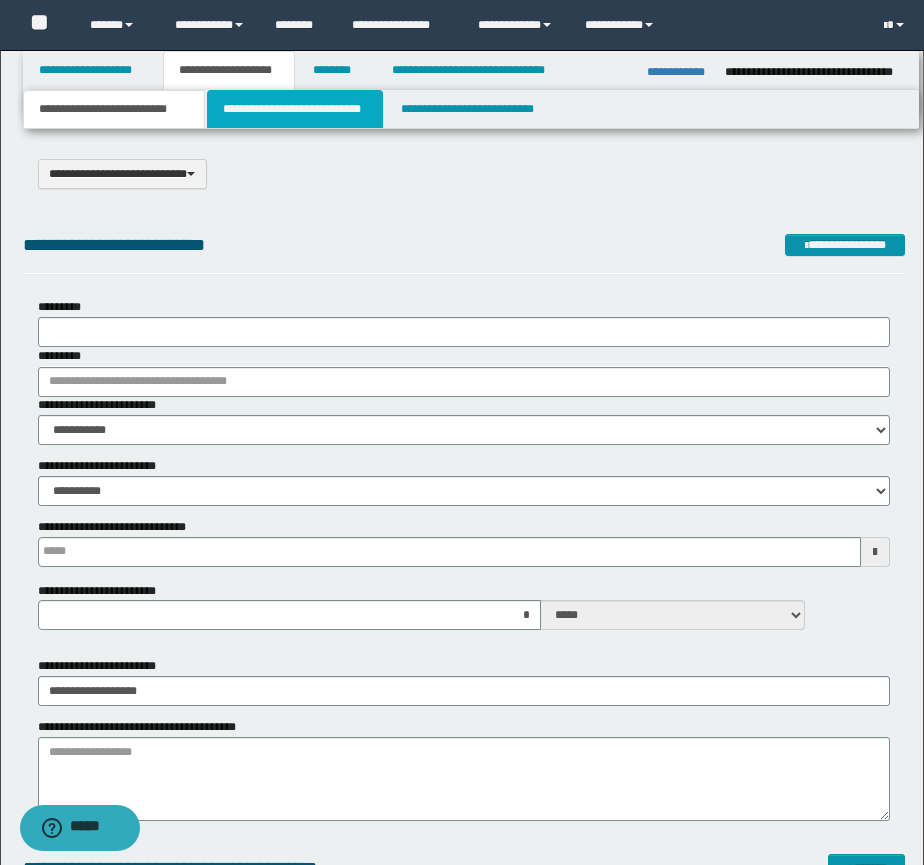 click on "**********" at bounding box center (295, 109) 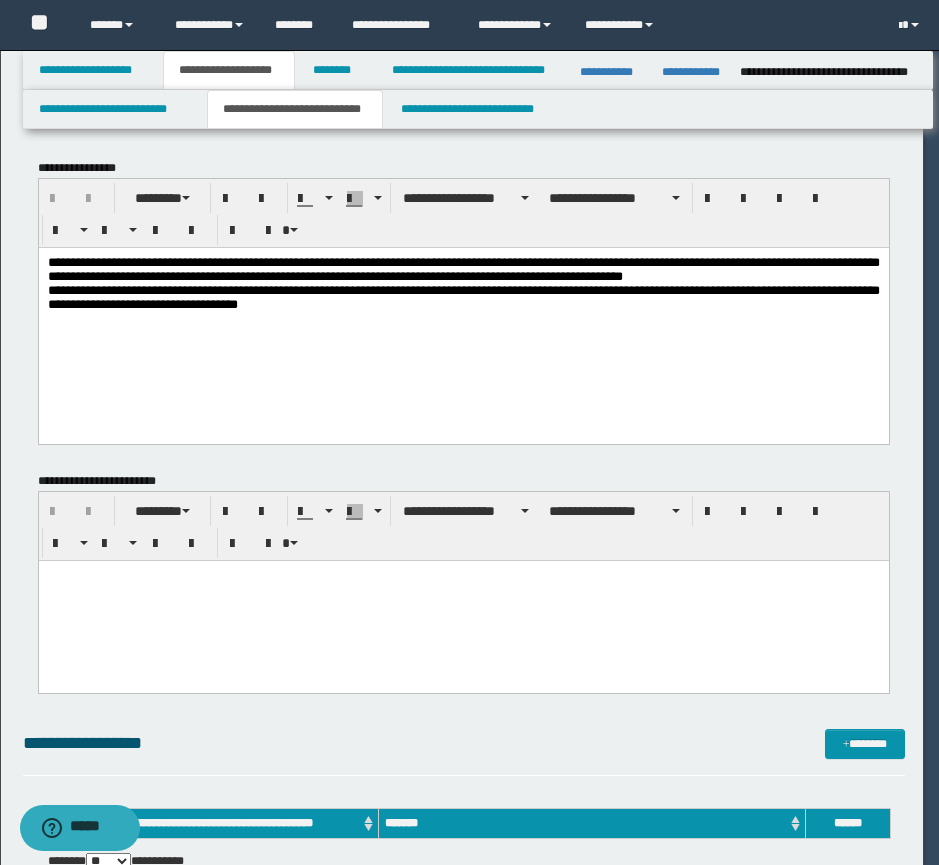 scroll, scrollTop: 0, scrollLeft: 0, axis: both 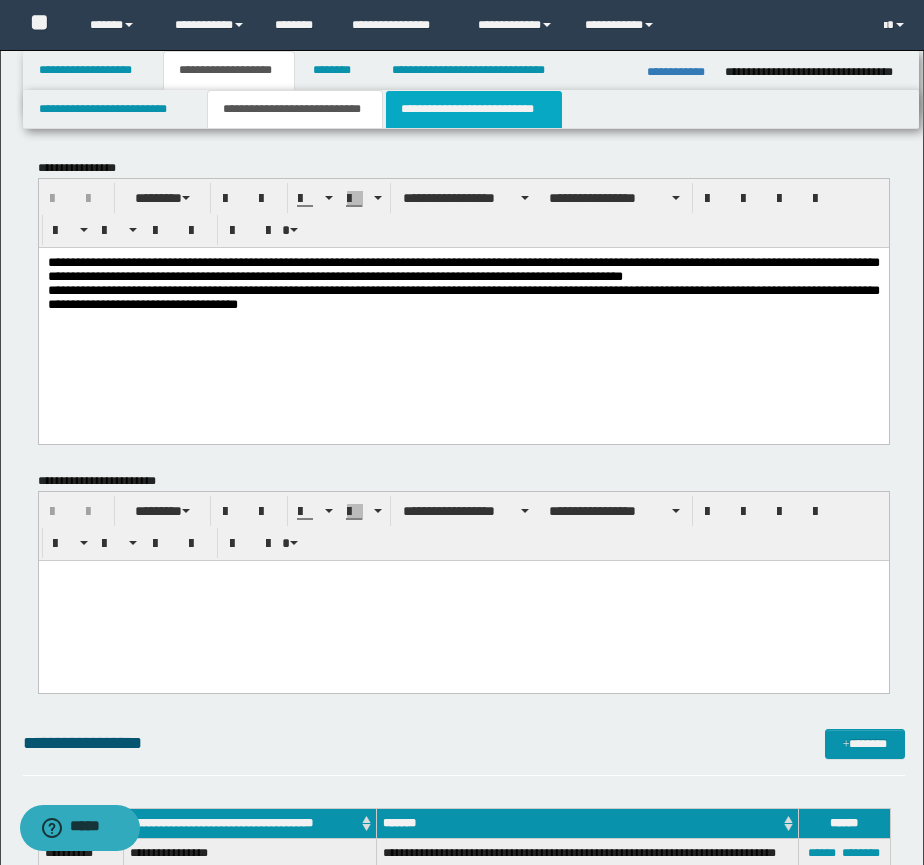 click on "**********" at bounding box center (474, 109) 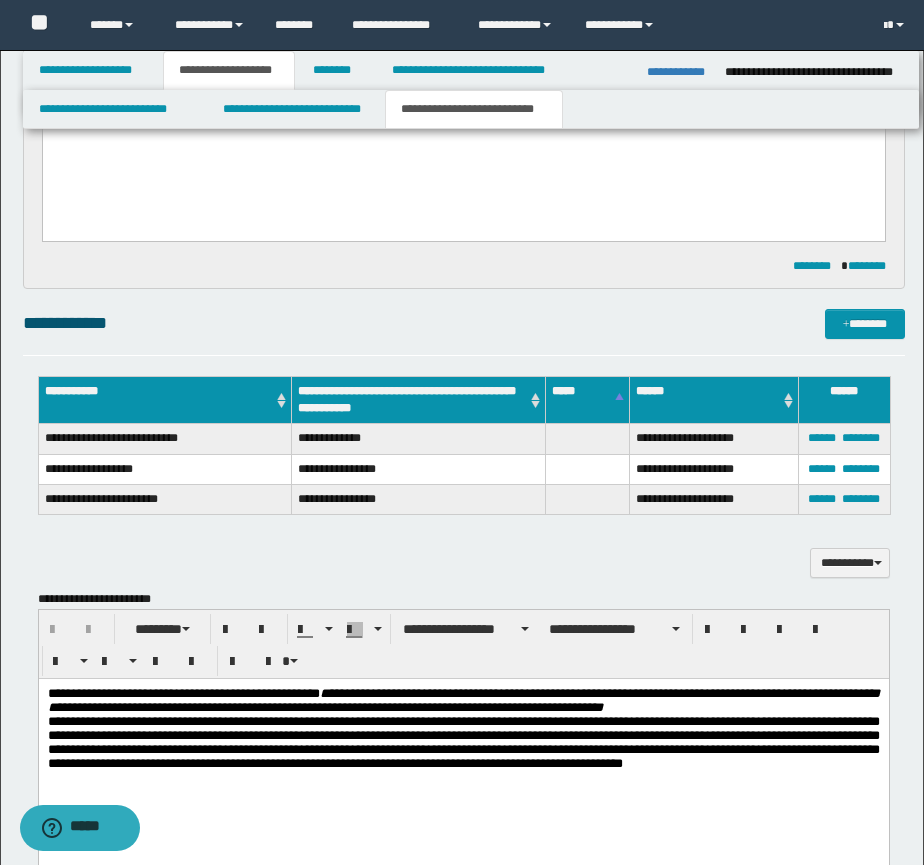 scroll, scrollTop: 333, scrollLeft: 0, axis: vertical 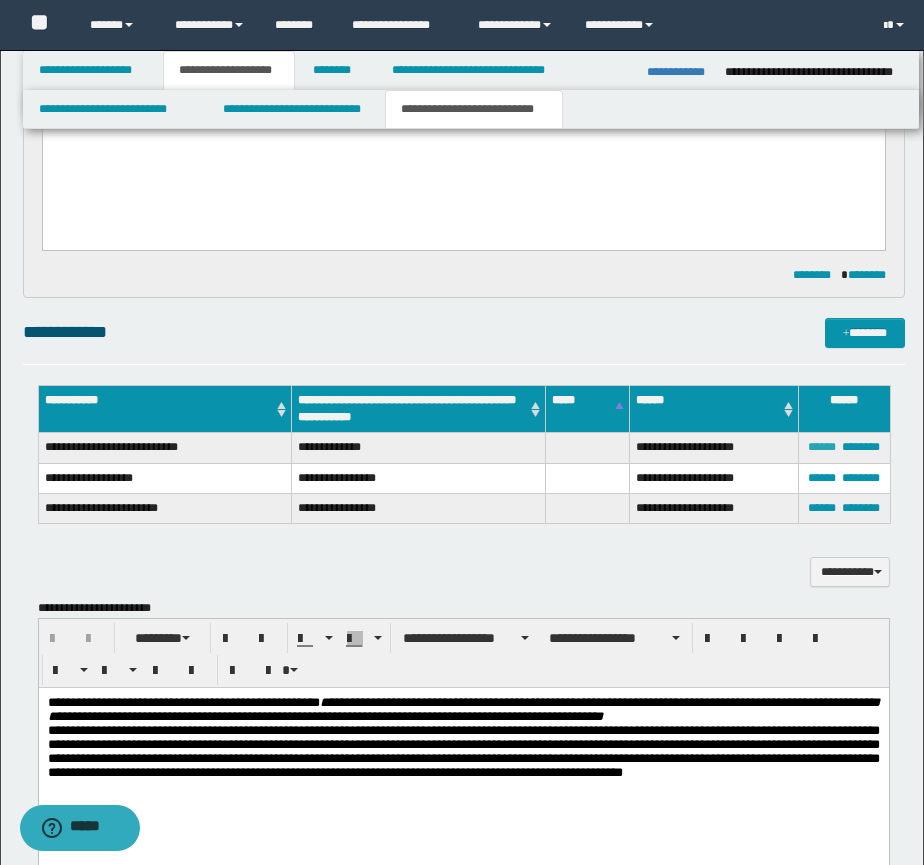 click on "******" at bounding box center (822, 447) 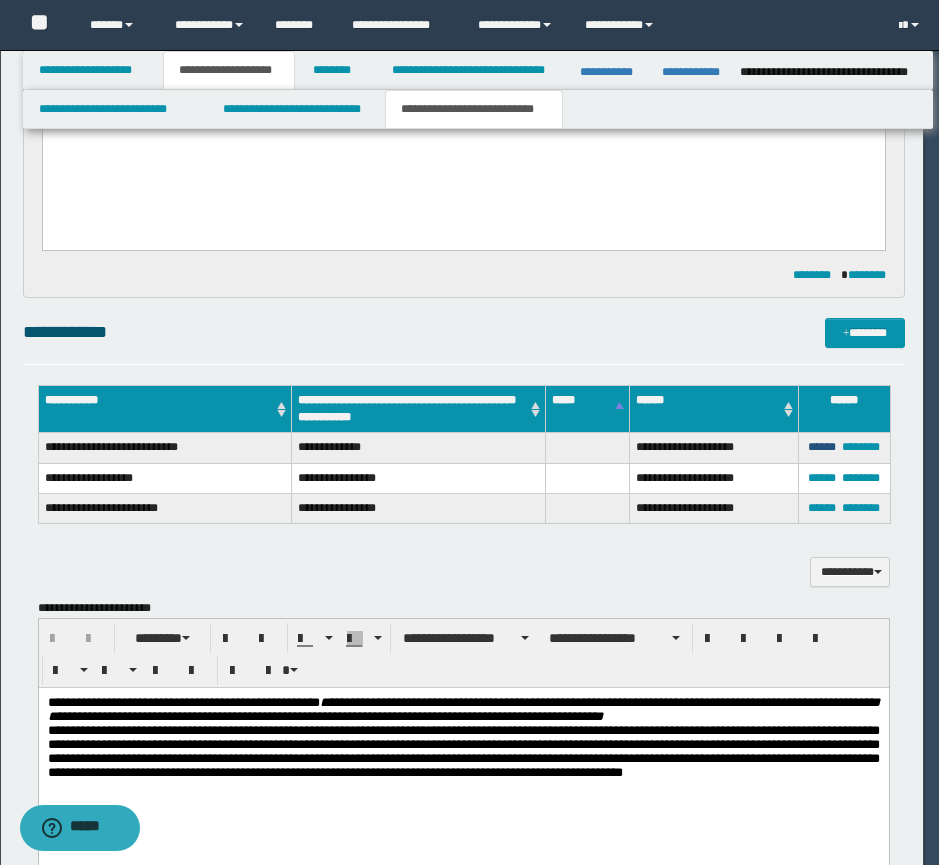 type 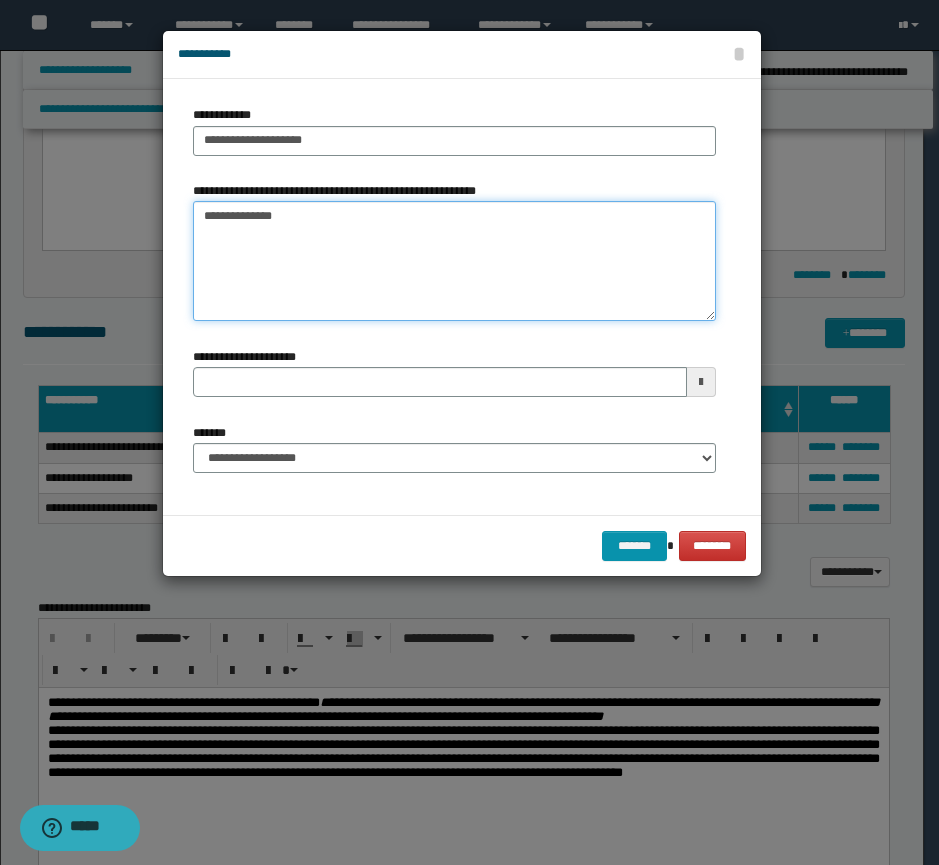 drag, startPoint x: 319, startPoint y: 228, endPoint x: 166, endPoint y: 221, distance: 153.16005 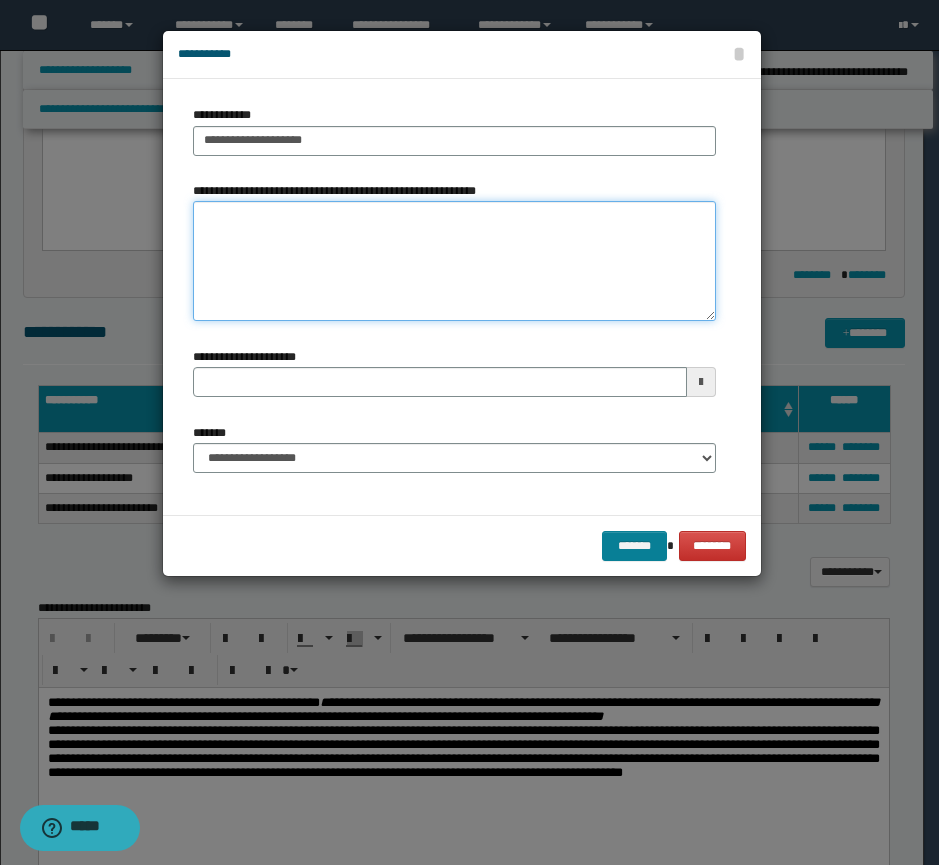 type 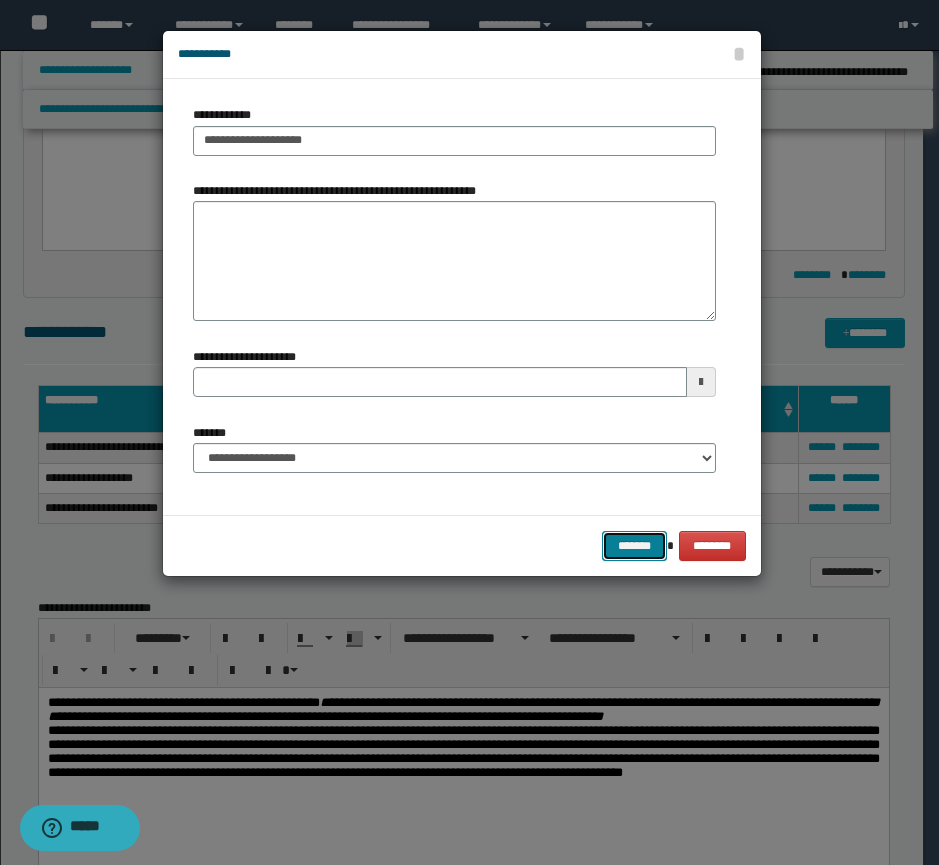 click on "*******" at bounding box center (634, 546) 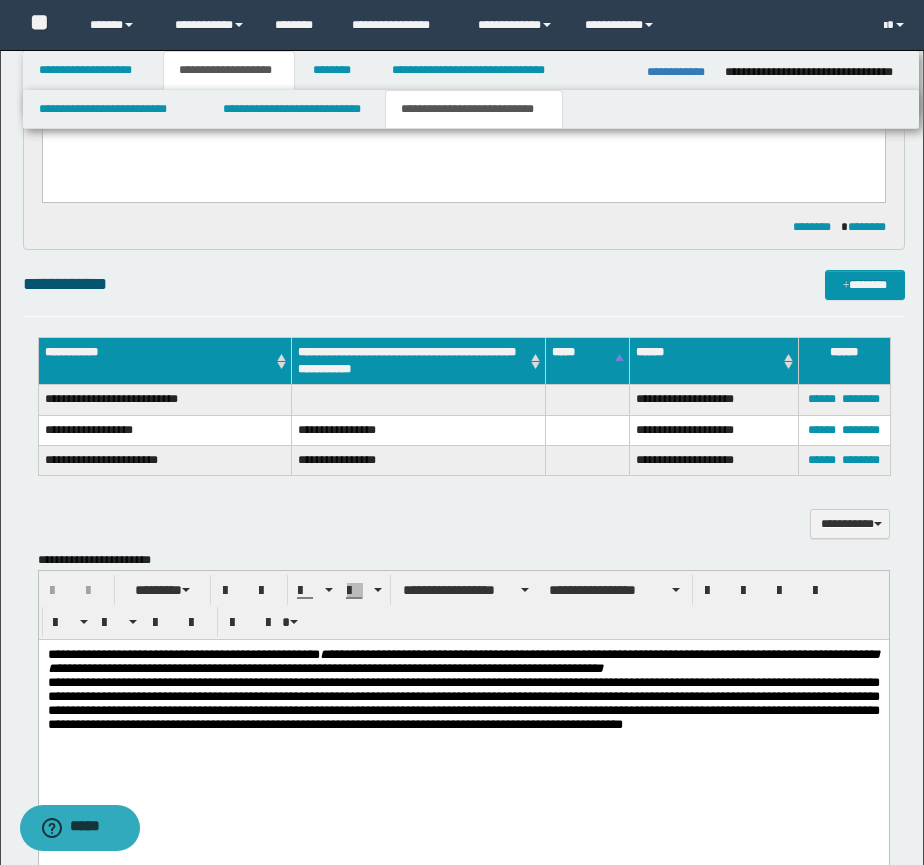 scroll, scrollTop: 340, scrollLeft: 0, axis: vertical 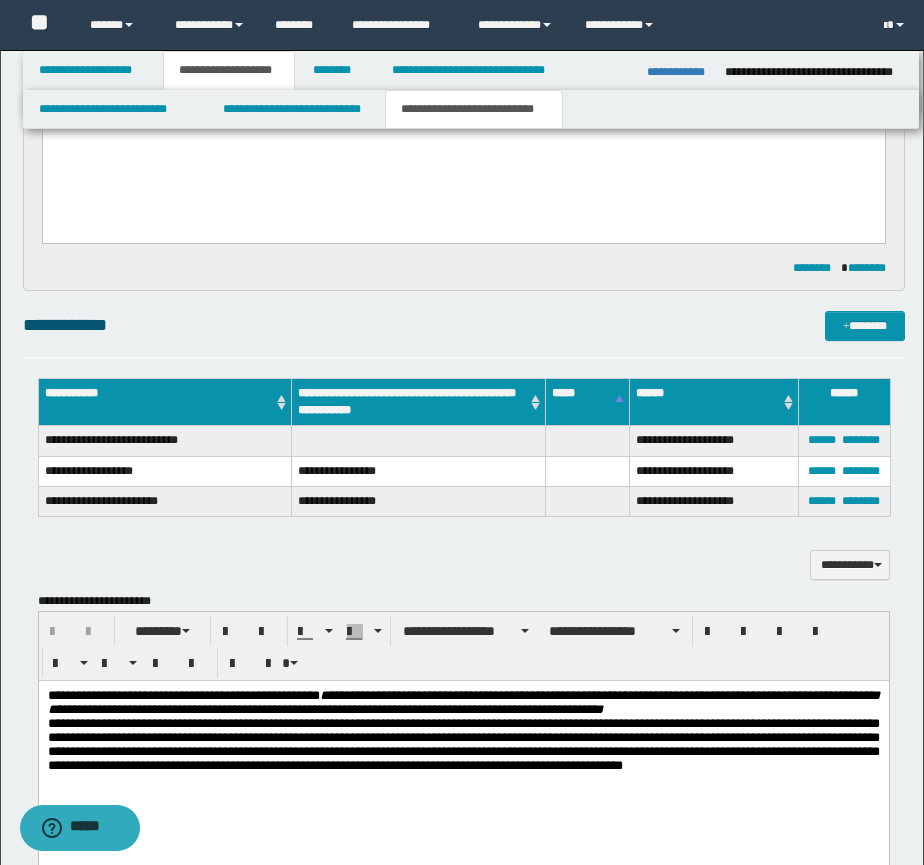 click on "******    ********" at bounding box center [844, 441] 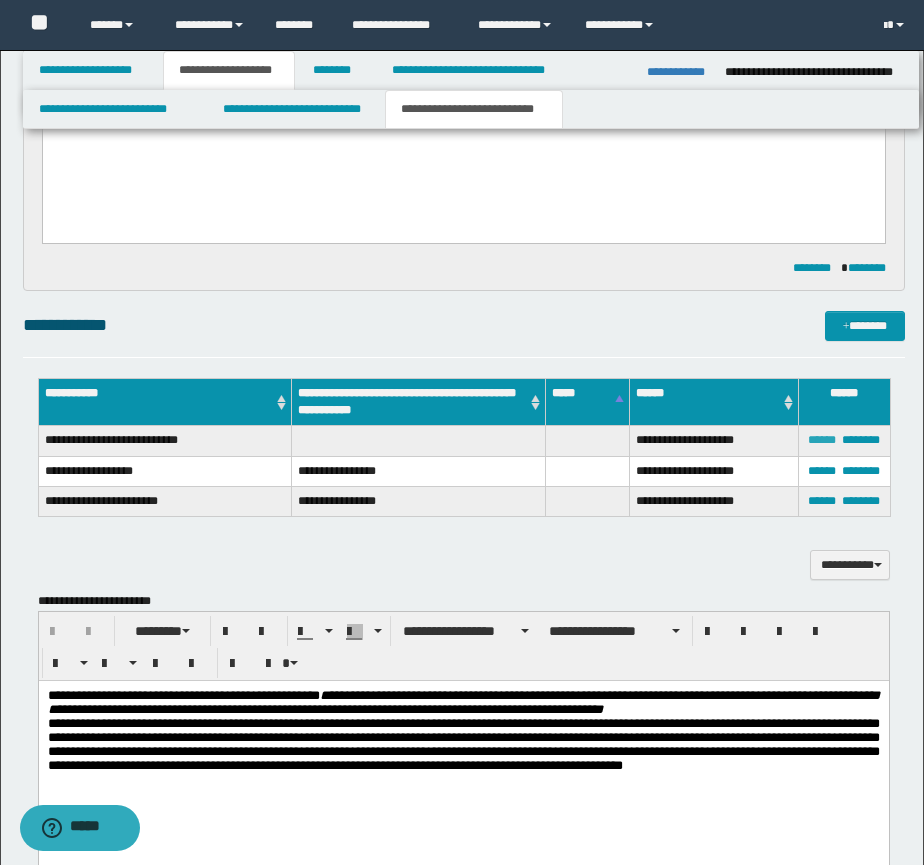 click on "******" at bounding box center (822, 440) 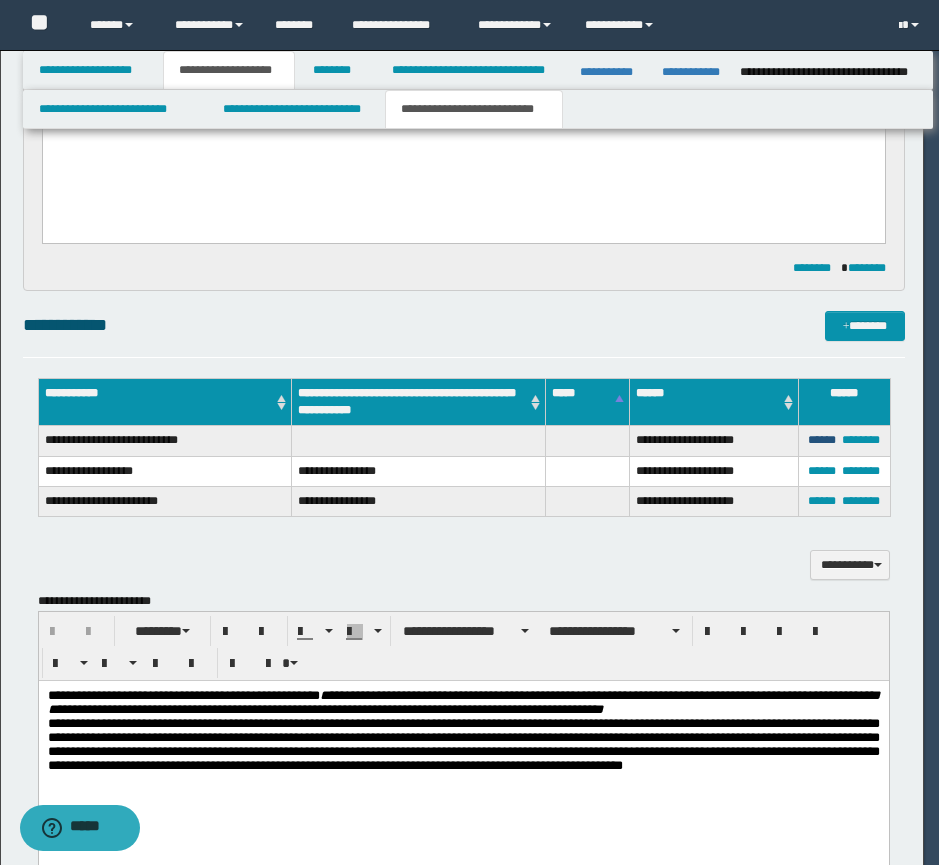 type 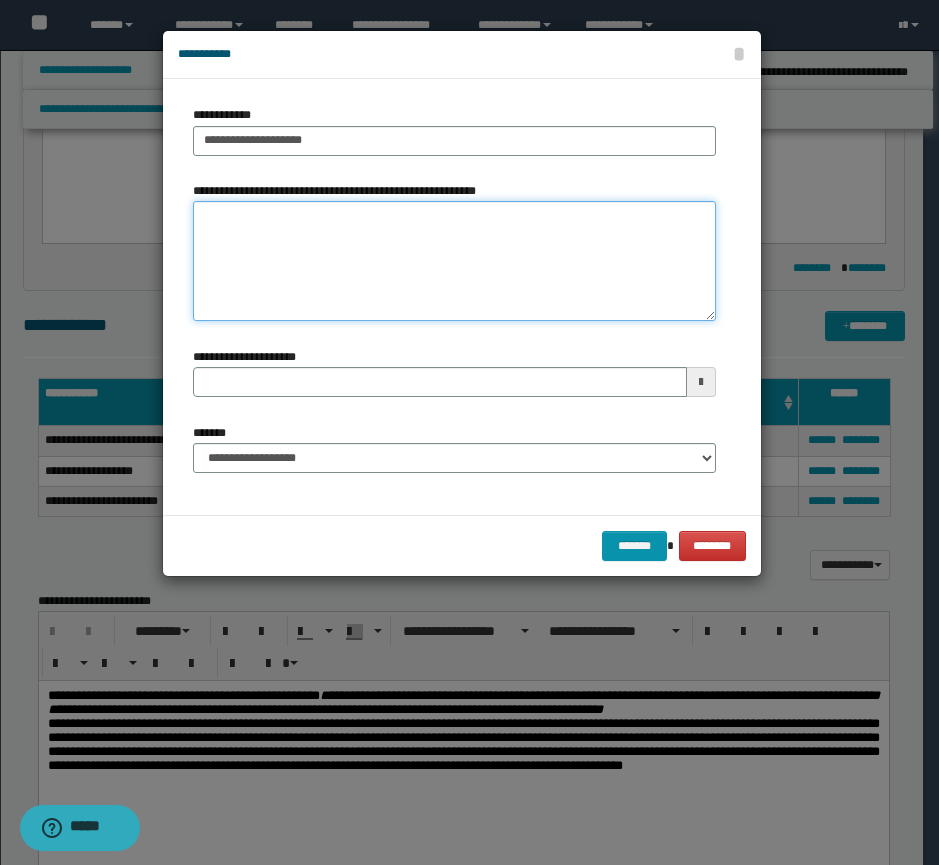 click on "**********" at bounding box center [454, 261] 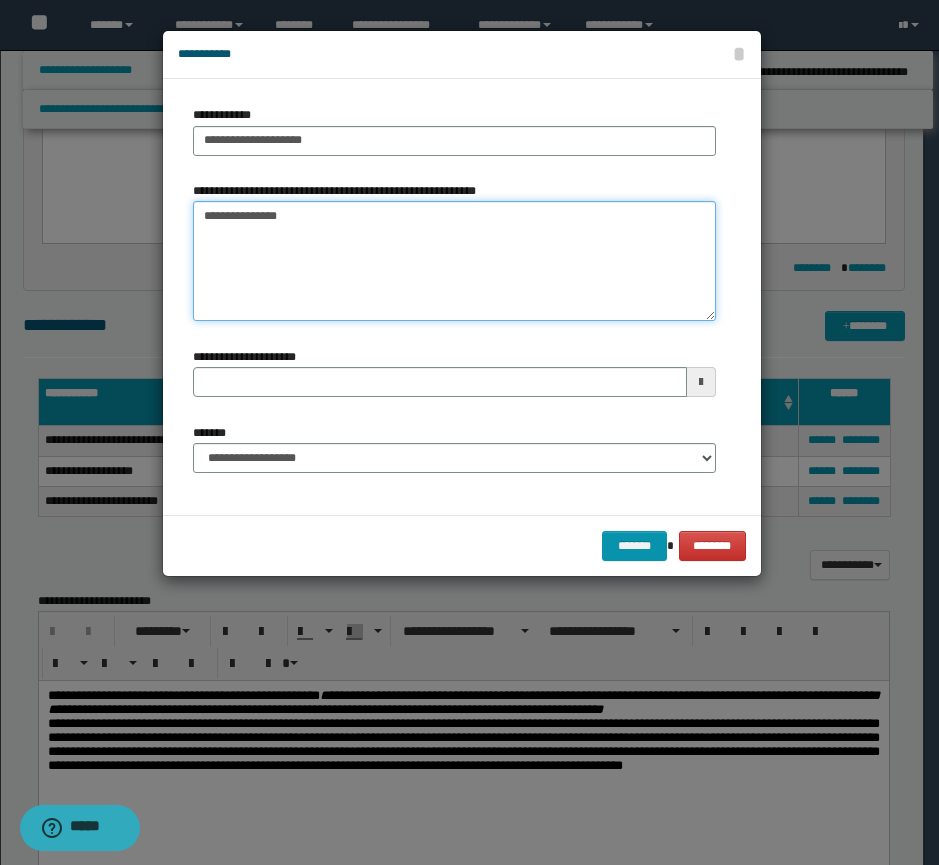 type on "**********" 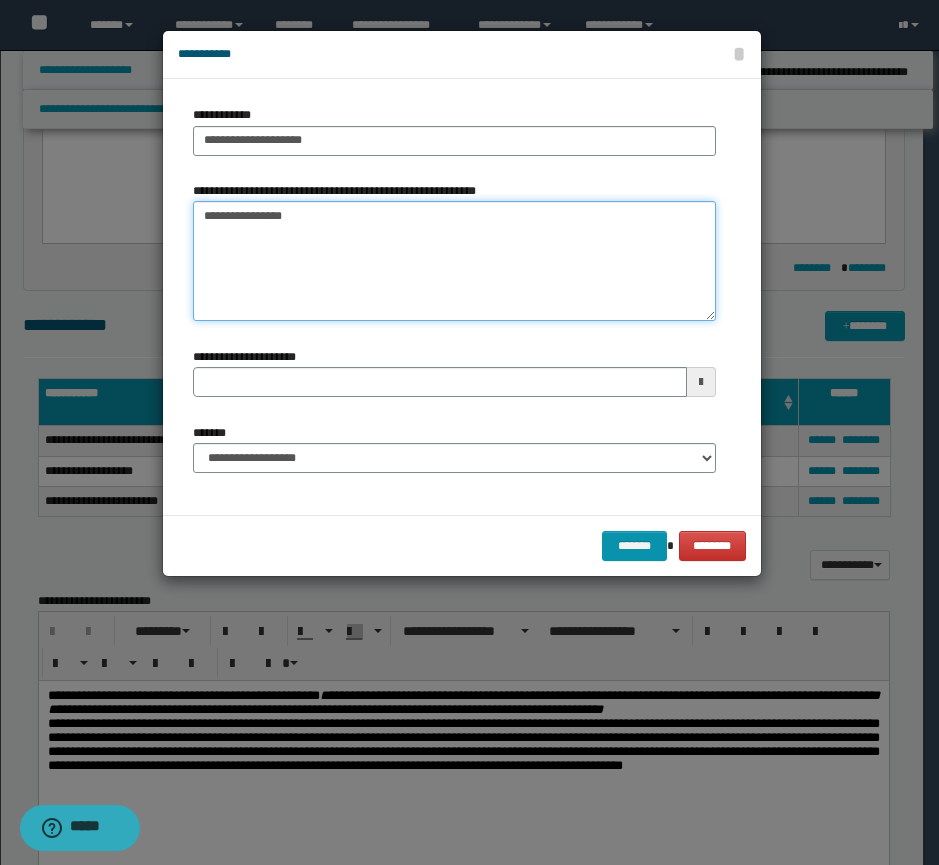 type 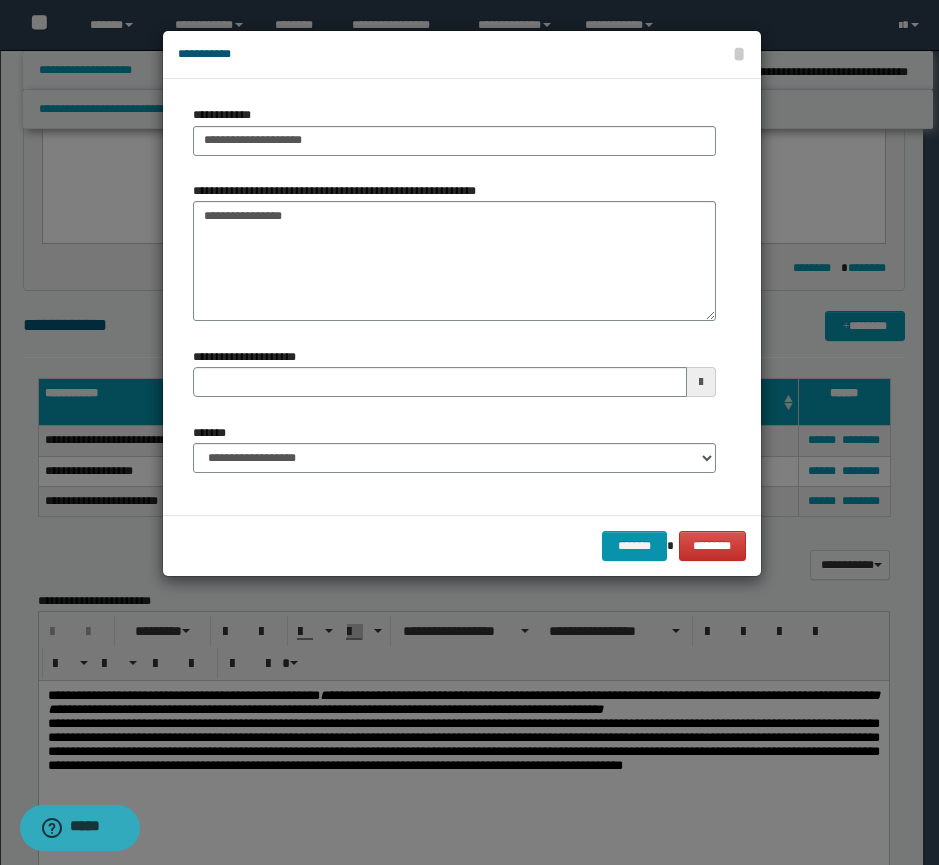 click on "**********" at bounding box center [454, 296] 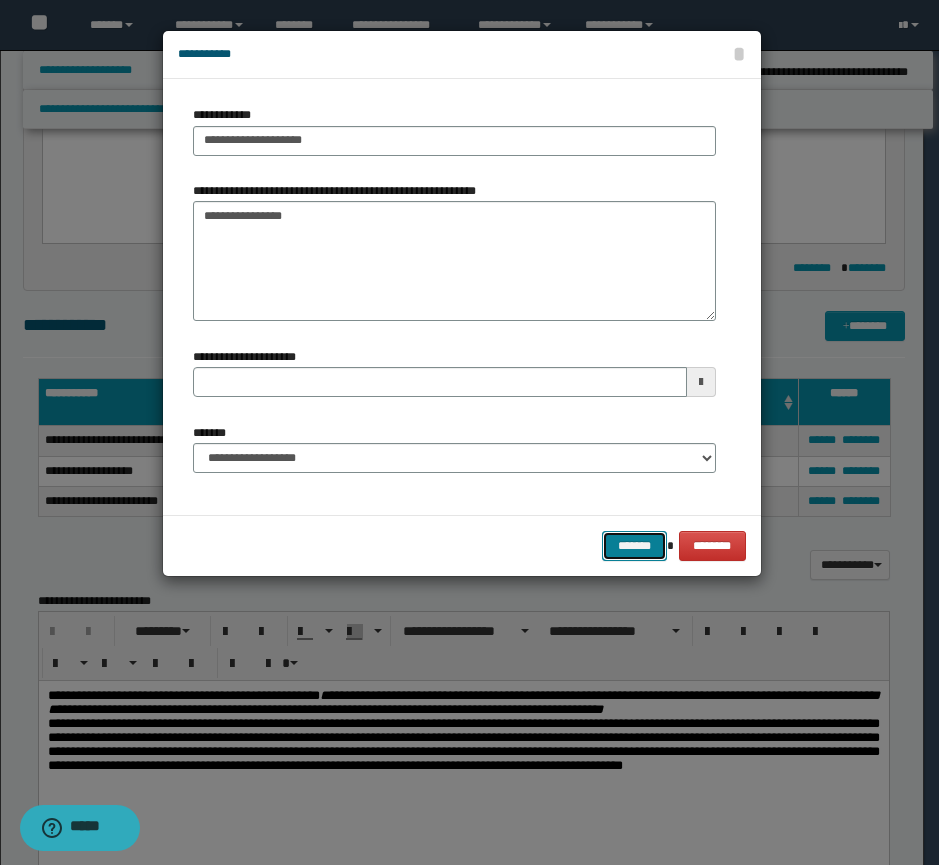 click on "*******" at bounding box center [634, 546] 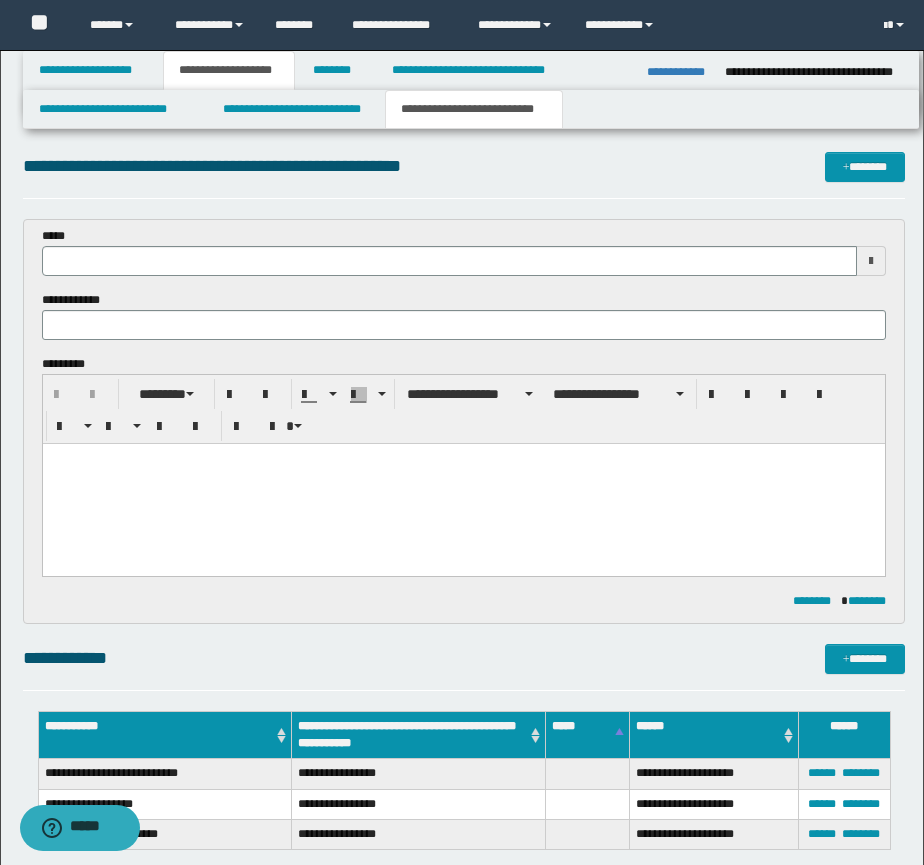 scroll, scrollTop: 1, scrollLeft: 0, axis: vertical 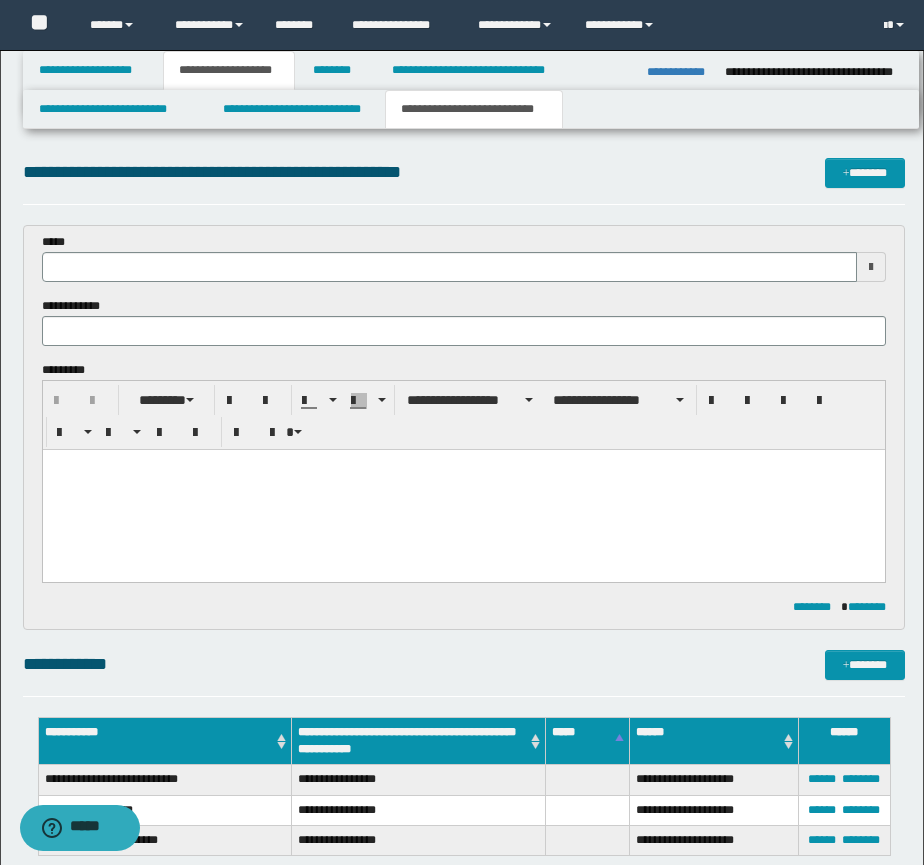 type 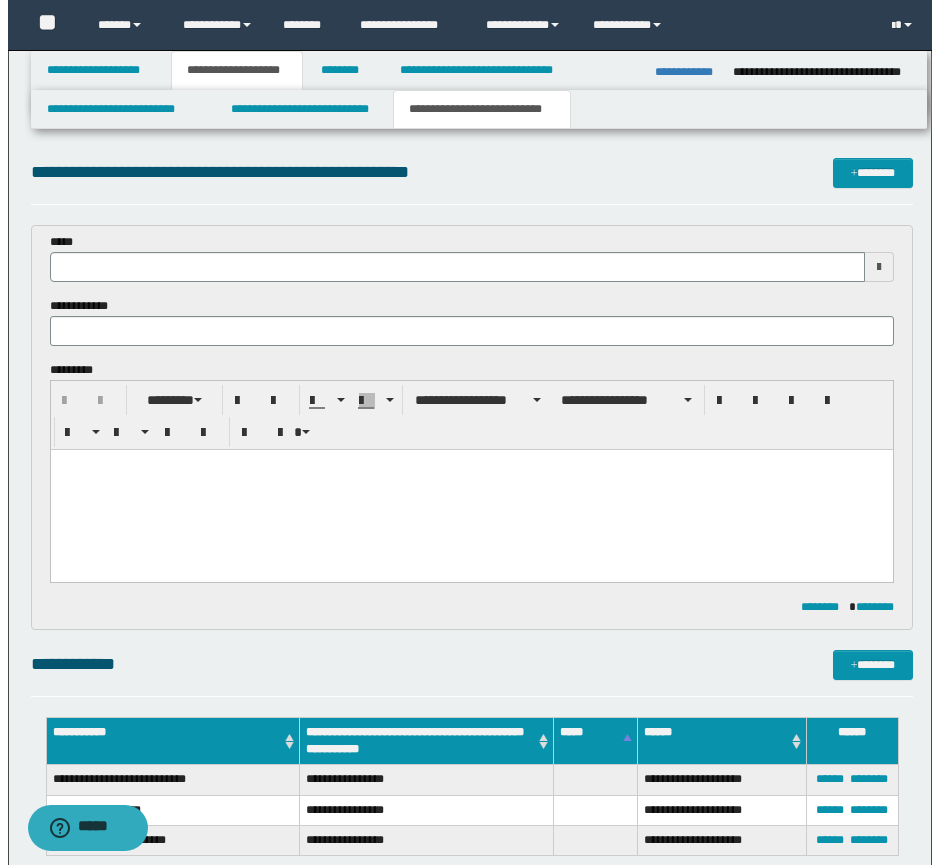 scroll, scrollTop: 0, scrollLeft: 0, axis: both 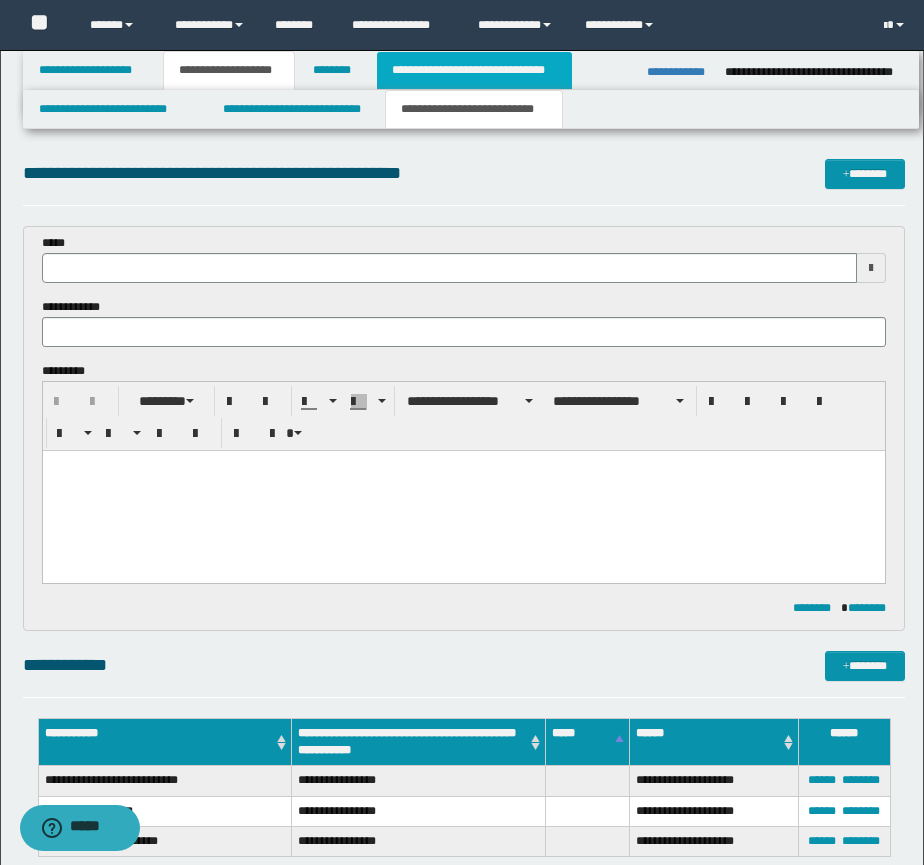 click on "**********" at bounding box center [474, 70] 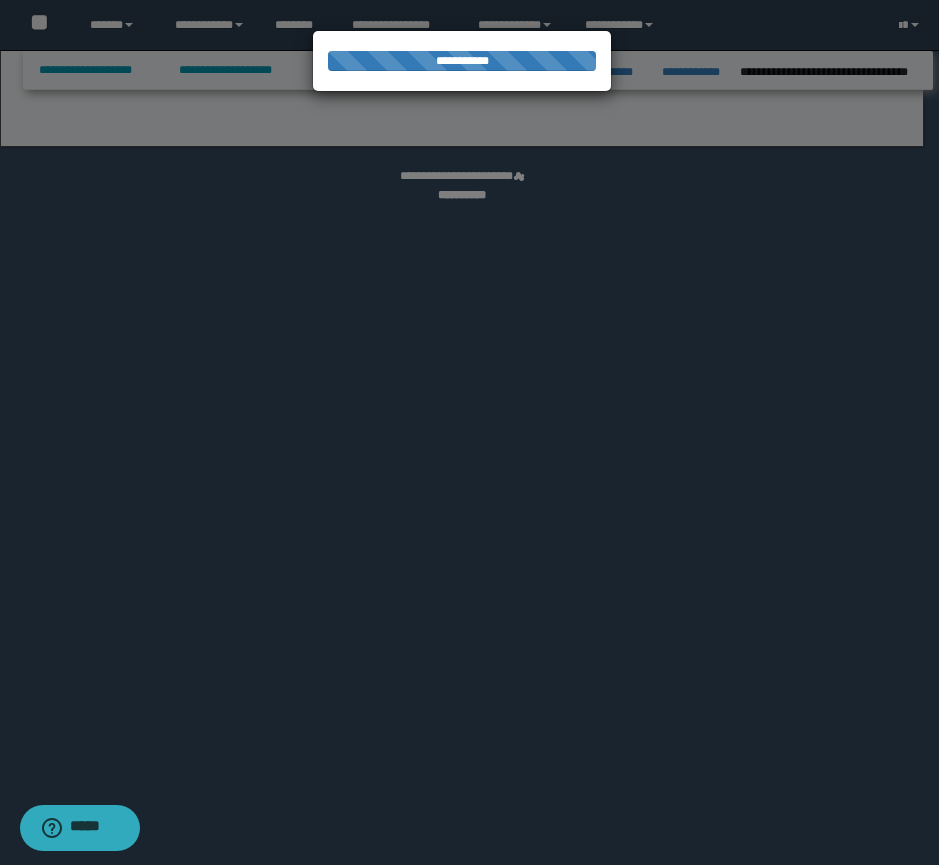 select on "*" 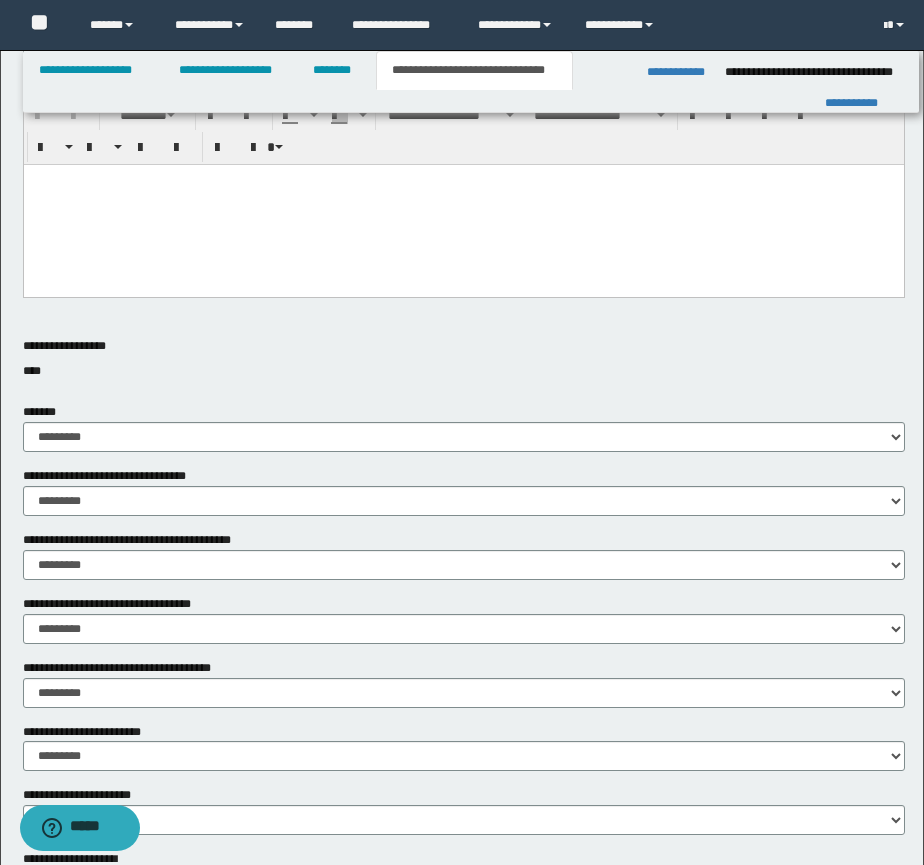 scroll, scrollTop: 1351, scrollLeft: 0, axis: vertical 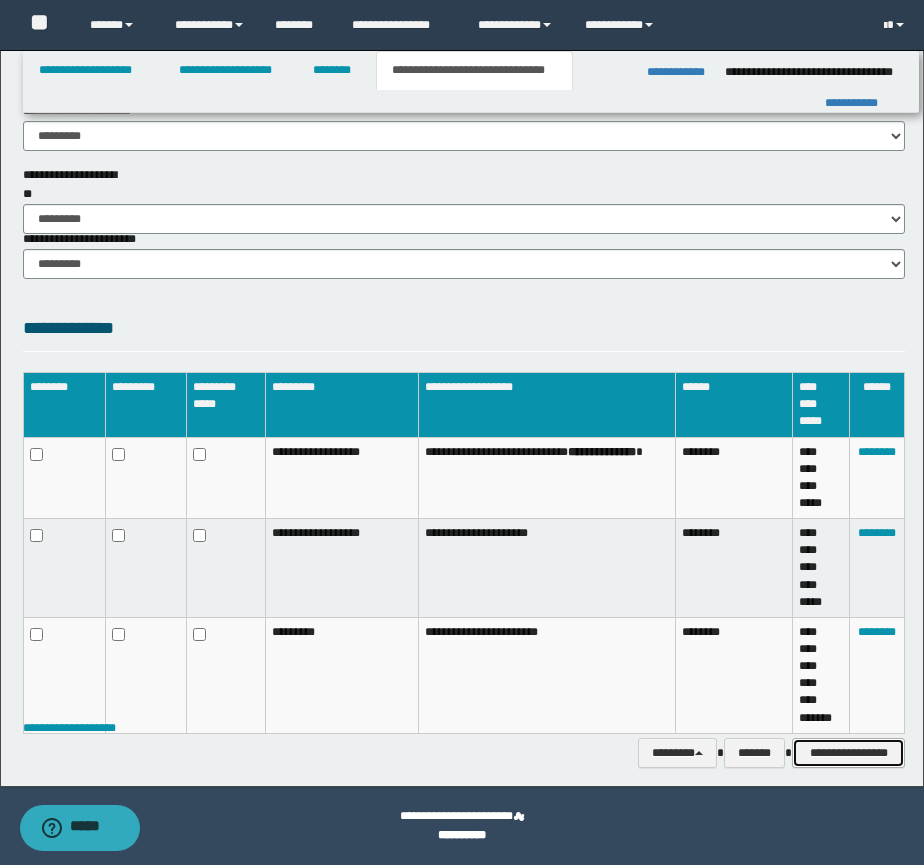 click on "**********" at bounding box center (848, 753) 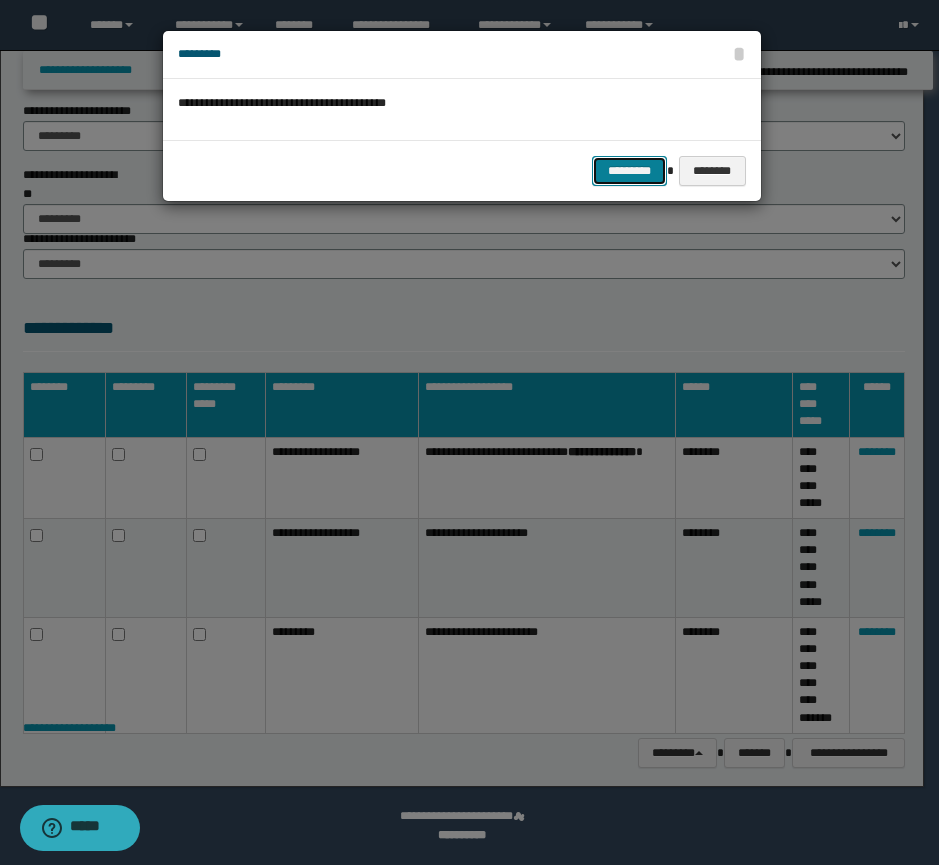 click on "*********" at bounding box center (629, 171) 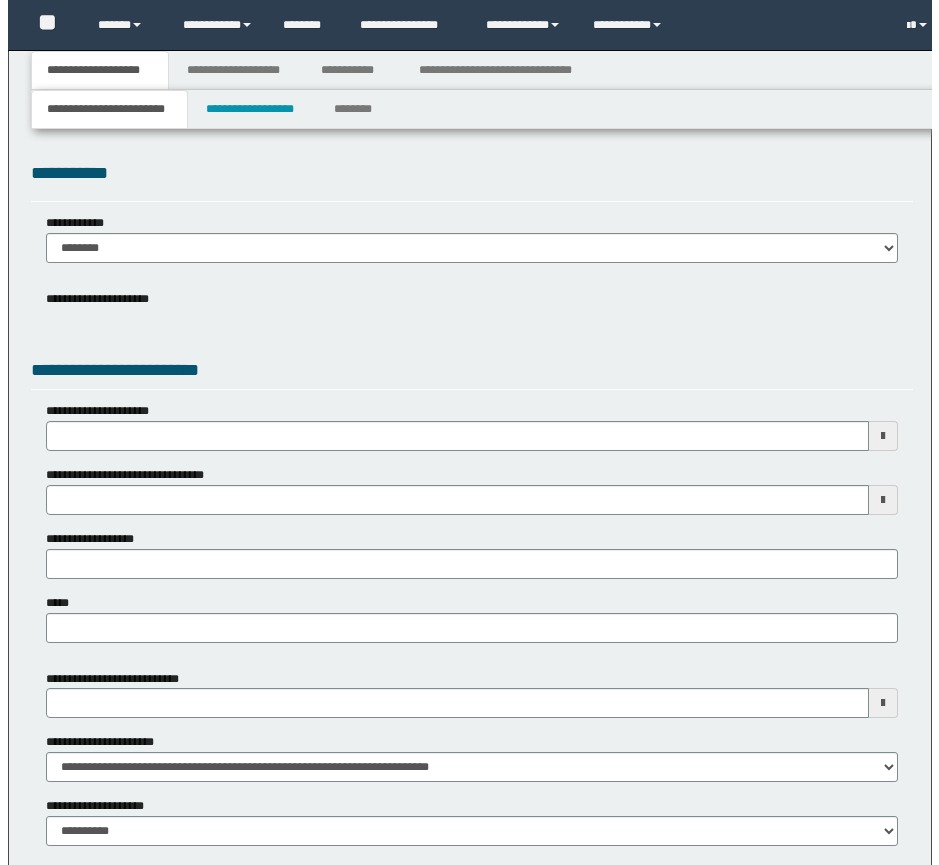 scroll, scrollTop: 0, scrollLeft: 0, axis: both 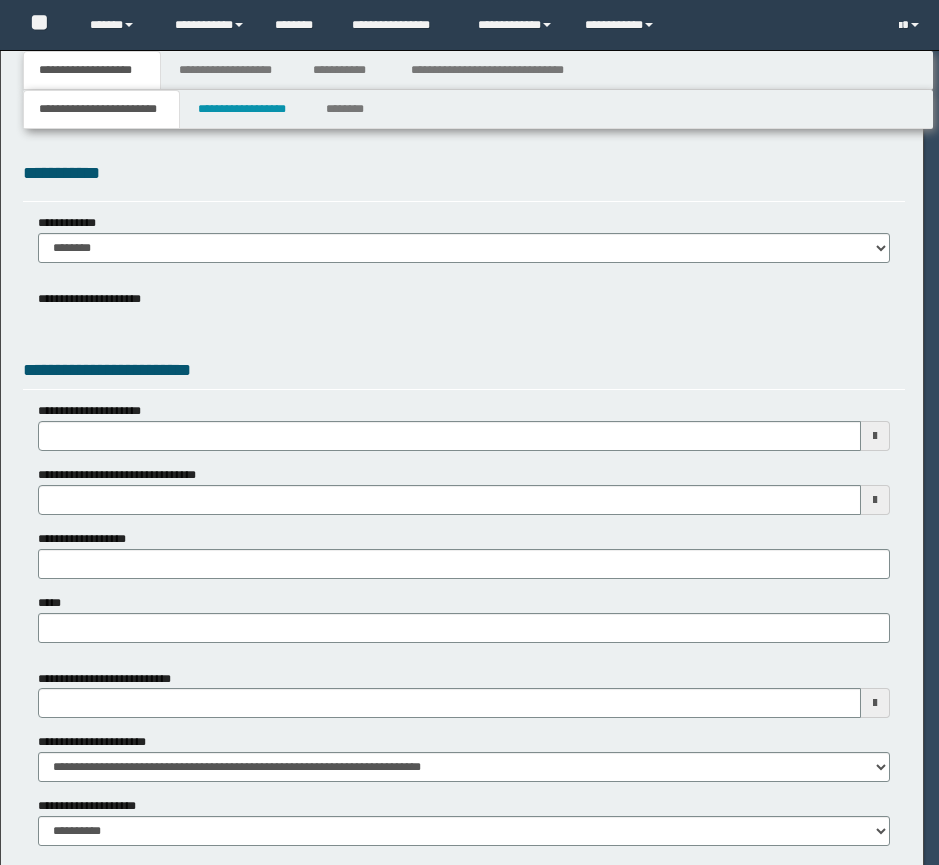 select on "**" 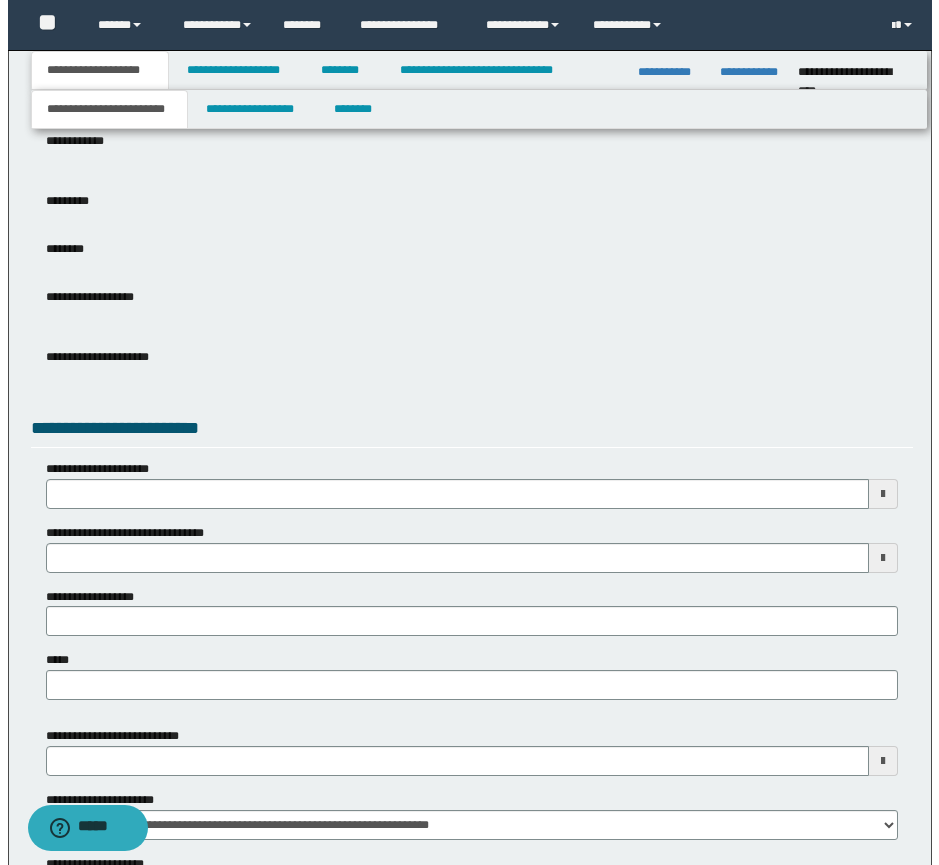 scroll, scrollTop: 0, scrollLeft: 0, axis: both 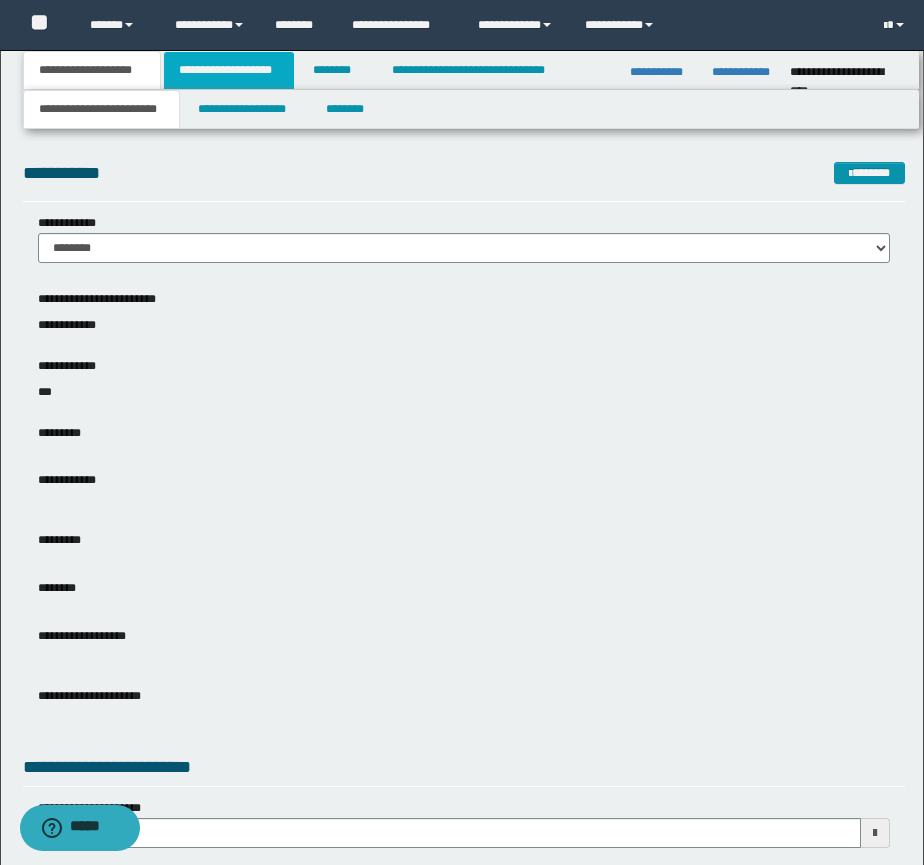 click on "**********" at bounding box center [229, 70] 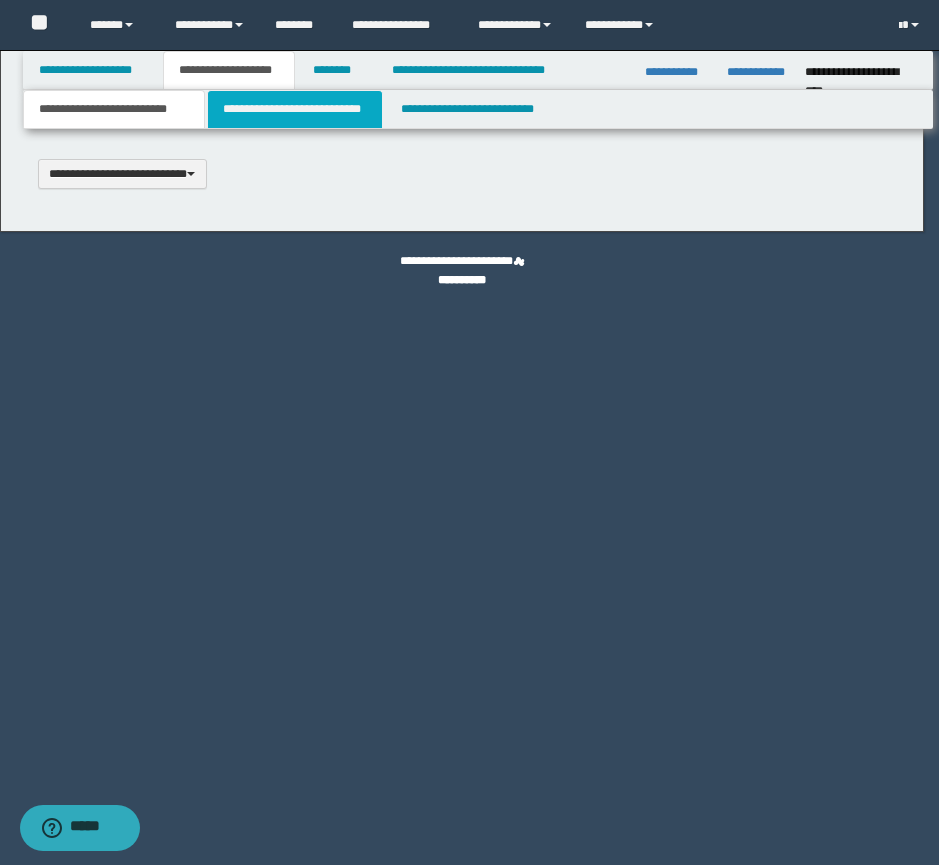 type 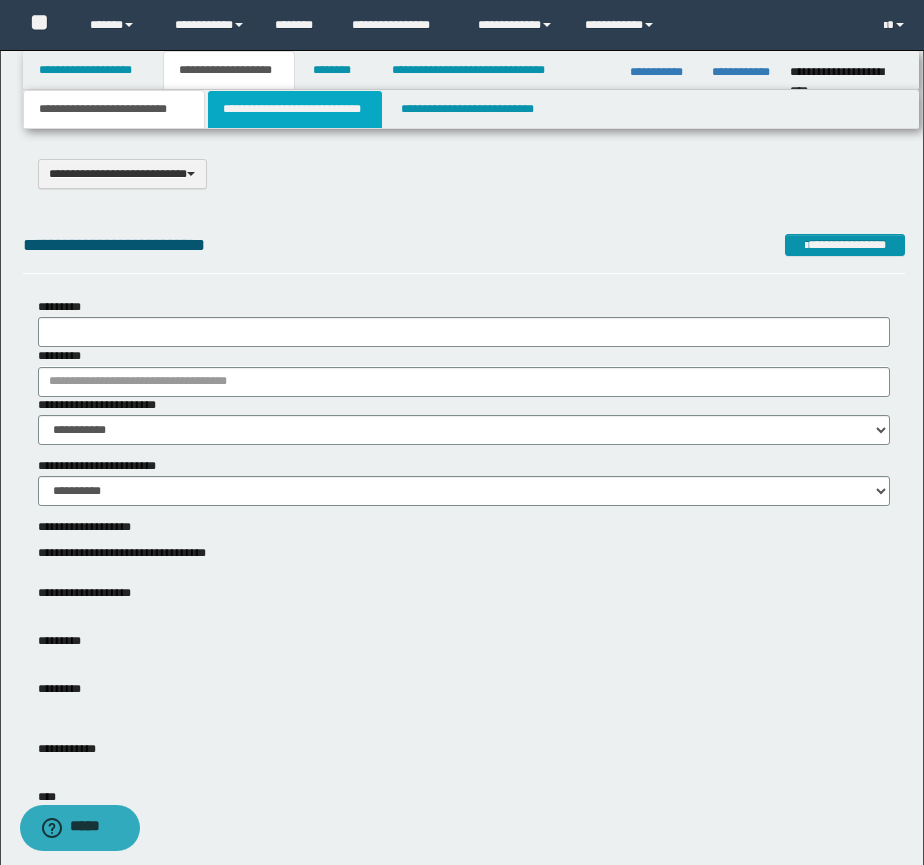 click on "**********" at bounding box center (295, 109) 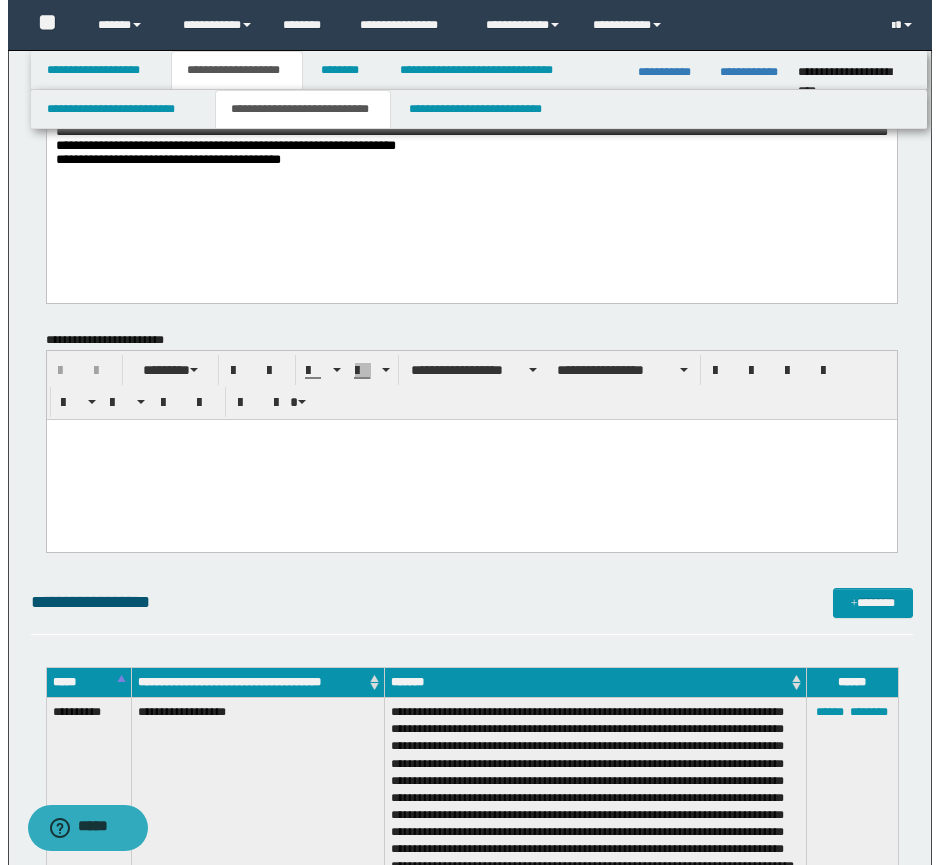 scroll, scrollTop: 0, scrollLeft: 0, axis: both 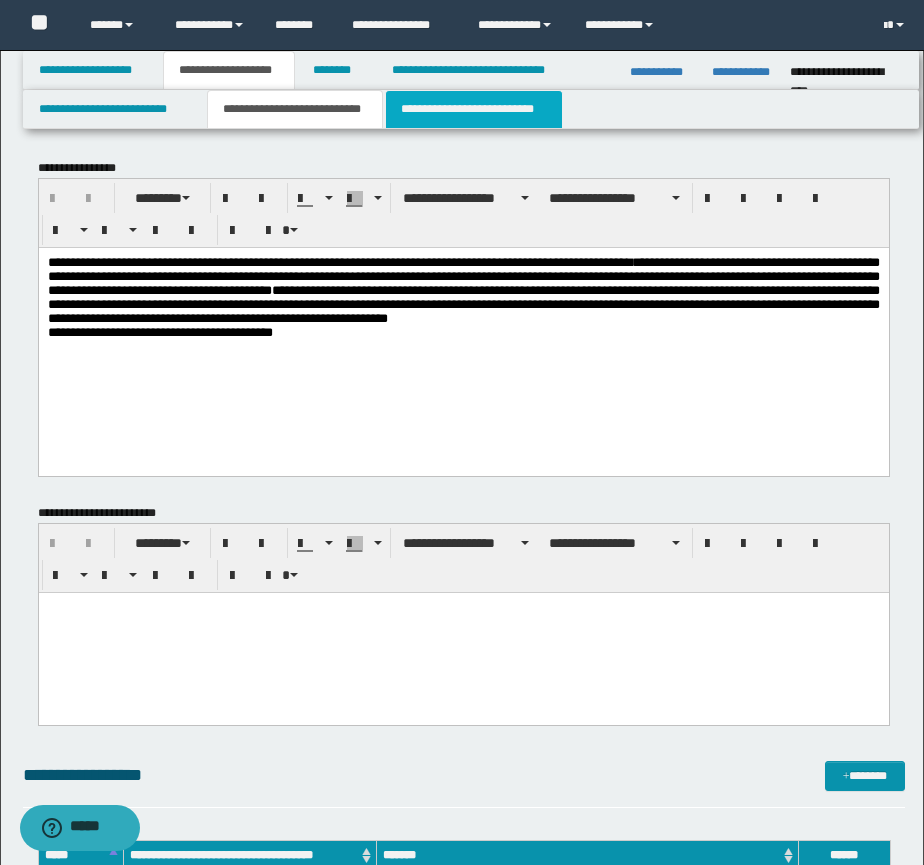 click on "**********" at bounding box center [474, 109] 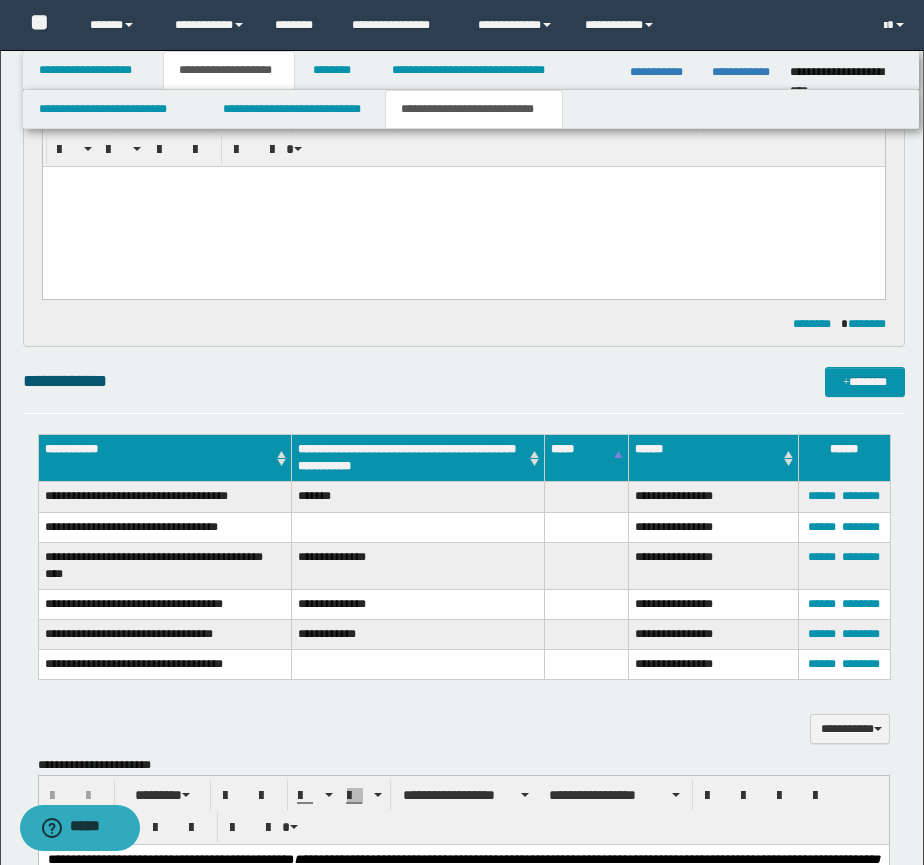scroll, scrollTop: 667, scrollLeft: 0, axis: vertical 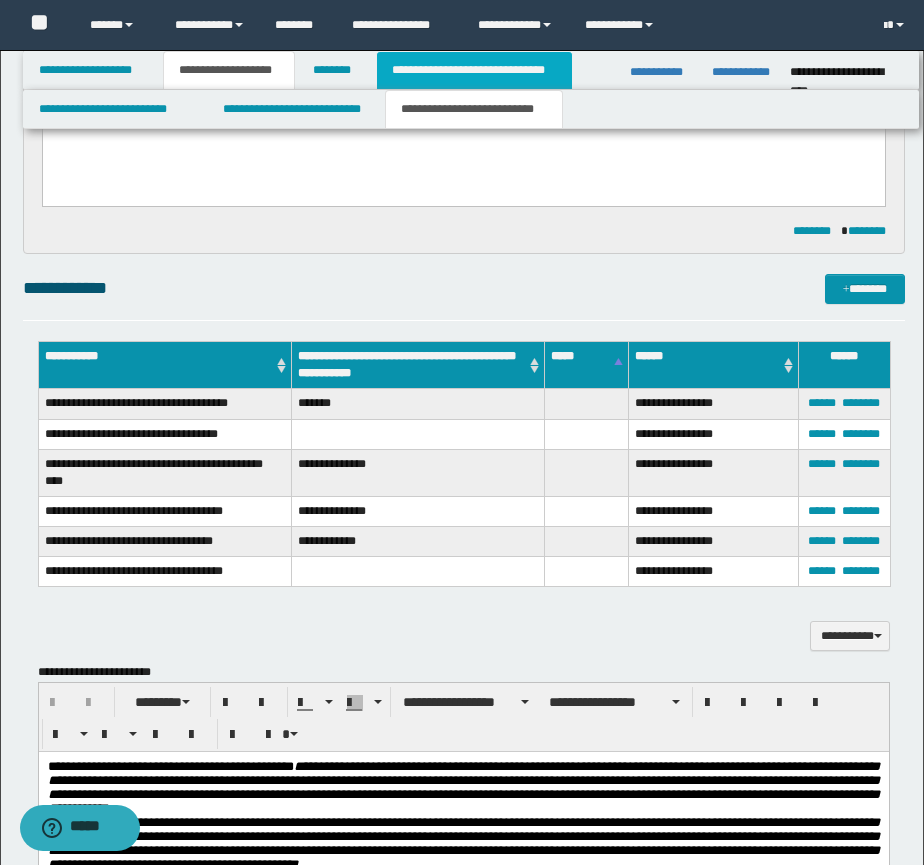 click on "**********" at bounding box center (474, 70) 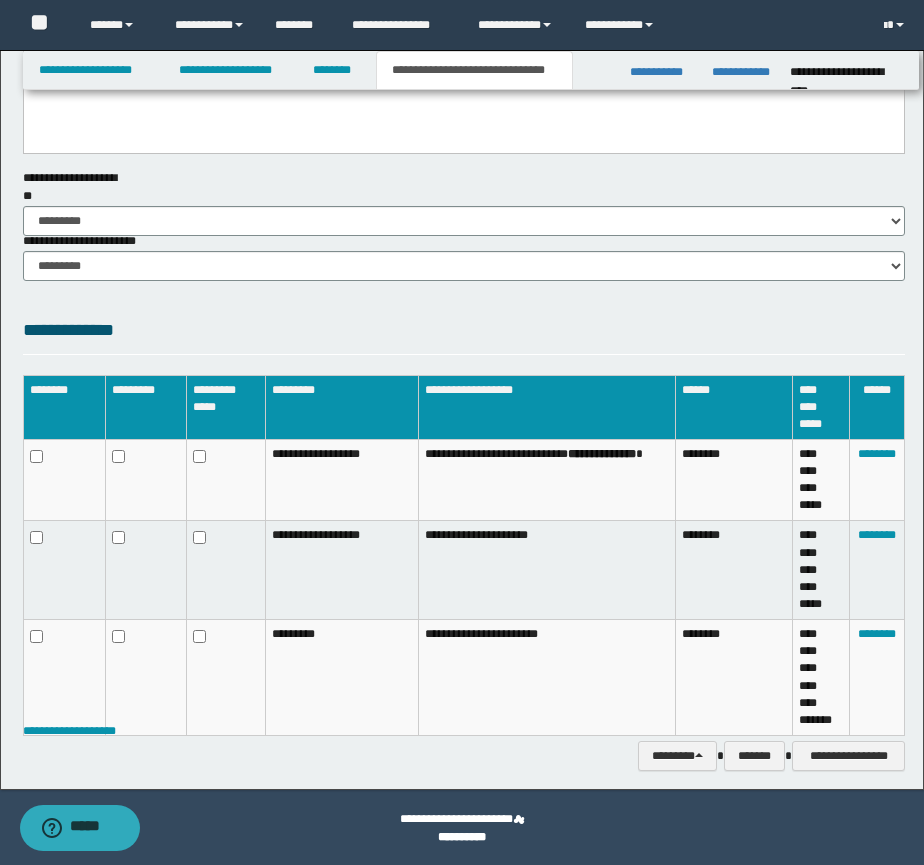 scroll, scrollTop: 342, scrollLeft: 0, axis: vertical 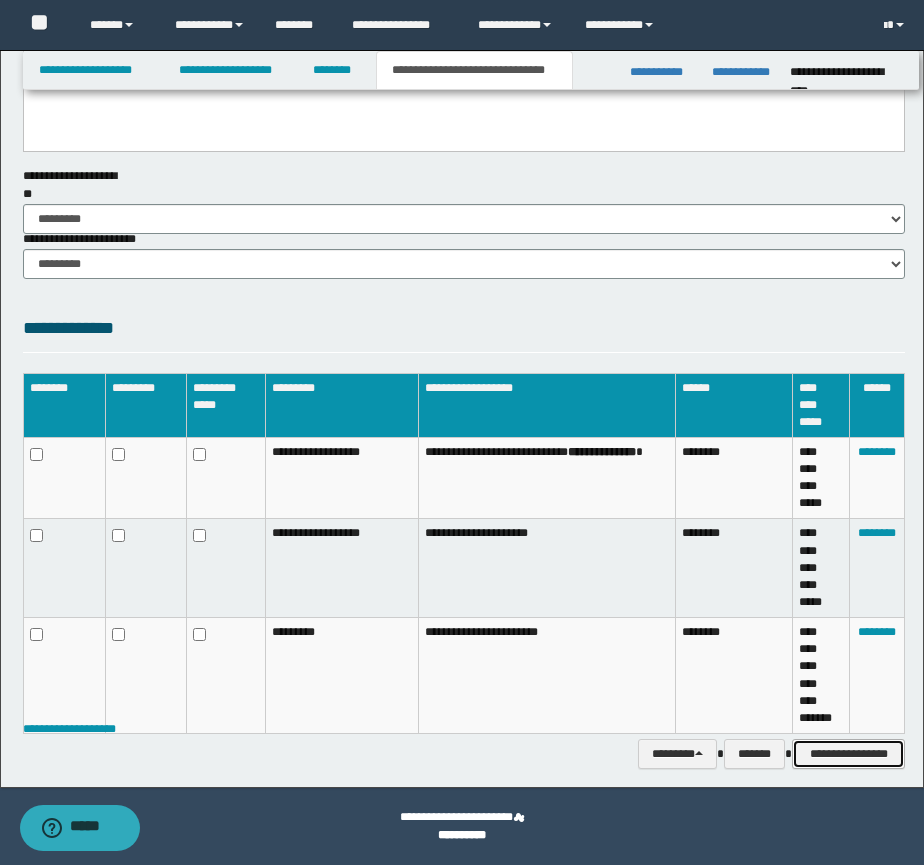 click on "**********" at bounding box center (848, 754) 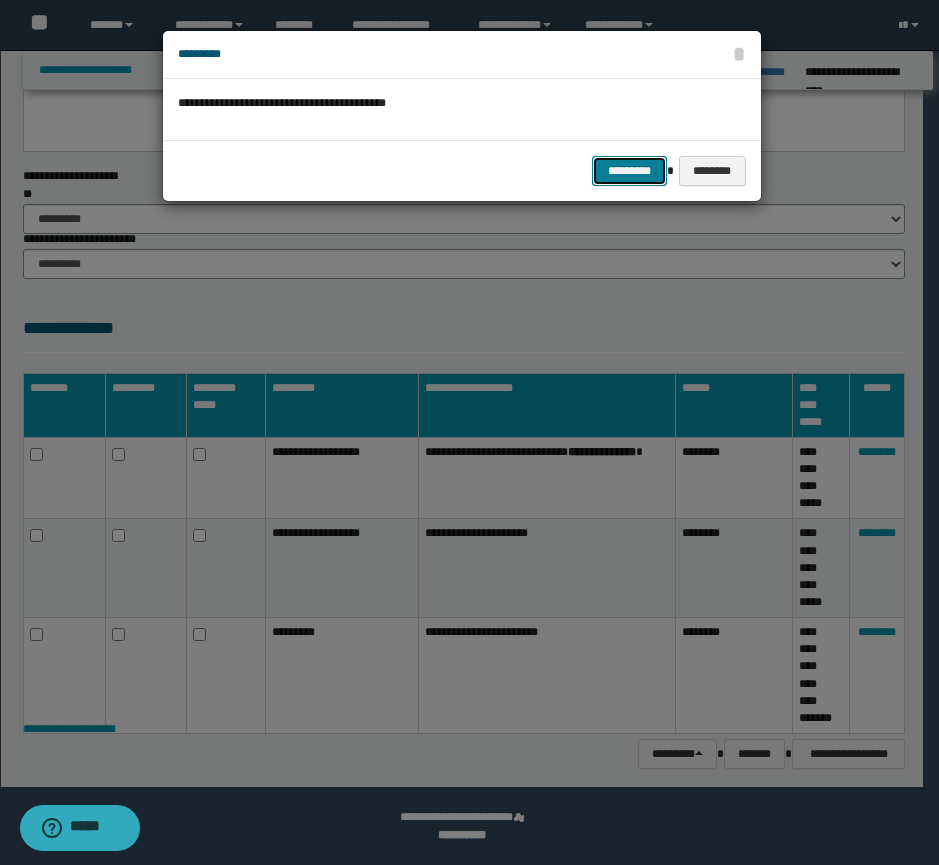 click on "*********" at bounding box center (629, 171) 